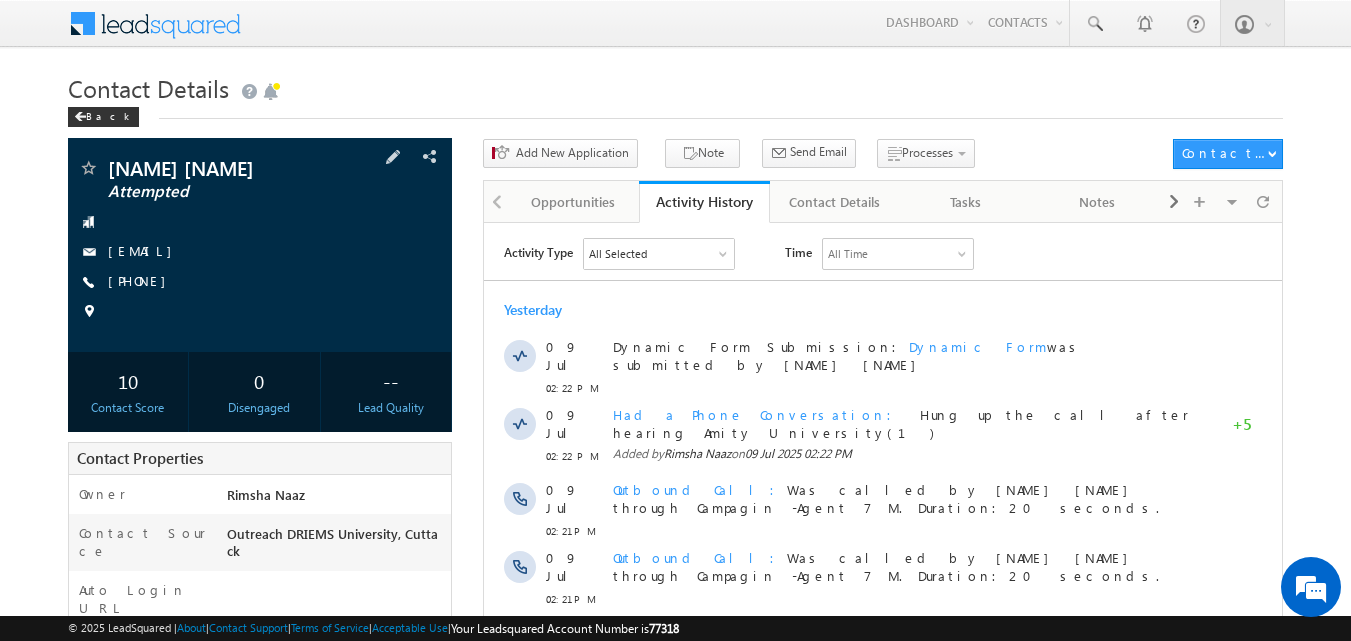 scroll, scrollTop: 0, scrollLeft: 0, axis: both 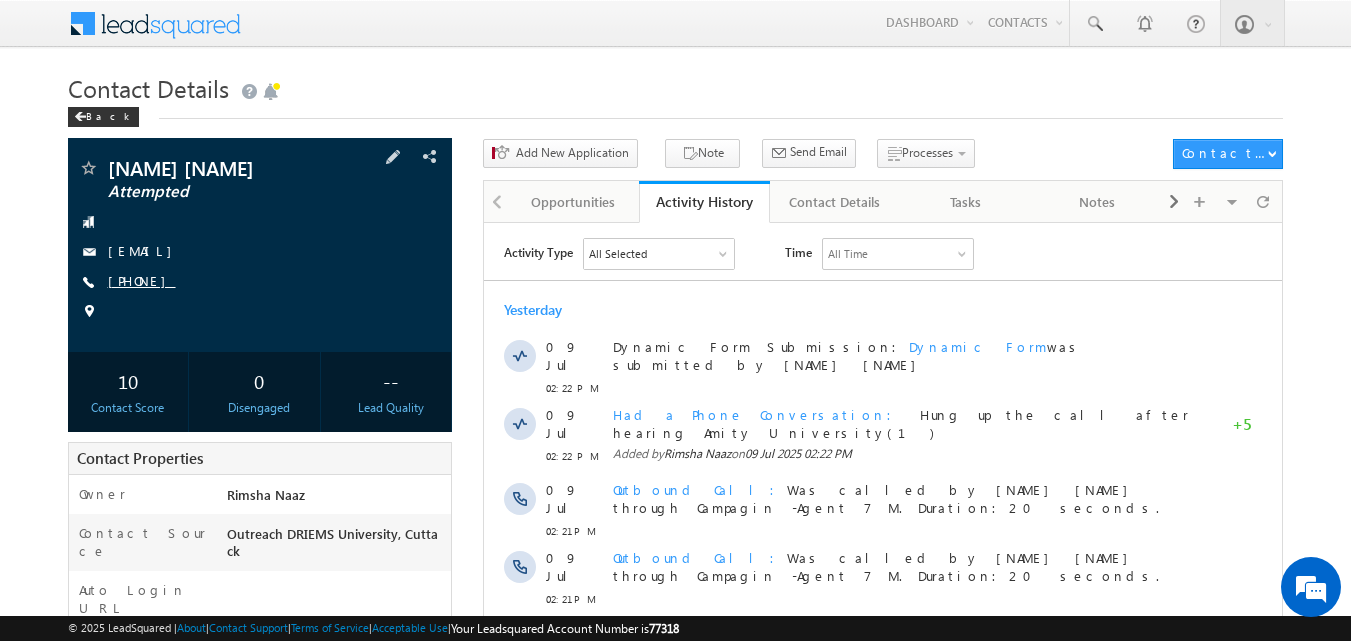click on "[PHONE]" at bounding box center (142, 280) 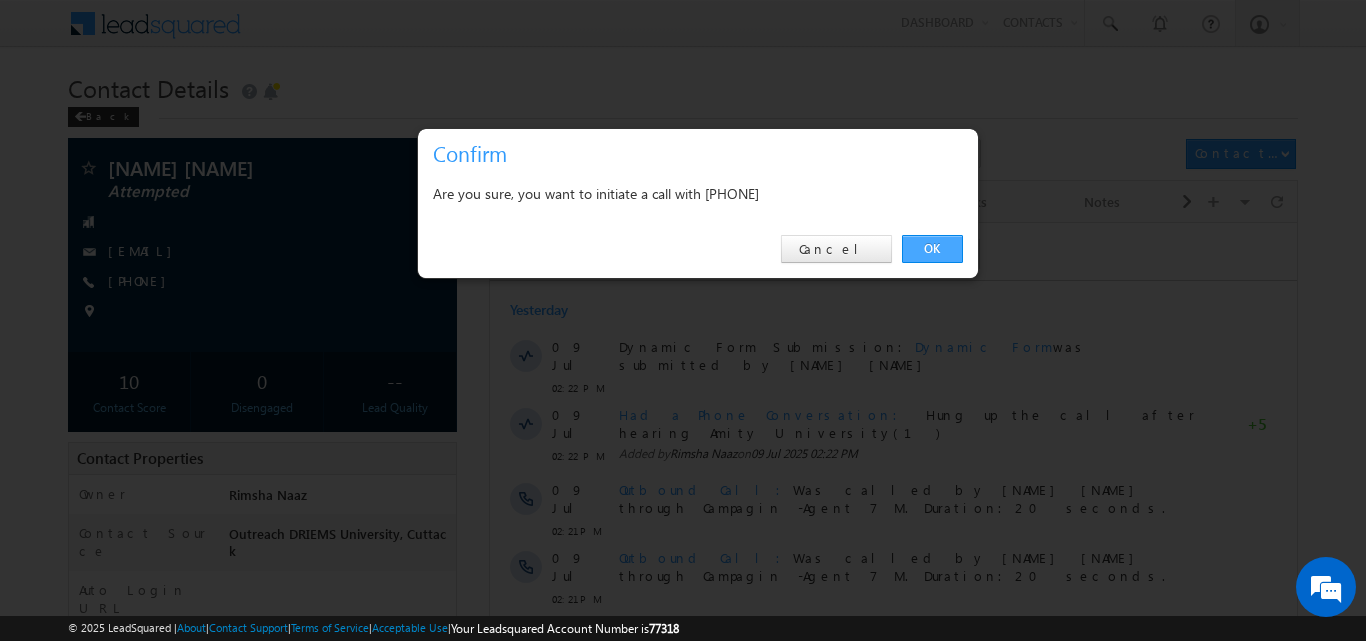 click on "OK" at bounding box center (932, 249) 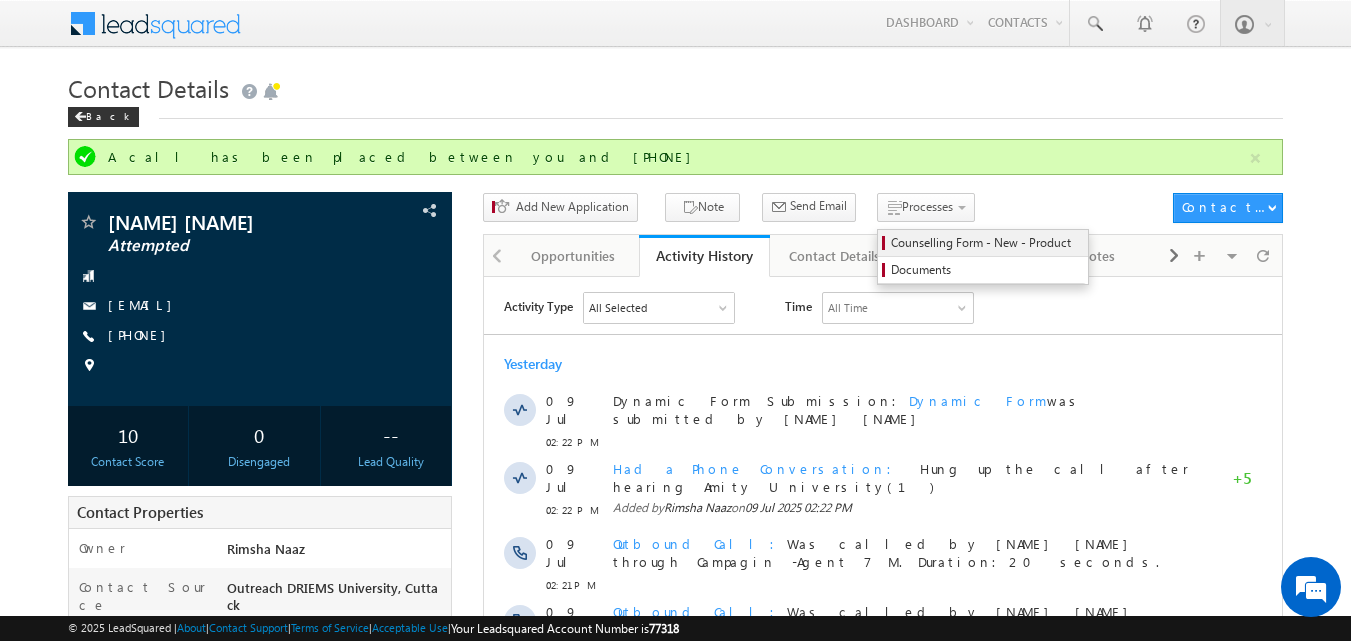 click on "Counselling Form - New - Product" at bounding box center (986, 243) 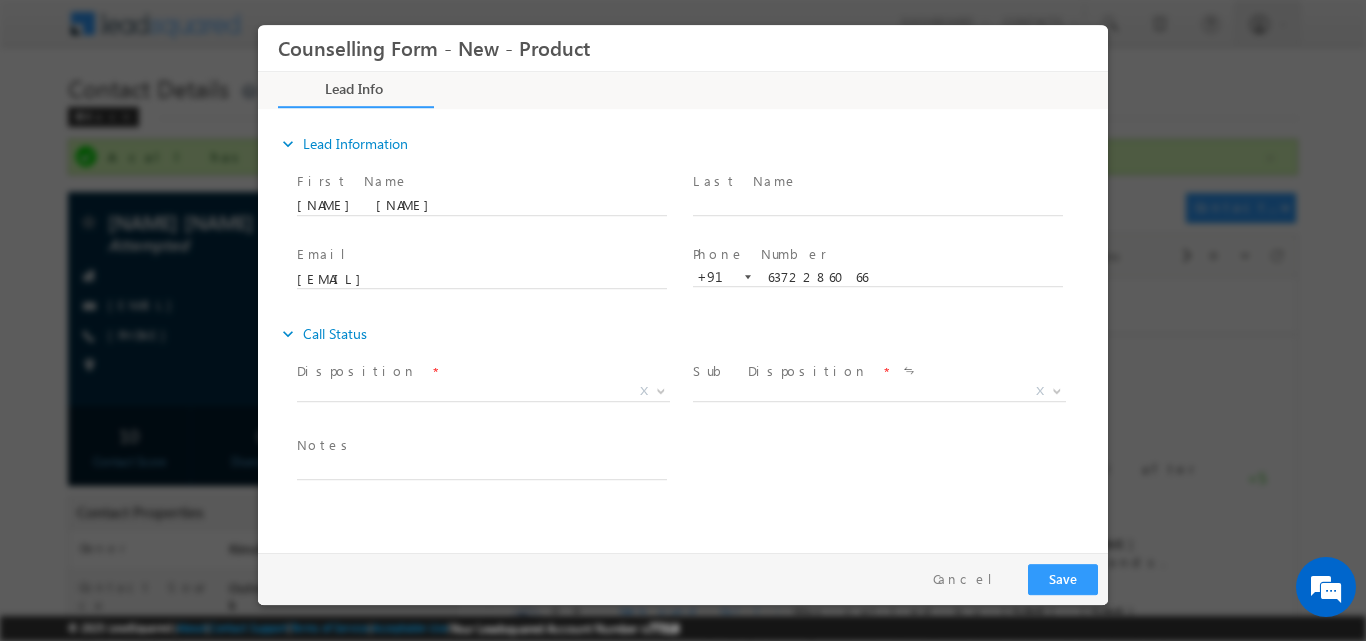 scroll, scrollTop: 0, scrollLeft: 0, axis: both 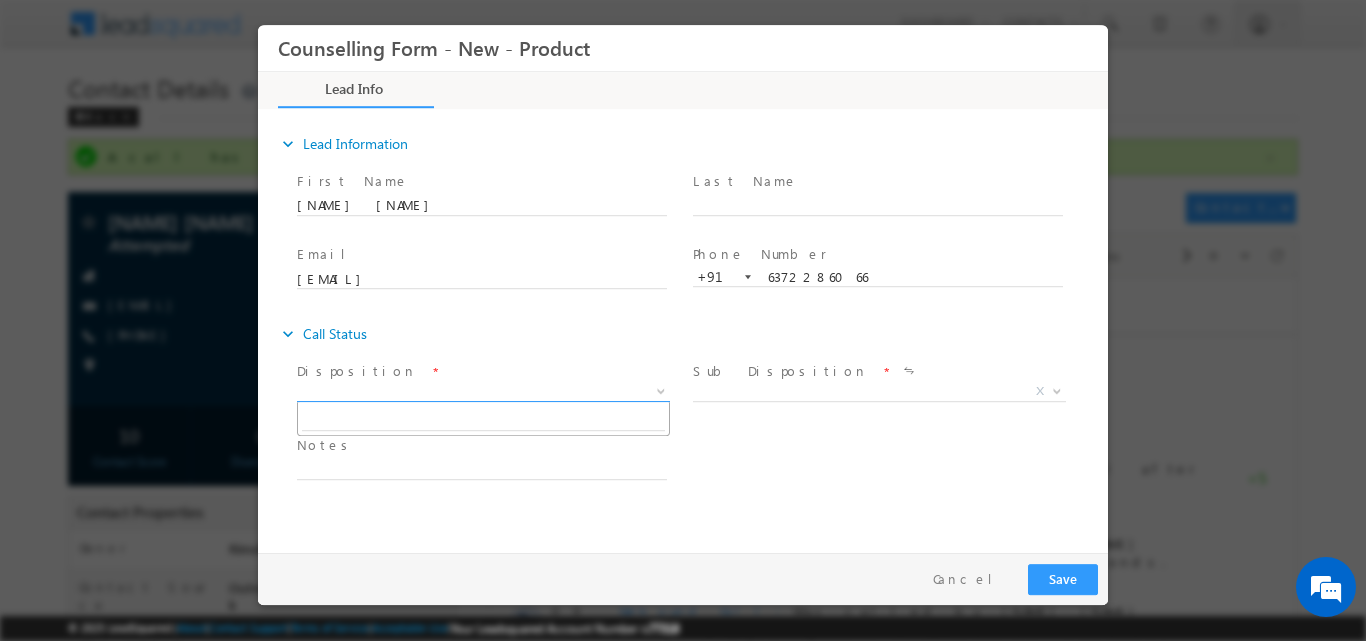 click at bounding box center [661, 389] 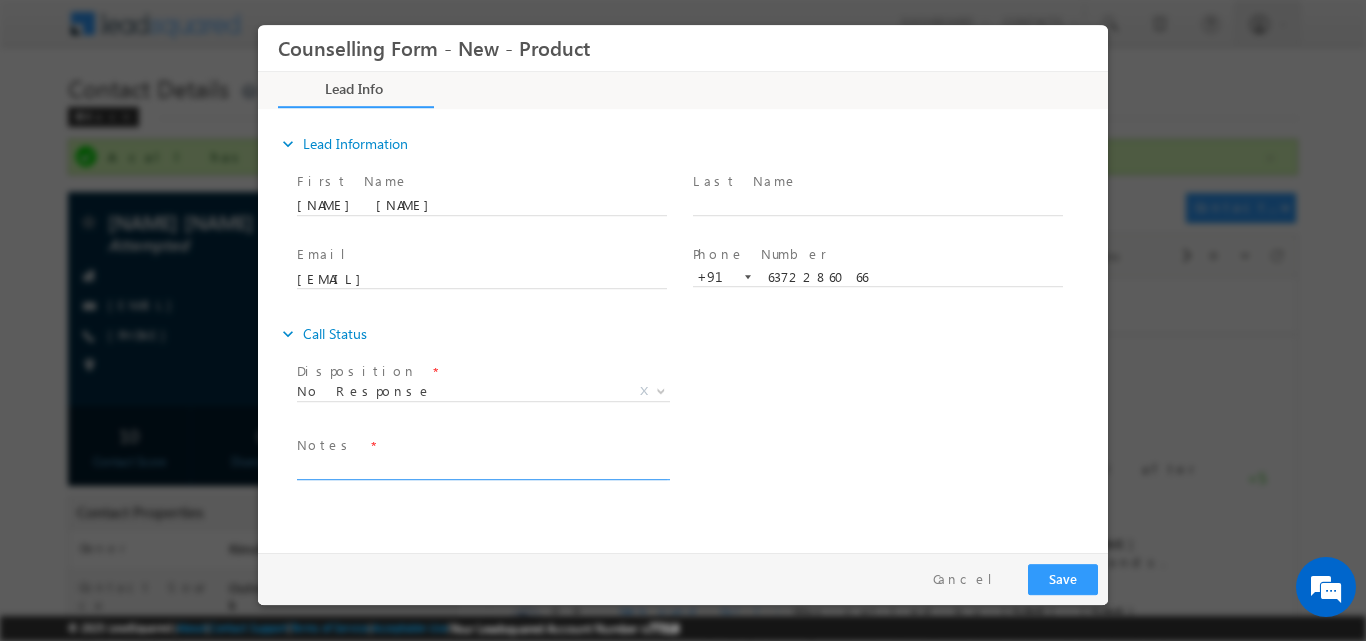 drag, startPoint x: 463, startPoint y: 471, endPoint x: 463, endPoint y: 459, distance: 12 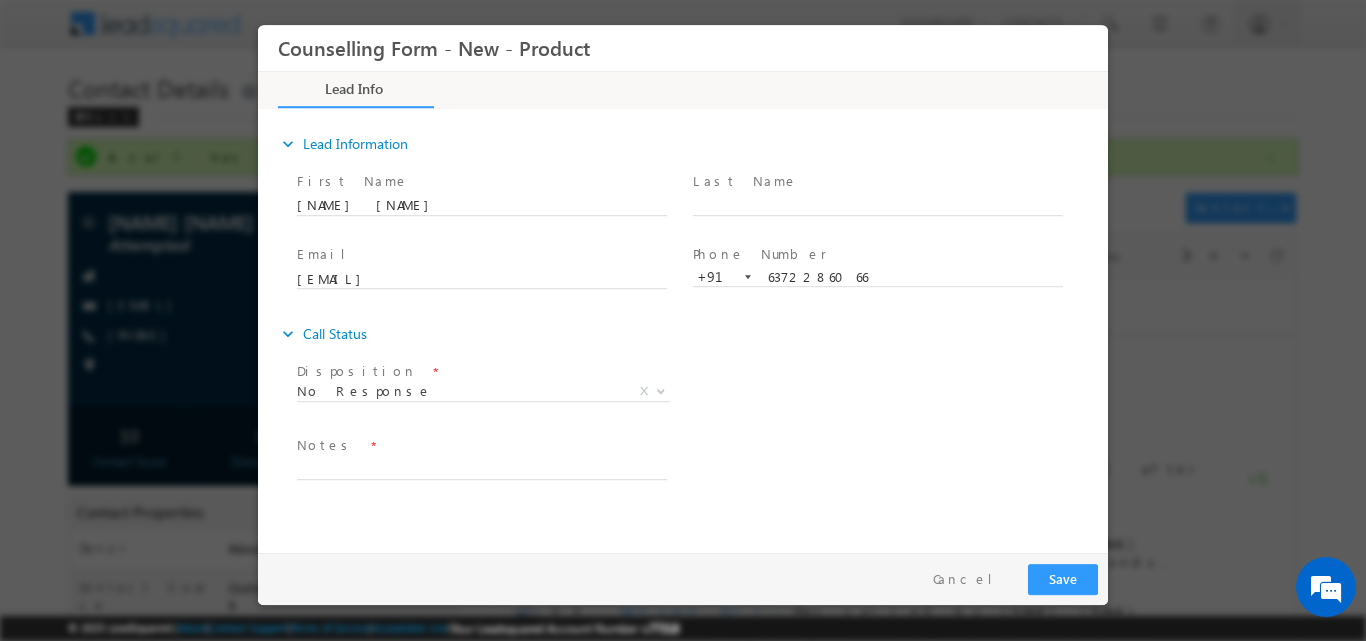 click on "First Name
*
[NAME] [NAME]" at bounding box center [491, 193] 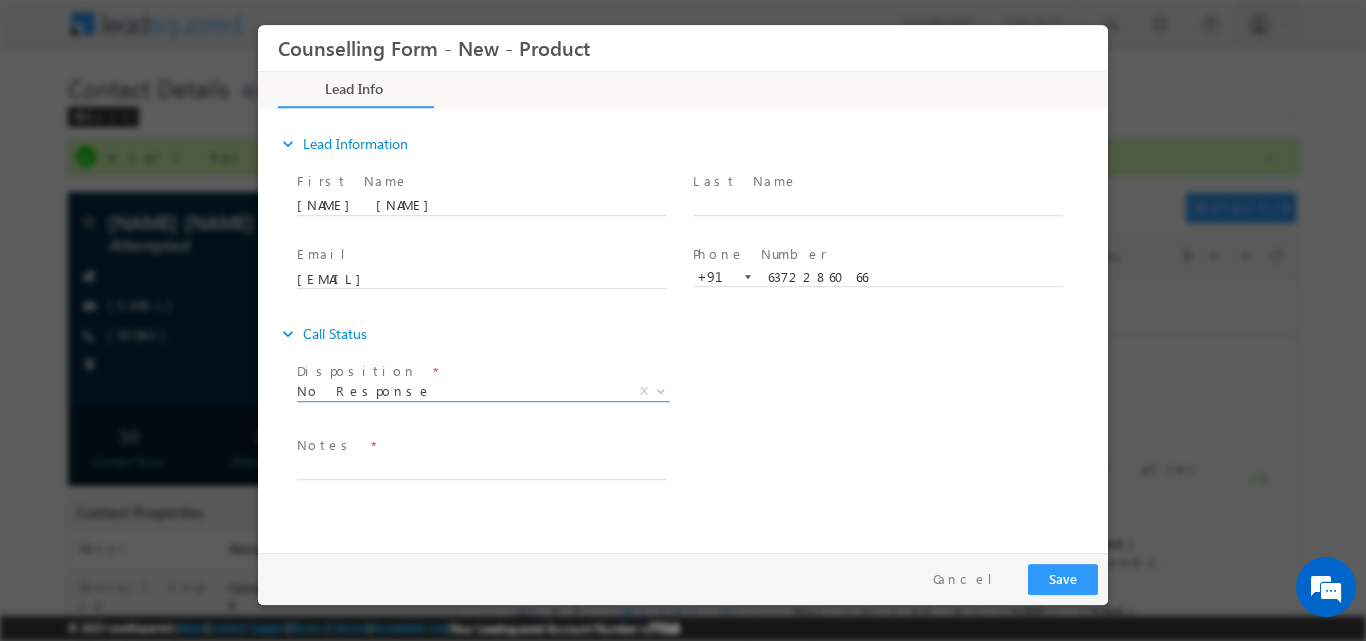click at bounding box center [661, 389] 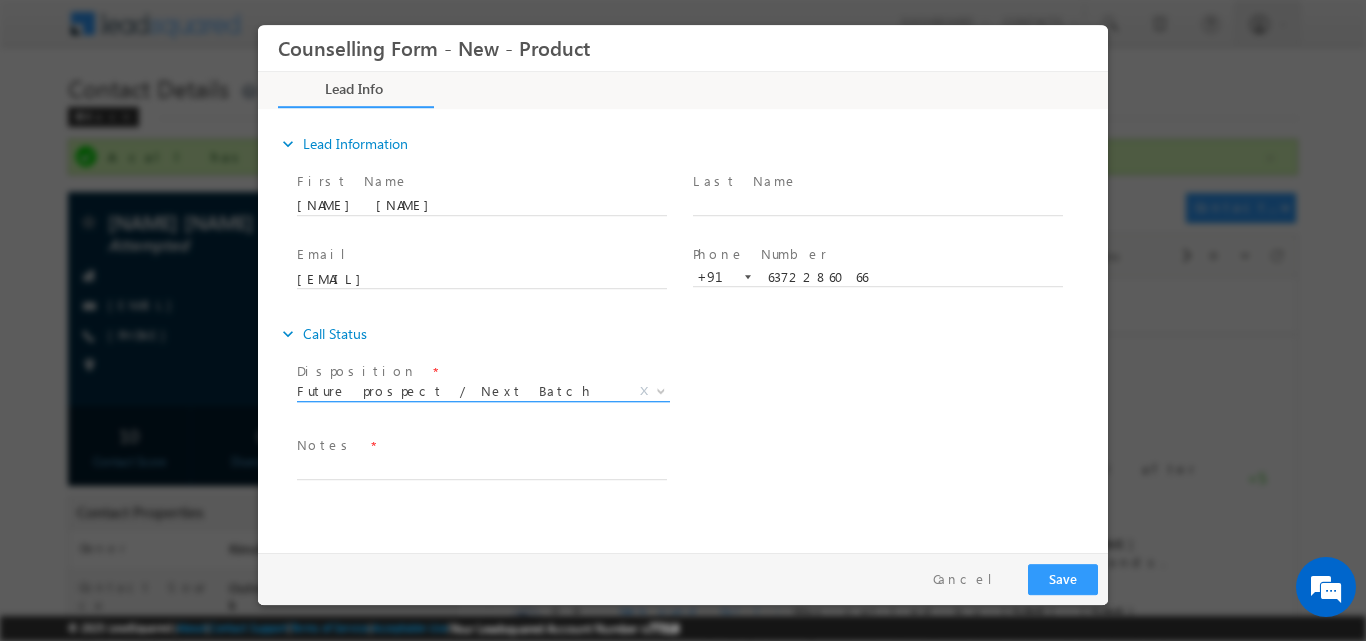 click at bounding box center [659, 390] 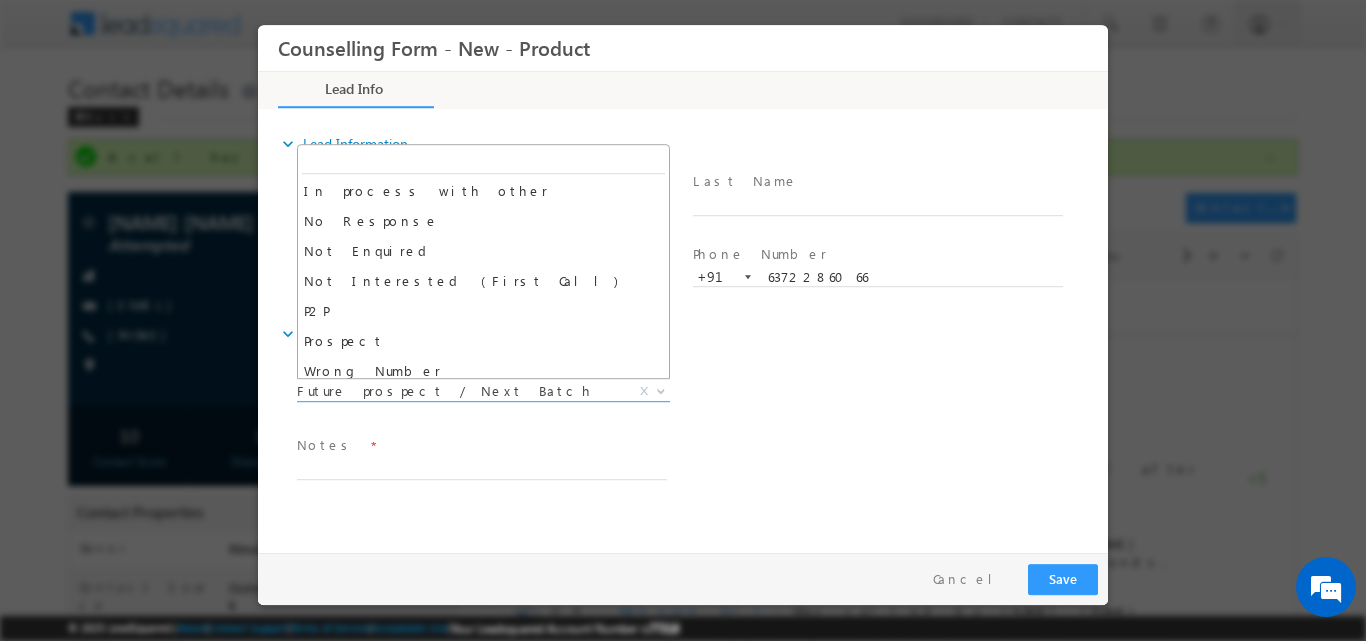 scroll, scrollTop: 130, scrollLeft: 0, axis: vertical 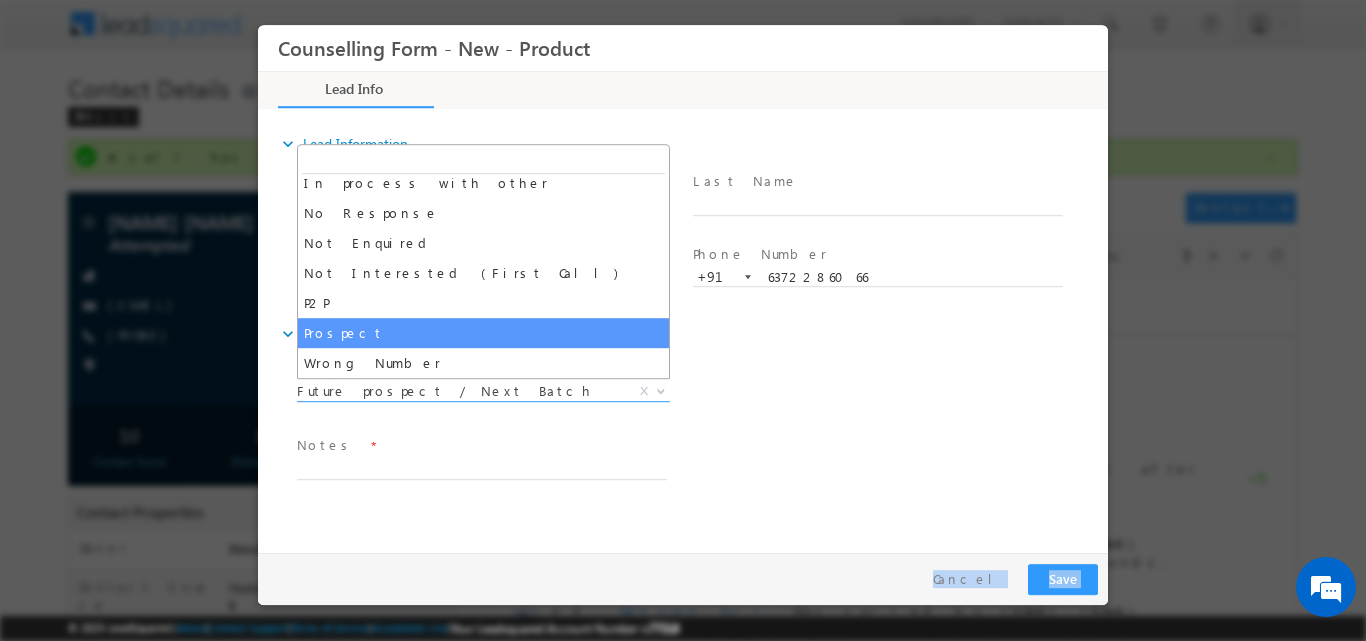 drag, startPoint x: 669, startPoint y: 331, endPoint x: 651, endPoint y: 496, distance: 165.97891 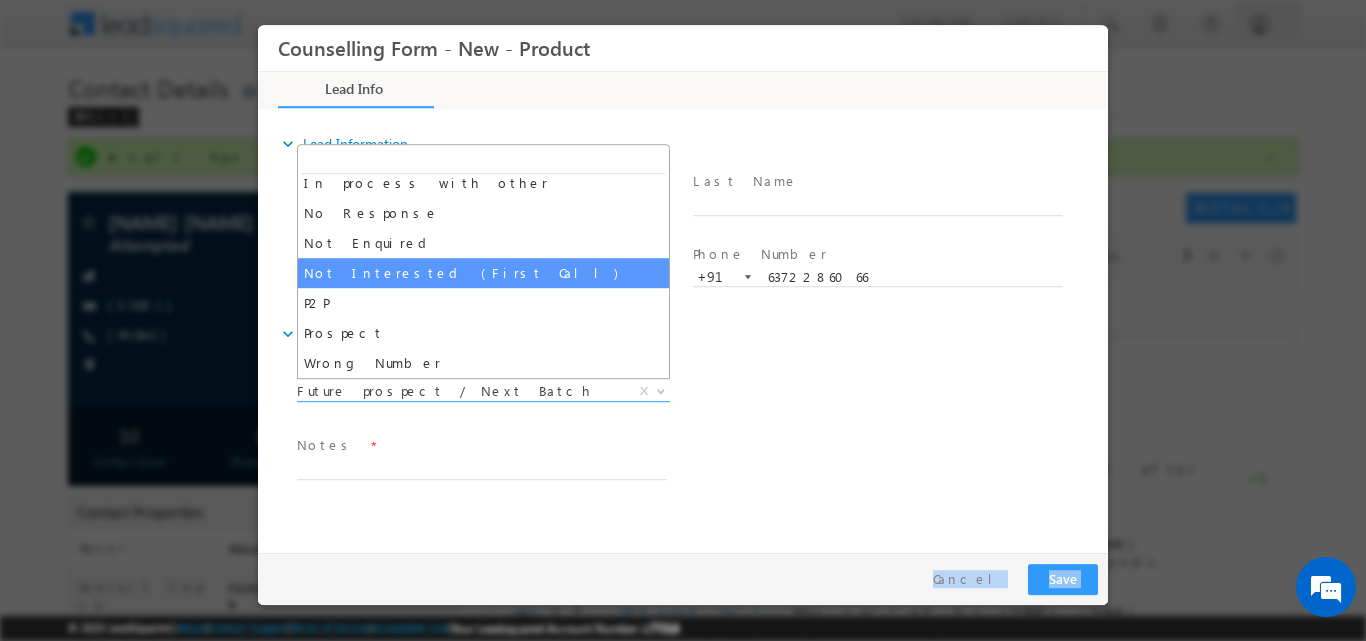 select on "Not Interested (First Call)" 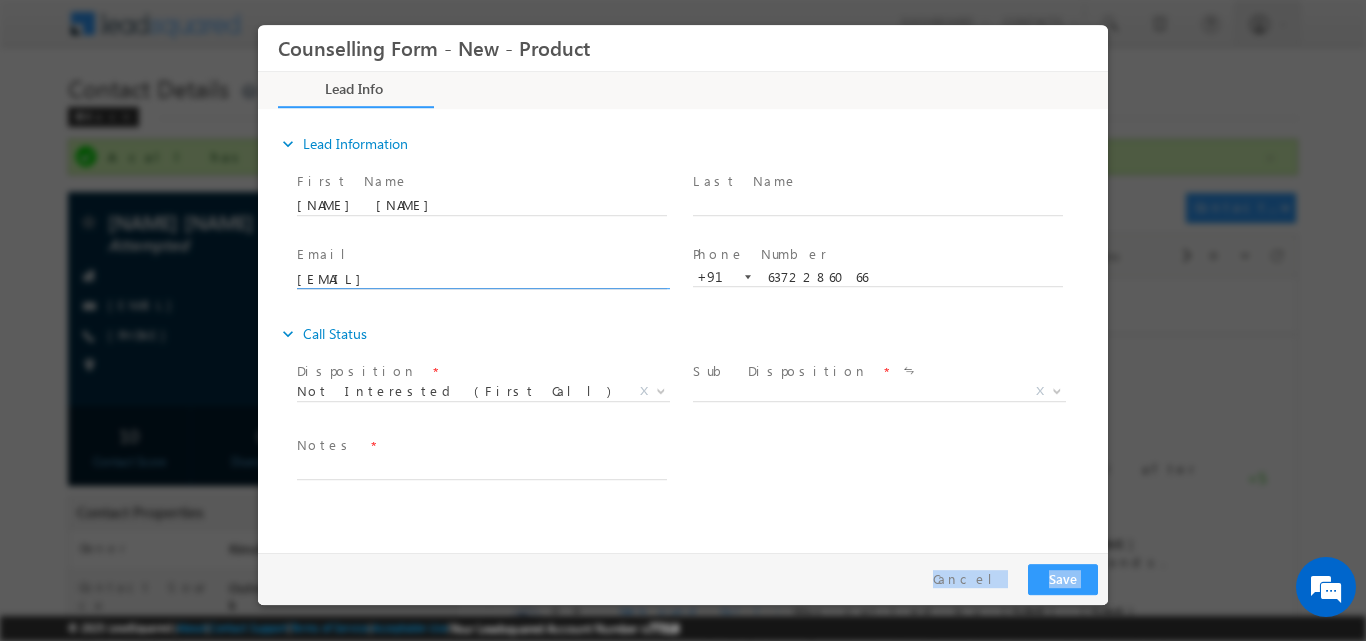 click on "nayaksmrutiranjan124@gmail.com" 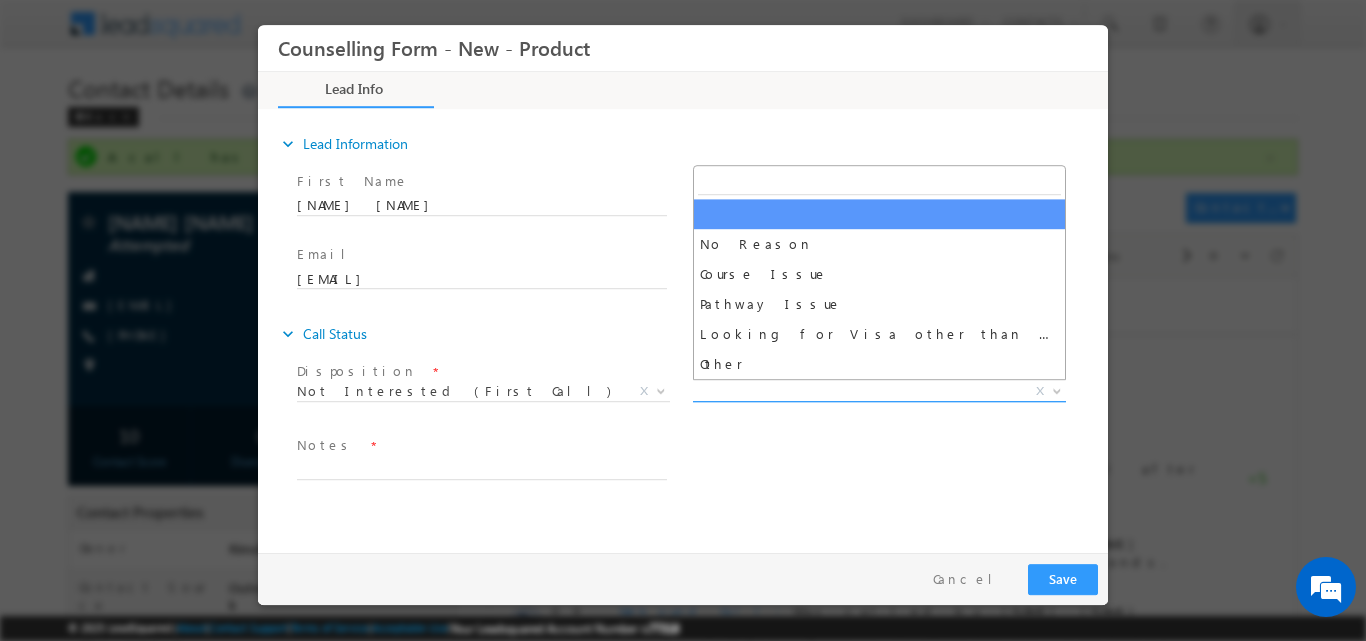 click at bounding box center [1057, 389] 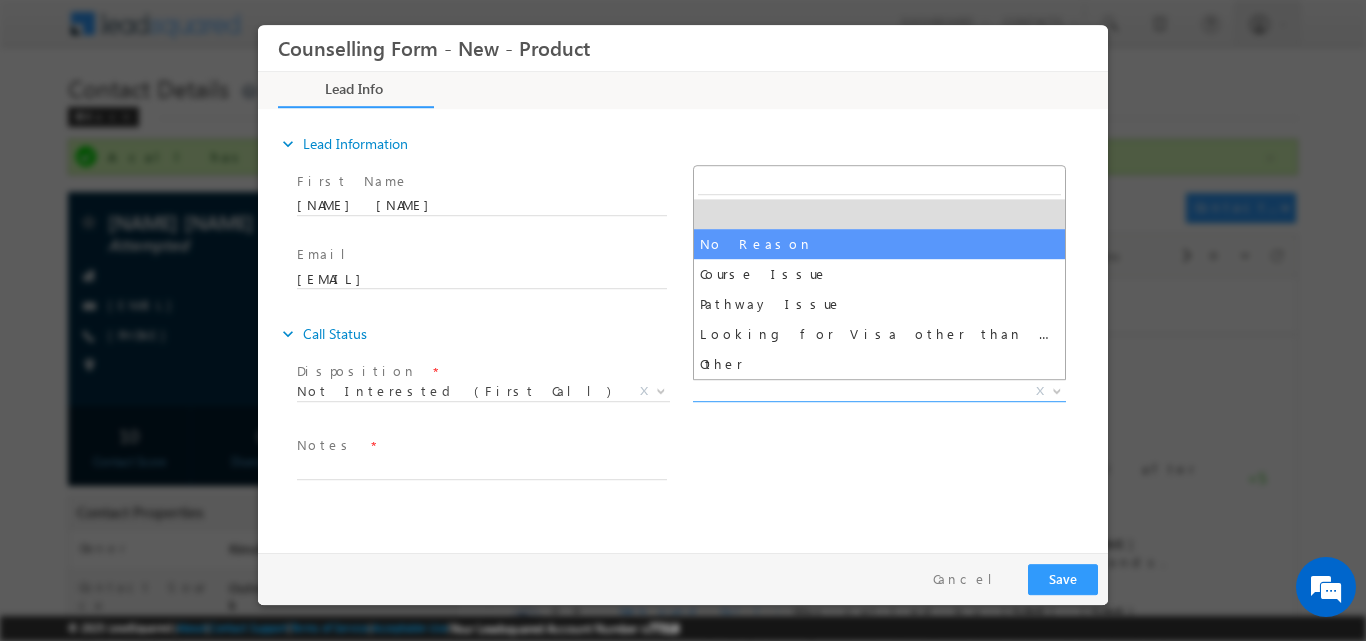 select on "No Reason" 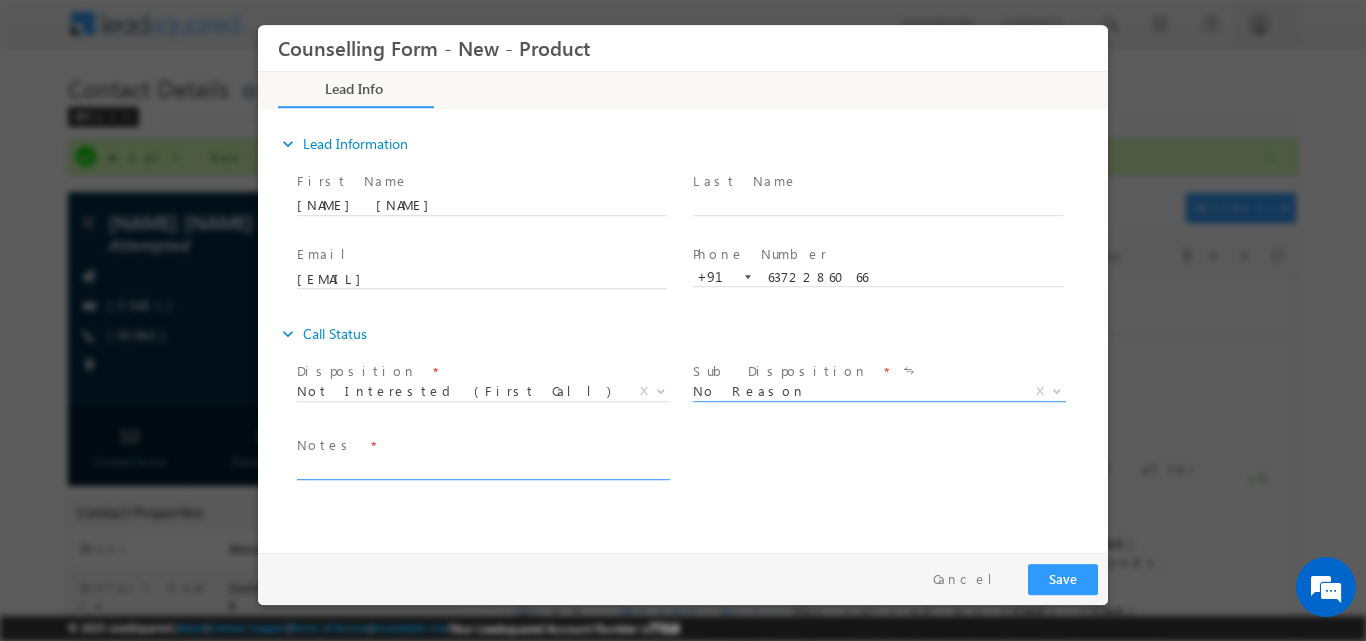 click at bounding box center [482, 467] 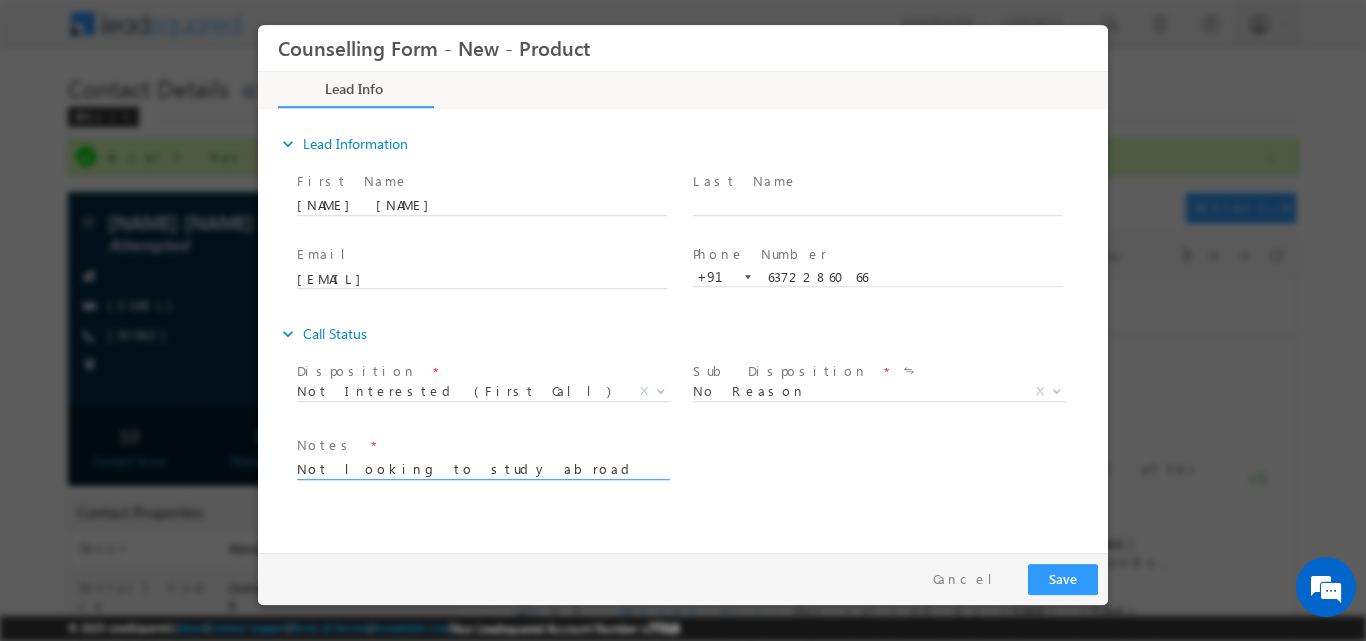 type on "Not looking to study abroad" 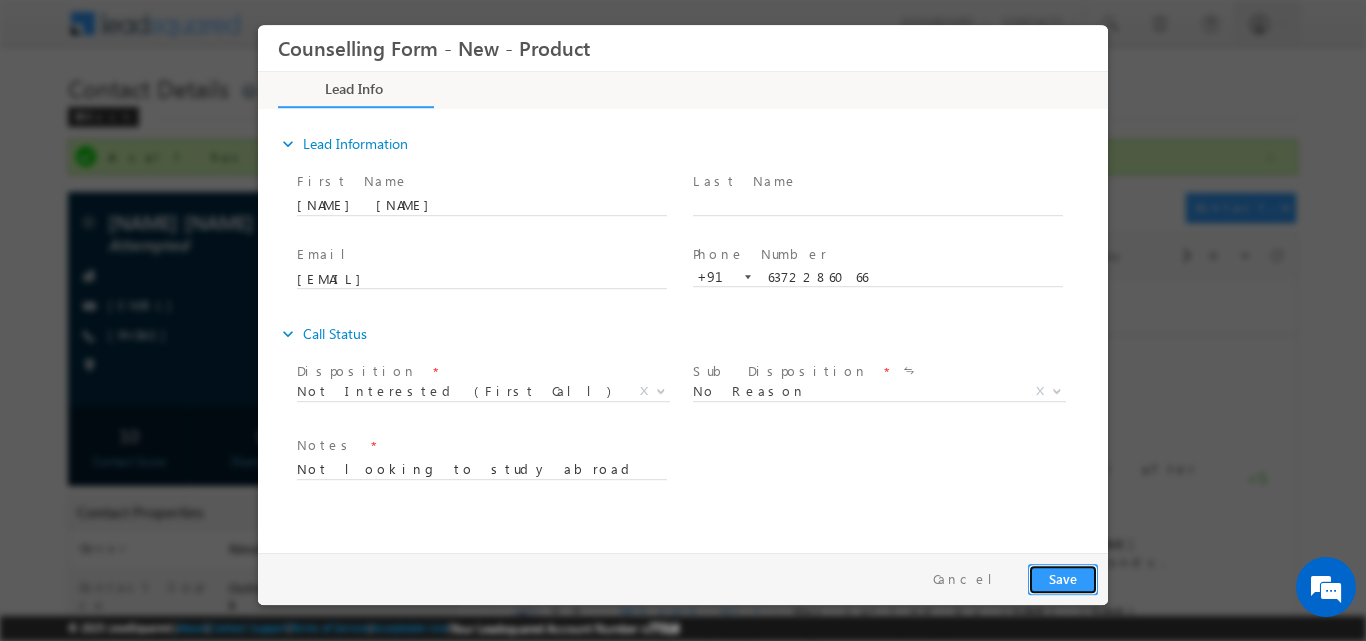 click on "Save" at bounding box center (1063, 578) 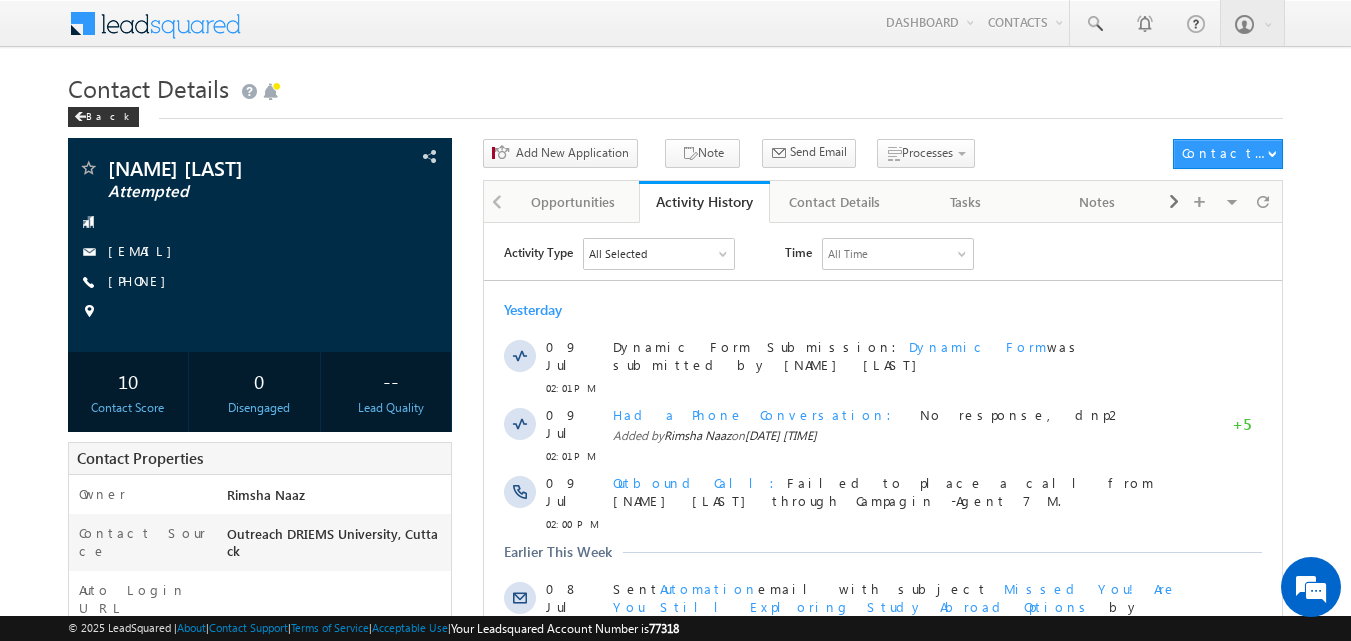 scroll, scrollTop: 0, scrollLeft: 0, axis: both 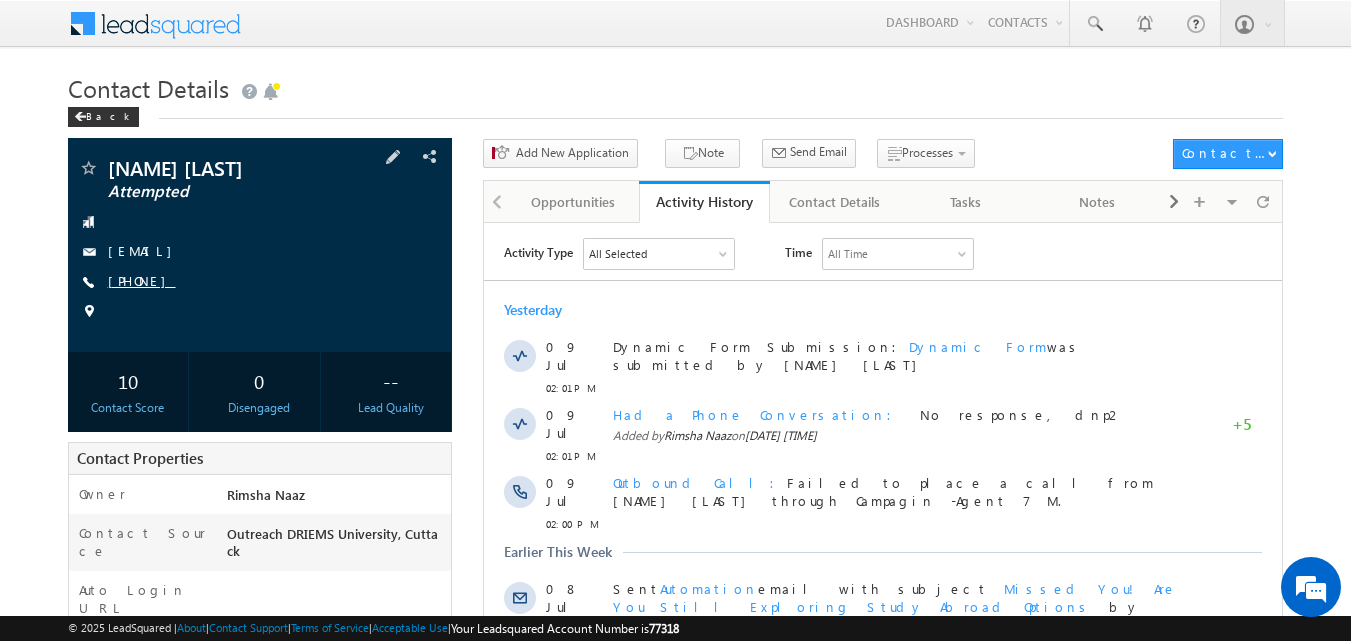 click on "+91-7357806987" at bounding box center (142, 280) 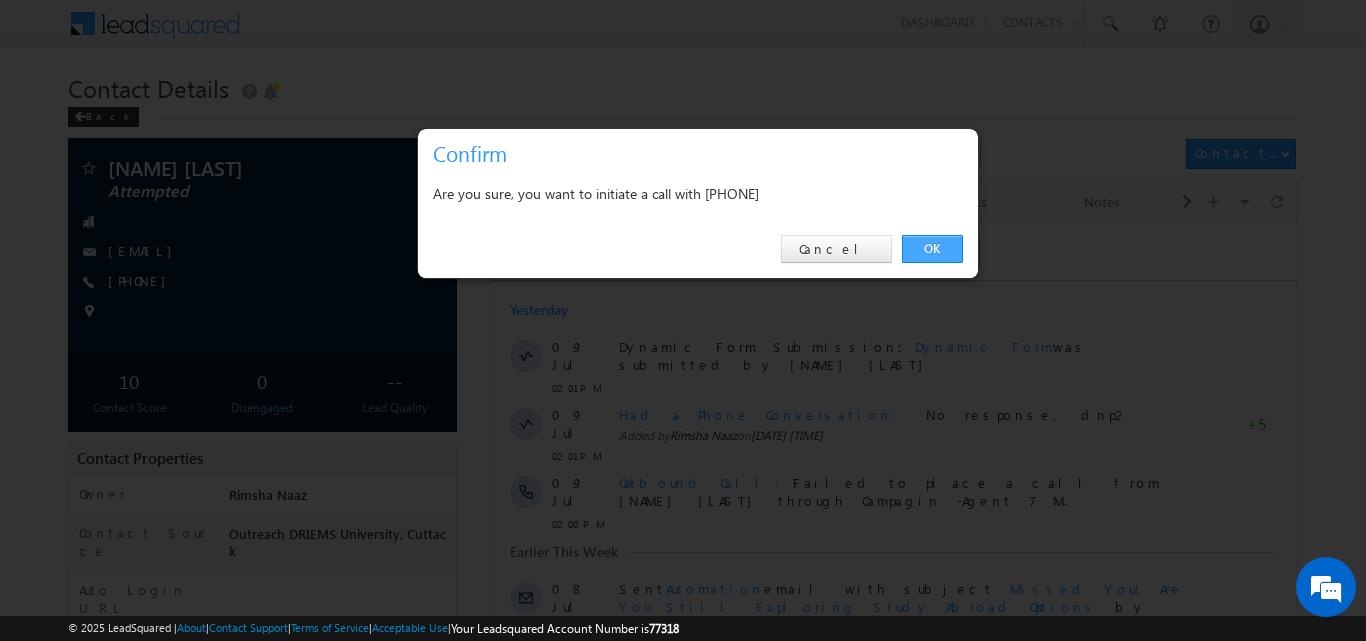click on "OK" at bounding box center [932, 249] 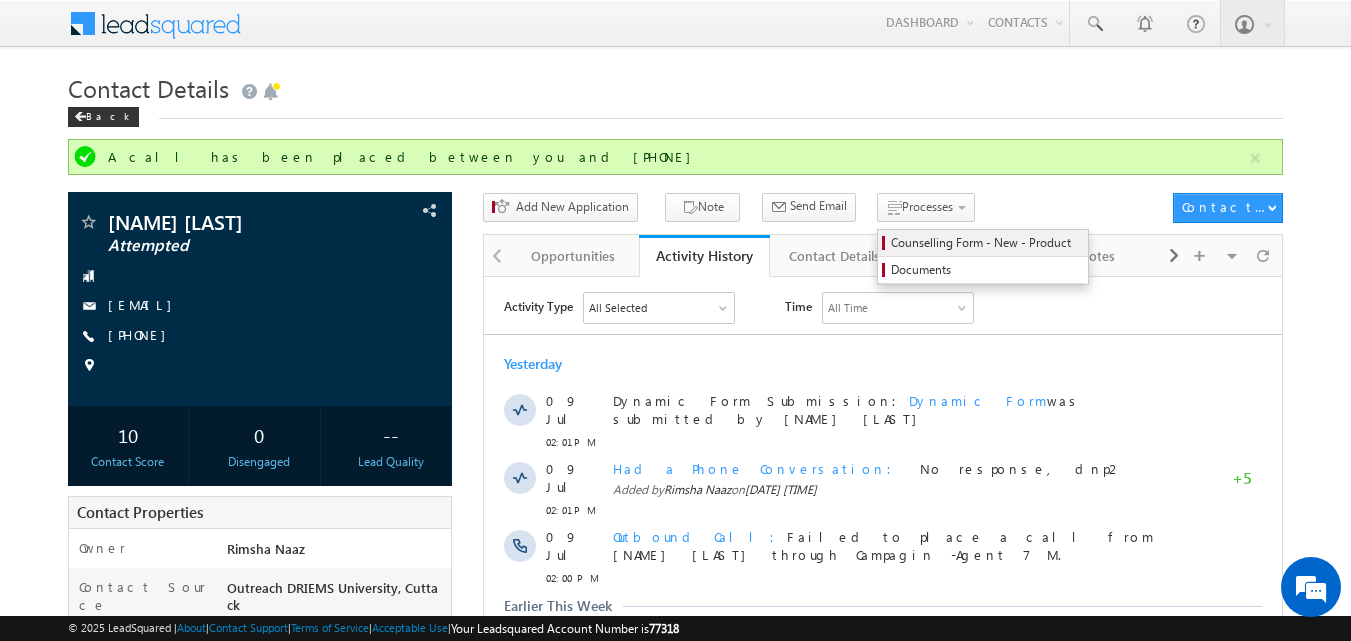 click on "Counselling Form - New - Product" at bounding box center (986, 243) 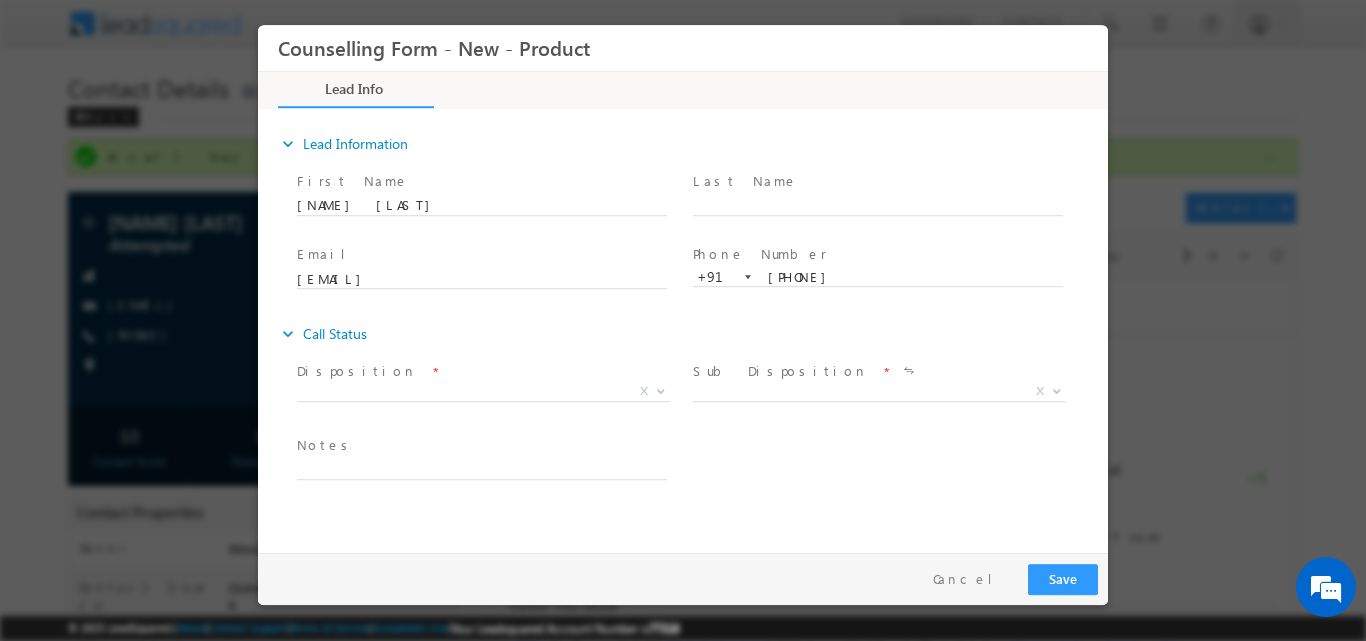 scroll, scrollTop: 0, scrollLeft: 0, axis: both 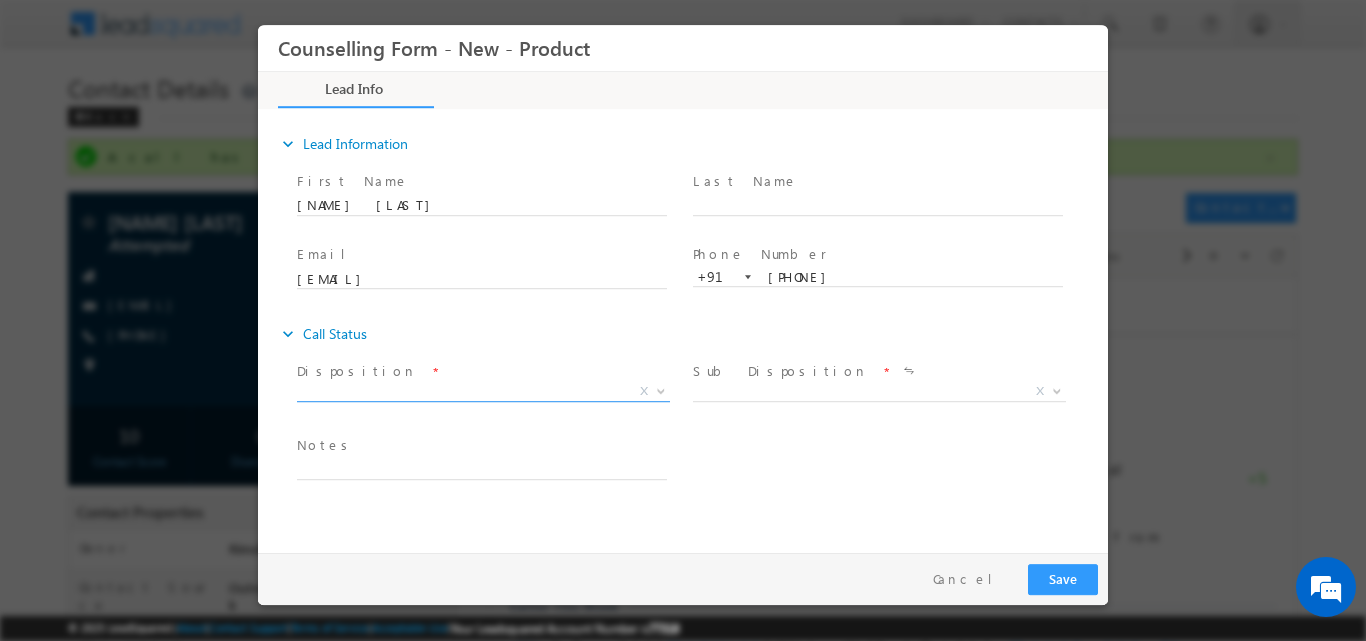 click at bounding box center [659, 390] 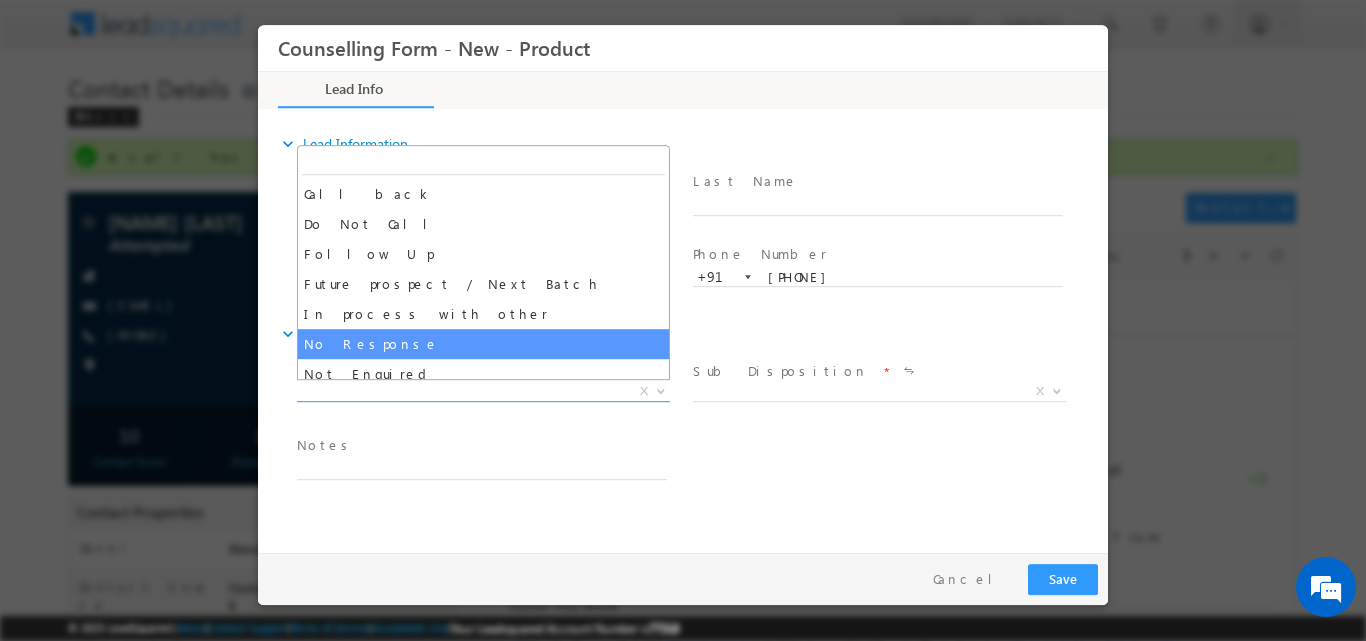 select on "No Response" 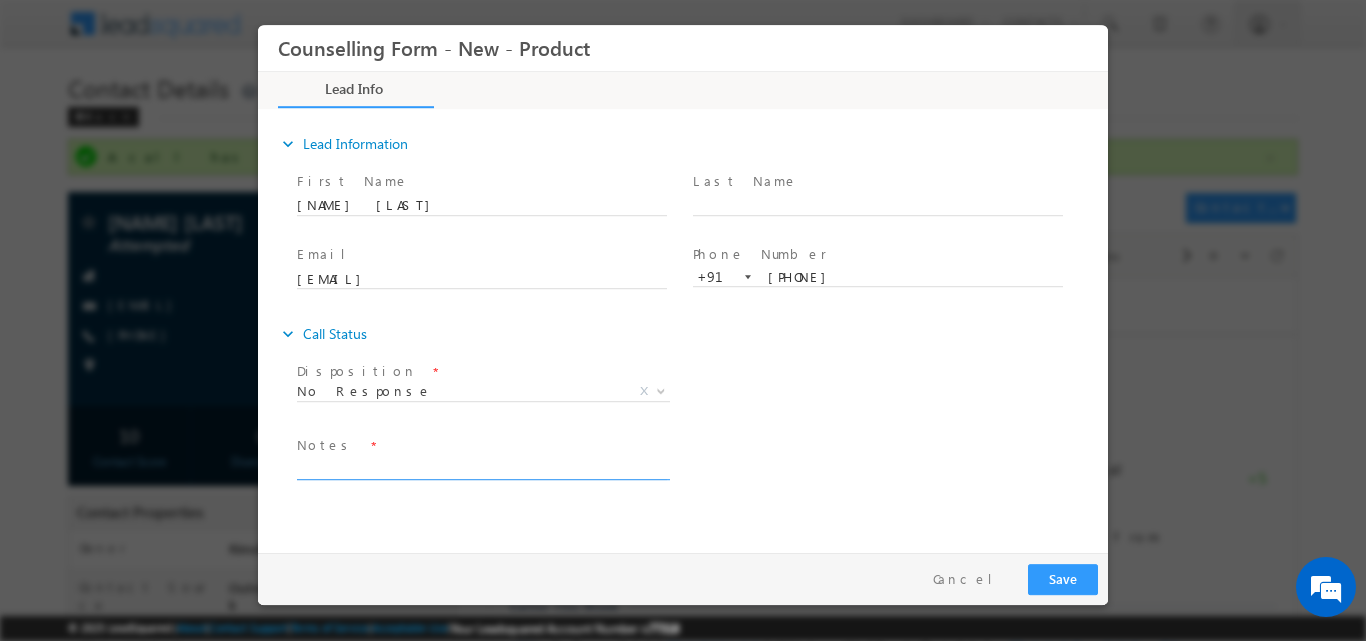 drag, startPoint x: 520, startPoint y: 455, endPoint x: 516, endPoint y: 466, distance: 11.7046995 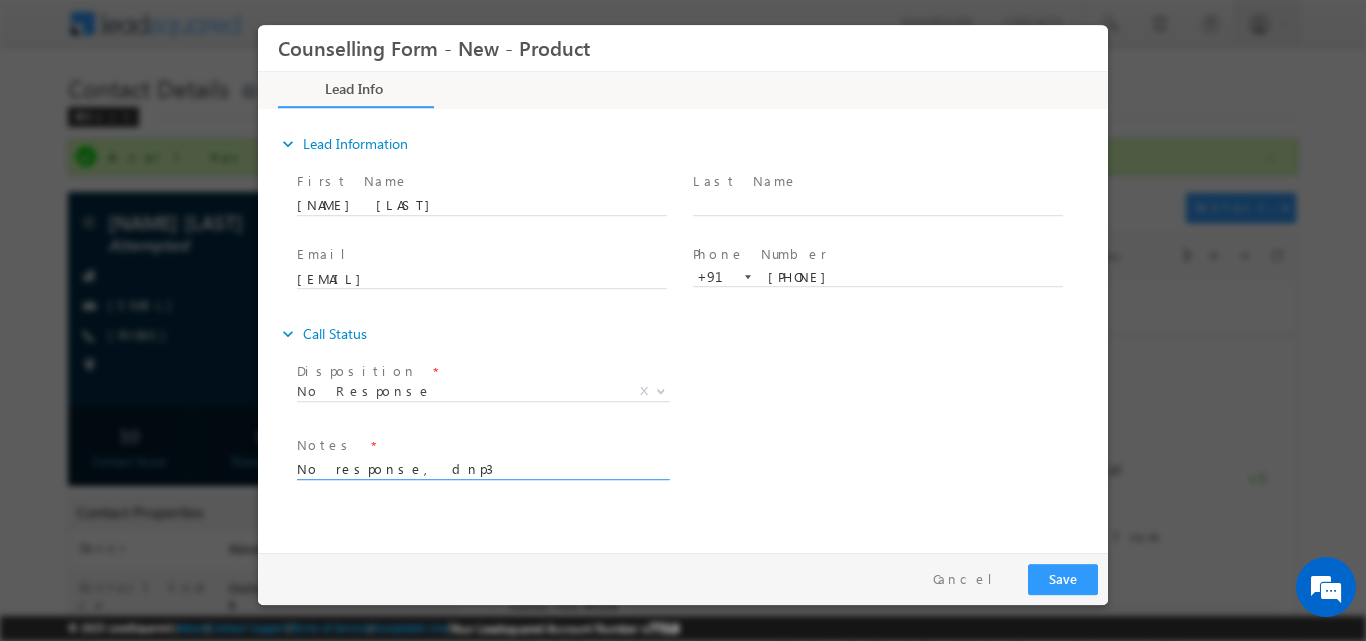 type on "No response, dnp3" 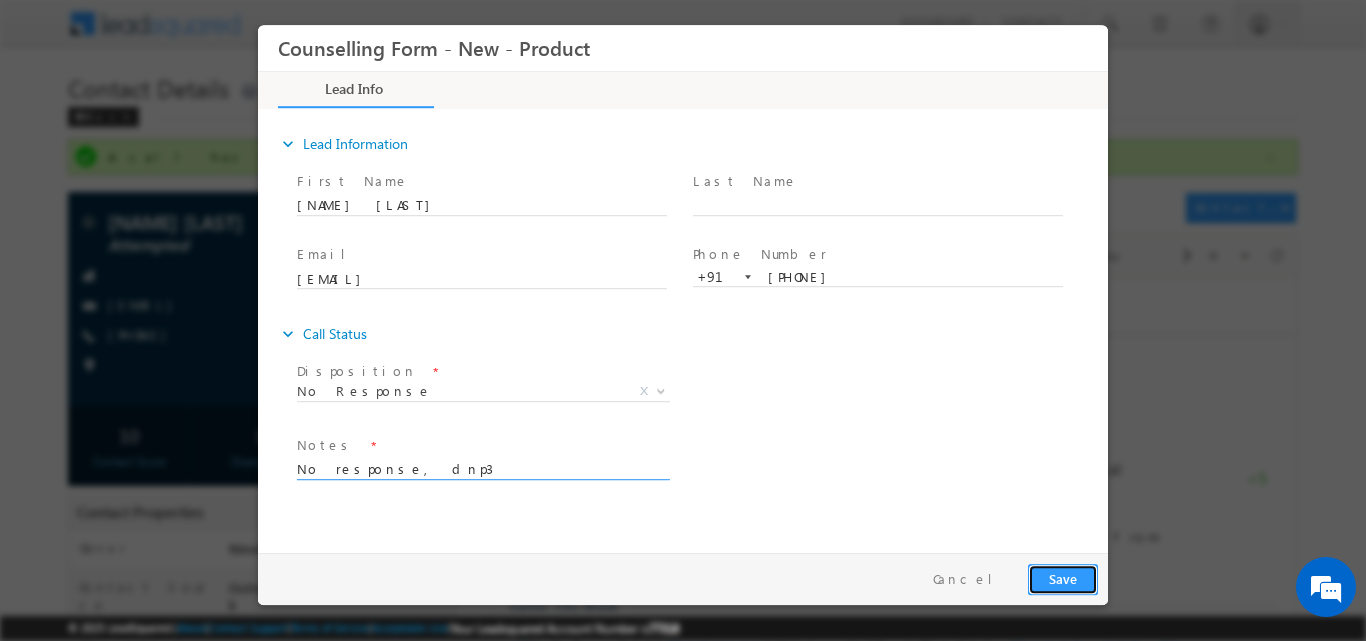 click on "Save" at bounding box center [1063, 578] 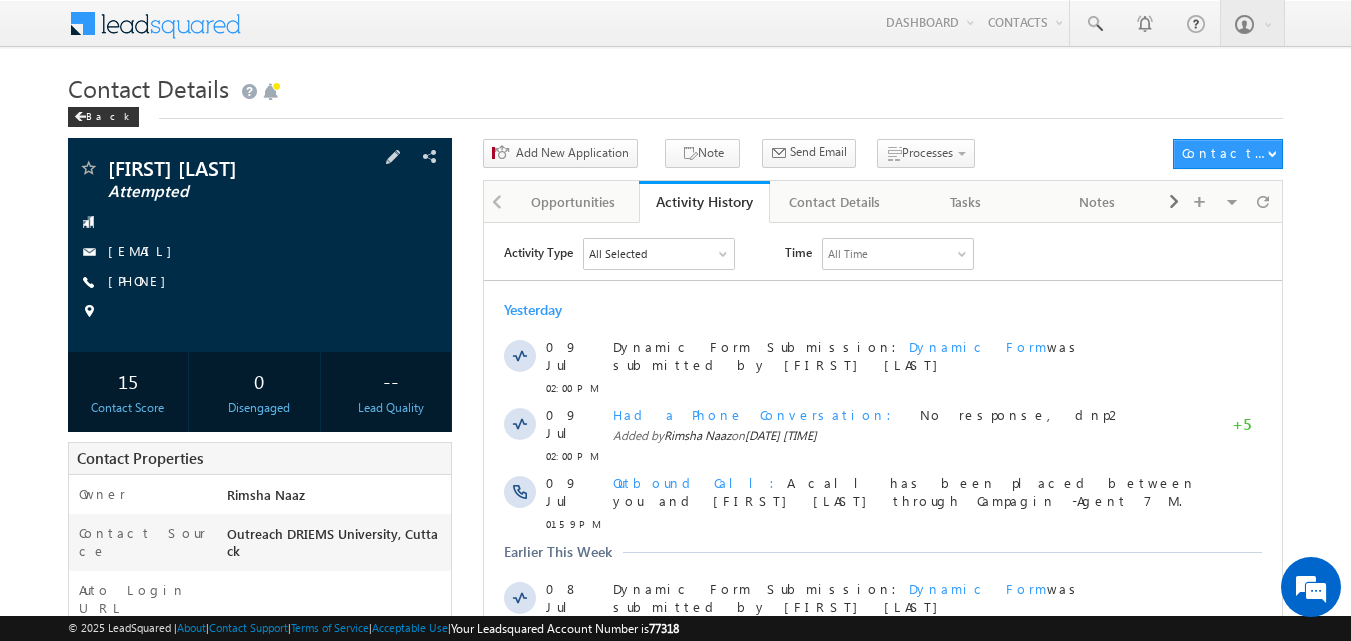scroll, scrollTop: 0, scrollLeft: 0, axis: both 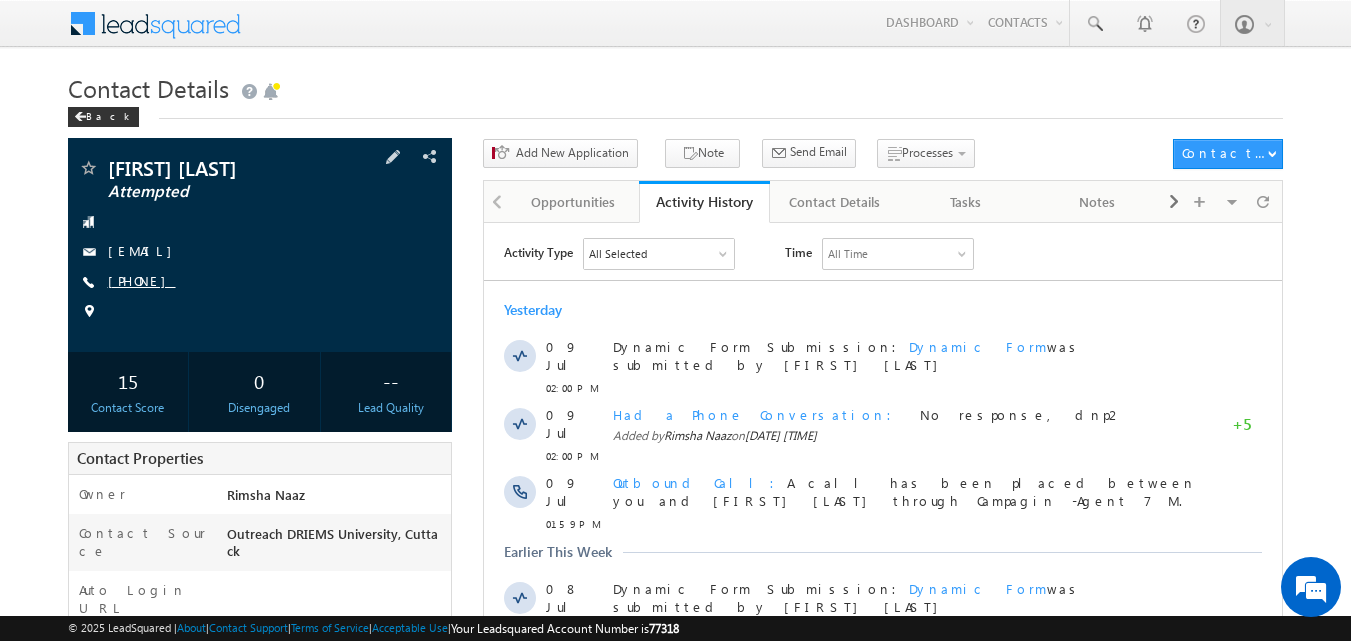 click on "+91-8117809764" at bounding box center [142, 280] 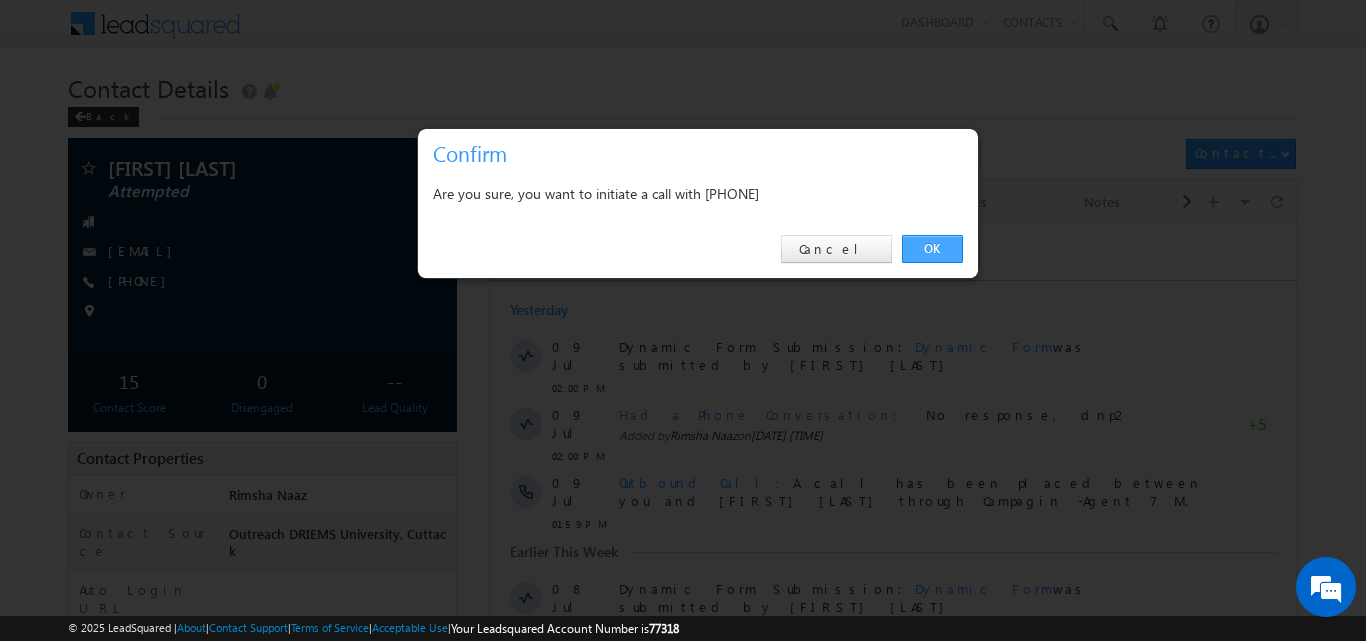 click on "OK" at bounding box center (932, 249) 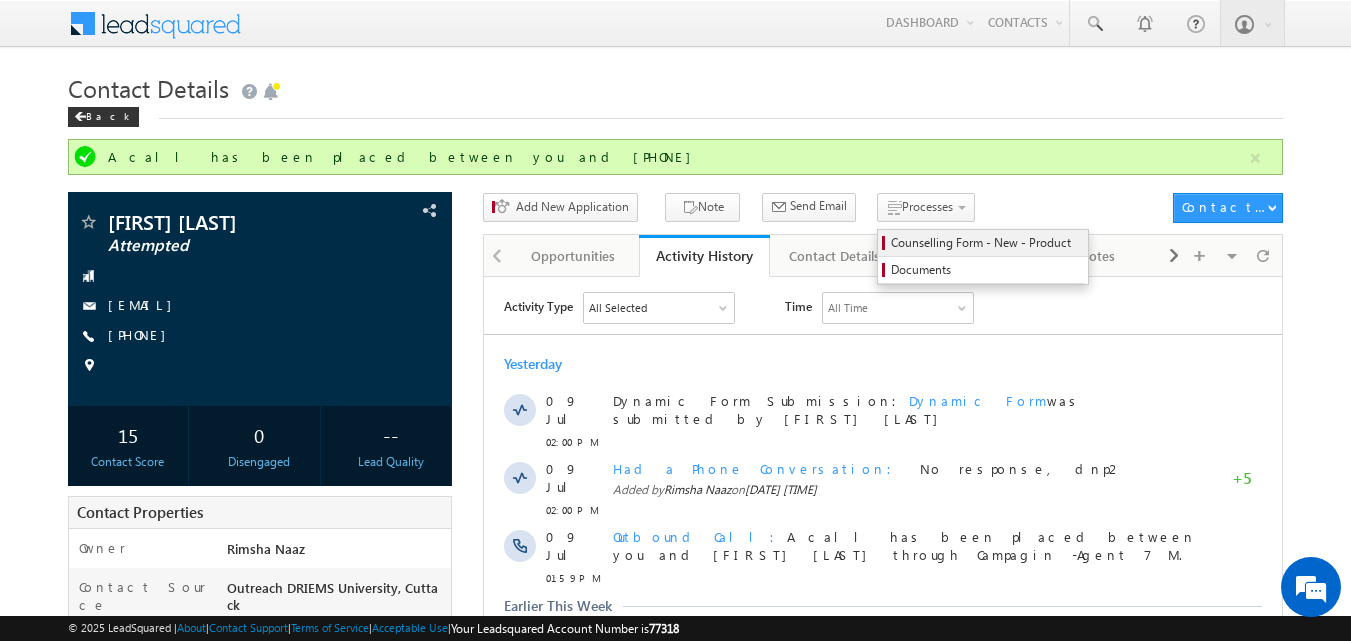click on "Counselling Form - New - Product" at bounding box center [986, 243] 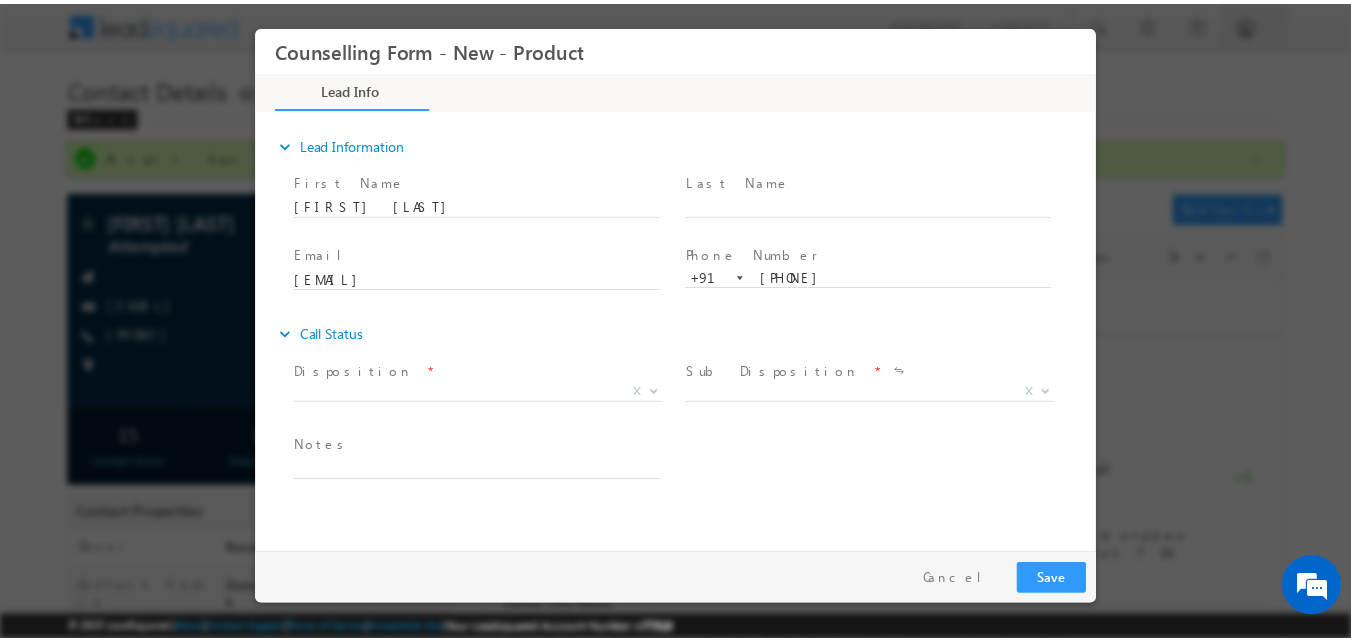 scroll, scrollTop: 0, scrollLeft: 0, axis: both 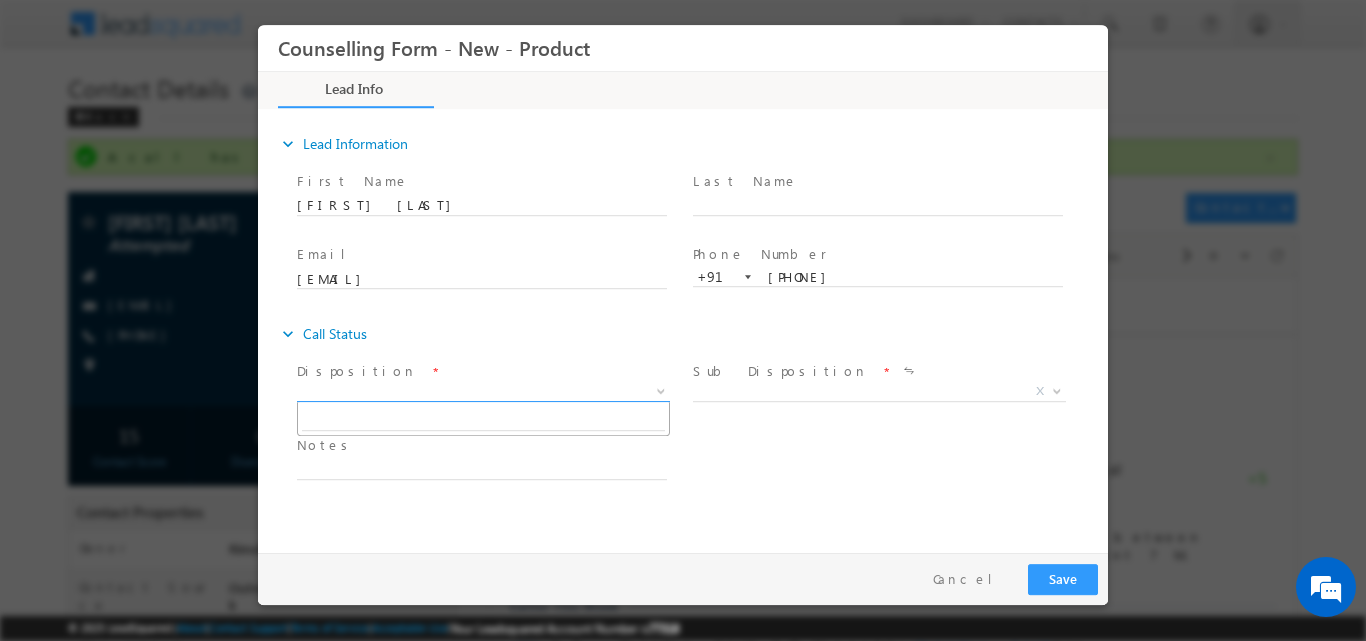click at bounding box center (659, 390) 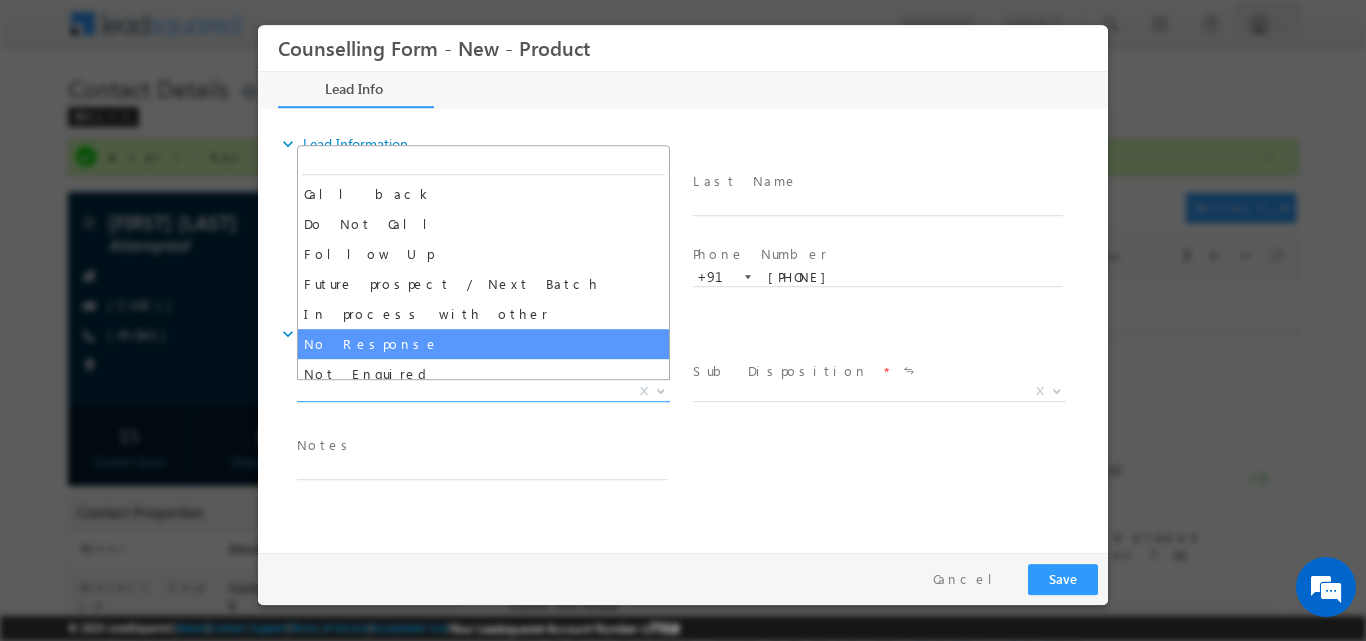 select on "No Response" 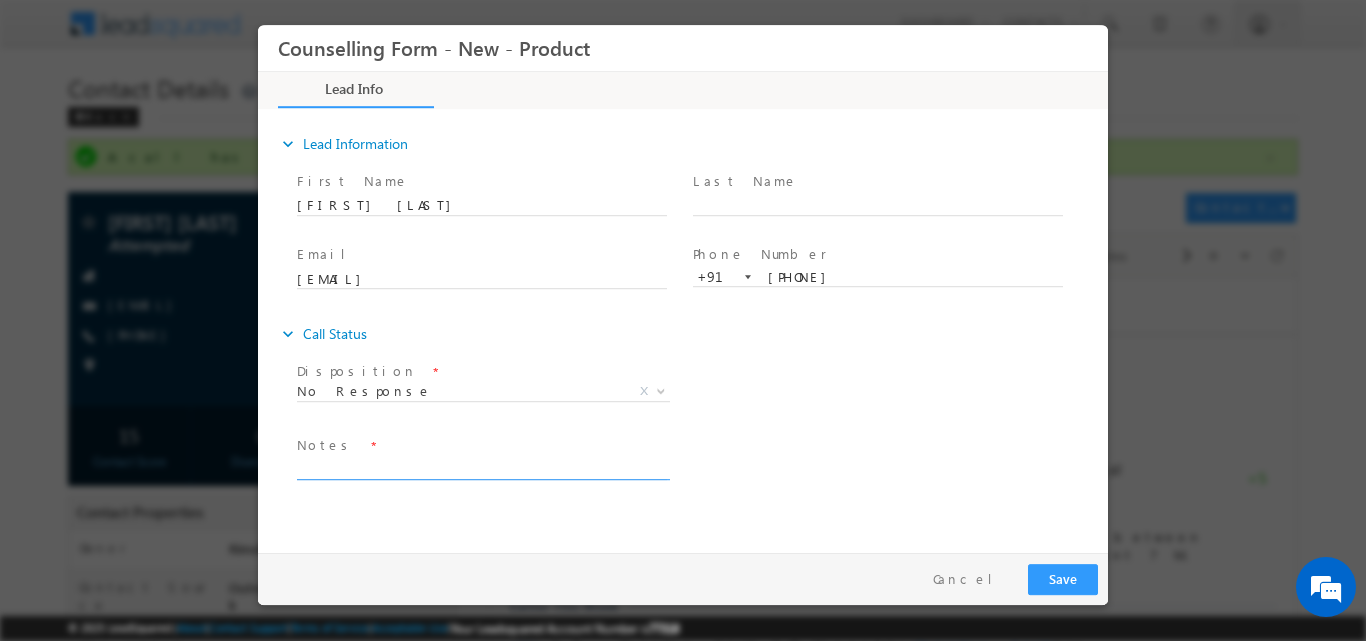 click at bounding box center (482, 467) 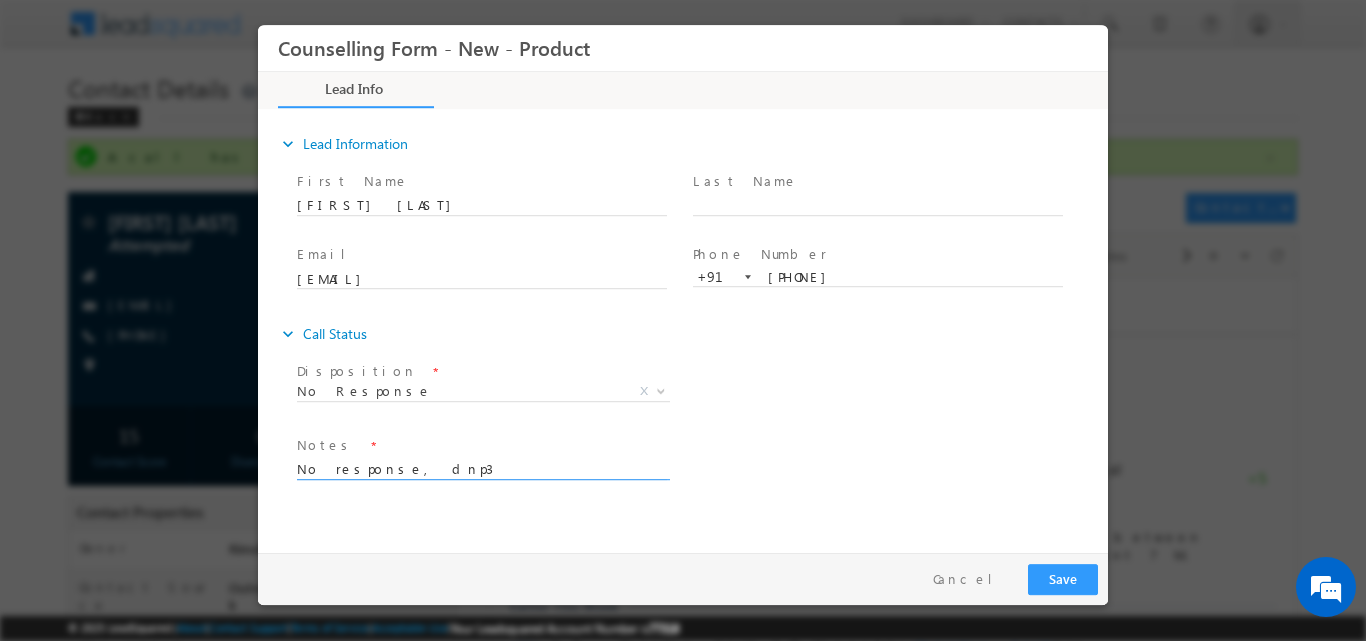 type on "No response, dnp3" 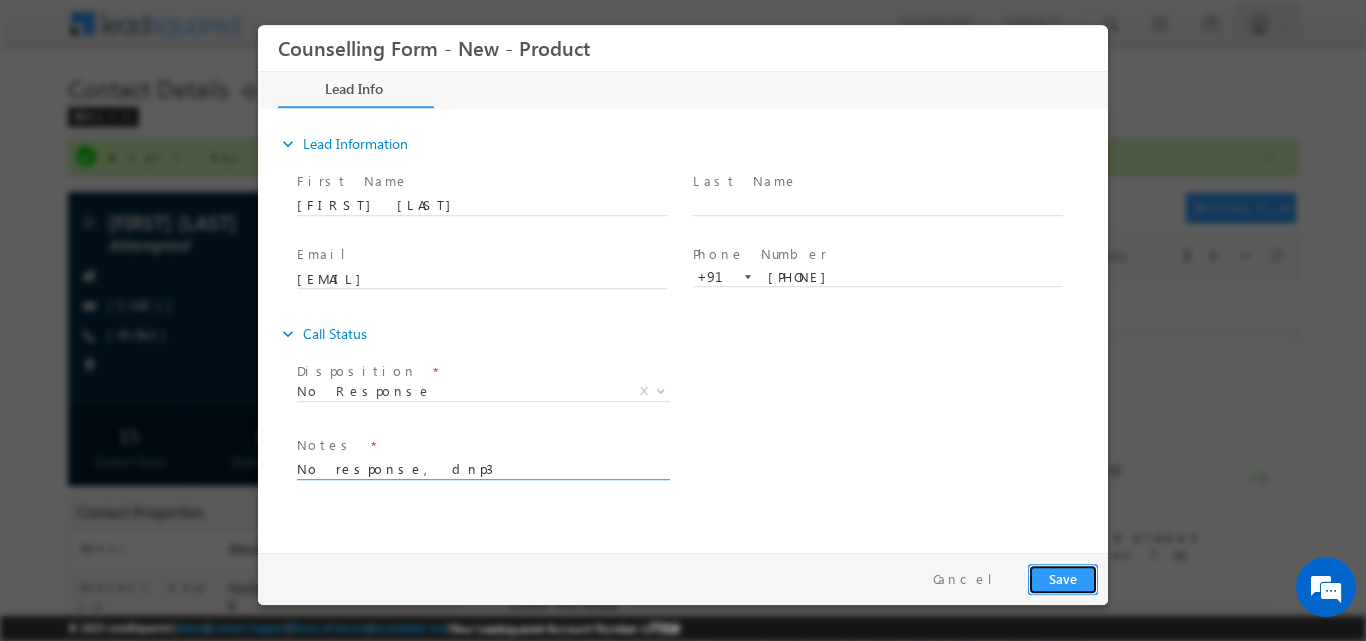 click on "Save" at bounding box center [1063, 578] 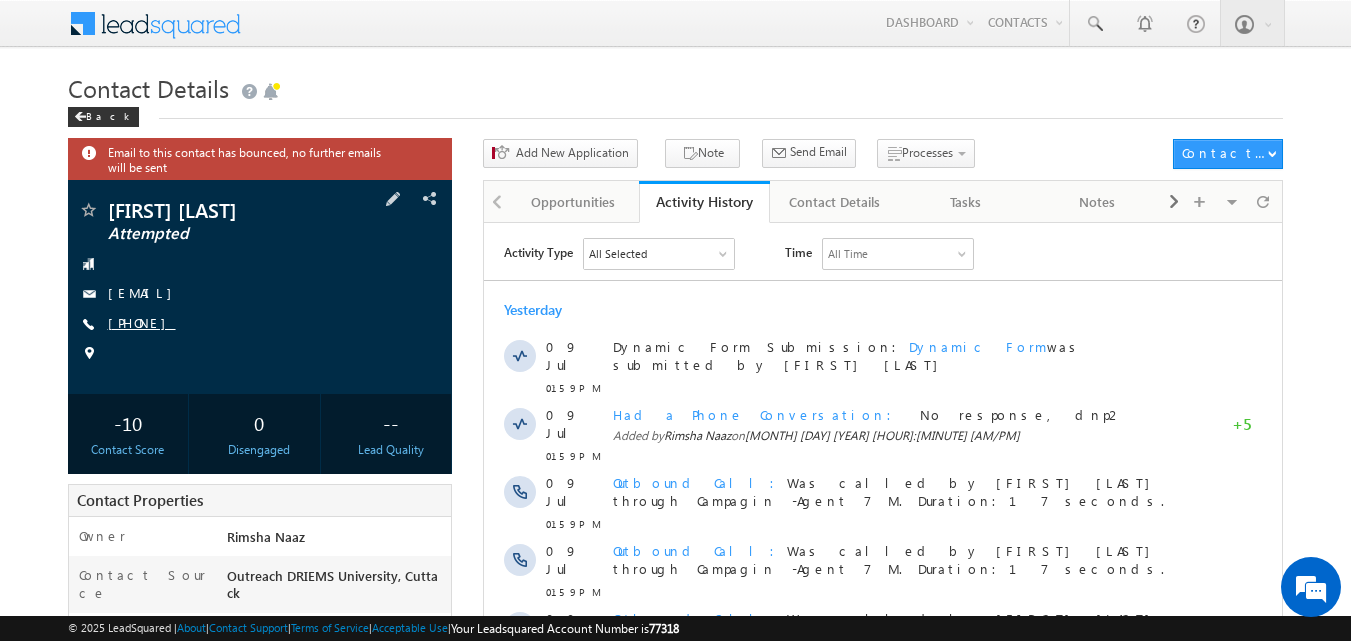 scroll, scrollTop: 0, scrollLeft: 0, axis: both 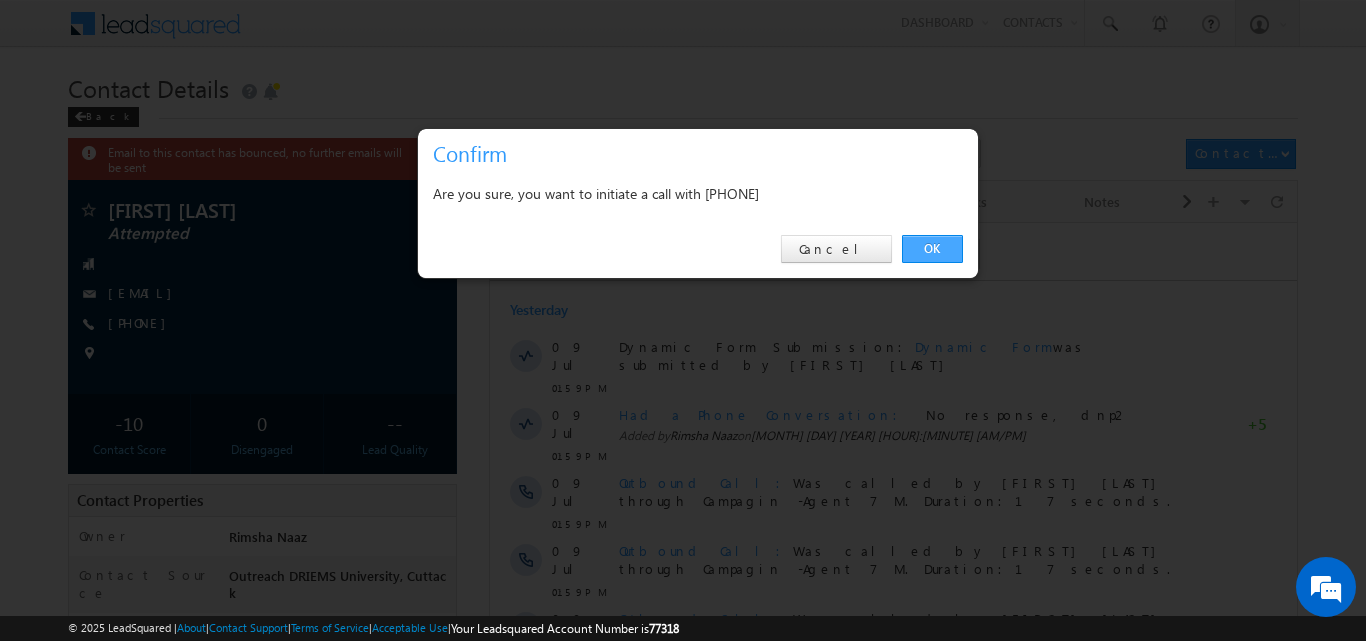 drag, startPoint x: 933, startPoint y: 230, endPoint x: 929, endPoint y: 254, distance: 24.33105 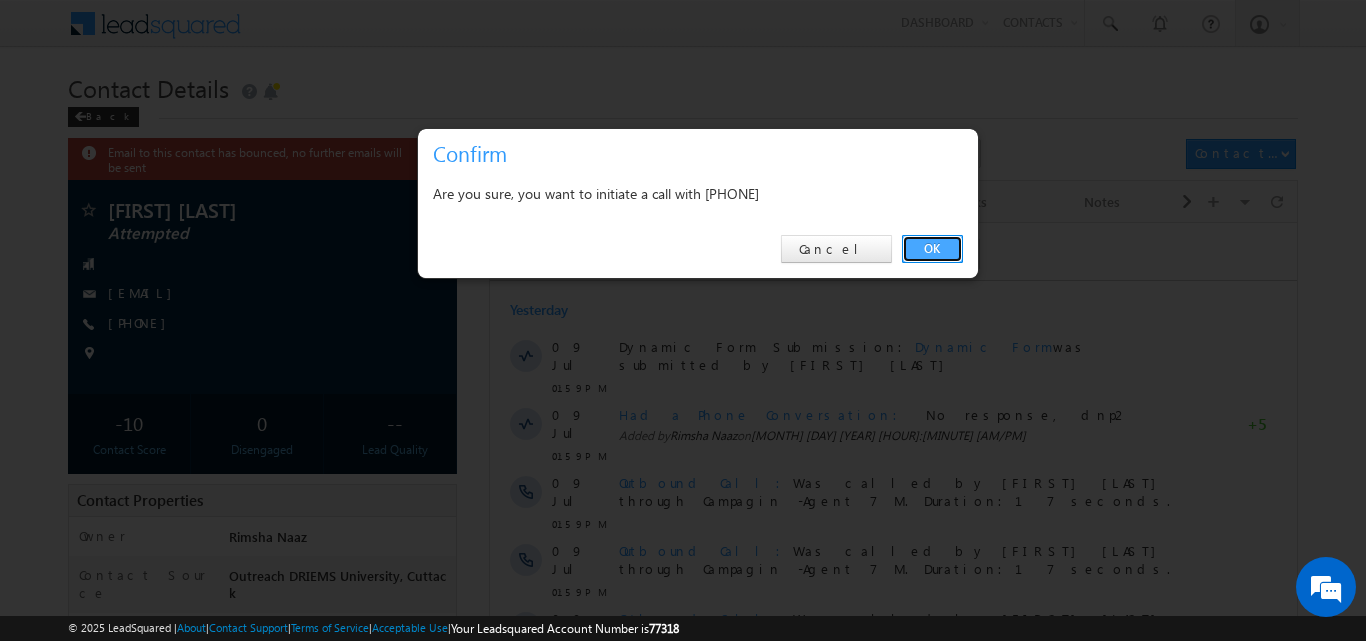 click on "OK" at bounding box center (932, 249) 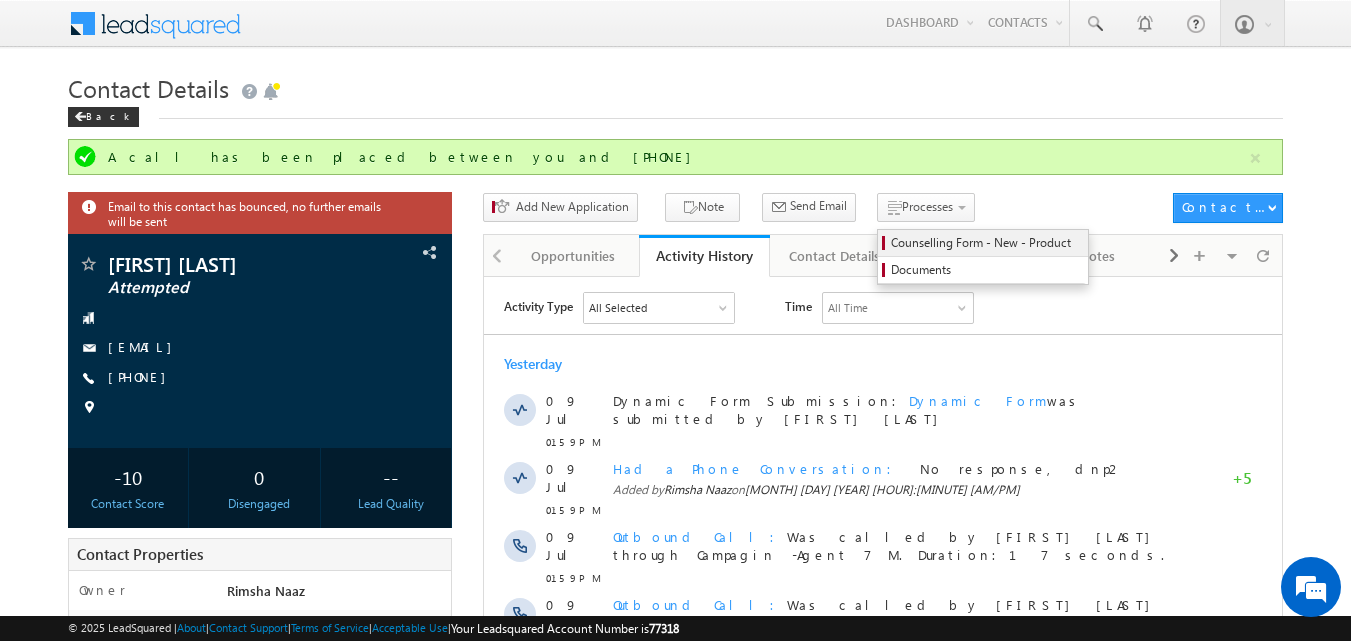 click on "Counselling Form - New - Product" at bounding box center (983, 243) 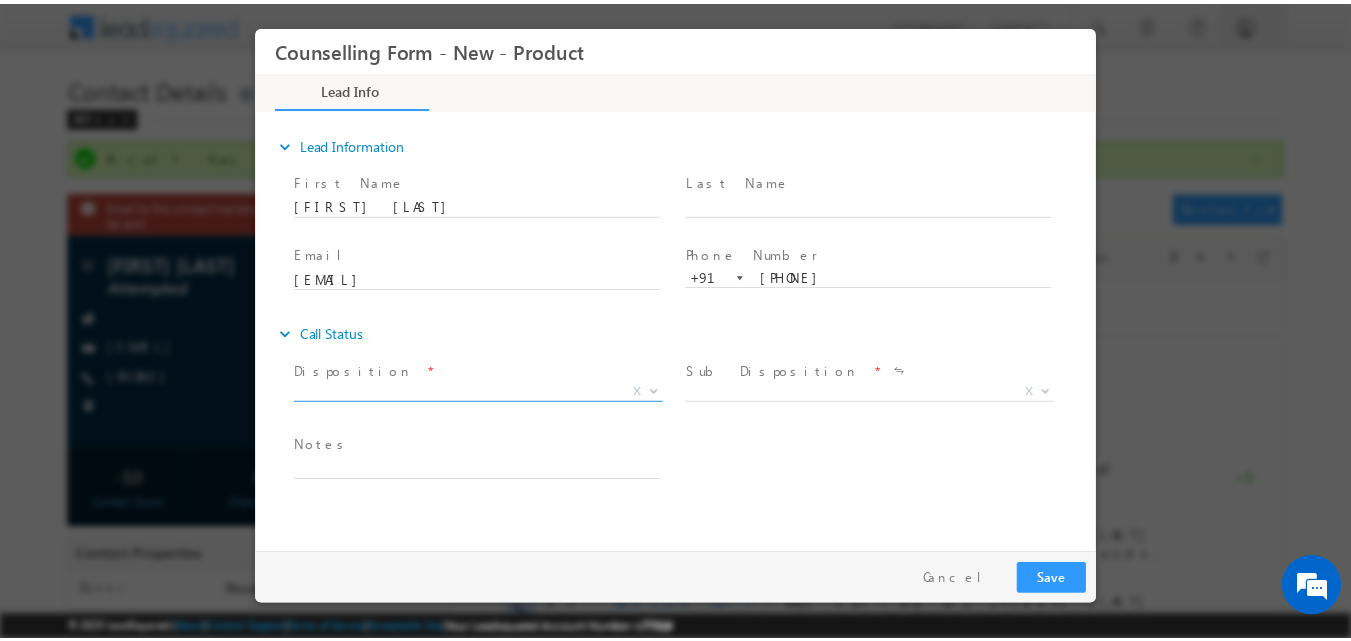scroll, scrollTop: 0, scrollLeft: 0, axis: both 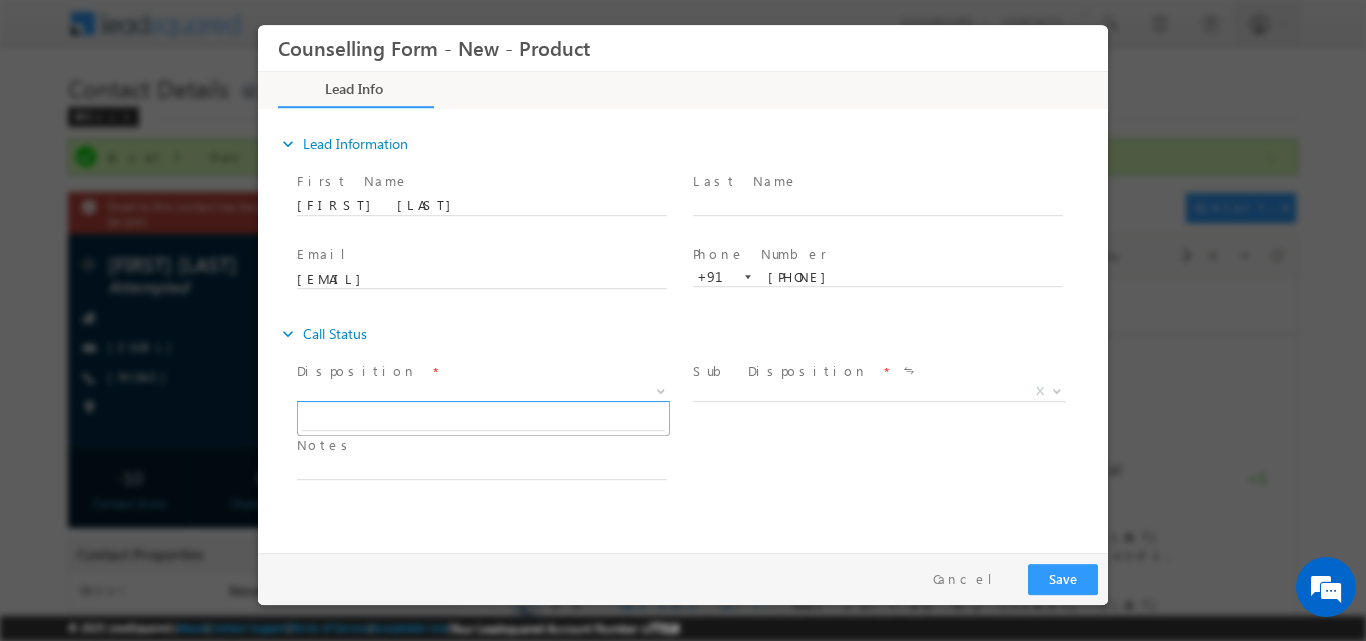 click at bounding box center (659, 390) 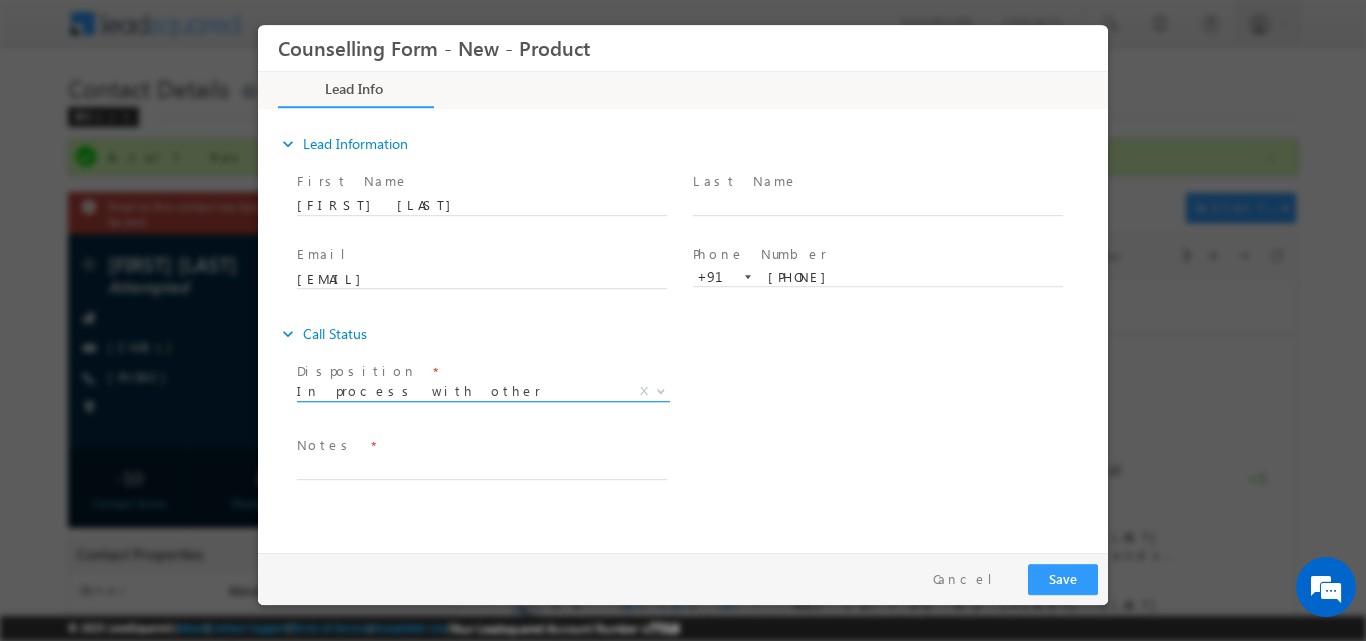 click at bounding box center [661, 389] 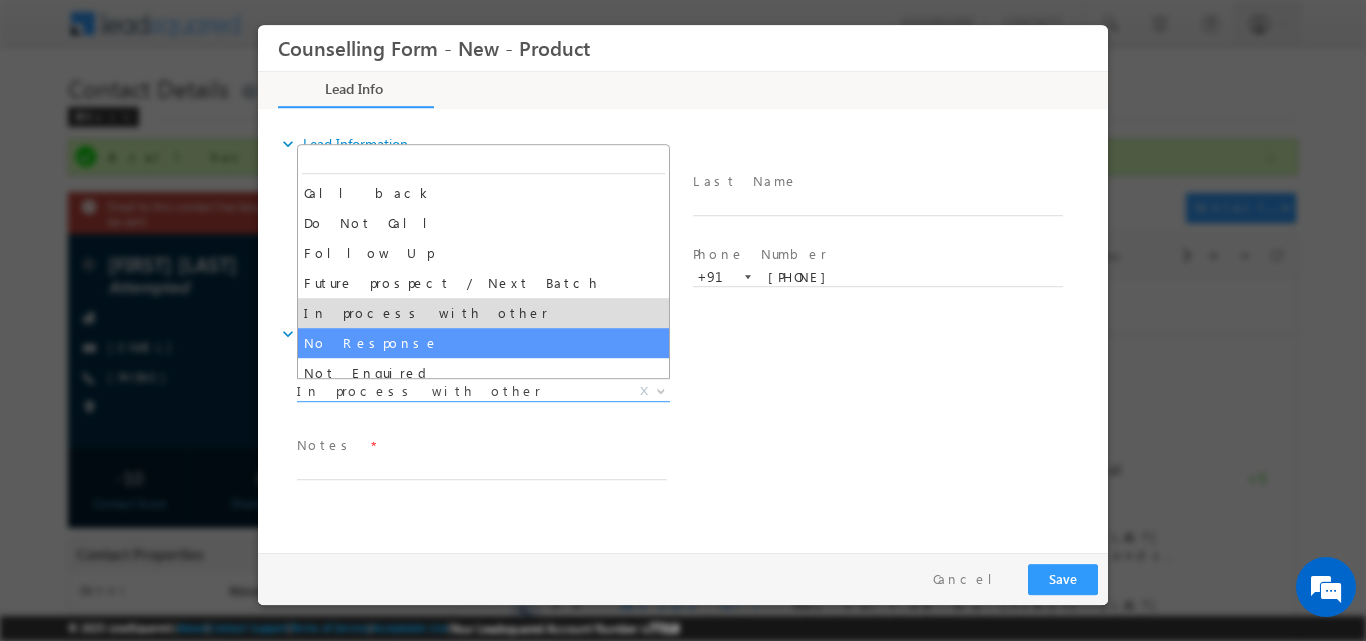 select on "No Response" 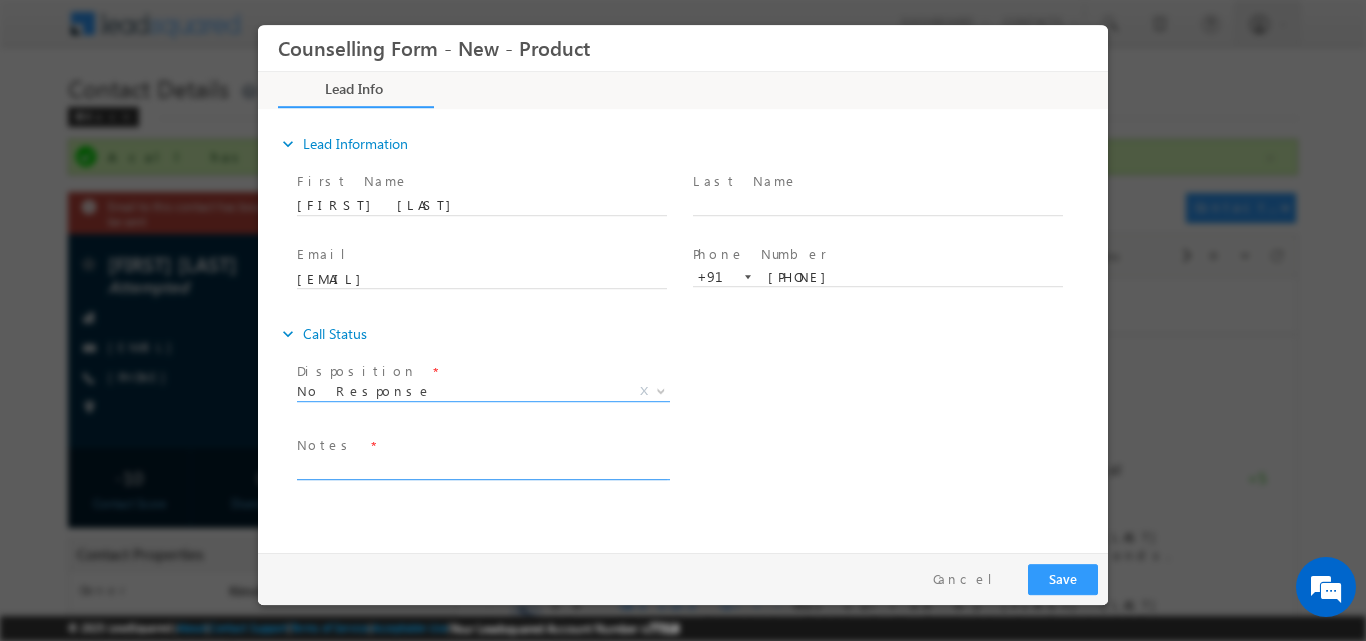 click at bounding box center (482, 467) 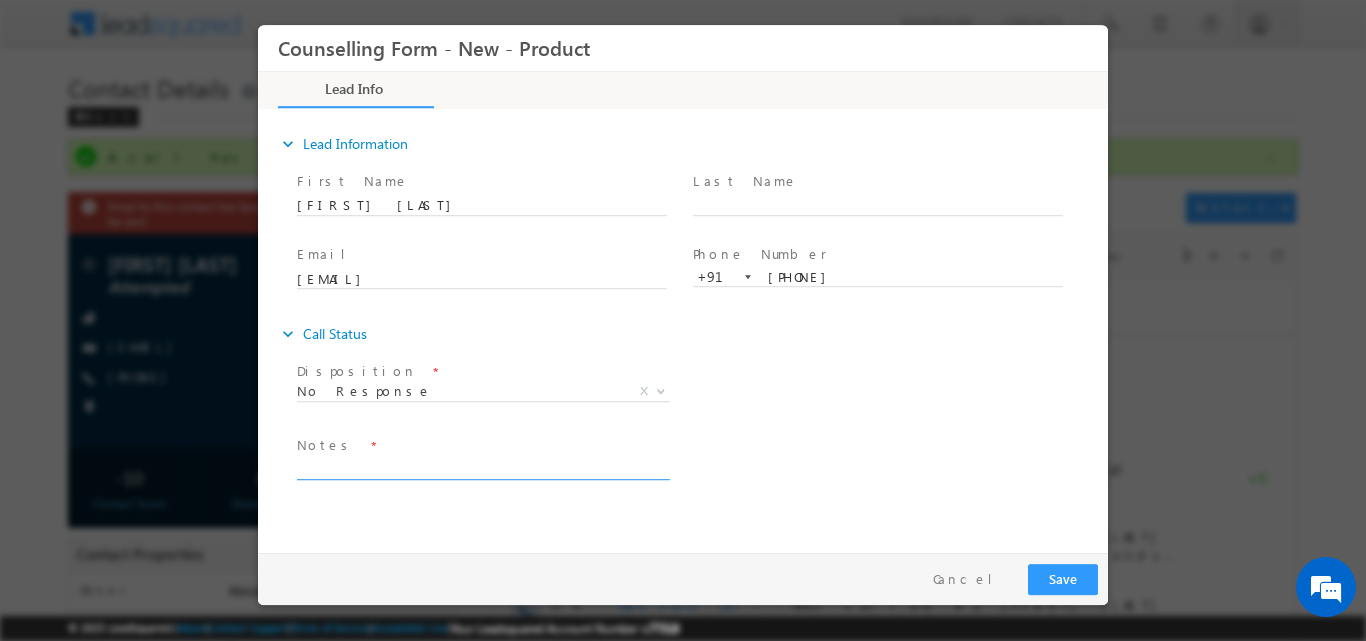 paste on "No response, dnp" 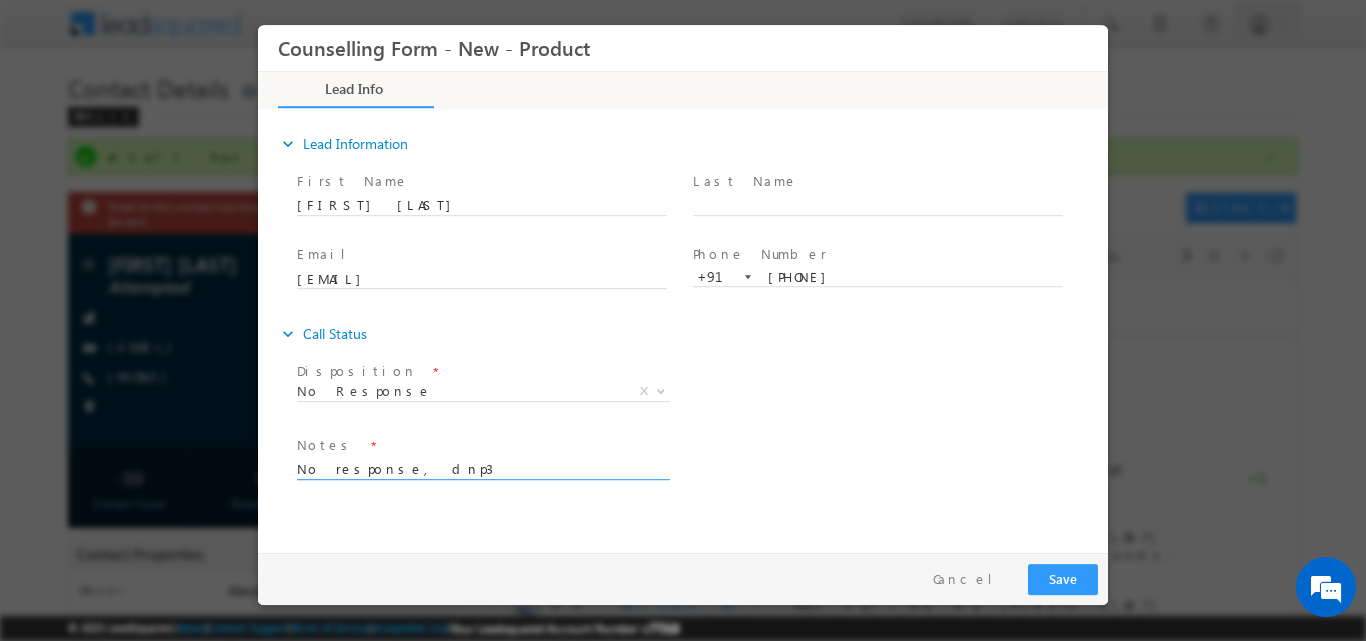 type on "No response, dnp3" 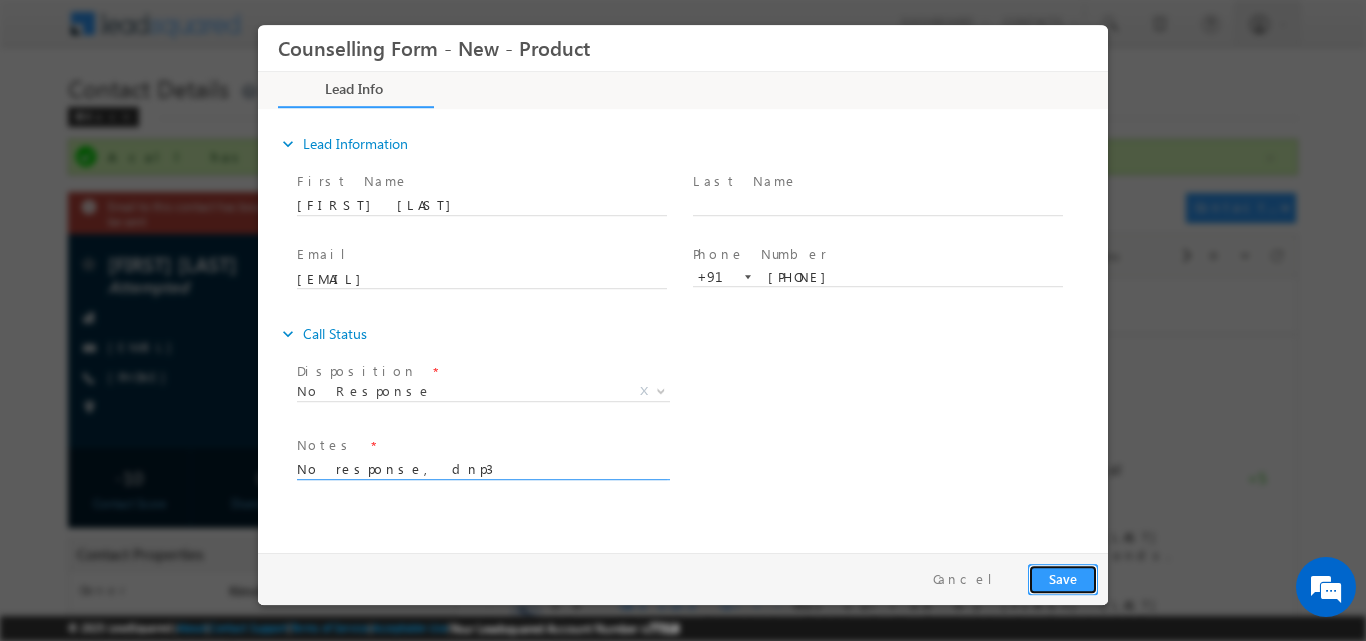 click on "Save" at bounding box center [1063, 578] 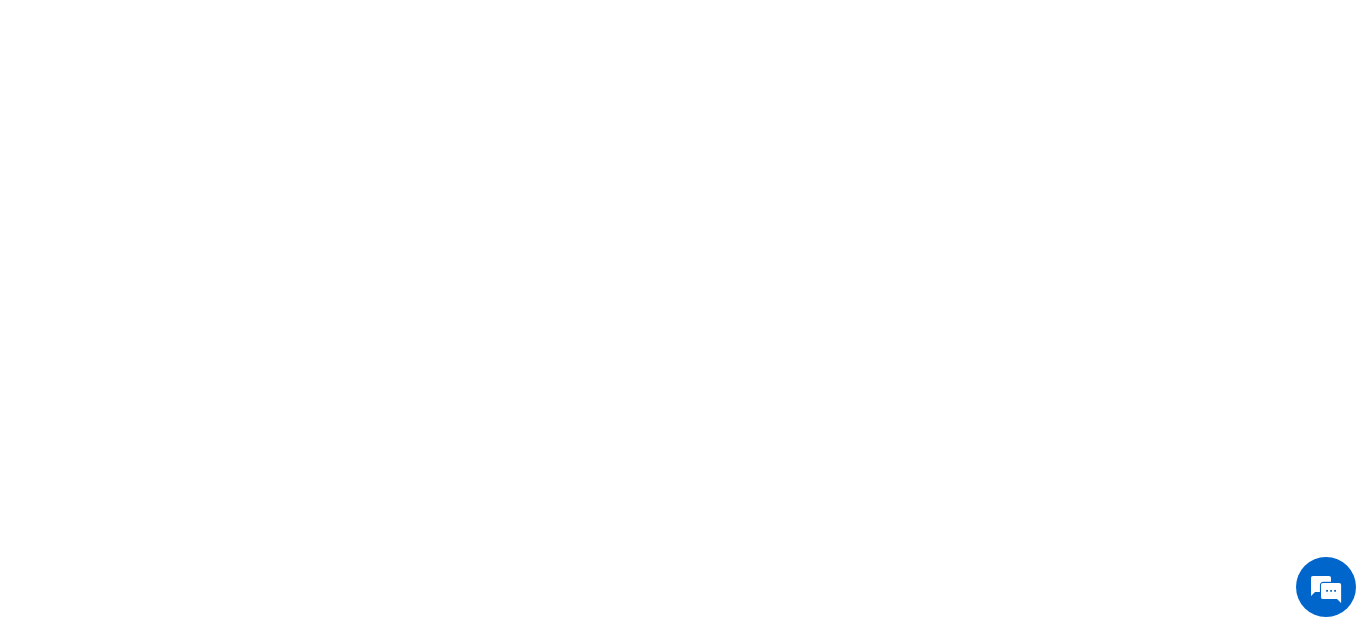 scroll, scrollTop: 0, scrollLeft: 0, axis: both 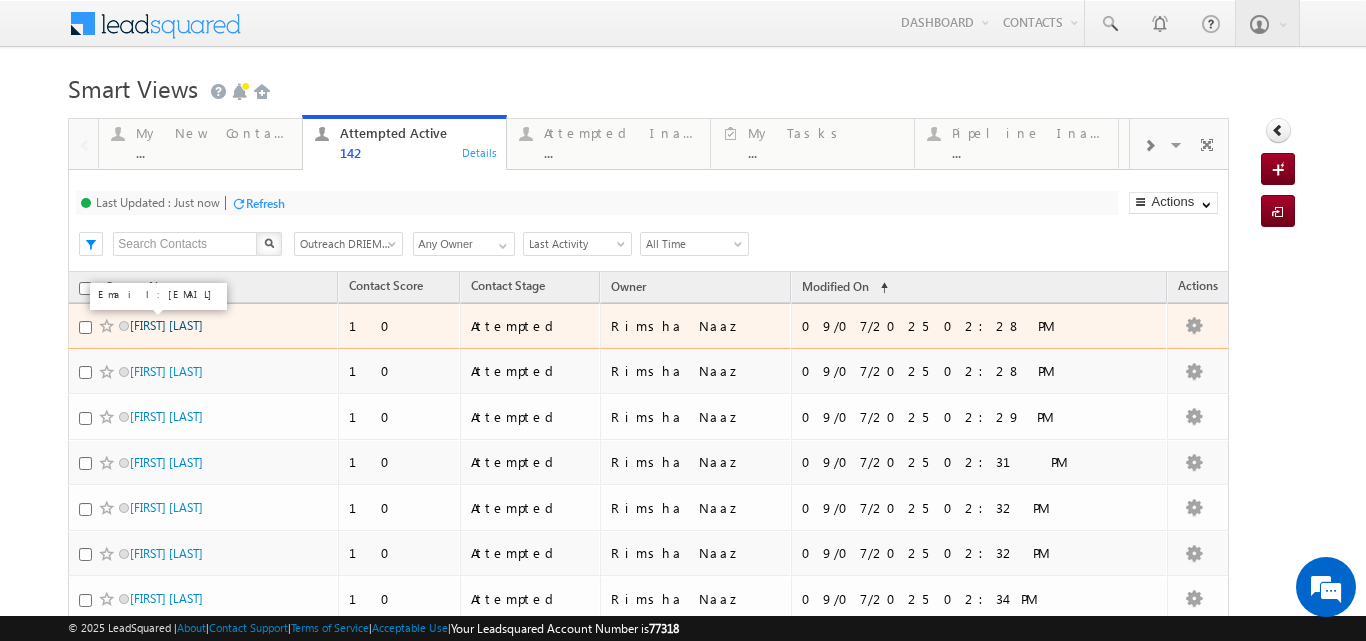 click on "RATIKANTA PATI" at bounding box center (166, 325) 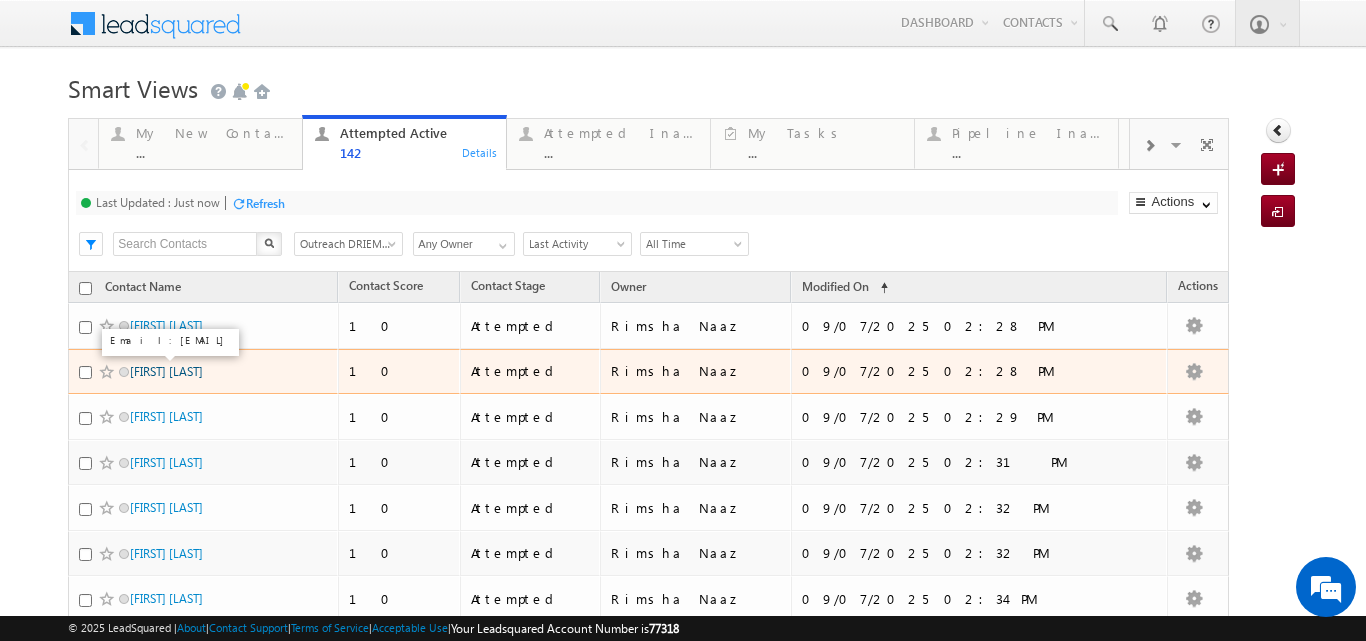 click on "Nihar Ranjan Mohapatra" at bounding box center (166, 371) 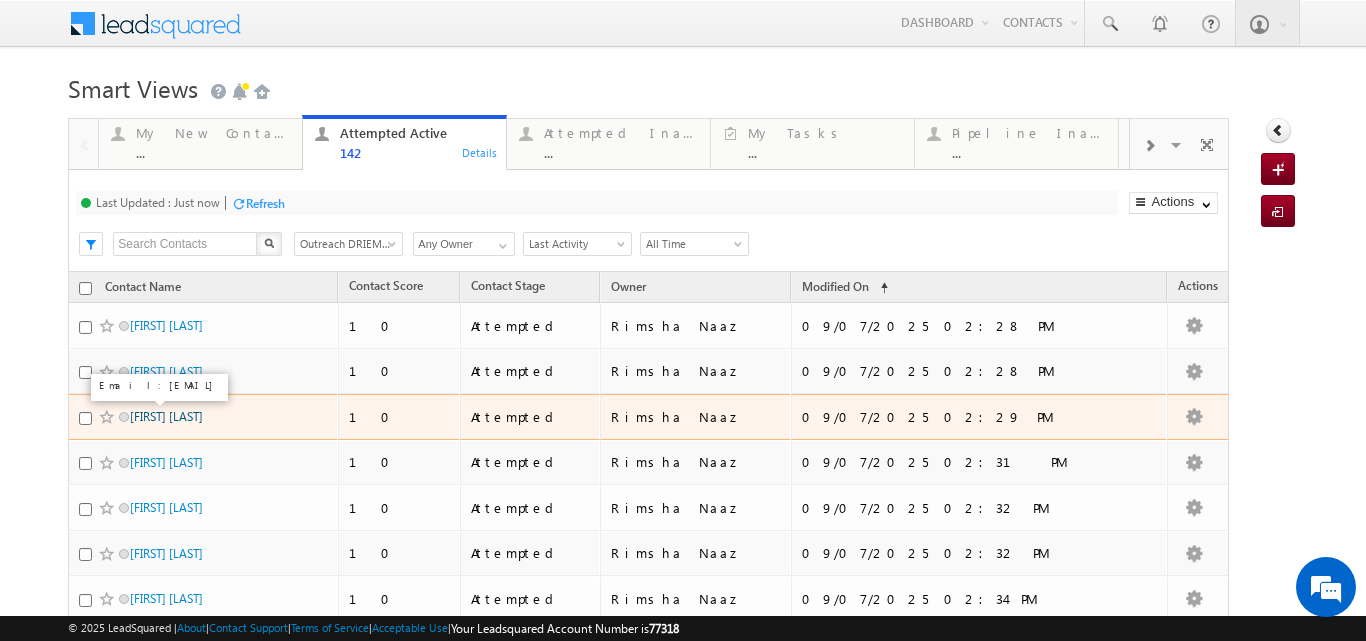 click on "[NAME] [LAST]" at bounding box center [166, 416] 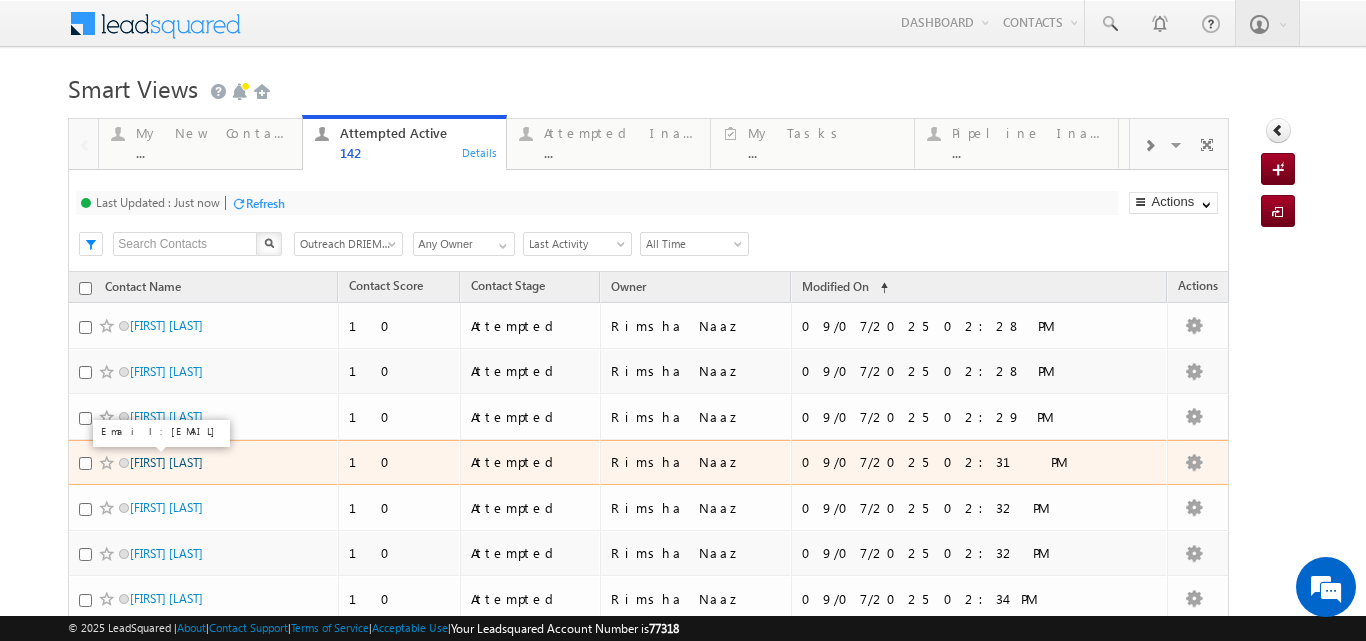 click on "Sk kefayatulla" at bounding box center [166, 462] 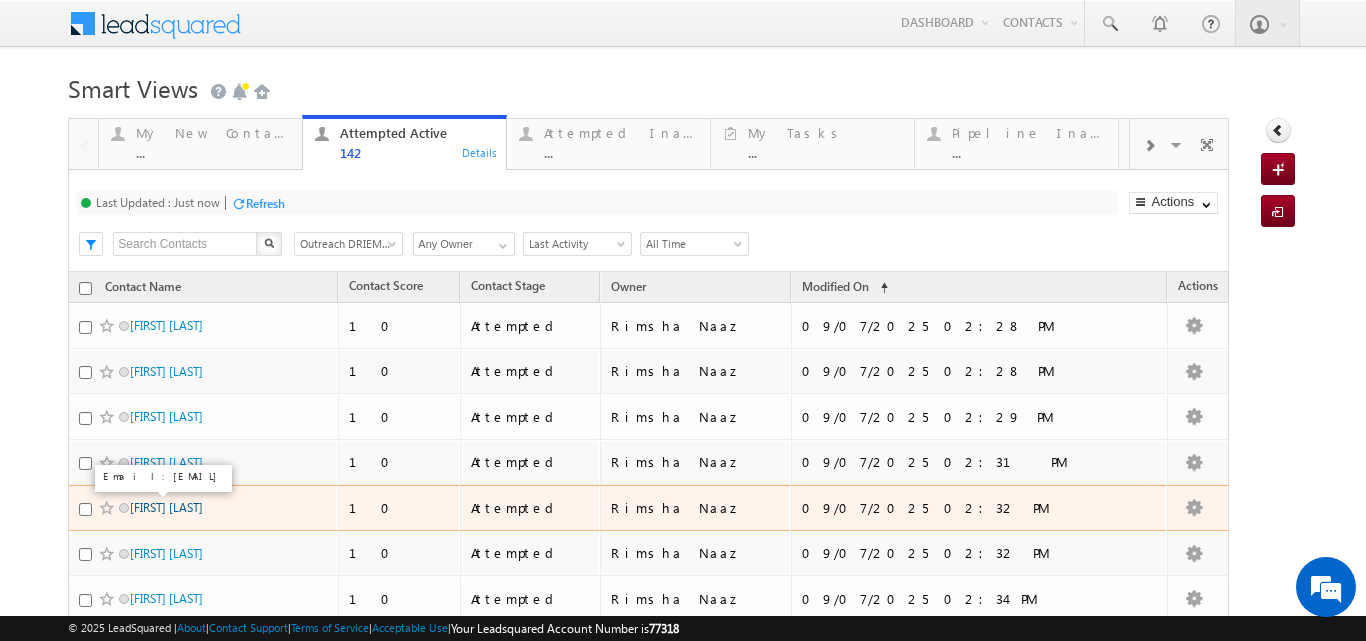 click on "Sk Atahar Iqbal" at bounding box center [166, 507] 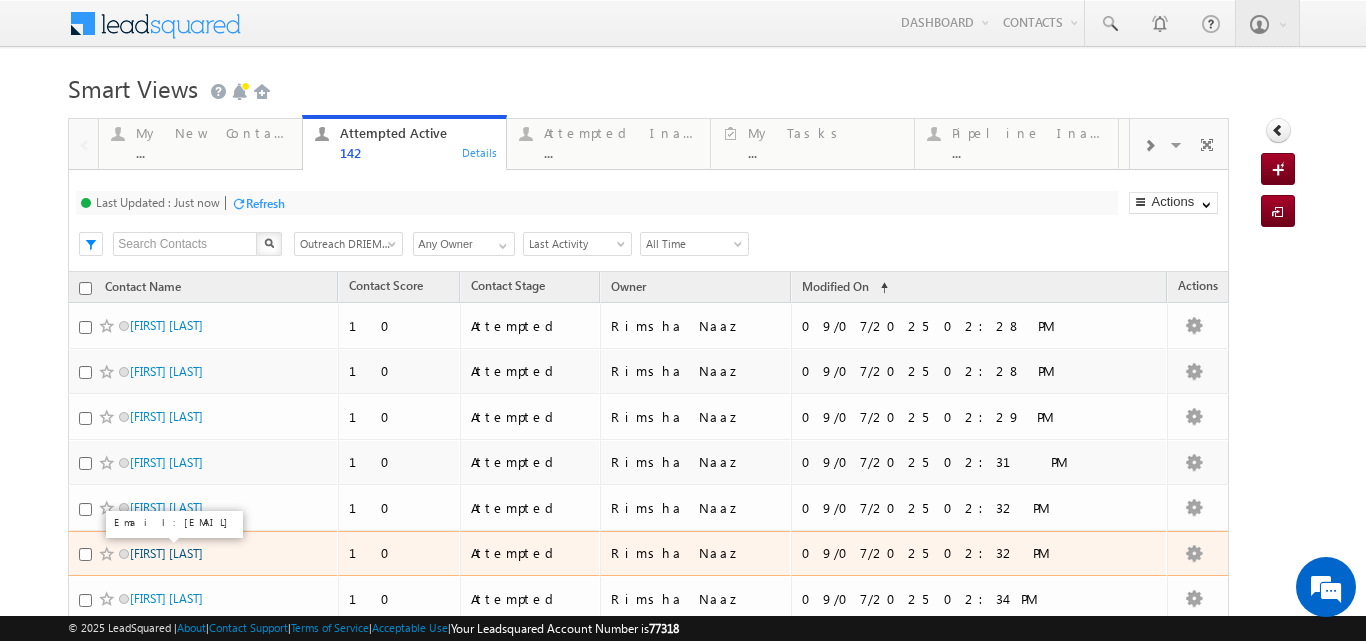 click on "Sruti lopamudra Behera" at bounding box center [166, 553] 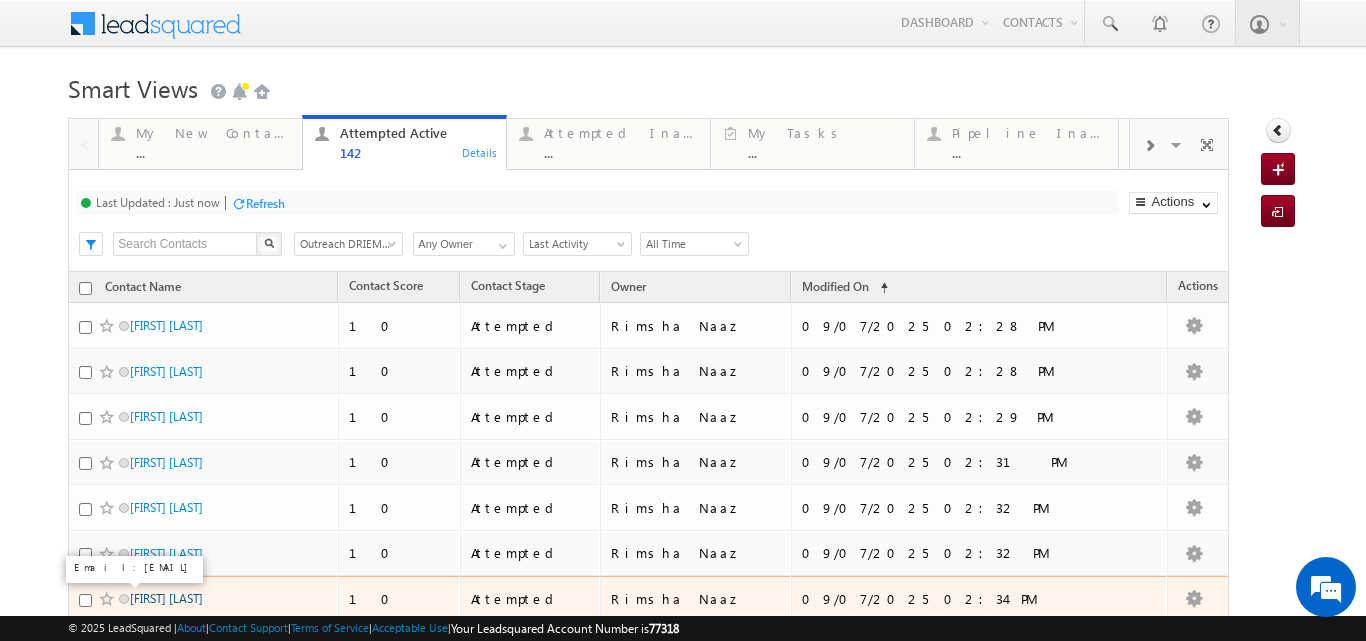click on "Debasis acharya" at bounding box center [166, 598] 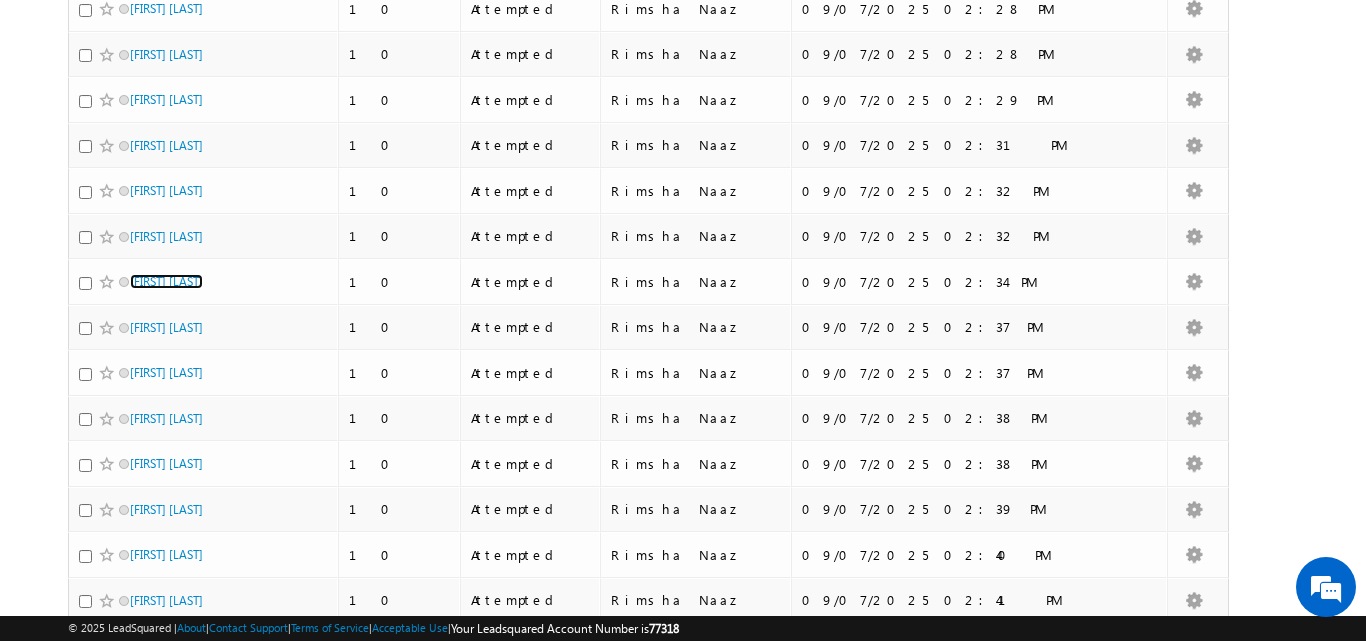 scroll, scrollTop: 325, scrollLeft: 0, axis: vertical 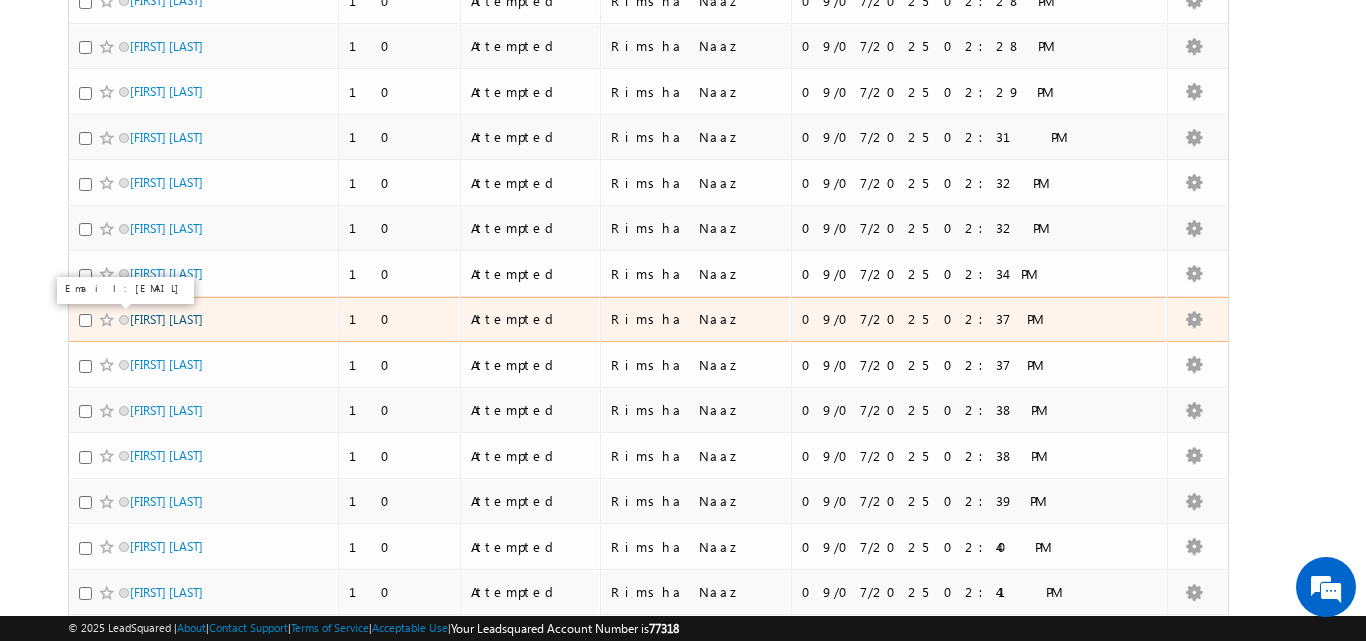 click on "Shiv kumar" at bounding box center [166, 319] 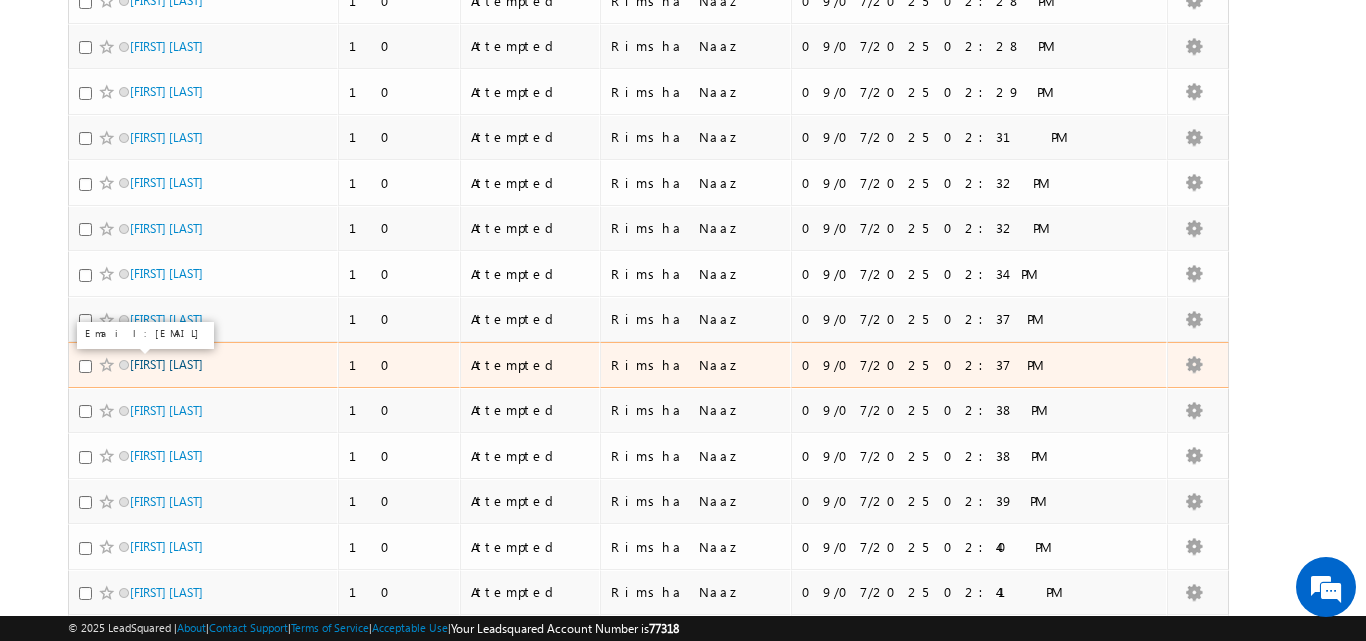 click on "Biswajit Behera" at bounding box center [166, 364] 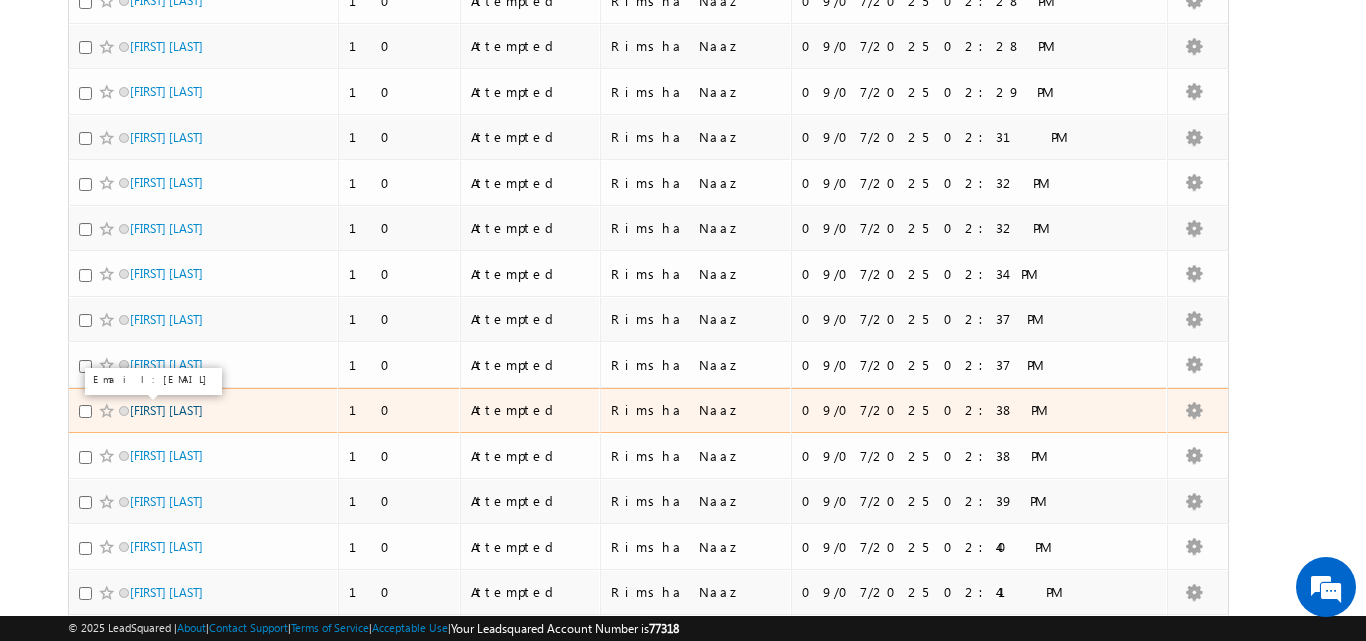 click on "Narendra senapati" at bounding box center [166, 410] 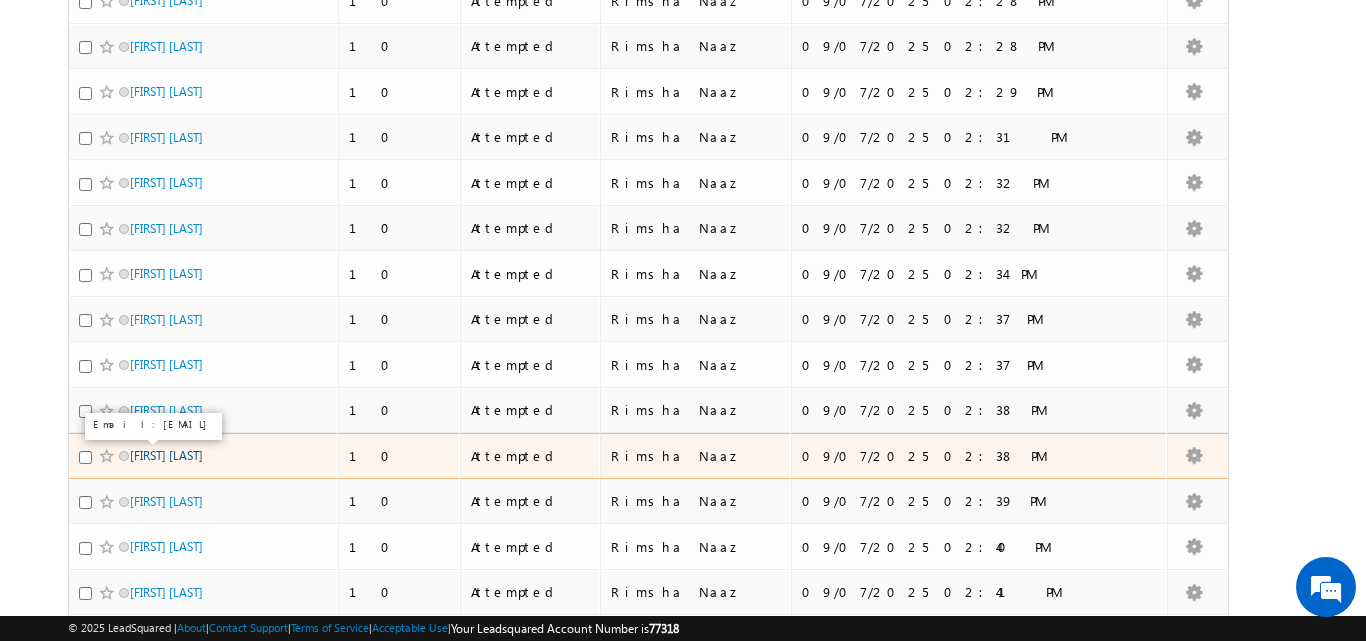 click on "Aditya jayaprakash" at bounding box center [166, 455] 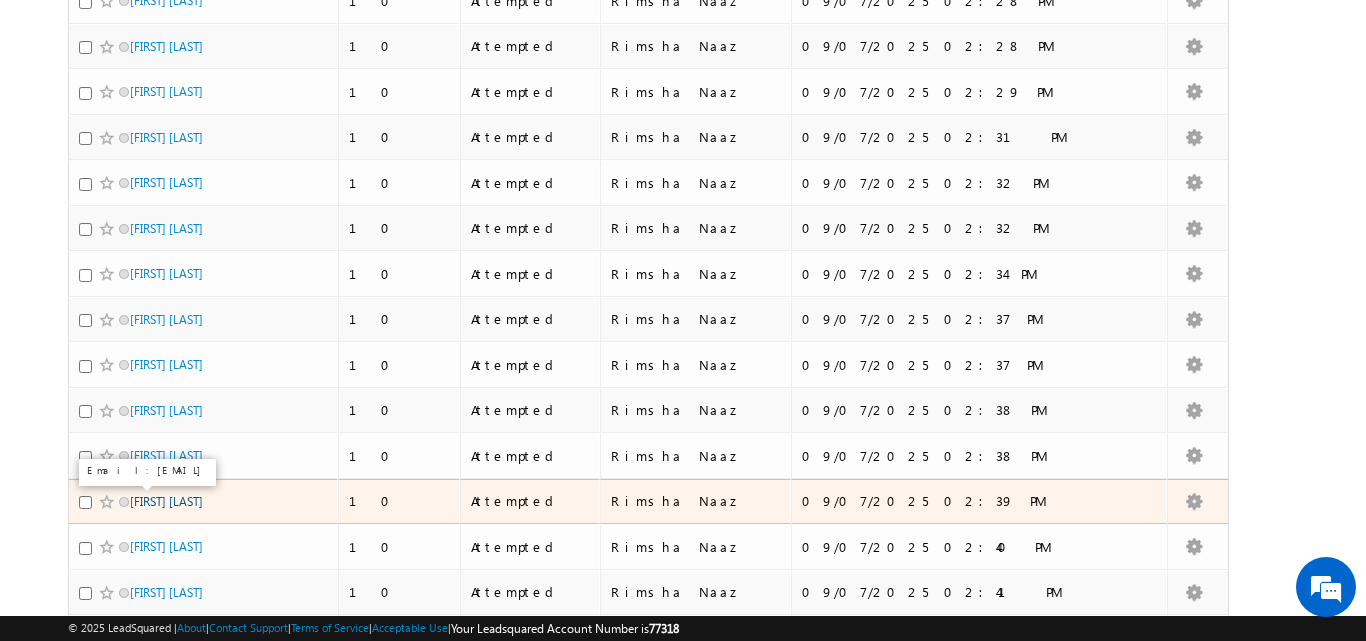 click on "Mikul sahoo" at bounding box center [166, 501] 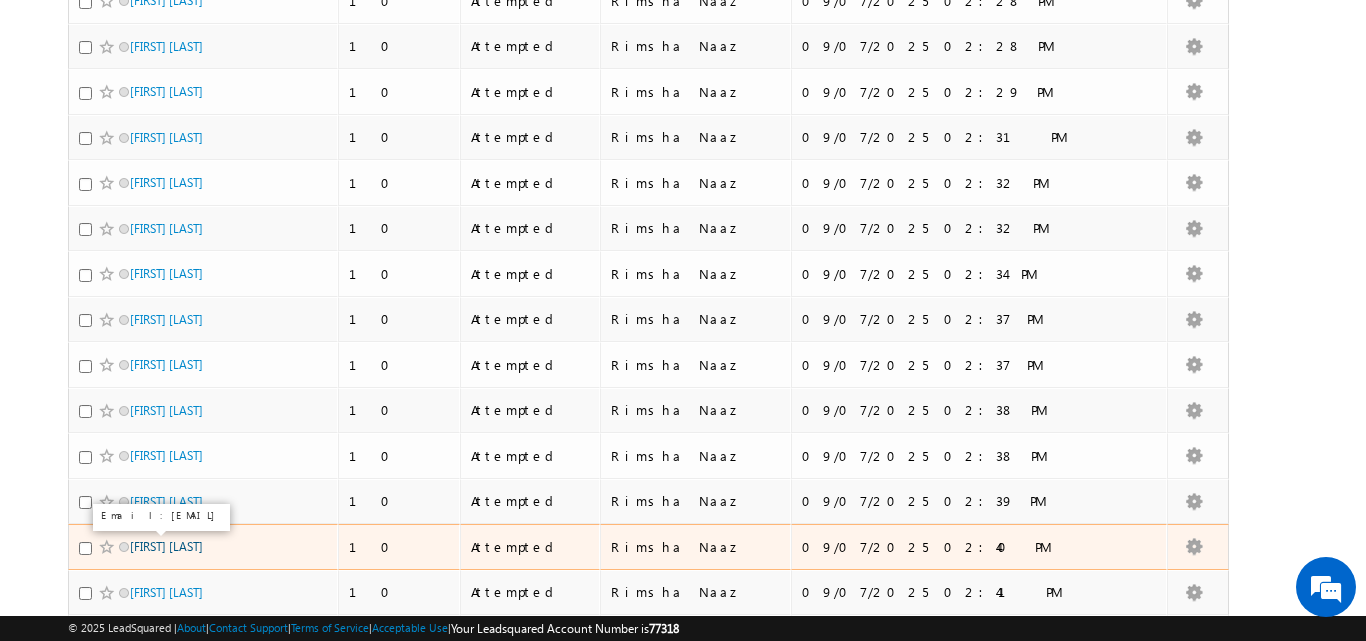 click on "Swastri Bandita Dash" at bounding box center (166, 546) 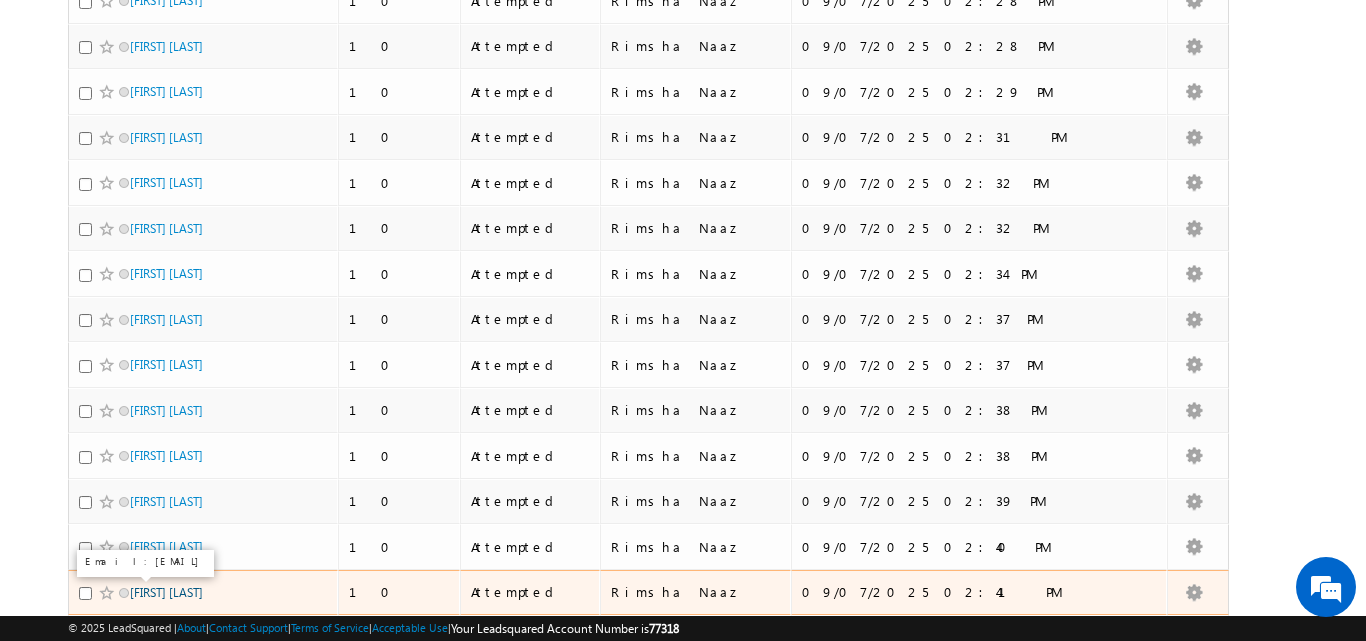click on "Sonali Sahoo" at bounding box center (166, 592) 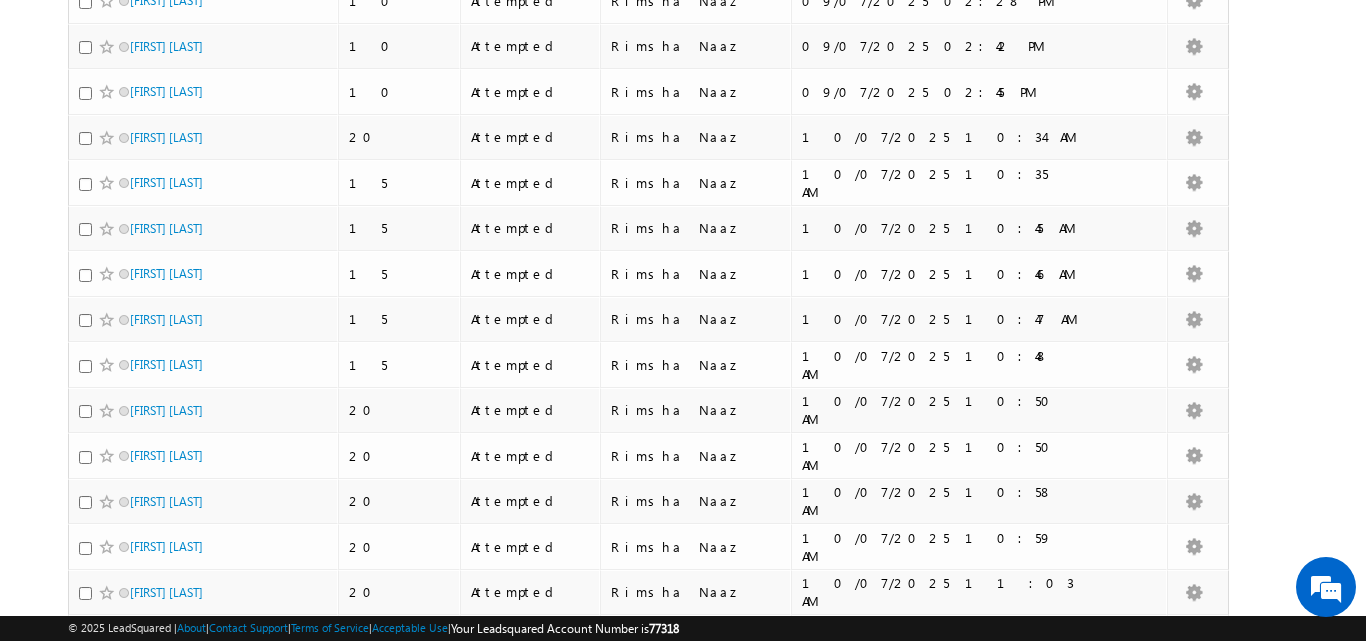 scroll, scrollTop: 0, scrollLeft: 0, axis: both 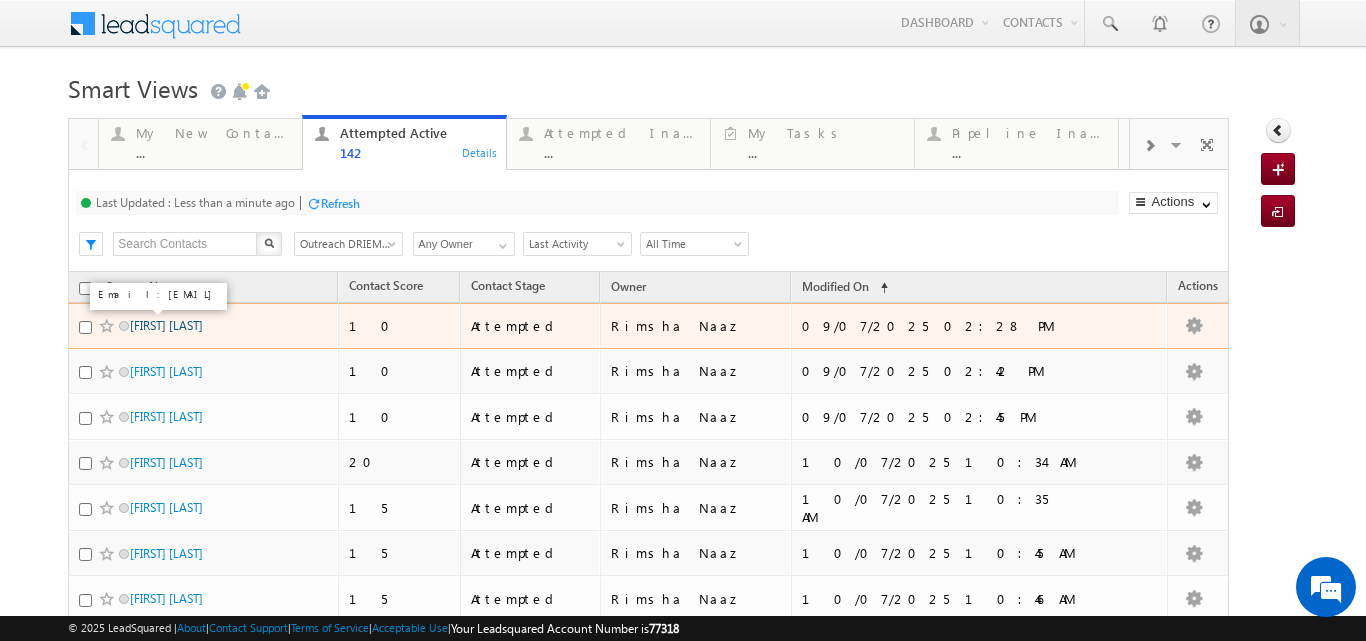 click on "RATIKANTA PATI" at bounding box center [166, 325] 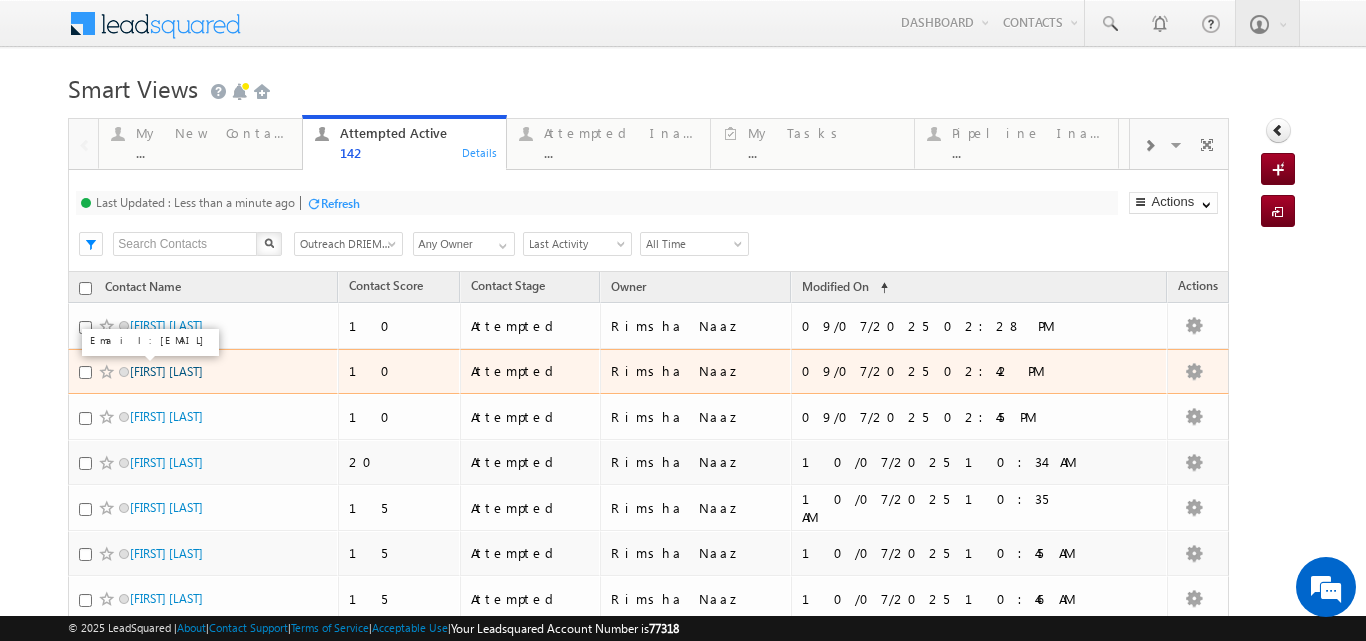 click on "Mandakini Sahoo" at bounding box center [166, 371] 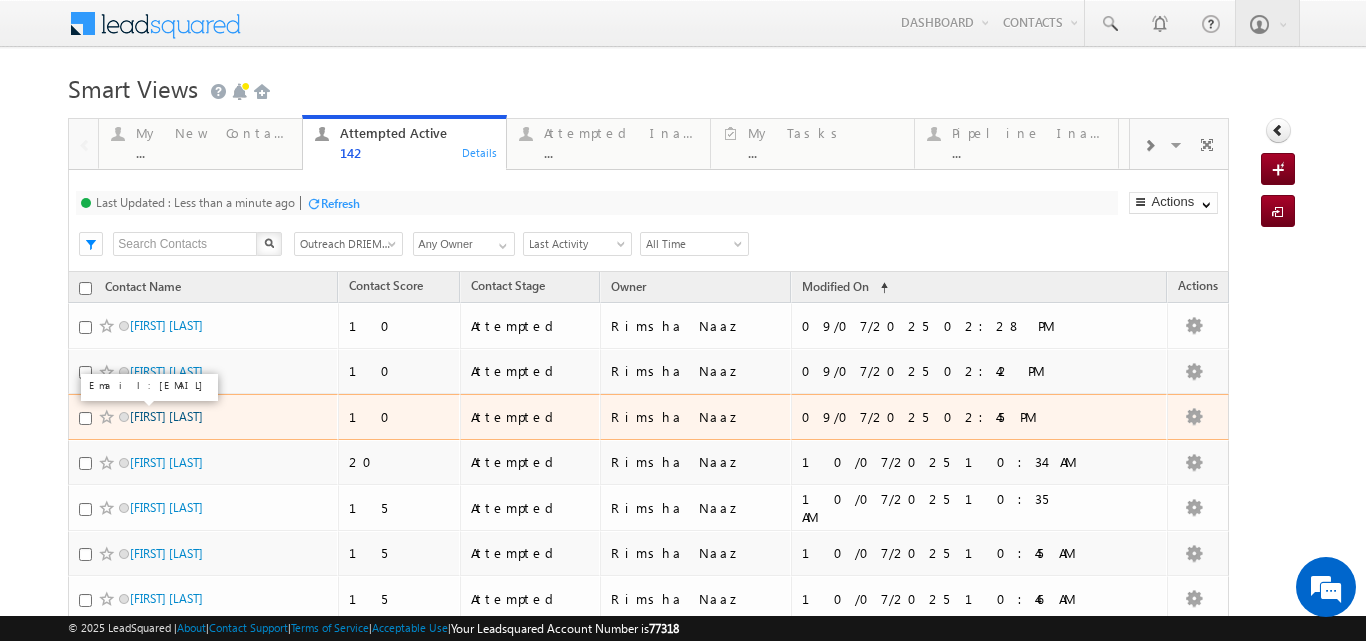 click on "Sasmita mandal" at bounding box center (166, 416) 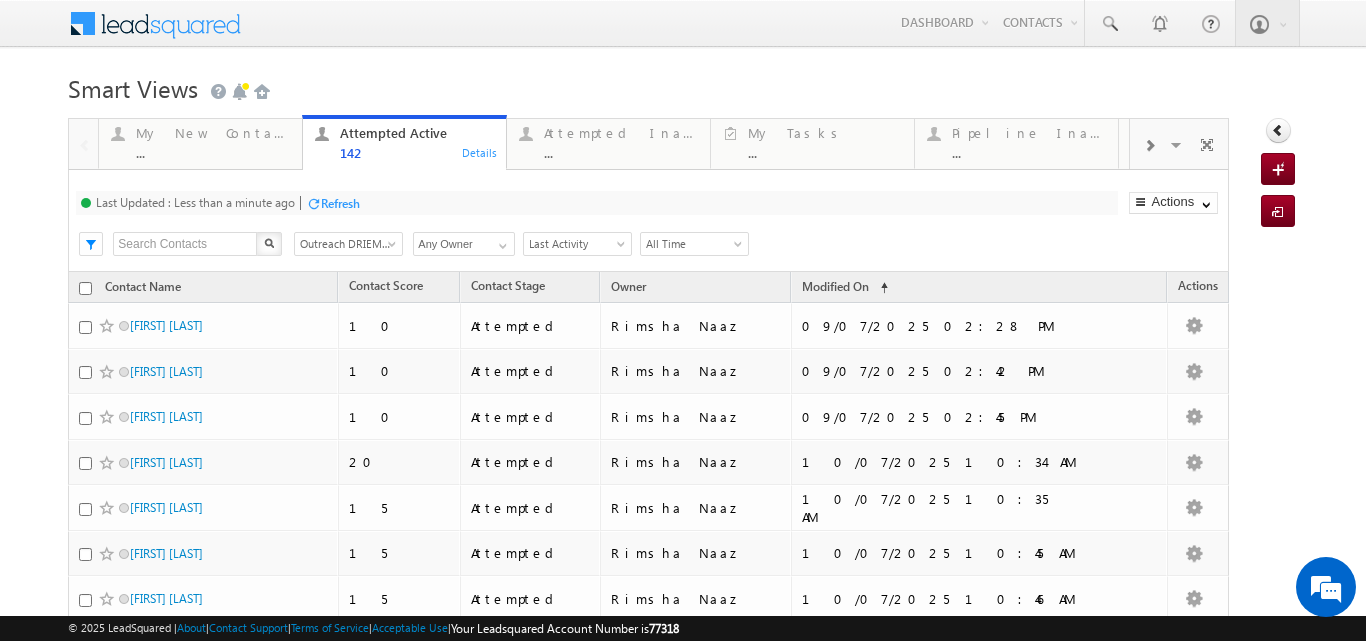 click at bounding box center [313, 203] 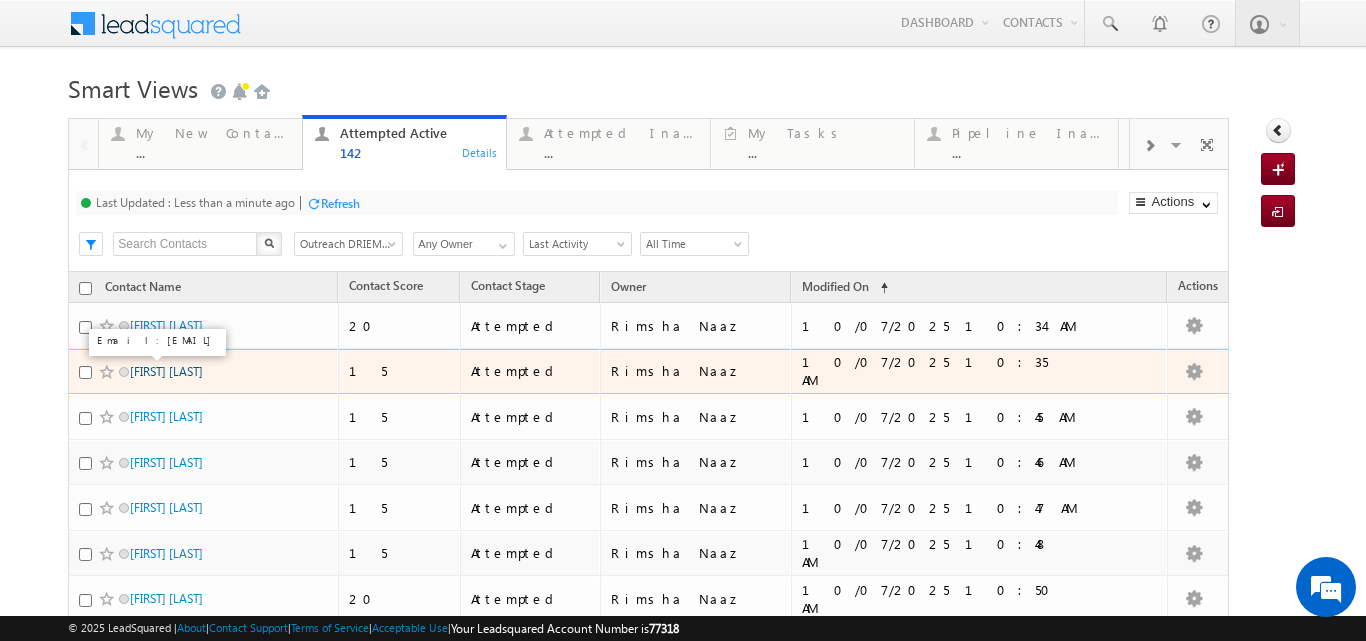 click on "Biswa Ranjan Das" at bounding box center (166, 371) 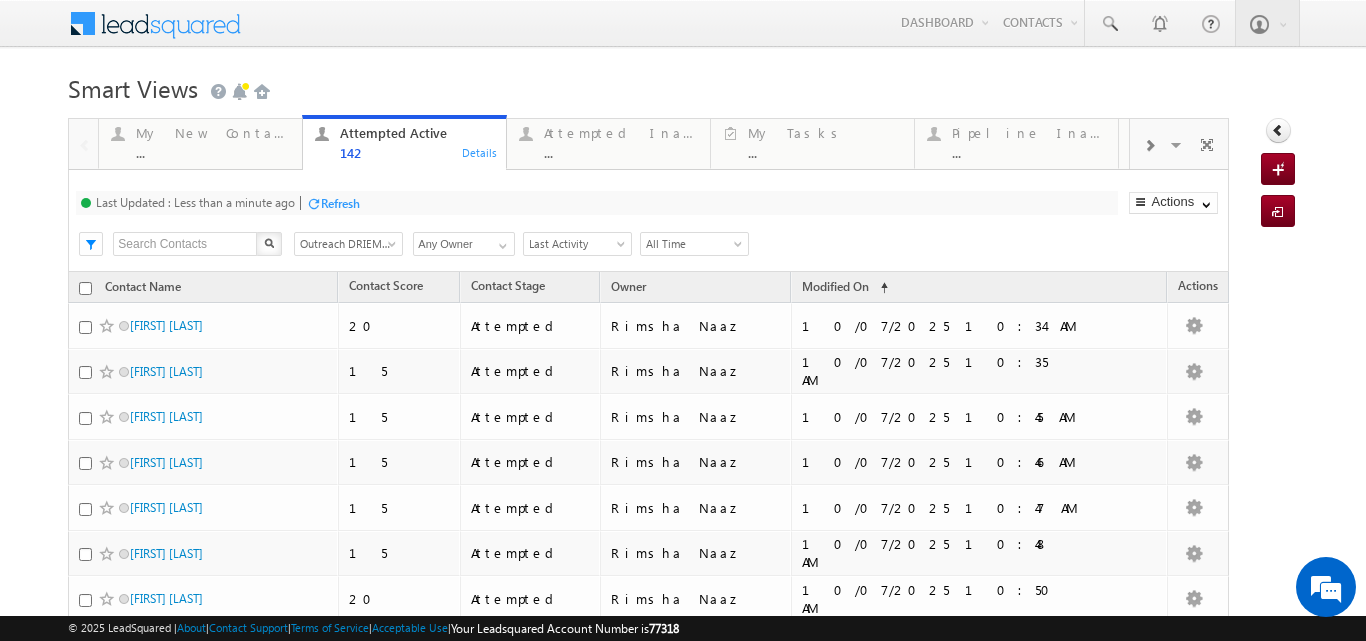 click on "Refresh" at bounding box center (340, 203) 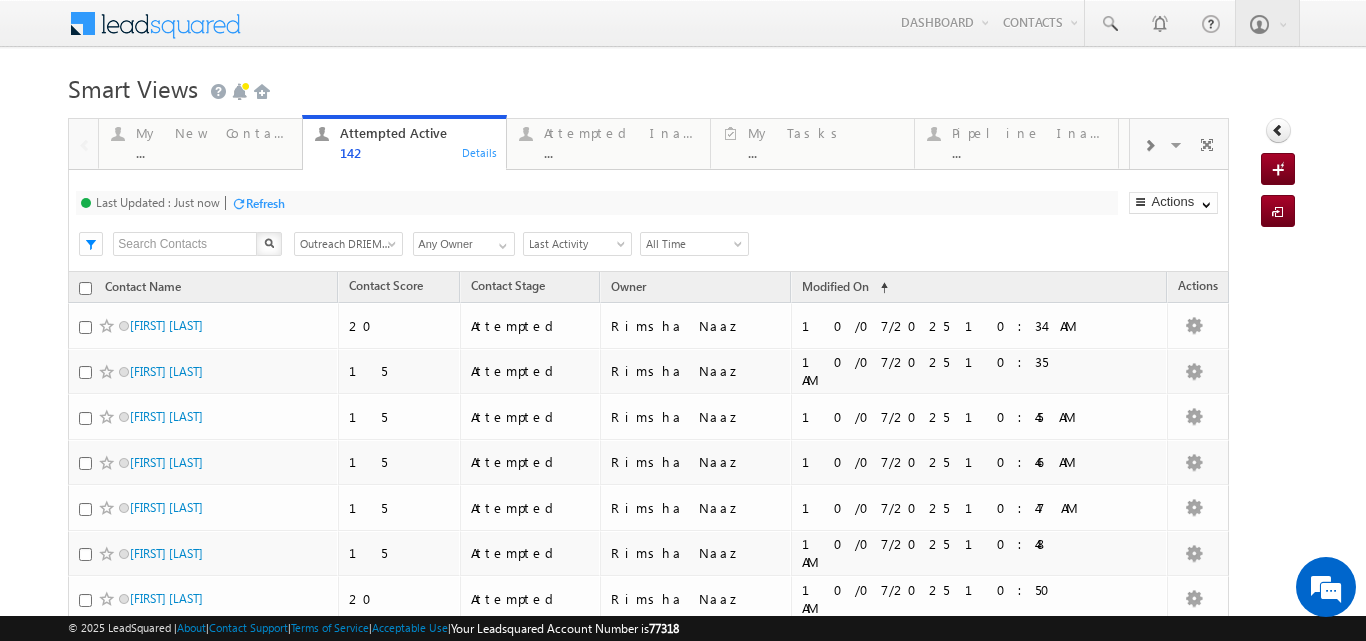 scroll, scrollTop: 4413, scrollLeft: 0, axis: vertical 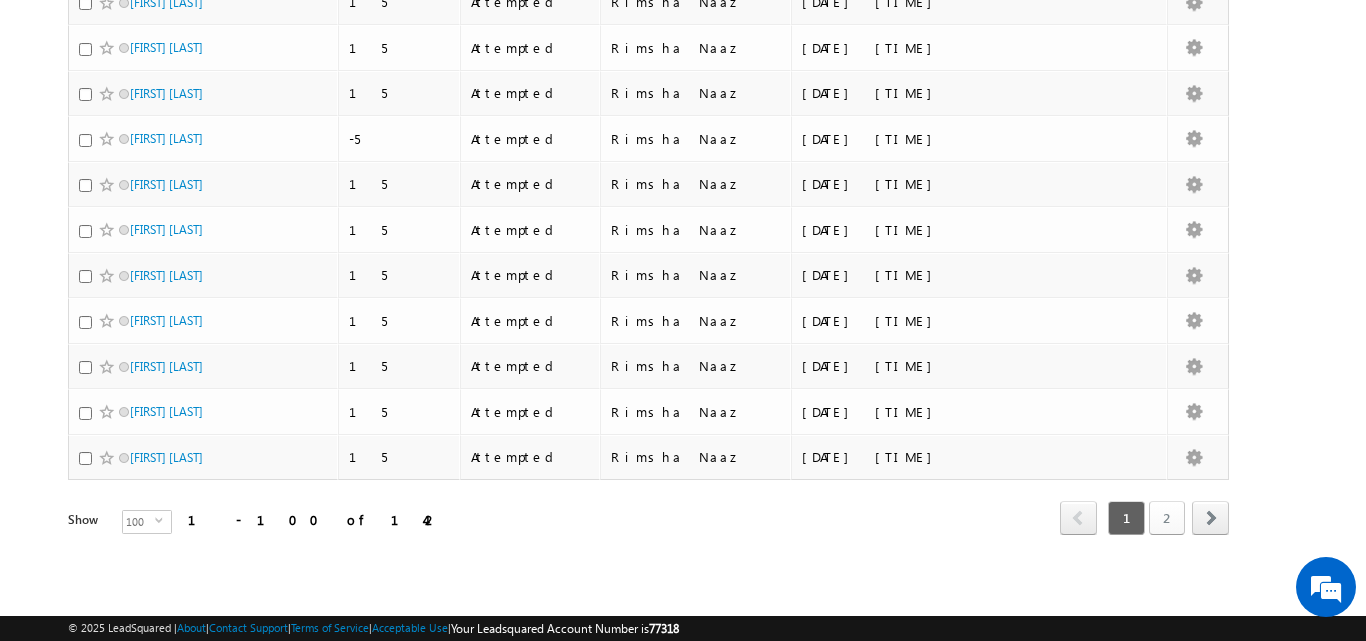 click on "2" at bounding box center [1167, 518] 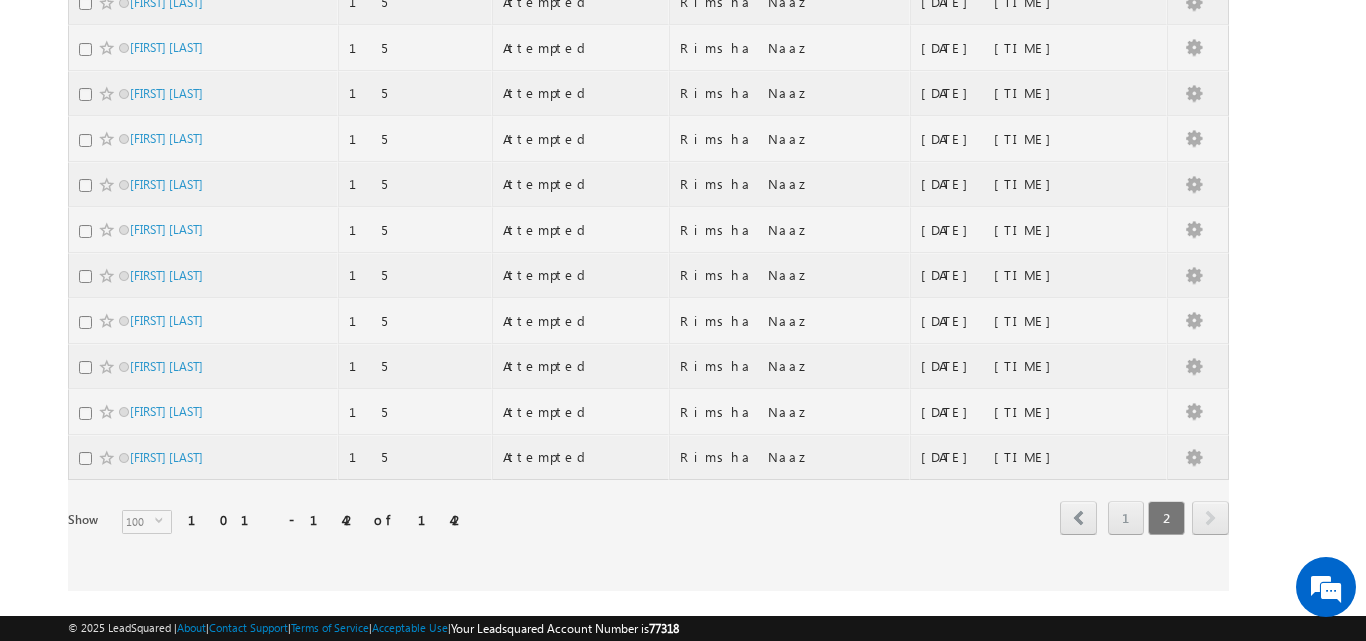 scroll, scrollTop: 0, scrollLeft: 0, axis: both 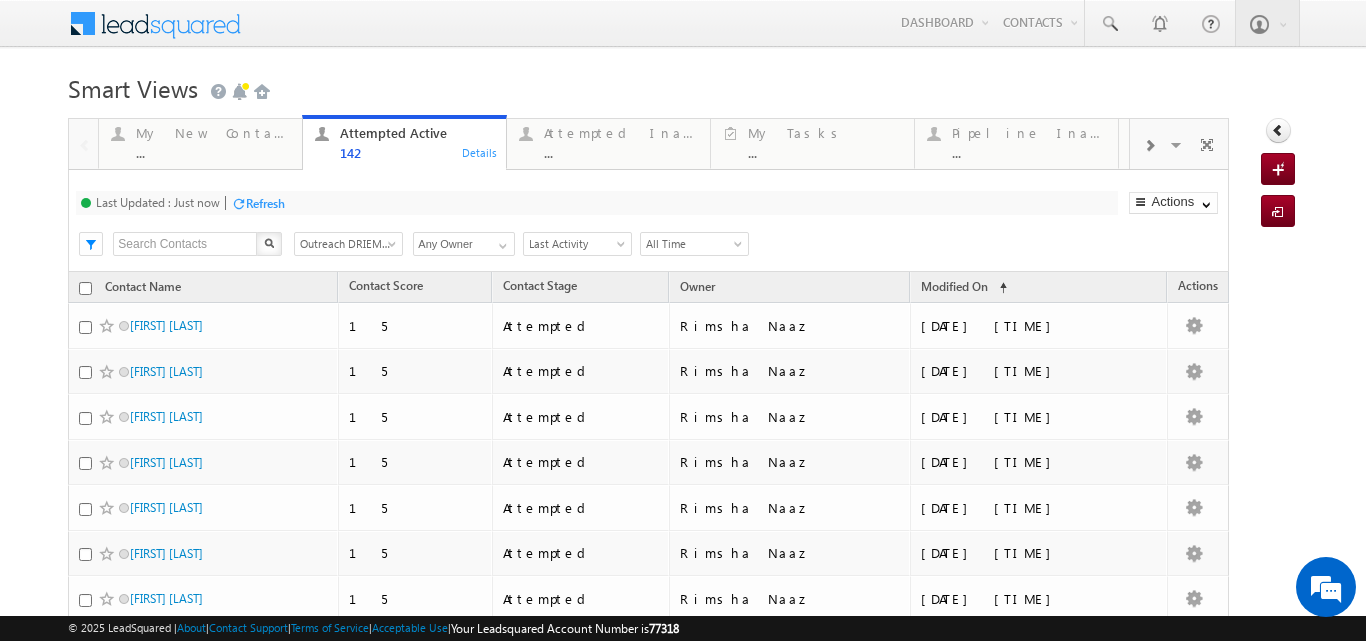 click at bounding box center (1149, 146) 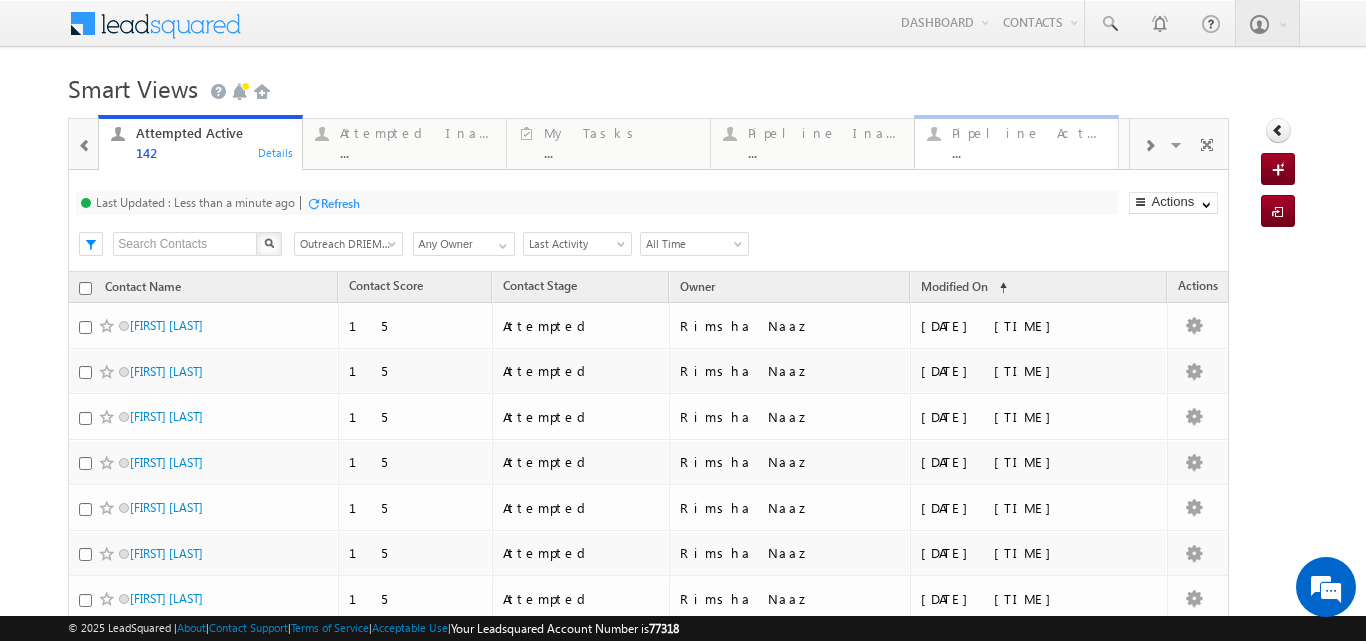 click on "Pipeline Active" at bounding box center [1029, 133] 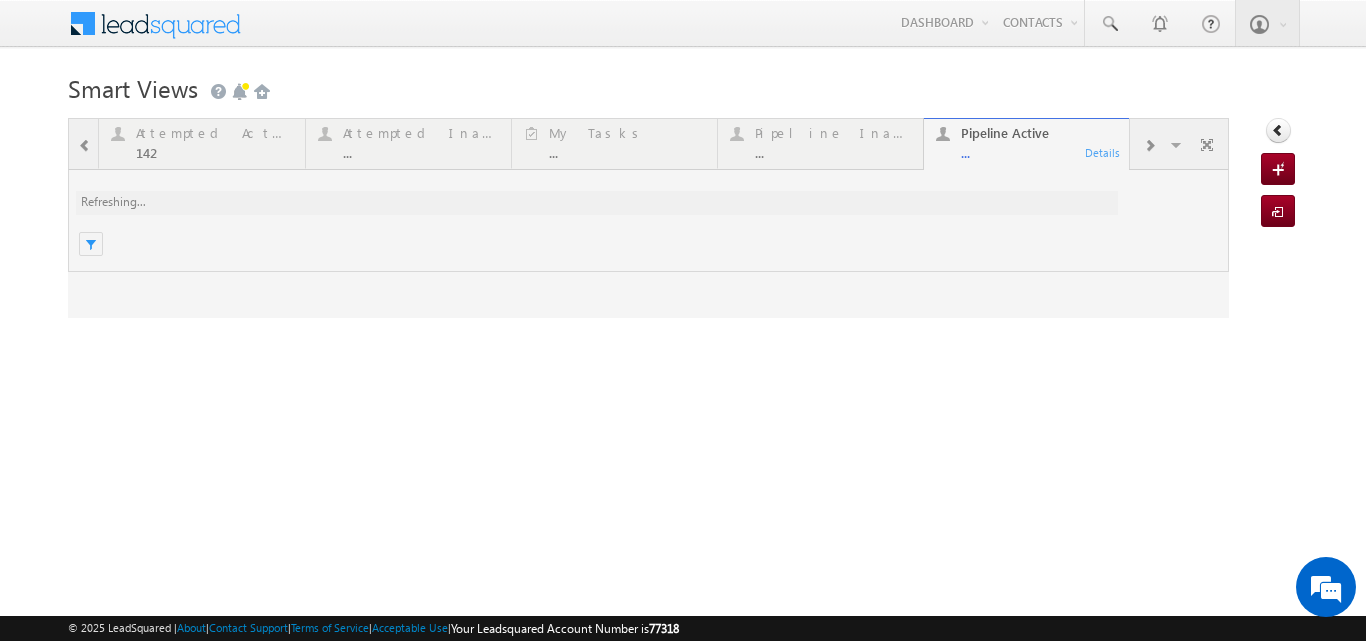 scroll, scrollTop: 0, scrollLeft: 0, axis: both 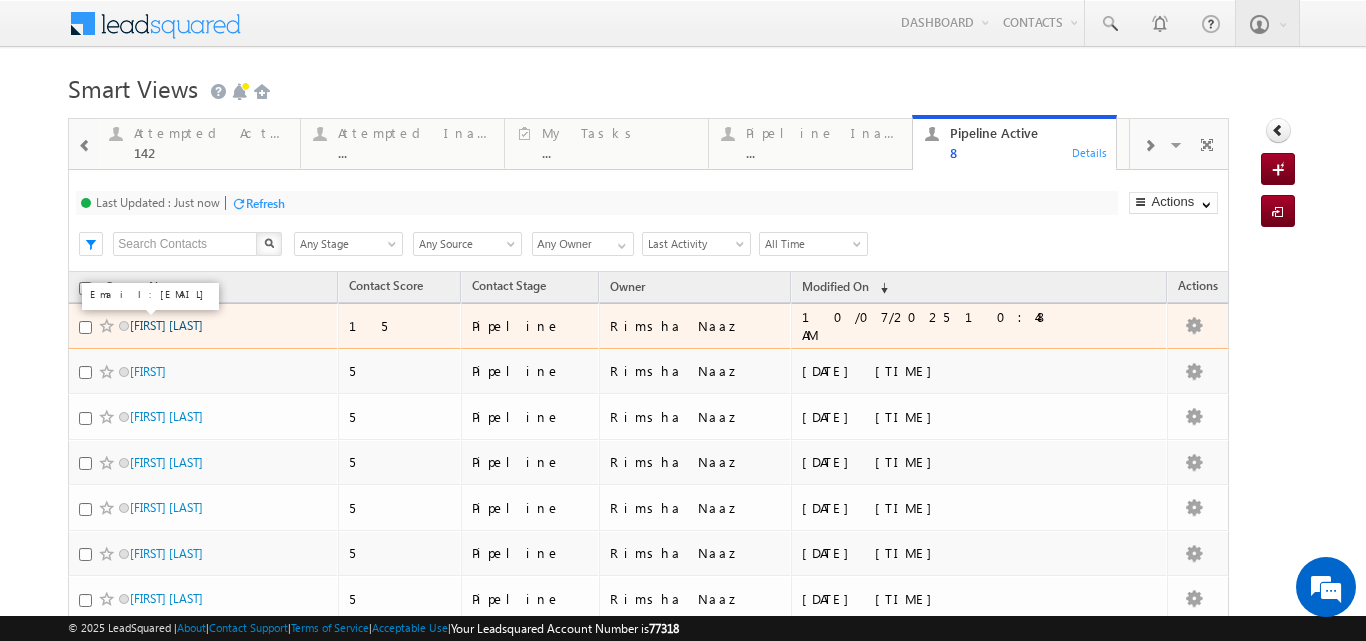 click on "Sourabh kumar" at bounding box center [166, 325] 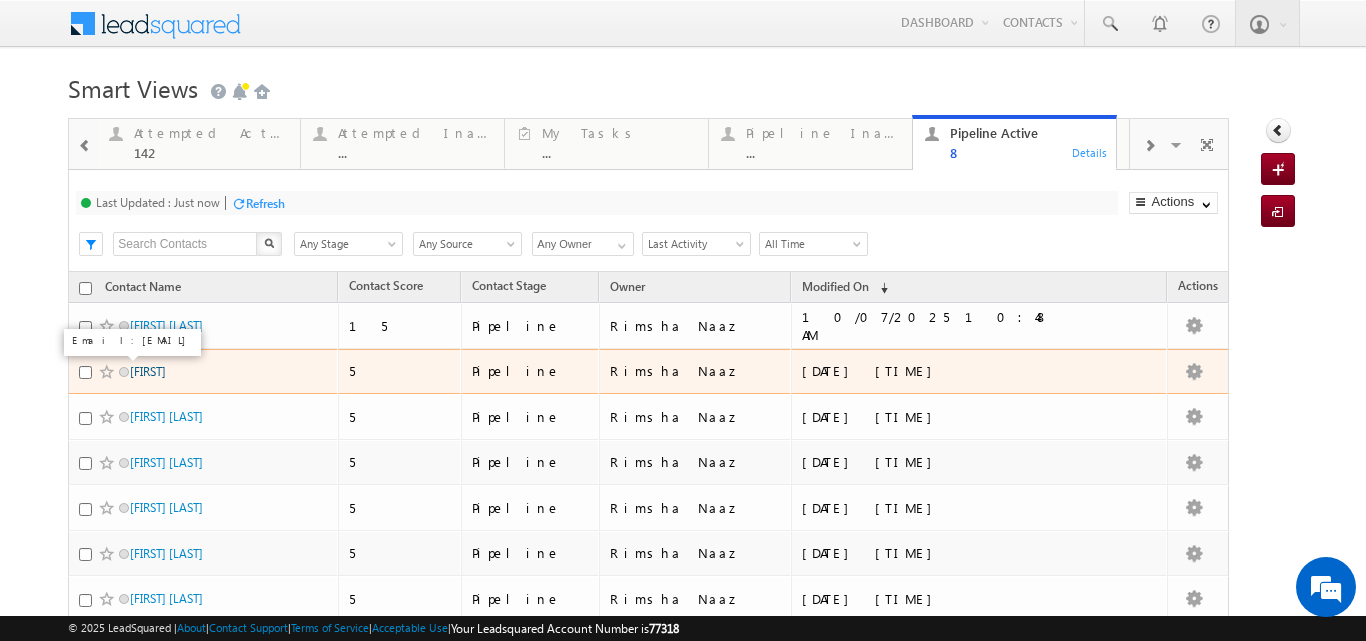 click on "sara" at bounding box center [148, 371] 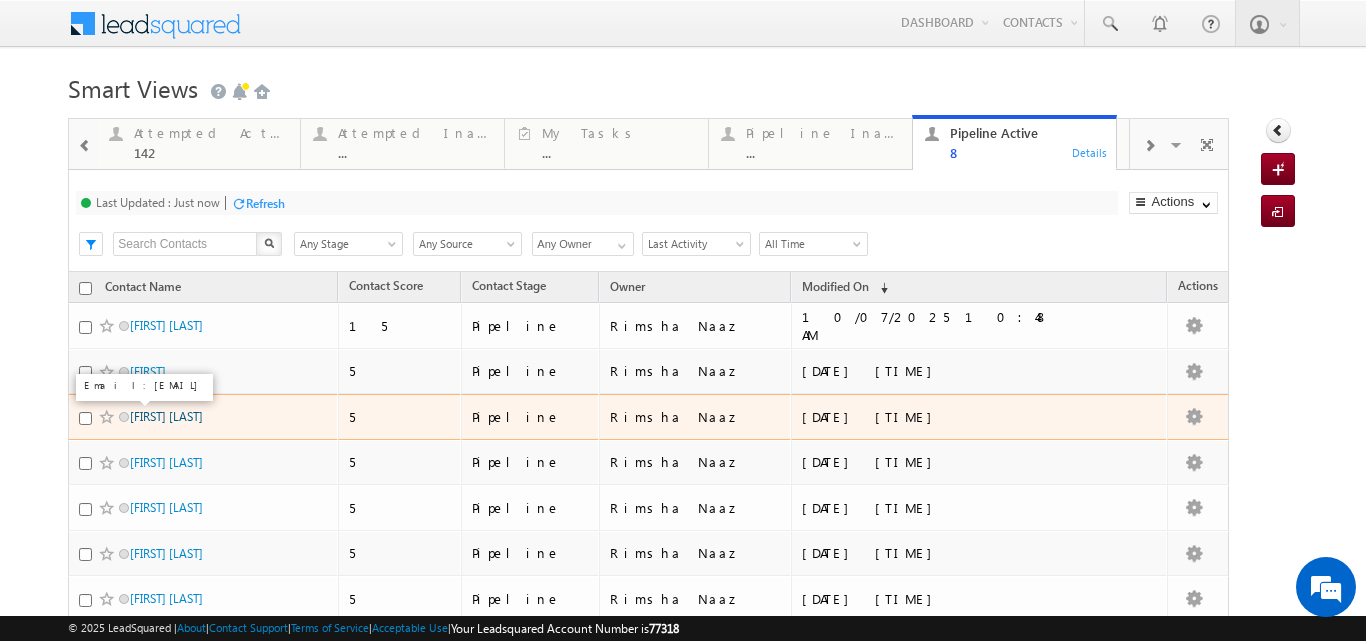 click on "K.Mukesh" at bounding box center [166, 416] 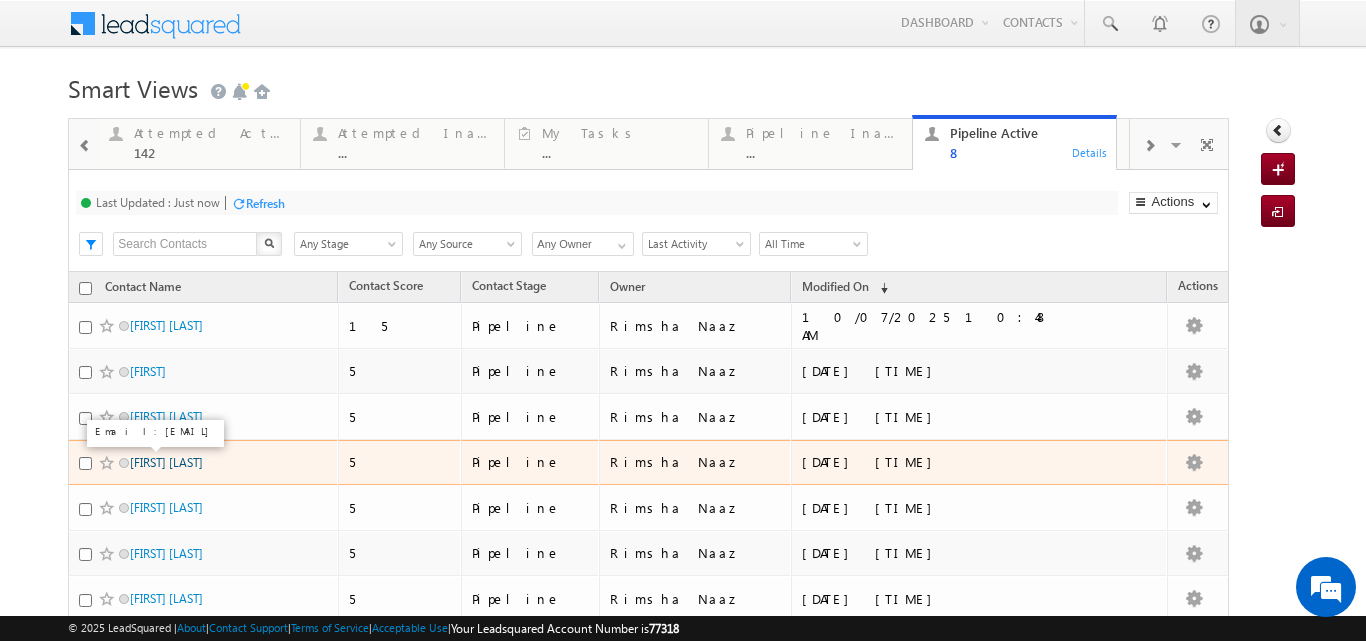 click on "Bikash Kumar khuntia" at bounding box center (166, 462) 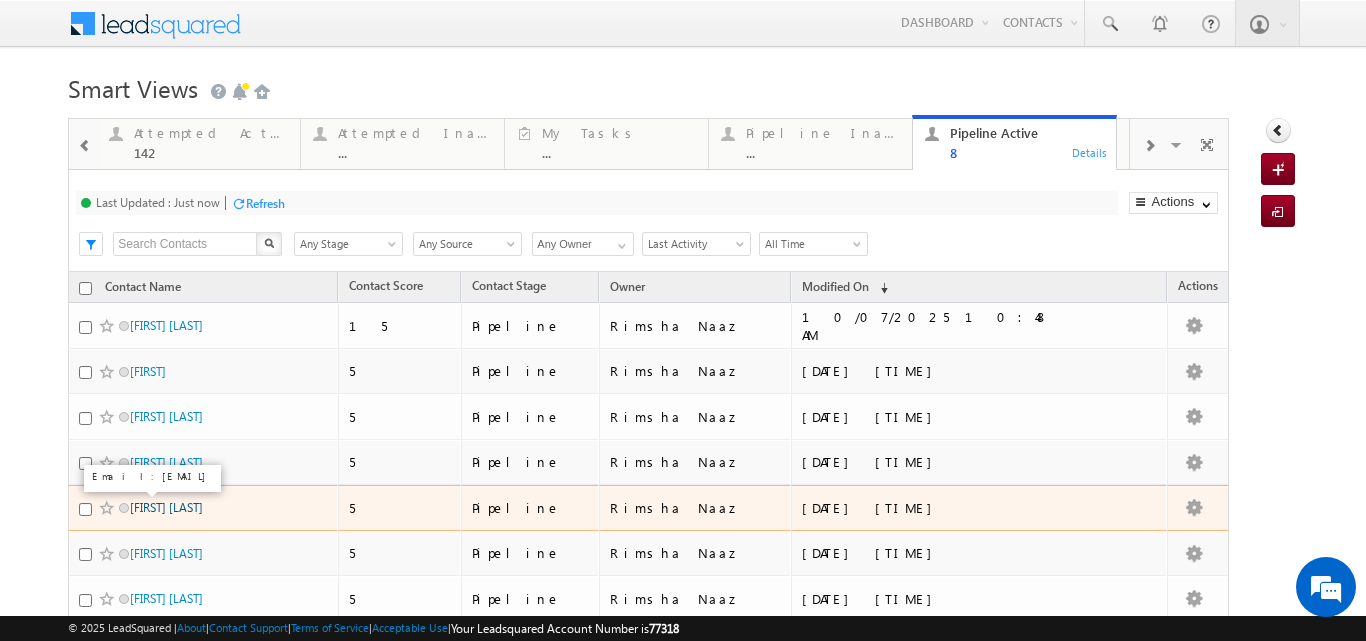 click on "Farhan Khan" at bounding box center (166, 507) 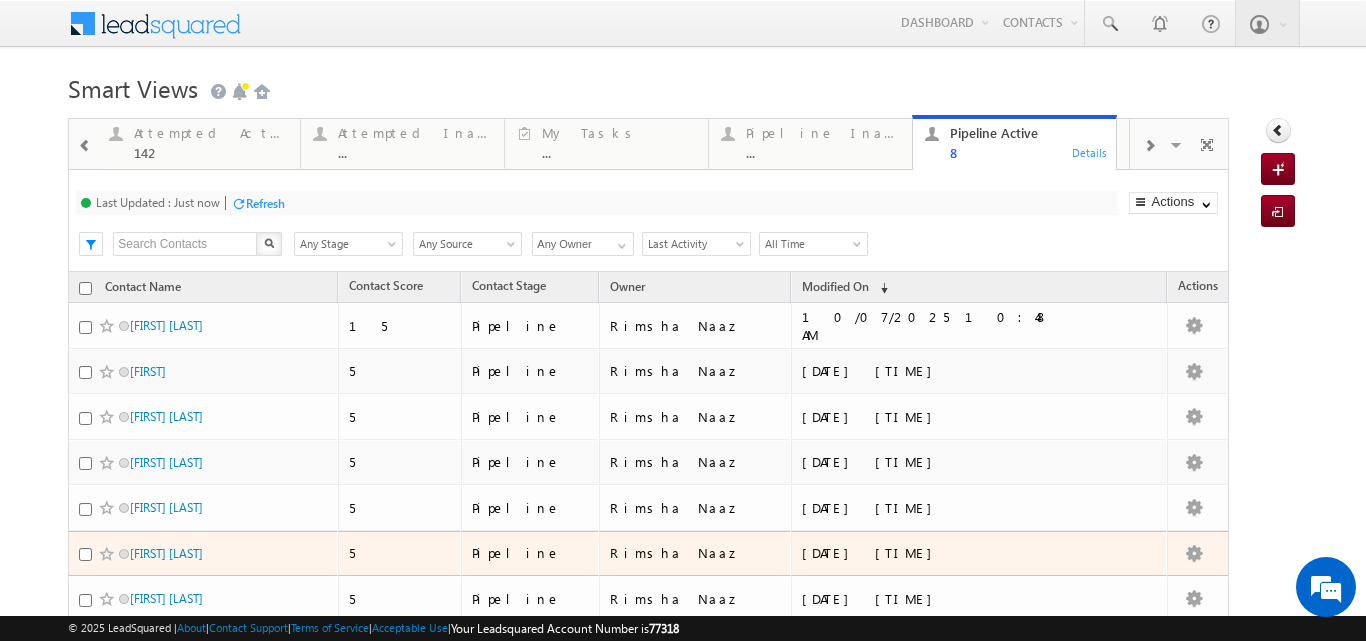 click on "Rahul Samal" at bounding box center [204, 558] 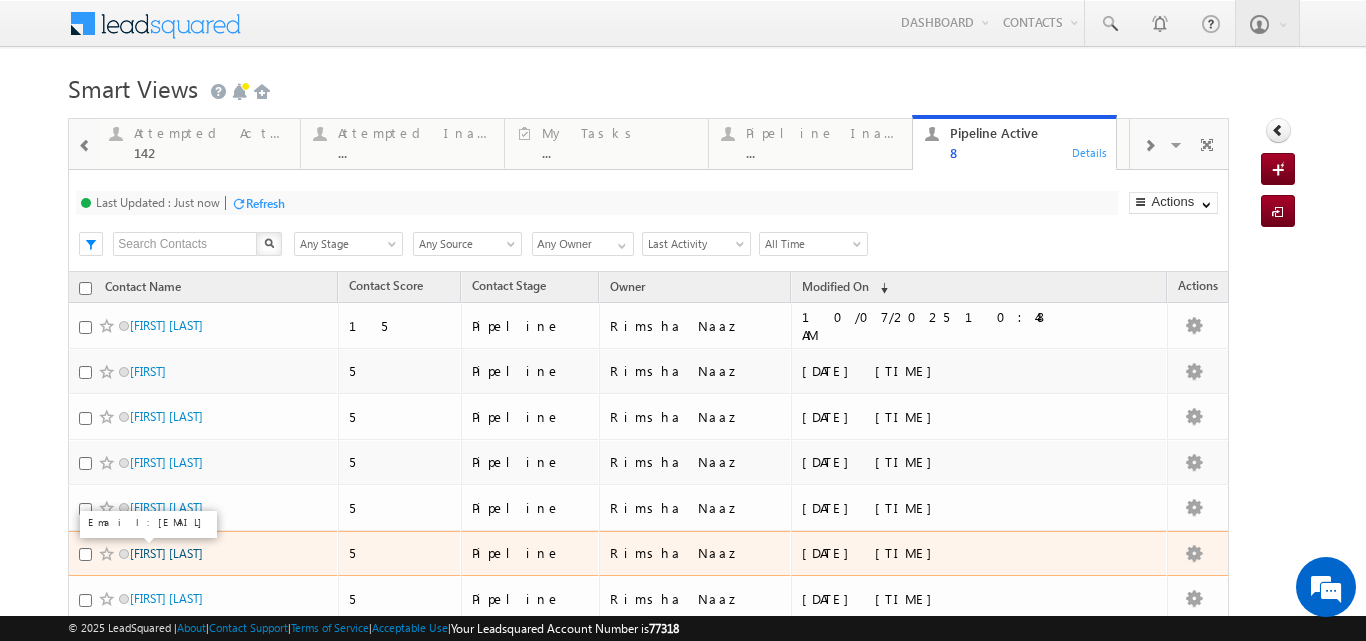 click on "Rahul Samal" at bounding box center (166, 553) 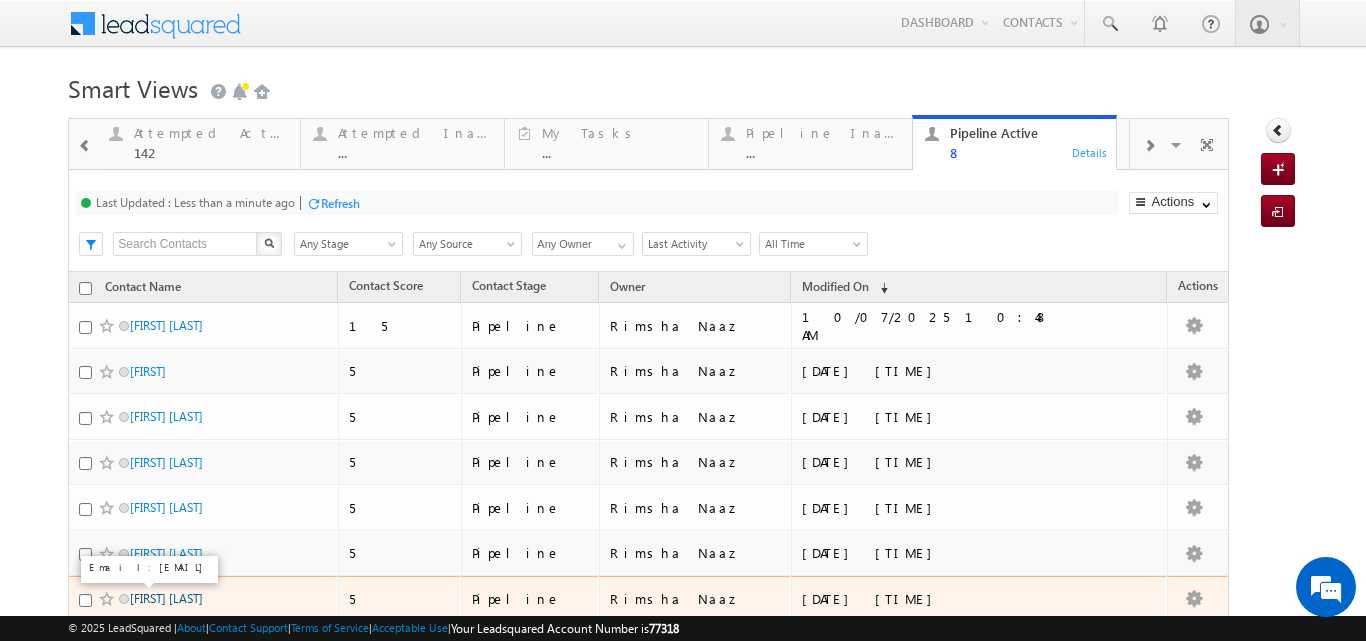 click on "Sfm Imran" at bounding box center [166, 598] 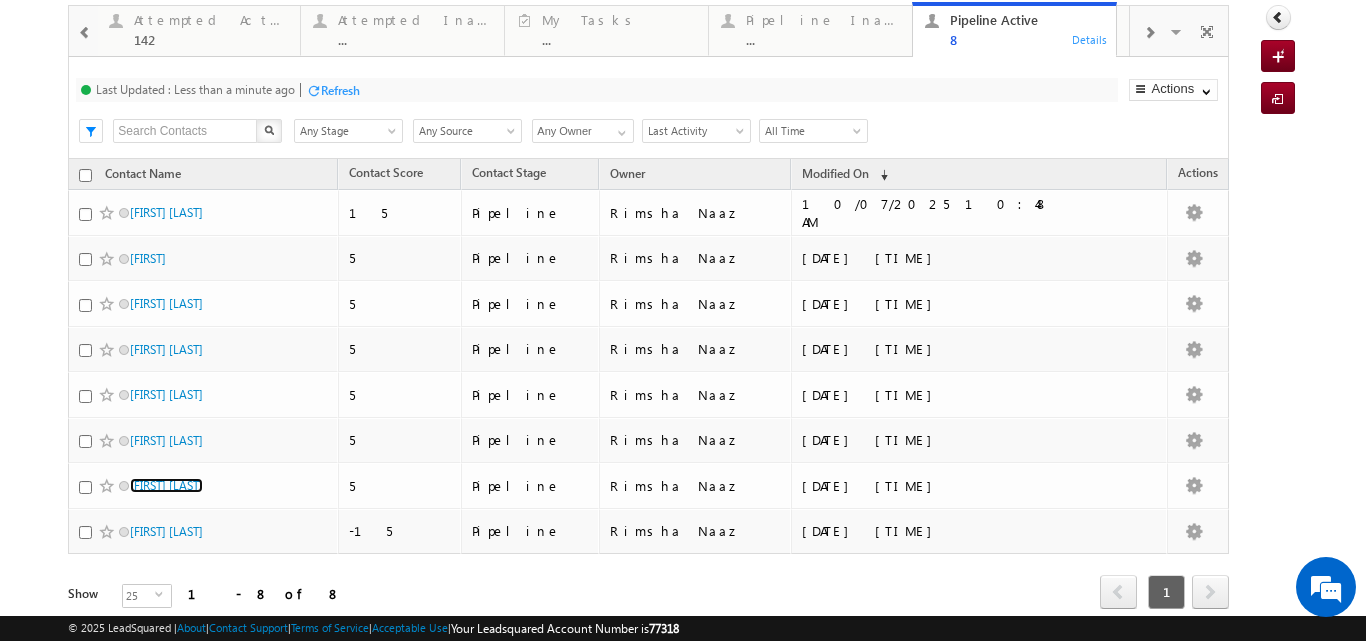 scroll, scrollTop: 115, scrollLeft: 0, axis: vertical 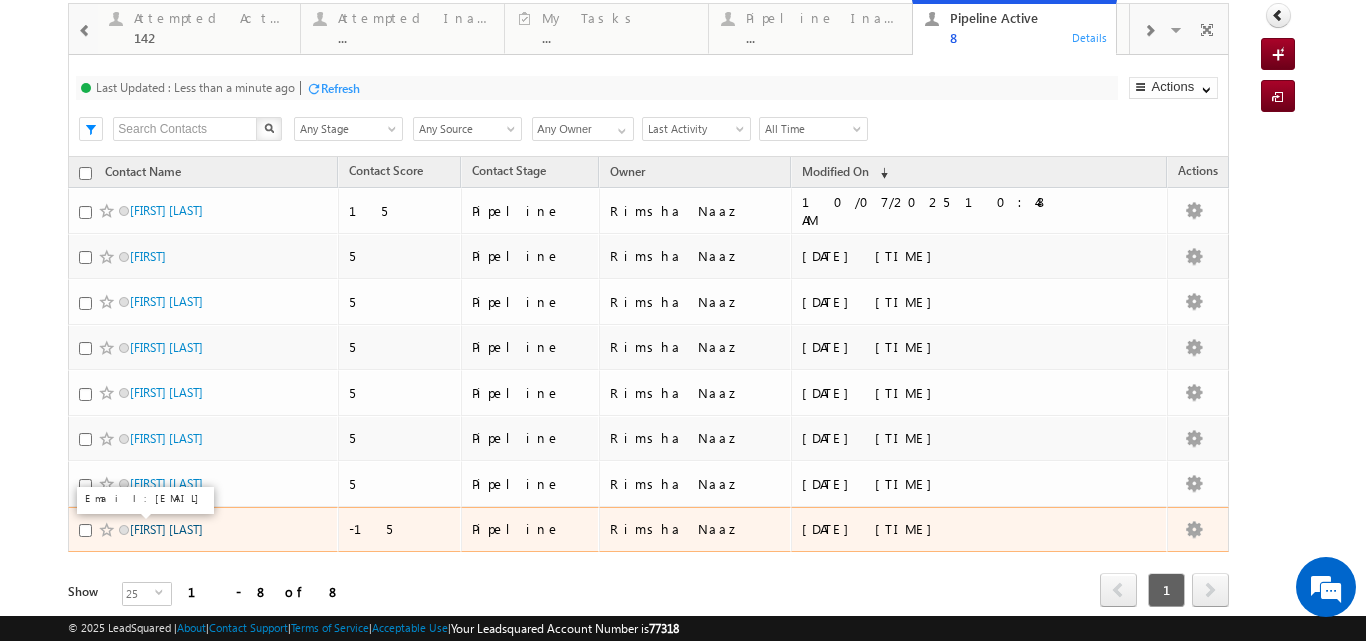 click on "Amlan Mitra" at bounding box center [166, 529] 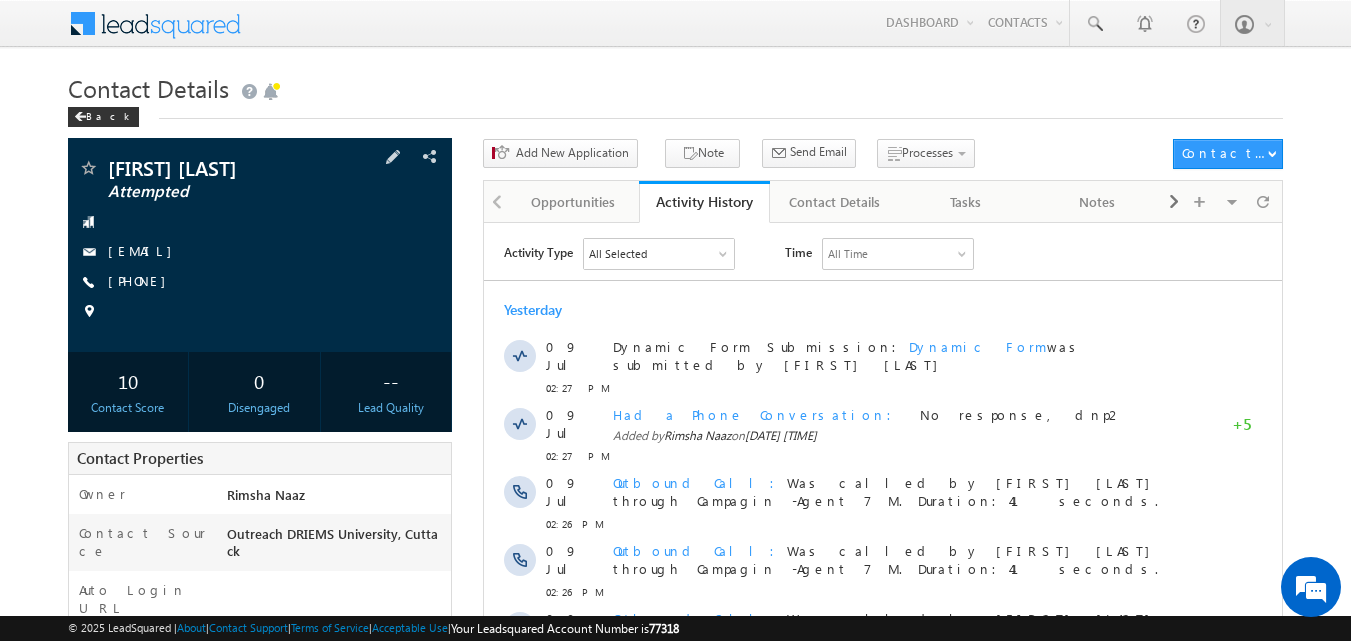 scroll, scrollTop: 0, scrollLeft: 0, axis: both 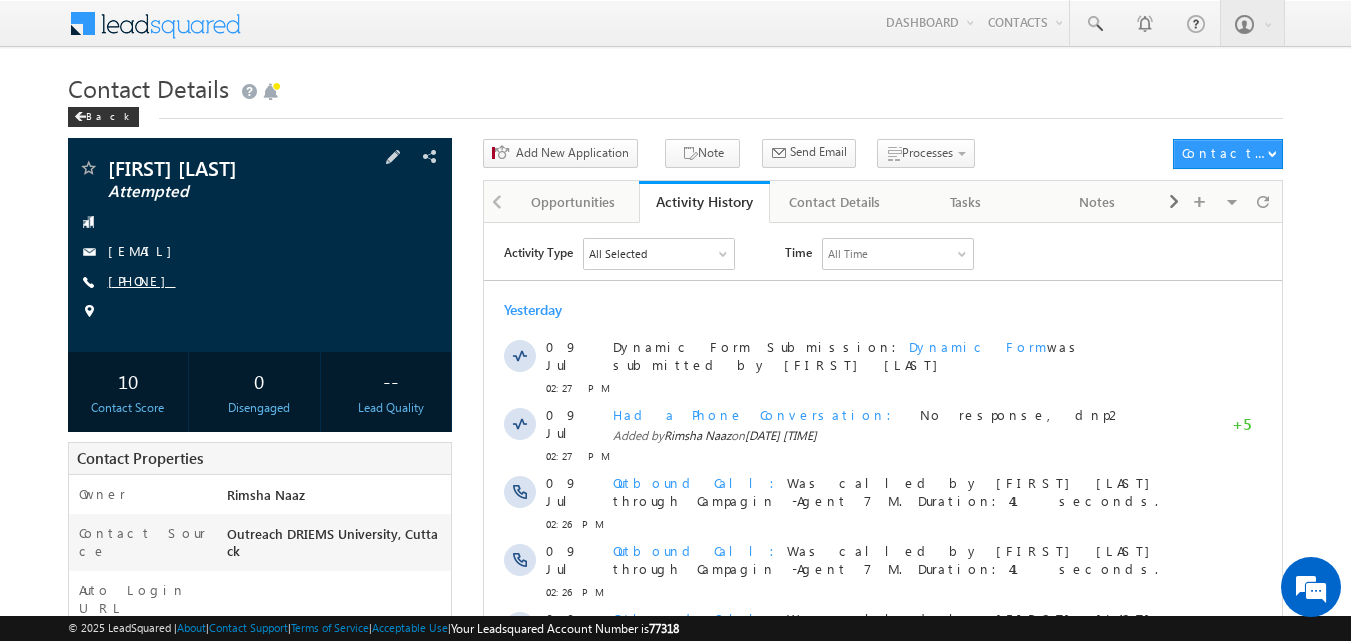 click on "+91-9078795565" at bounding box center (142, 280) 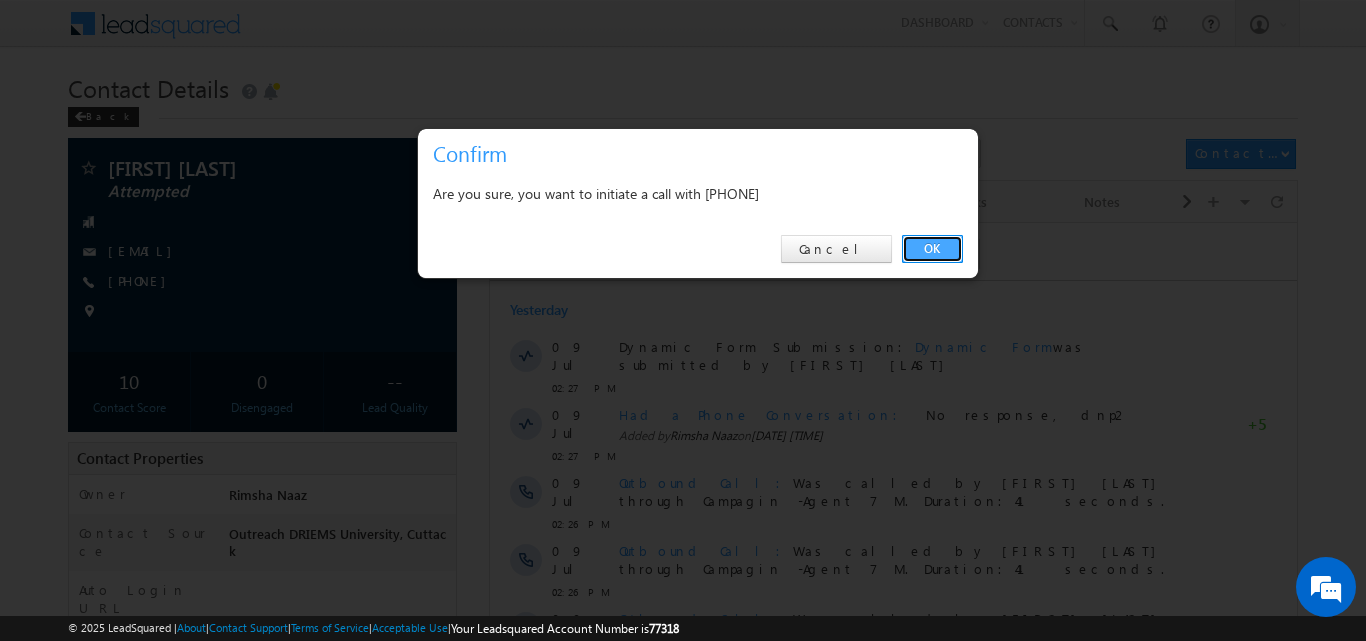 click on "OK" at bounding box center (932, 249) 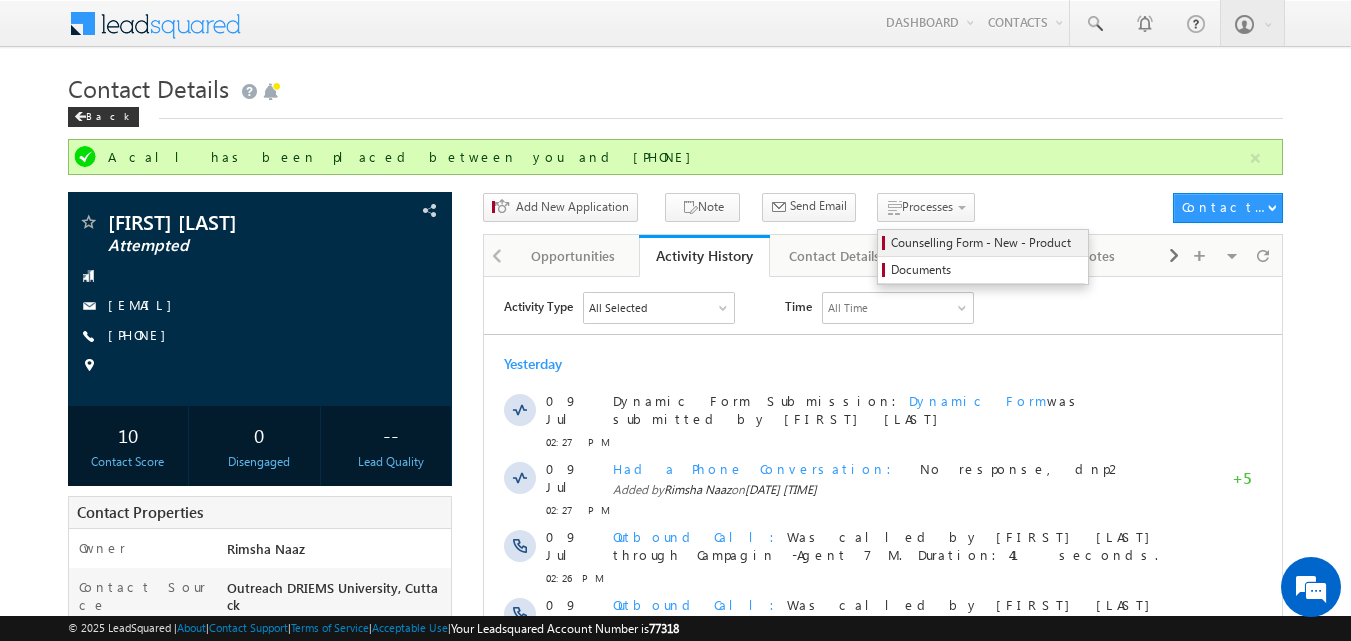 click on "Counselling Form - New - Product" at bounding box center [986, 243] 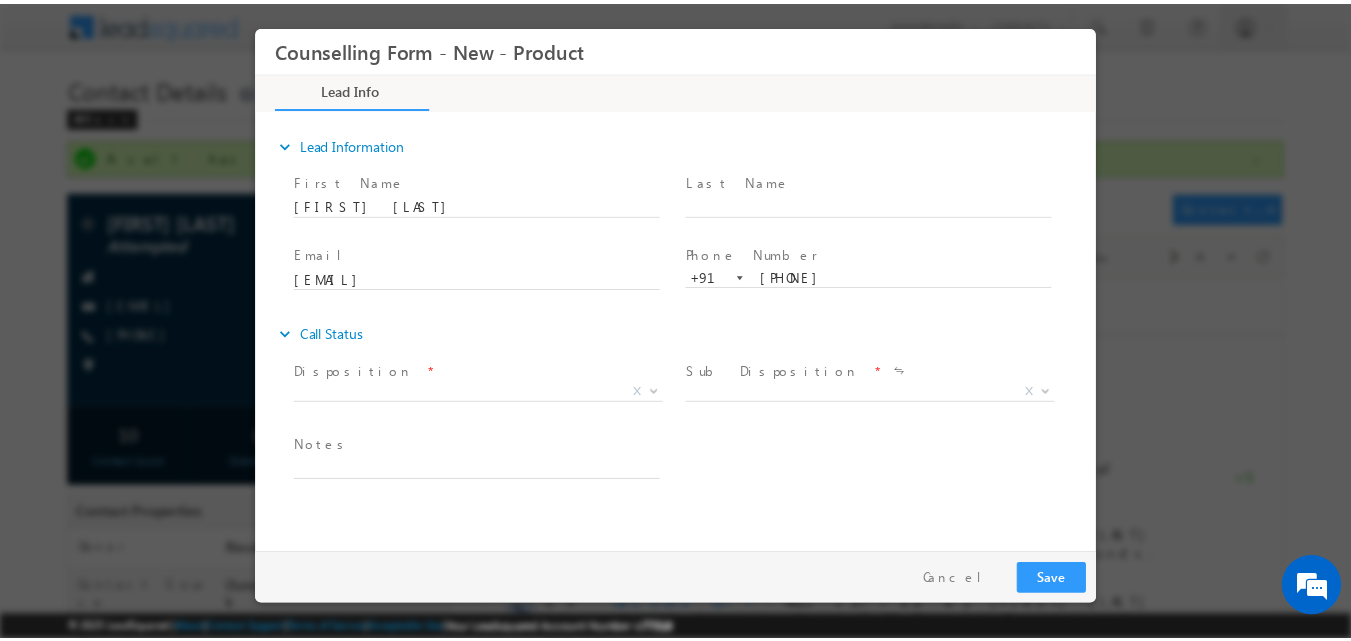 scroll, scrollTop: 0, scrollLeft: 0, axis: both 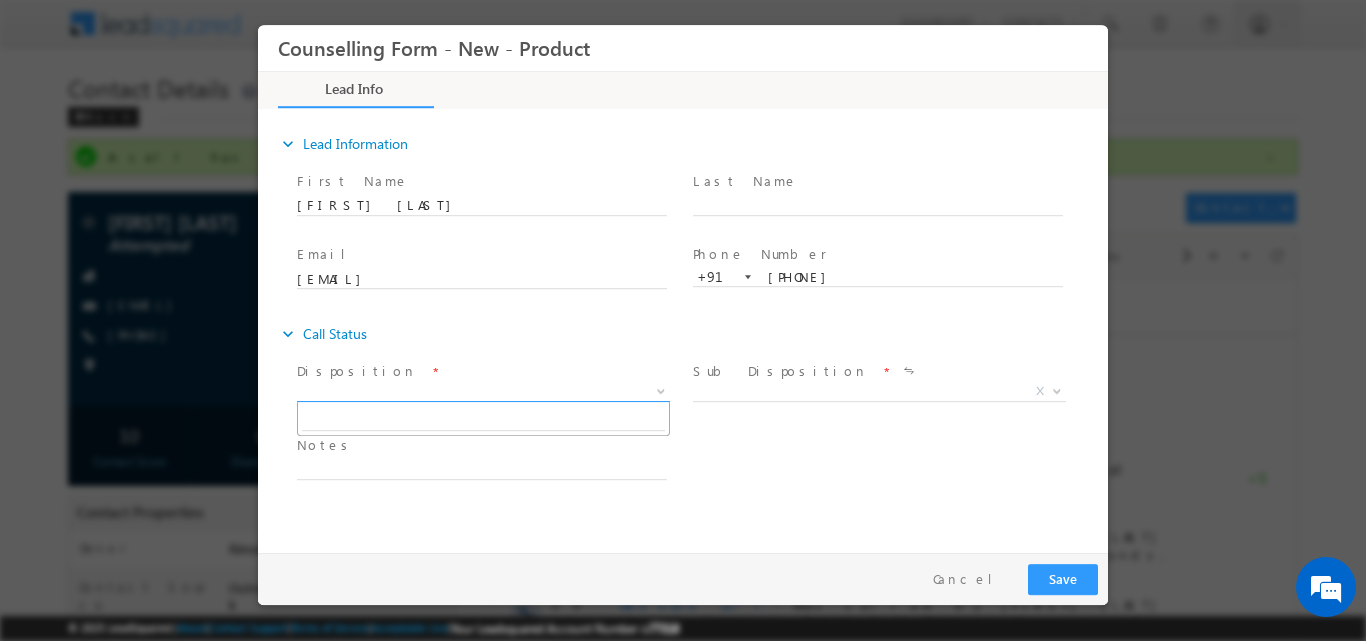 click at bounding box center (659, 390) 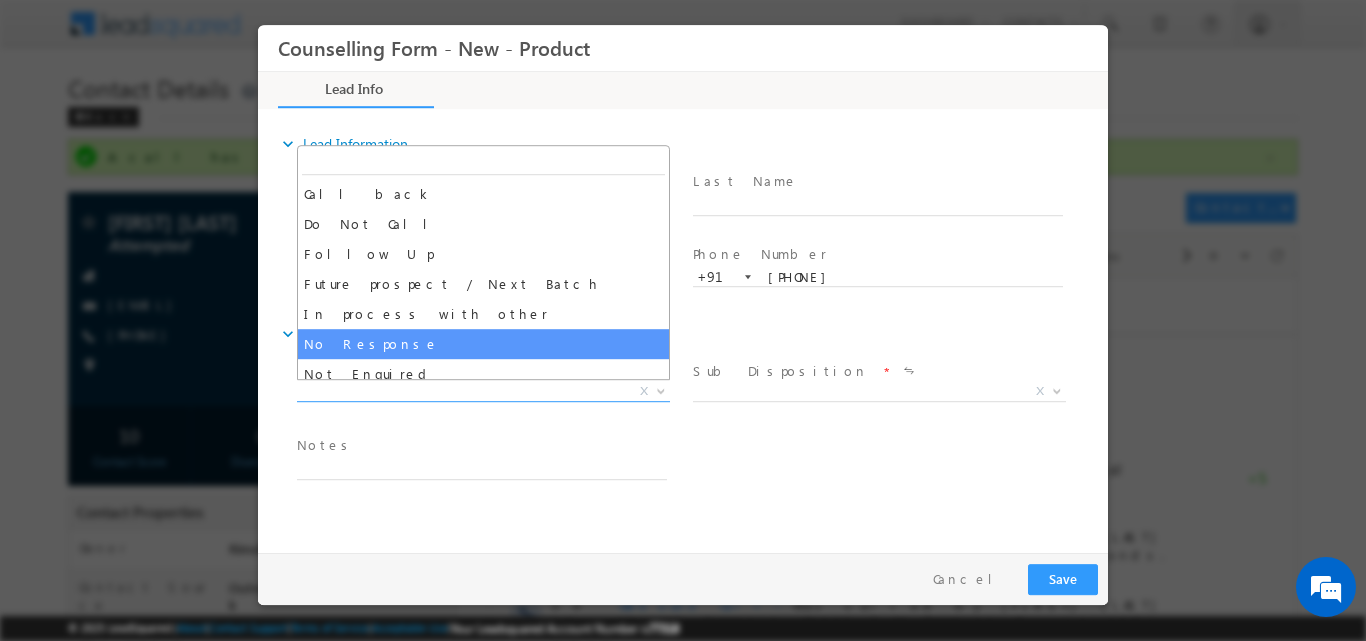 select on "No Response" 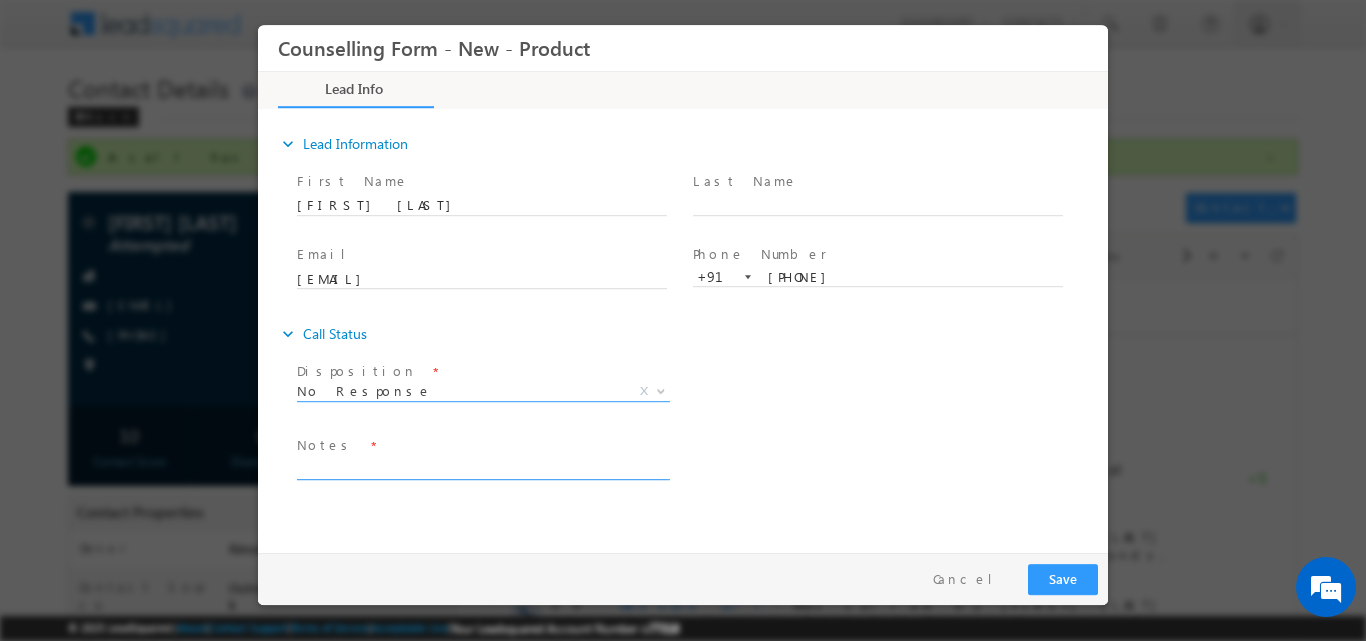 click at bounding box center [482, 467] 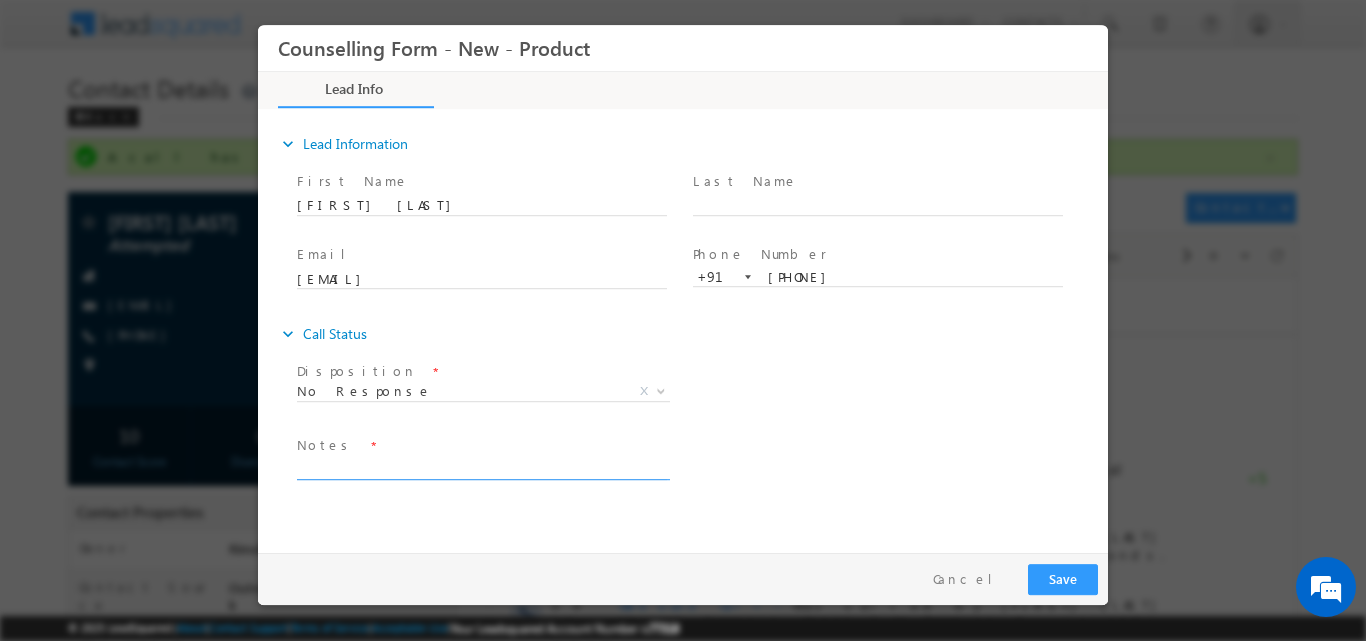 paste on "No response, dnp" 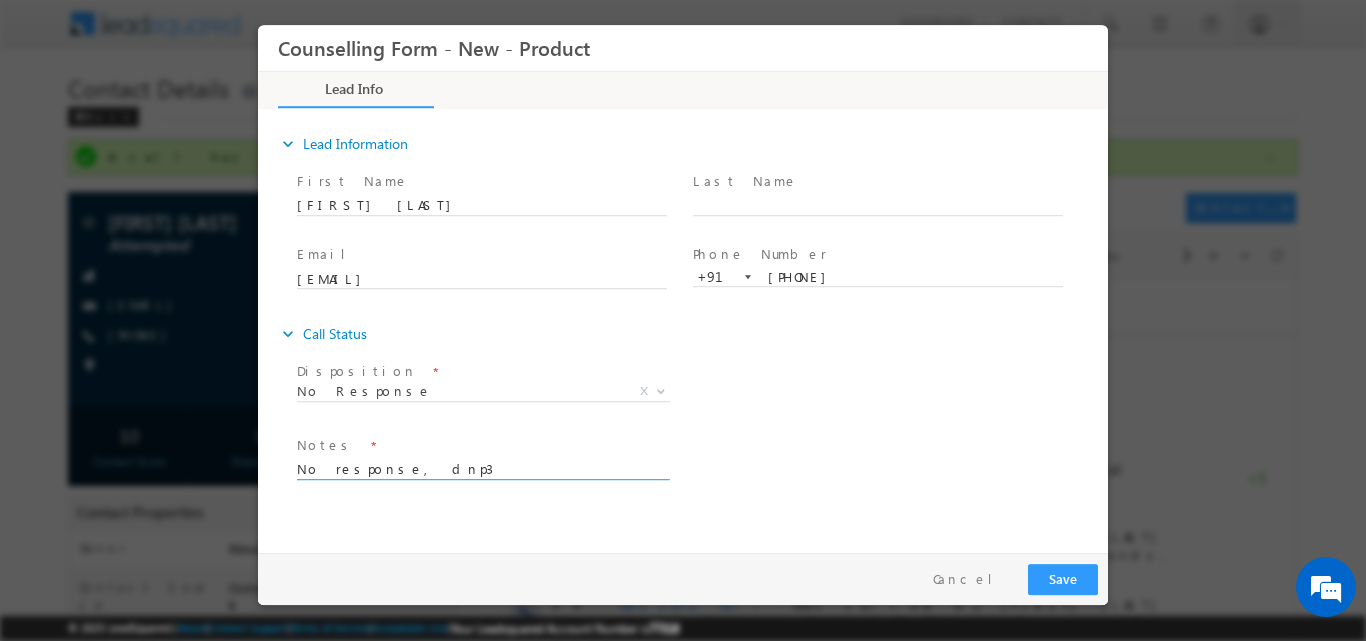 type on "No response, dnp3" 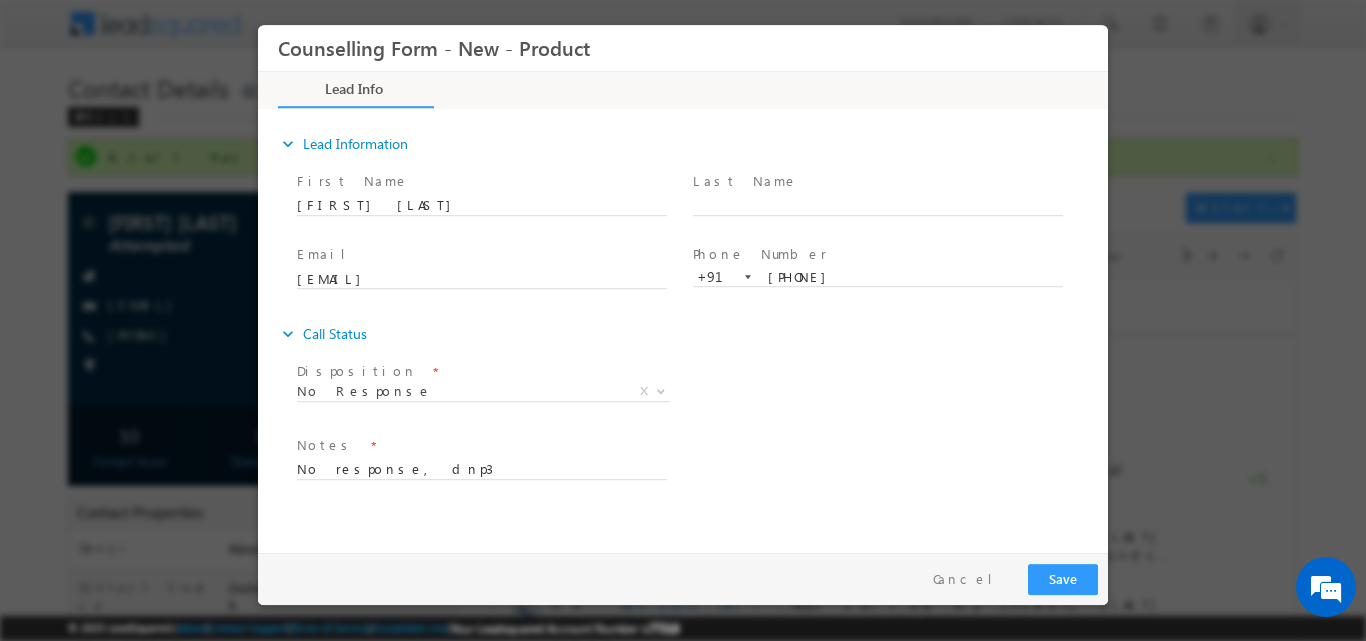 click on "Pay & Save
Save
Cancel" at bounding box center [688, 578] 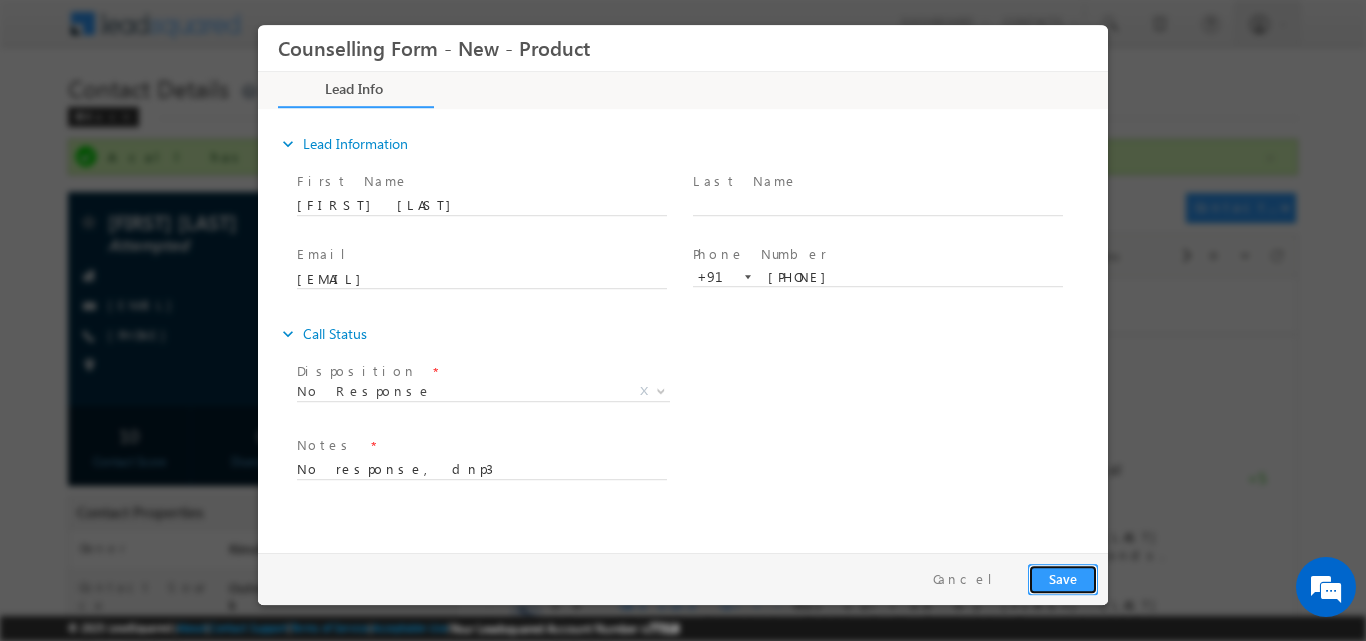 click on "Save" at bounding box center (1063, 578) 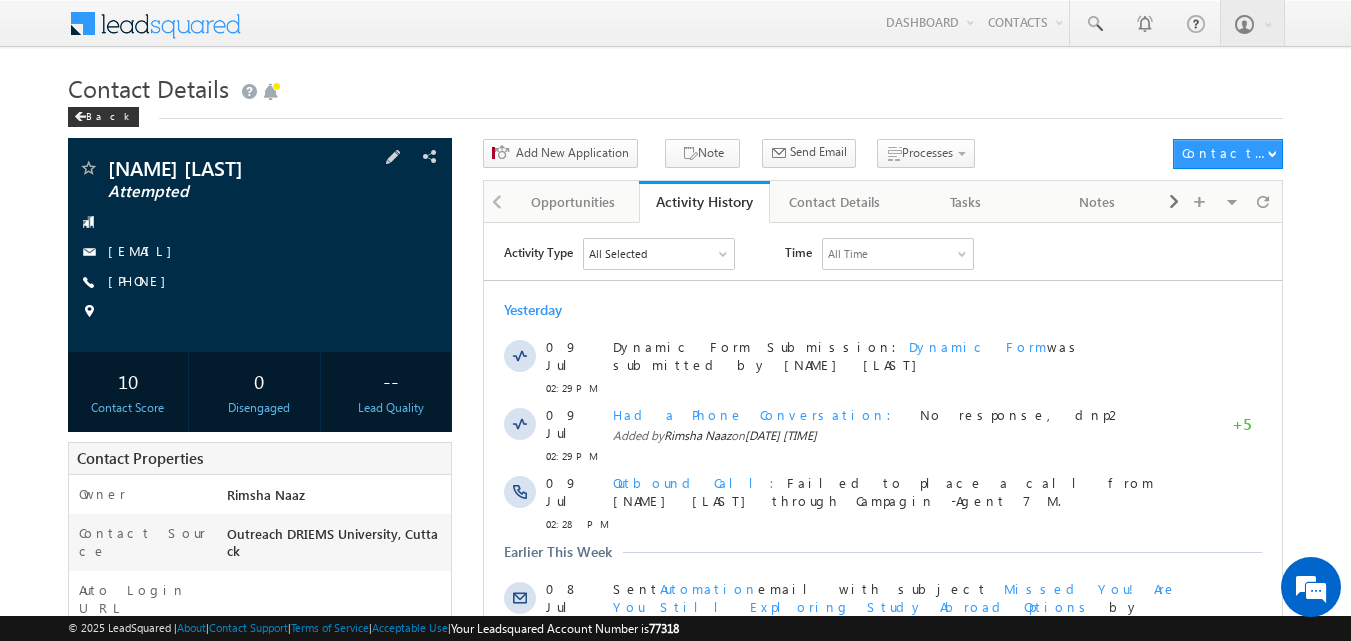 scroll, scrollTop: 0, scrollLeft: 0, axis: both 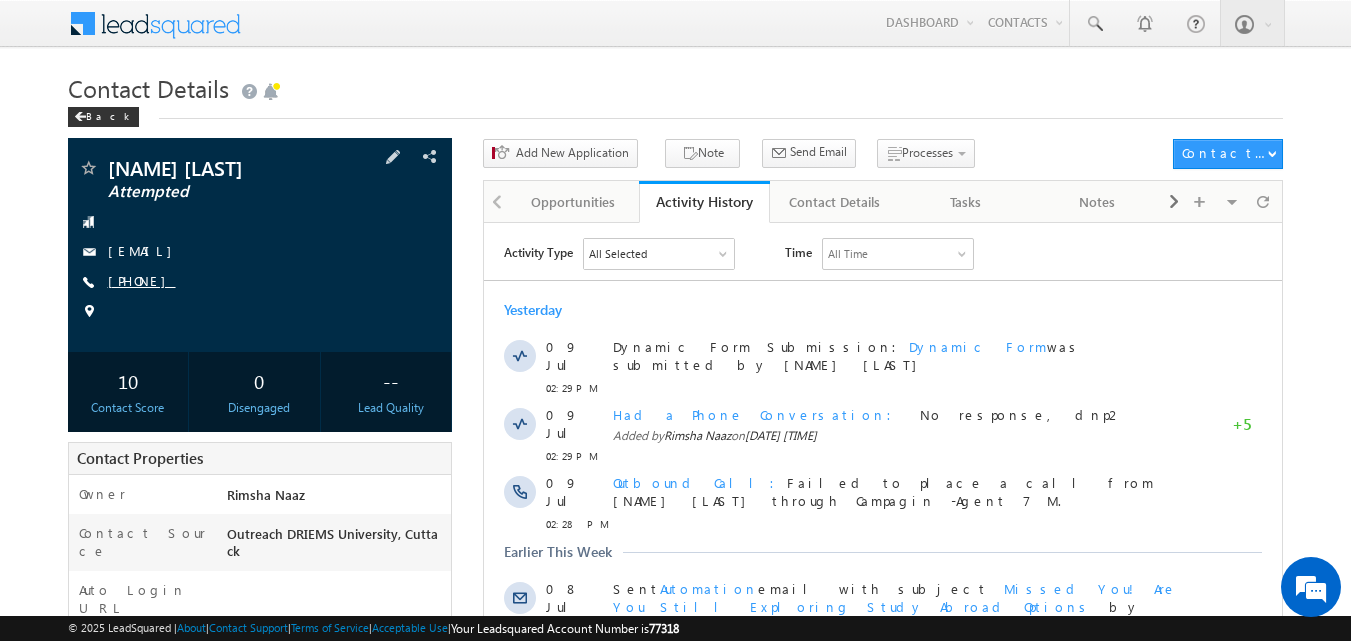 click on "[PHONE]" at bounding box center (142, 280) 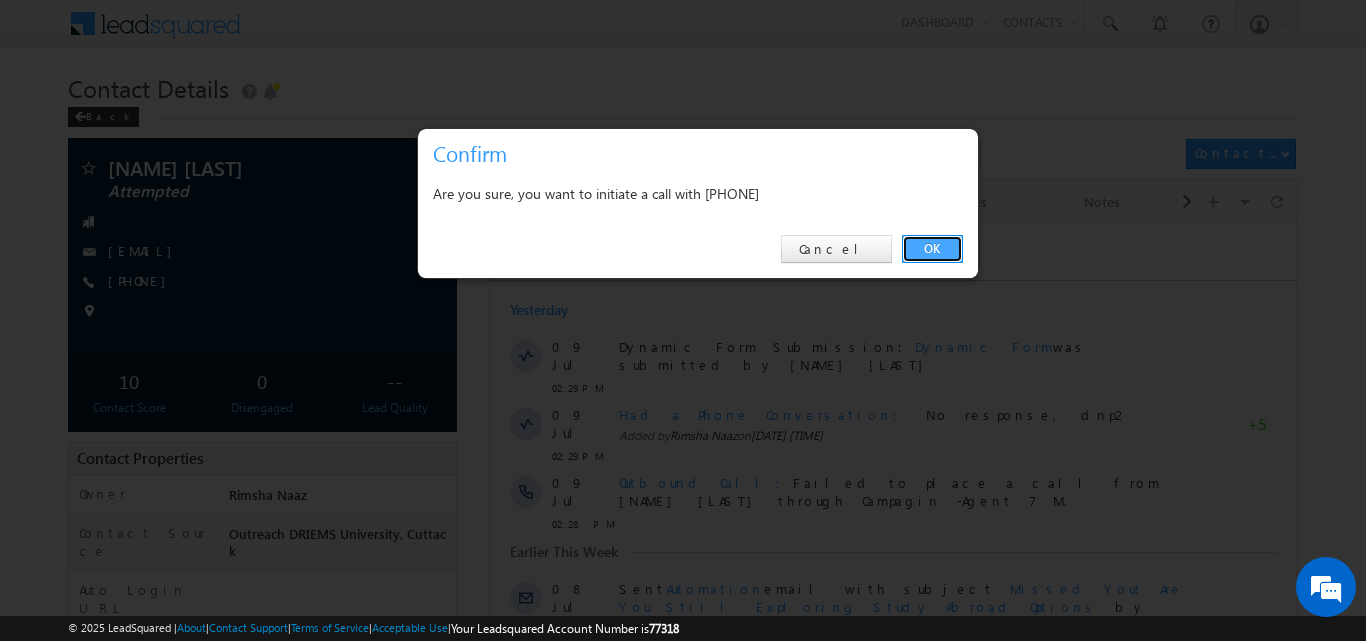 click on "OK" at bounding box center (932, 249) 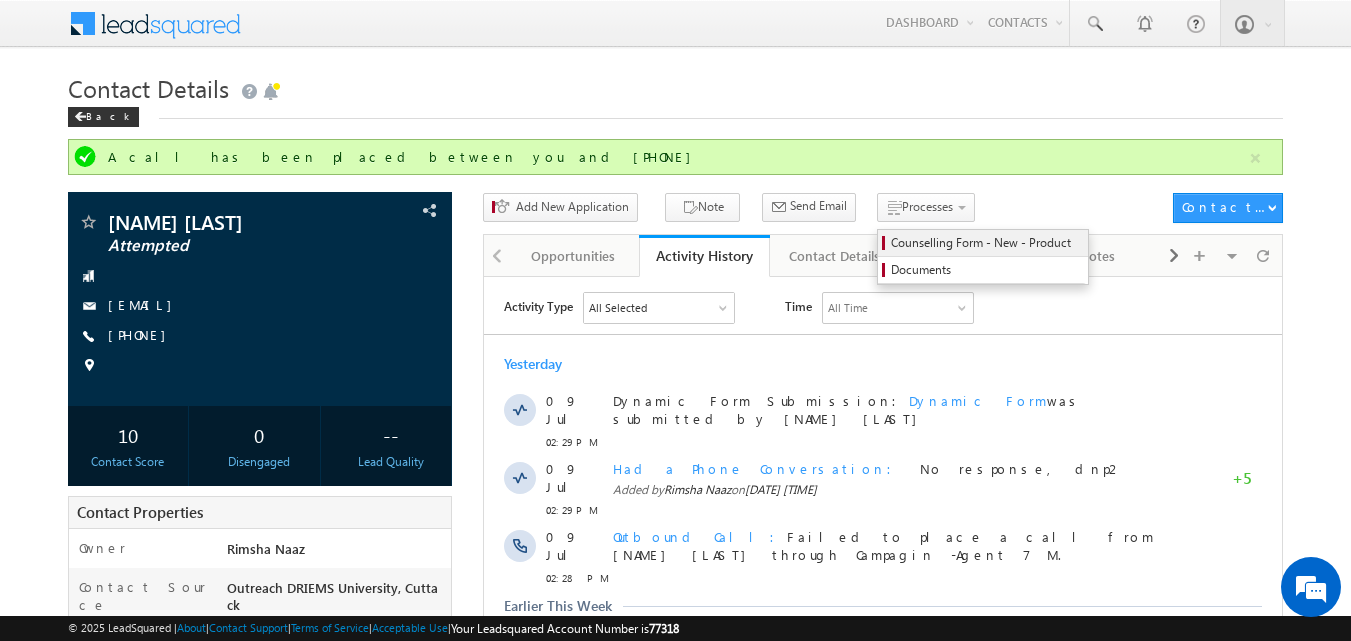 click on "Counselling Form - New - Product" at bounding box center [986, 243] 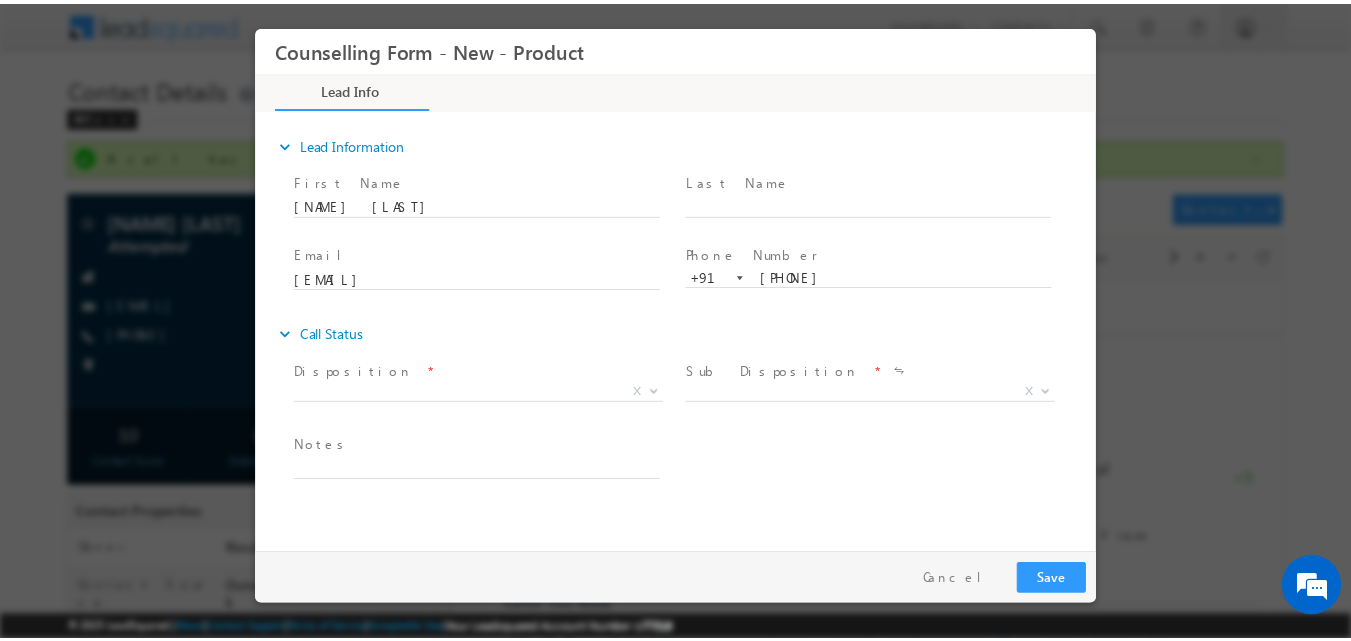 scroll, scrollTop: 0, scrollLeft: 0, axis: both 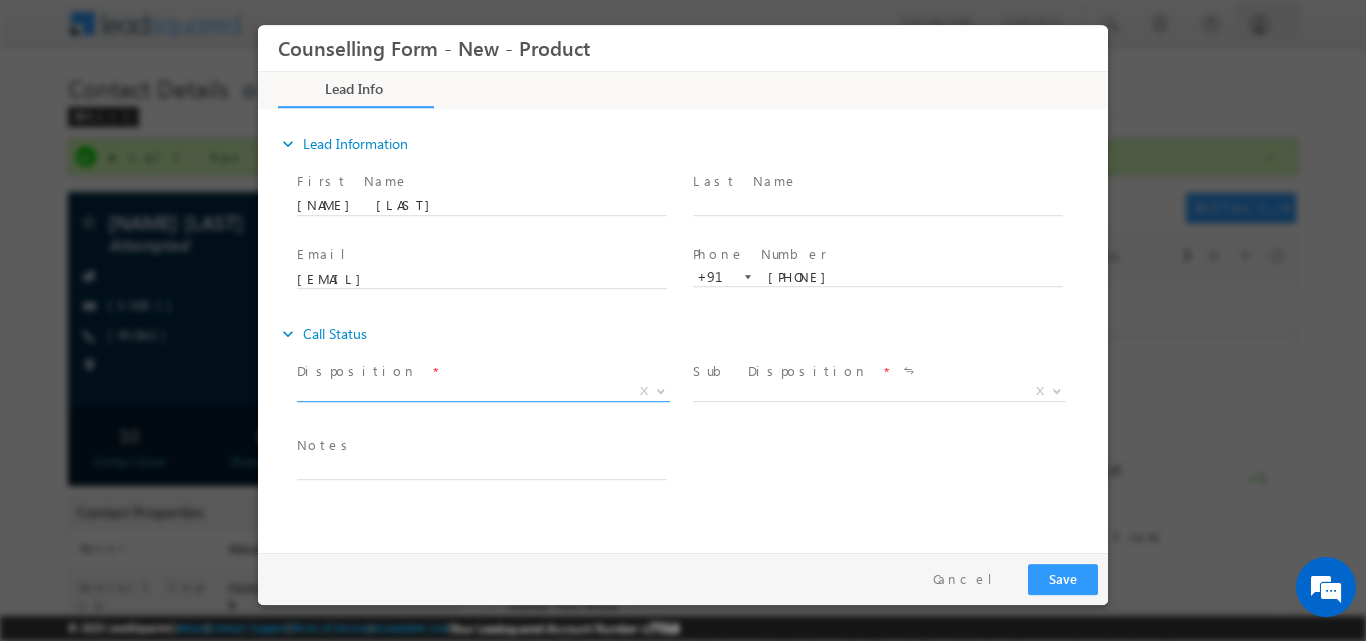 click at bounding box center [661, 389] 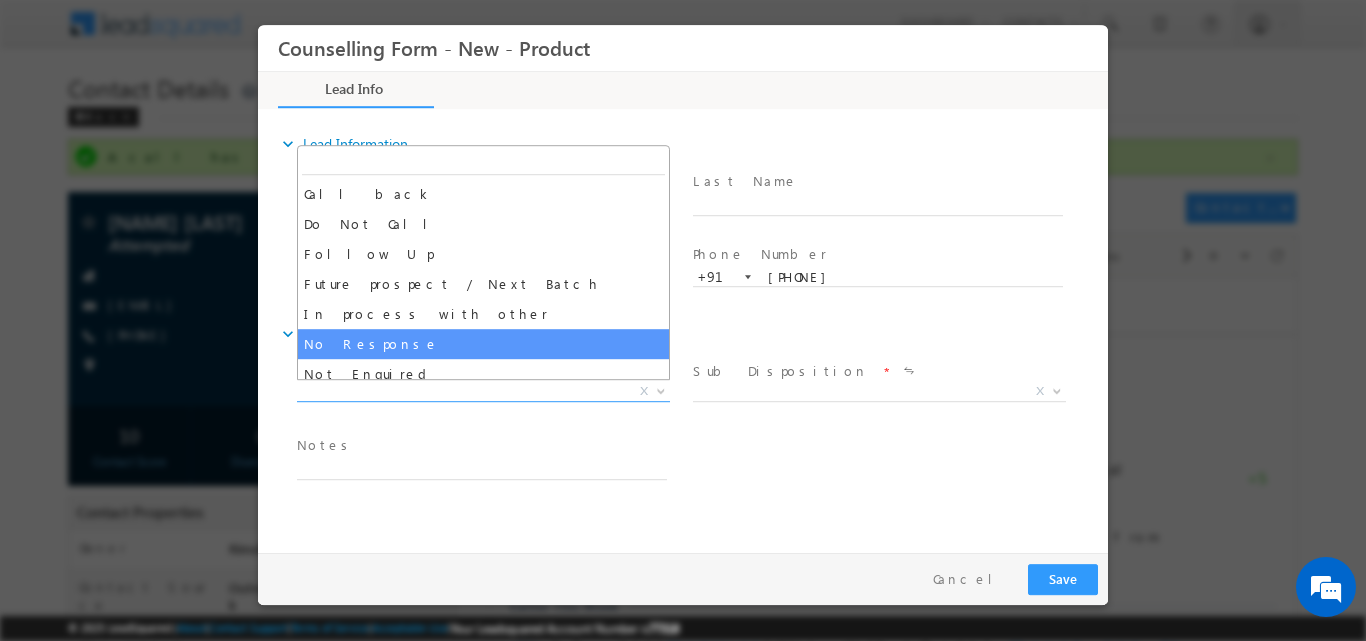 select on "No Response" 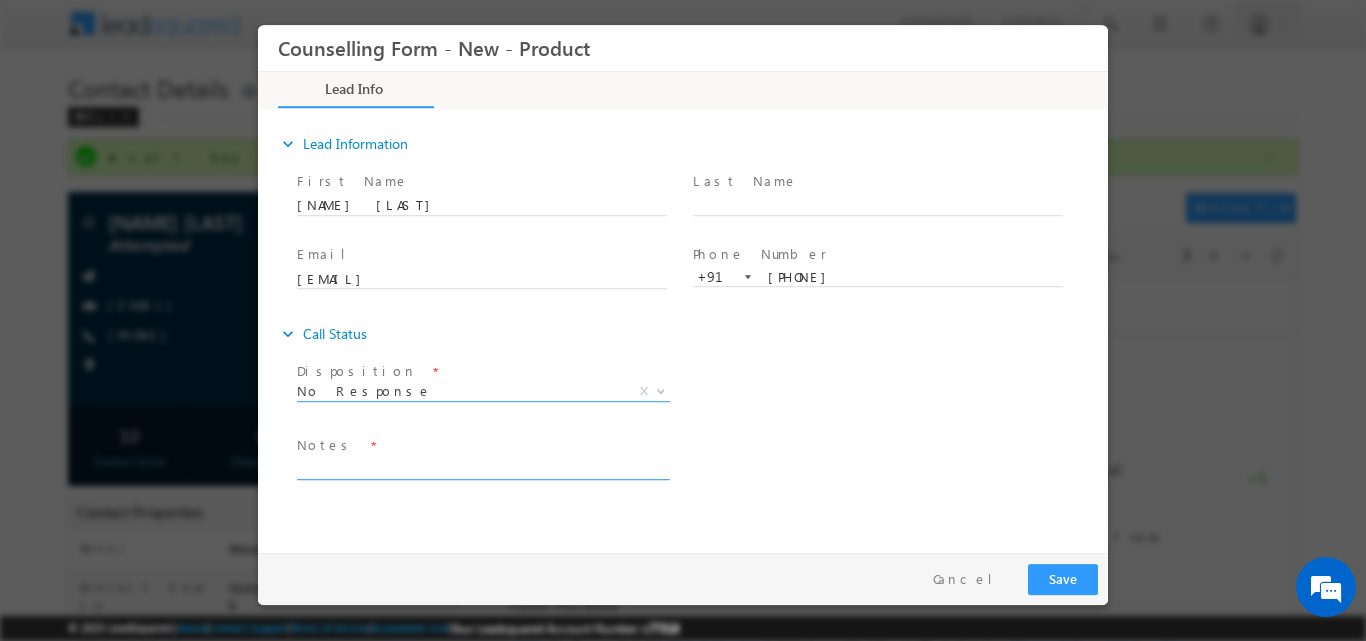click at bounding box center (482, 467) 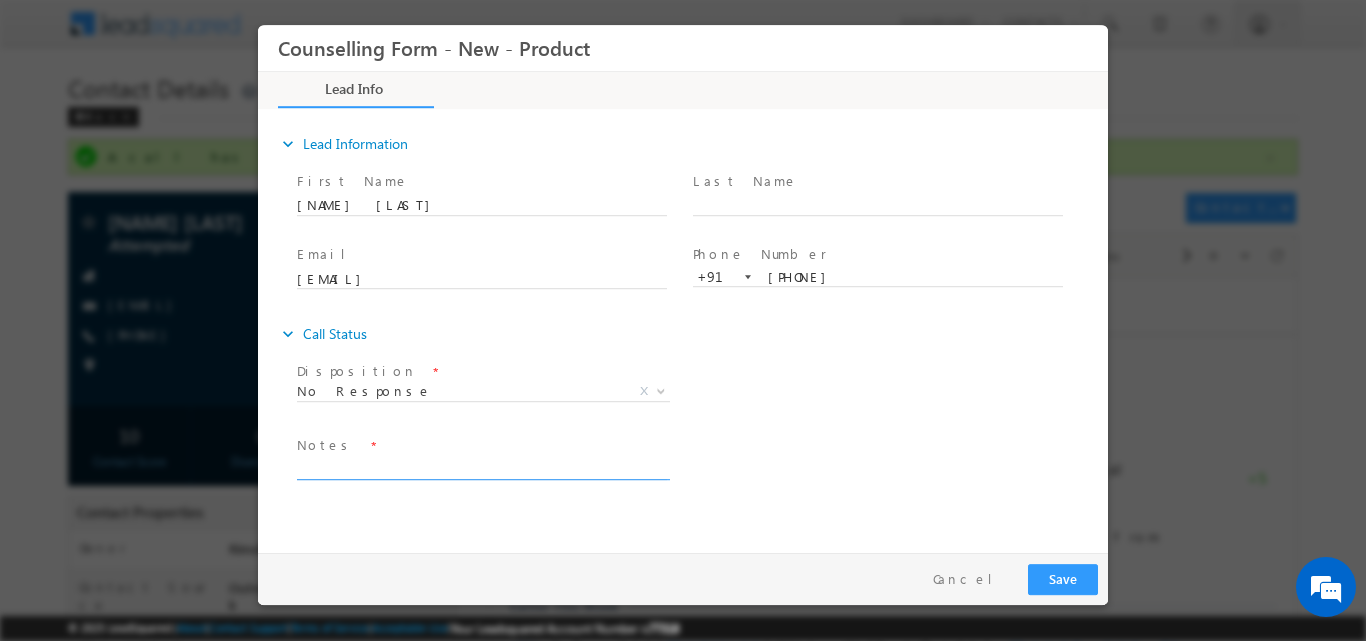 paste on "No response, dnp" 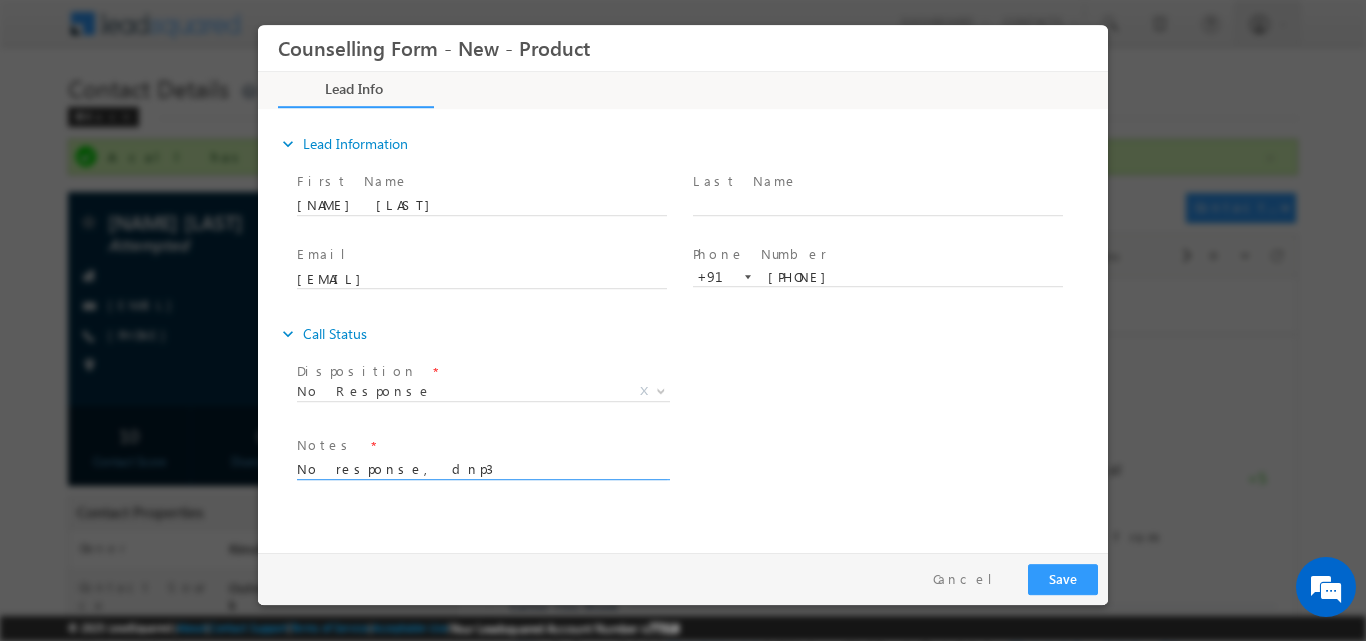type on "No response, dnp3" 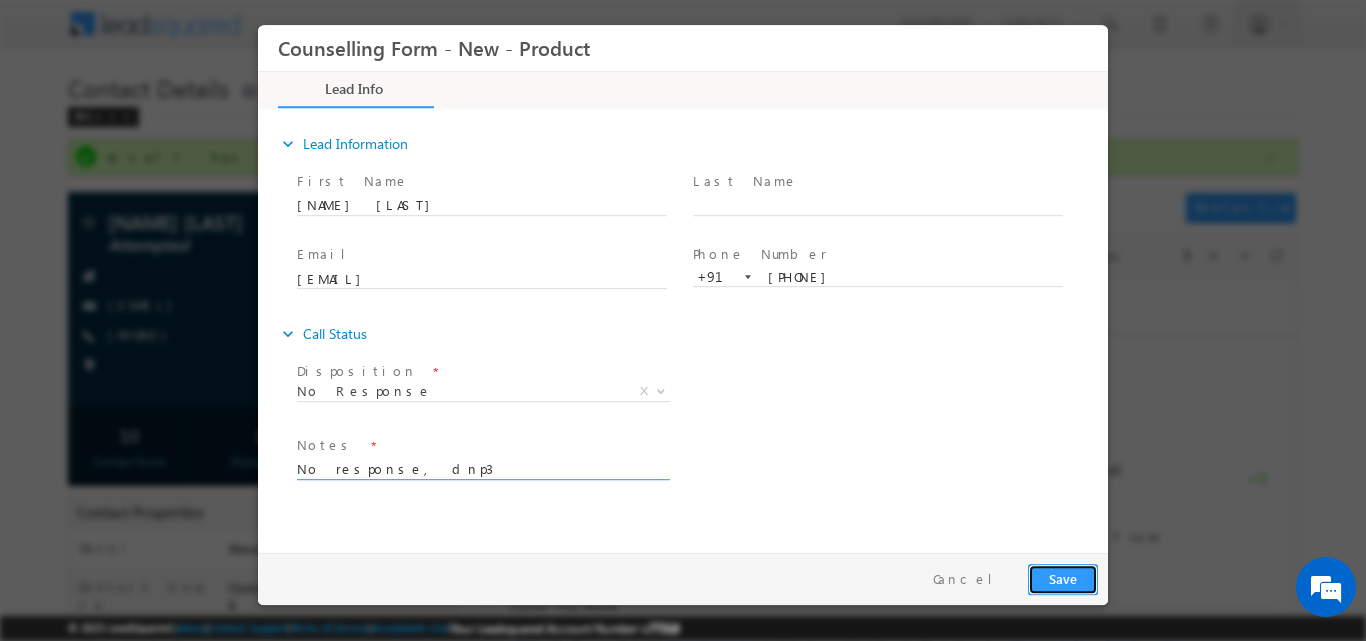 click on "Save" at bounding box center (1063, 578) 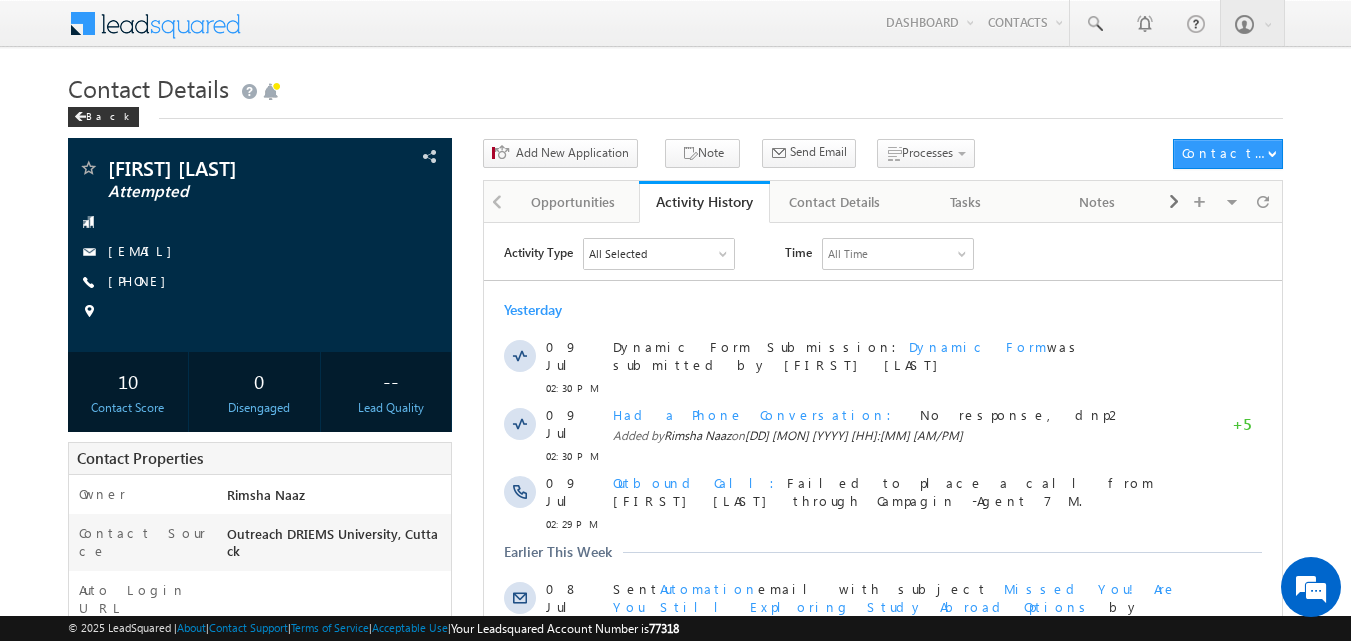 scroll, scrollTop: 0, scrollLeft: 0, axis: both 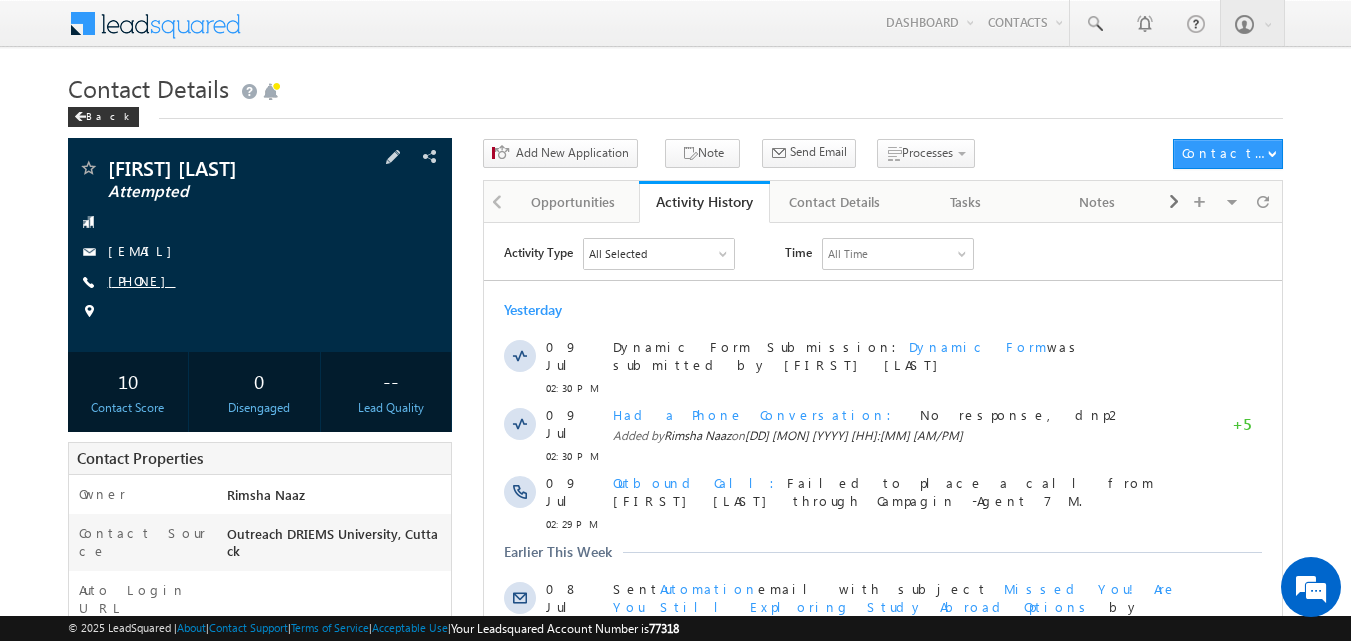 click on "[PHONE]" at bounding box center (142, 280) 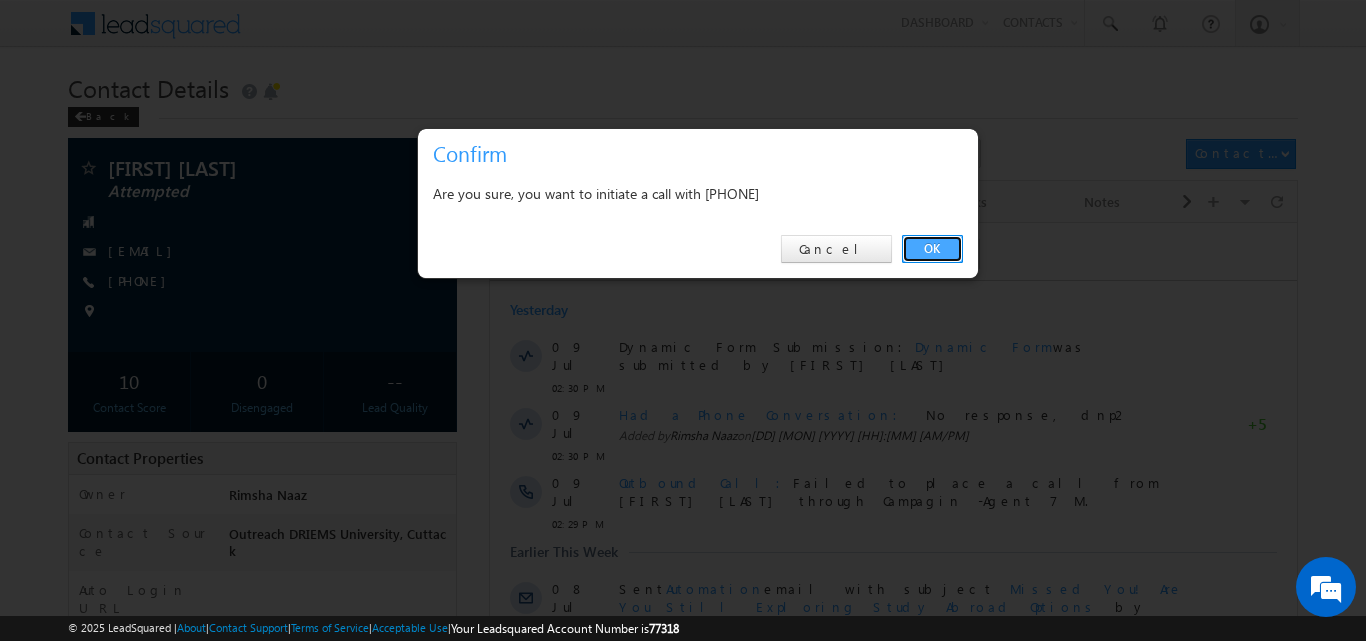 click on "OK" at bounding box center [932, 249] 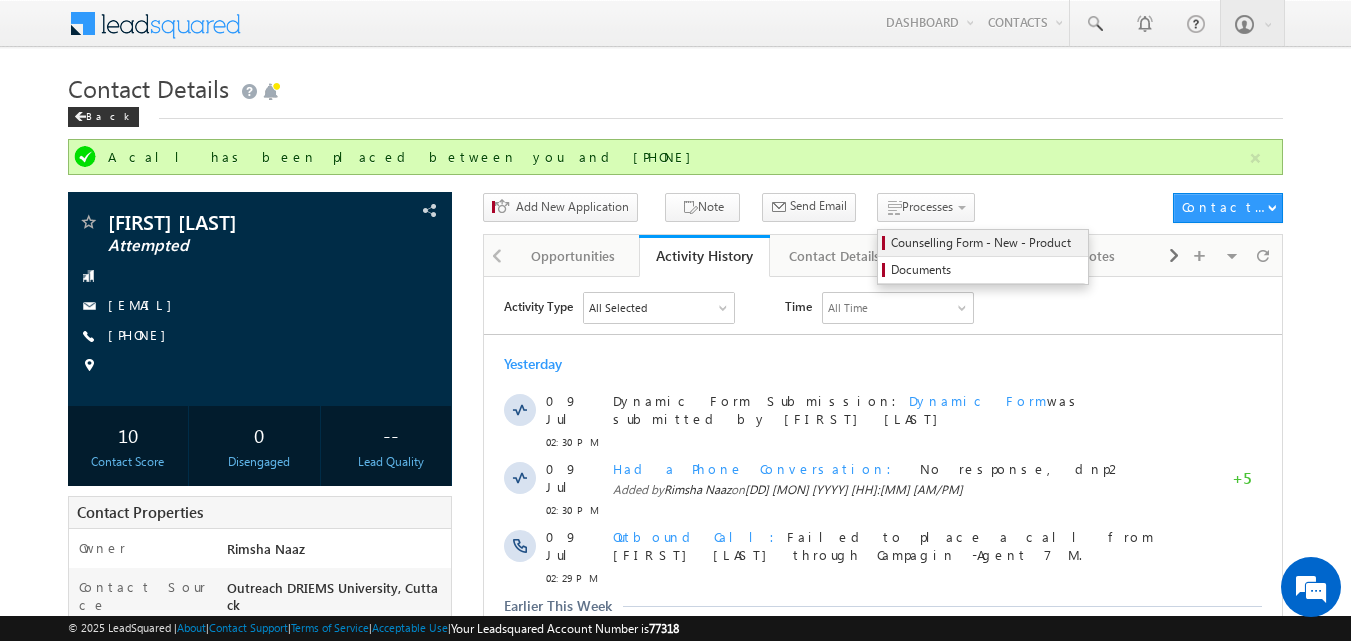 click on "Counselling Form - New - Product" at bounding box center [986, 243] 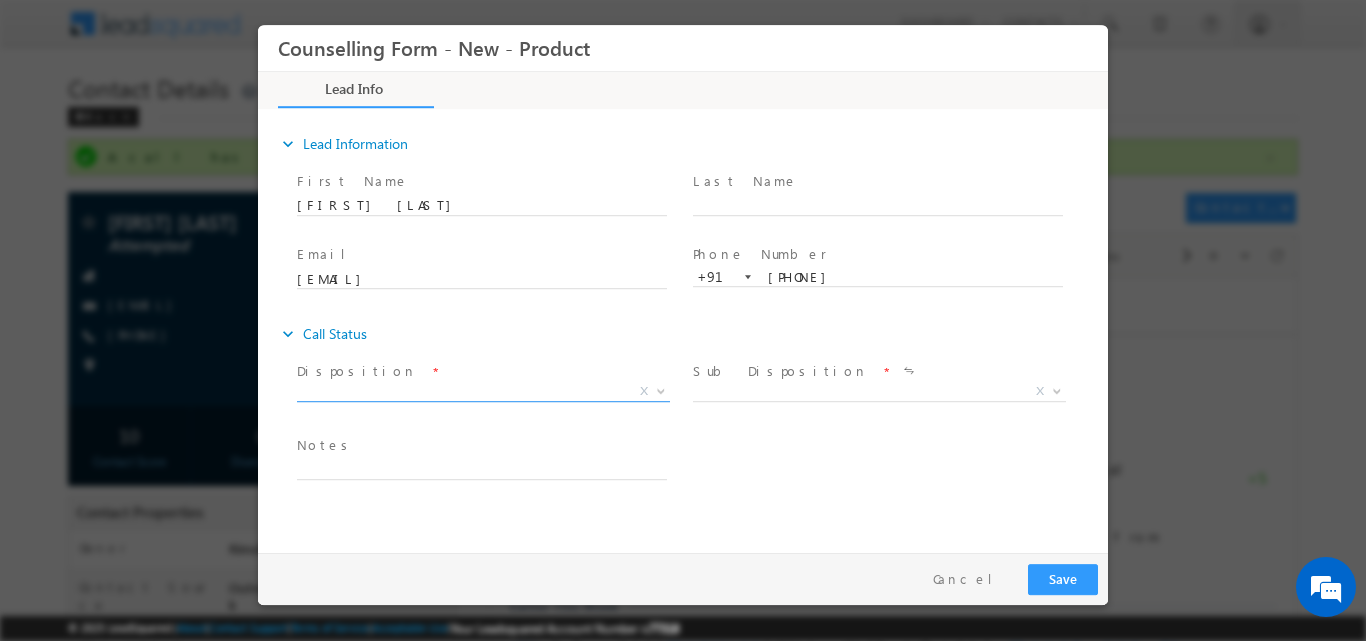 click at bounding box center [659, 390] 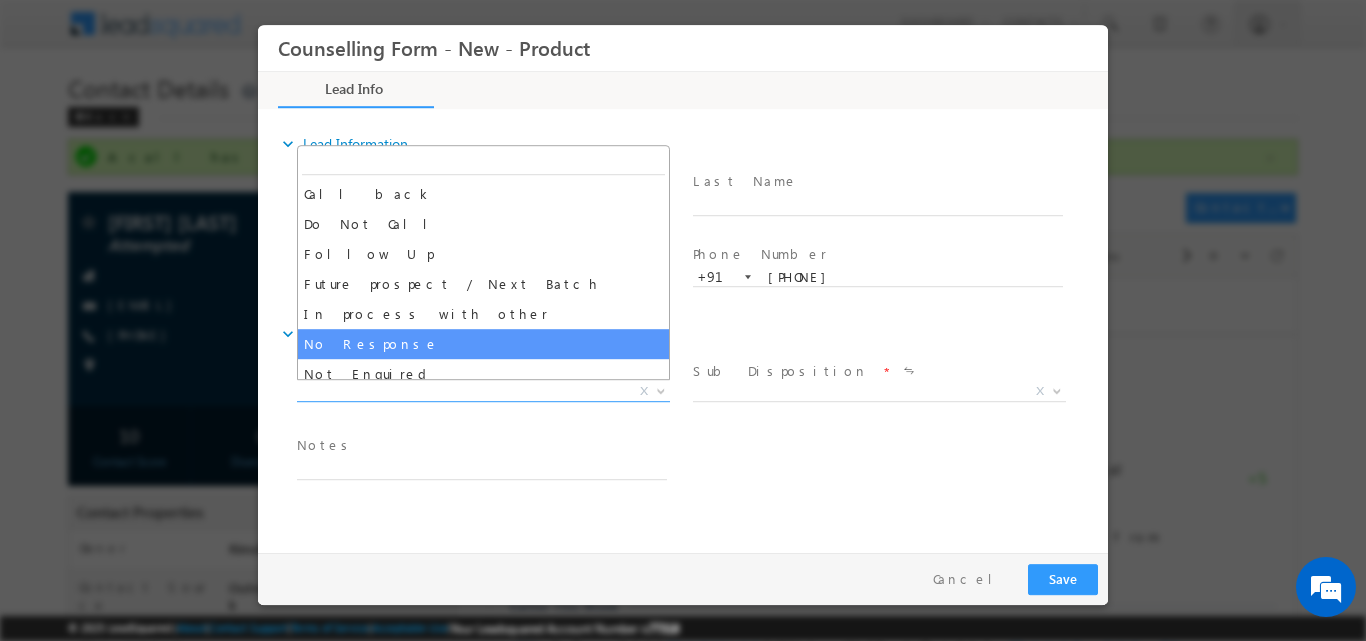 select on "No Response" 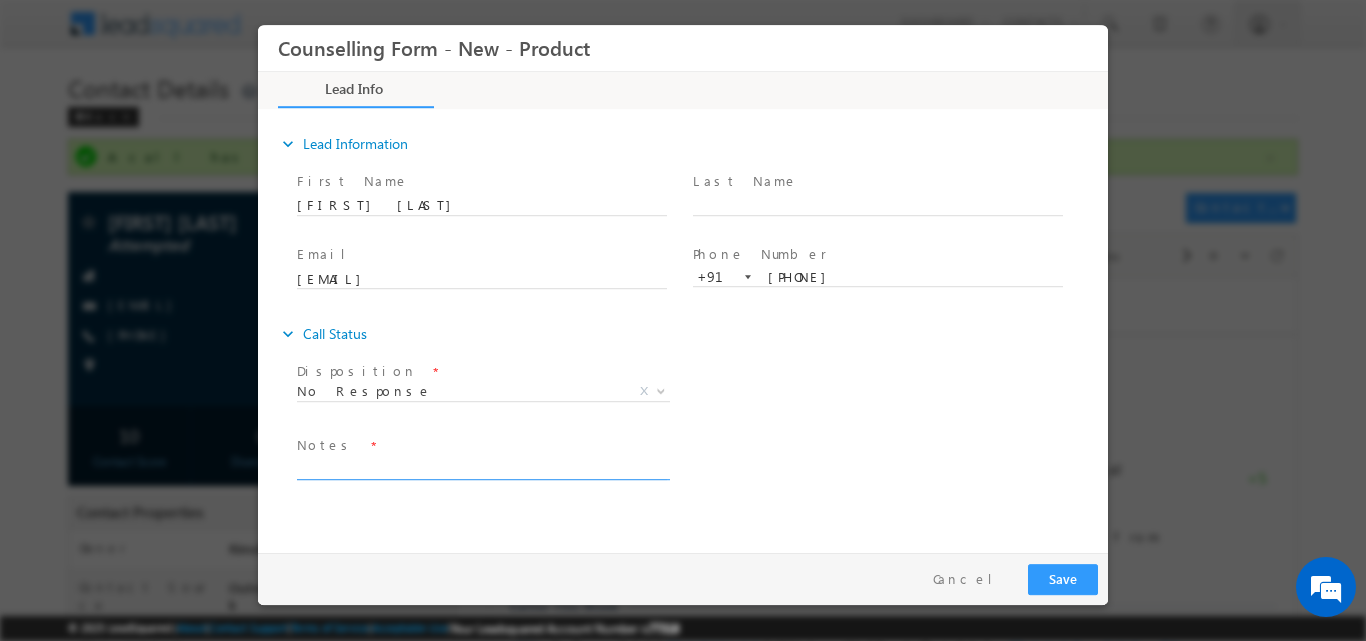 click at bounding box center (482, 467) 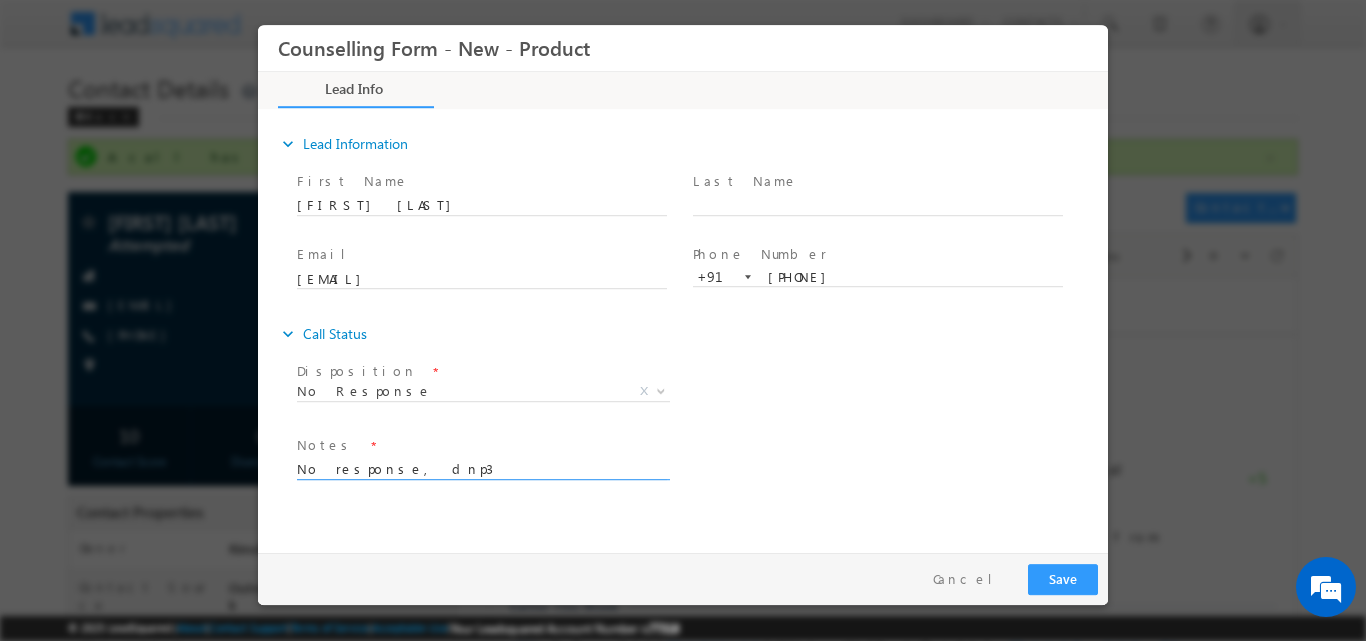 type on "No response, dnp3" 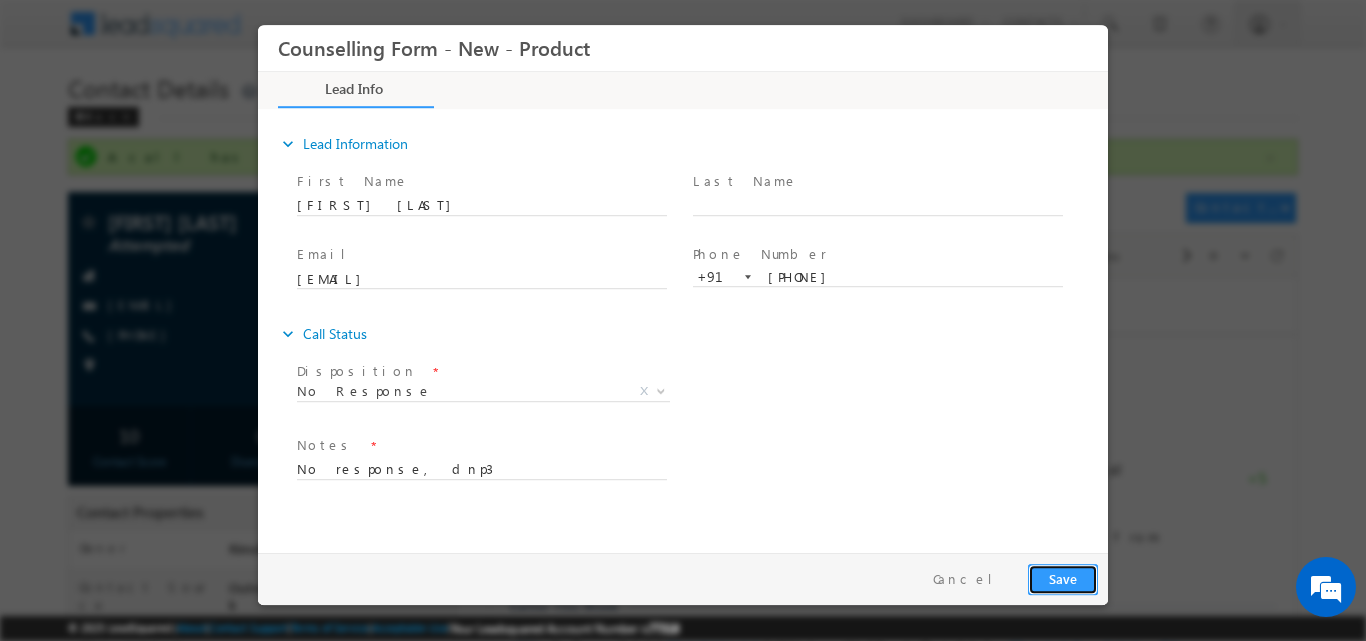 drag, startPoint x: 1062, startPoint y: 575, endPoint x: 1020, endPoint y: 38, distance: 538.63995 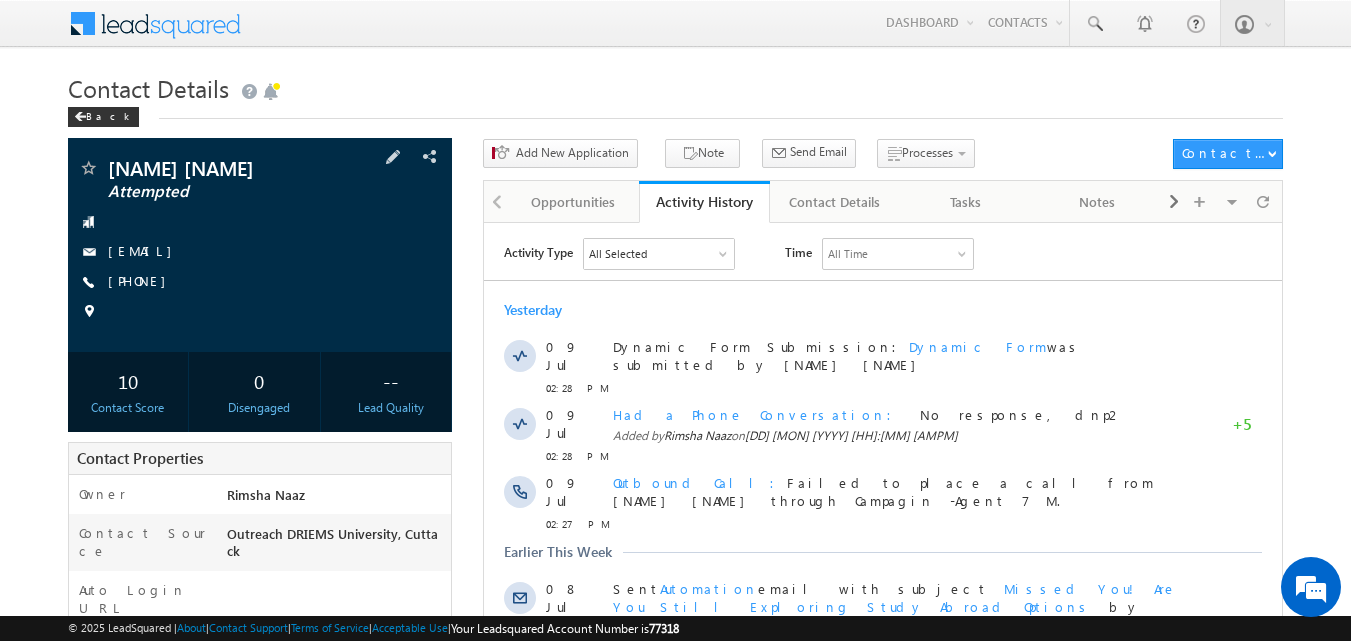 scroll, scrollTop: 0, scrollLeft: 0, axis: both 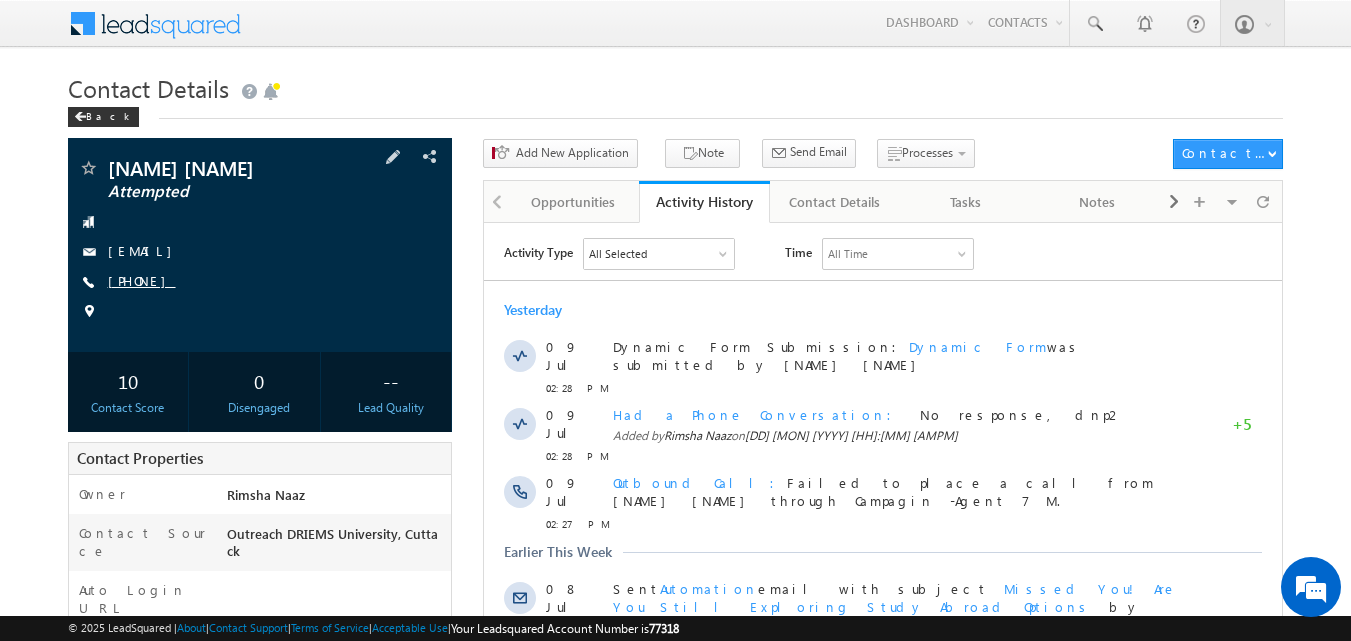 click on "+91-7978511907" at bounding box center (142, 280) 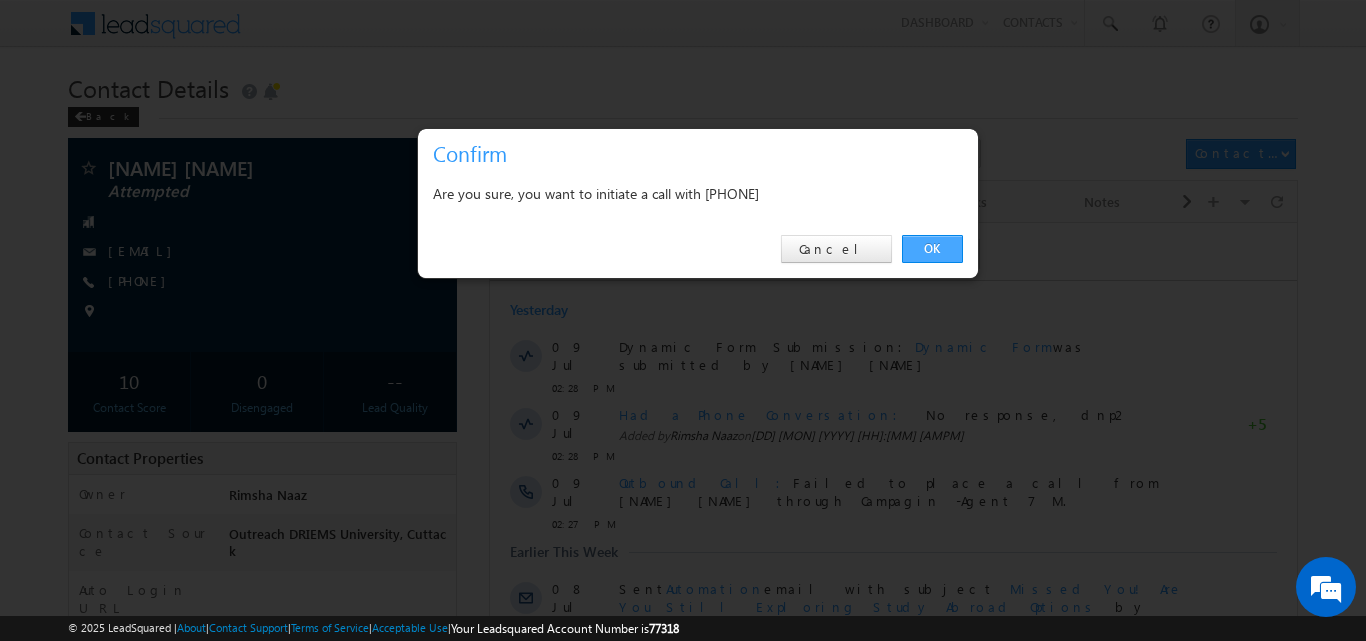 click on "OK" at bounding box center [932, 249] 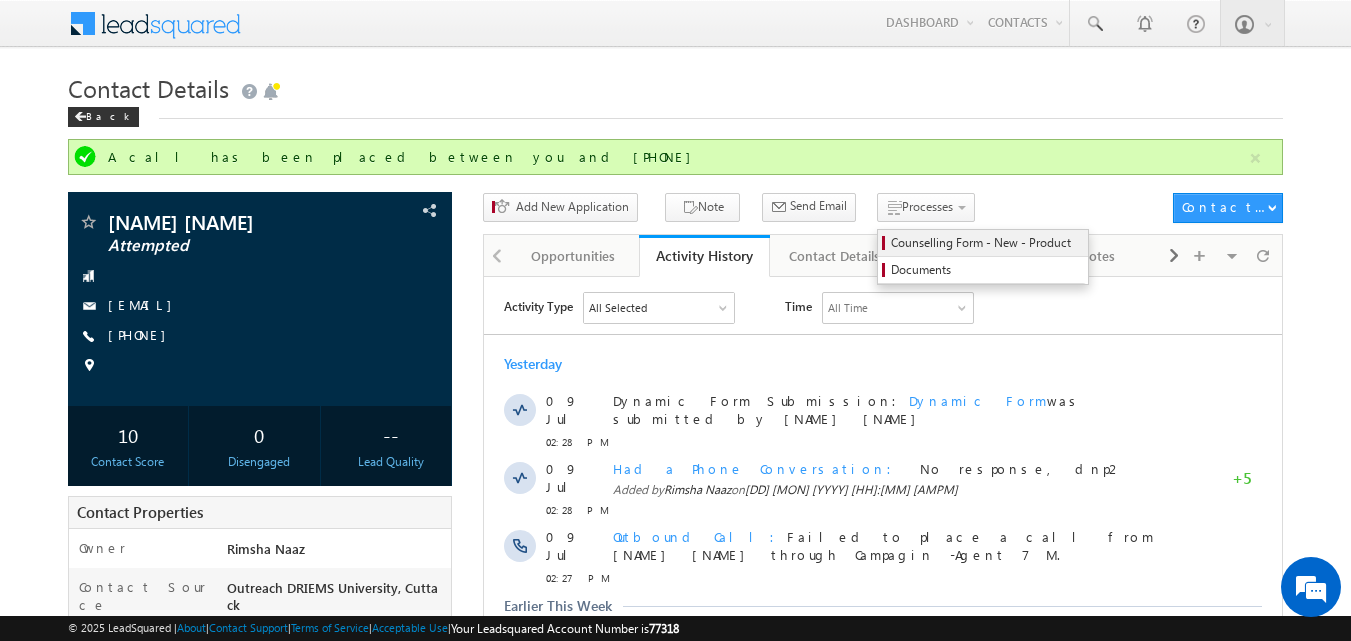 click on "Counselling Form - New - Product" at bounding box center (986, 243) 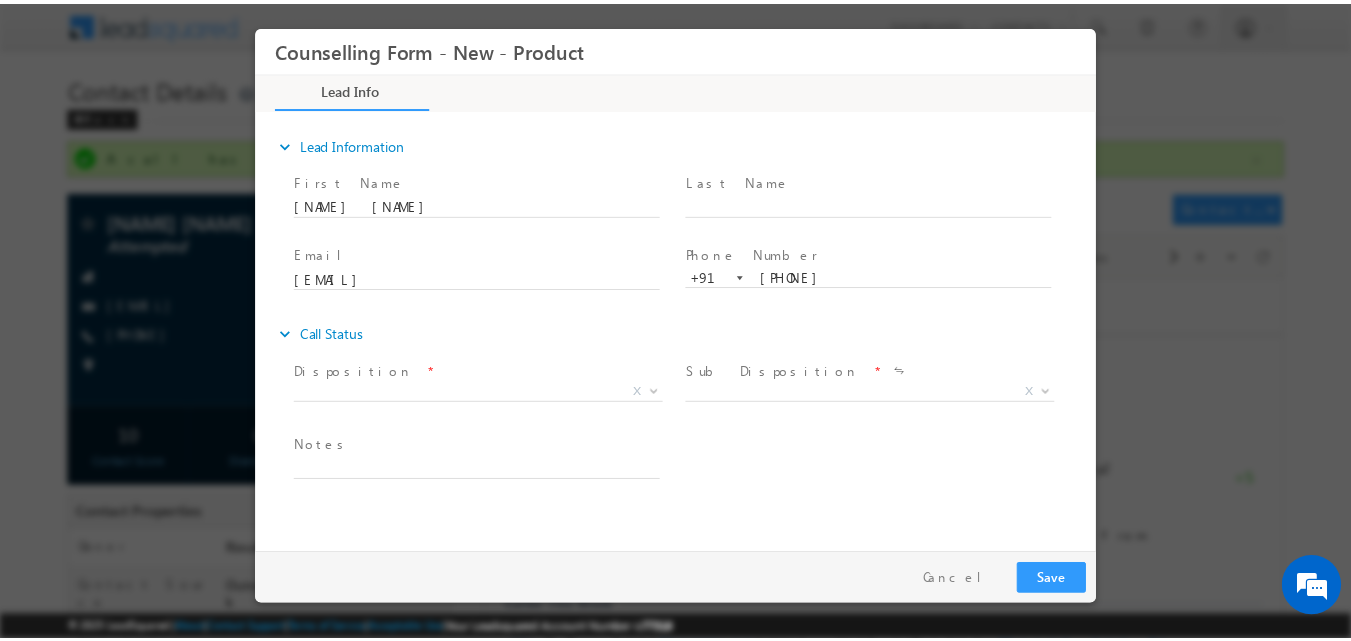 scroll, scrollTop: 0, scrollLeft: 0, axis: both 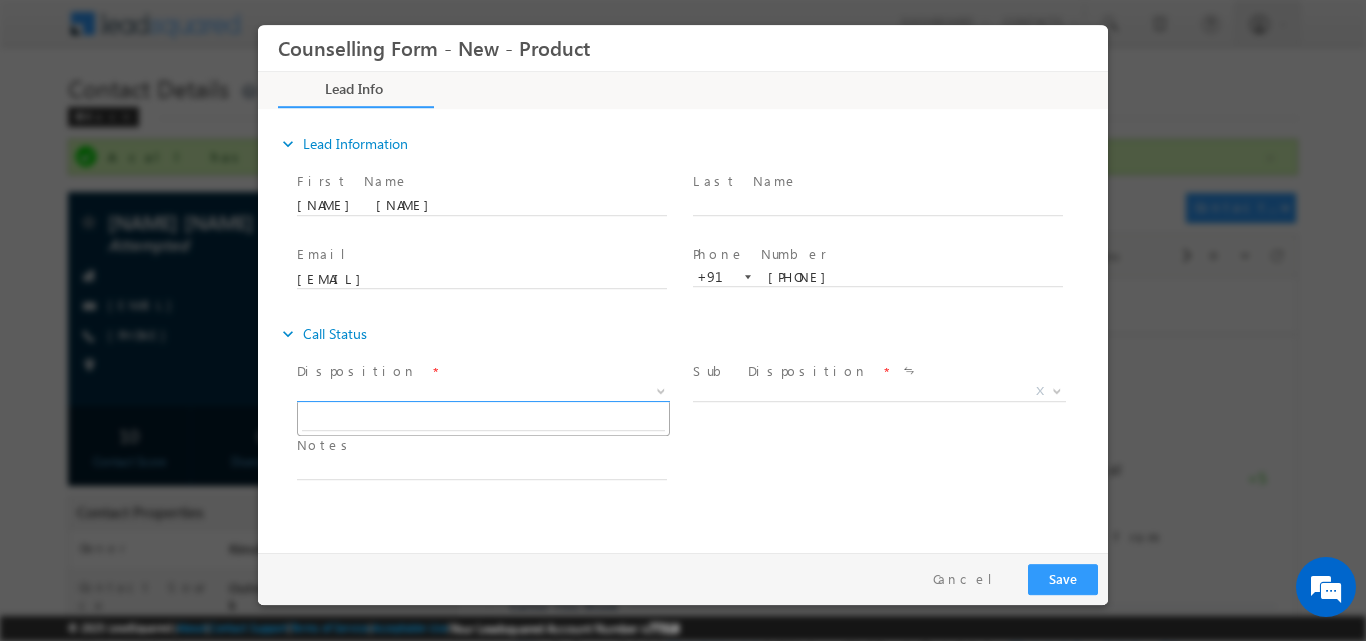 click at bounding box center [659, 390] 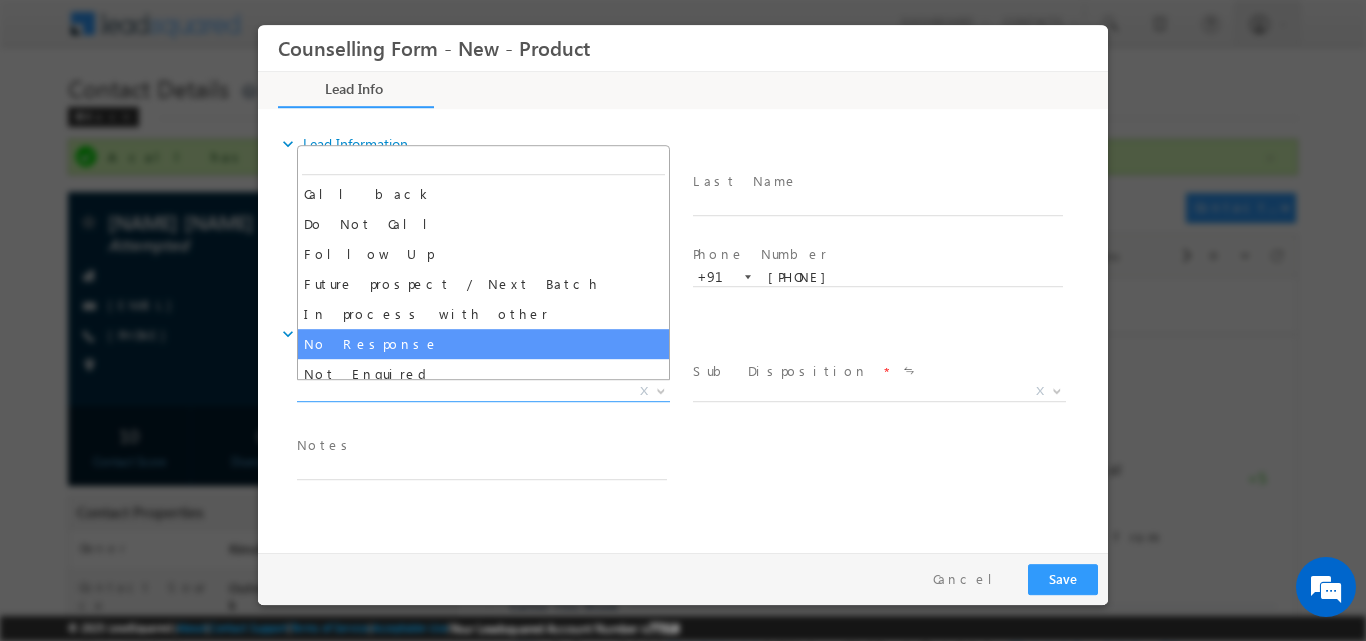 select on "No Response" 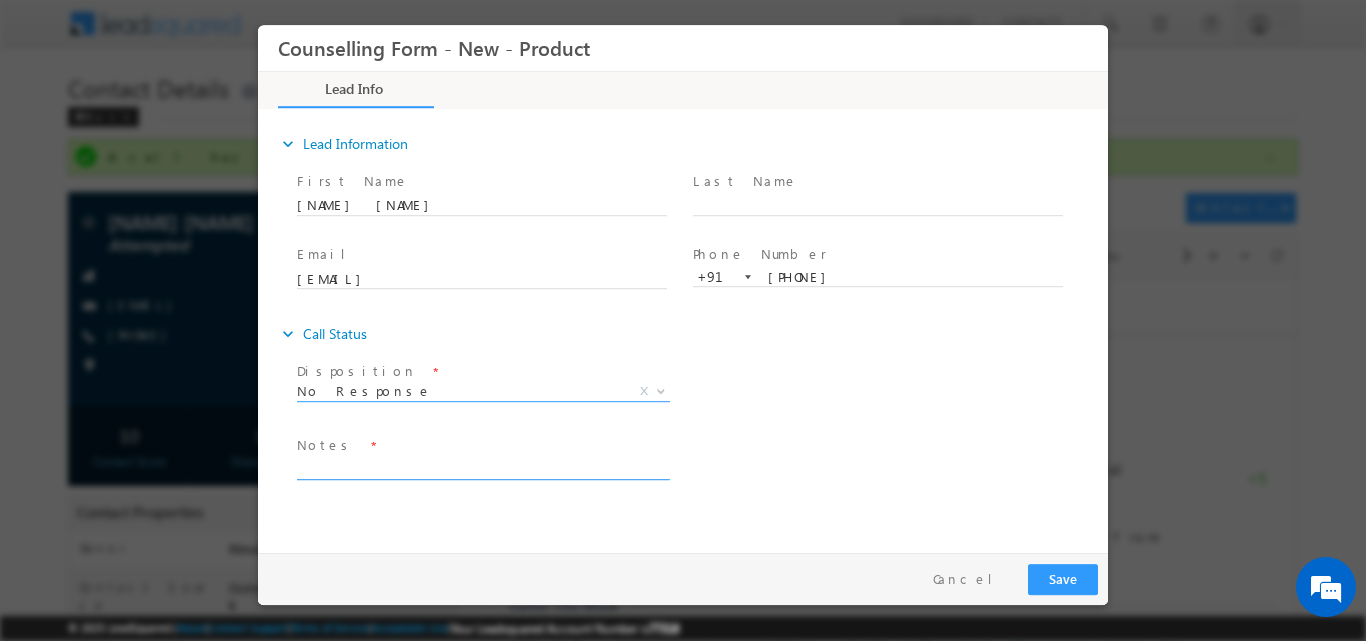 click at bounding box center [482, 467] 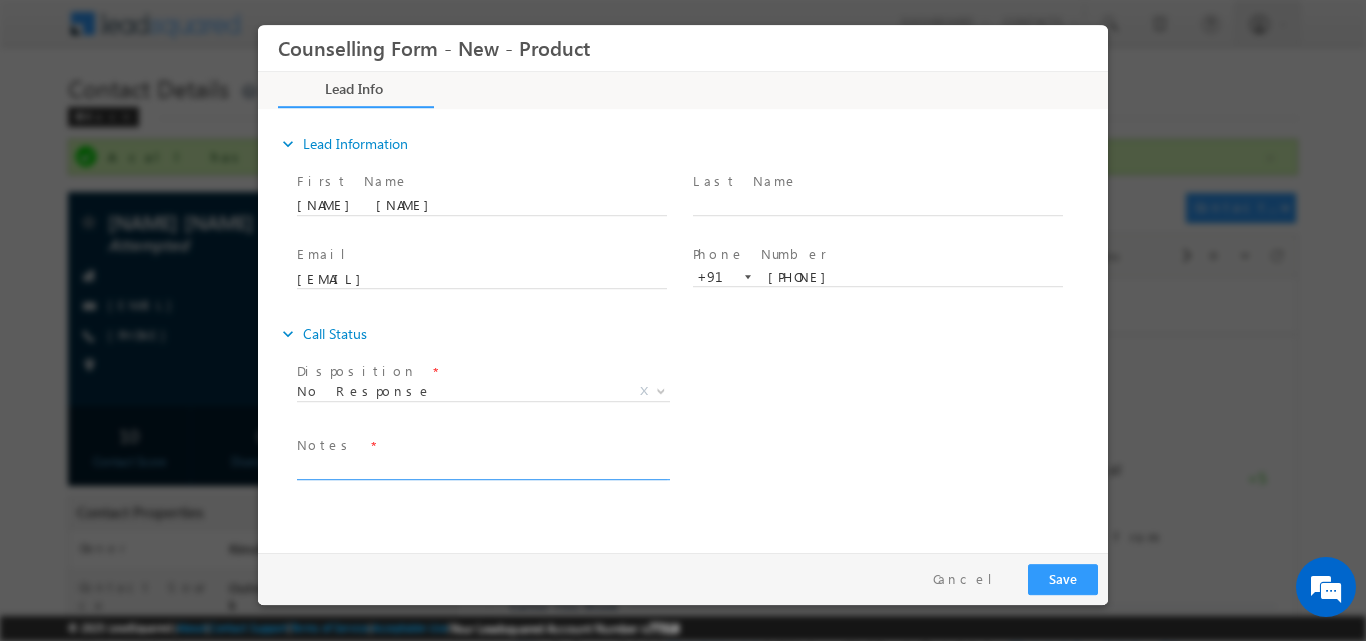 paste on "No response, dnp" 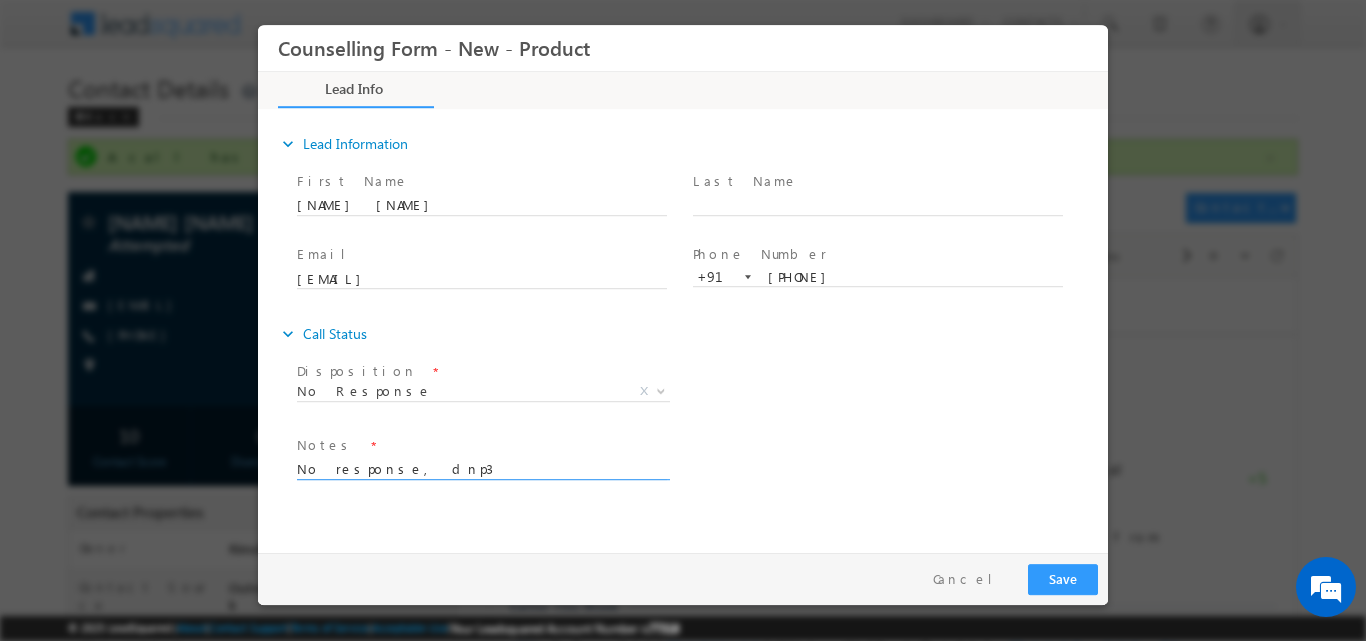 type on "No response, dnp3" 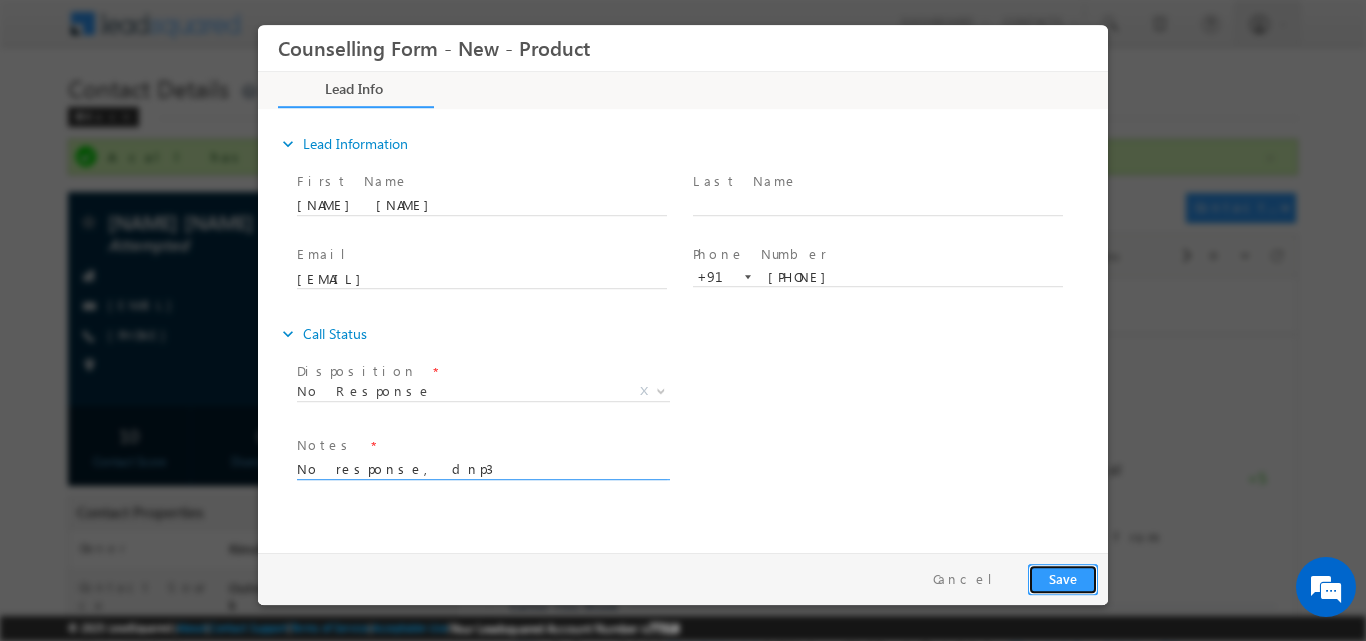 click on "Save" at bounding box center [1063, 578] 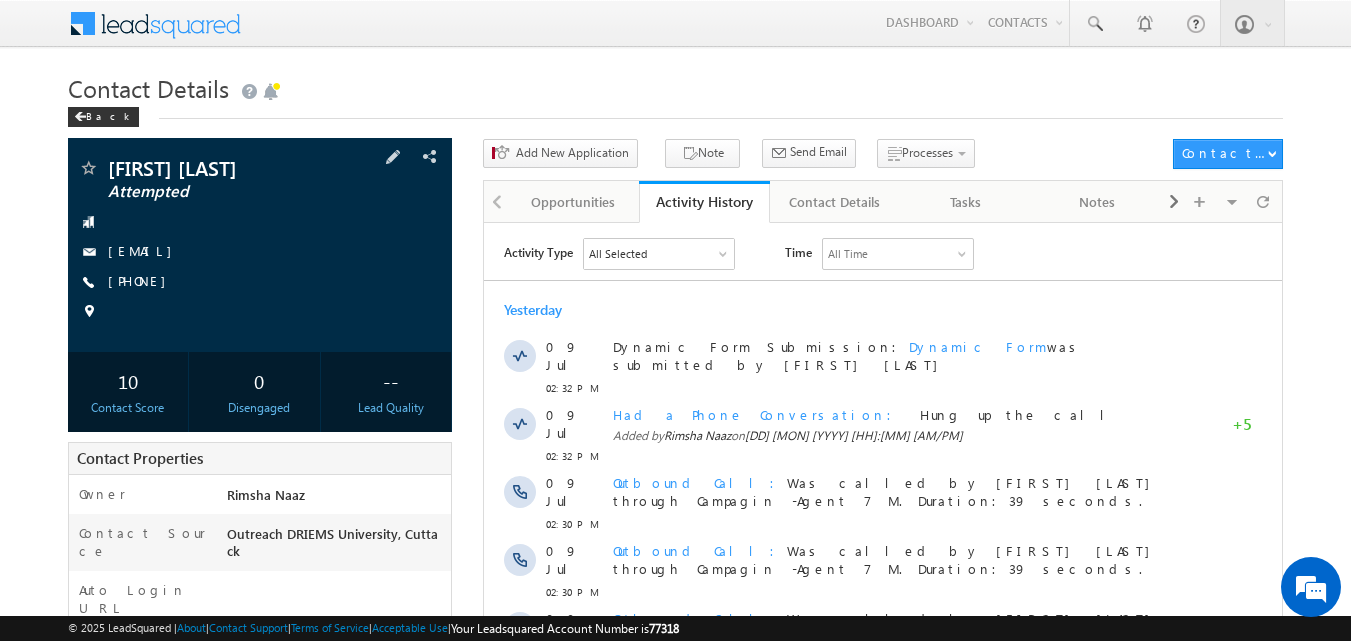 scroll, scrollTop: 0, scrollLeft: 0, axis: both 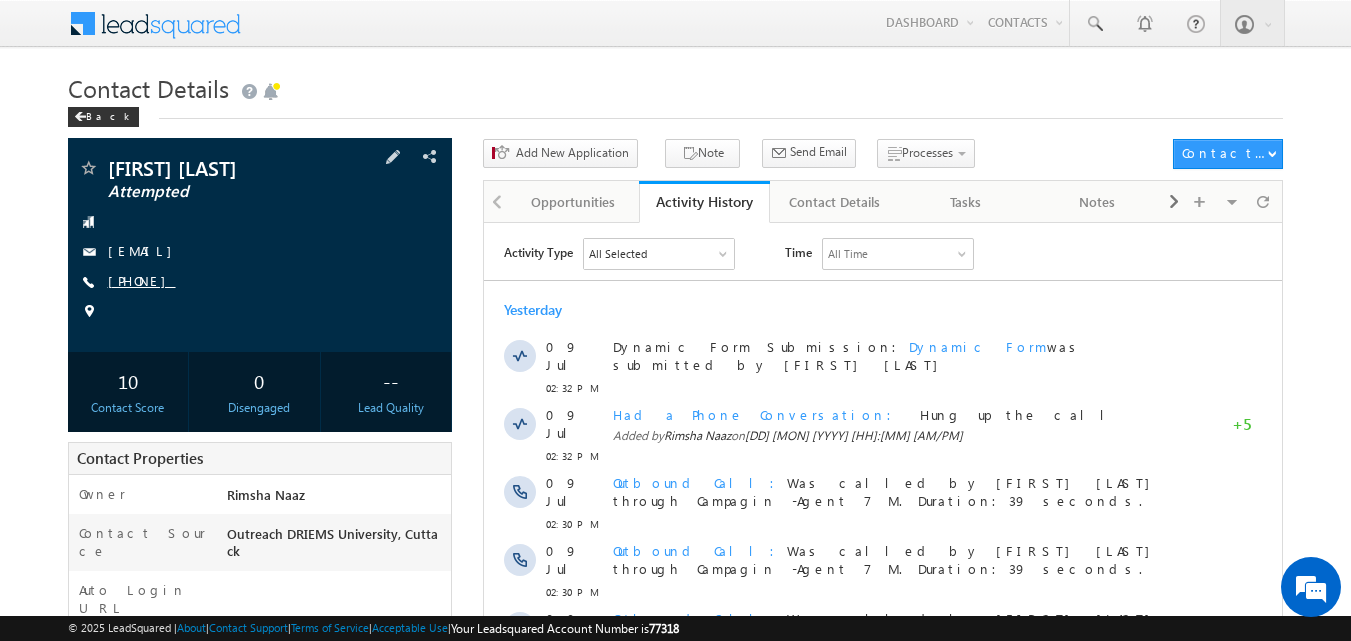 click on "[PHONE]" at bounding box center [142, 280] 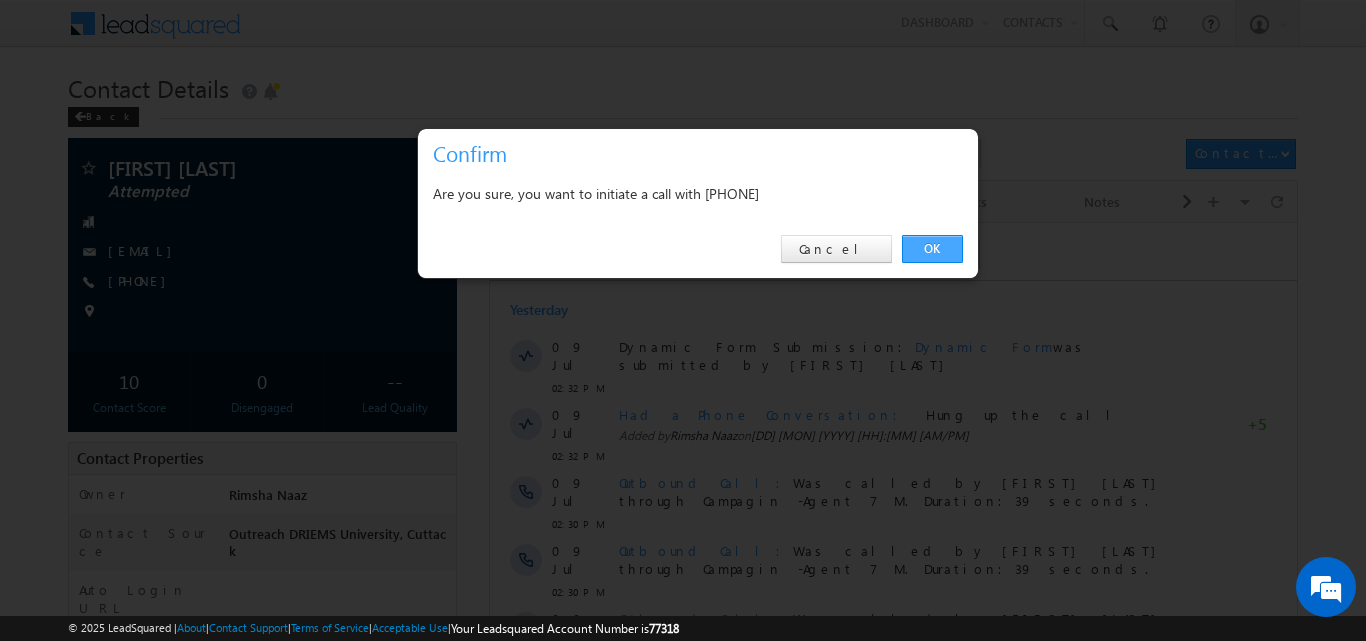 click on "OK" at bounding box center (932, 249) 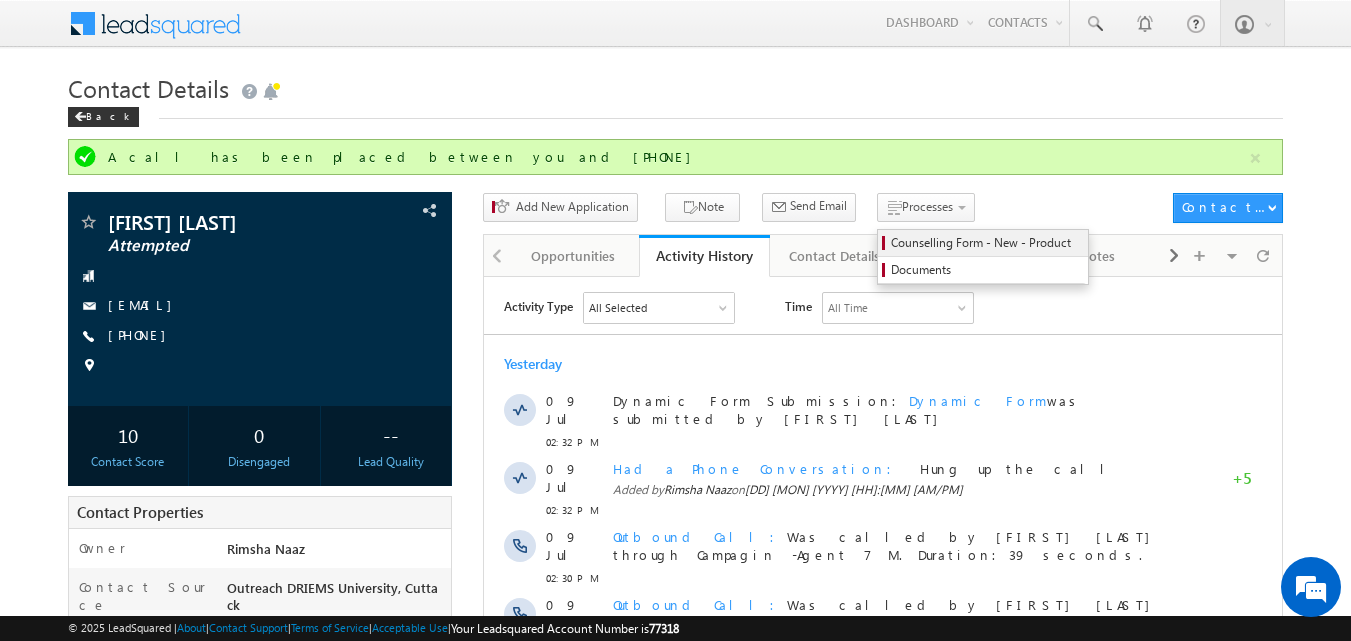 click on "Counselling Form - New - Product" at bounding box center [986, 243] 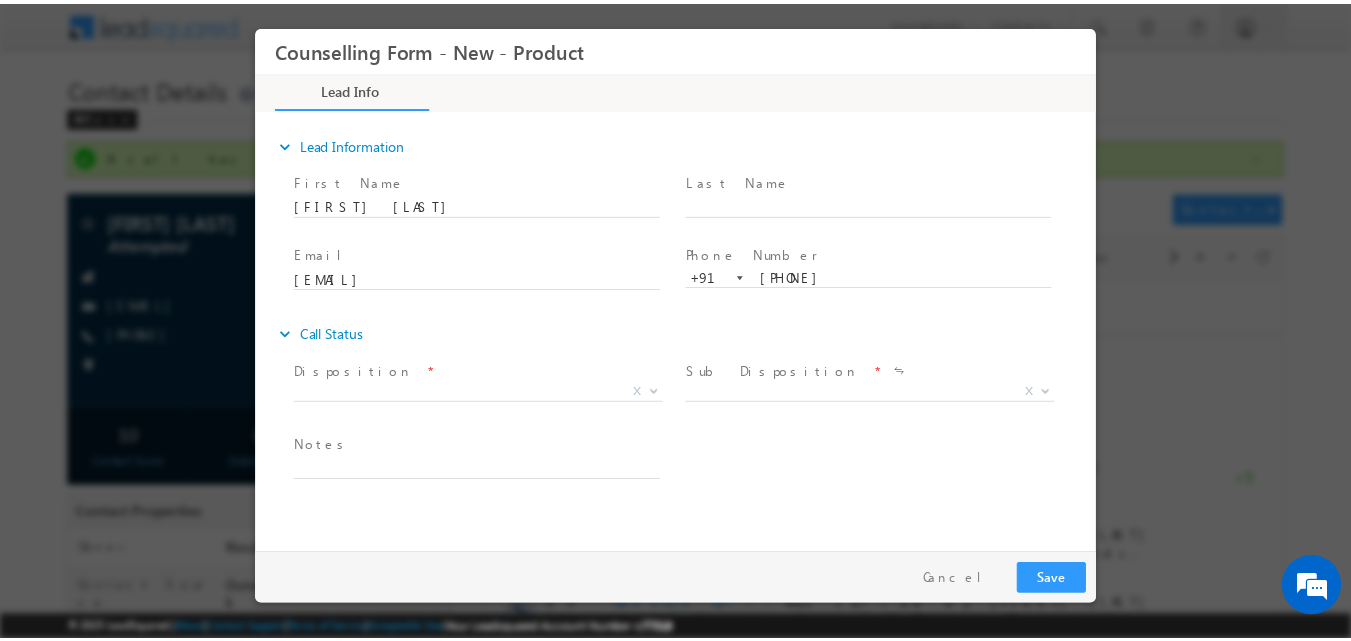 scroll, scrollTop: 0, scrollLeft: 0, axis: both 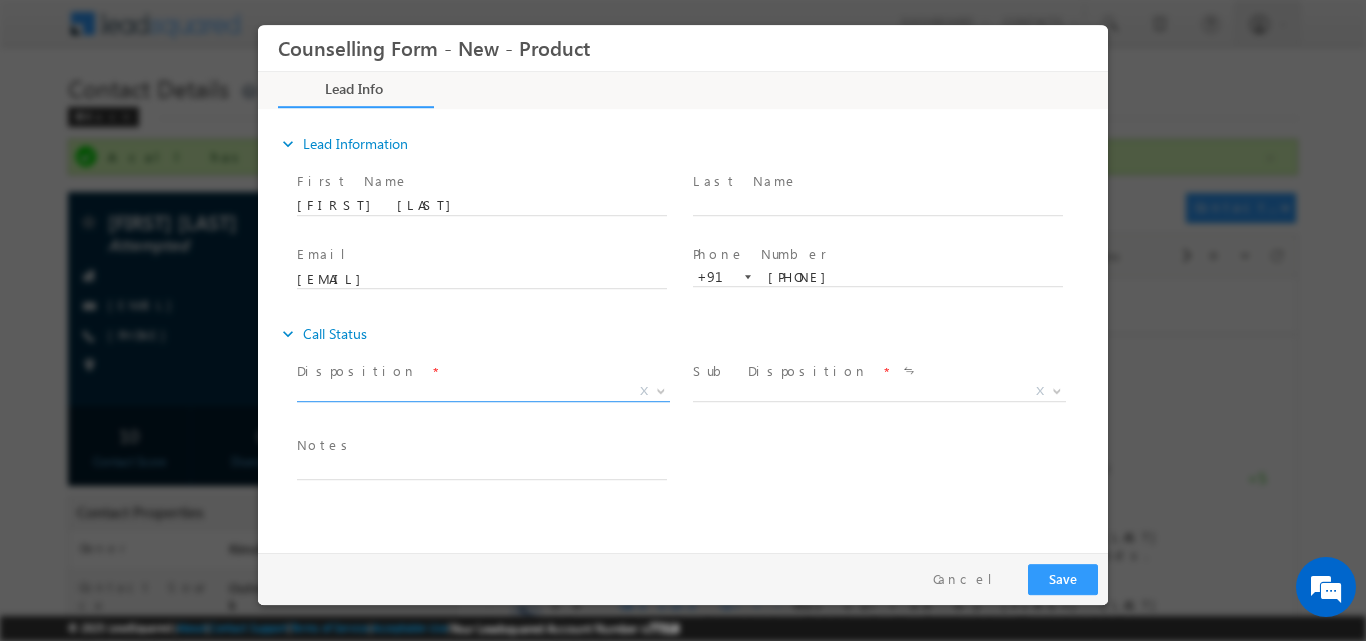 click at bounding box center (661, 389) 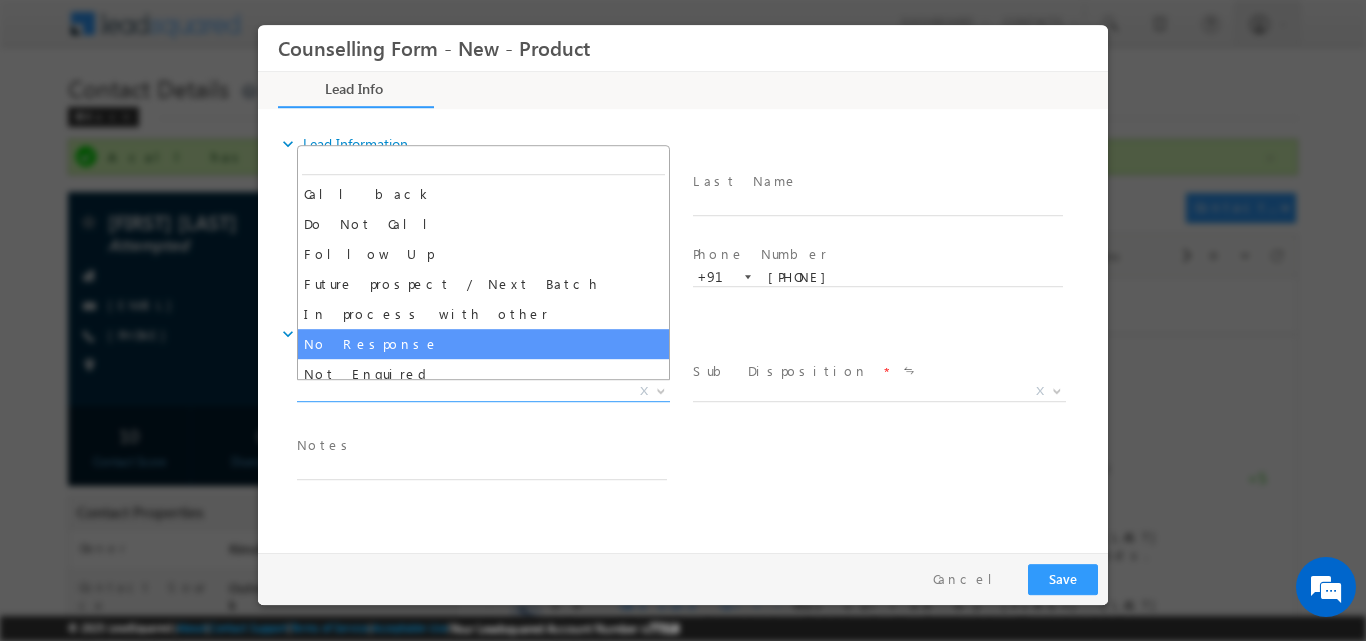 select on "No Response" 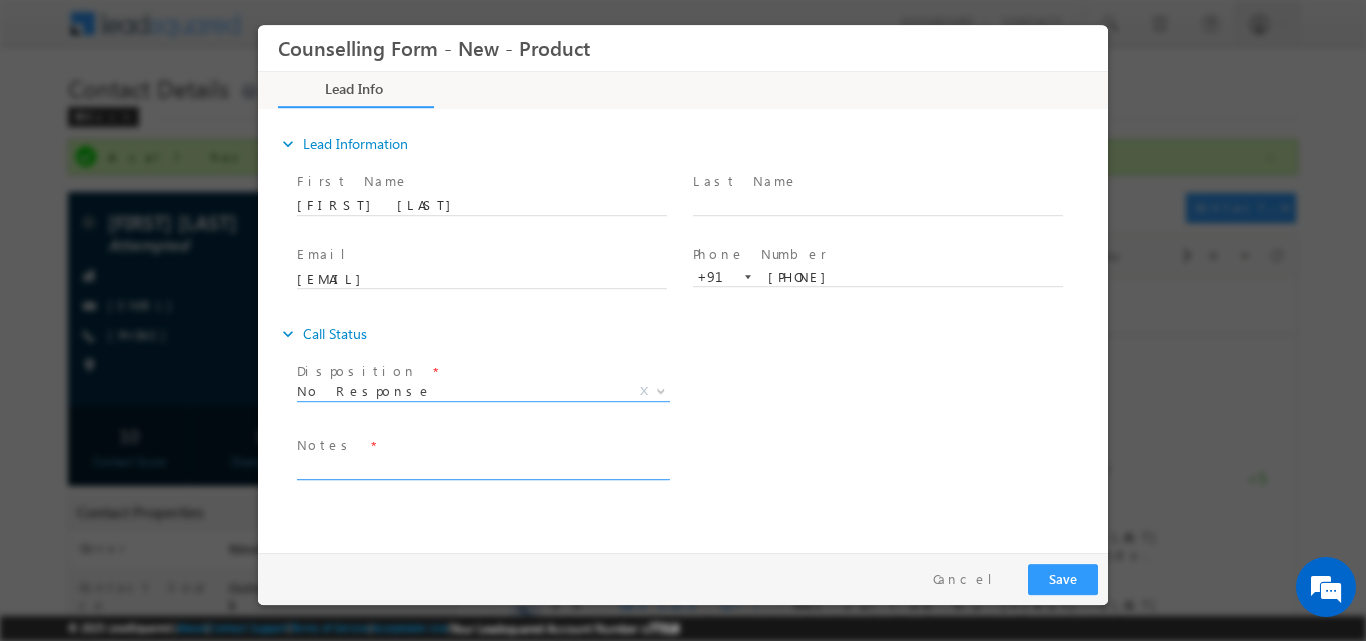 click at bounding box center [482, 467] 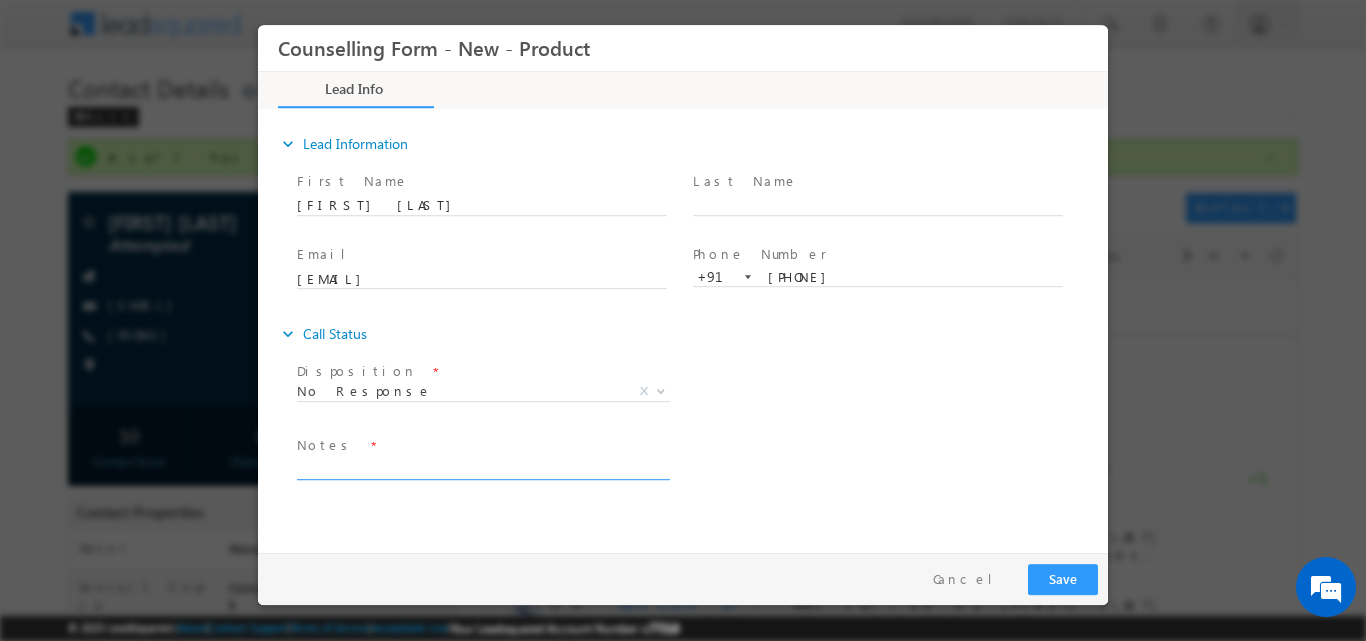 paste on "No response, dnp" 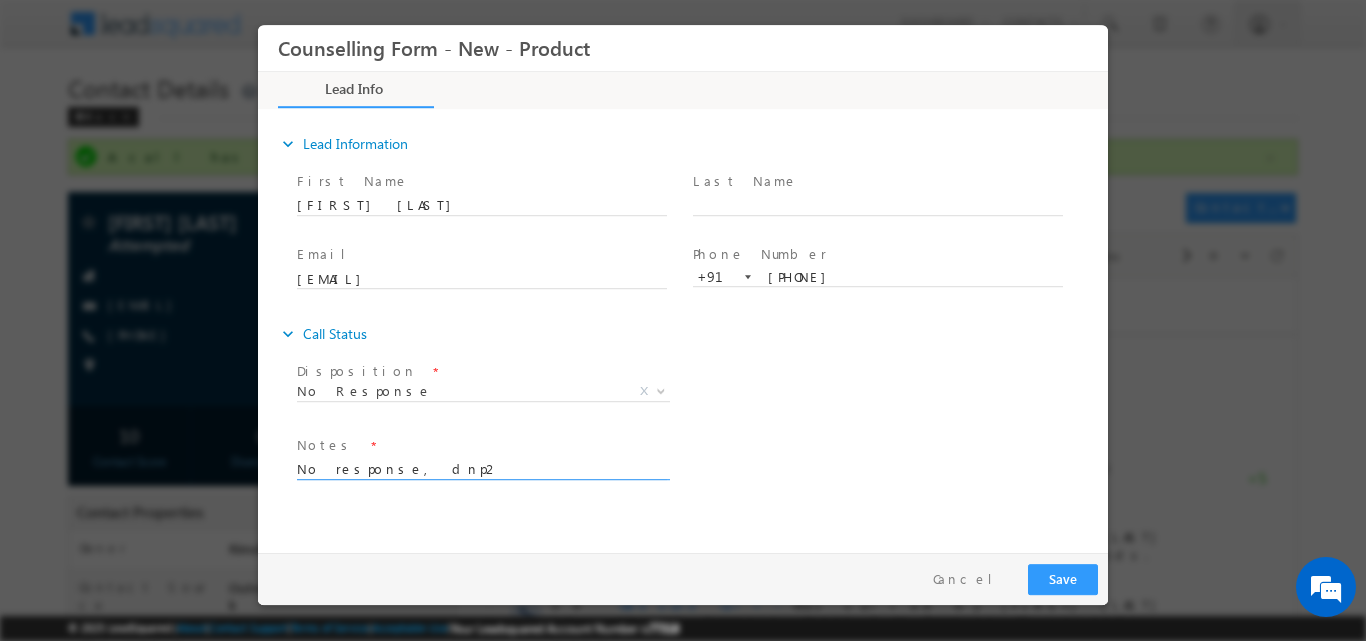 type on "No response, dnp2" 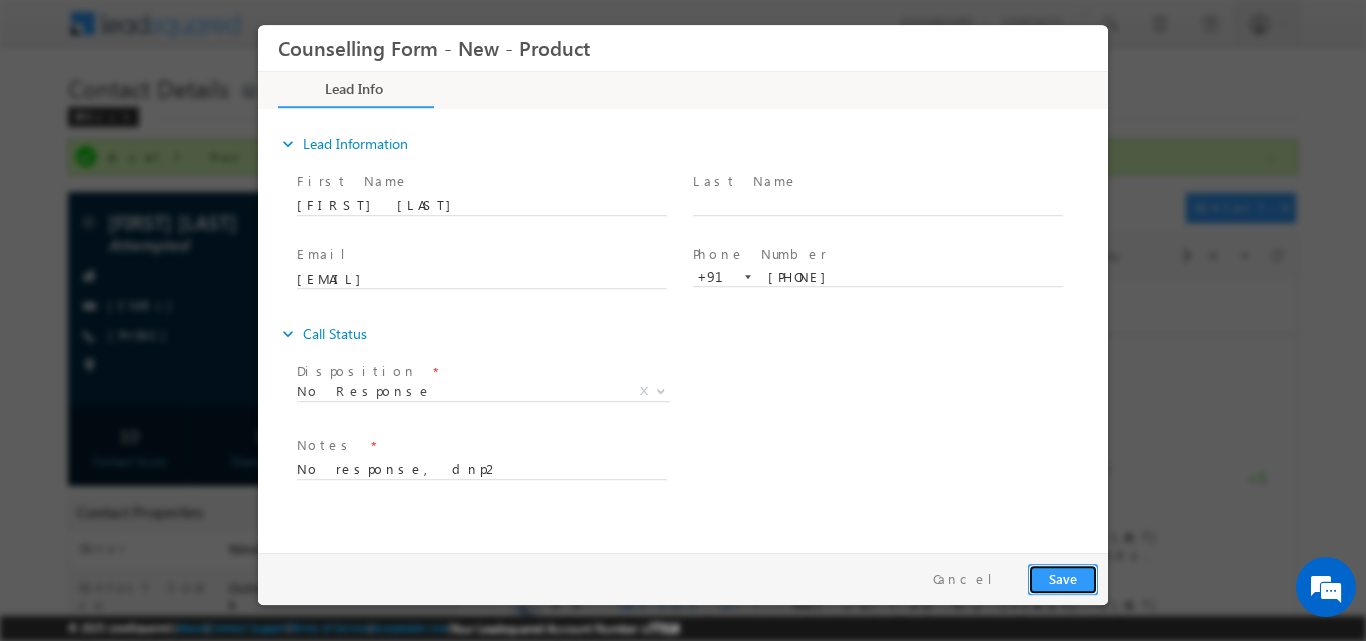 click on "Save" at bounding box center (1063, 578) 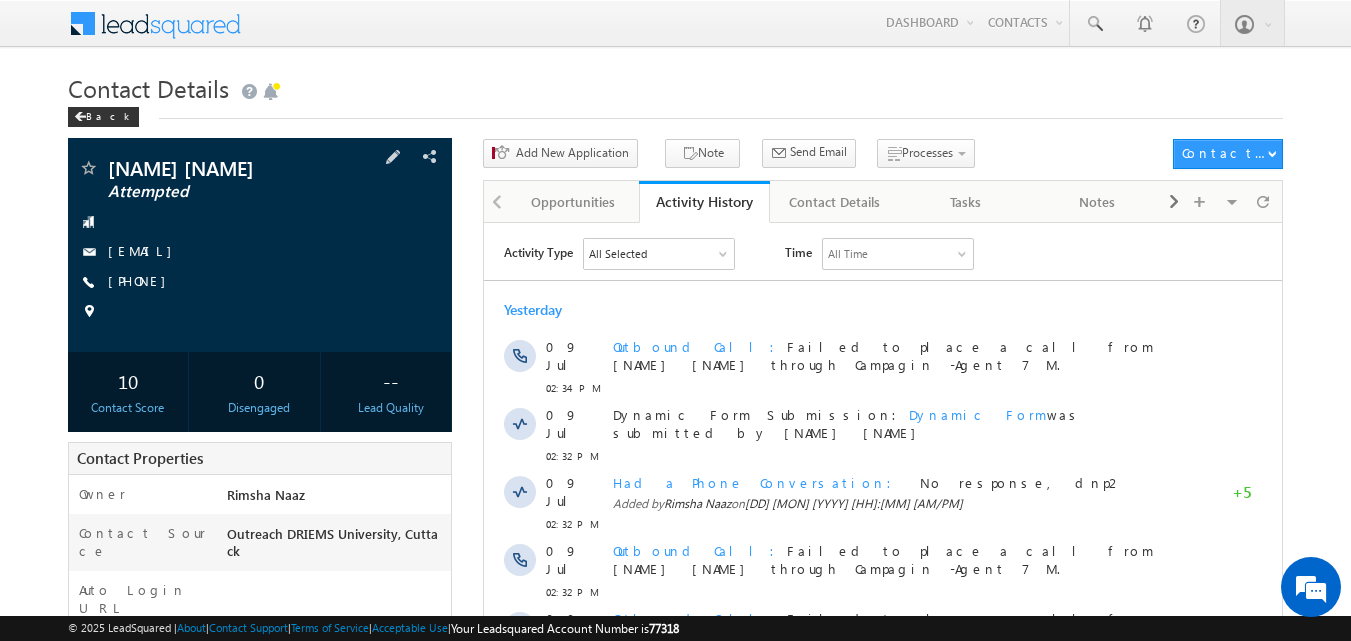 scroll, scrollTop: 0, scrollLeft: 0, axis: both 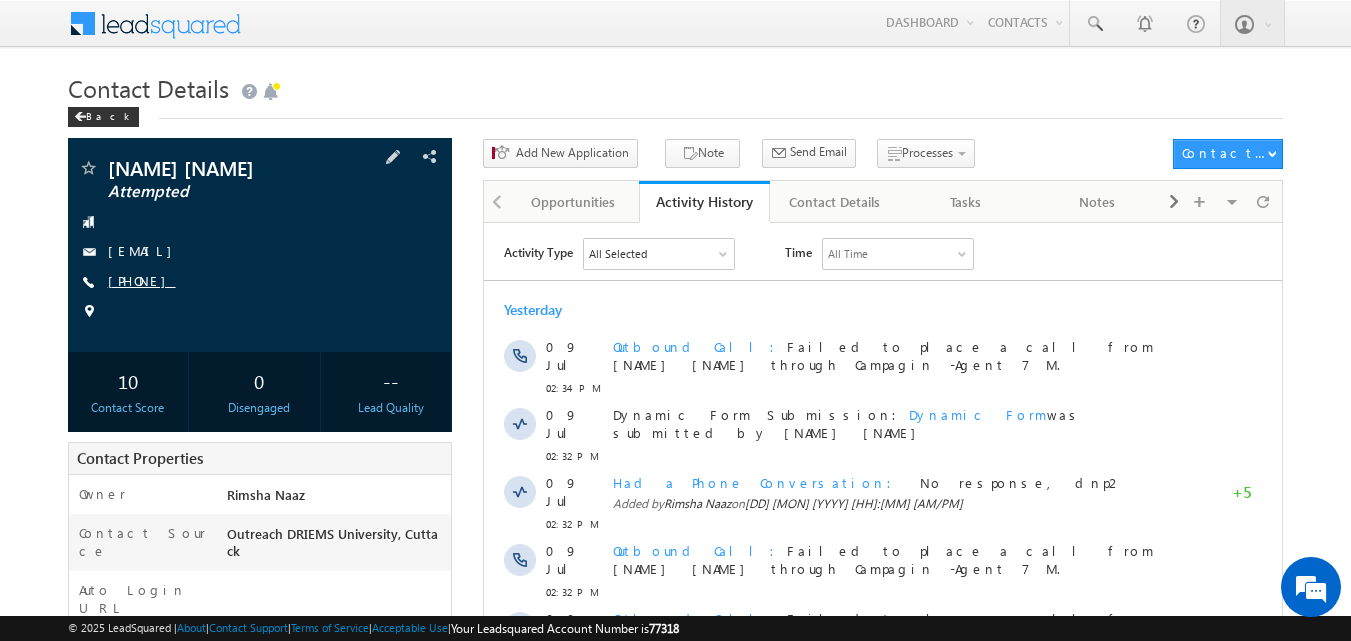click on "[PHONE]" at bounding box center [142, 280] 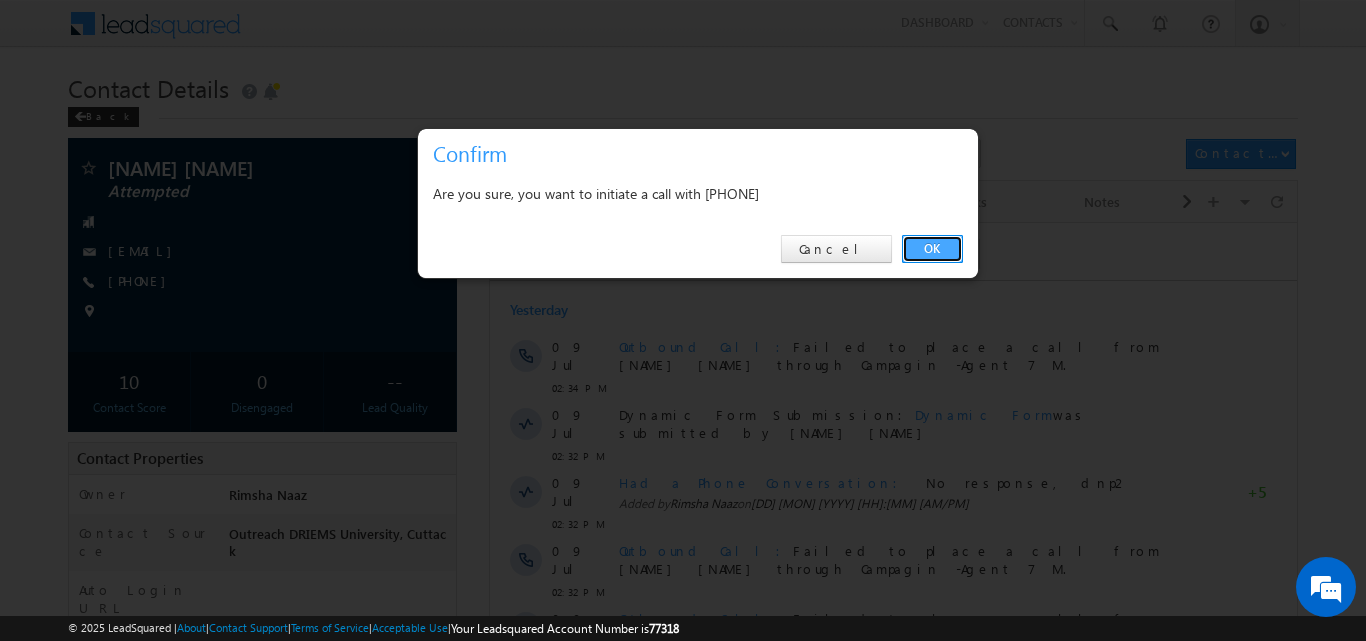 click on "OK" at bounding box center (932, 249) 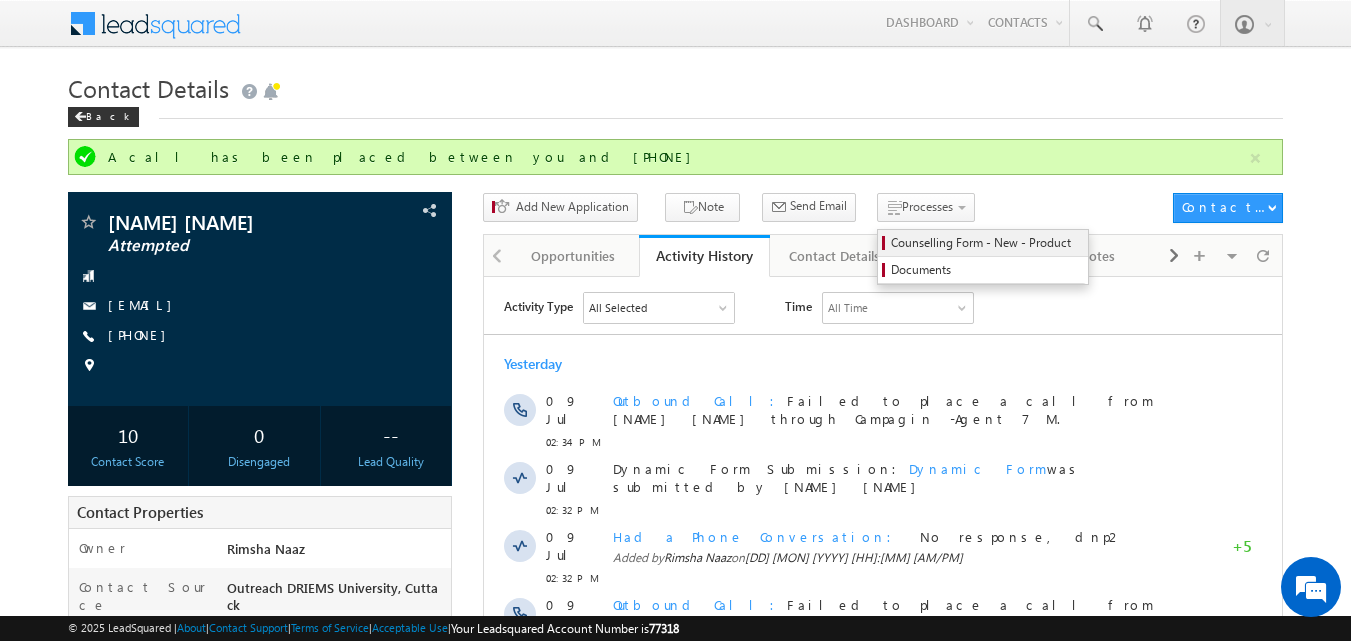 click on "Counselling Form - New - Product" at bounding box center [986, 243] 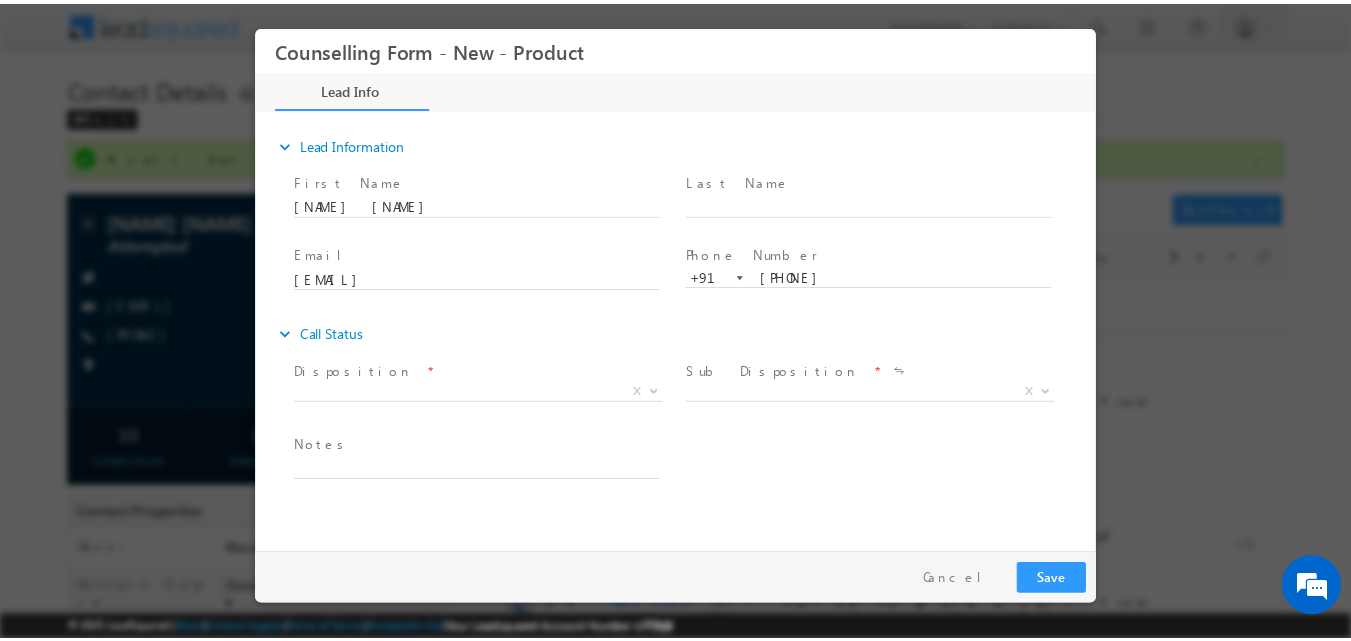 scroll, scrollTop: 0, scrollLeft: 0, axis: both 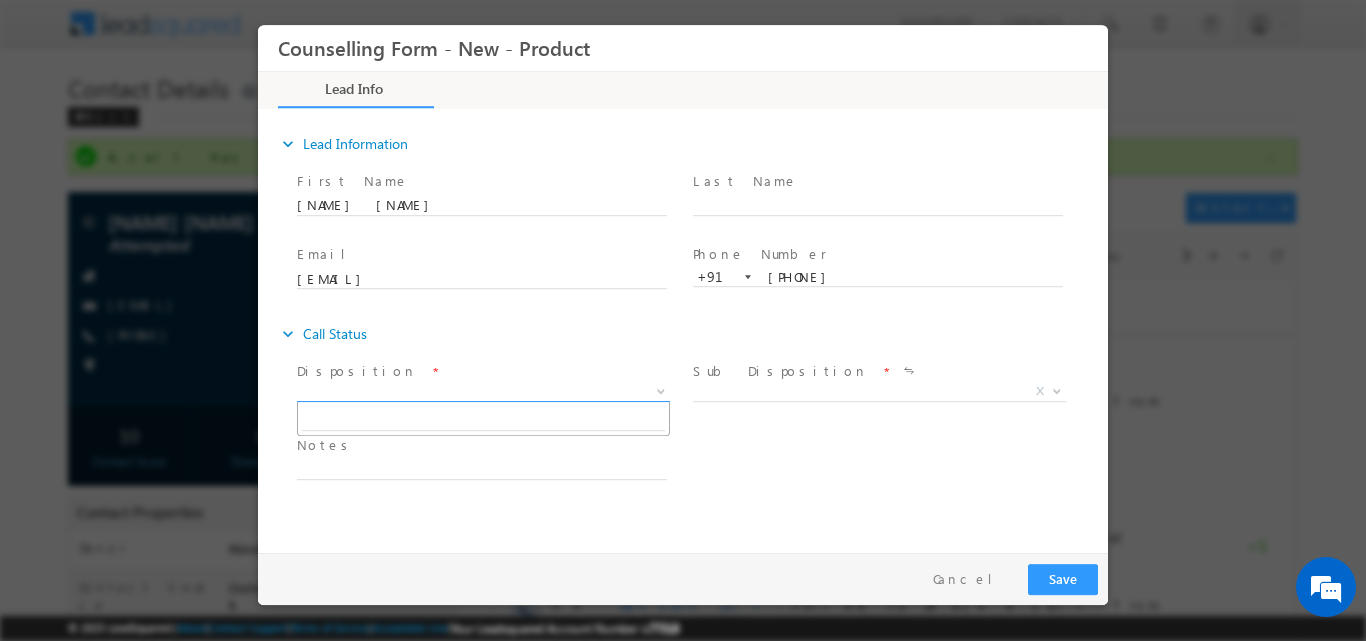 click at bounding box center [659, 390] 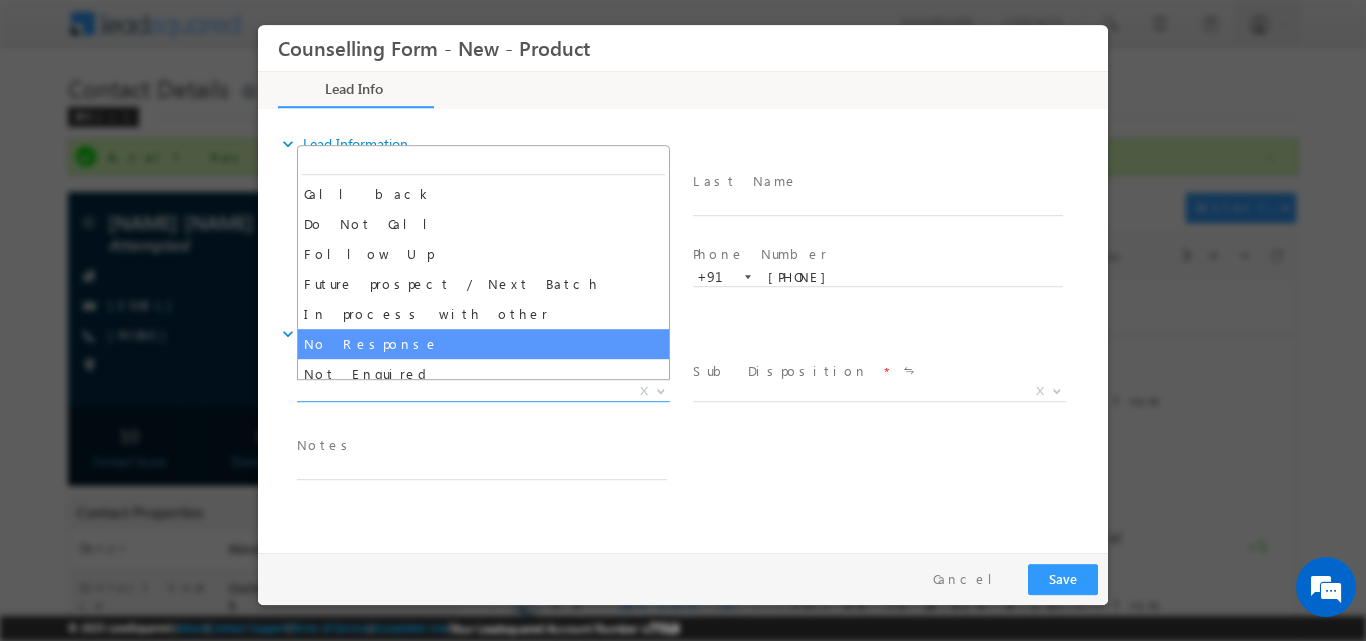 select on "No Response" 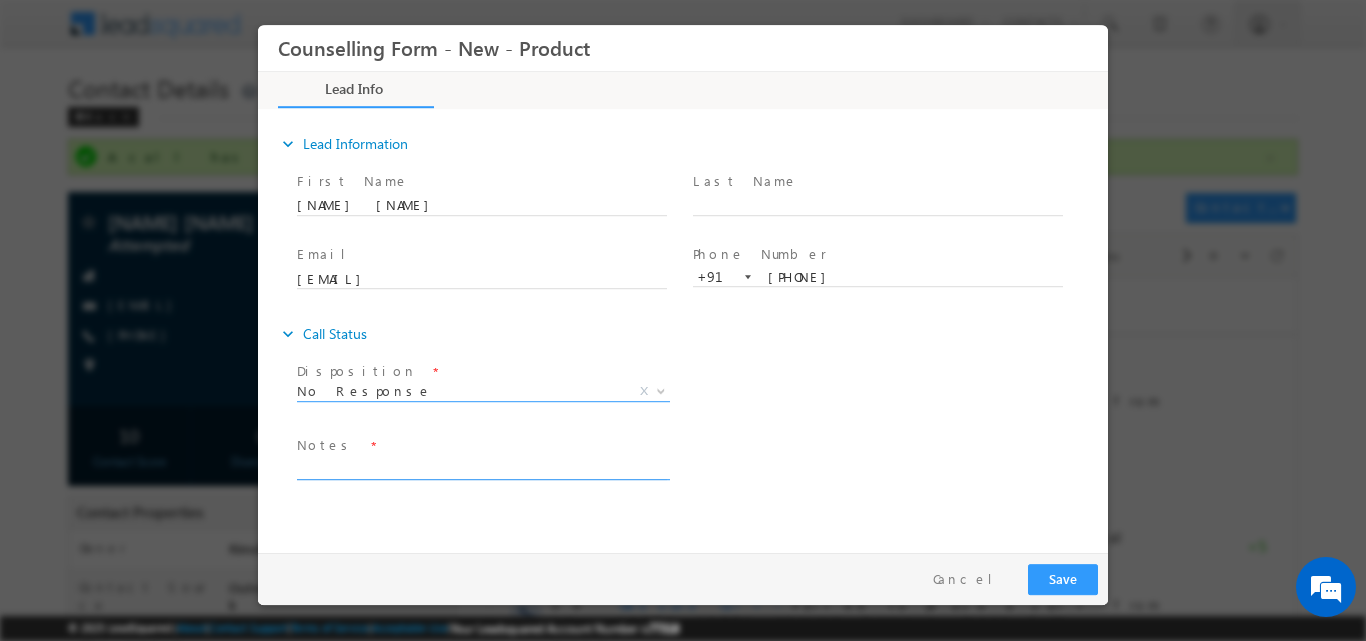 click at bounding box center [482, 467] 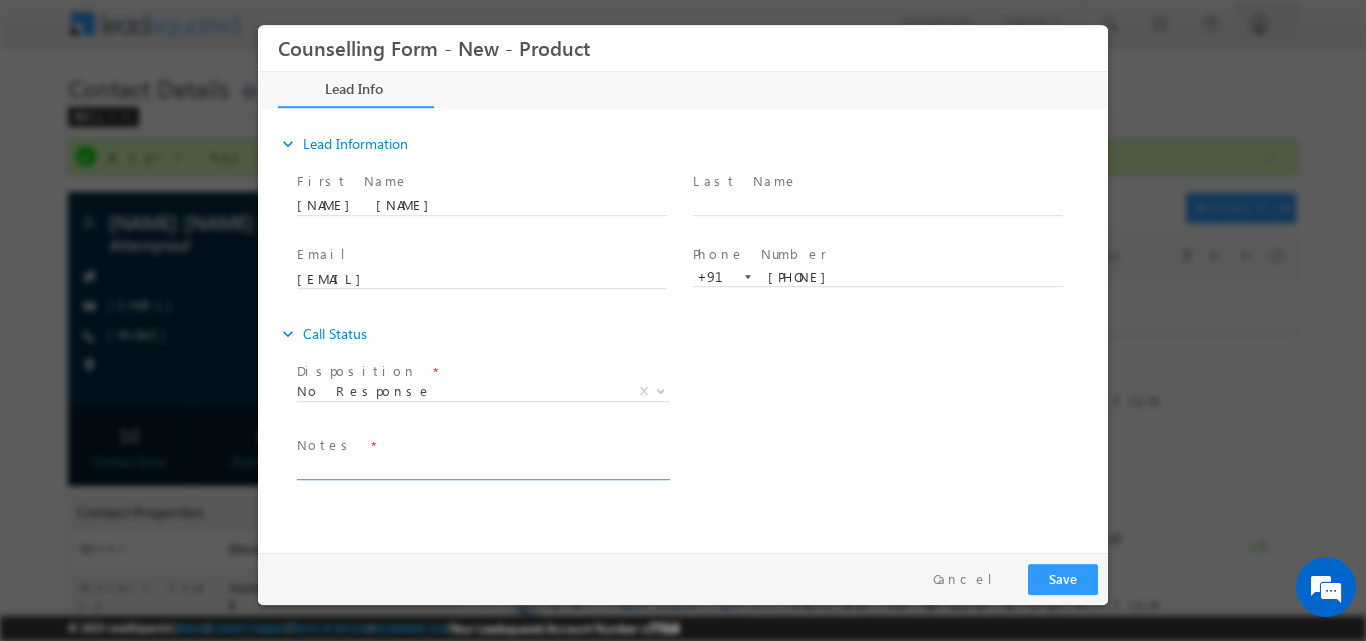 paste on "No response, dnp" 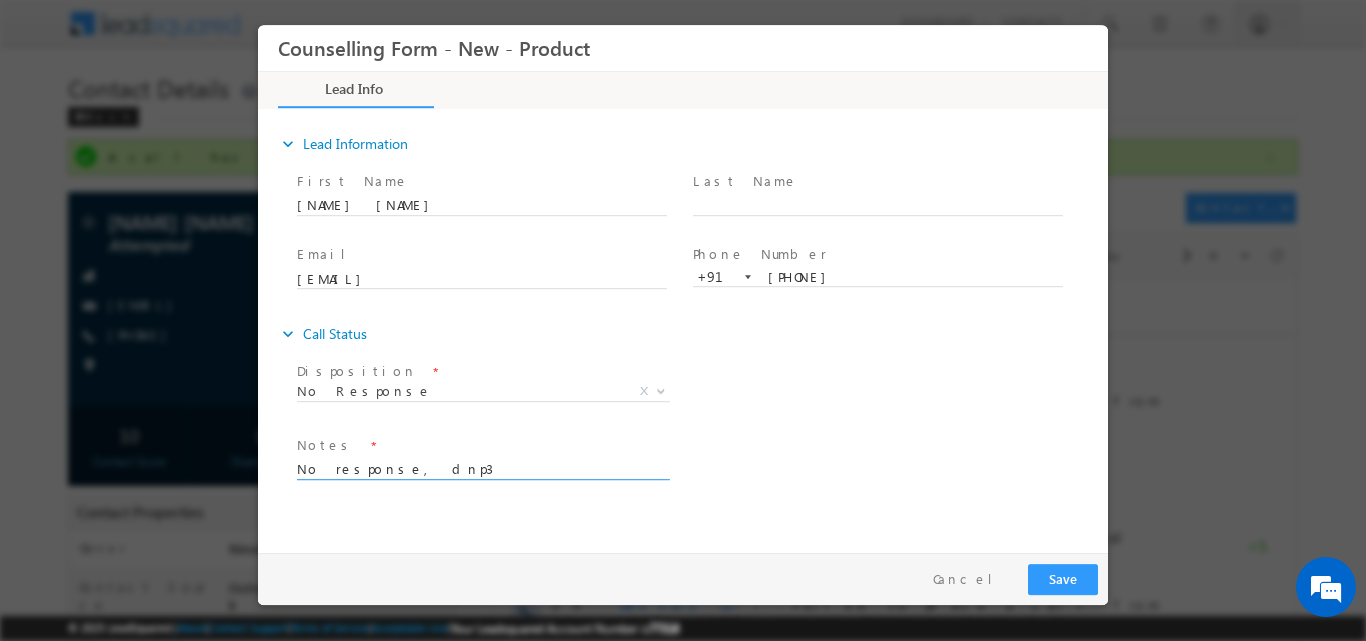 type on "No response, dnp3" 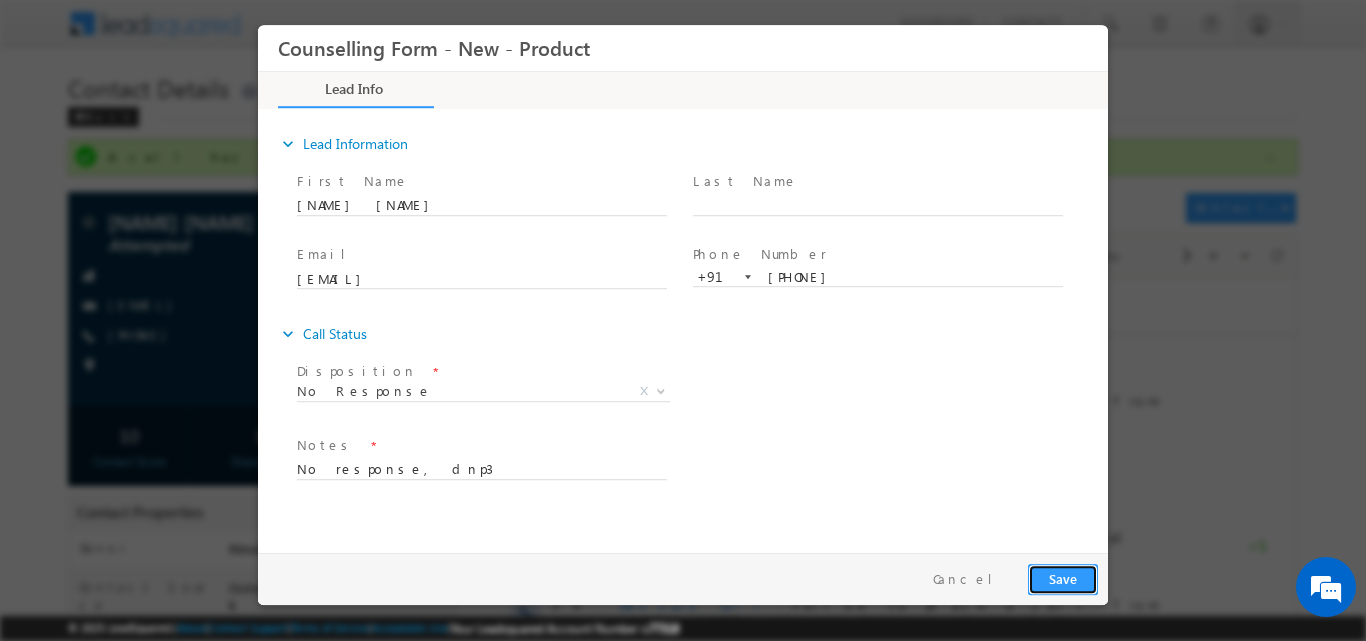 click on "Save" at bounding box center (1063, 578) 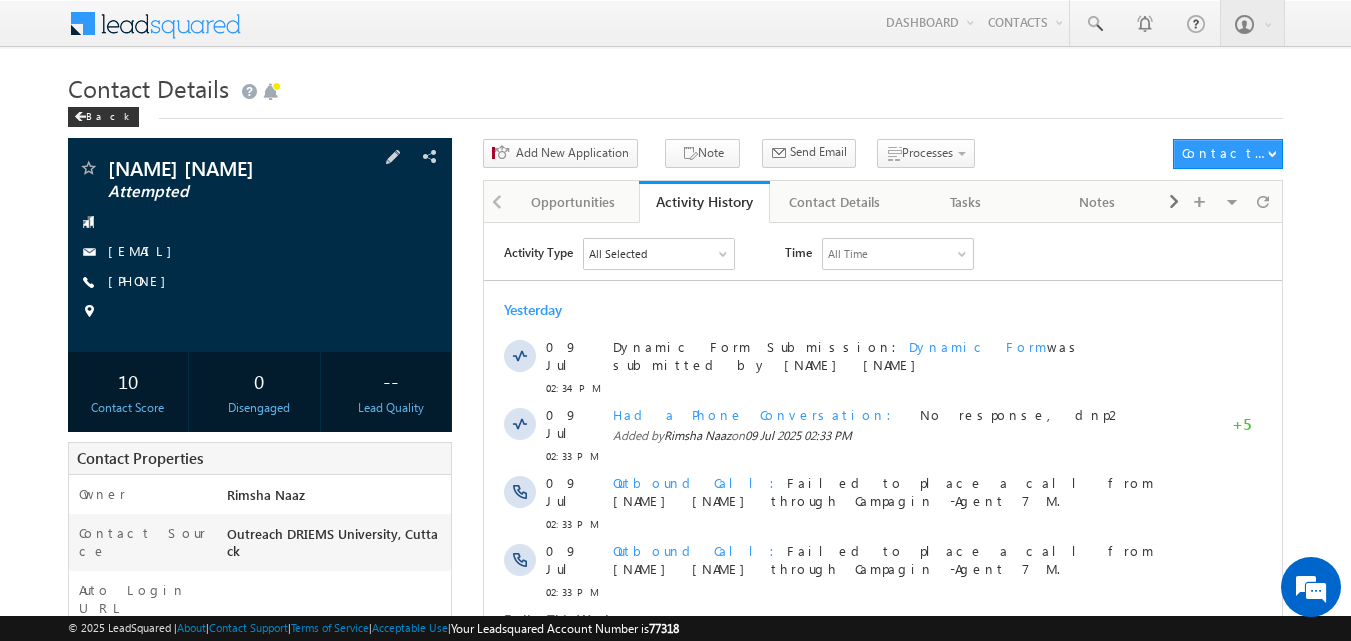 scroll, scrollTop: 0, scrollLeft: 0, axis: both 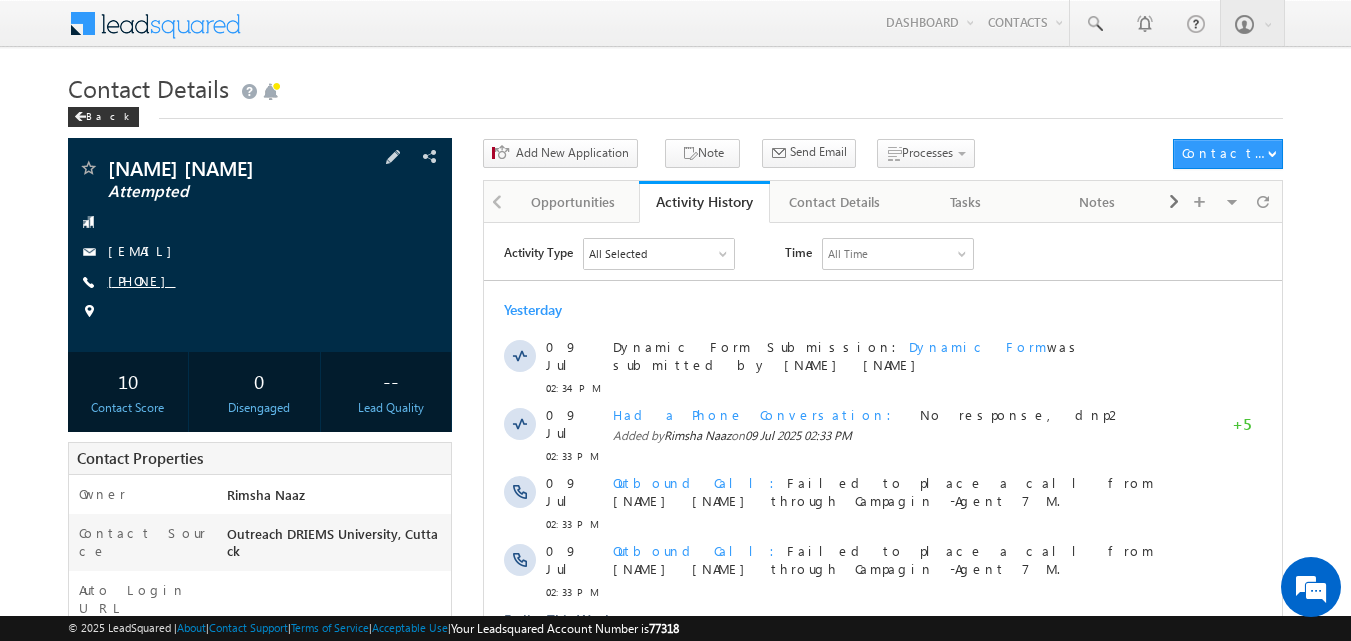 click on "[PHONE]" at bounding box center [142, 280] 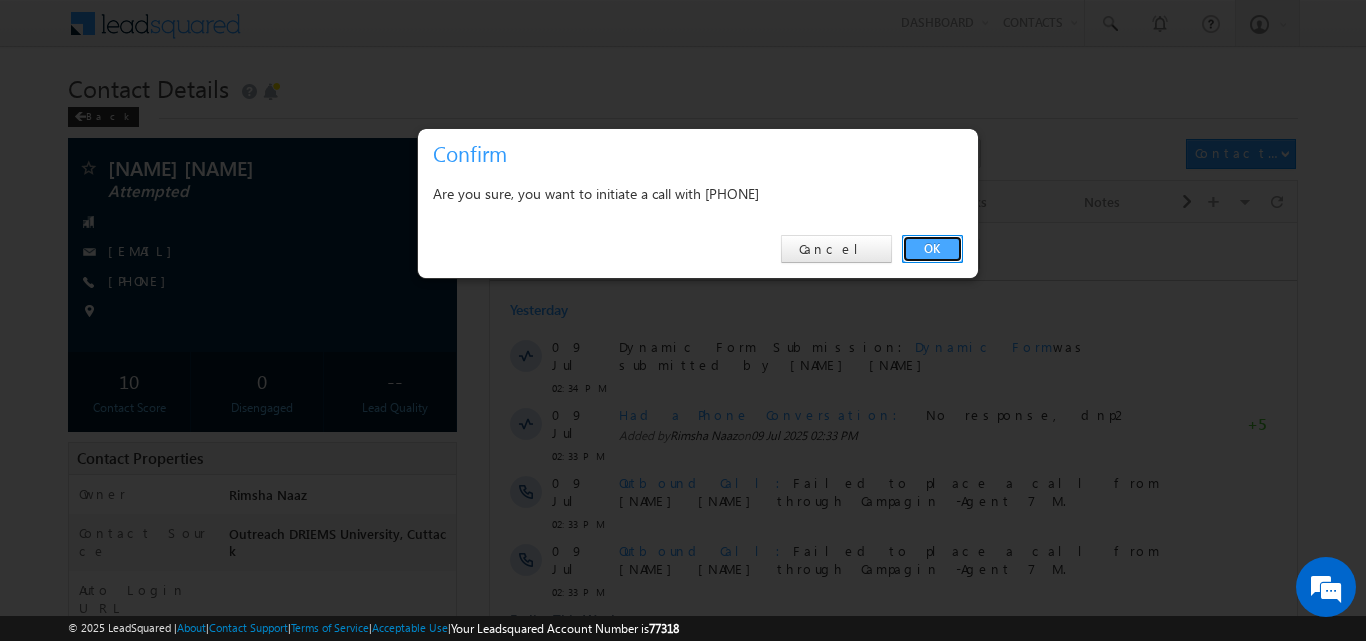click on "OK" at bounding box center (932, 249) 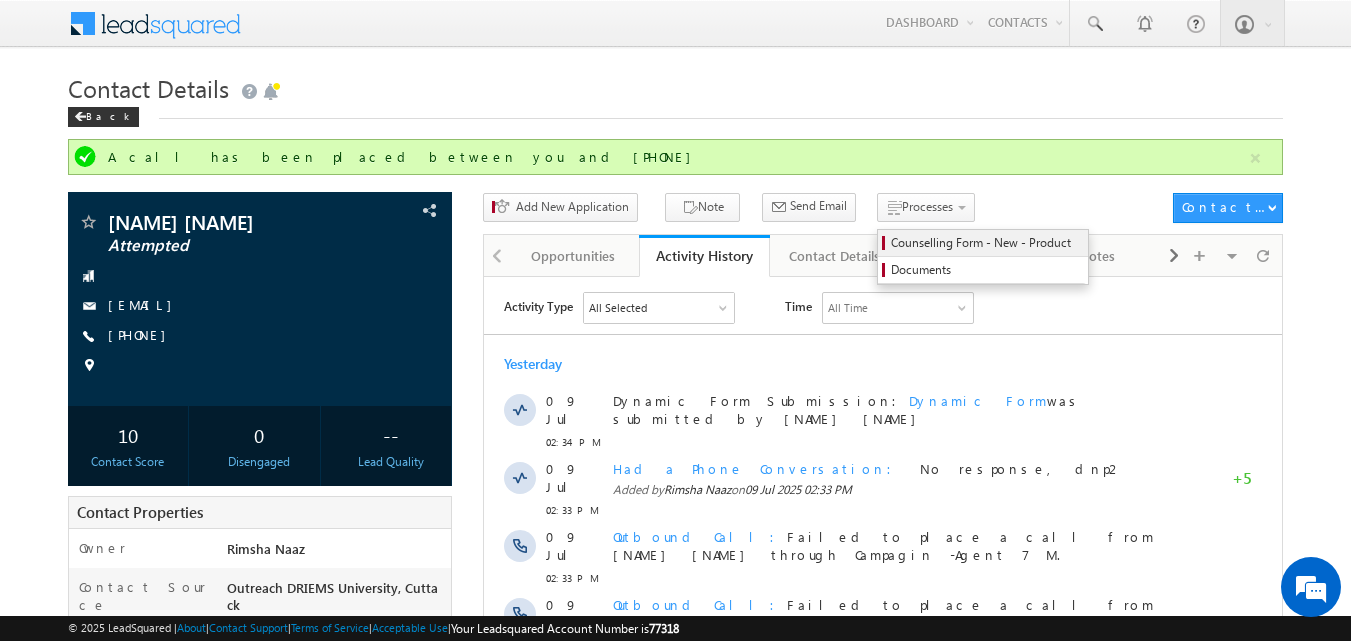 click on "Counselling Form - New - Product" at bounding box center [986, 243] 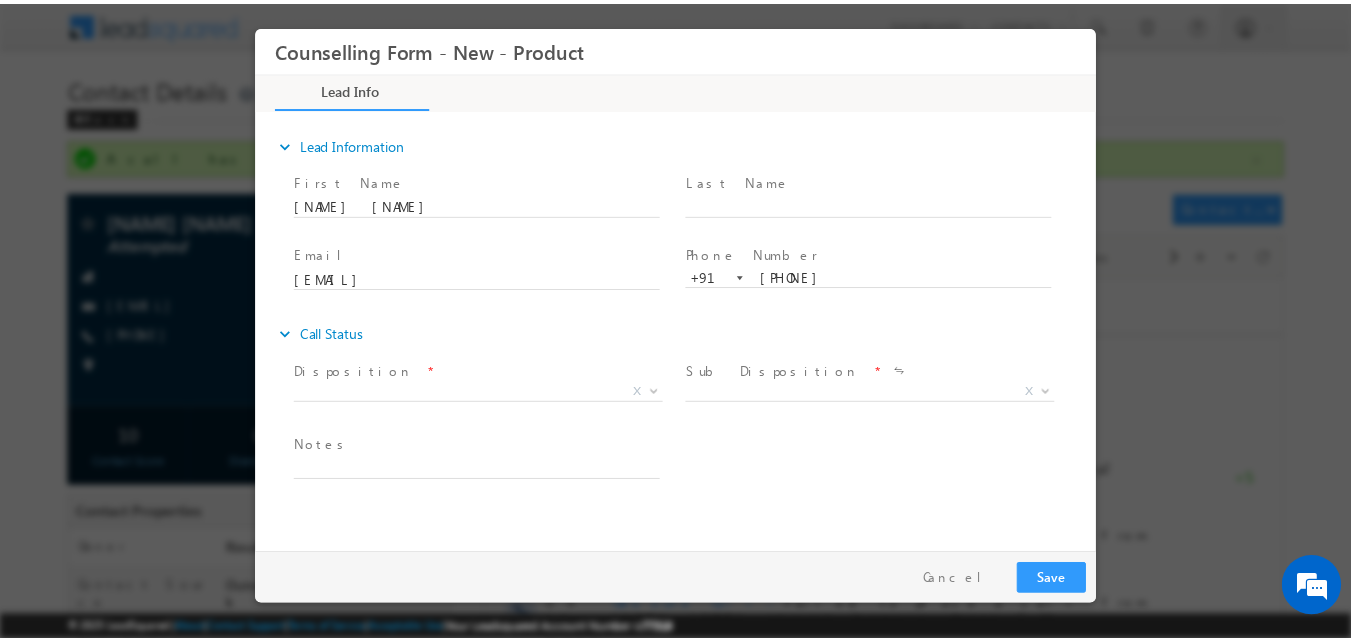 scroll, scrollTop: 0, scrollLeft: 0, axis: both 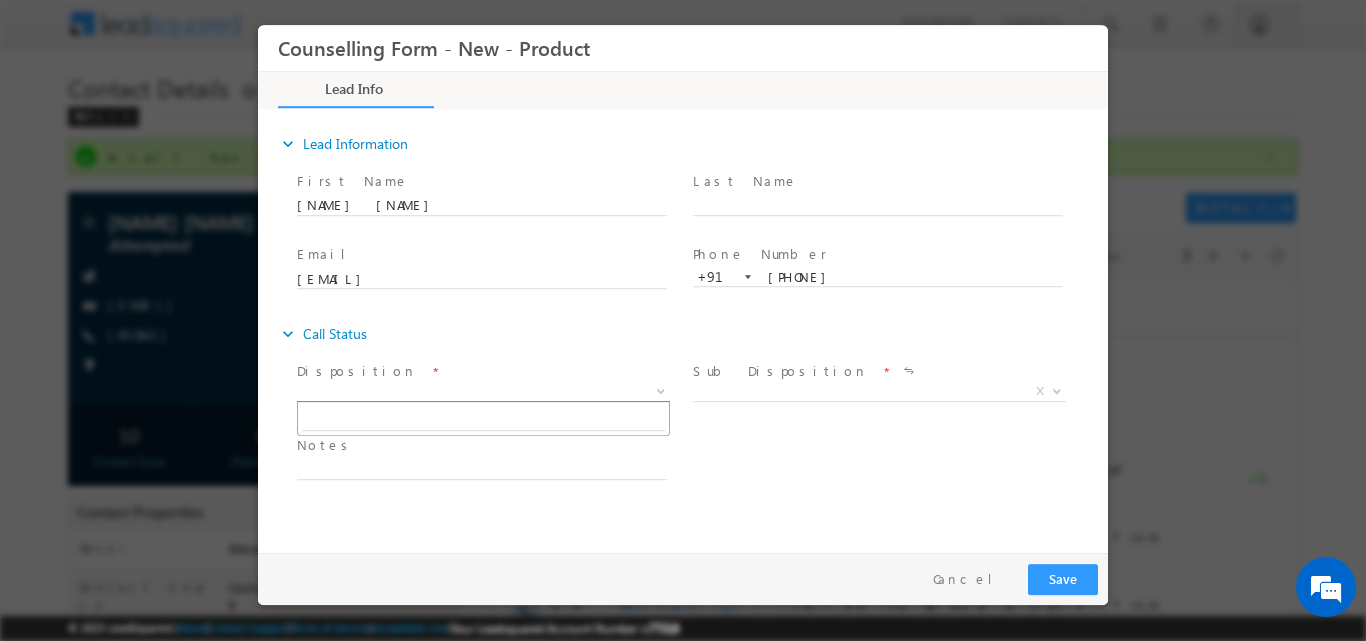 click at bounding box center [661, 389] 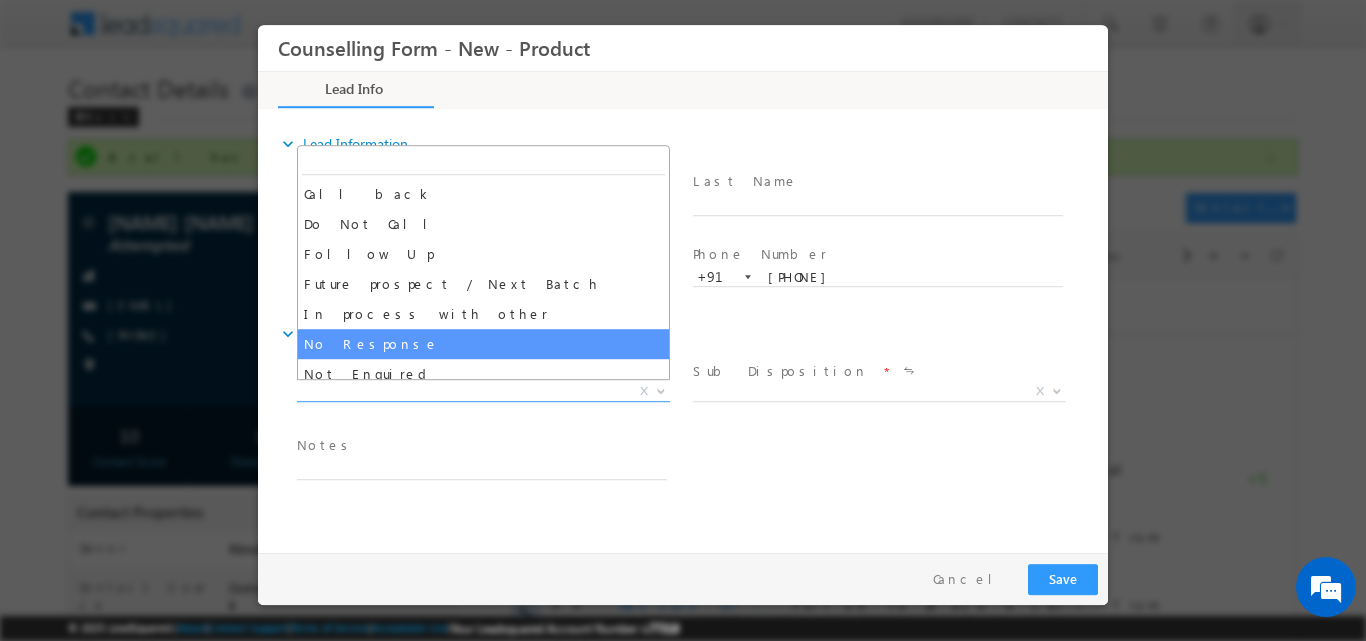 select on "No Response" 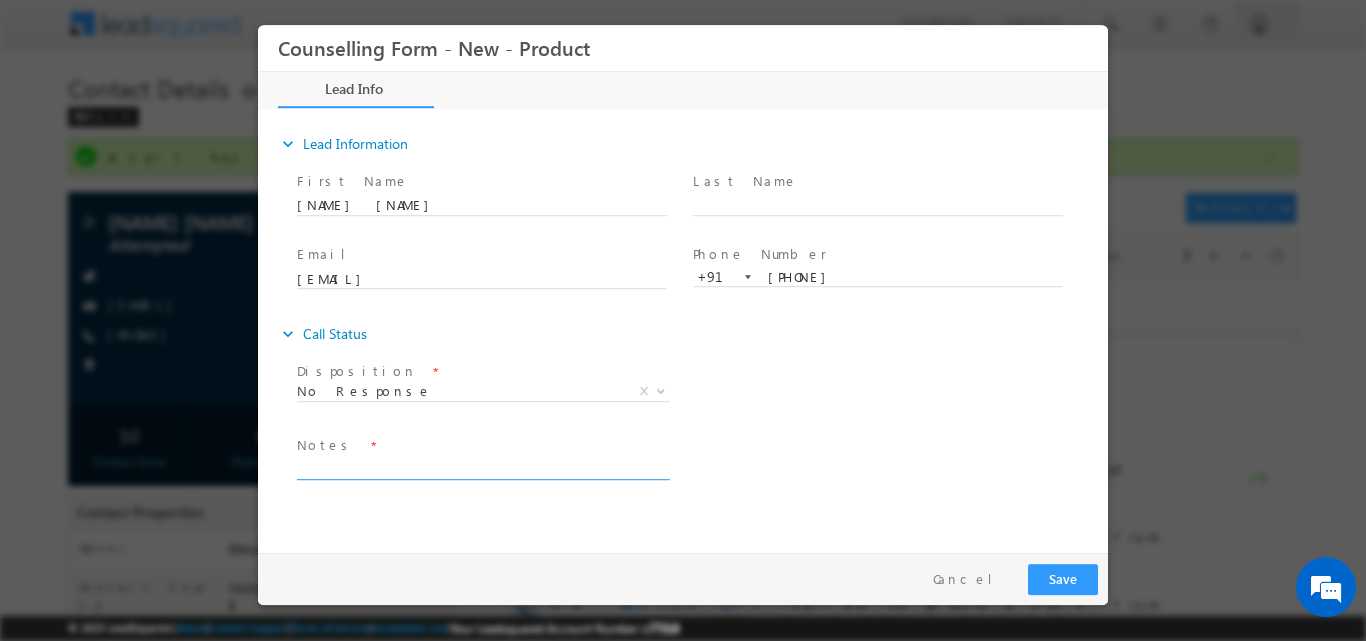 click at bounding box center [482, 467] 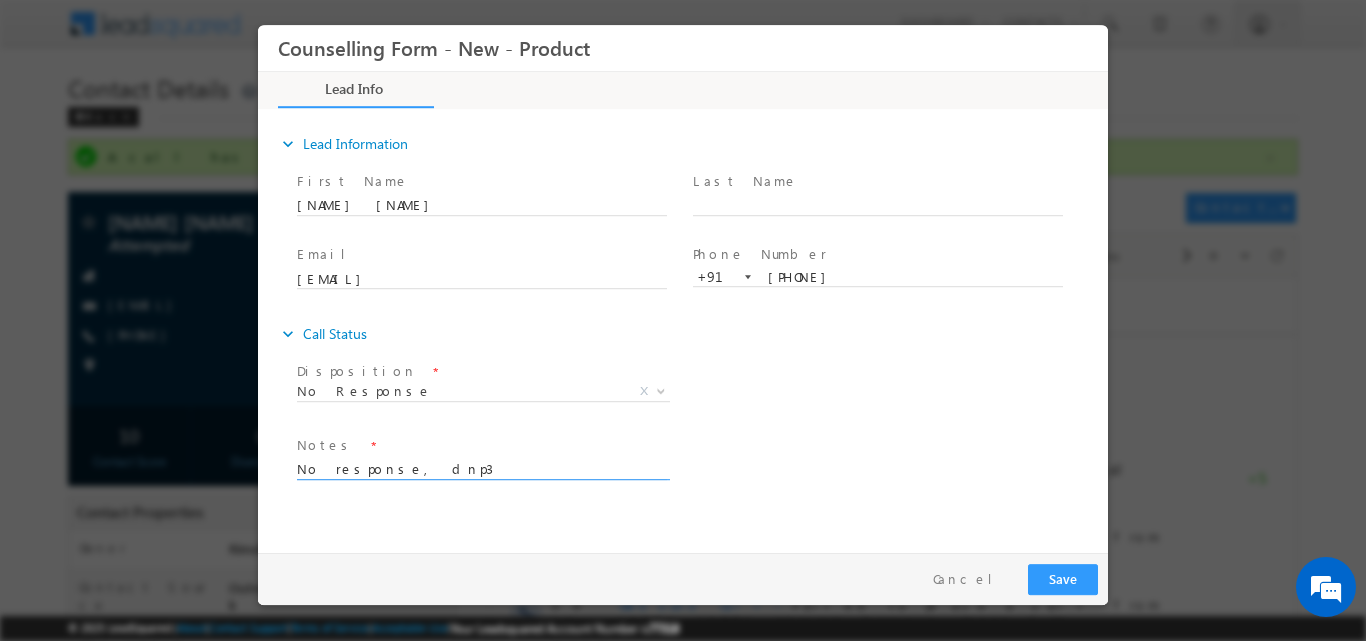 type on "No response, dnp3" 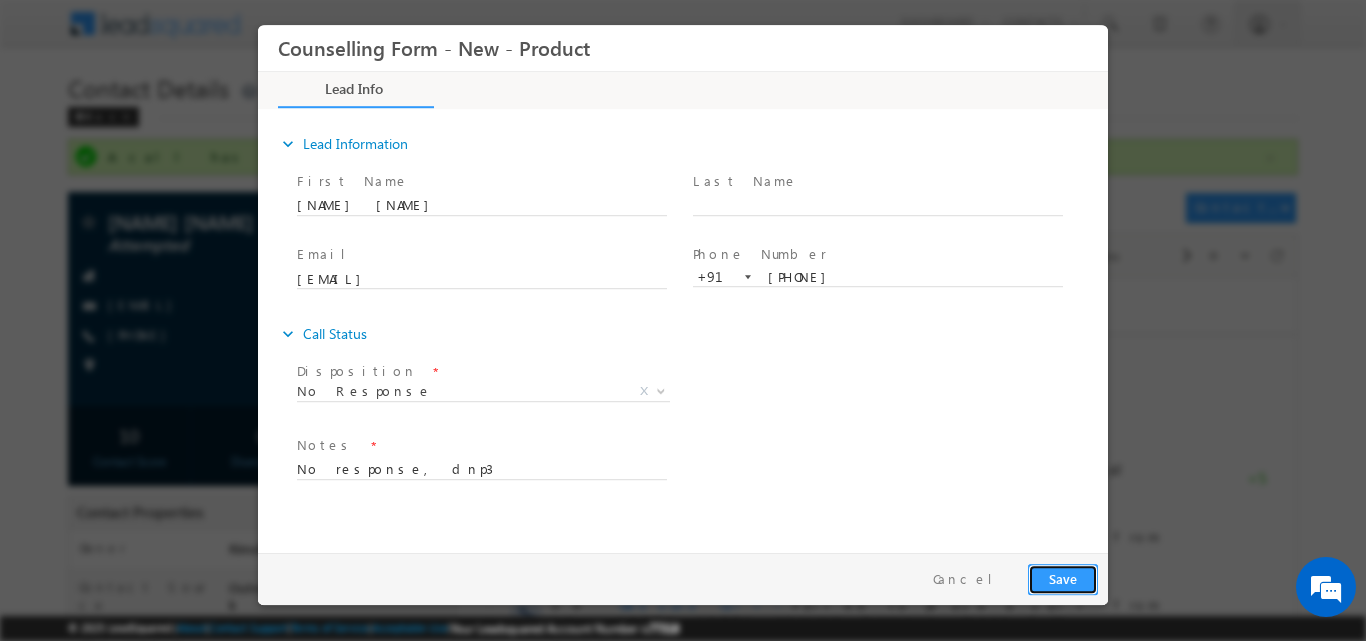 click on "Save" at bounding box center [1063, 578] 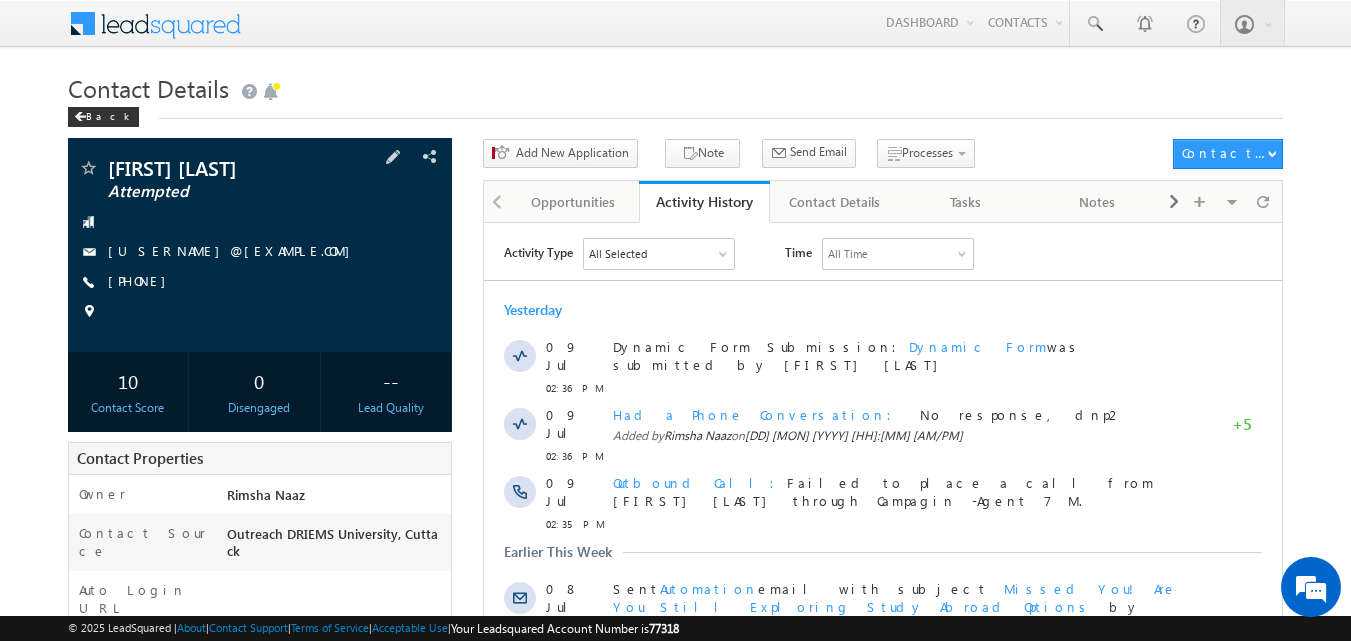 scroll, scrollTop: 0, scrollLeft: 0, axis: both 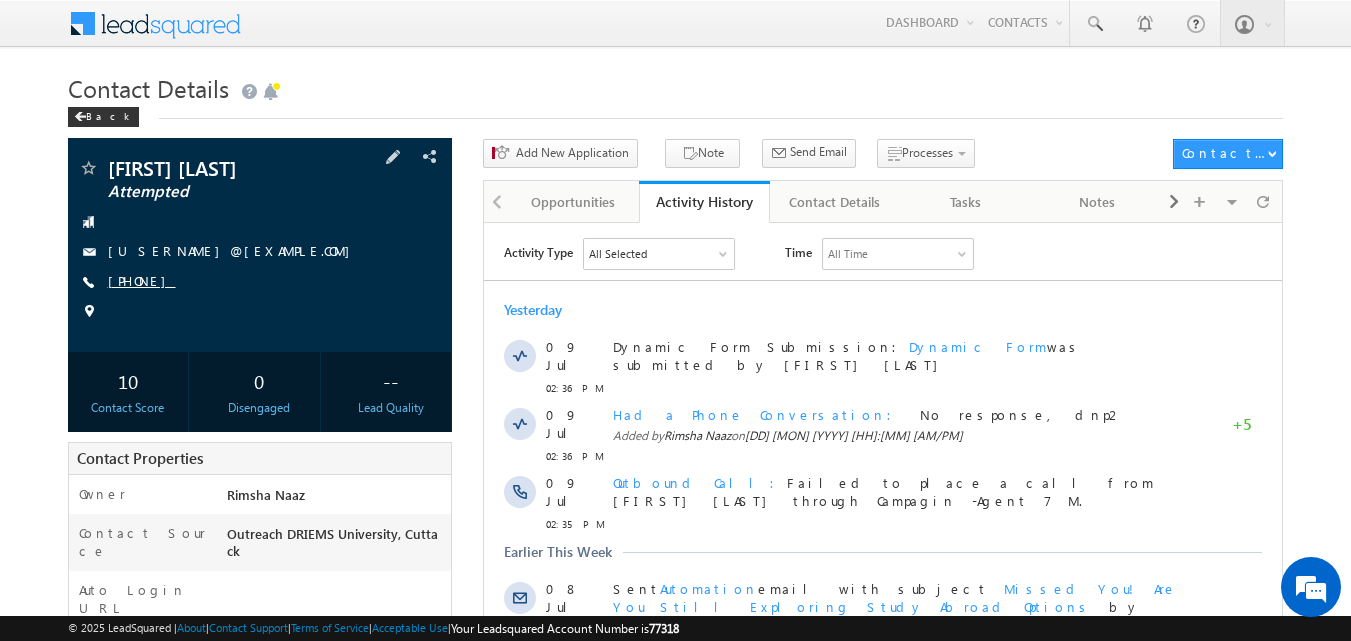 click on "+91-6203021280" at bounding box center (142, 280) 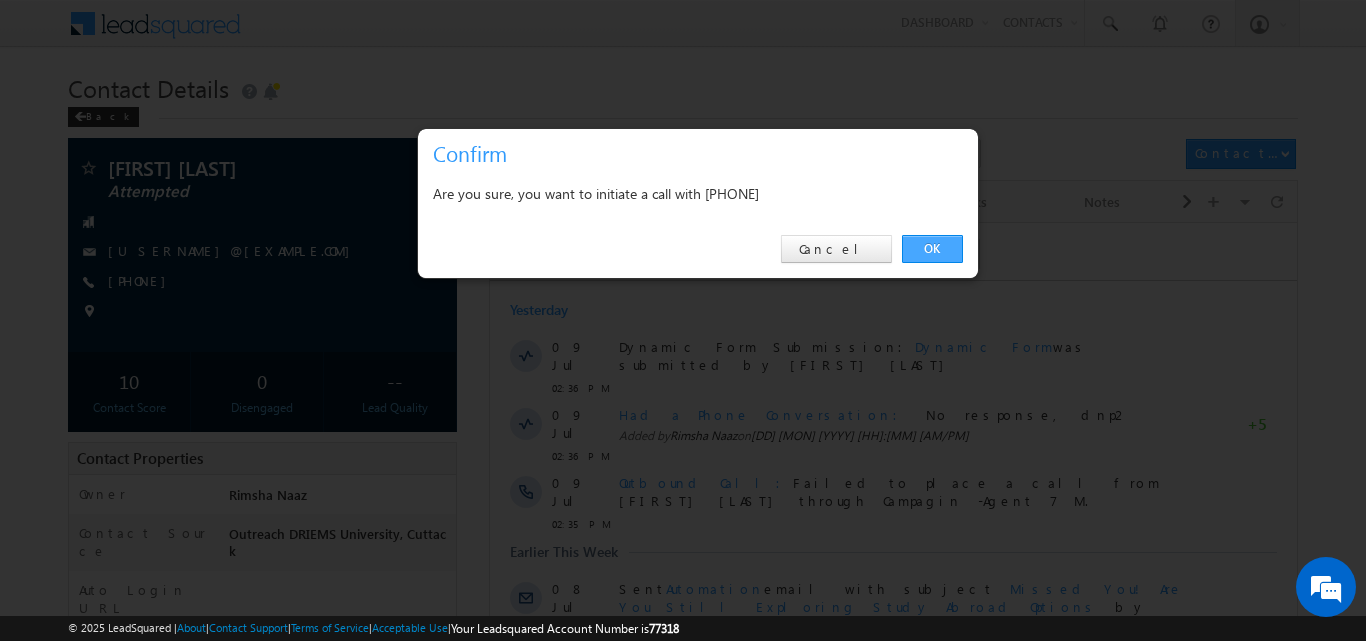 click on "OK" at bounding box center [932, 249] 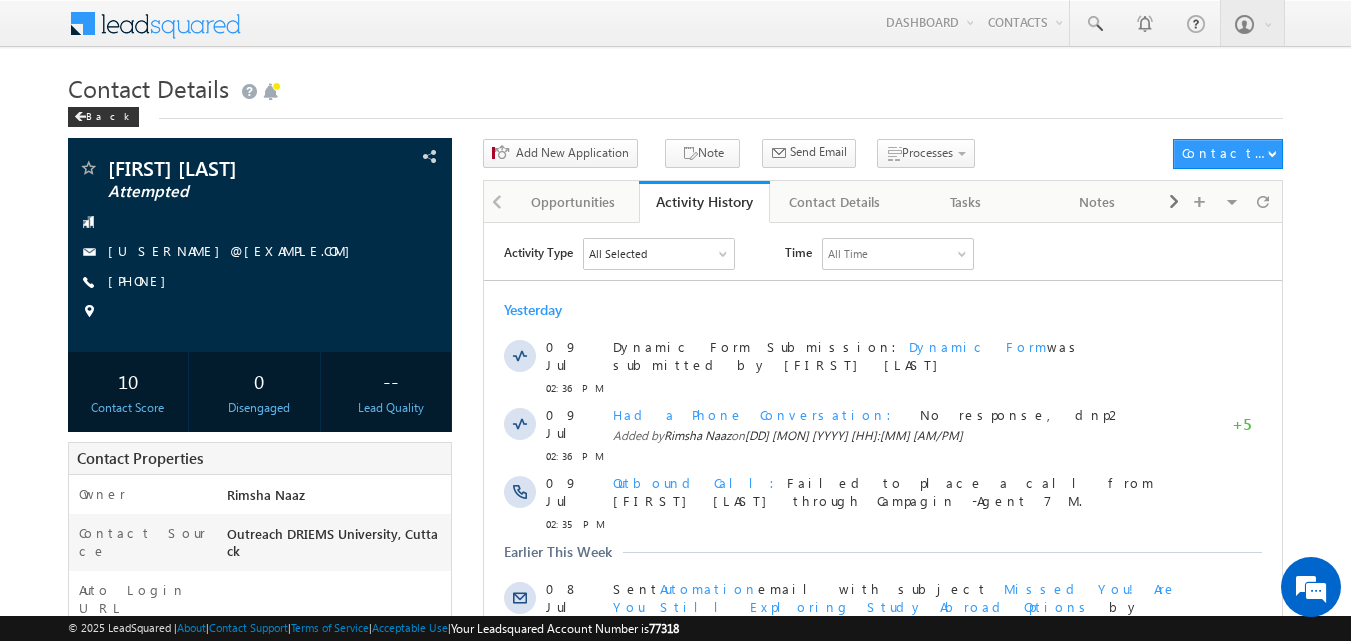 click on "All Time" at bounding box center [898, 253] 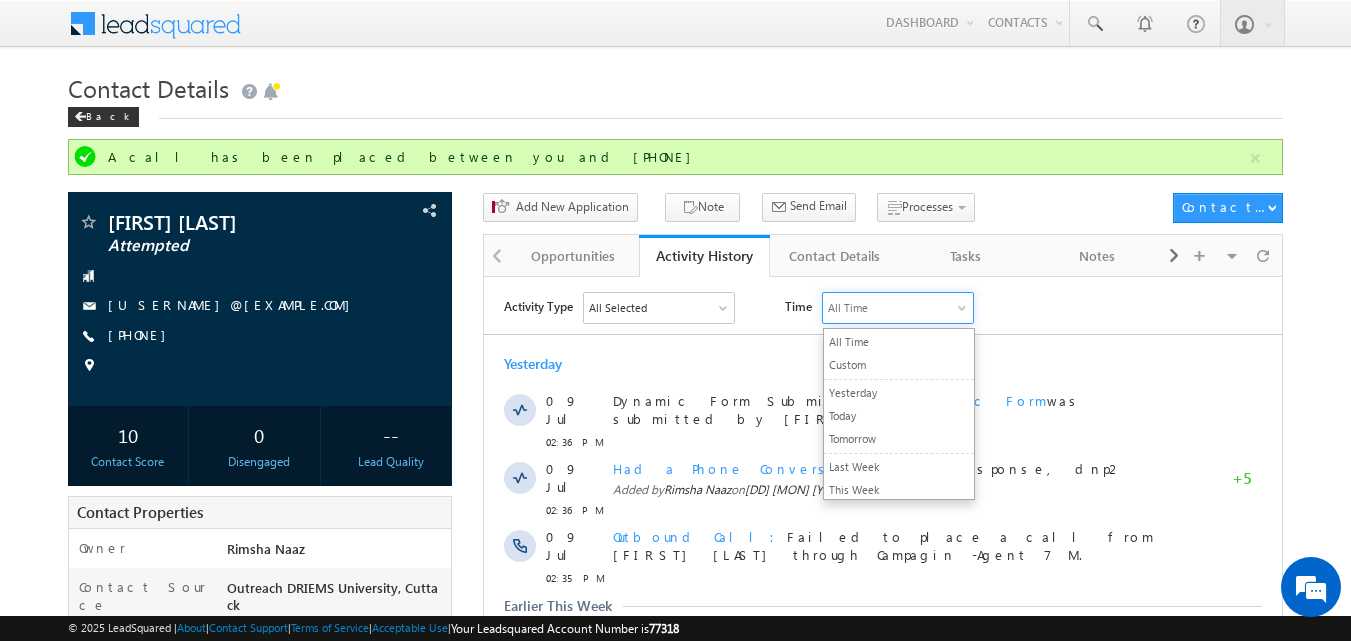 click on "Activity Type
All Selected
Select All Sales Activities 1 Sales Activity Opportunities 1 University Application Email Activities 18 Email Bounced Email Link Clicked Email Marked Spam Email Opened Inbound Contact through Email Mailing preference link clicked Negative Response to Email Neutral Response to Email Positive Response to Email Resubscribed Subscribed To Newsletter Subscribed To Promotional Emails Unsubscribe Link Clicked Unsubscribed Unsubscribed From Newsletter Unsubscribed From Promotional Emails View in browser link Clicked Email Sent Web Activities 5 Conversion Button Clicked Converted to Contact Form Submitted on Website Page Visited on Website Tracking URL Clicked Contact Capture Activities 1 Contact Capture Phone Call Activities 2 Inbound Phone Call Activity Outbound Phone Call Activity Other Activities 19 Application Form Document Generation Had a Phone Conversation 5" at bounding box center (883, 725) 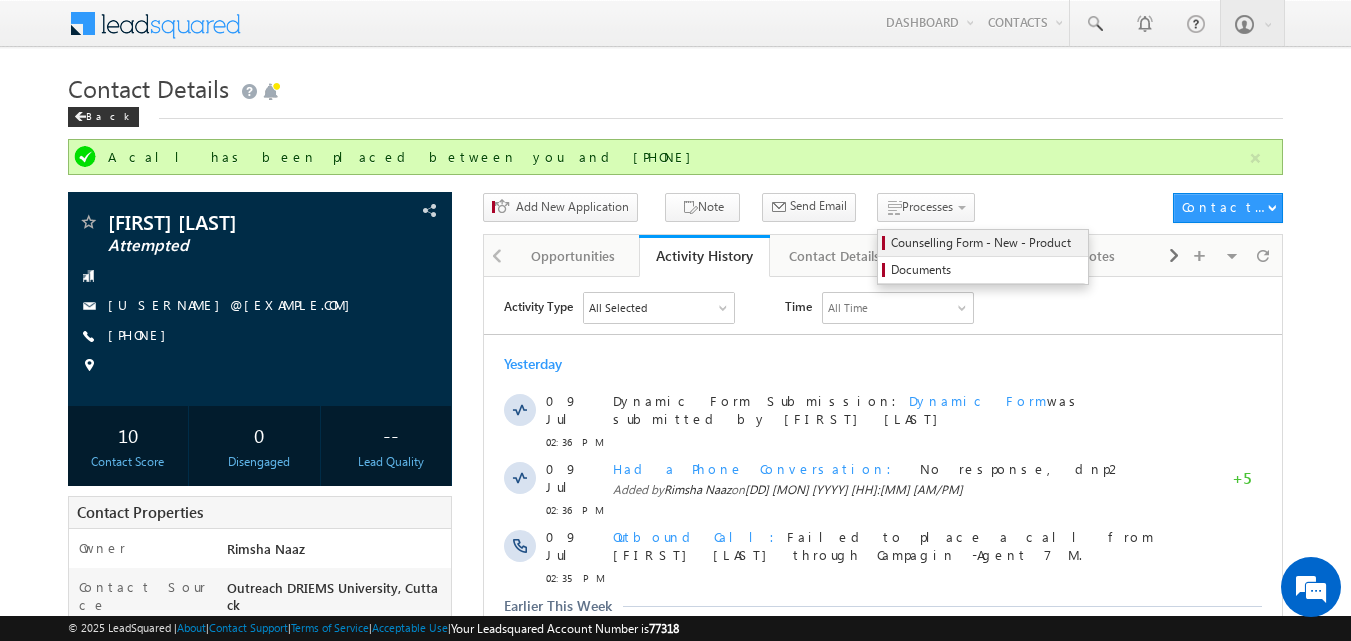 click on "Counselling Form - New - Product" at bounding box center [986, 243] 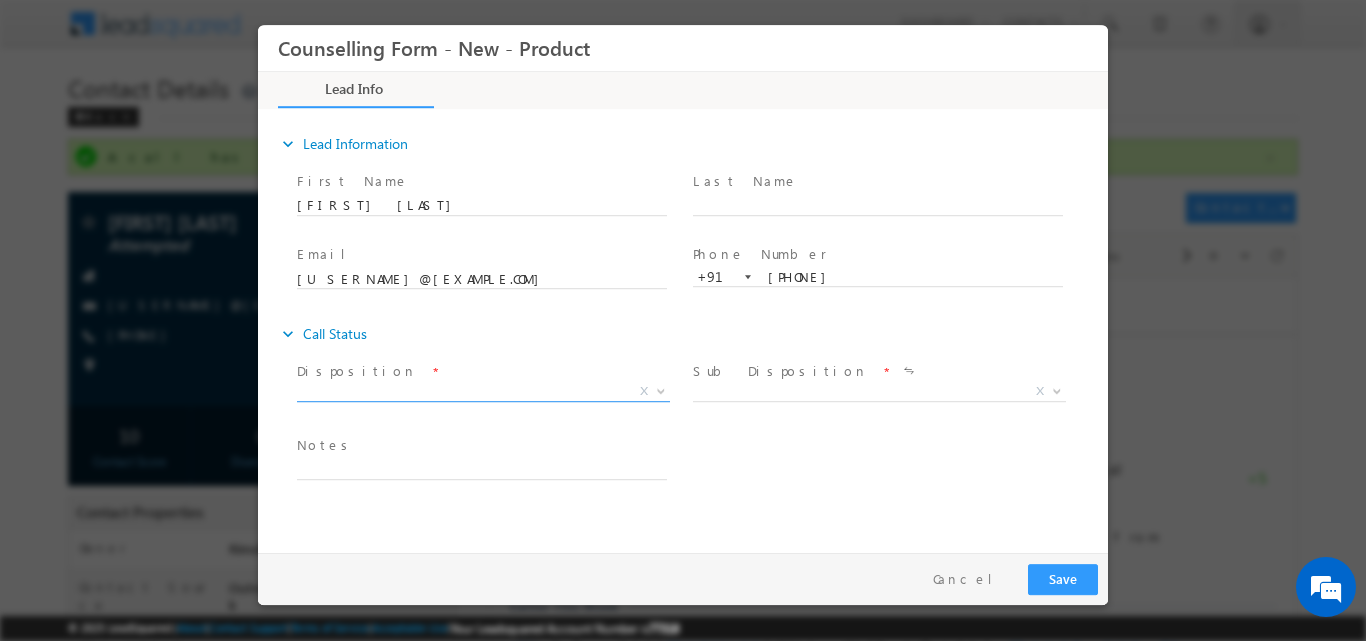 click at bounding box center (659, 390) 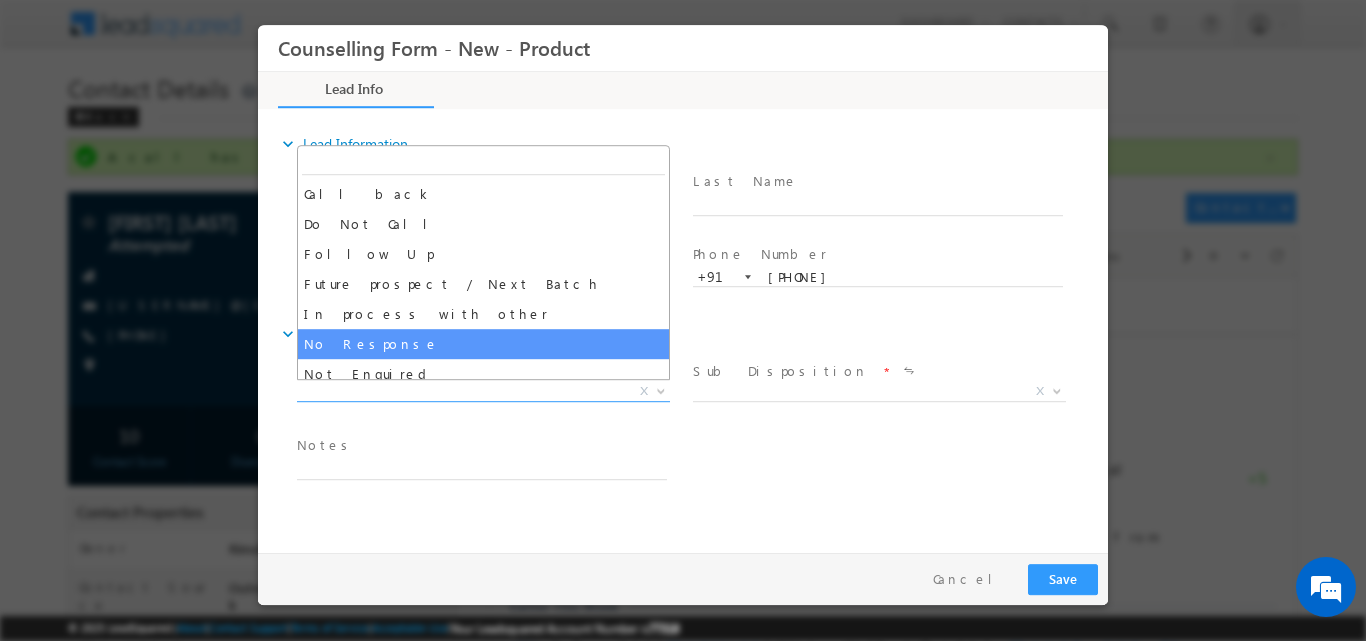 select on "No Response" 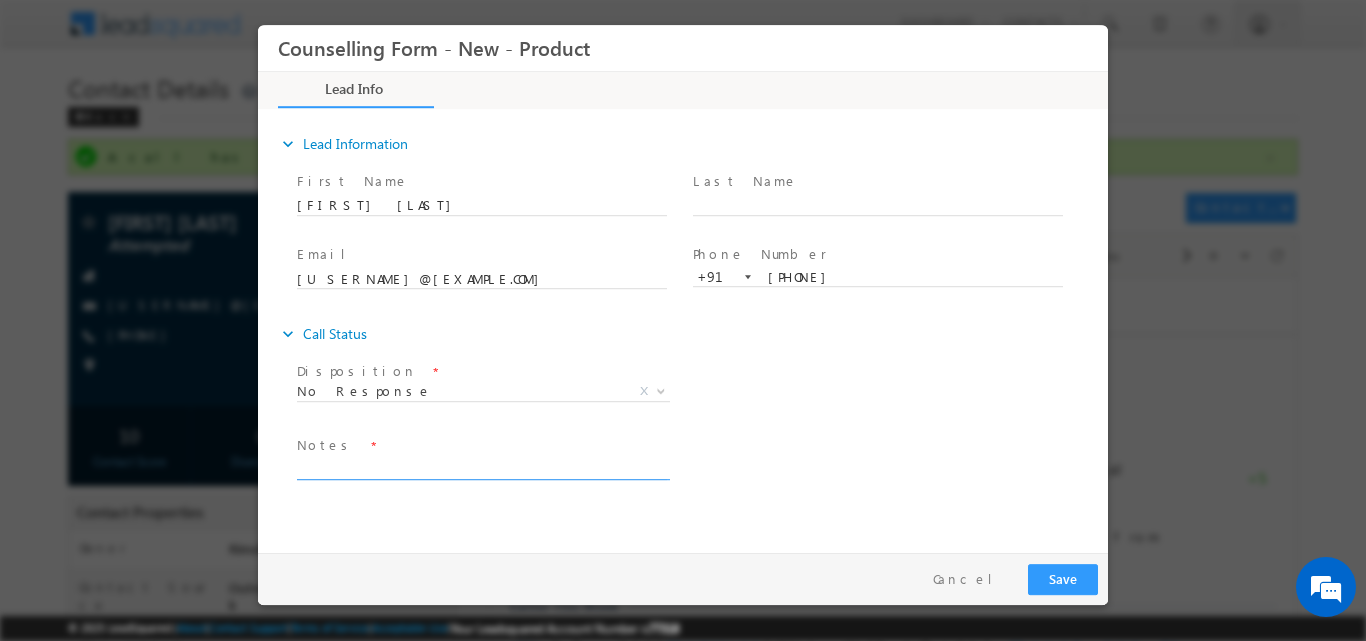 click at bounding box center (482, 467) 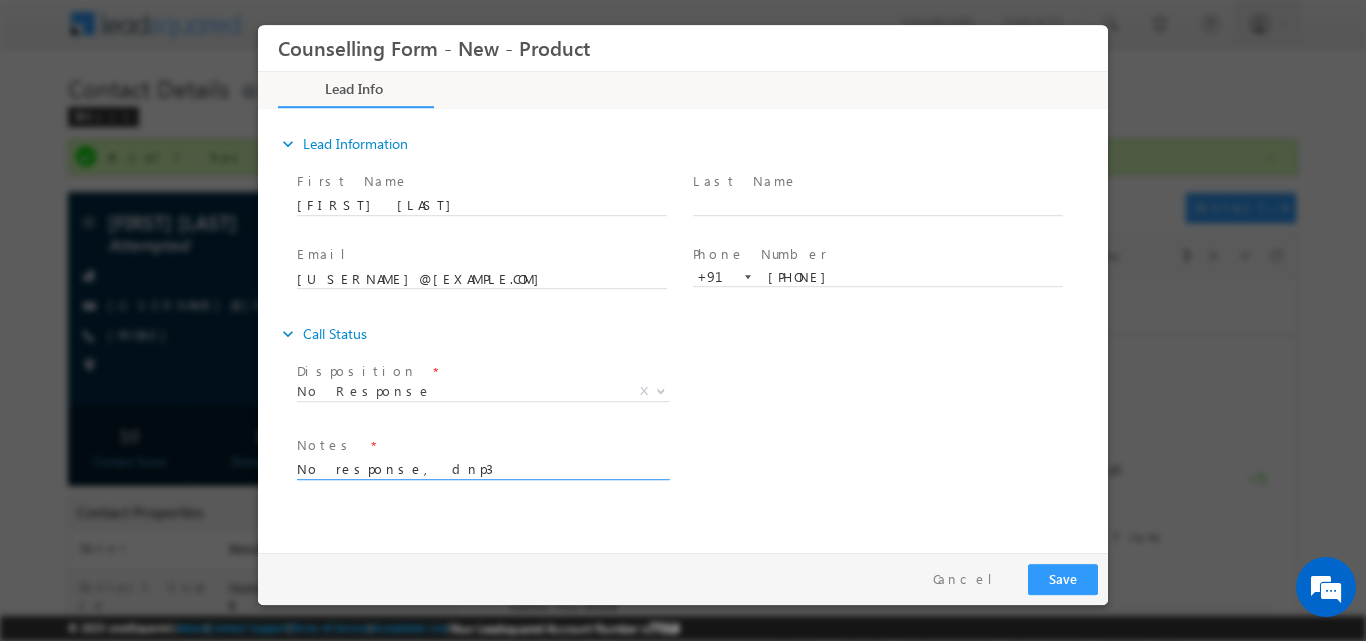 type on "No response, dnp3" 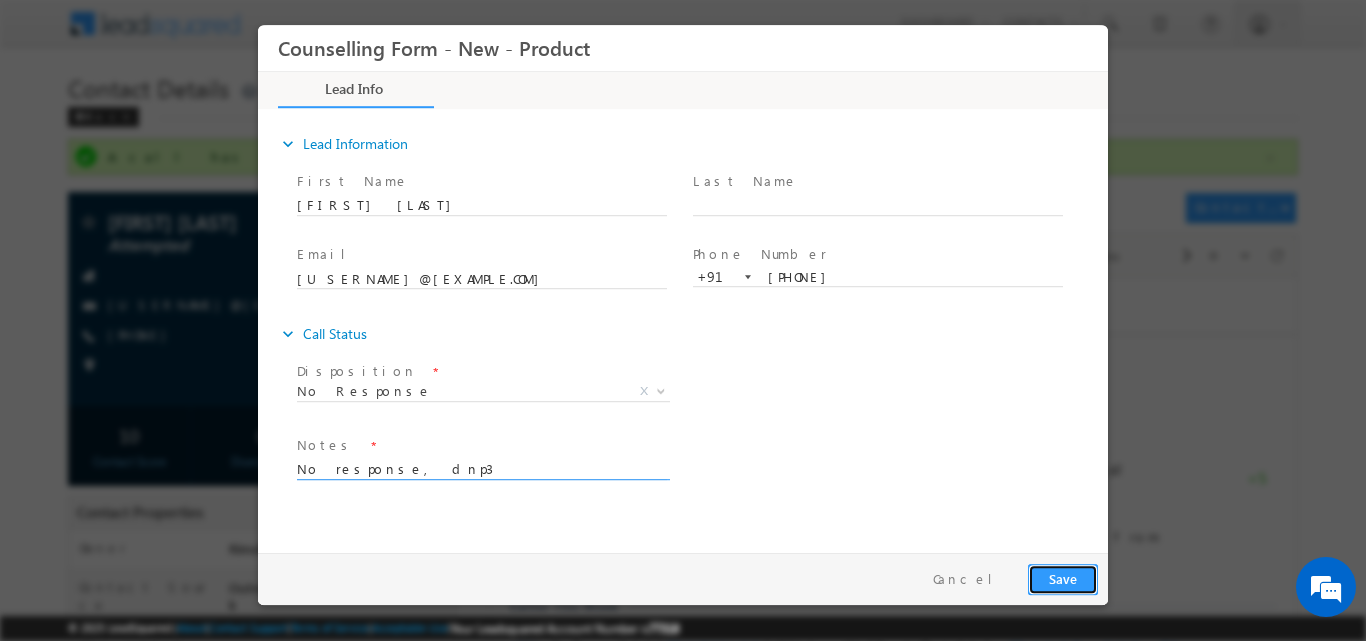 click on "Save" at bounding box center (1063, 578) 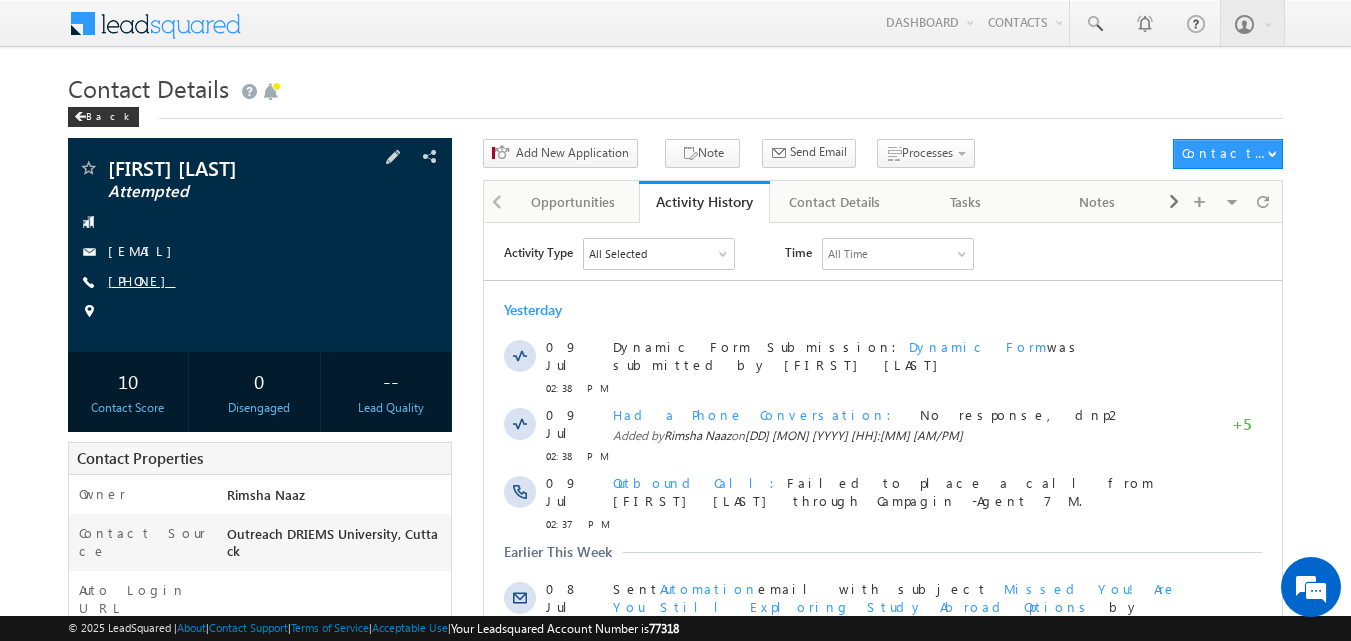 scroll, scrollTop: 0, scrollLeft: 0, axis: both 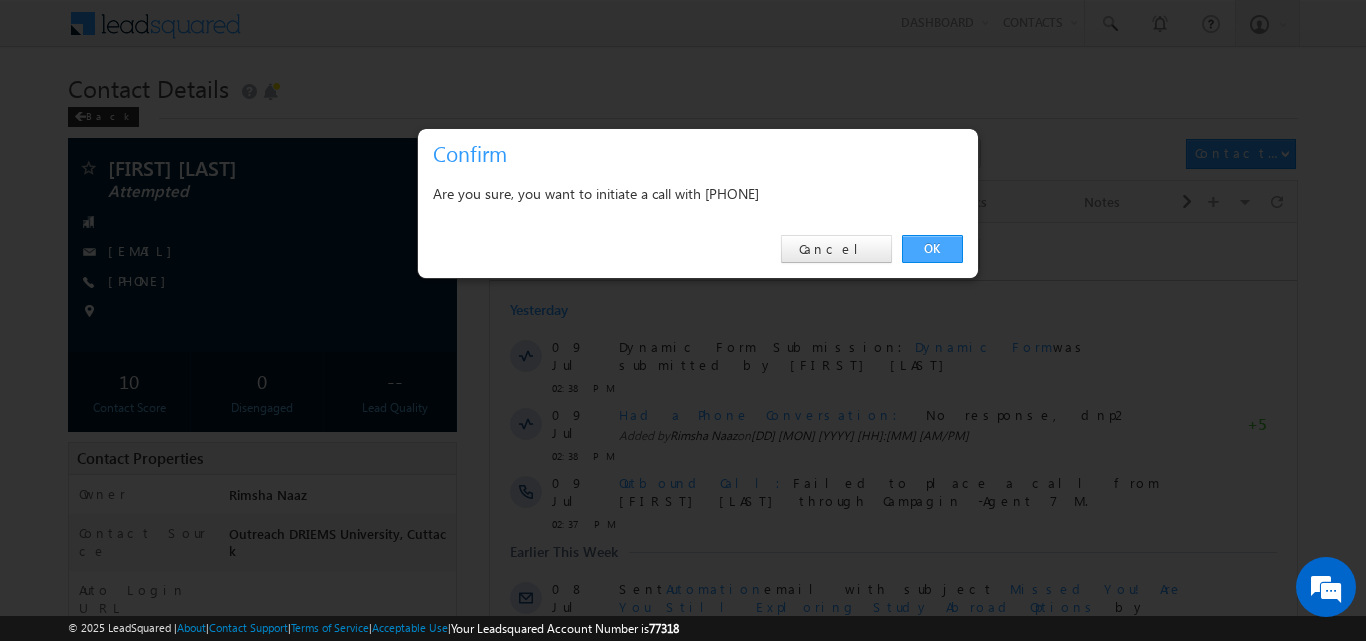 click on "OK" at bounding box center [932, 249] 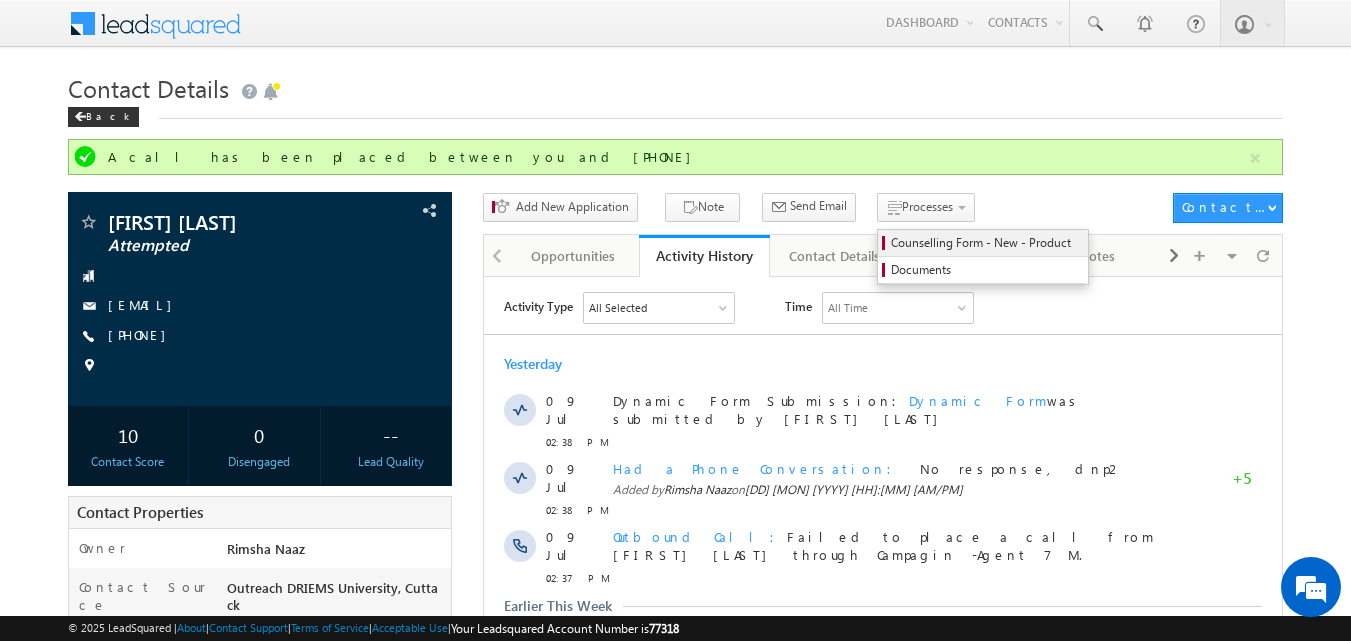 click on "Counselling Form - New - Product" at bounding box center [986, 243] 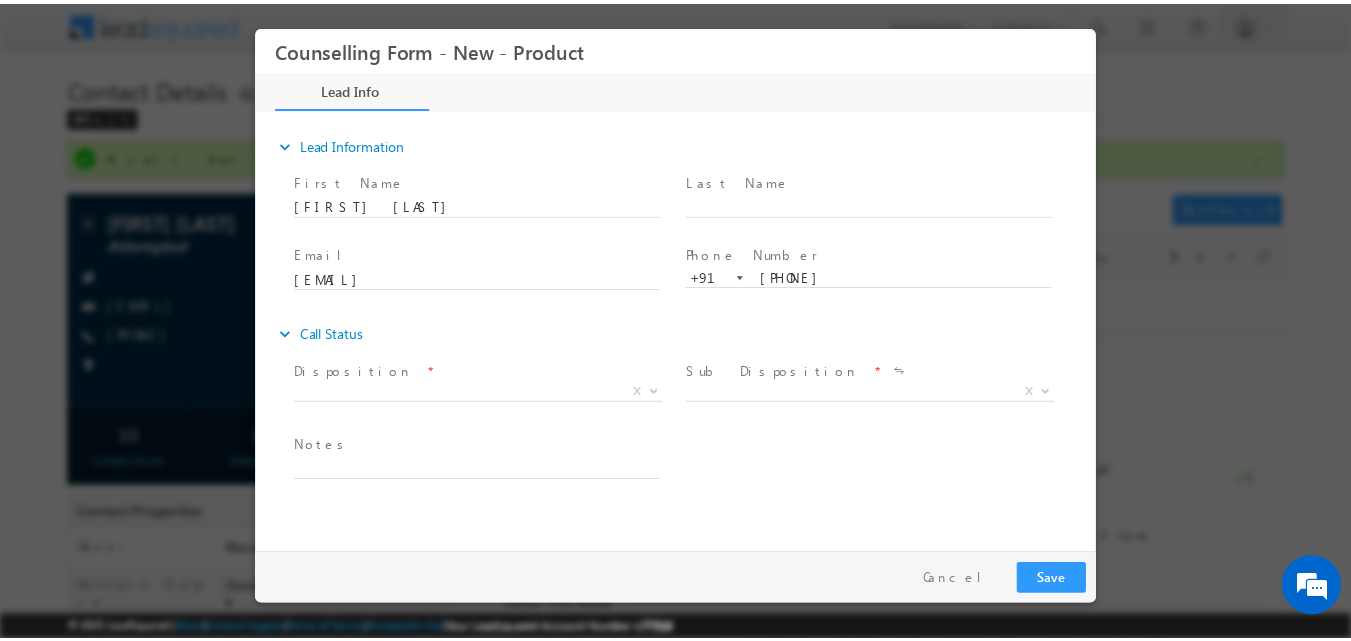 scroll, scrollTop: 0, scrollLeft: 0, axis: both 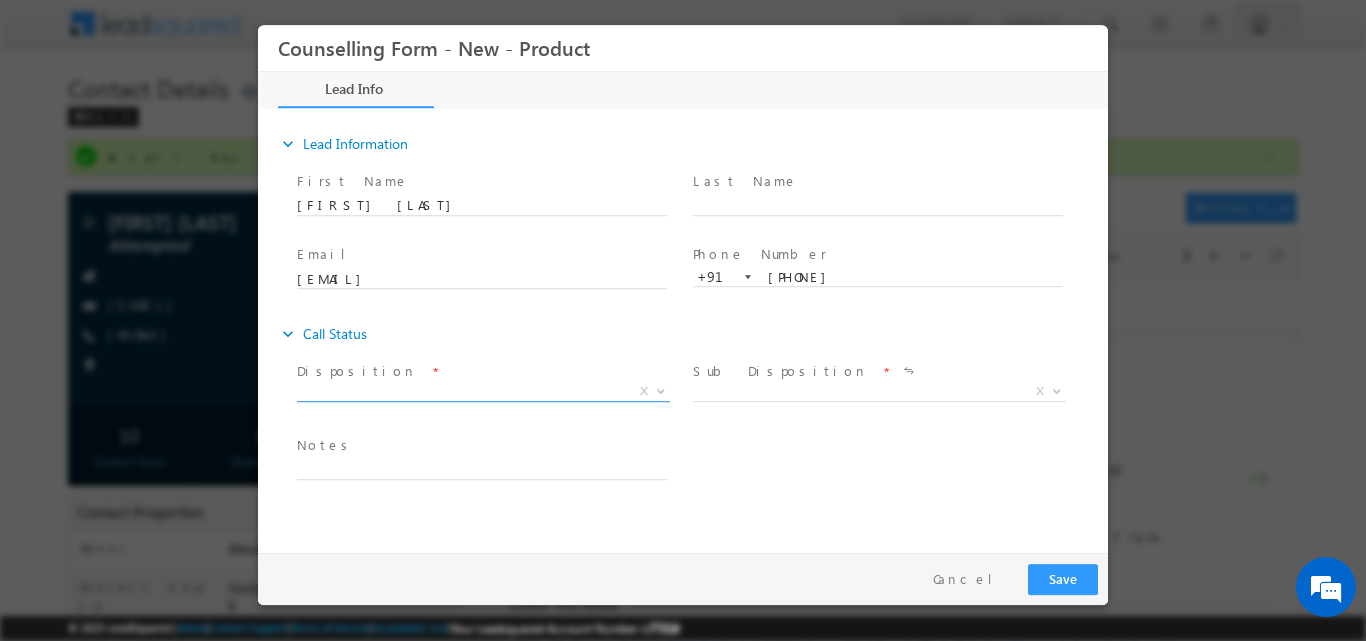 click at bounding box center [661, 389] 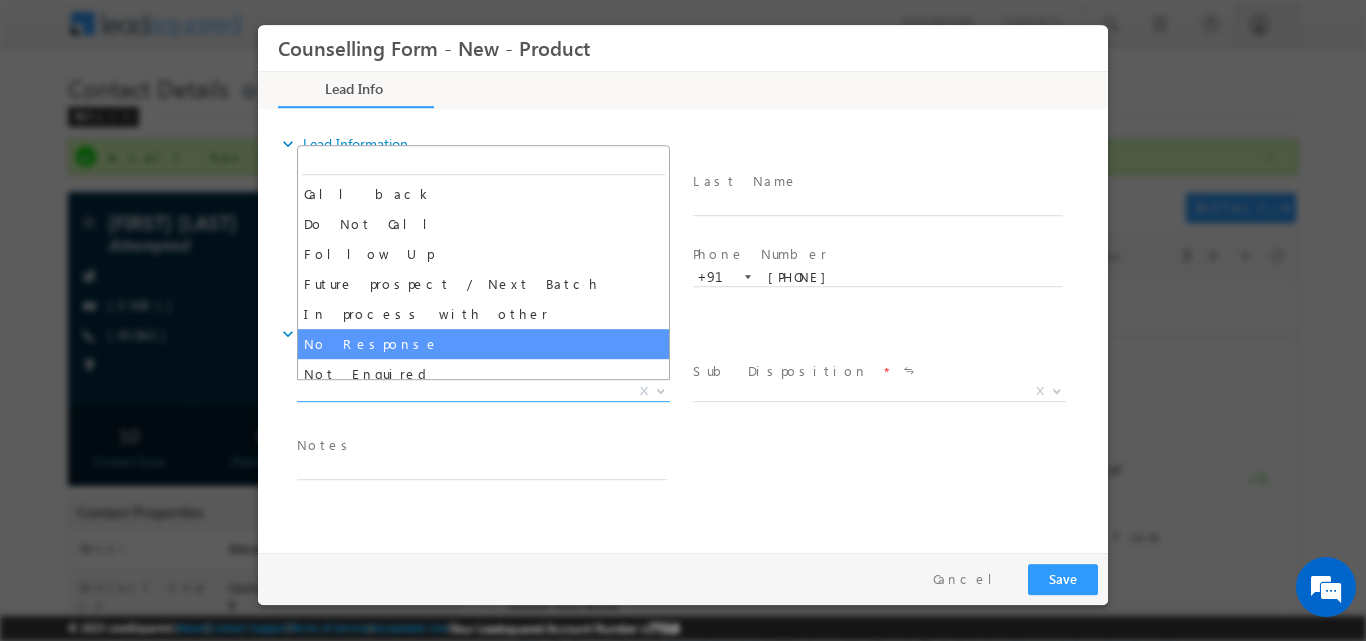 select on "No Response" 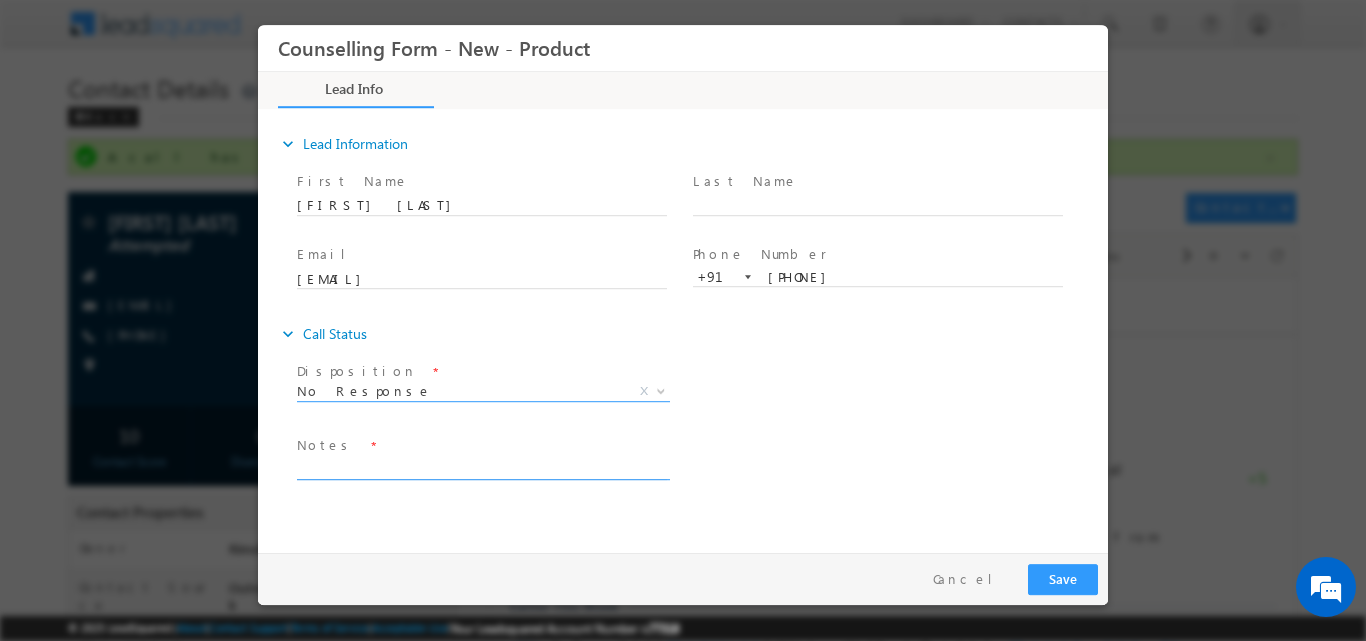 click at bounding box center [482, 467] 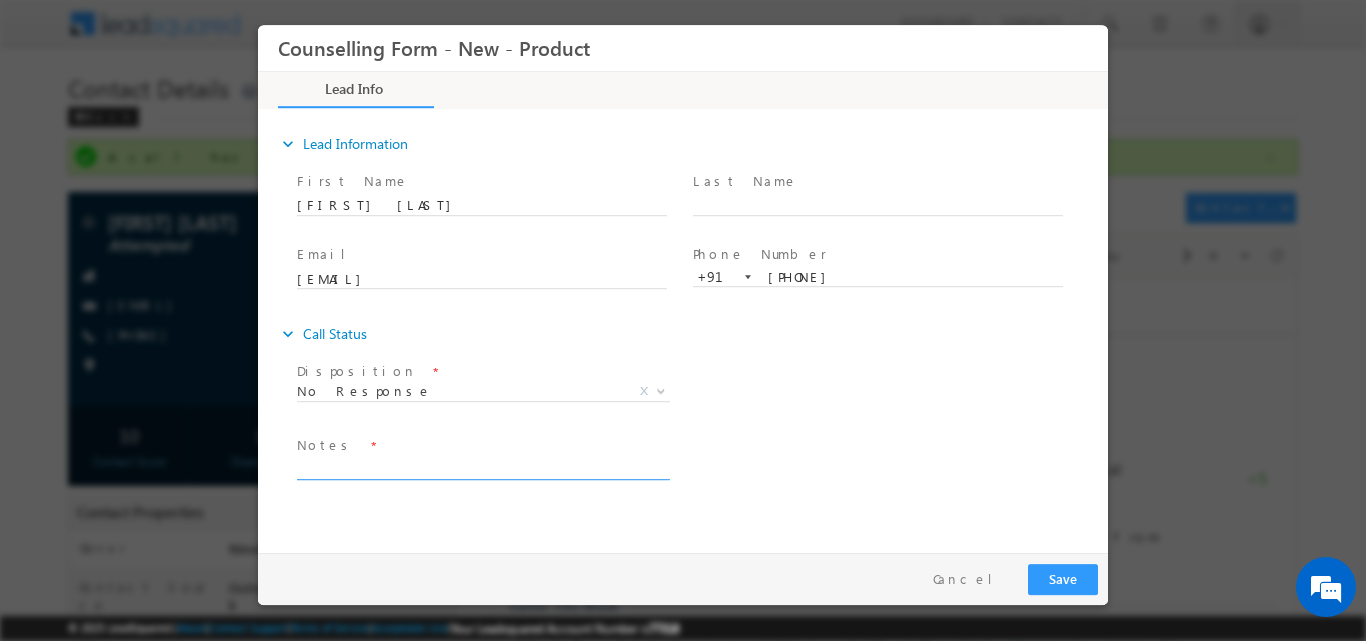 paste on "No response, dnp" 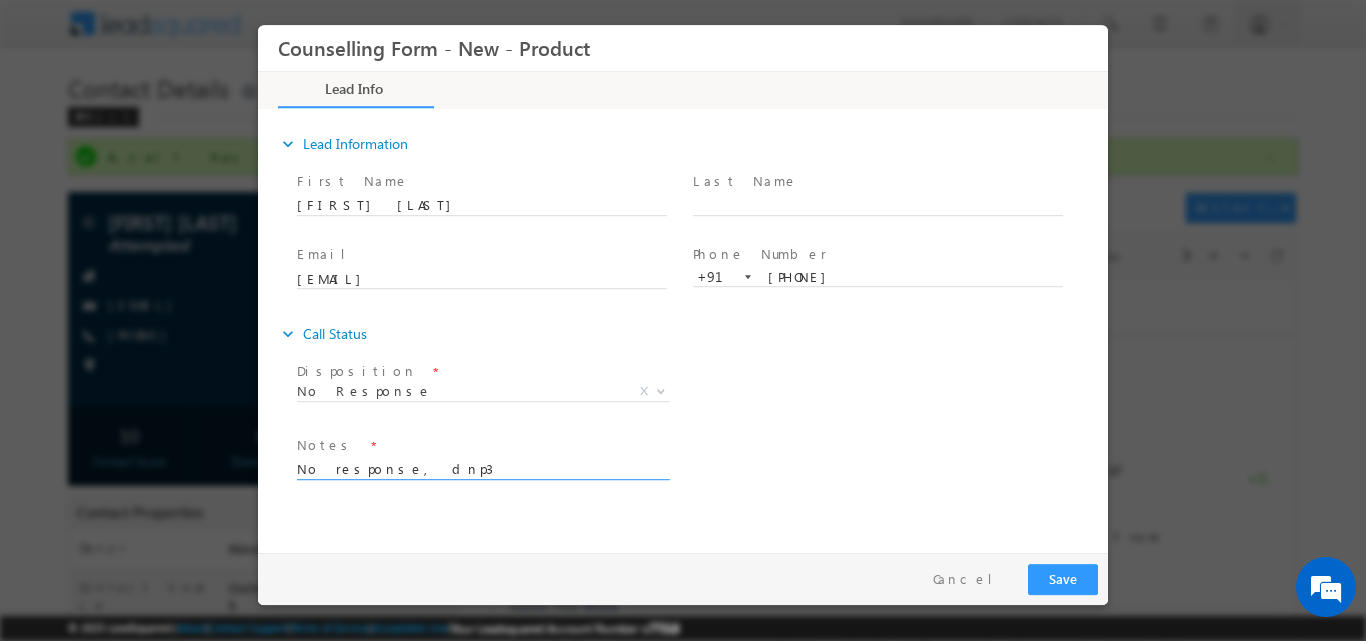 type on "No response, dnp3" 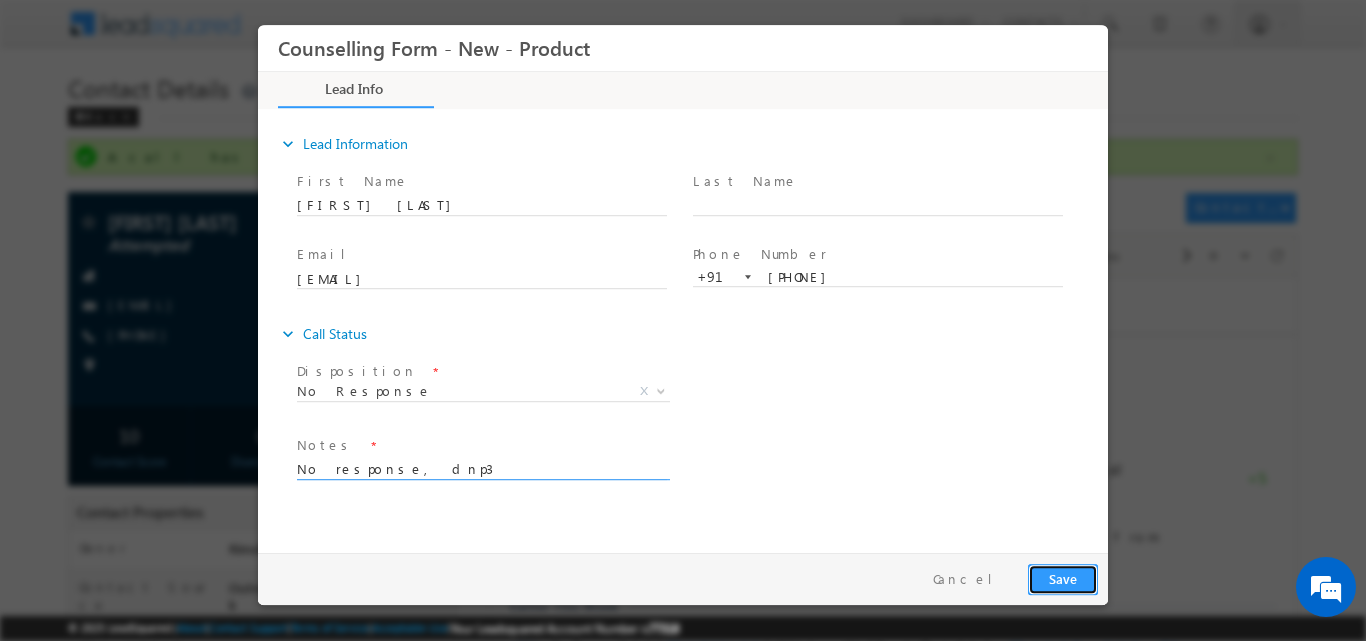 click on "Save" at bounding box center [1063, 578] 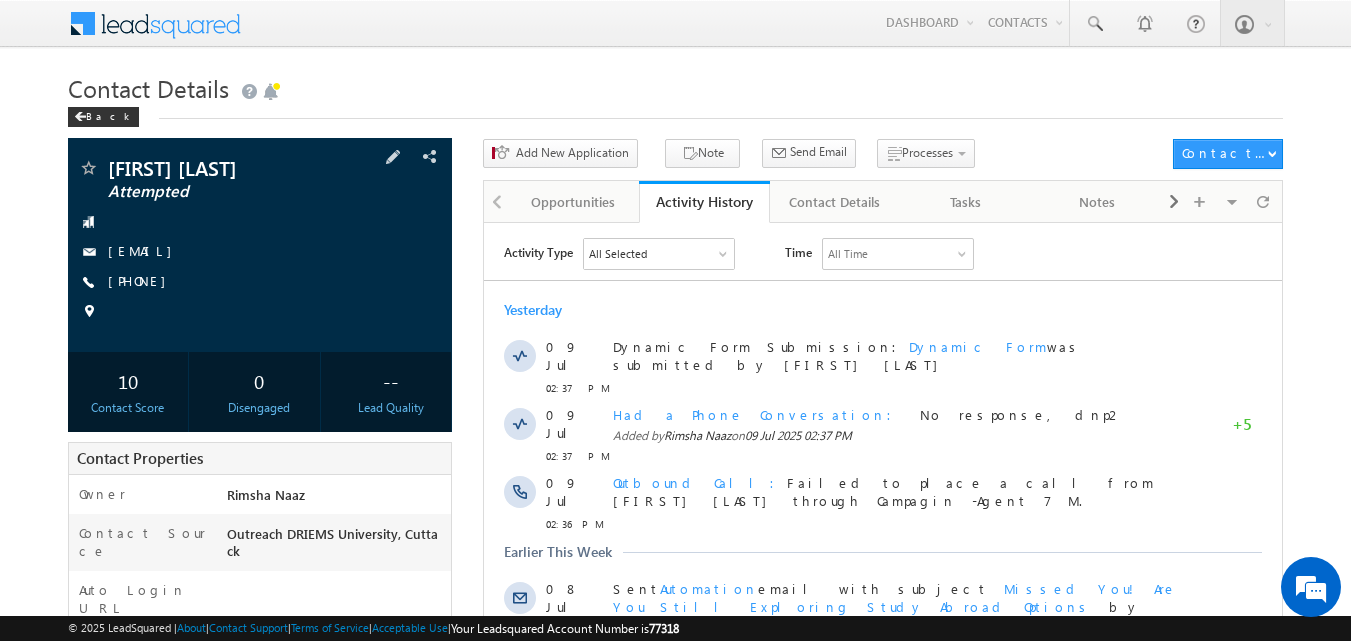 scroll, scrollTop: 0, scrollLeft: 0, axis: both 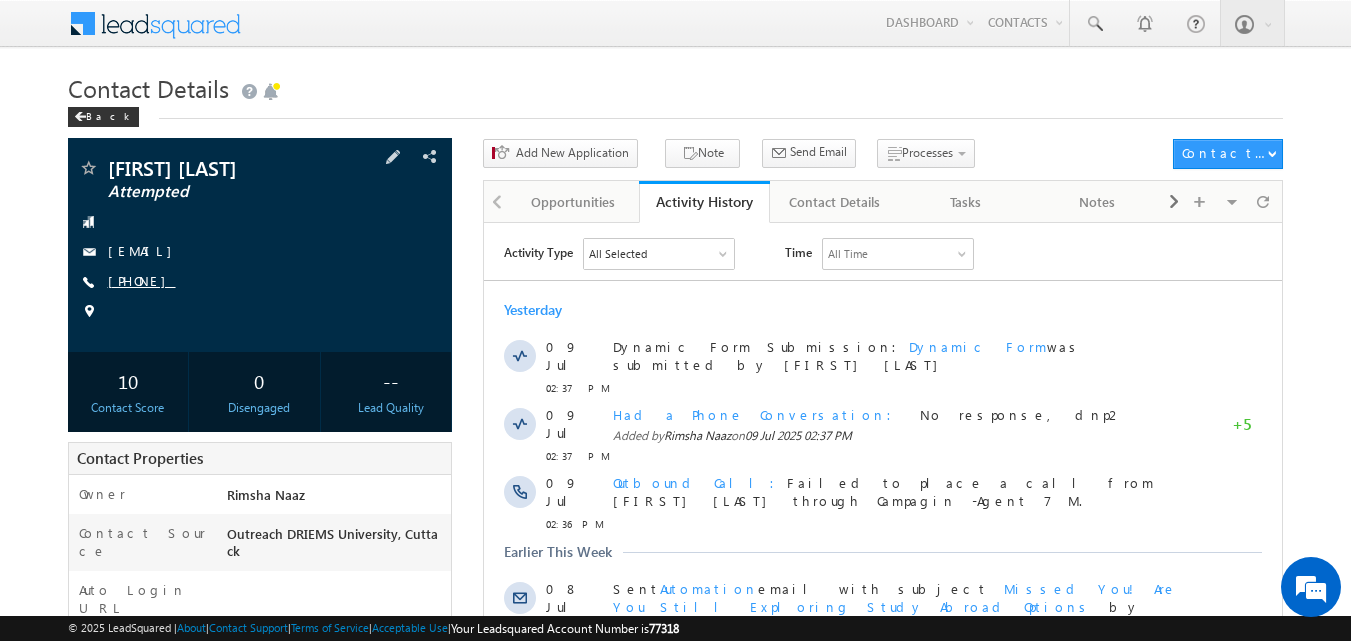 click on "+91-9337303246" at bounding box center (142, 280) 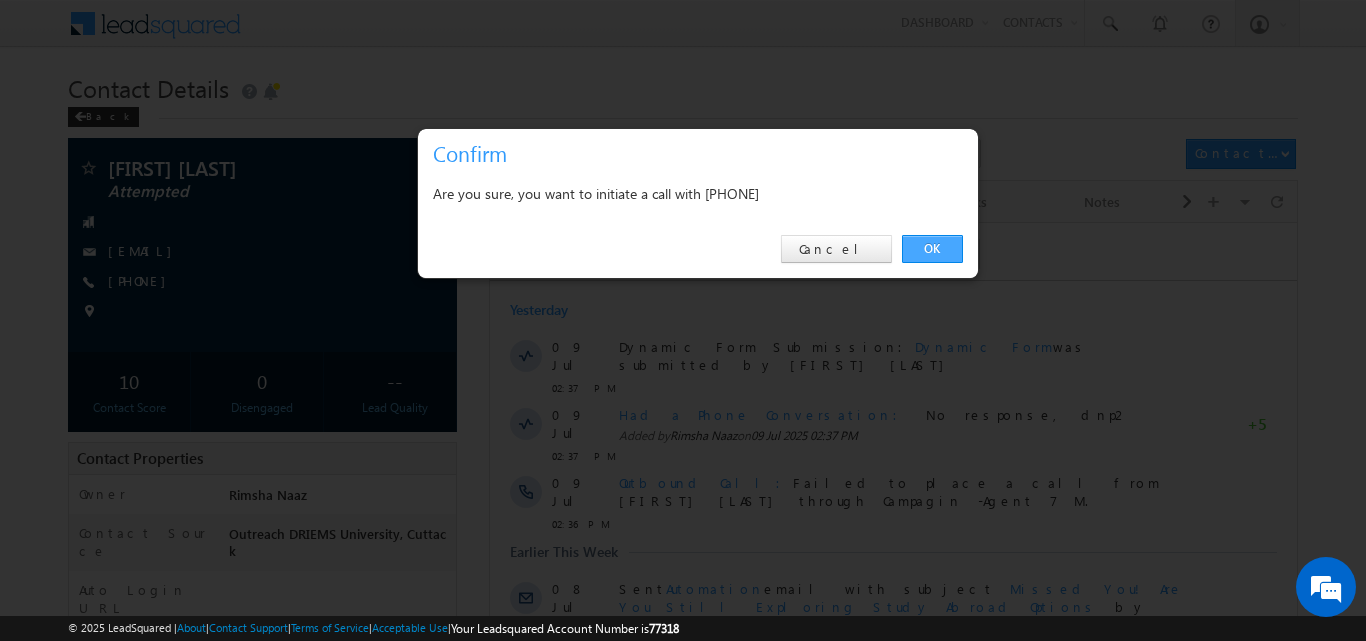drag, startPoint x: 922, startPoint y: 266, endPoint x: 929, endPoint y: 244, distance: 23.086792 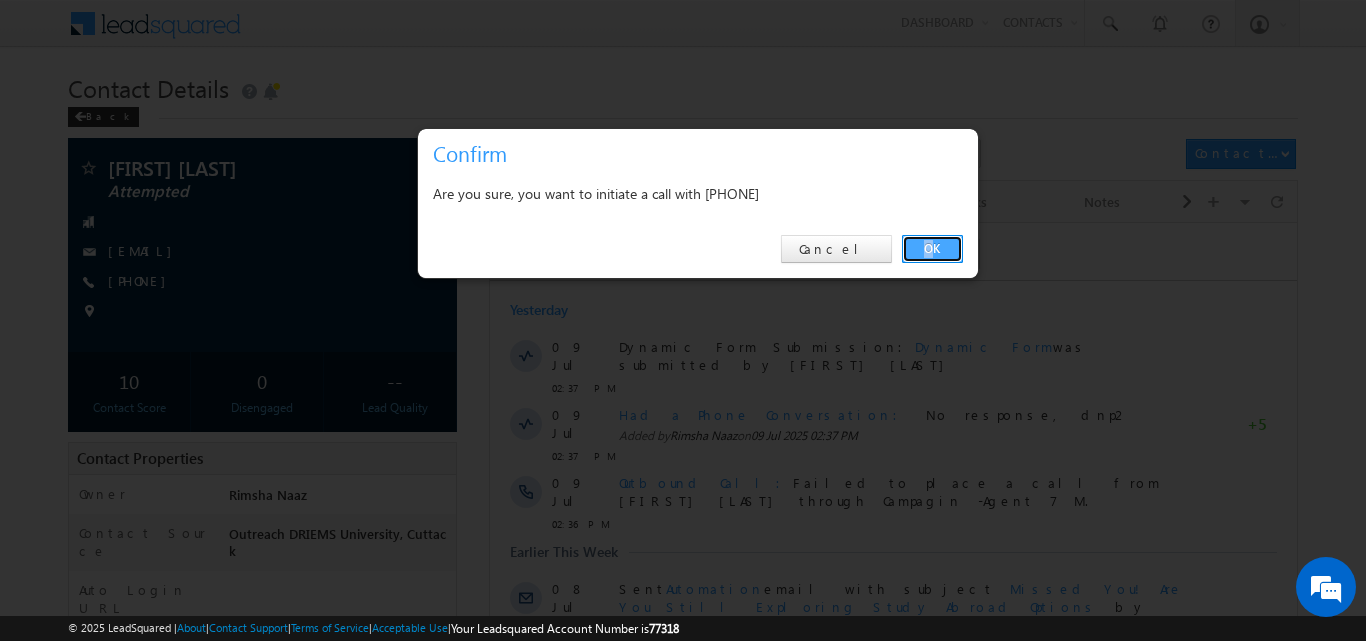 click on "OK" at bounding box center [932, 249] 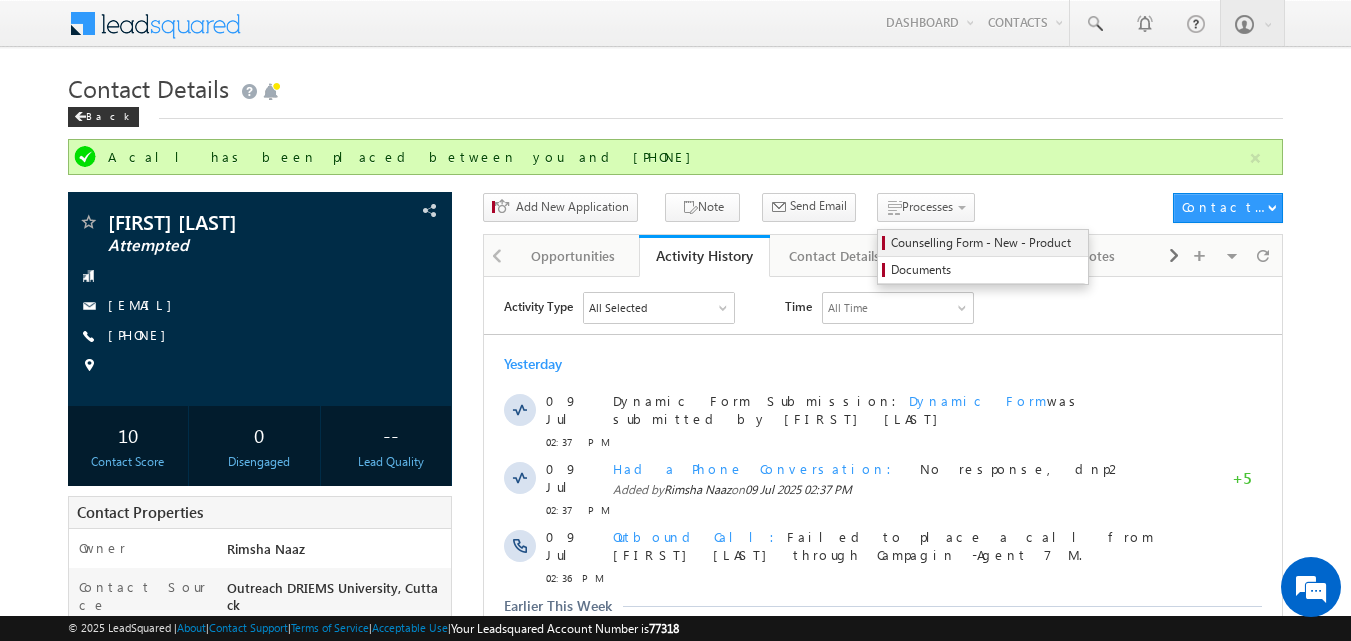 click on "Counselling Form - New - Product" at bounding box center [986, 243] 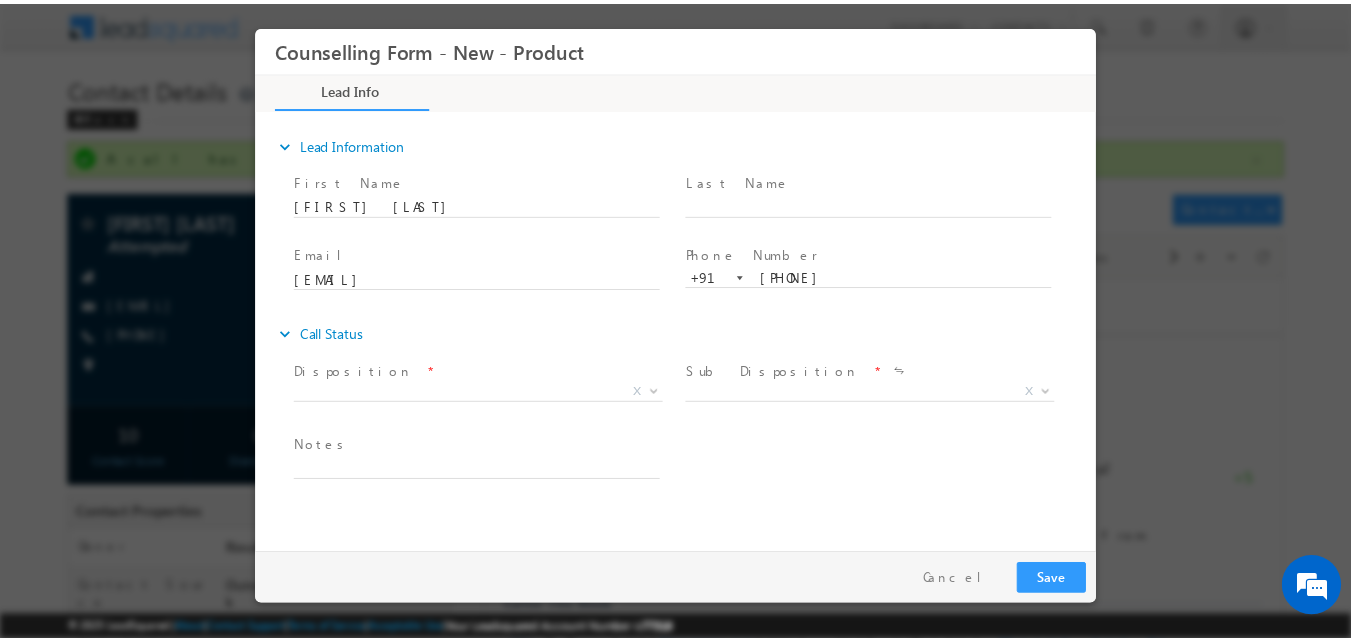 scroll, scrollTop: 0, scrollLeft: 0, axis: both 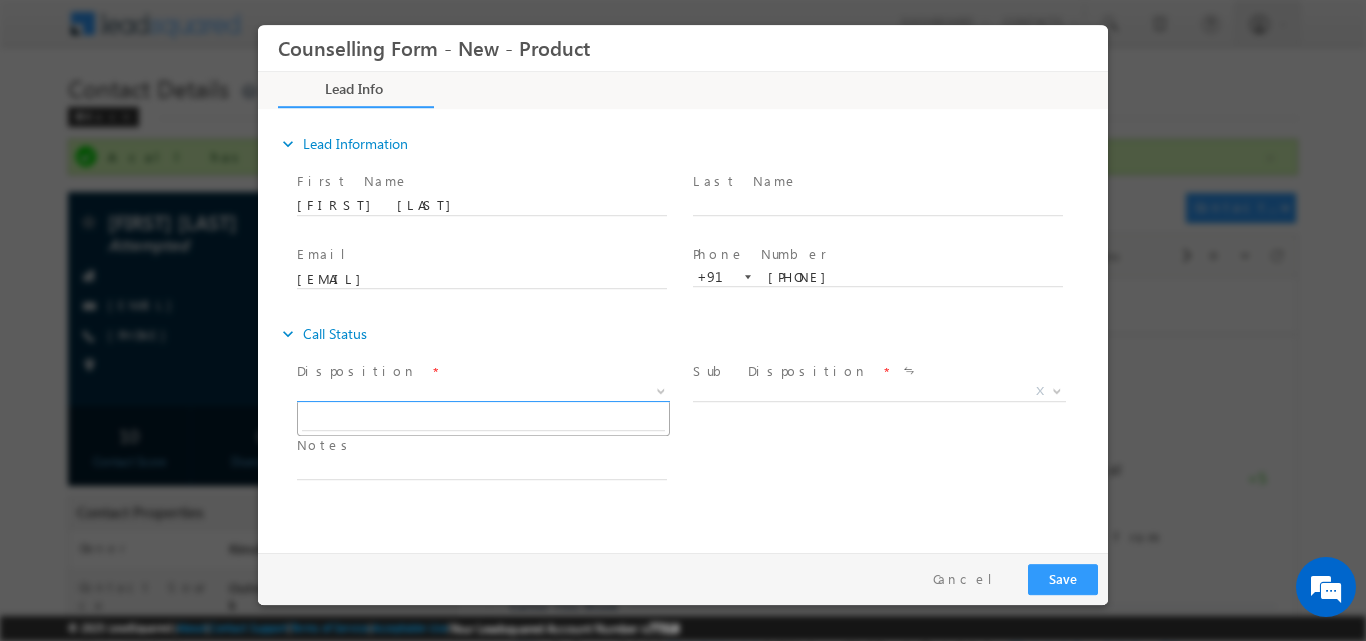 click at bounding box center [659, 390] 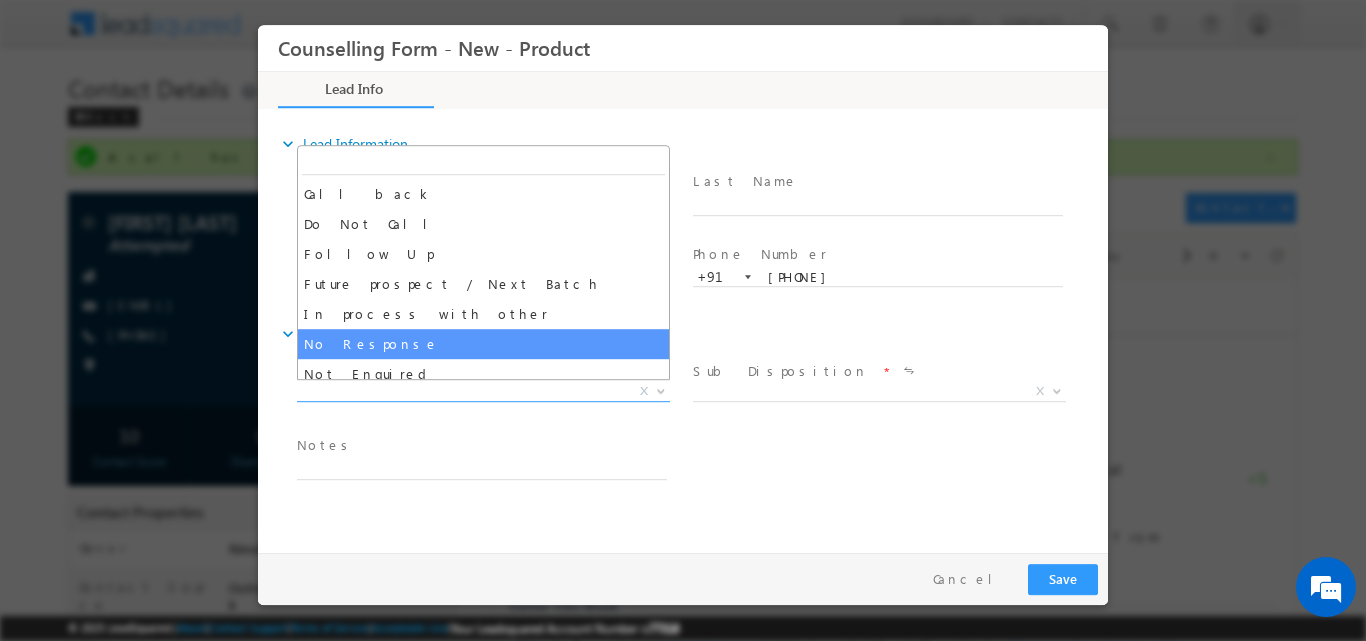select on "No Response" 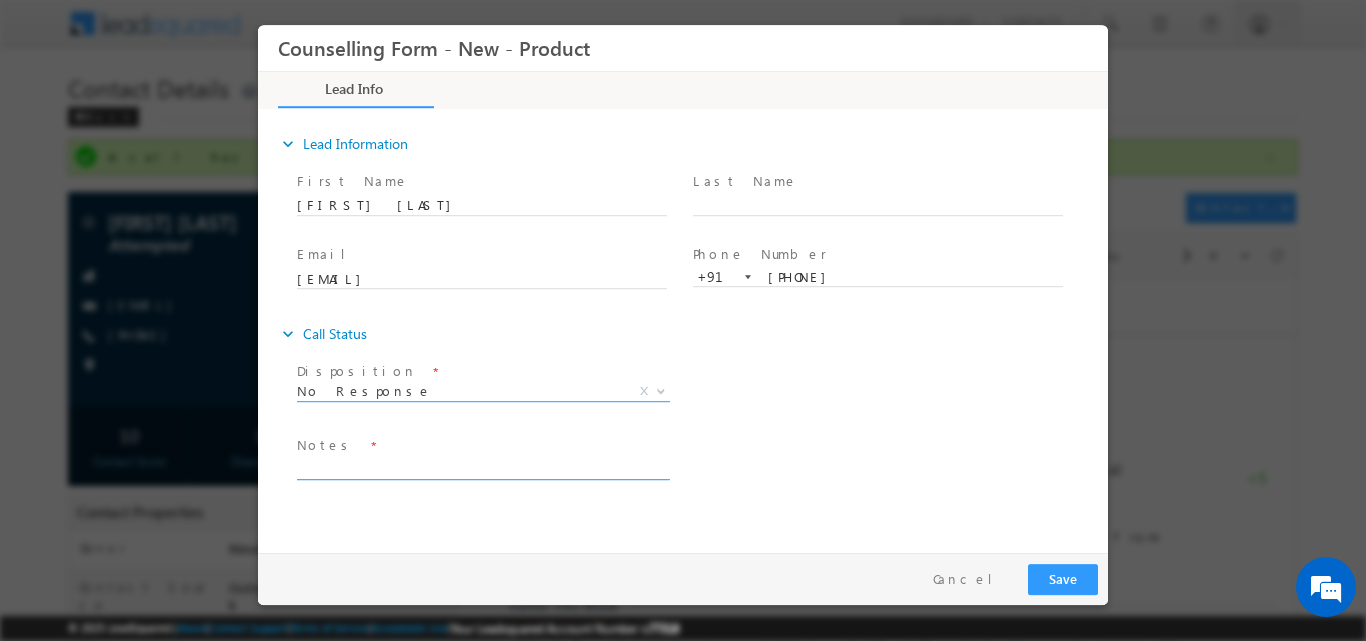 click at bounding box center (482, 467) 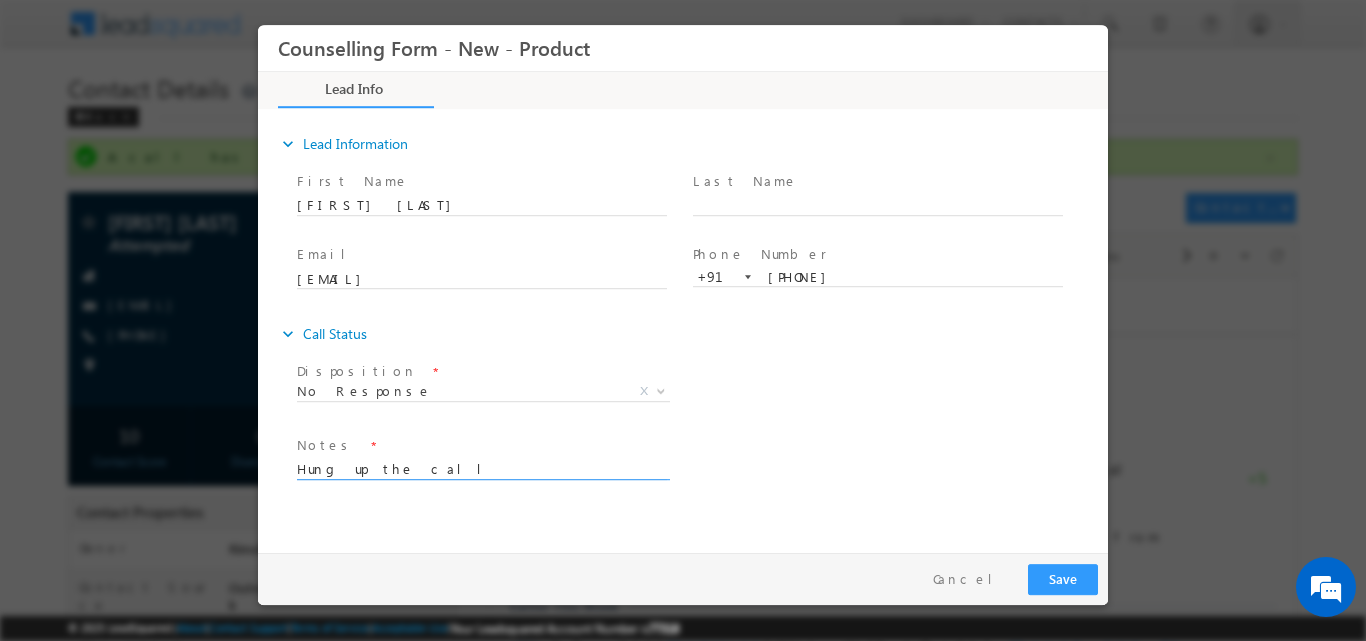 type on "Hung up the call" 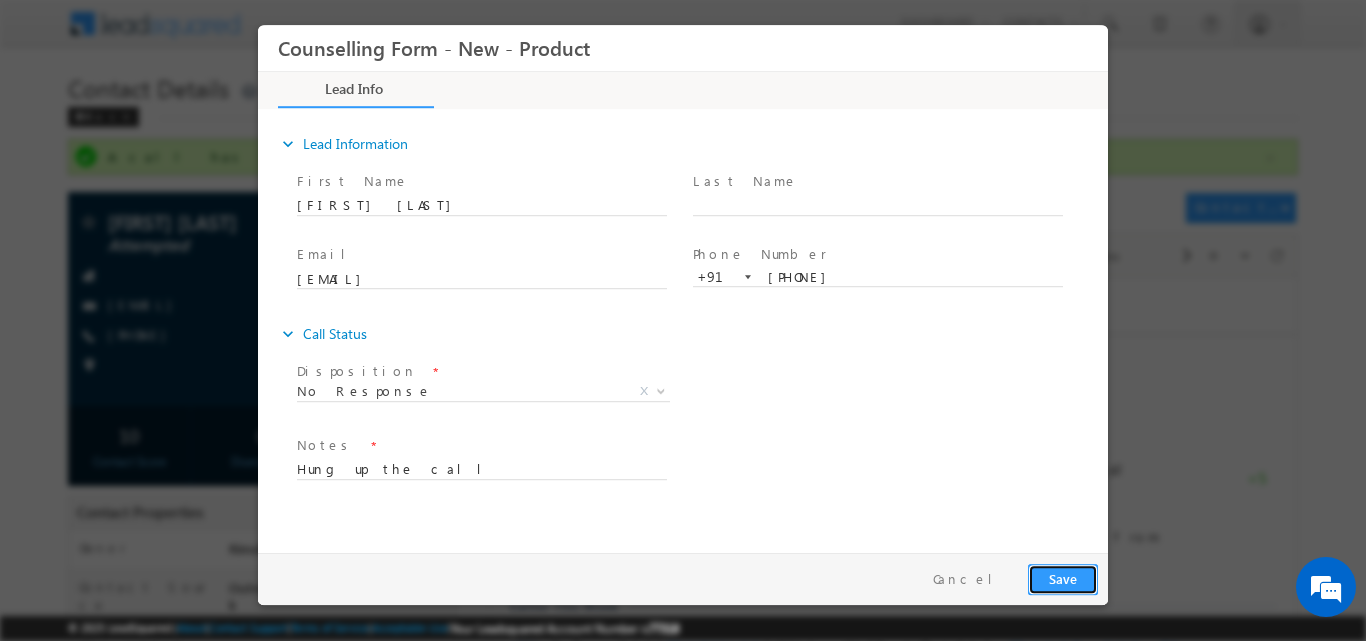 click on "Save" at bounding box center (1063, 578) 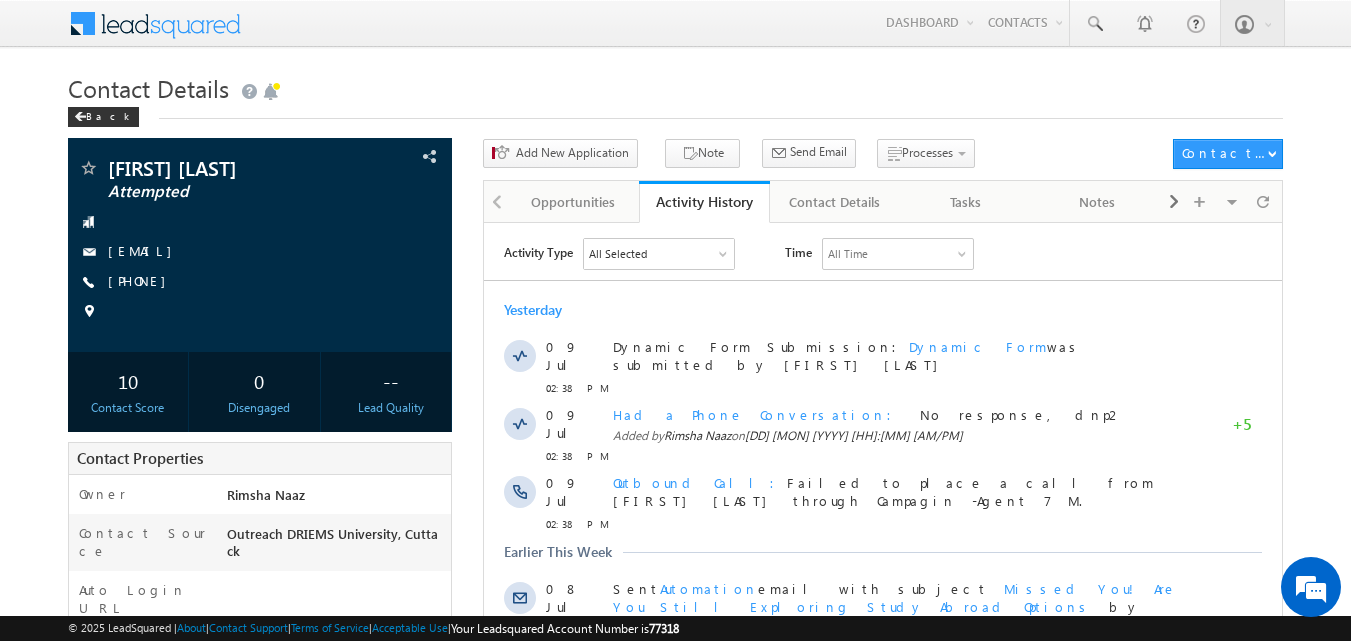 scroll, scrollTop: 0, scrollLeft: 0, axis: both 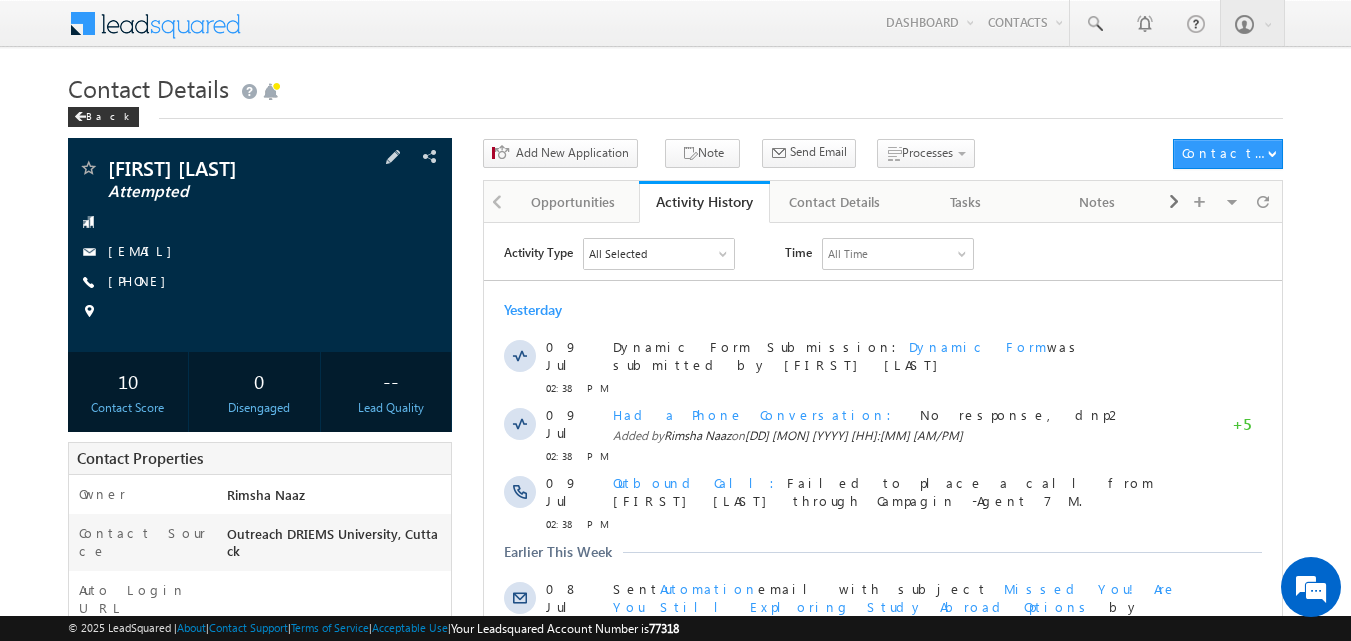click on "[PHONE]" at bounding box center [142, 282] 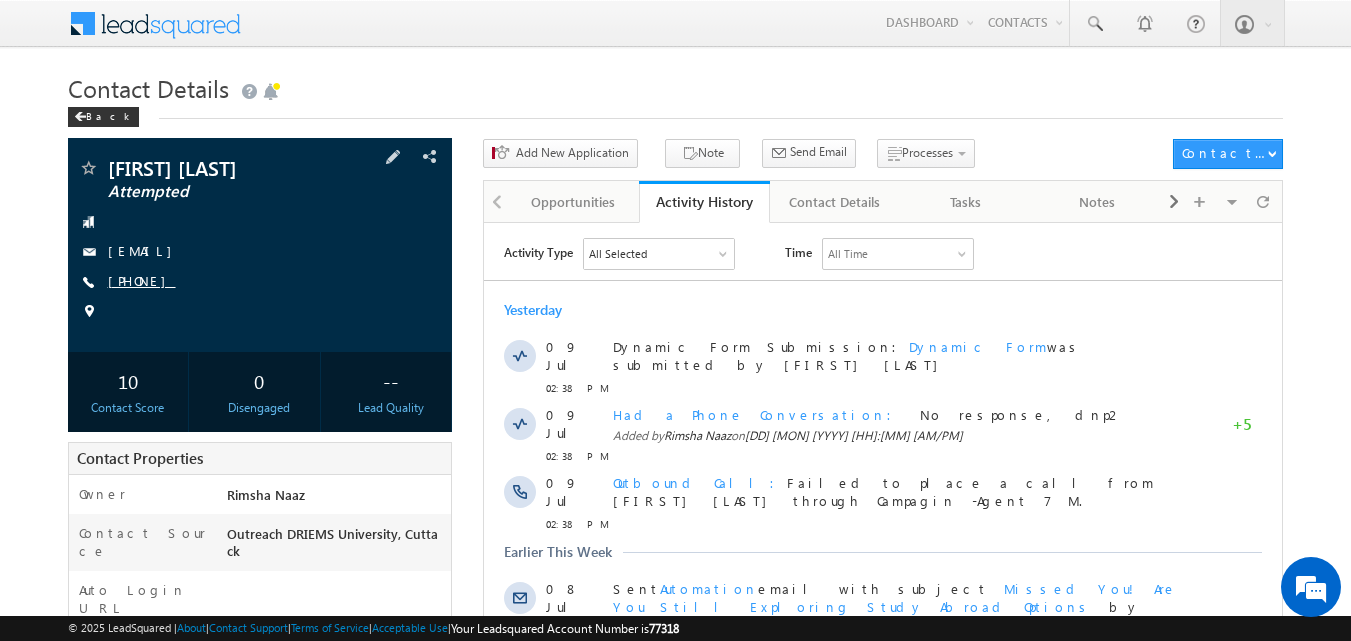 click on "[PHONE]" at bounding box center (142, 280) 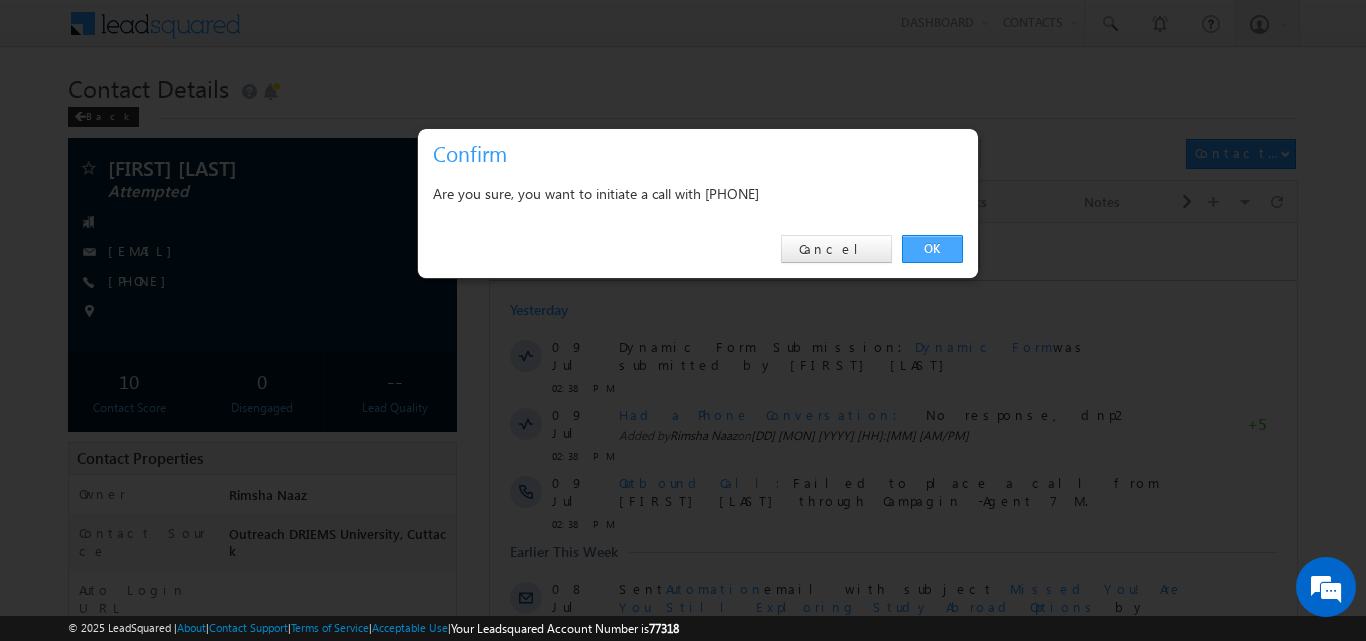 click on "OK" at bounding box center [932, 249] 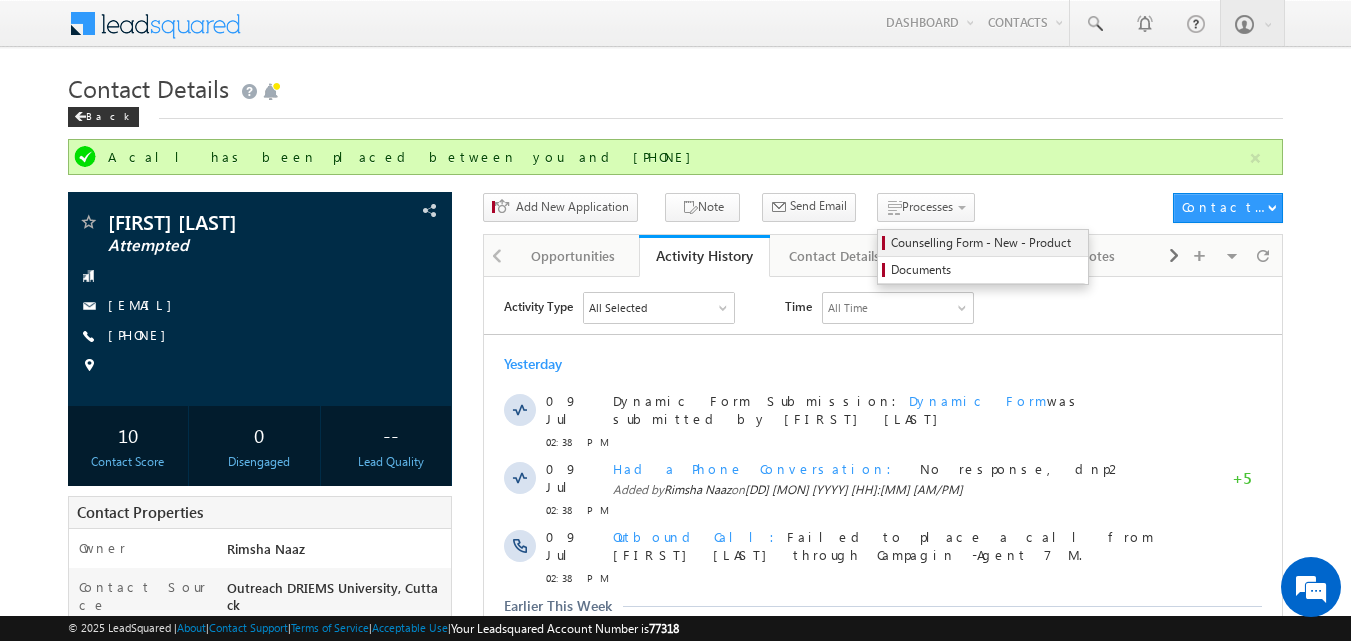 click on "Counselling Form - New - Product" at bounding box center (986, 243) 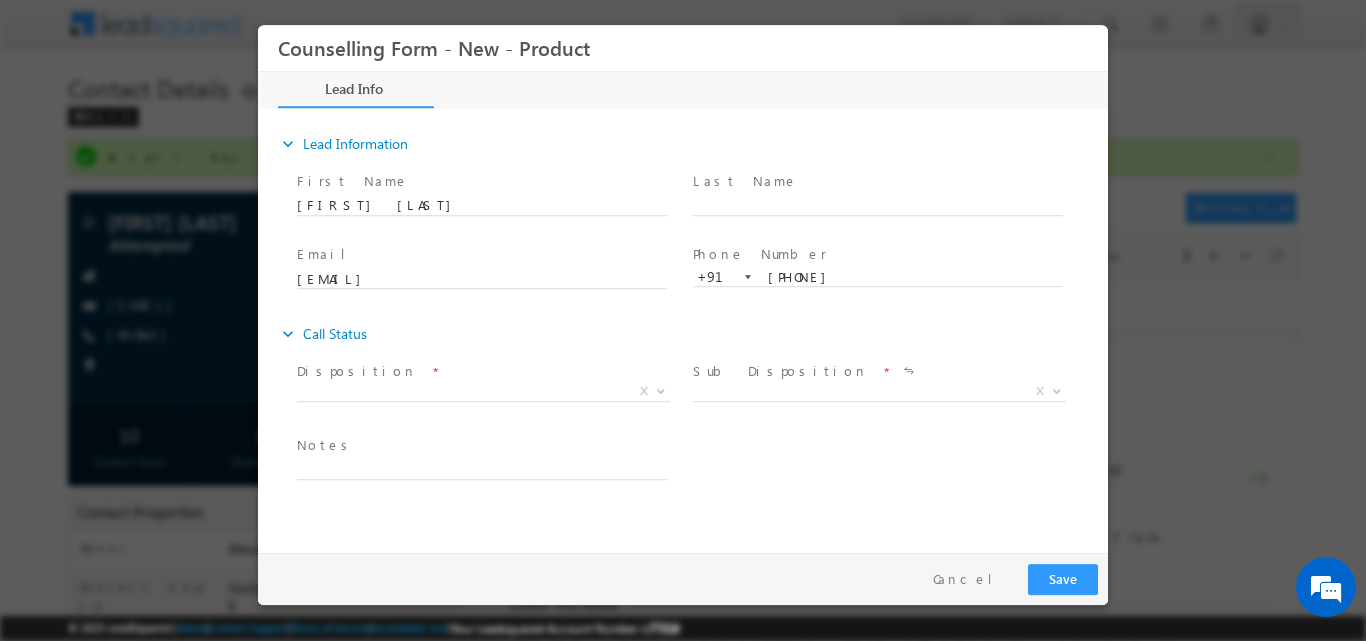 scroll, scrollTop: 0, scrollLeft: 0, axis: both 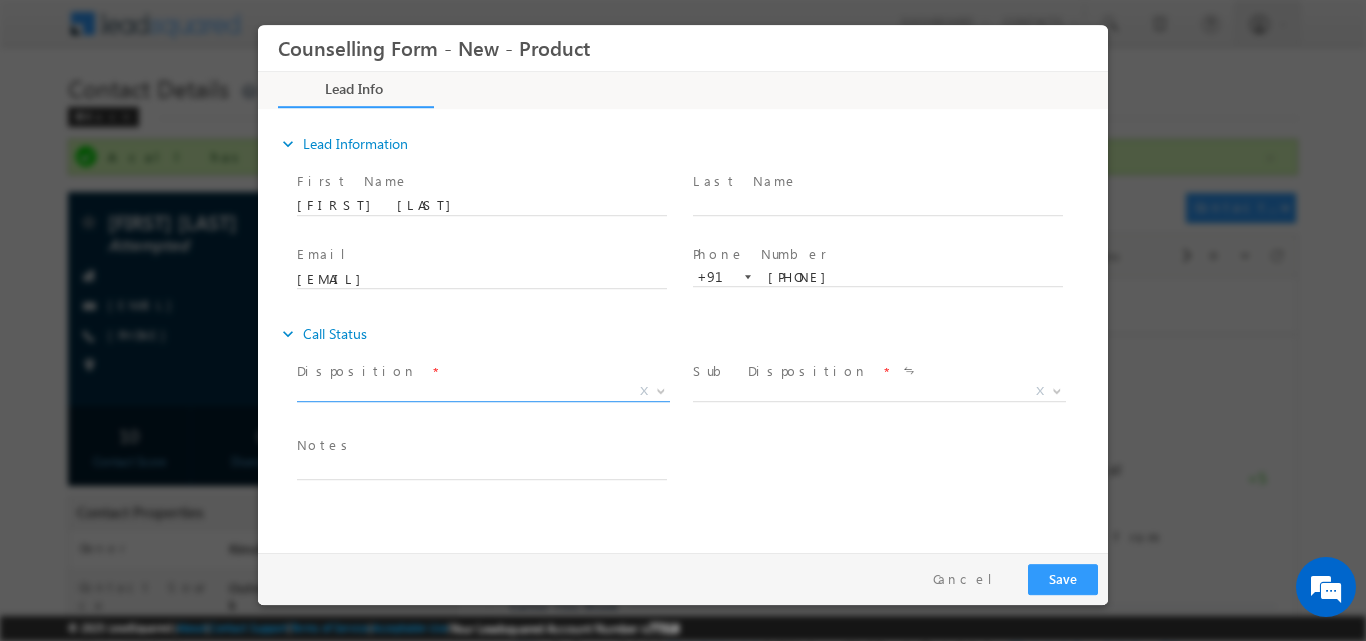 click at bounding box center [661, 389] 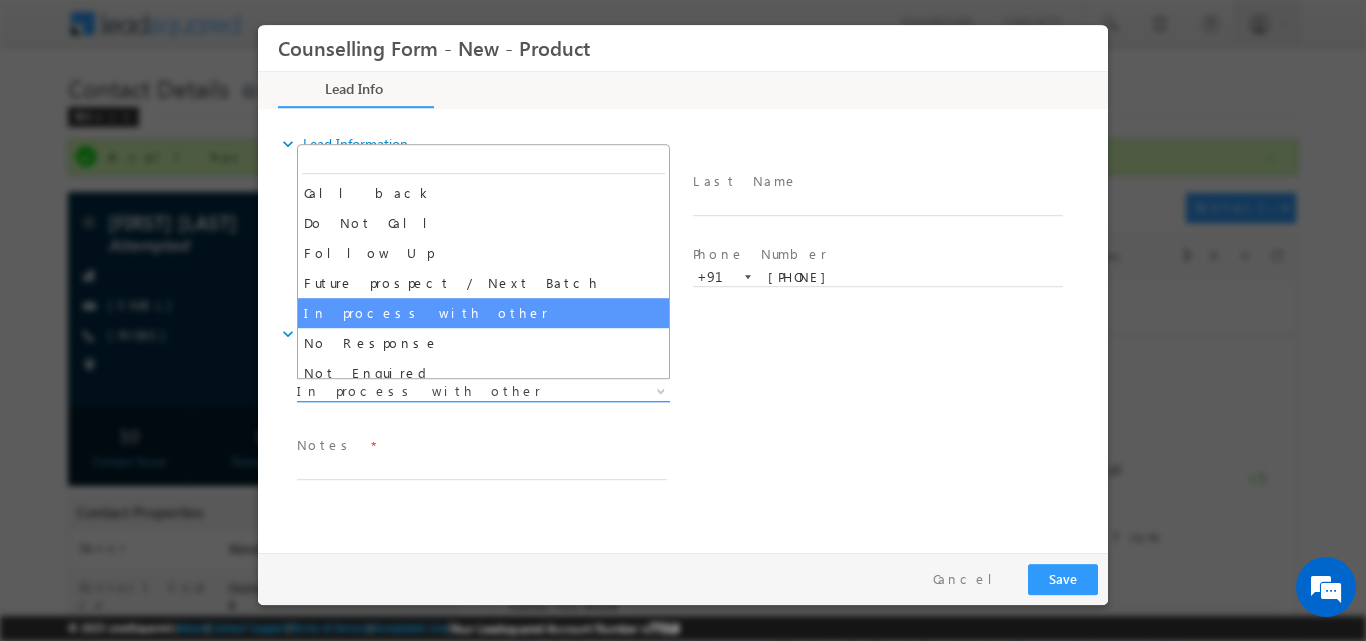 click at bounding box center [661, 389] 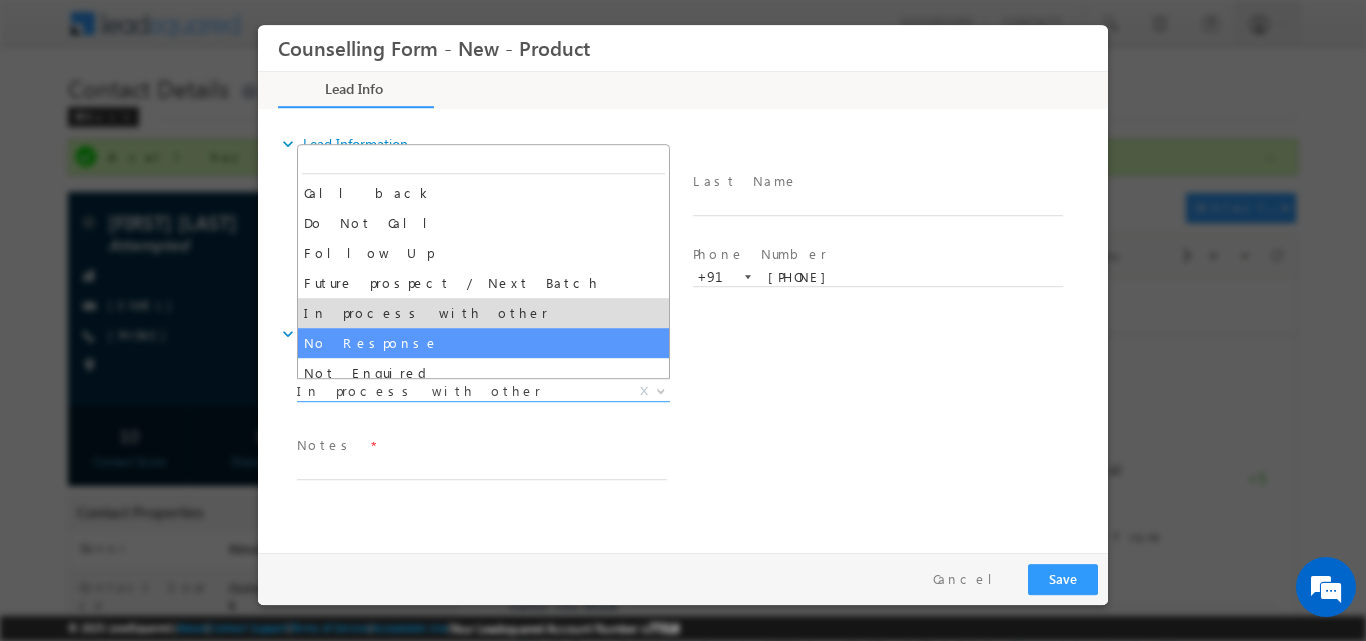 select on "No Response" 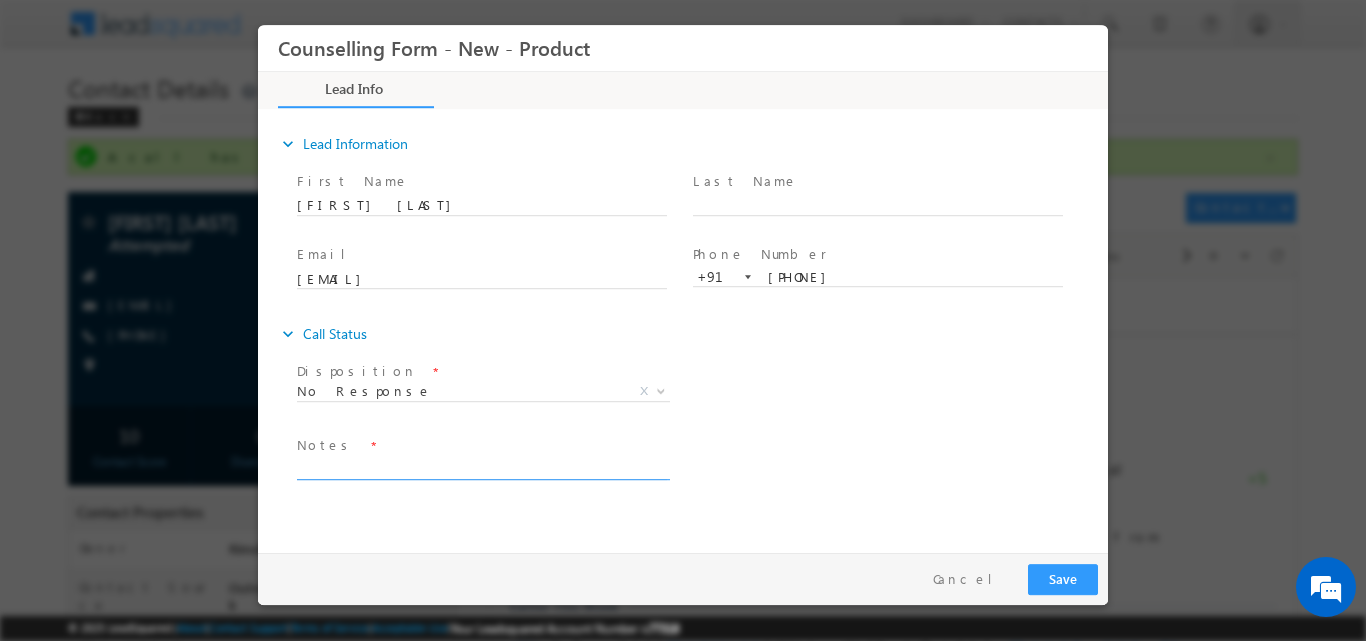 click at bounding box center (482, 467) 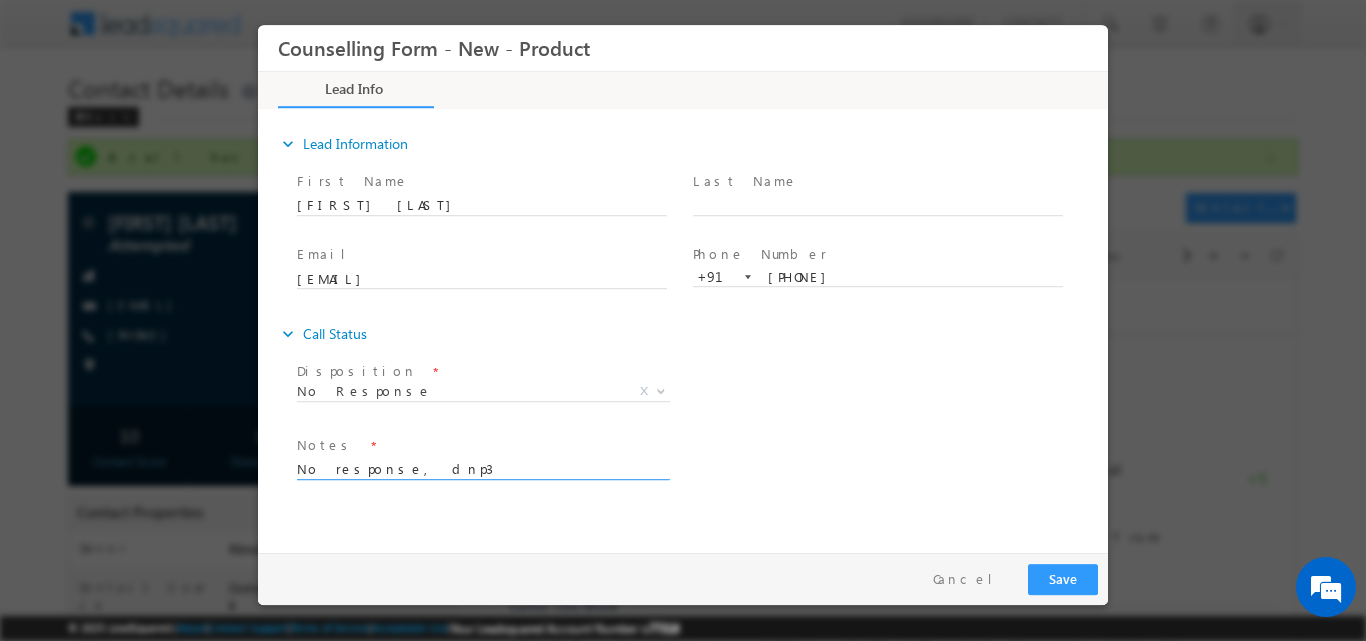 type on "No response, dnp3" 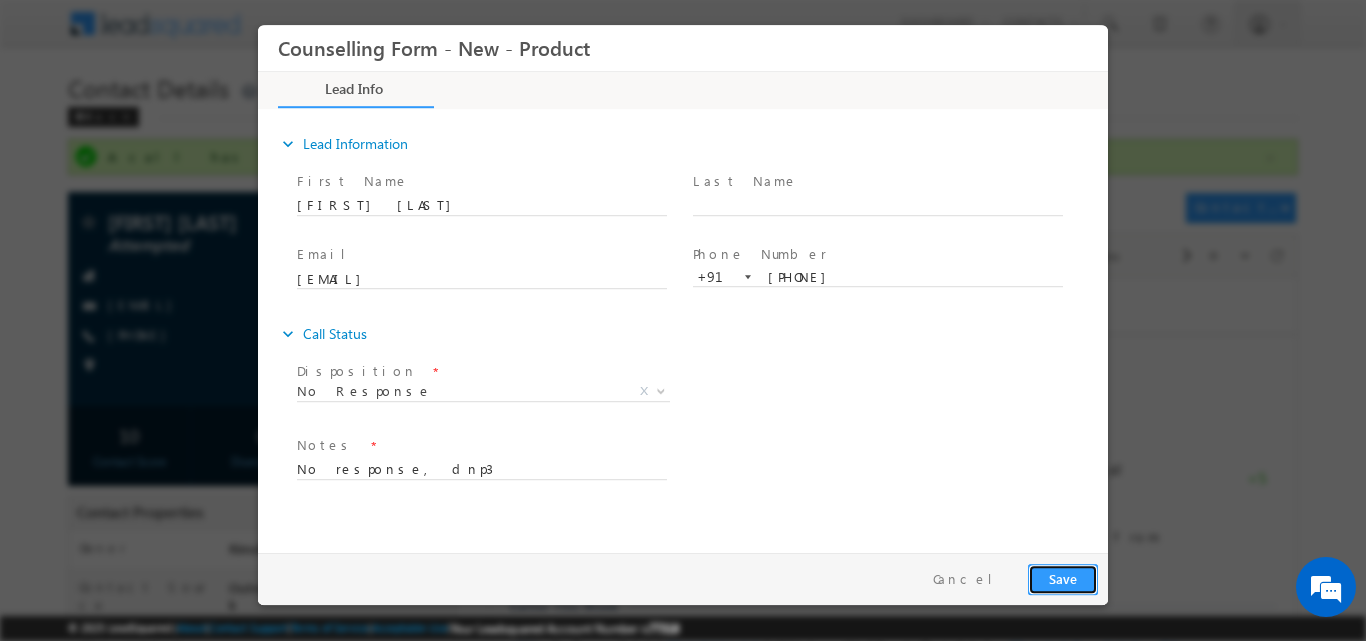 click on "Save" at bounding box center (1063, 578) 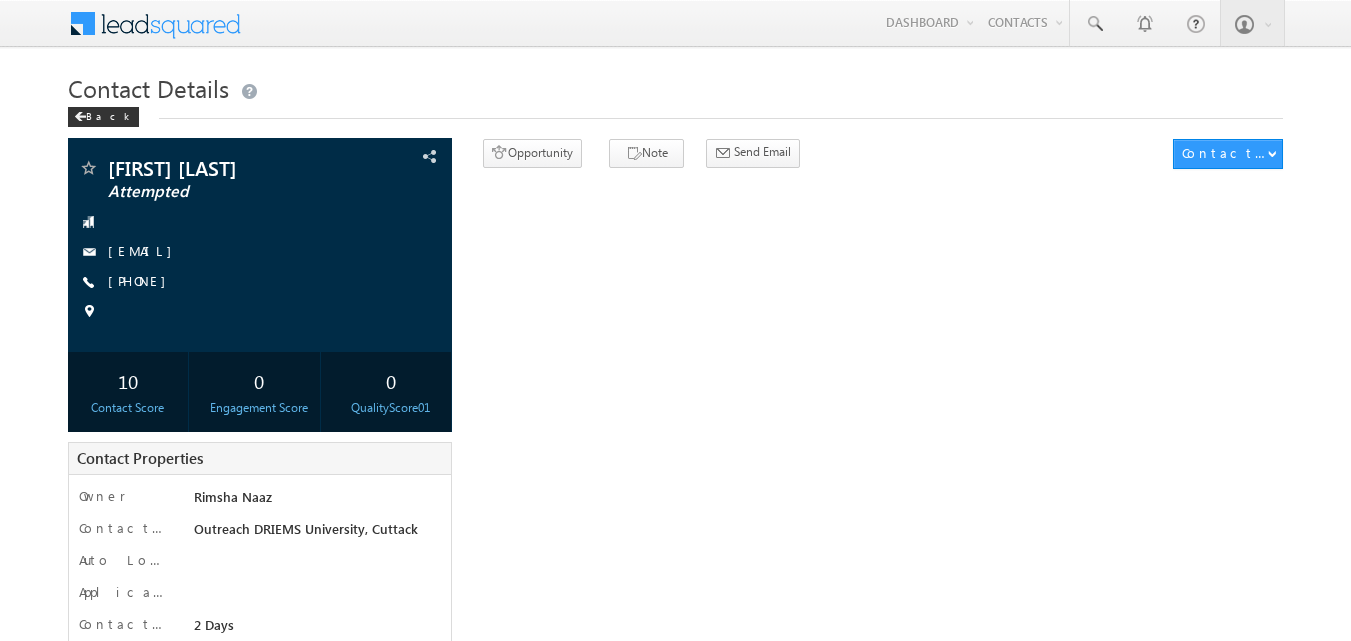 scroll, scrollTop: 0, scrollLeft: 0, axis: both 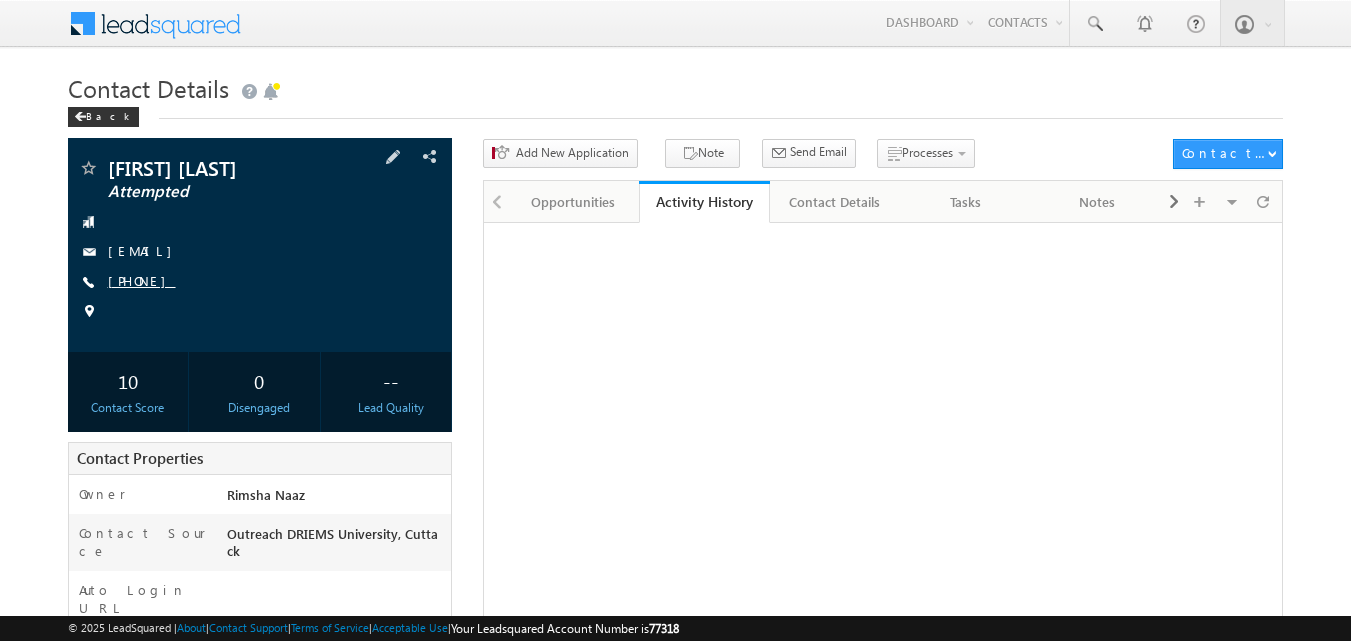 click on "[PHONE]" at bounding box center [142, 280] 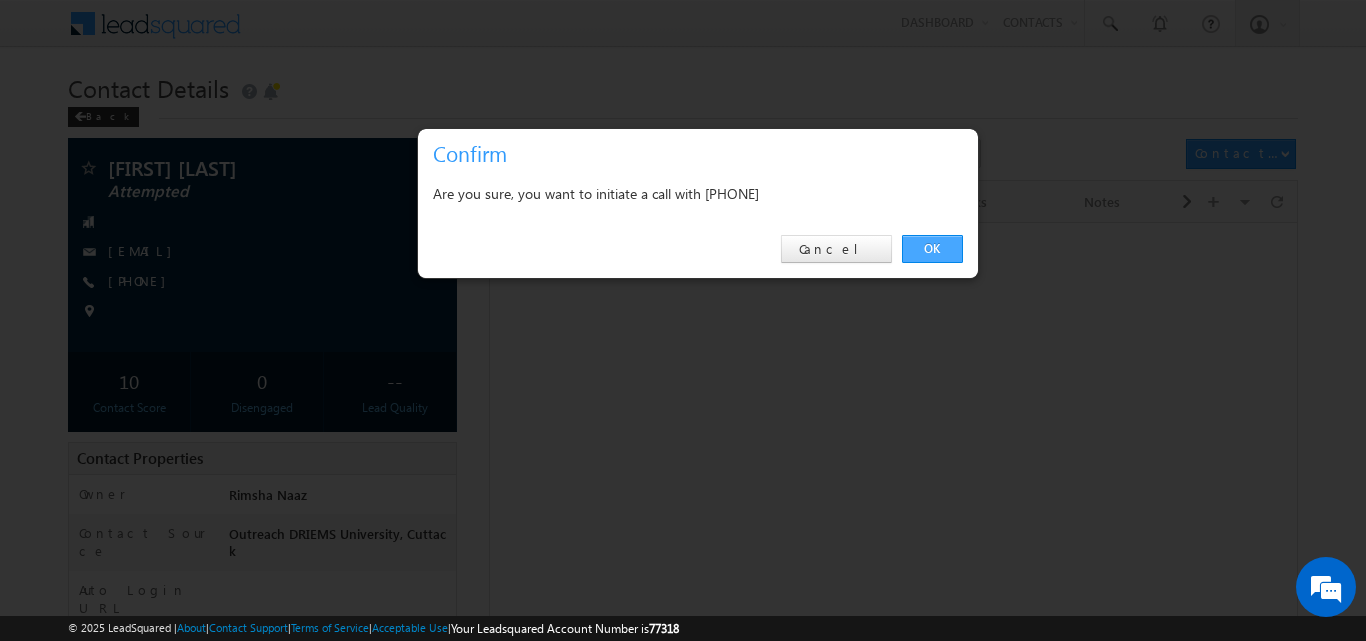 click on "OK" at bounding box center (932, 249) 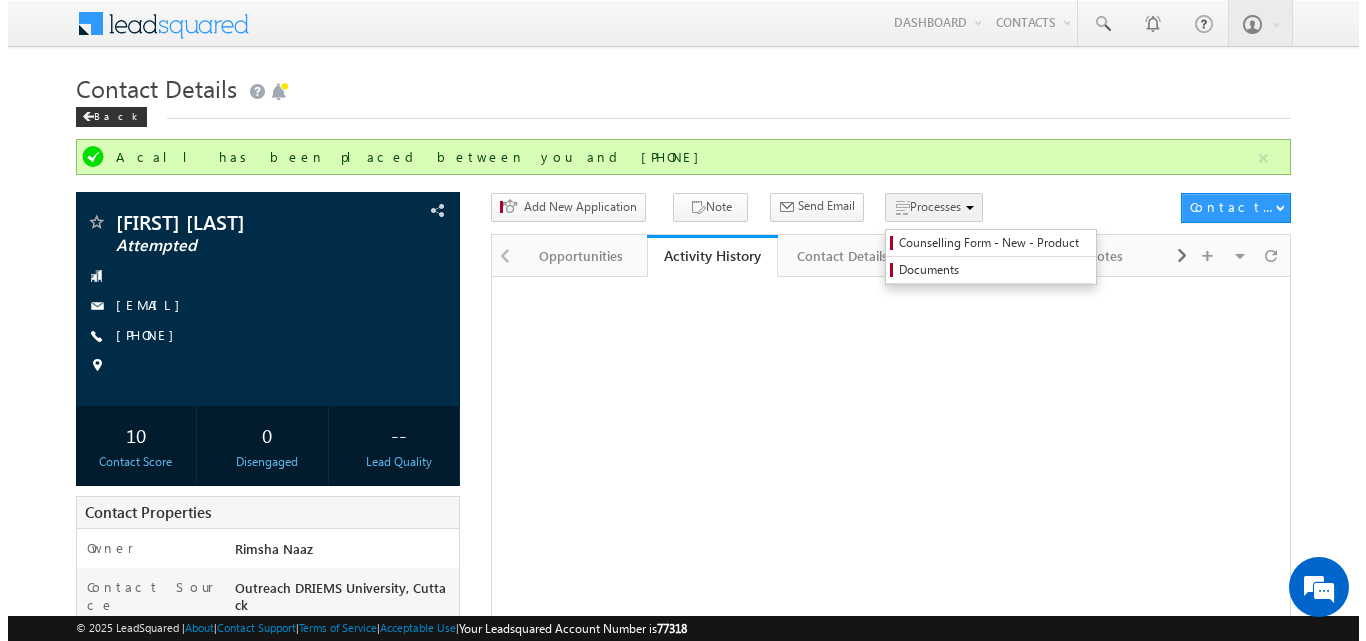 scroll, scrollTop: 0, scrollLeft: 0, axis: both 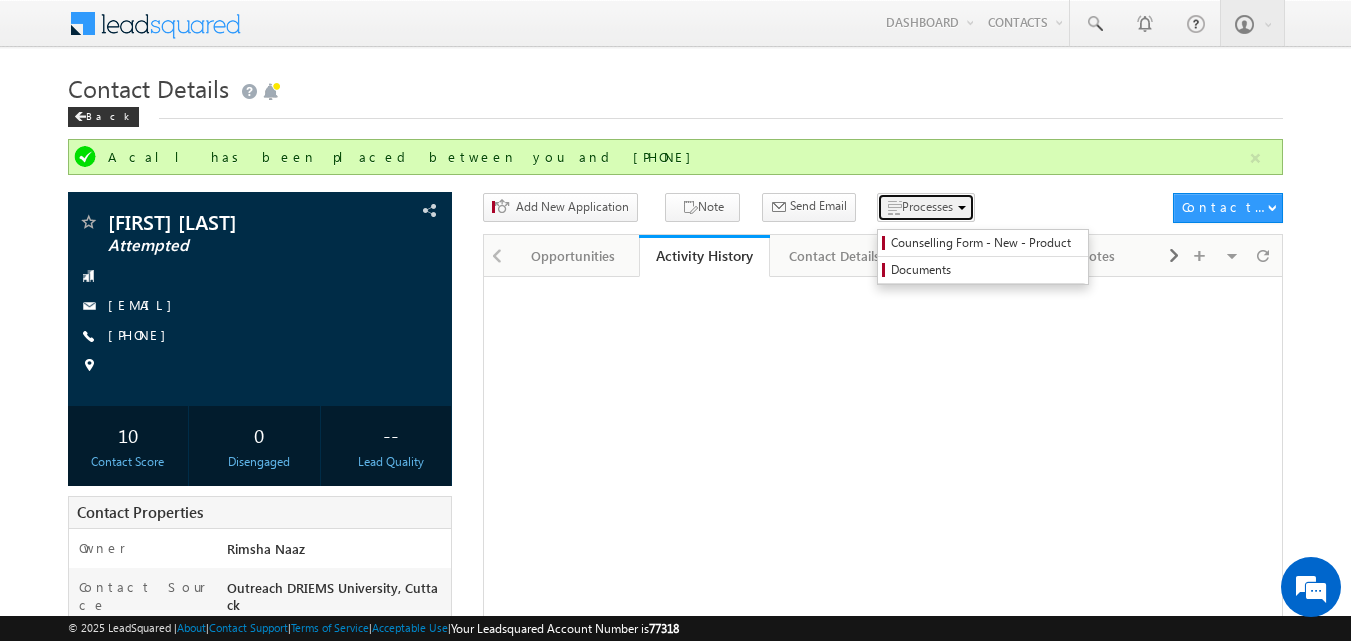 click on "Processes" at bounding box center [927, 206] 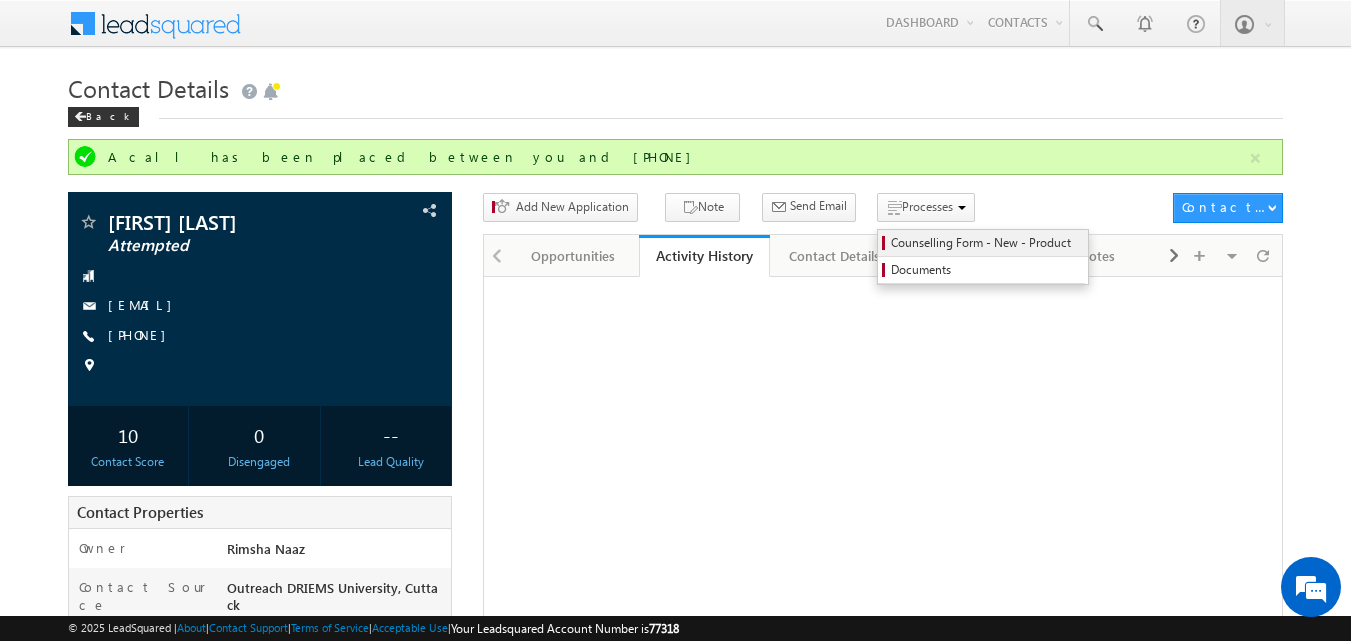 click on "Counselling Form - New - Product" at bounding box center (983, 243) 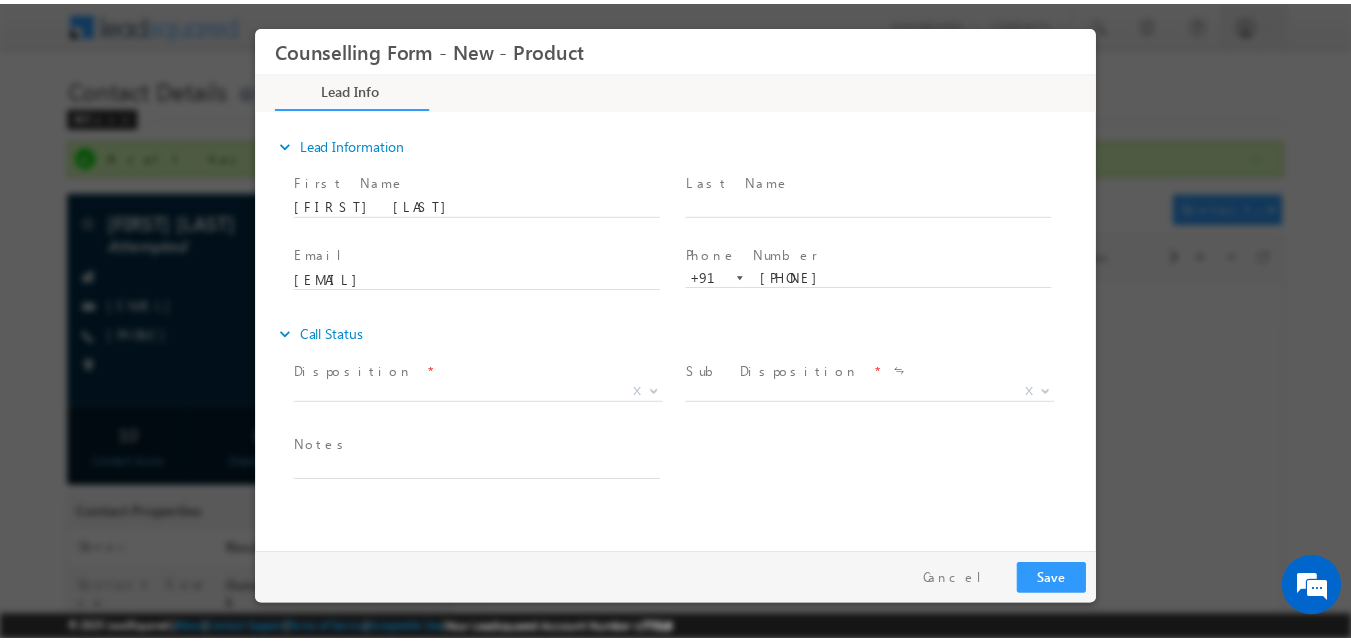 scroll, scrollTop: 0, scrollLeft: 0, axis: both 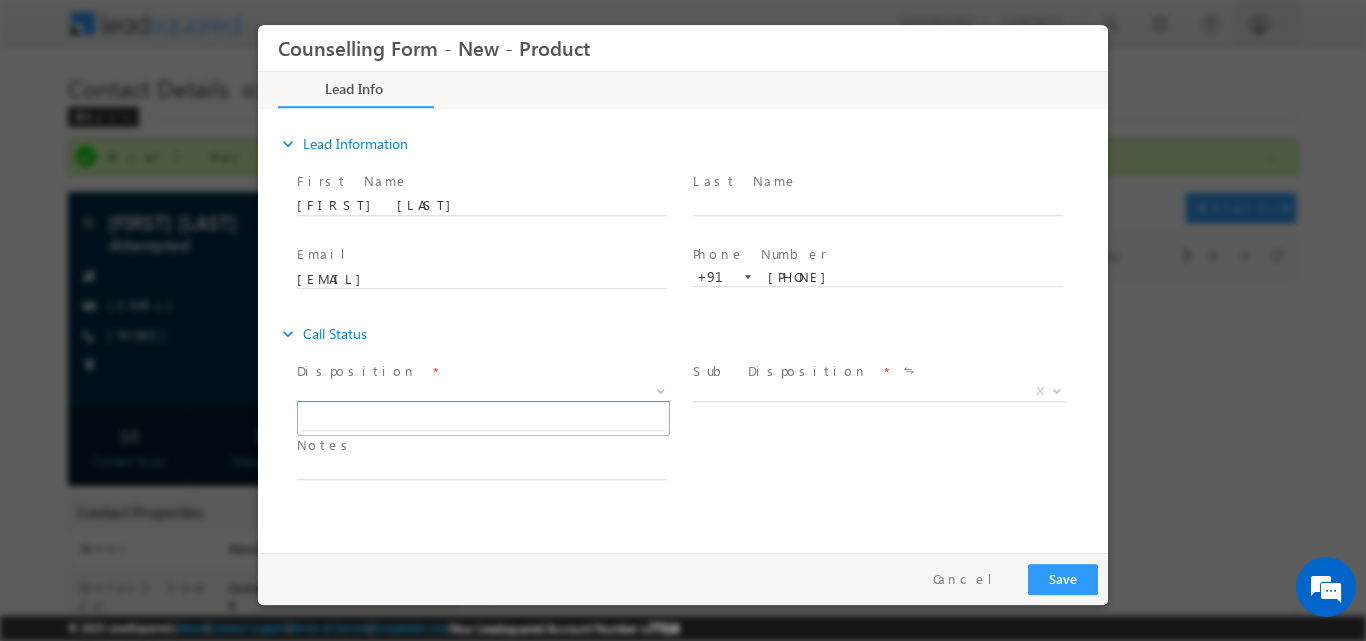 click at bounding box center [659, 390] 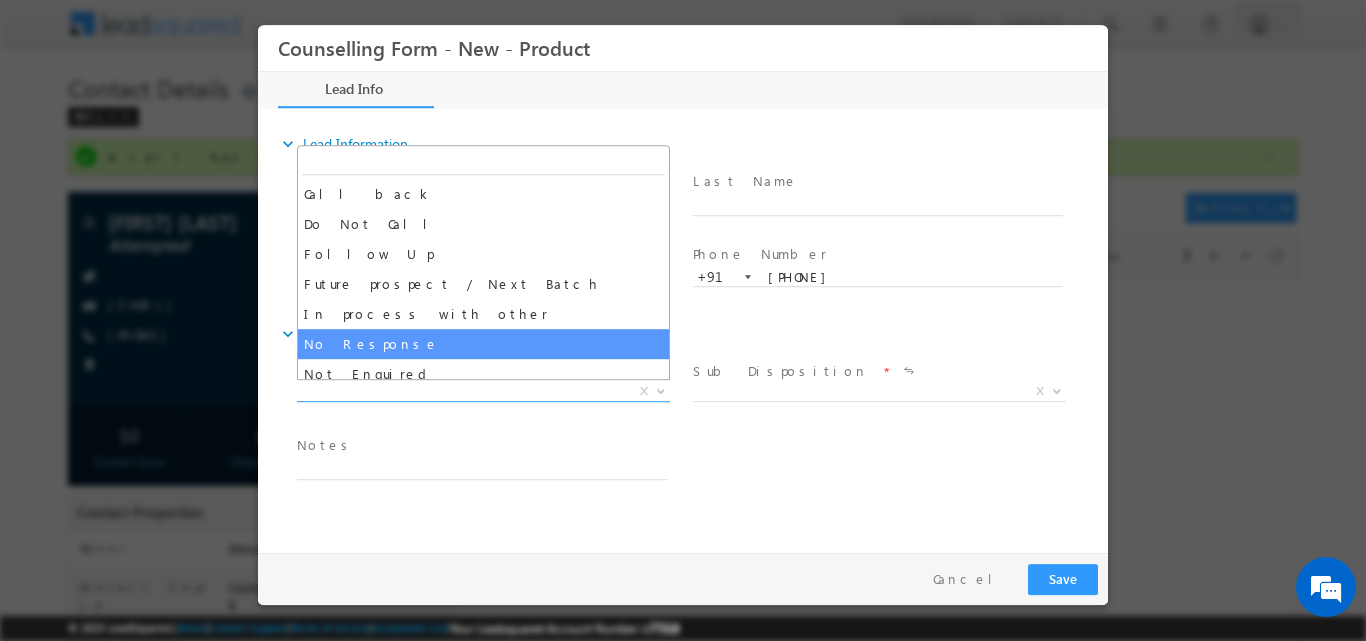 select on "No Response" 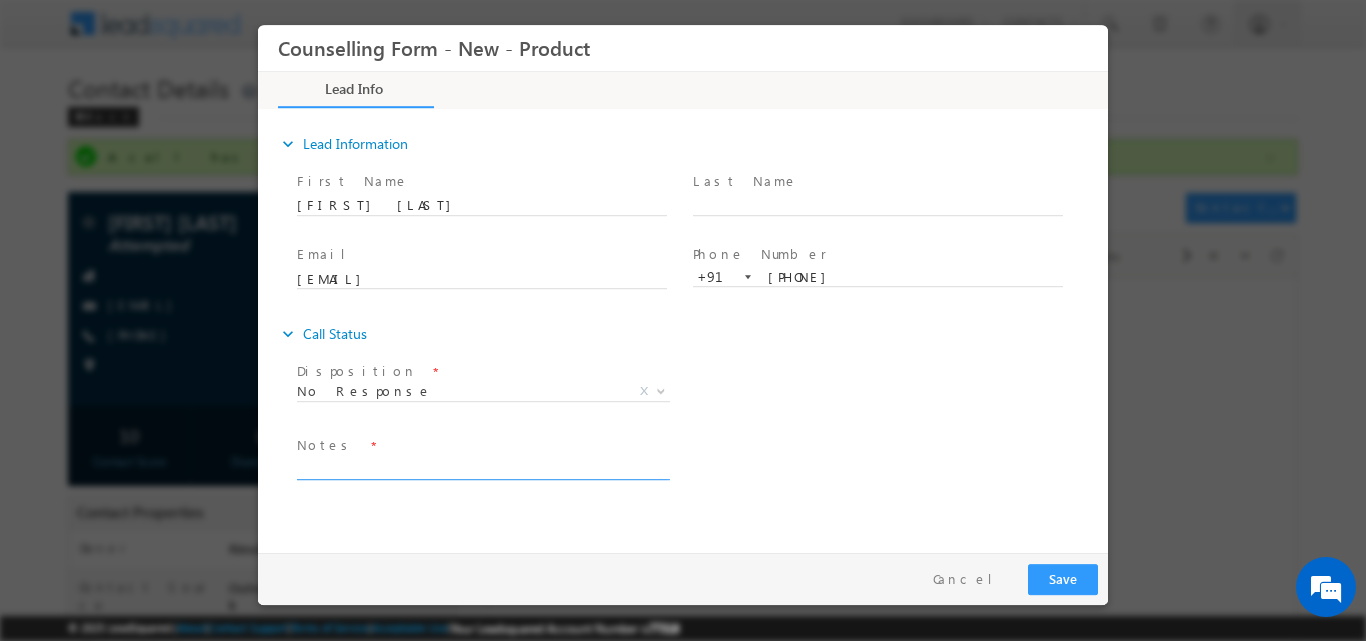 click at bounding box center [482, 467] 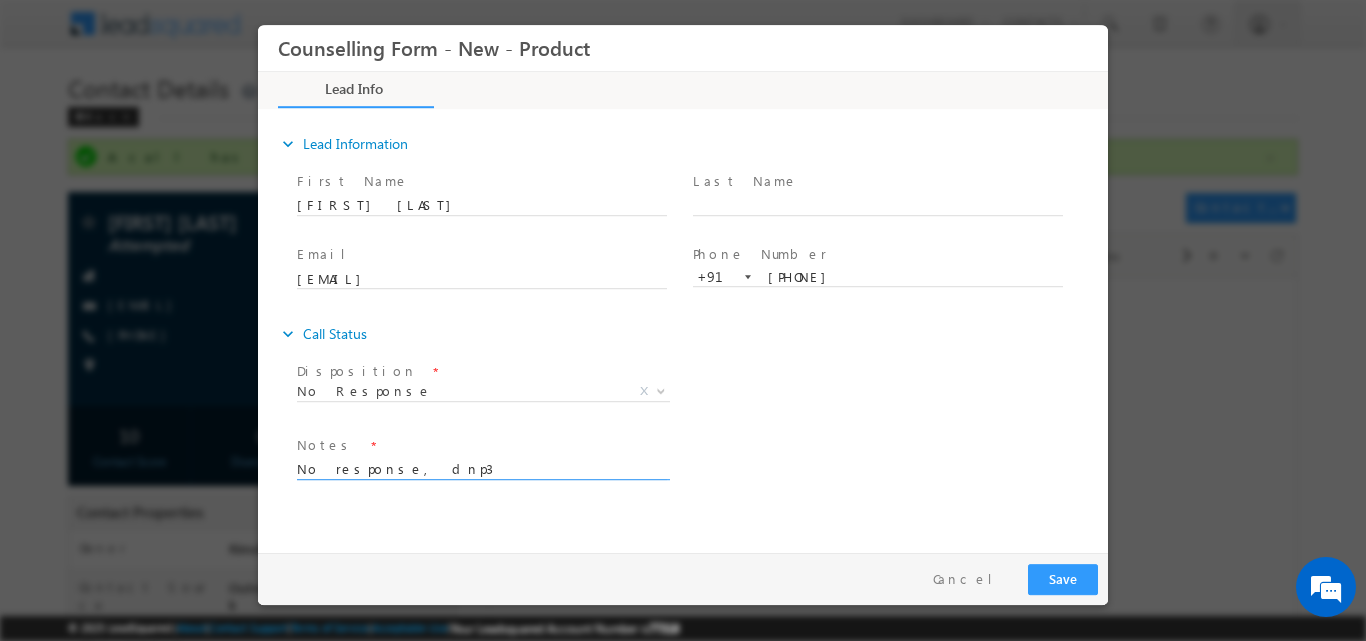type on "No response, dnp3" 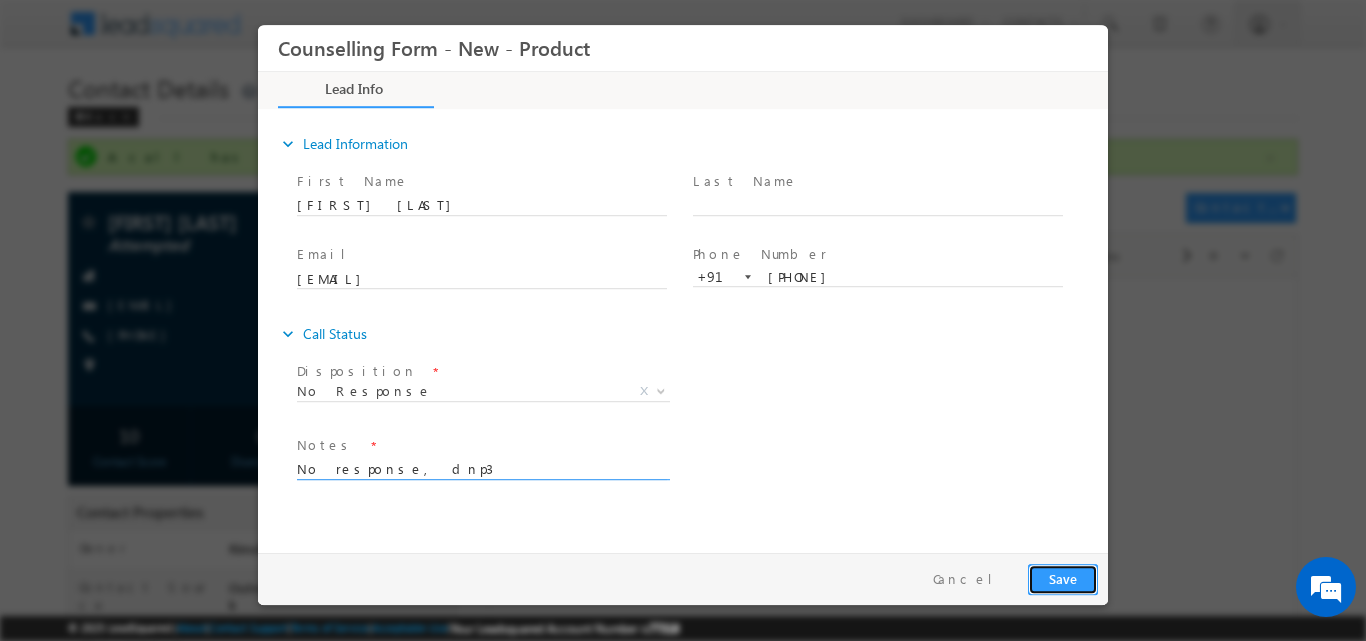 click on "Save" at bounding box center (1063, 578) 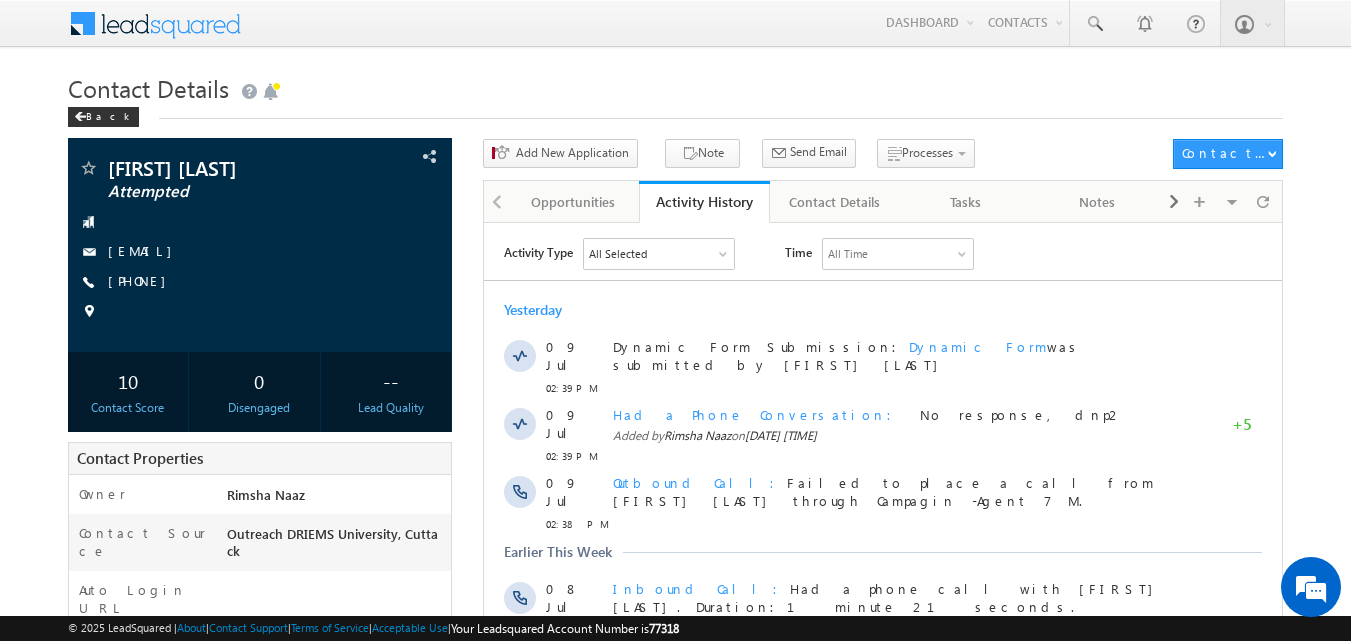 scroll, scrollTop: 0, scrollLeft: 0, axis: both 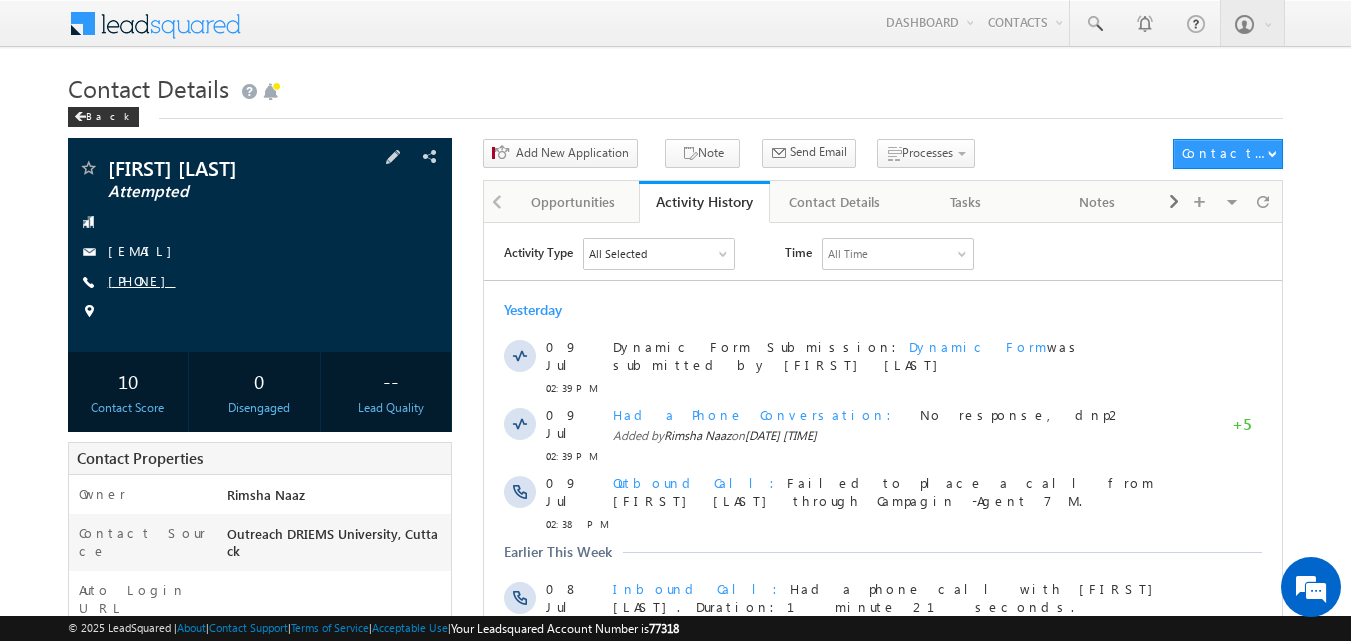click on "[PHONE]" at bounding box center [142, 280] 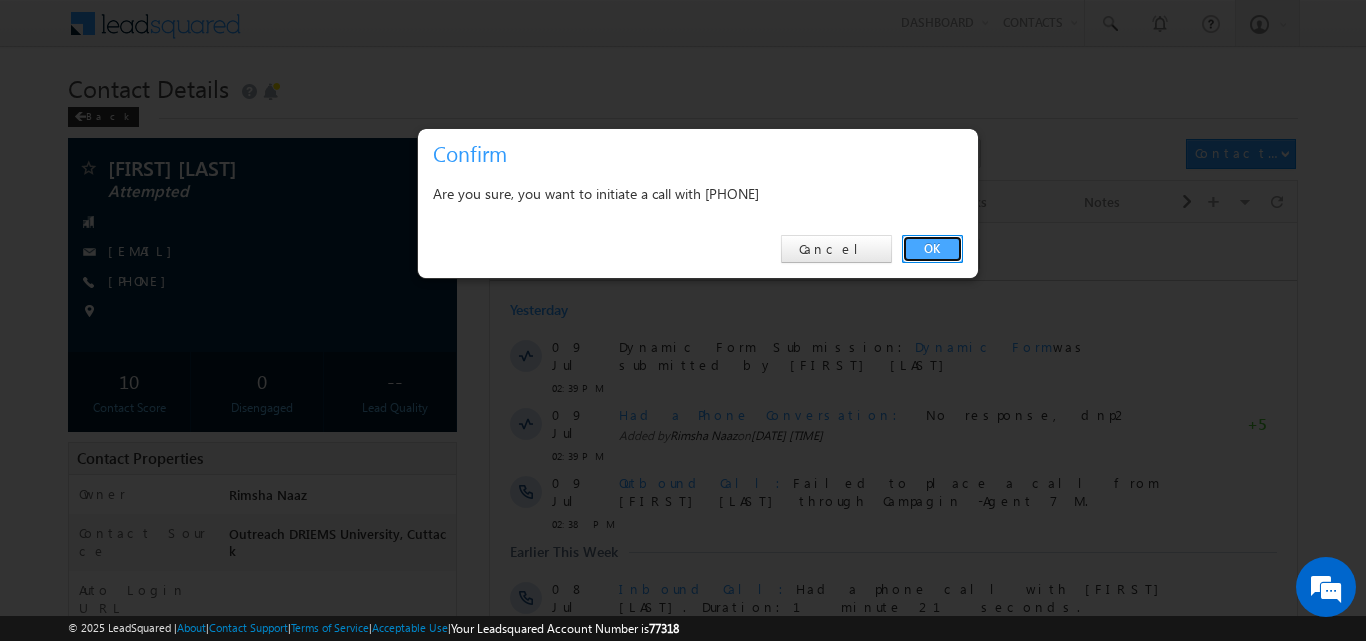 click on "OK" at bounding box center [932, 249] 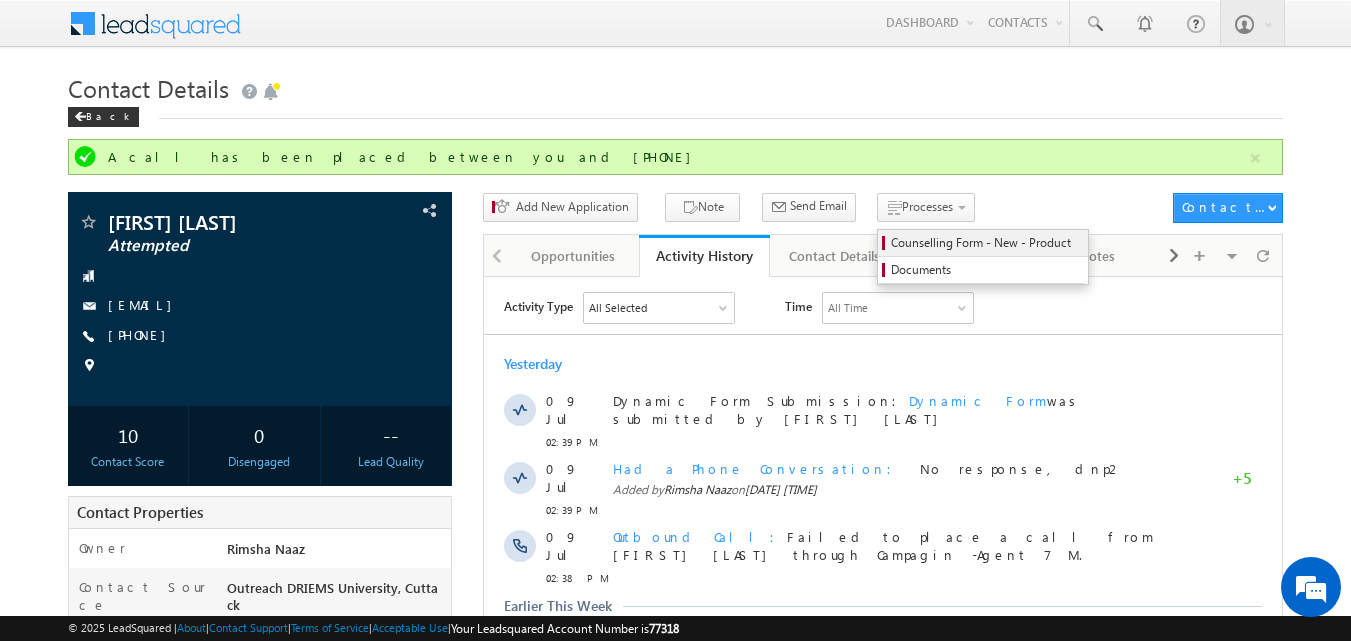 click on "Counselling Form - New - Product" at bounding box center (986, 243) 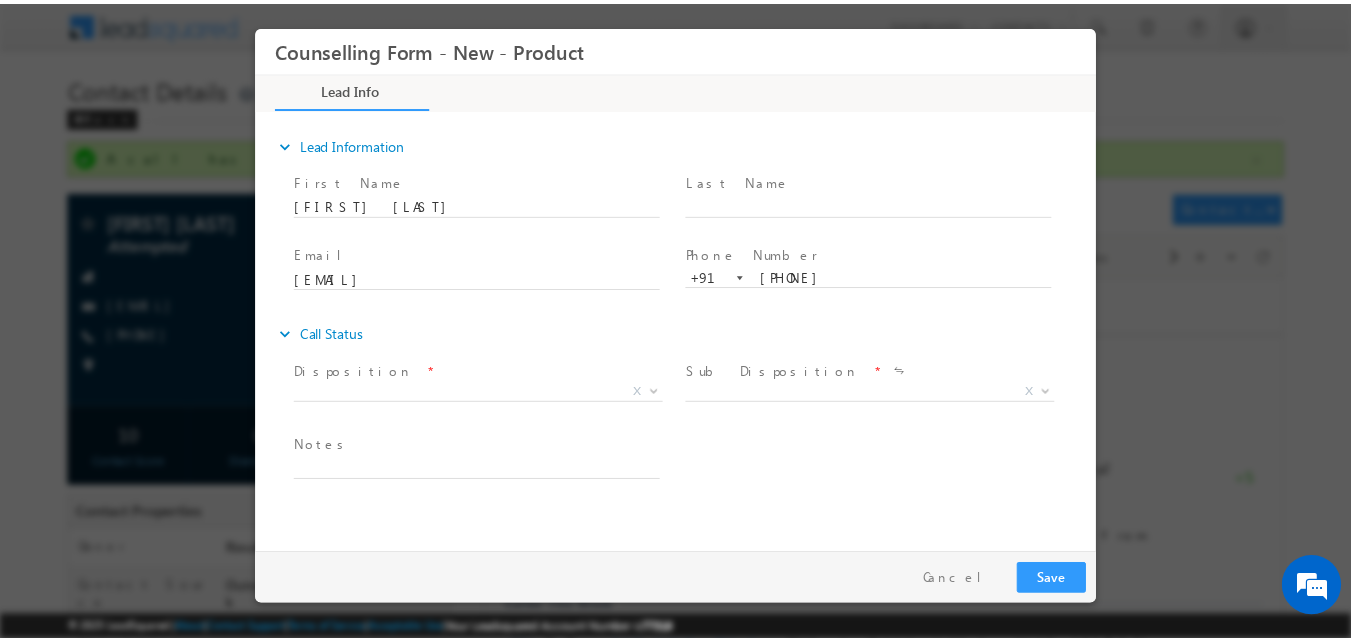 scroll, scrollTop: 0, scrollLeft: 0, axis: both 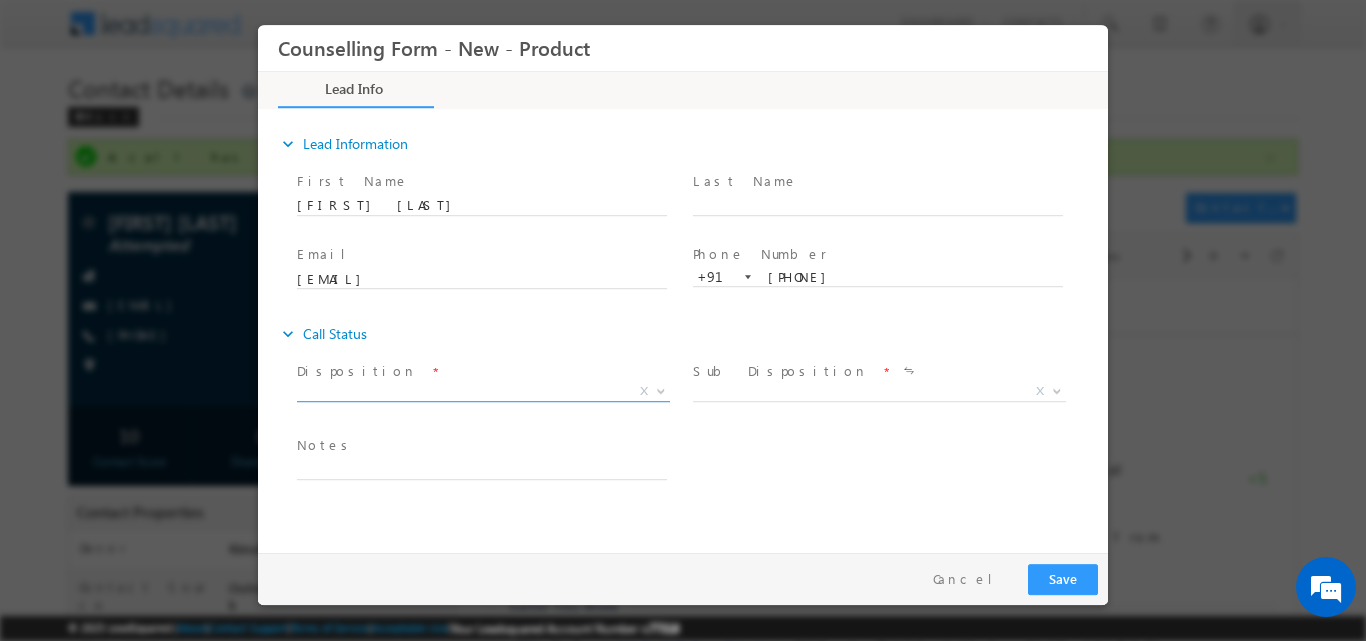 click at bounding box center (661, 389) 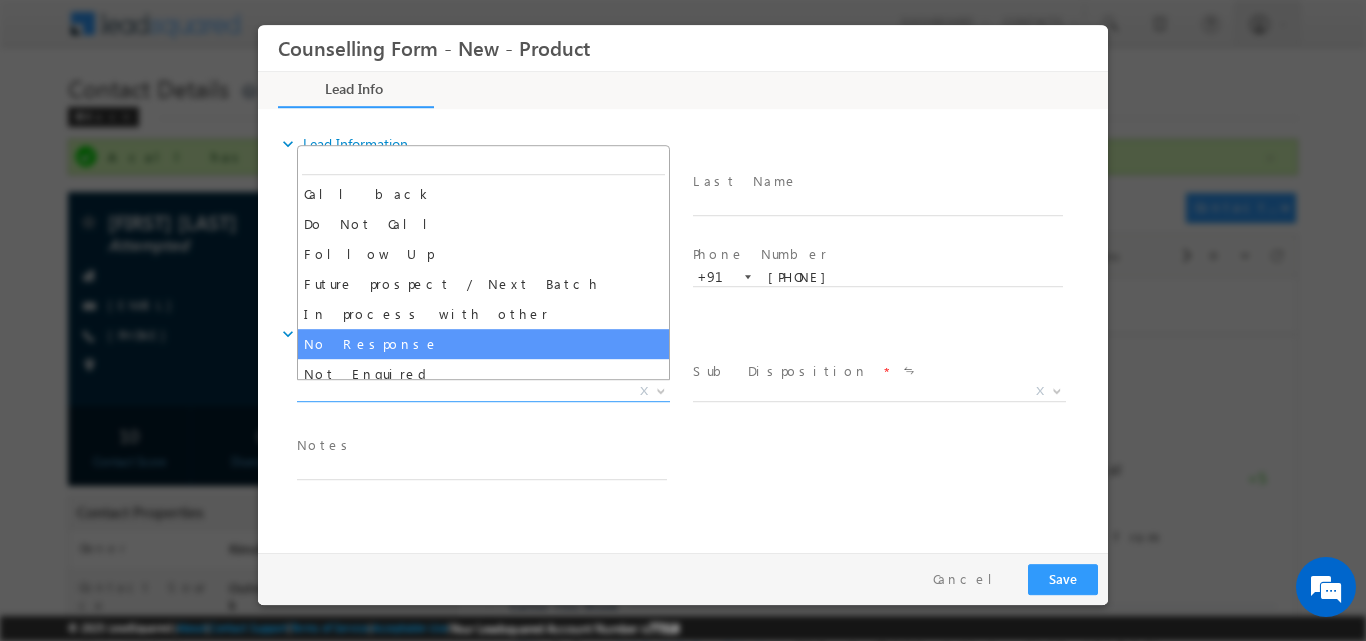 select on "No Response" 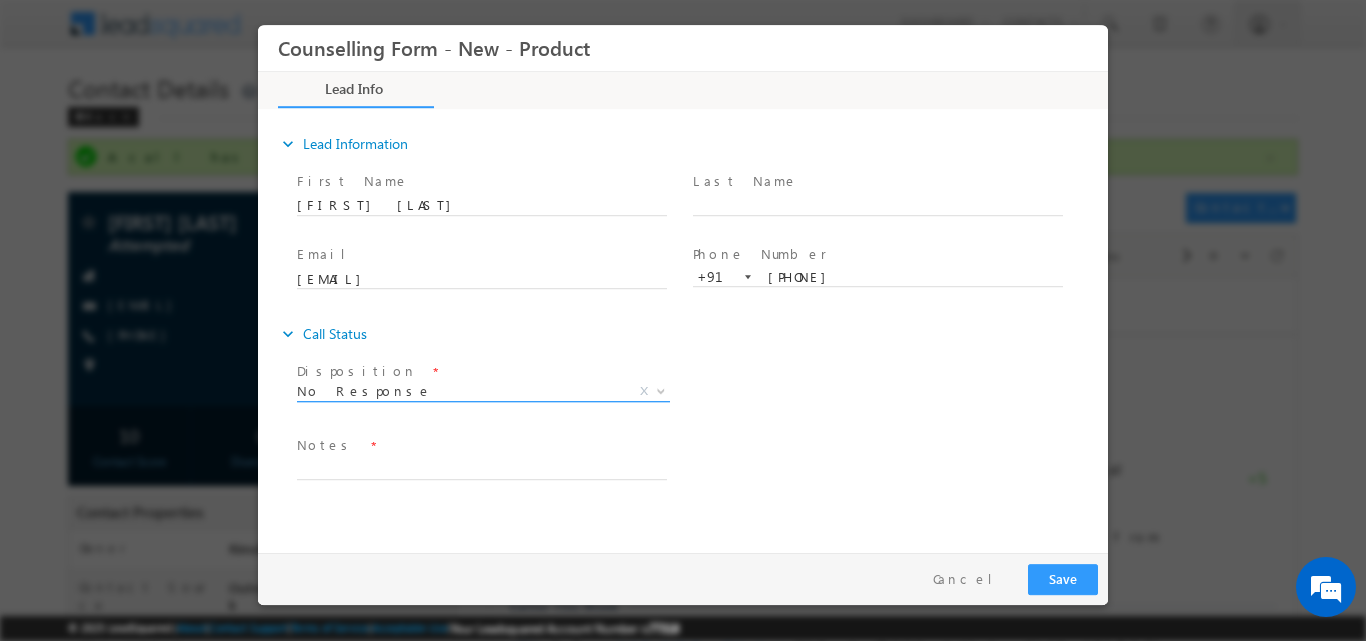 click at bounding box center [659, 390] 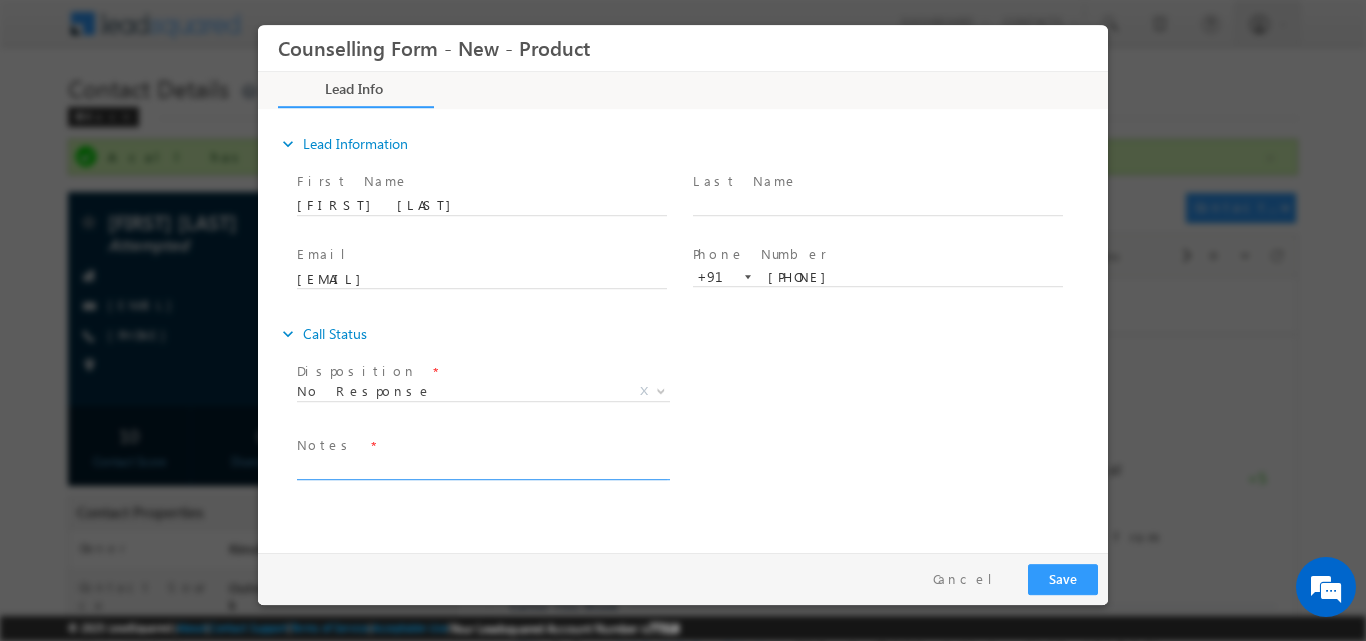 click at bounding box center (482, 467) 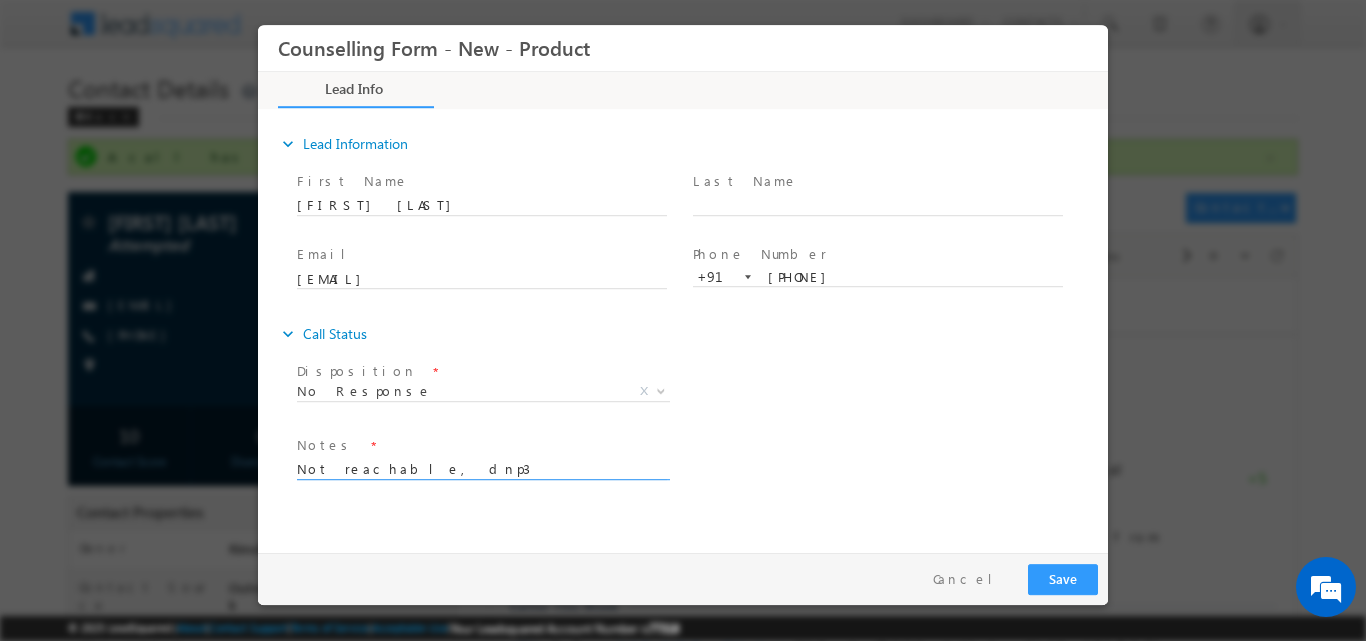 type on "Not reachable, dnp3" 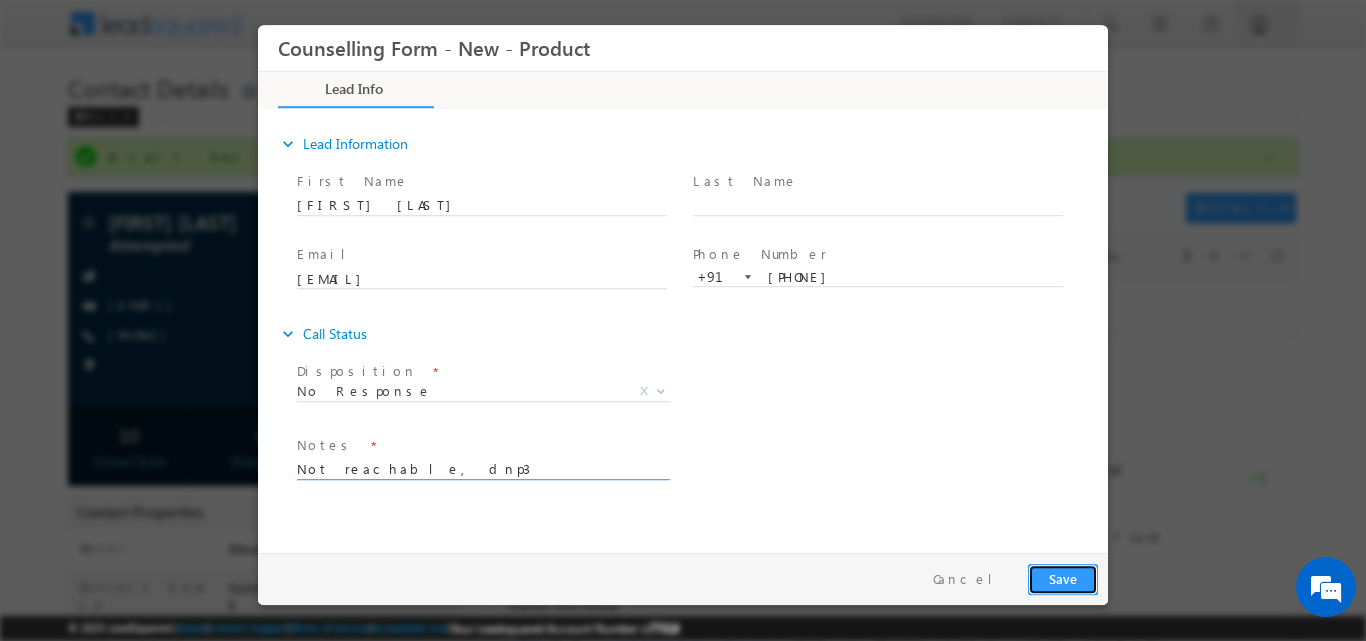 click on "Save" at bounding box center [1063, 578] 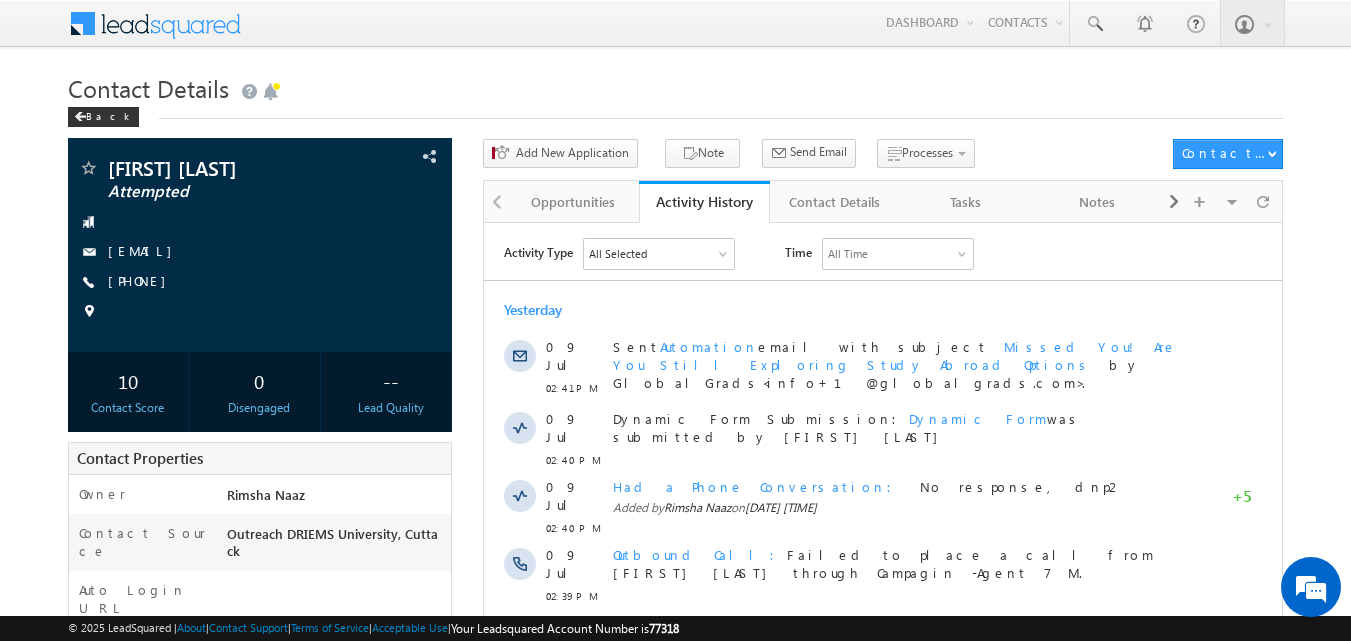 scroll, scrollTop: 0, scrollLeft: 0, axis: both 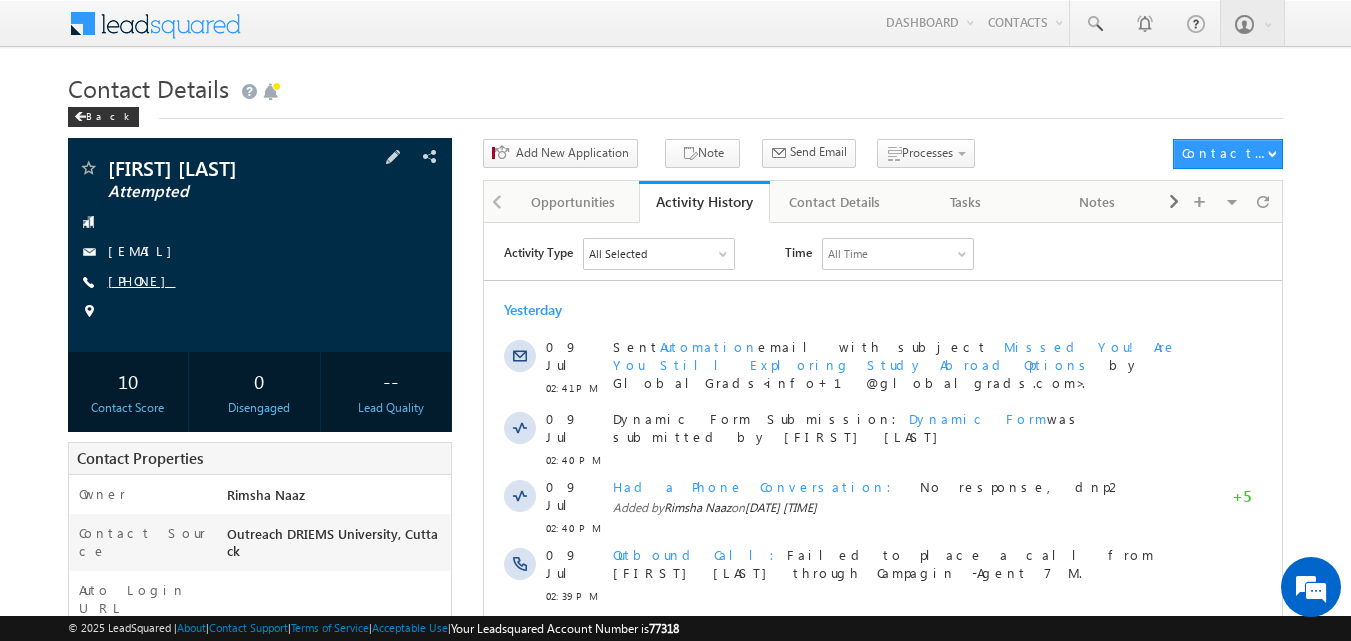 click on "+91-7815092303" at bounding box center [142, 280] 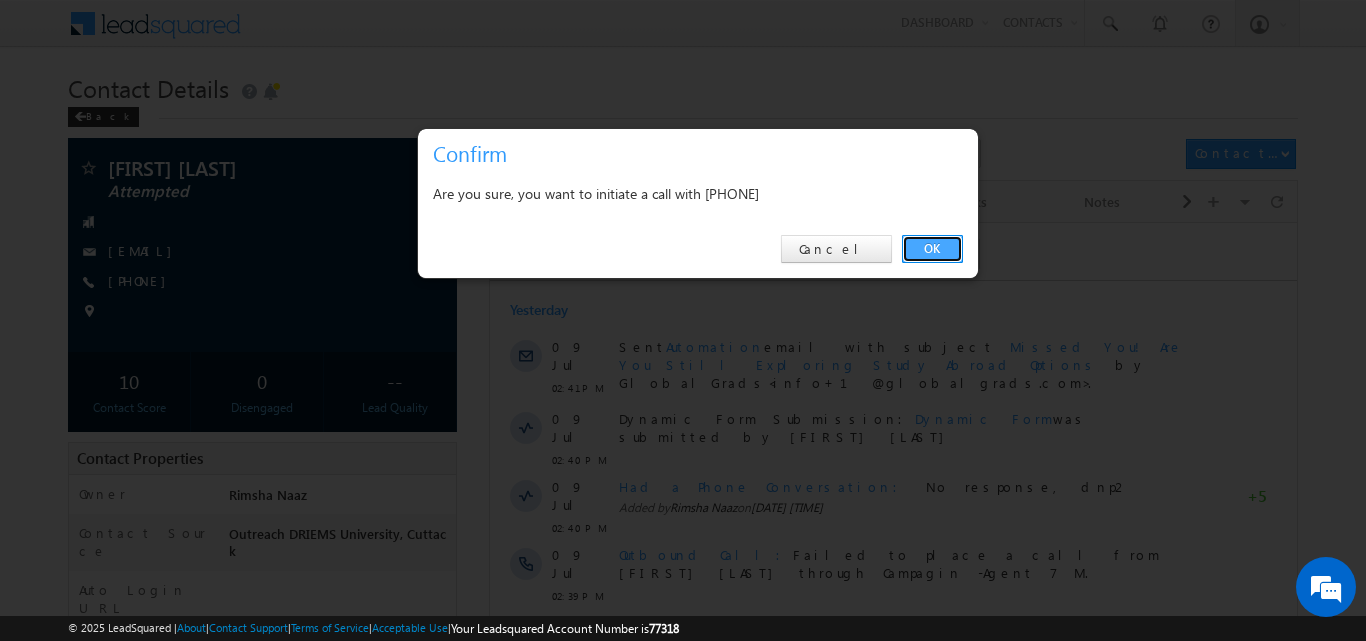 click on "OK" at bounding box center [932, 249] 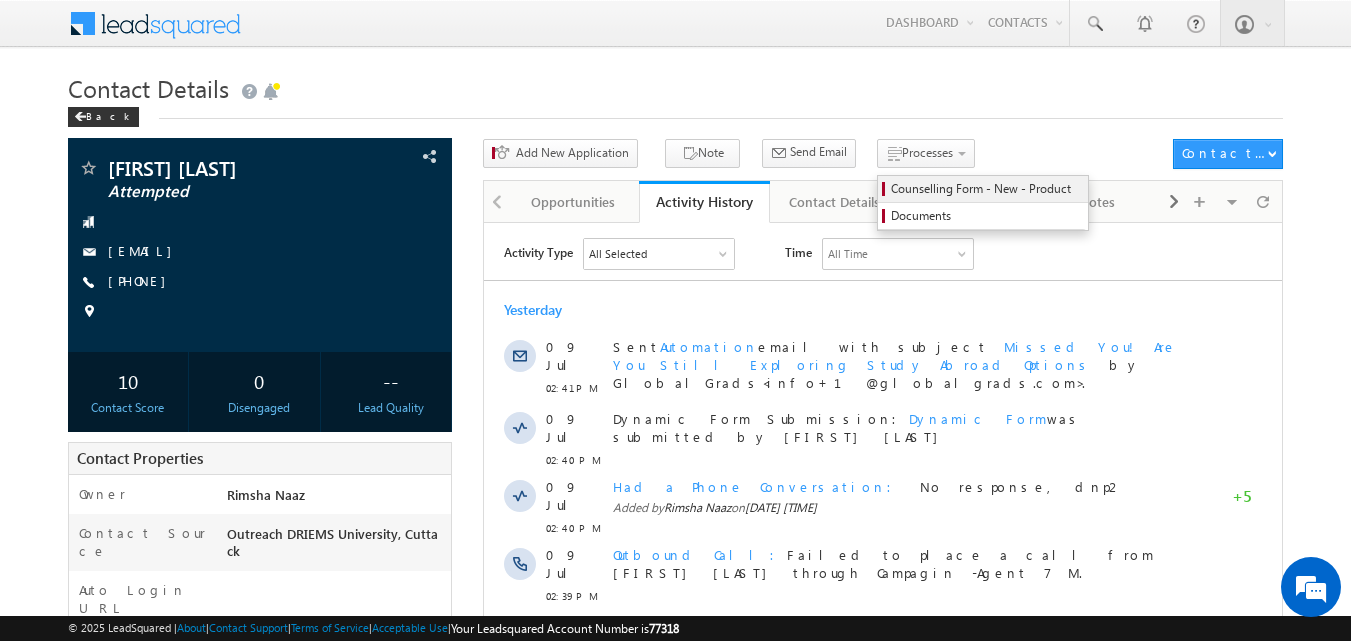 click on "Counselling Form - New - Product" at bounding box center (983, 189) 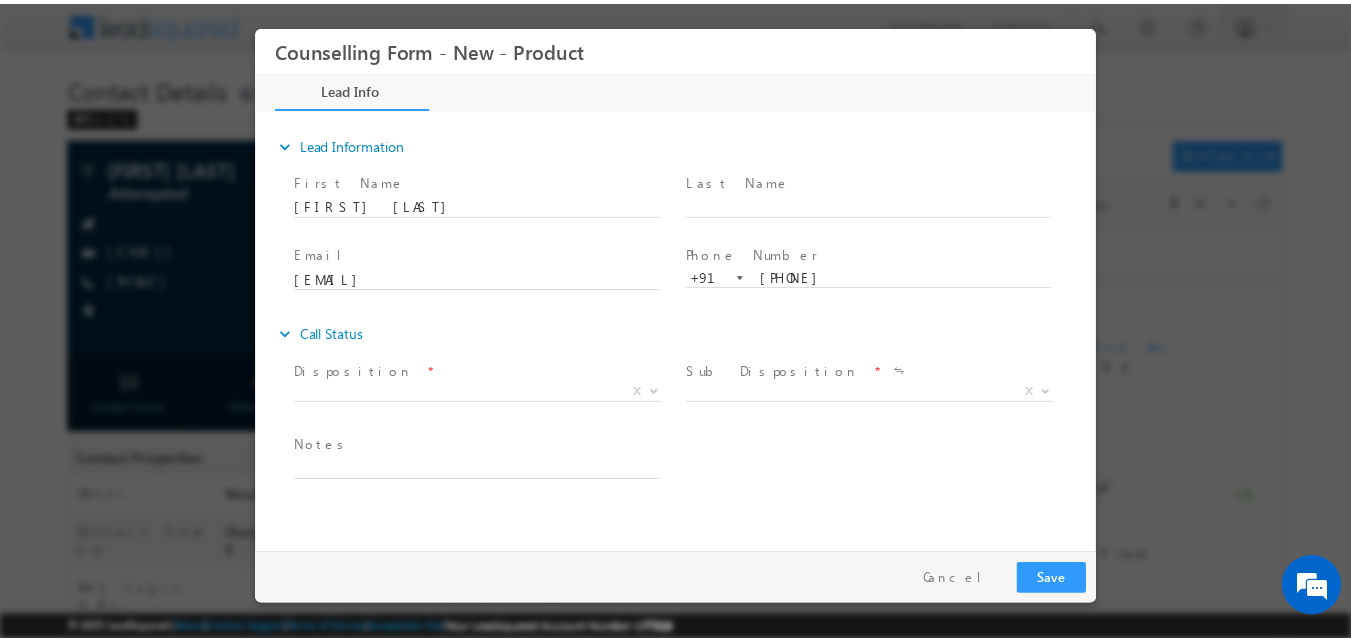 scroll, scrollTop: 0, scrollLeft: 0, axis: both 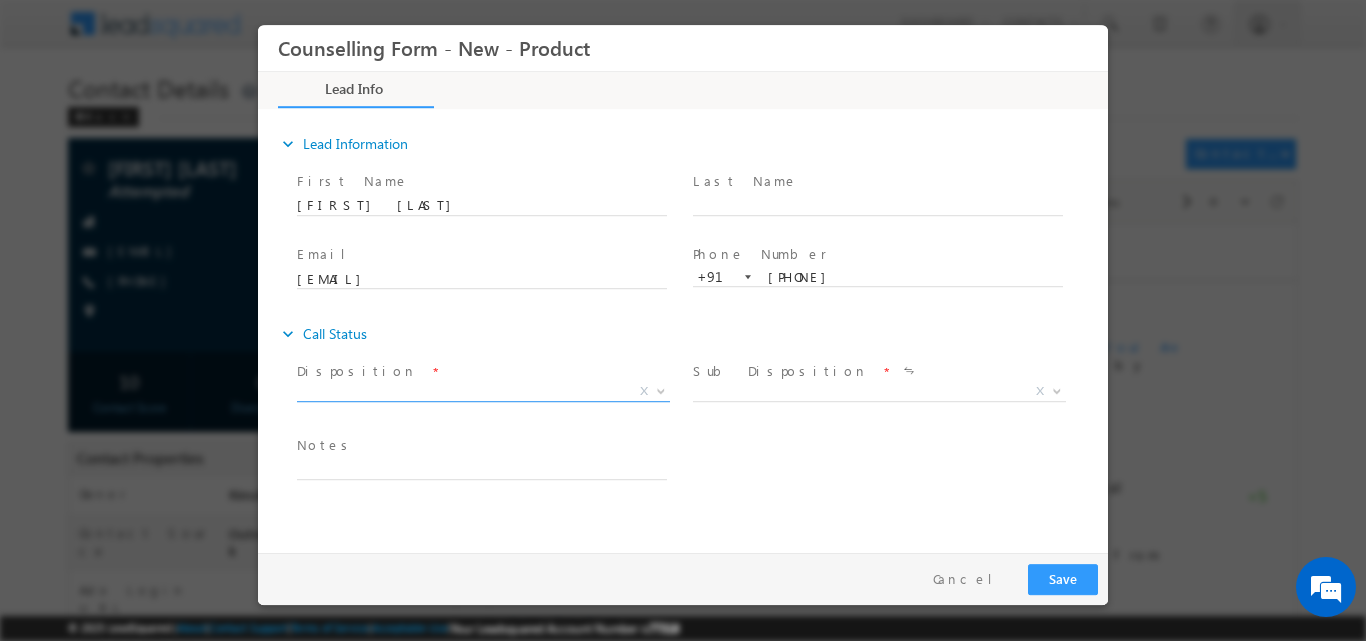 click at bounding box center (659, 390) 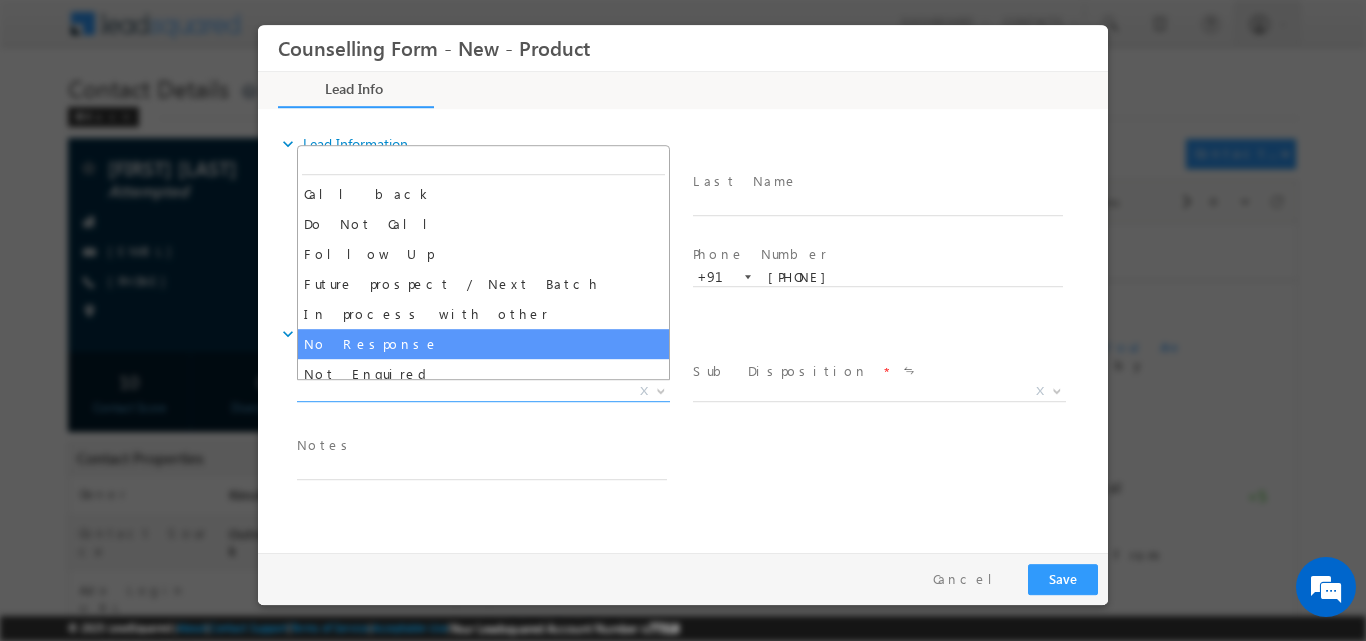 select on "No Response" 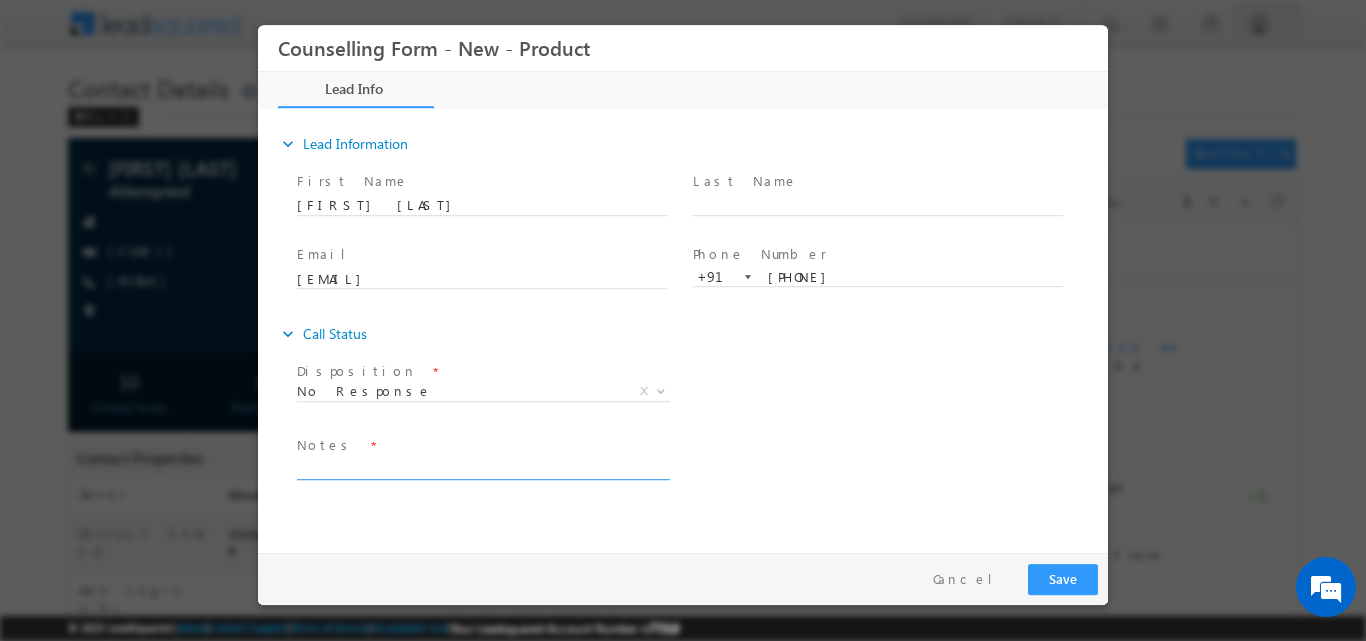 click at bounding box center [482, 467] 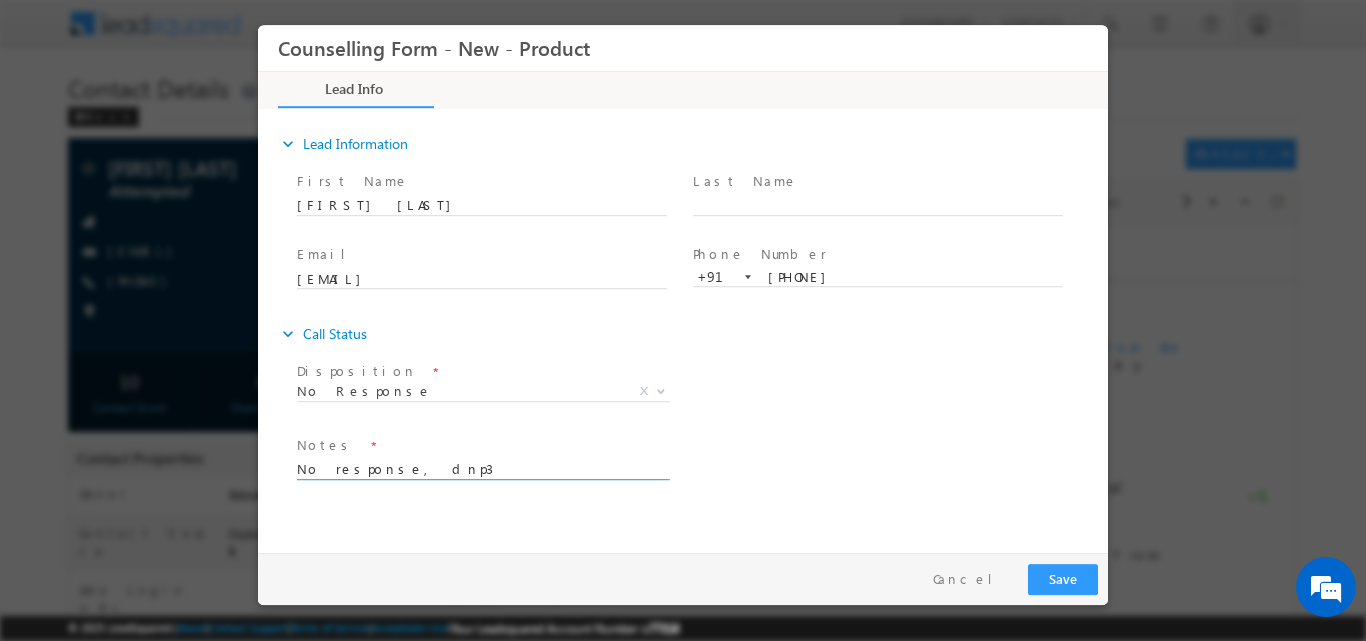 type on "No response, dnp3" 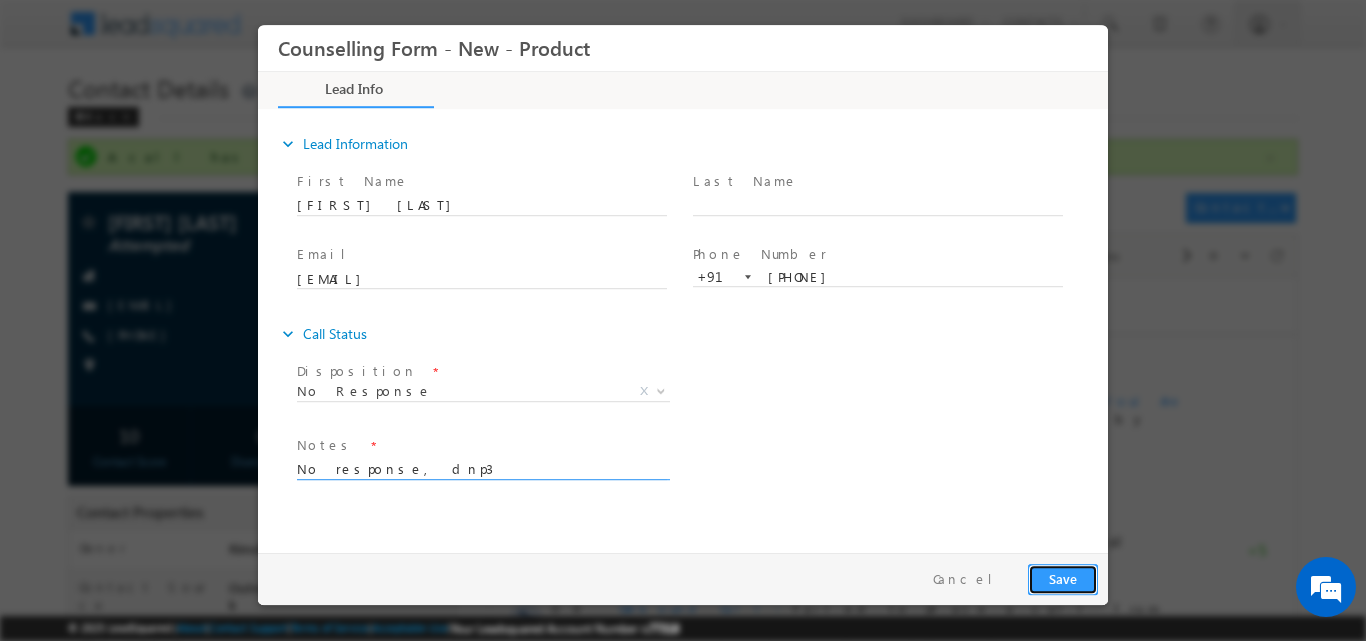 click on "Save" at bounding box center (1063, 578) 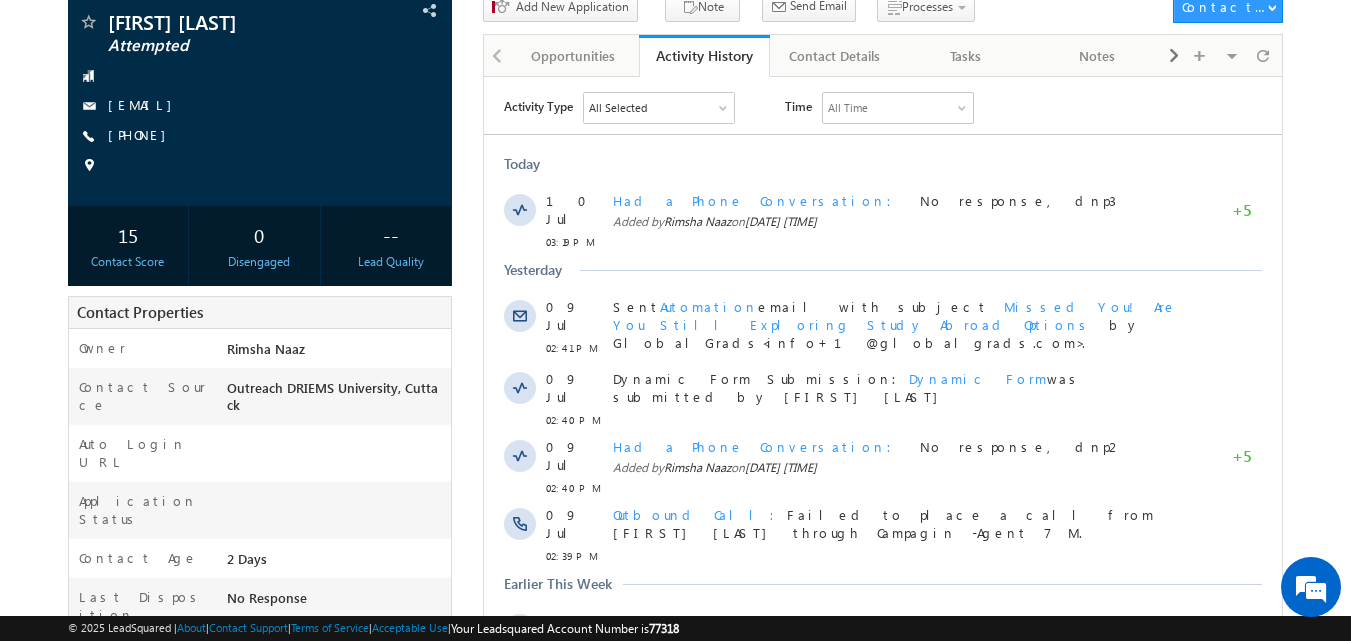scroll, scrollTop: 202, scrollLeft: 0, axis: vertical 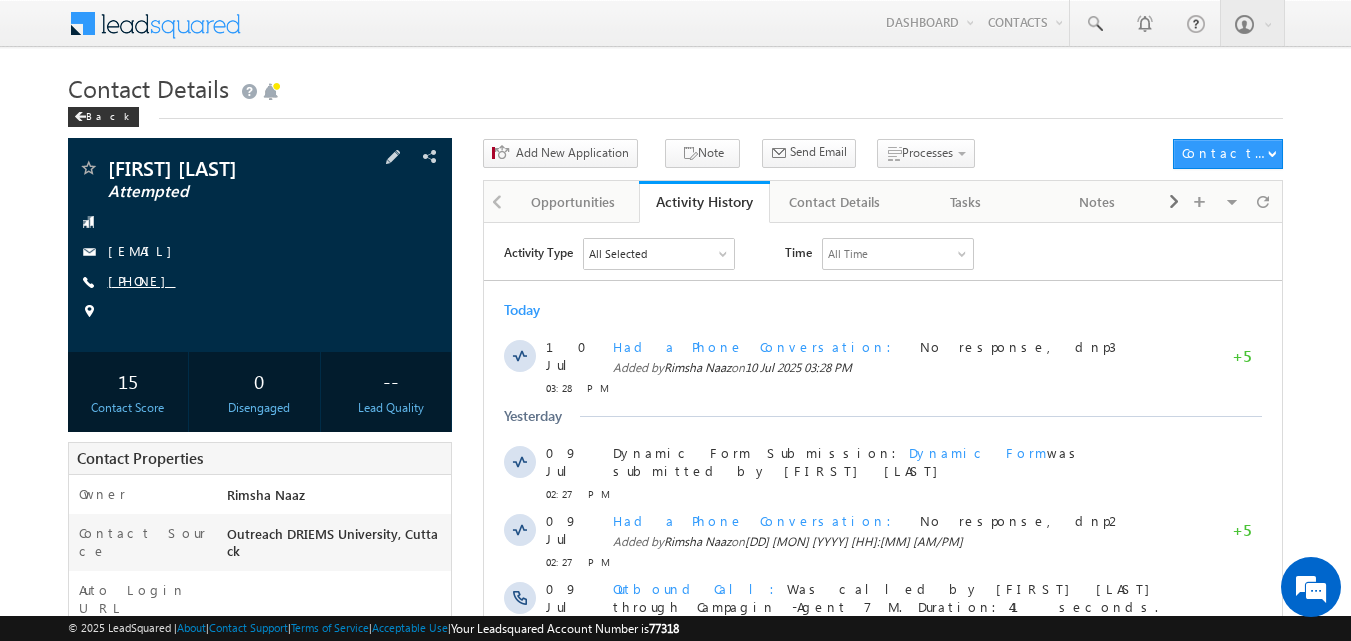 click on "[PHONE]" at bounding box center [142, 280] 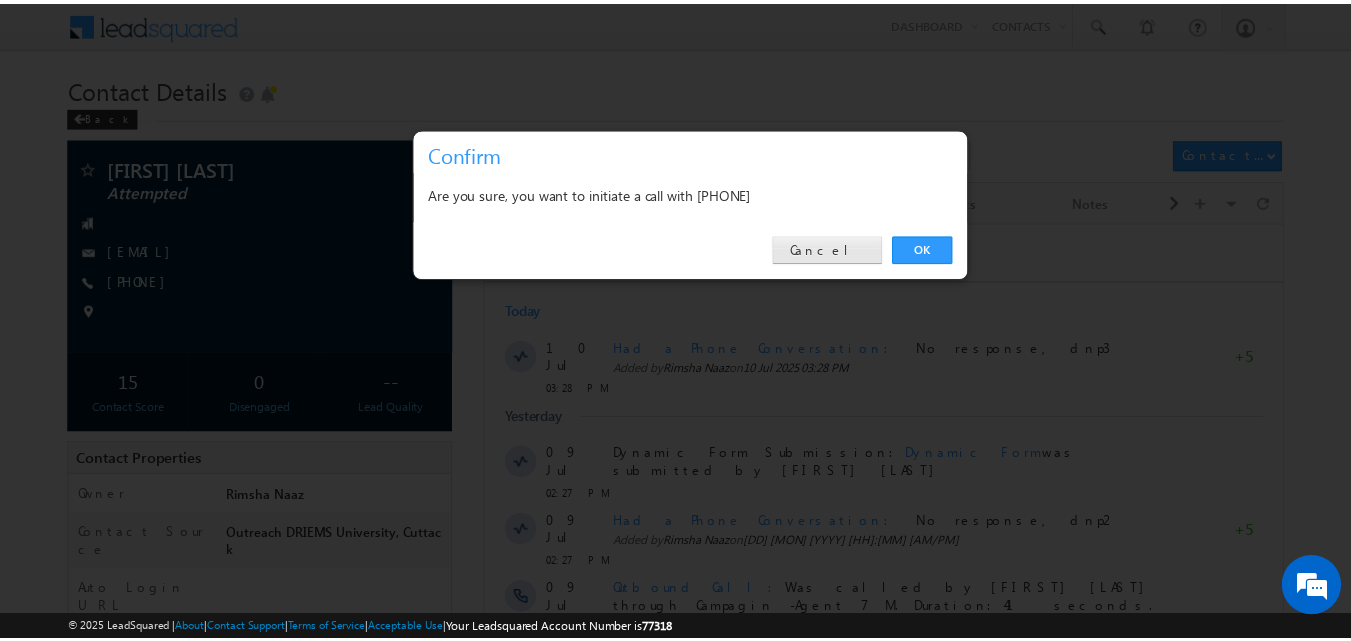 scroll, scrollTop: 0, scrollLeft: 0, axis: both 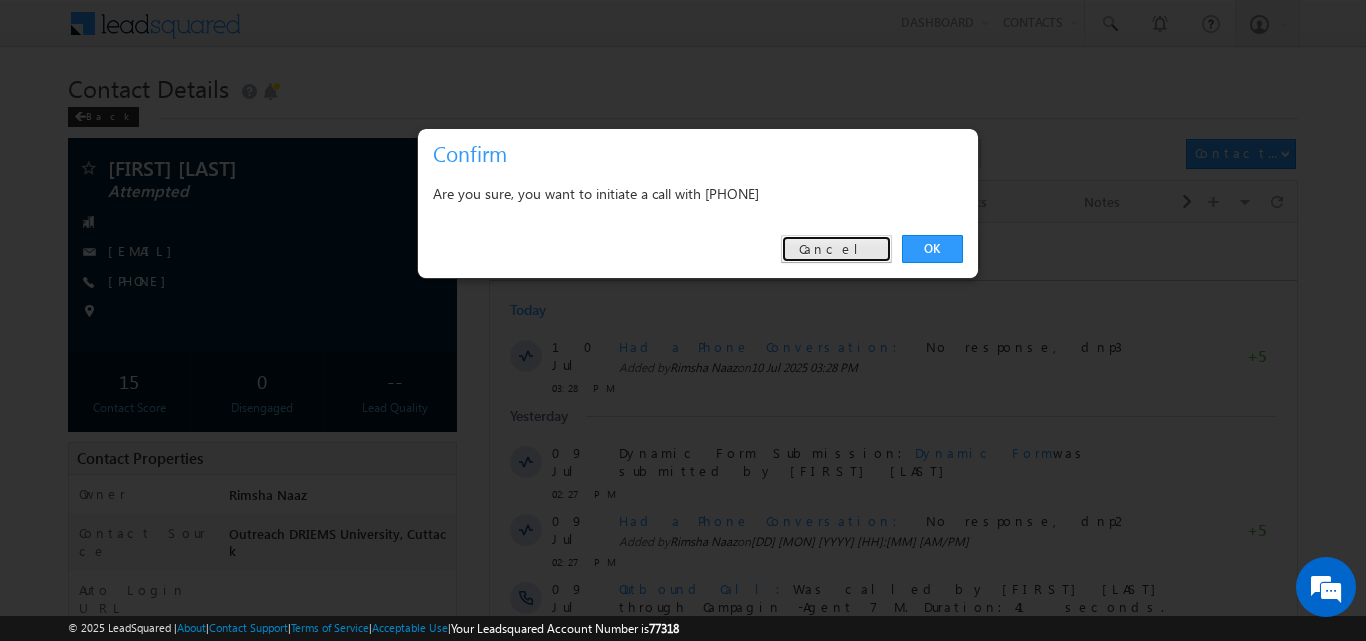 click on "Cancel" at bounding box center [836, 249] 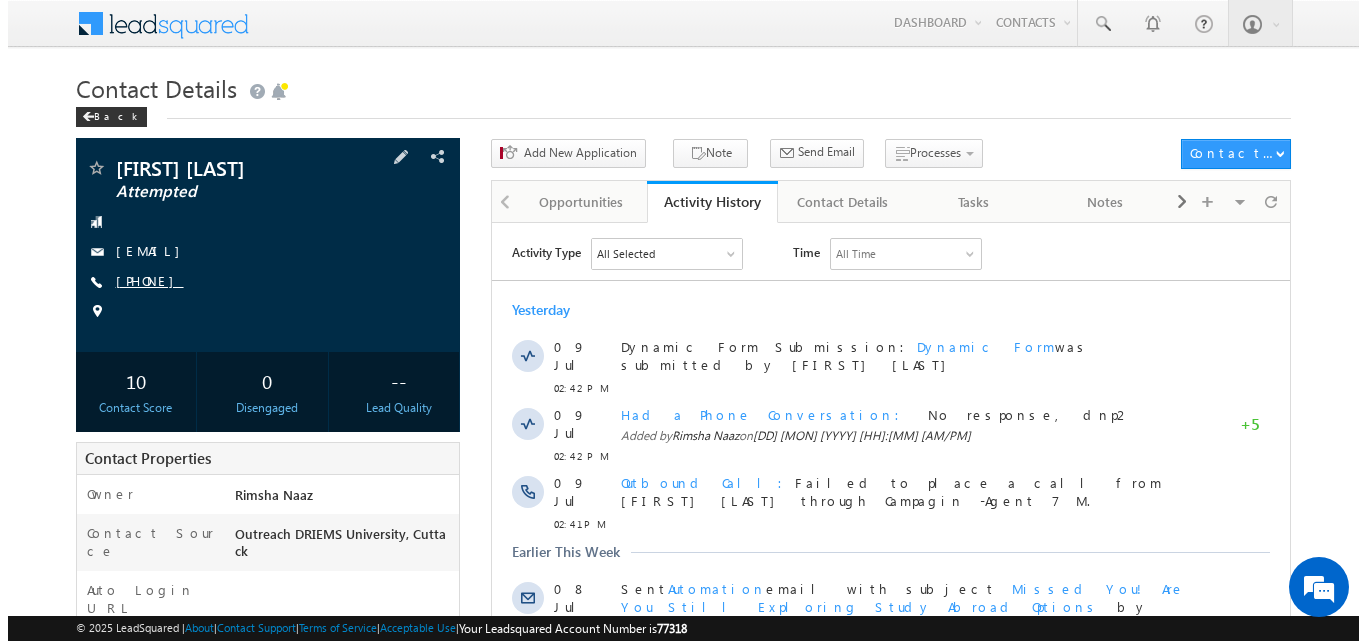 scroll, scrollTop: 0, scrollLeft: 0, axis: both 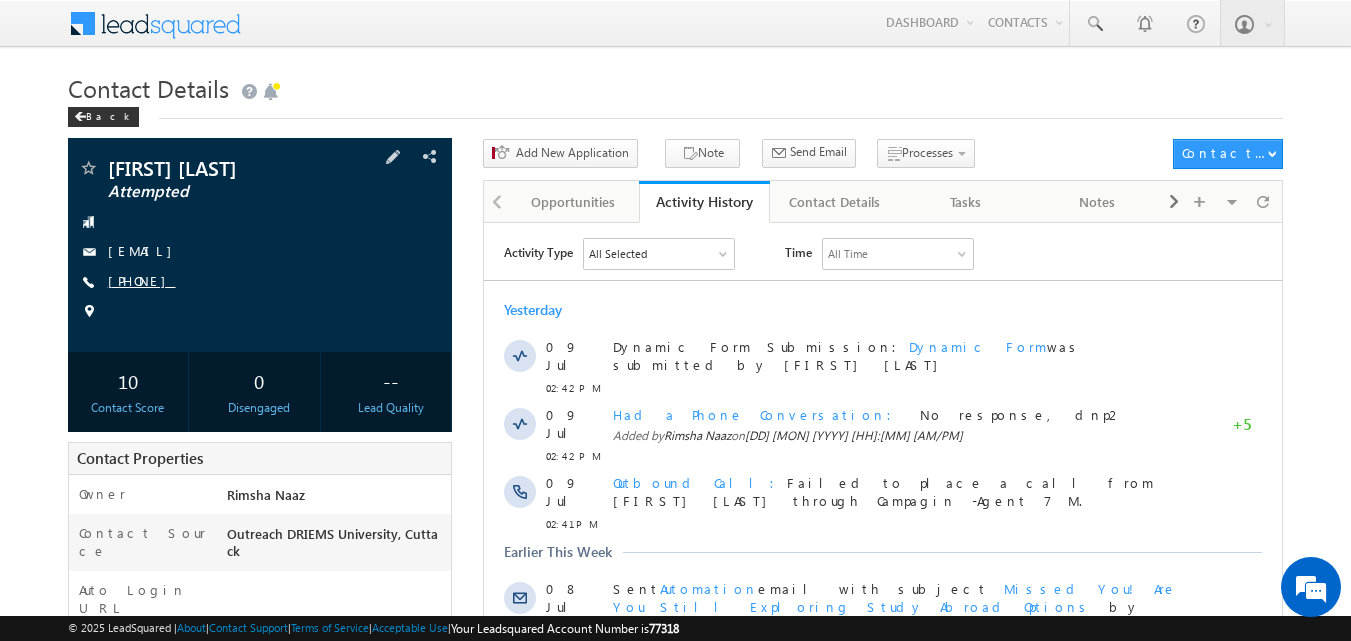 click on "+91-8260551709" at bounding box center (142, 280) 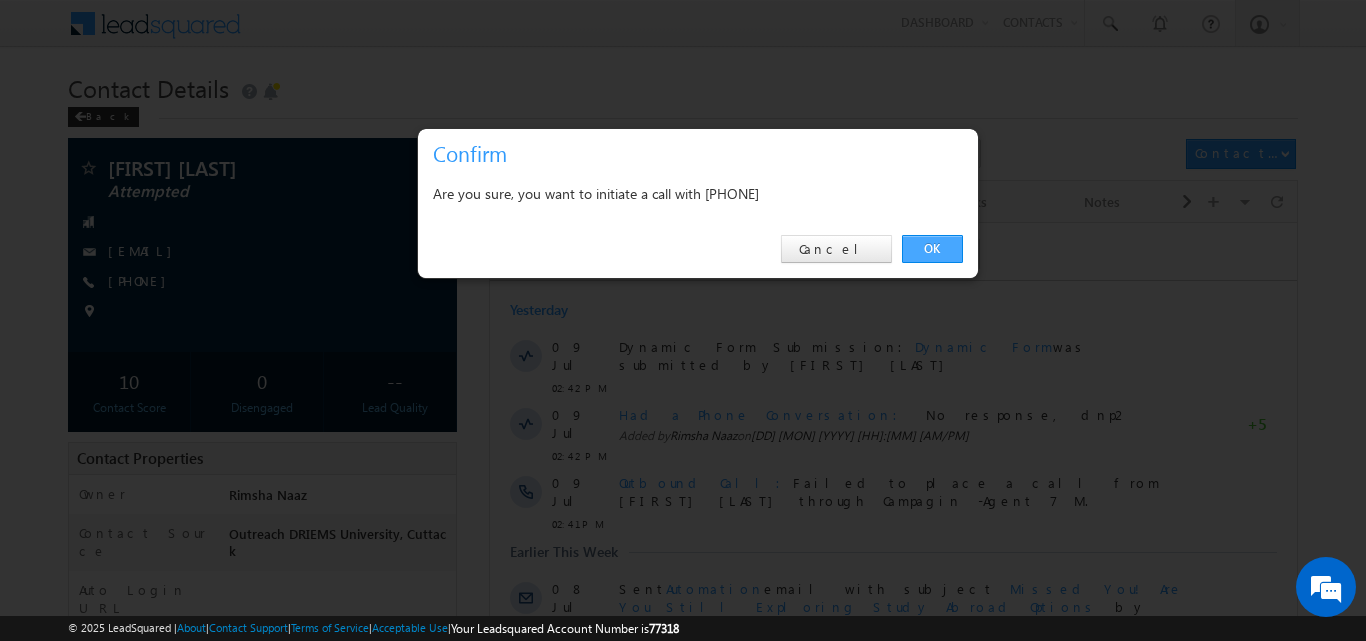 click on "OK" at bounding box center [932, 249] 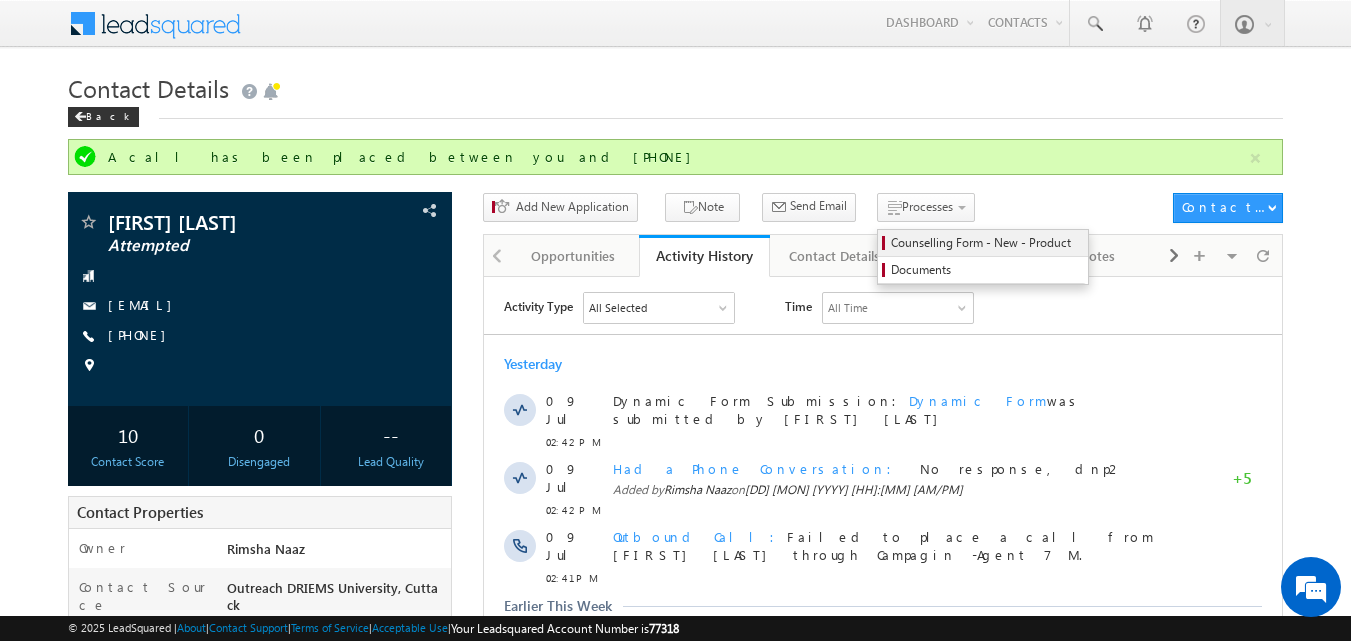 click on "Counselling Form - New - Product" at bounding box center [983, 243] 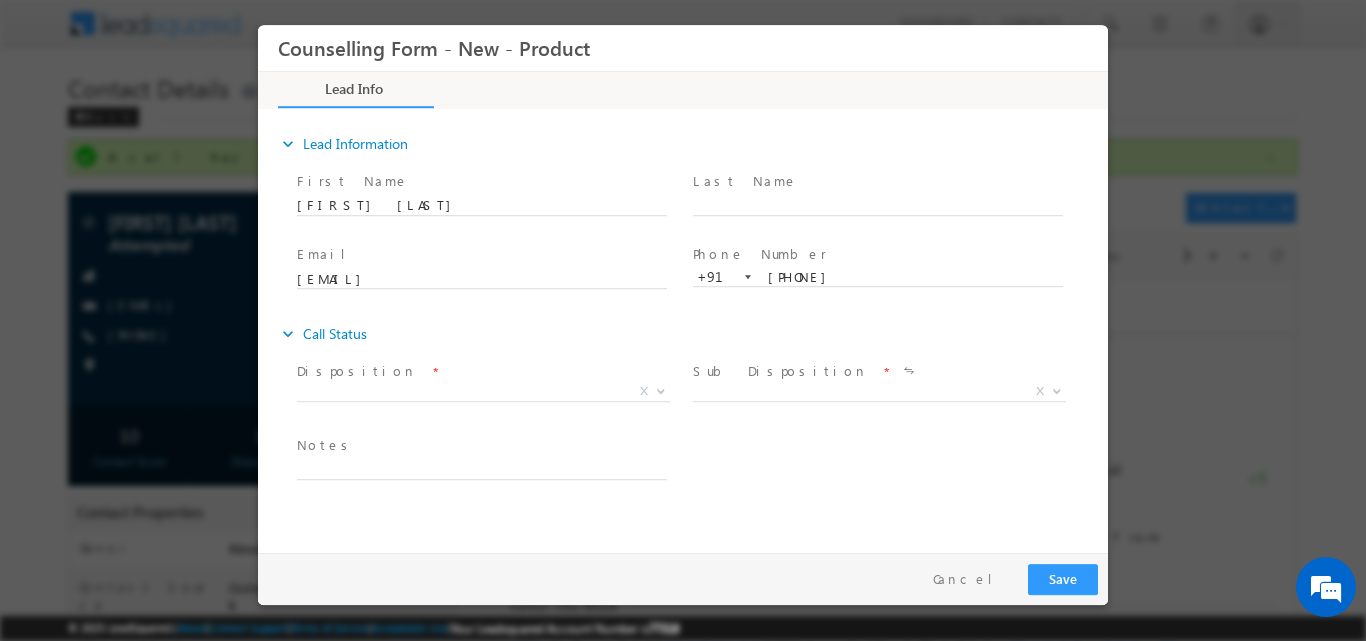 scroll, scrollTop: 0, scrollLeft: 0, axis: both 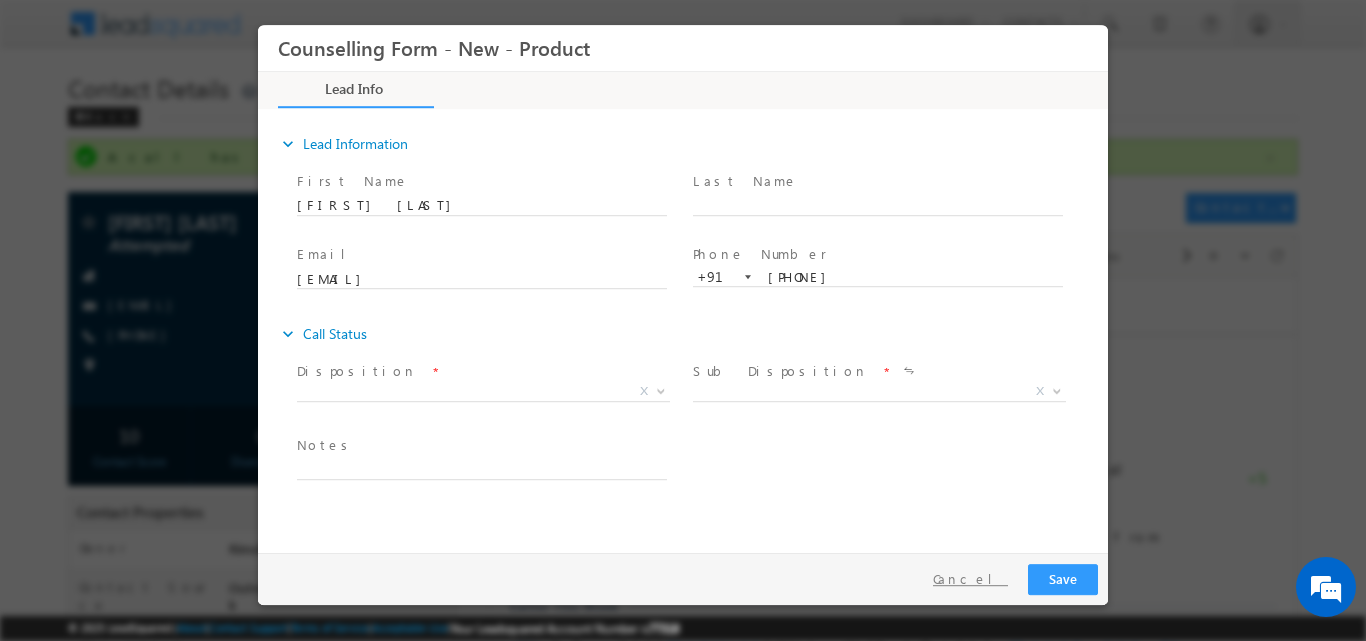 click on "Cancel" at bounding box center [970, 578] 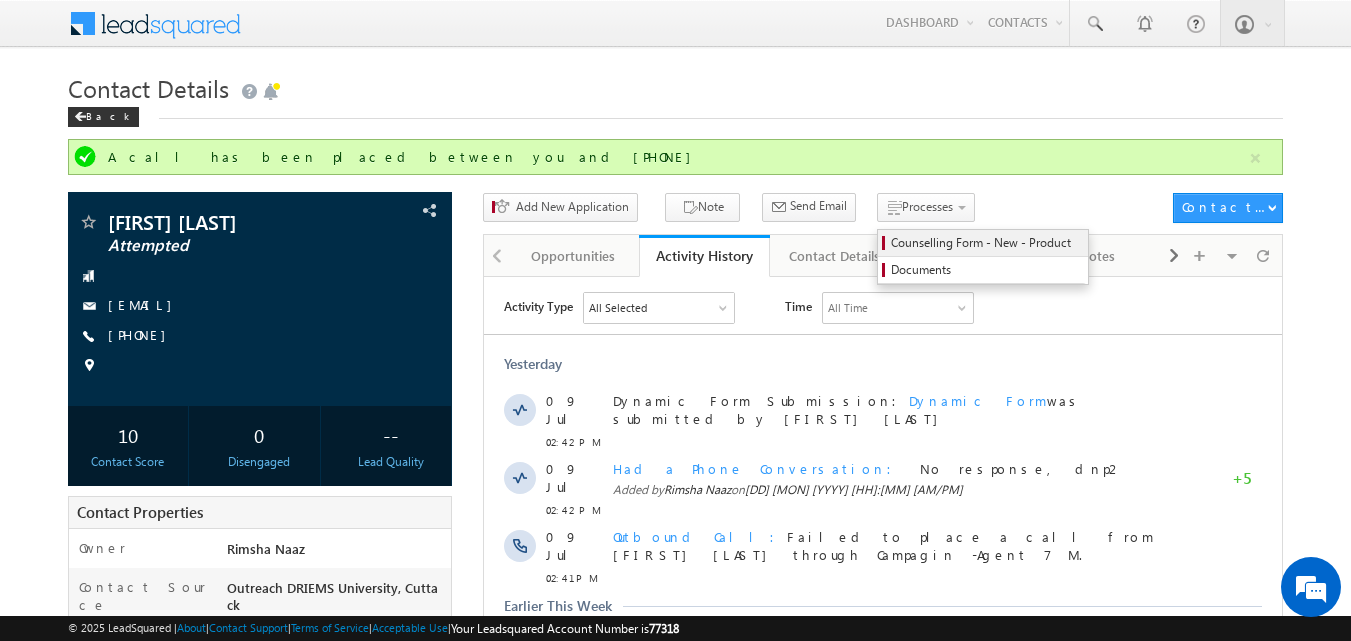 click on "Counselling Form - New - Product" at bounding box center (986, 243) 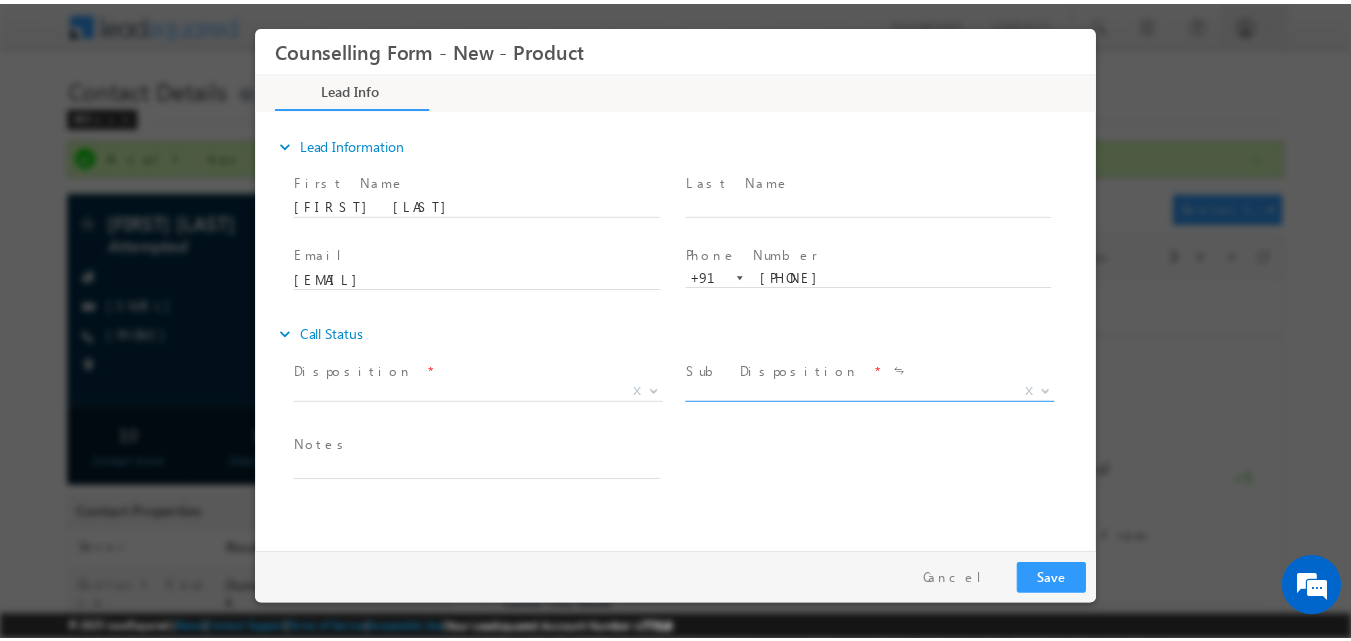 scroll, scrollTop: 0, scrollLeft: 0, axis: both 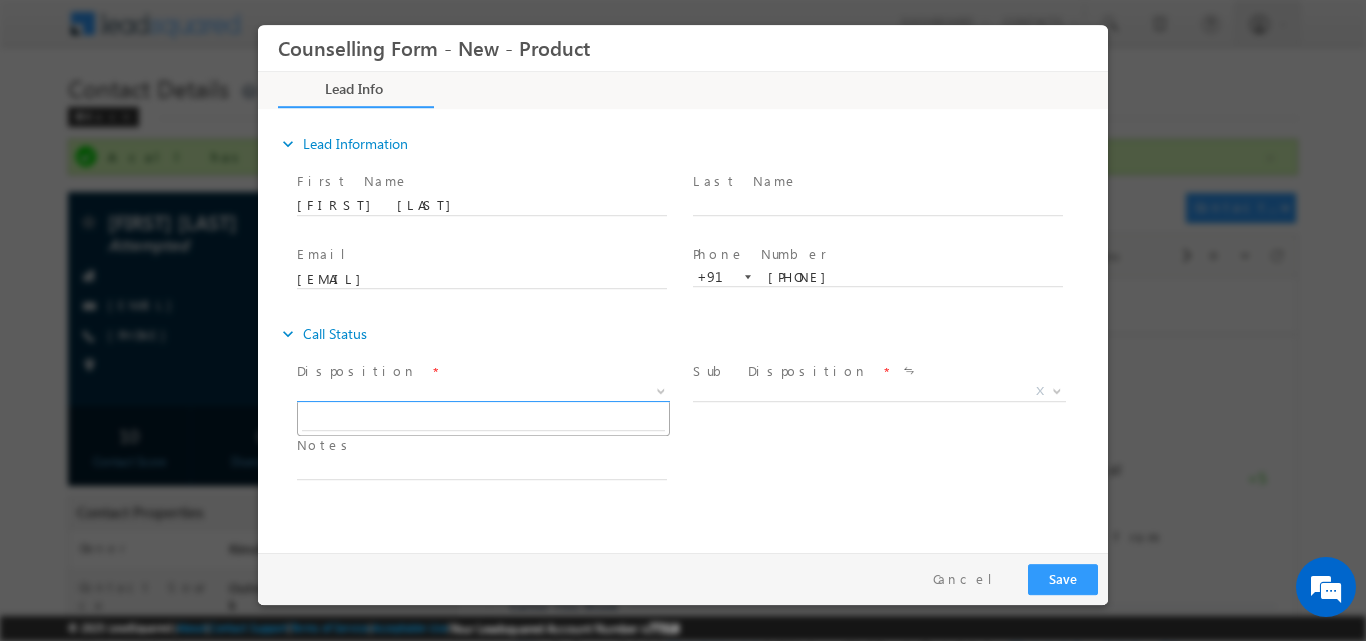 click at bounding box center (659, 390) 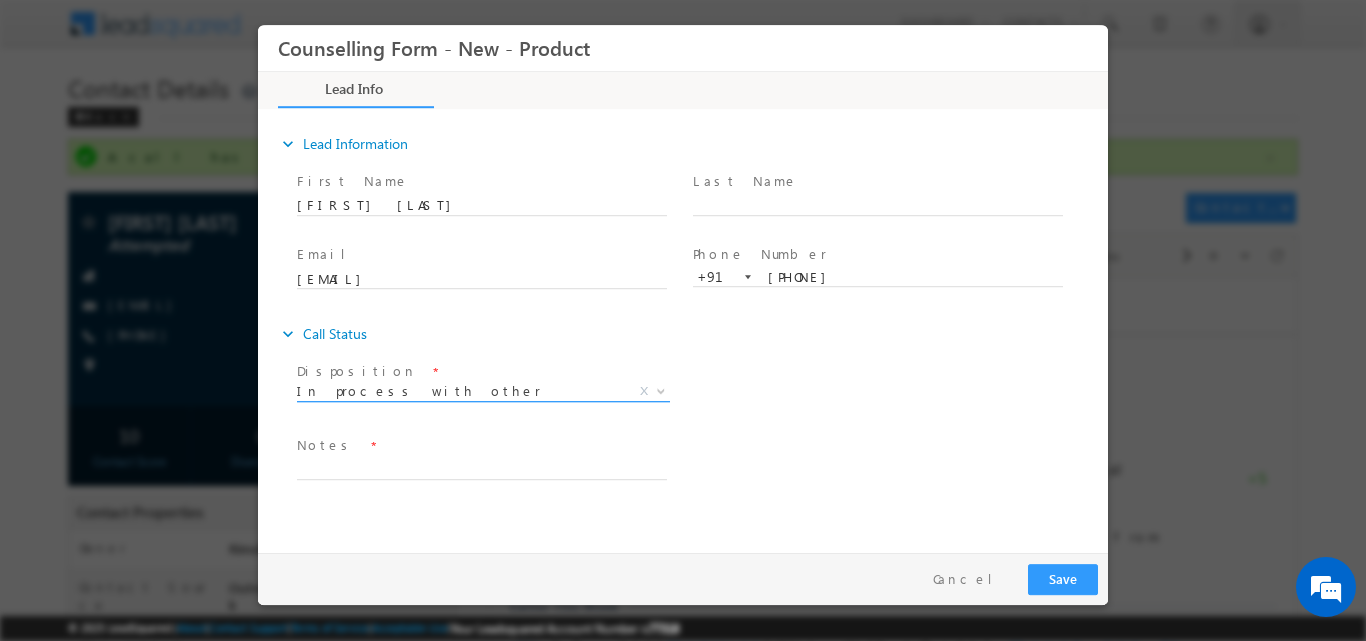 click on "In process with other X" at bounding box center (483, 395) 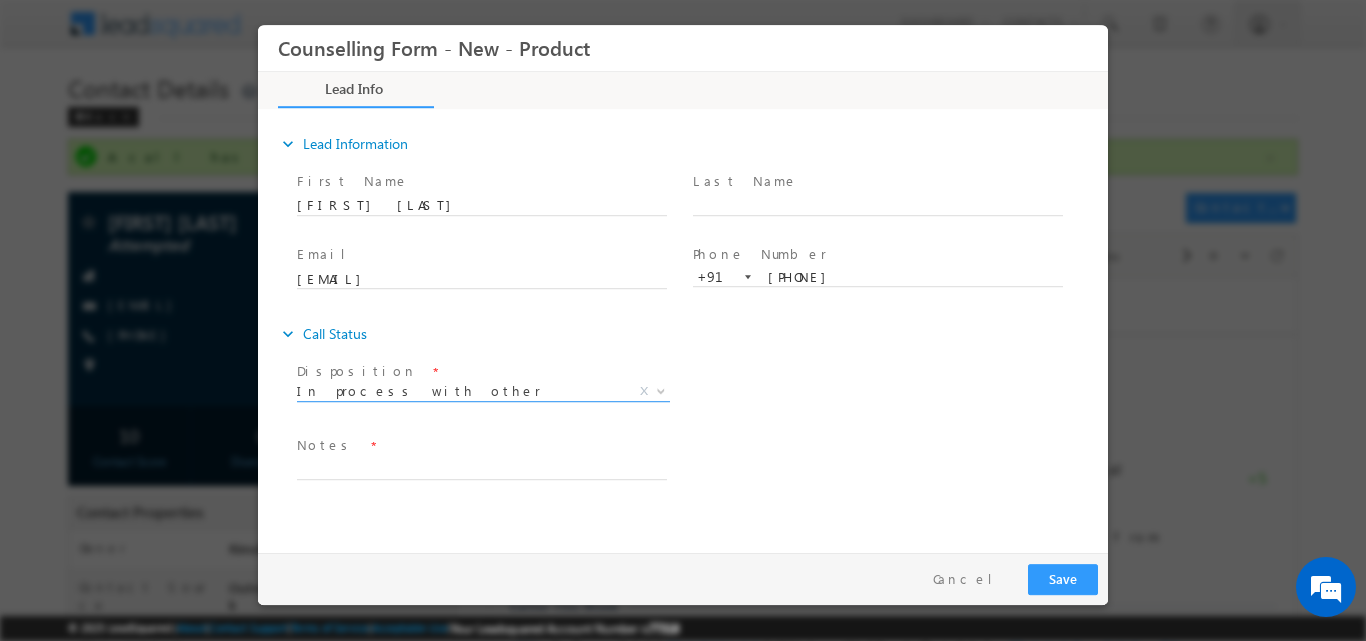click at bounding box center [661, 389] 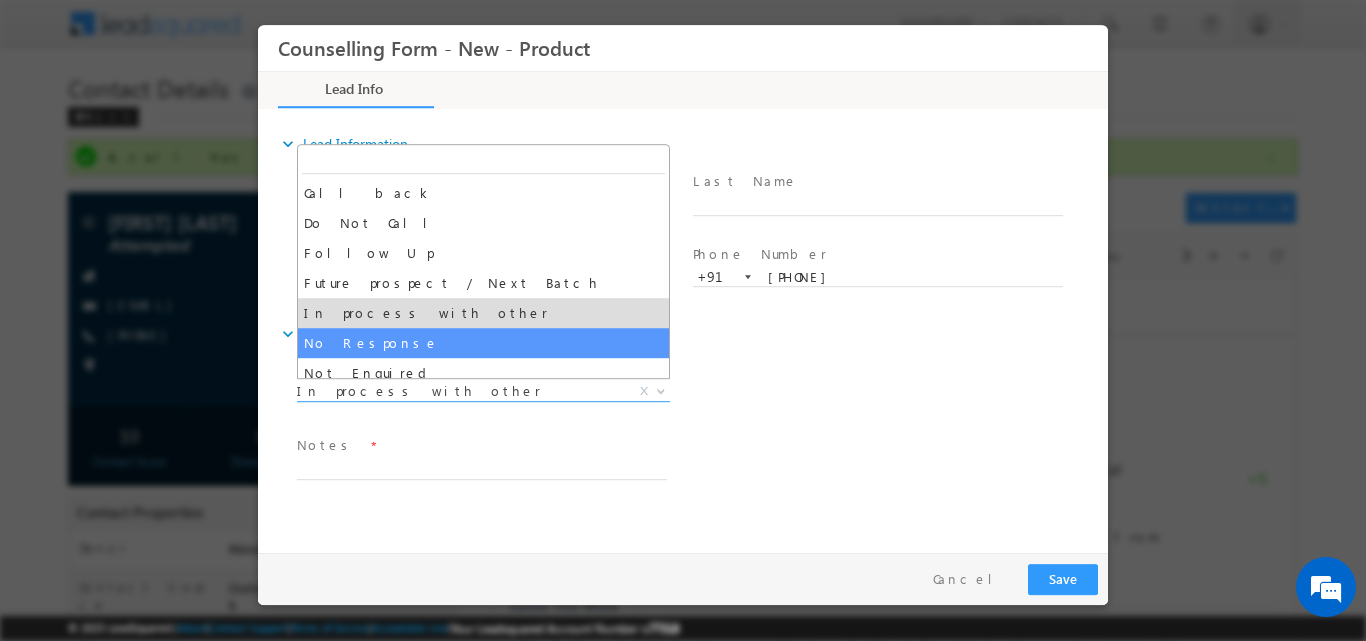 select on "No Response" 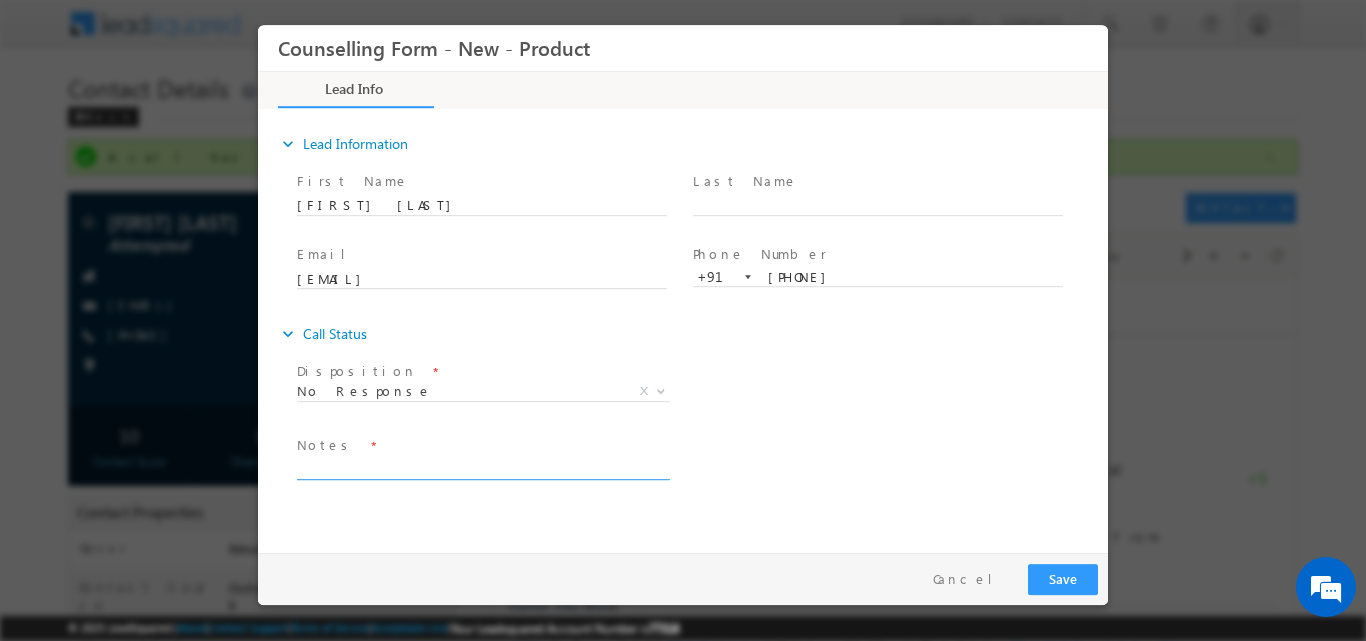 click at bounding box center (482, 467) 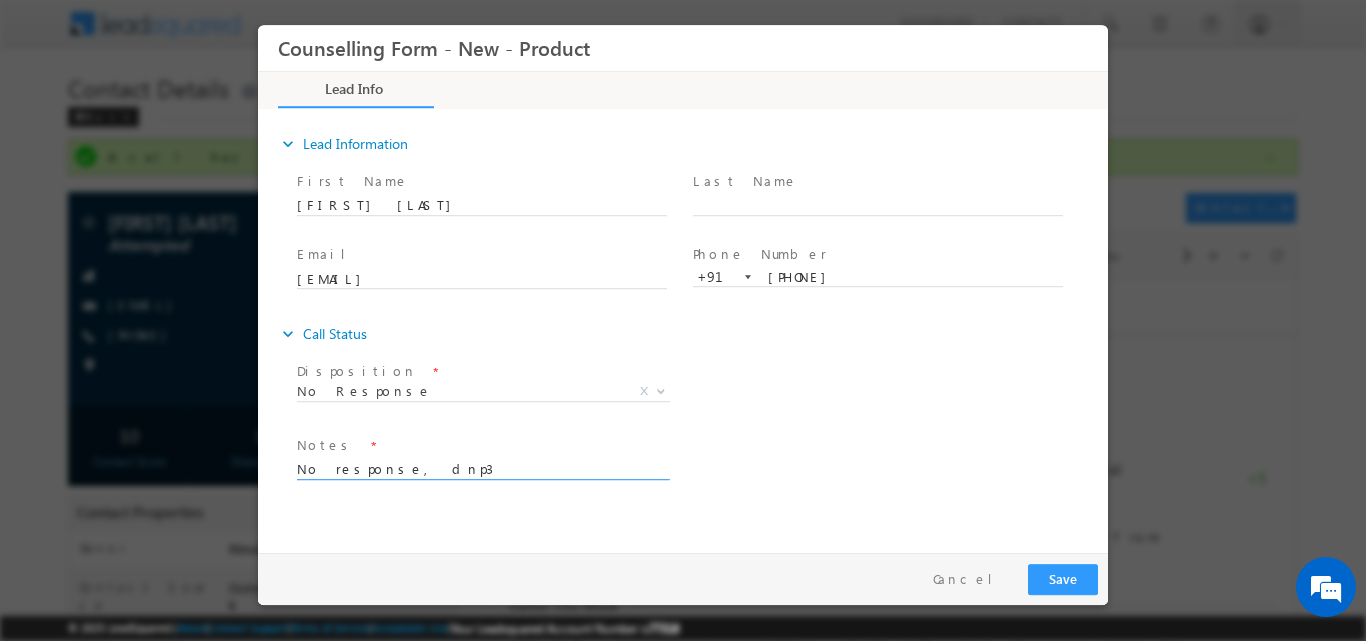 type on "No response, dnp3" 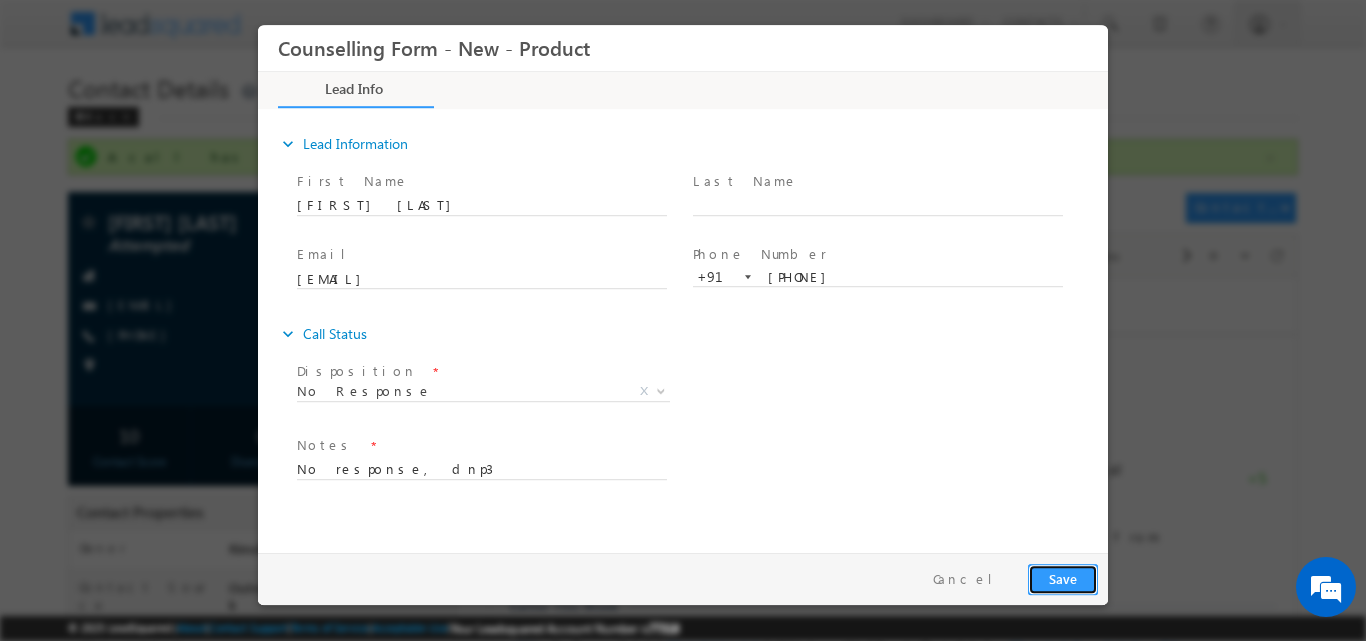 click on "Save" at bounding box center (1063, 578) 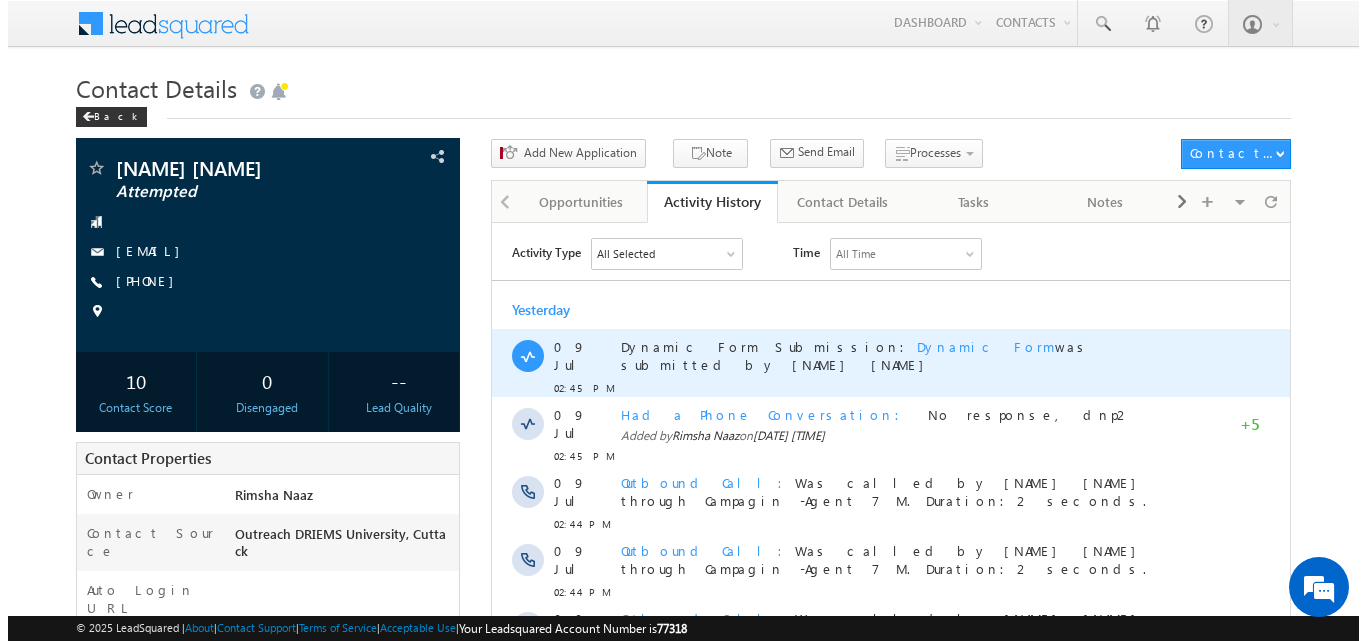 scroll, scrollTop: 0, scrollLeft: 0, axis: both 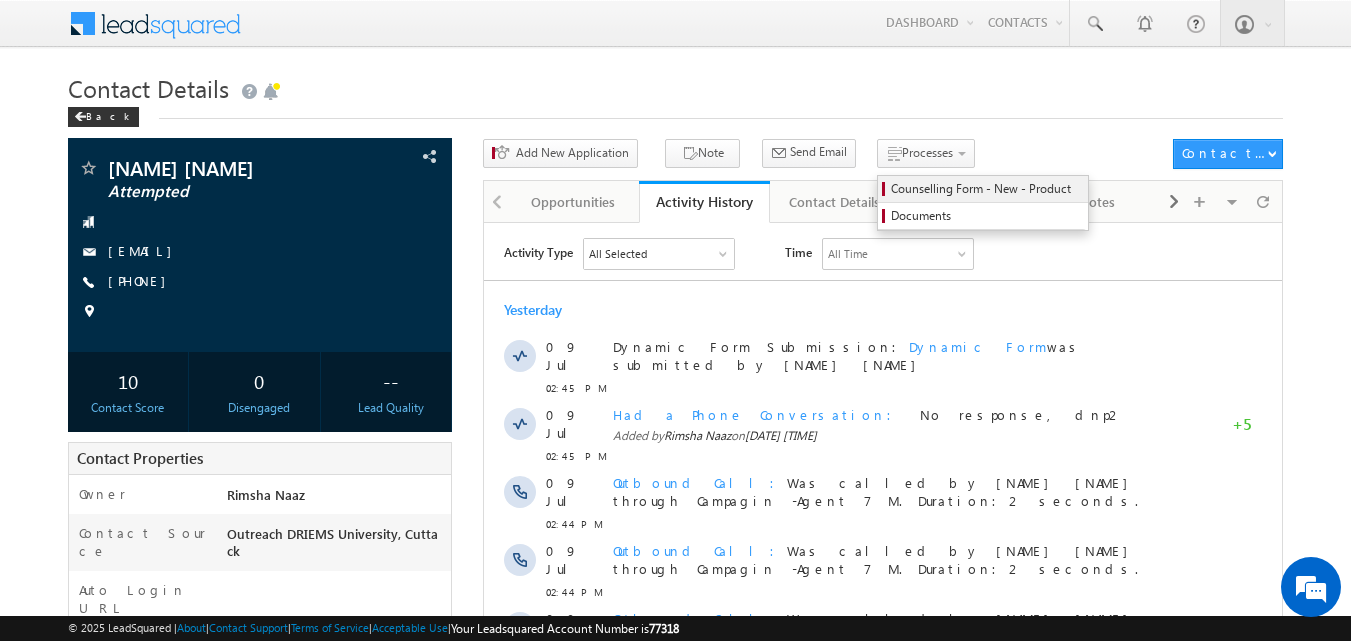click on "Counselling Form - New - Product" at bounding box center [986, 189] 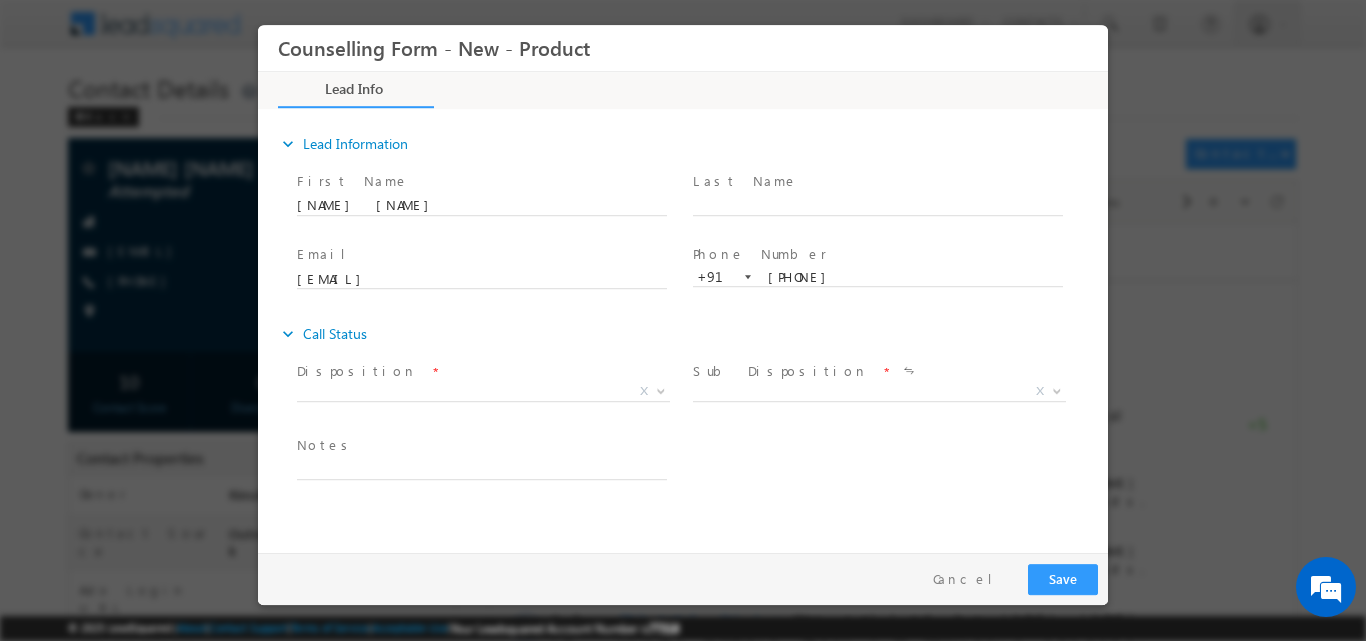 scroll, scrollTop: 0, scrollLeft: 0, axis: both 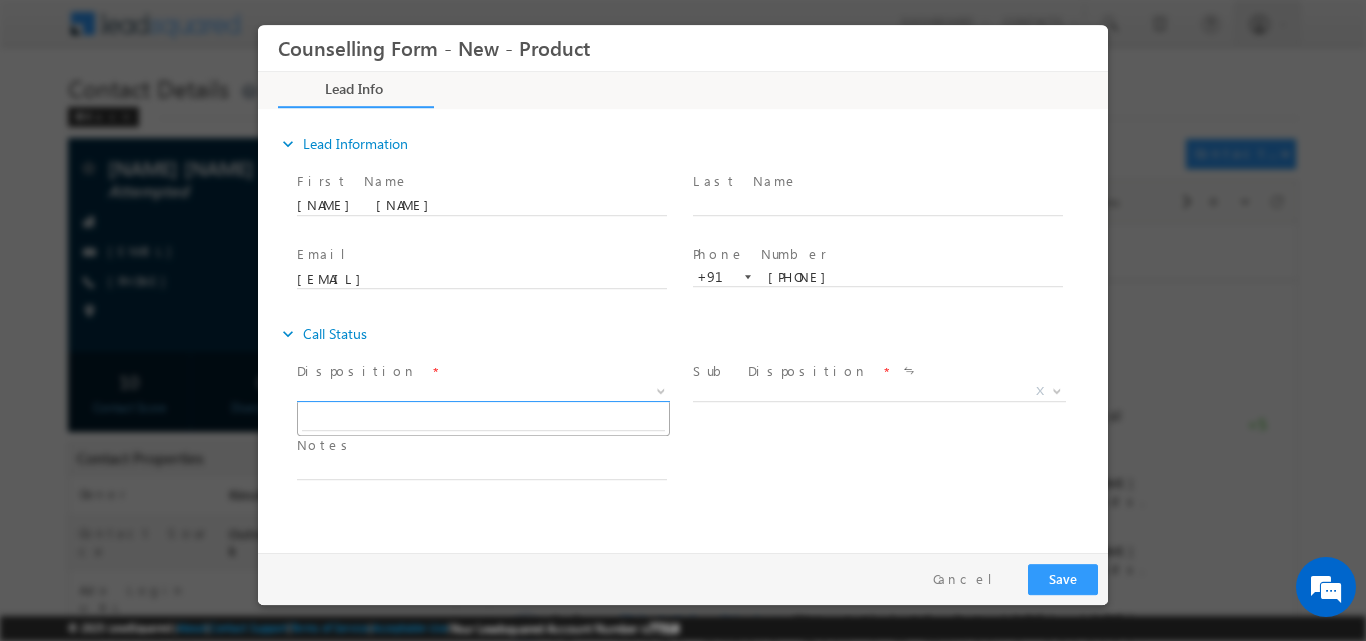 click at bounding box center [659, 390] 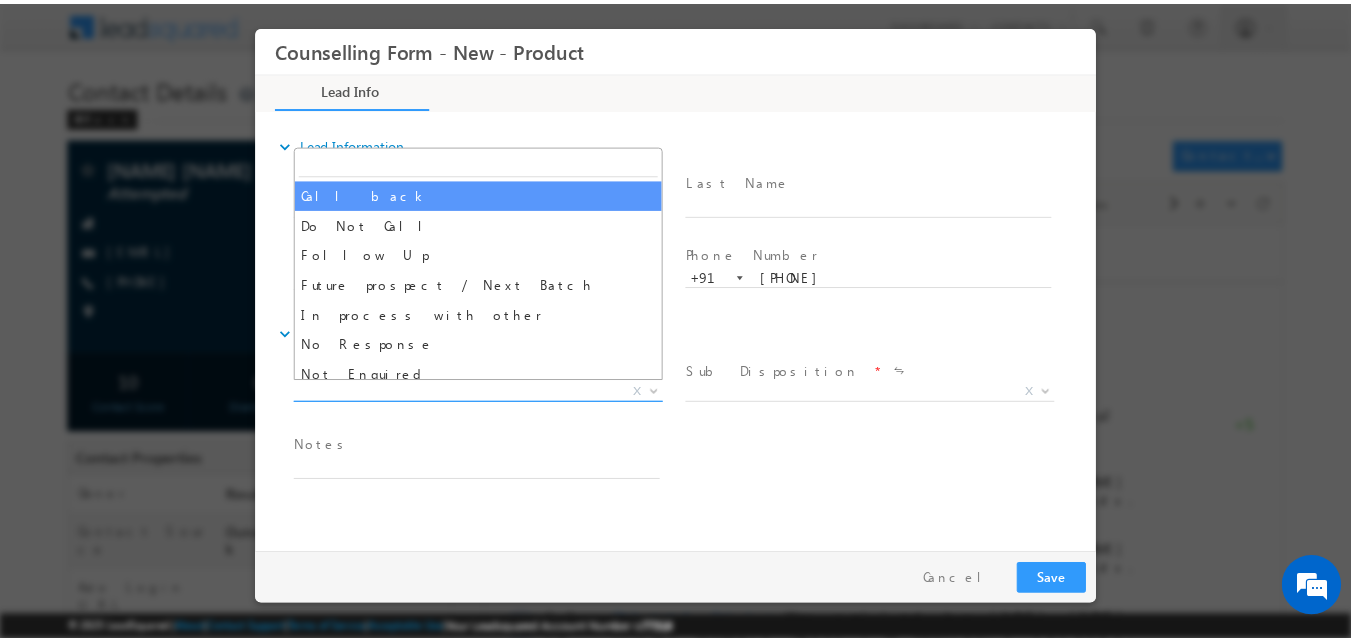 scroll, scrollTop: 0, scrollLeft: 0, axis: both 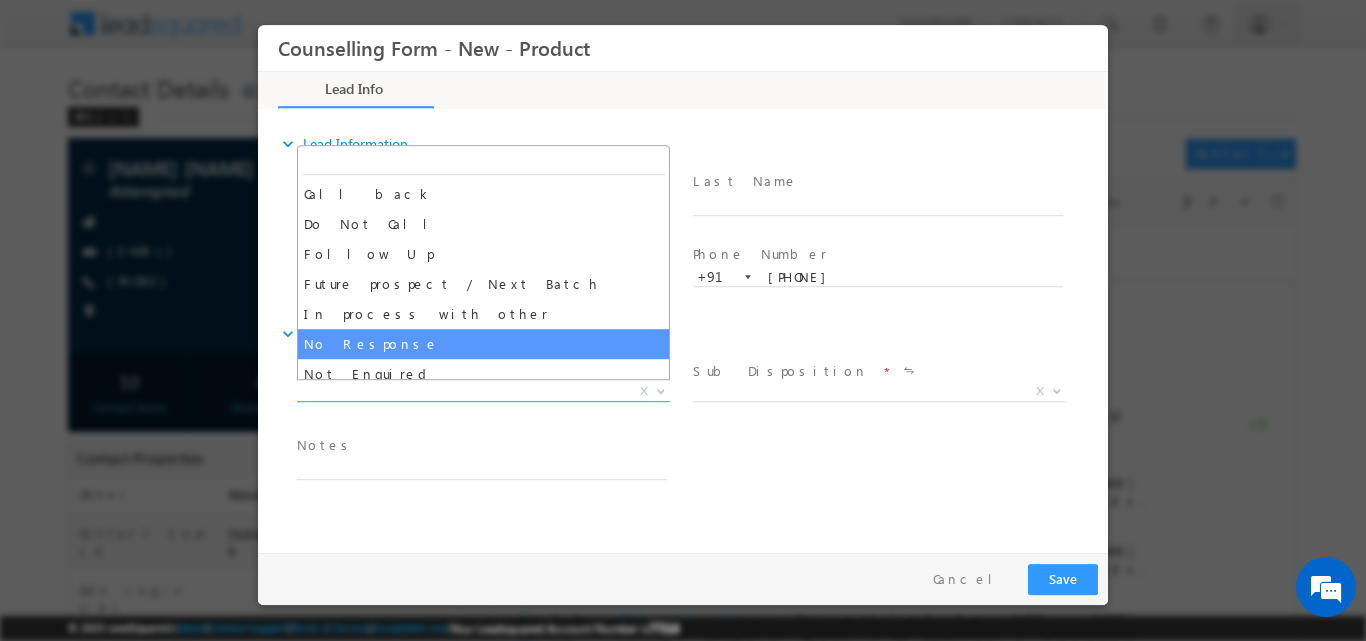 select on "No Response" 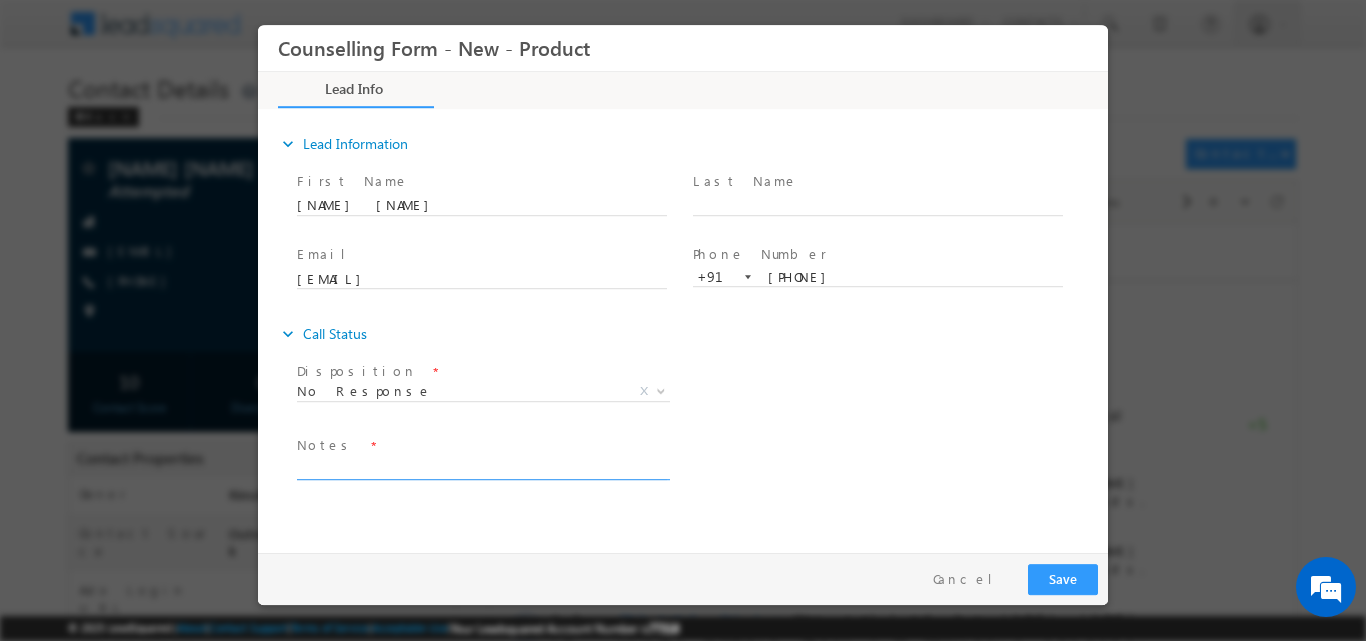 click at bounding box center (482, 467) 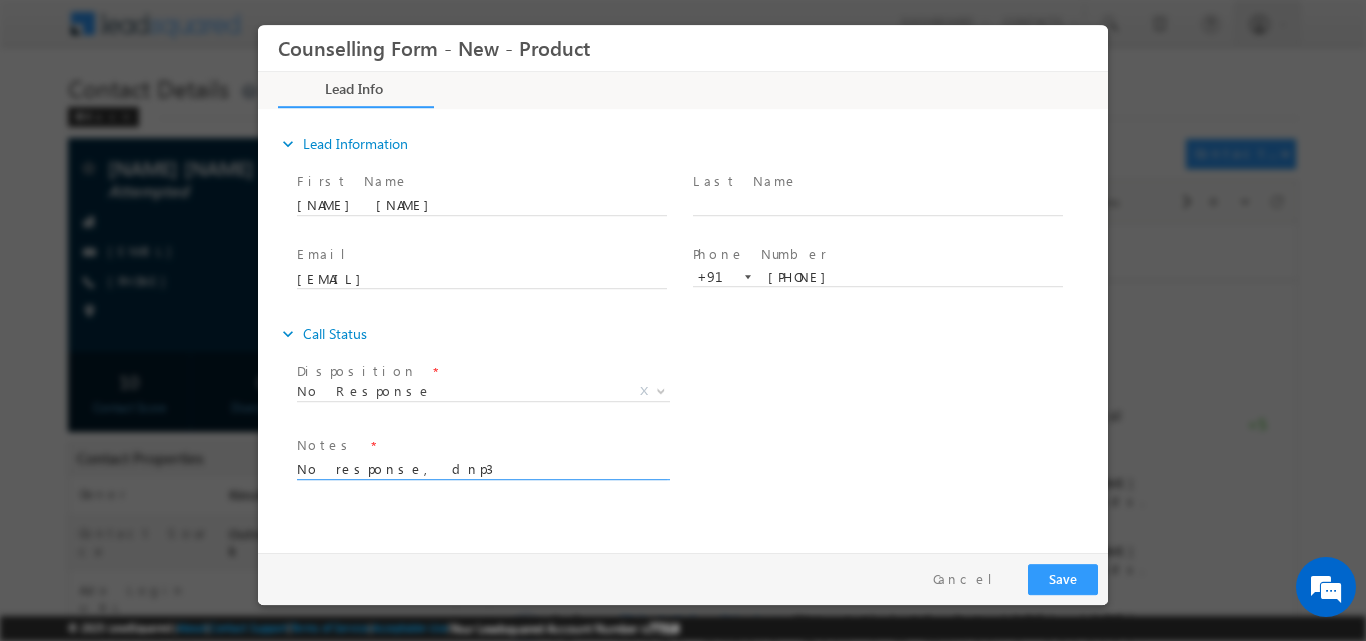 type on "No response, dnp3" 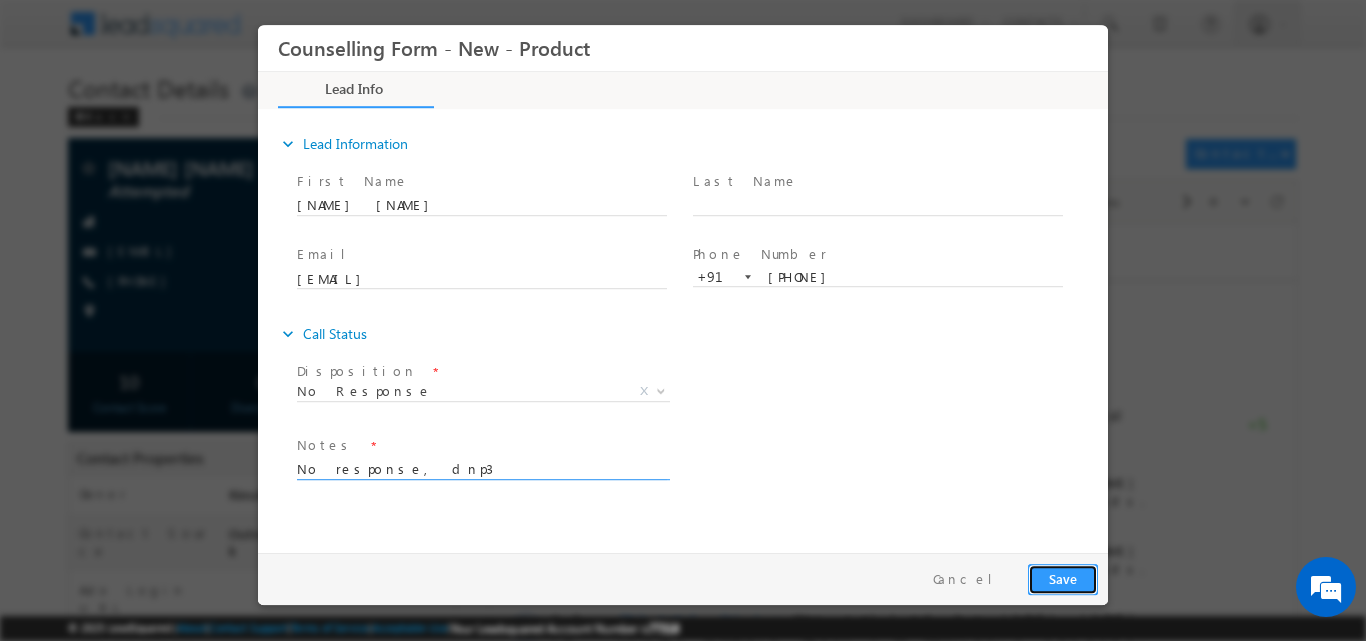 click on "Save" at bounding box center (1063, 578) 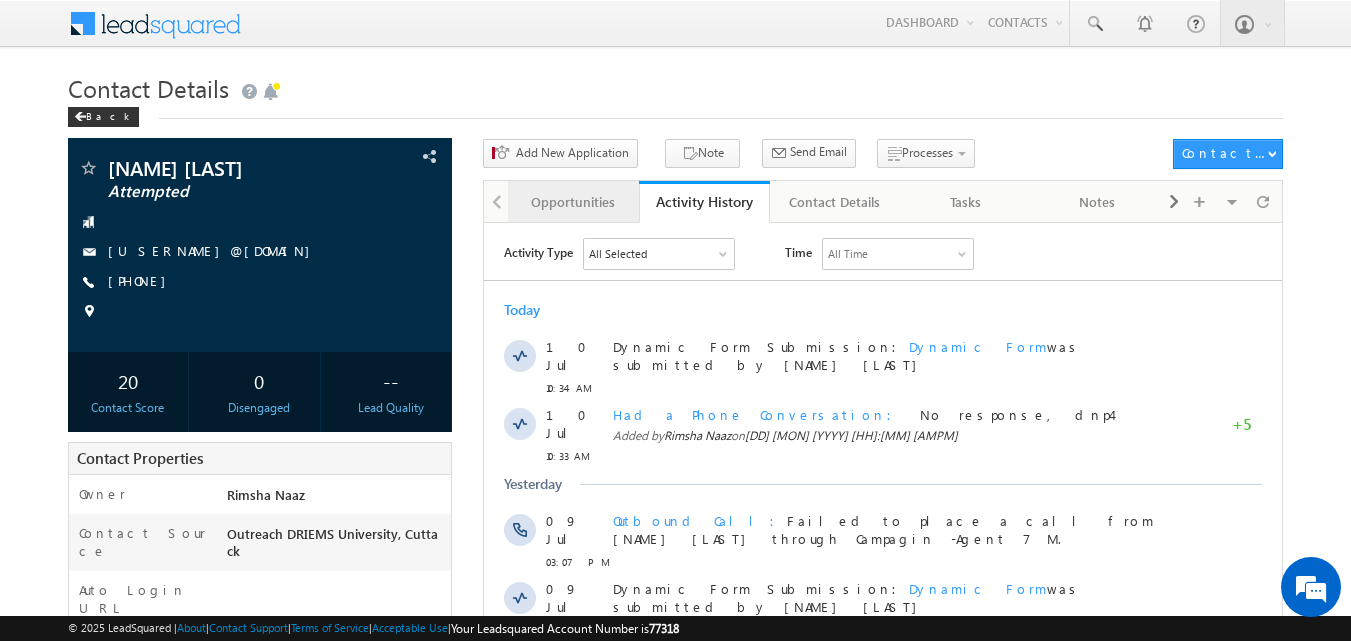 scroll, scrollTop: 0, scrollLeft: 0, axis: both 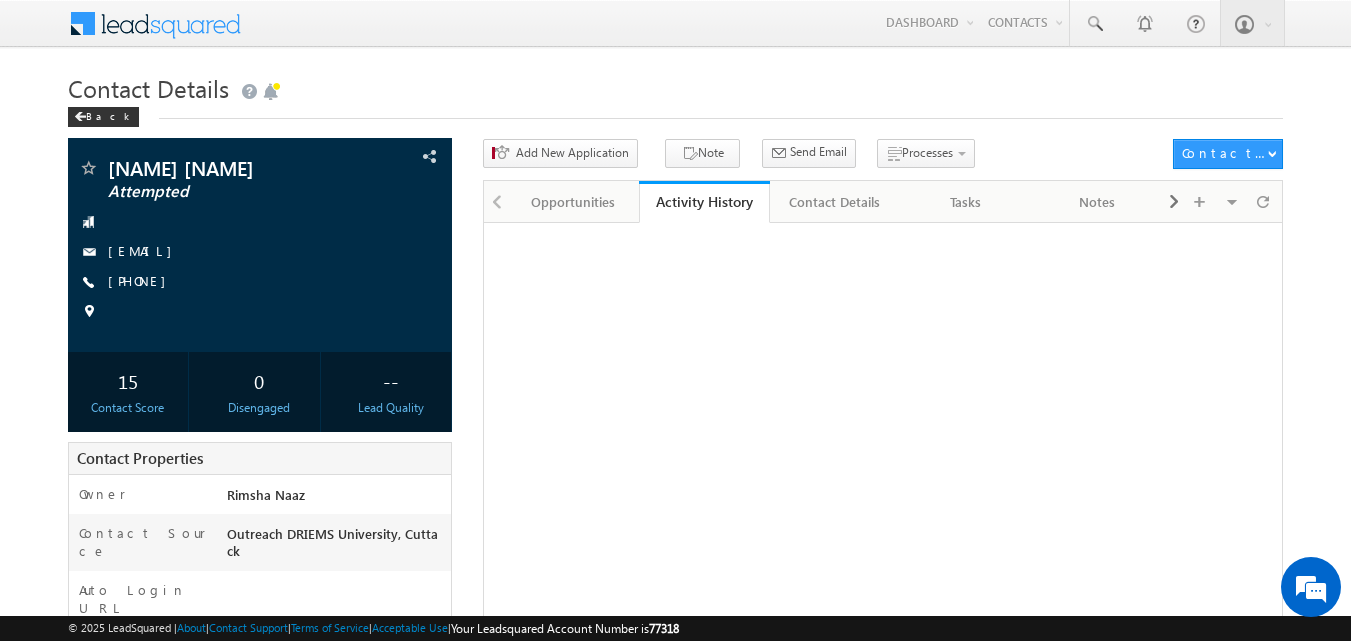 click on "[PHONE]" at bounding box center (142, 280) 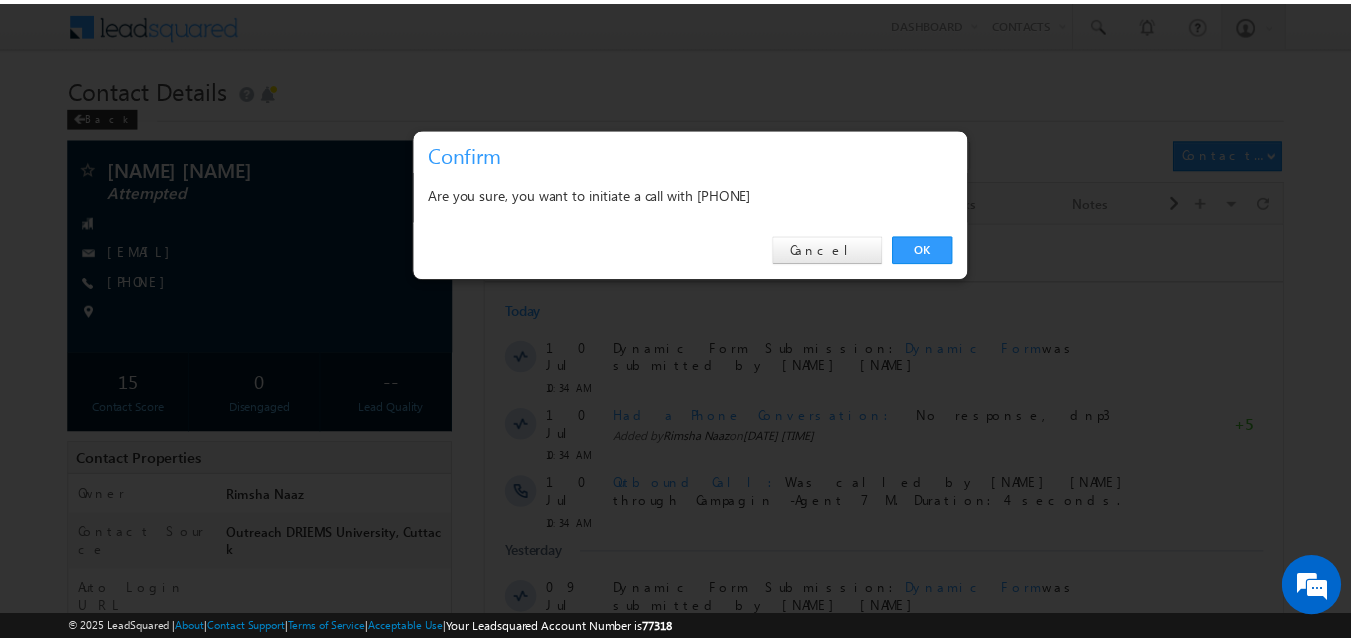 scroll, scrollTop: 0, scrollLeft: 0, axis: both 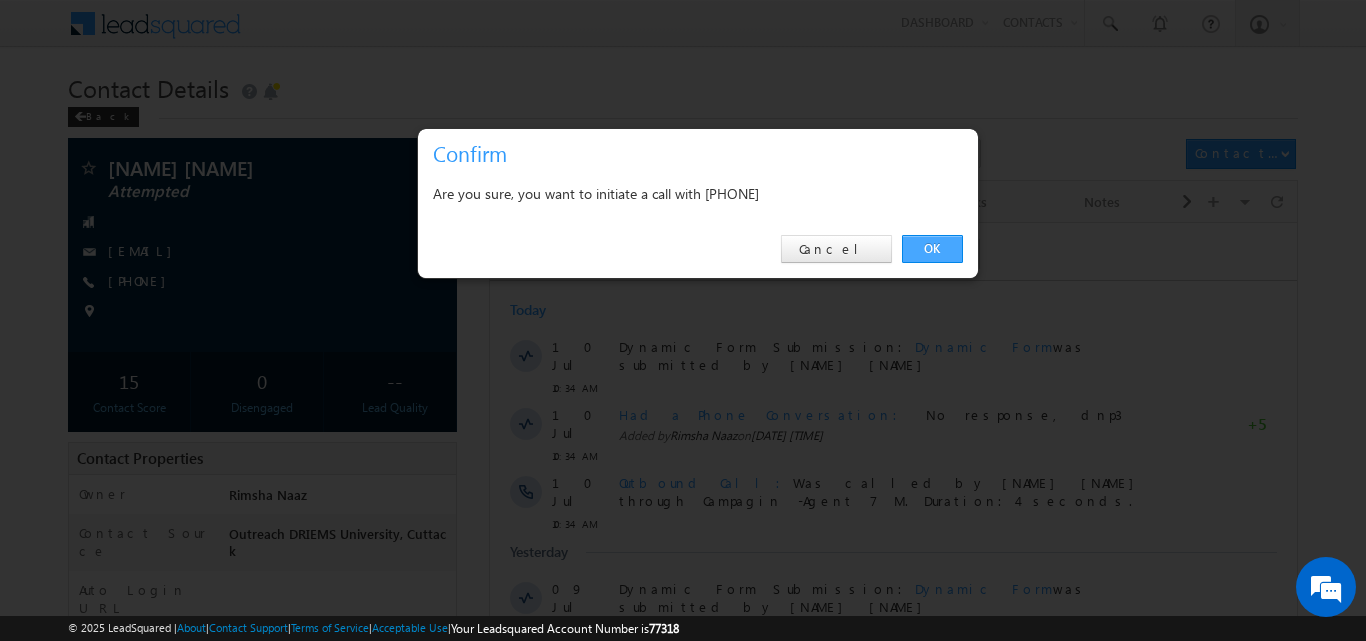 click on "OK" at bounding box center (932, 249) 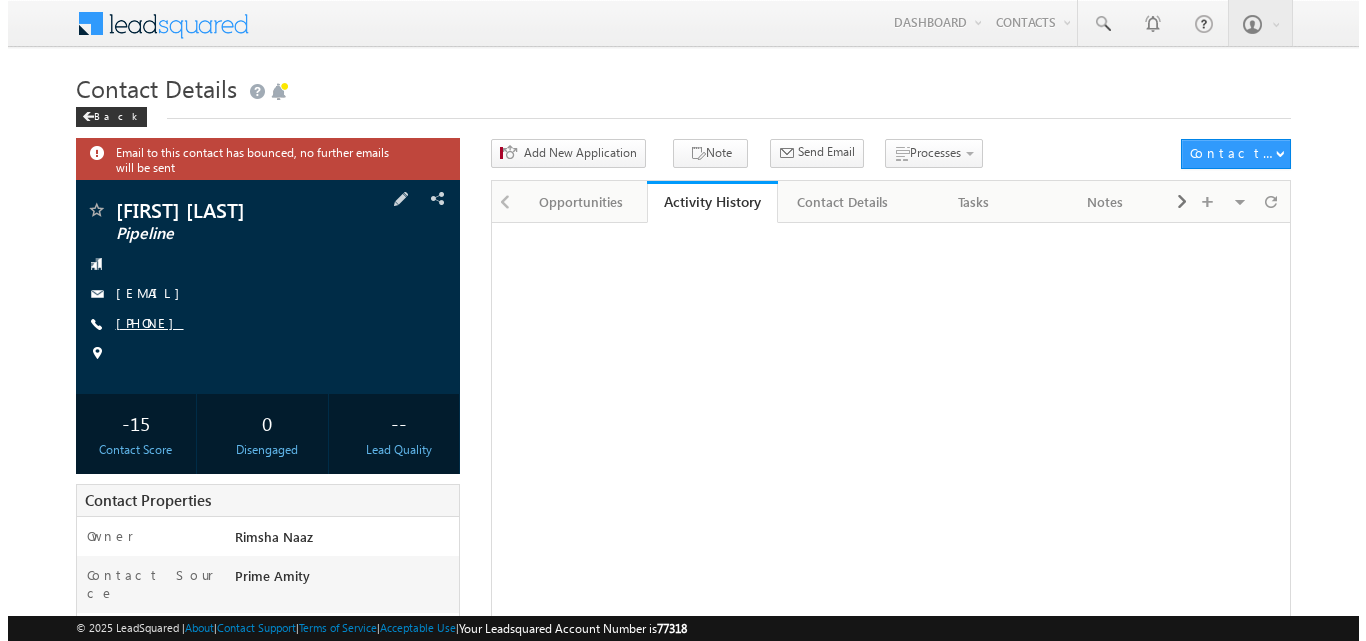 scroll, scrollTop: 0, scrollLeft: 0, axis: both 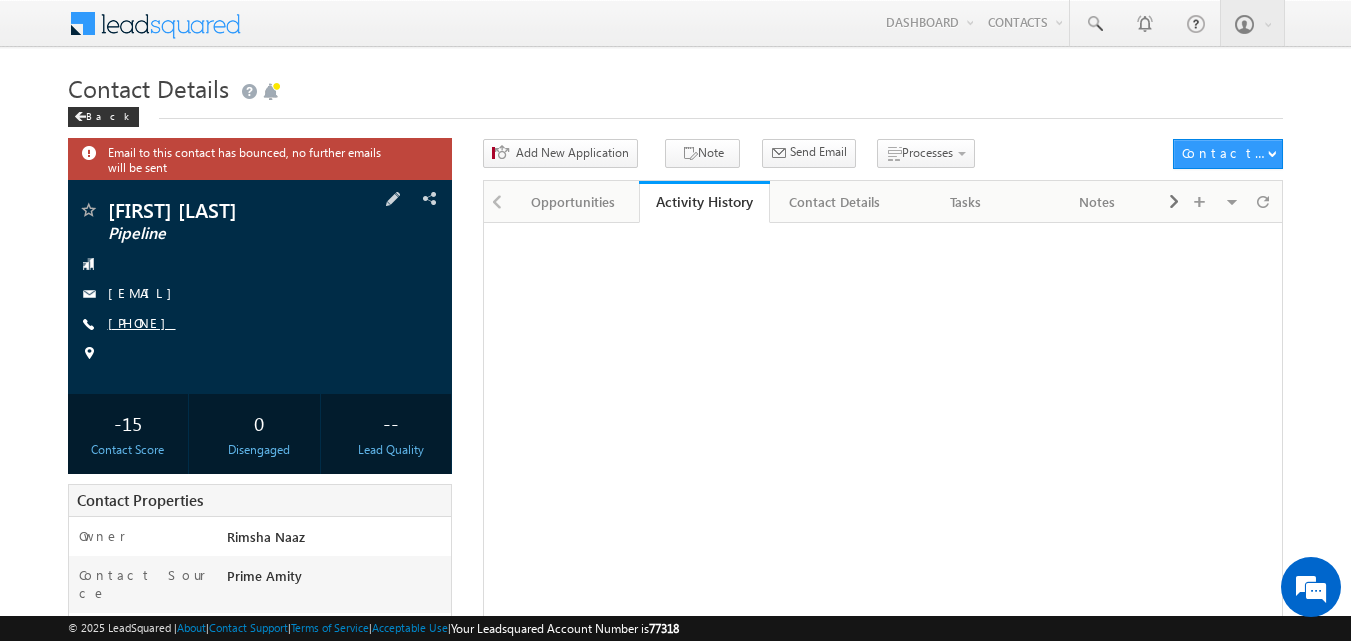 click on "[PHONE]" at bounding box center [142, 322] 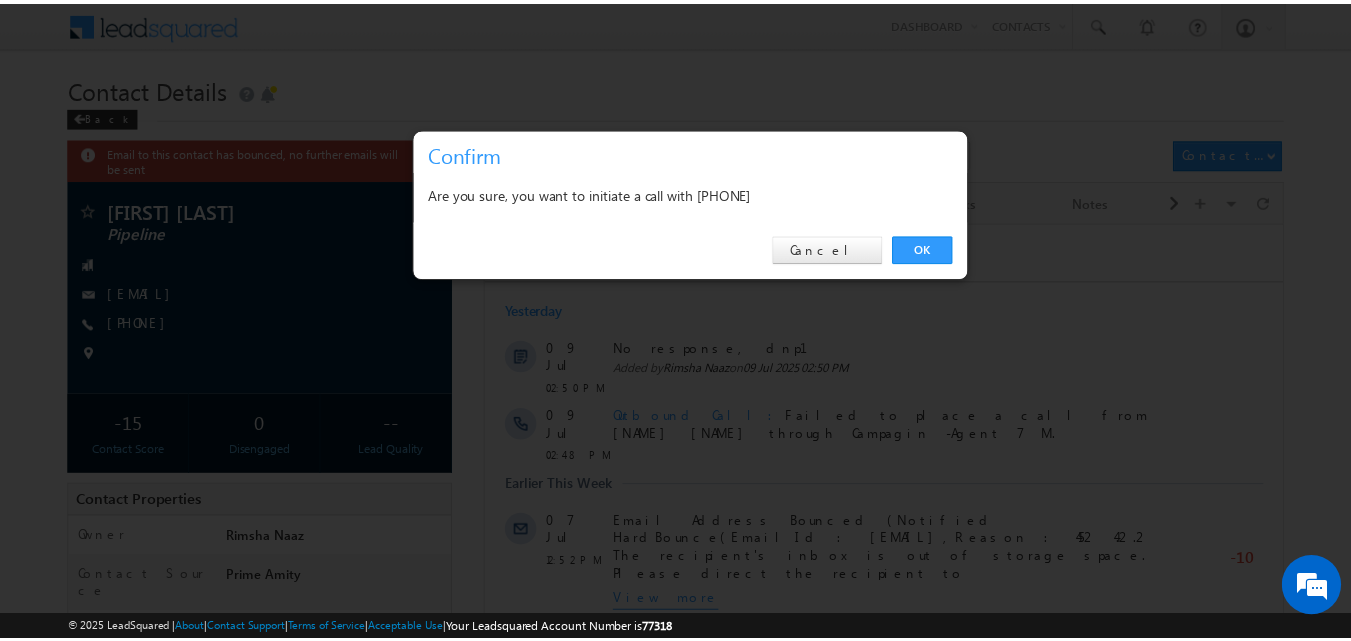 scroll, scrollTop: 0, scrollLeft: 0, axis: both 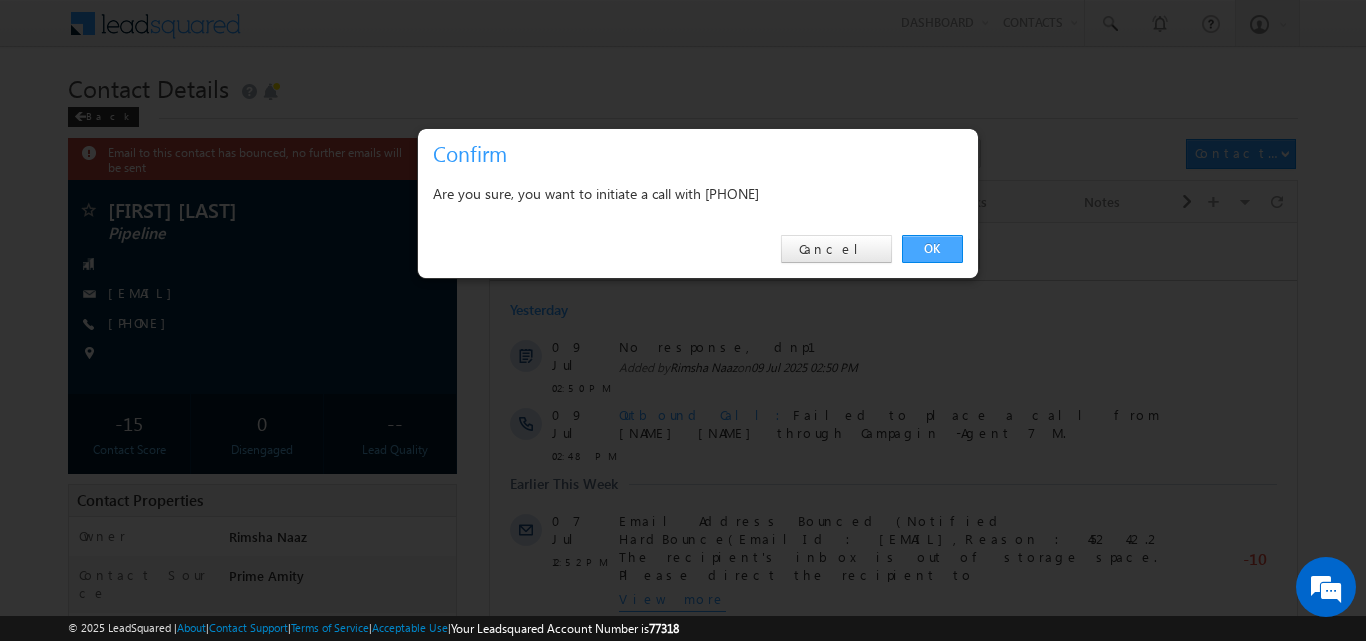 click on "OK" at bounding box center (932, 249) 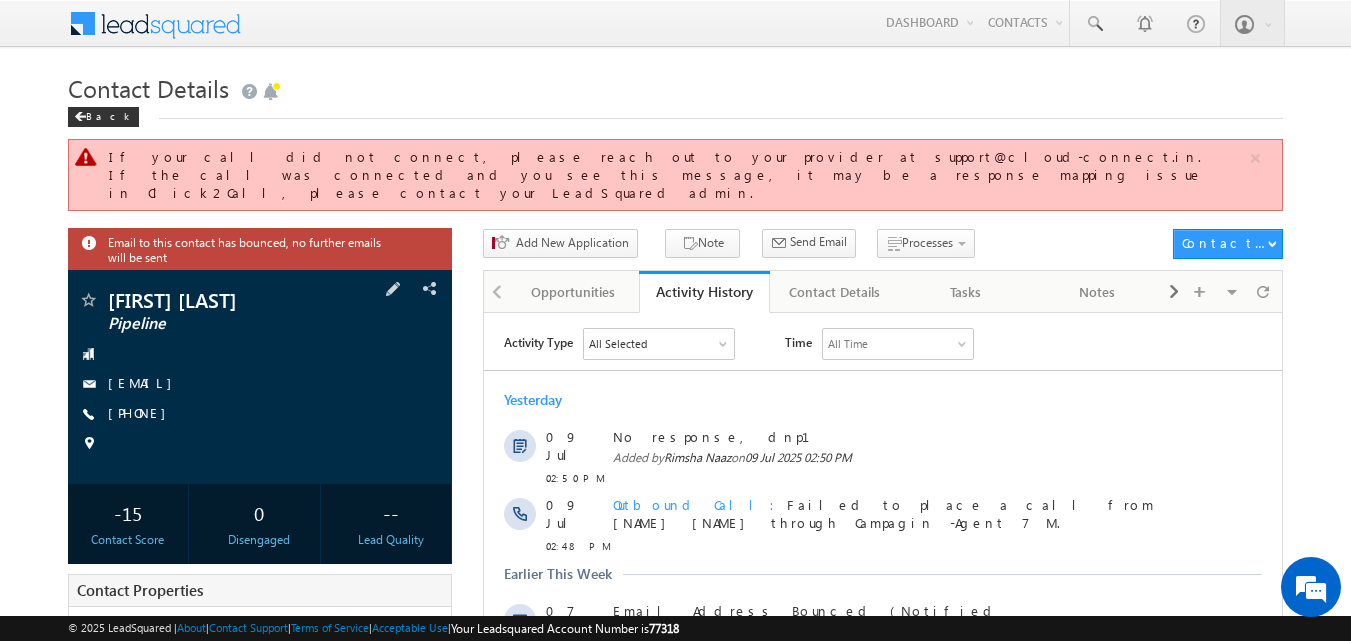scroll, scrollTop: 0, scrollLeft: 0, axis: both 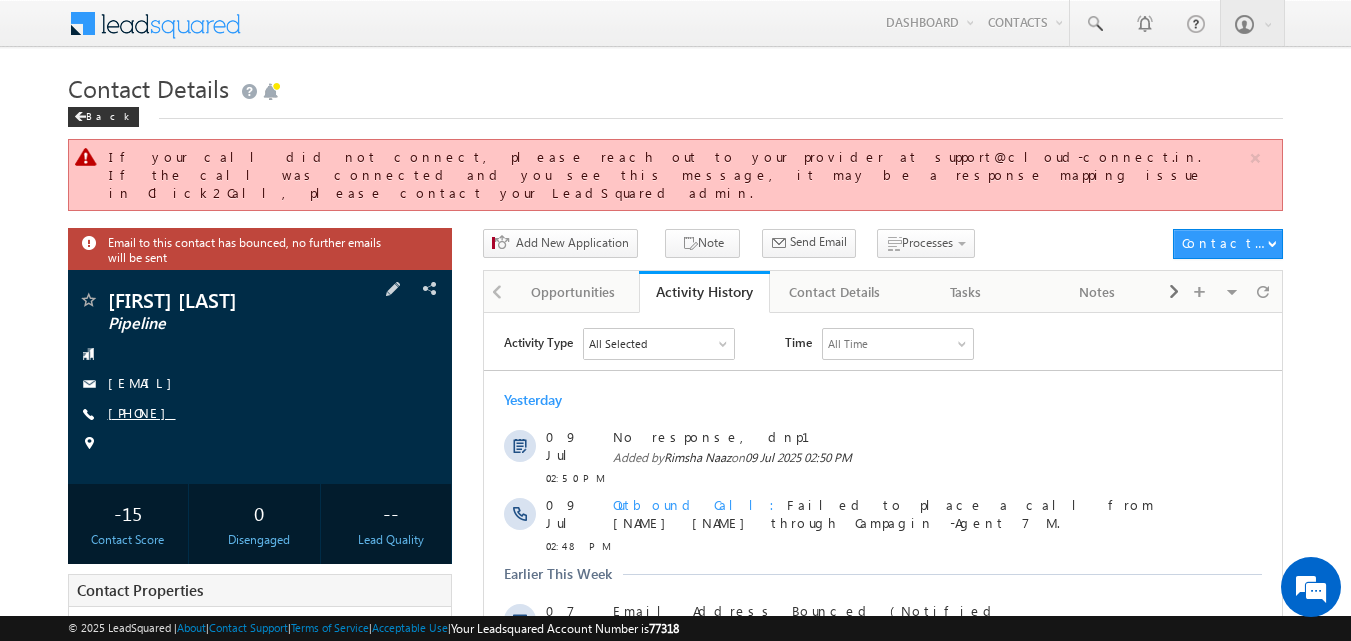 click on "+91-8220737184" at bounding box center (142, 412) 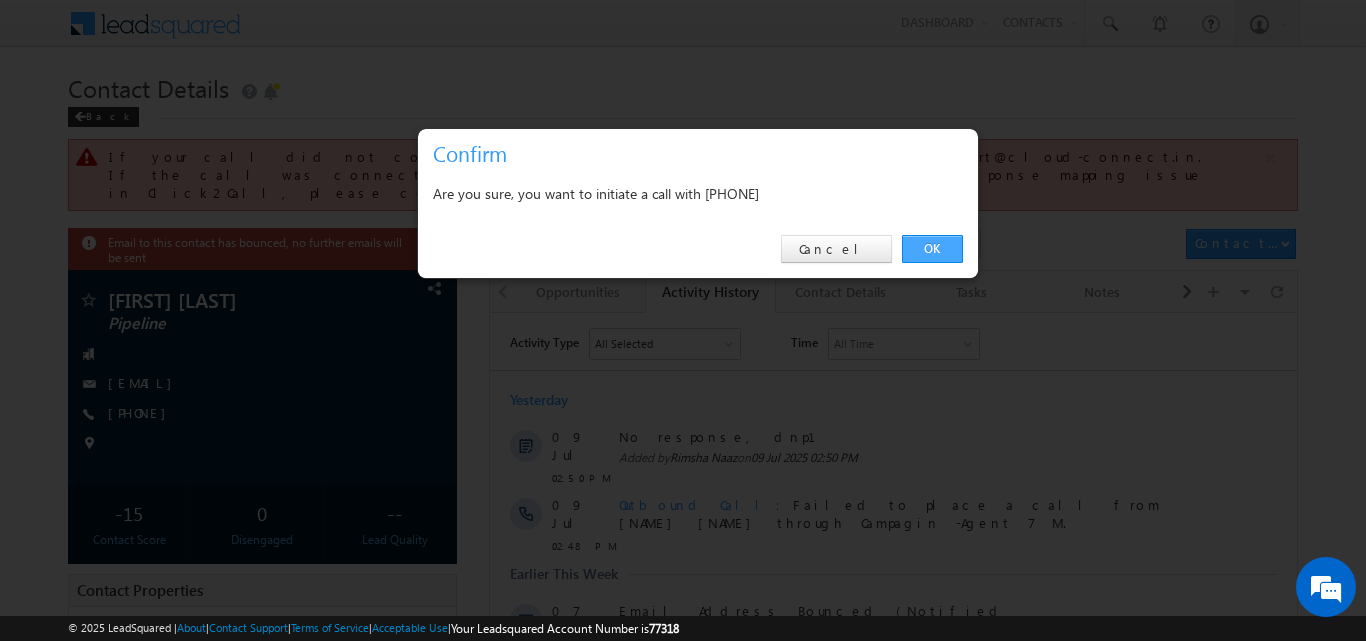 click on "OK" at bounding box center (932, 249) 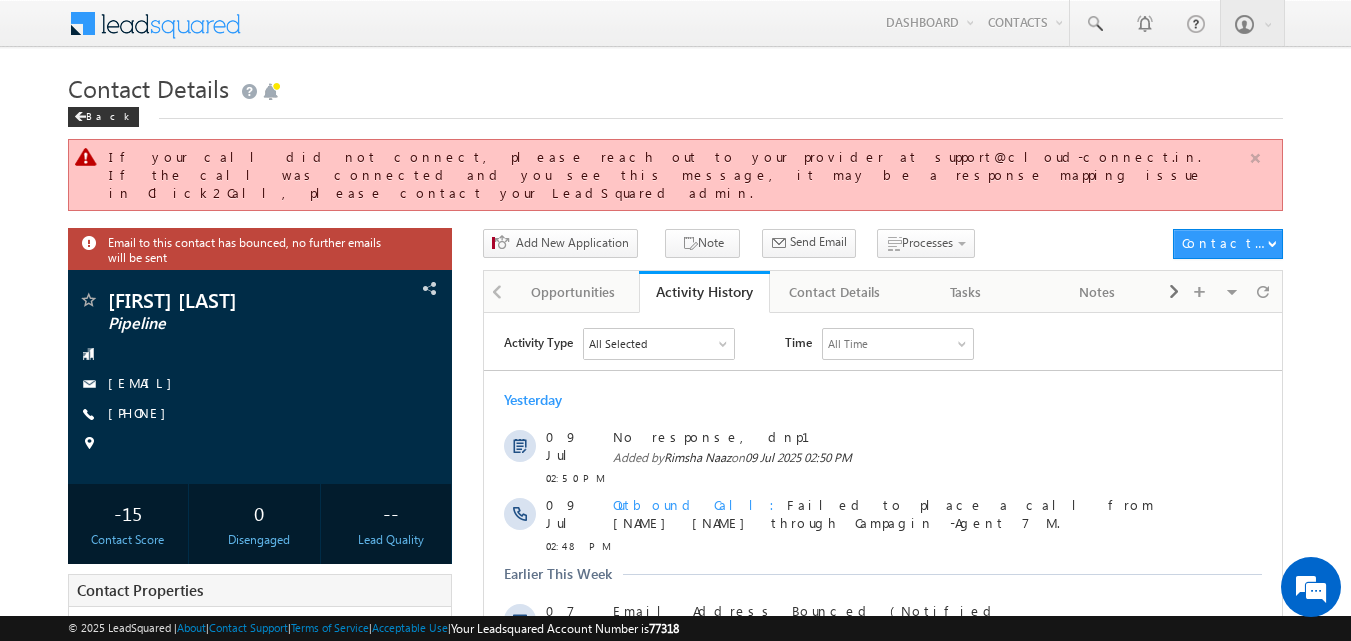 click at bounding box center (1255, 158) 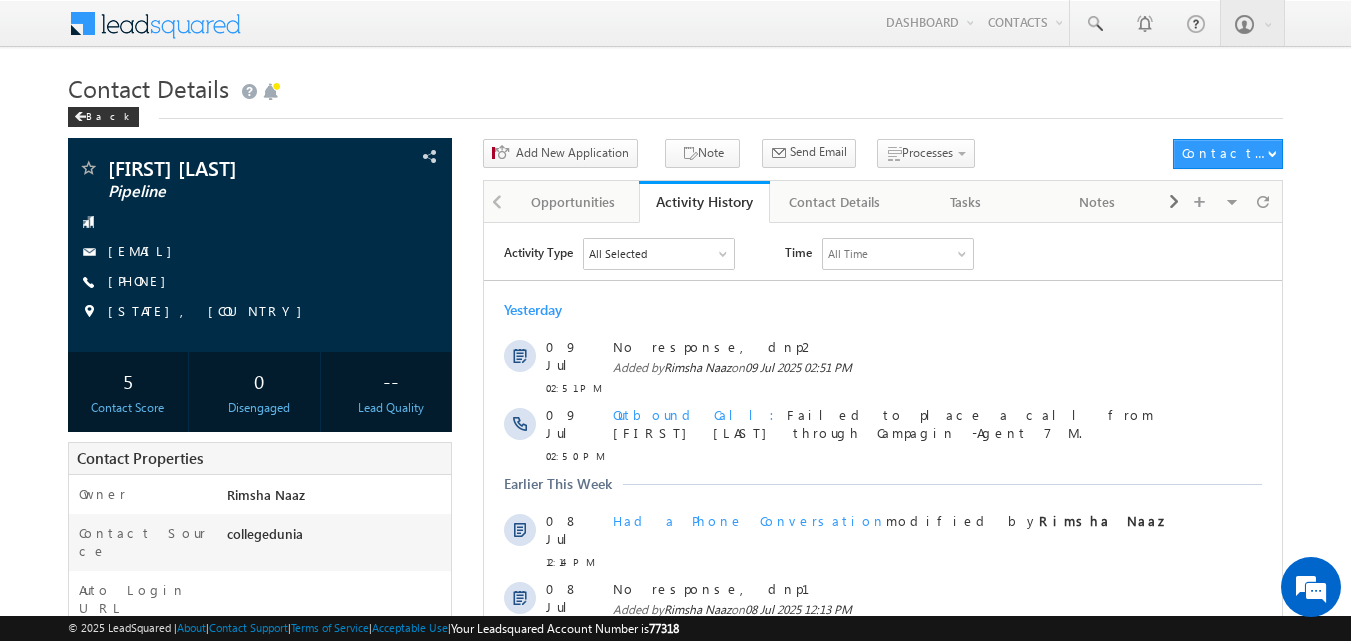 scroll, scrollTop: 0, scrollLeft: 0, axis: both 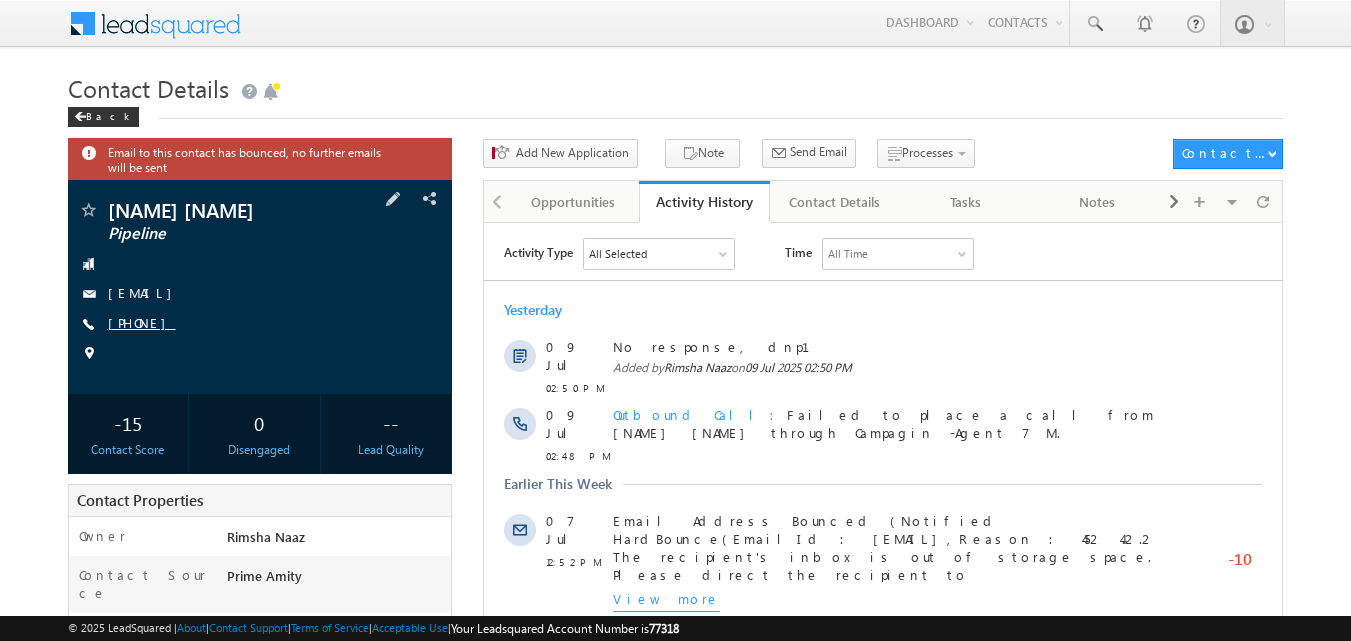 click on "[PHONE]" at bounding box center [142, 322] 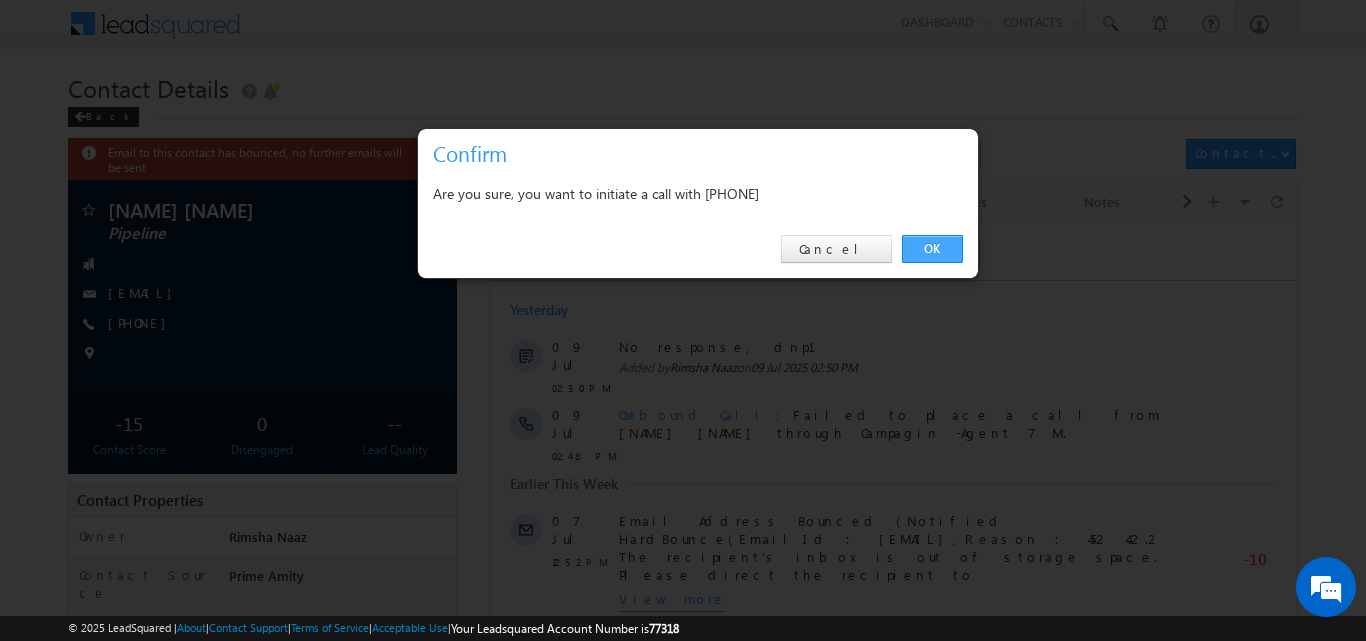 click on "OK" at bounding box center [932, 249] 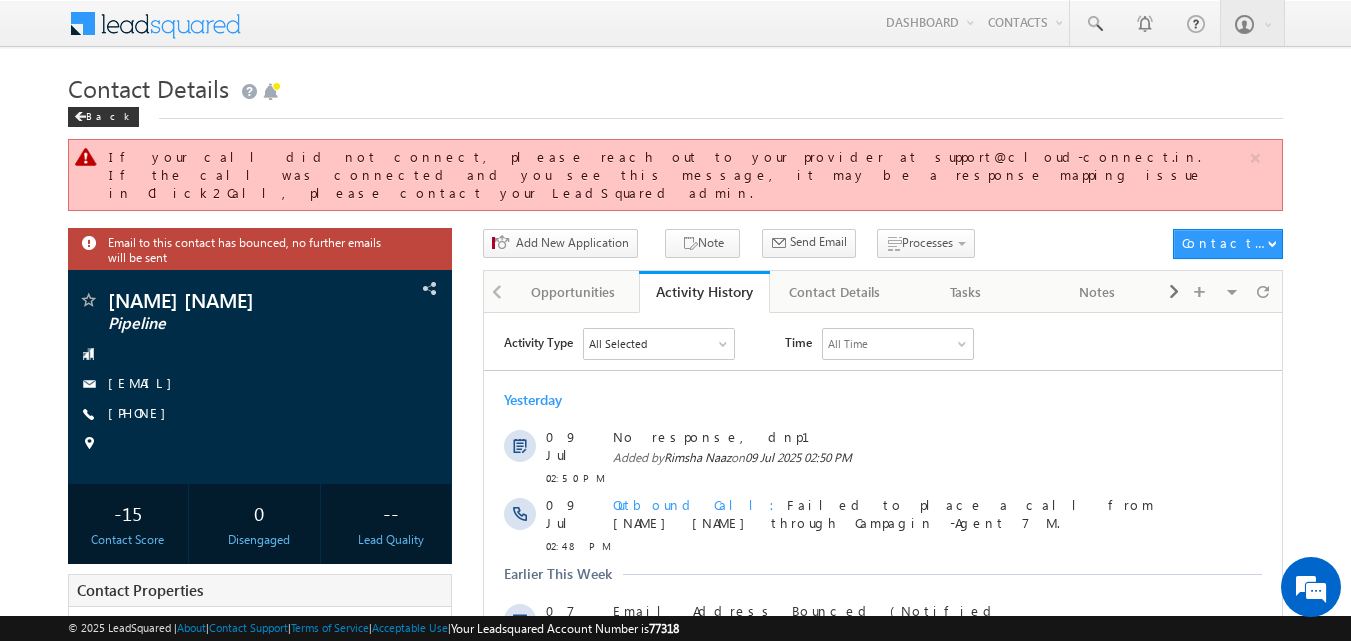 scroll, scrollTop: 0, scrollLeft: 0, axis: both 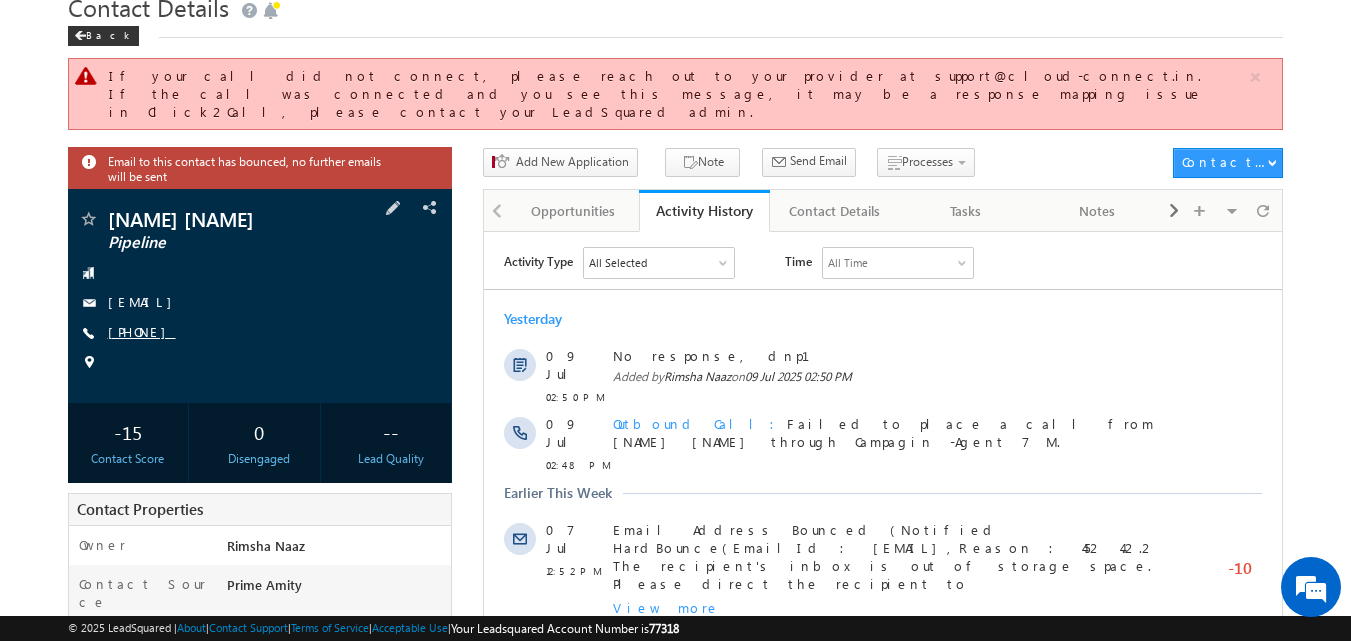 click on "+91-8220737184" at bounding box center [142, 331] 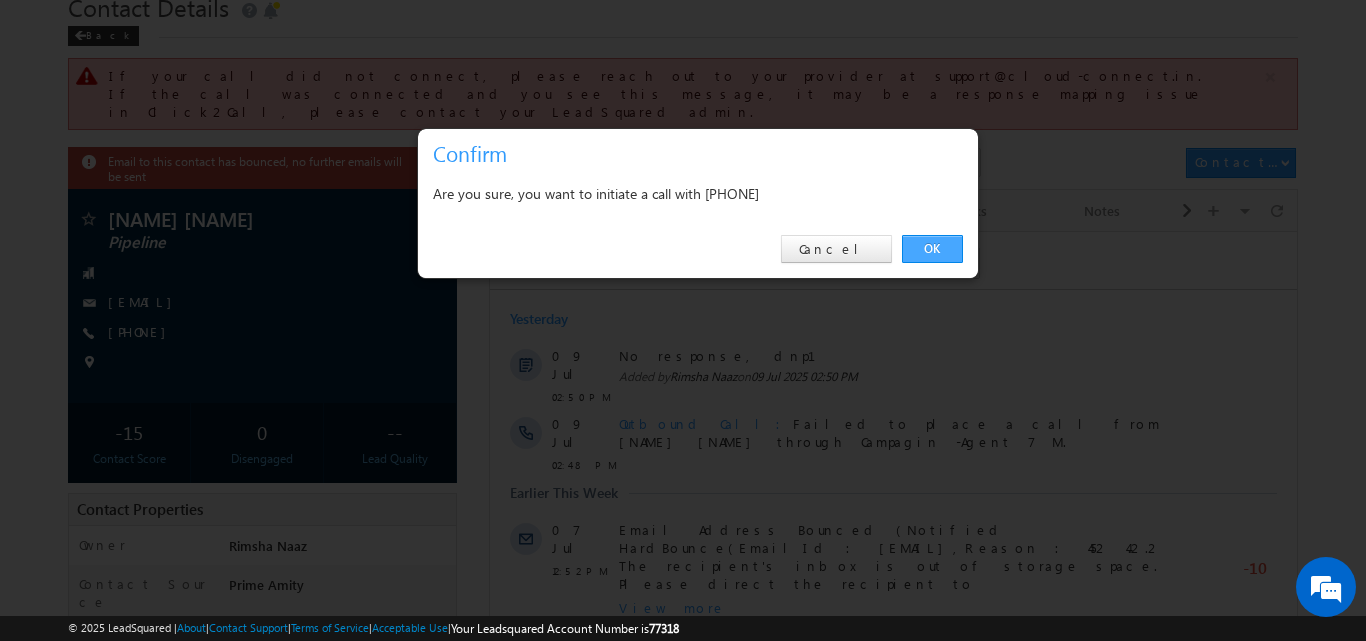 click on "OK" at bounding box center [932, 249] 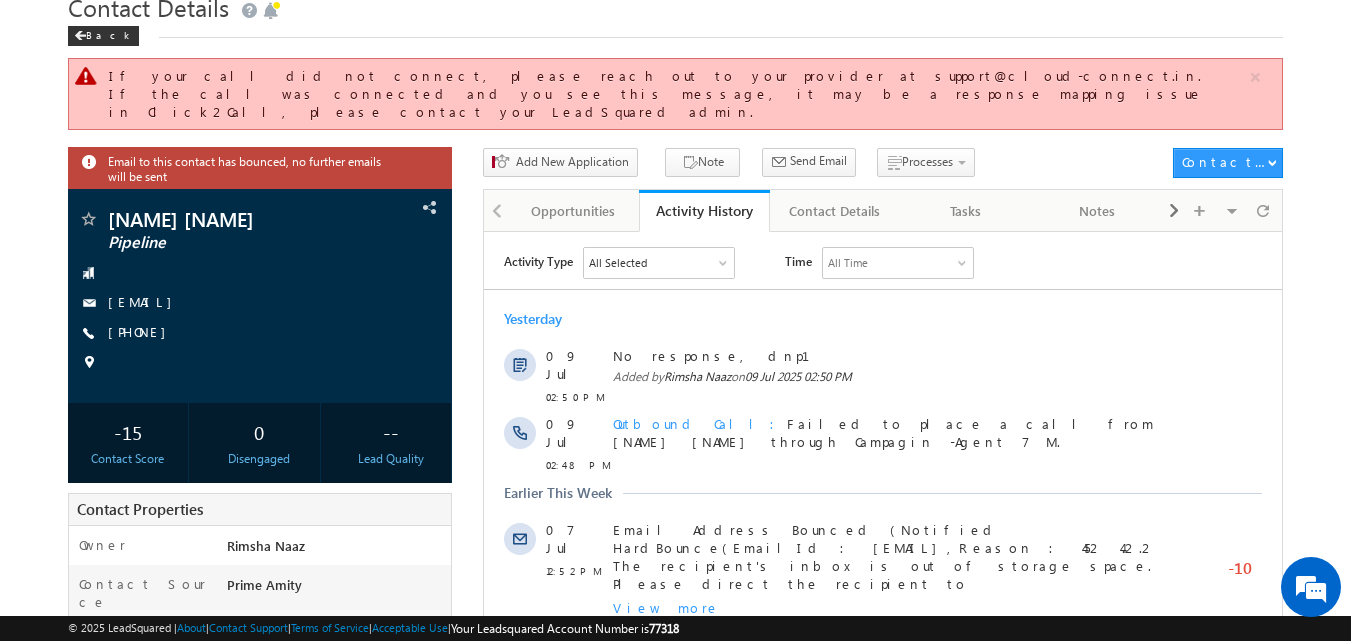 scroll, scrollTop: 0, scrollLeft: 0, axis: both 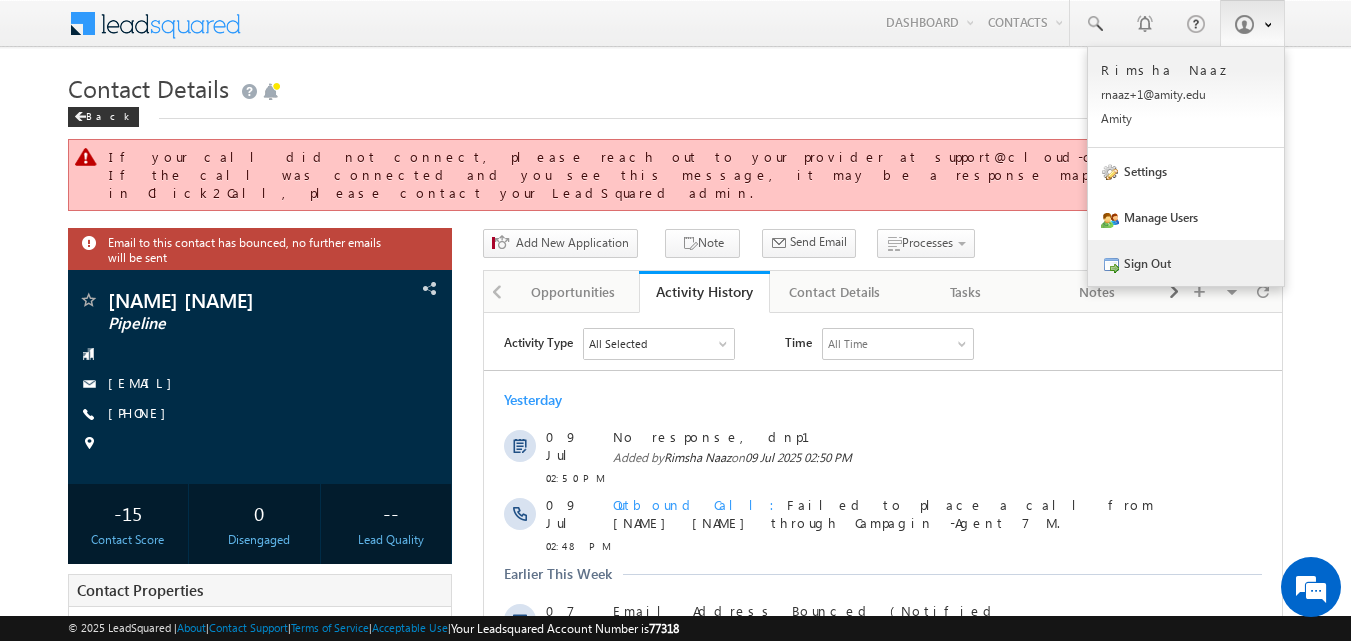 click on "Sign Out" at bounding box center (1186, 263) 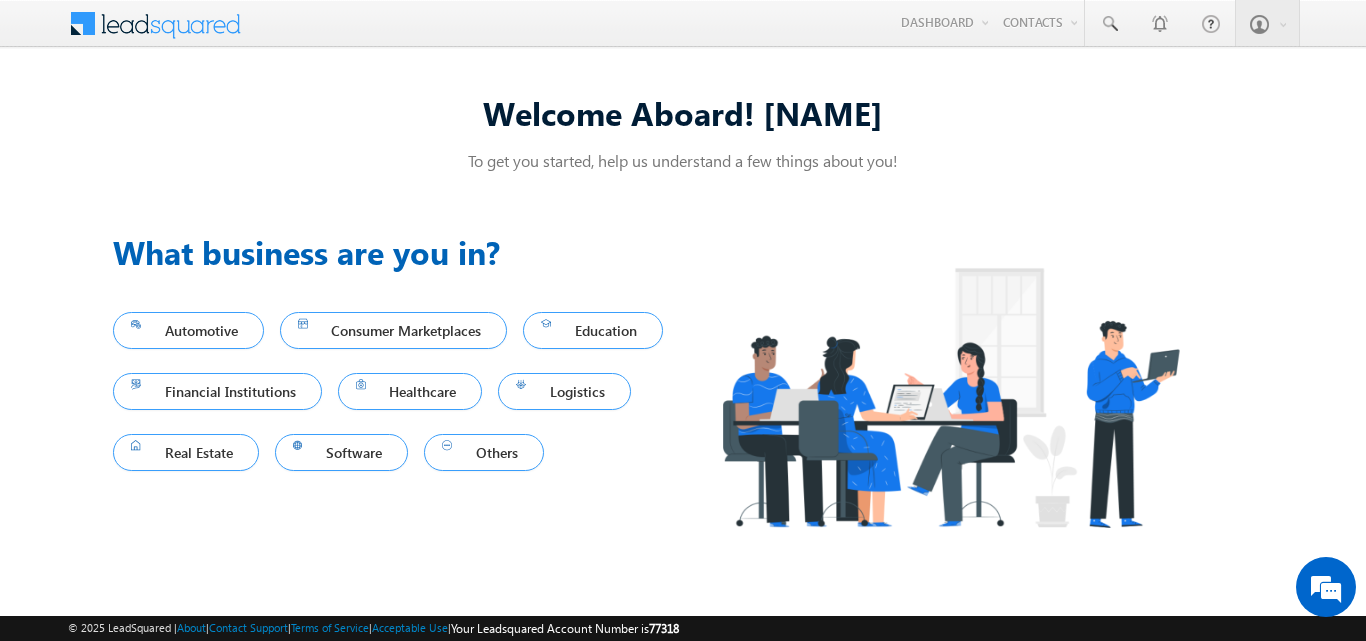 scroll, scrollTop: 0, scrollLeft: 0, axis: both 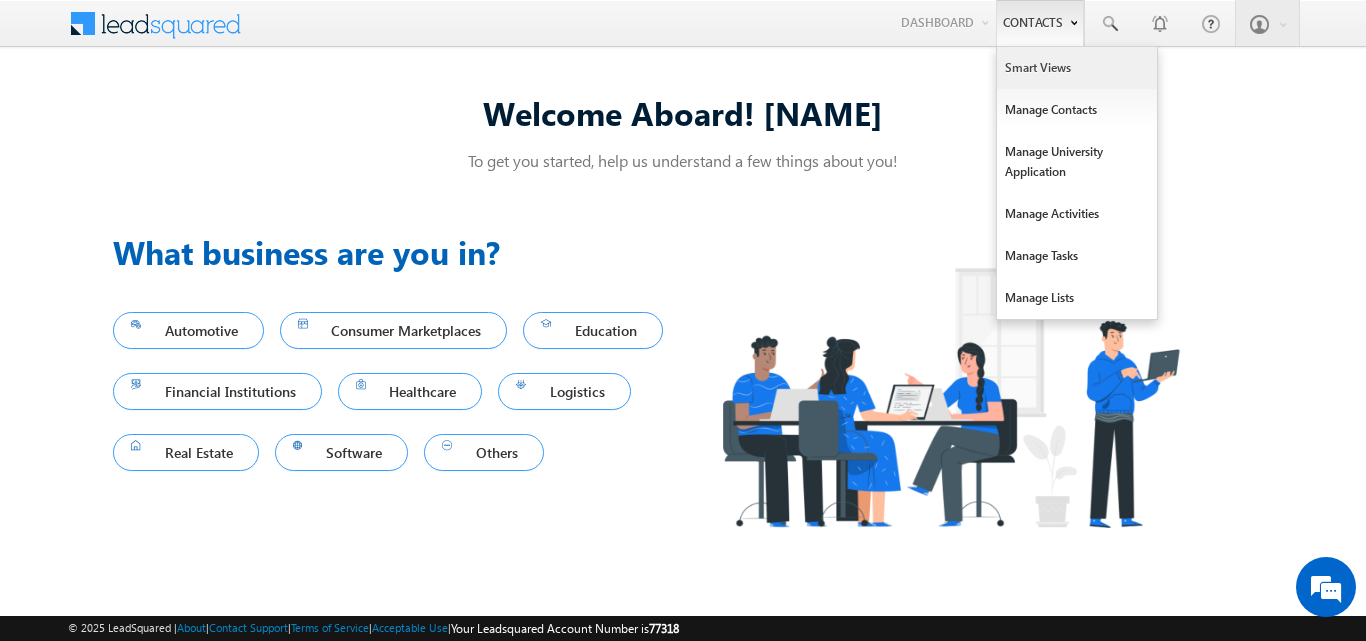 click on "Smart Views" at bounding box center (1077, 68) 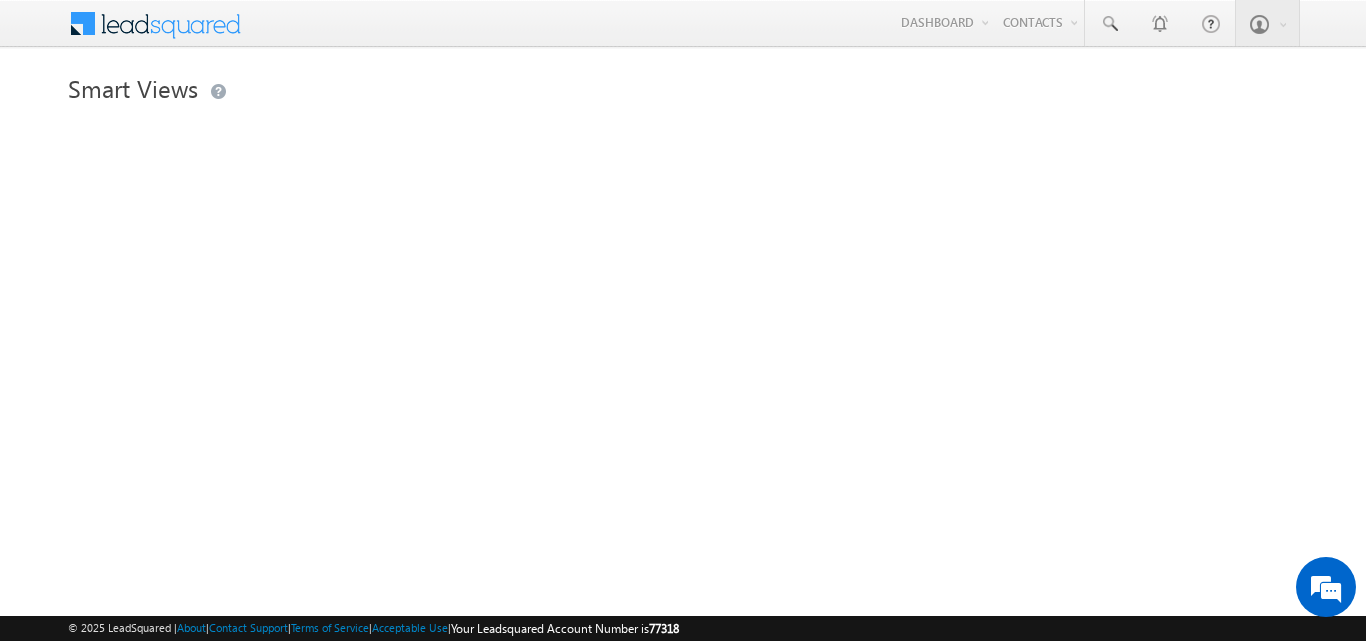 scroll, scrollTop: 0, scrollLeft: 0, axis: both 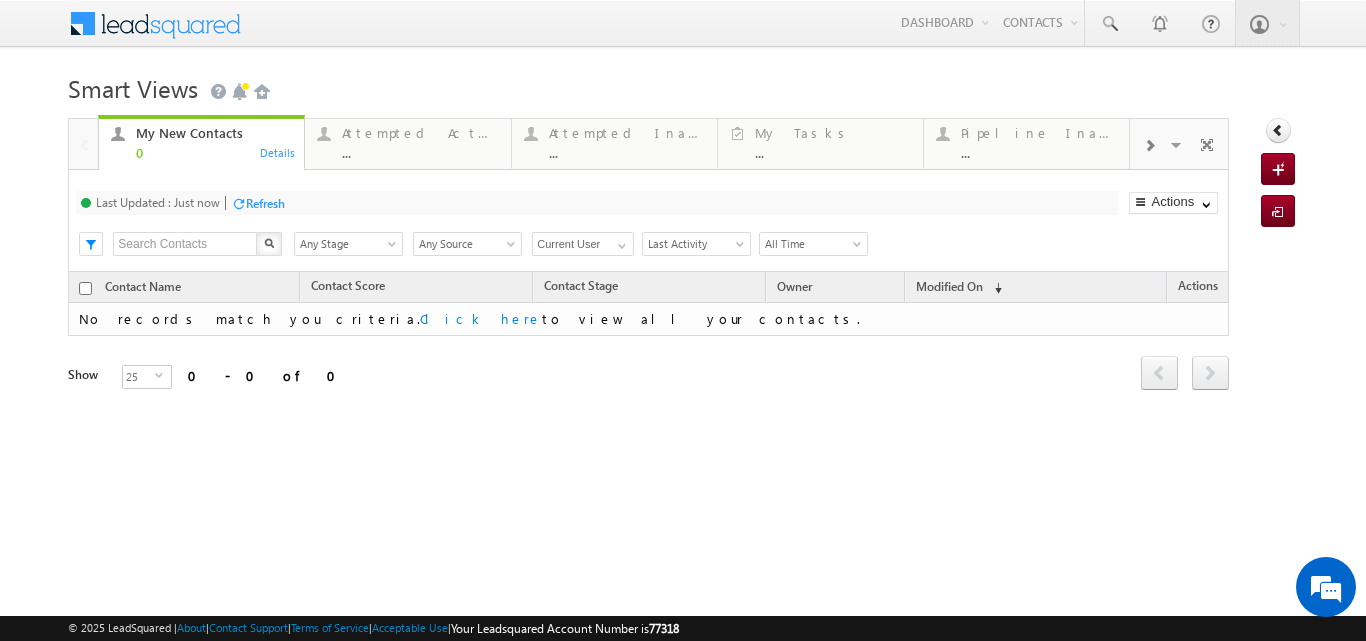 click at bounding box center (1149, 146) 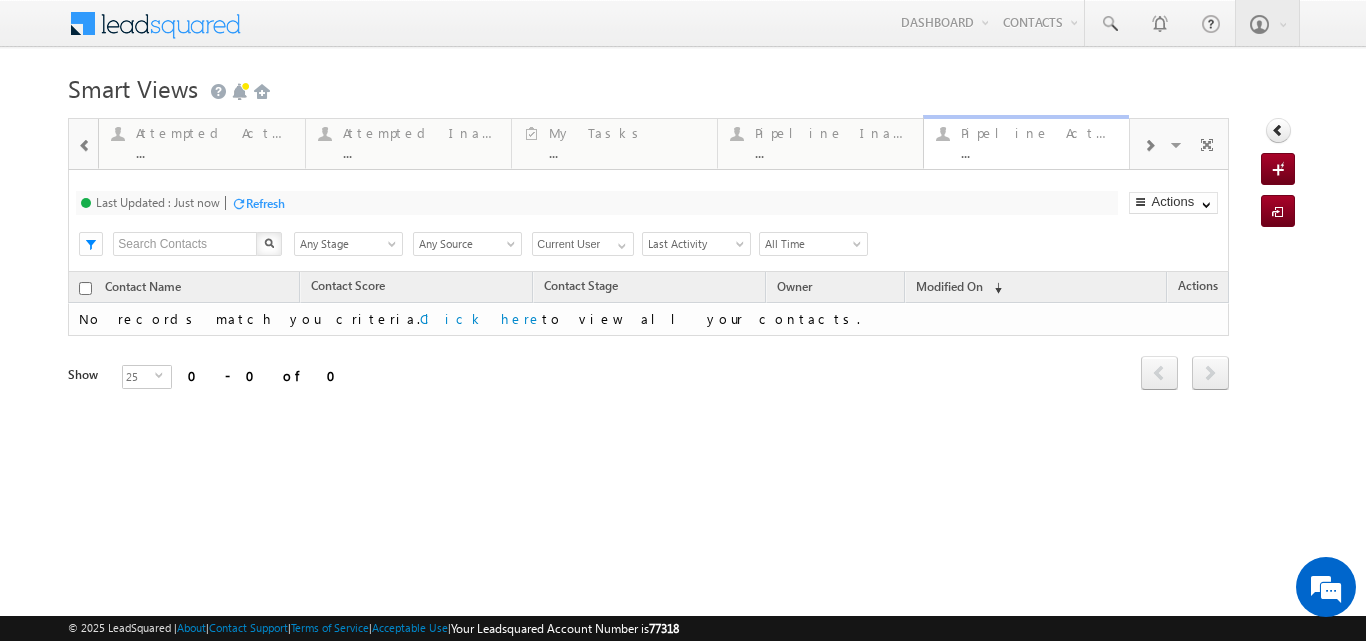 click on "Pipeline Active ..." at bounding box center (1039, 140) 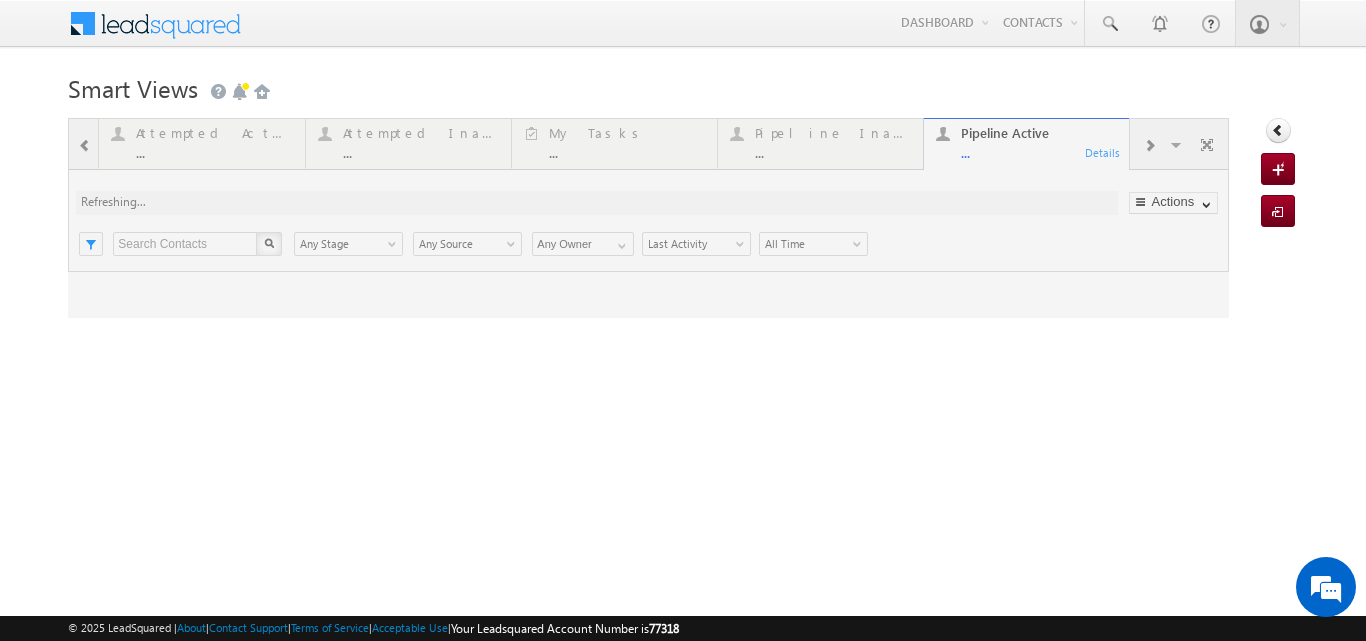 scroll, scrollTop: 0, scrollLeft: 0, axis: both 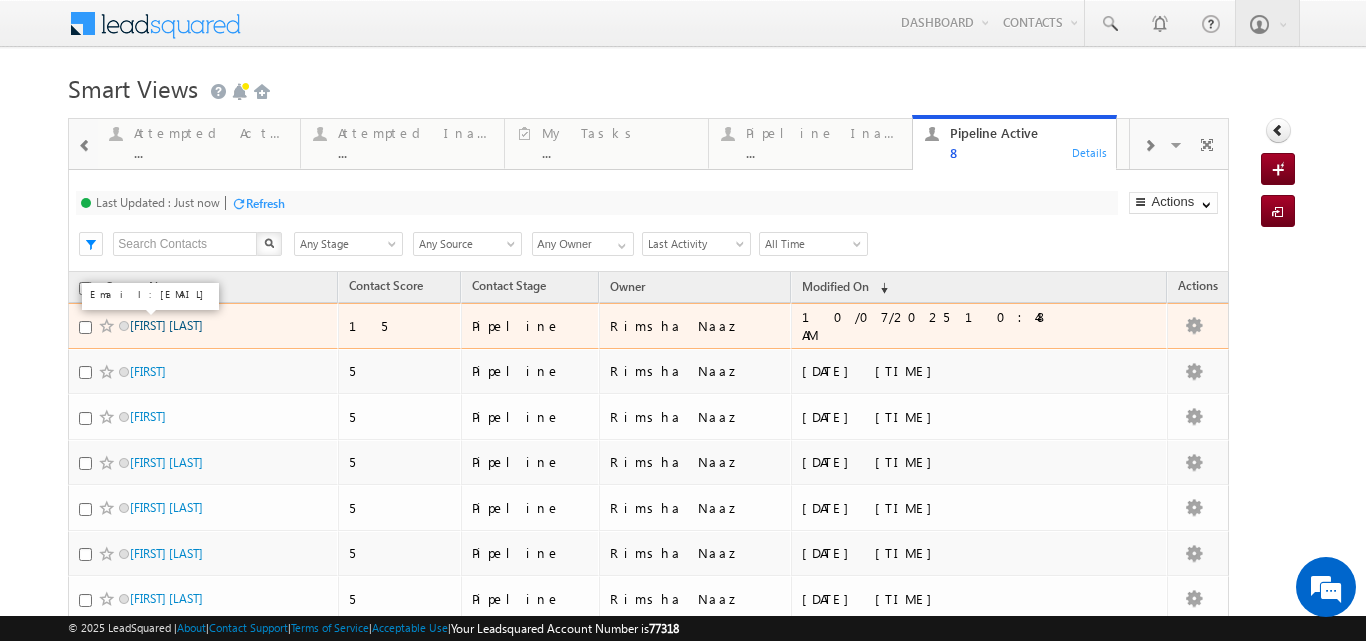click on "[FIRST] [LAST]" at bounding box center [166, 325] 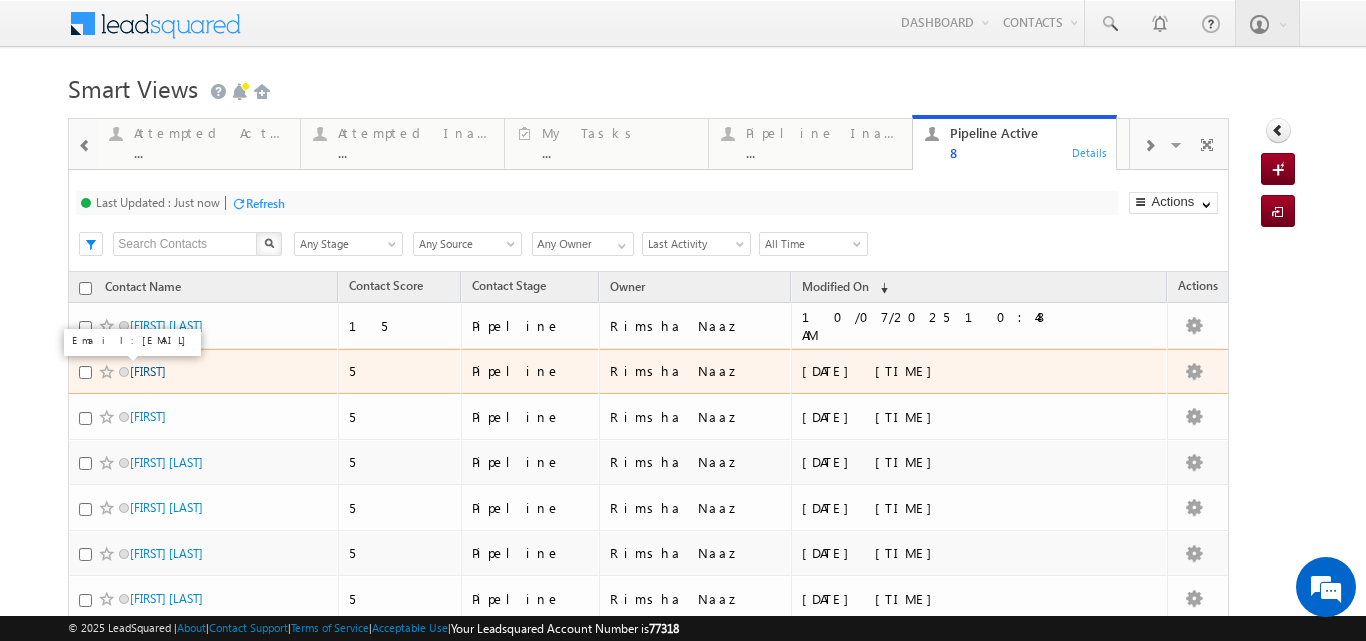 click on "sara" at bounding box center (148, 371) 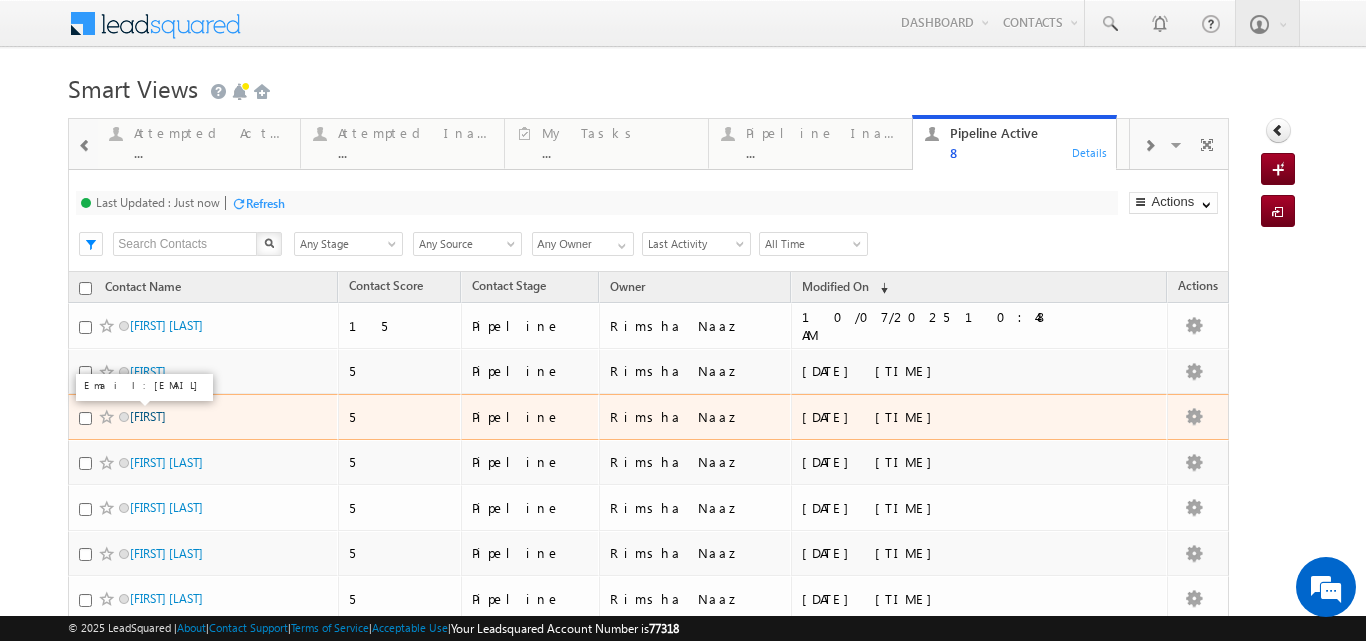 click on "[LAST]" at bounding box center [148, 416] 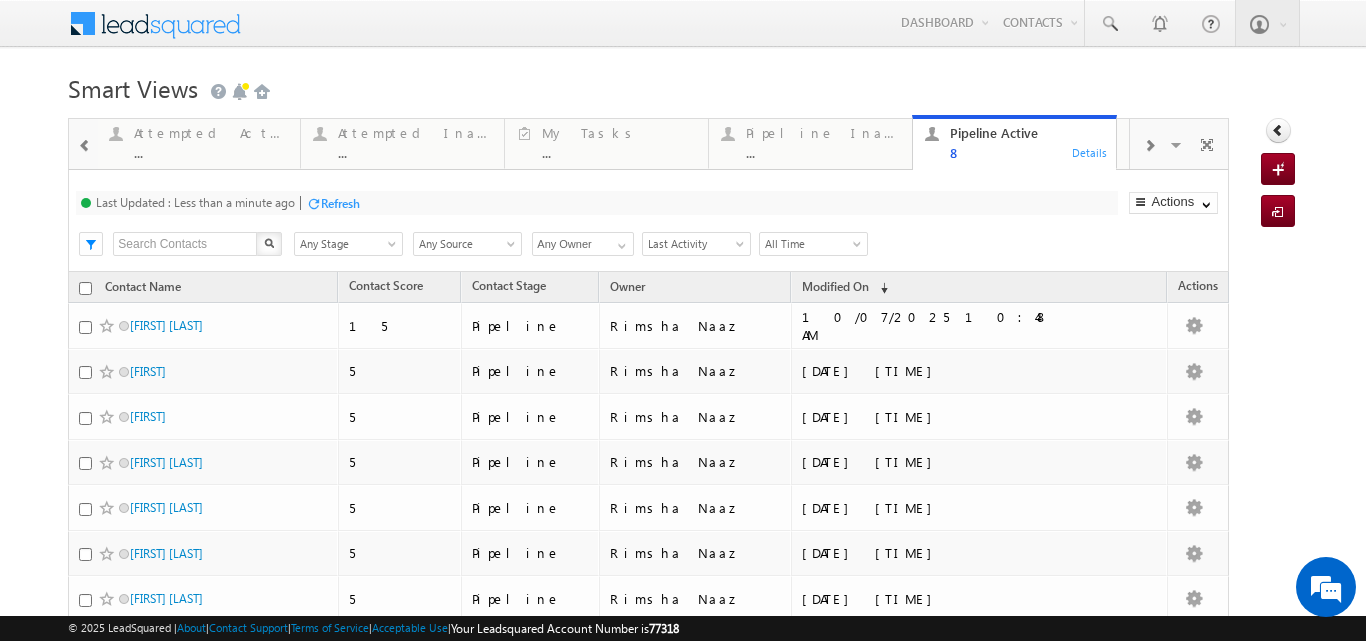 click on "Refresh" at bounding box center (340, 203) 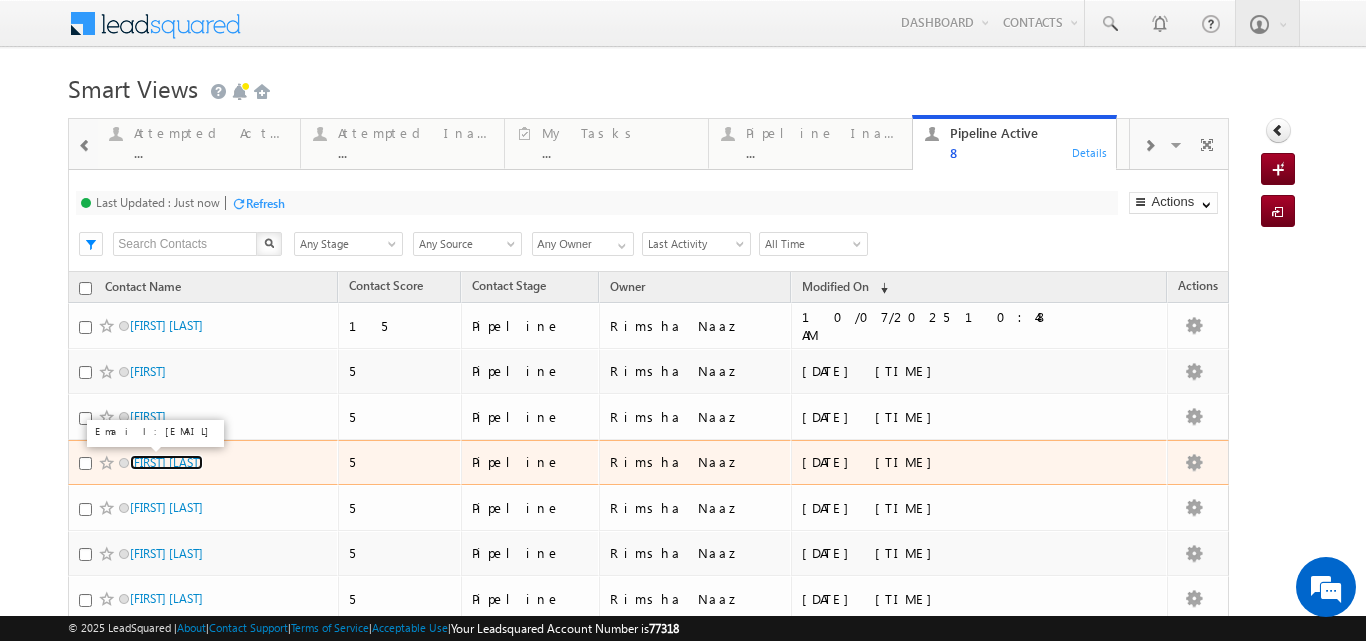 click on "Bikash Kumar khuntia" at bounding box center (166, 462) 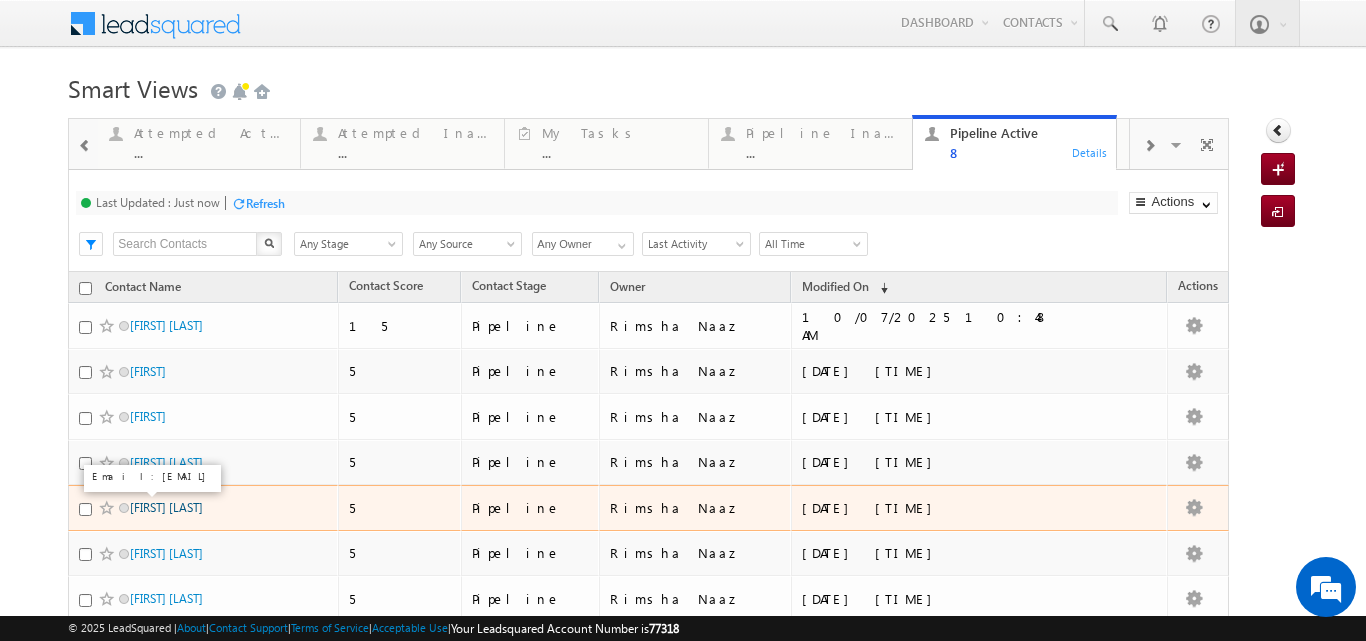 click on "Farhan Khan" at bounding box center (166, 507) 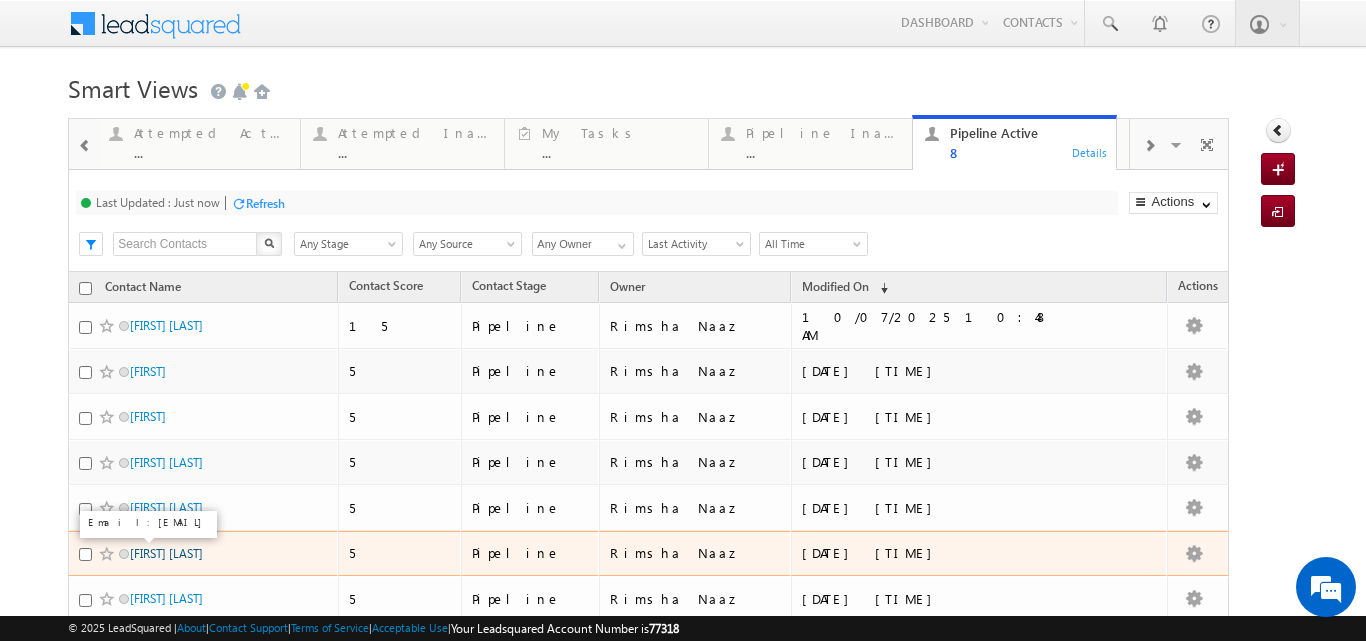 click on "Rahul Samal" at bounding box center [166, 553] 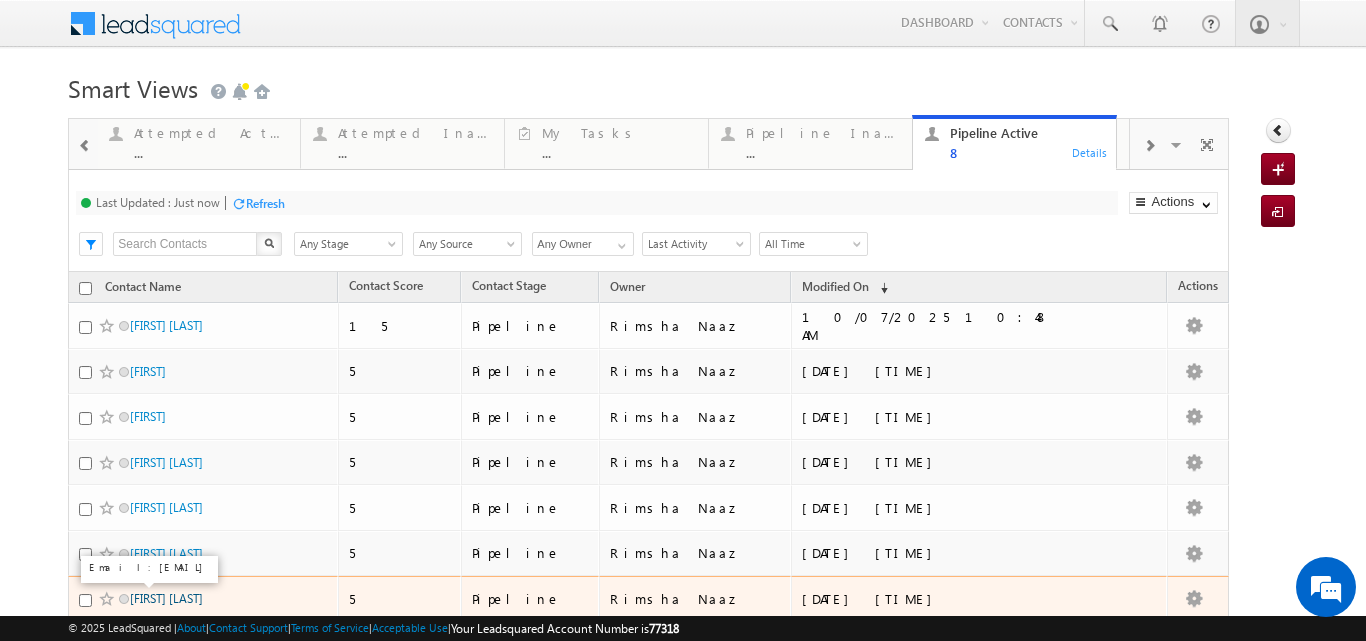 click on "Sfm Imran" at bounding box center (166, 598) 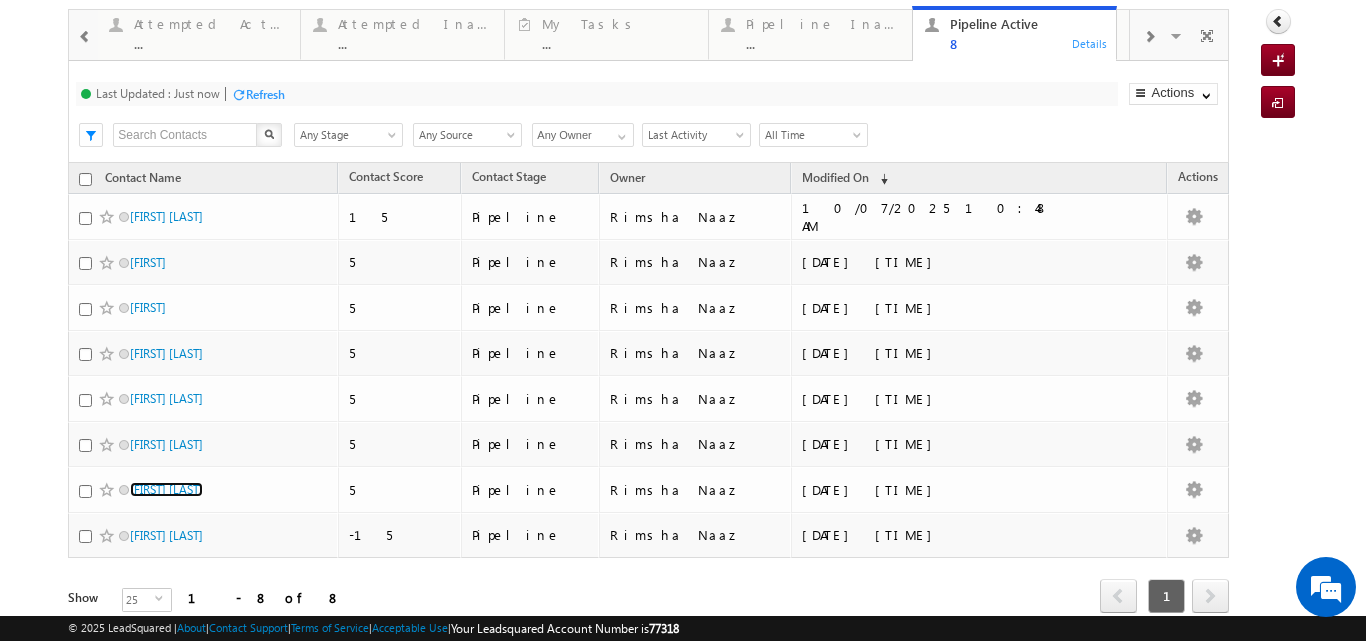 scroll, scrollTop: 187, scrollLeft: 0, axis: vertical 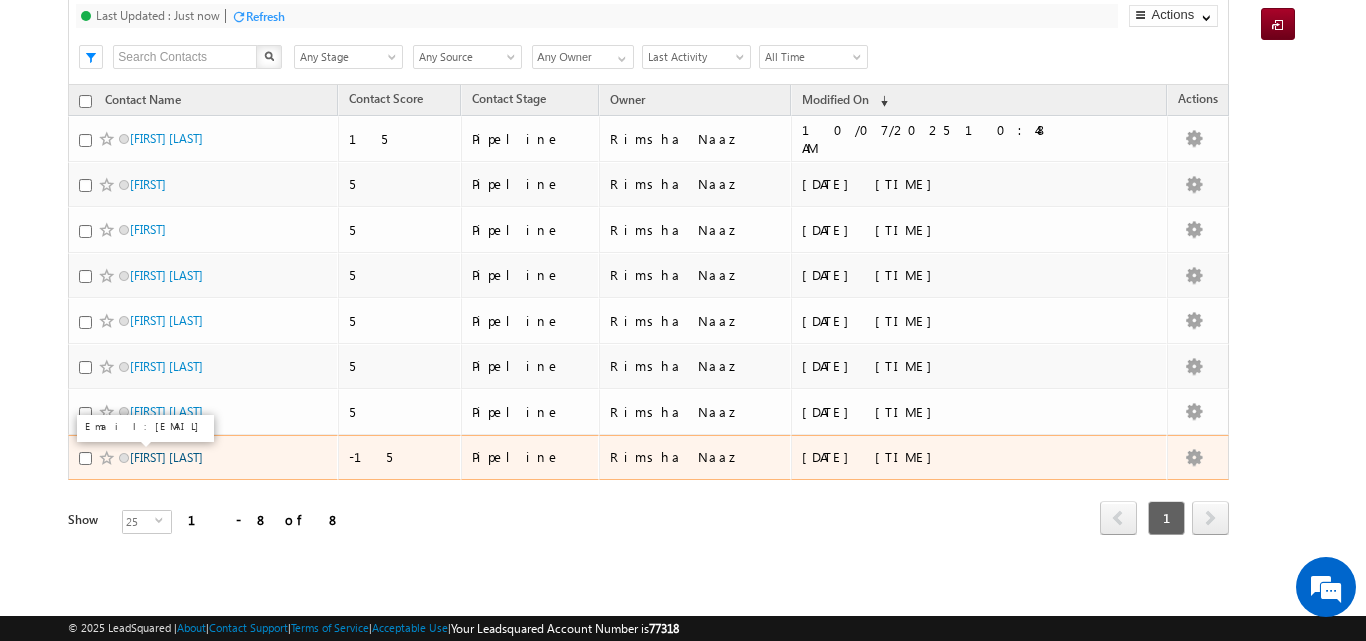 click on "Amlan Mitra" at bounding box center [166, 457] 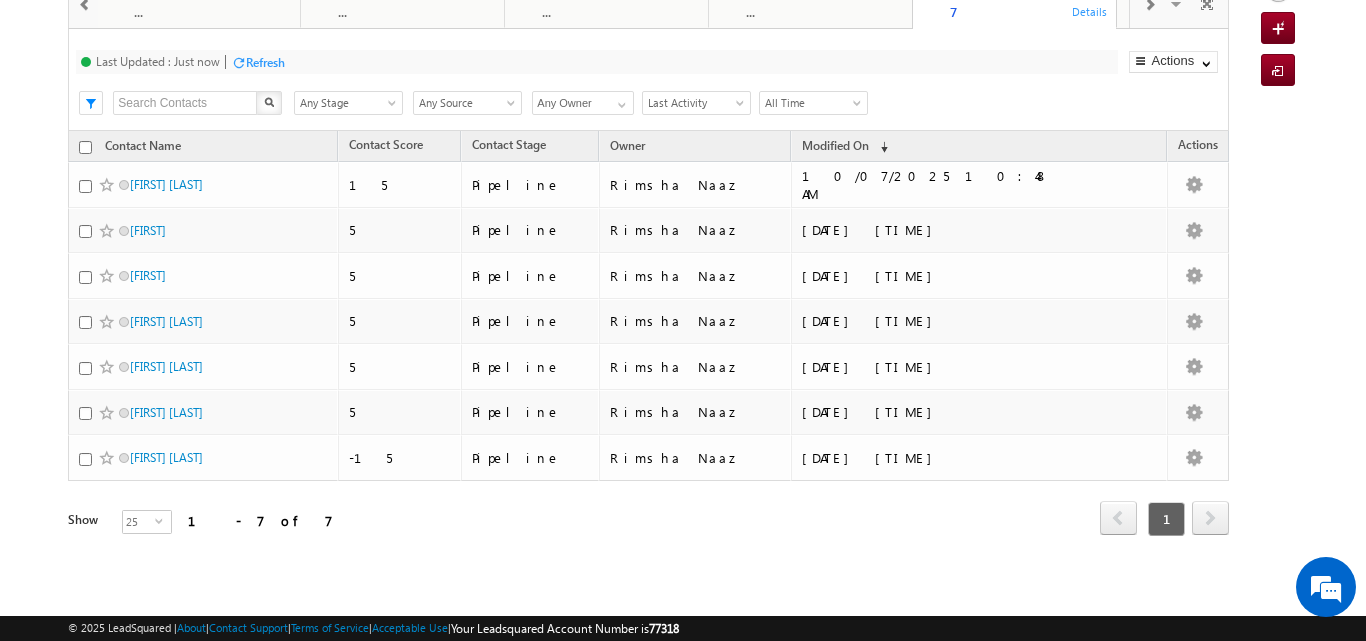 scroll, scrollTop: 0, scrollLeft: 0, axis: both 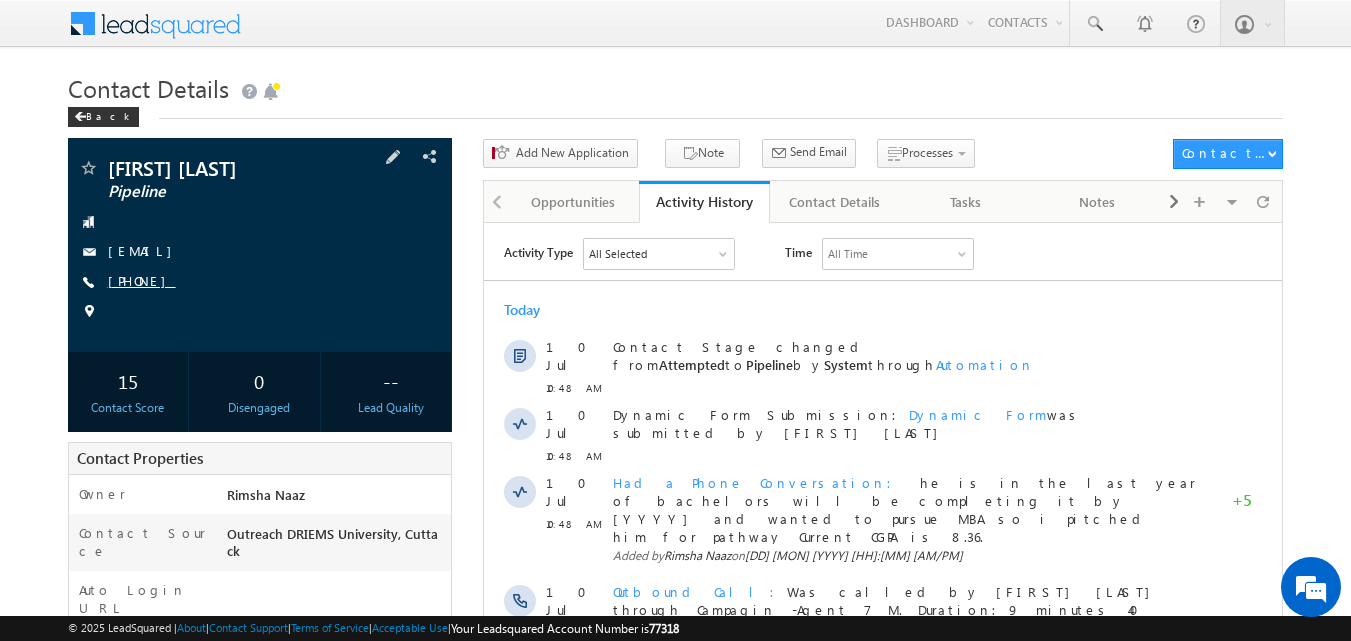 drag, startPoint x: 139, startPoint y: 279, endPoint x: 204, endPoint y: 279, distance: 65 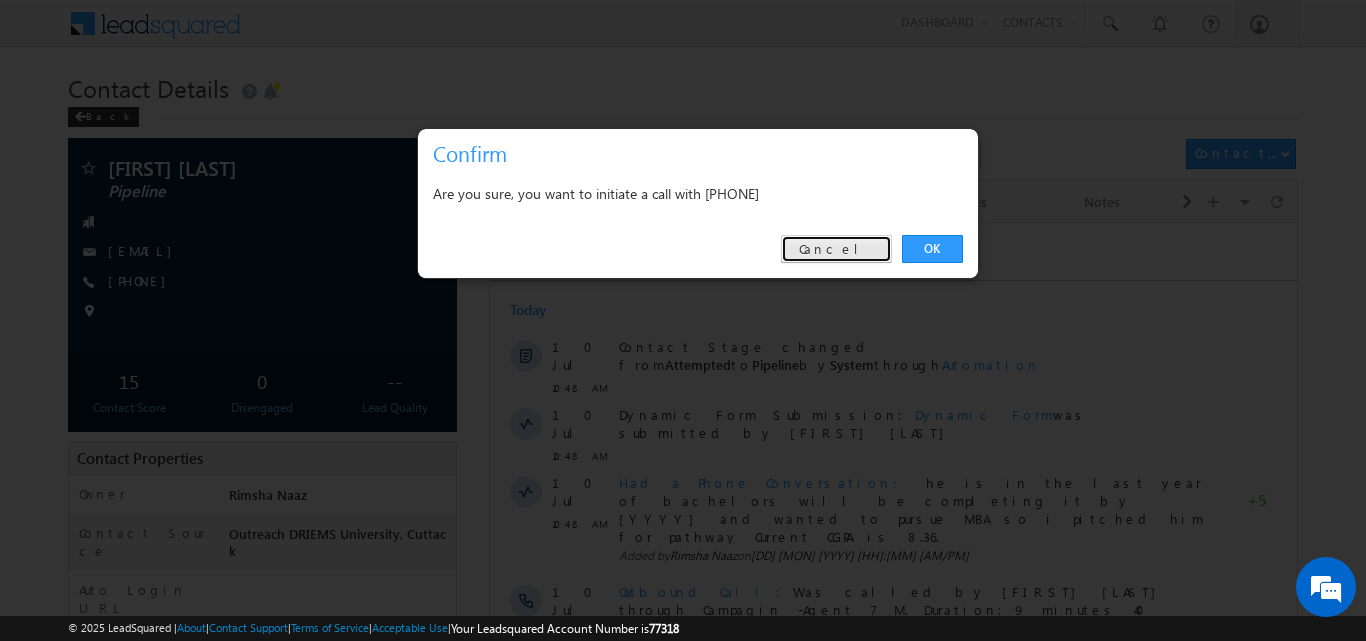 click on "Cancel" at bounding box center [836, 249] 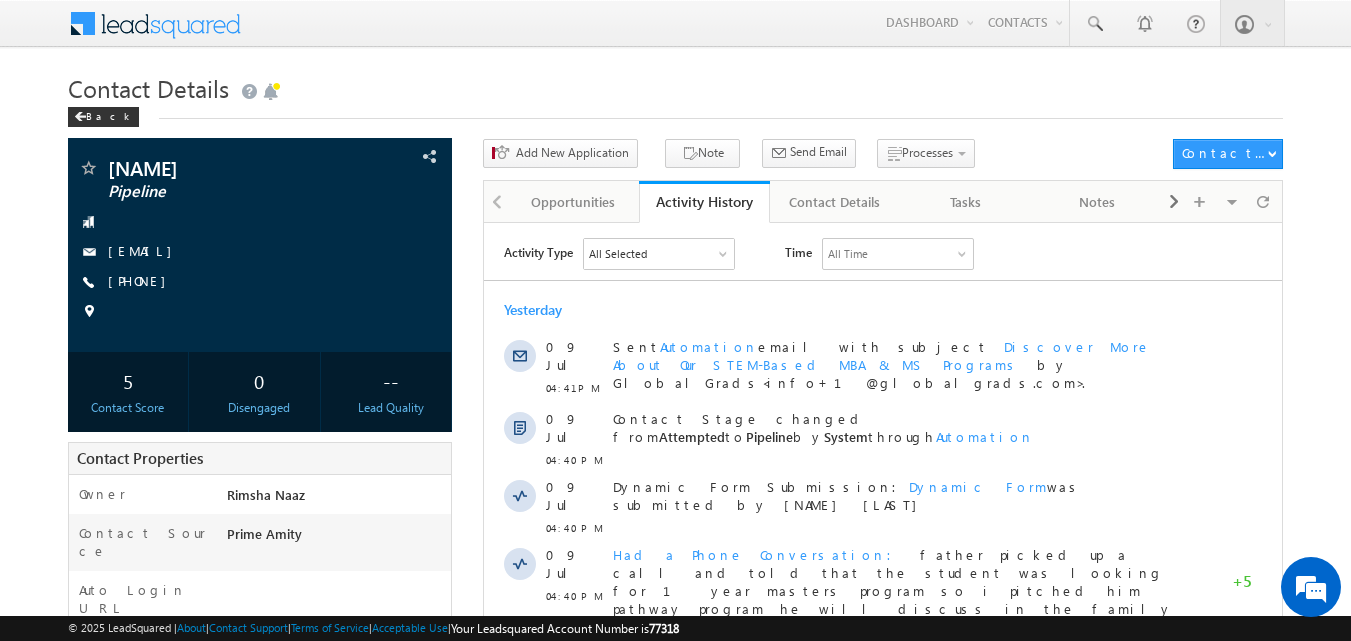 scroll, scrollTop: 0, scrollLeft: 0, axis: both 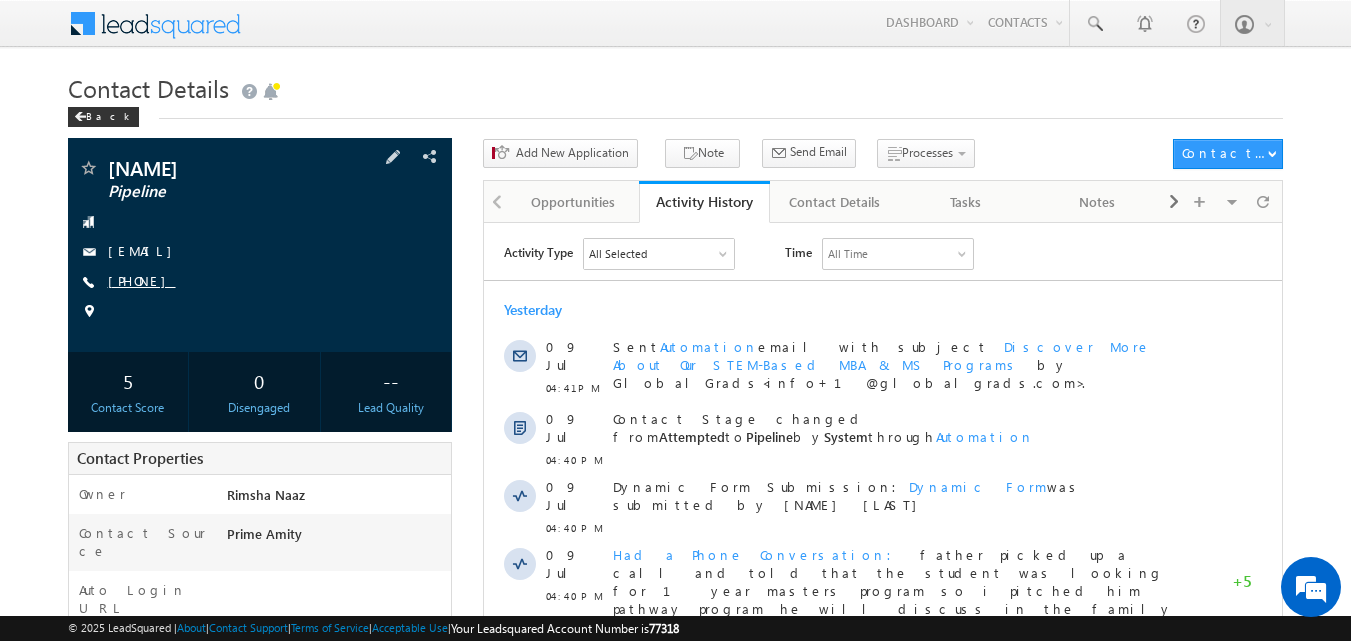 copy on "9654912526" 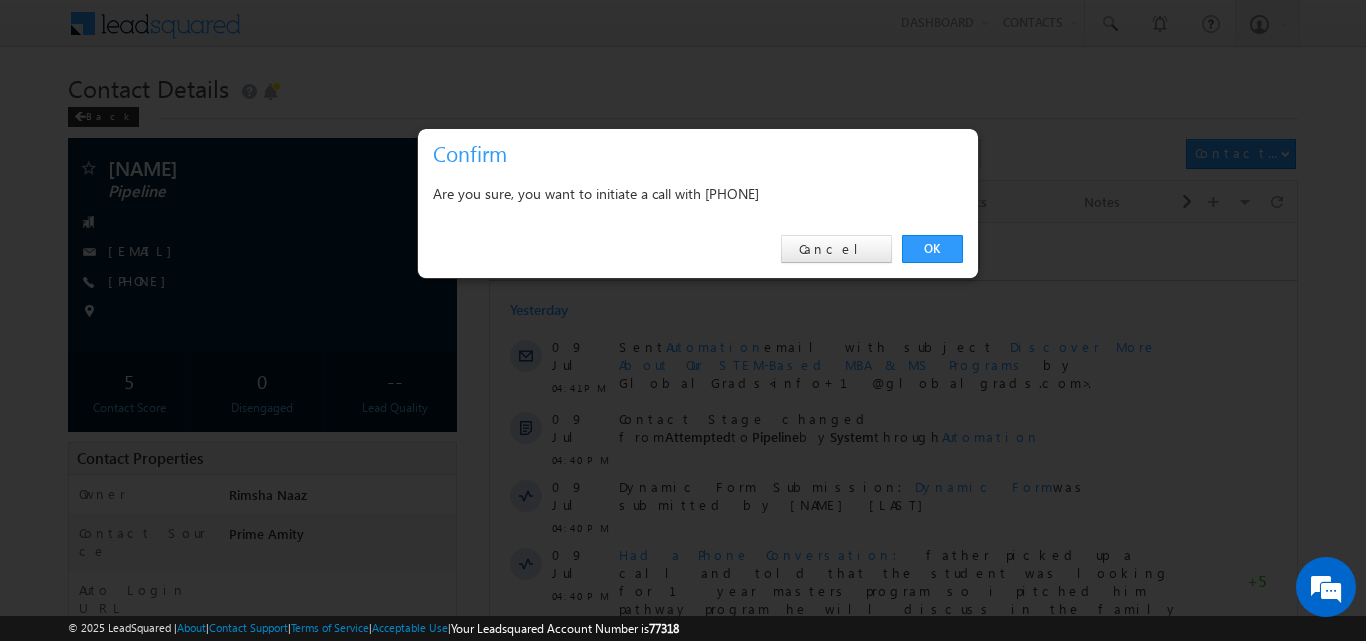 click on "OK Cancel" at bounding box center [698, 249] 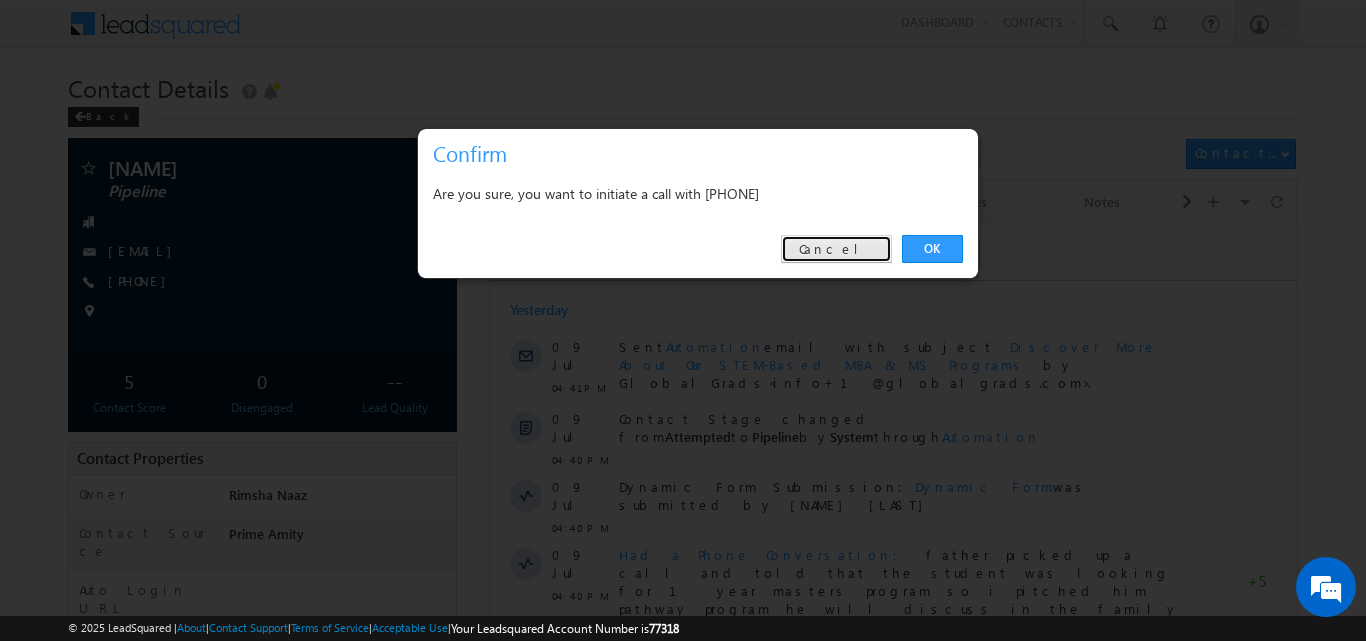 click on "Cancel" at bounding box center [836, 249] 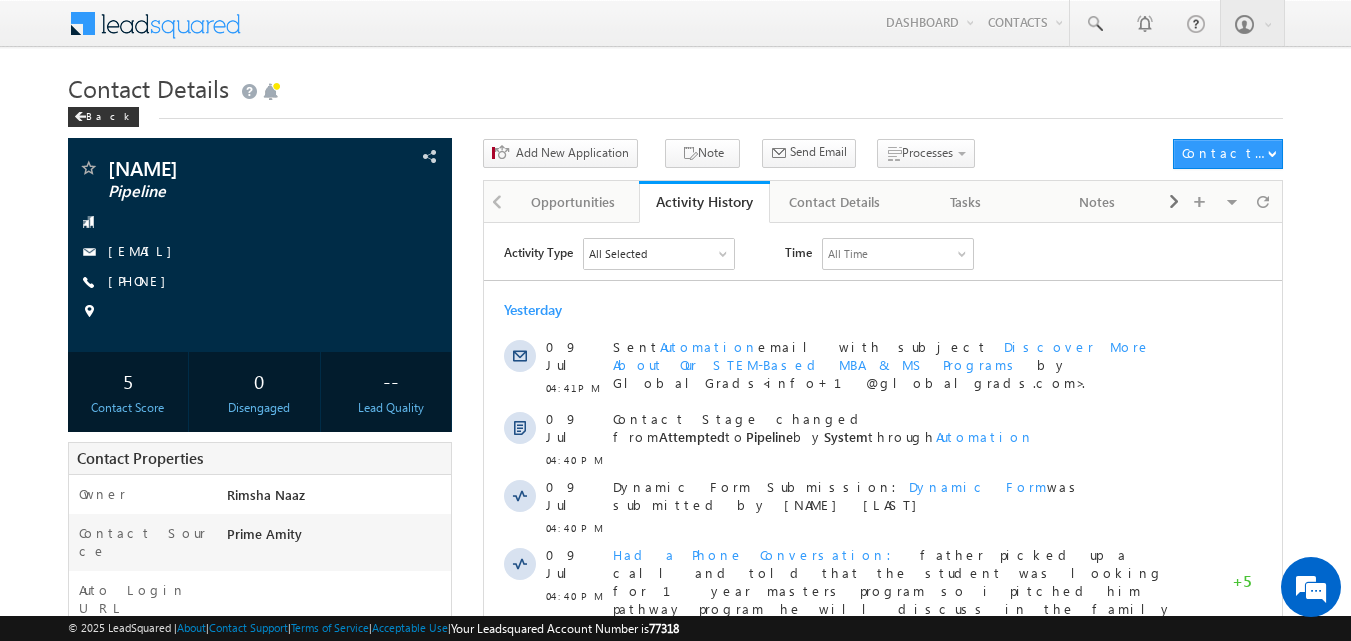 click on "Contact Details" at bounding box center (676, 86) 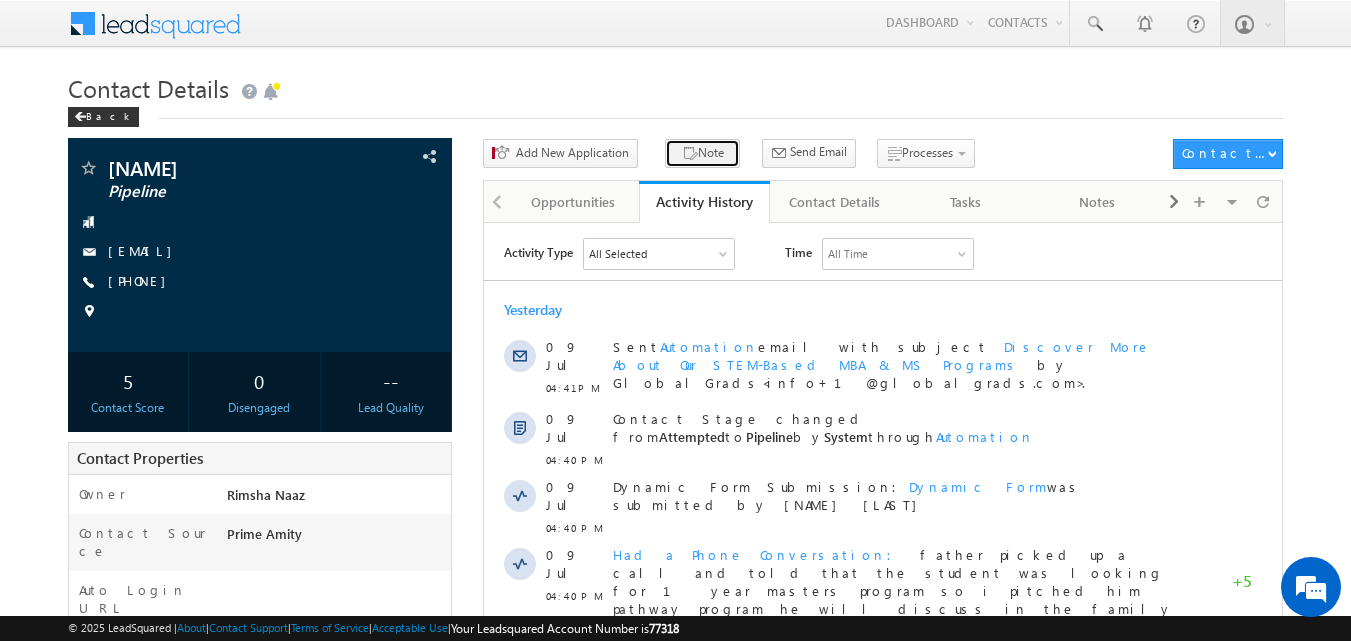 click on "Note" at bounding box center [702, 153] 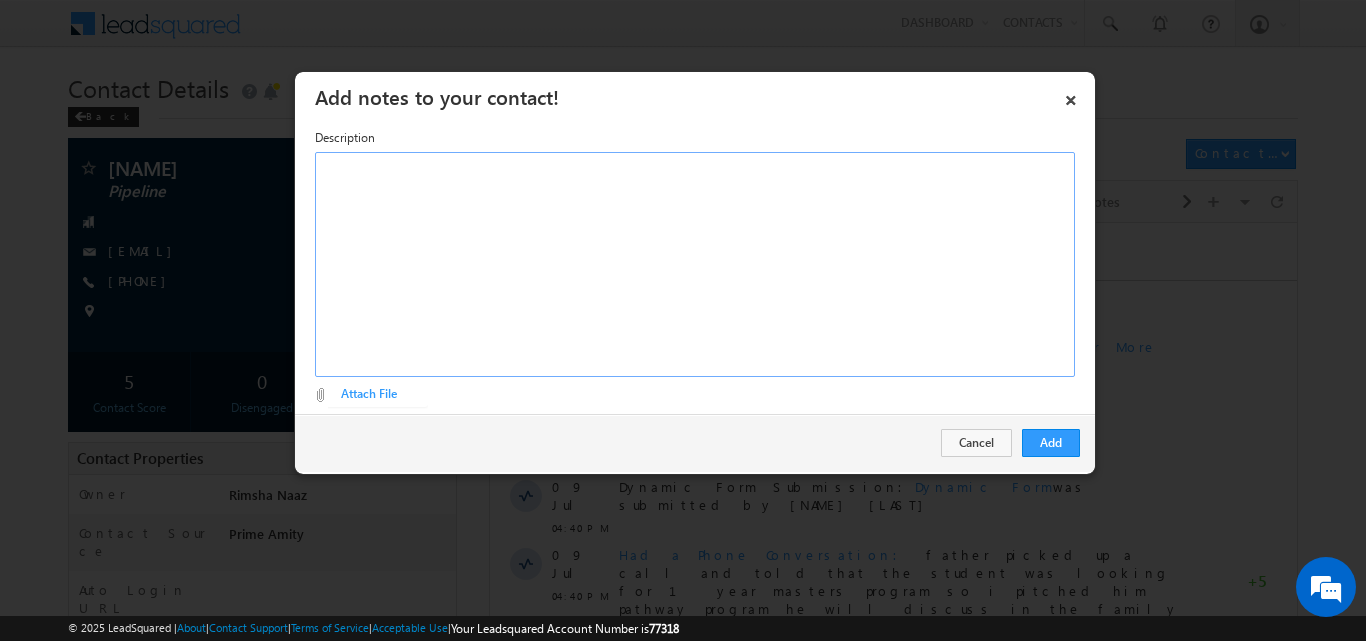 click at bounding box center (695, 264) 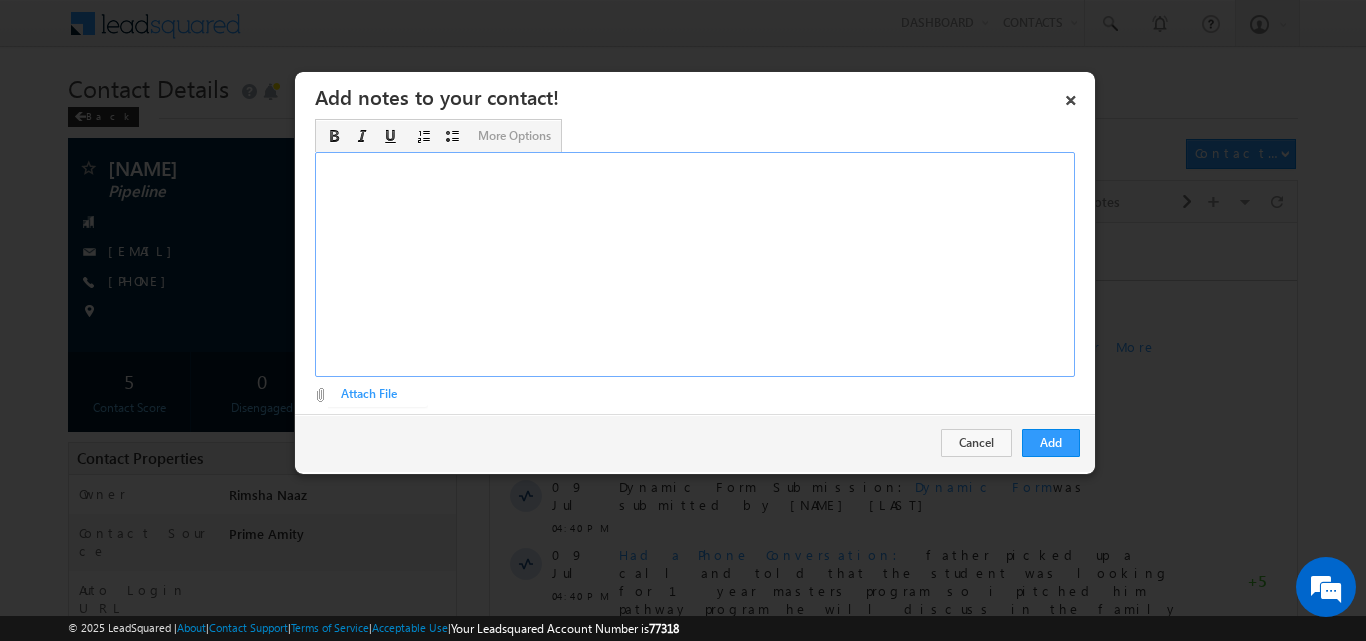 type 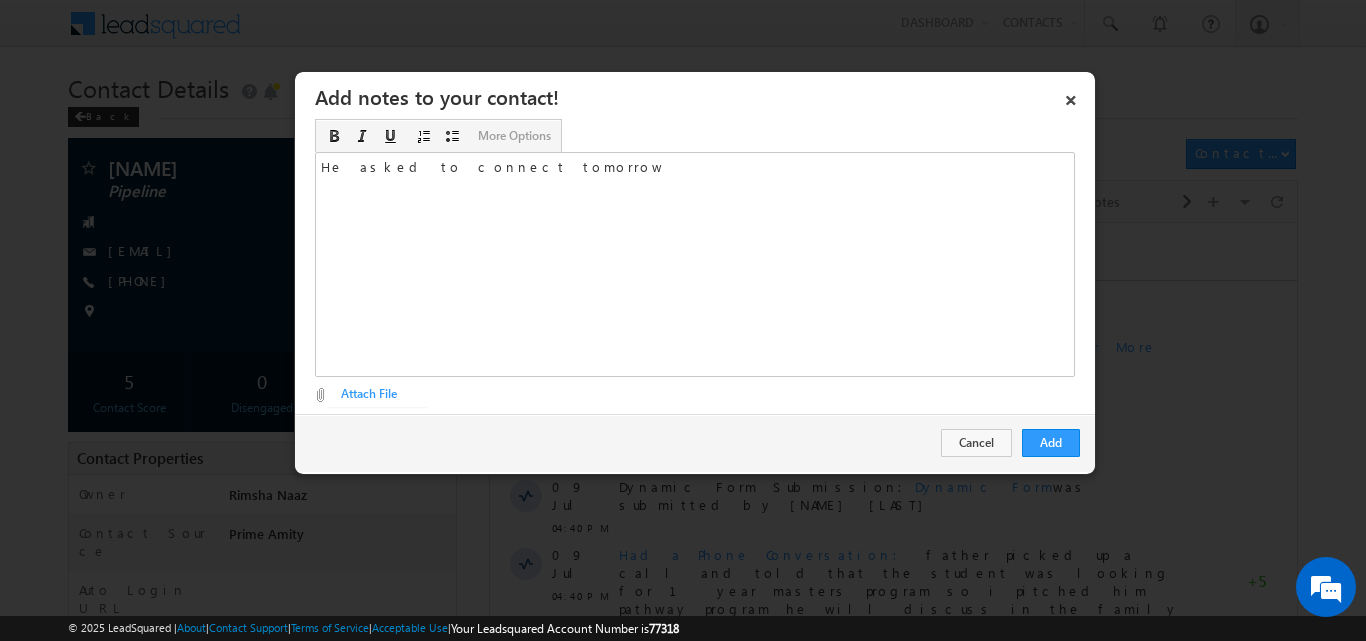 click on "Add
Cancel" at bounding box center [695, 443] 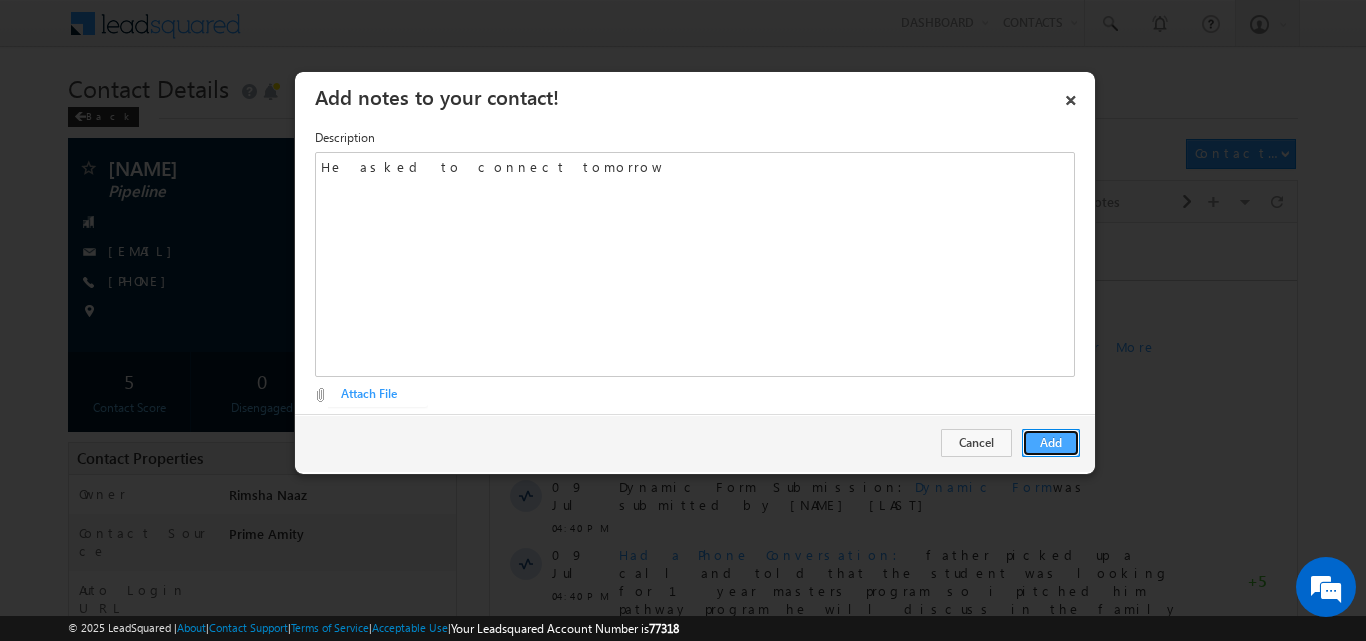 click on "Add" at bounding box center (1051, 443) 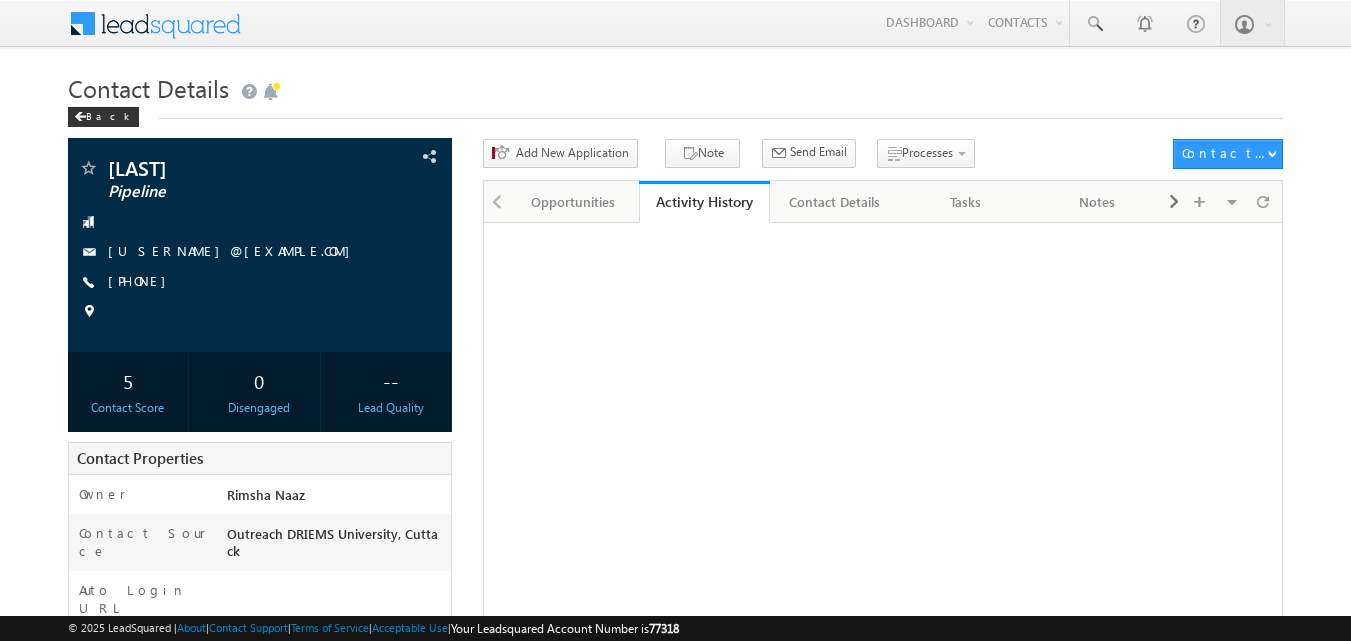 click on "[PHONE]" at bounding box center [142, 280] 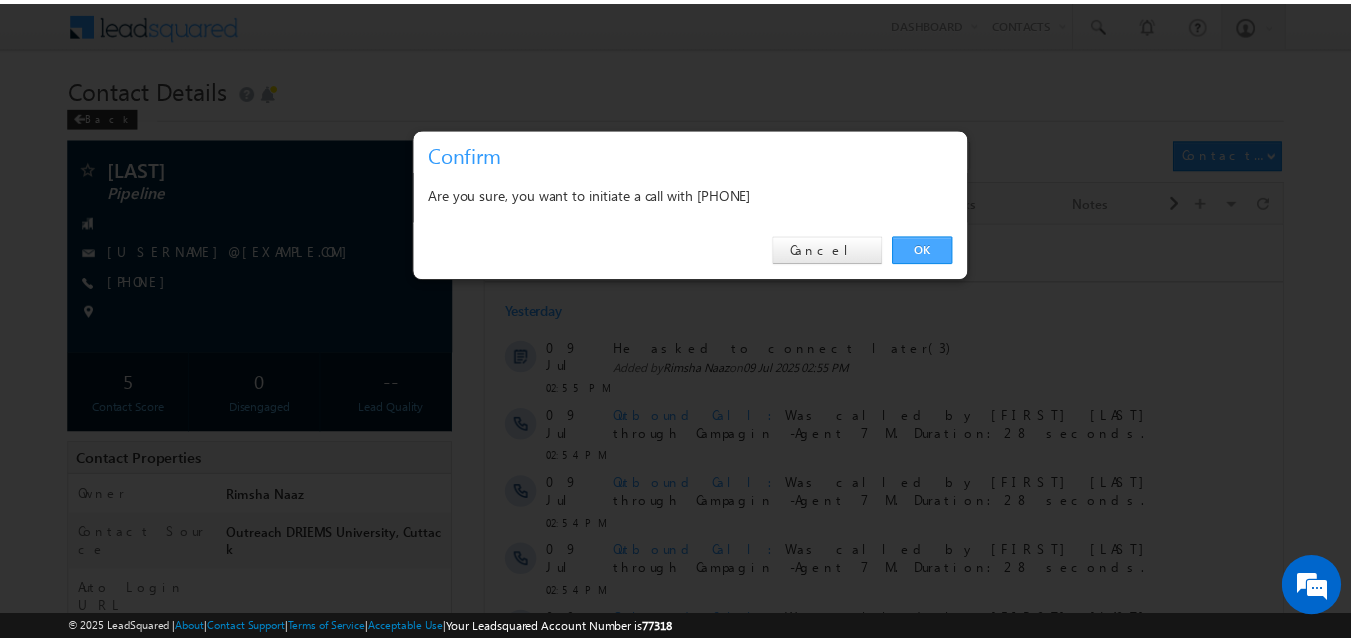 scroll, scrollTop: 0, scrollLeft: 0, axis: both 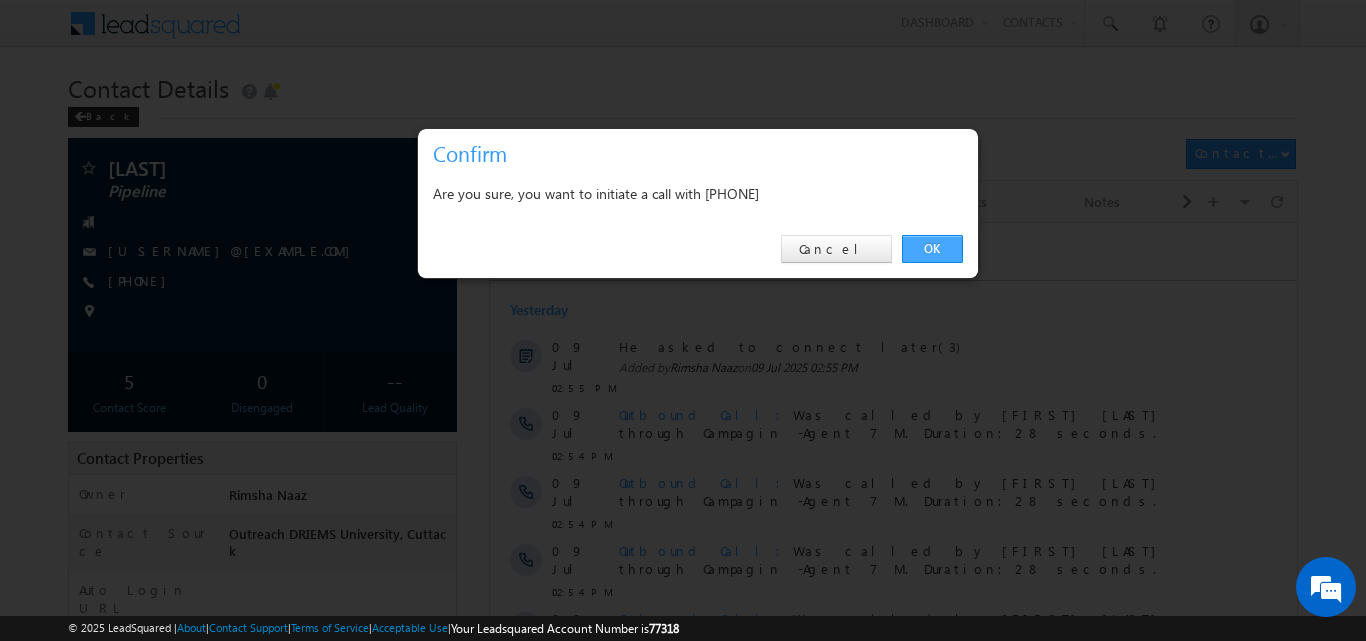 click on "OK" at bounding box center [932, 249] 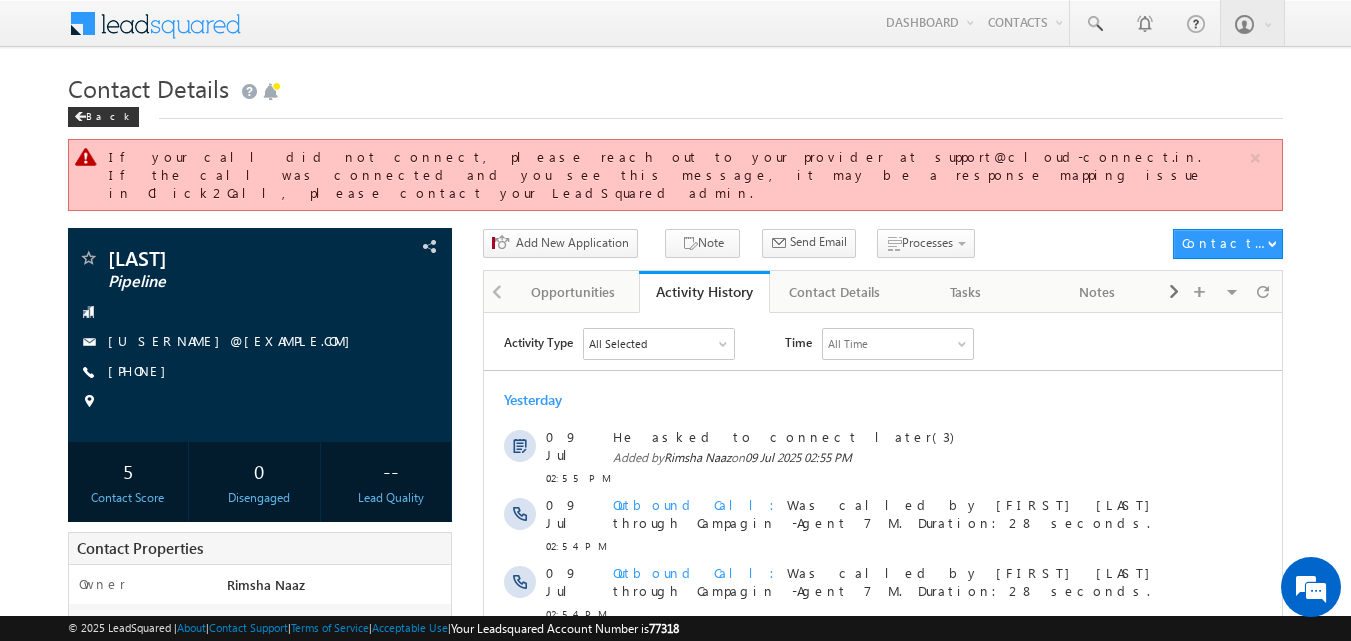 scroll, scrollTop: 0, scrollLeft: 0, axis: both 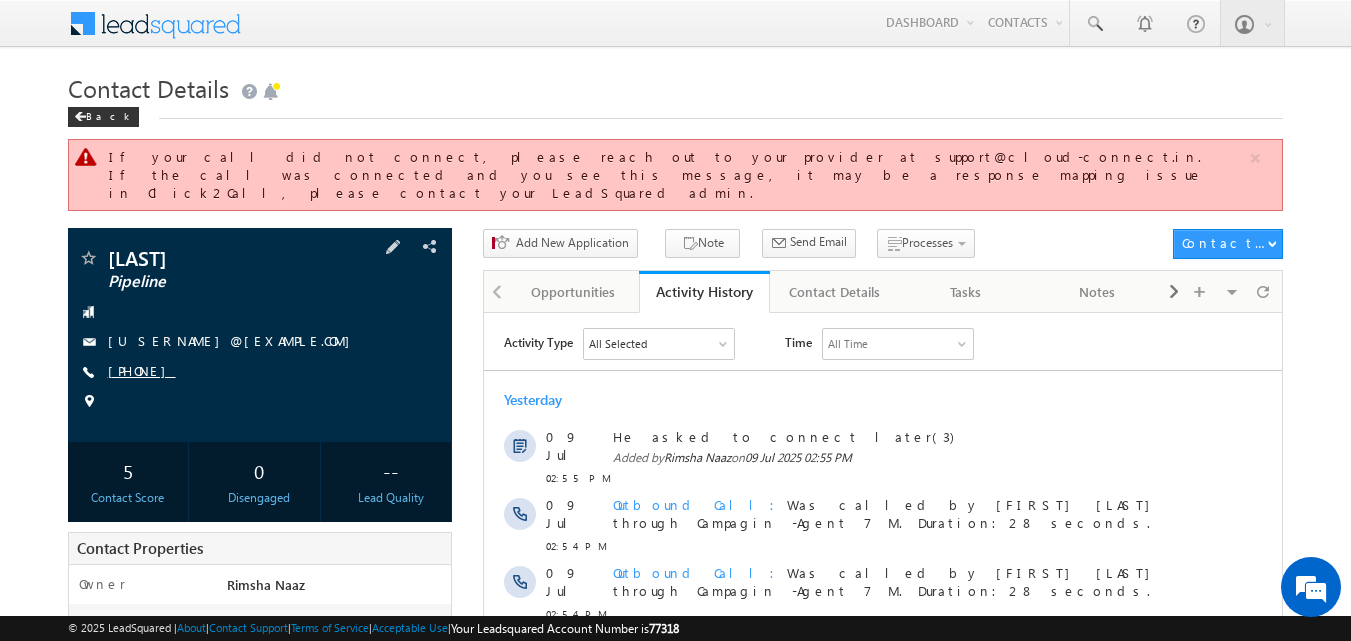 copy on "[PHONE]" 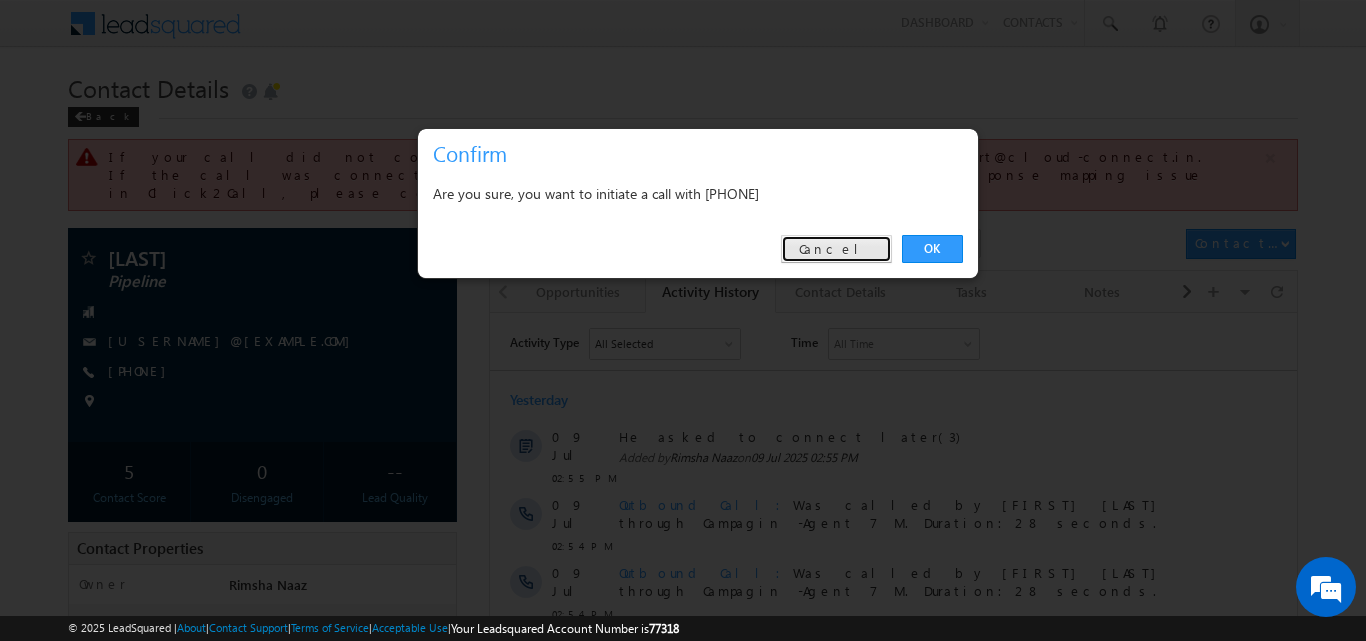 click on "Cancel" at bounding box center (836, 249) 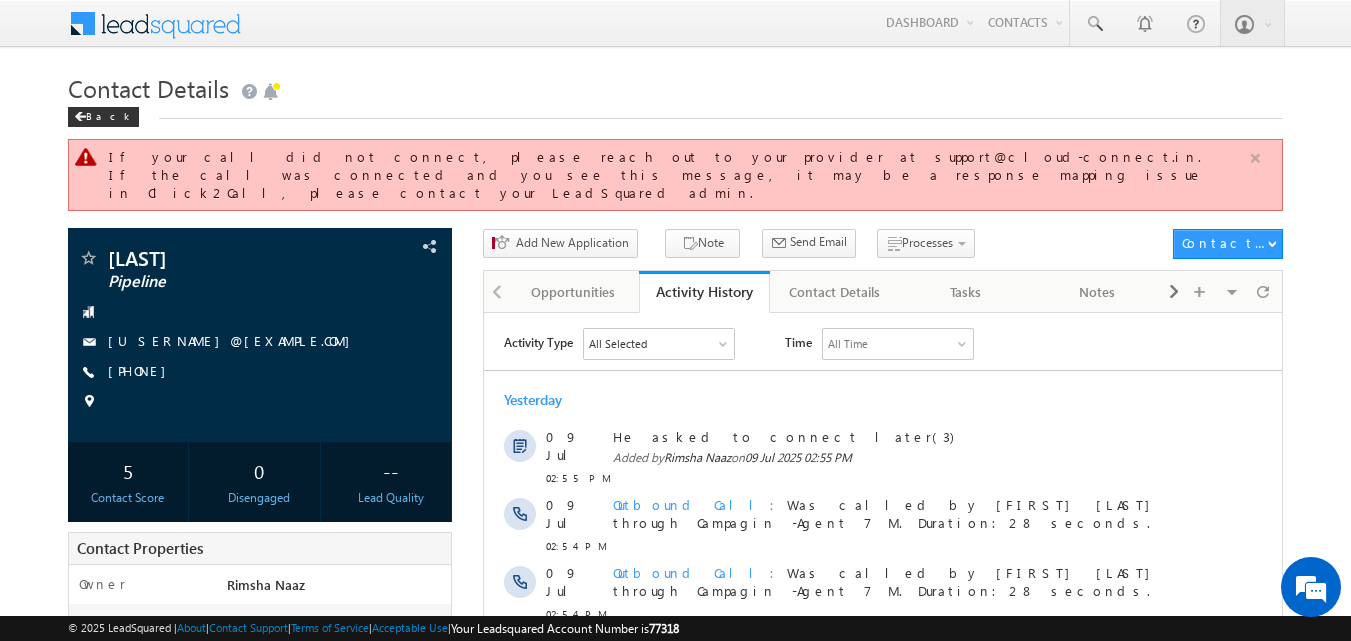 click at bounding box center [1255, 158] 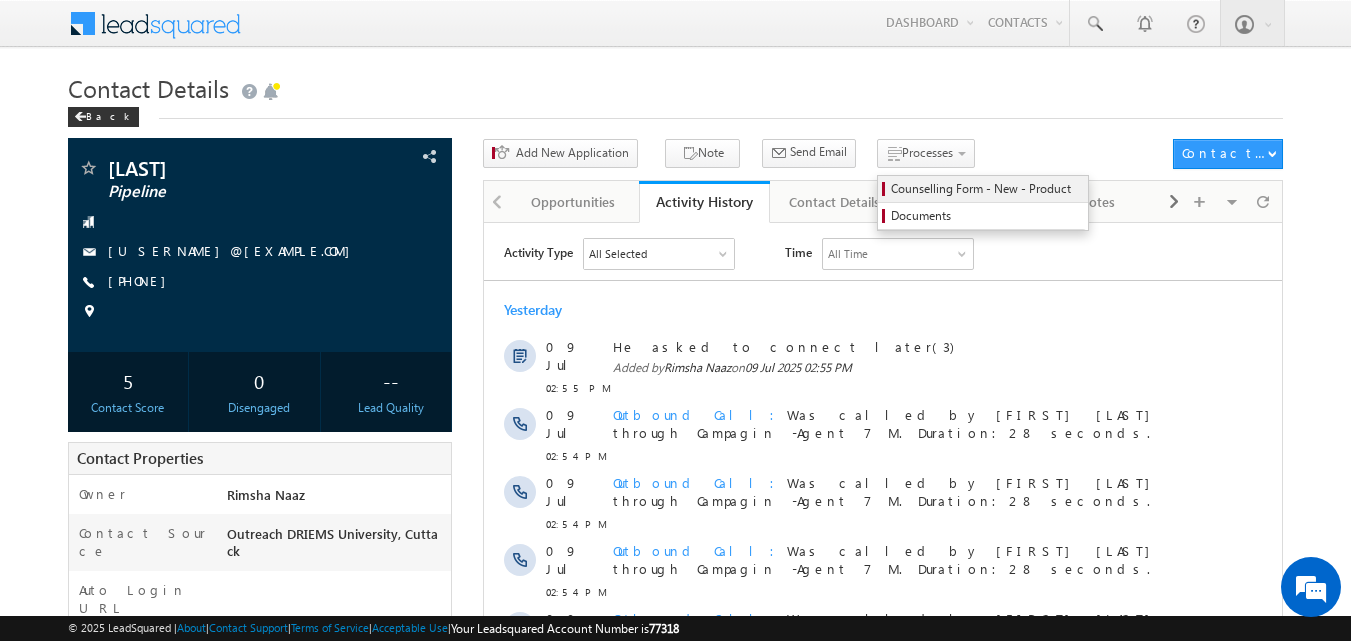 click on "Counselling Form - New - Product" at bounding box center [986, 189] 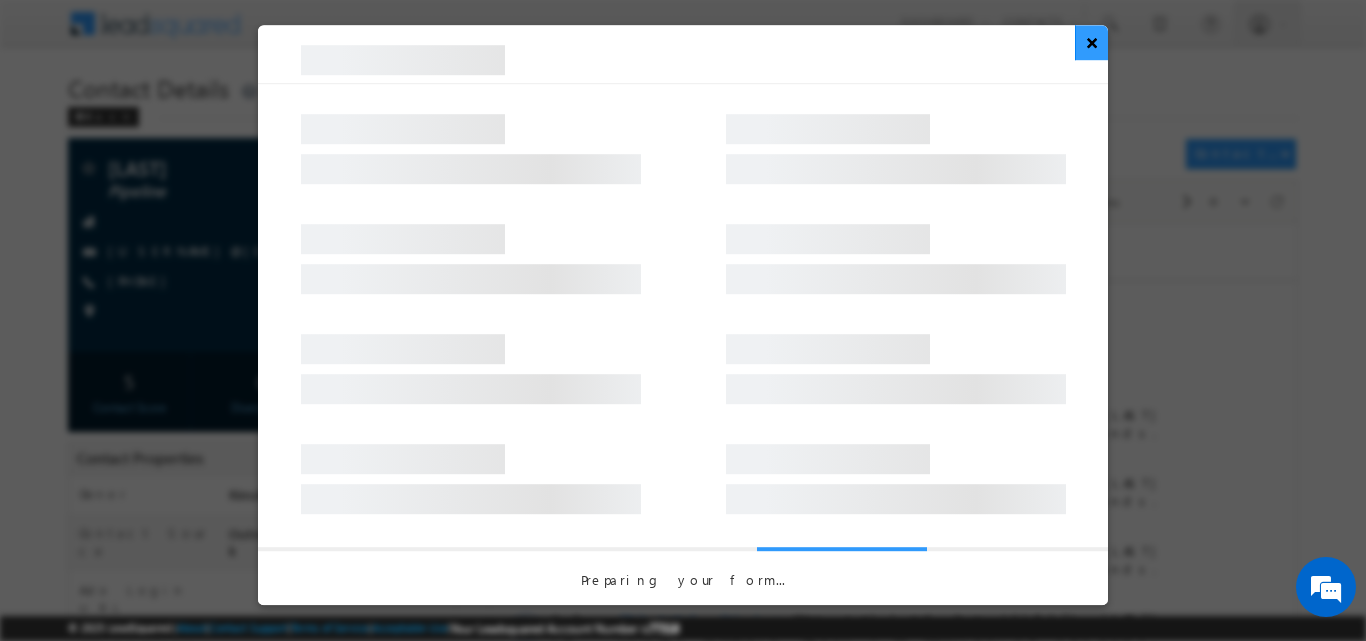 click on "×" at bounding box center (1091, 42) 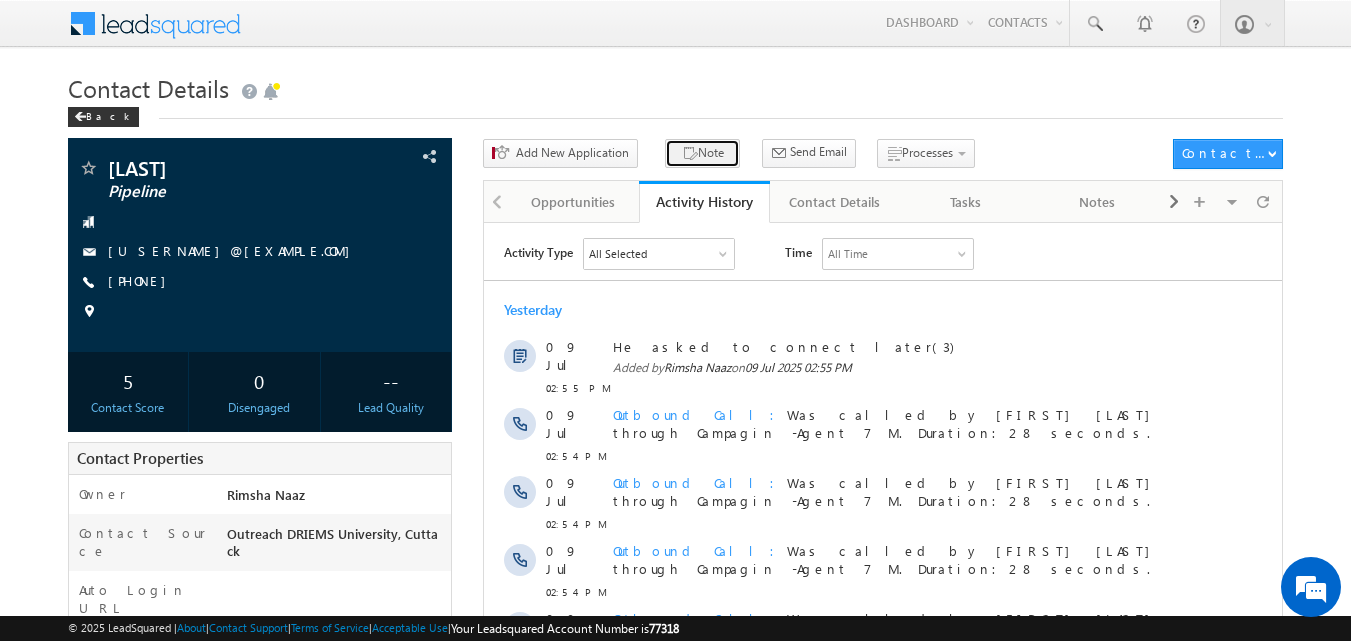 click on "Note" at bounding box center [702, 153] 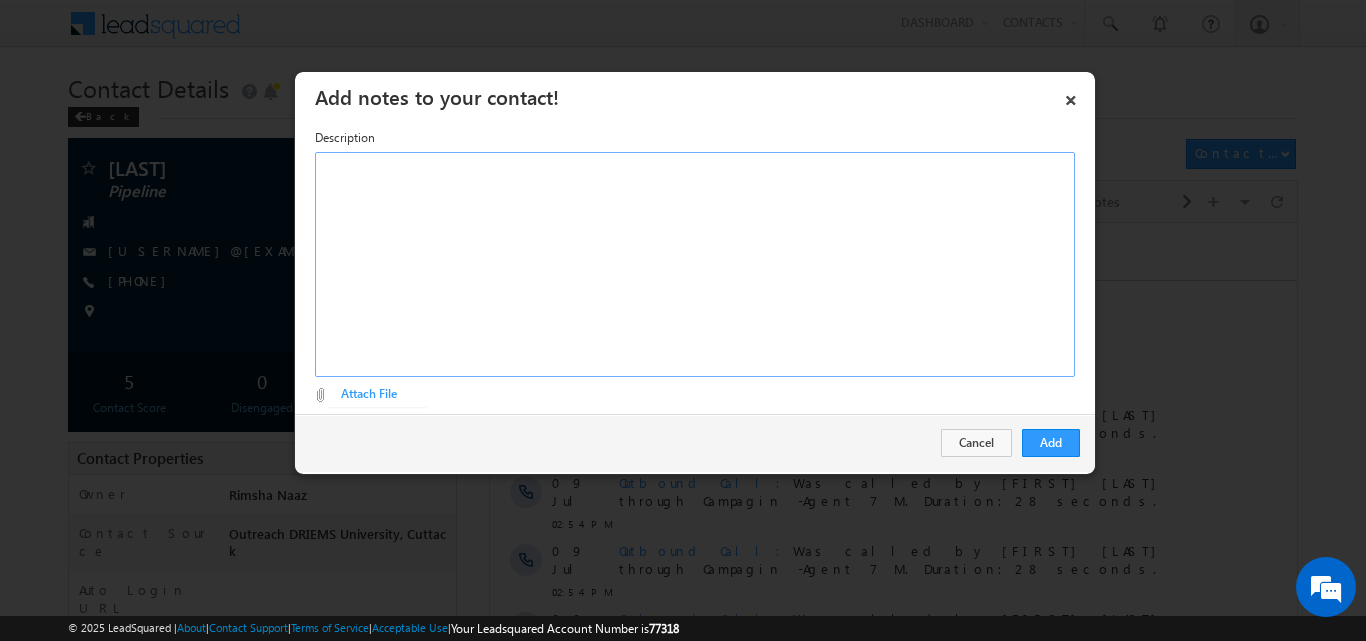 click at bounding box center [695, 264] 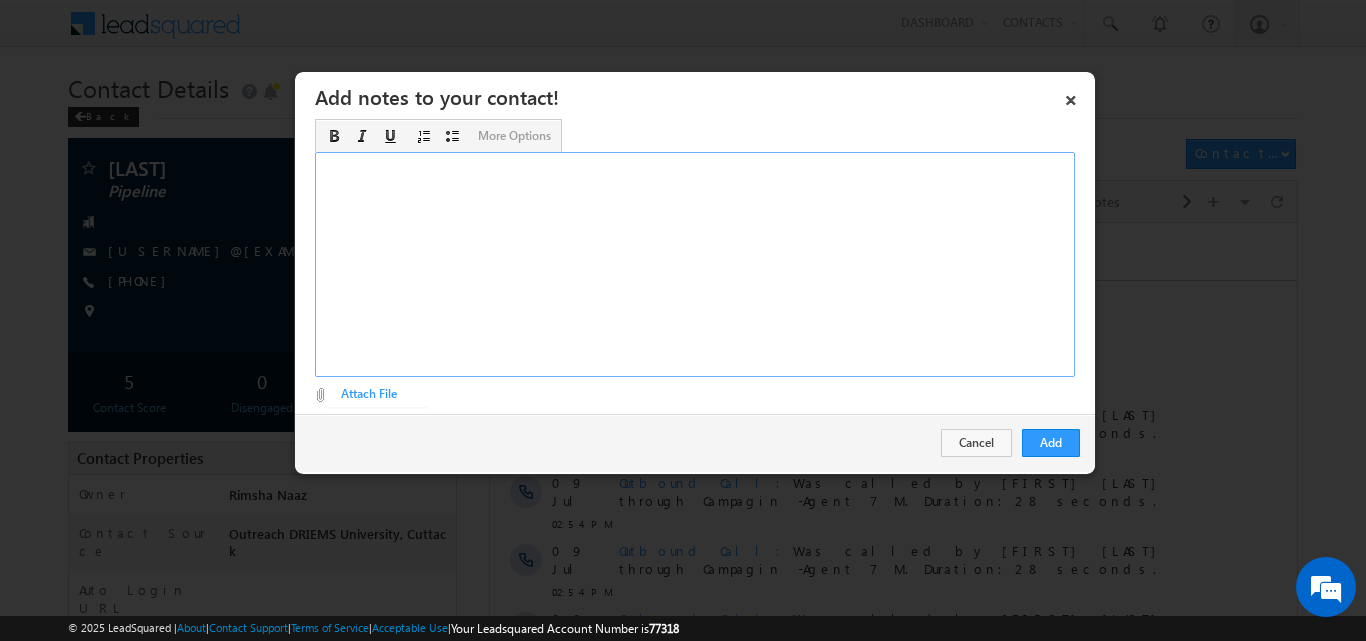 type 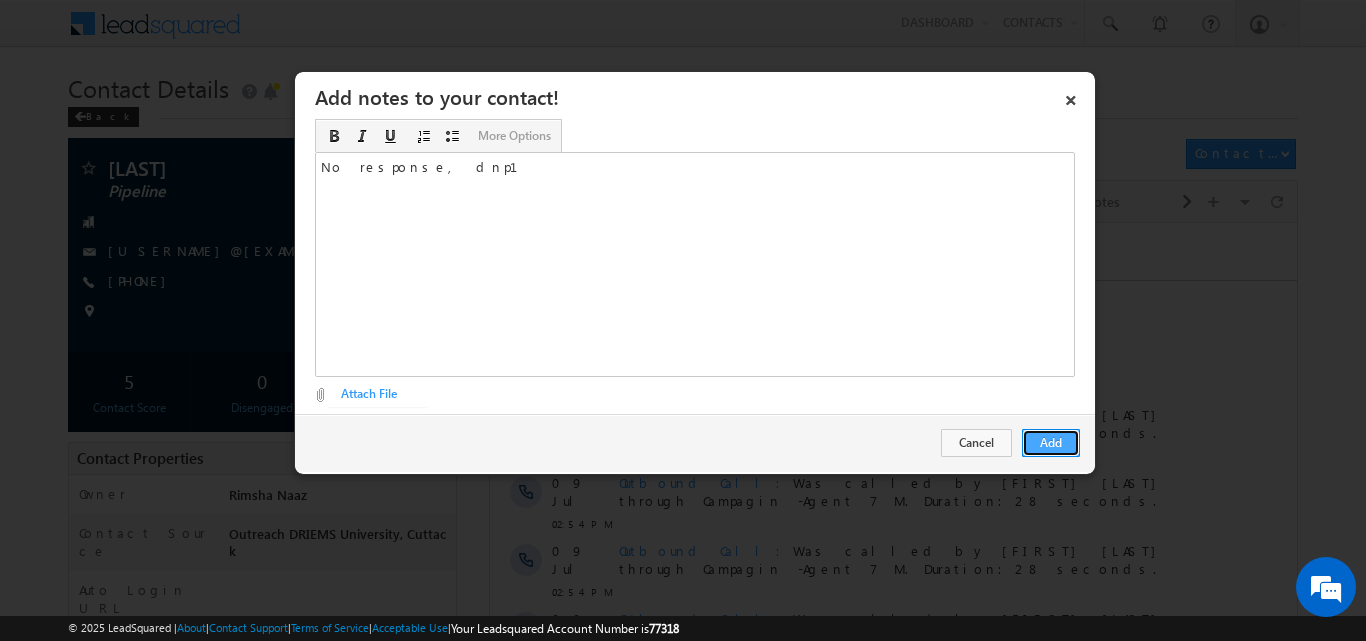 click on "Add" at bounding box center [1051, 443] 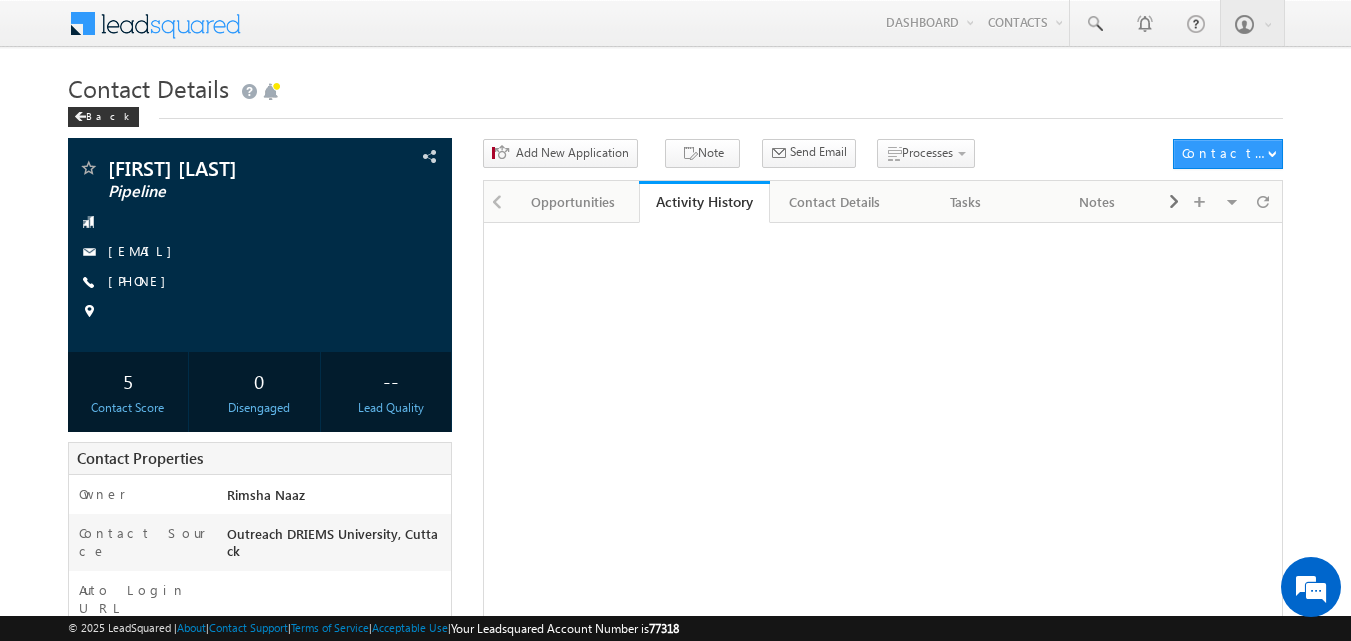 scroll, scrollTop: 0, scrollLeft: 0, axis: both 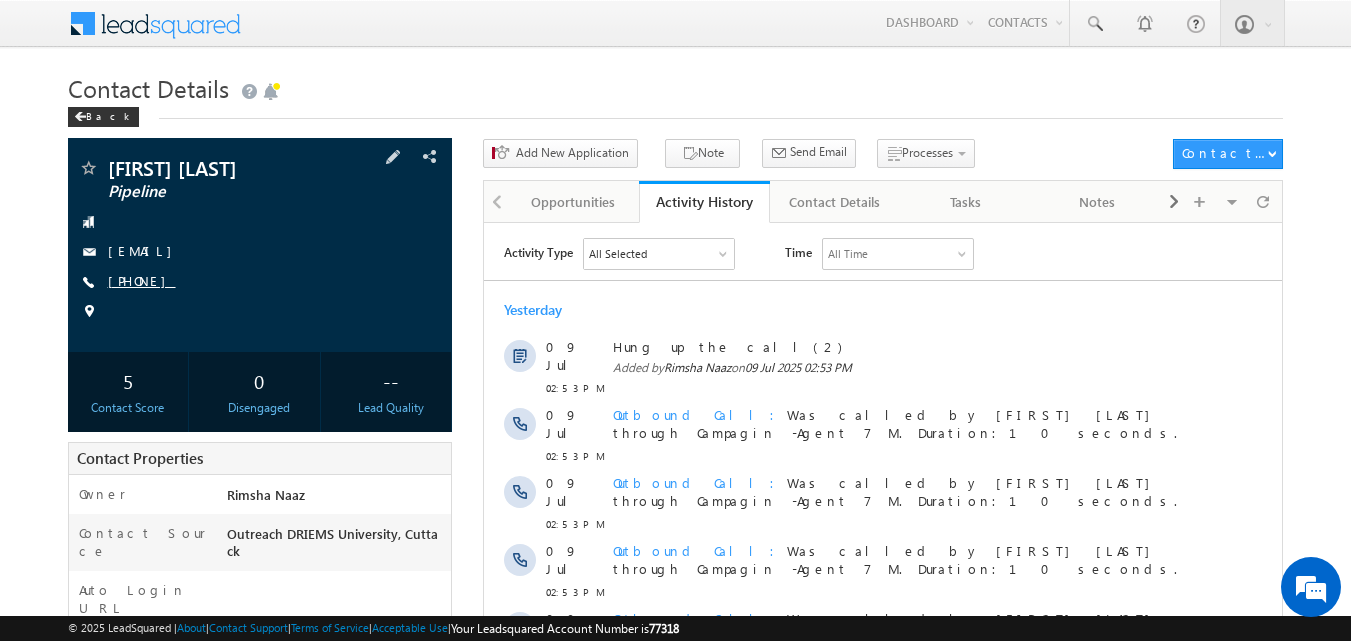 copy on "[PHONE]" 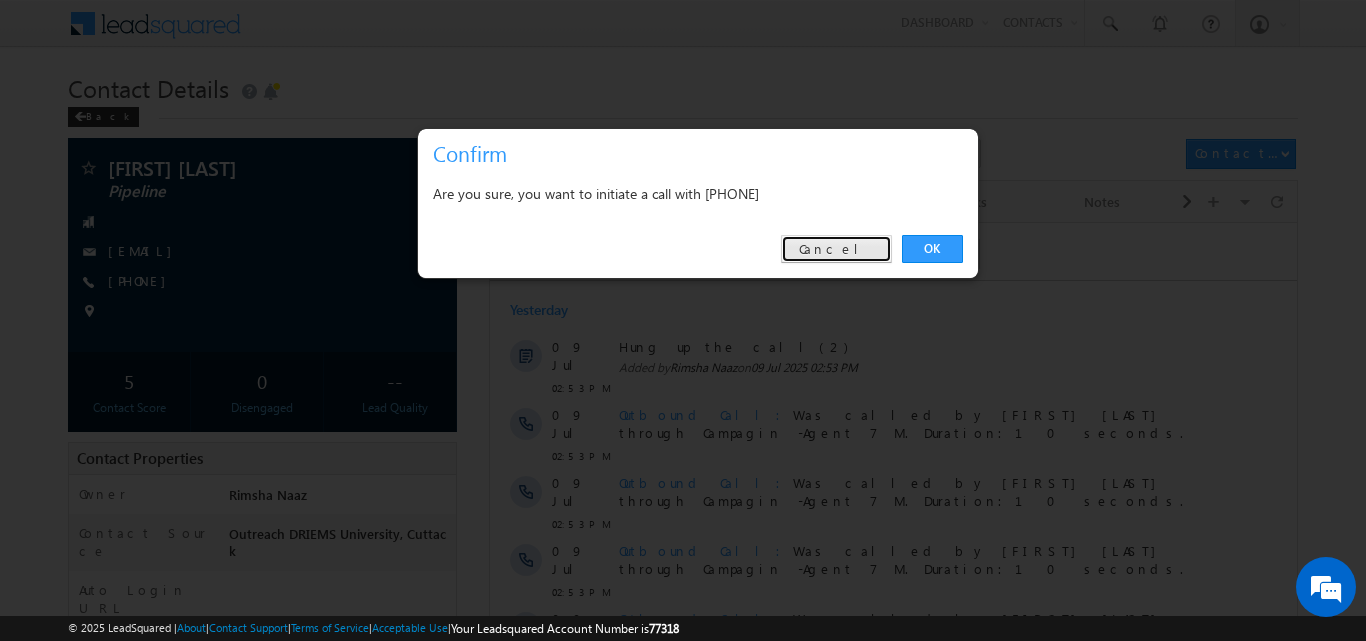 click on "Cancel" at bounding box center [836, 249] 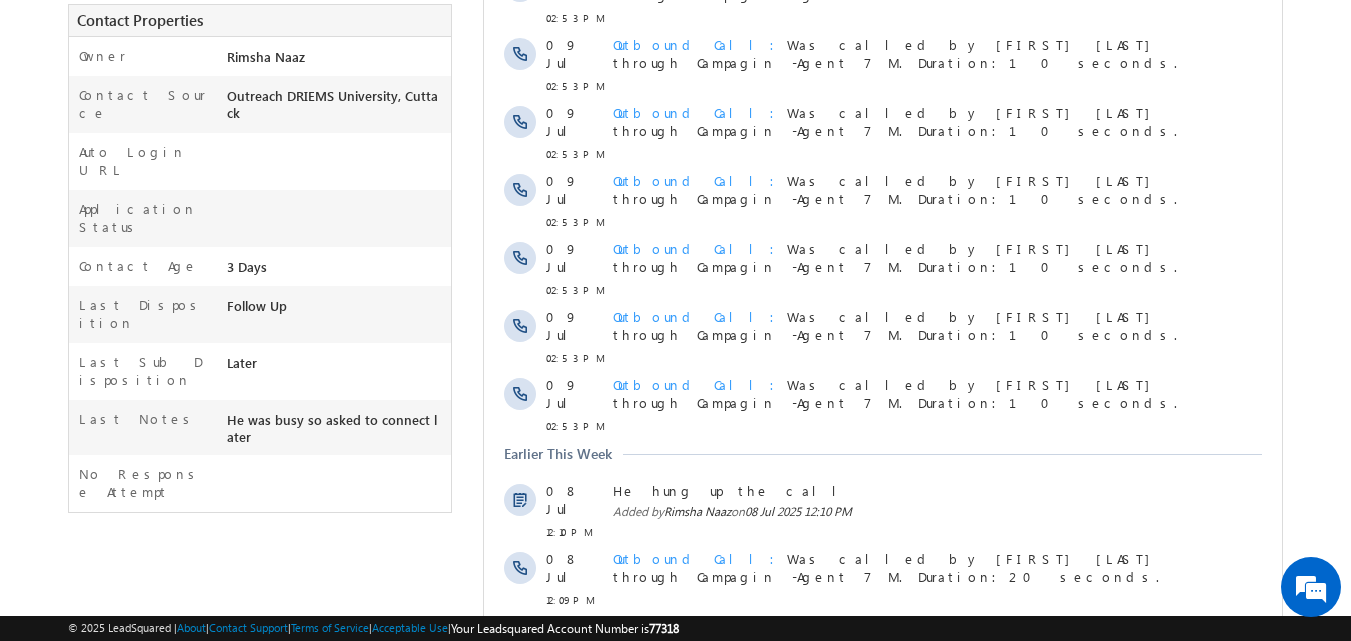 scroll, scrollTop: 440, scrollLeft: 0, axis: vertical 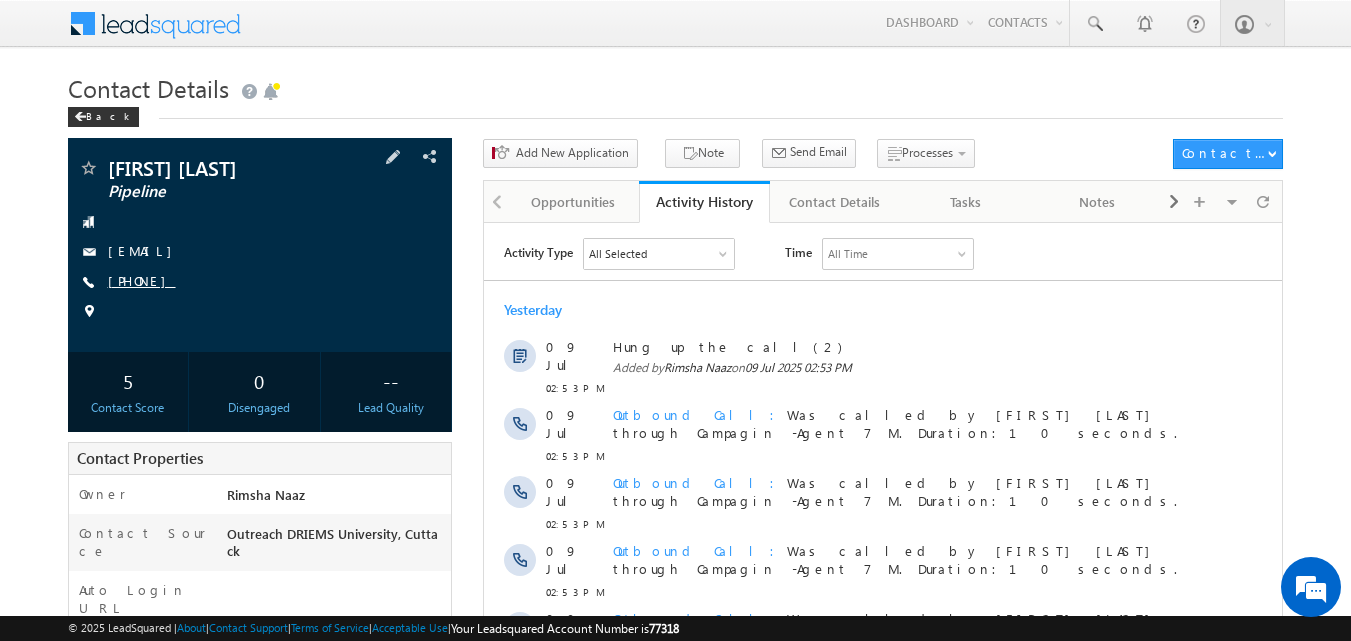 click on "+91-9861384269" at bounding box center (142, 280) 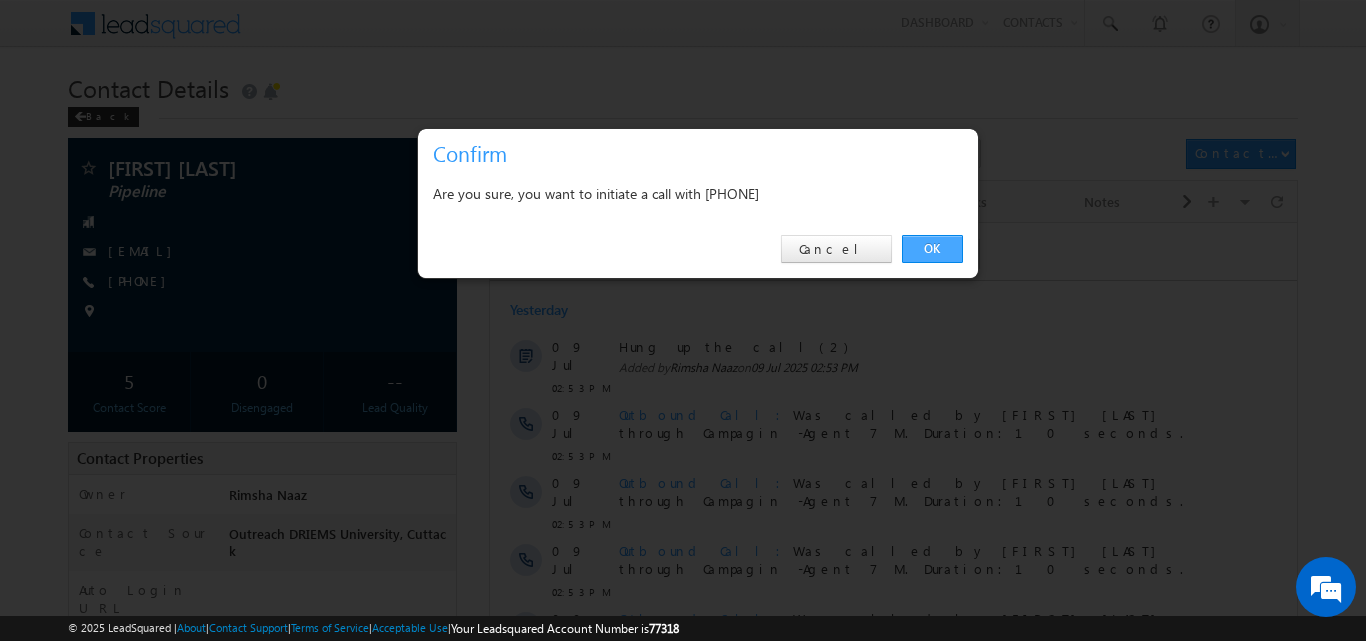 click on "OK" at bounding box center (932, 249) 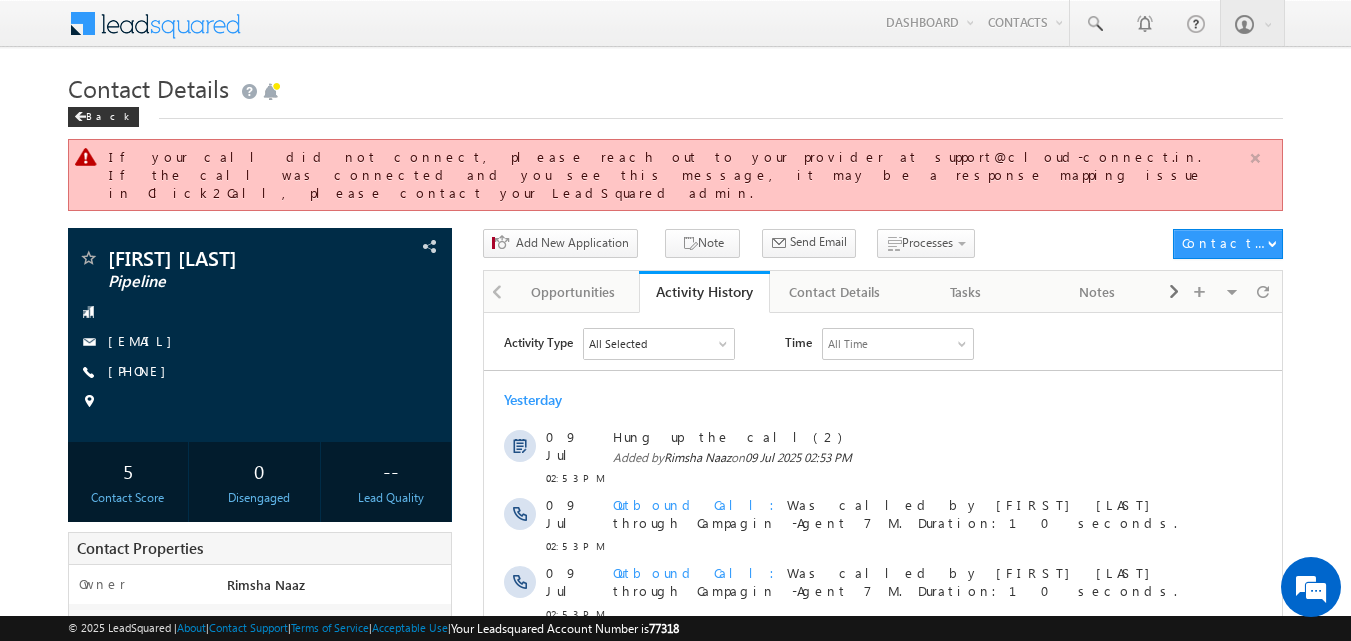 click at bounding box center [1255, 158] 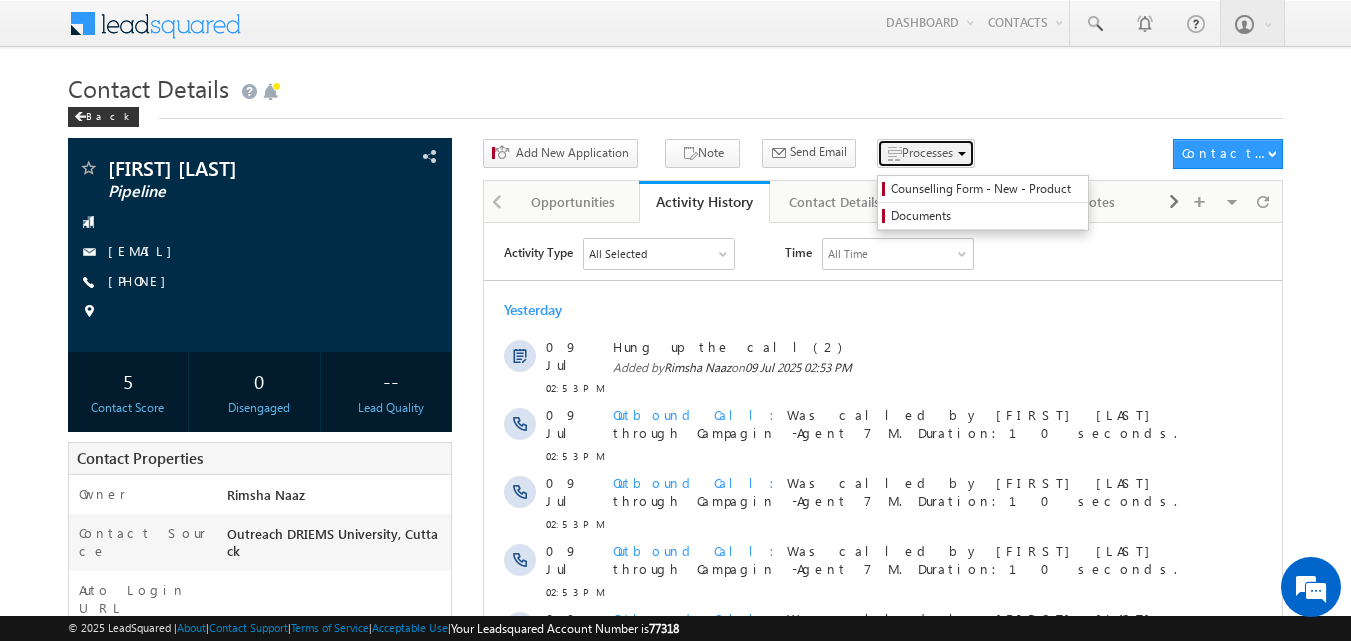 click on "Processes" at bounding box center (927, 152) 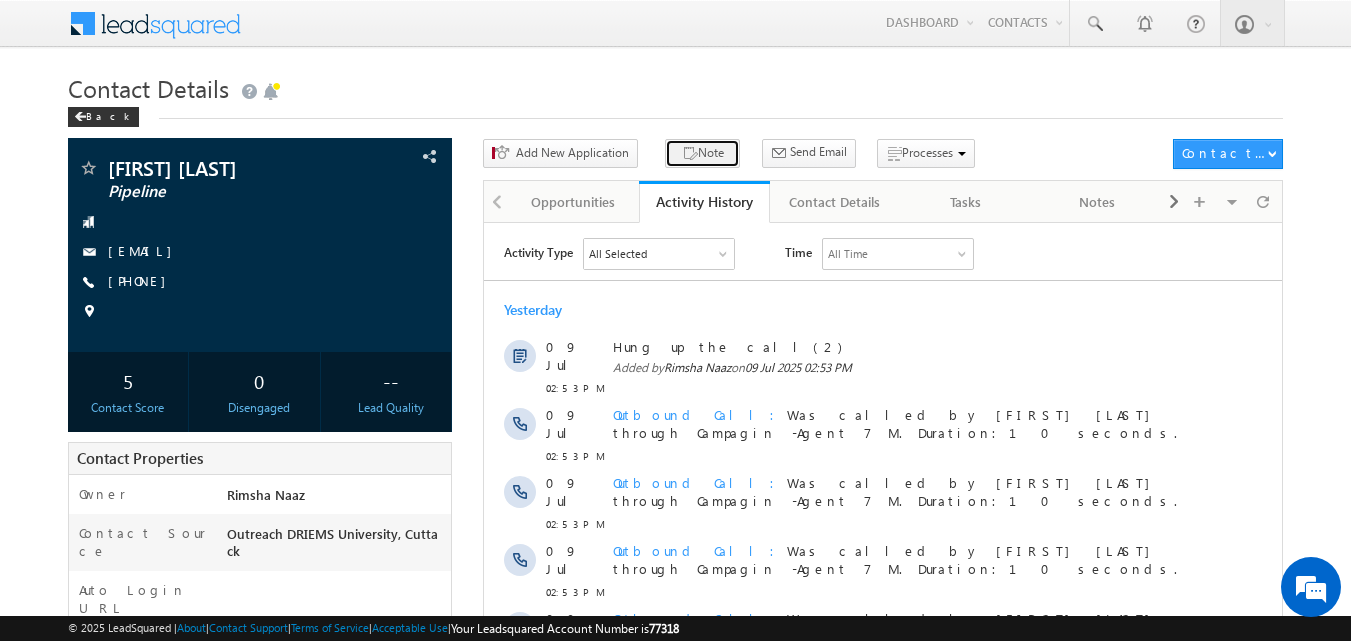 click on "Note" at bounding box center [702, 153] 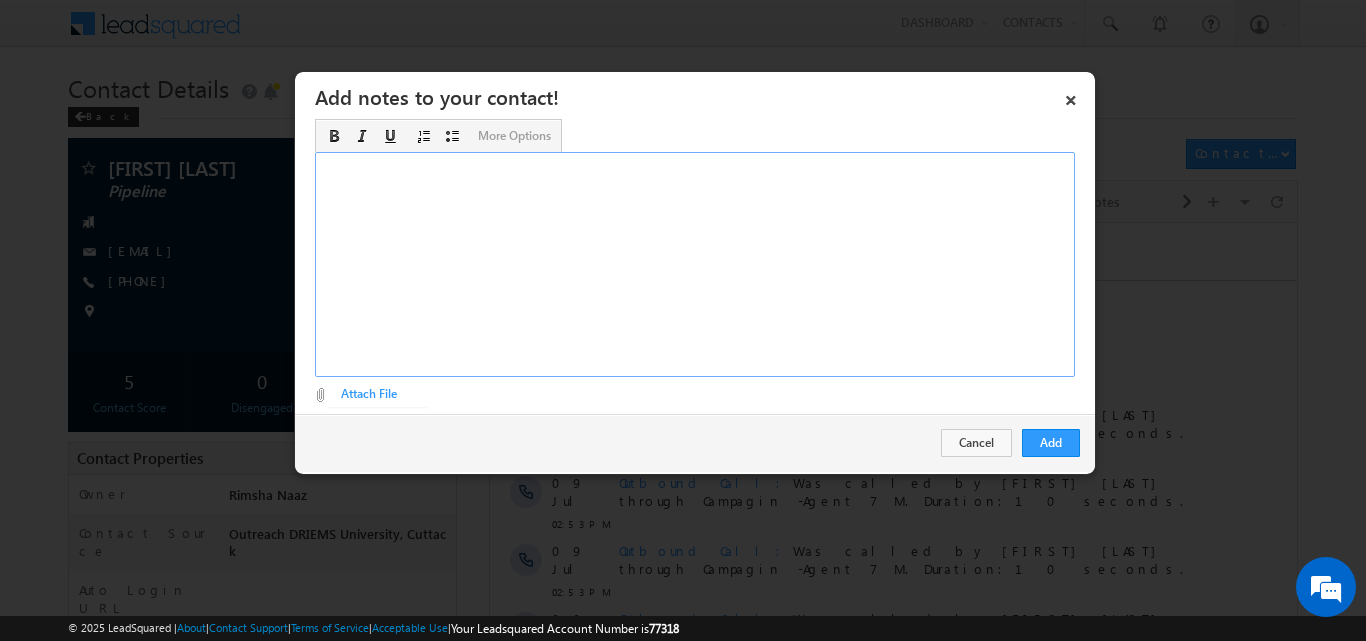click at bounding box center [695, 264] 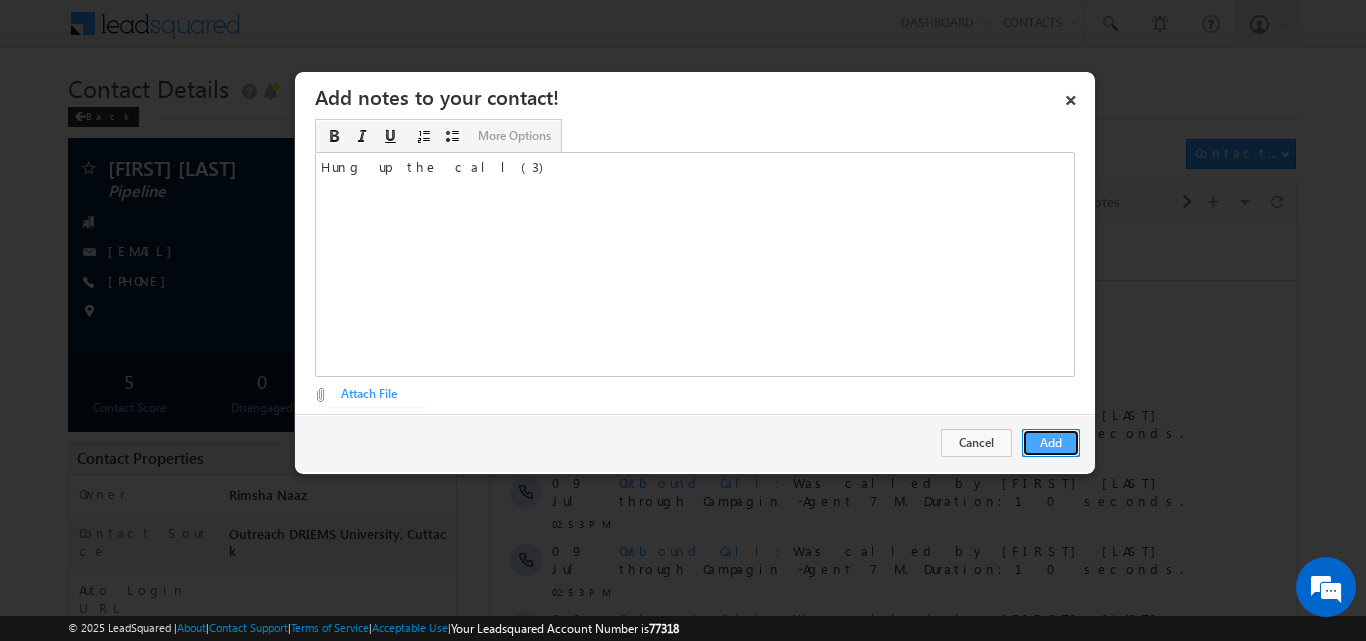 click on "Add" at bounding box center [1051, 443] 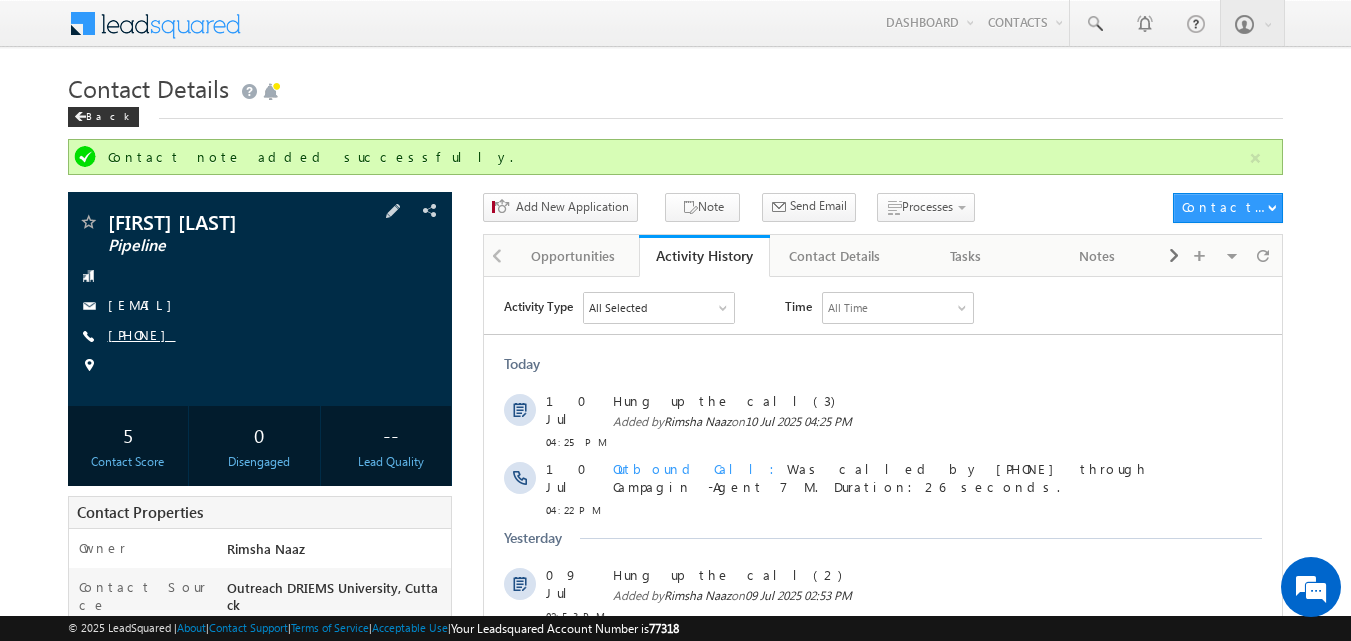 click on "+91-9861384269" at bounding box center (142, 334) 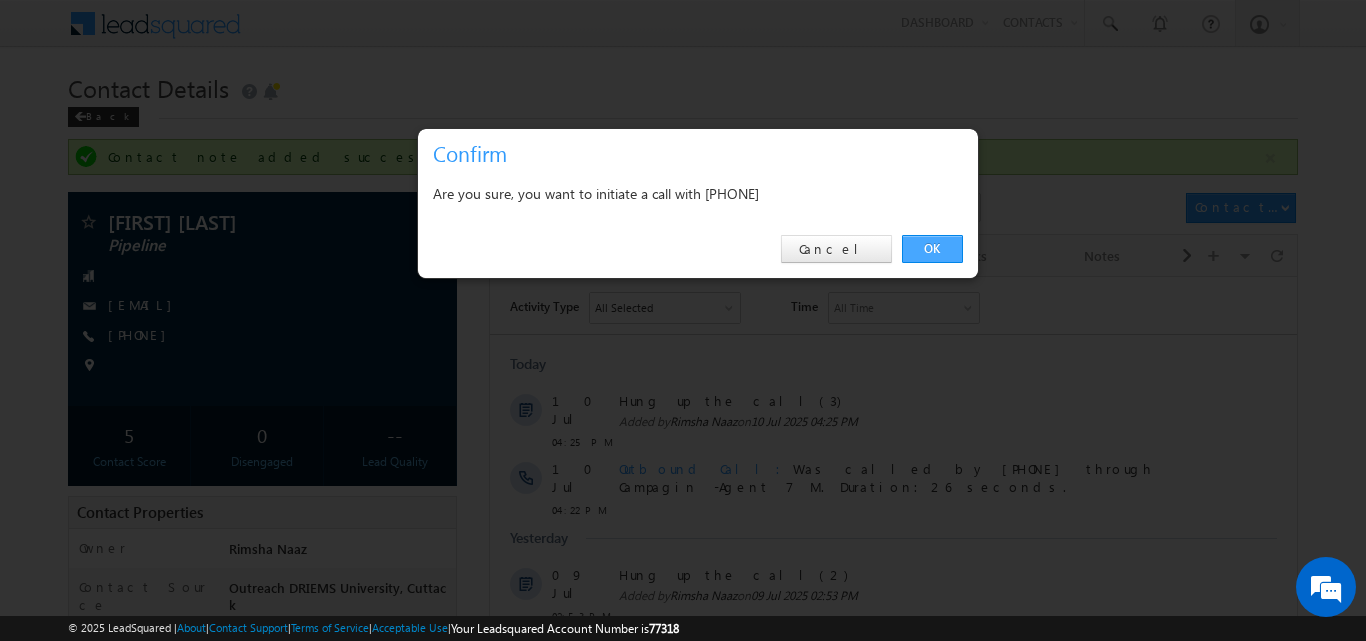 click on "OK" at bounding box center (932, 249) 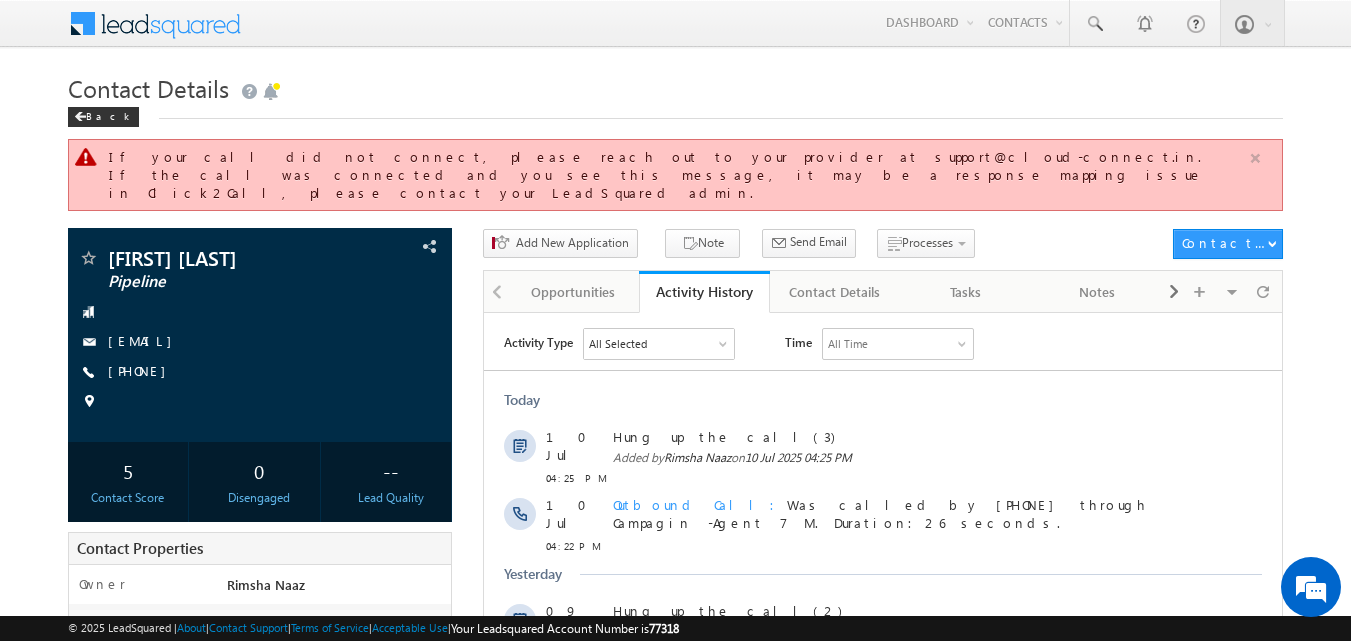 click at bounding box center (1255, 158) 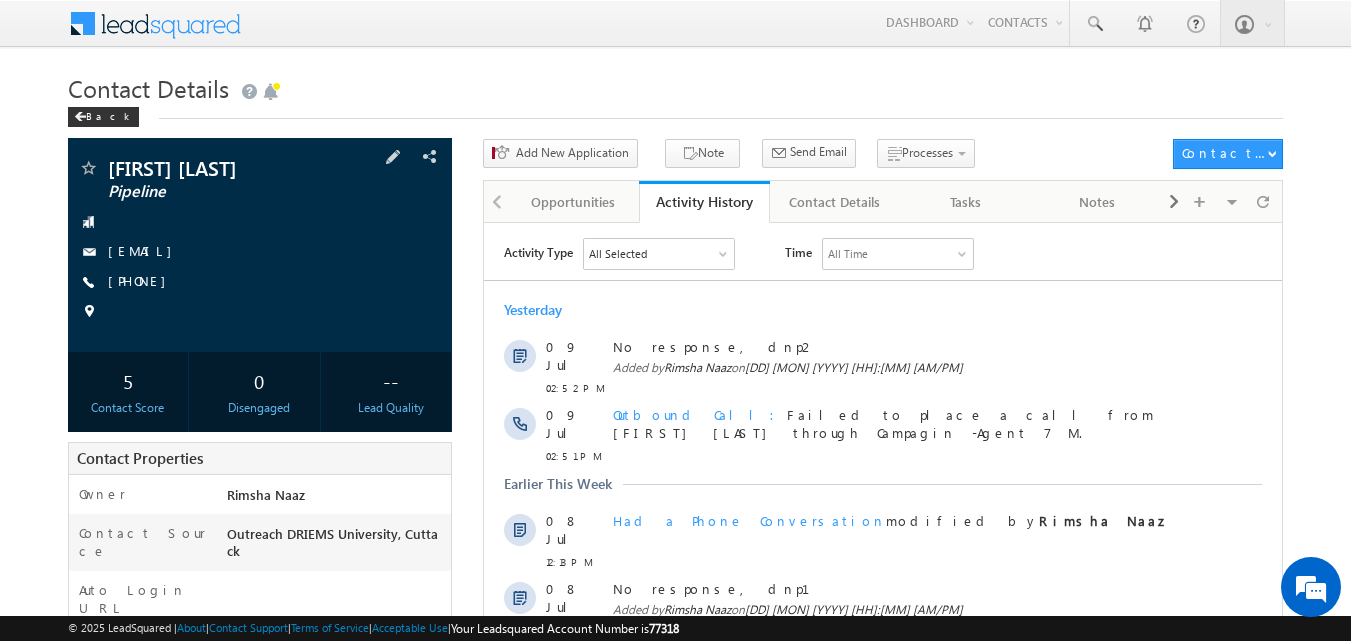 scroll, scrollTop: 0, scrollLeft: 0, axis: both 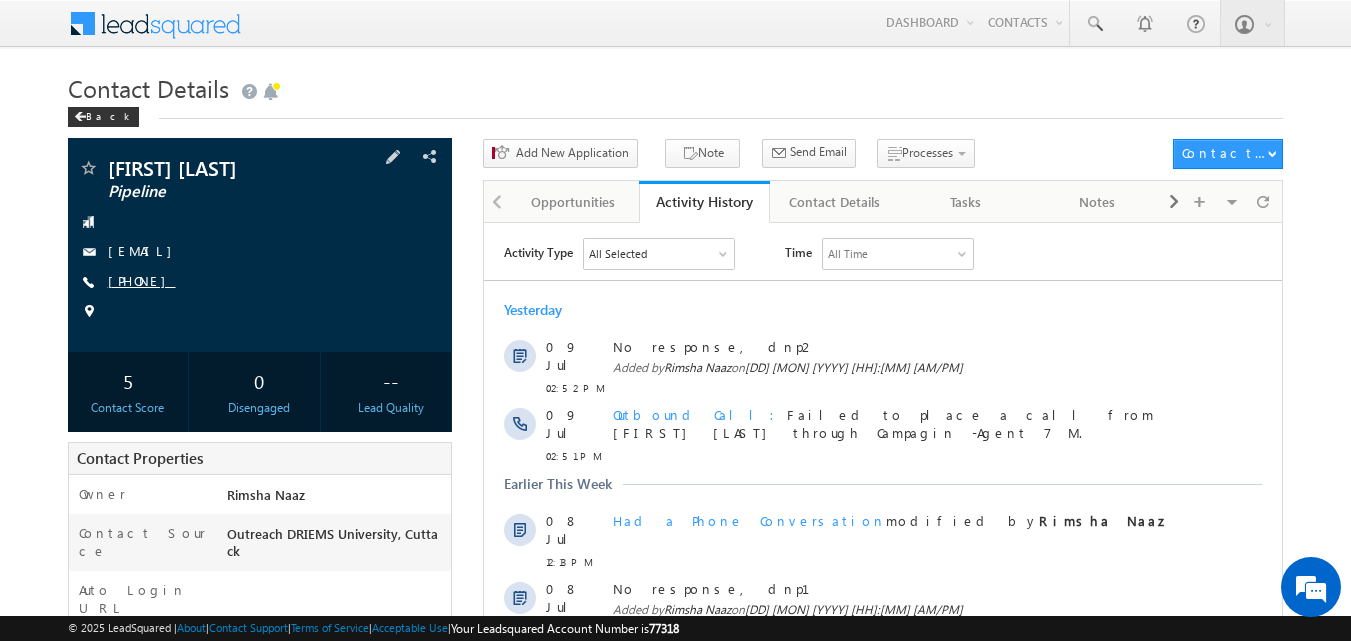 copy on "[PHONE]" 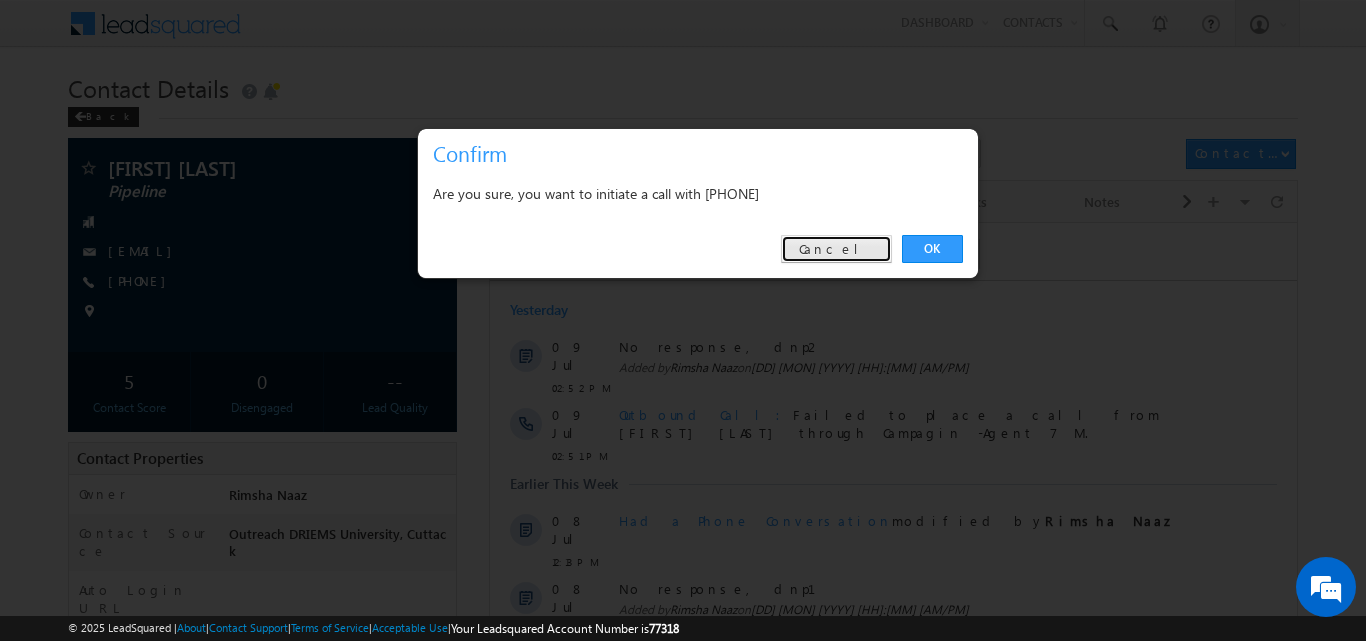 click on "Cancel" at bounding box center (836, 249) 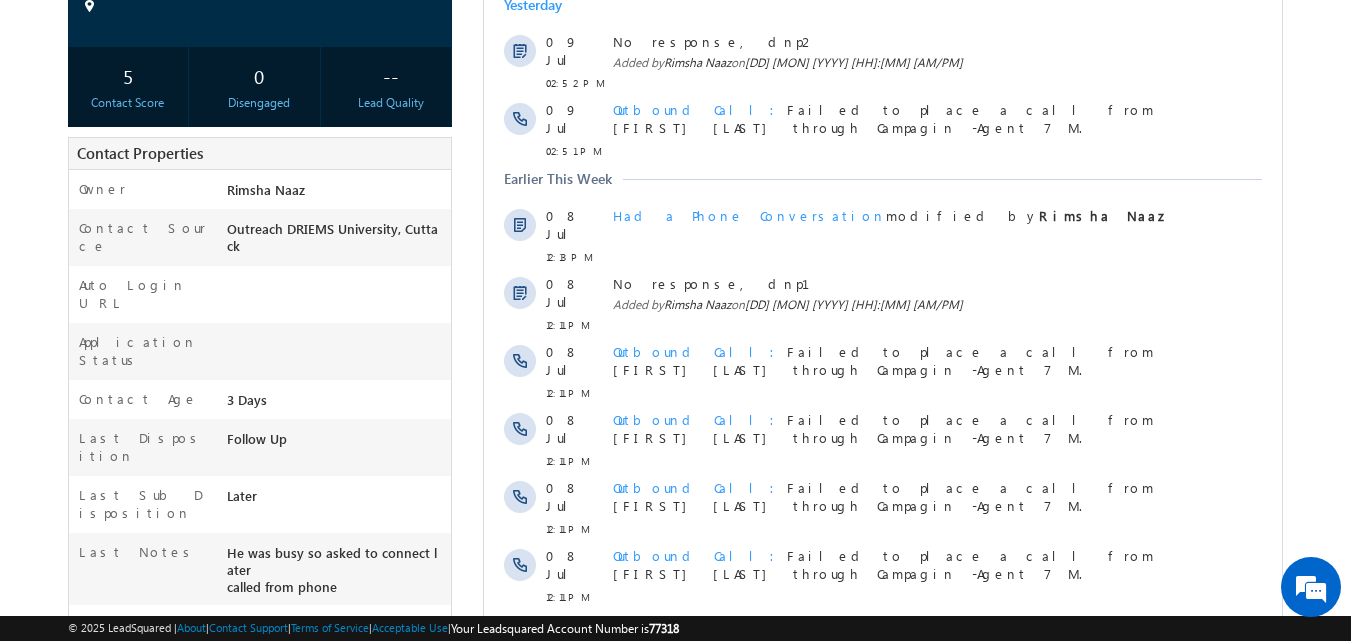 scroll, scrollTop: 492, scrollLeft: 0, axis: vertical 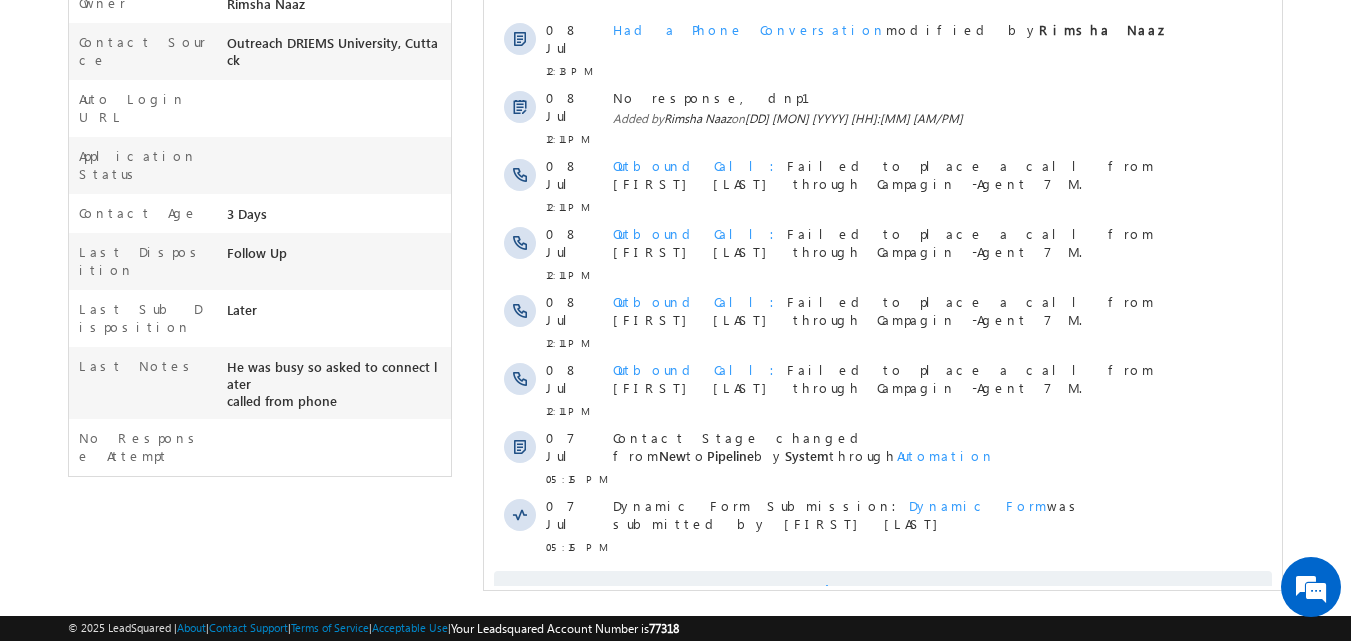 click on "Show More" at bounding box center [883, 591] 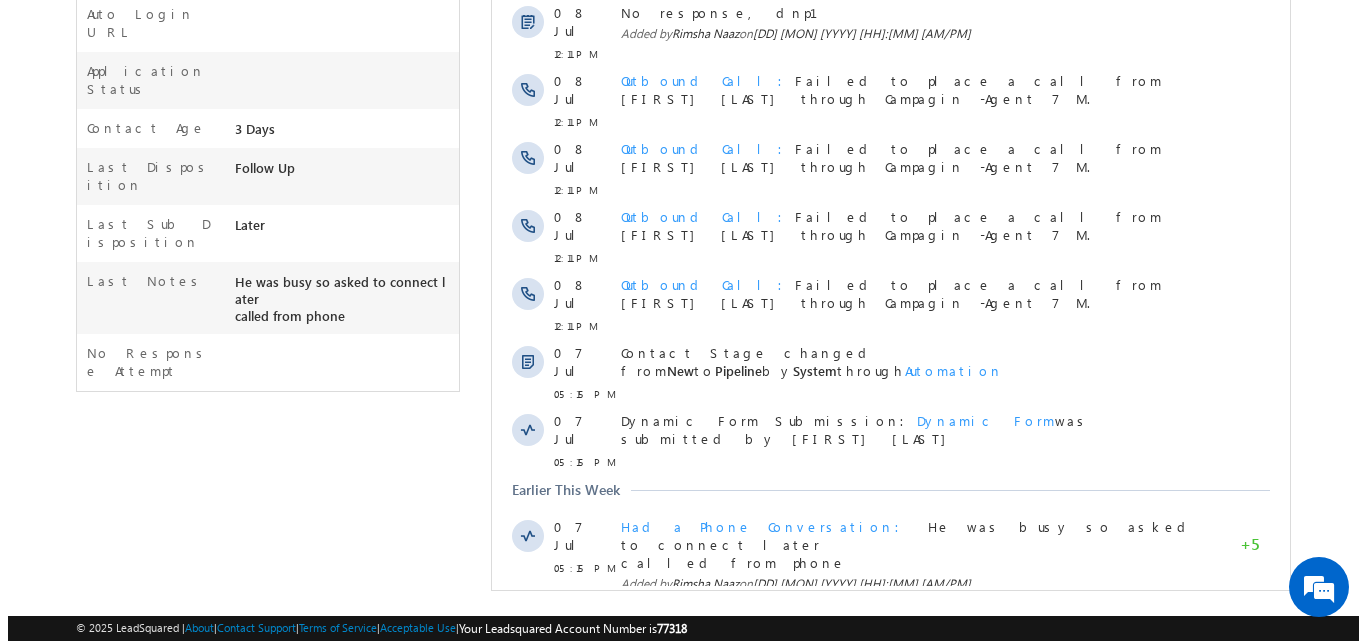 scroll, scrollTop: 0, scrollLeft: 0, axis: both 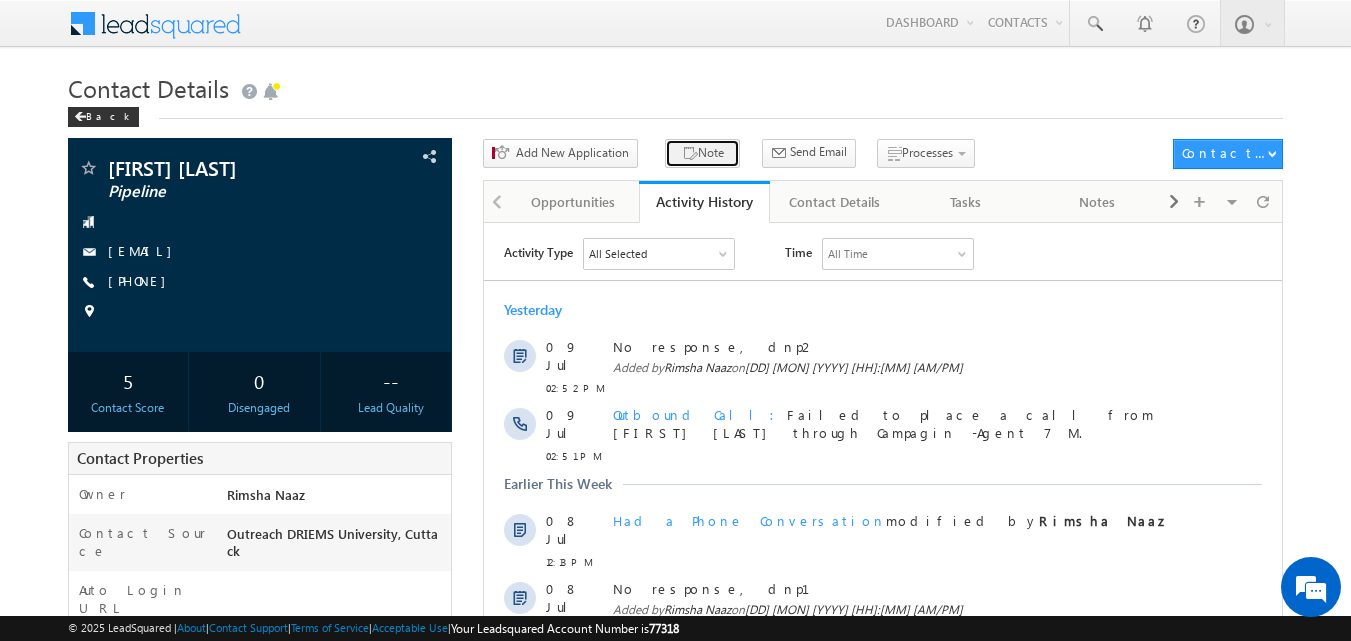 click on "Note" at bounding box center [702, 153] 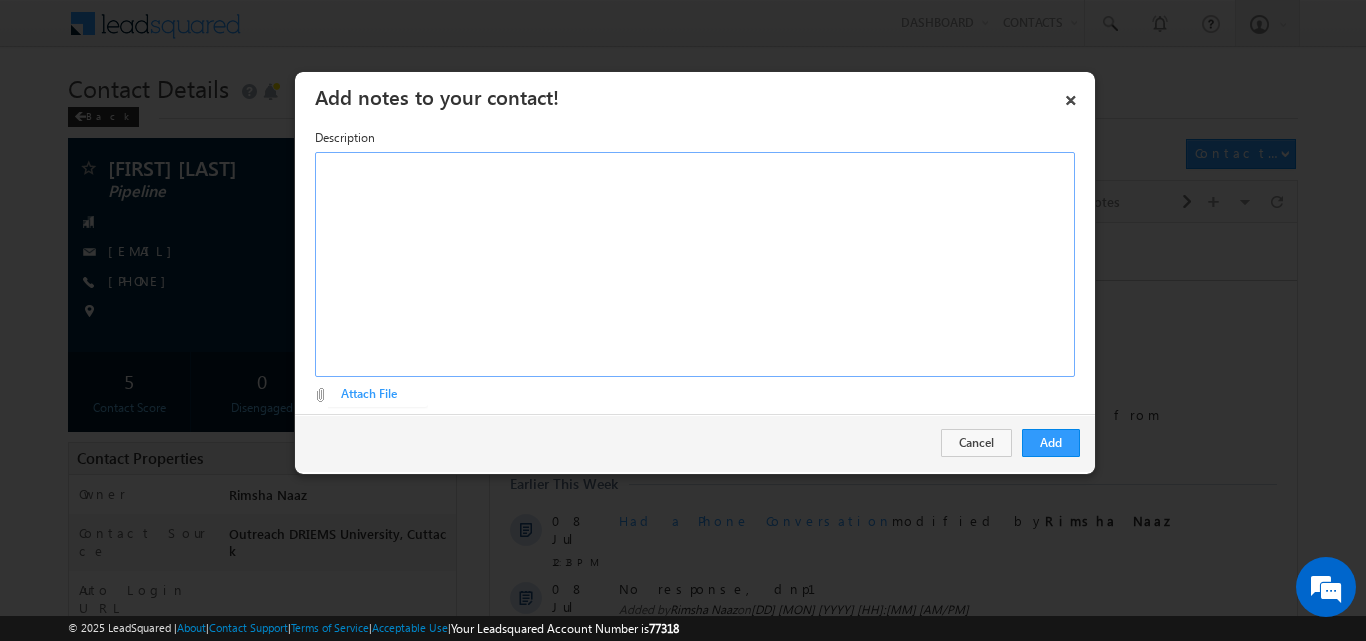 click at bounding box center (695, 264) 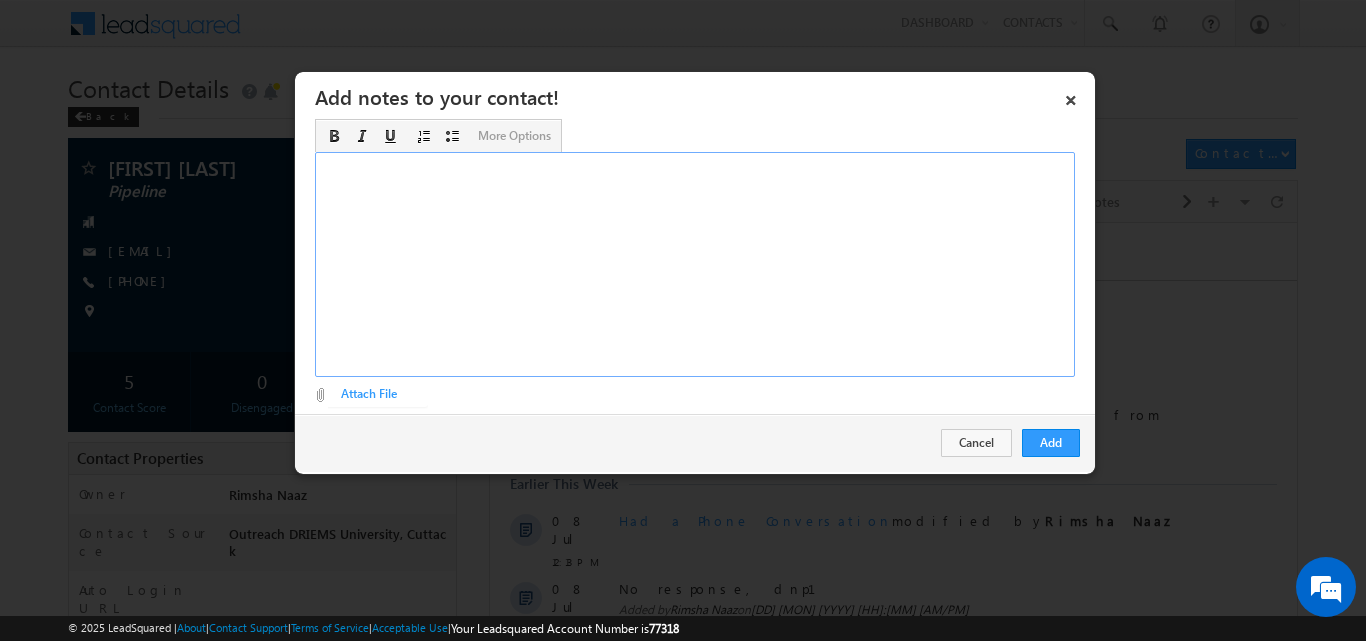 type 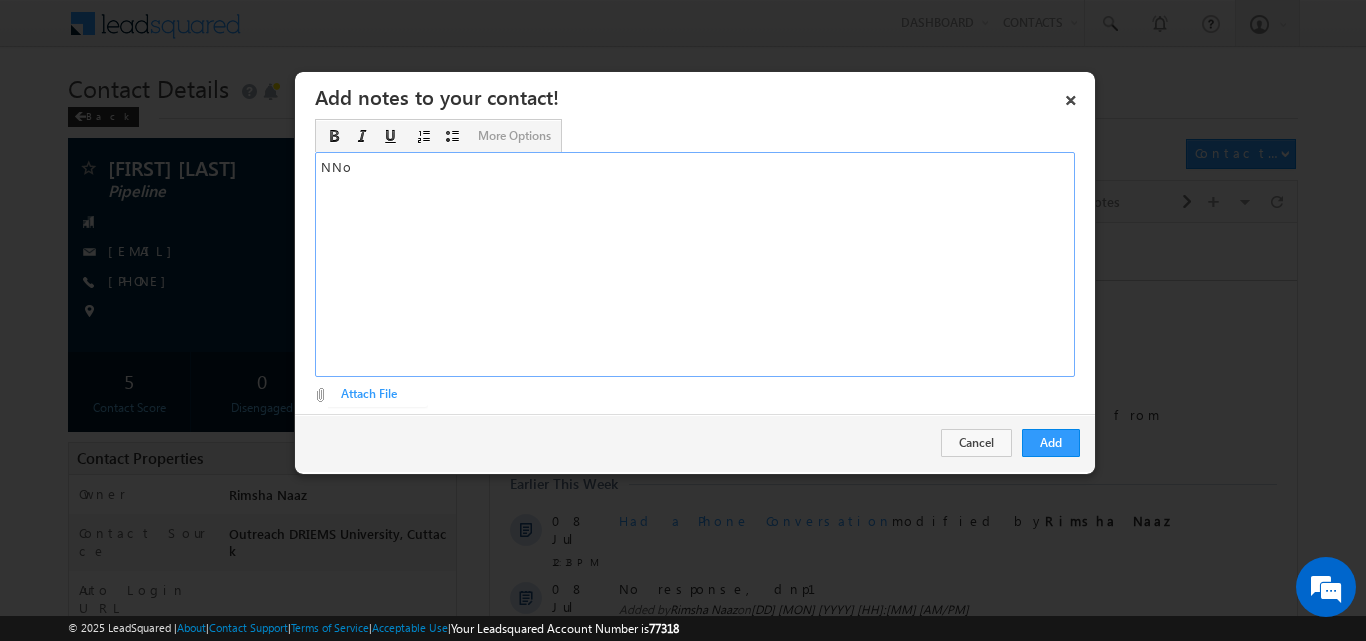 click on "NNo" at bounding box center [695, 264] 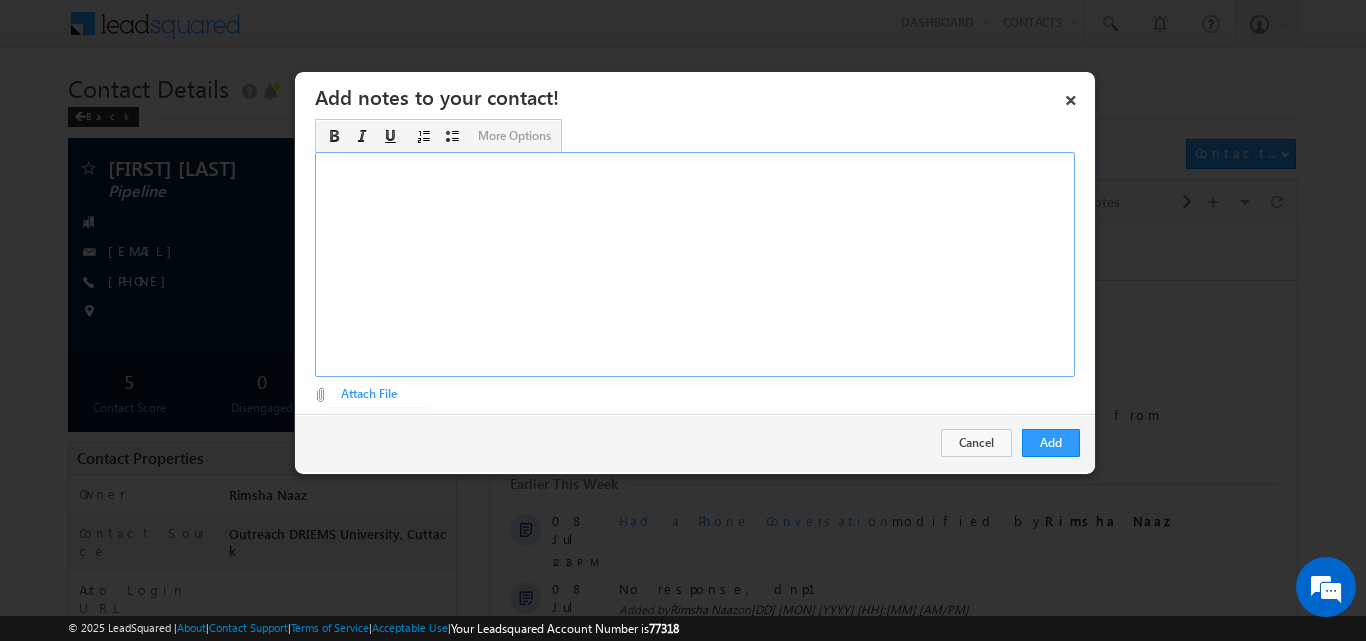 click at bounding box center [695, 264] 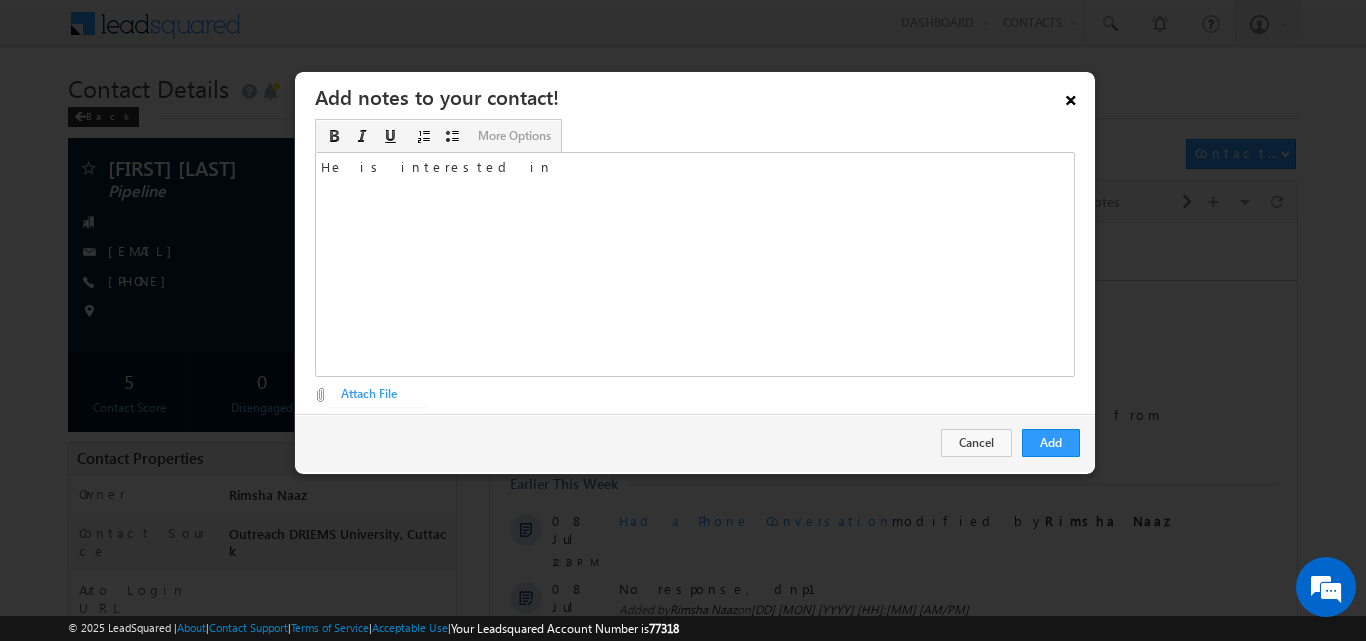 click on "×" at bounding box center (1071, 96) 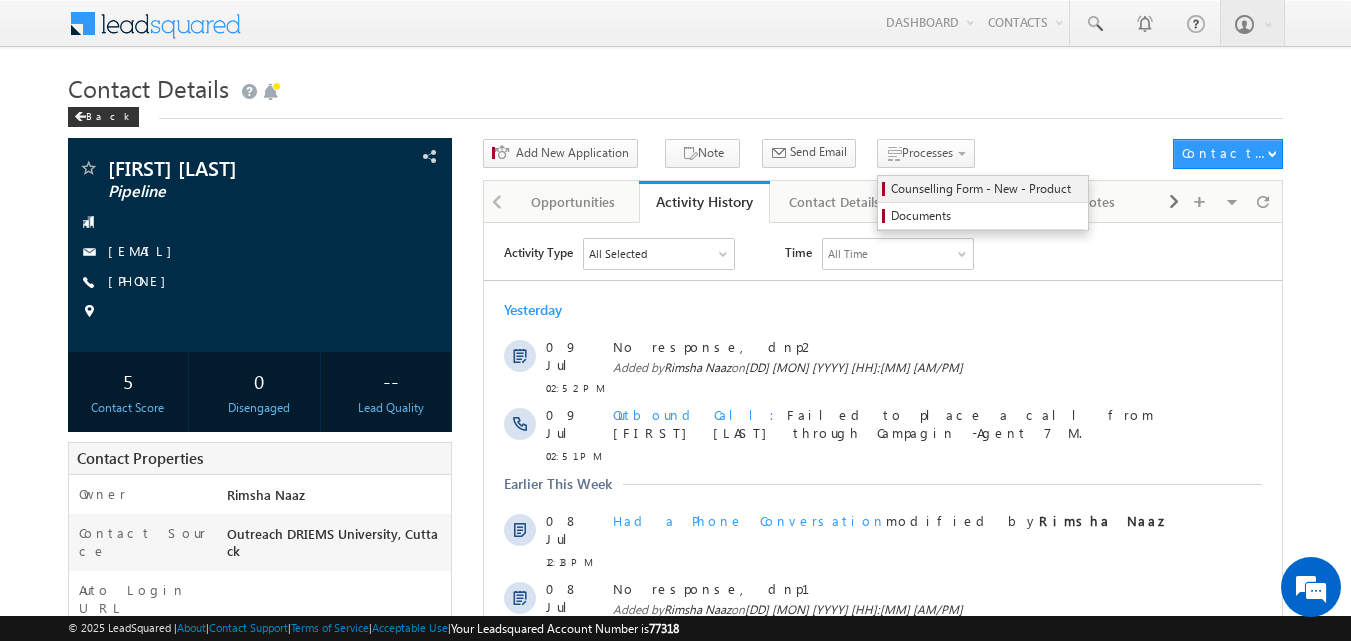 click on "Counselling Form - New - Product" at bounding box center [986, 189] 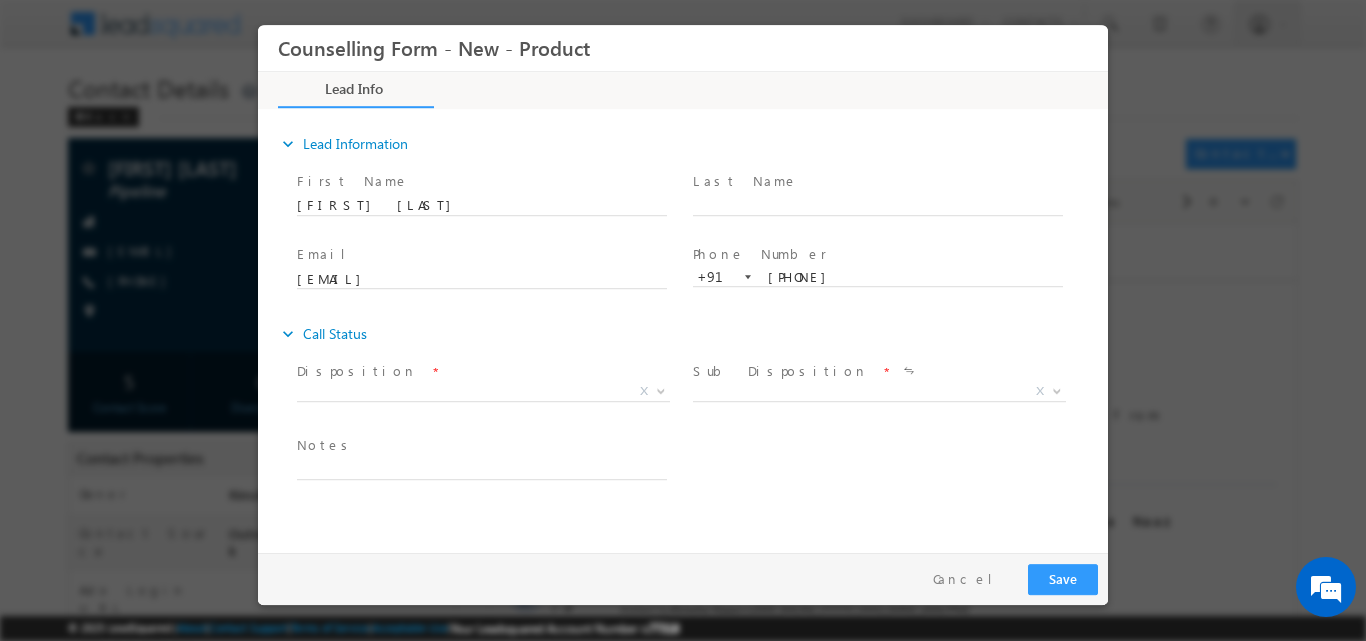scroll, scrollTop: 0, scrollLeft: 0, axis: both 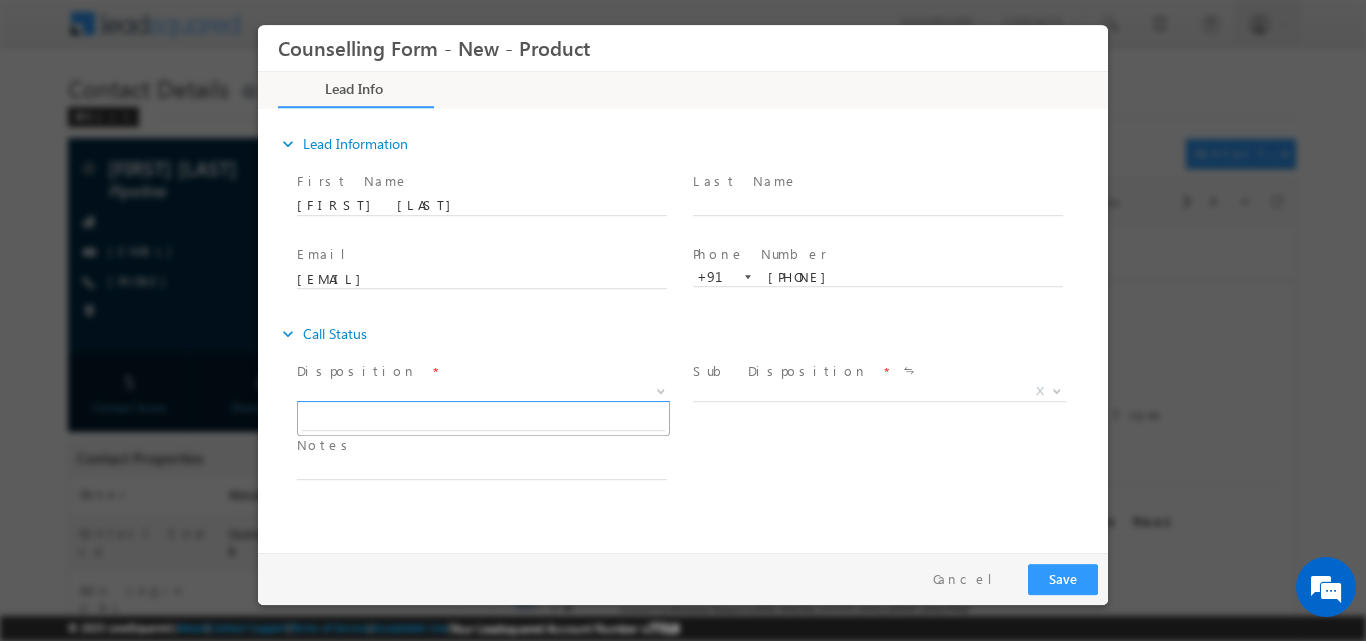 click at bounding box center (659, 390) 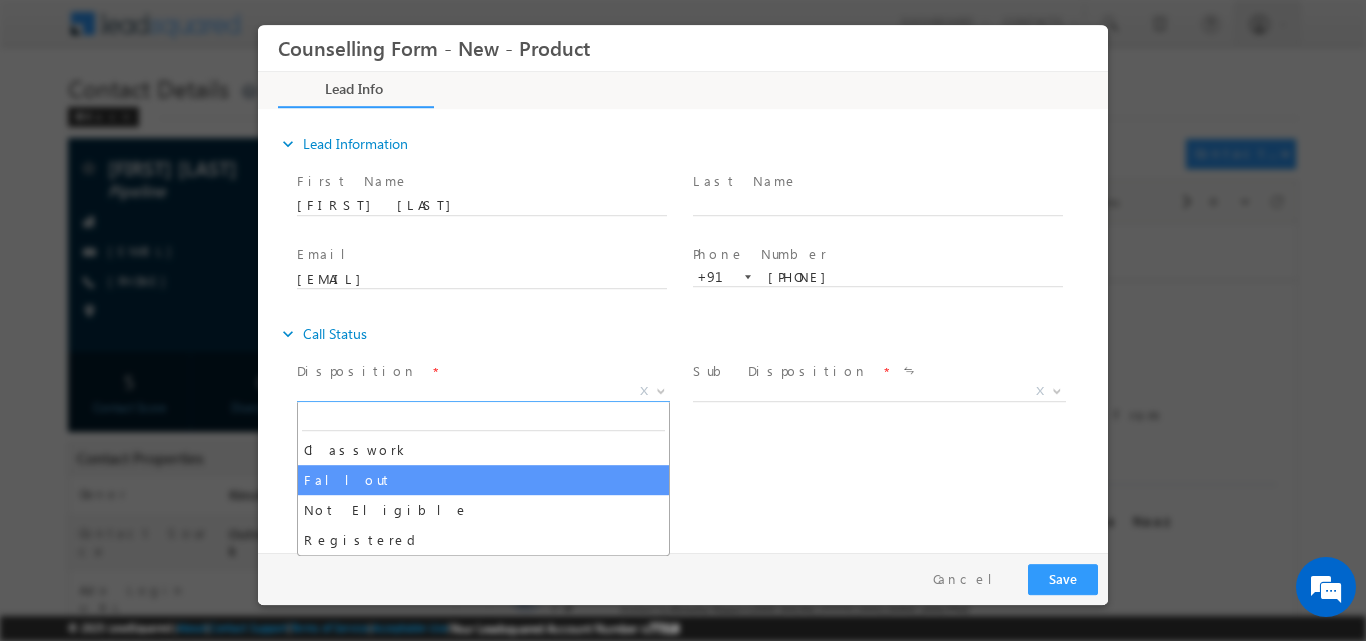select on "Fallout" 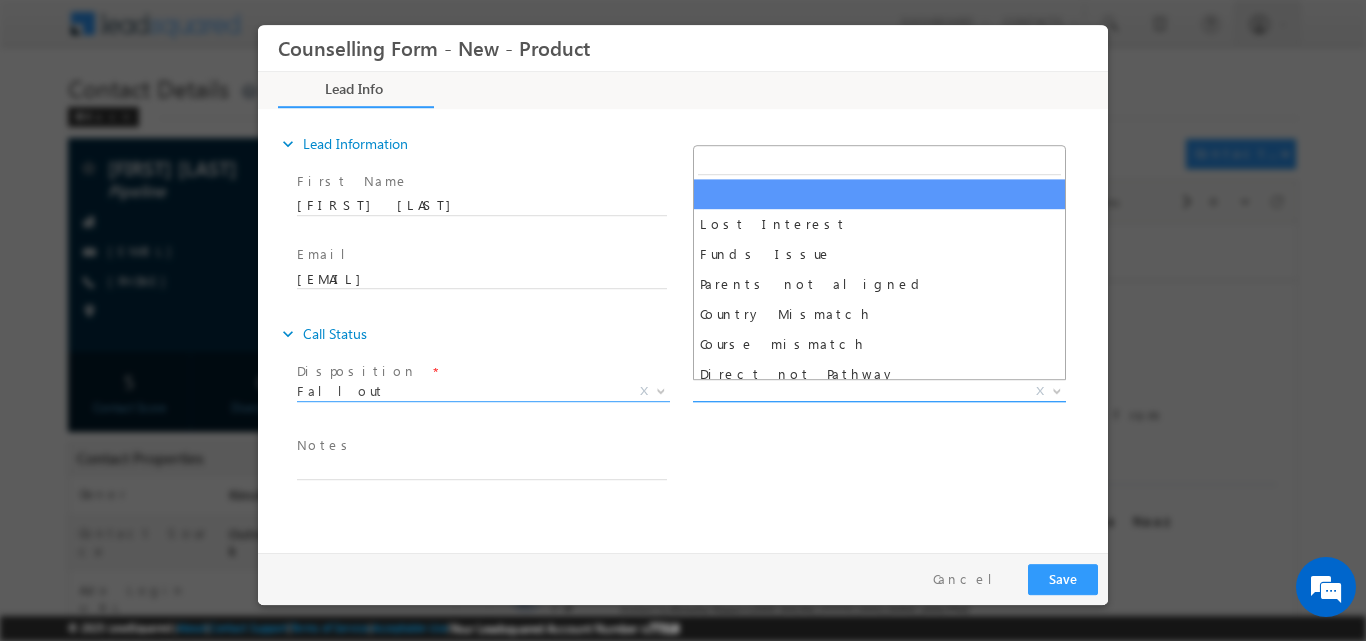 click at bounding box center [1057, 389] 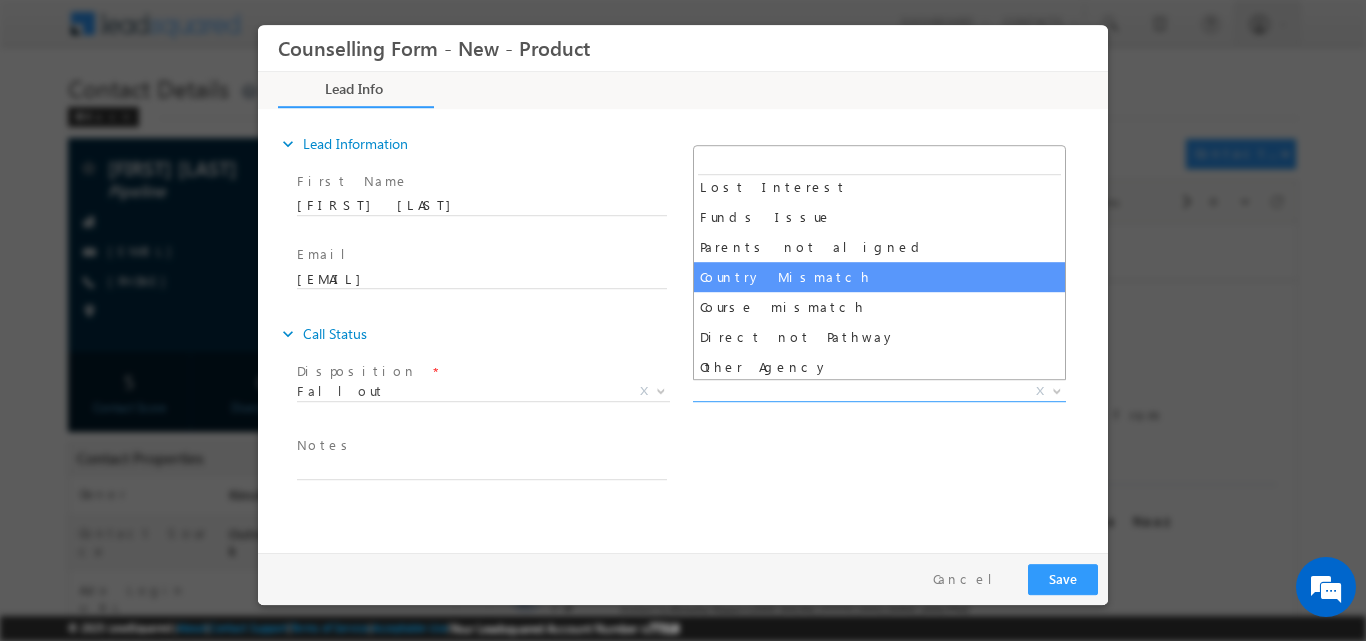 scroll, scrollTop: 70, scrollLeft: 0, axis: vertical 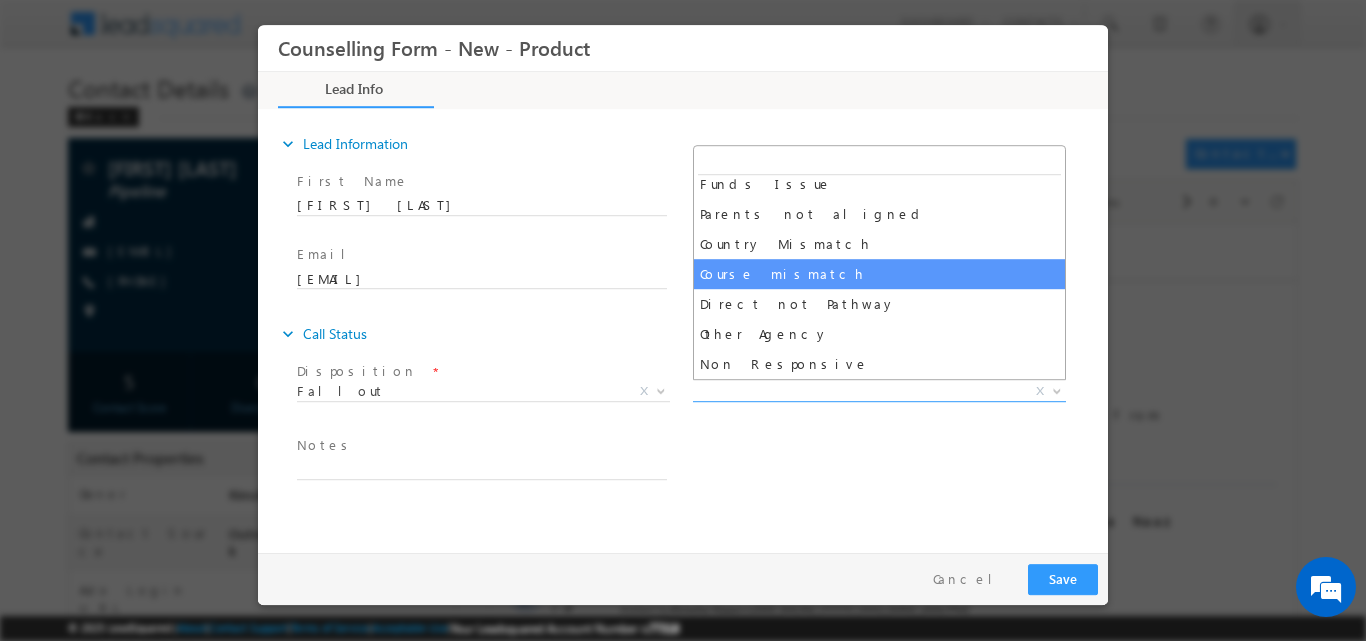 select on "Course mismatch" 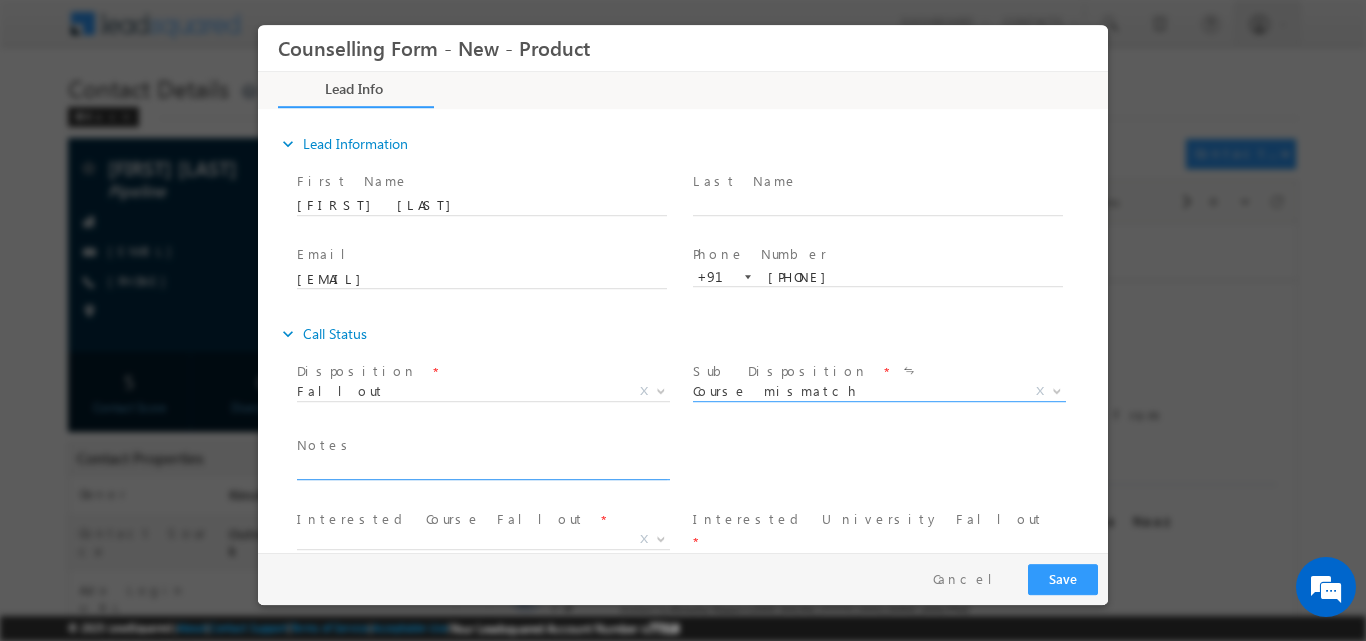 click at bounding box center [482, 467] 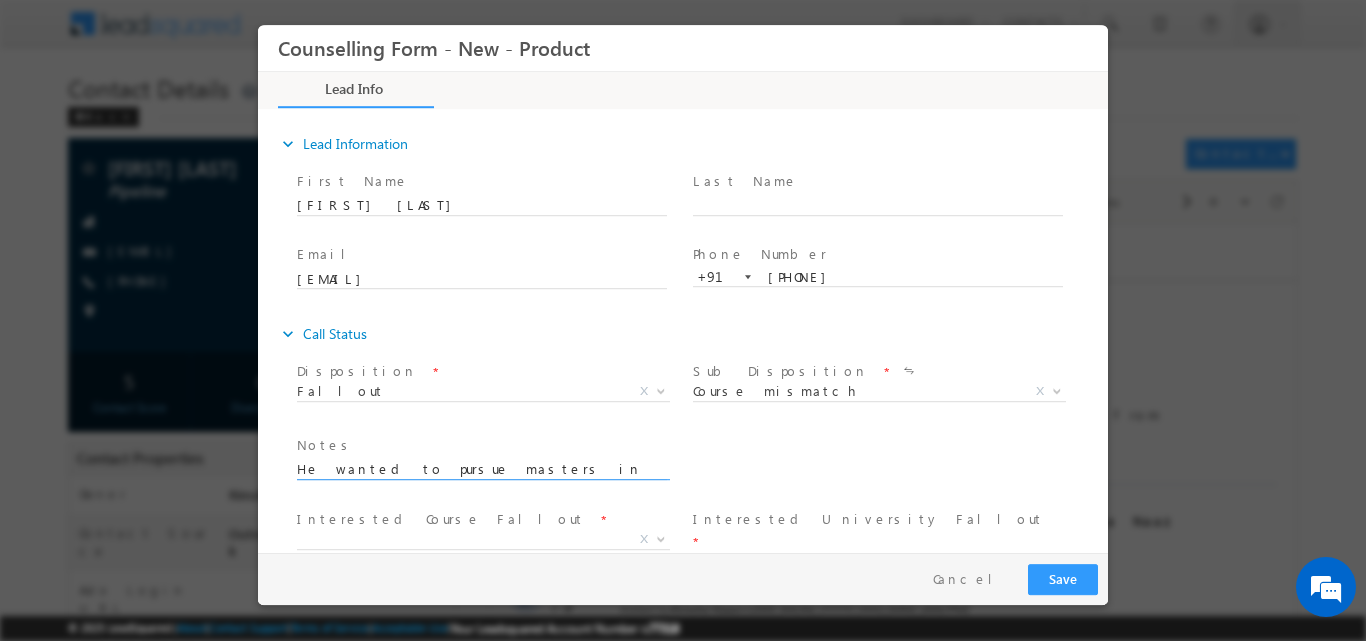 scroll, scrollTop: 33, scrollLeft: 0, axis: vertical 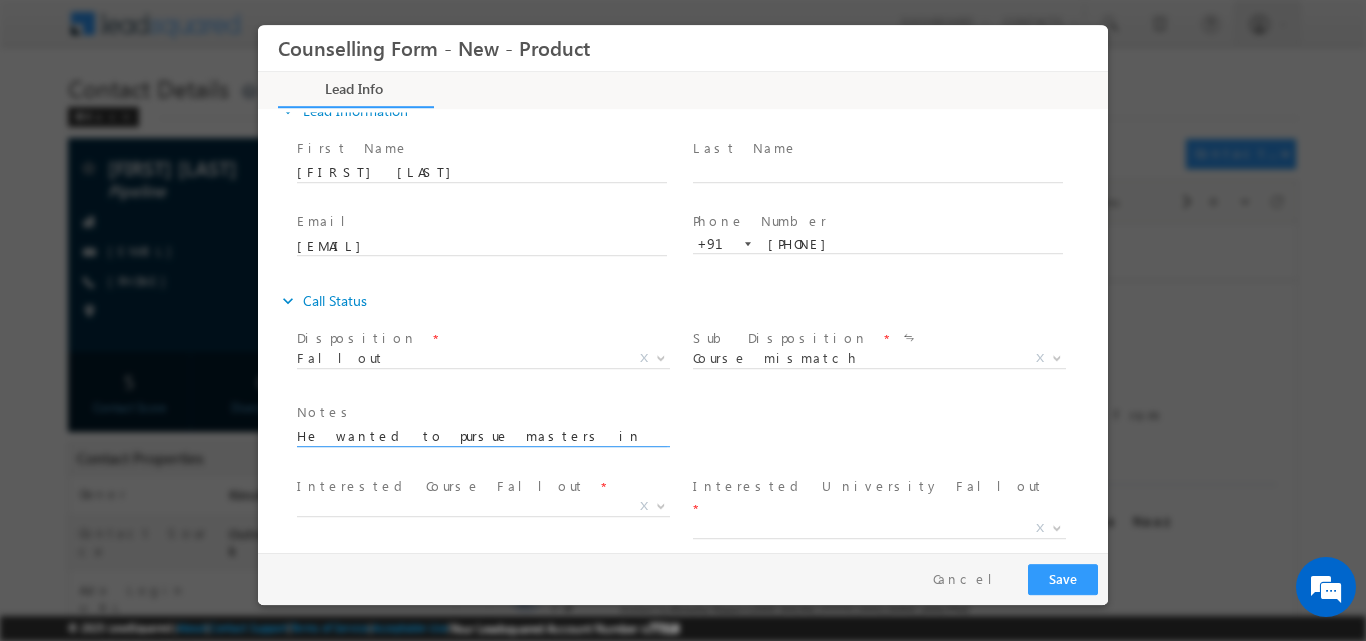 drag, startPoint x: 1104, startPoint y: 348, endPoint x: 1370, endPoint y: 453, distance: 285.9738 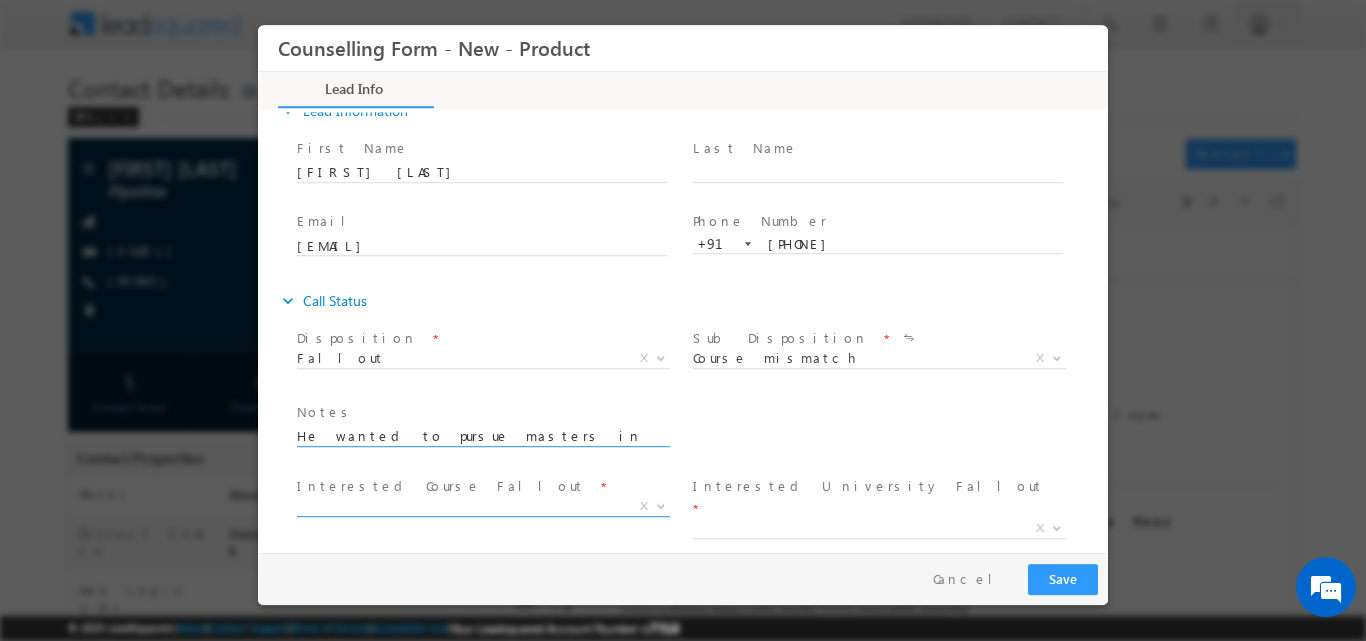 type on "He wanted to pursue masters in Pharmacy only" 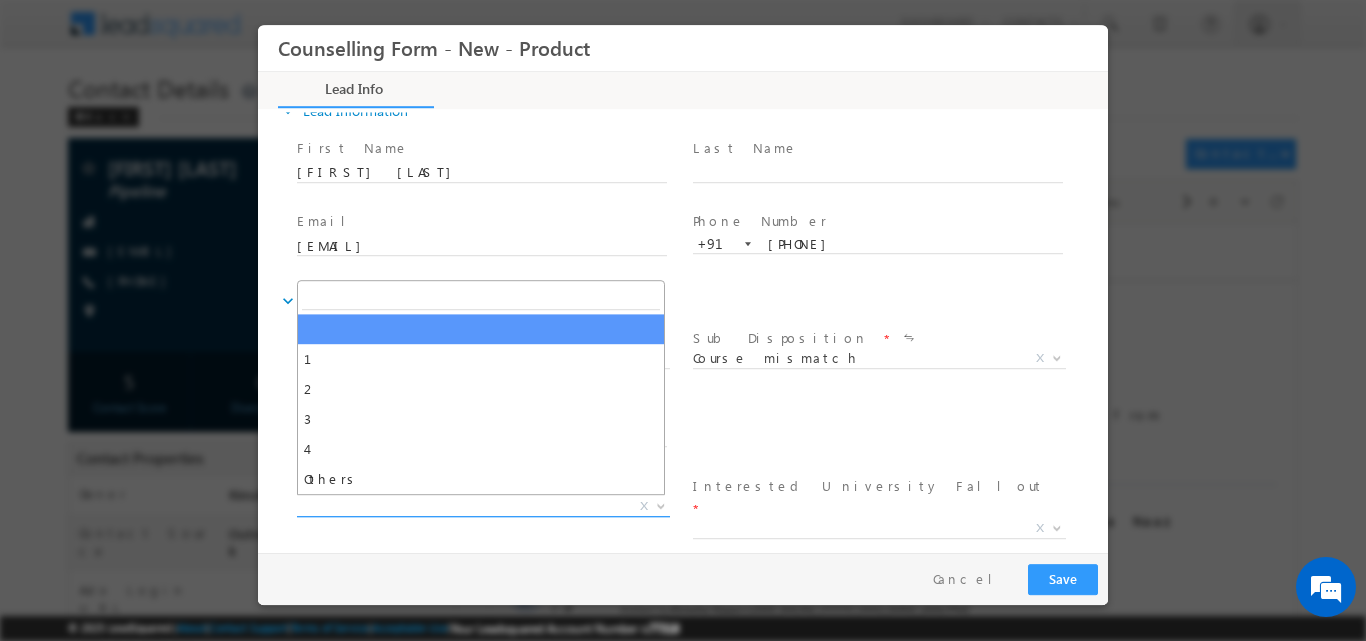 click at bounding box center [659, 505] 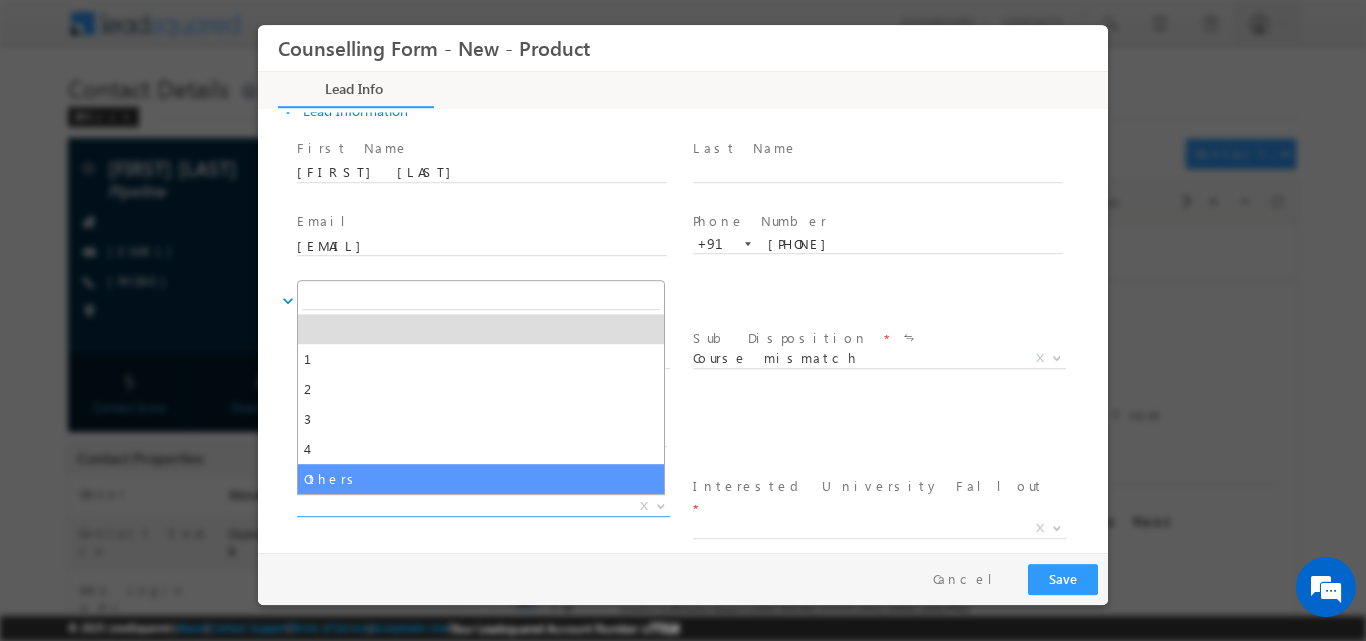 select on "Others" 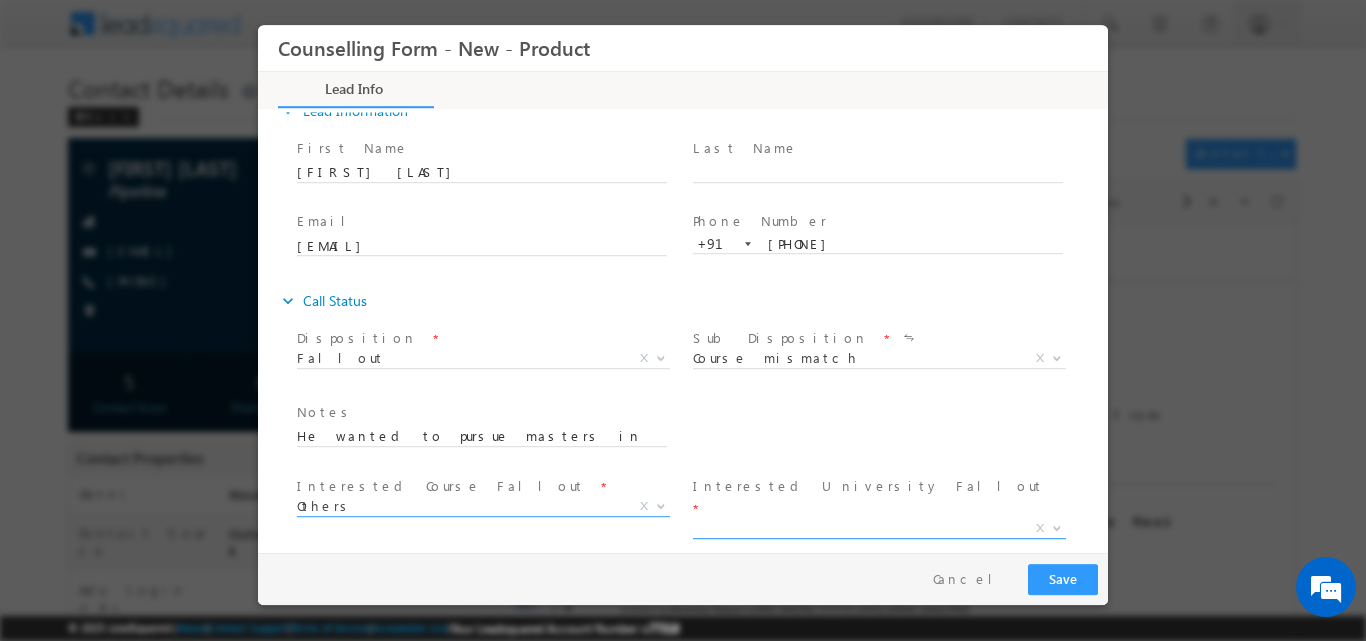 click at bounding box center [1057, 526] 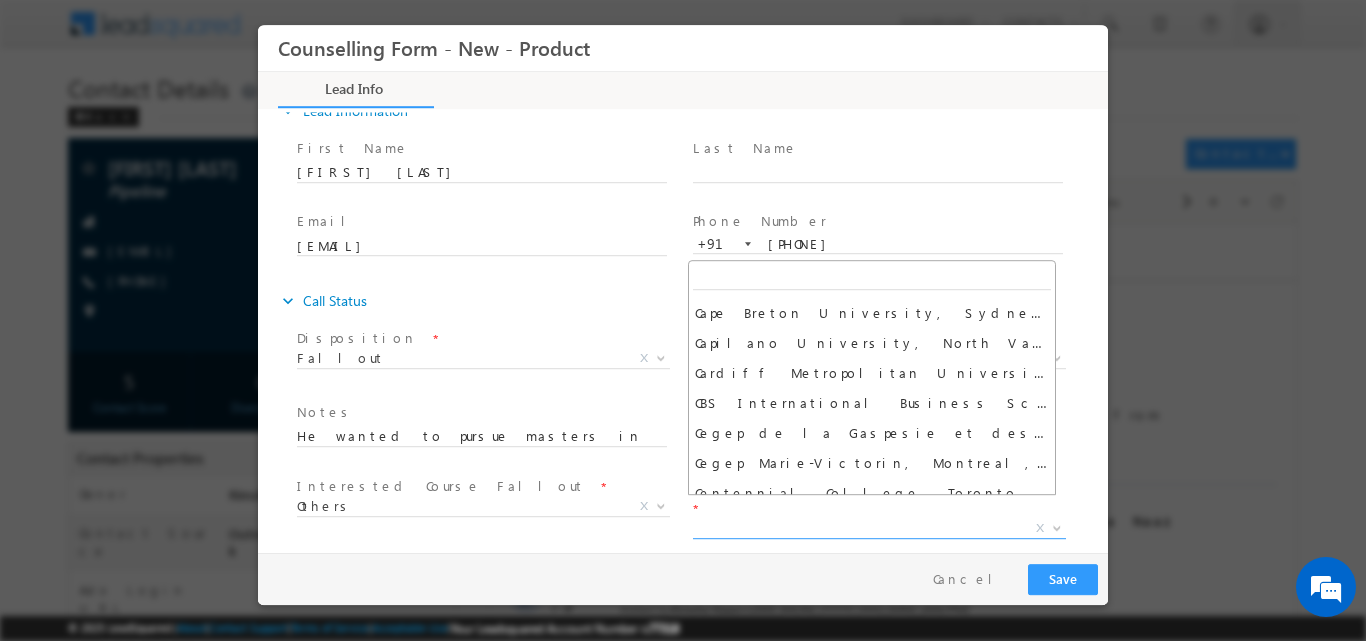 scroll, scrollTop: 0, scrollLeft: 0, axis: both 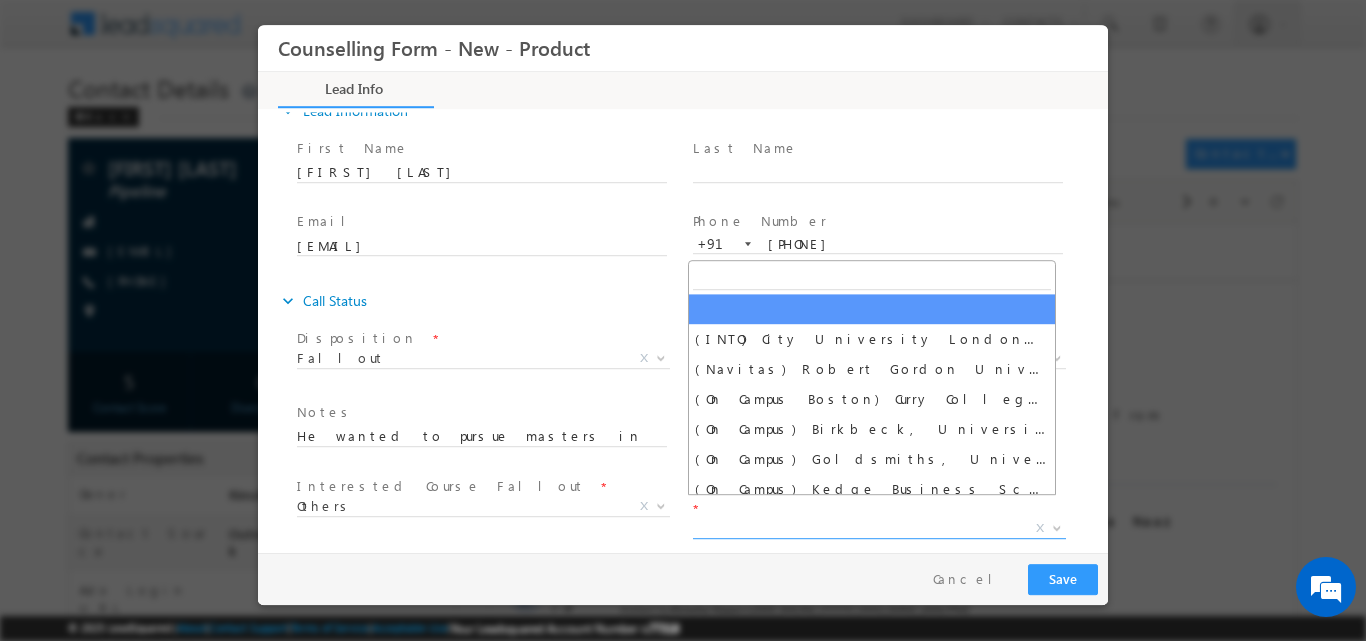 click on "expand_more Call Status" at bounding box center (693, 300) 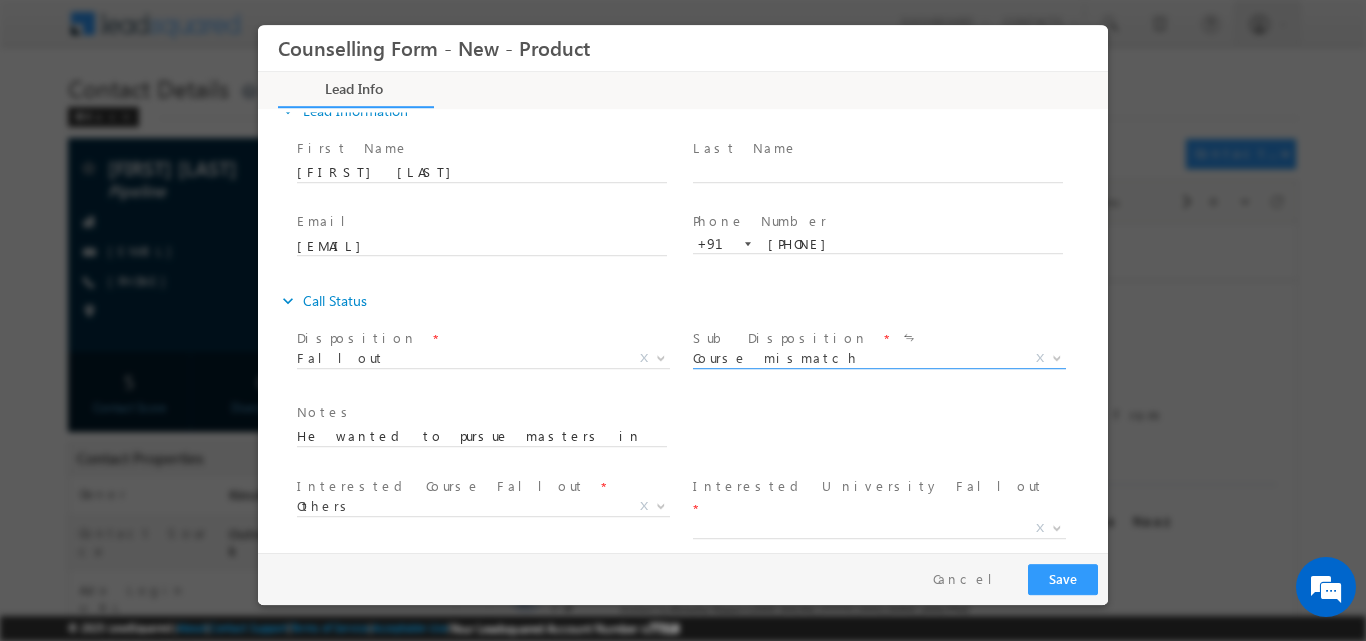 click at bounding box center [1057, 356] 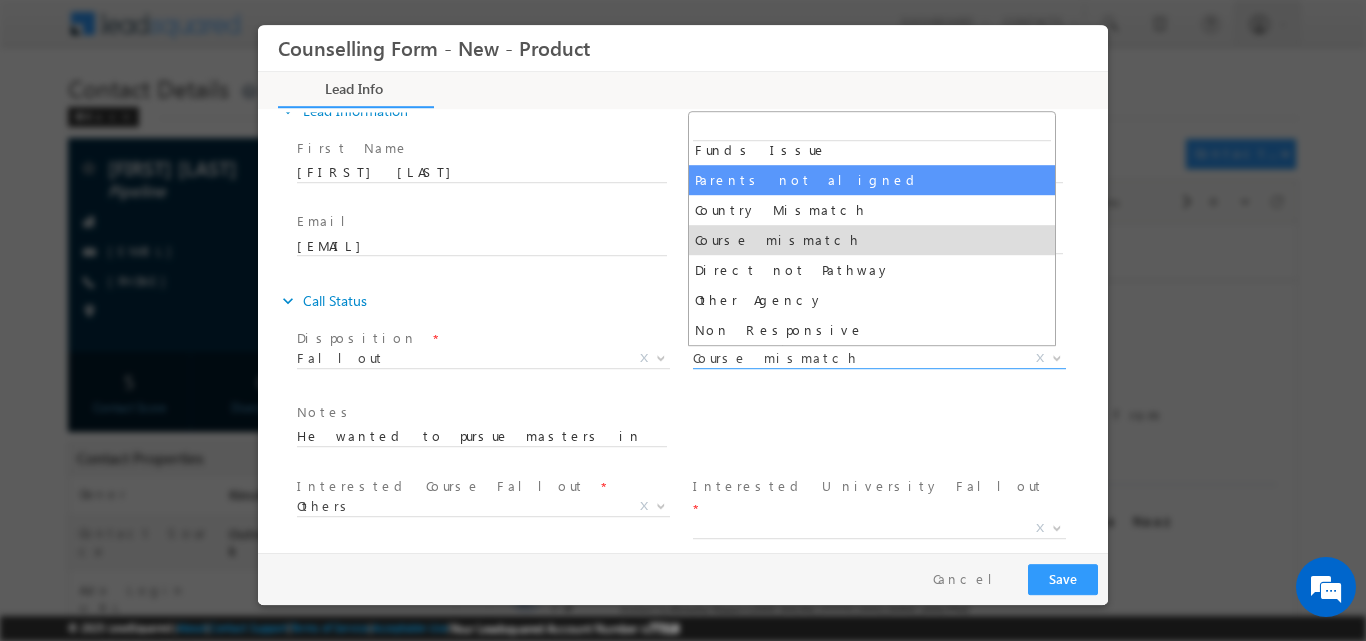 scroll, scrollTop: 0, scrollLeft: 0, axis: both 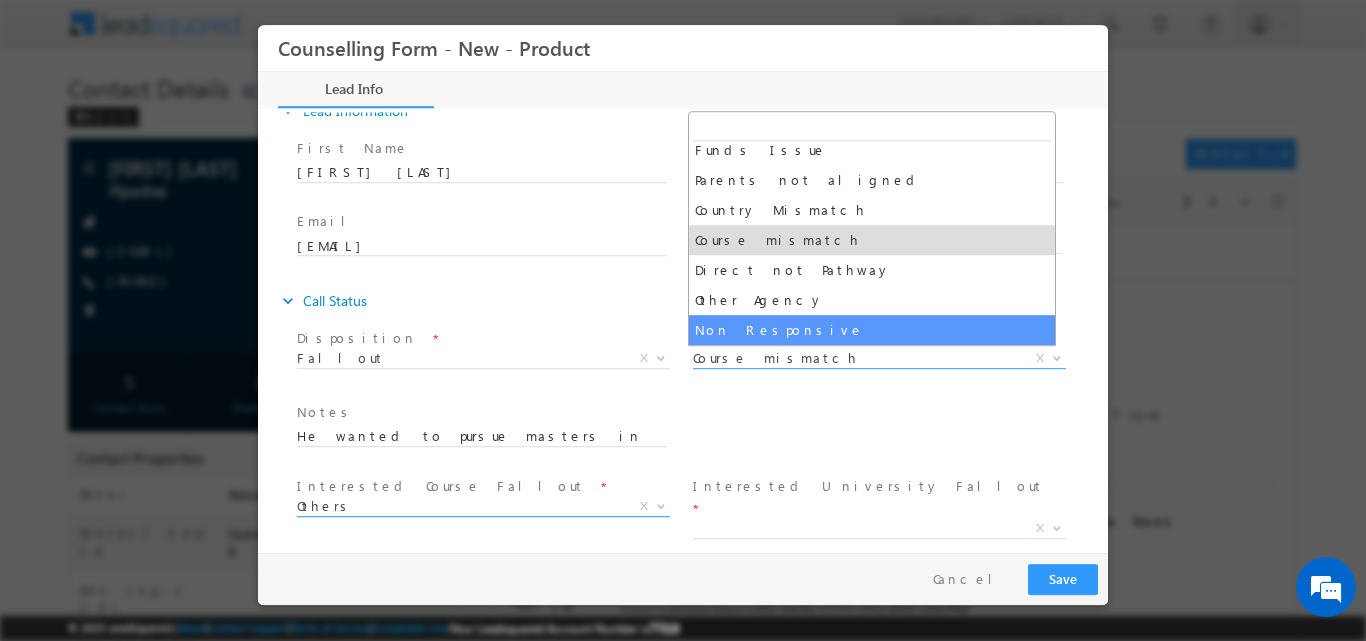 click at bounding box center (661, 504) 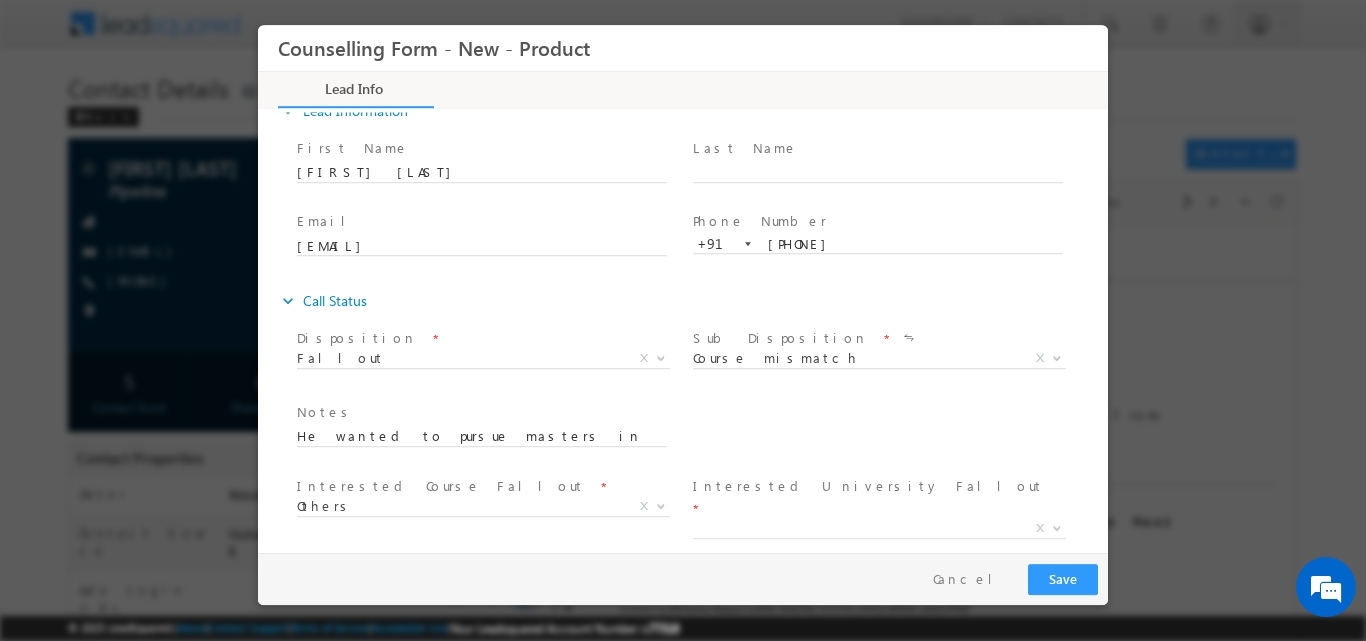 click on "Follow Up Date
*
Notes
*
He wanted to pursue masters in Pharmacy only" at bounding box center [700, 434] 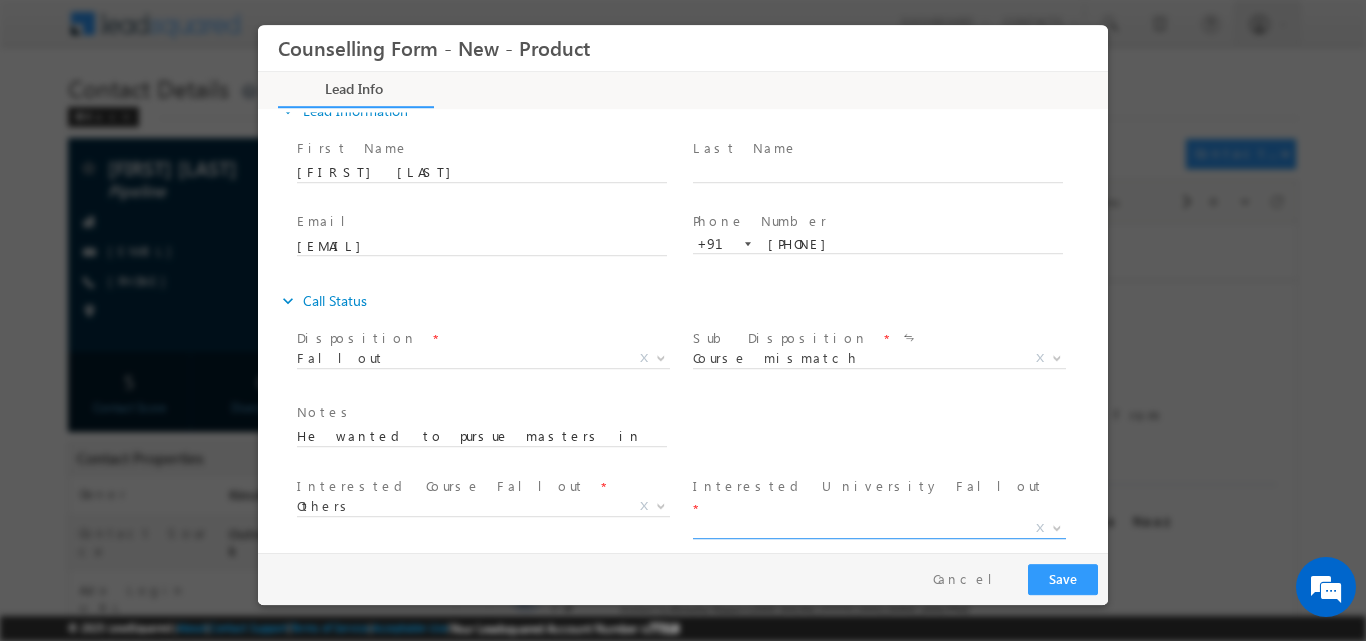 click at bounding box center (1055, 527) 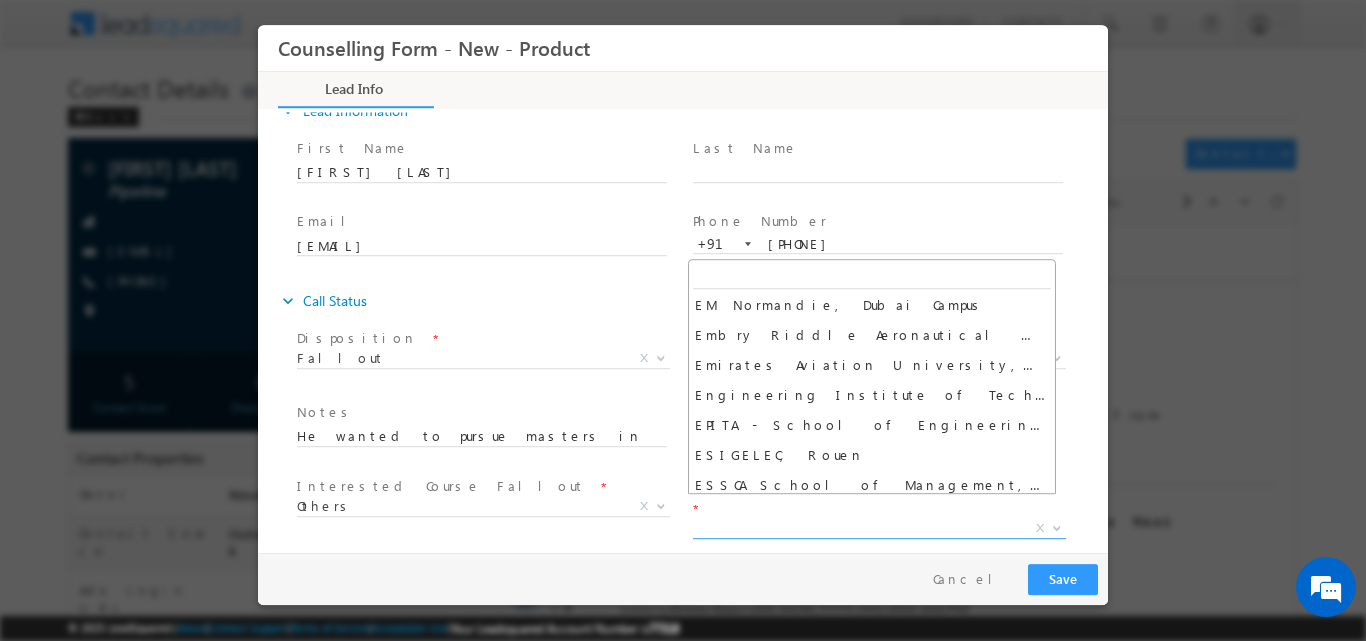 scroll, scrollTop: 5453, scrollLeft: 0, axis: vertical 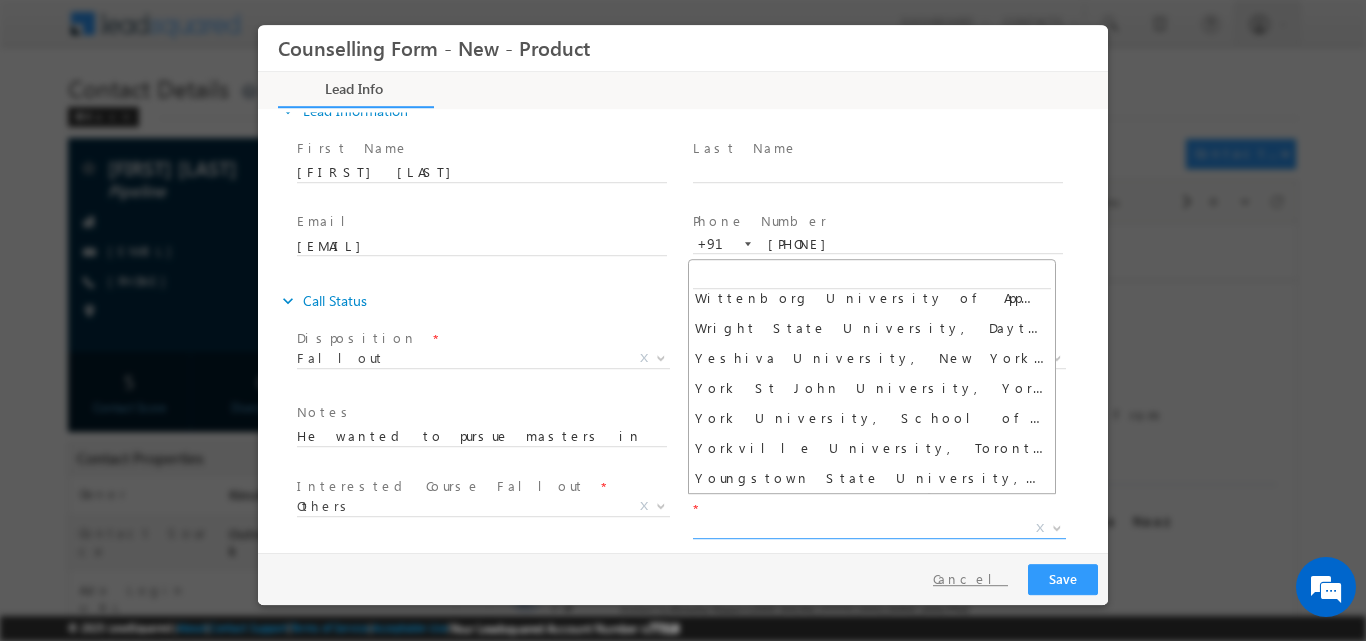 click on "Cancel" at bounding box center [970, 578] 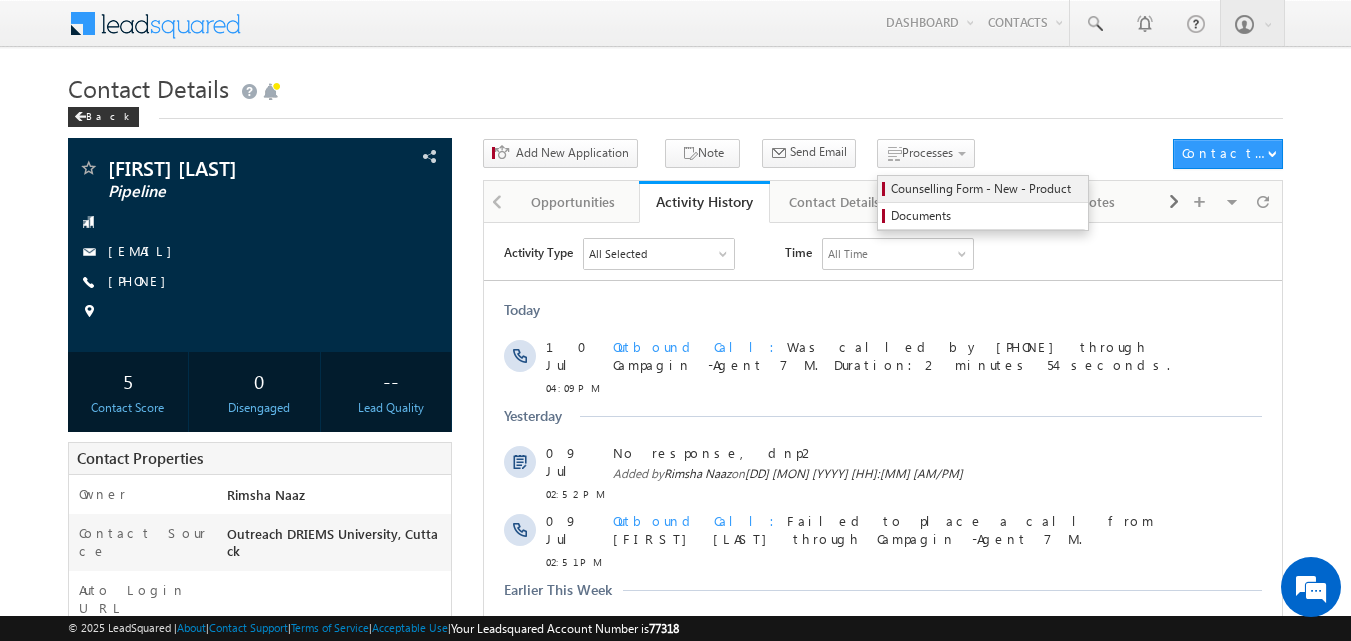 click on "Counselling Form - New - Product" at bounding box center (986, 189) 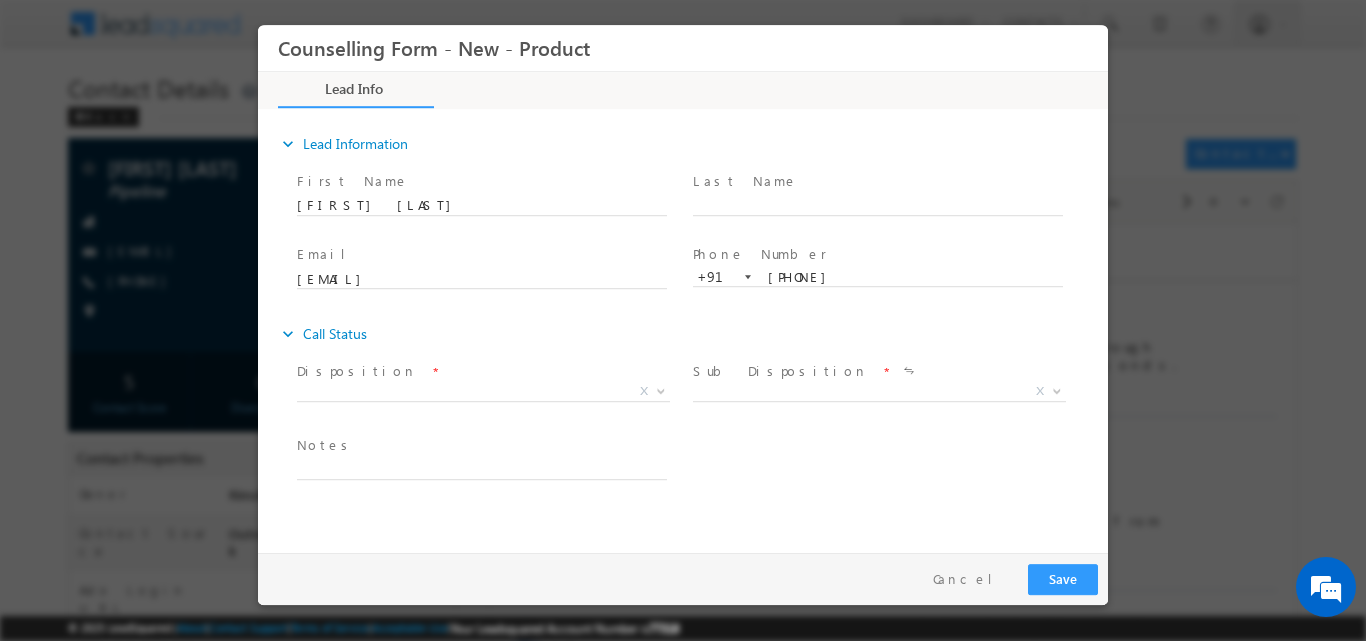scroll, scrollTop: 0, scrollLeft: 0, axis: both 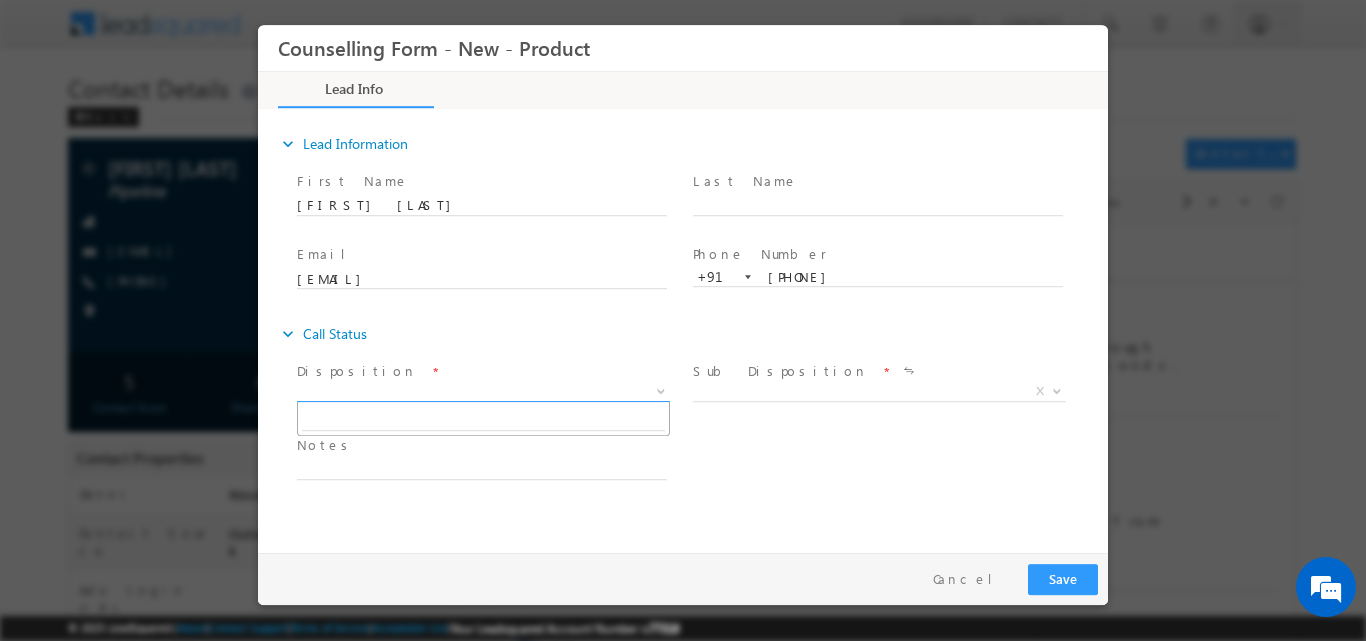 click at bounding box center (661, 389) 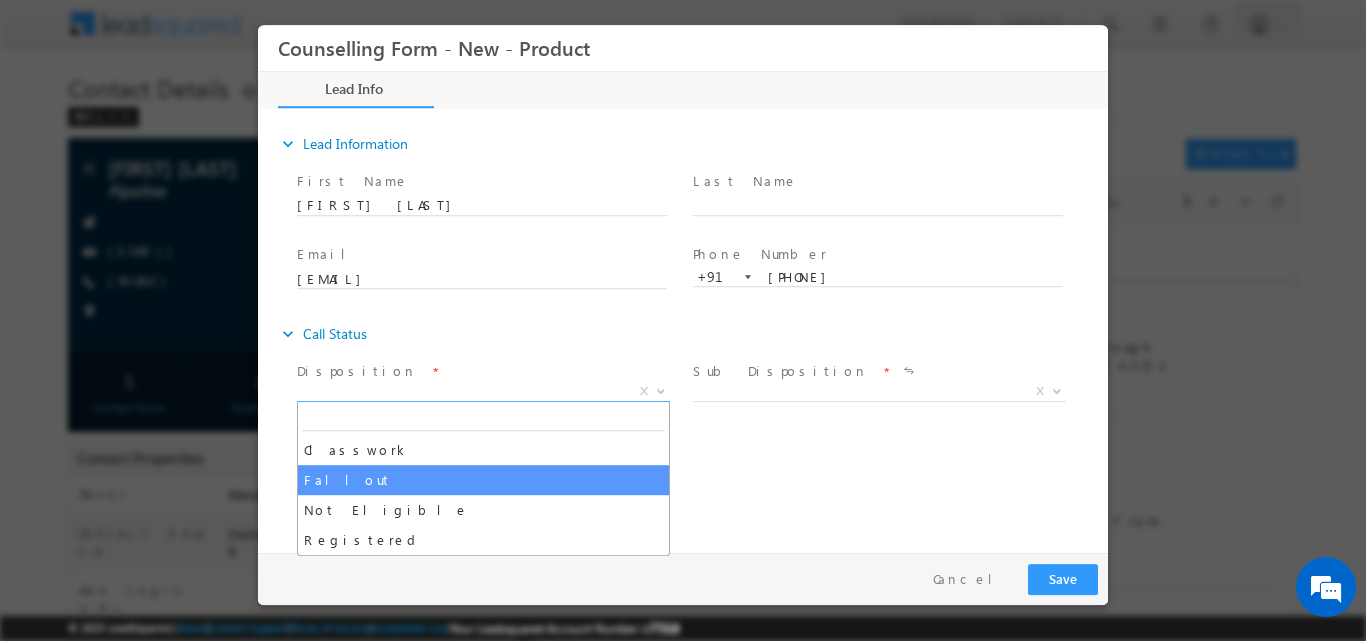 select on "Fallout" 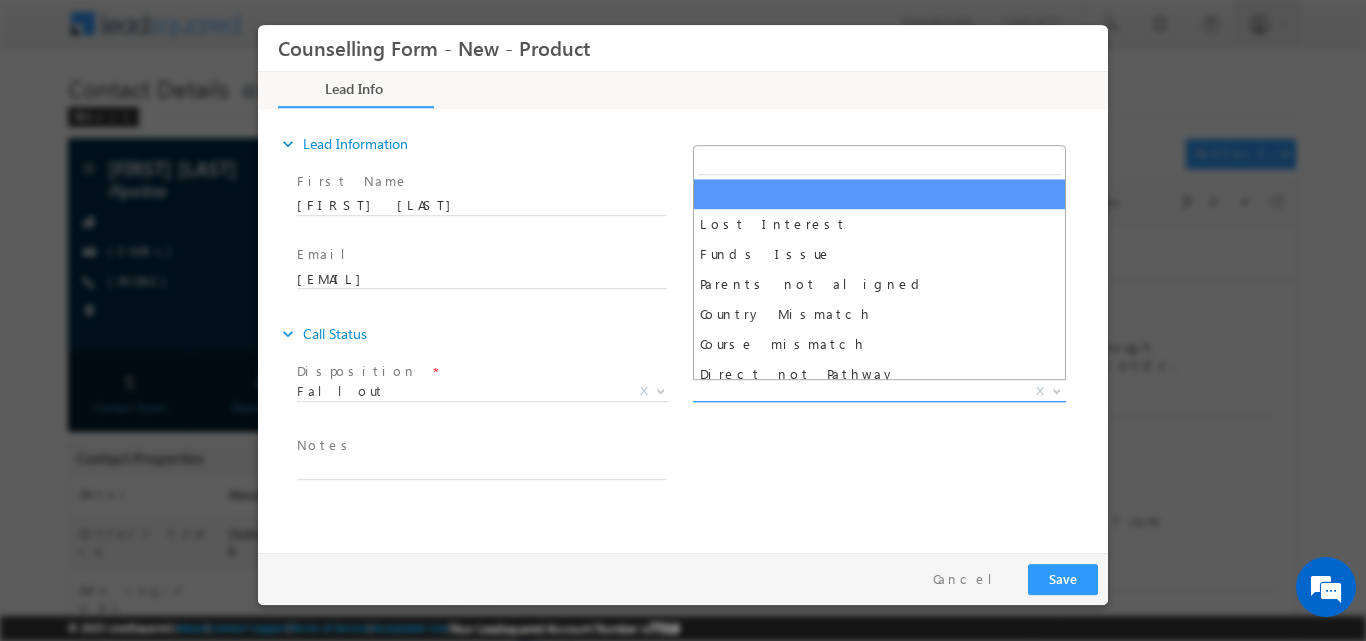 click at bounding box center (1055, 390) 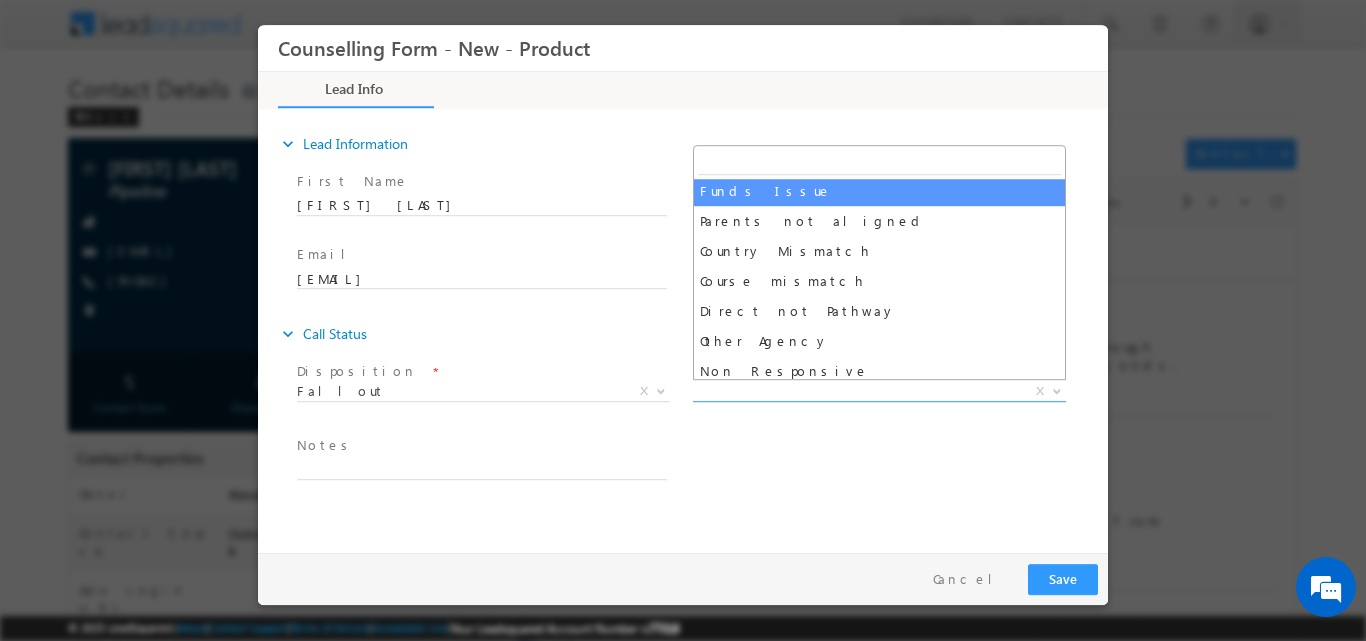 scroll, scrollTop: 70, scrollLeft: 0, axis: vertical 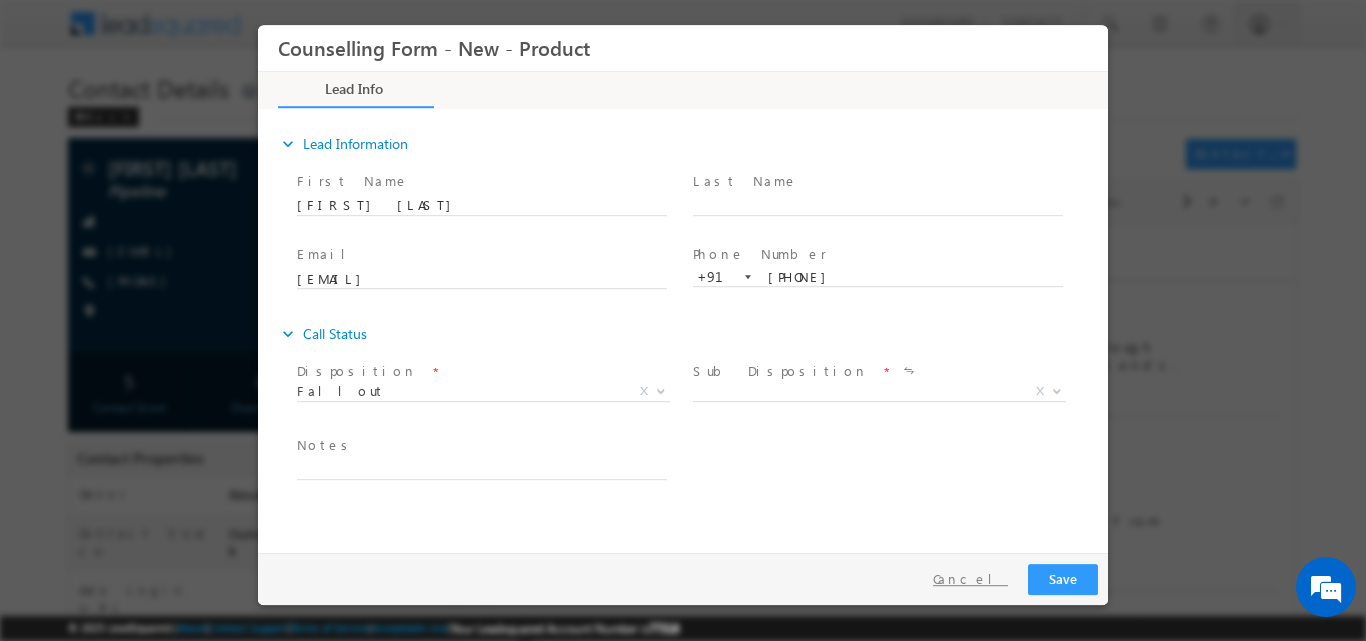 click on "Cancel" at bounding box center [970, 578] 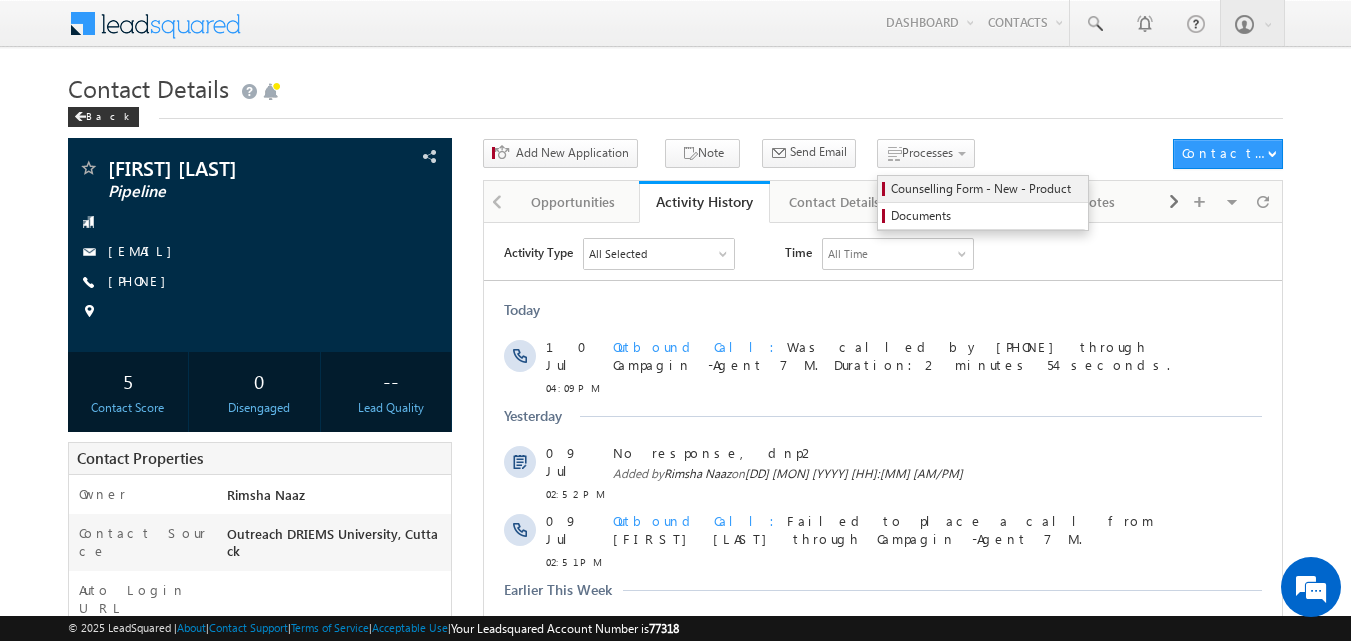 click on "Counselling Form - New - Product" at bounding box center [986, 189] 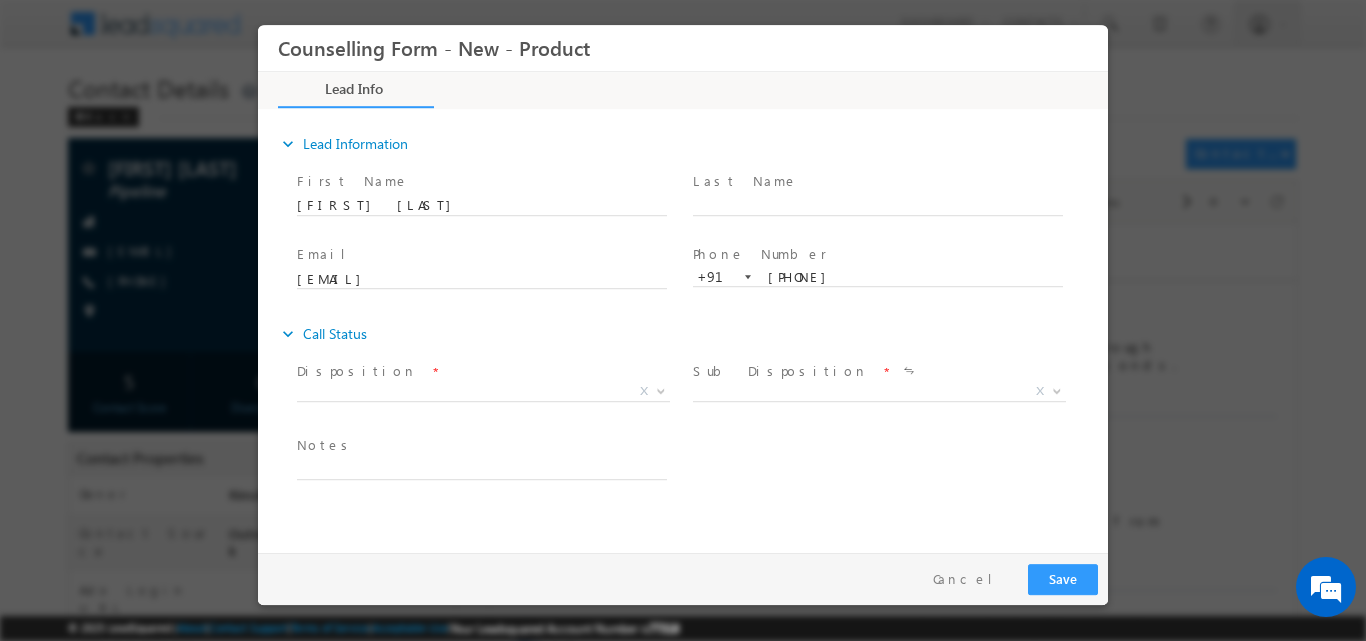 scroll, scrollTop: 0, scrollLeft: 0, axis: both 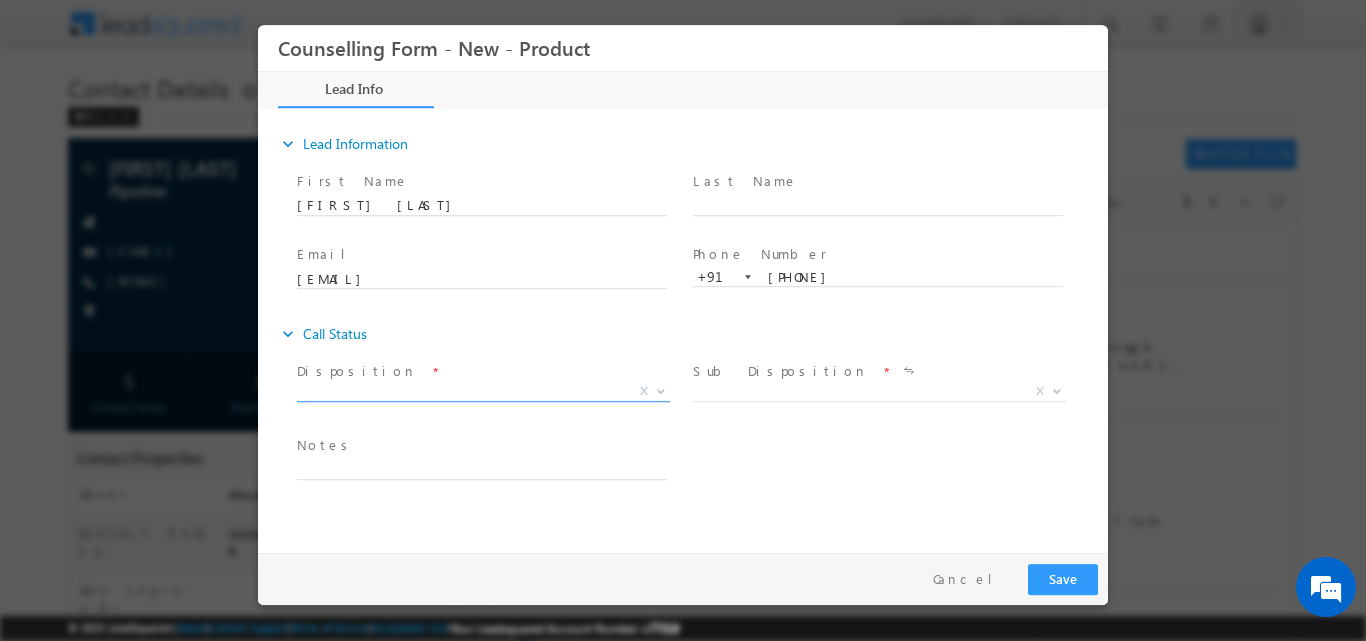 click at bounding box center [661, 389] 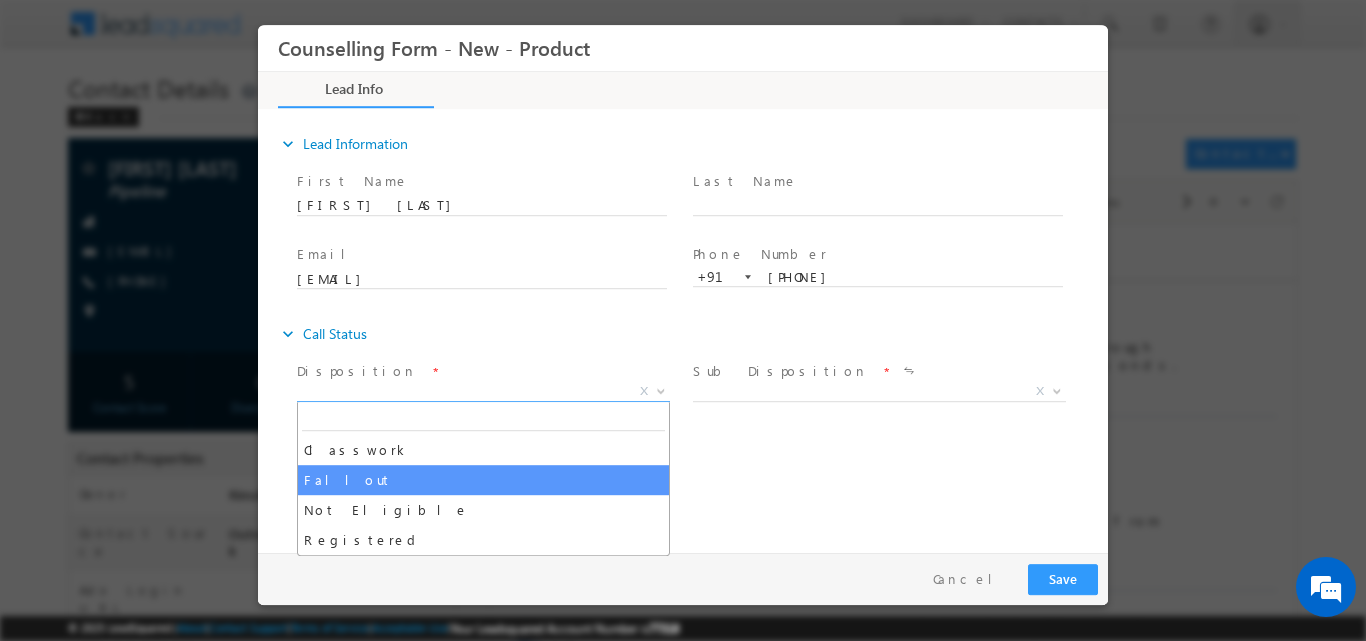 select on "Fallout" 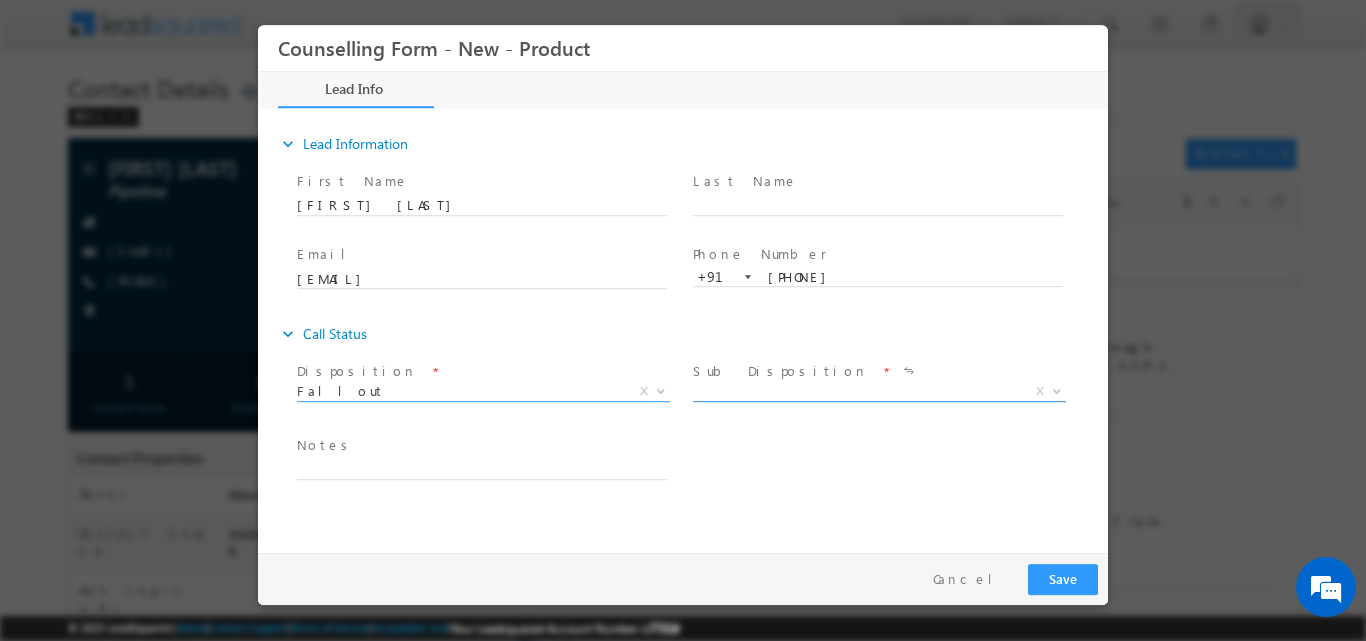 click at bounding box center (1057, 389) 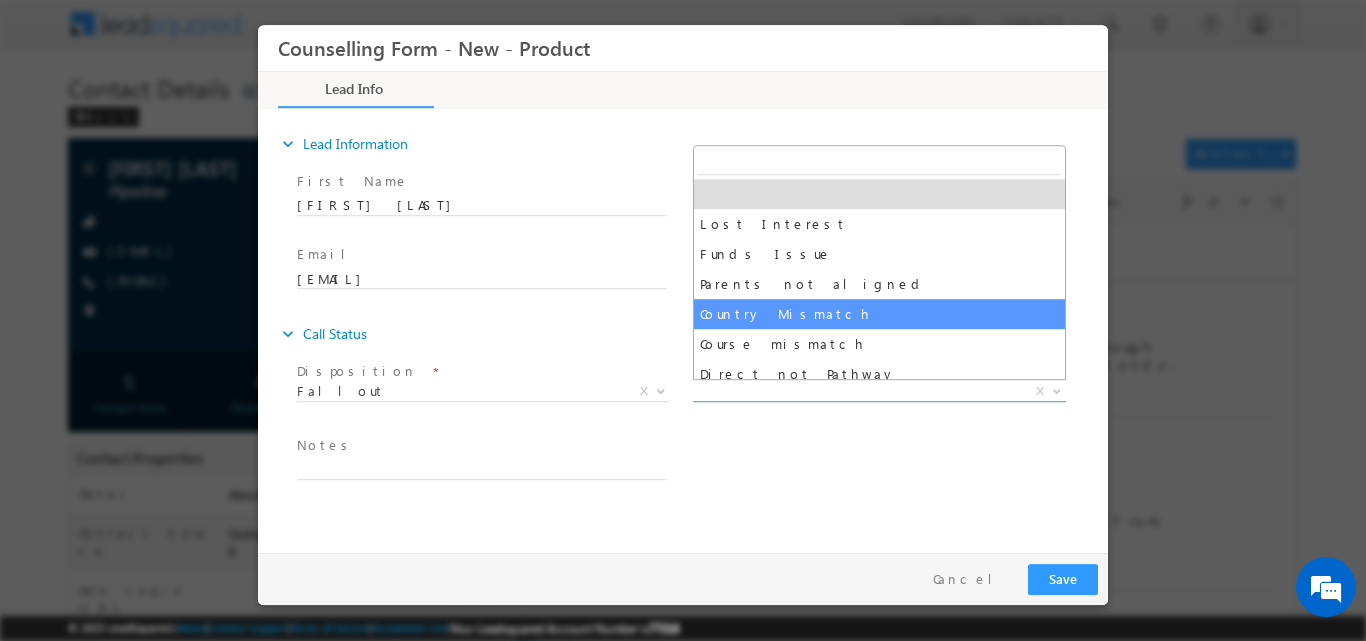 drag, startPoint x: 1055, startPoint y: 305, endPoint x: 1061, endPoint y: 376, distance: 71.25307 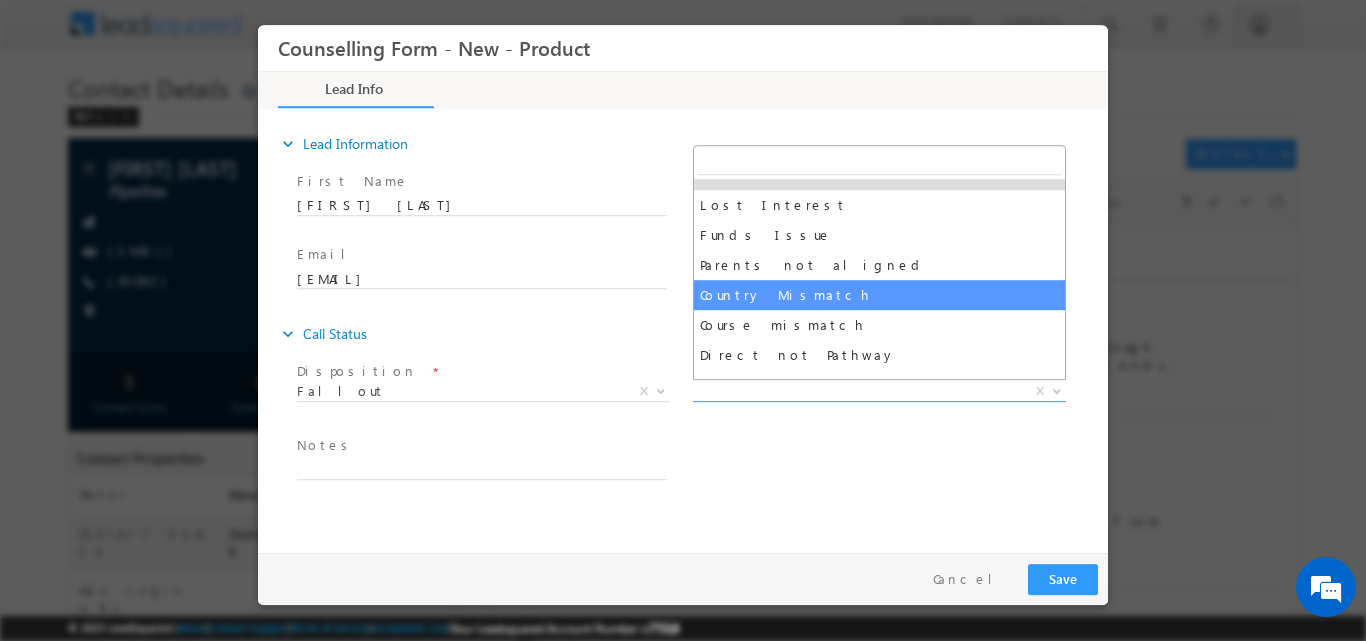 scroll, scrollTop: 0, scrollLeft: 0, axis: both 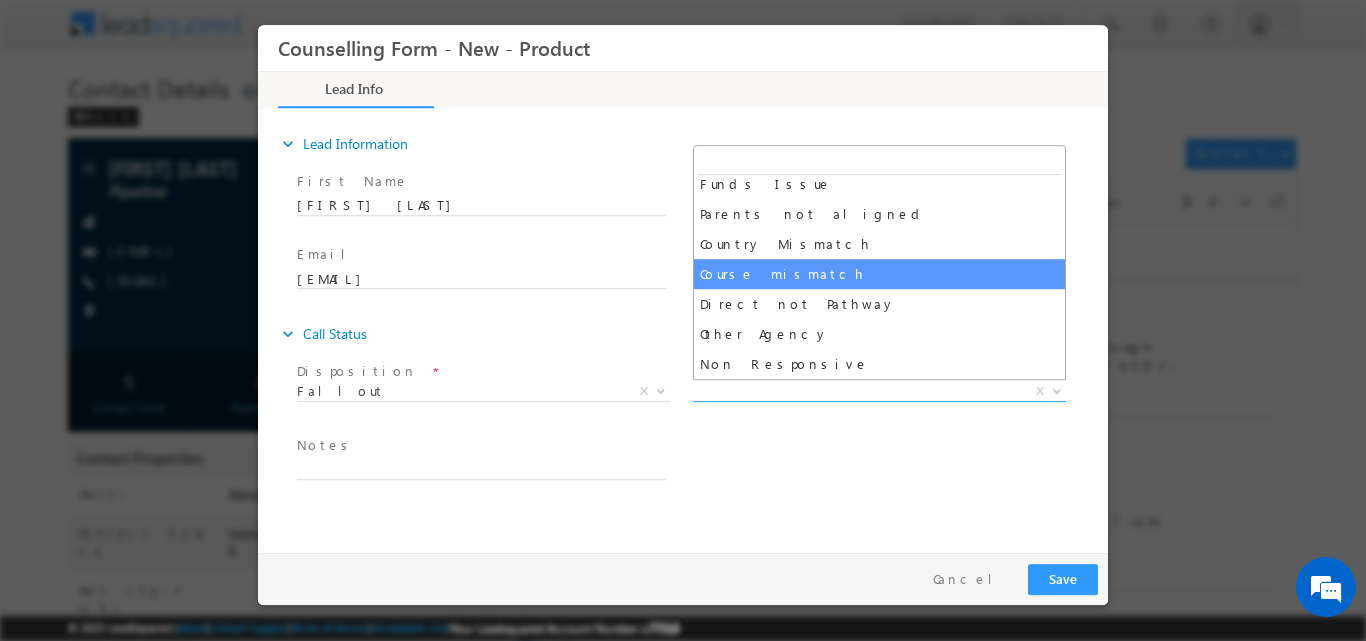 select on "Course mismatch" 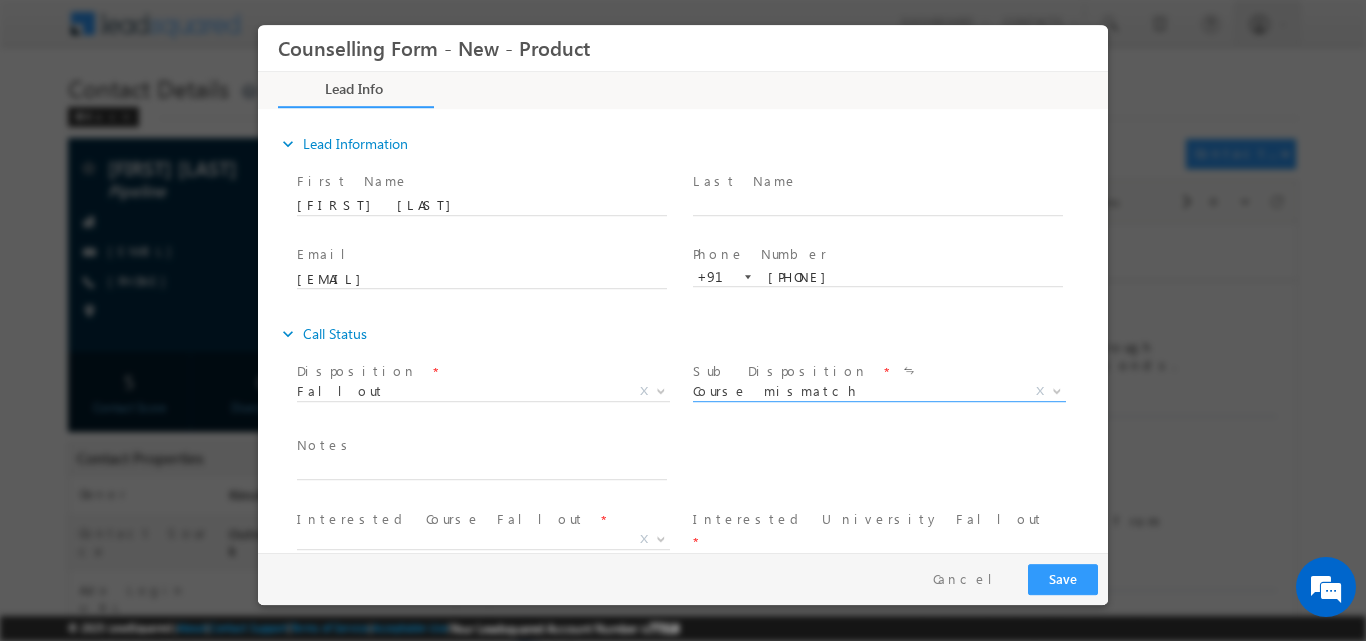 scroll, scrollTop: 33, scrollLeft: 0, axis: vertical 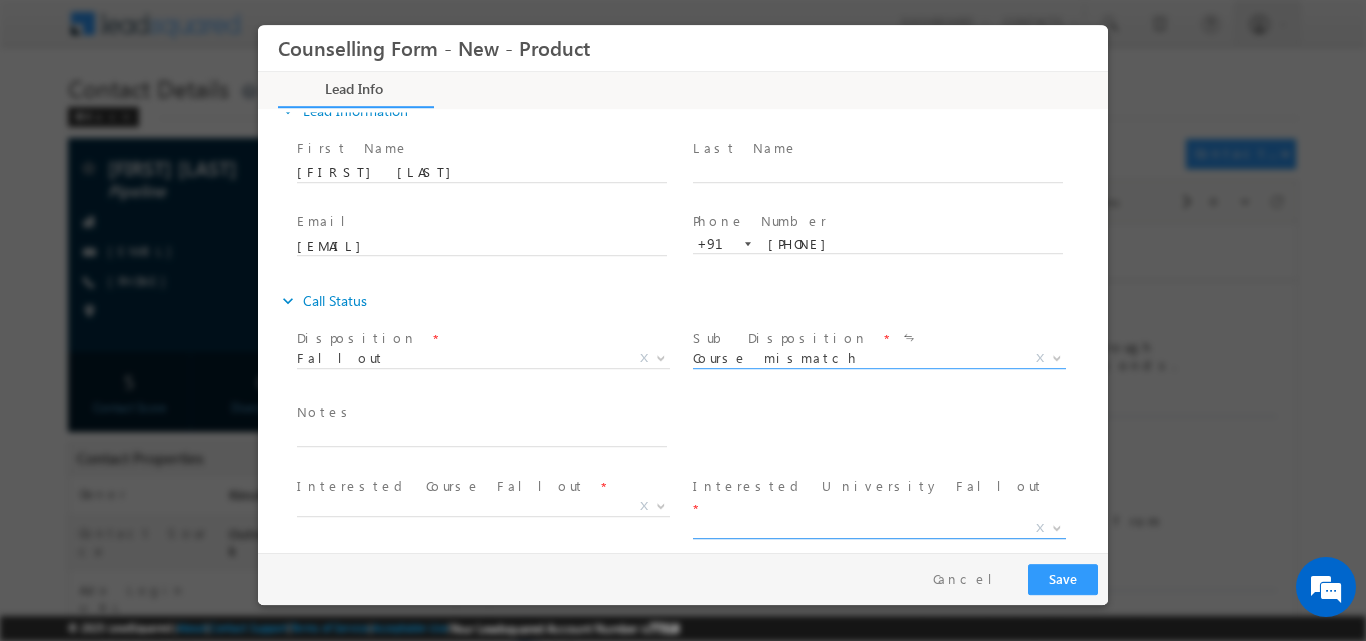 click at bounding box center [1057, 526] 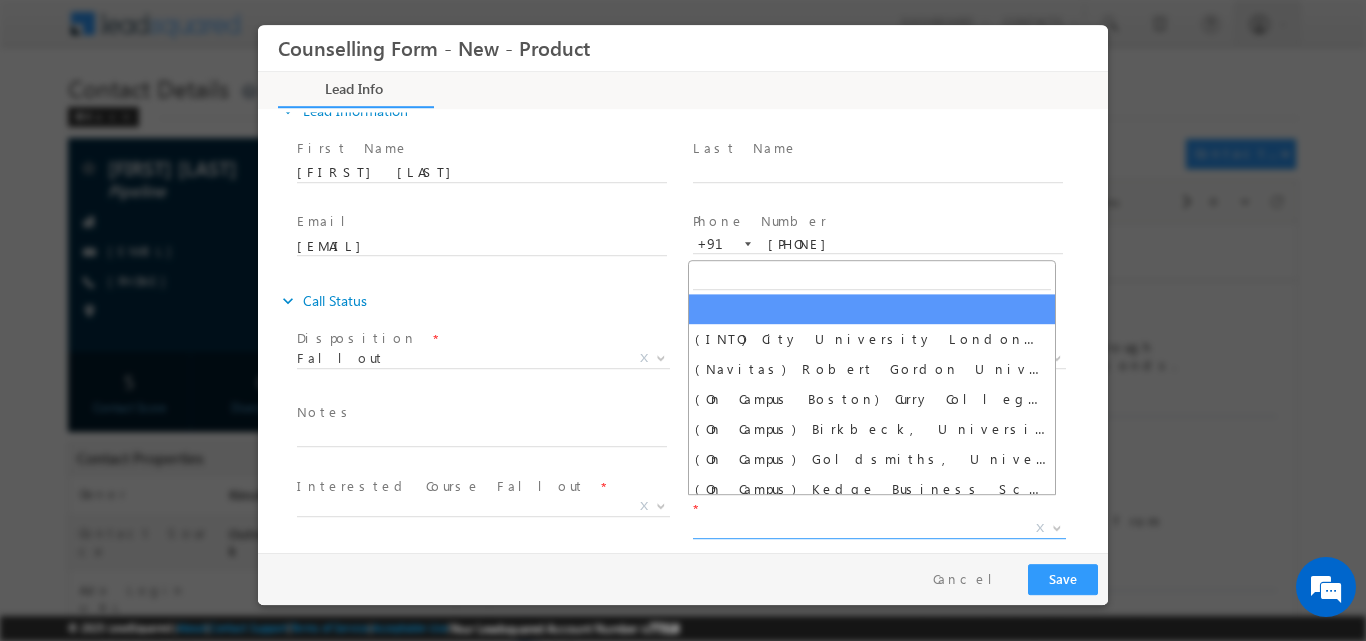 scroll, scrollTop: 273, scrollLeft: 0, axis: vertical 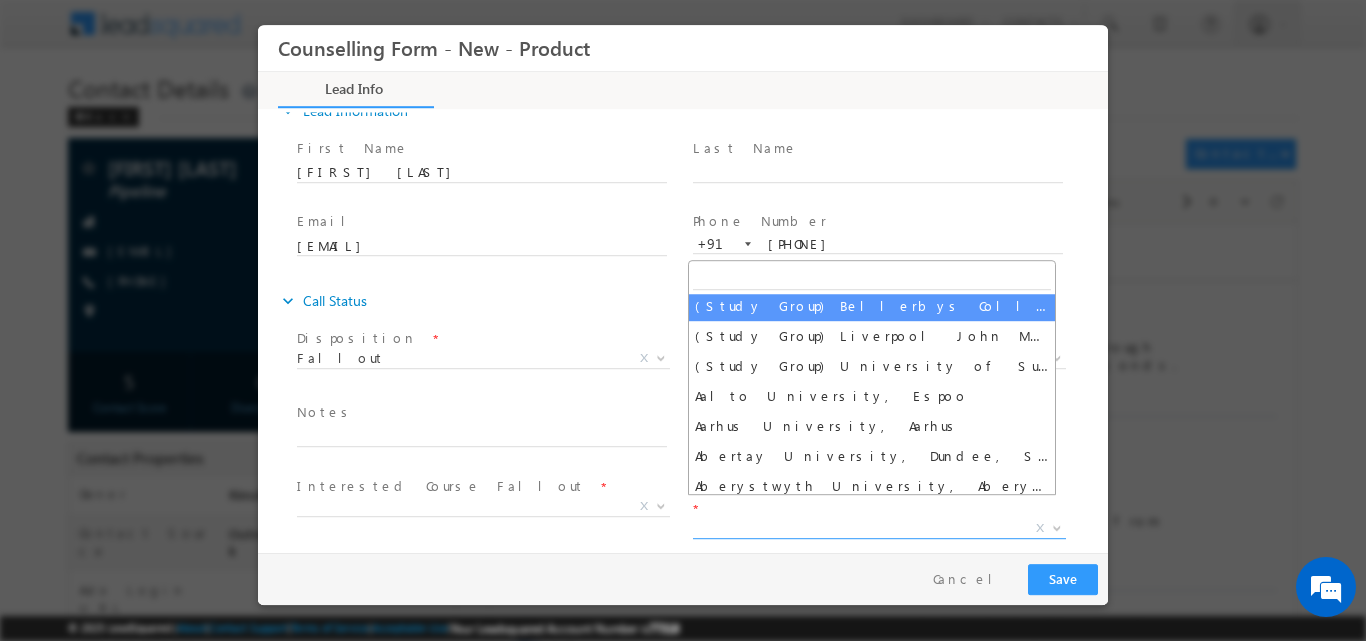 click at bounding box center [872, 276] 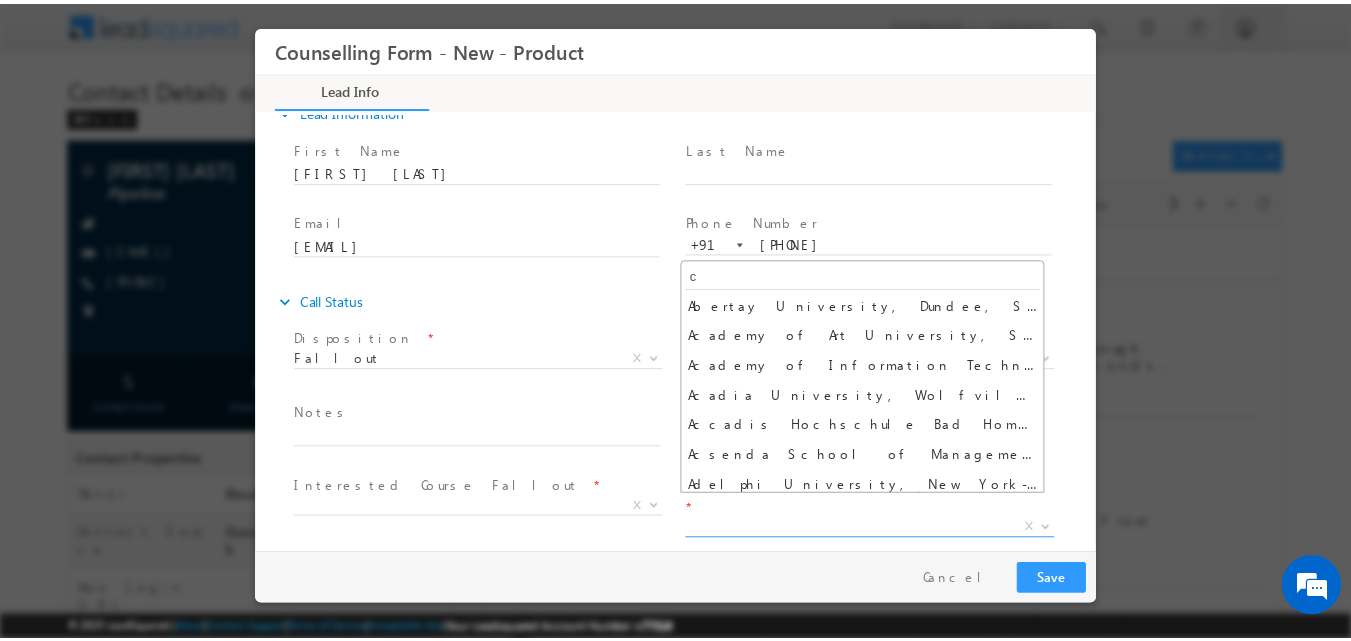 scroll, scrollTop: 0, scrollLeft: 0, axis: both 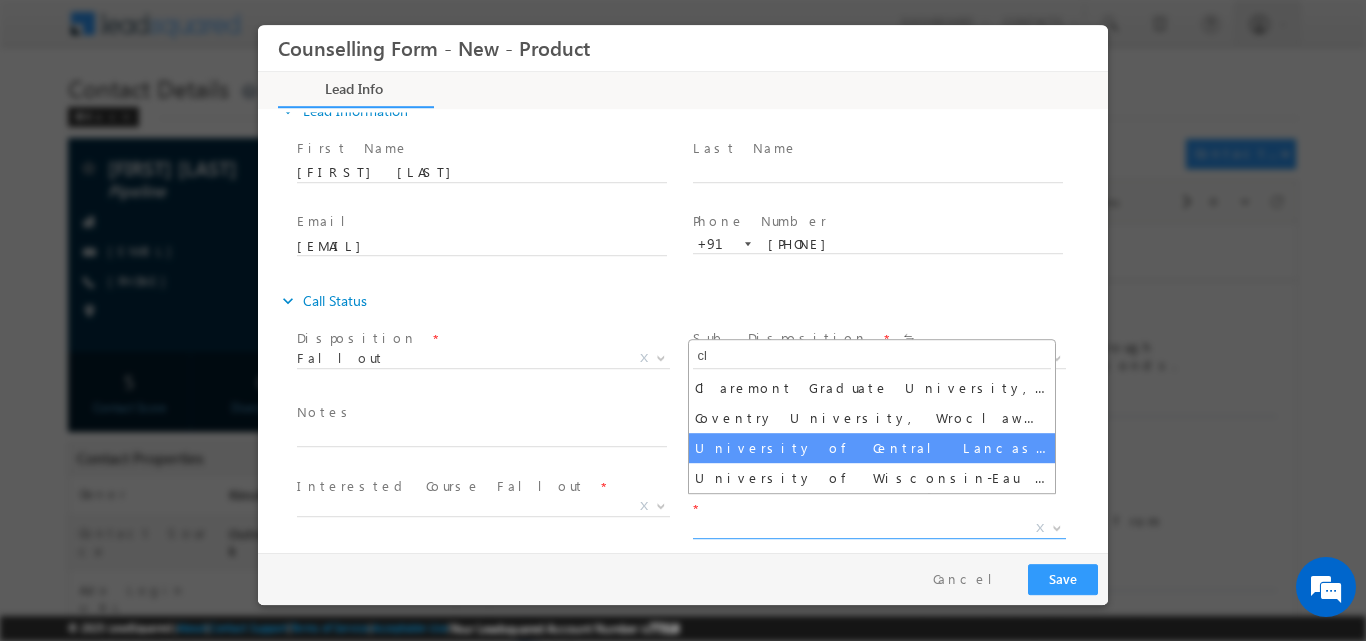 type on "c" 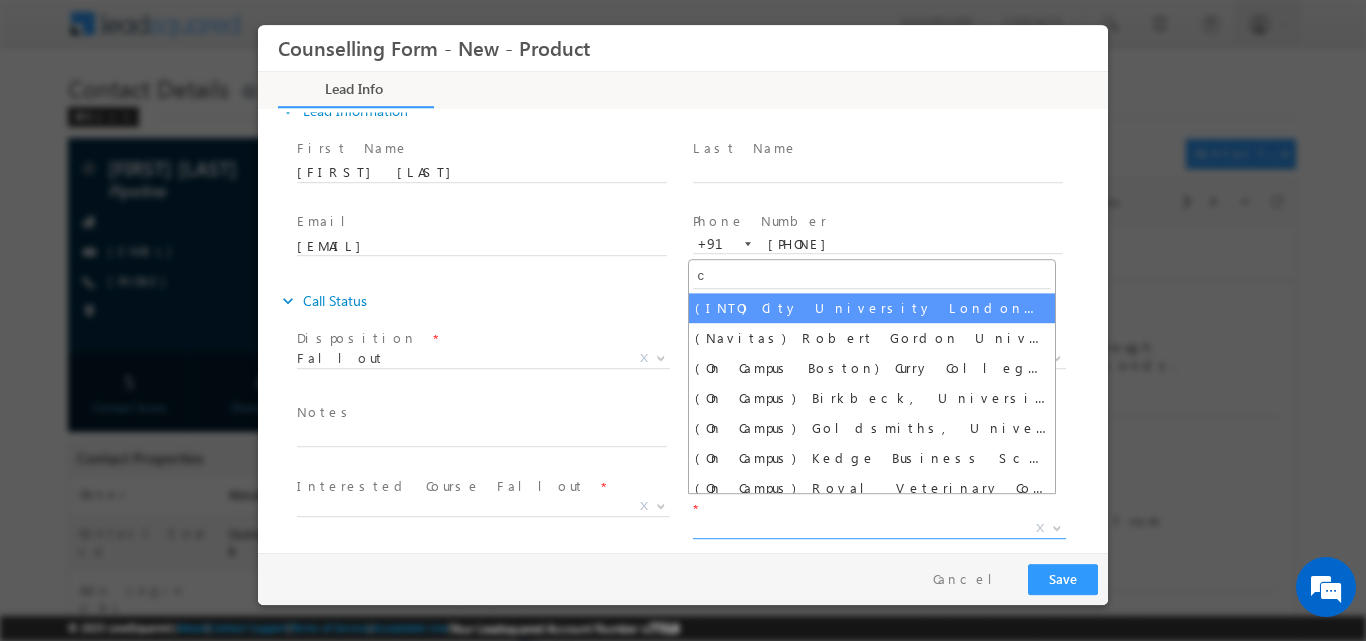 type 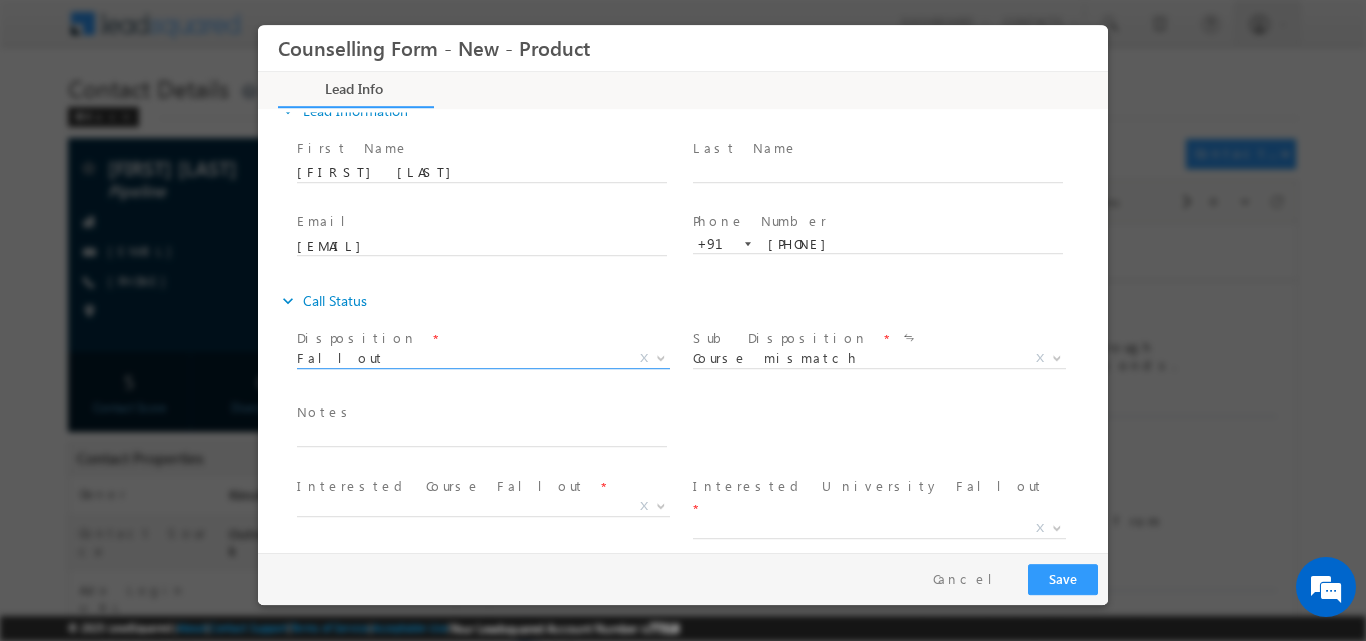 click on "Fallout X" at bounding box center [483, 362] 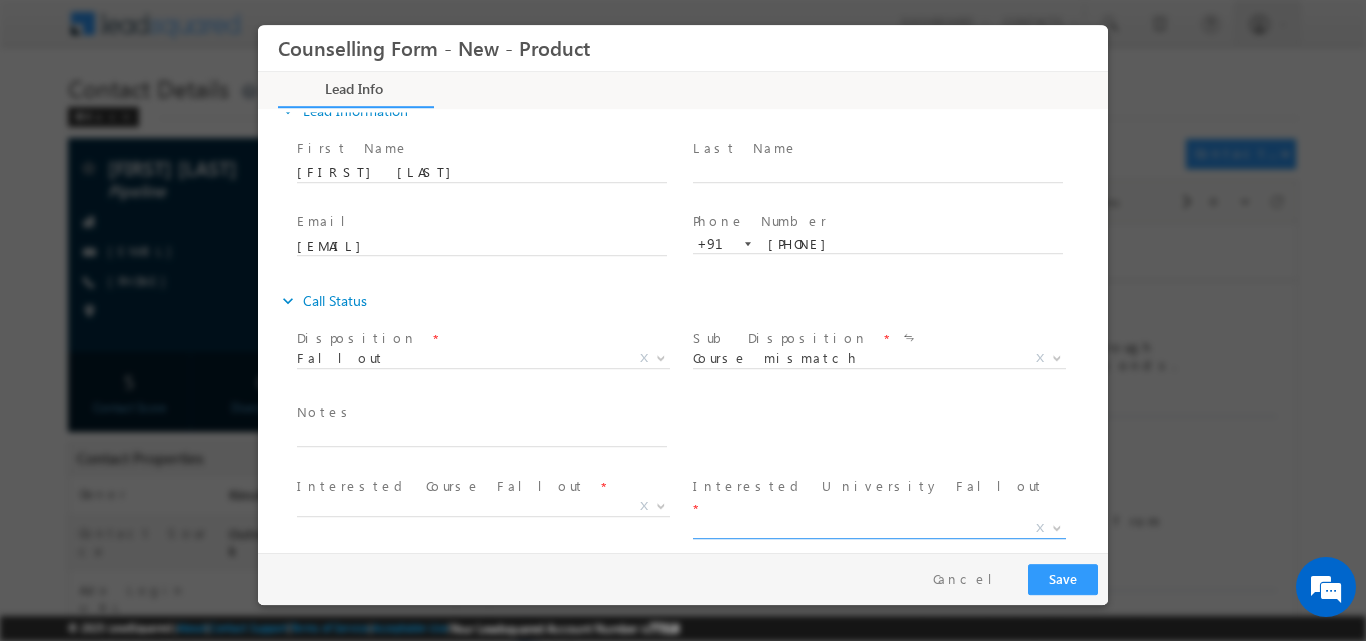 click on "X" at bounding box center [879, 528] 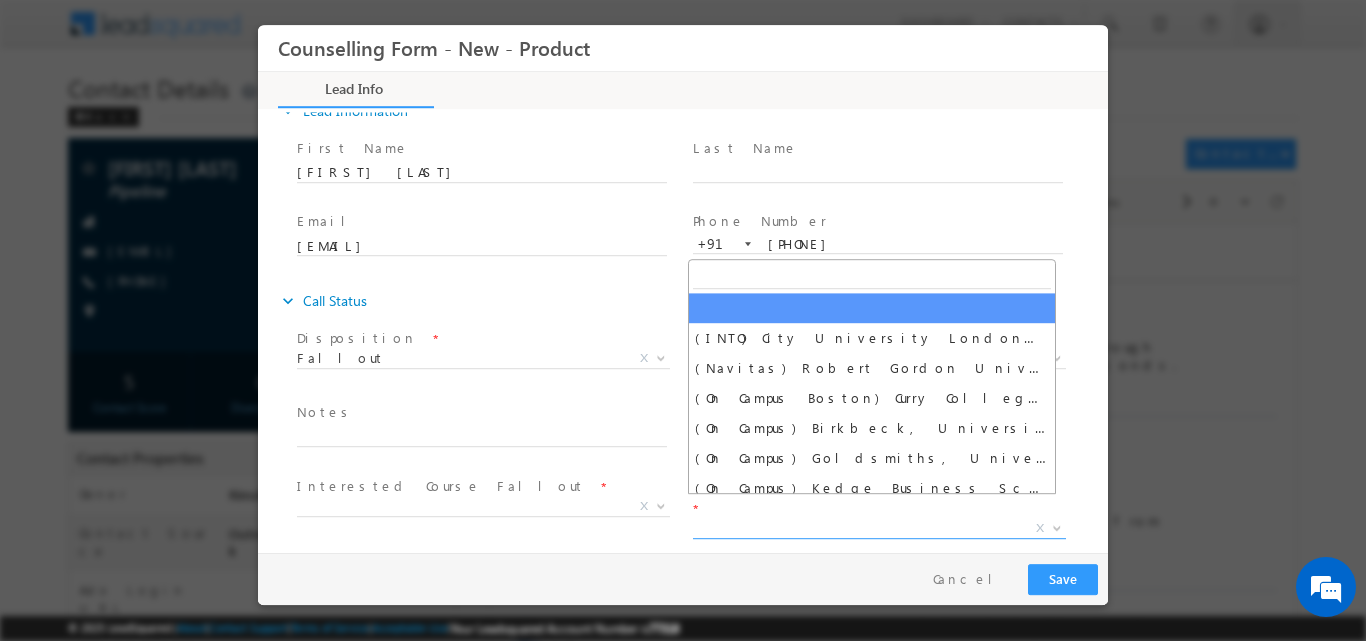 click at bounding box center [872, 275] 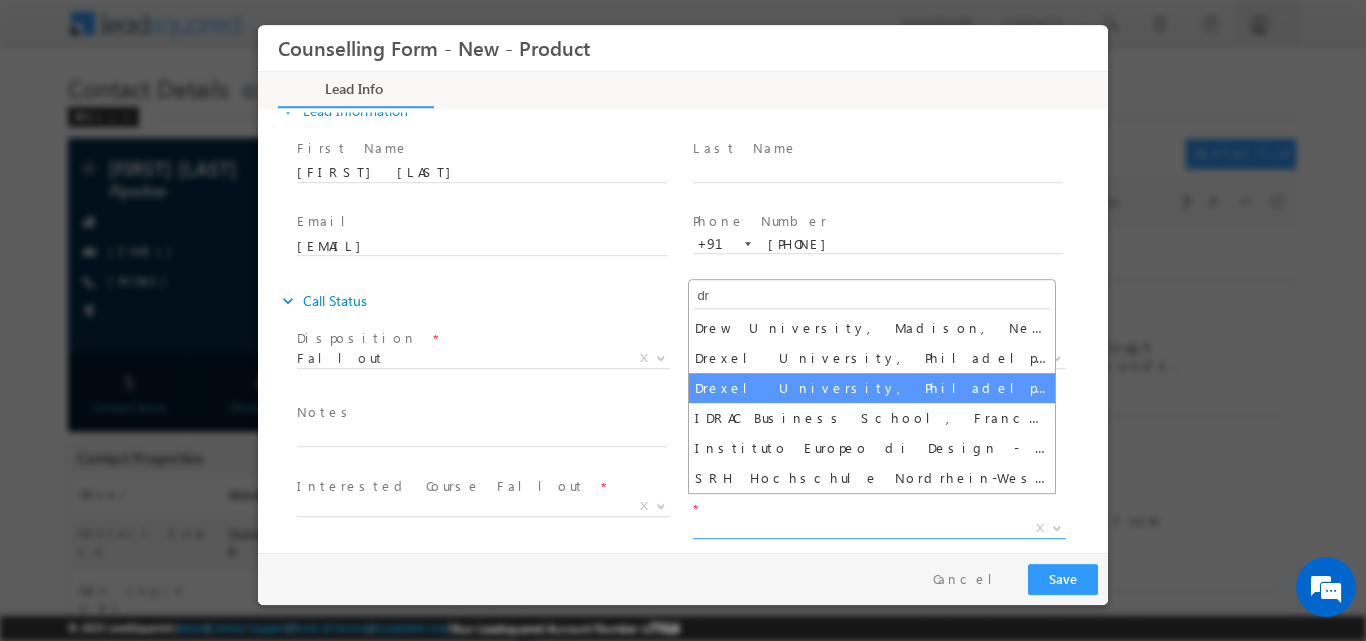 type on "d" 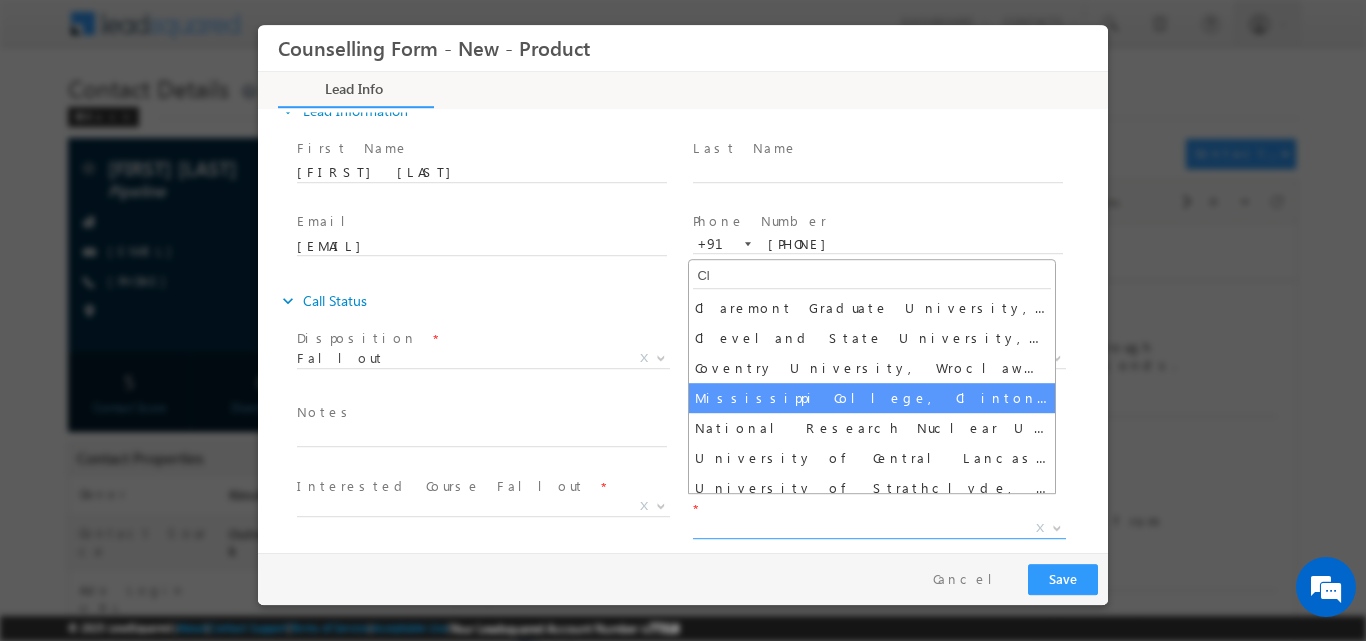 type on "C" 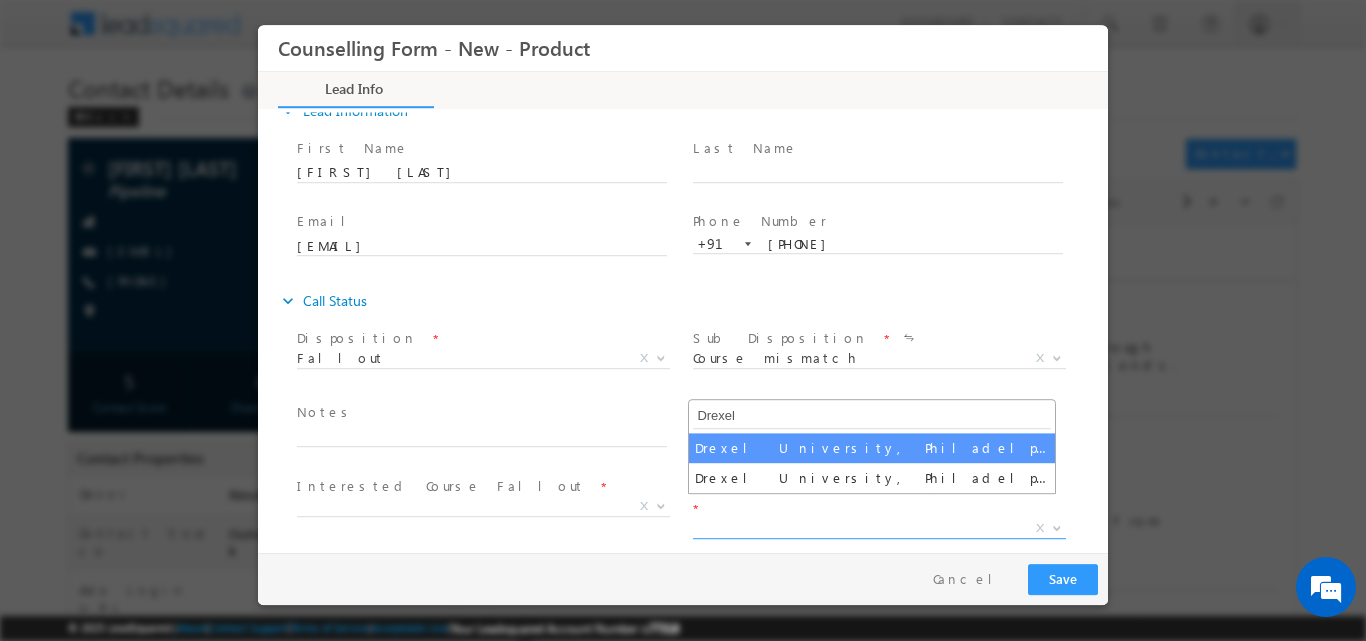 type on "Drexel" 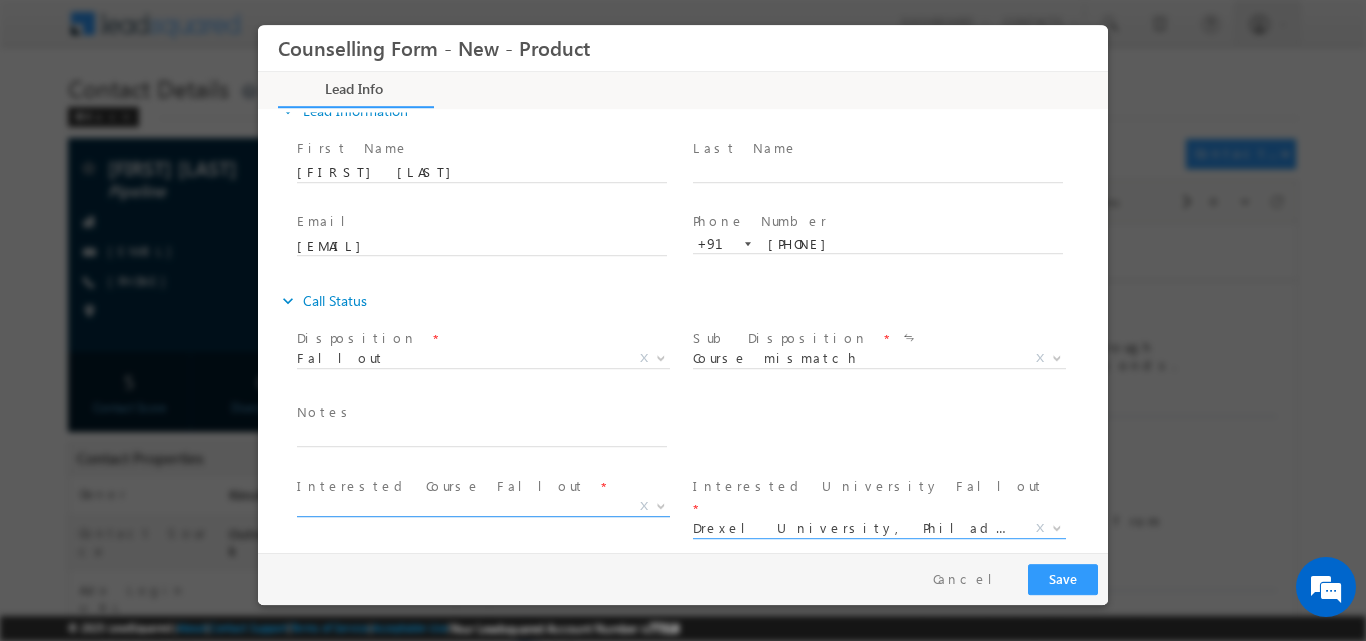 click at bounding box center (659, 505) 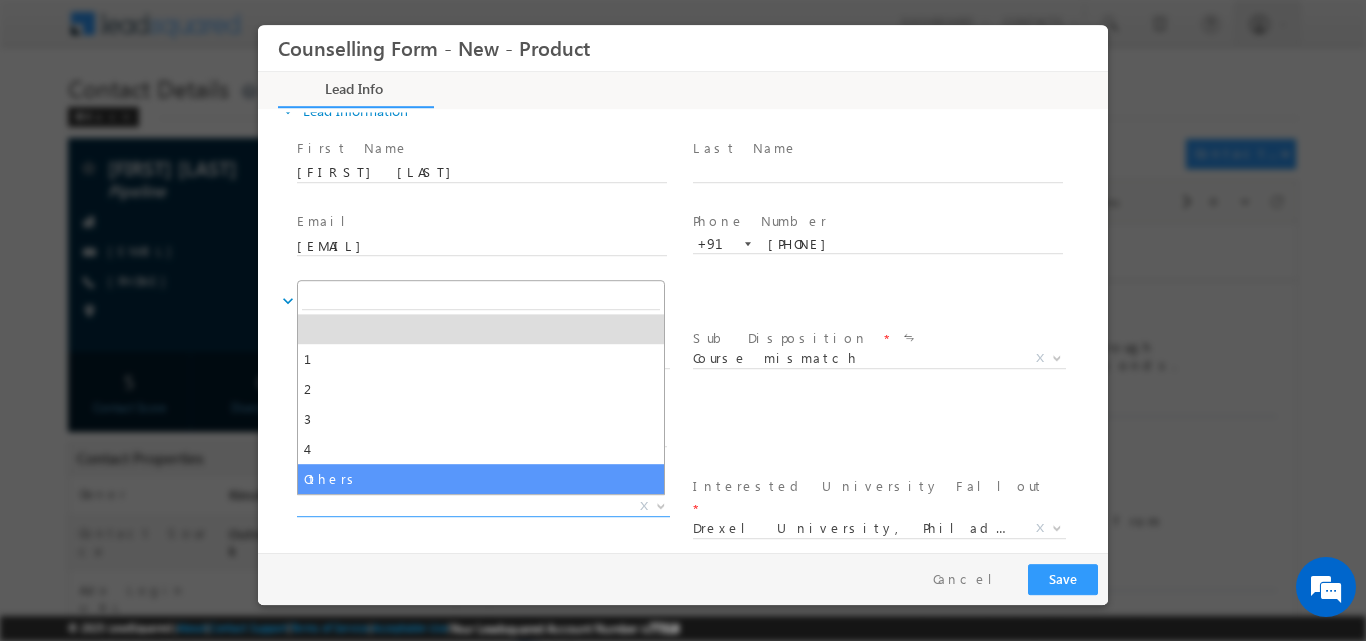 select on "Others" 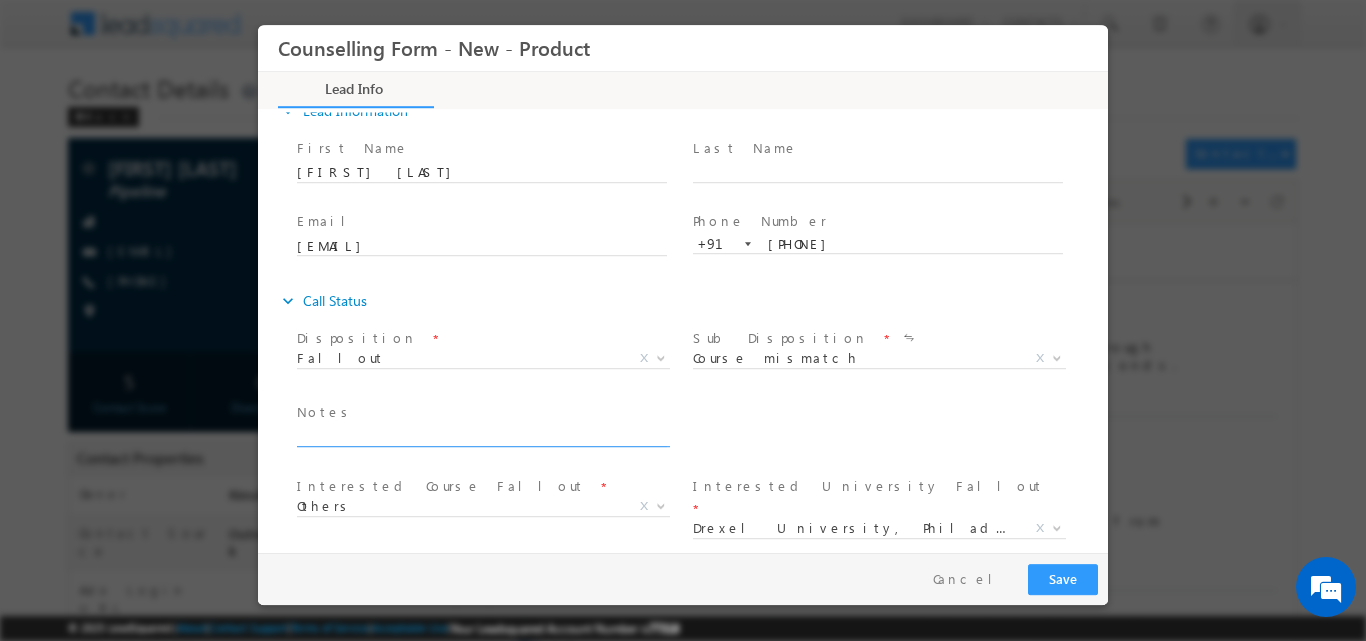 click at bounding box center [482, 434] 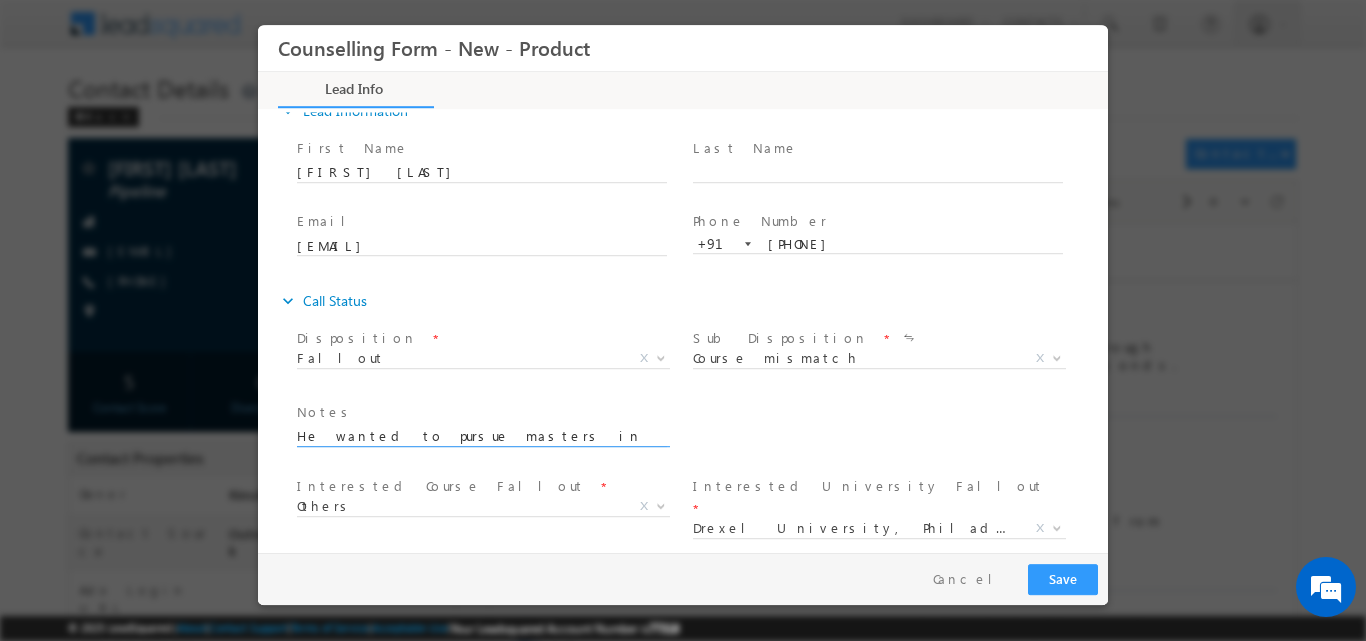 type on "He wanted to pursue masters in pharmacy only" 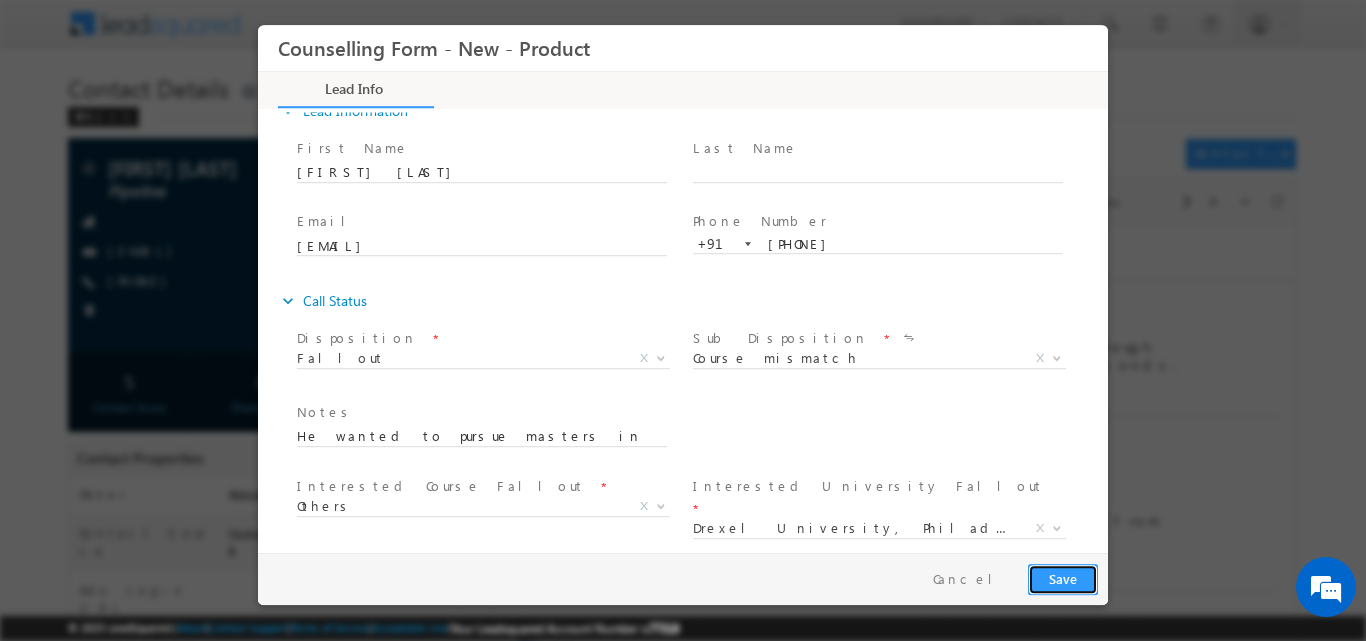 click on "Save" at bounding box center (1063, 578) 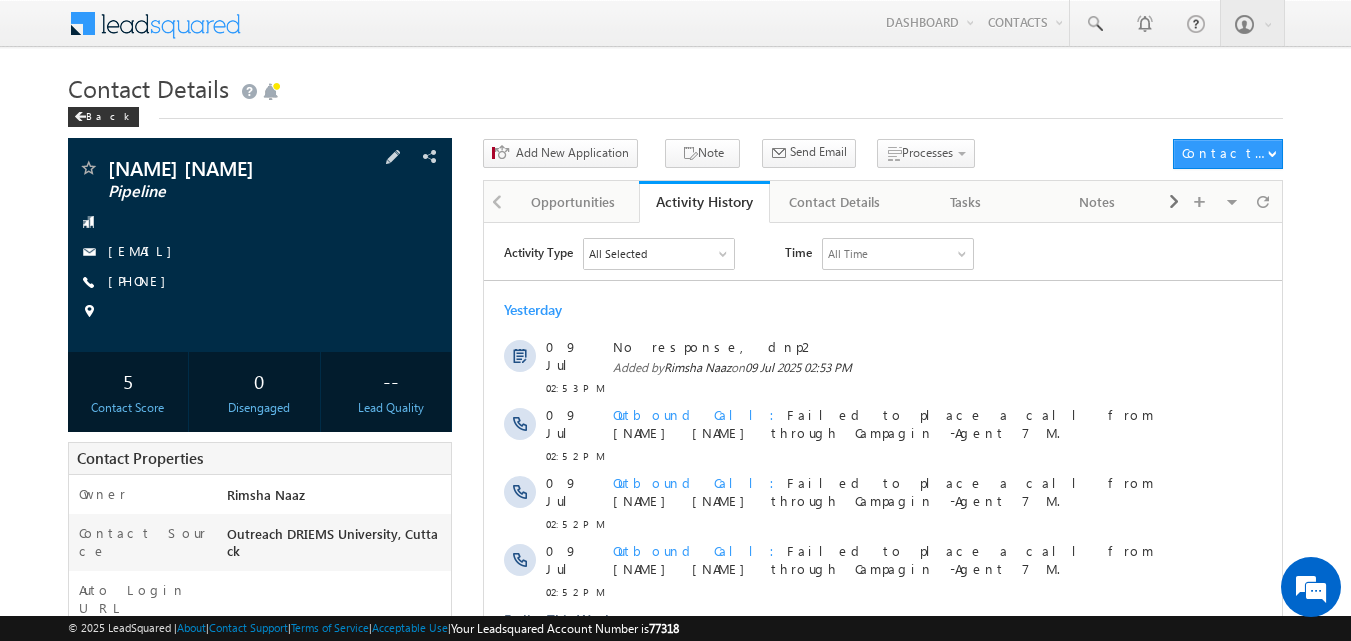 scroll, scrollTop: 0, scrollLeft: 0, axis: both 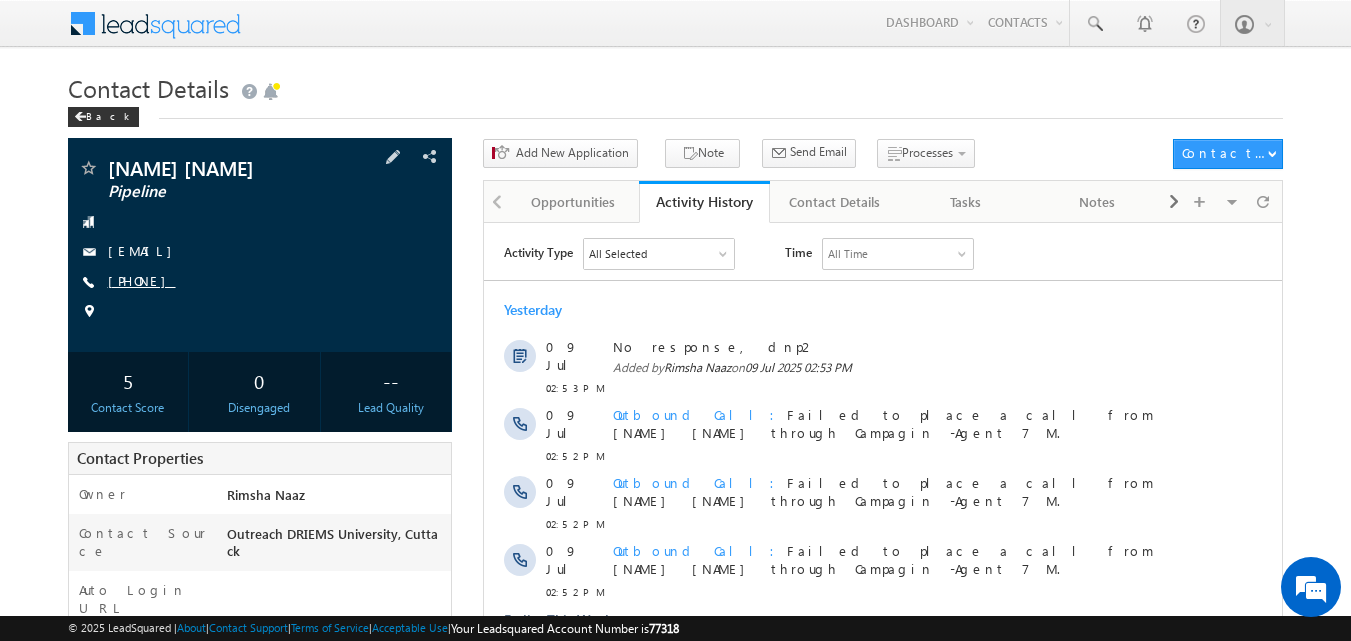 click on "+91-9078183802" at bounding box center [142, 280] 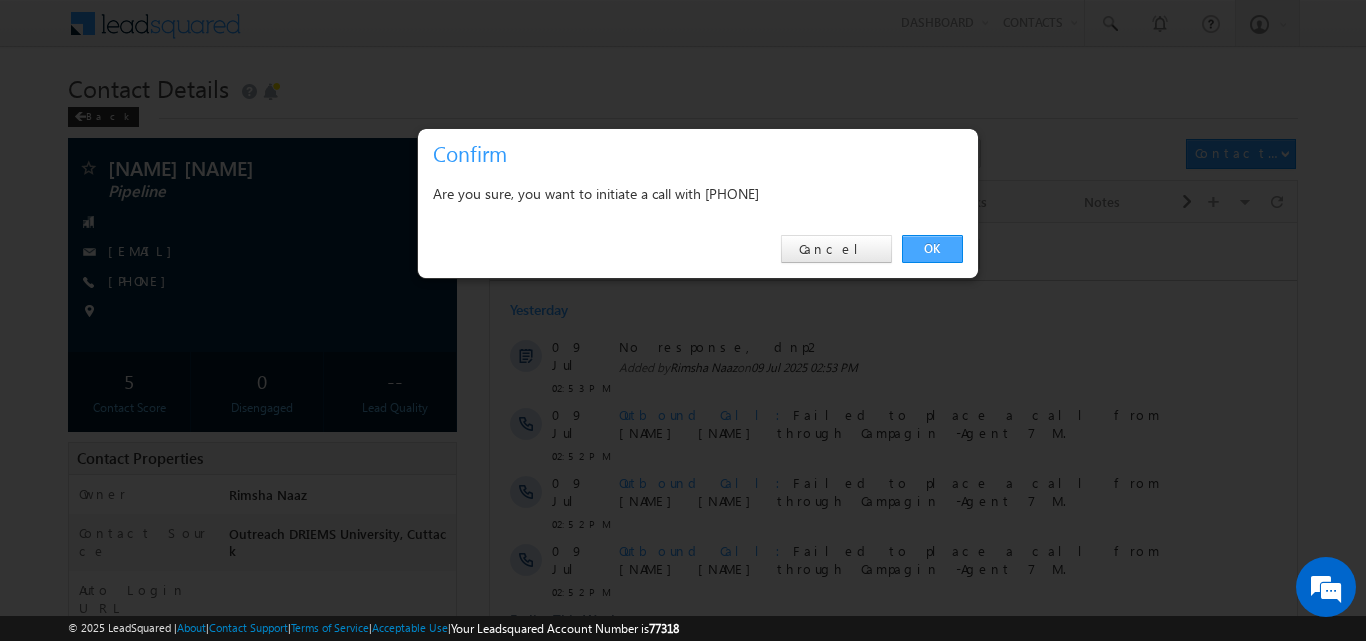 click on "OK" at bounding box center (932, 249) 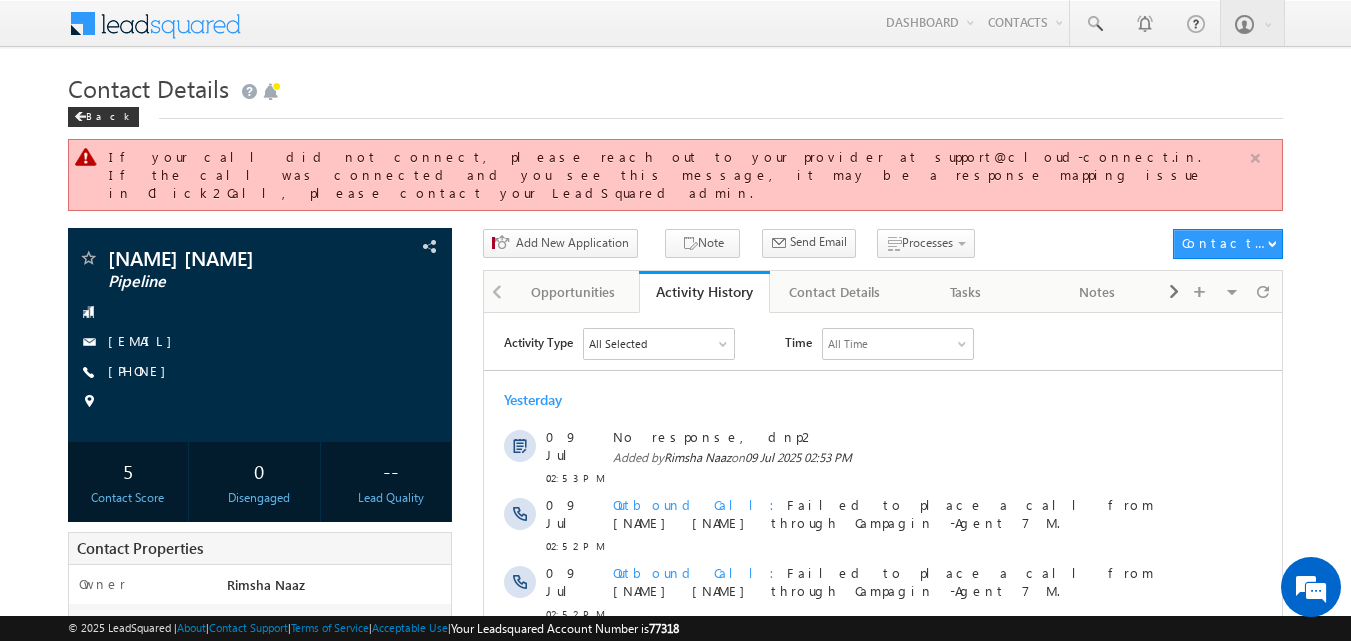 drag, startPoint x: 1257, startPoint y: 155, endPoint x: 154, endPoint y: 38, distance: 1109.188 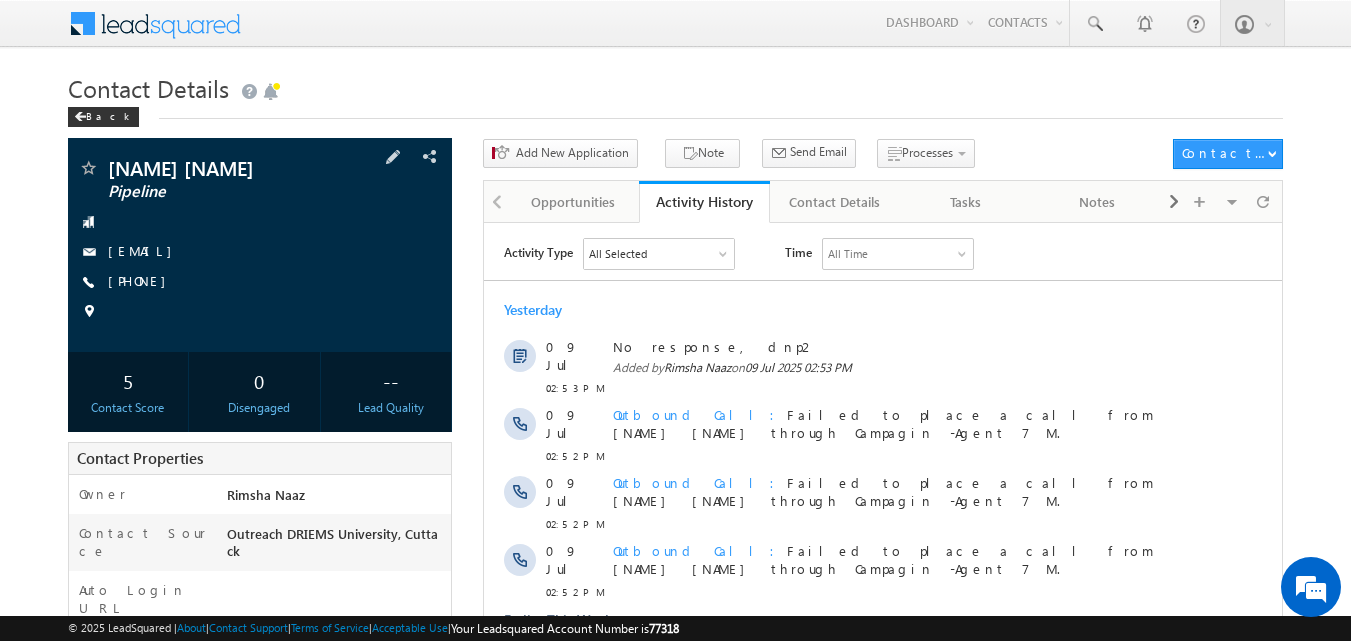 click on "fkhan468179@gmail.com" at bounding box center [260, 252] 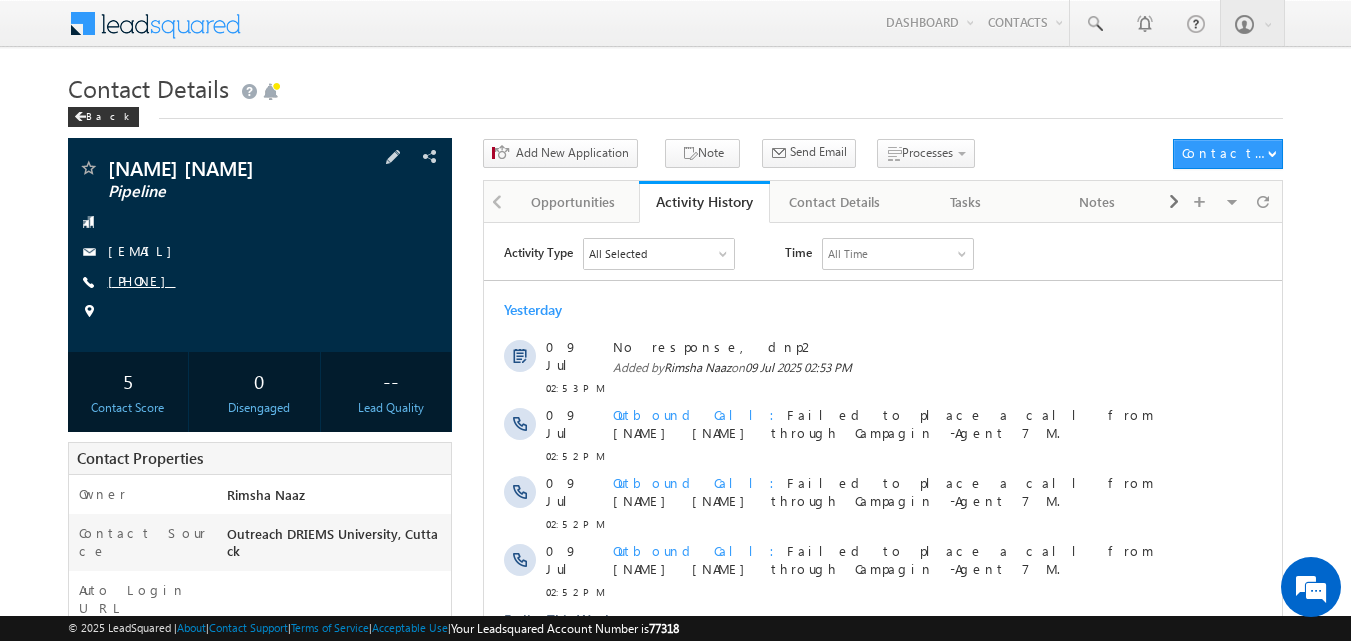 copy on "9078183802" 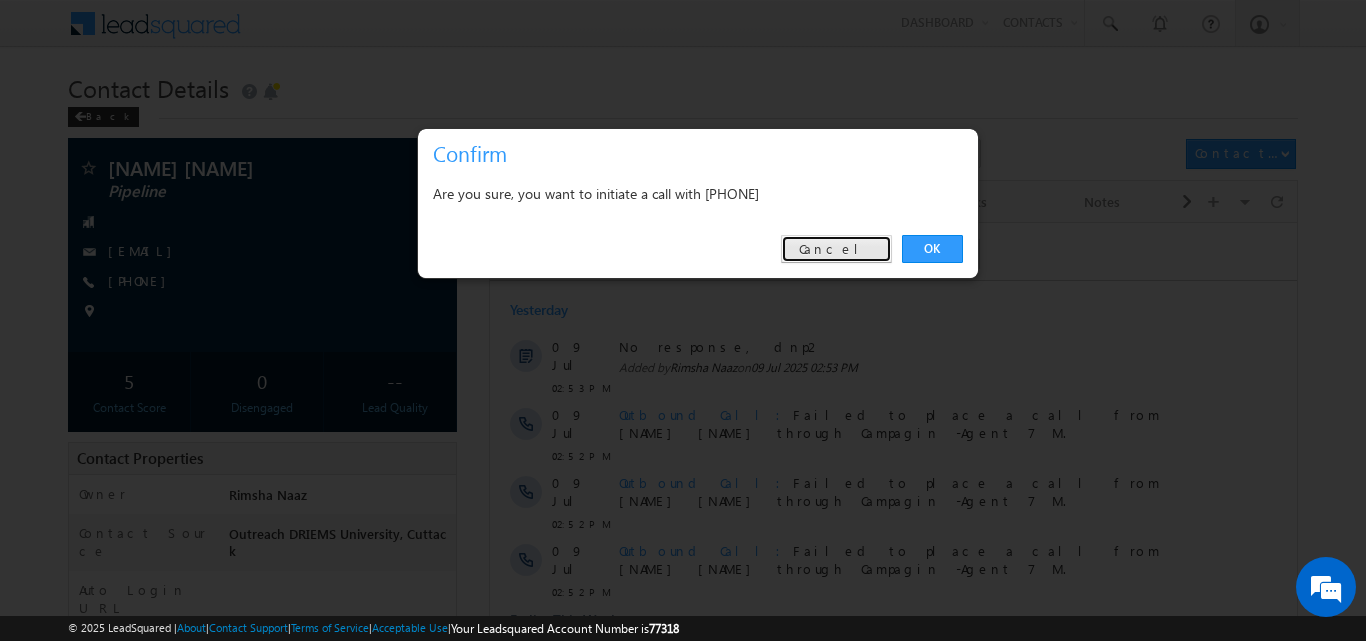 click on "Cancel" at bounding box center (836, 249) 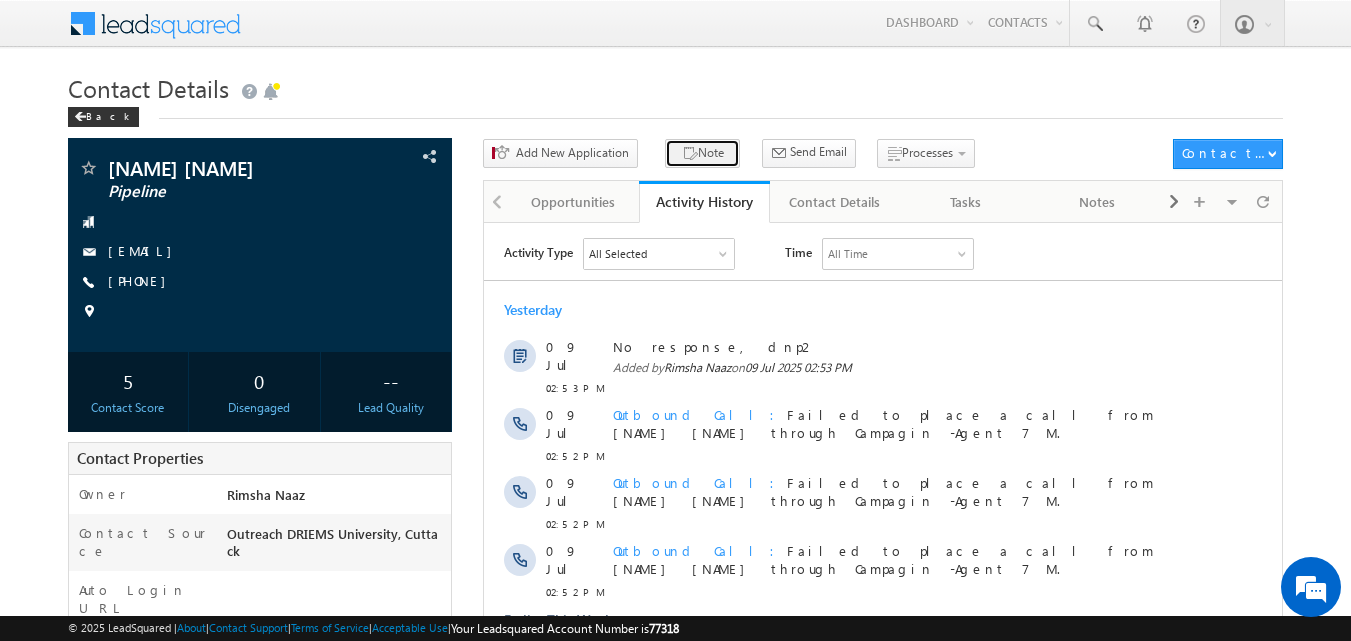 click on "Note" at bounding box center (702, 153) 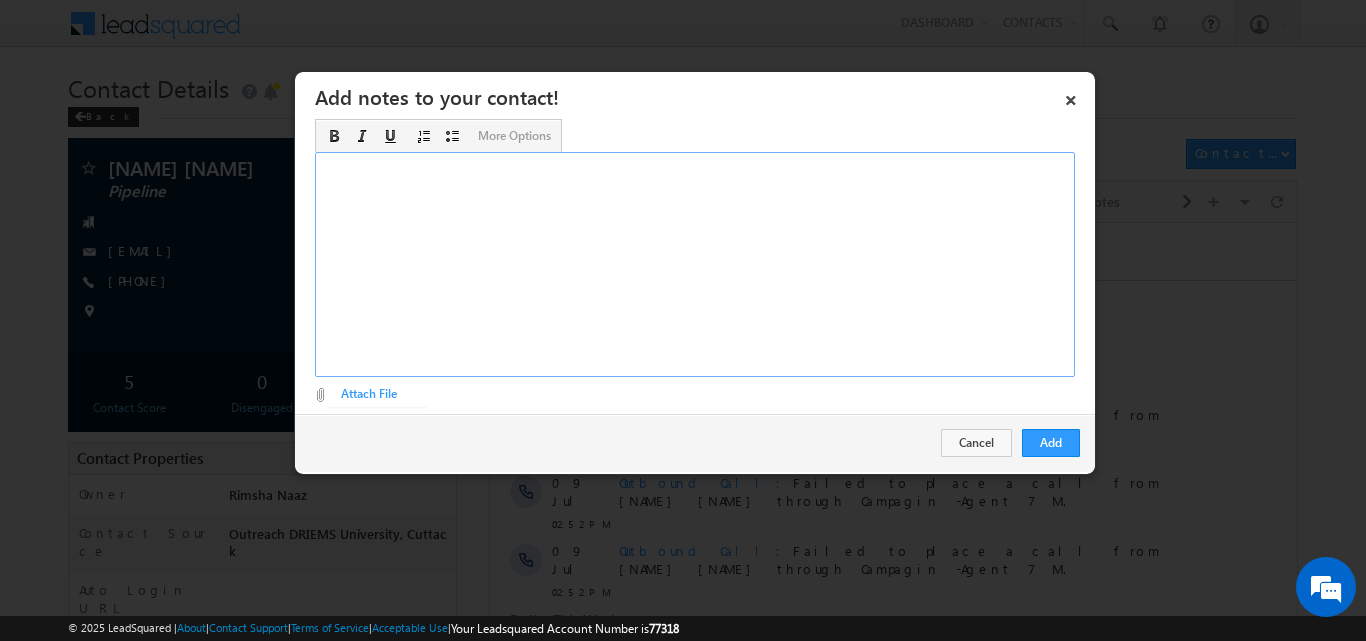 click at bounding box center [695, 264] 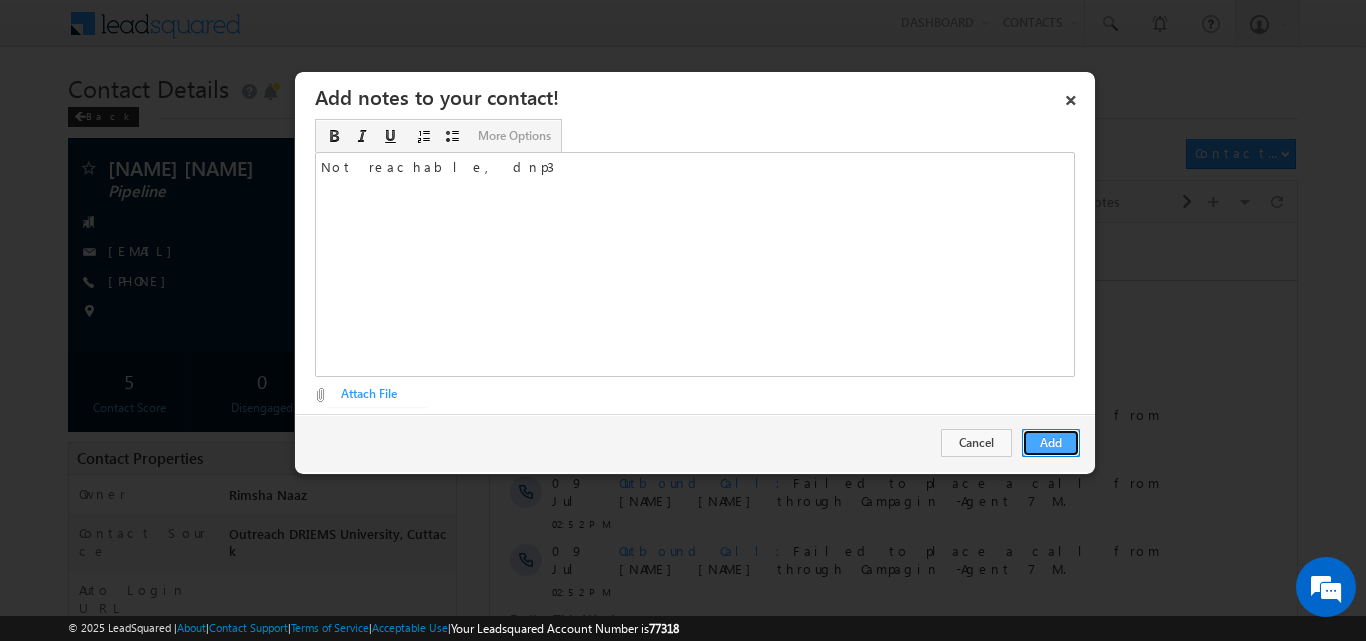 click on "Add" at bounding box center [1051, 443] 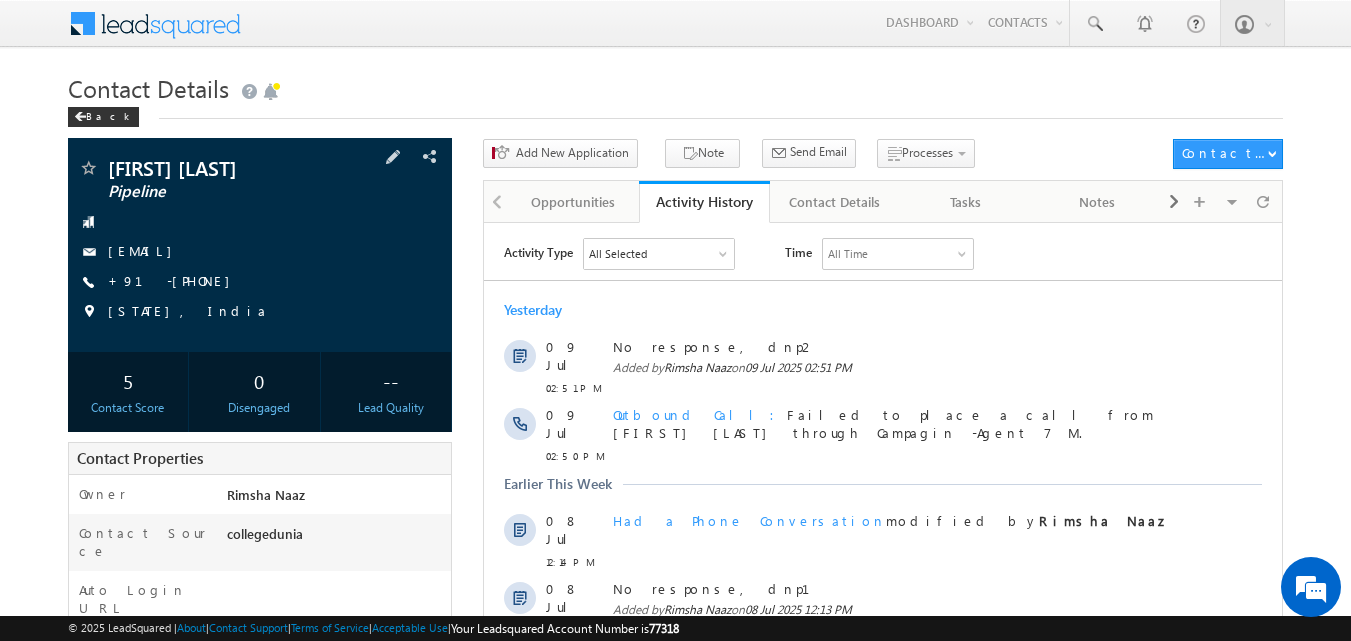 scroll, scrollTop: 0, scrollLeft: 0, axis: both 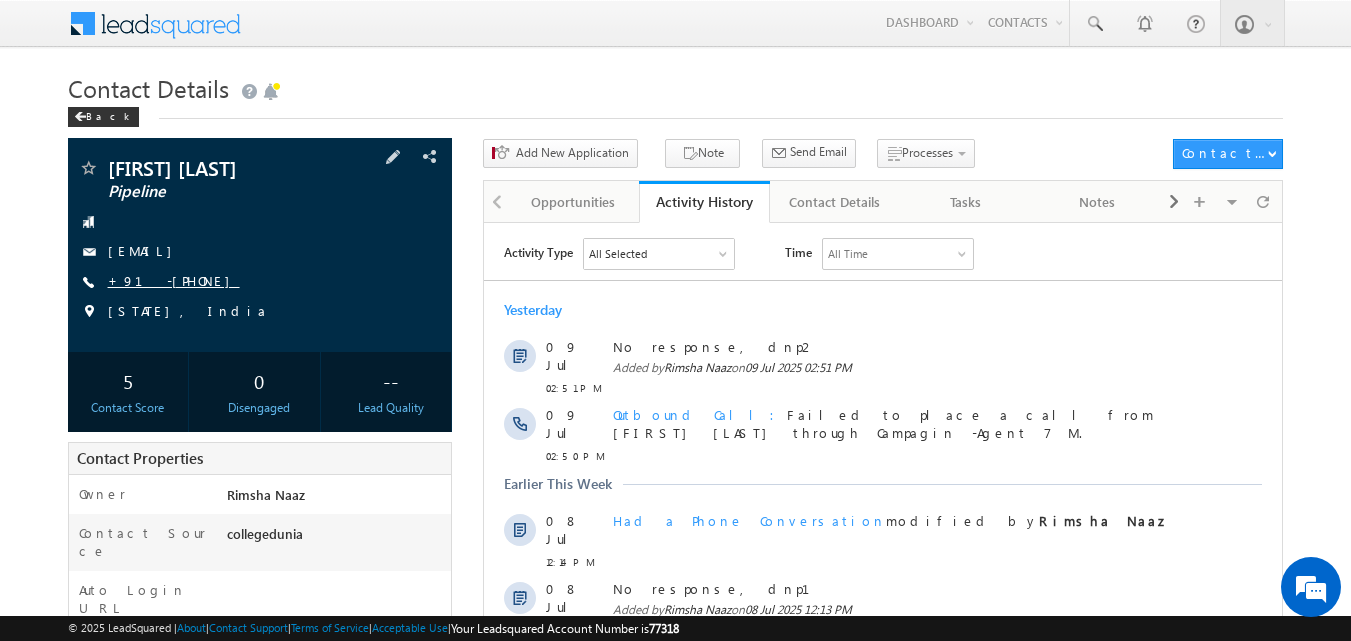 click on "+91-[PHONE]" at bounding box center (174, 280) 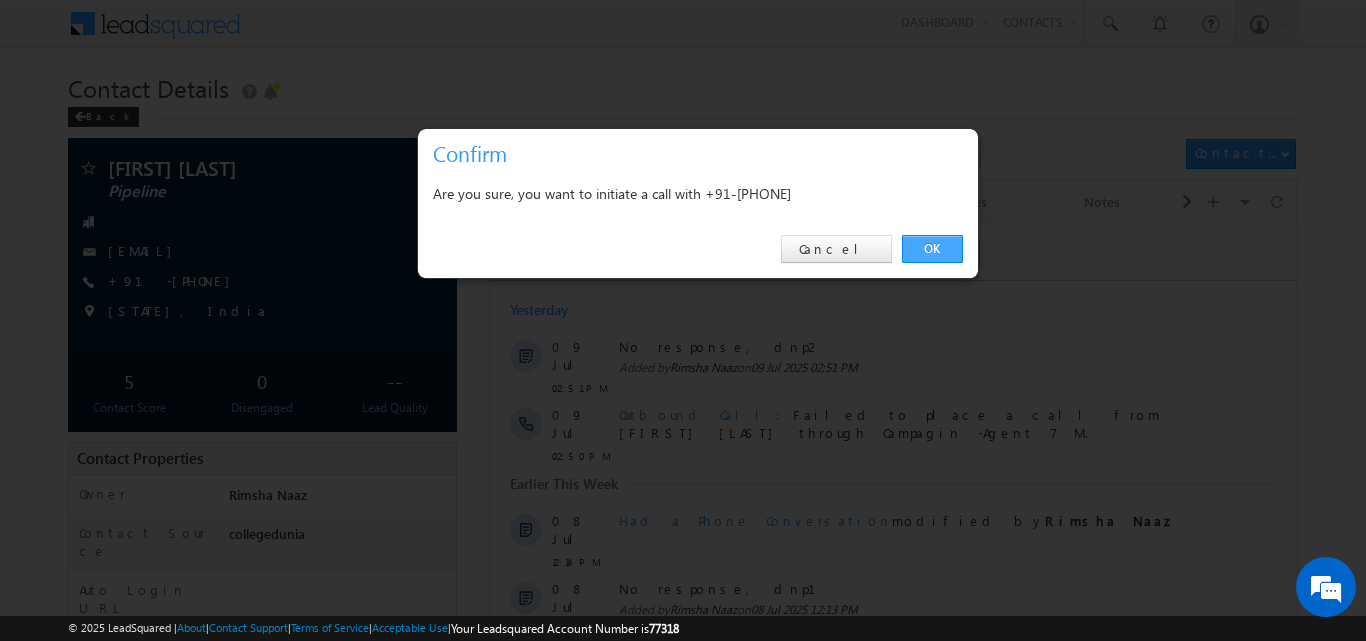 click on "OK" at bounding box center (932, 249) 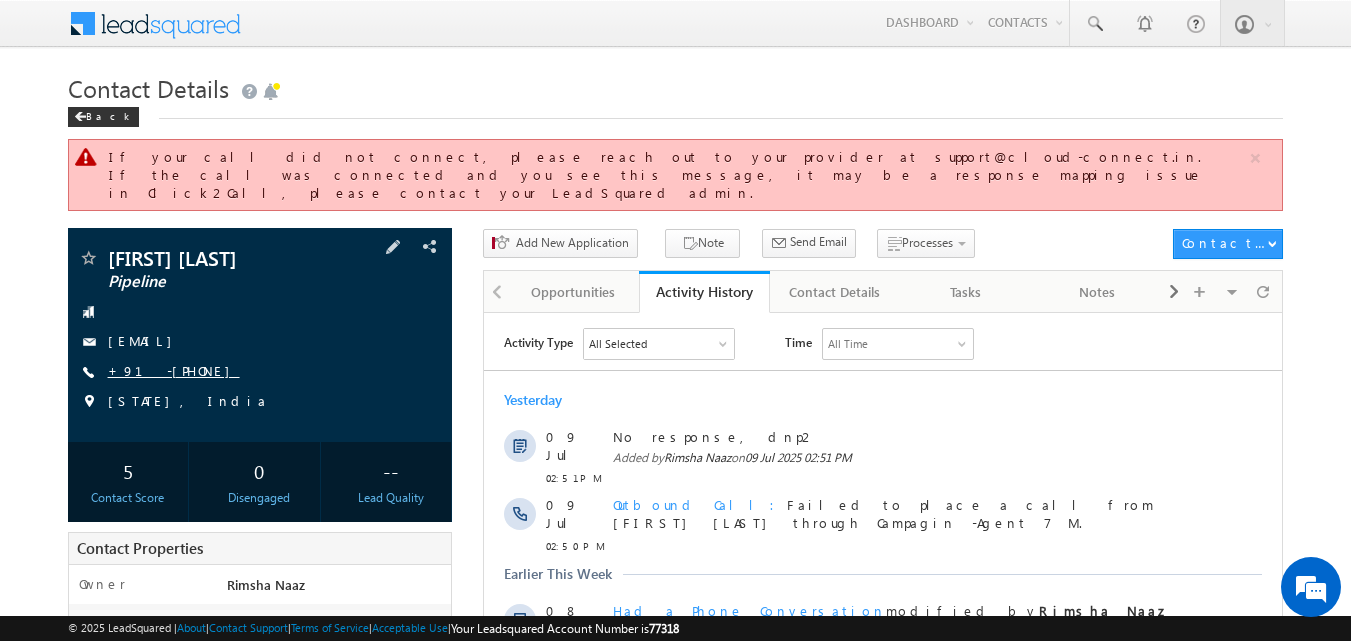click on "+91-[PHONE]" at bounding box center [174, 370] 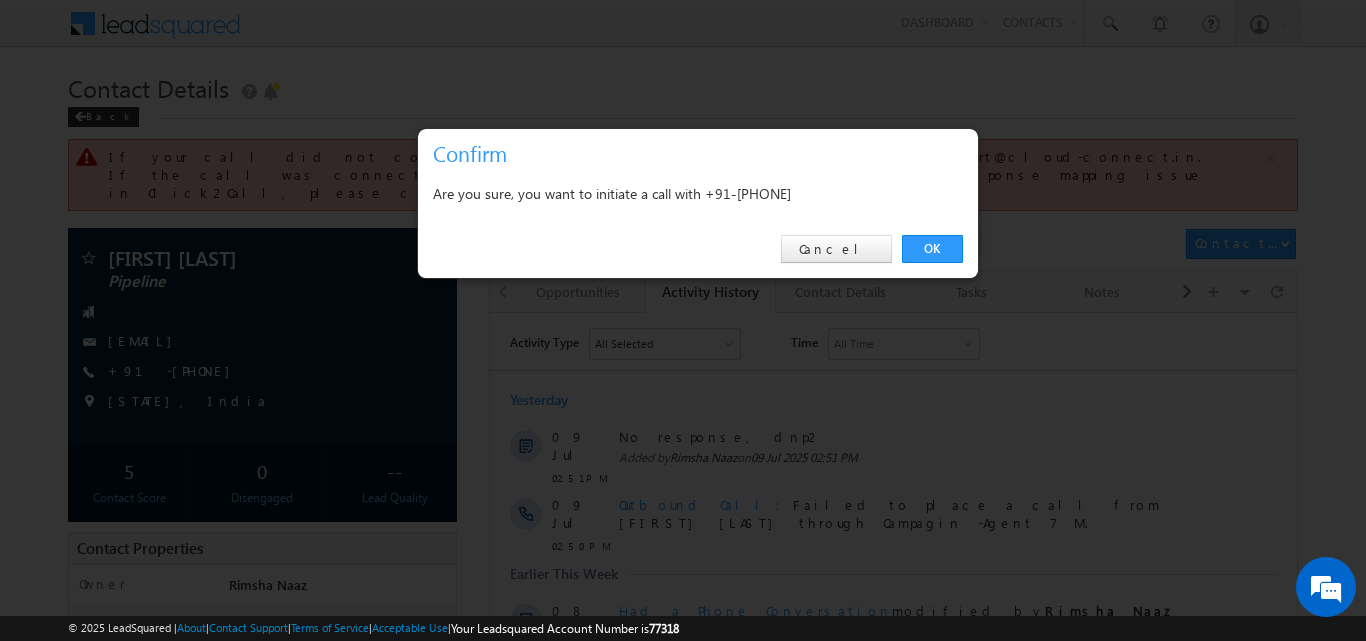 click on "OK Cancel" at bounding box center [698, 249] 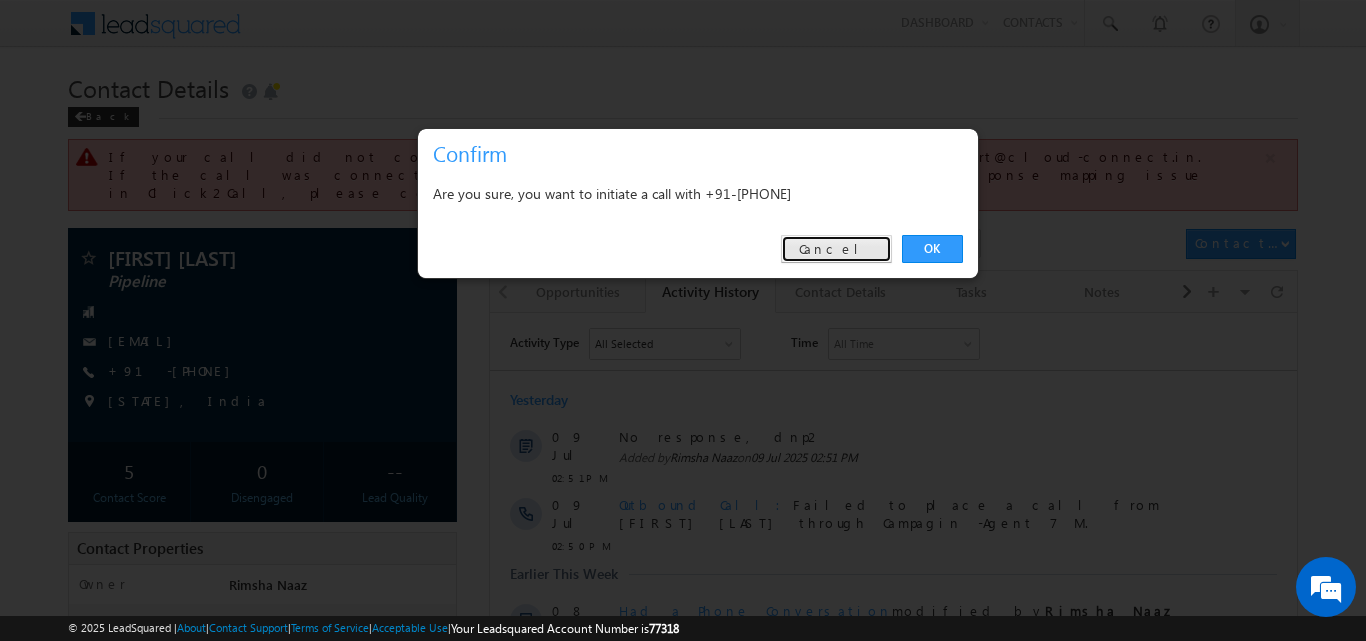 click on "Cancel" at bounding box center (836, 249) 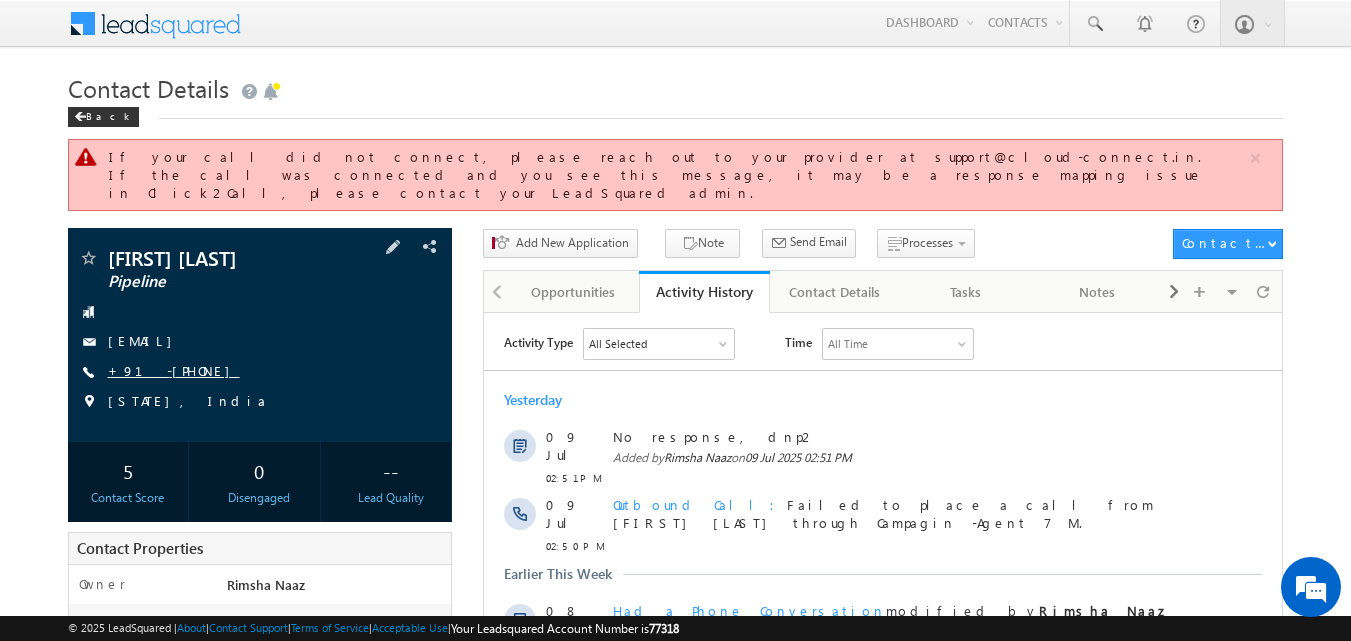 copy on "[PHONE]" 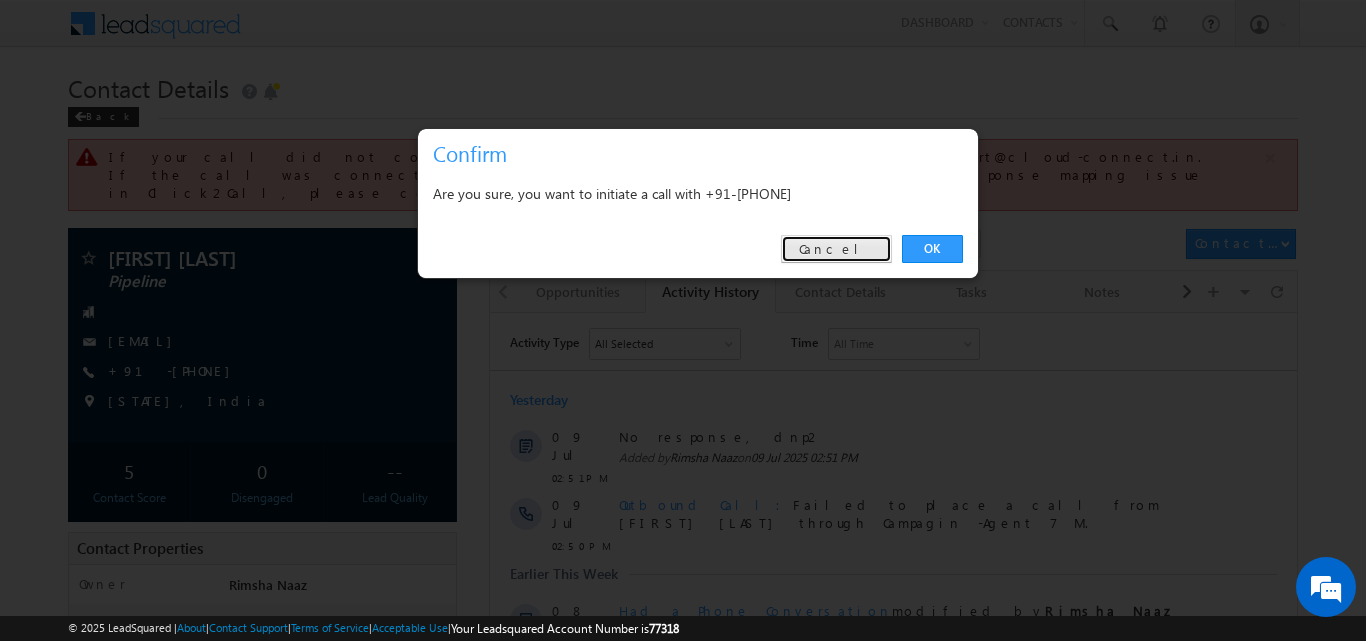 click on "Cancel" at bounding box center (836, 249) 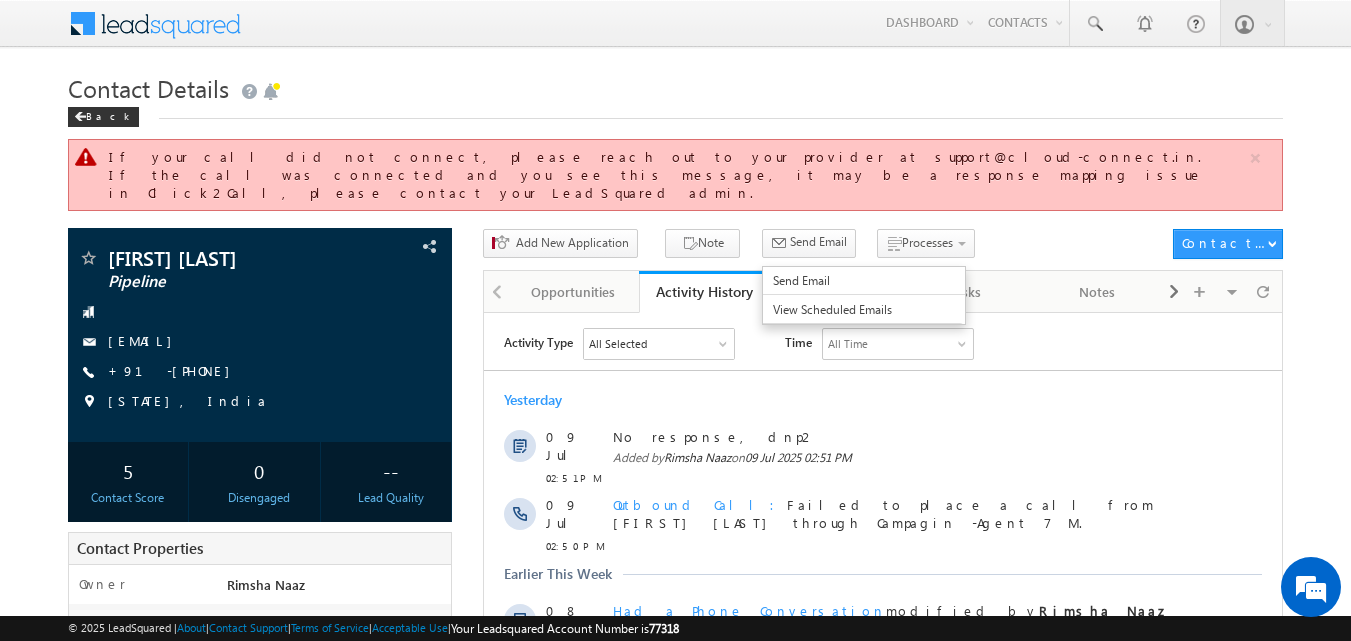 click on "Send Email" at bounding box center [809, 243] 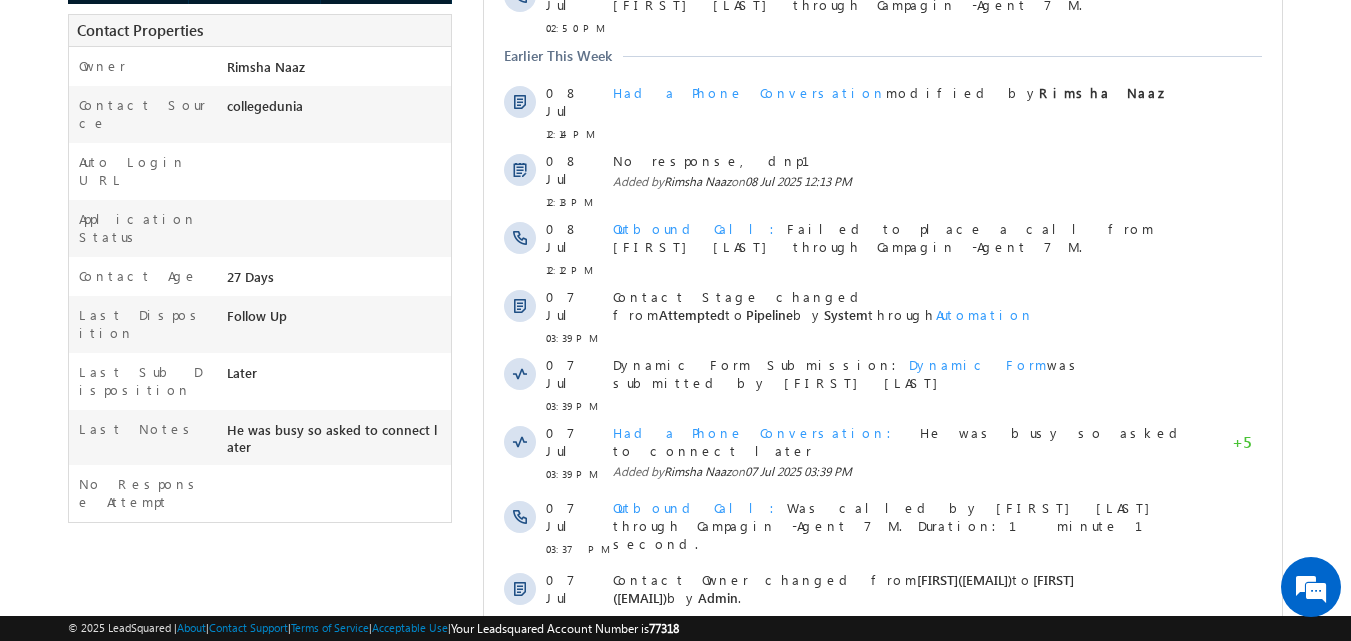 scroll, scrollTop: 542, scrollLeft: 0, axis: vertical 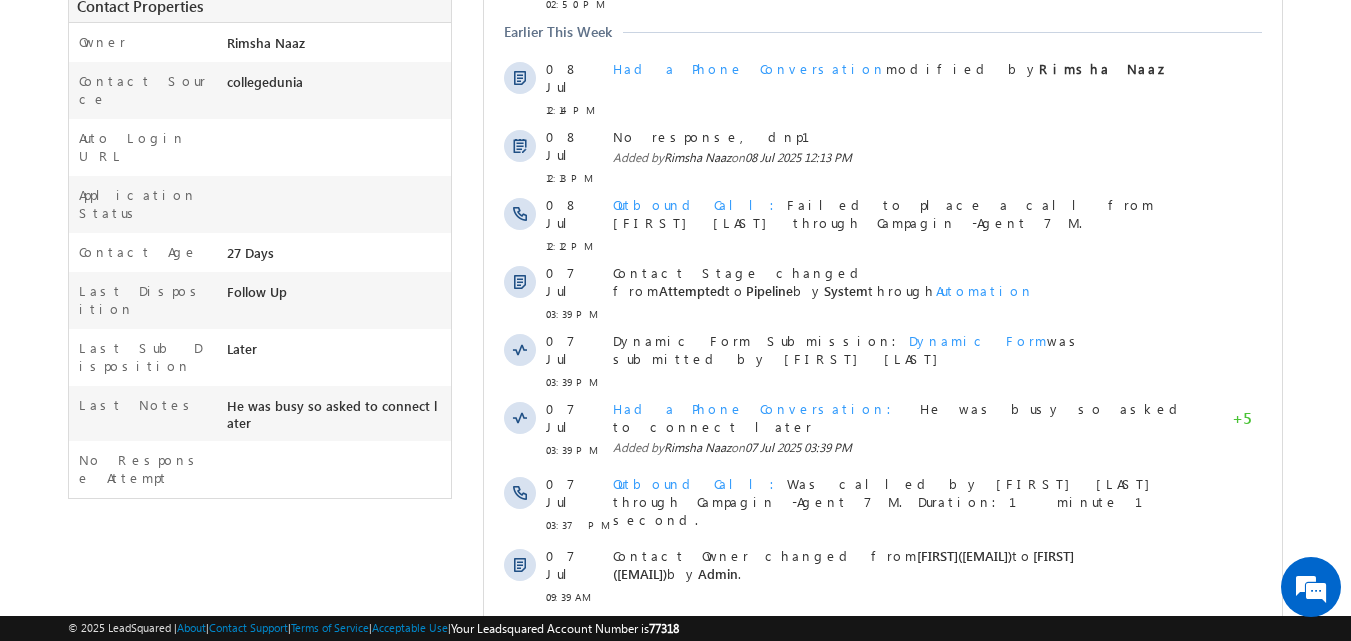 click on "Show More" at bounding box center (883, 641) 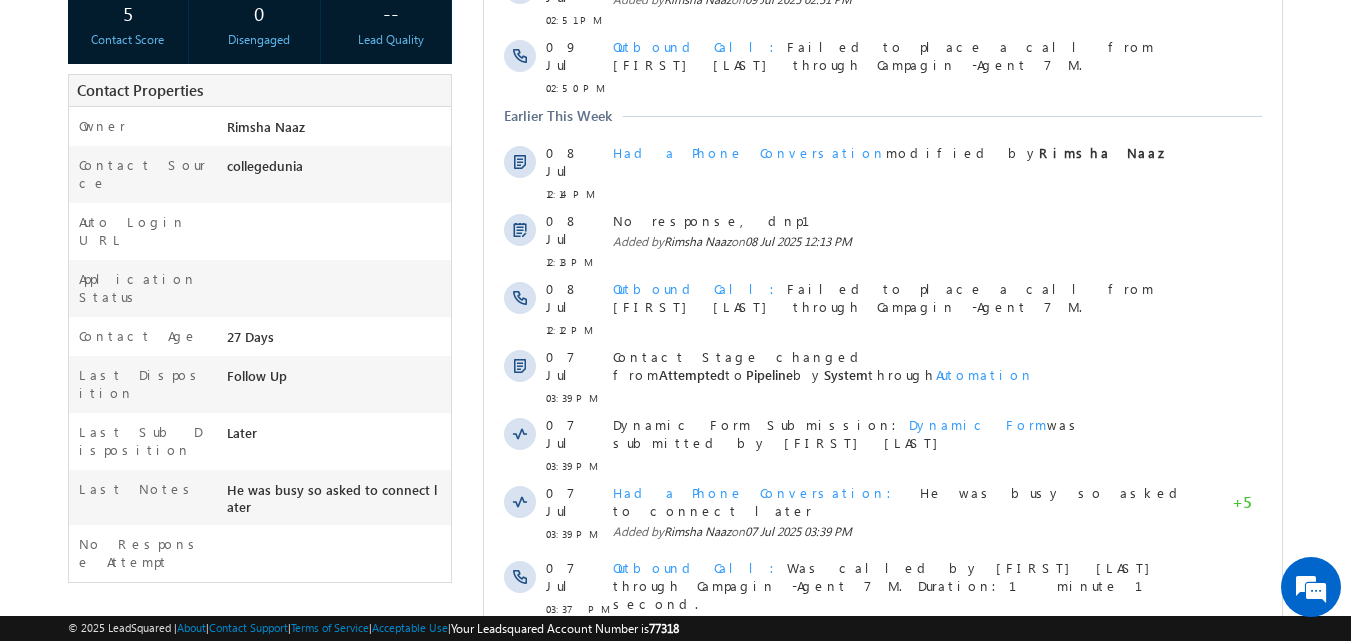 scroll, scrollTop: 5, scrollLeft: 0, axis: vertical 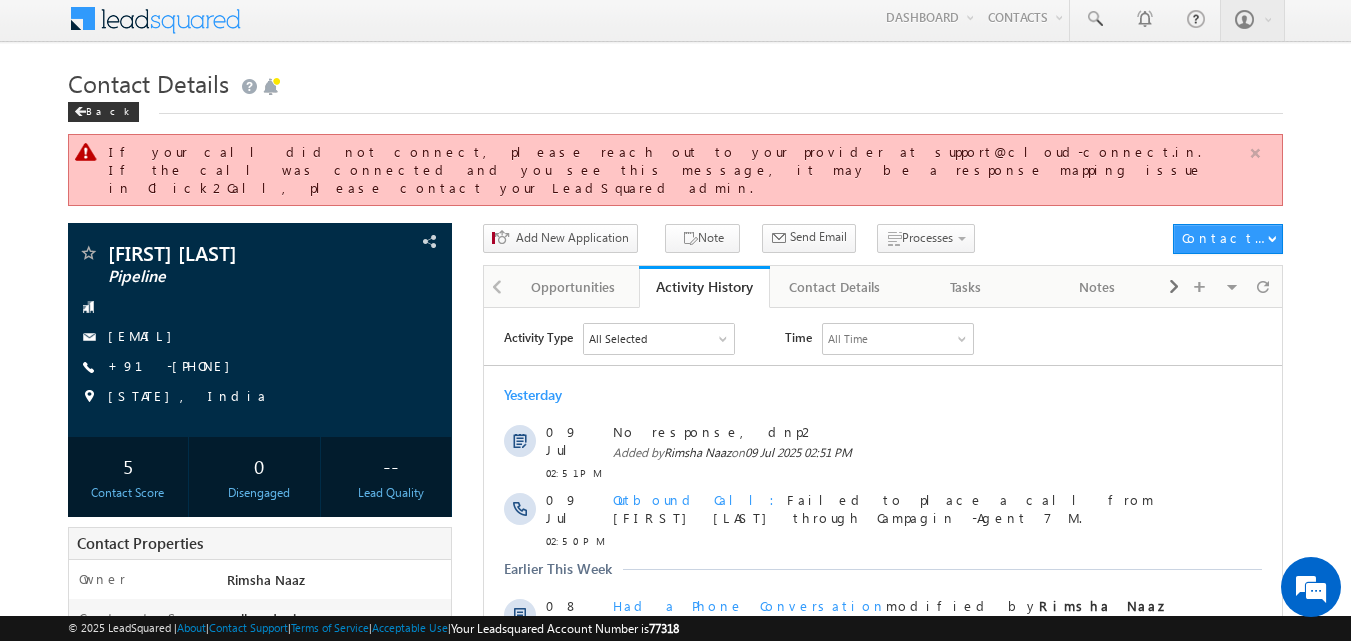 click at bounding box center [1255, 153] 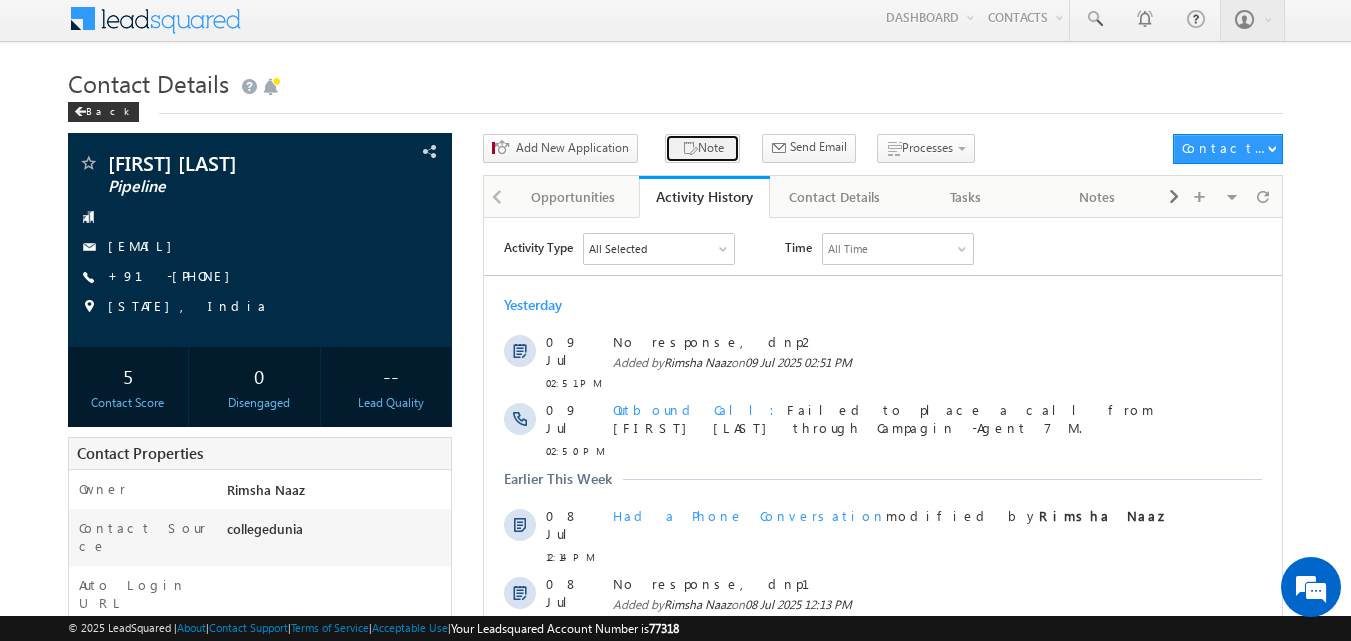 click on "Note" at bounding box center [702, 148] 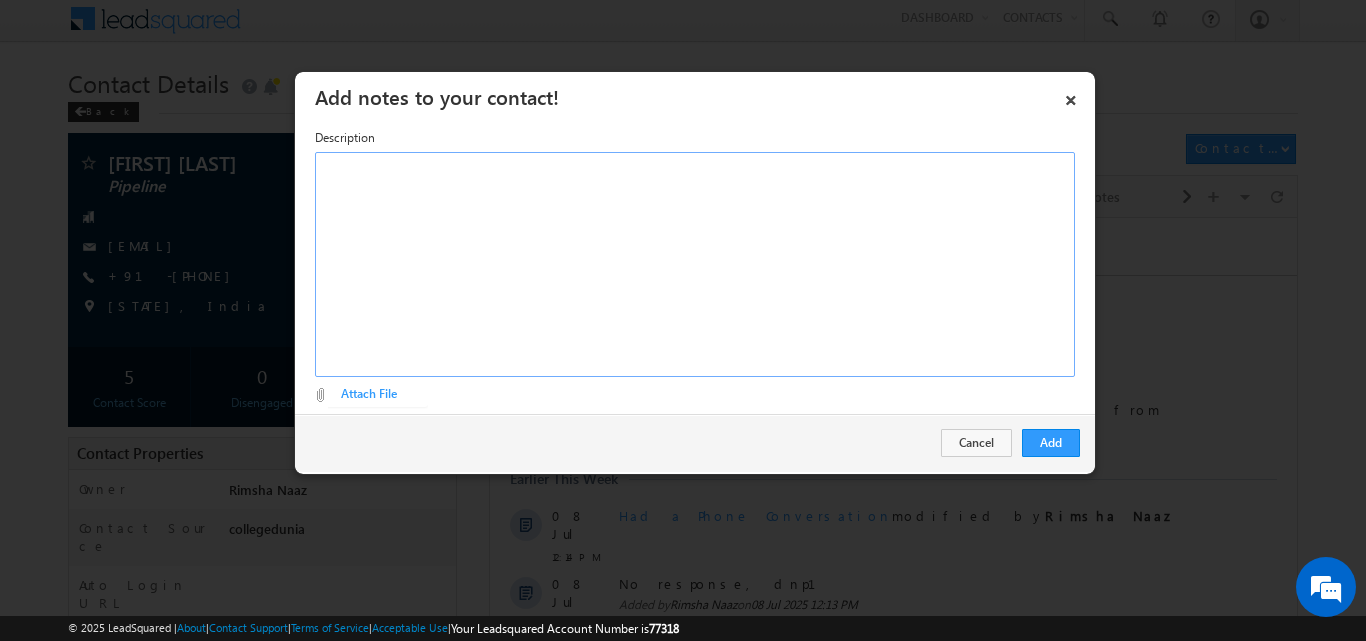 click at bounding box center [695, 264] 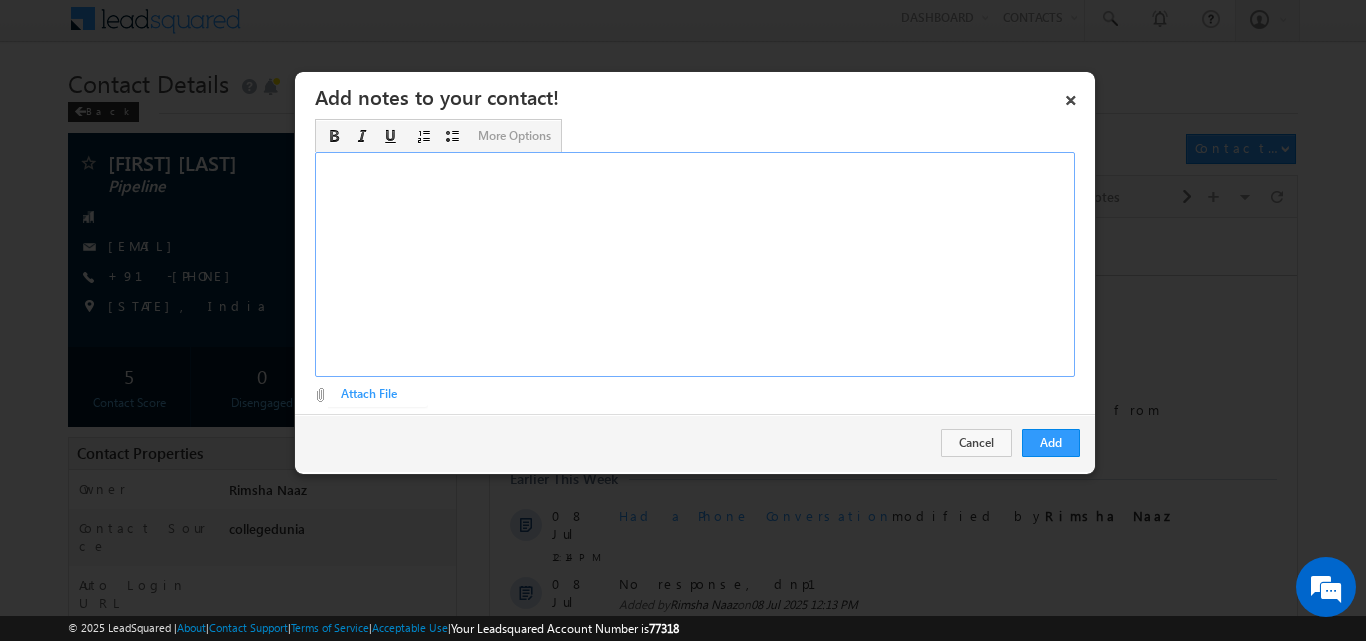 paste 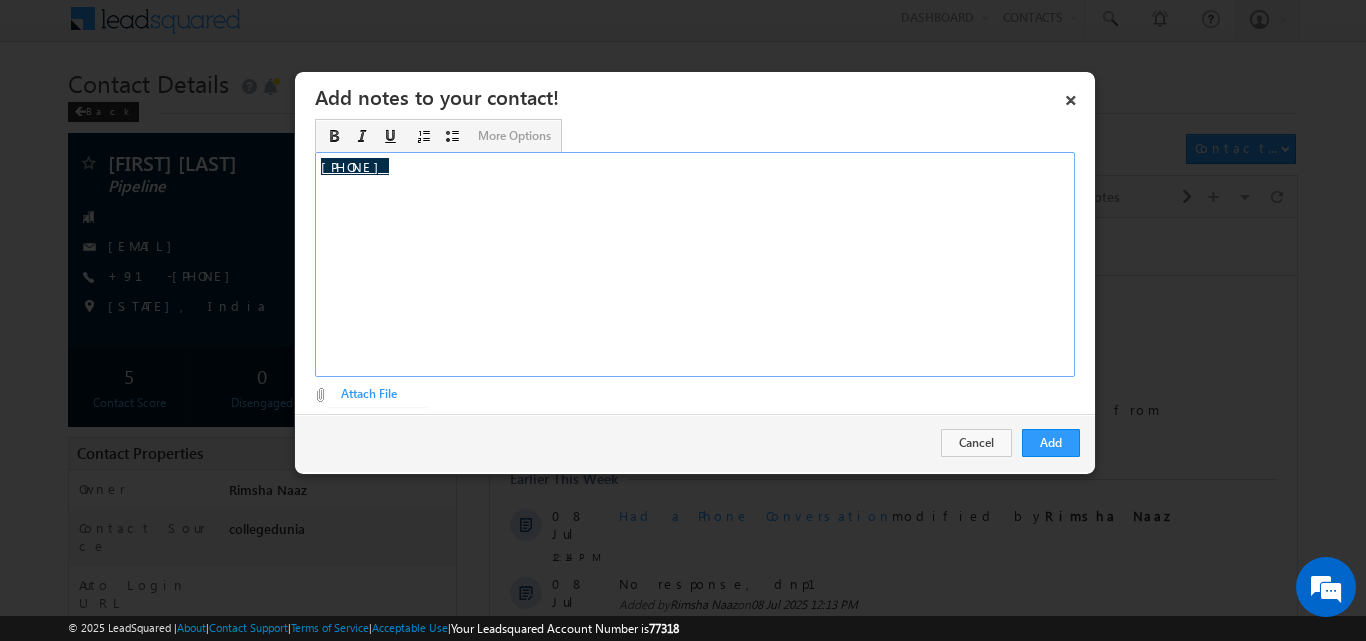 click on "7416294757" at bounding box center [695, 264] 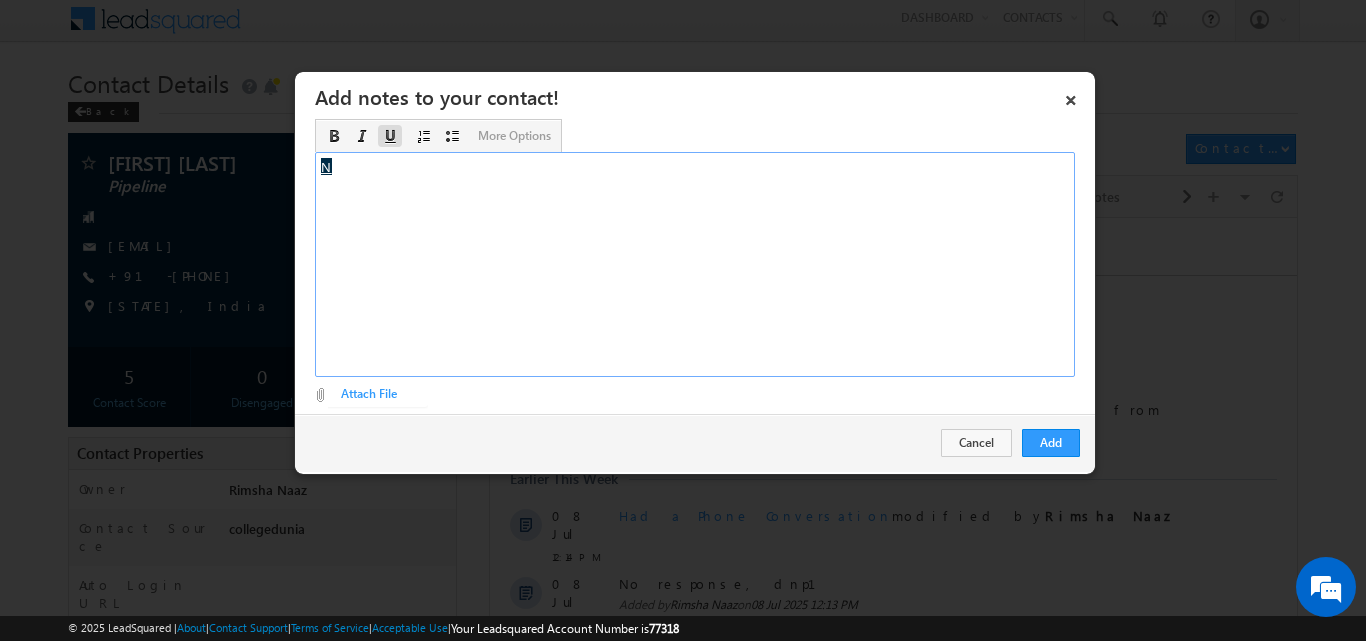 click at bounding box center (390, 136) 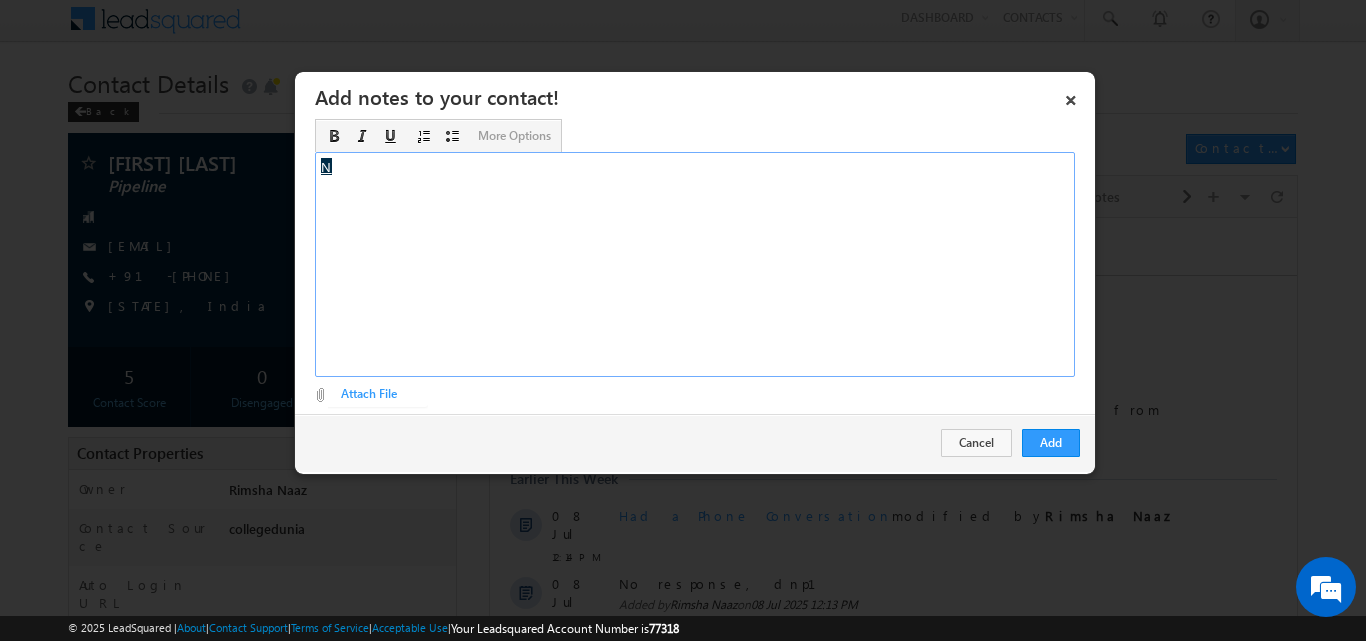 click on "N ​" at bounding box center (695, 264) 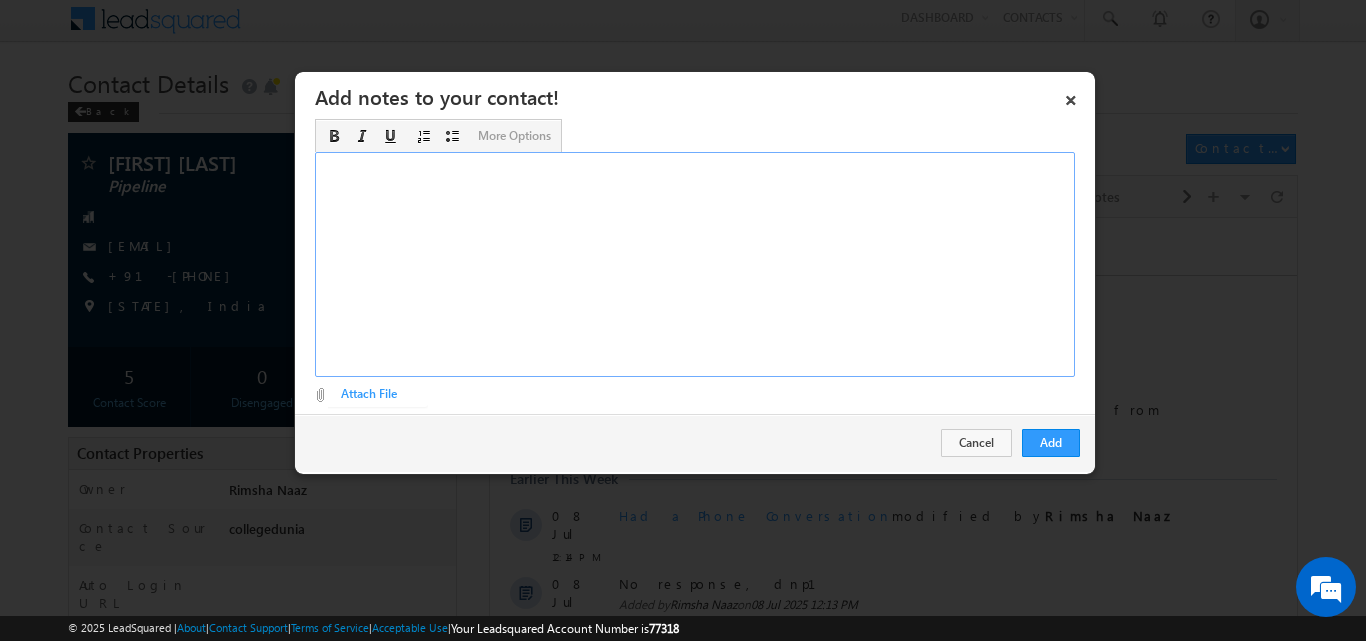 click at bounding box center (695, 264) 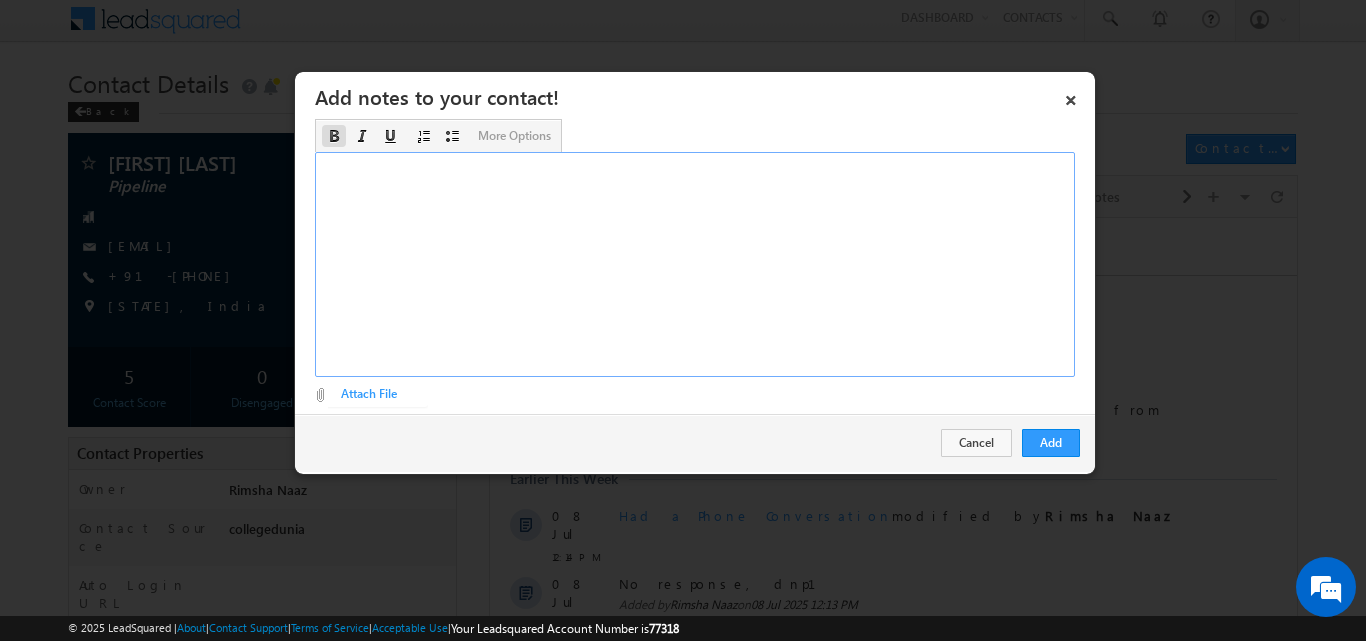 click at bounding box center (334, 136) 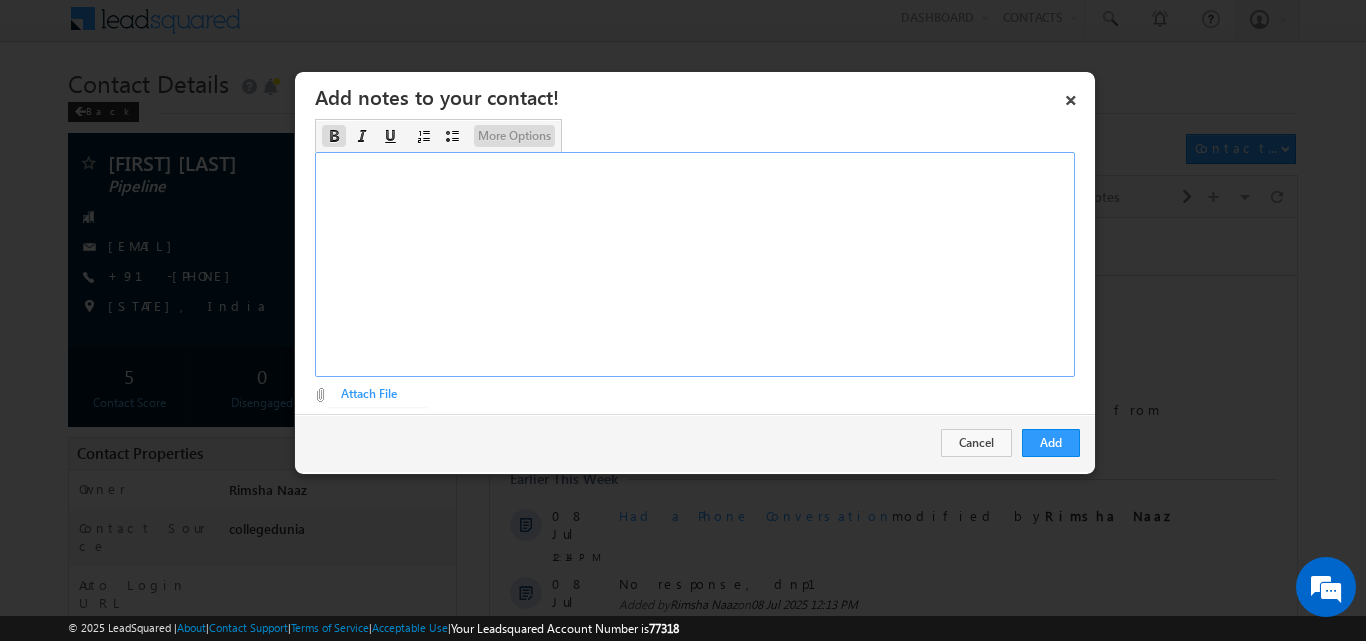 click on "More Options" at bounding box center [514, 135] 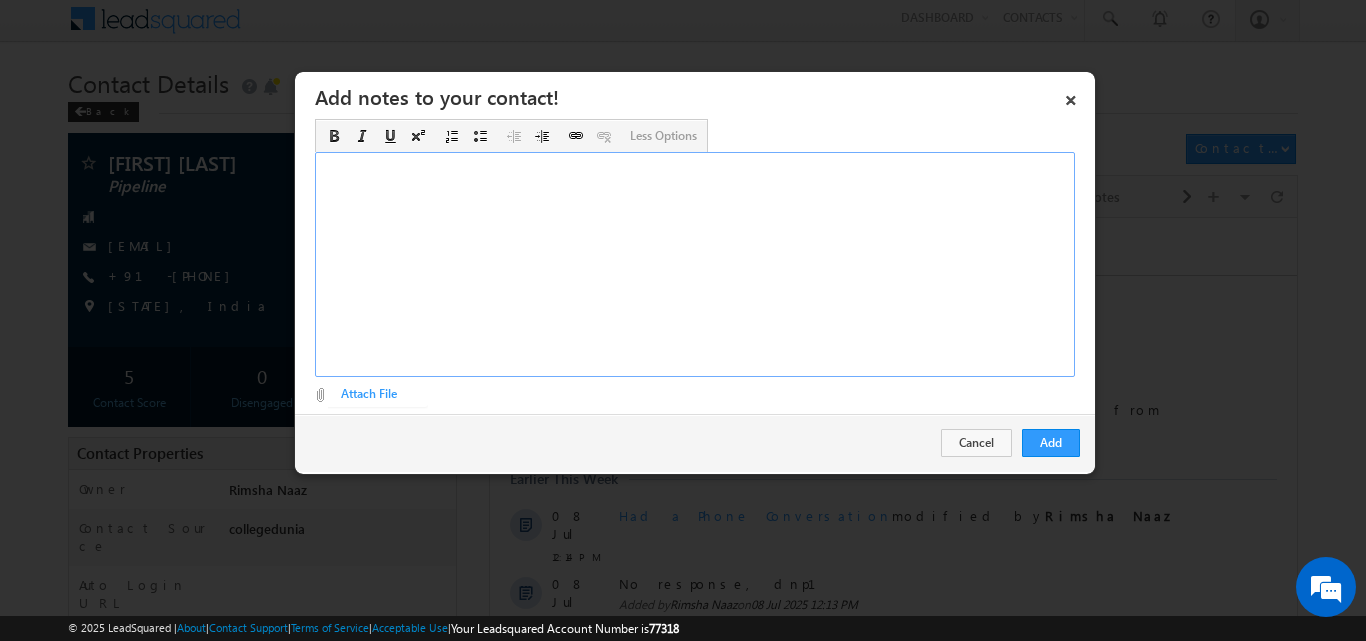 click at bounding box center [695, 264] 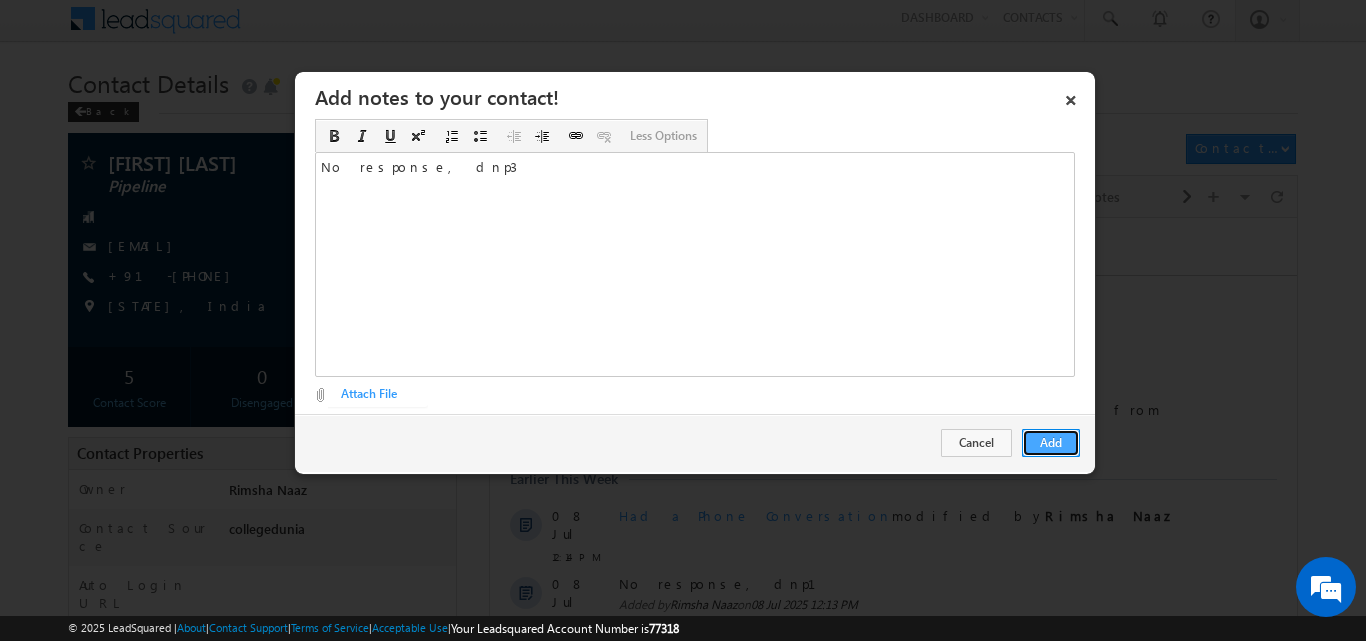 click on "Add" at bounding box center (1051, 443) 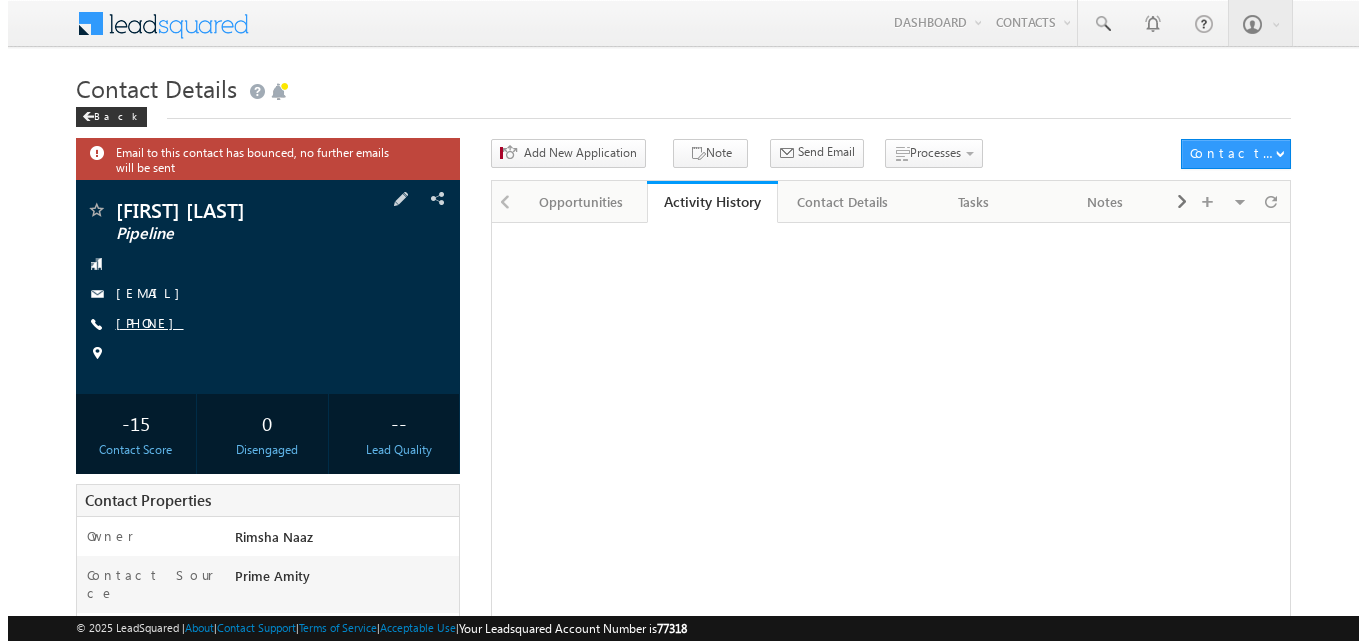 scroll, scrollTop: 0, scrollLeft: 0, axis: both 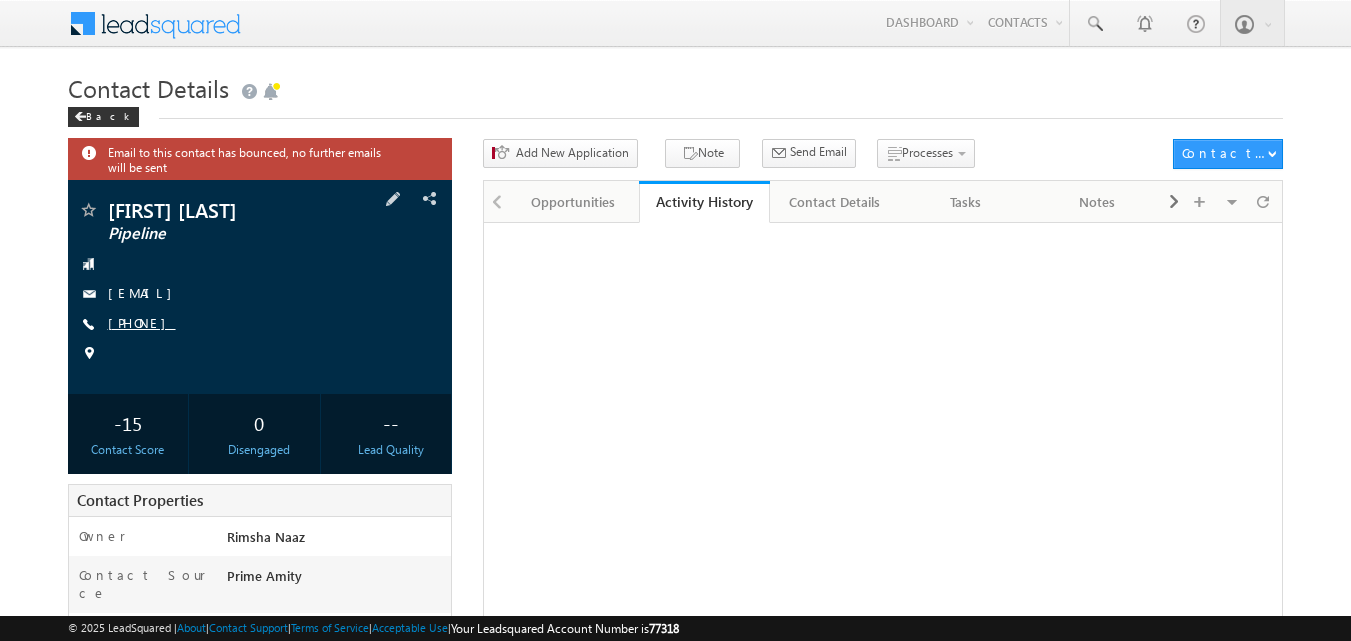 click on "[PHONE]" at bounding box center [142, 322] 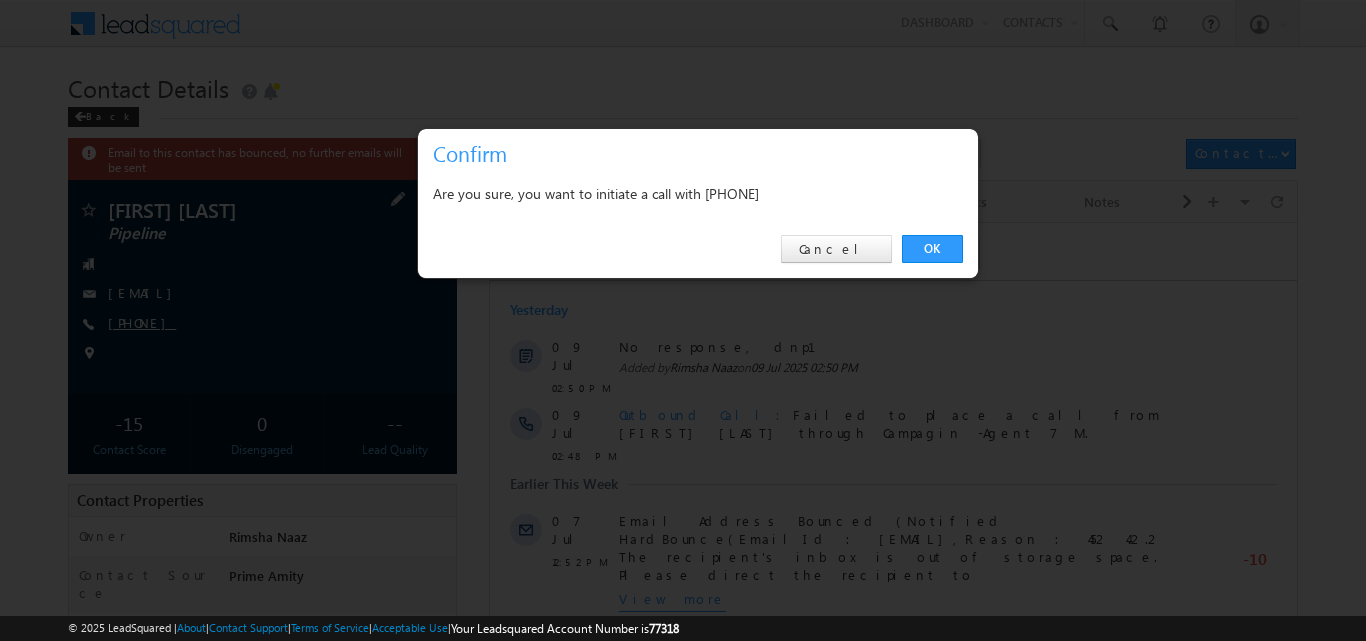 scroll, scrollTop: 0, scrollLeft: 0, axis: both 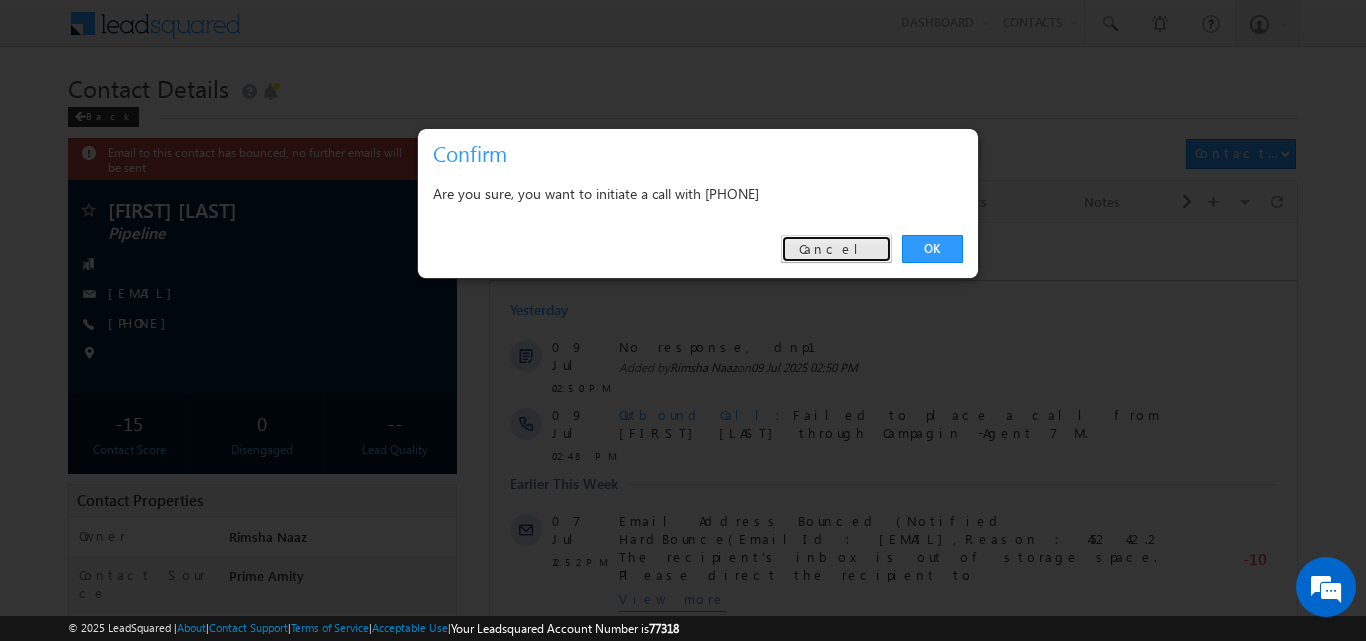 click on "Cancel" at bounding box center (836, 249) 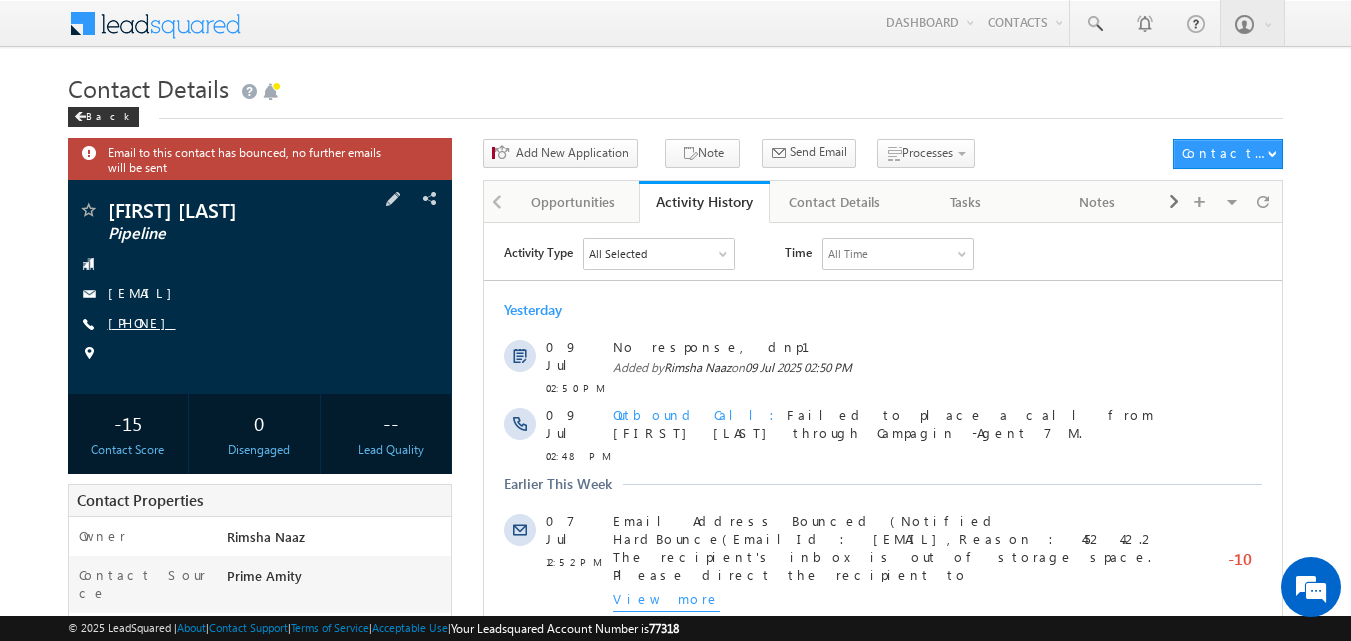copy on "[PHONE]" 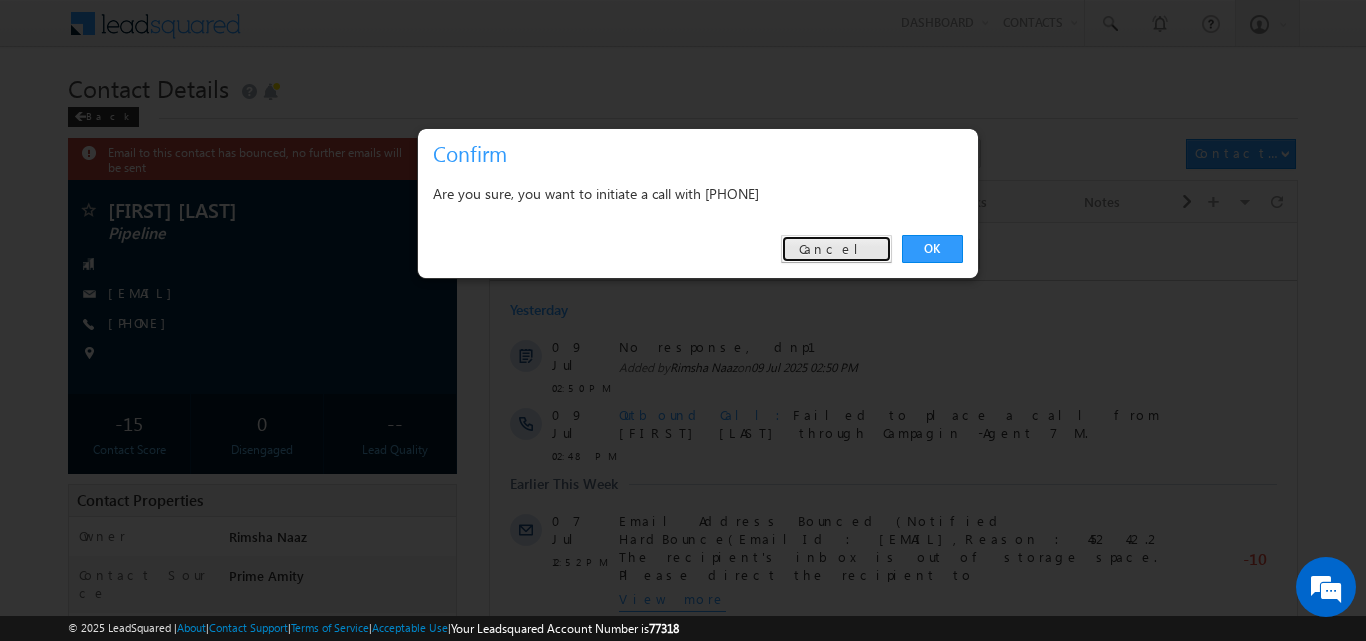 click on "Cancel" at bounding box center (836, 249) 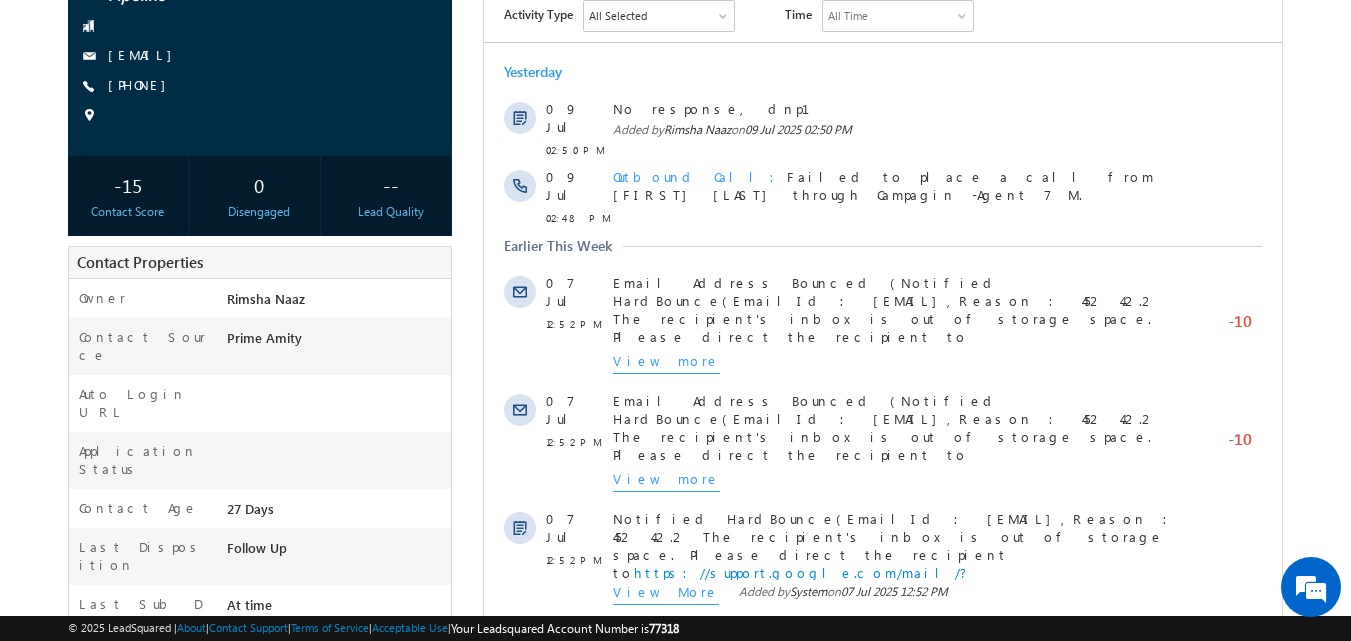 scroll, scrollTop: 288, scrollLeft: 0, axis: vertical 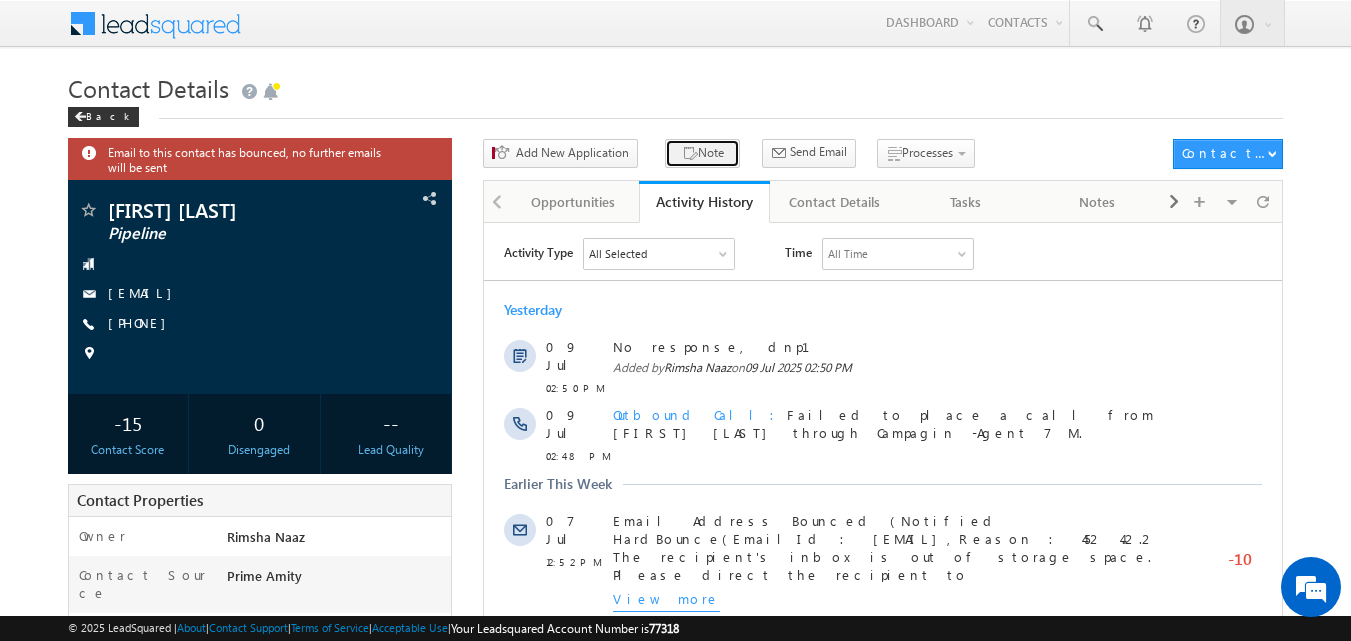 click on "Note" at bounding box center [702, 153] 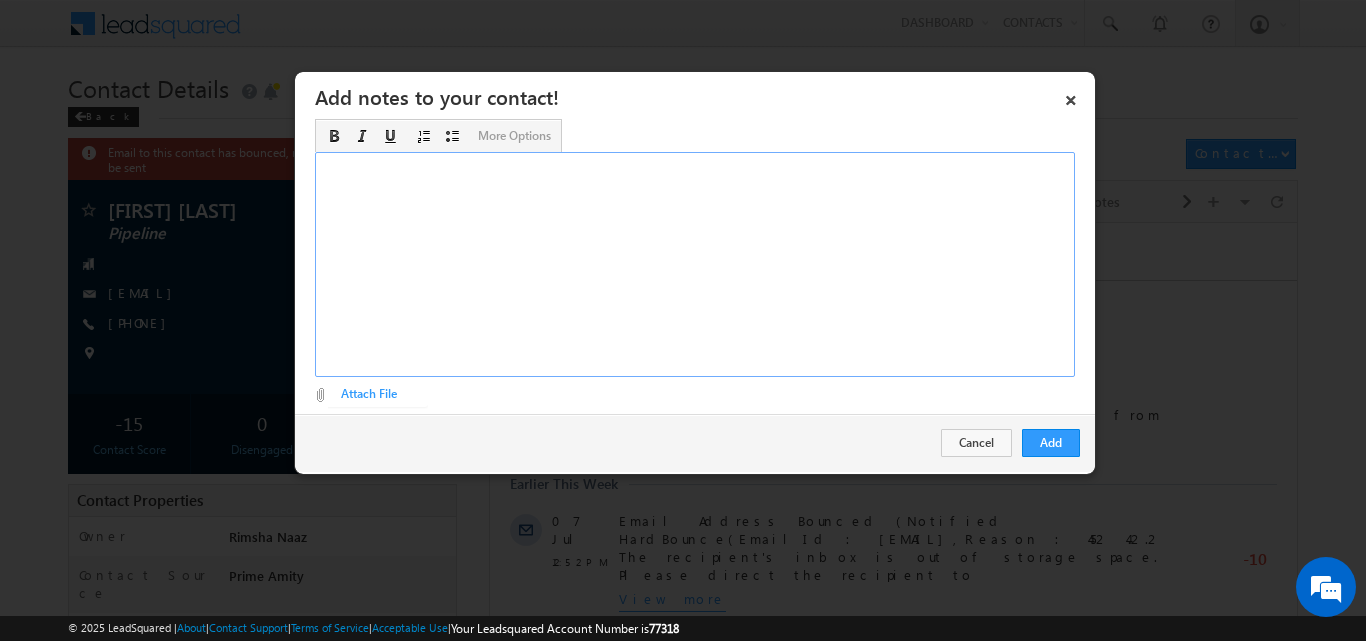 click at bounding box center [695, 264] 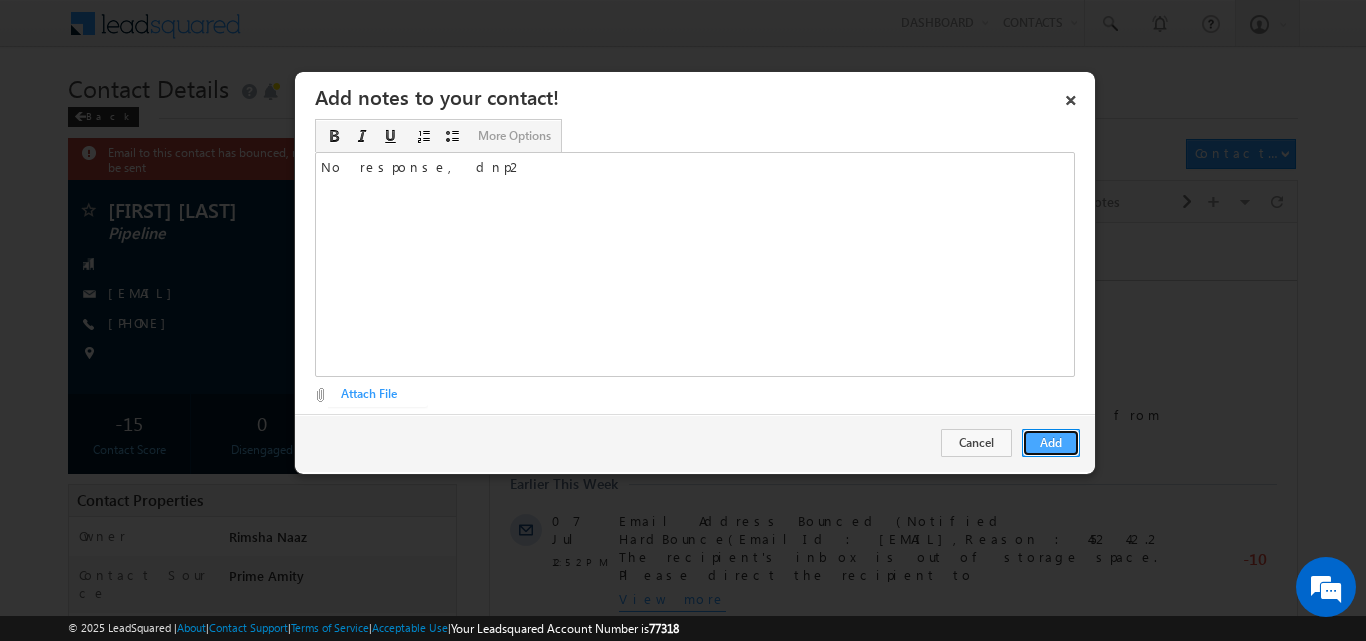 click on "Add" at bounding box center [1051, 443] 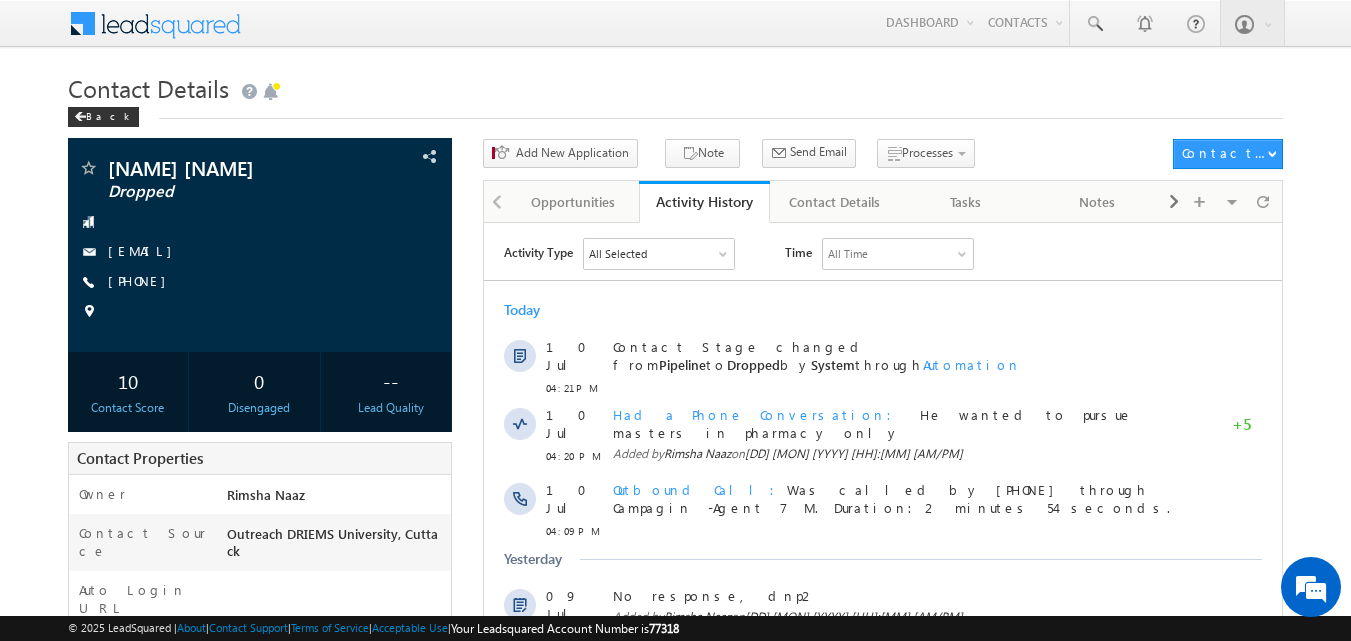 scroll, scrollTop: 0, scrollLeft: 0, axis: both 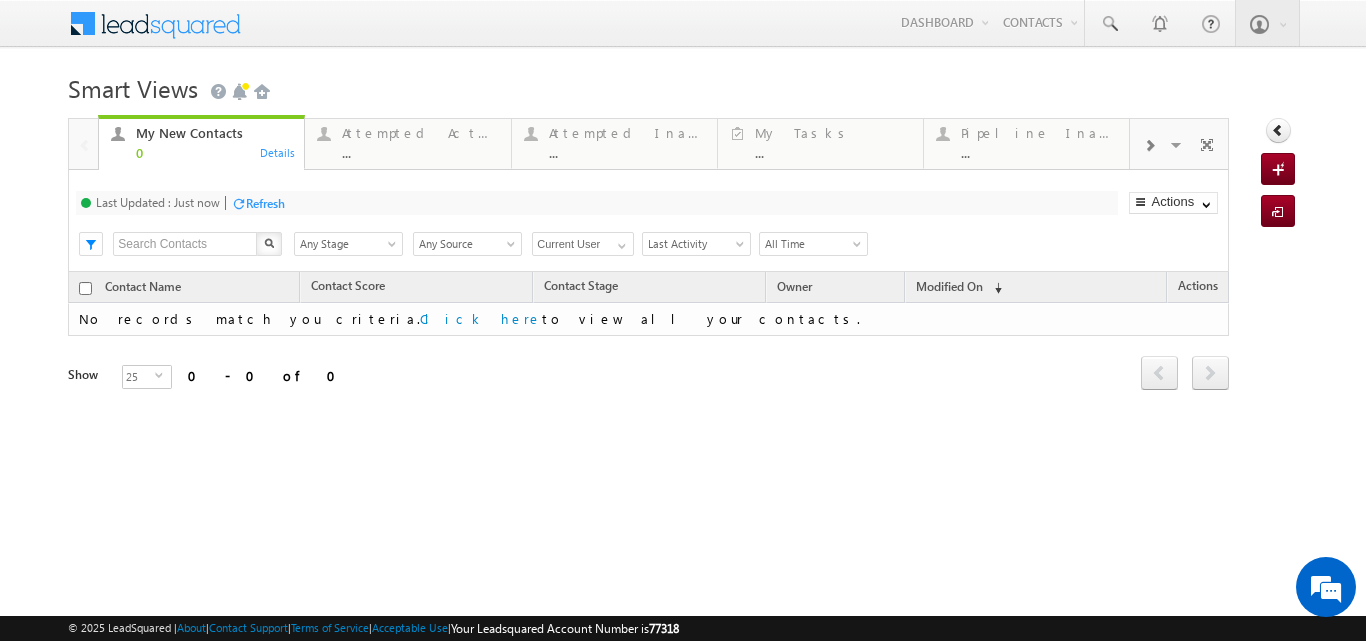 click at bounding box center (1149, 144) 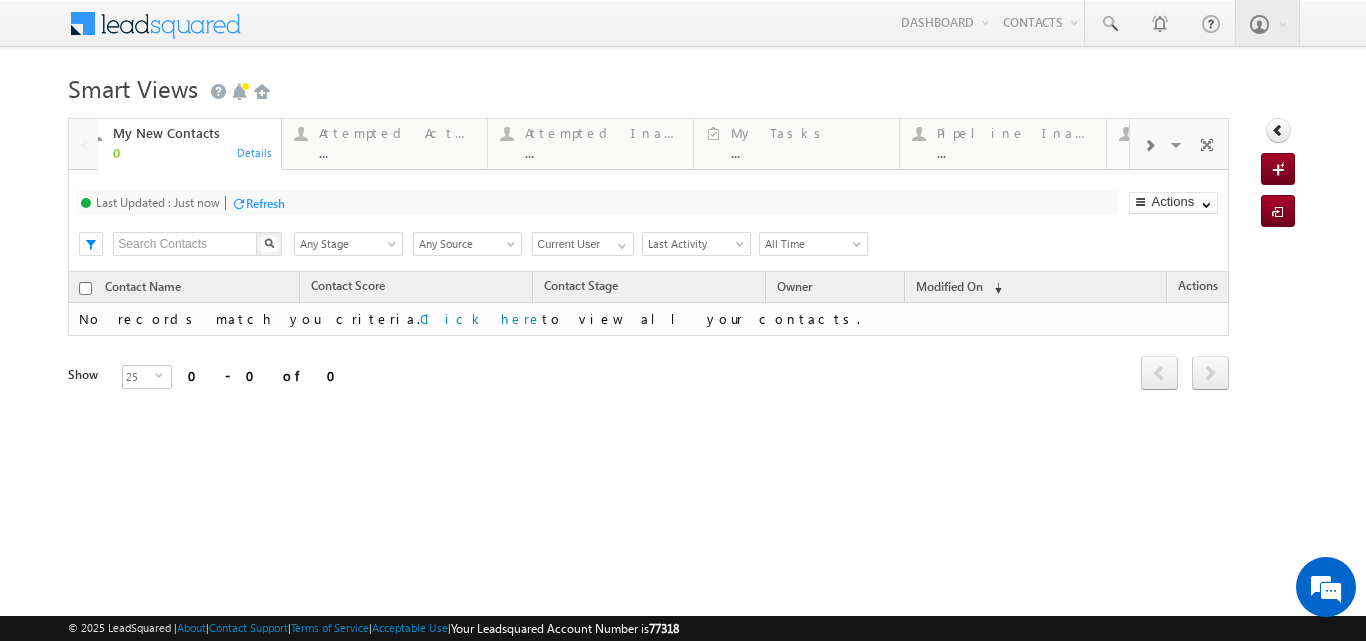 click at bounding box center (1149, 144) 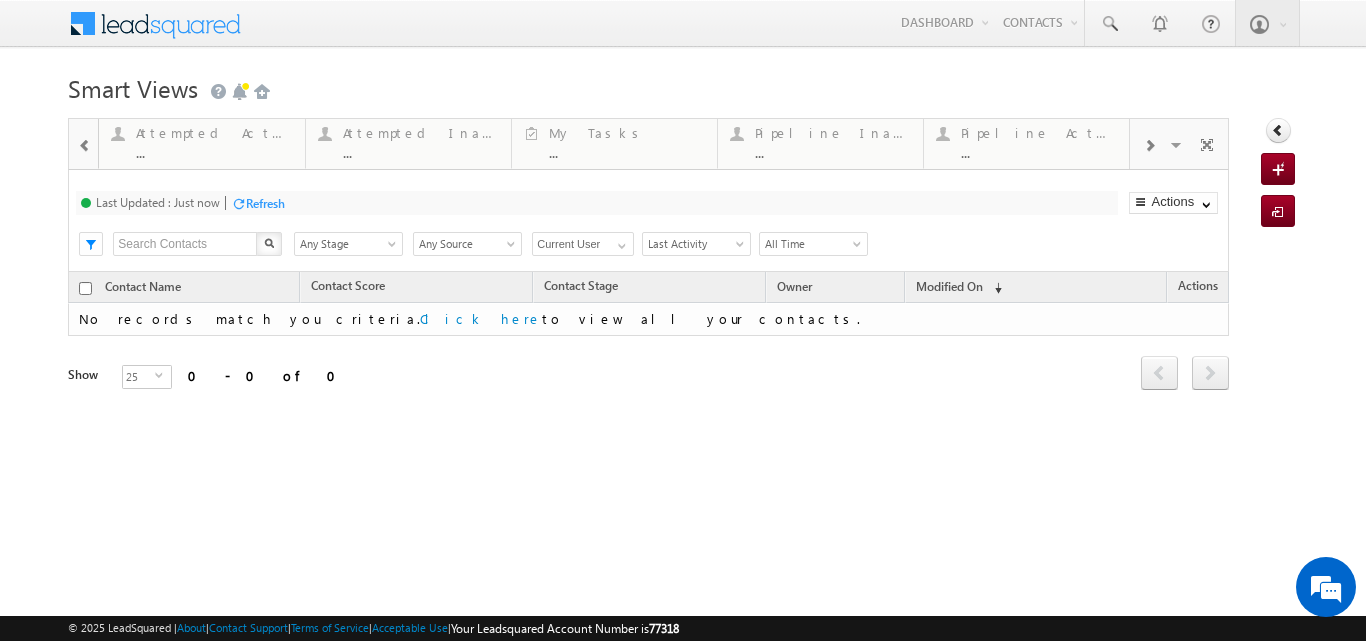 click at bounding box center [1149, 144] 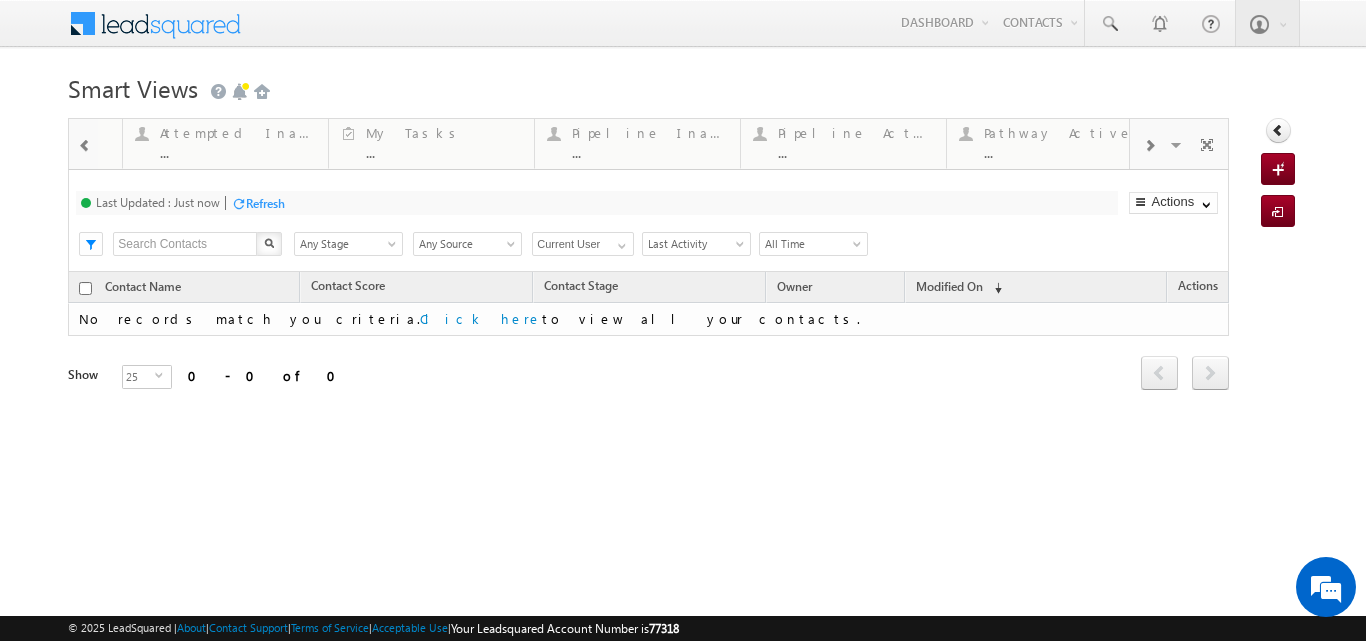 click at bounding box center (1149, 144) 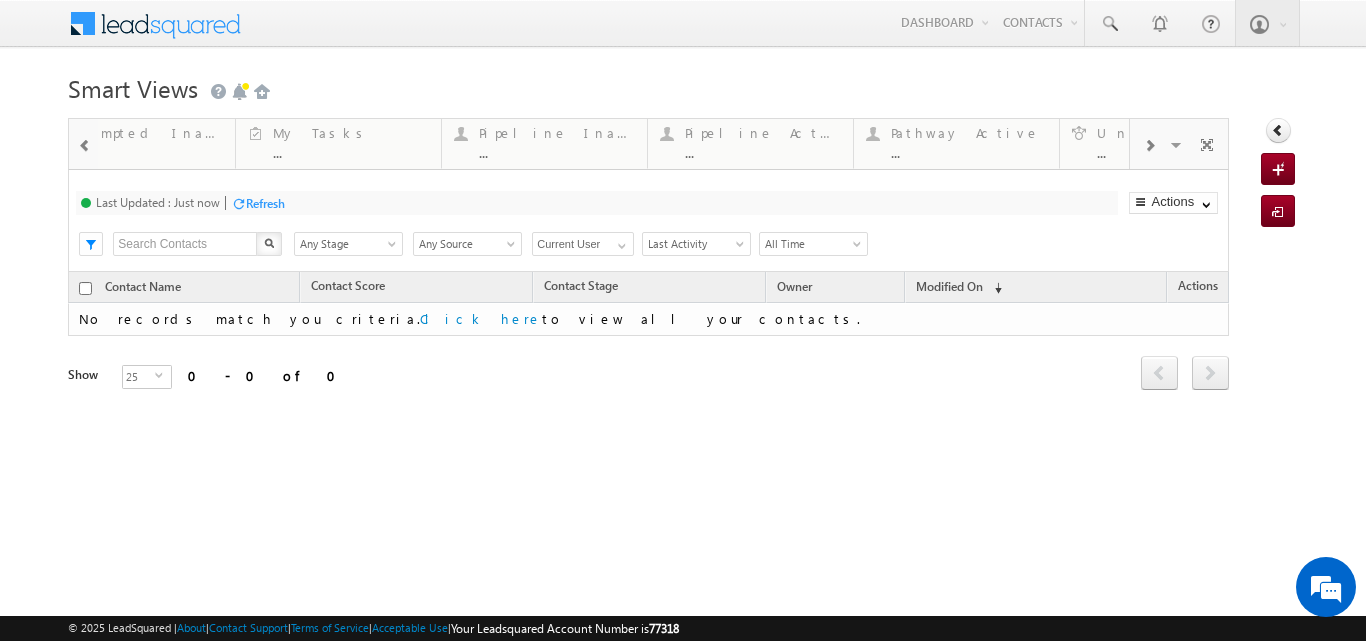 click at bounding box center (1149, 144) 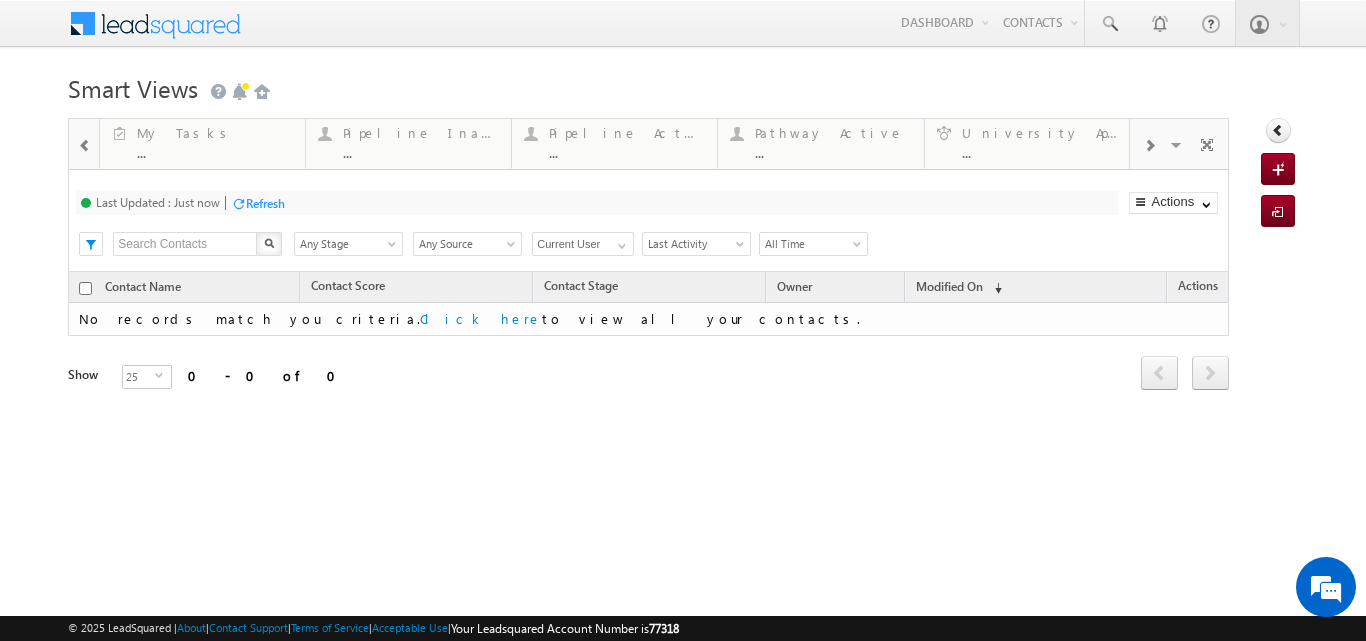 click at bounding box center (1149, 144) 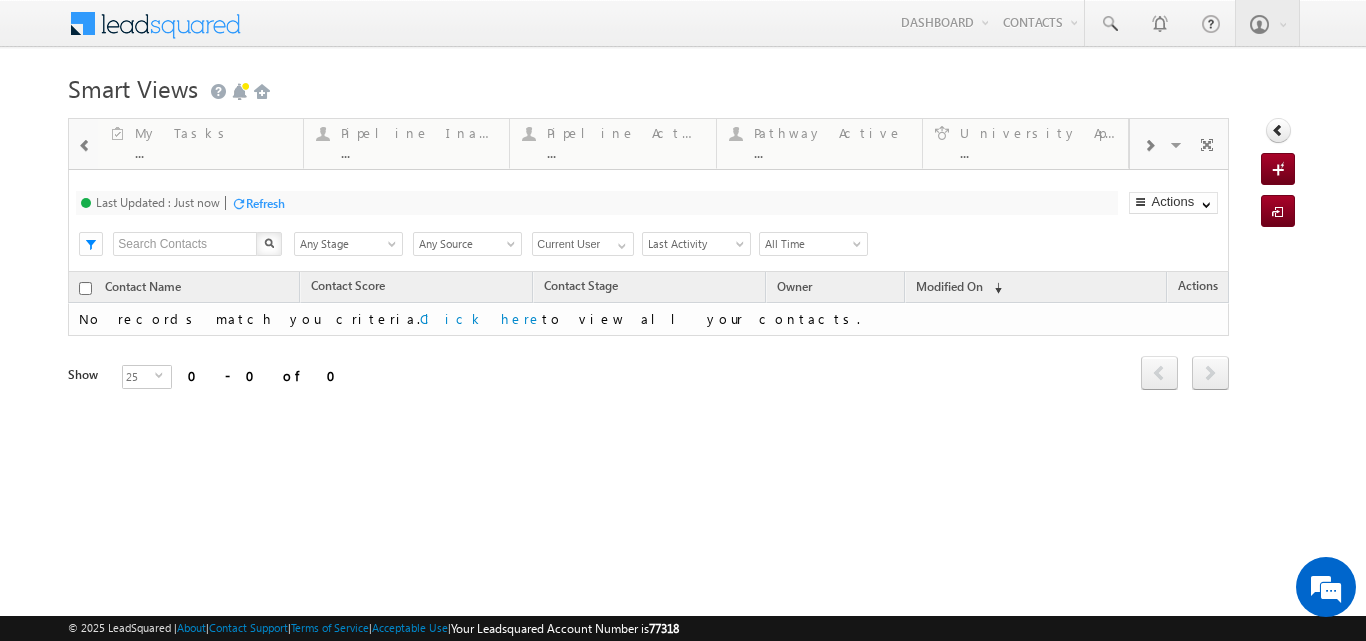 click at bounding box center (1149, 144) 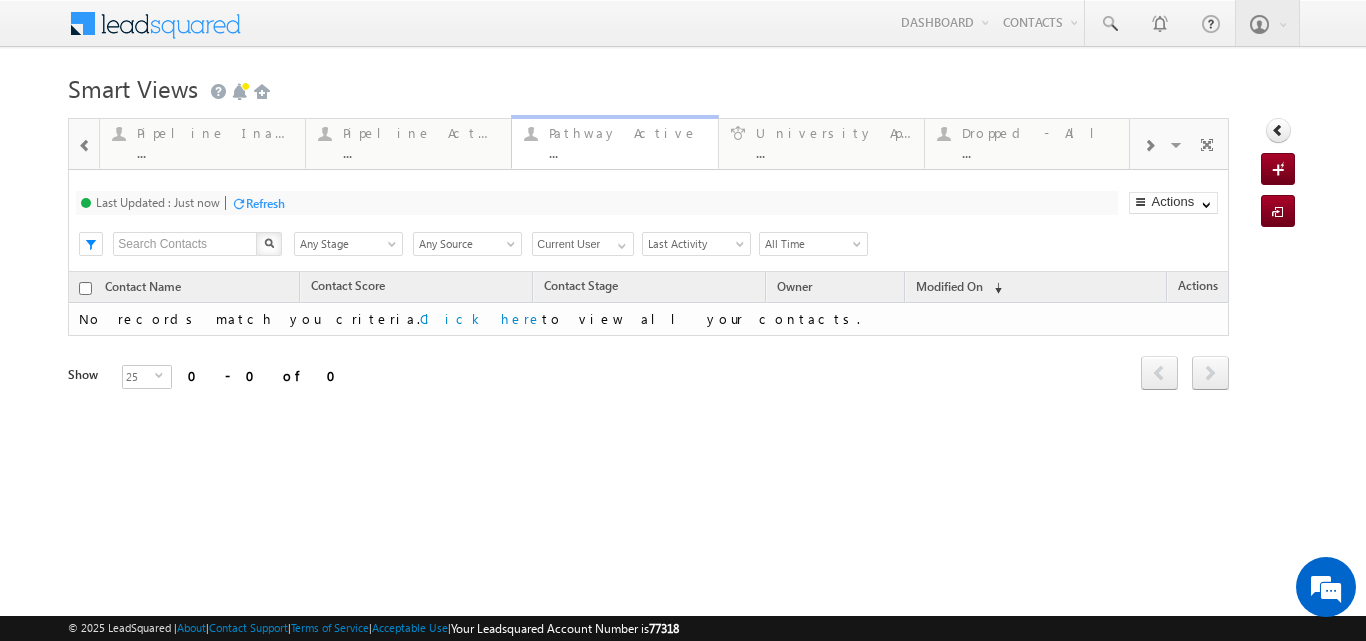 click on "Pathway Active ..." at bounding box center (627, 140) 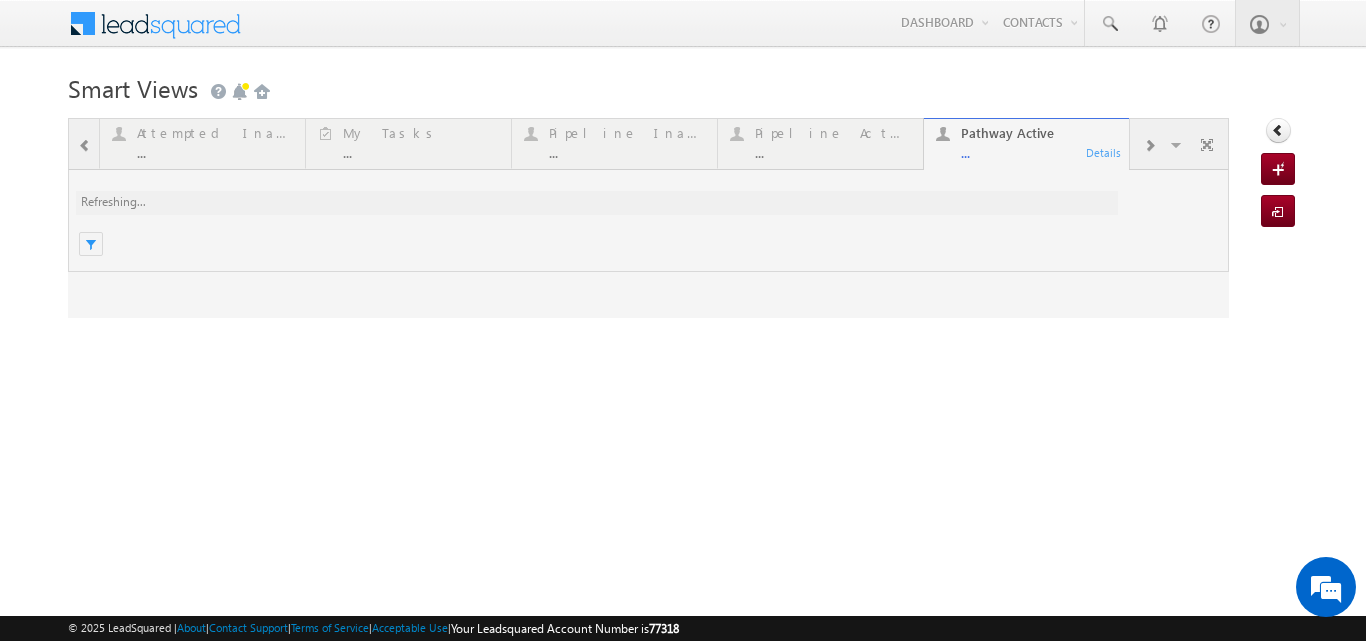 scroll, scrollTop: 0, scrollLeft: 0, axis: both 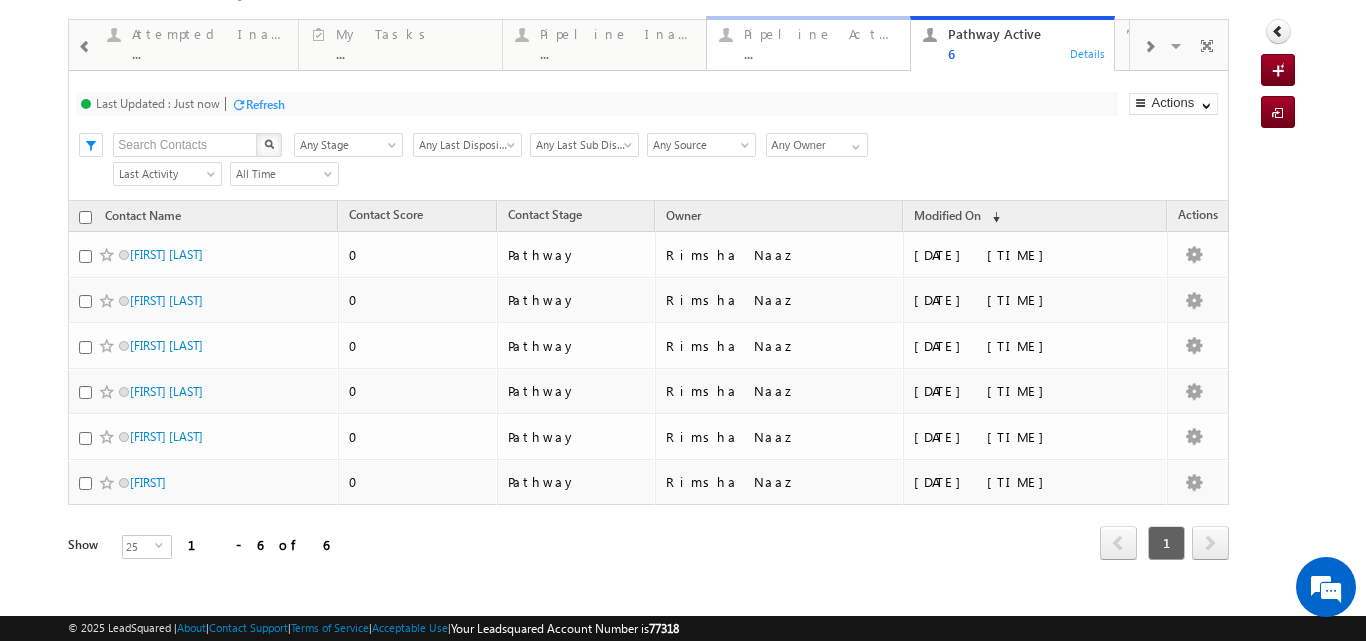 click on "Pipeline Active" at bounding box center (821, 34) 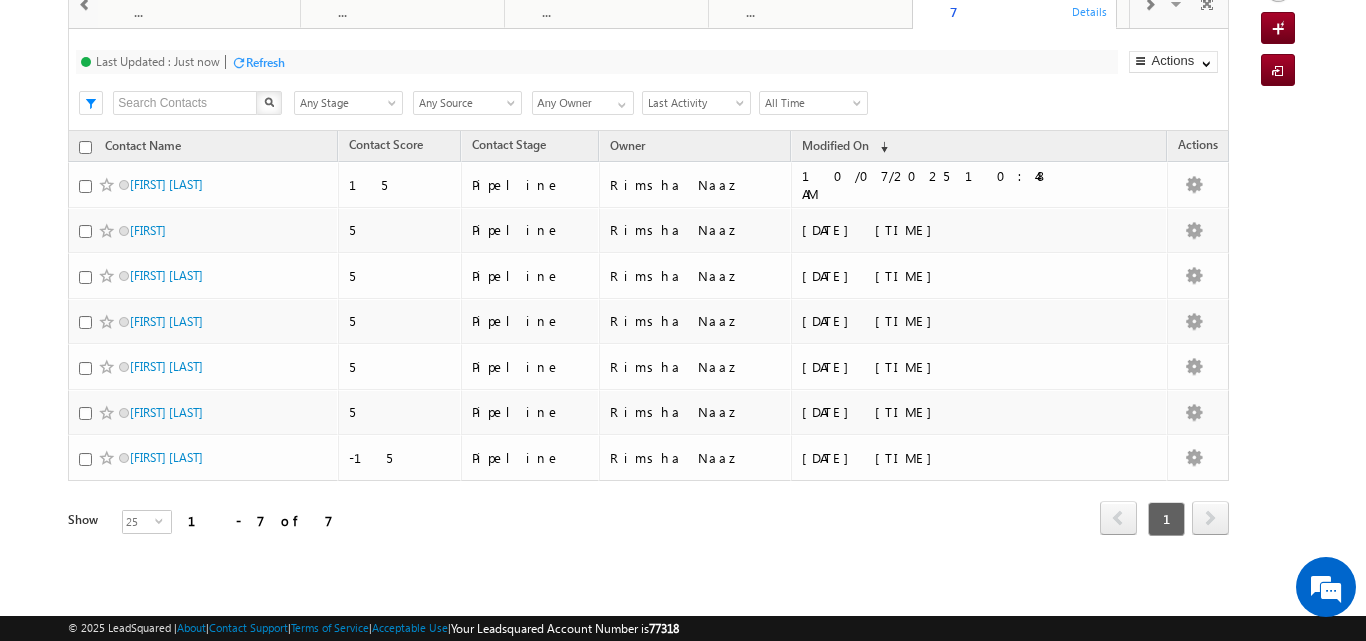 scroll, scrollTop: 0, scrollLeft: 0, axis: both 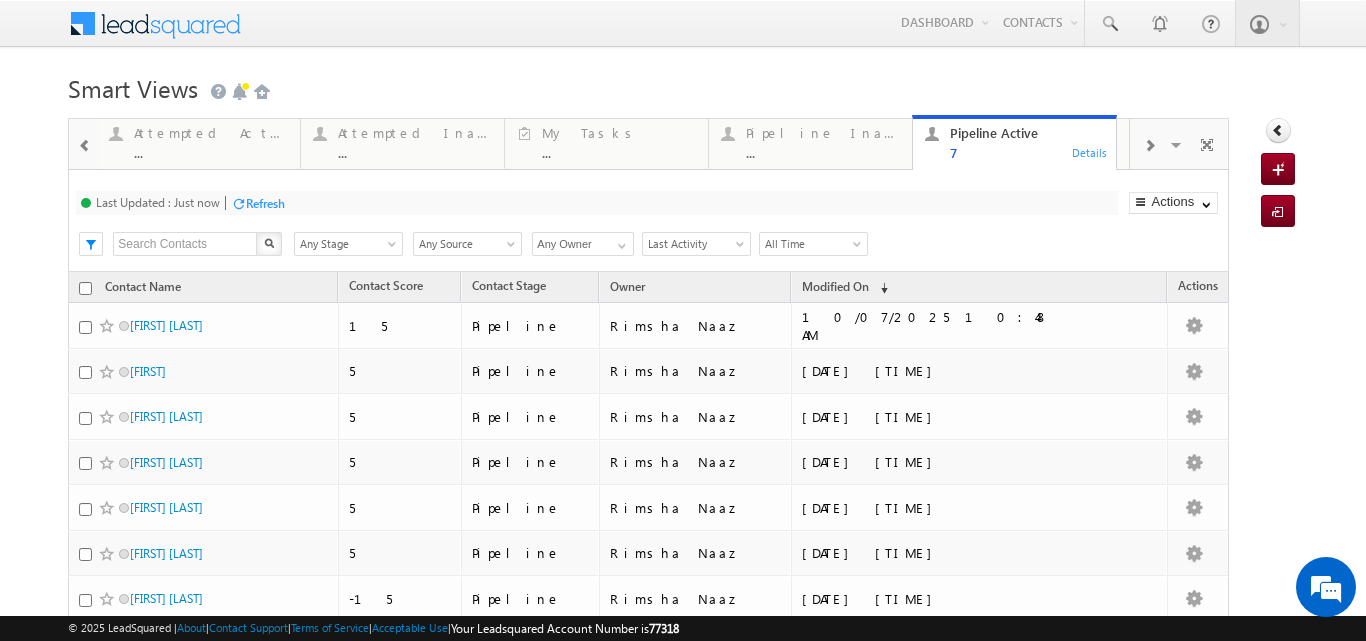 click at bounding box center (85, 144) 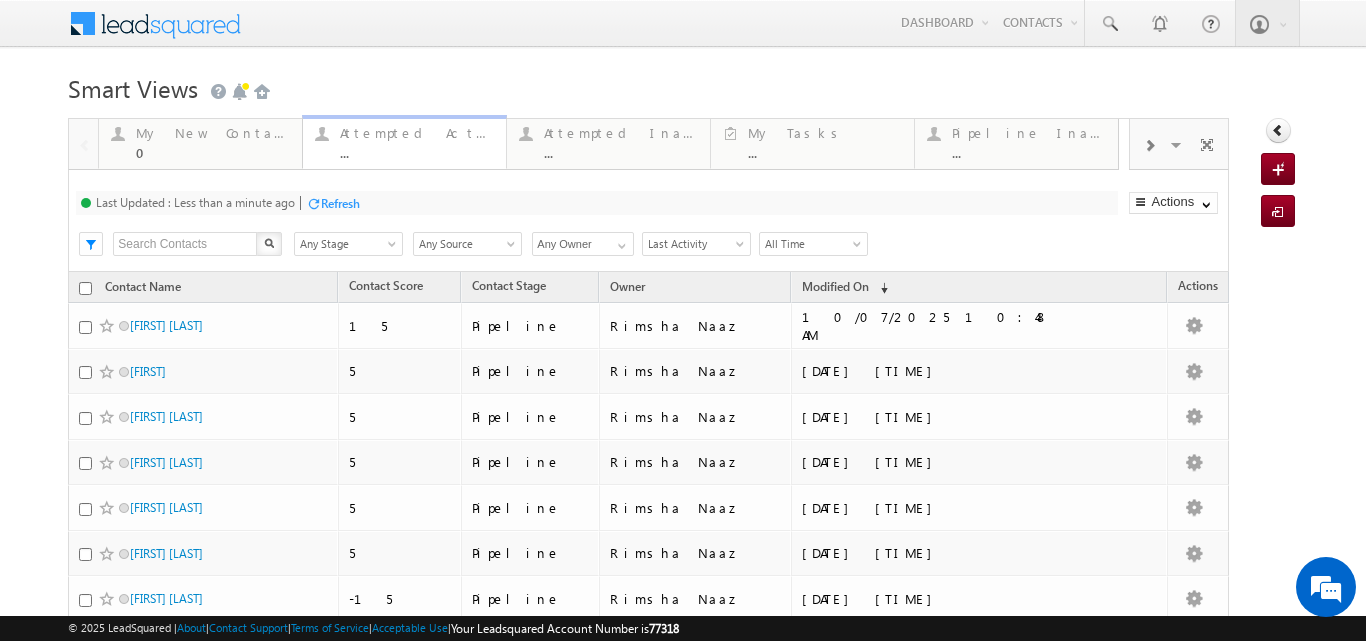click on "Attempted Active" at bounding box center [417, 133] 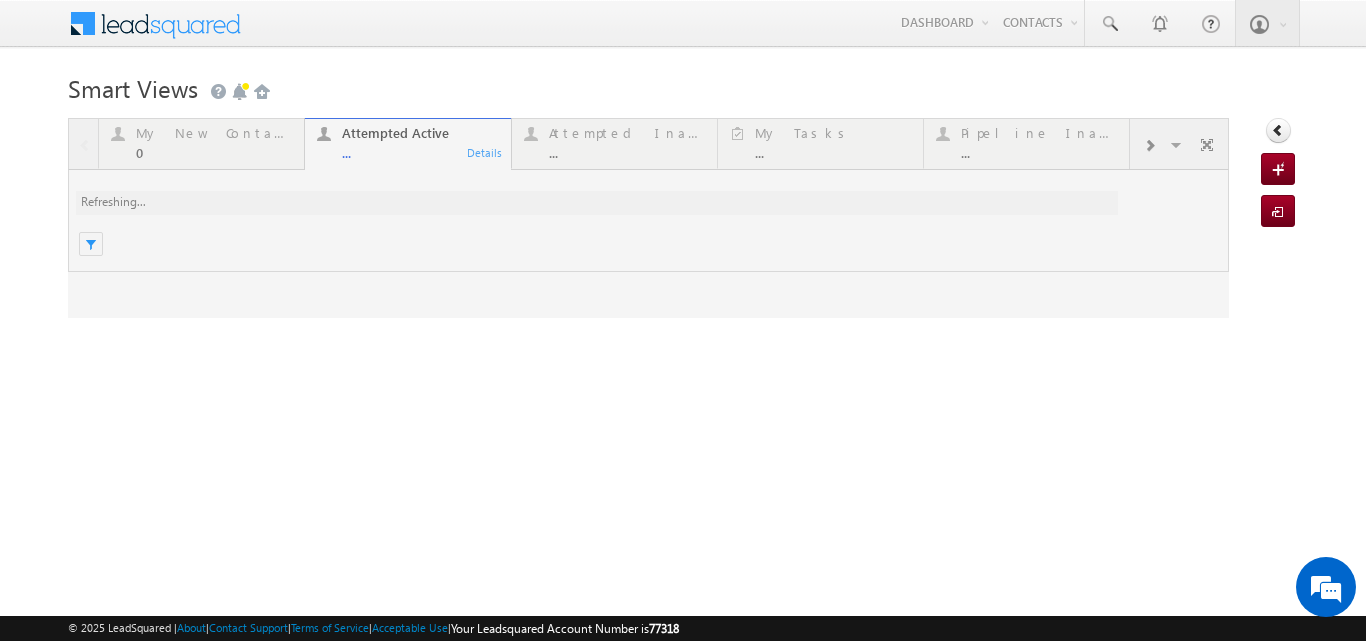 scroll, scrollTop: 0, scrollLeft: 0, axis: both 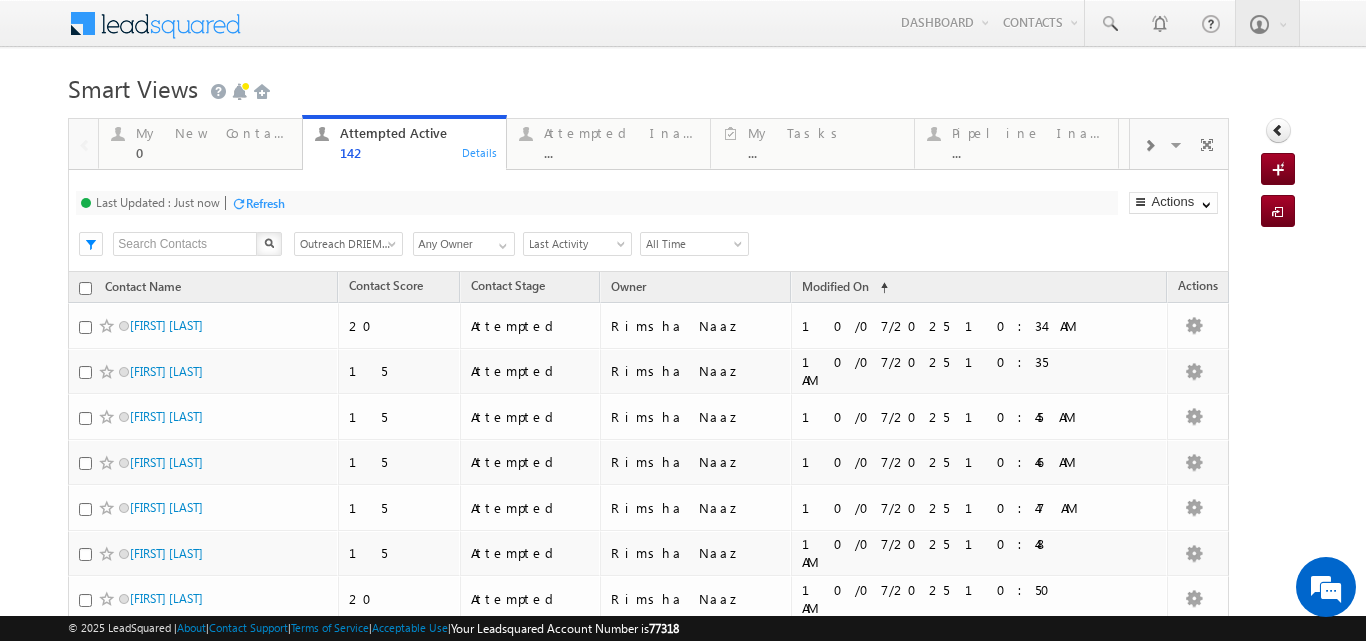 click at bounding box center [394, 248] 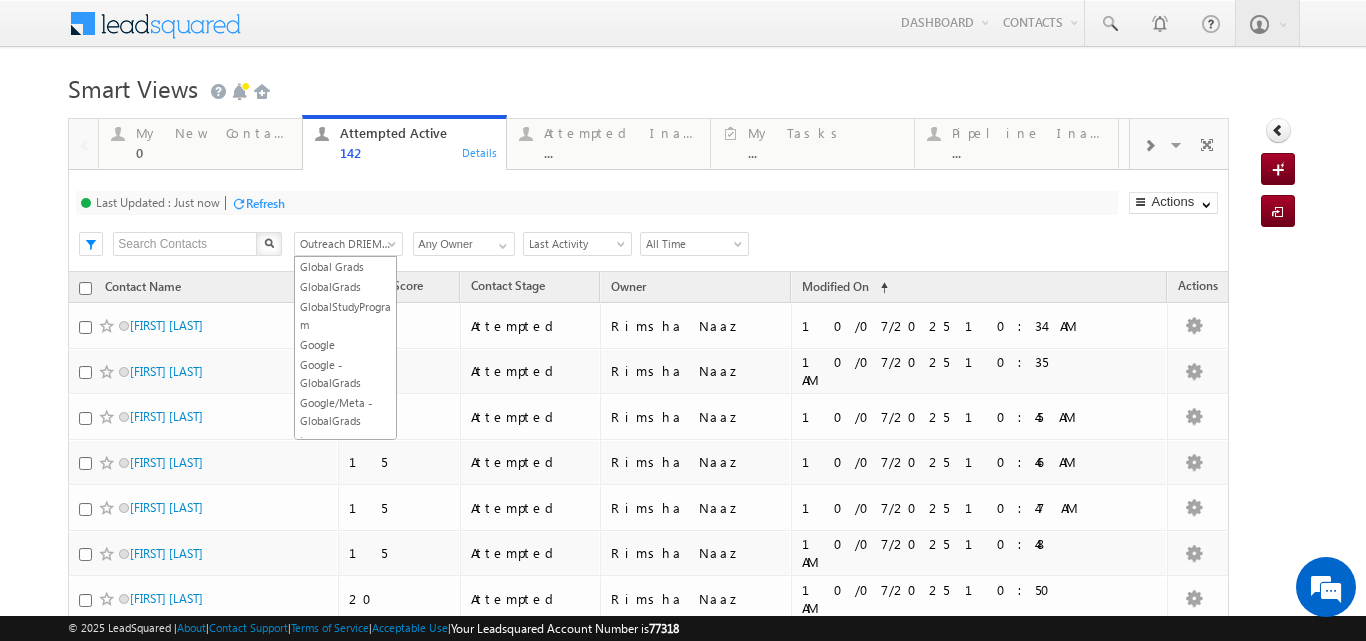 scroll, scrollTop: 0, scrollLeft: 0, axis: both 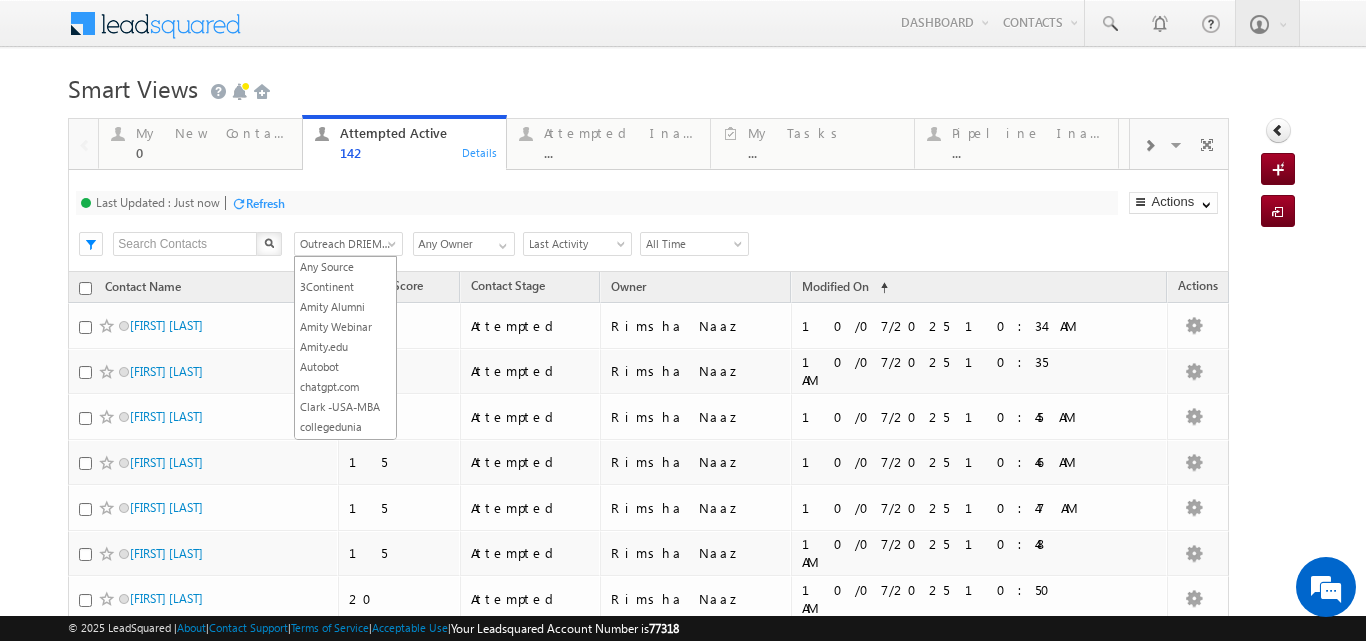 click on "Any Source 3Continent Amity Alumni Amity Webinar Amity.edu Autobot chatgpt.com Clark -USA-MBA collegedunia Direct Traffic Fair fb FB Lead Ads Global Grads GlobalGrads GlobalStudyProgram Google Google - GlobalGrads Google/Meta - GlobalGrads ig Inbound Email Inbound Phone call LinkedIn Ads Meta - GlobalGrads Meta-GlobalGrads Organic Search Organic Whatsapp Outbound Phone call Outreach DRIEMS University, Cuttack Pay per Click Ads Prime Amity Referral Referral Sites Shiksha Social Media Third party Leads Third party Vendor Chennai Unknown Walk In Whatsapp" at bounding box center (345, 348) 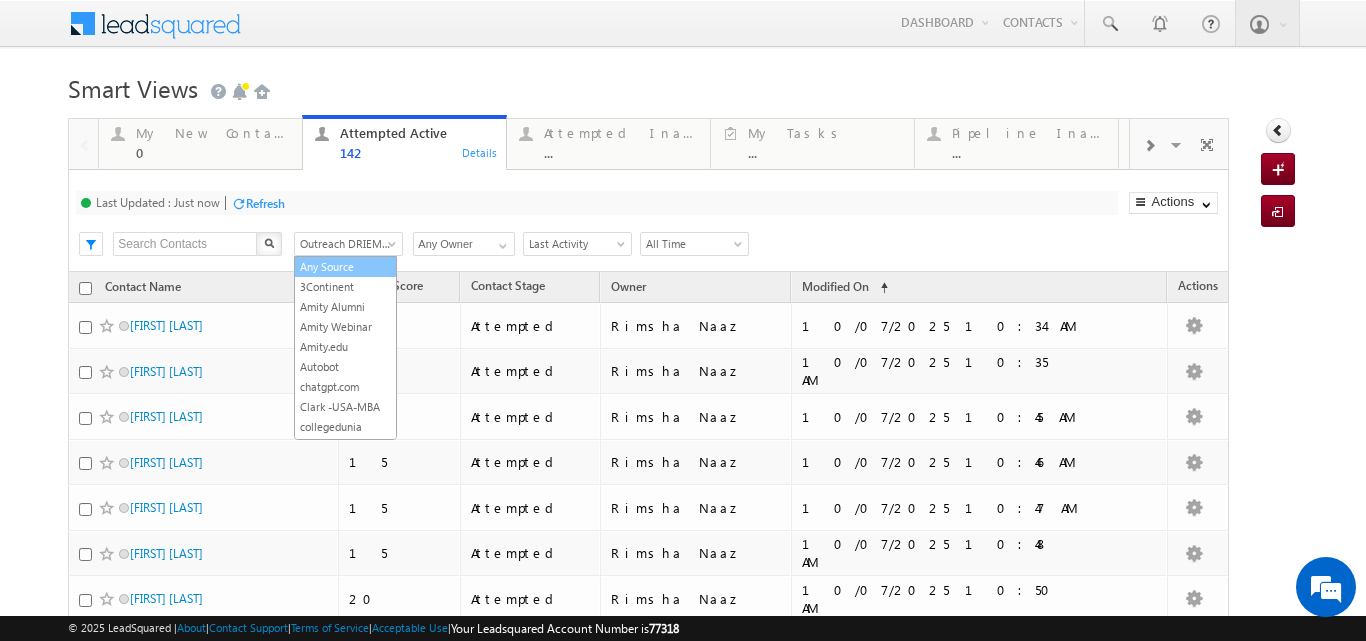 click on "Any Source" at bounding box center (345, 267) 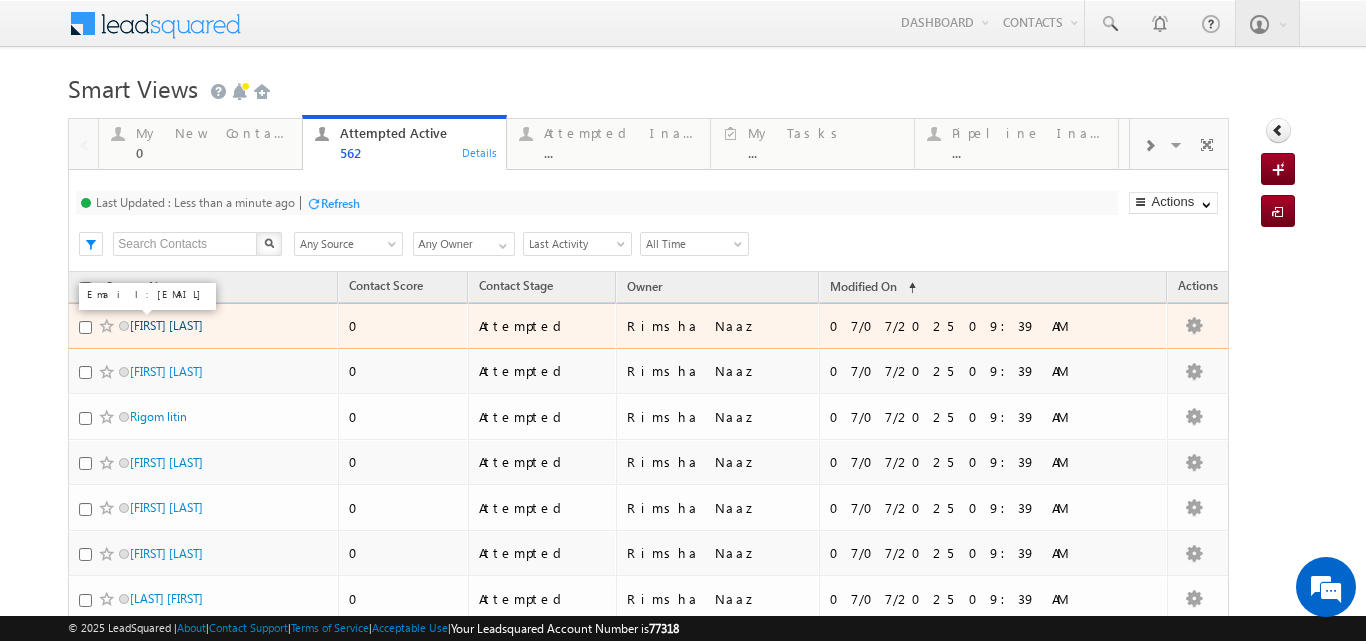 click on "Rahul hira" at bounding box center (166, 325) 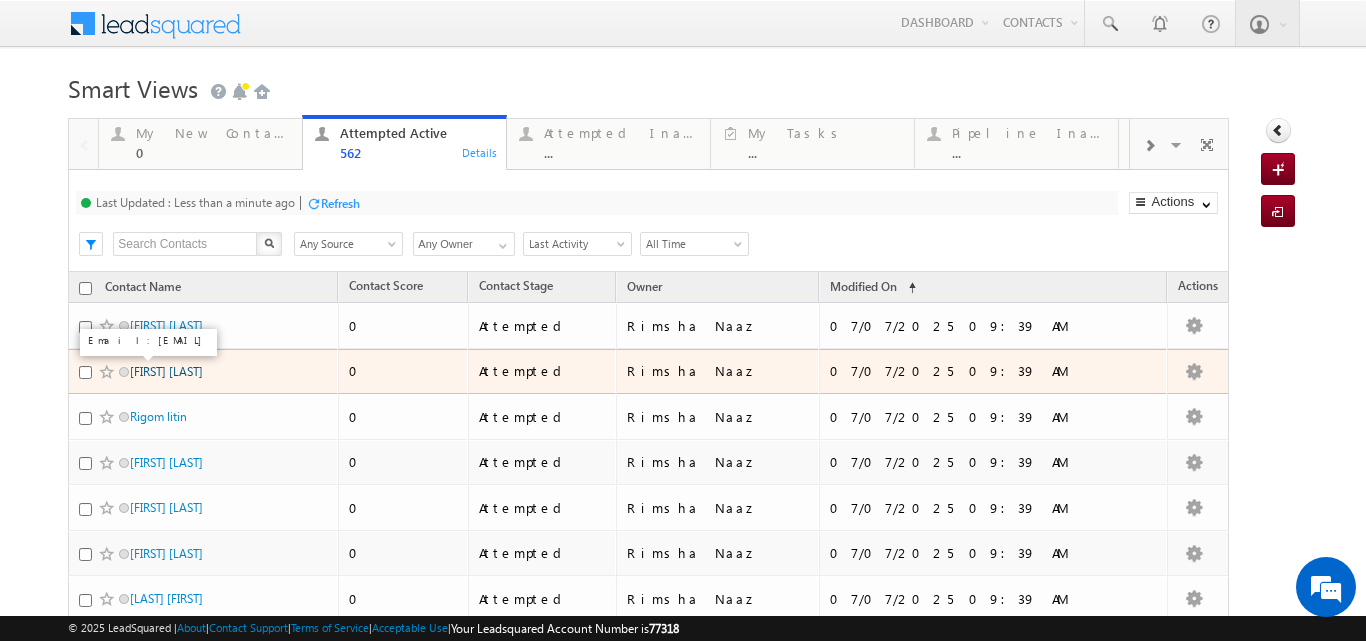 click on "Deepak More" at bounding box center [166, 371] 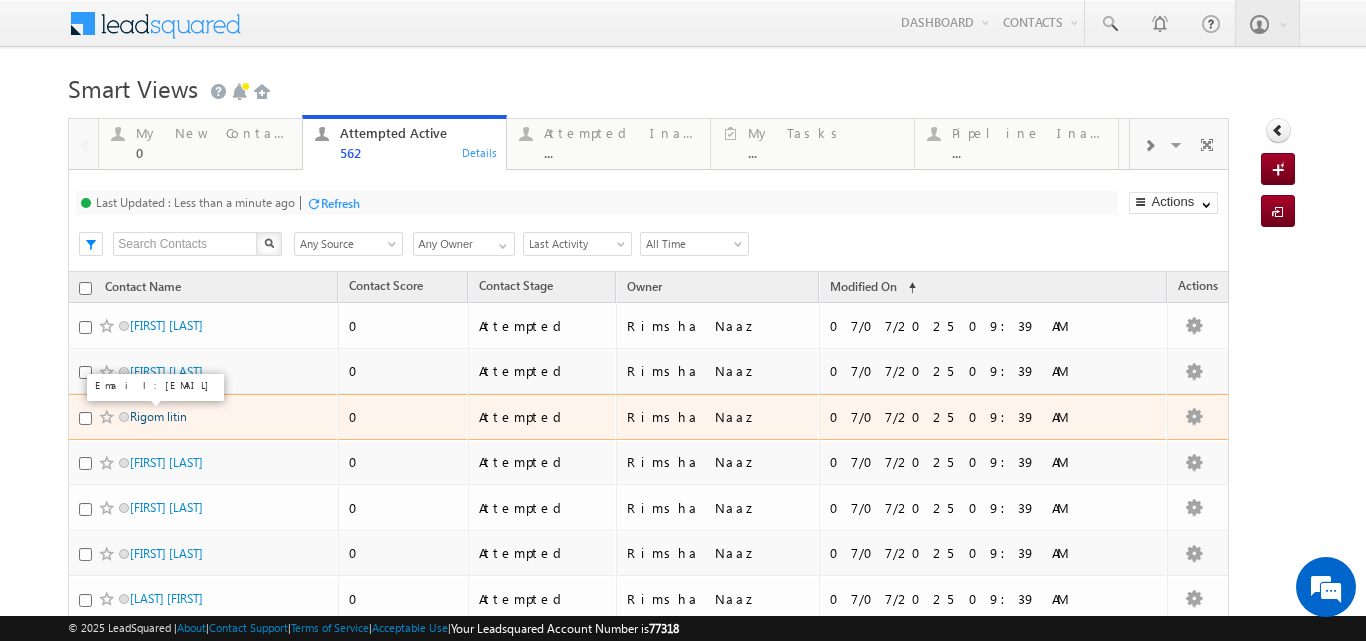 click on "Rigom litin" at bounding box center (158, 416) 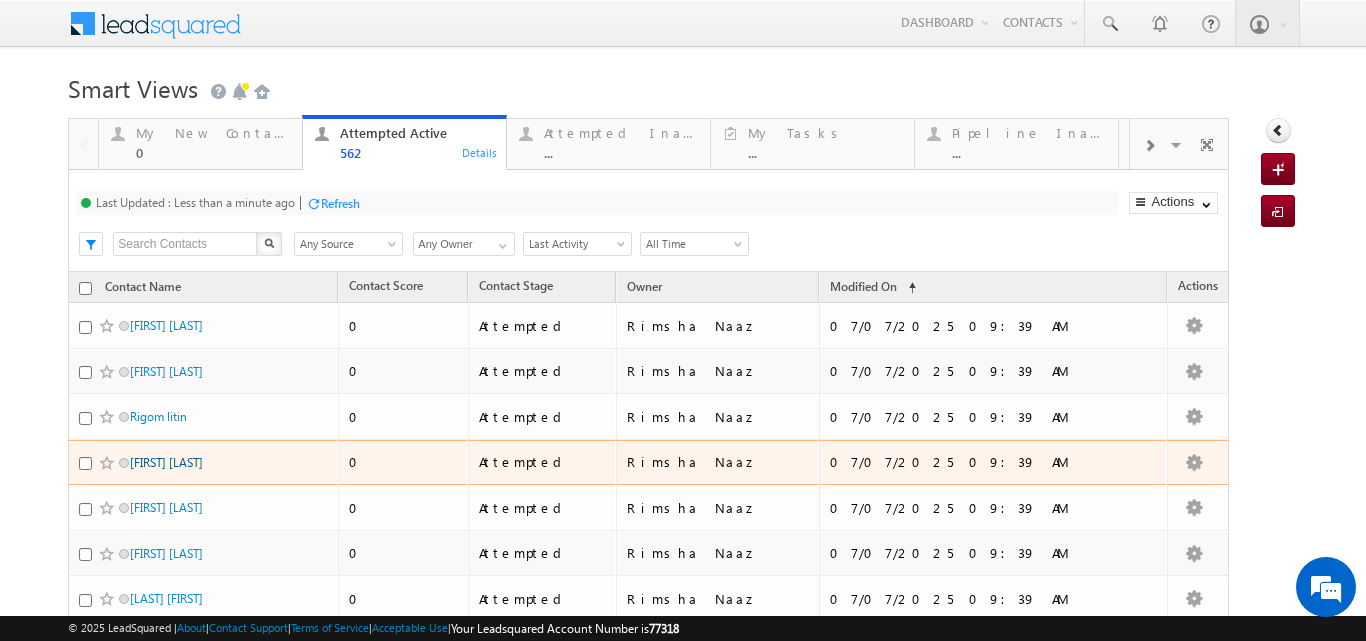 click on "Joonu Vijayan" at bounding box center [166, 462] 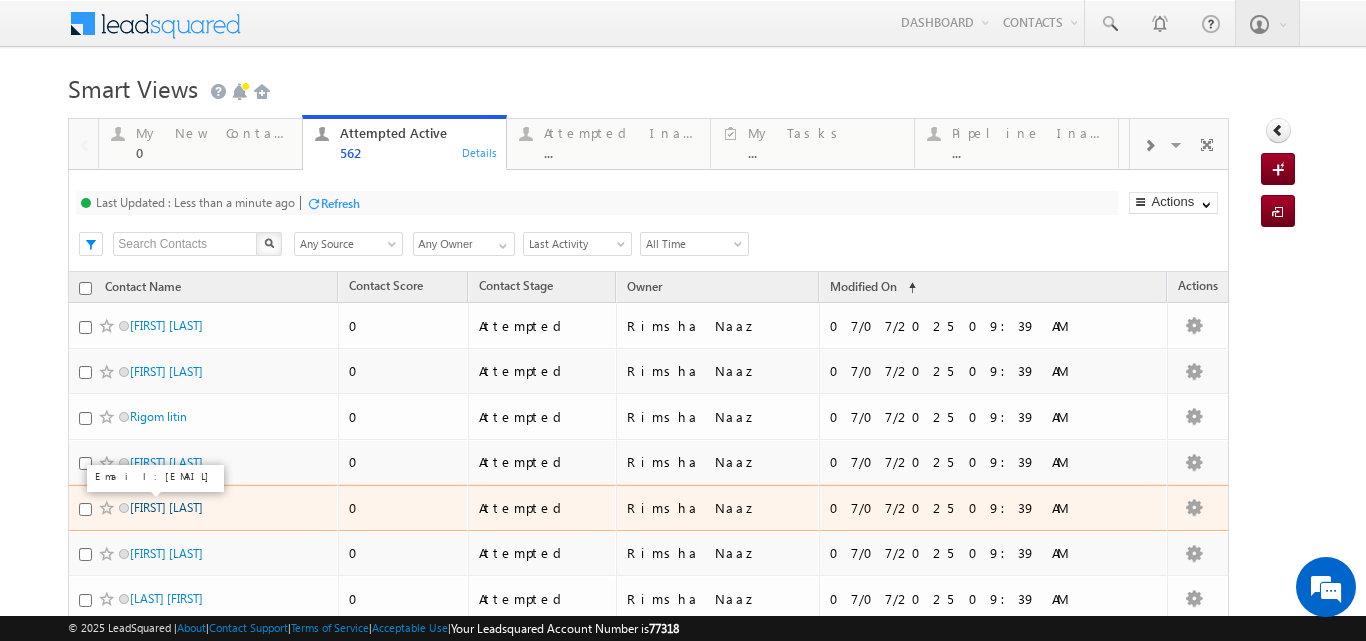 click on "Dhanush Ragav" at bounding box center (166, 507) 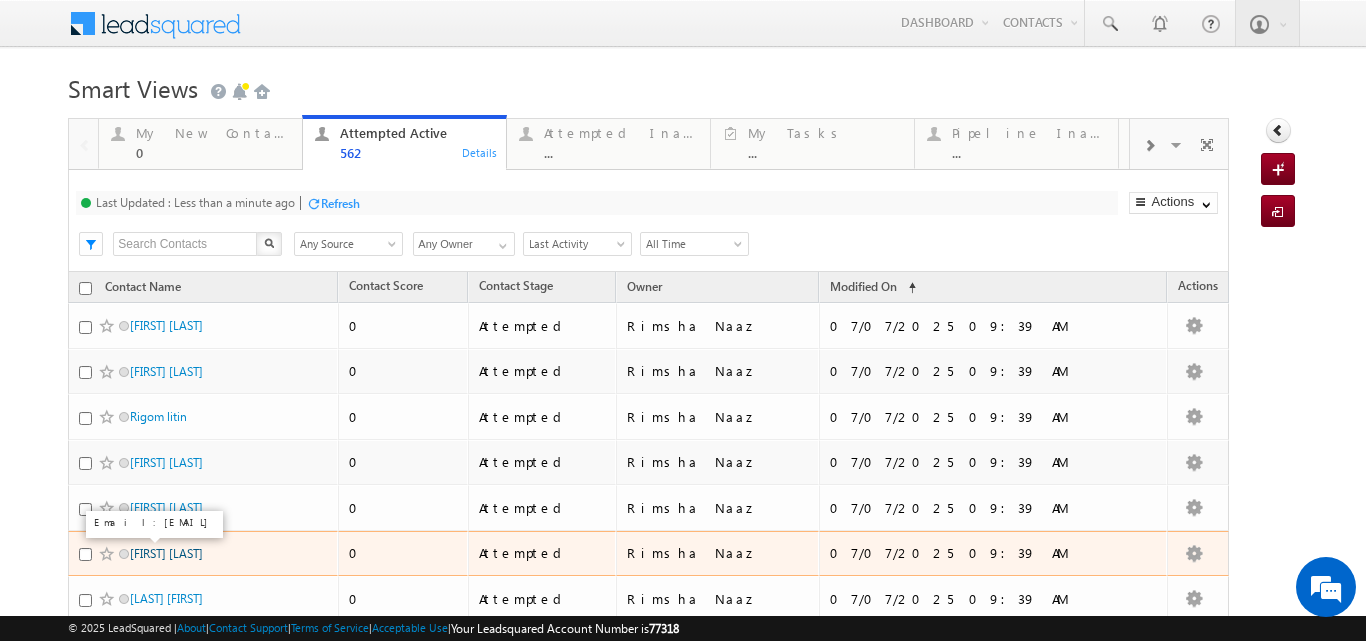 click on "Saikumar Appikonda" at bounding box center (166, 553) 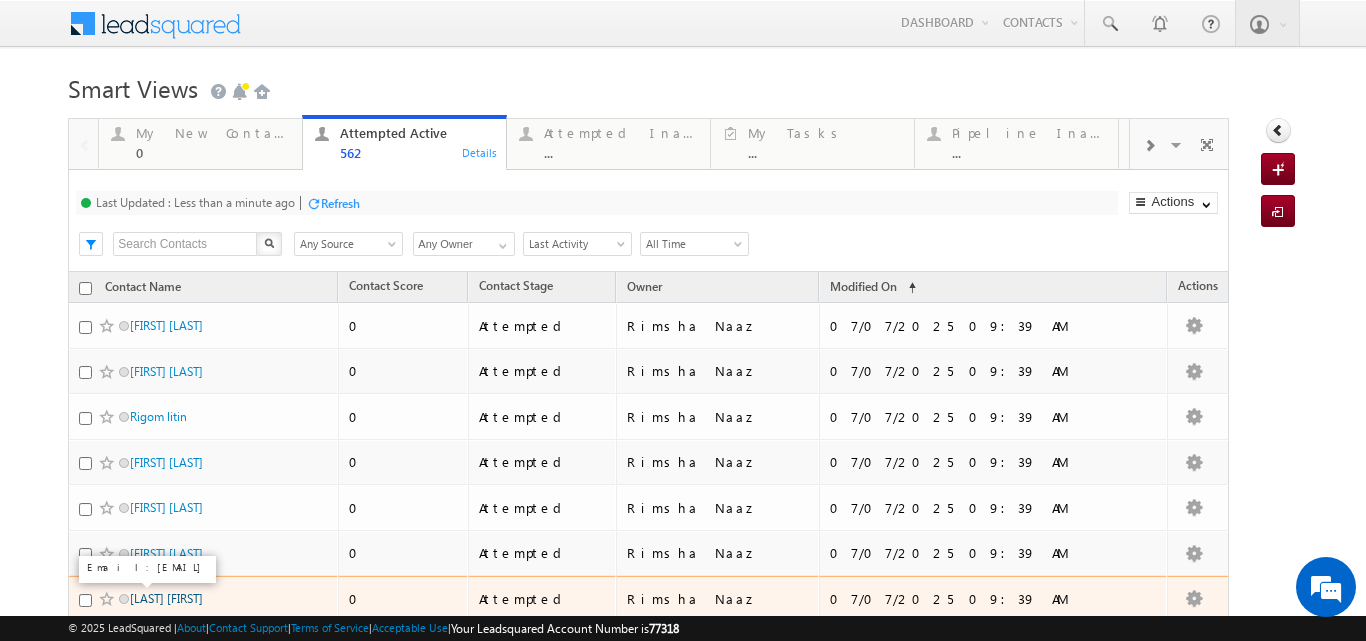 click on "[LAST] [FIRST] [LAST]" at bounding box center (166, 598) 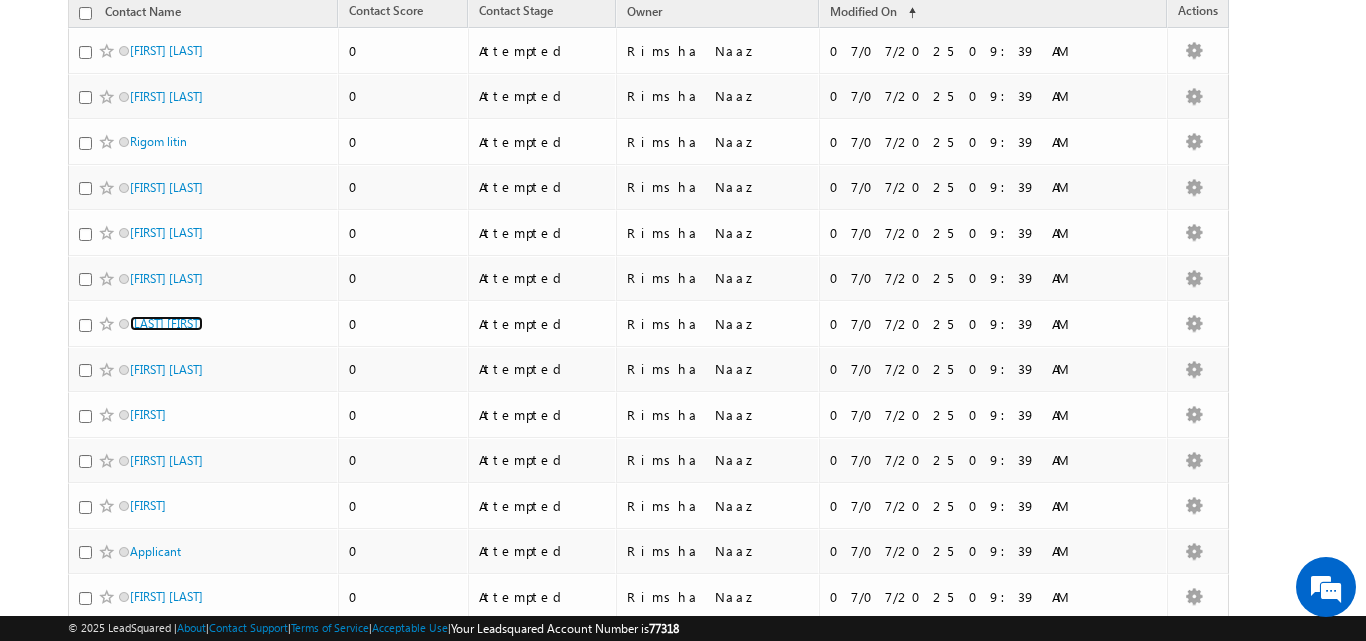 scroll, scrollTop: 350, scrollLeft: 0, axis: vertical 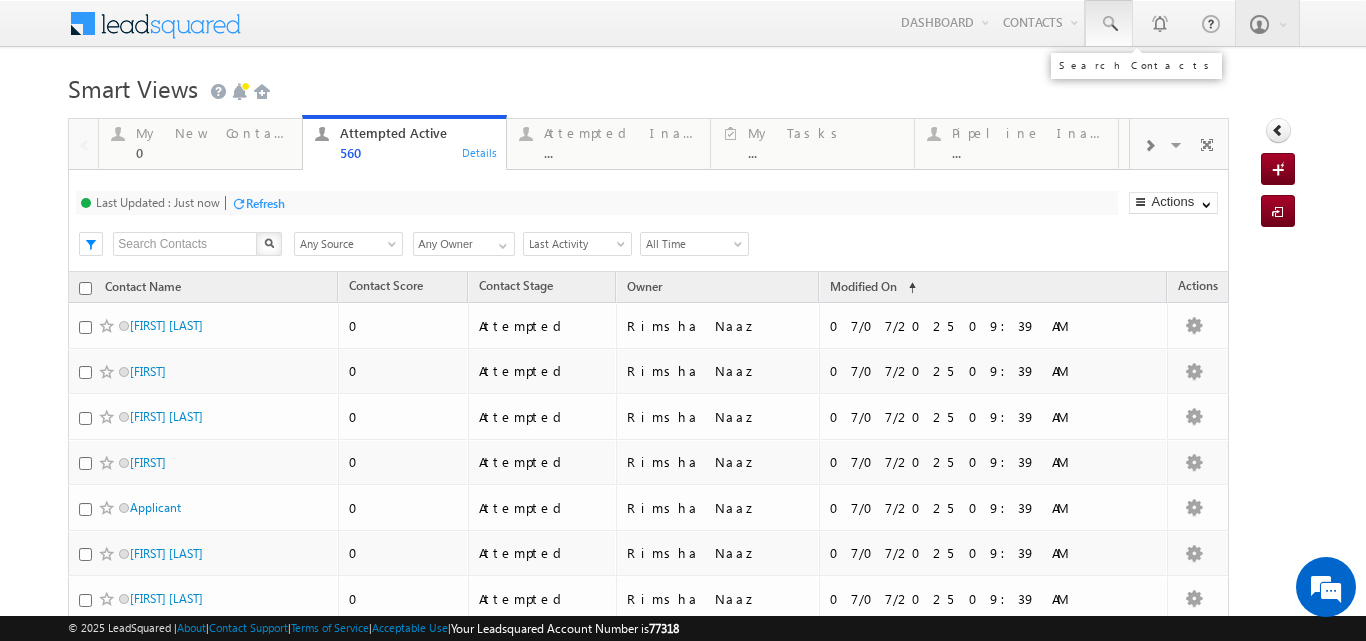 click at bounding box center (1109, 24) 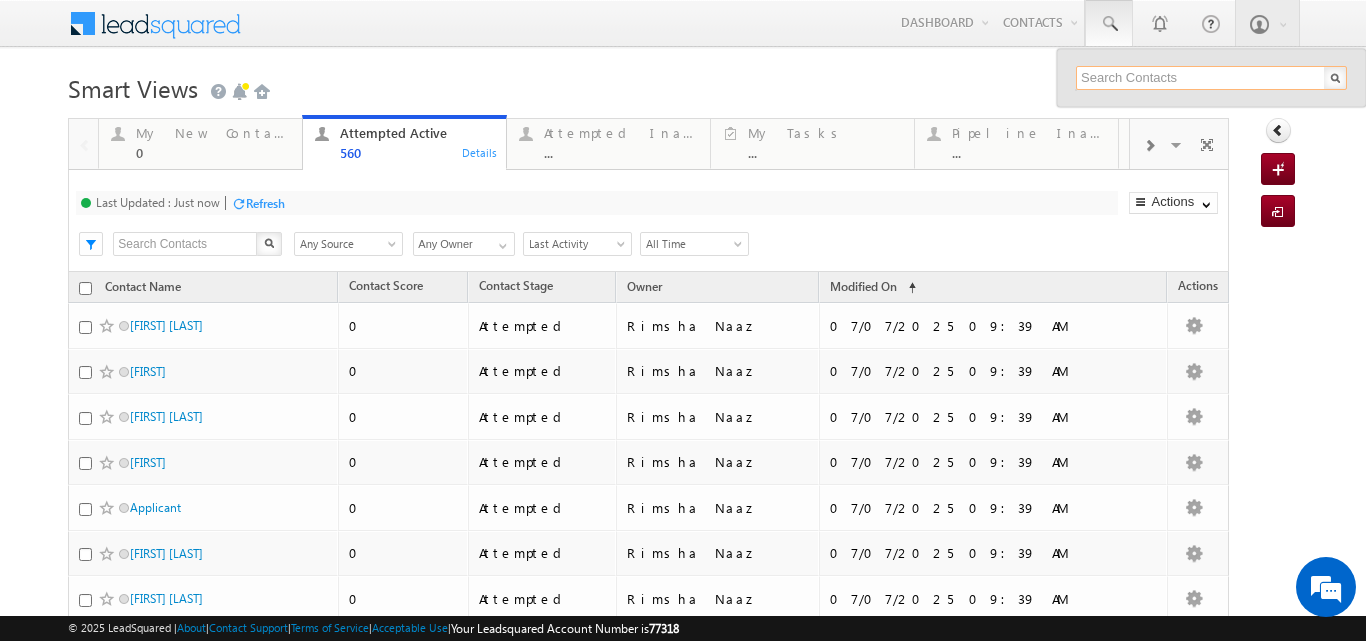 click at bounding box center (1211, 78) 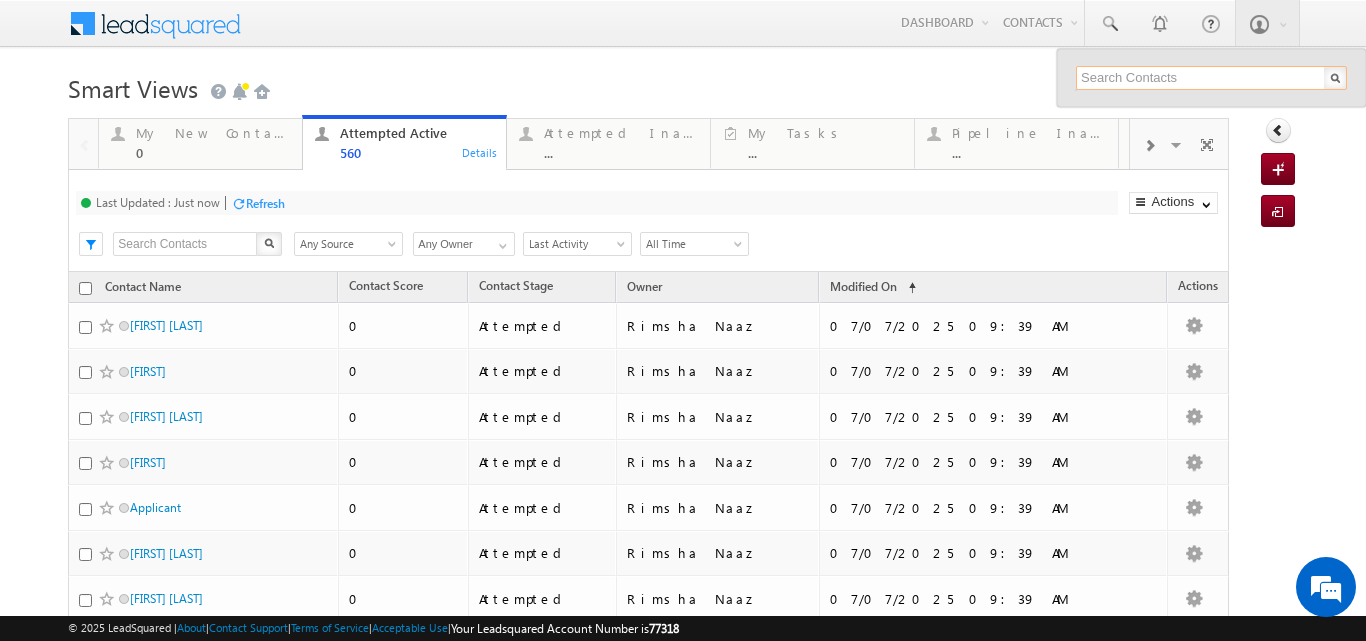 paste on "7075647632" 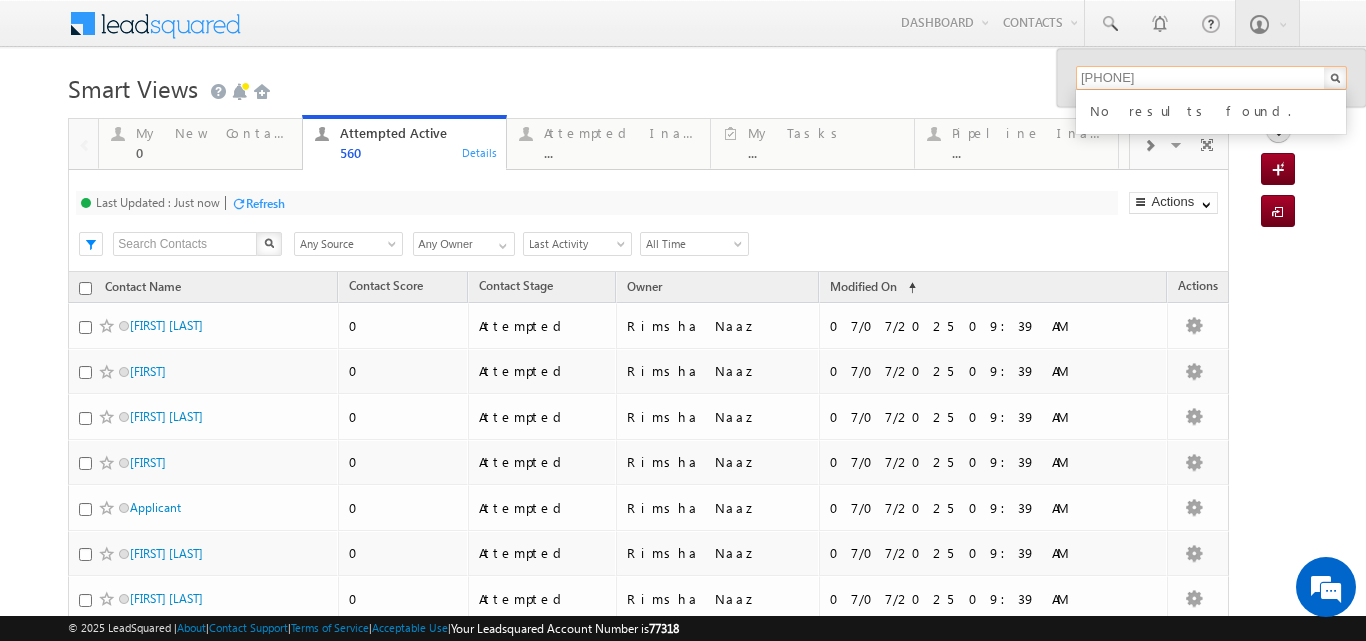 type on "7075647632" 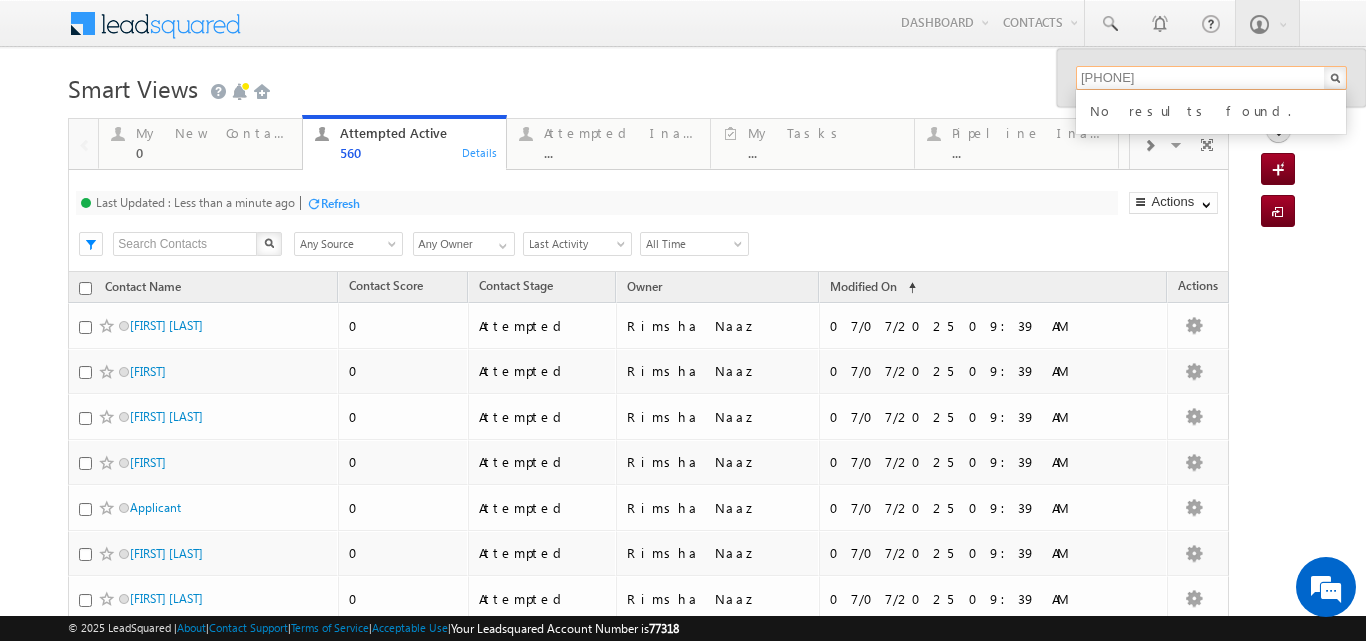 click on "7075647632" at bounding box center [1211, 78] 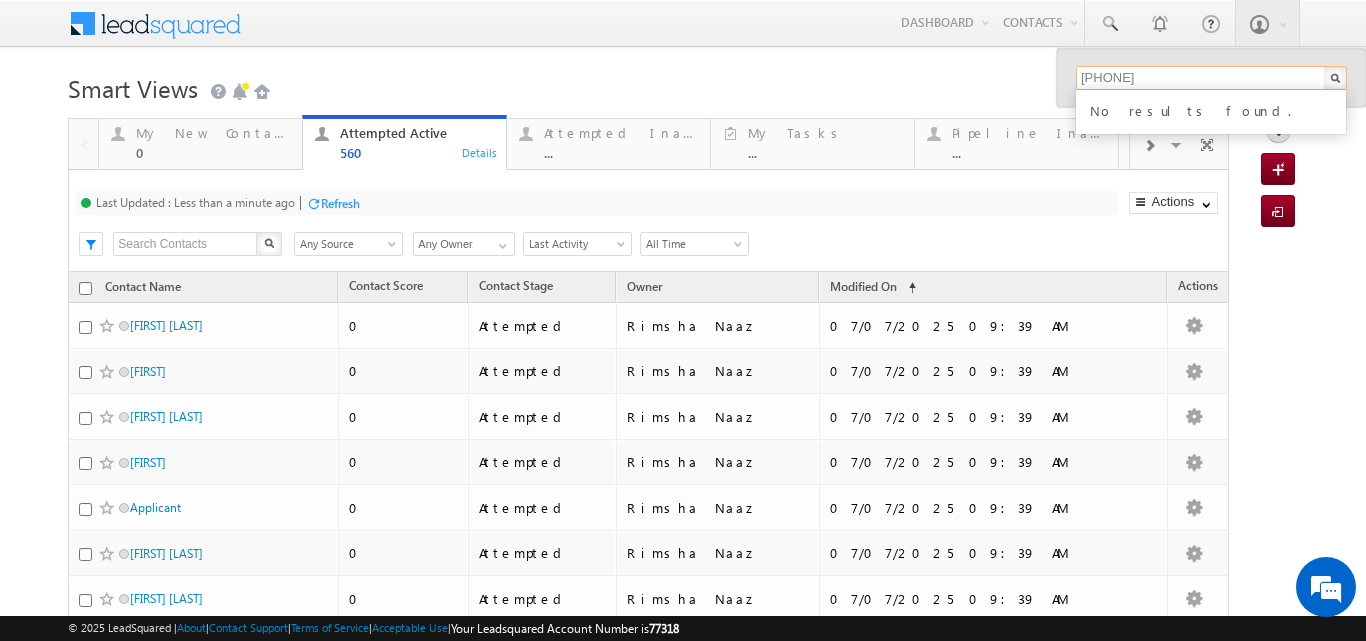 drag, startPoint x: 1149, startPoint y: 78, endPoint x: 1050, endPoint y: 83, distance: 99.12618 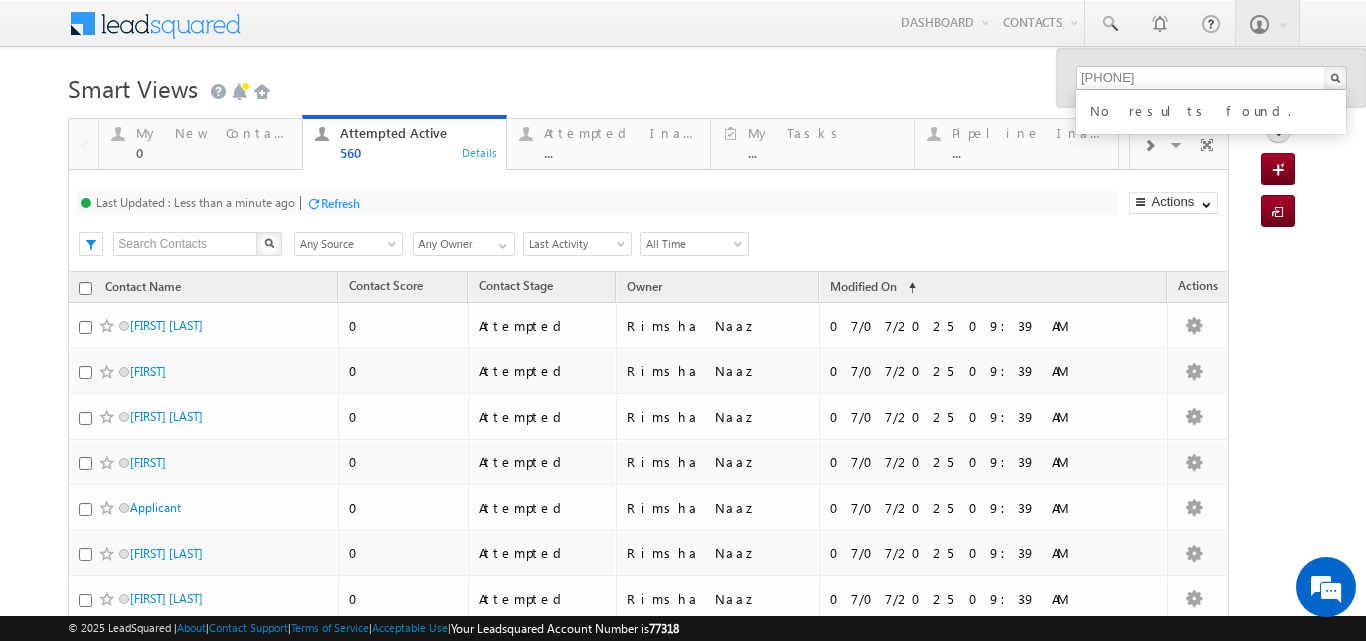 click on "My New Contact 0 Details Attempted Active 560 Details Attempted Inactive ... Details My Tasks ... Details Pipeline Inactive ... Details Pipeline Active 7 Details Pathway Active 6 Details University Applications ... Details Dropped - All ... Details DNP 9++ ... Details Post Sale Stage ... Details" at bounding box center (613, 142) 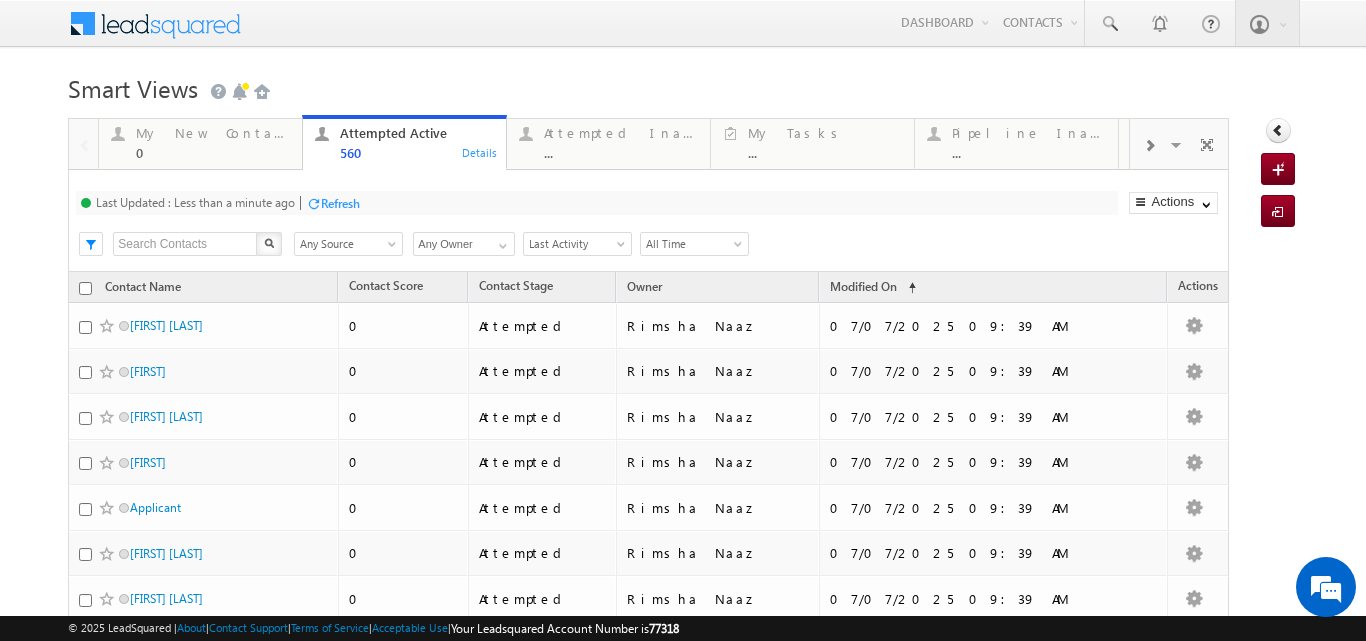 click on "Menu
Rimsha Naaz
rnaaz +1@am ity.e du
Amity" at bounding box center [682, 24] 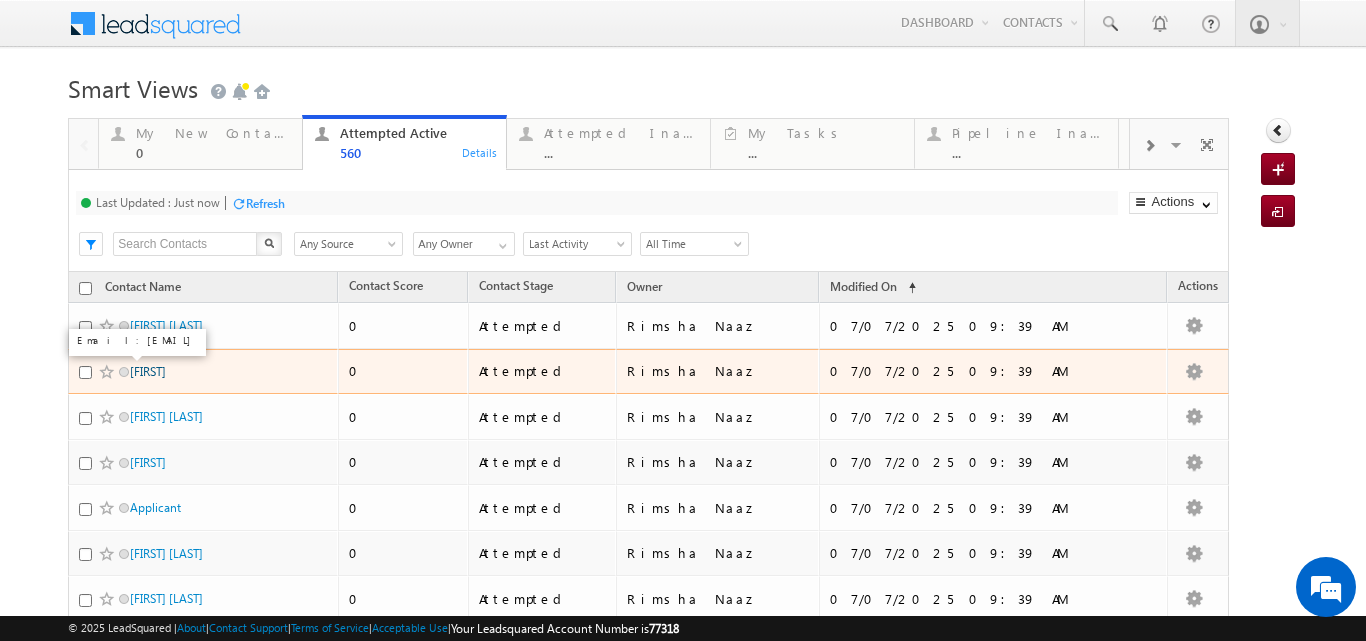 click on "RIYAS" at bounding box center (148, 371) 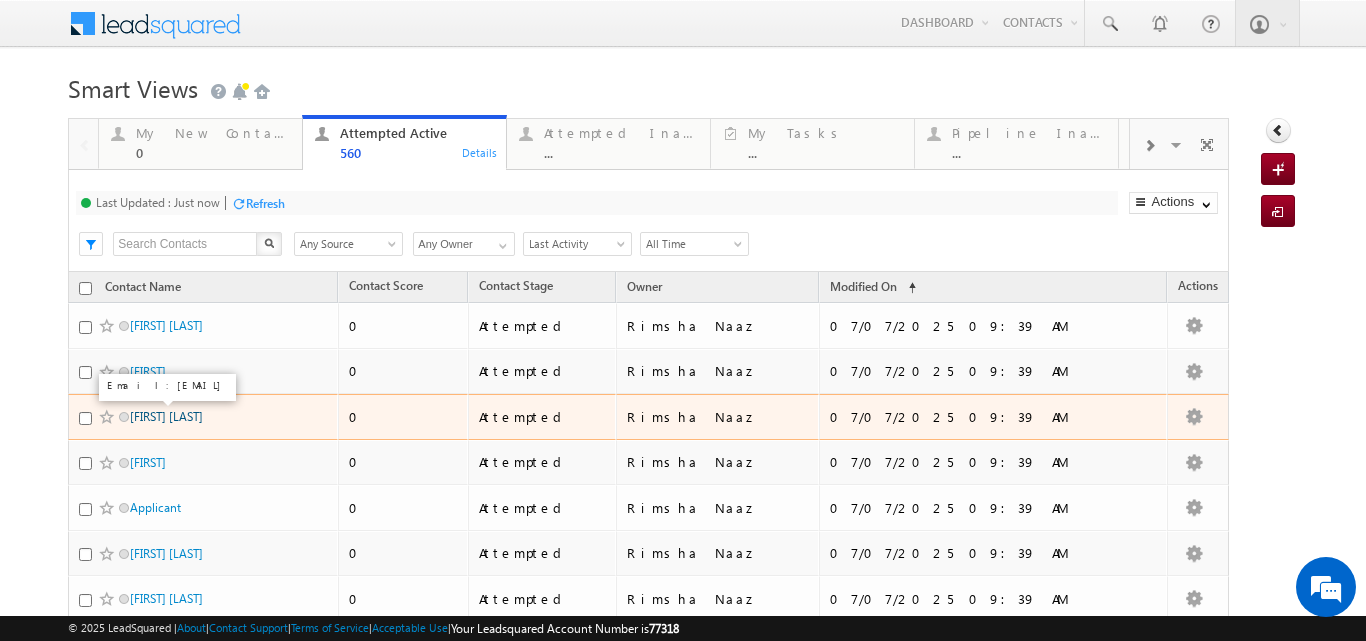 click on "Shoaib ulla Khan" at bounding box center (166, 416) 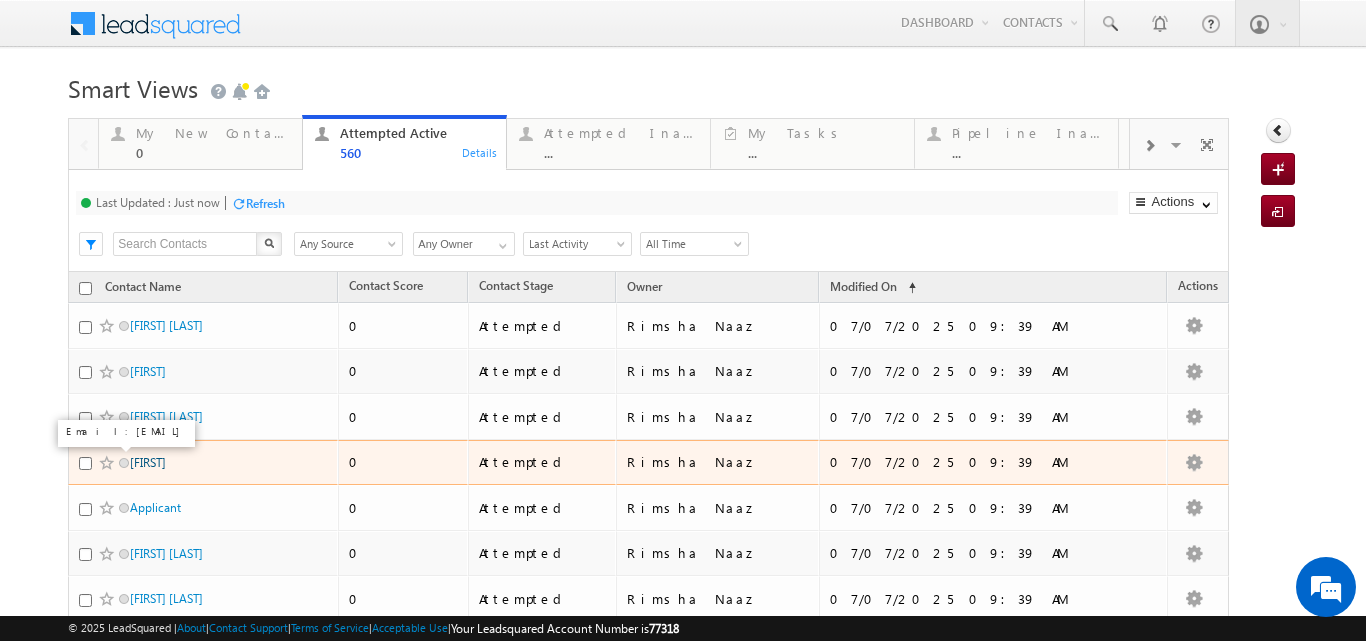 click on "Priya" at bounding box center (148, 462) 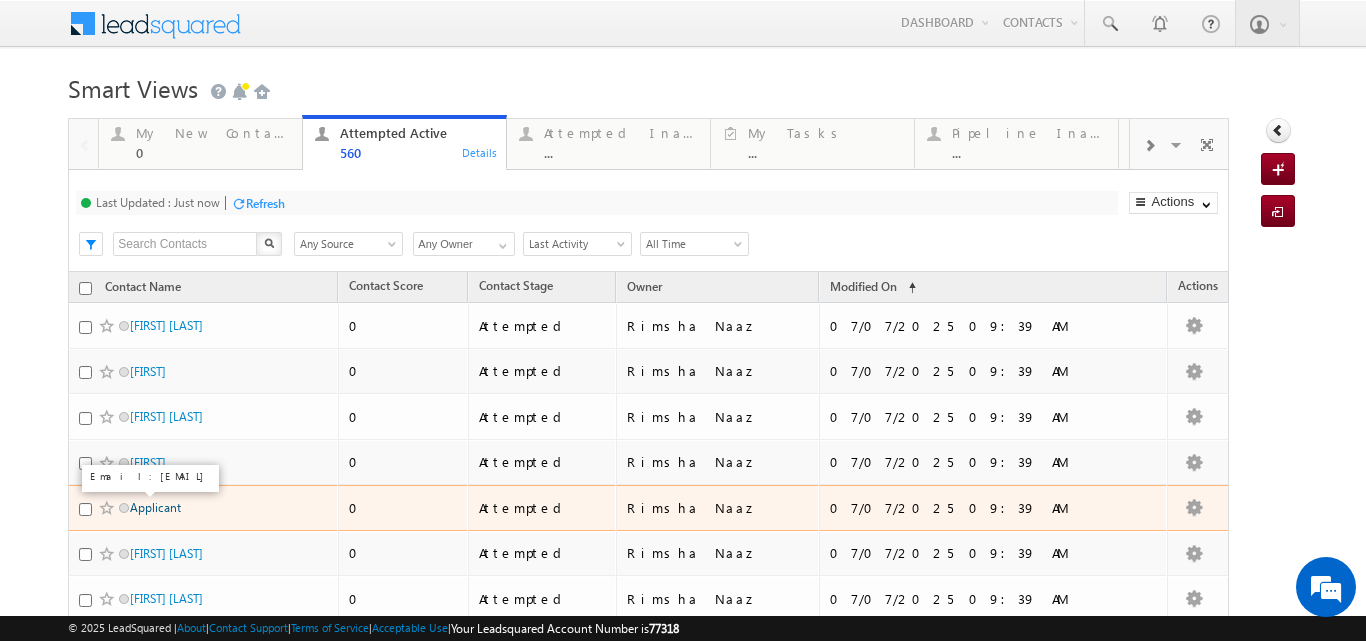 click on "Applicant" at bounding box center (155, 507) 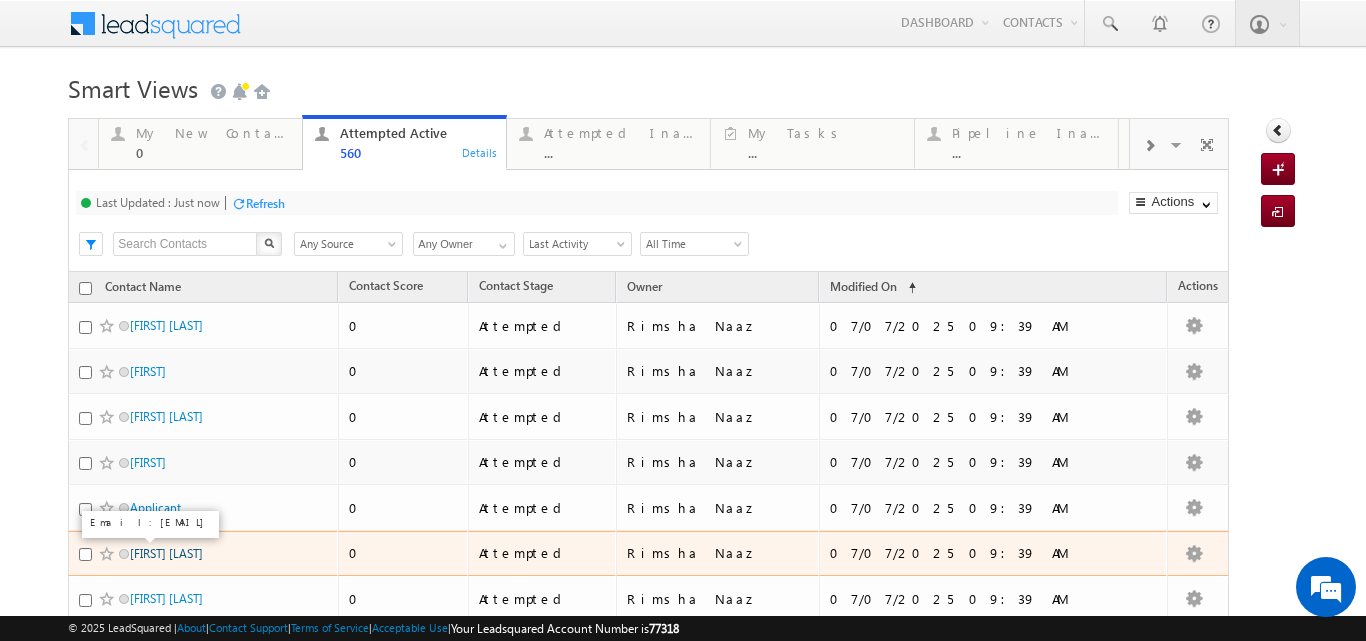 click on "[NAME] [NAME]" at bounding box center [166, 553] 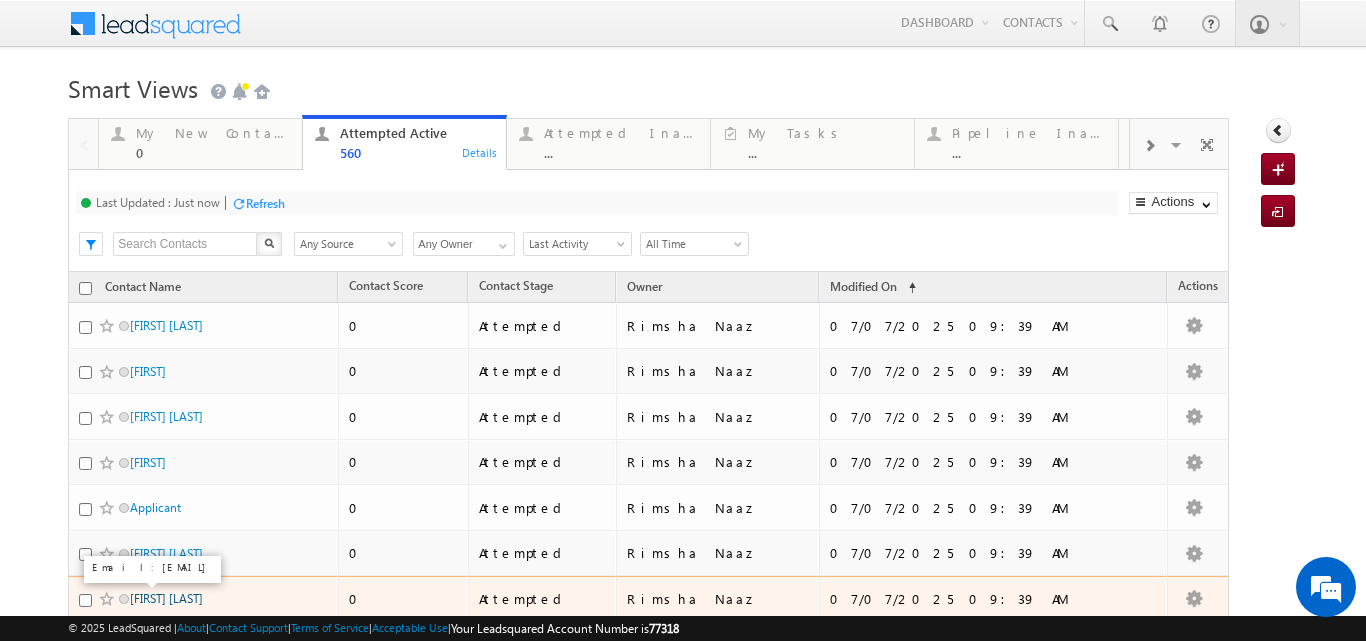 click on "Nikhil Mathew" at bounding box center [166, 598] 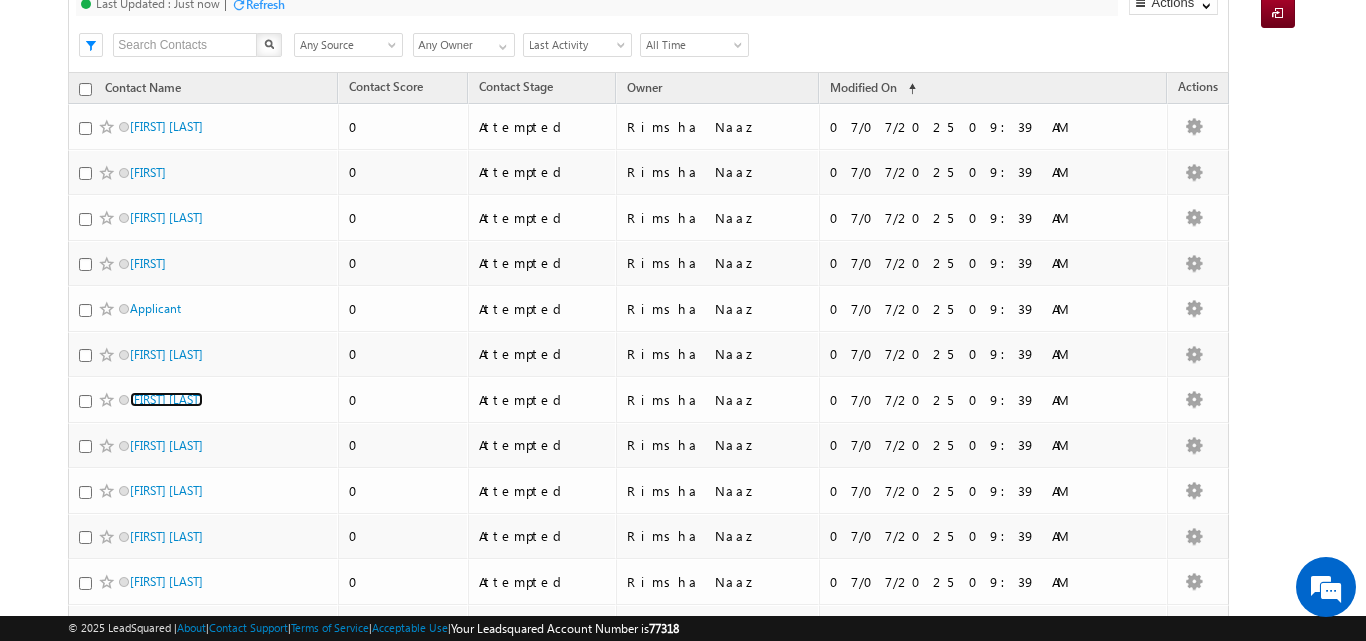 scroll, scrollTop: 266, scrollLeft: 0, axis: vertical 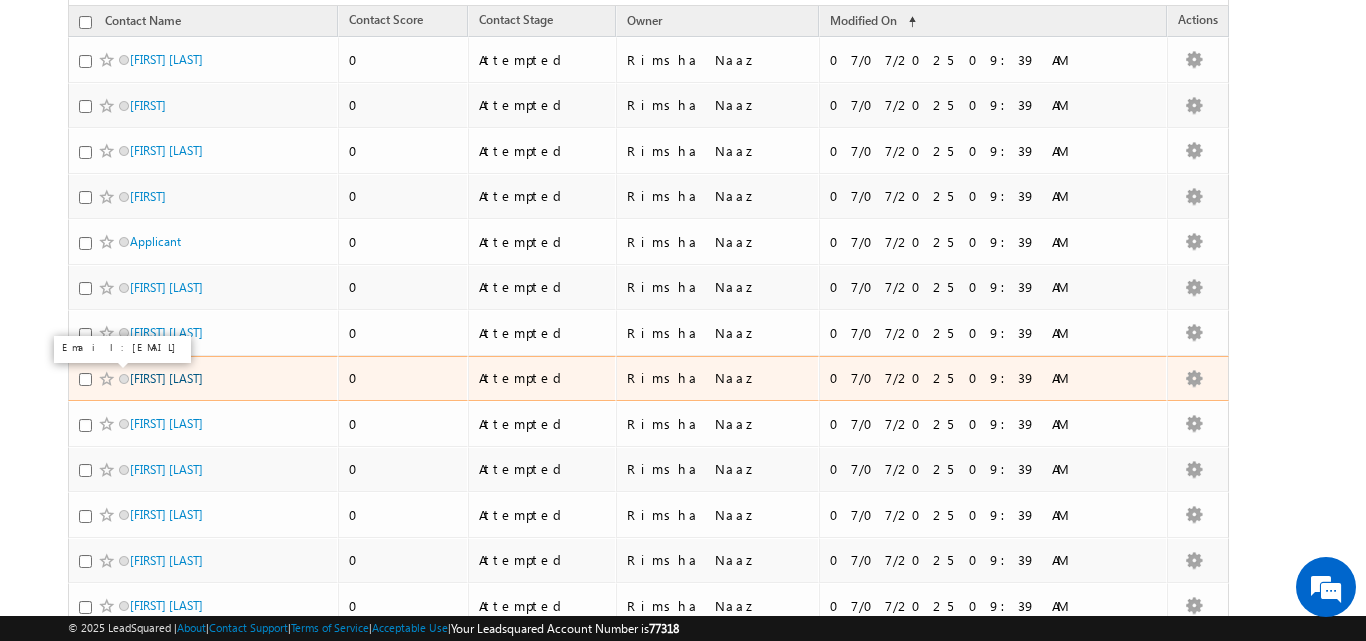 click on "Sahil saini" at bounding box center (166, 378) 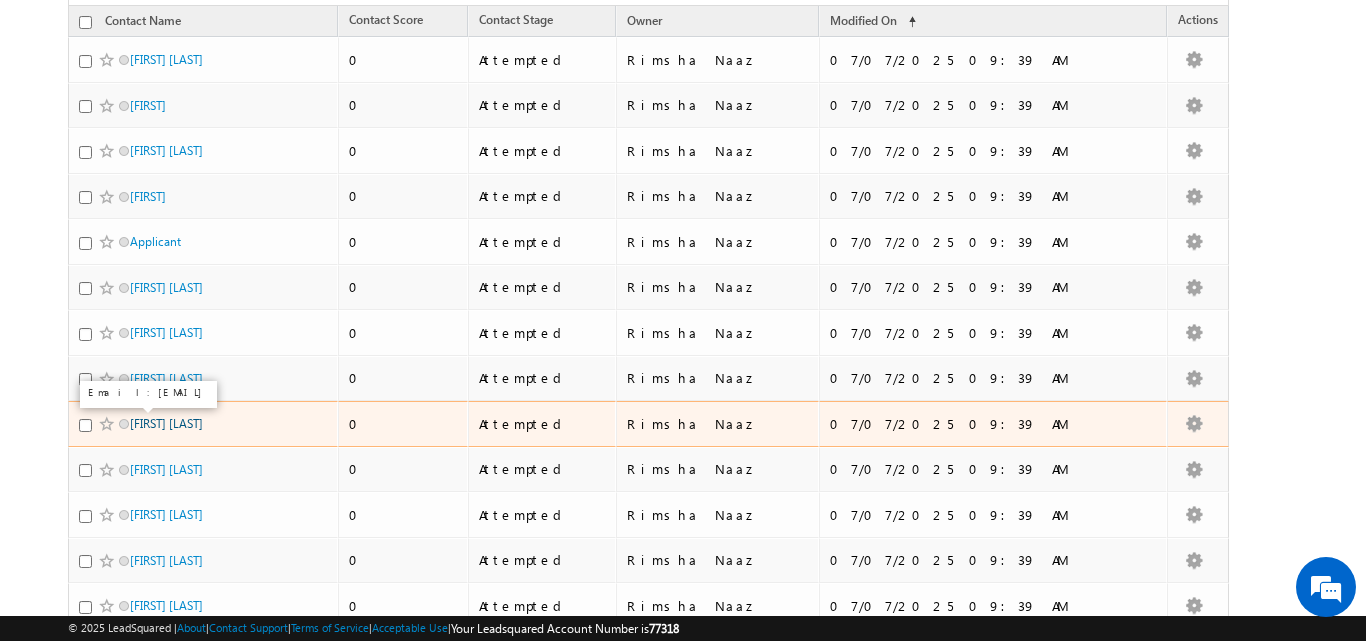 click on "Nikhil Indore" at bounding box center [166, 423] 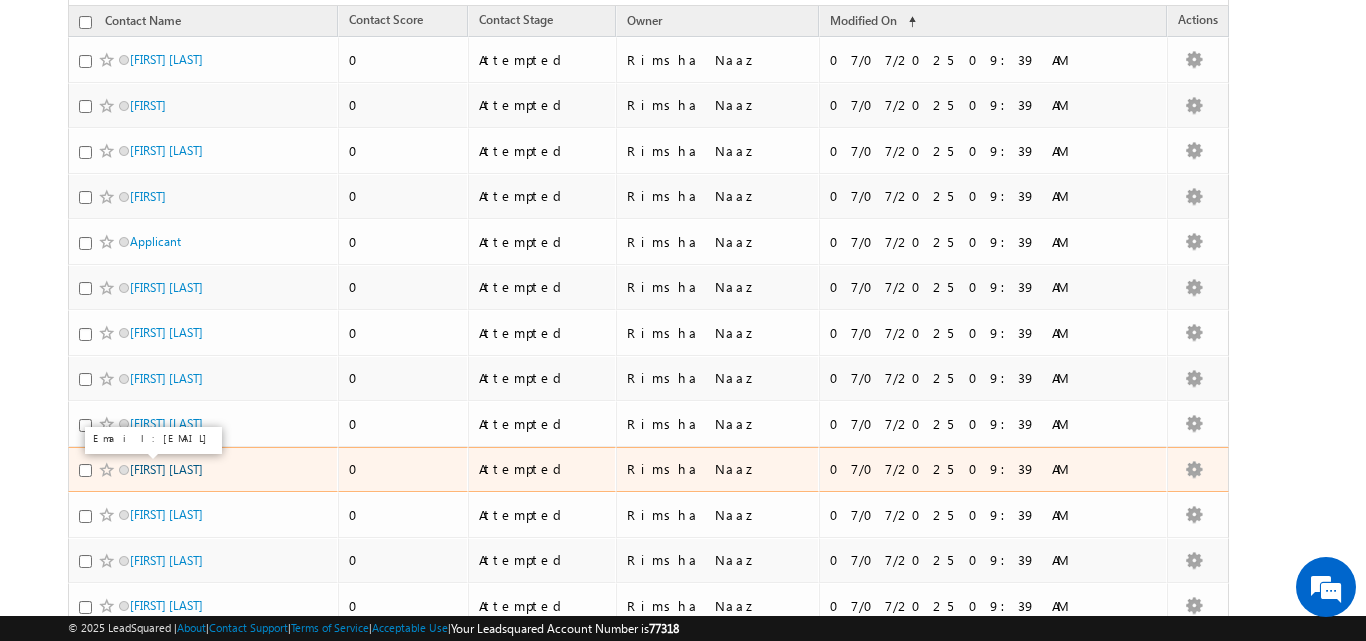 click on "N venkatasubhash" at bounding box center [166, 469] 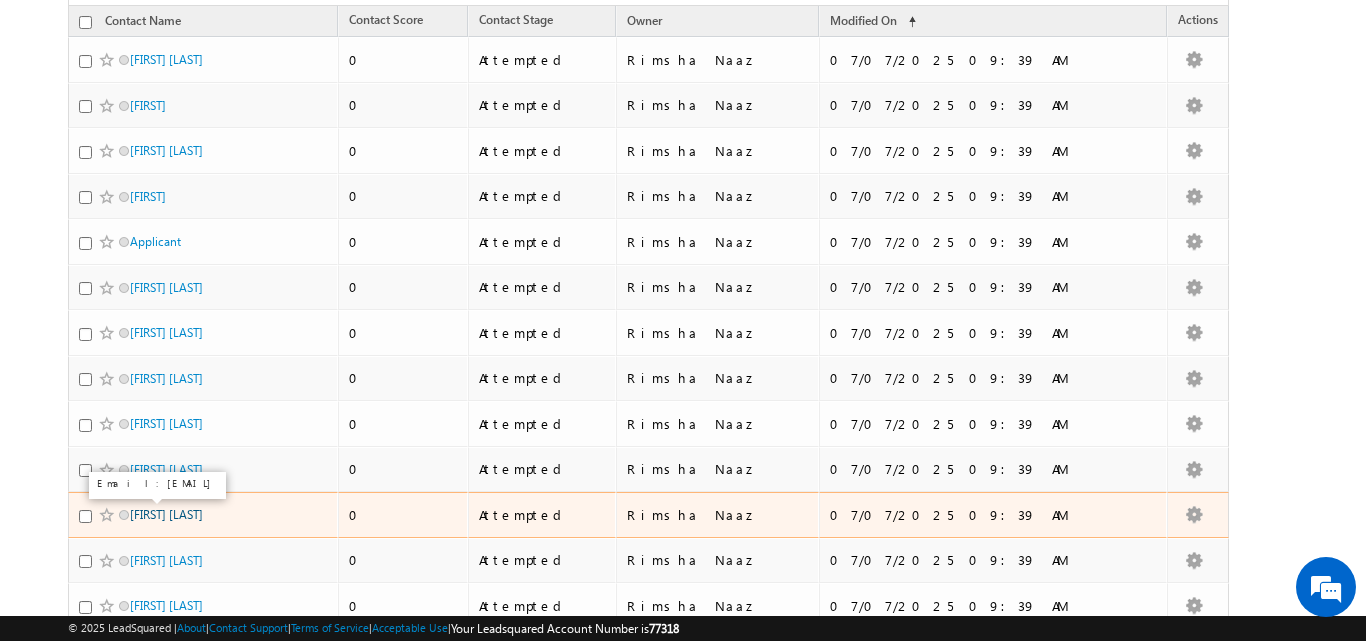 click on "[FIRST] [LAST]" at bounding box center [166, 514] 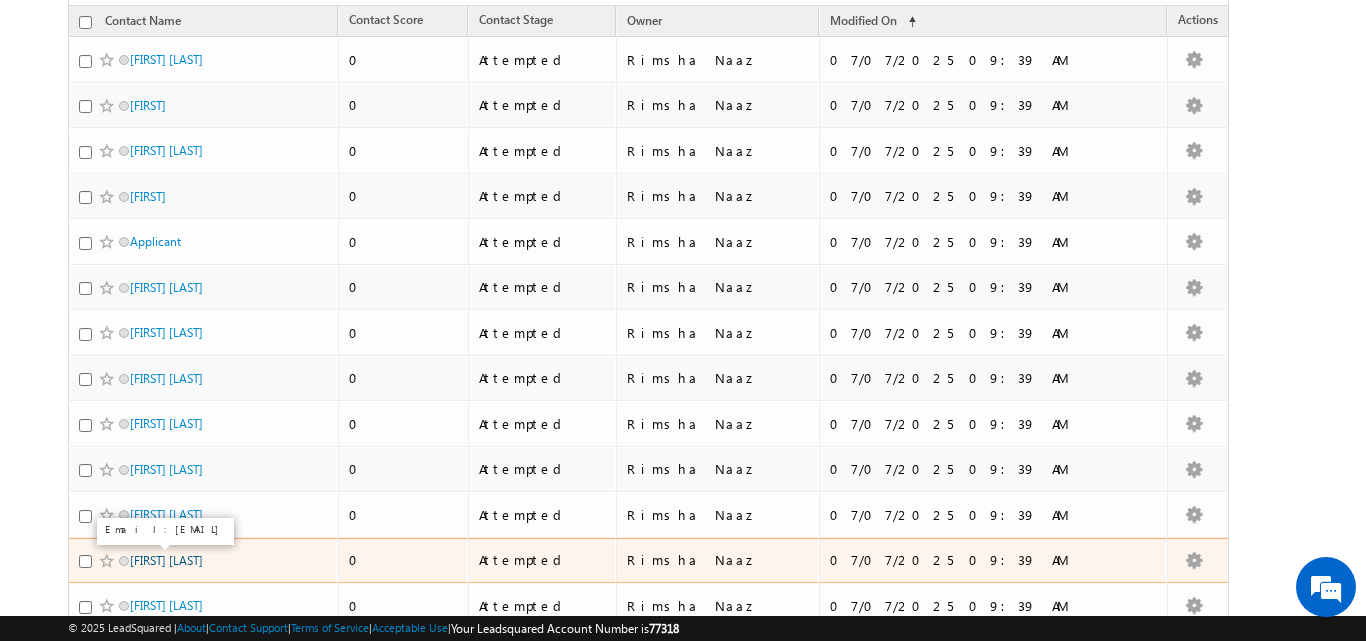 click on "Utkarsh Verma" at bounding box center (166, 560) 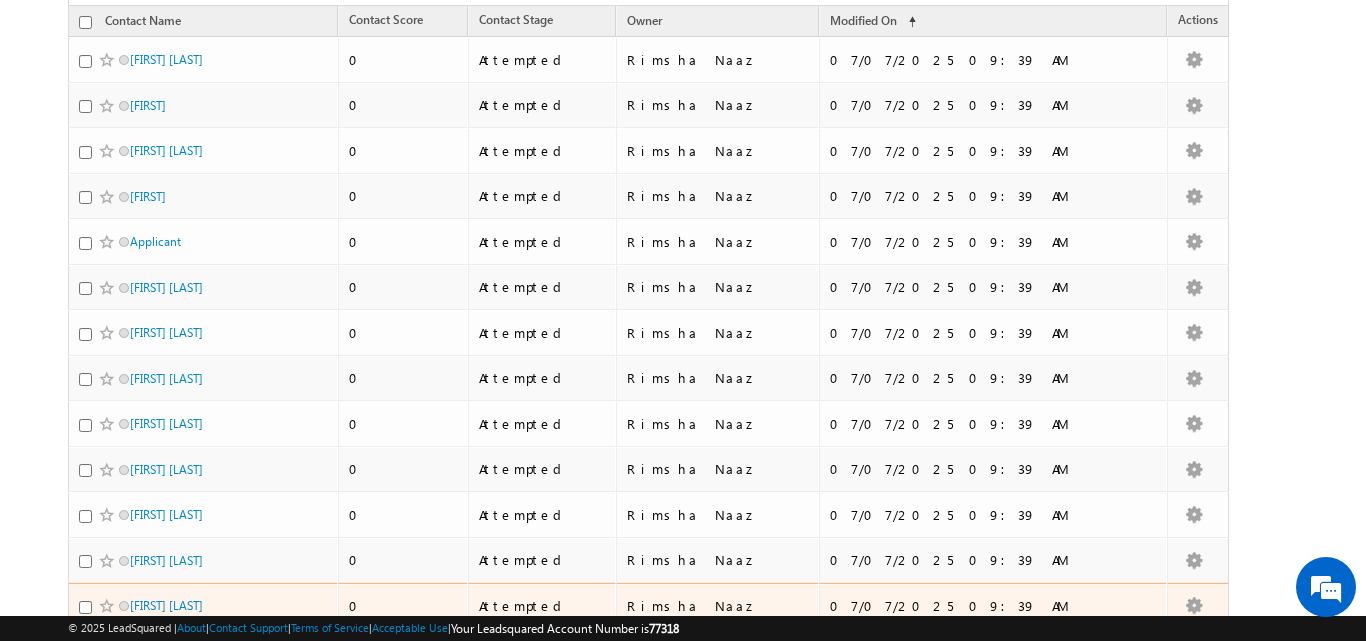 click on "Anvi Mehta" at bounding box center (197, 605) 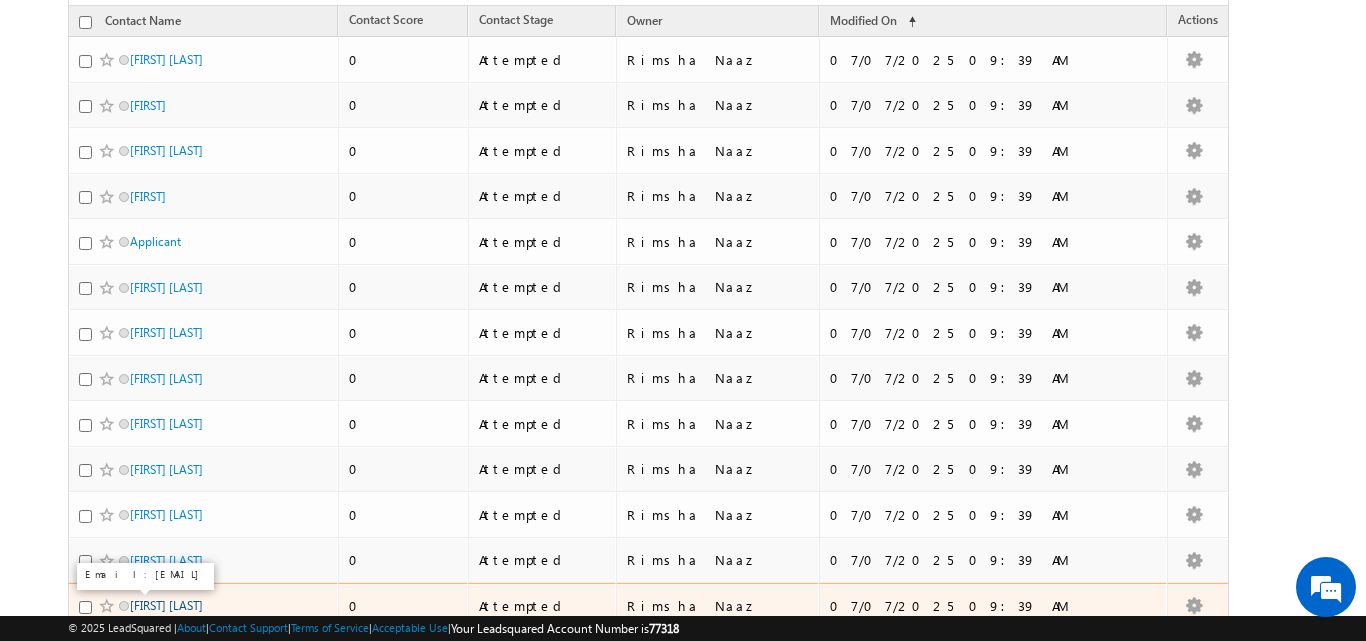 click on "Anvi Mehta" at bounding box center (166, 605) 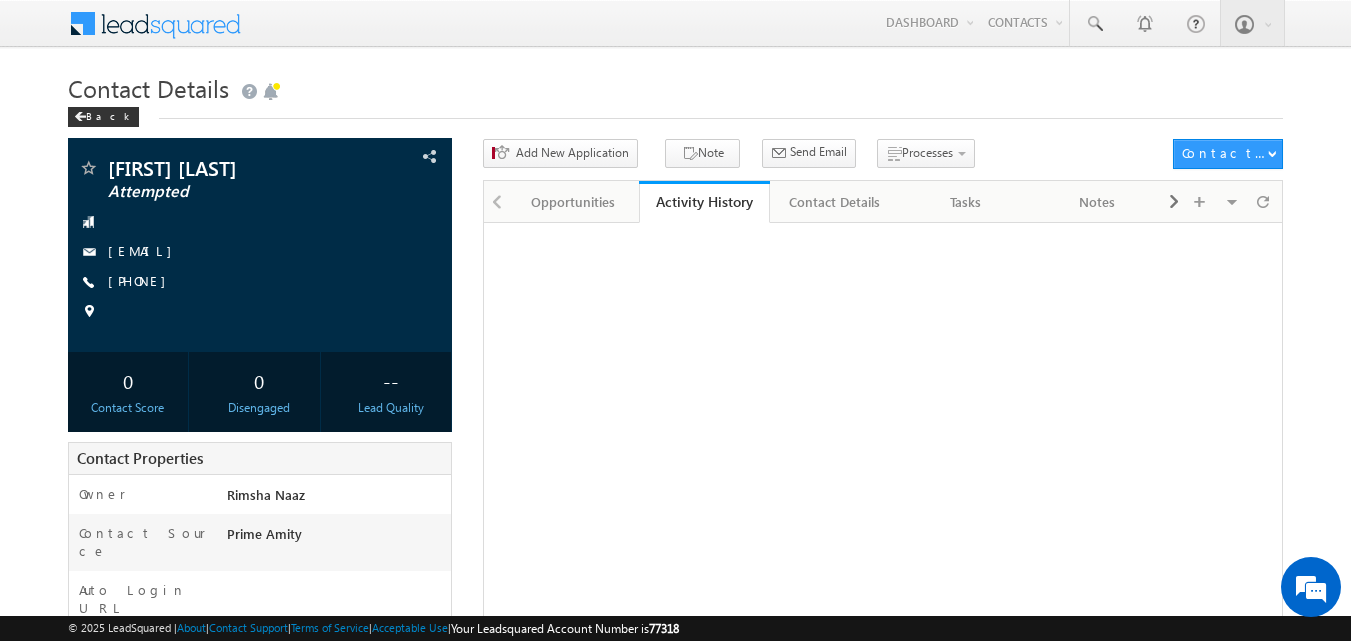 scroll, scrollTop: 0, scrollLeft: 0, axis: both 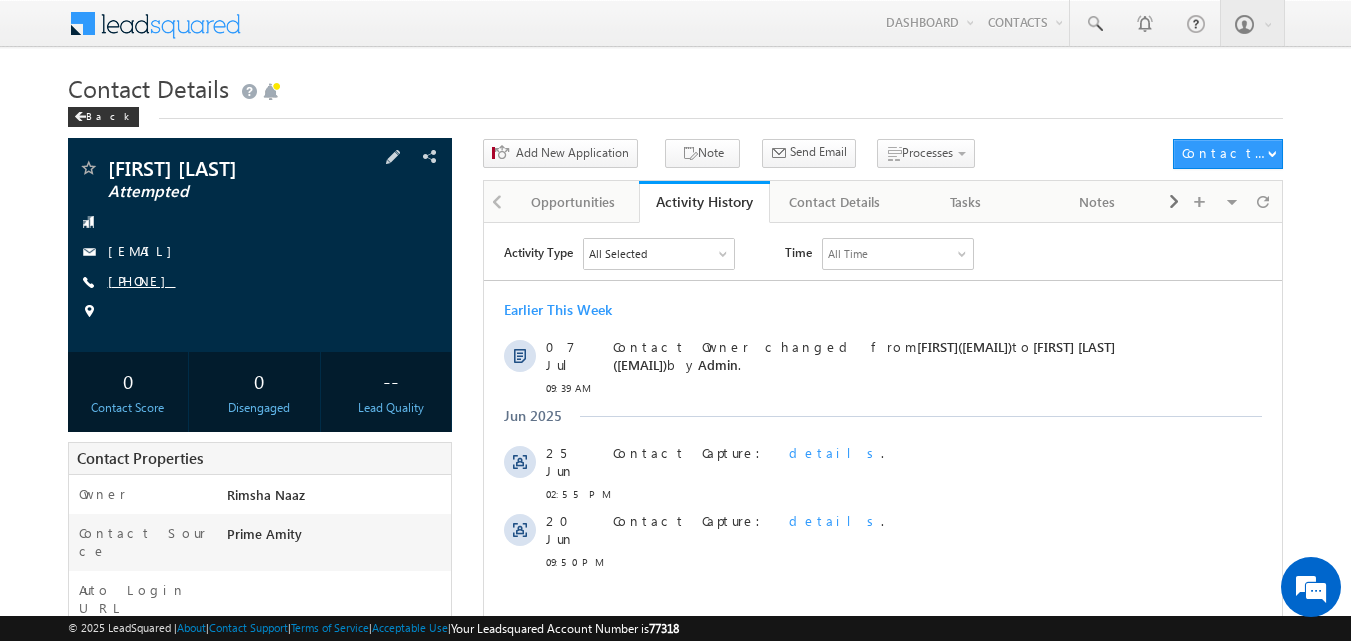copy on "9029309792" 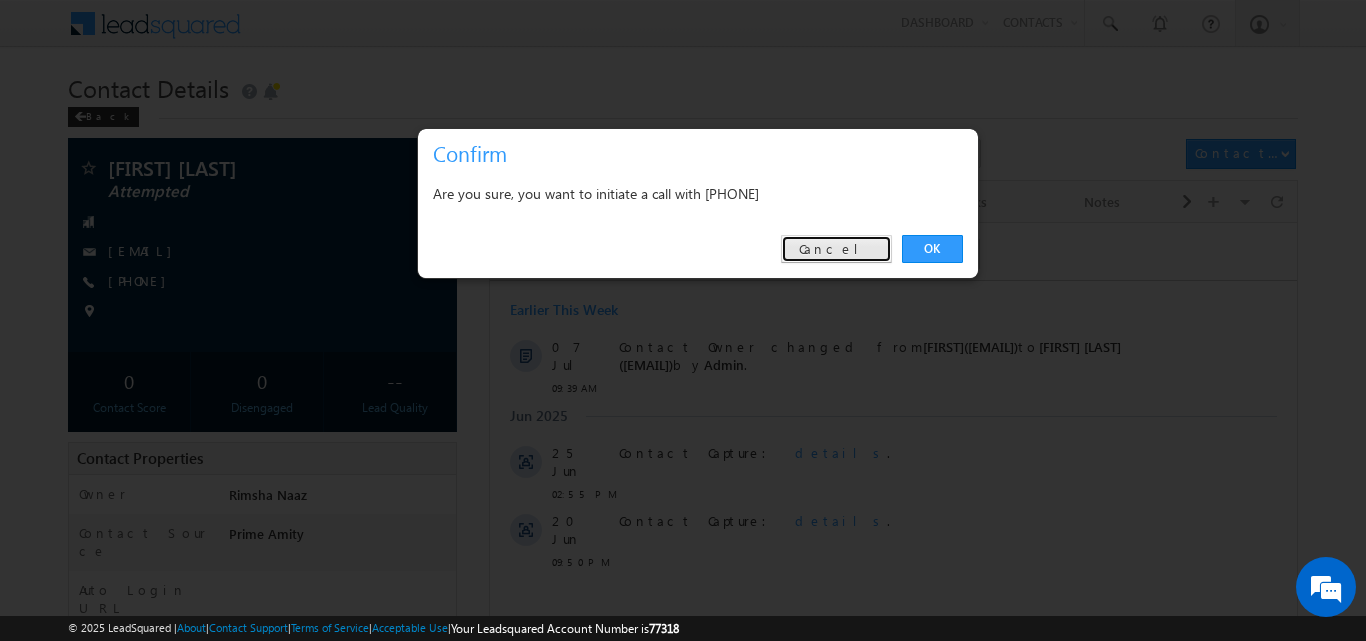 click on "Cancel" at bounding box center [836, 249] 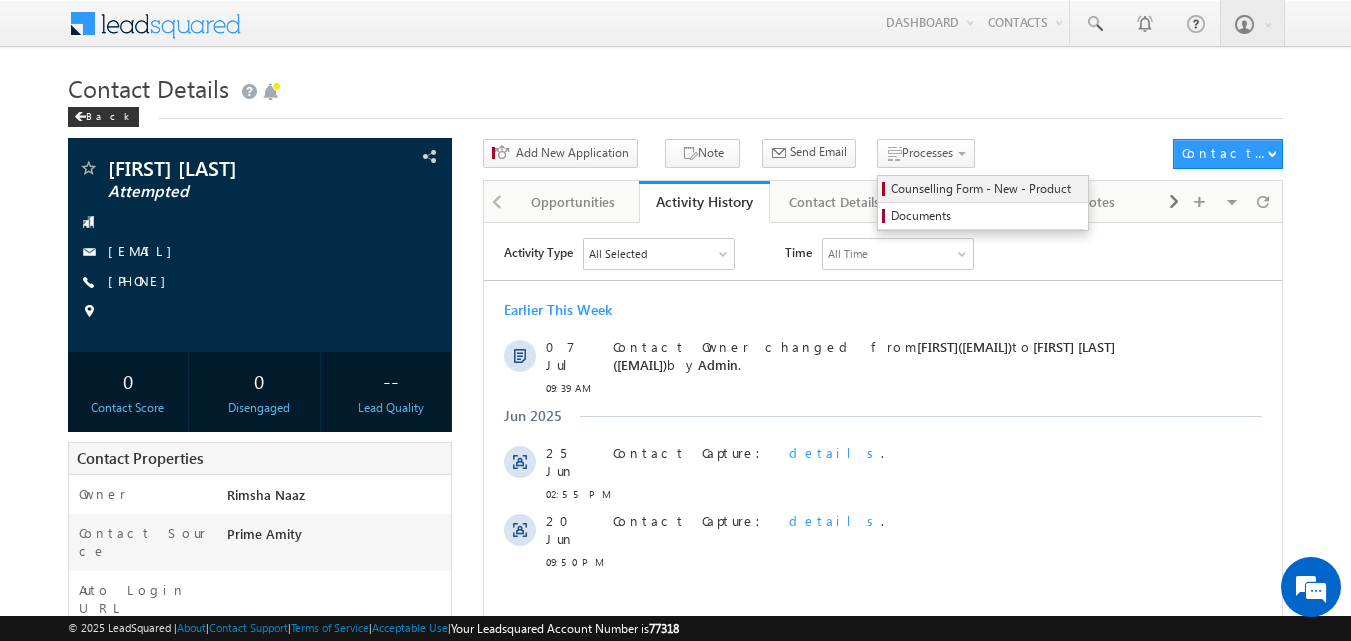 click on "Counselling Form - New - Product" at bounding box center (986, 189) 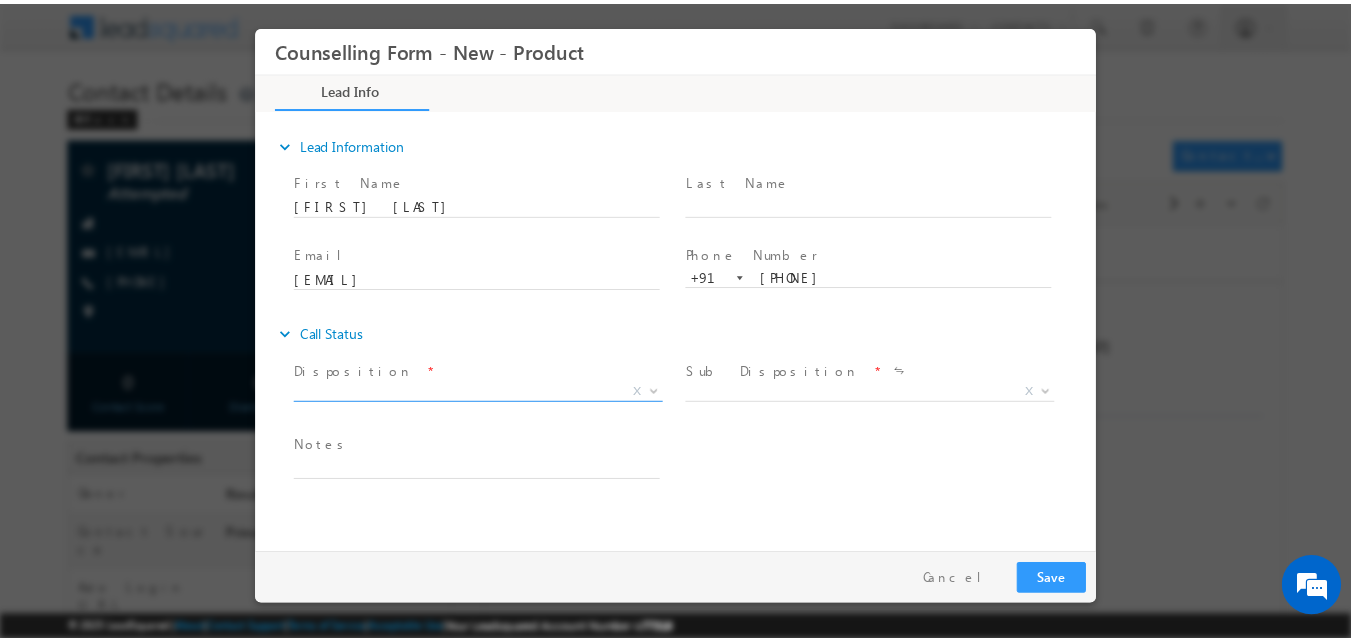 scroll, scrollTop: 0, scrollLeft: 0, axis: both 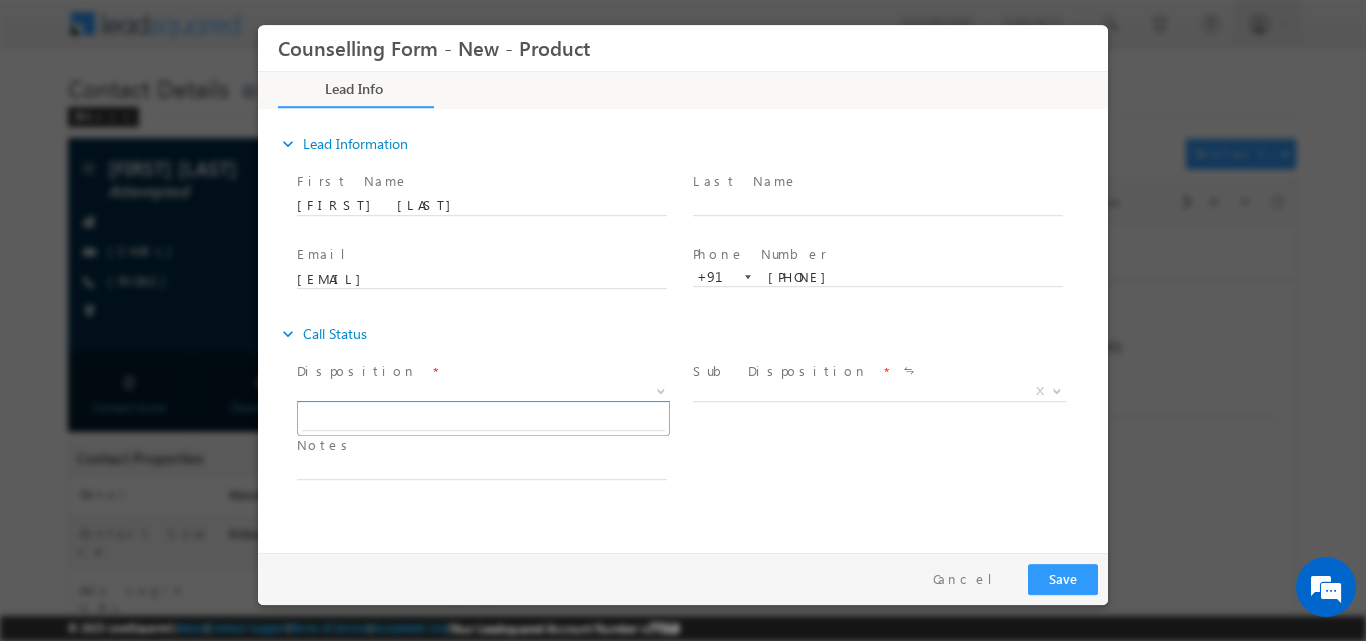 click at bounding box center (659, 390) 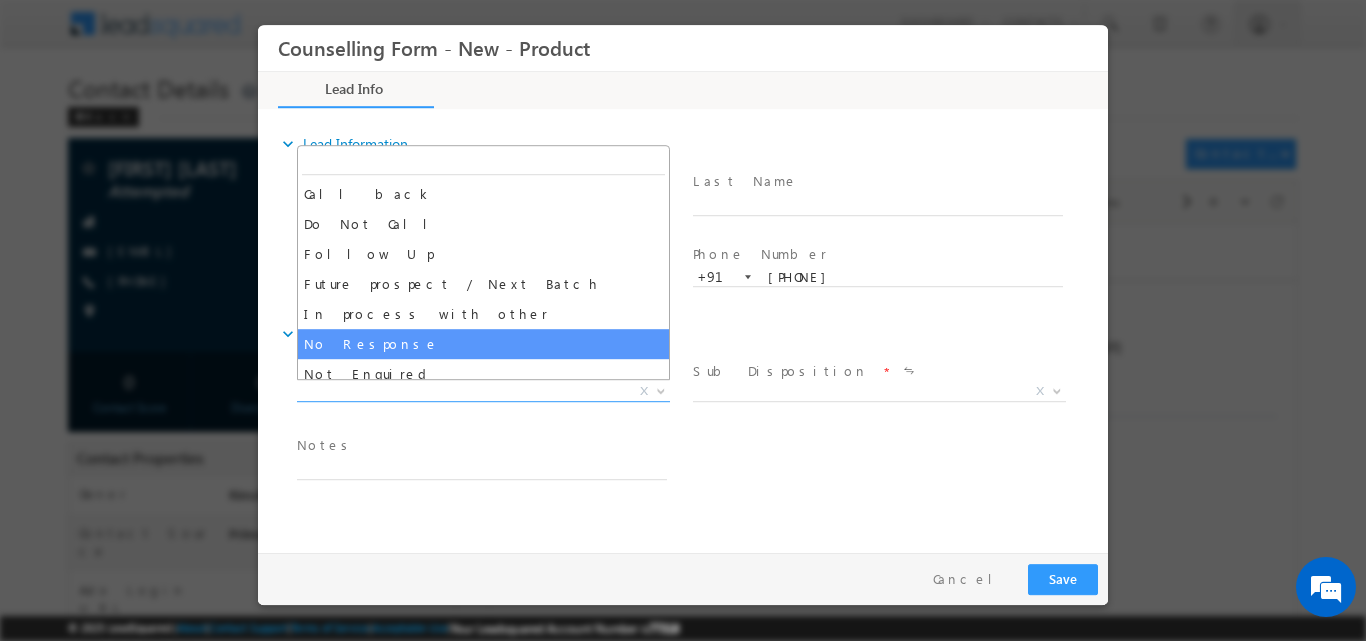 select on "No Response" 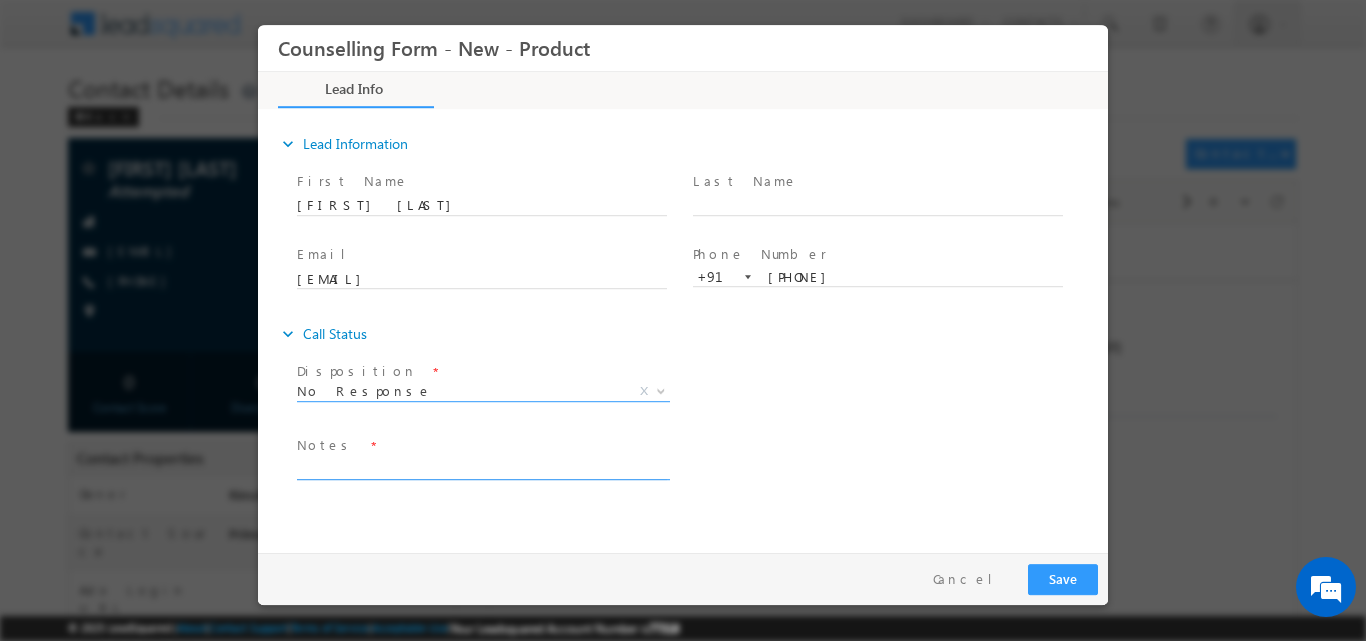 click at bounding box center [482, 467] 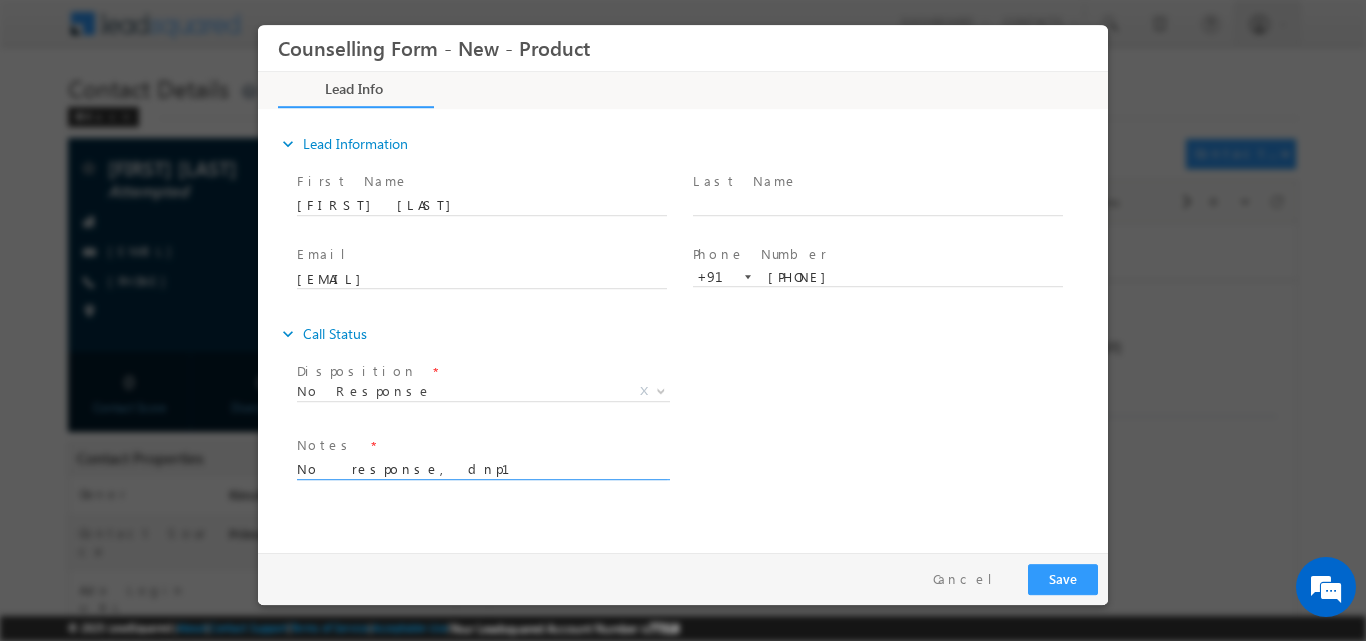 type on "No  response, dnp1" 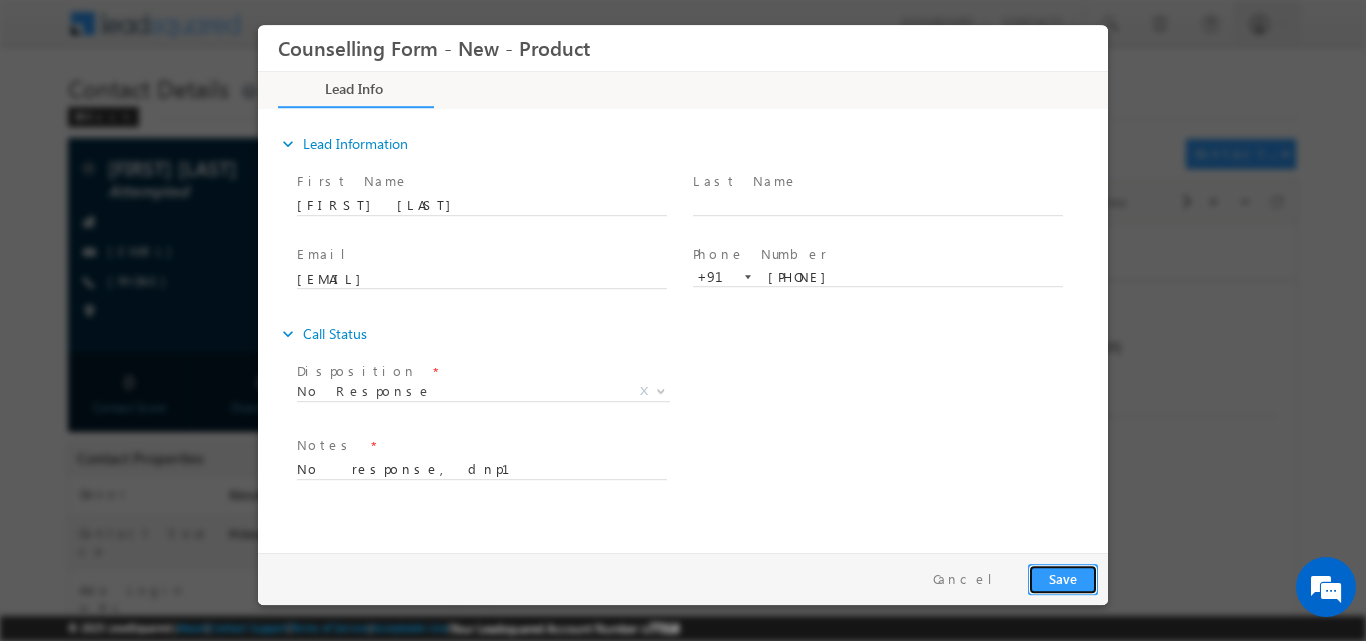 click on "Save" at bounding box center [1063, 578] 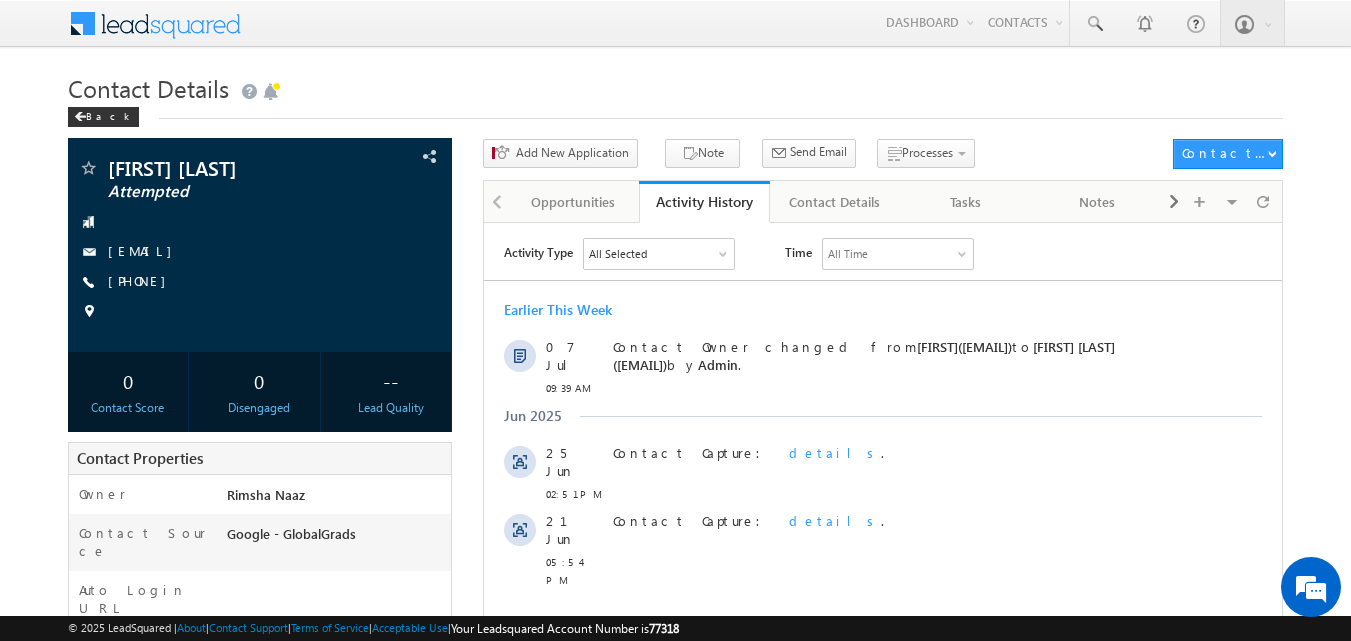 scroll, scrollTop: 0, scrollLeft: 0, axis: both 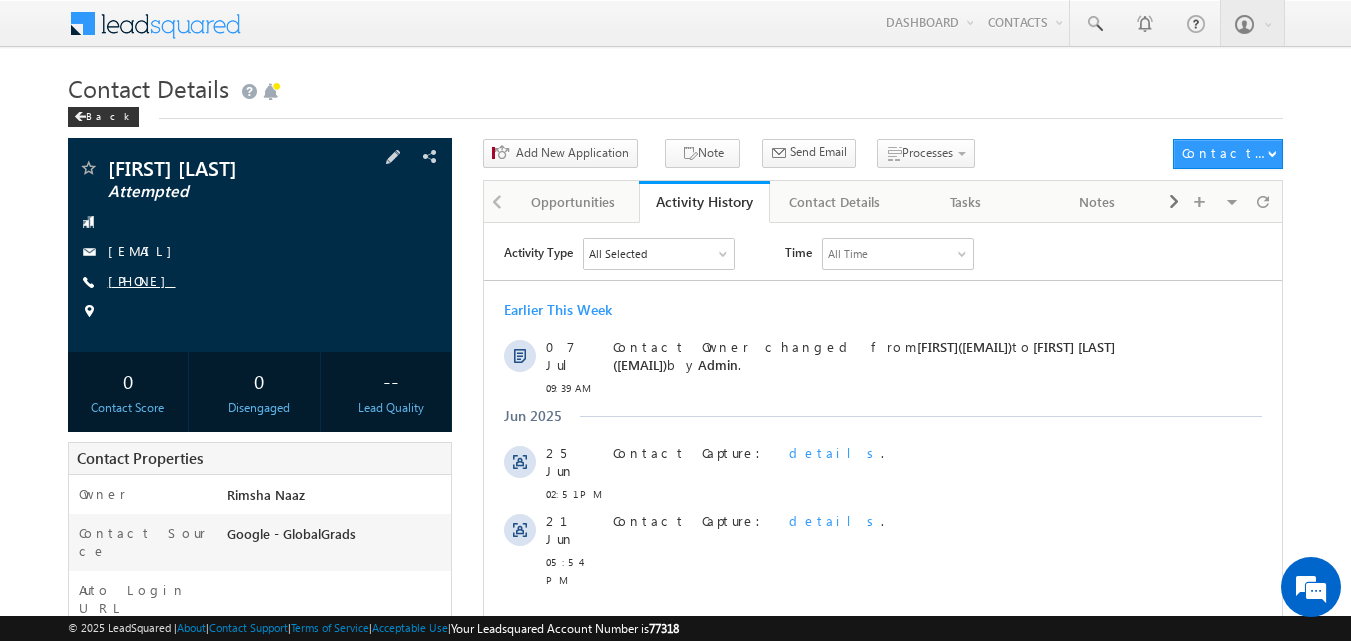 copy on "[PHONE]" 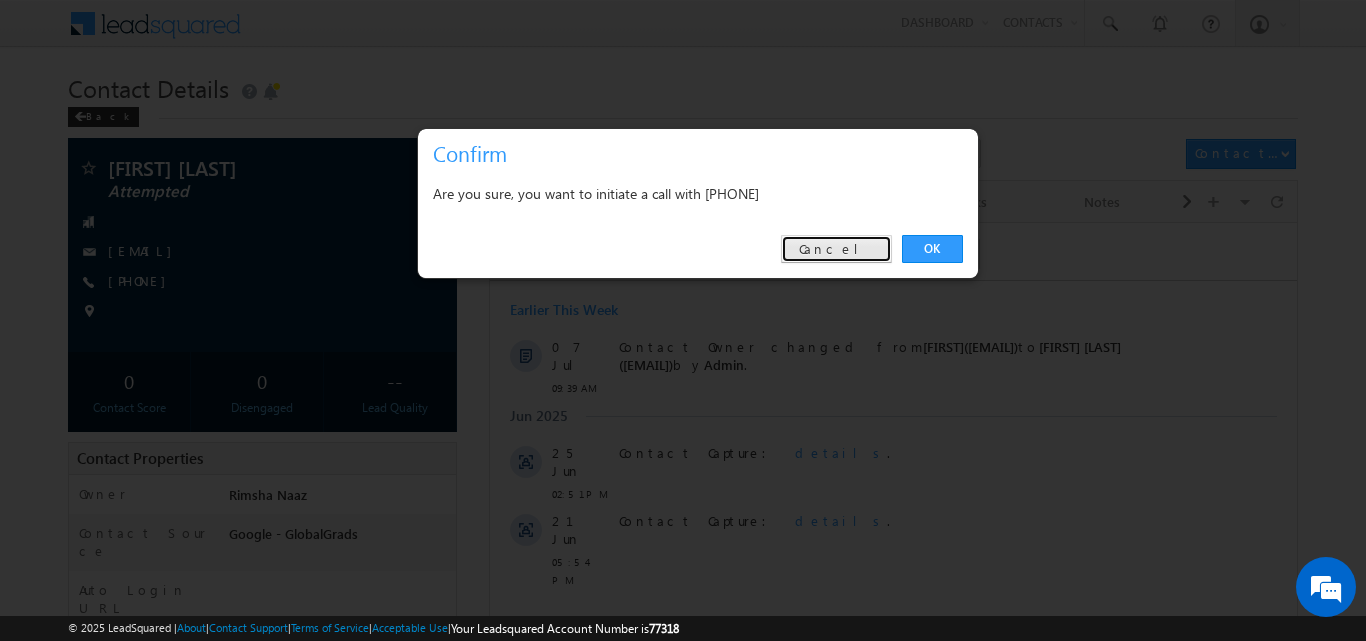 click on "Cancel" at bounding box center (836, 249) 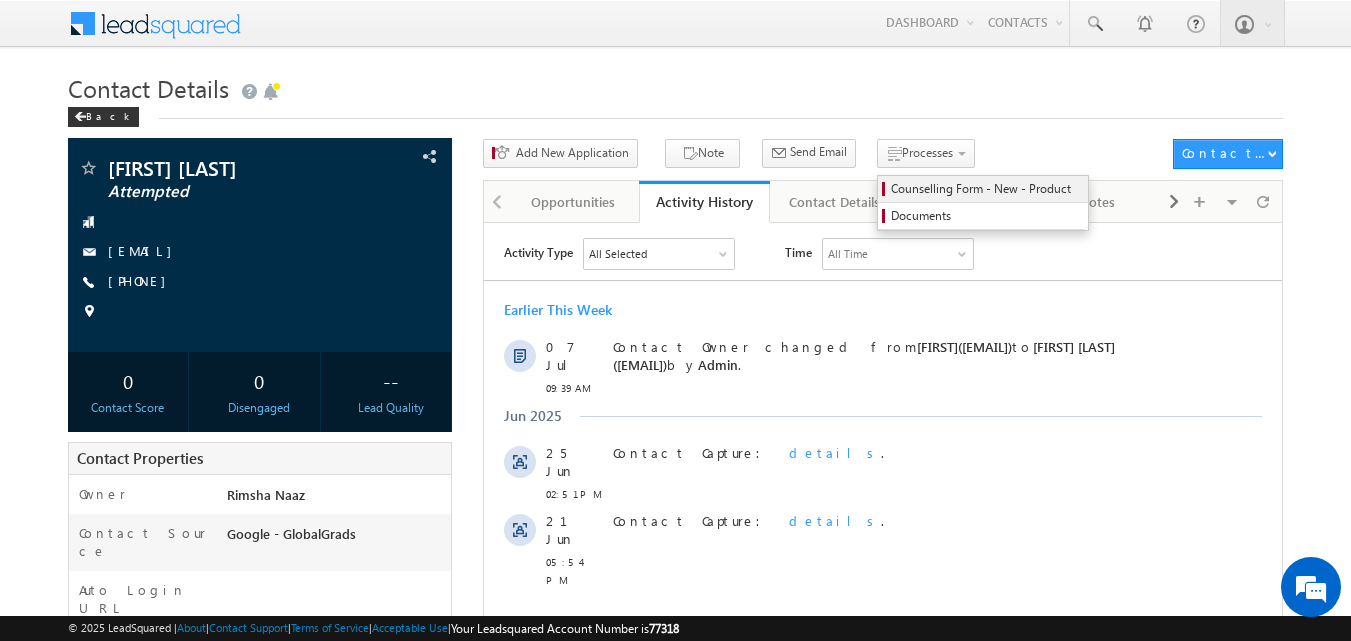 click on "Counselling Form - New - Product" at bounding box center (986, 189) 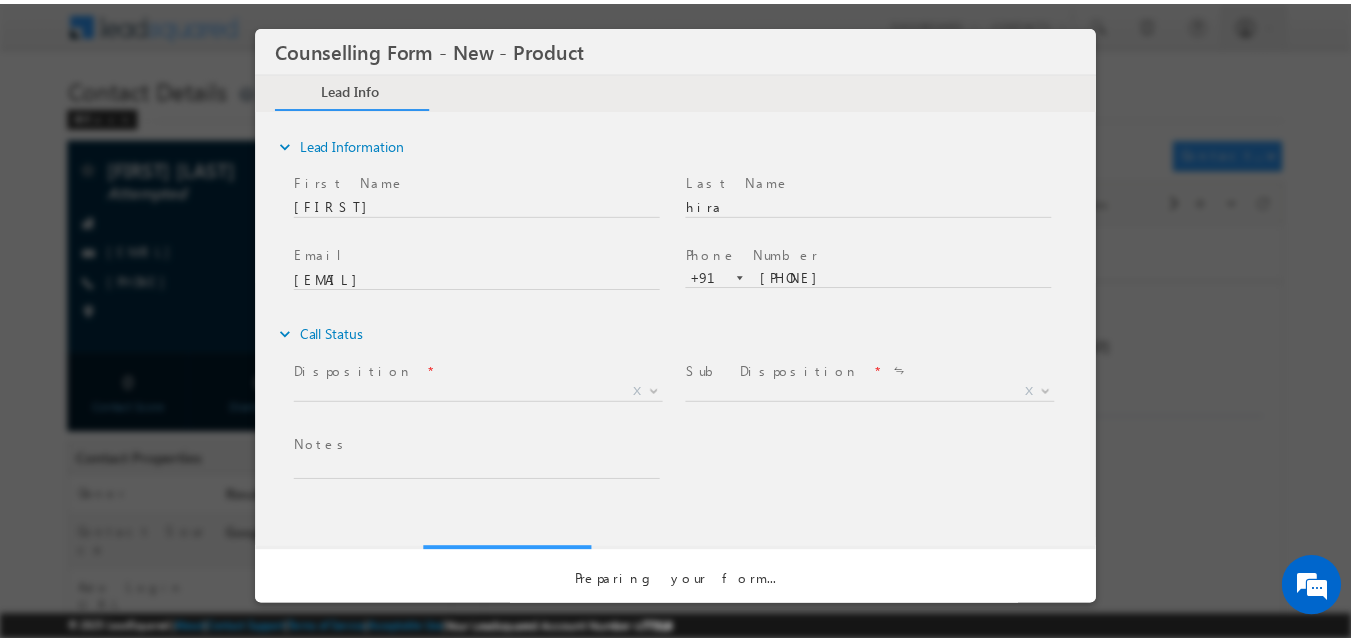 scroll, scrollTop: 0, scrollLeft: 0, axis: both 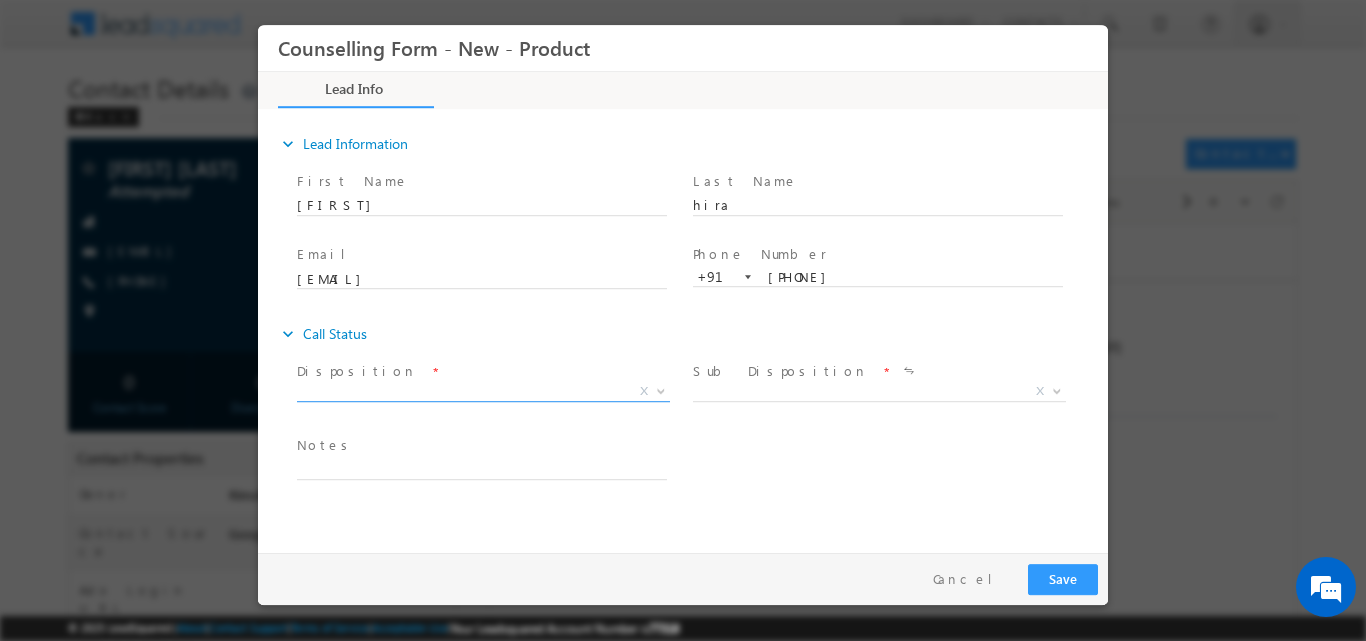 click at bounding box center [661, 389] 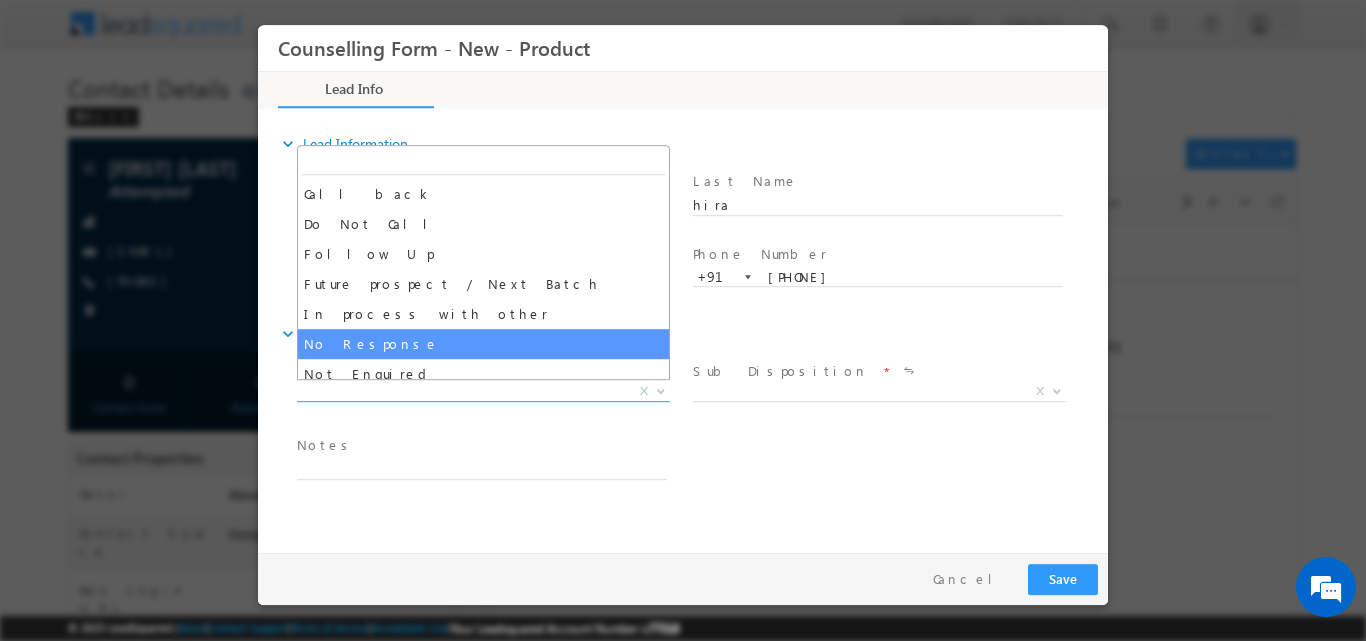 select on "No Response" 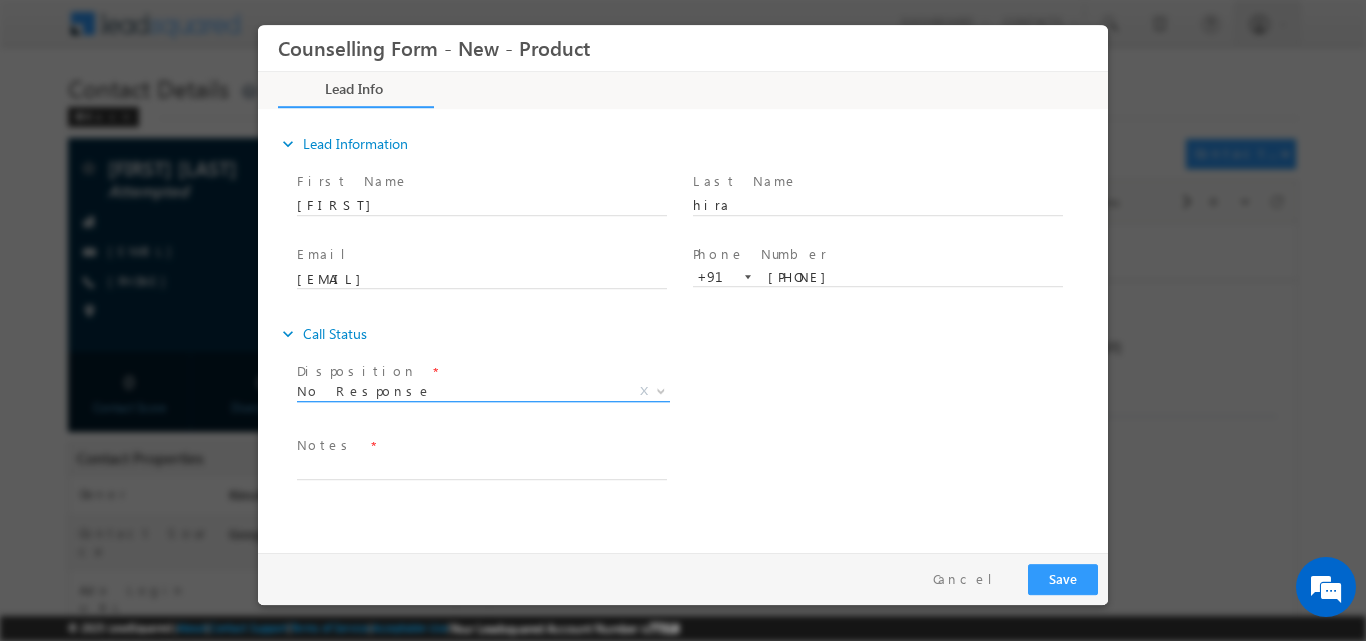 click at bounding box center [661, 389] 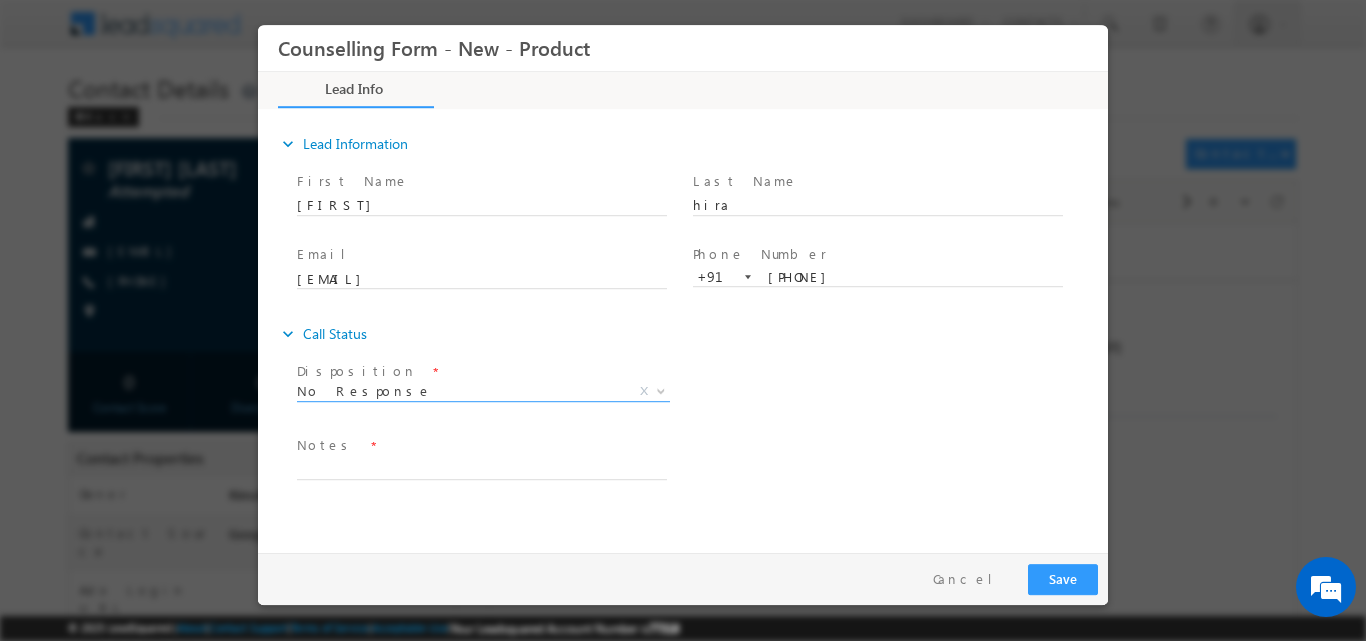 drag, startPoint x: 941, startPoint y: 369, endPoint x: 923, endPoint y: 368, distance: 18.027756 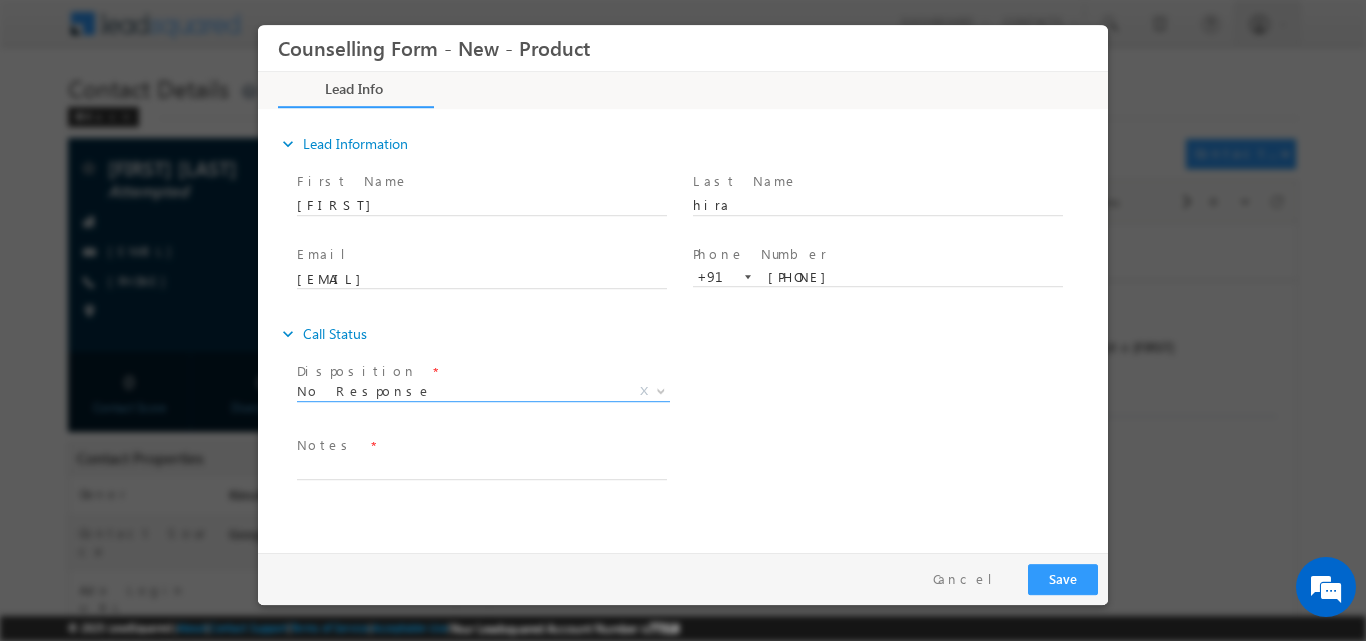 click on "Disposition
*
No Response No Response X
Sub Disposition
*
Attempts 1-9 X" 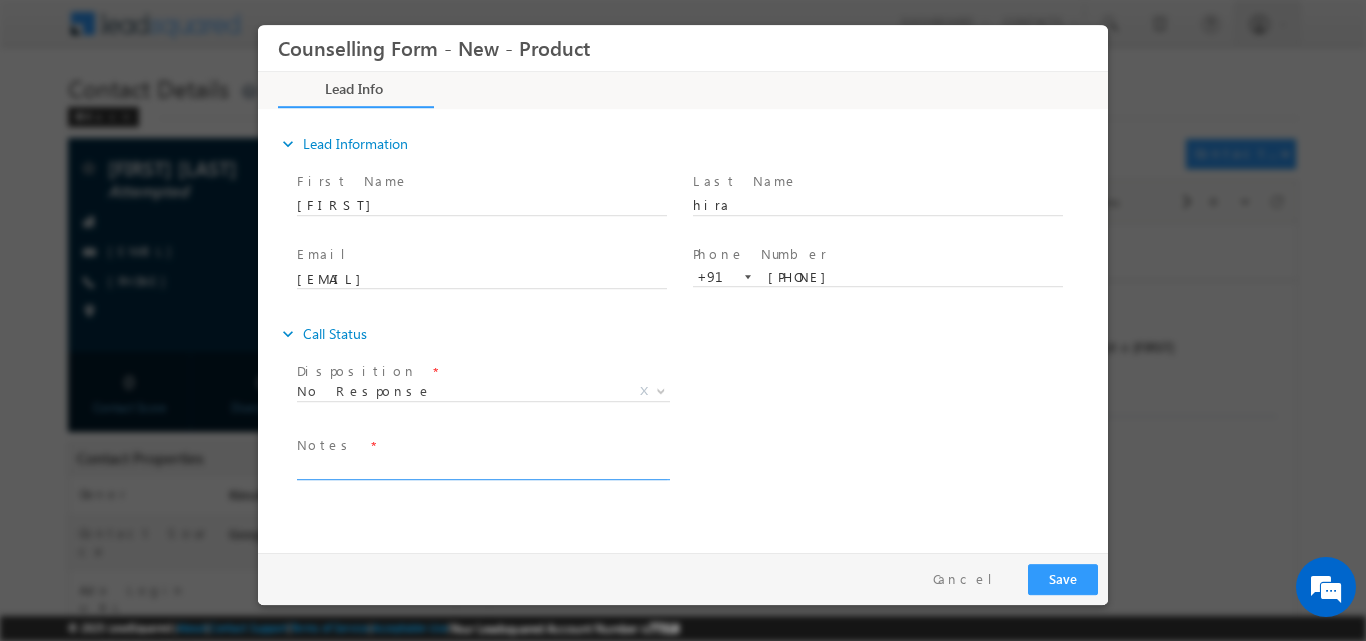 click 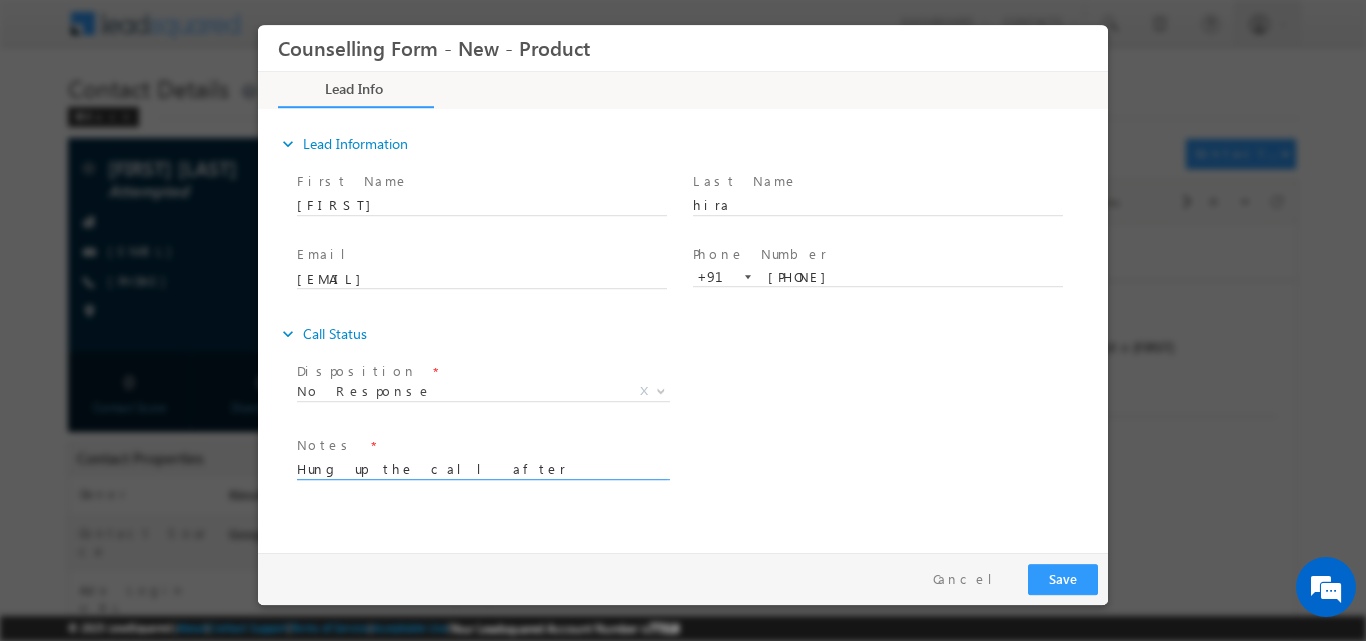 type on "Hung up the call after hearing Amity University(1)" 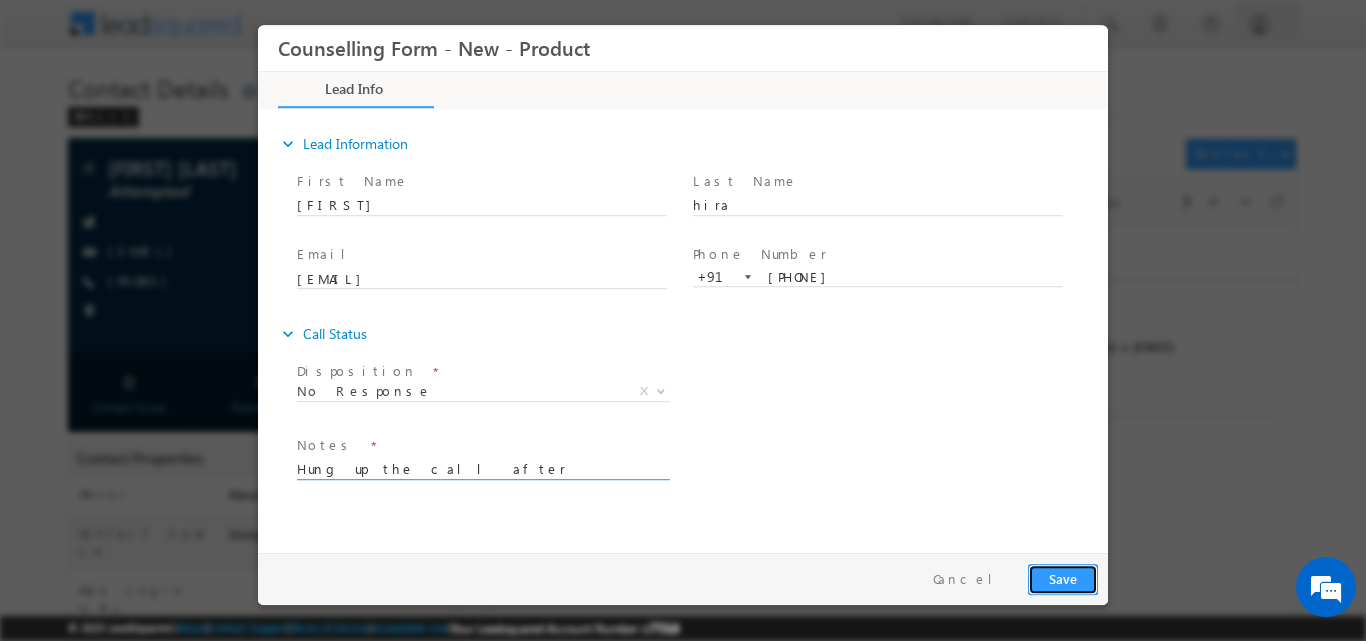 click on "Save" 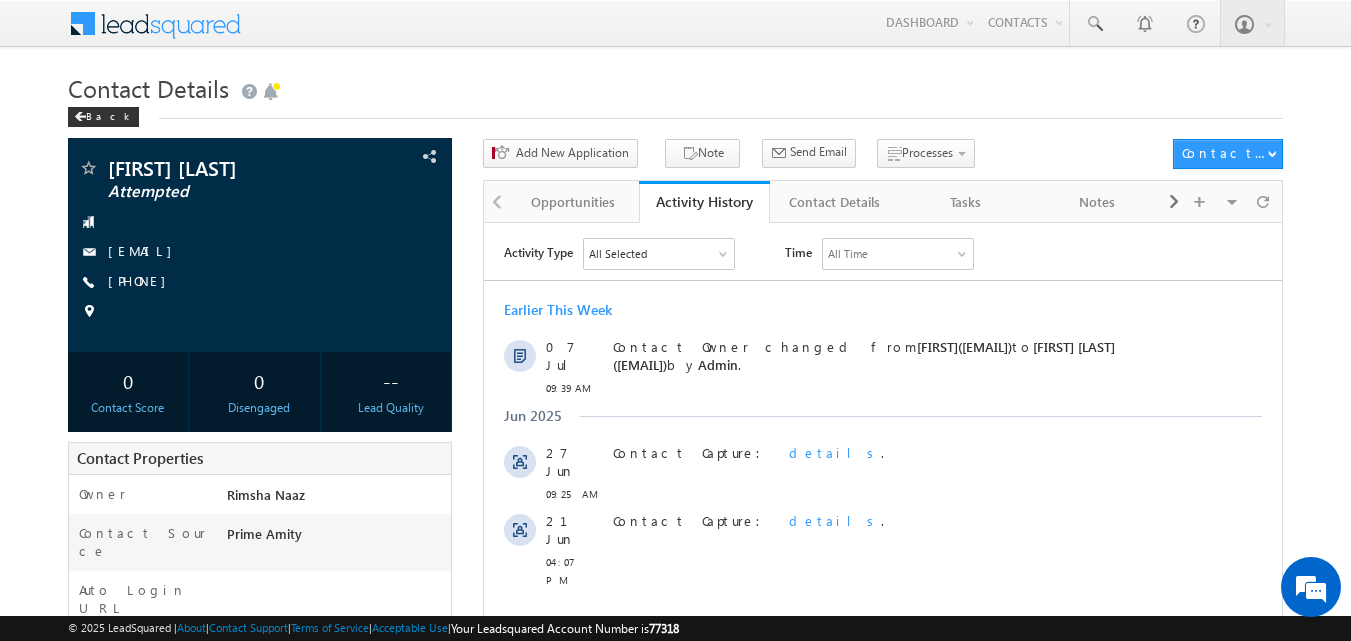 scroll, scrollTop: 0, scrollLeft: 0, axis: both 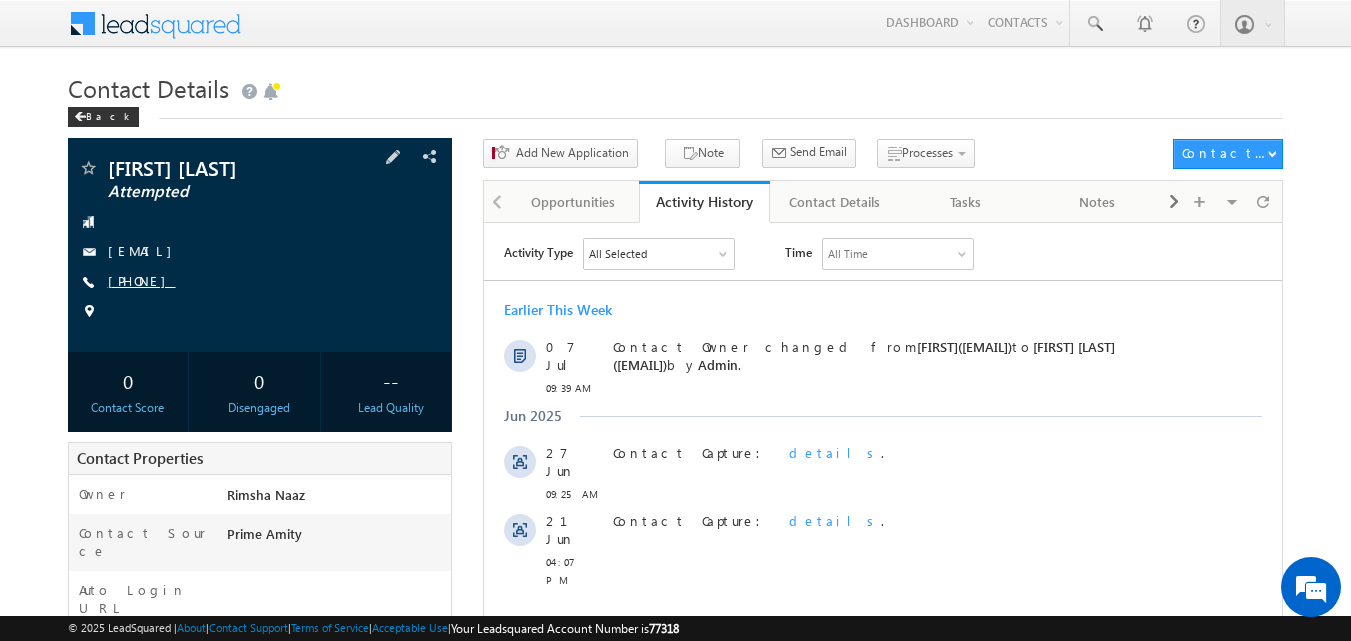 copy on "[PHONE]" 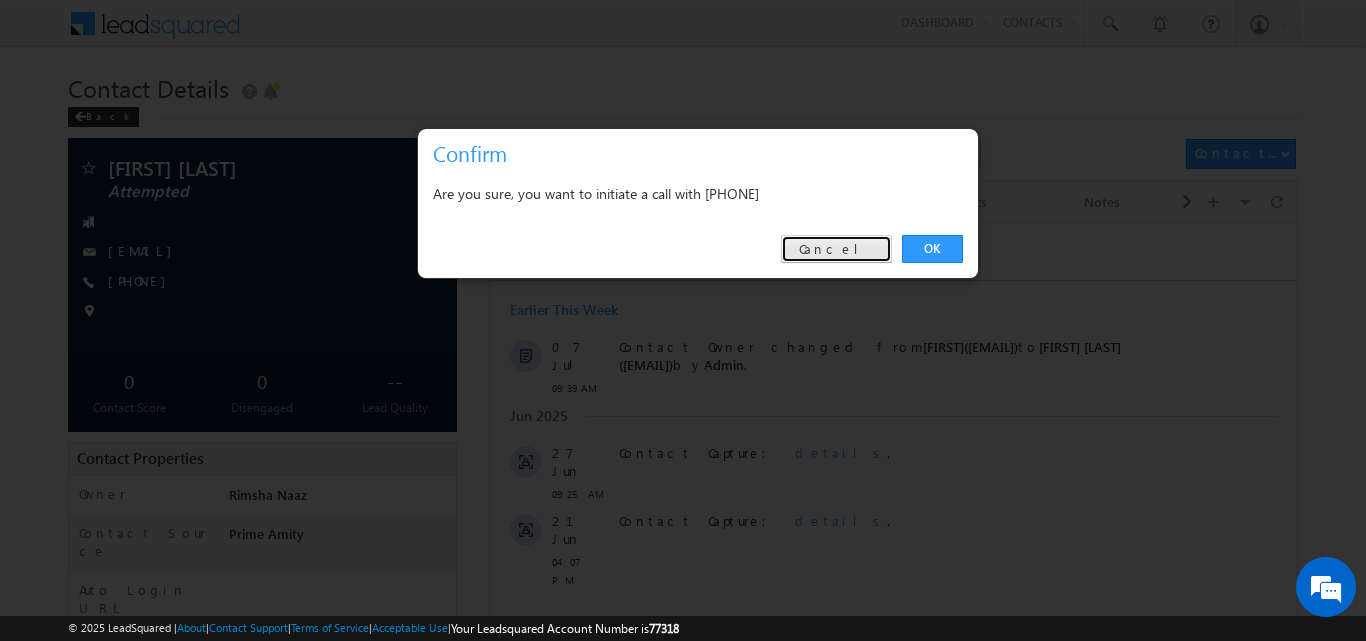 click on "Cancel" at bounding box center [836, 249] 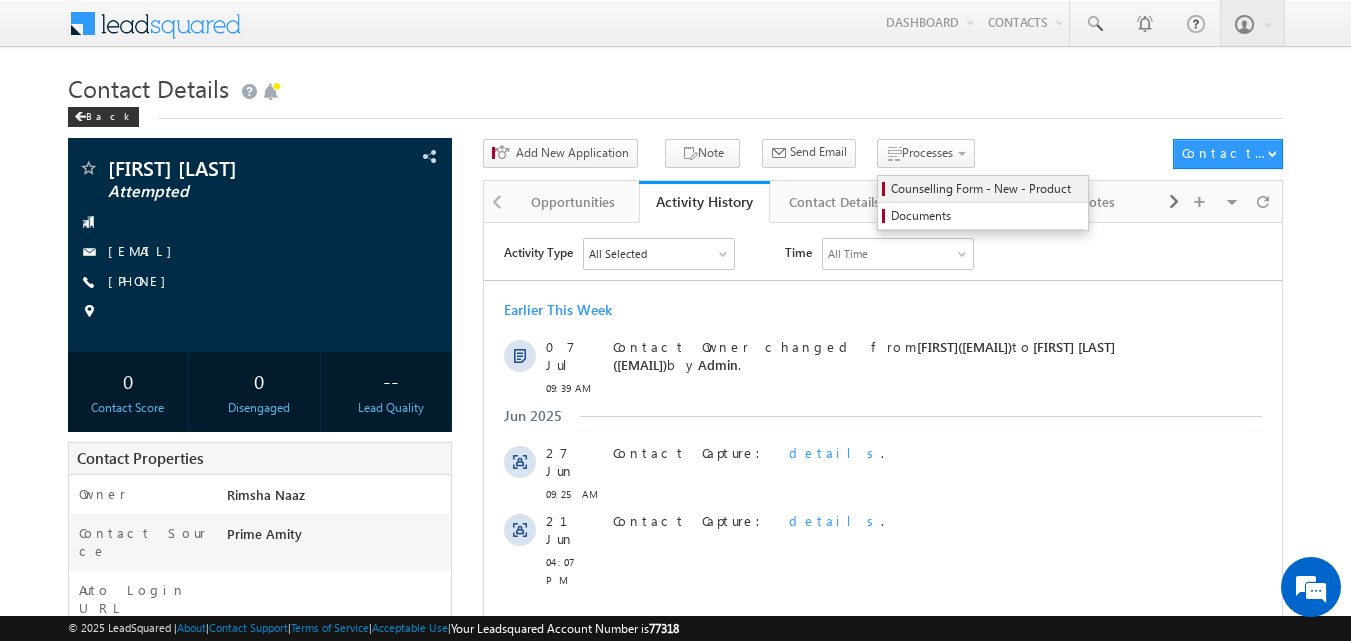 click on "Counselling Form - New - Product" at bounding box center (986, 189) 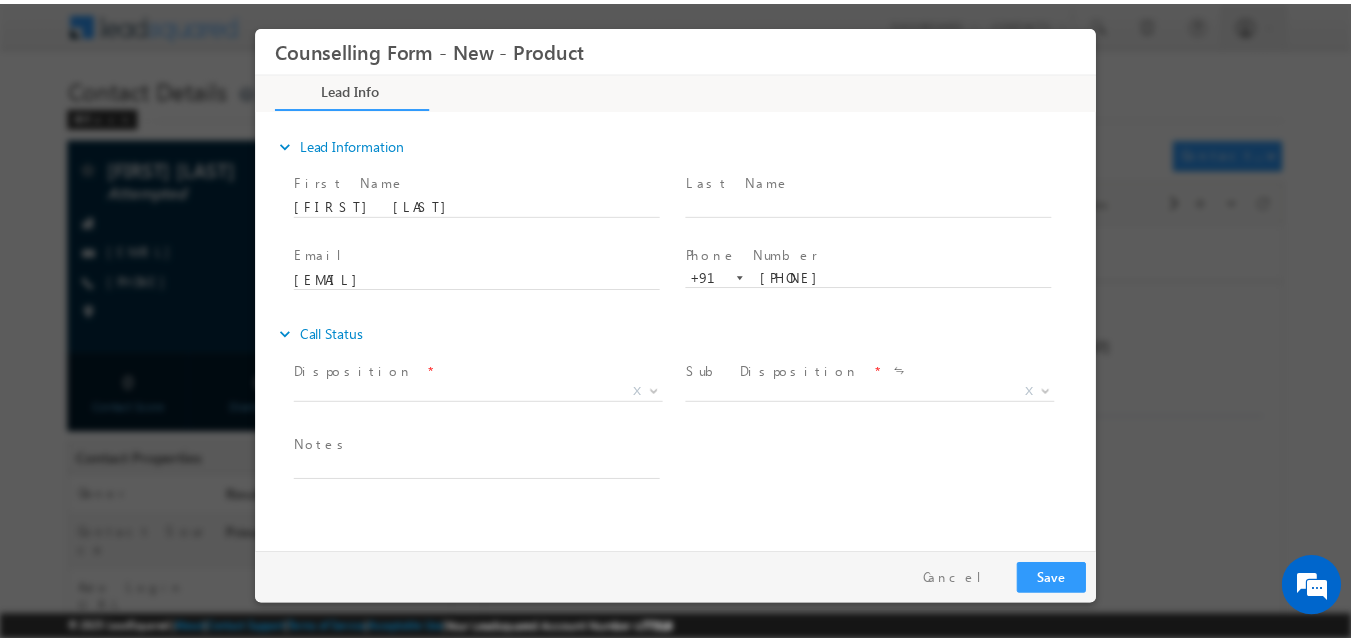 scroll, scrollTop: 0, scrollLeft: 0, axis: both 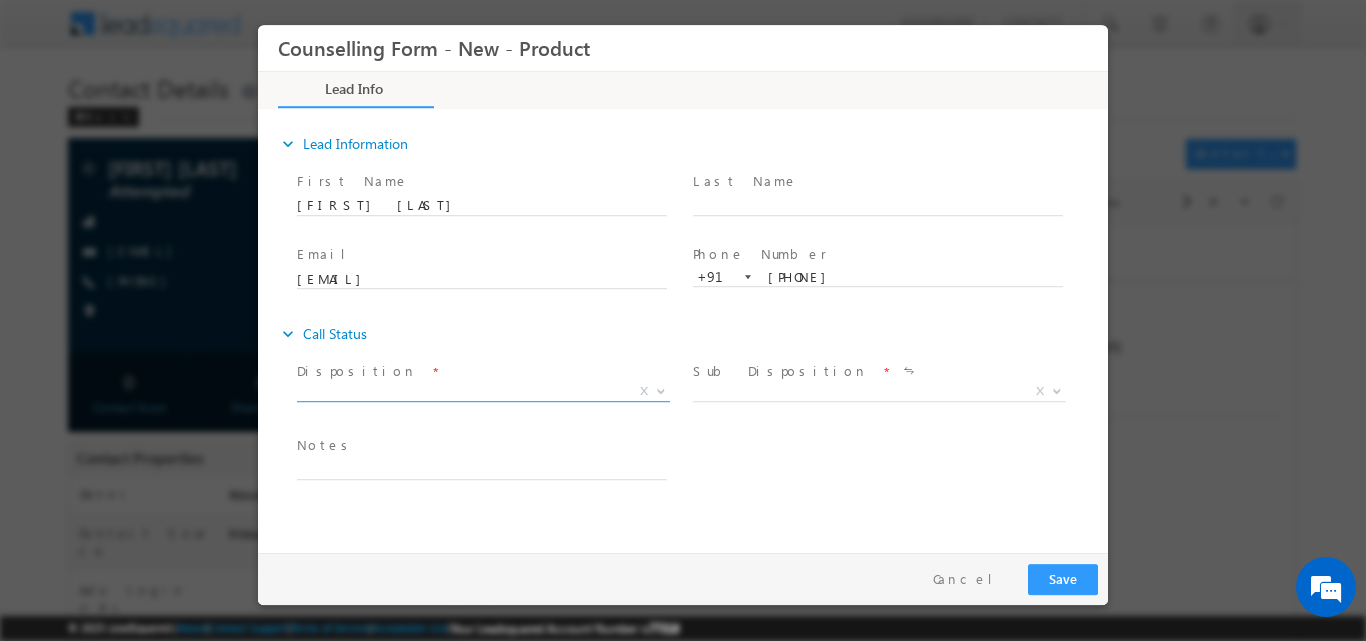 click at bounding box center [659, 390] 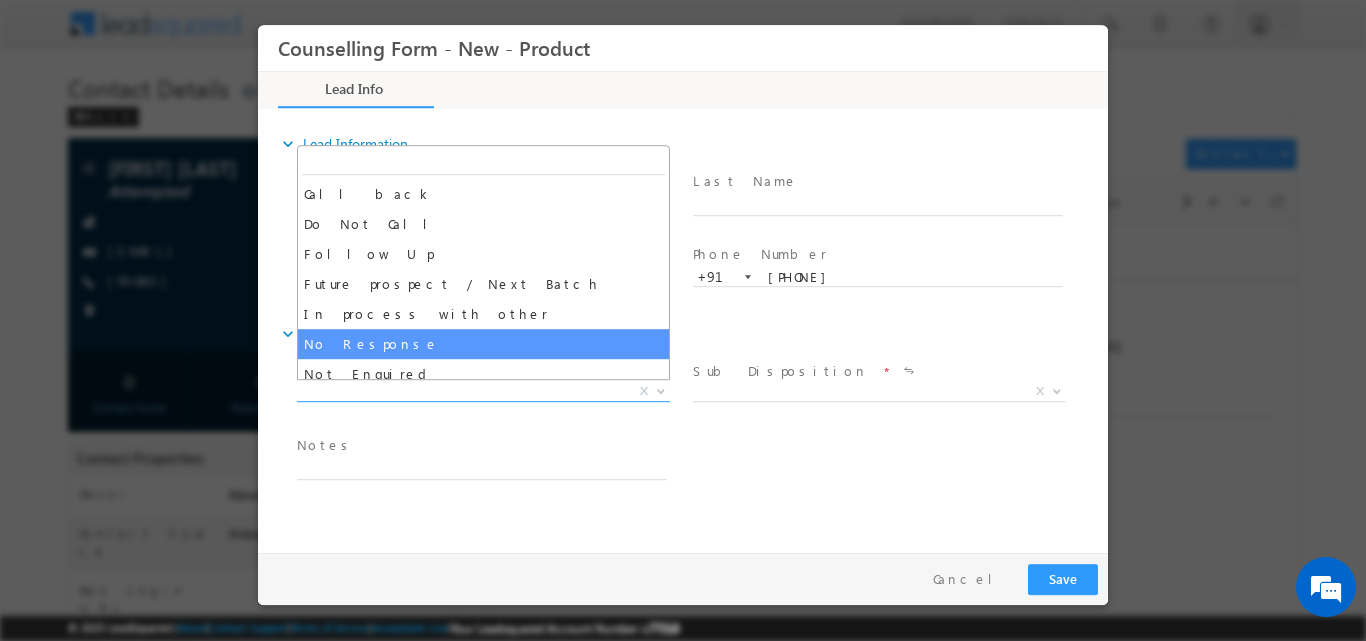 select on "No Response" 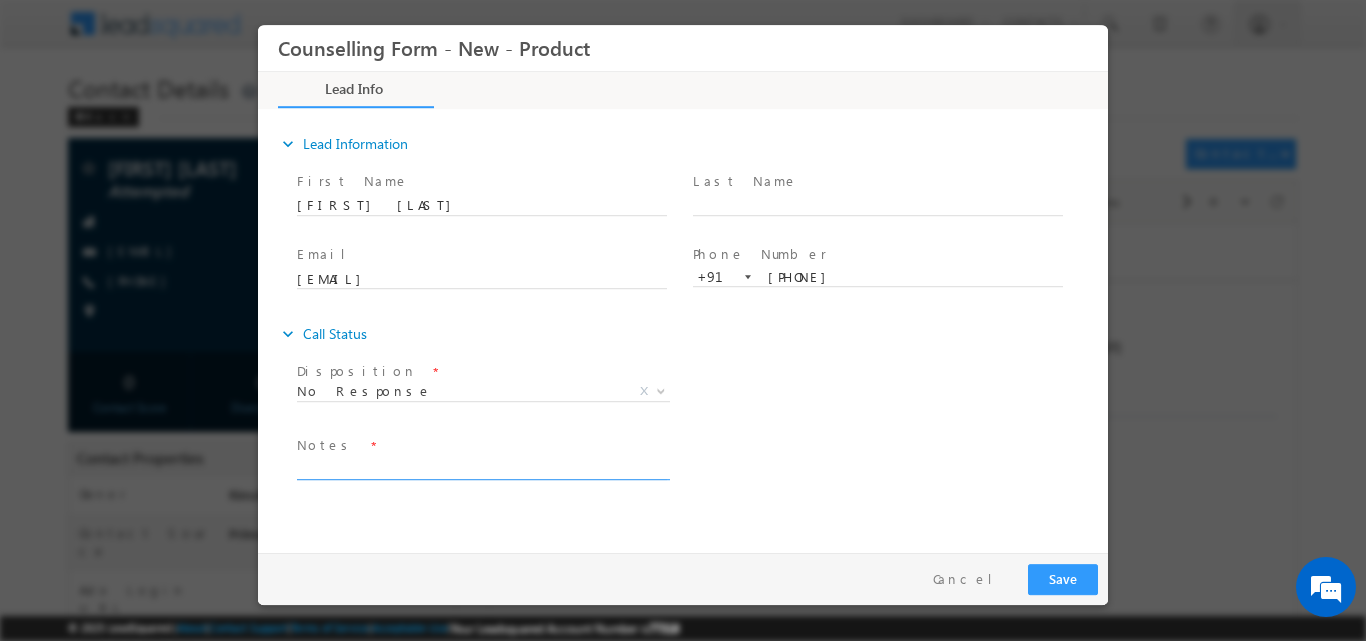 click at bounding box center (482, 467) 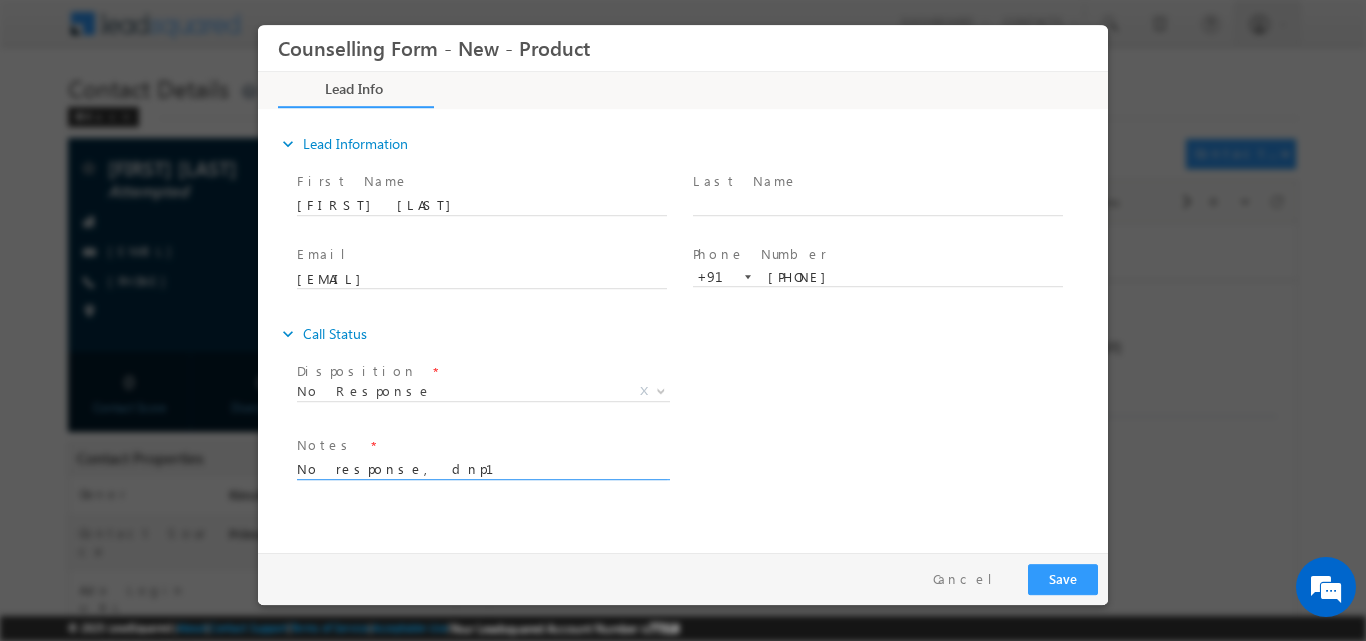 drag, startPoint x: 420, startPoint y: 469, endPoint x: 227, endPoint y: 478, distance: 193.20973 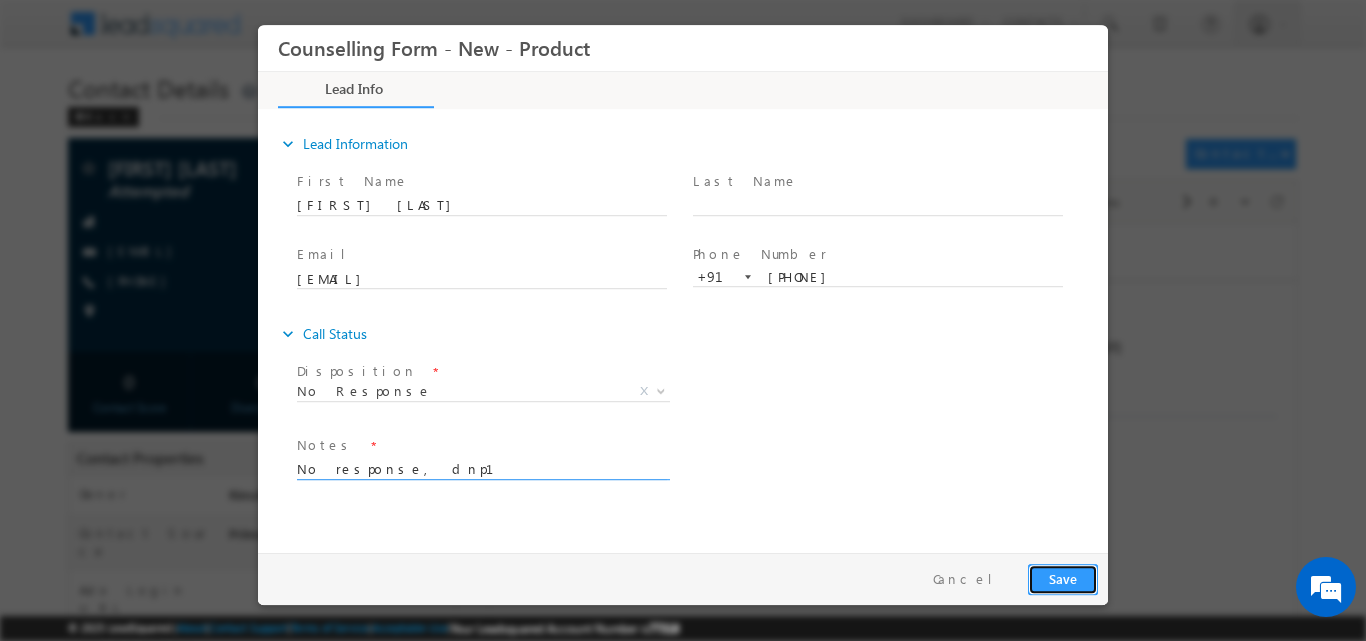click on "Save" at bounding box center [1063, 578] 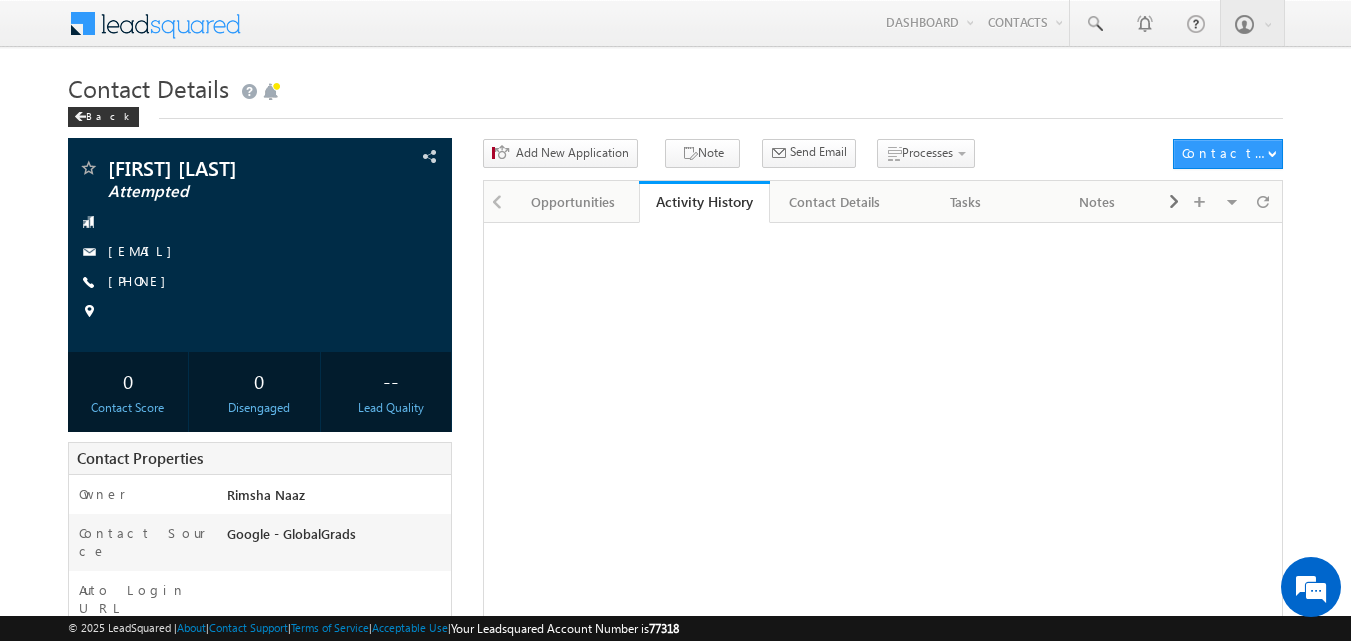 scroll, scrollTop: 0, scrollLeft: 0, axis: both 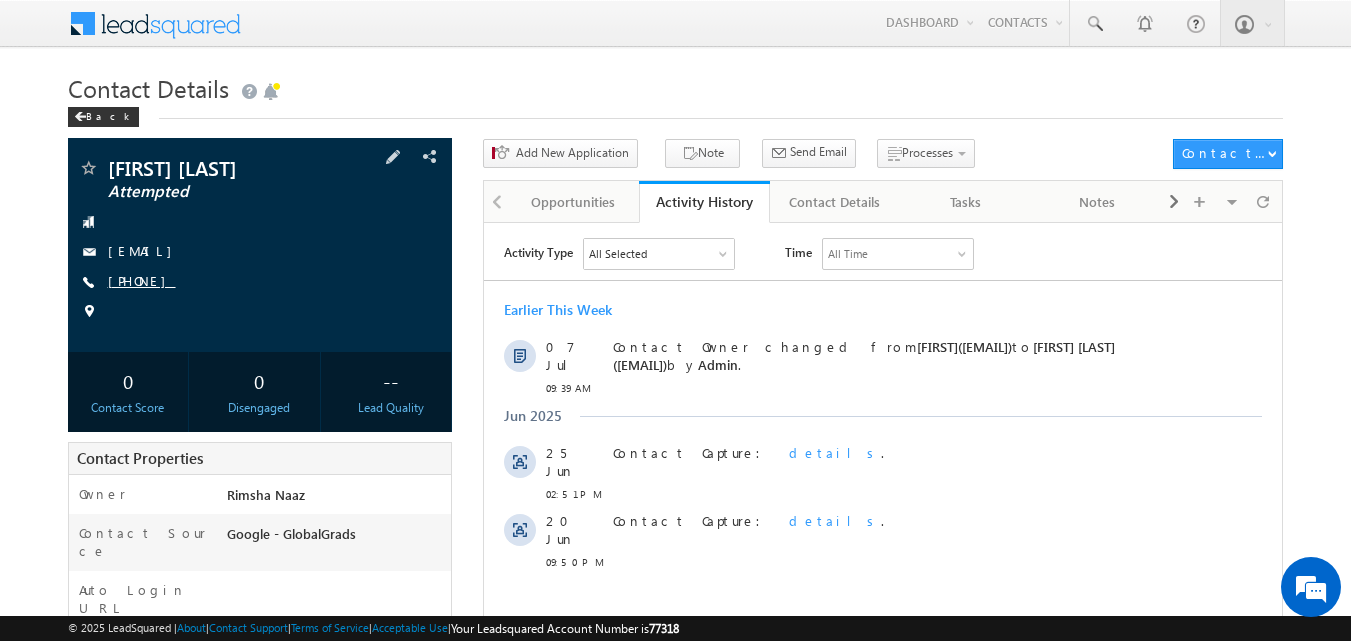 copy on "[PHONE]" 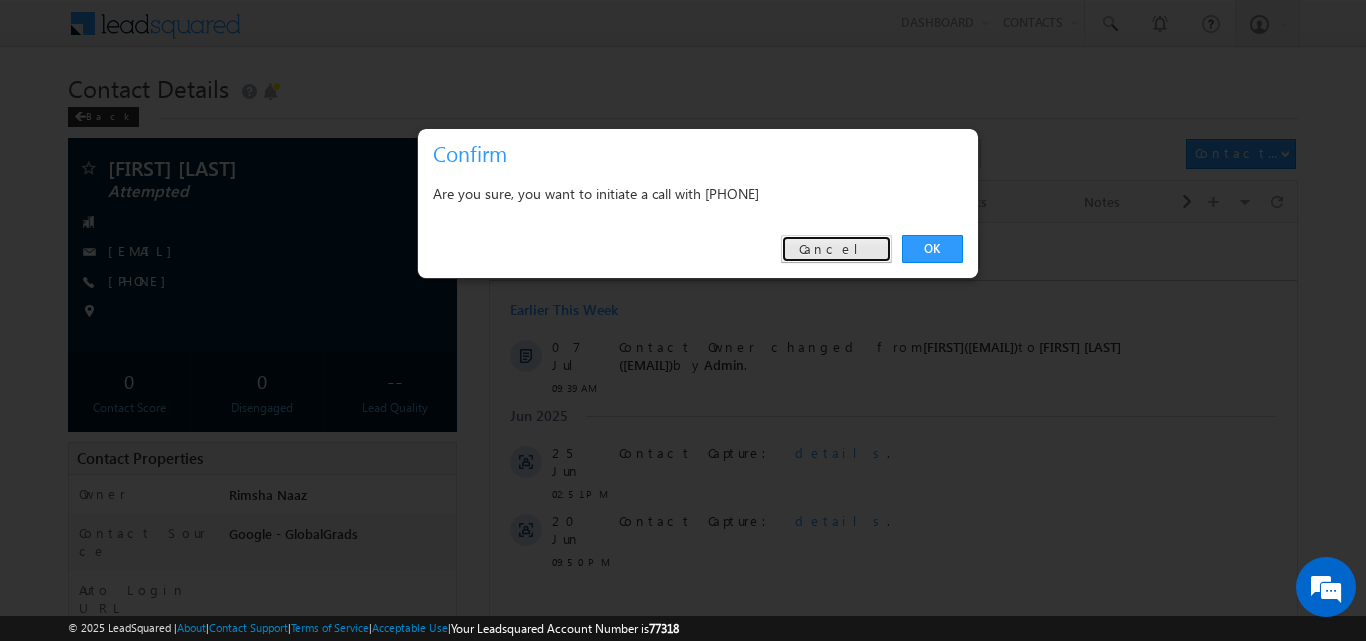 click on "Cancel" at bounding box center [836, 249] 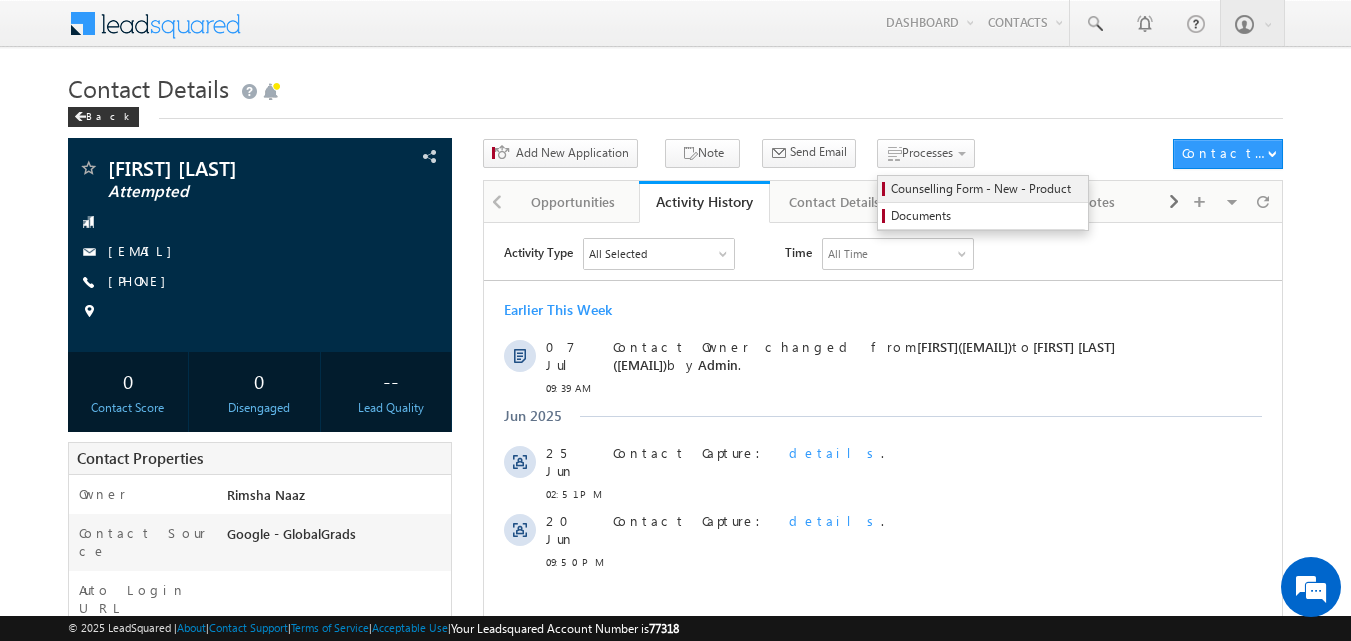 click on "Counselling Form - New - Product" at bounding box center (986, 189) 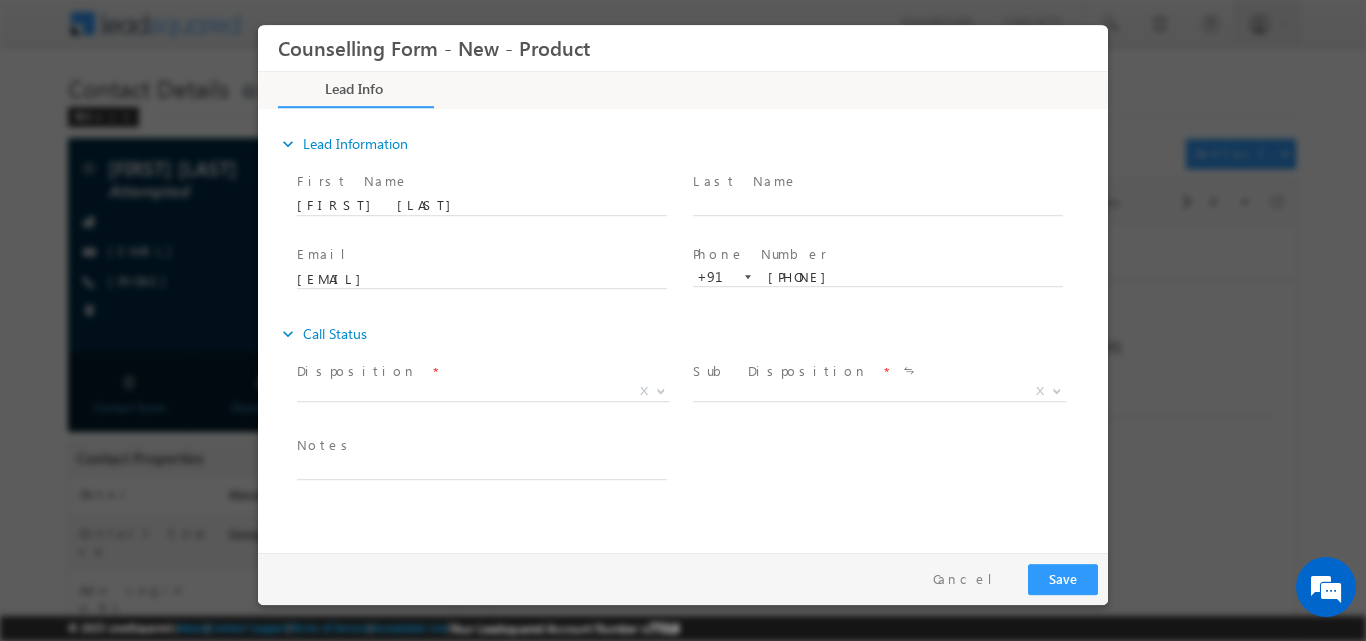 scroll, scrollTop: 0, scrollLeft: 0, axis: both 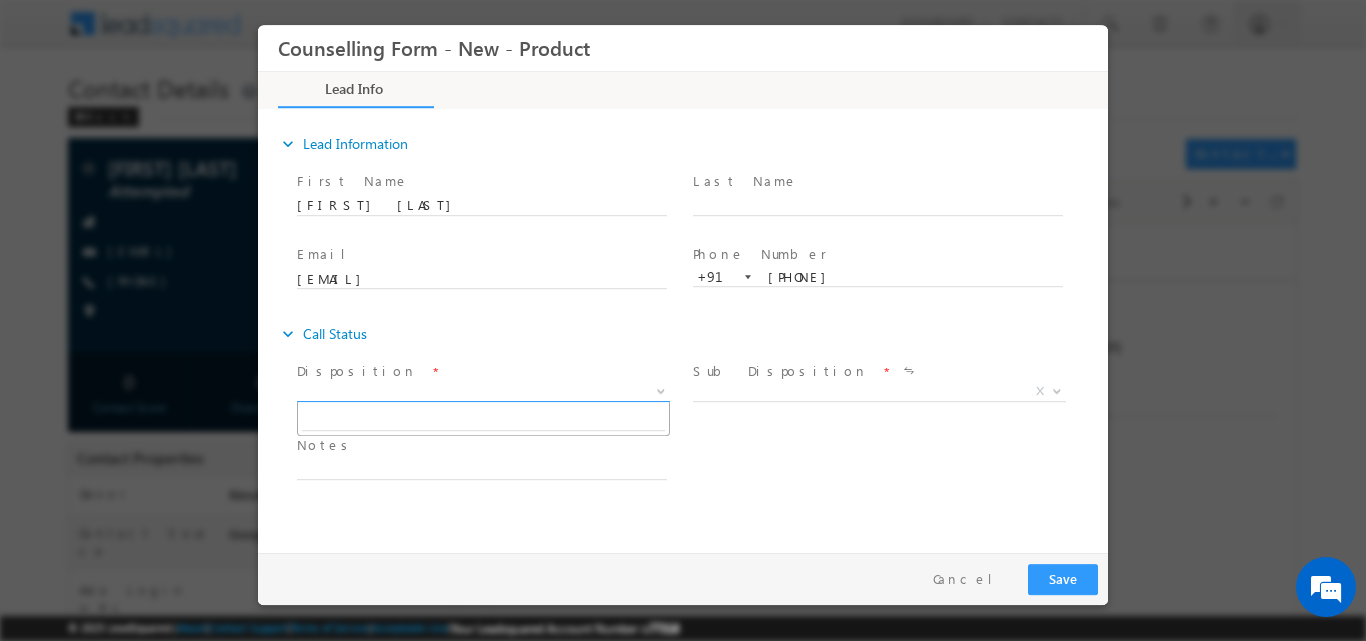 click at bounding box center [659, 390] 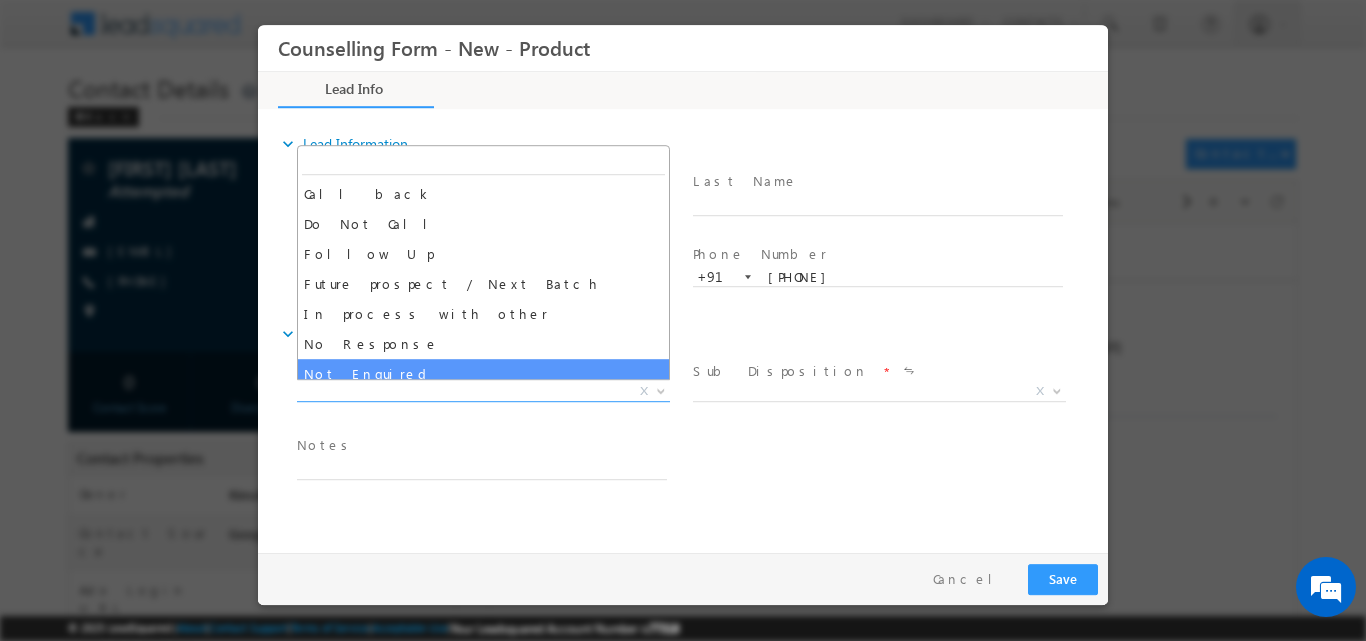 drag, startPoint x: 556, startPoint y: 359, endPoint x: 556, endPoint y: 343, distance: 16 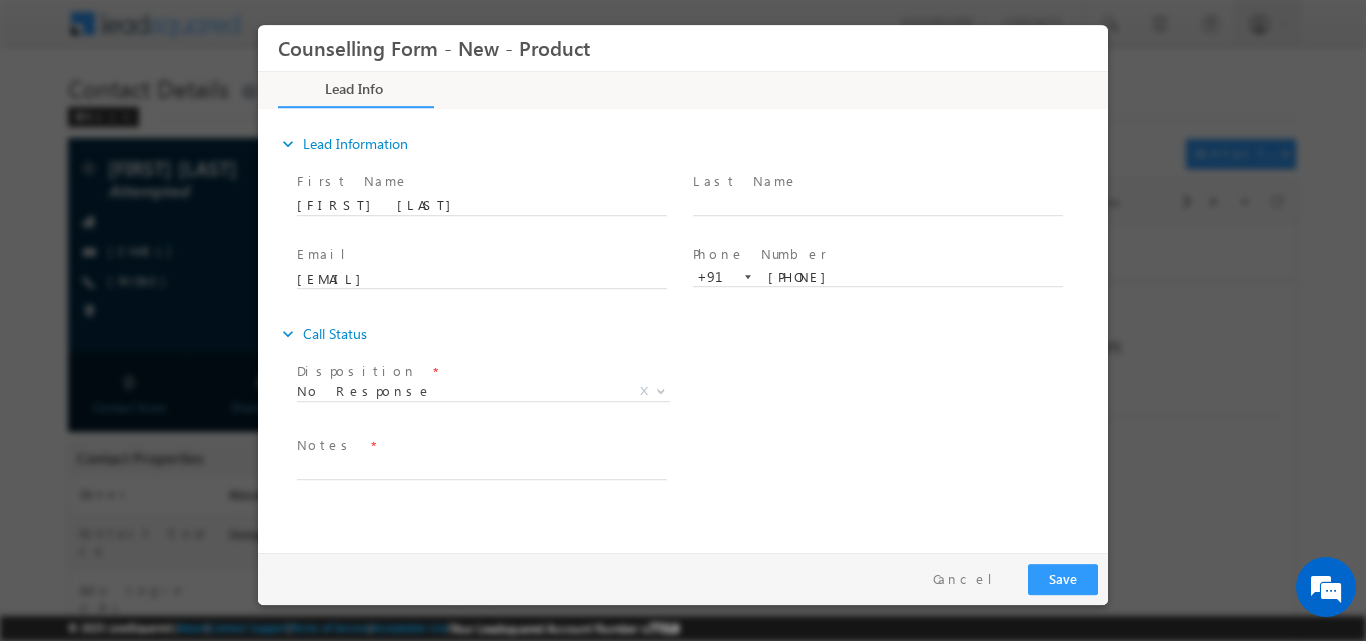 click on "expand_more Call Status" at bounding box center (693, 333) 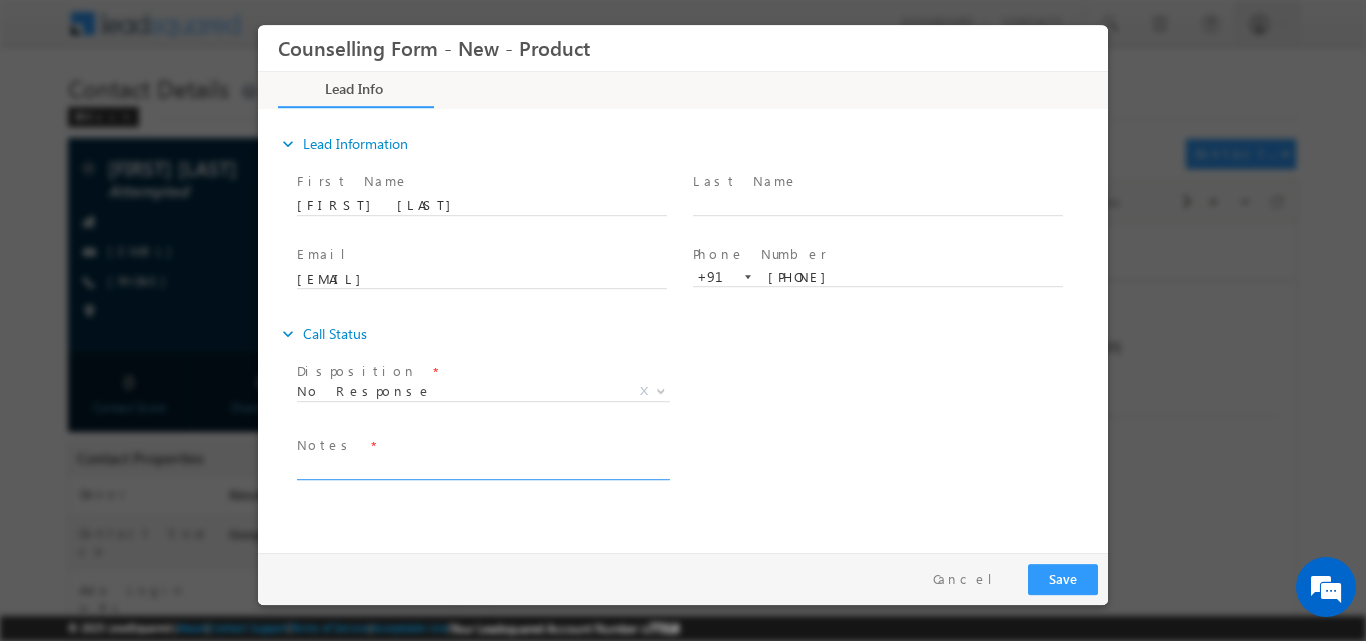 click at bounding box center (482, 467) 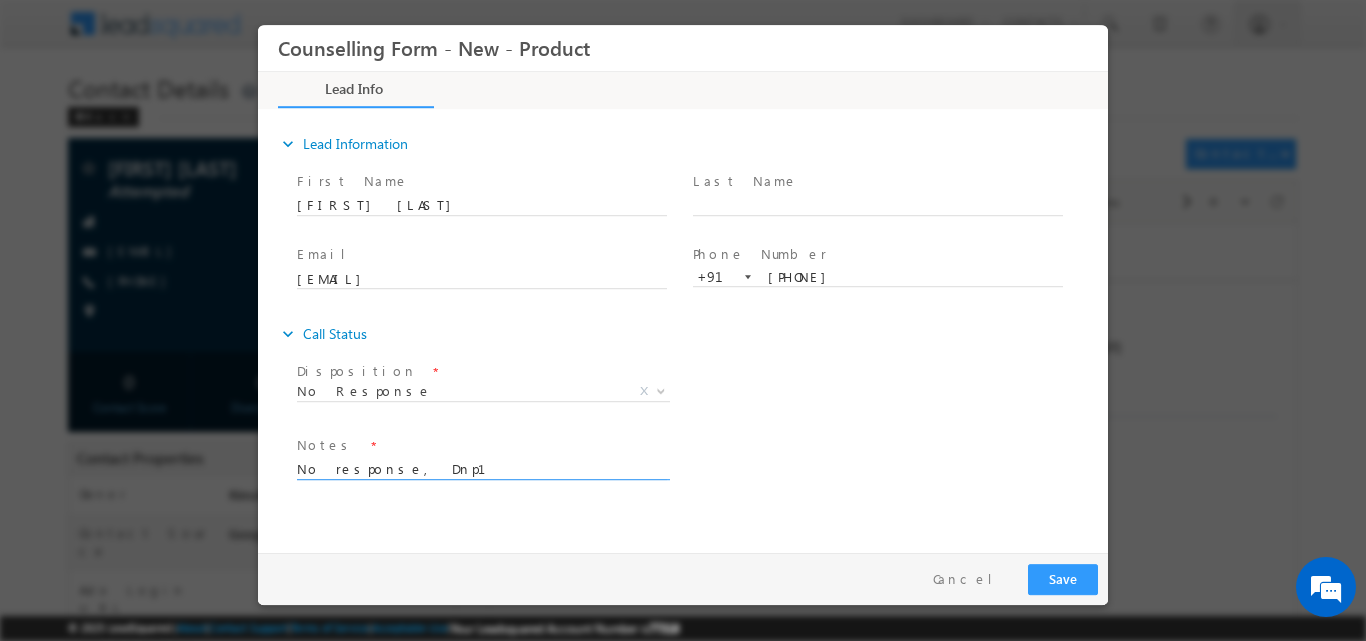 type on "No response, Dnp1" 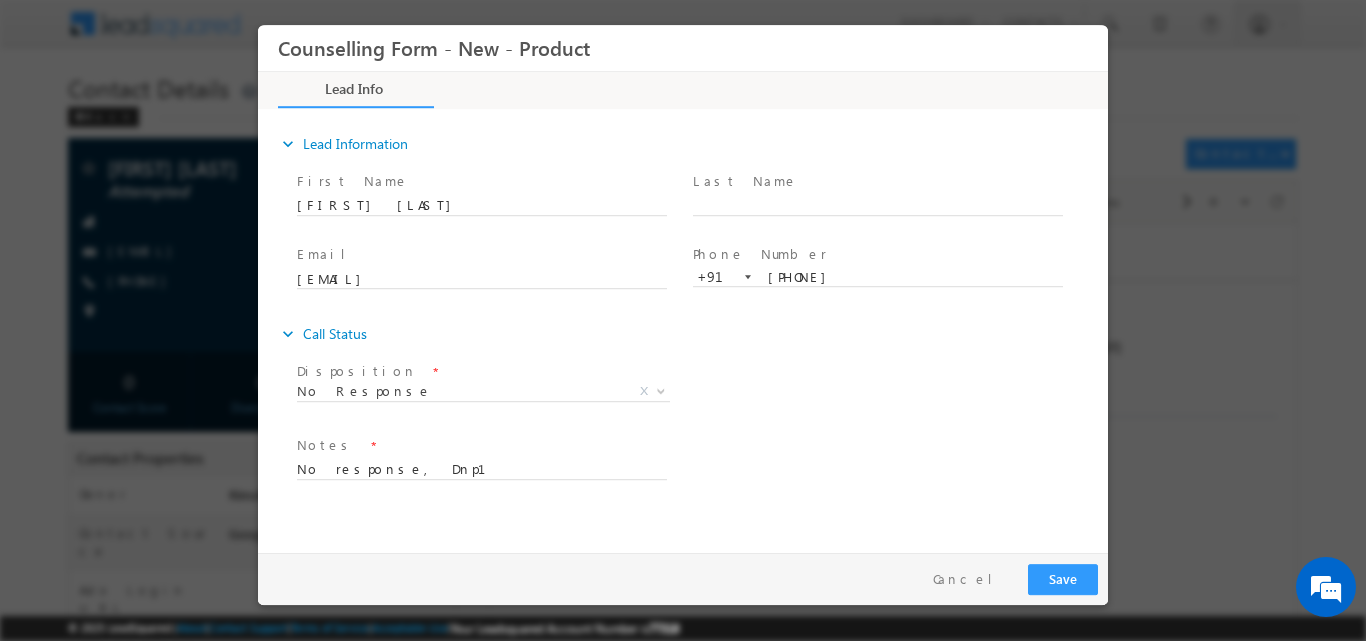 click on "expand_more Call Status" at bounding box center [693, 333] 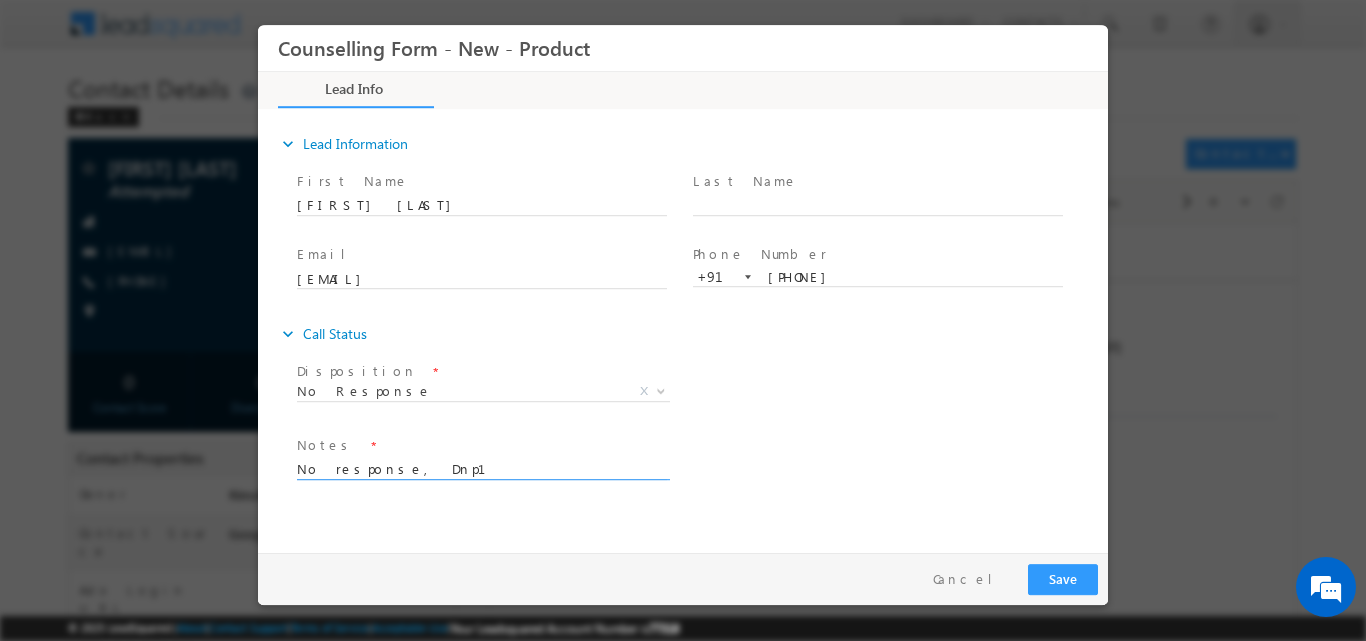 drag, startPoint x: 454, startPoint y: 468, endPoint x: 270, endPoint y: 461, distance: 184.1331 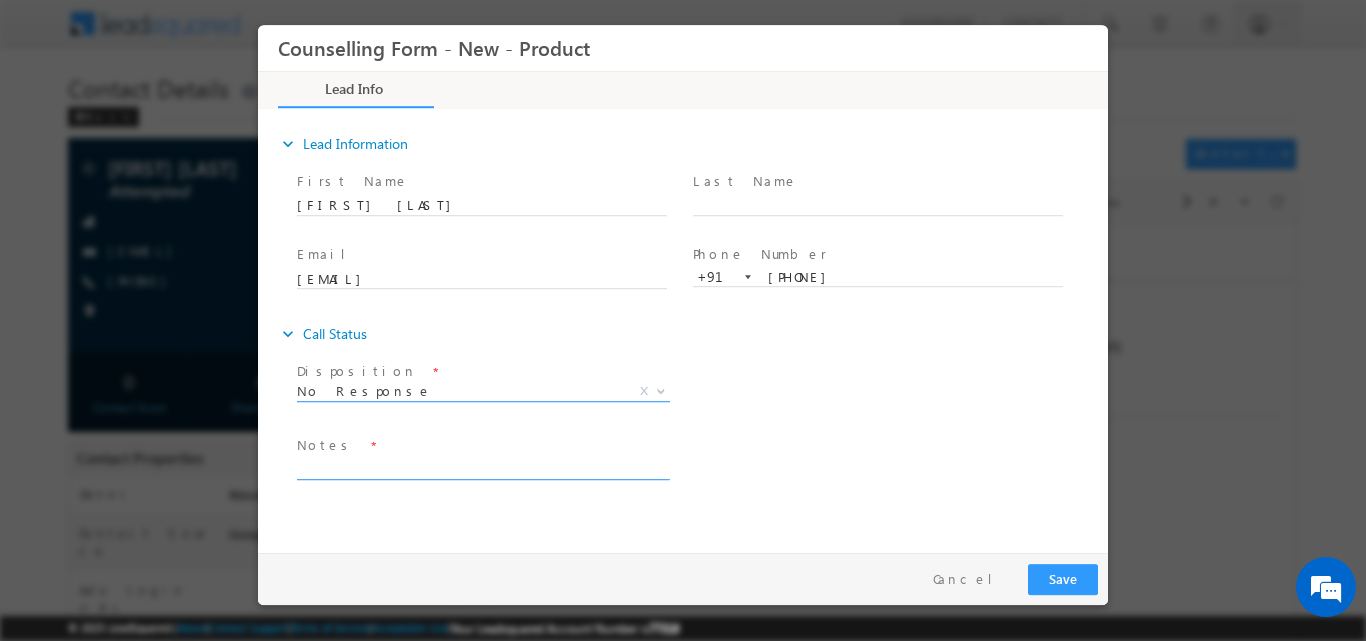 type 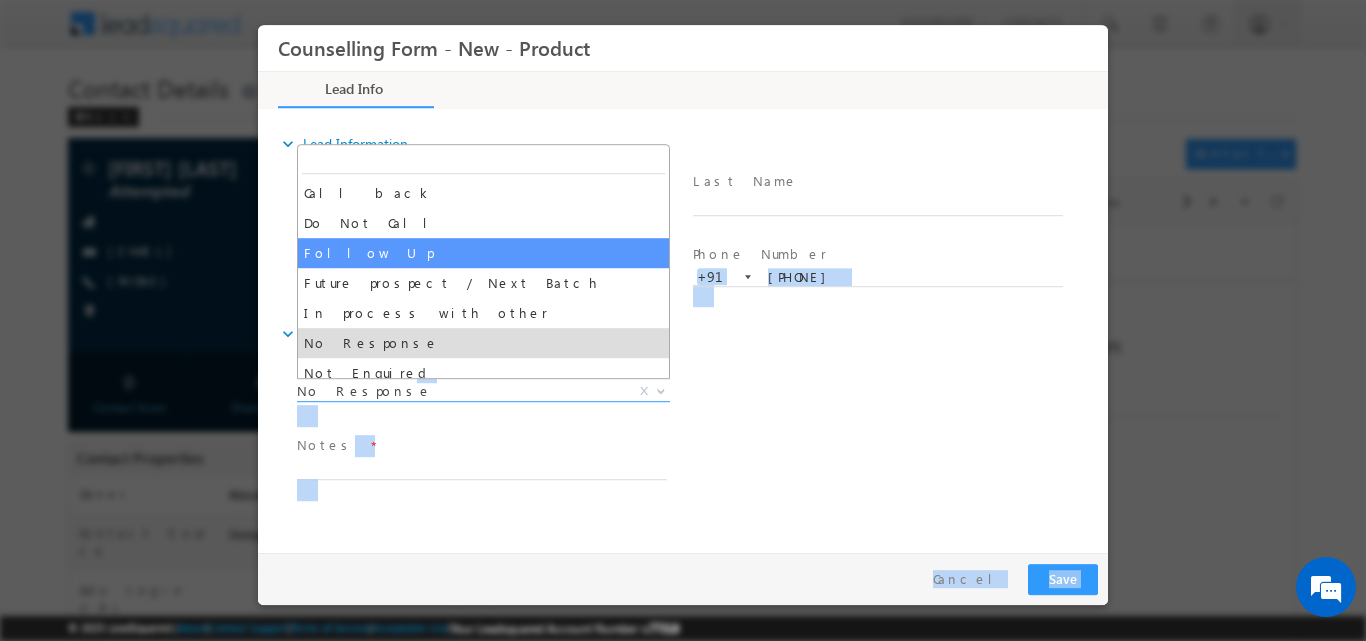 drag, startPoint x: 669, startPoint y: 253, endPoint x: 670, endPoint y: 275, distance: 22.022715 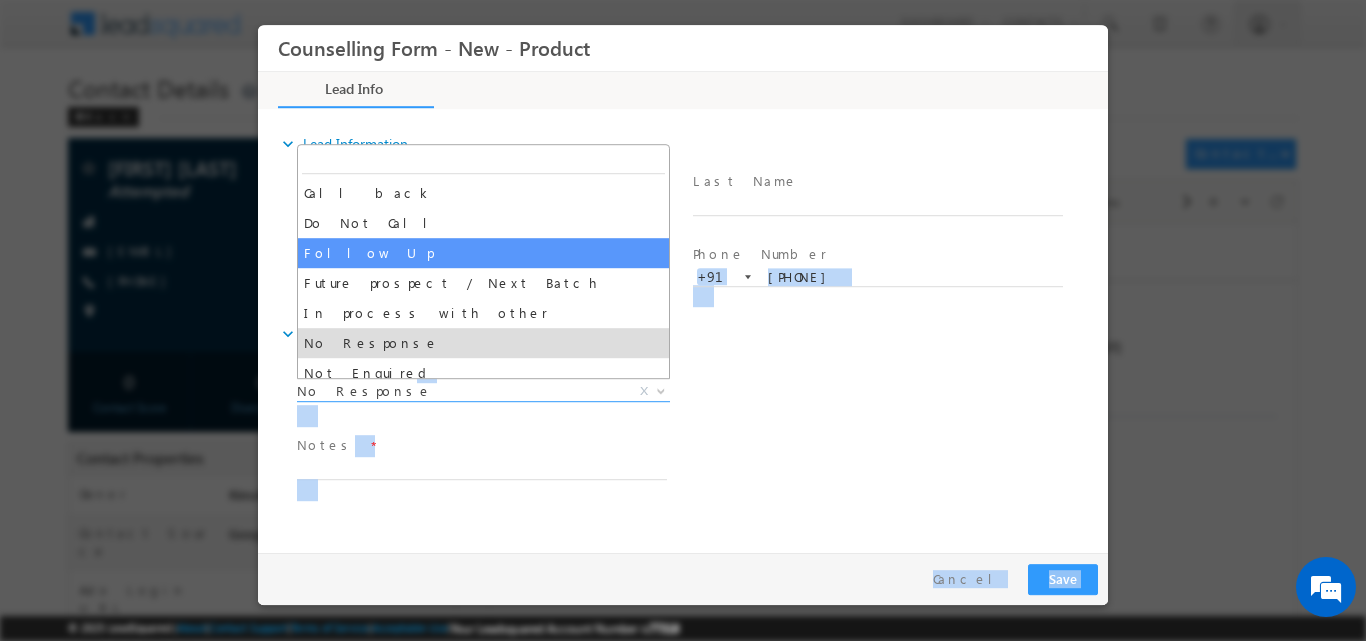 click on "Counselling Form - New - Product
Lead Info Documents *" at bounding box center (683, 283) 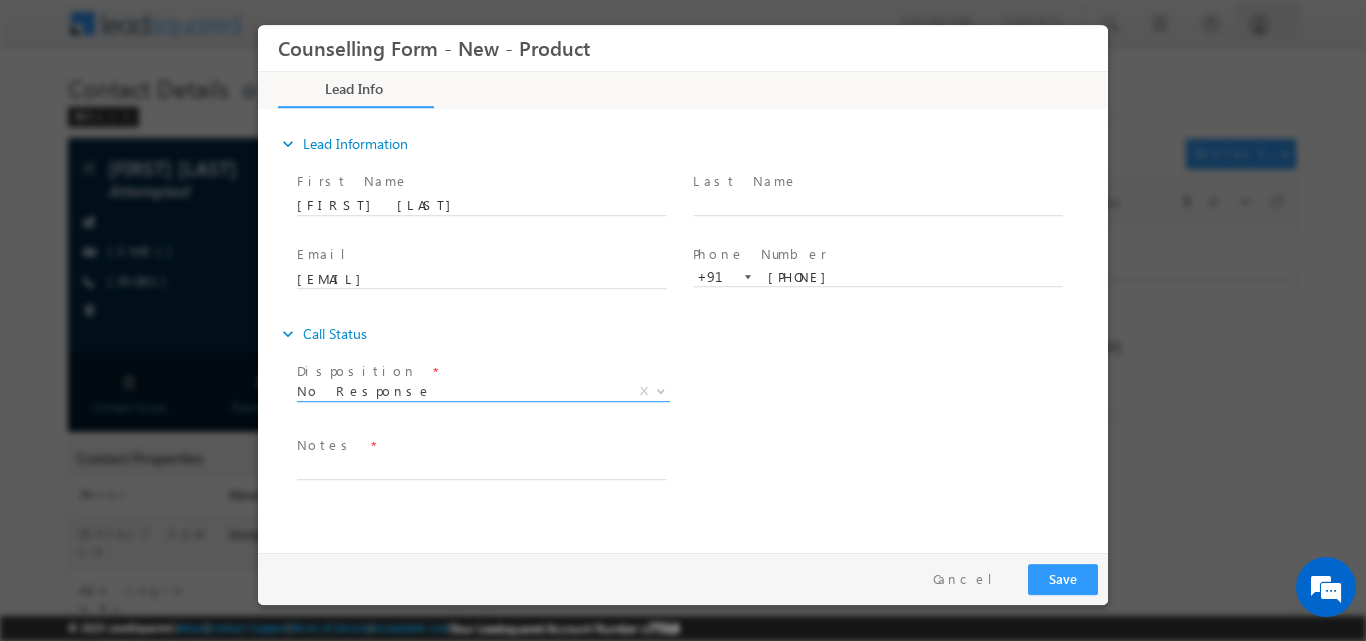 click at bounding box center (659, 390) 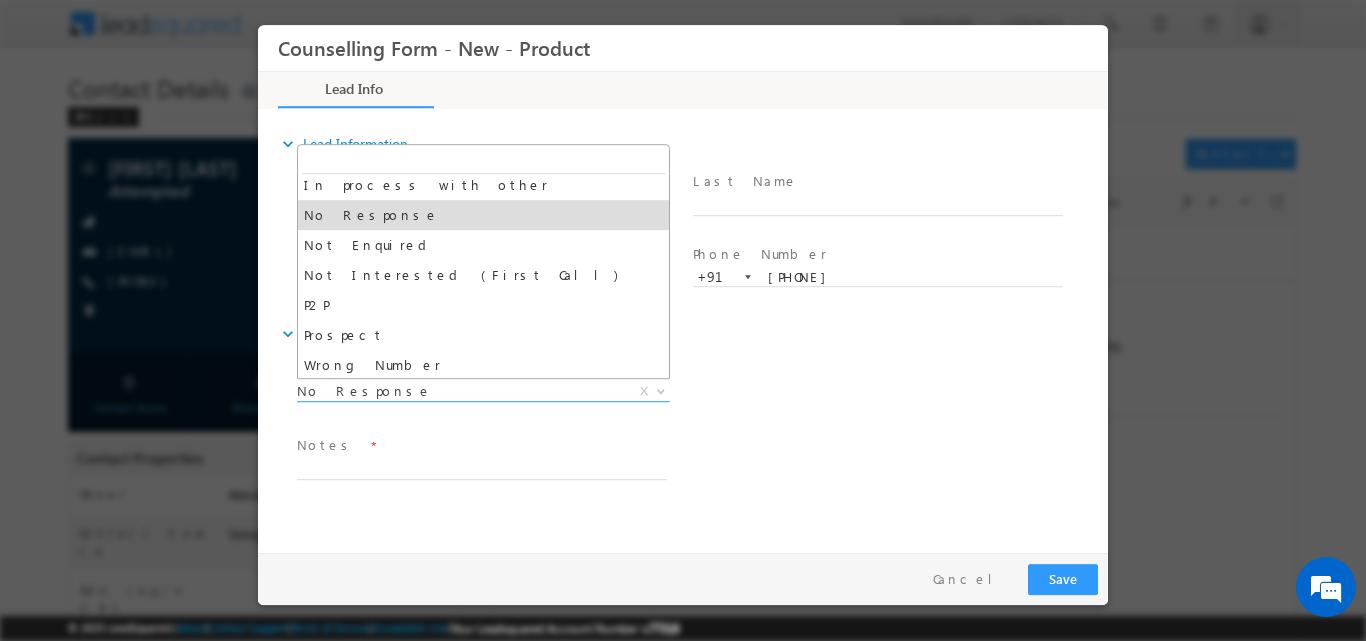 scroll, scrollTop: 130, scrollLeft: 0, axis: vertical 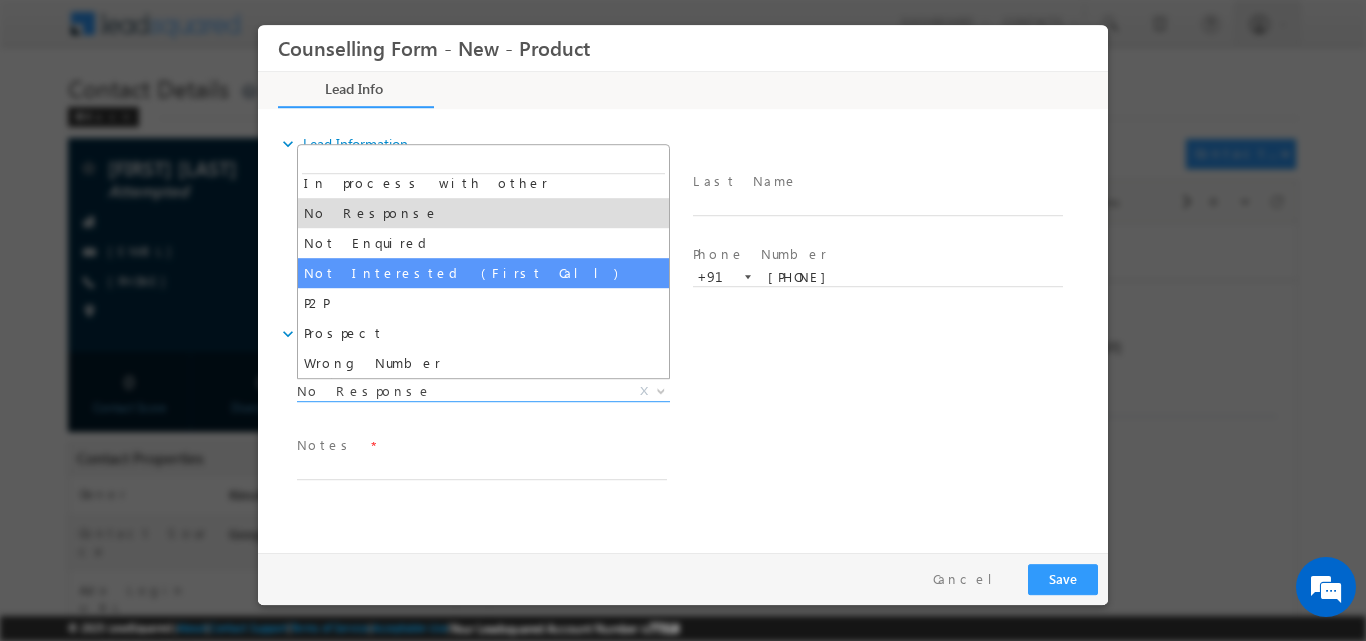select on "Not Interested (First Call)" 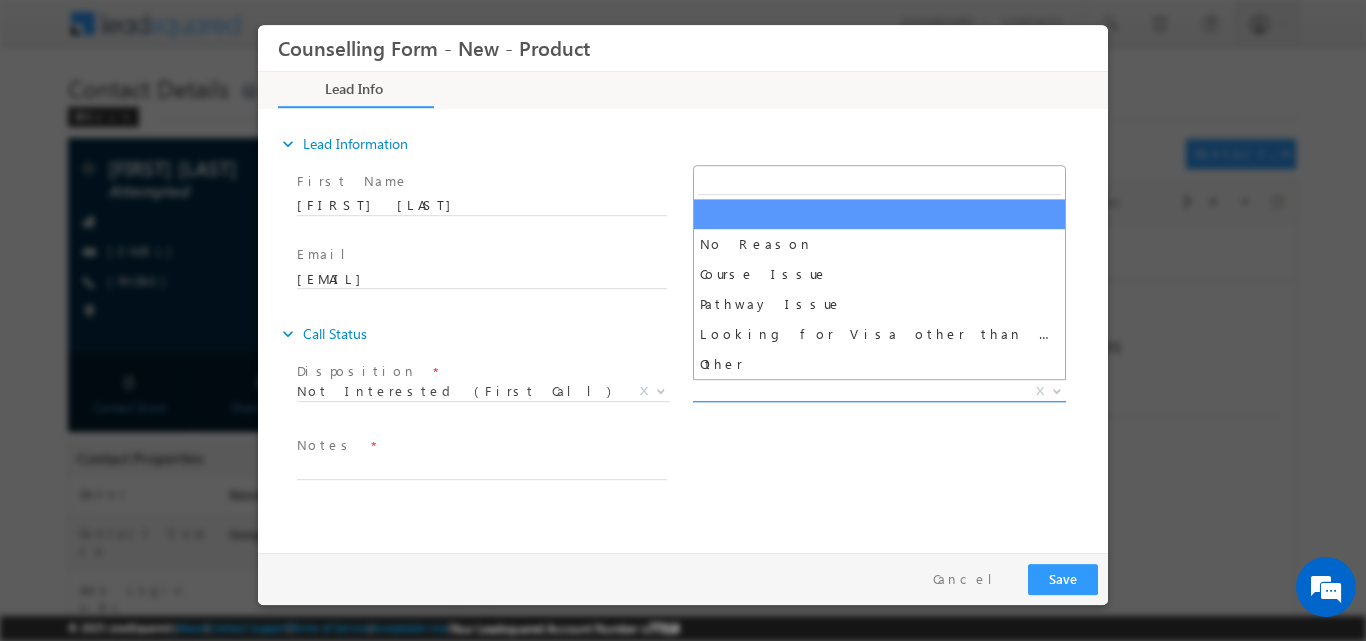 click at bounding box center [1057, 389] 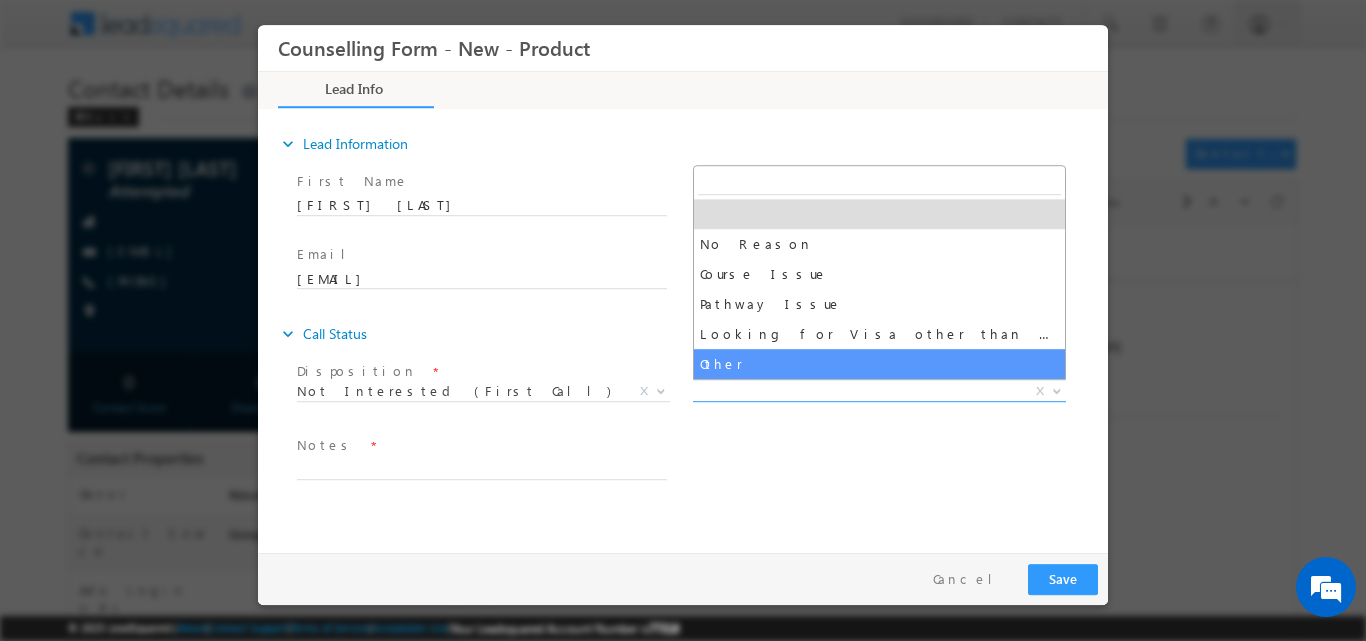select on "Other" 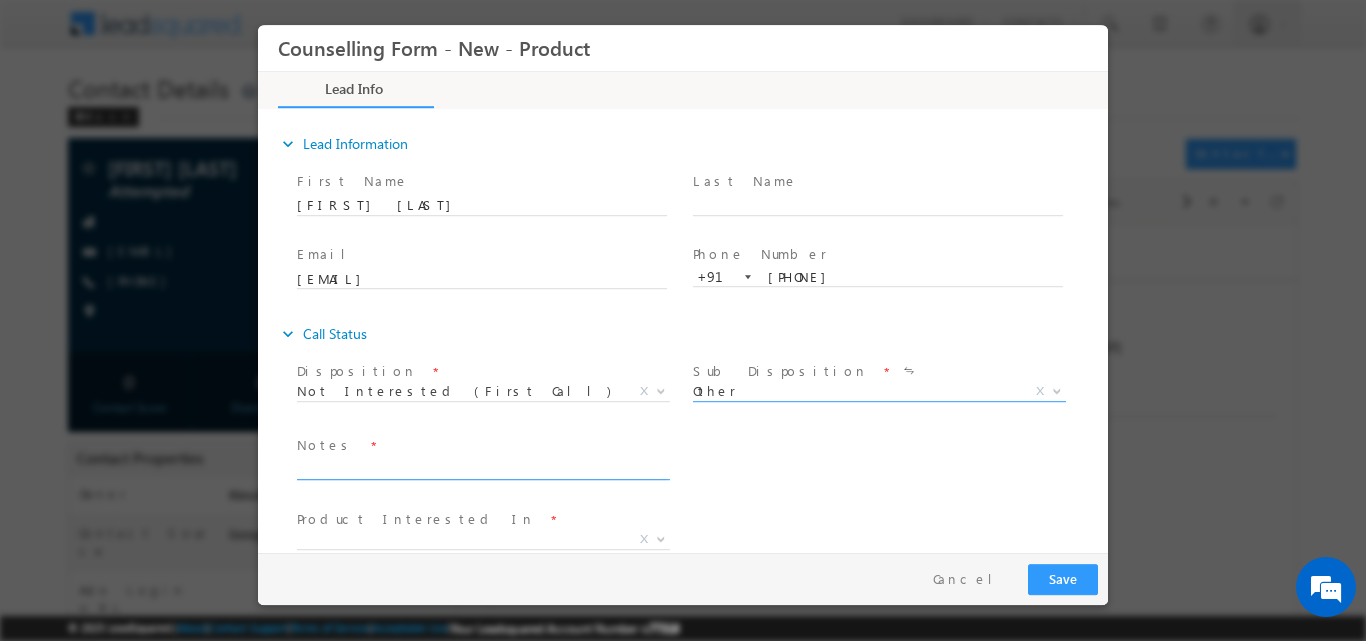 click 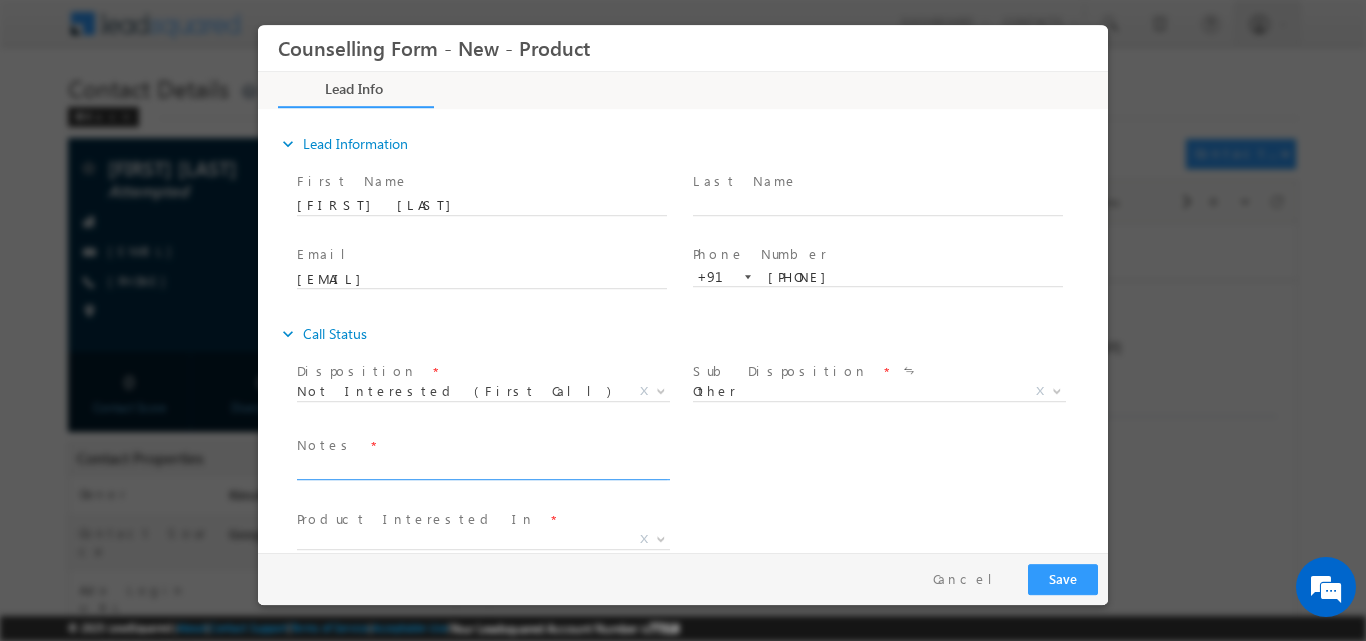 click 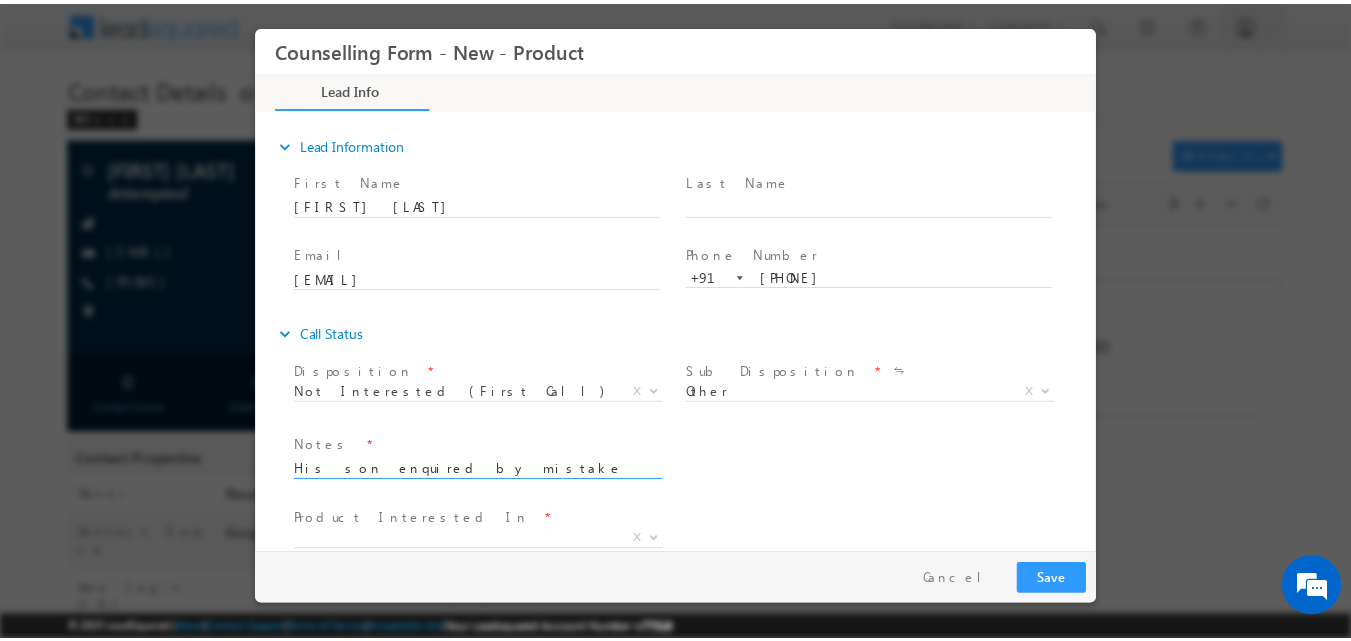 scroll, scrollTop: 33, scrollLeft: 0, axis: vertical 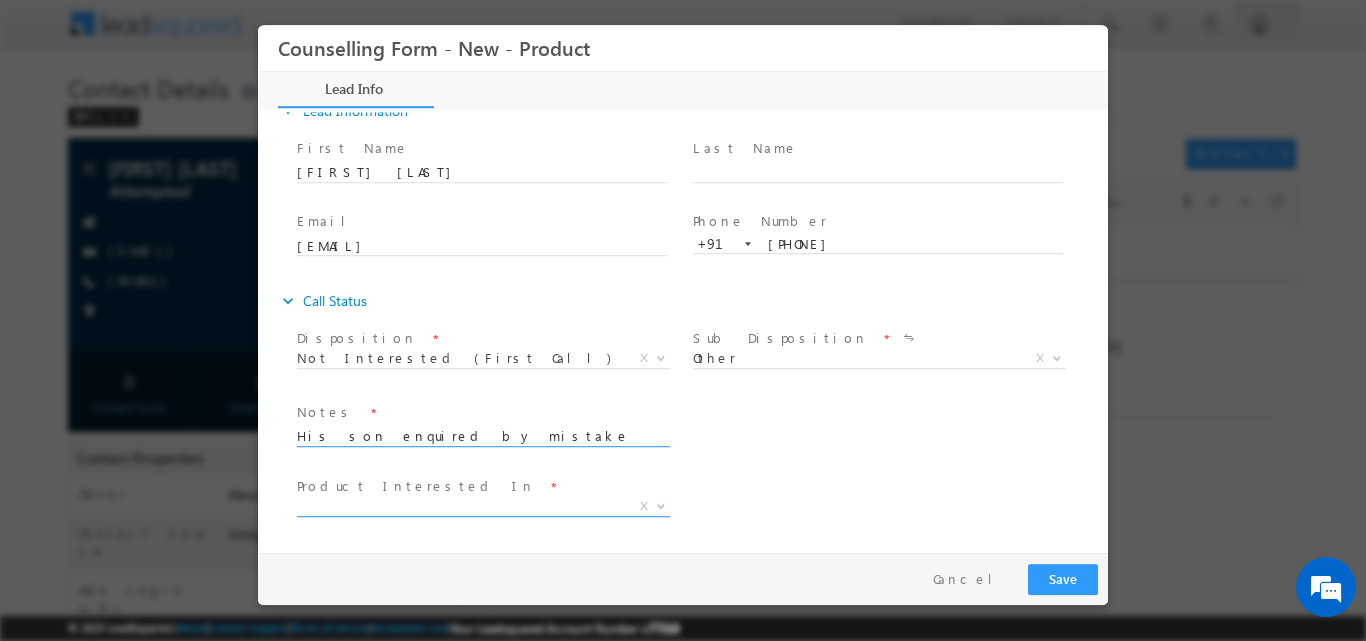 type on "His son enquired by mistake but he is in 11th grade only" 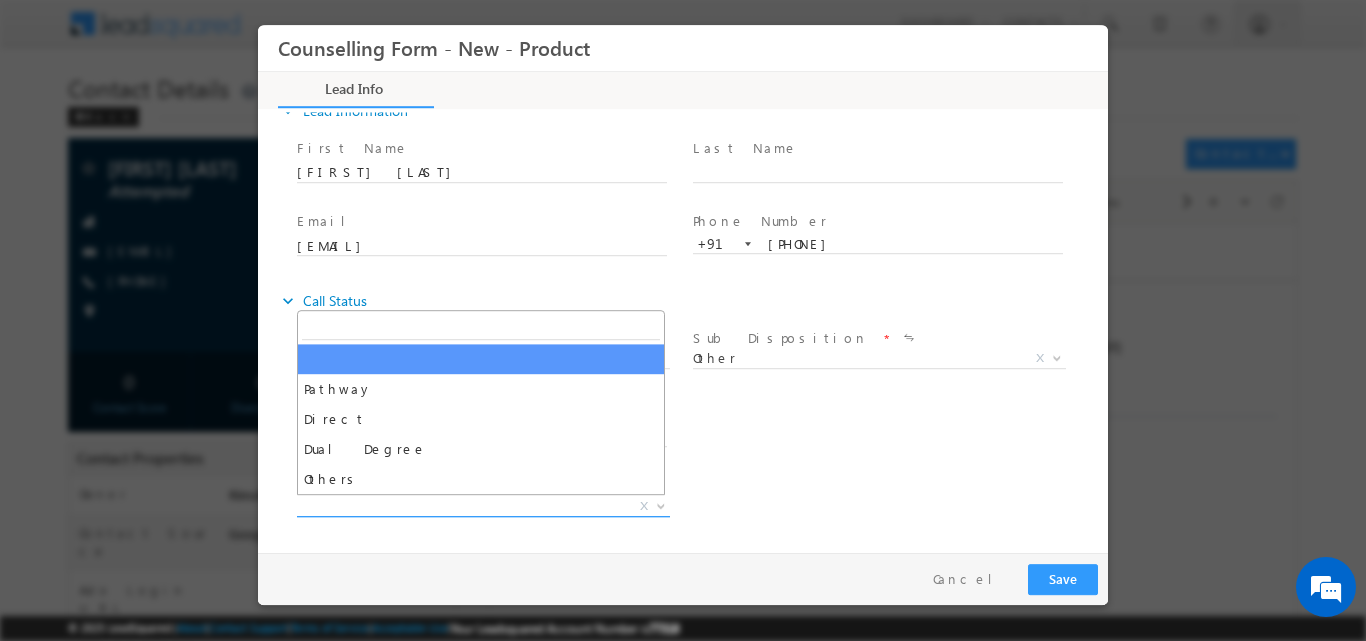 click 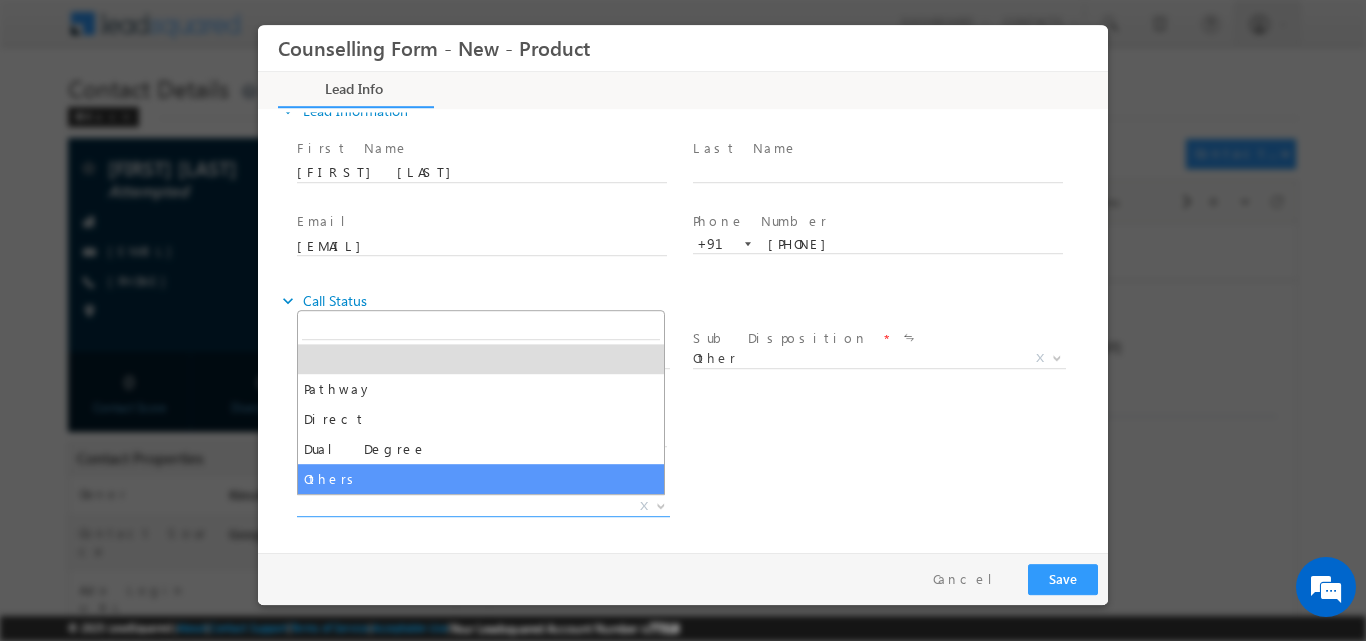select on "Others" 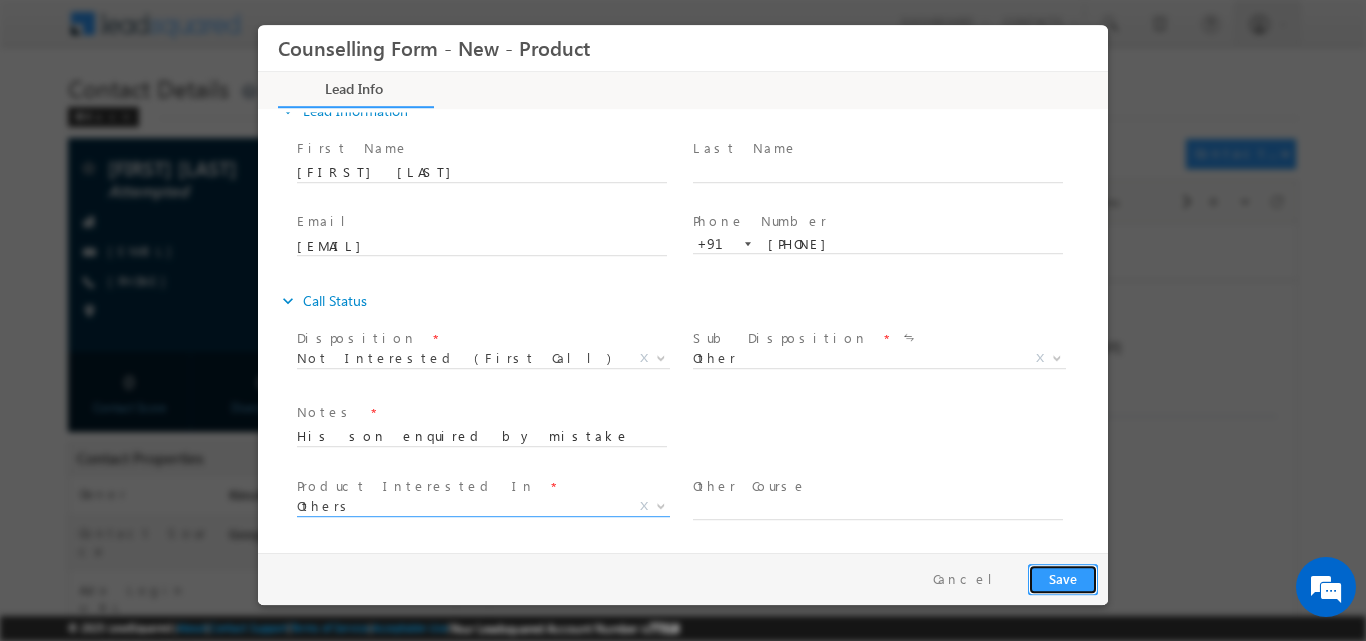 click on "Save" 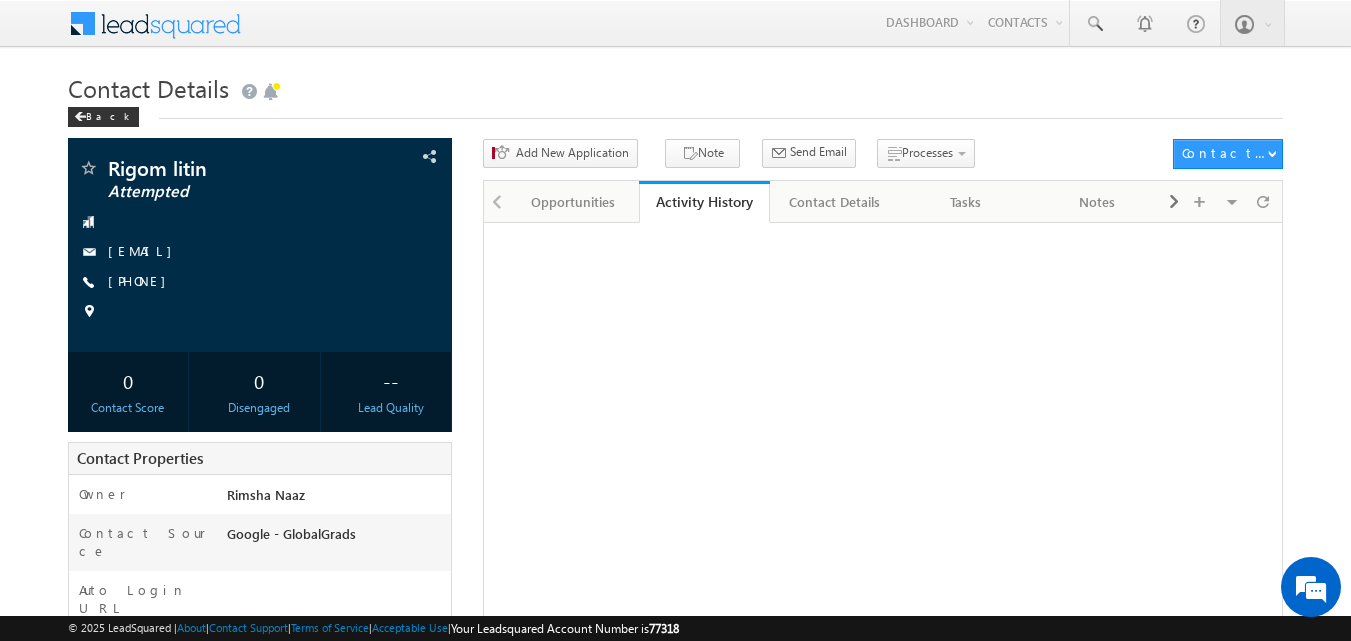 scroll, scrollTop: 0, scrollLeft: 0, axis: both 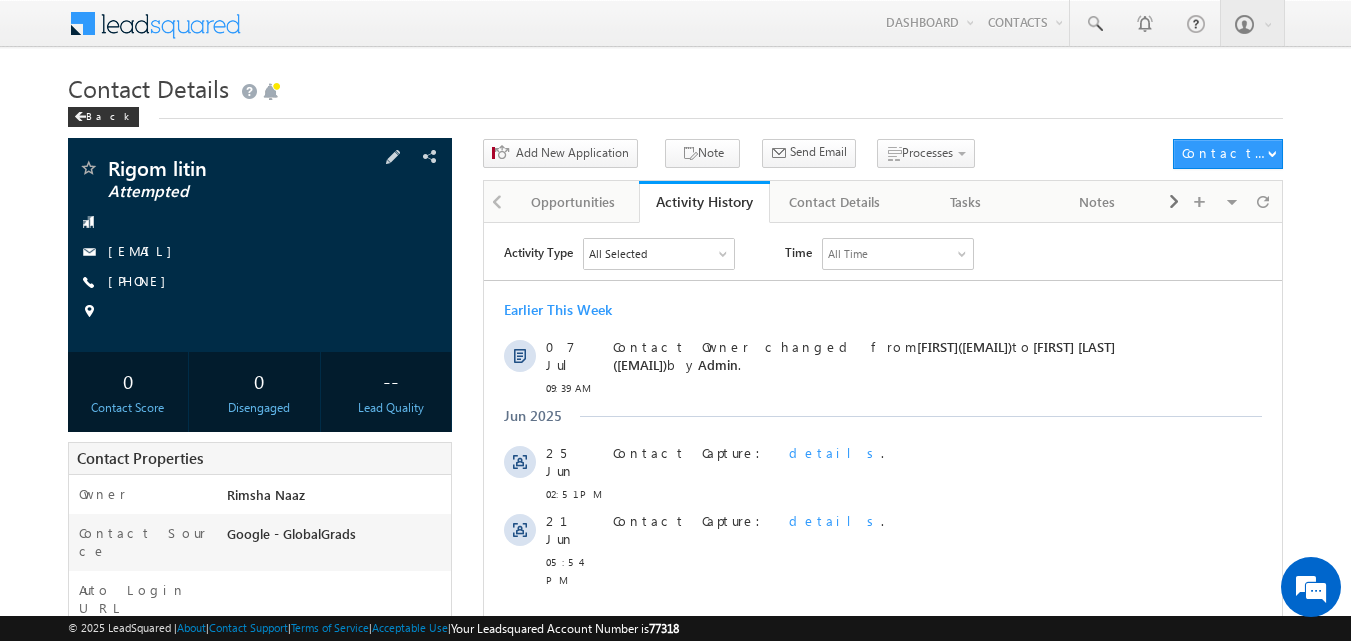 copy on "+91-" 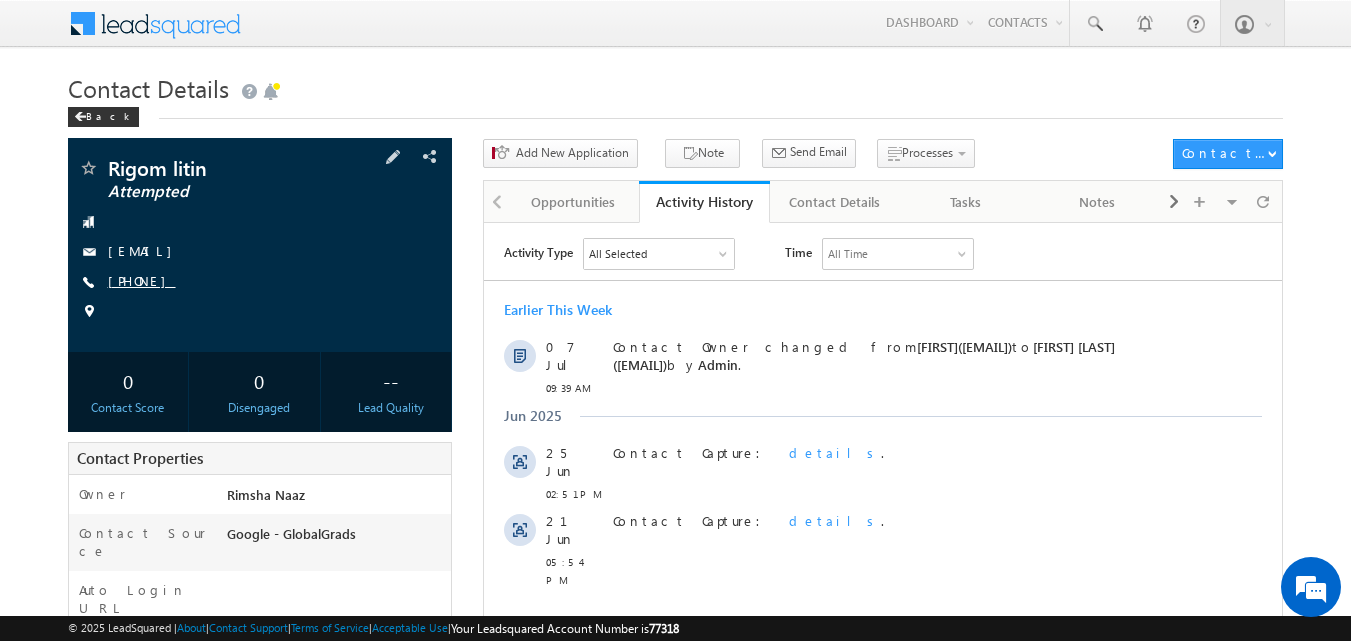copy on "[PHONE]" 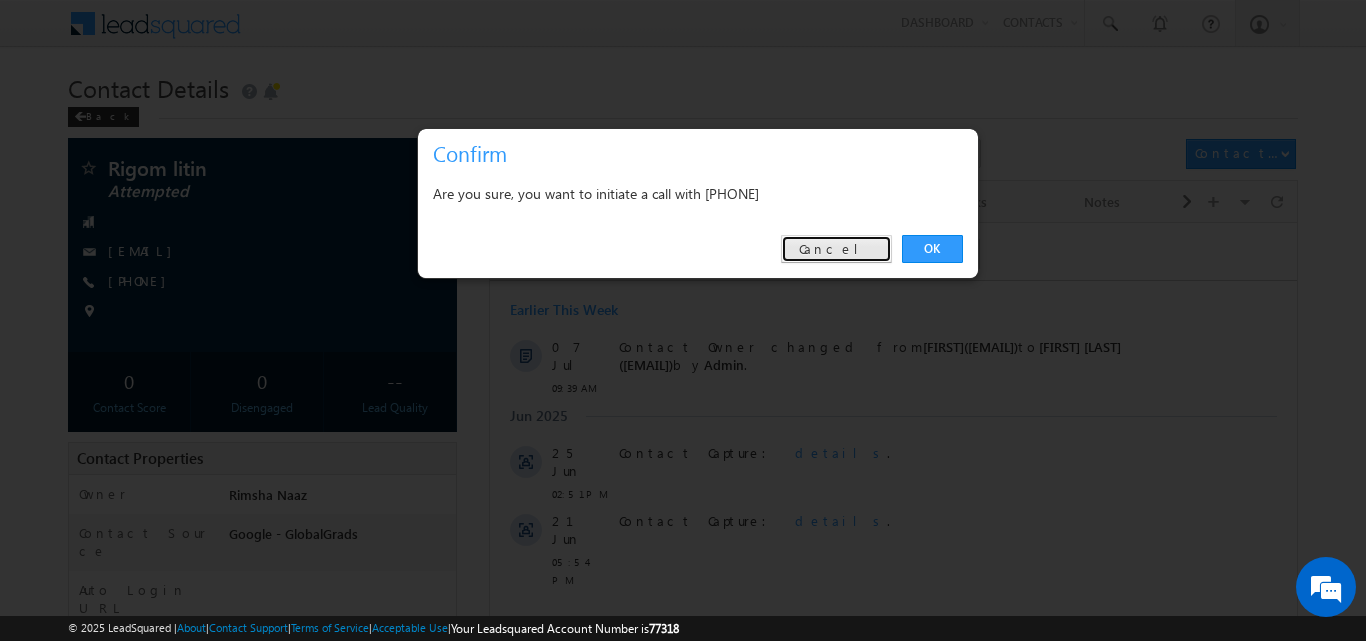 click on "Cancel" at bounding box center [836, 249] 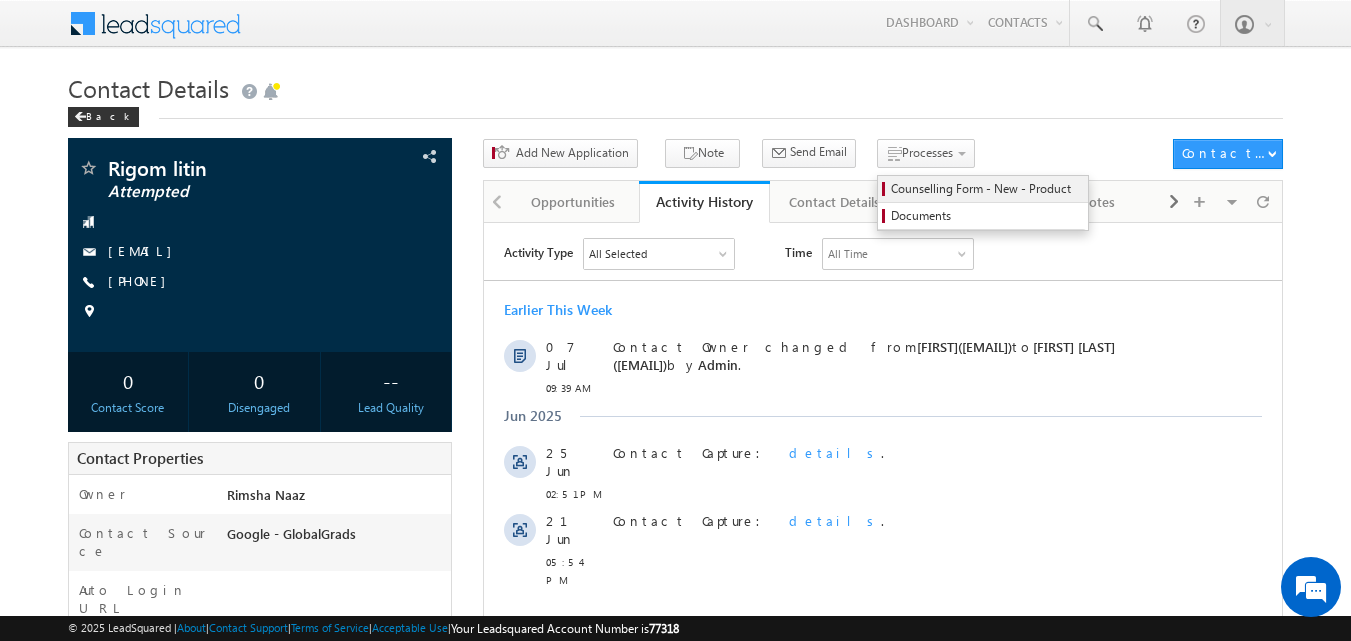 click on "Counselling Form - New - Product" at bounding box center [986, 189] 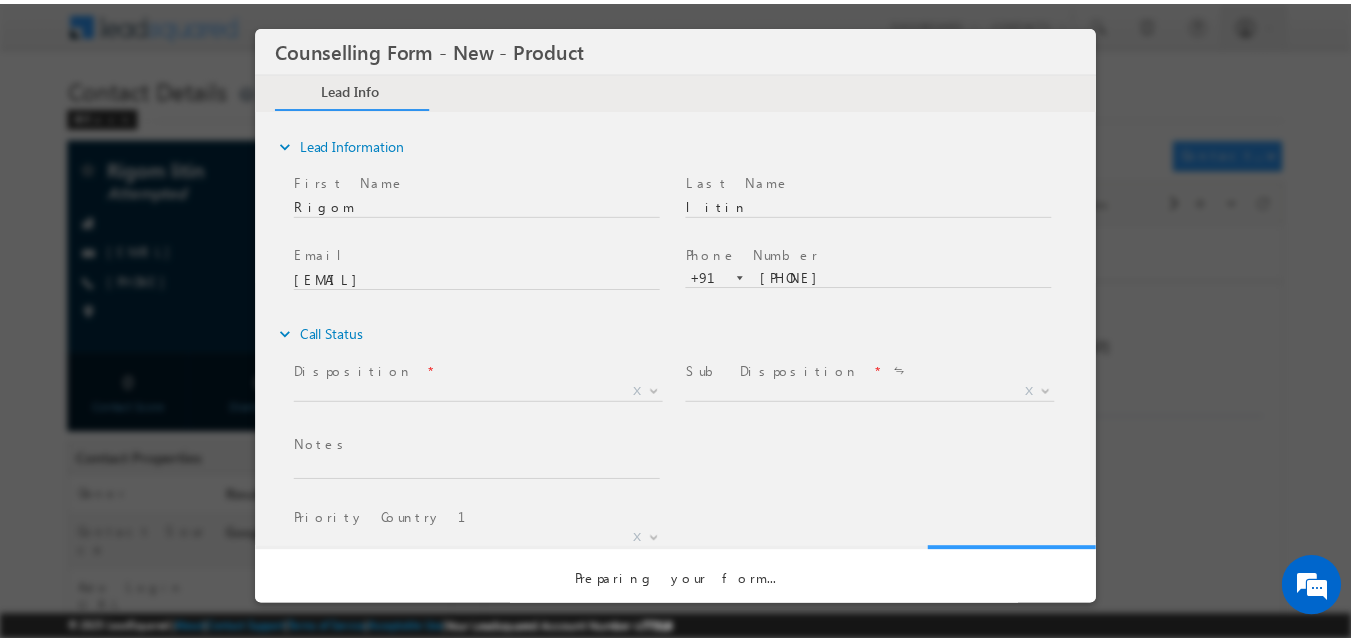 scroll, scrollTop: 0, scrollLeft: 0, axis: both 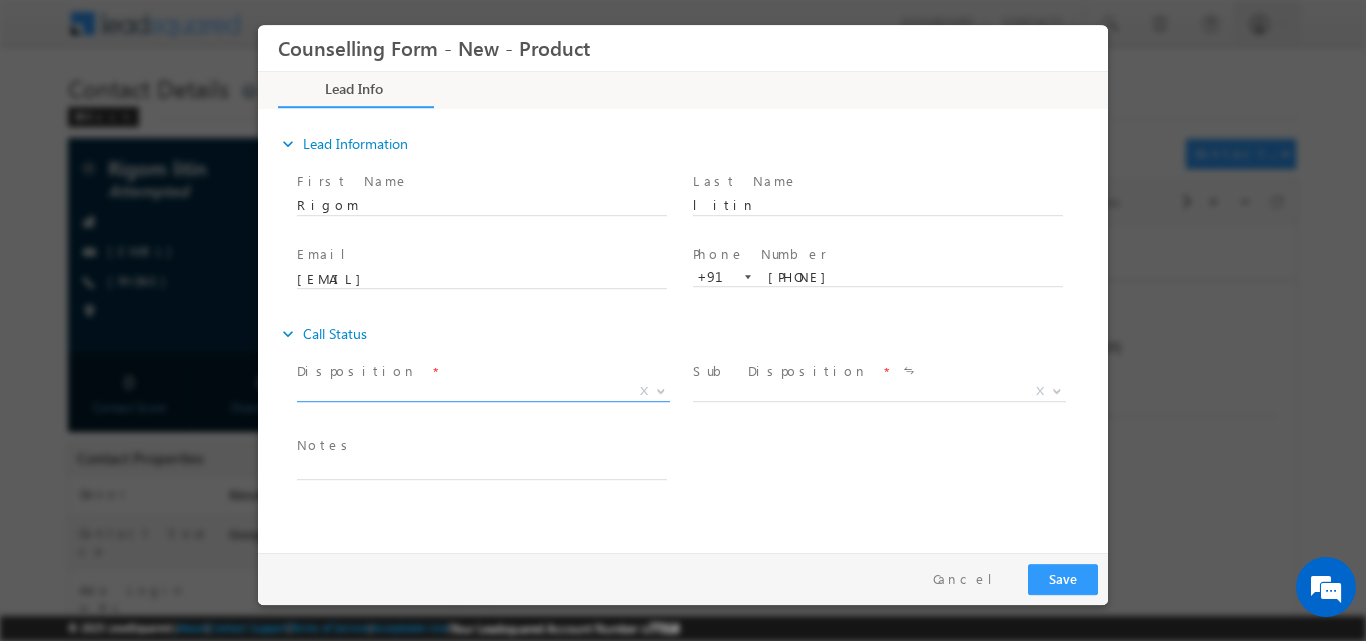 click at bounding box center [661, 389] 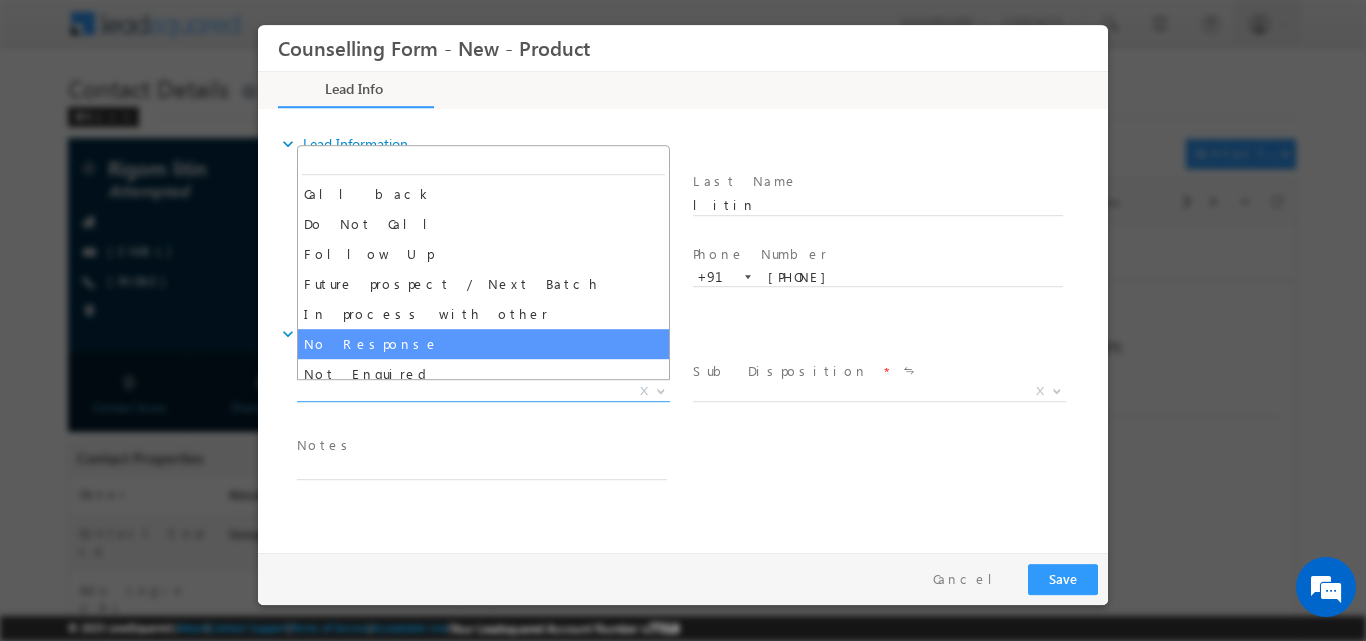 select on "No Response" 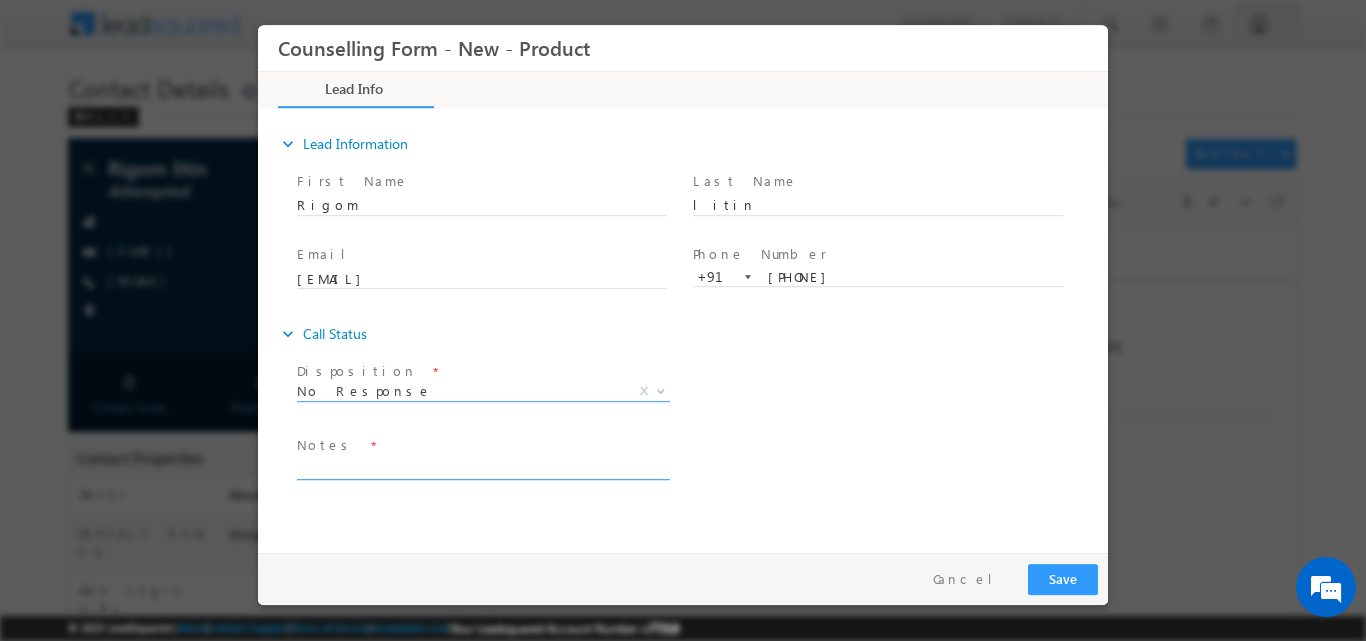 click at bounding box center (482, 467) 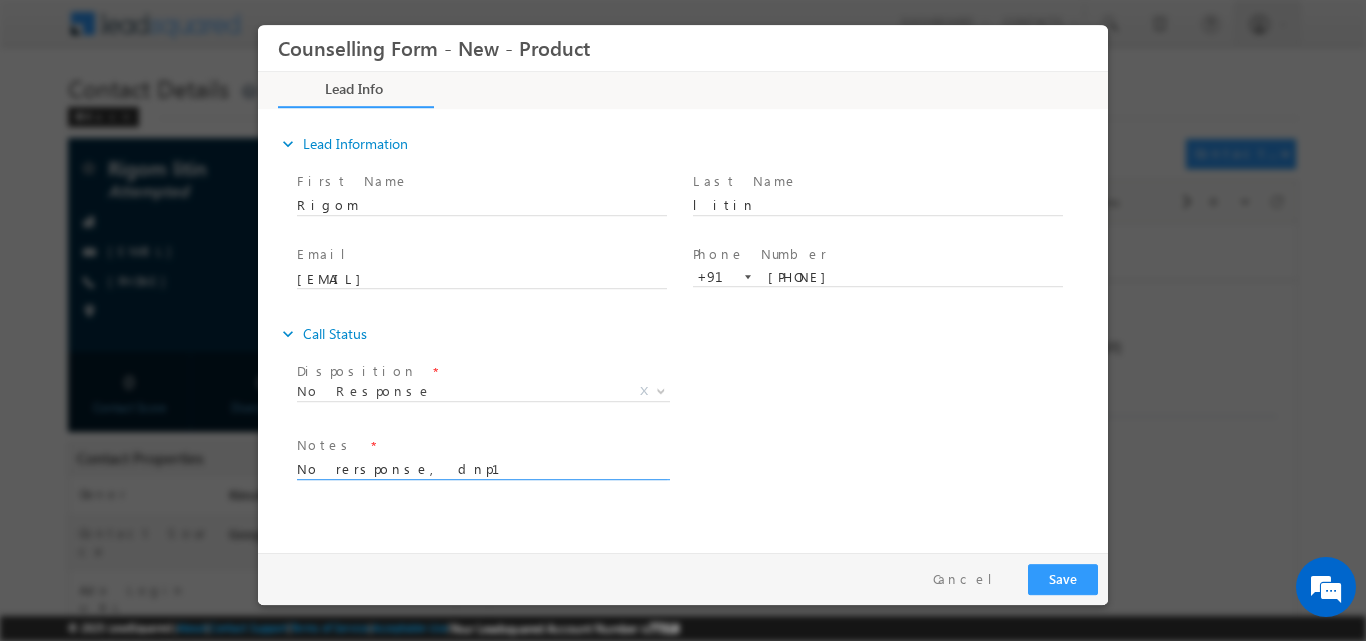 click on "No rersponse, dnp1" at bounding box center (482, 467) 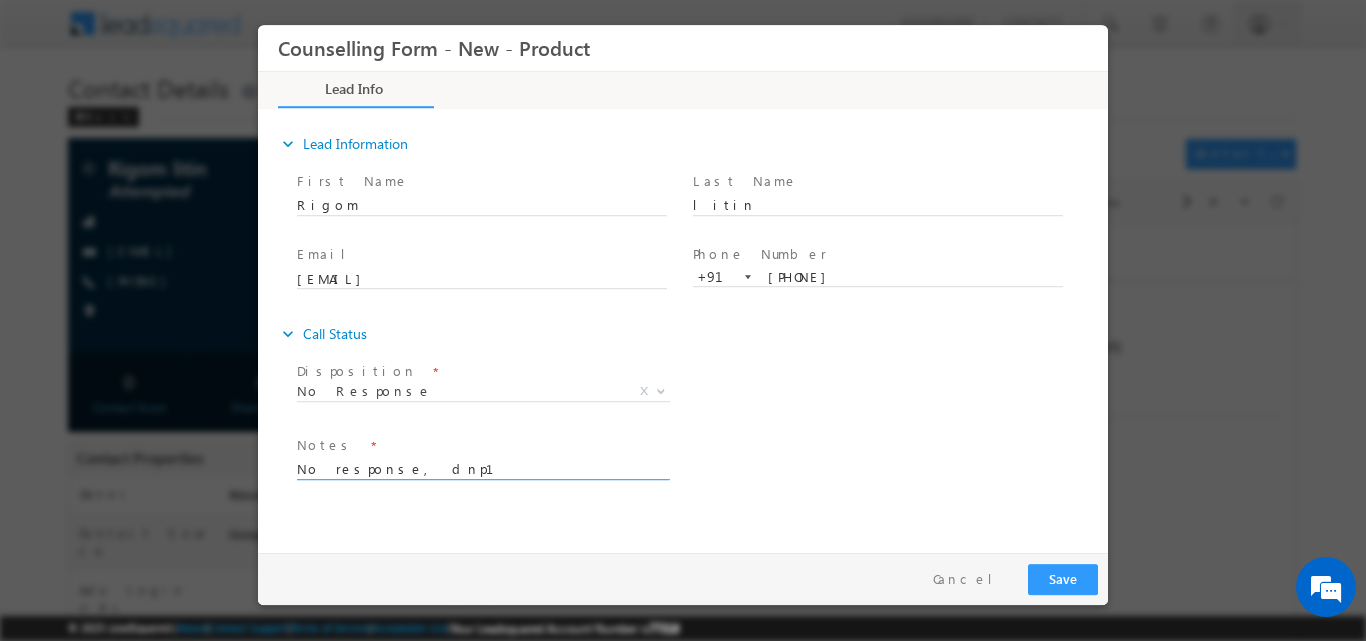 type on "No response, dnp1" 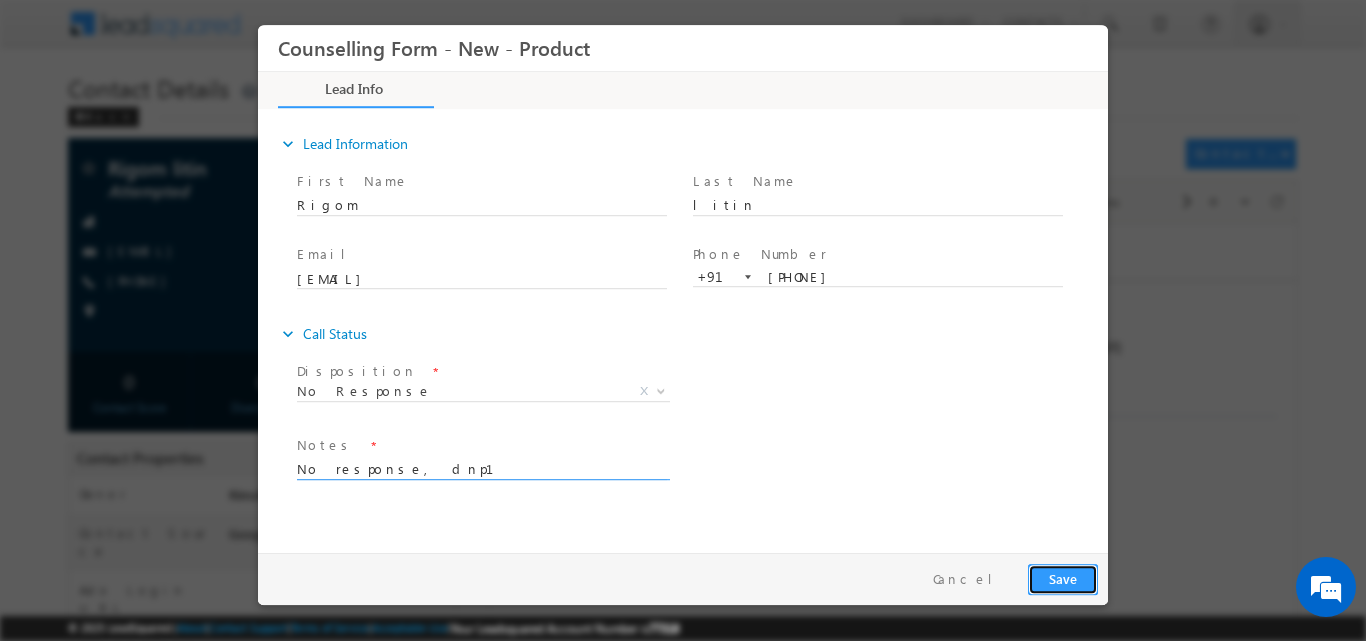 click on "Save" at bounding box center [1063, 578] 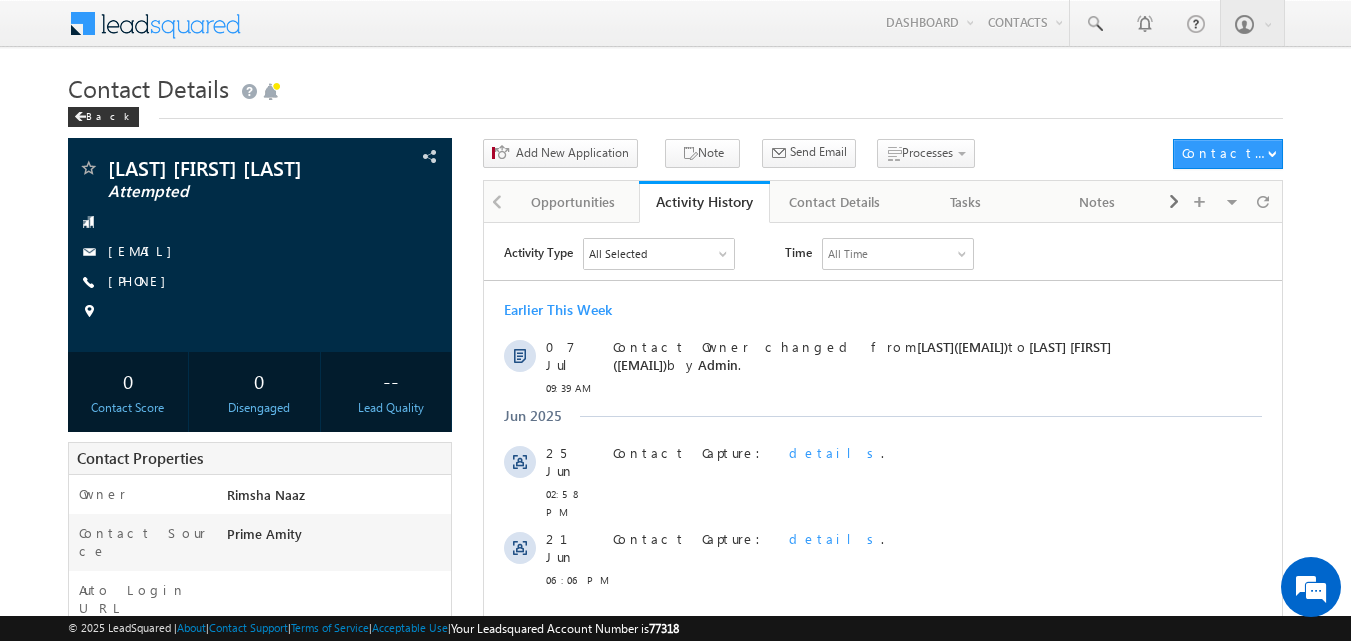 scroll, scrollTop: 0, scrollLeft: 0, axis: both 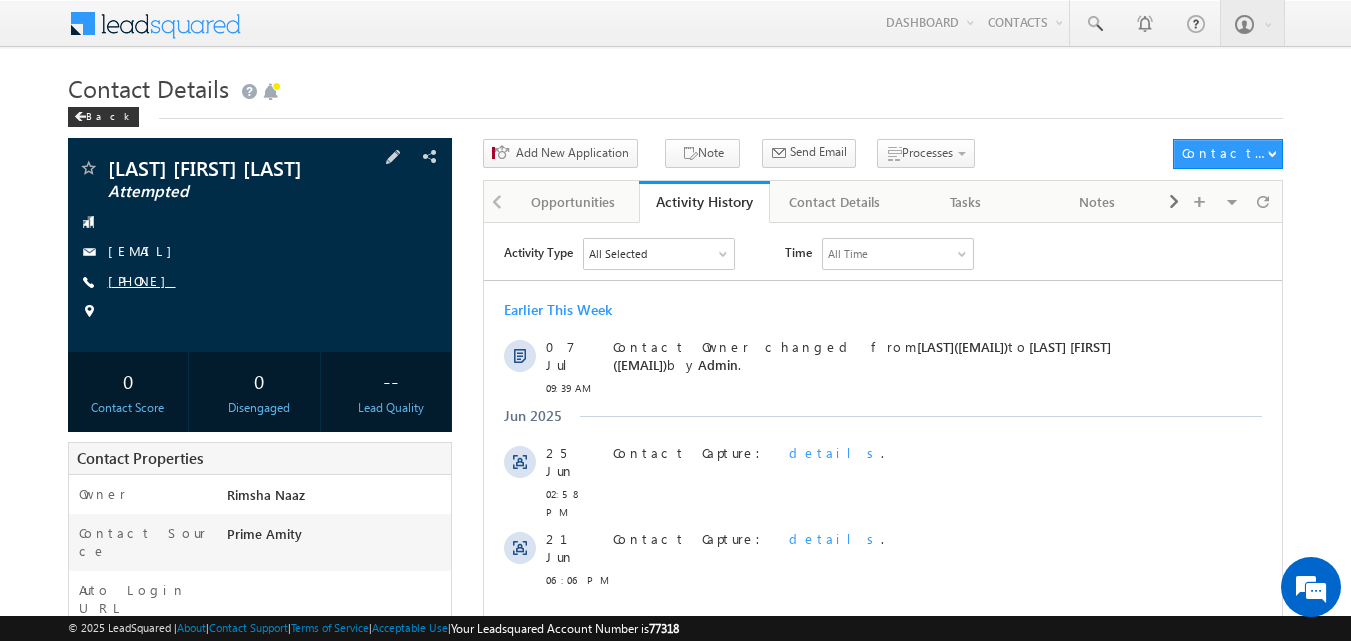 copy on "[PHONE]" 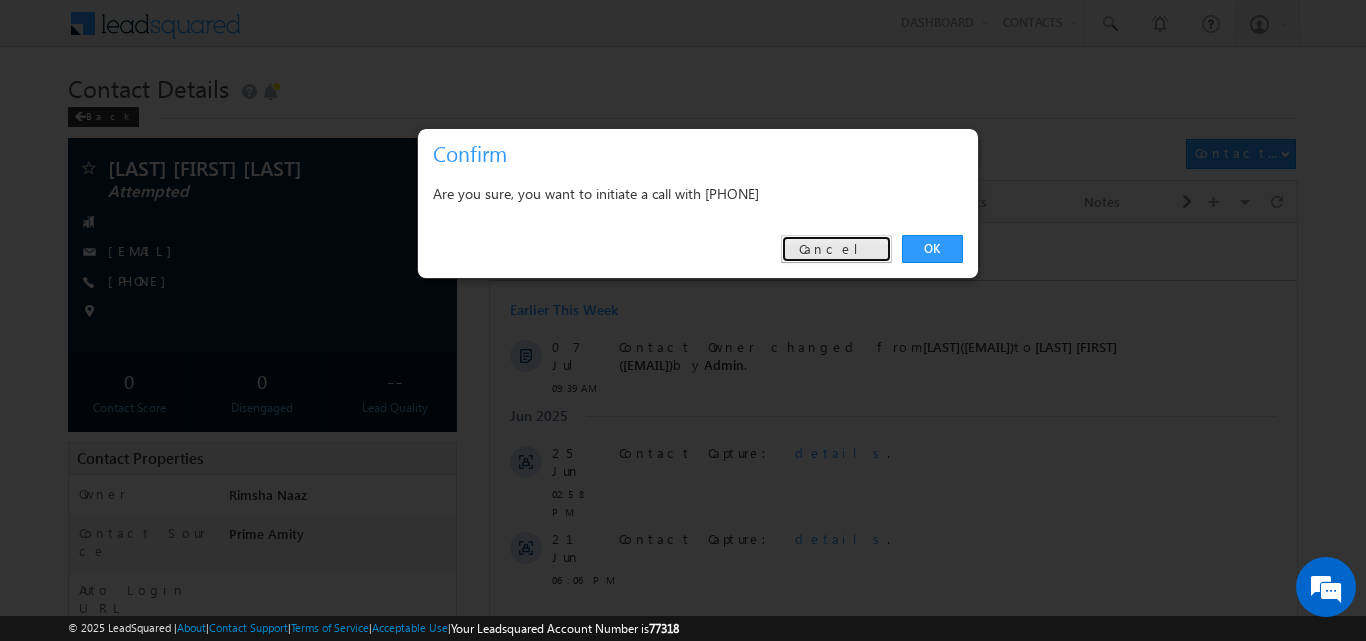click on "Cancel" at bounding box center (836, 249) 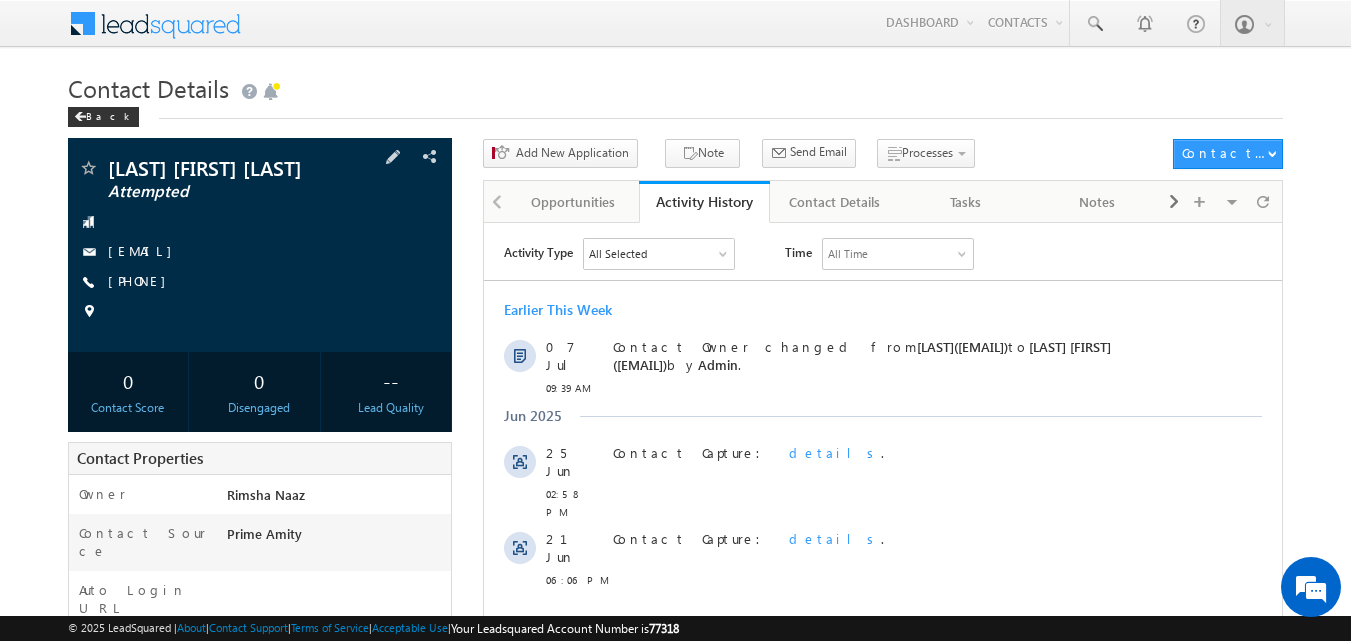 copy on "[PHONE]" 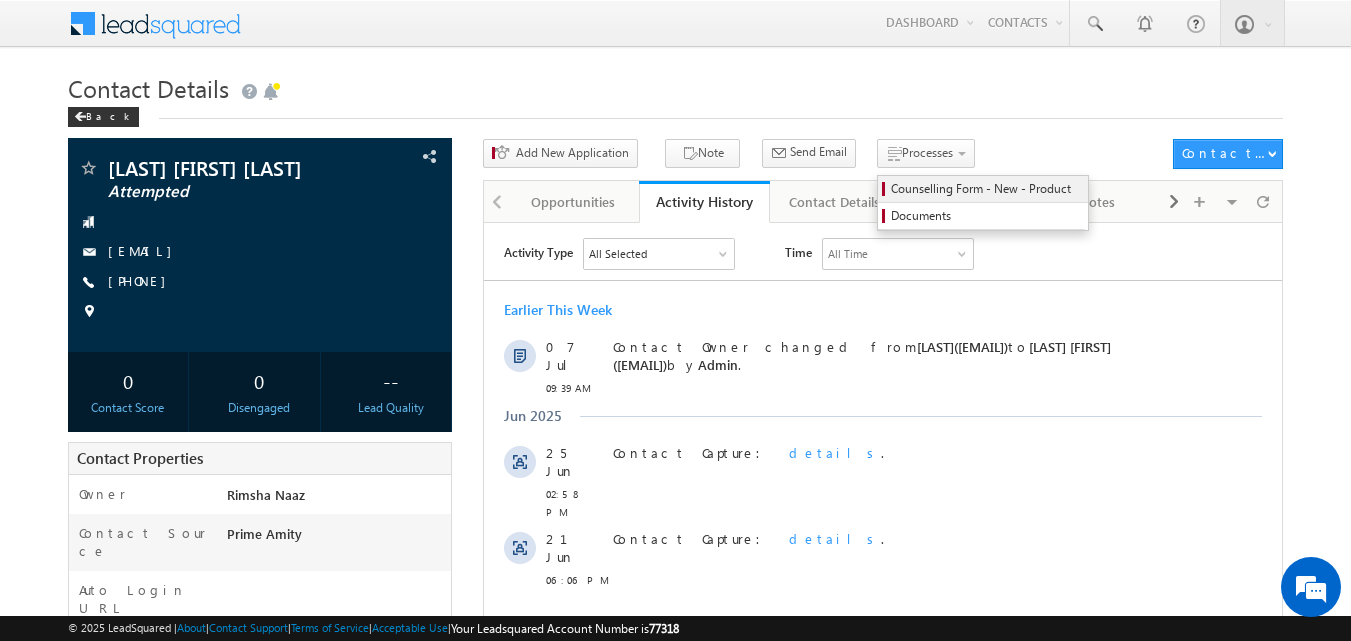 click on "Counselling Form - New - Product" at bounding box center [986, 189] 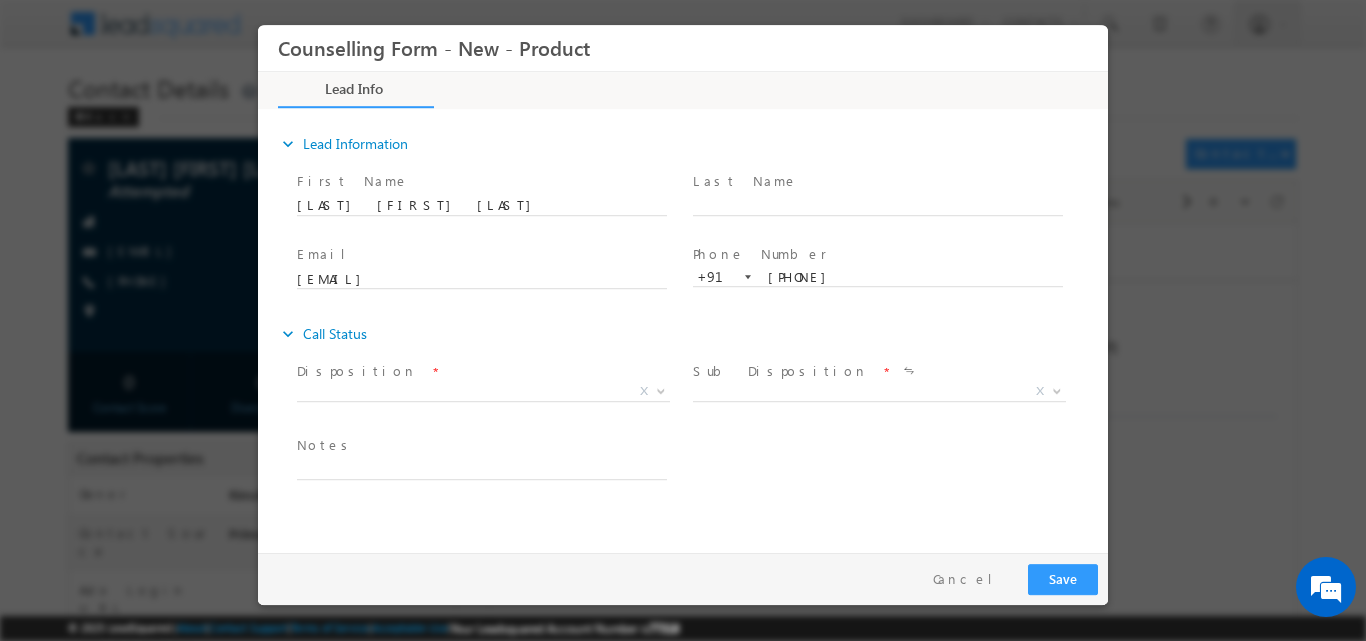 scroll, scrollTop: 0, scrollLeft: 0, axis: both 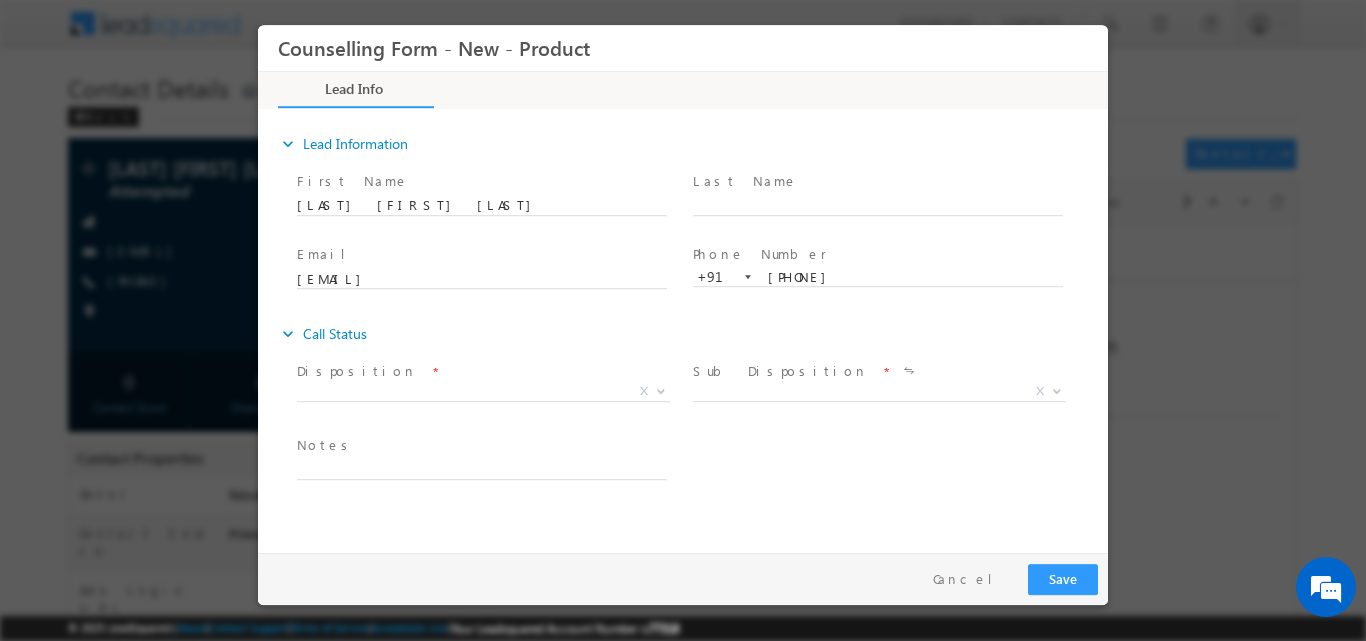 click on "expand_more Call Status" at bounding box center (693, 333) 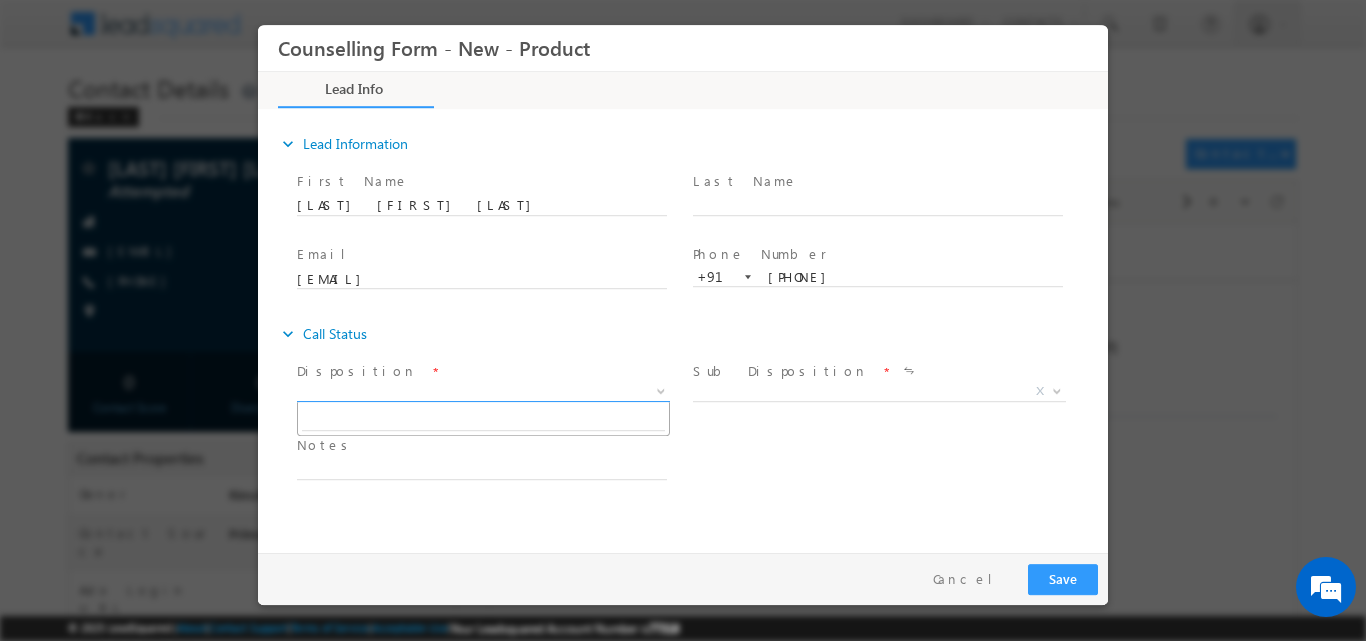 click at bounding box center (659, 390) 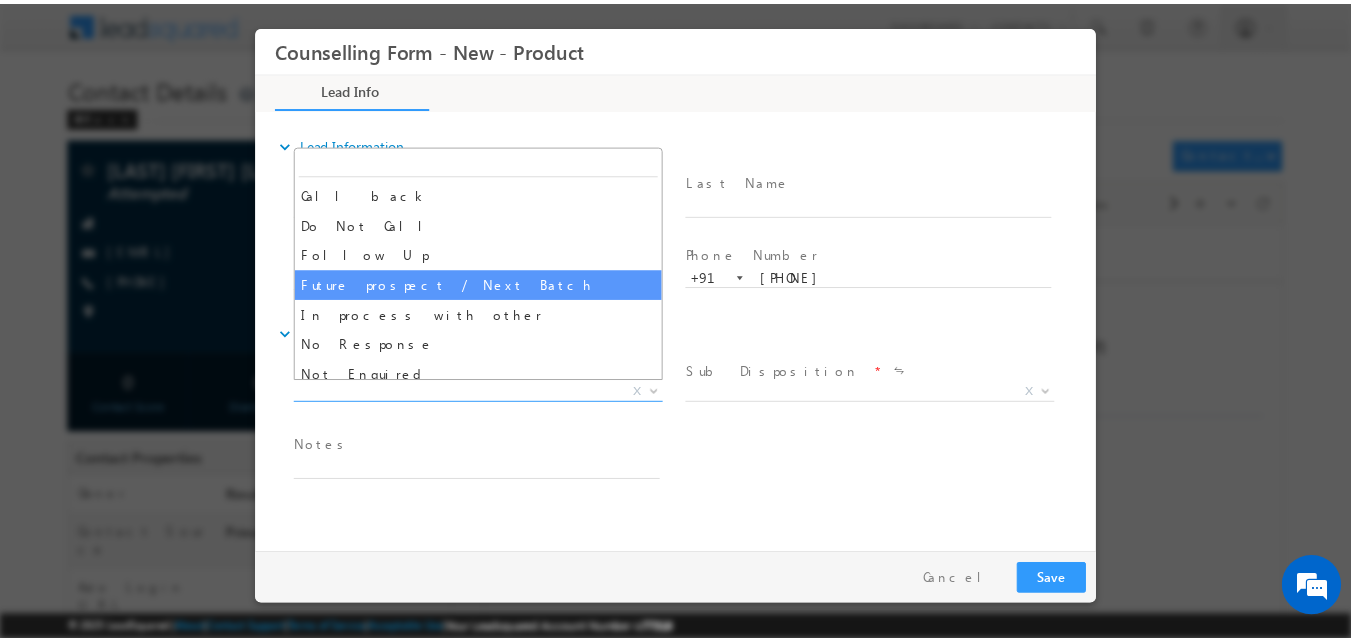 scroll, scrollTop: 130, scrollLeft: 0, axis: vertical 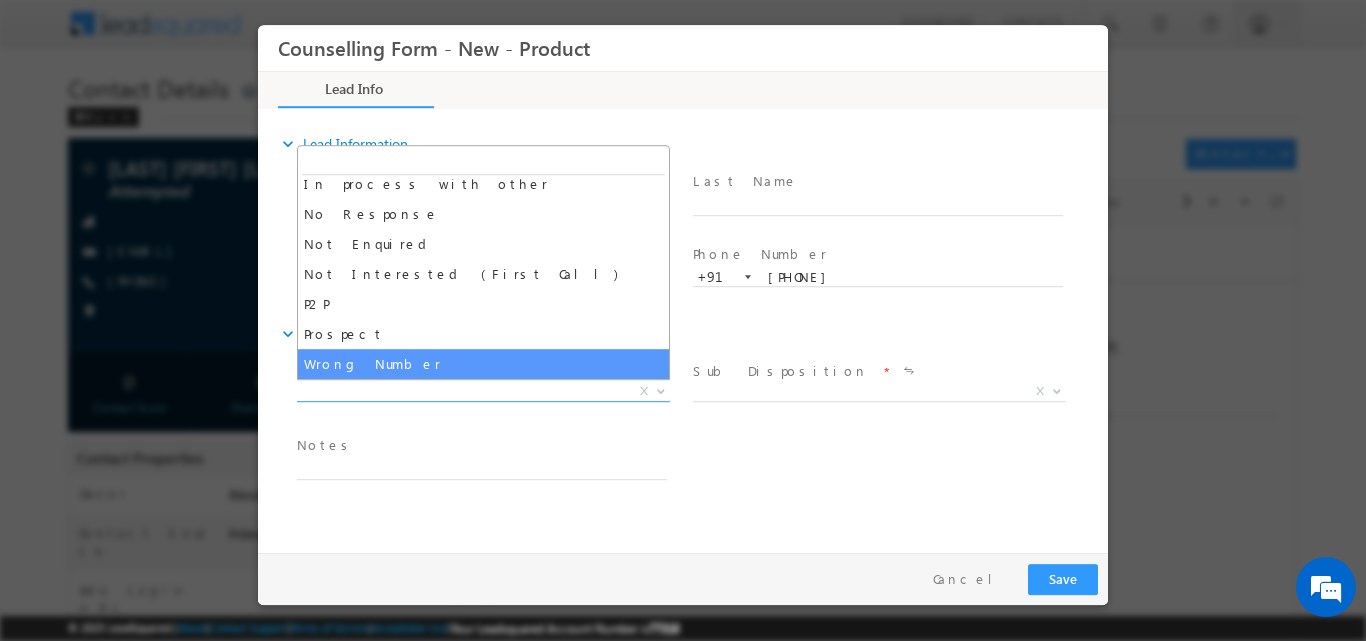 select on "Wrong Number" 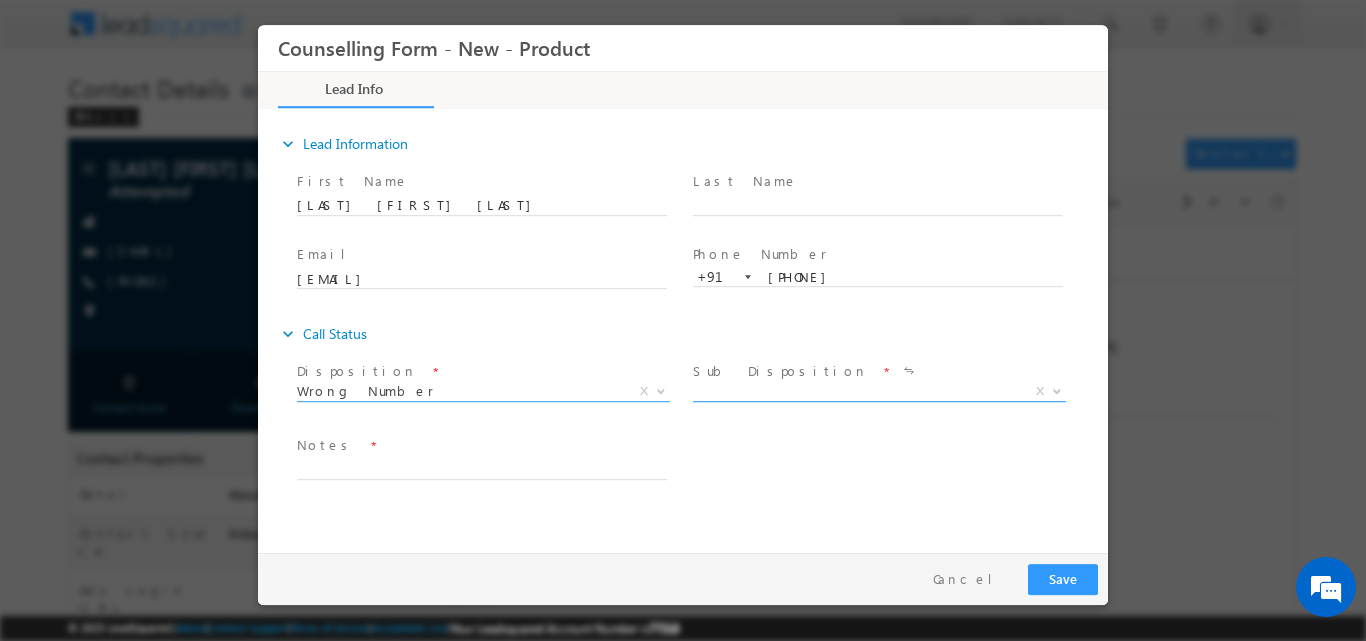 click at bounding box center [1055, 390] 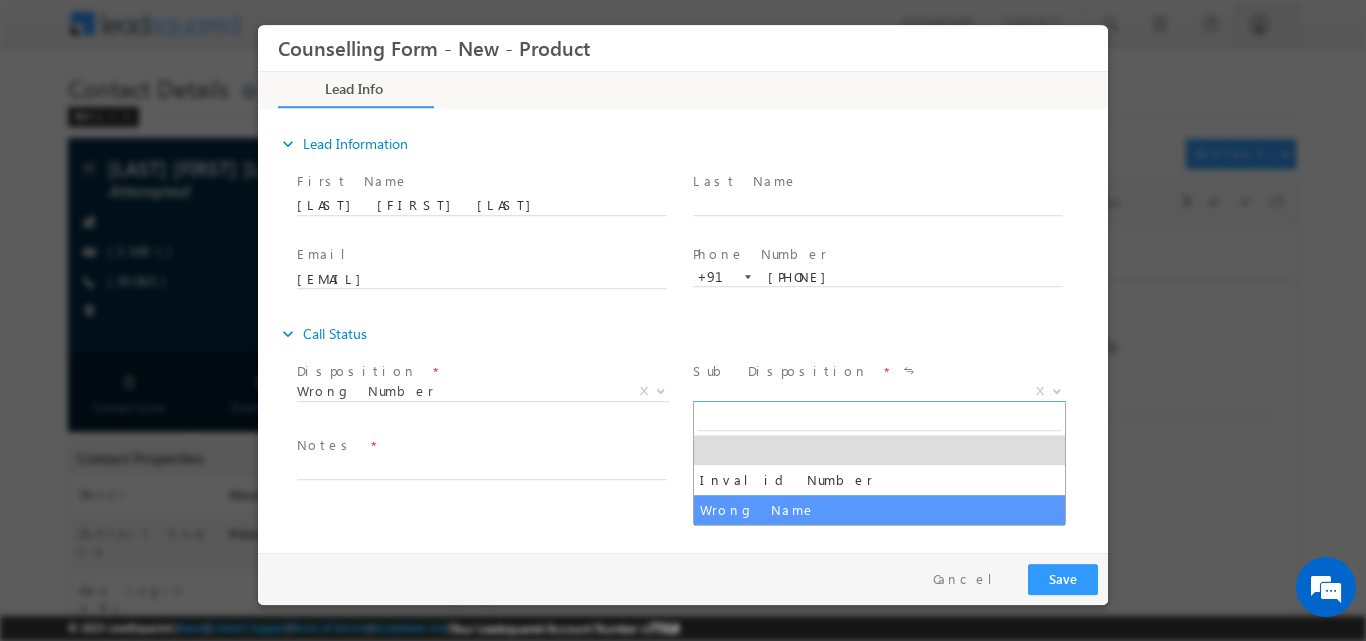 select on "Wrong Name" 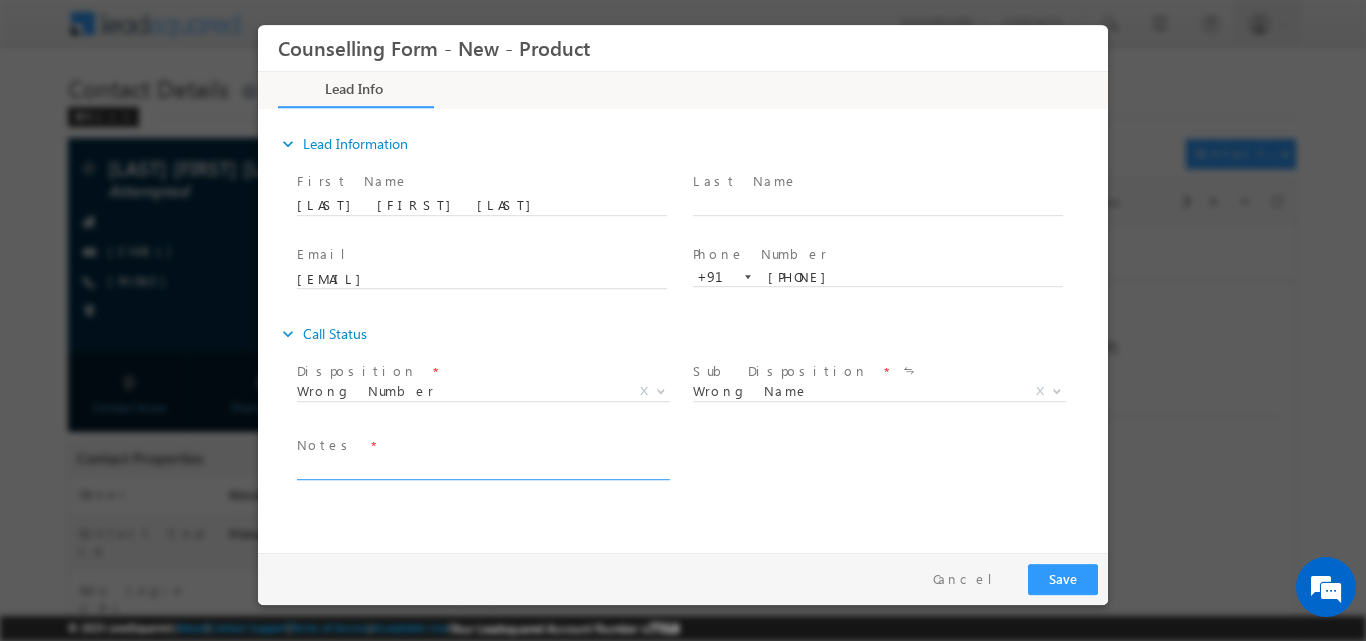 click at bounding box center [482, 467] 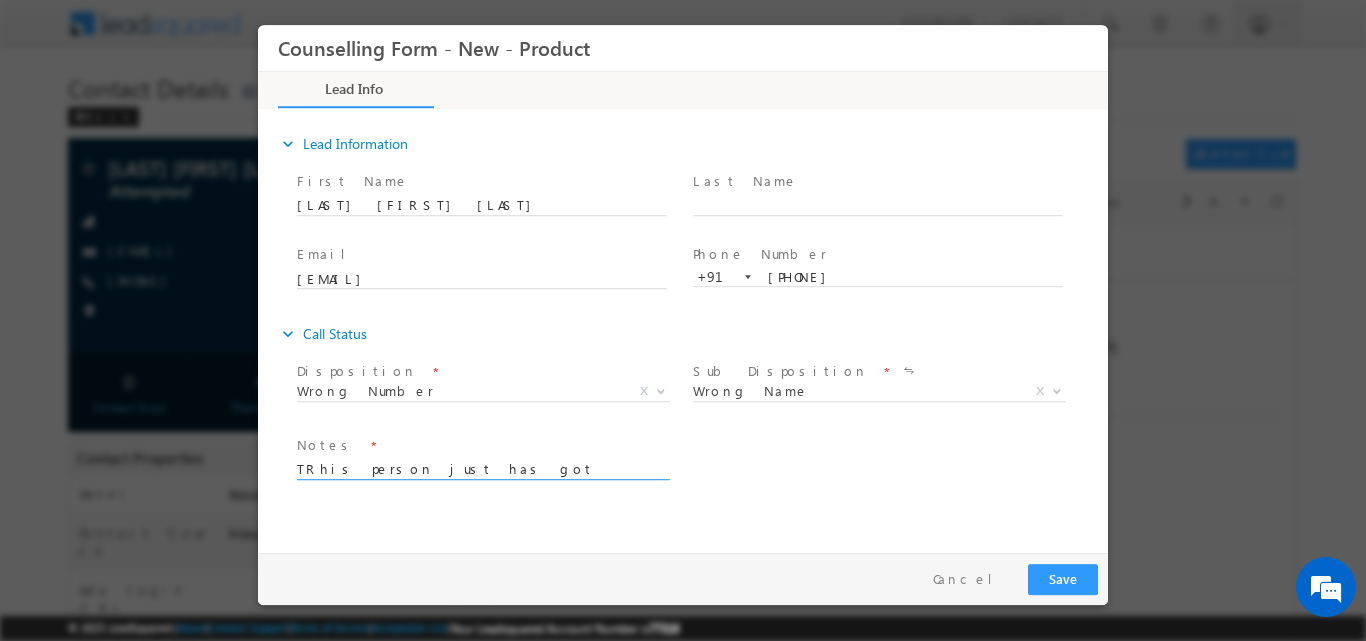 click on "TRhis person just has got this number" at bounding box center [482, 467] 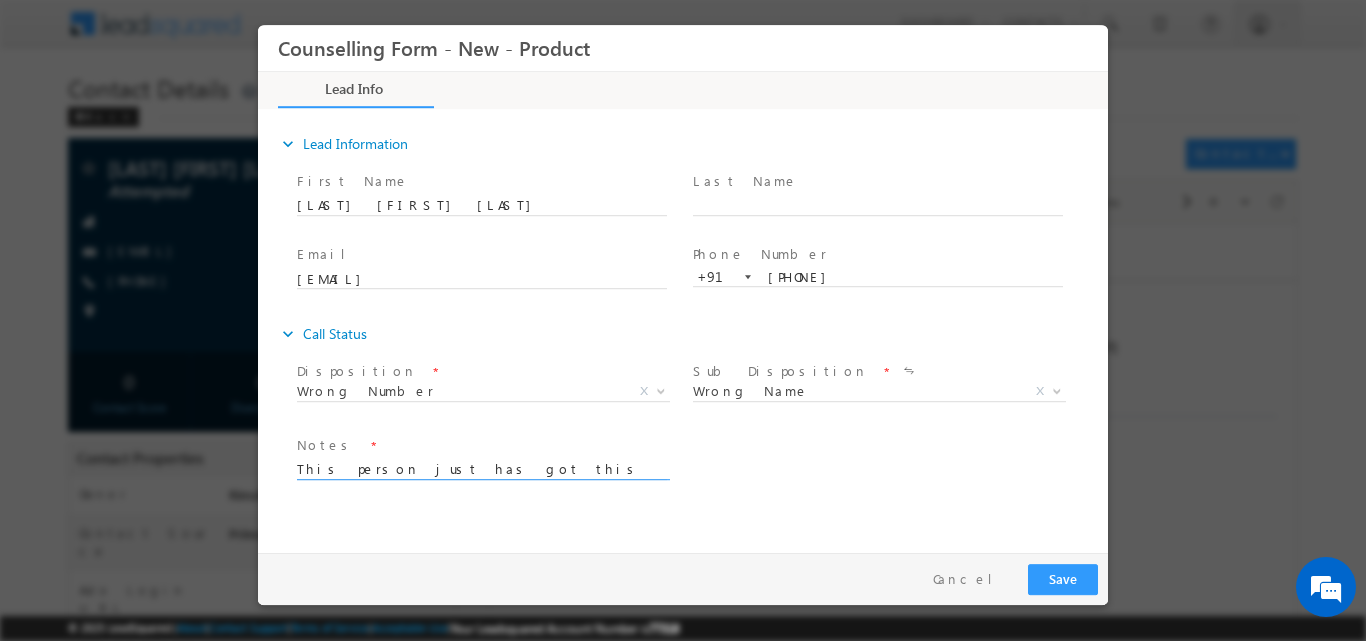 click on "This person just has got this number" at bounding box center (482, 467) 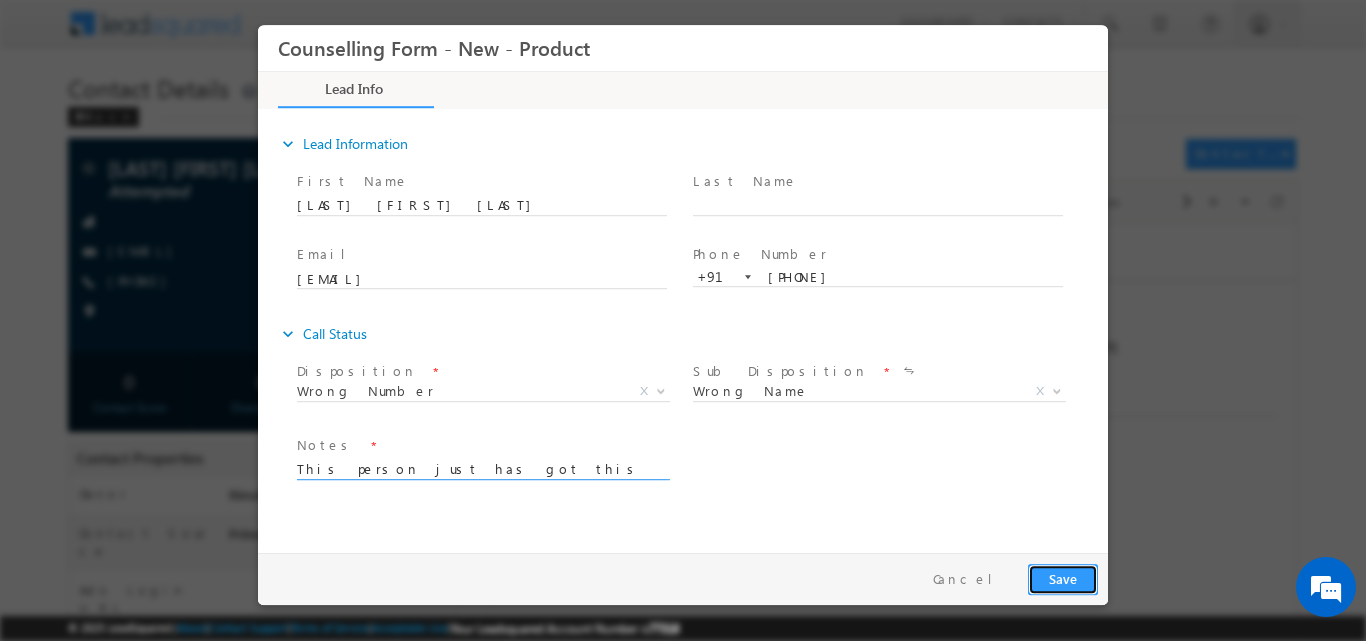 click on "Save" at bounding box center [1063, 578] 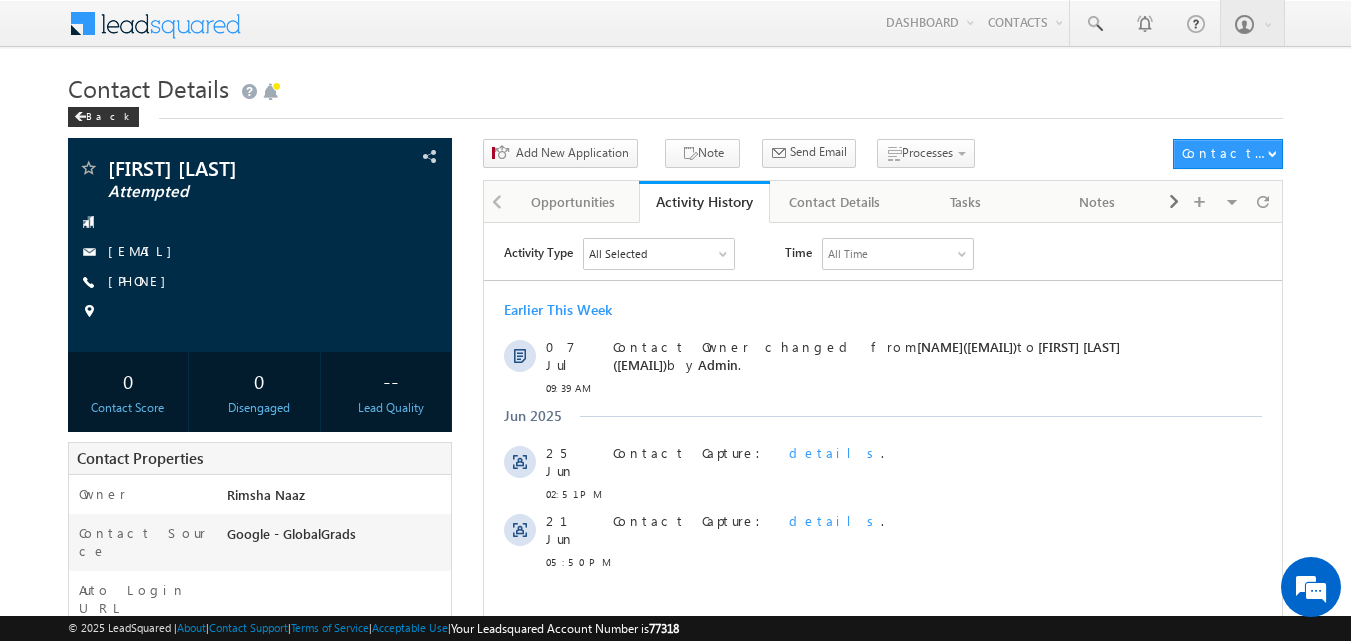 scroll, scrollTop: 0, scrollLeft: 0, axis: both 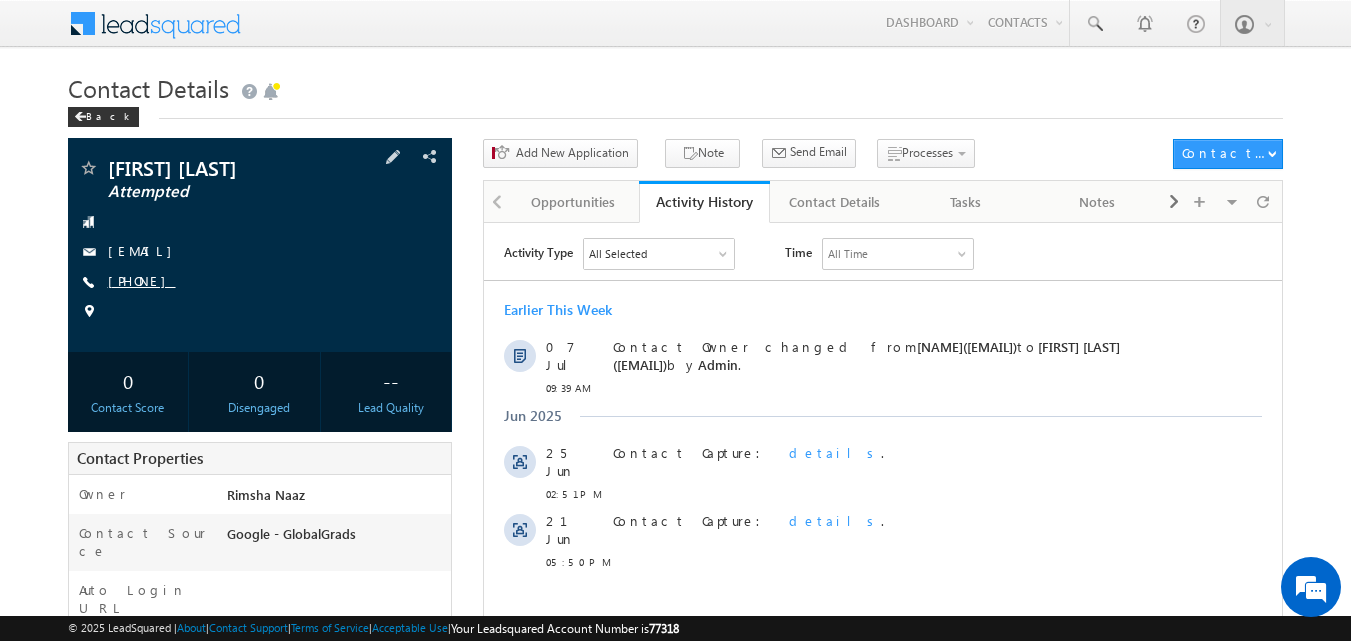 click on "[PHONE]" at bounding box center [142, 280] 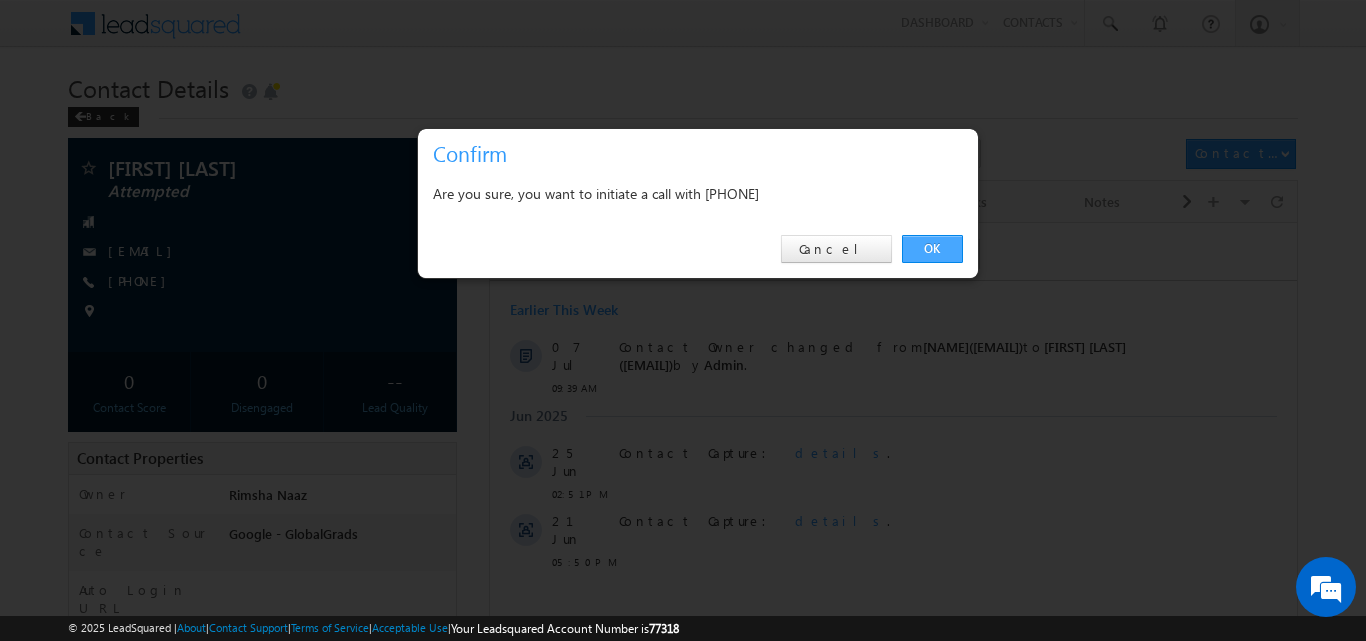 click on "OK" at bounding box center [932, 249] 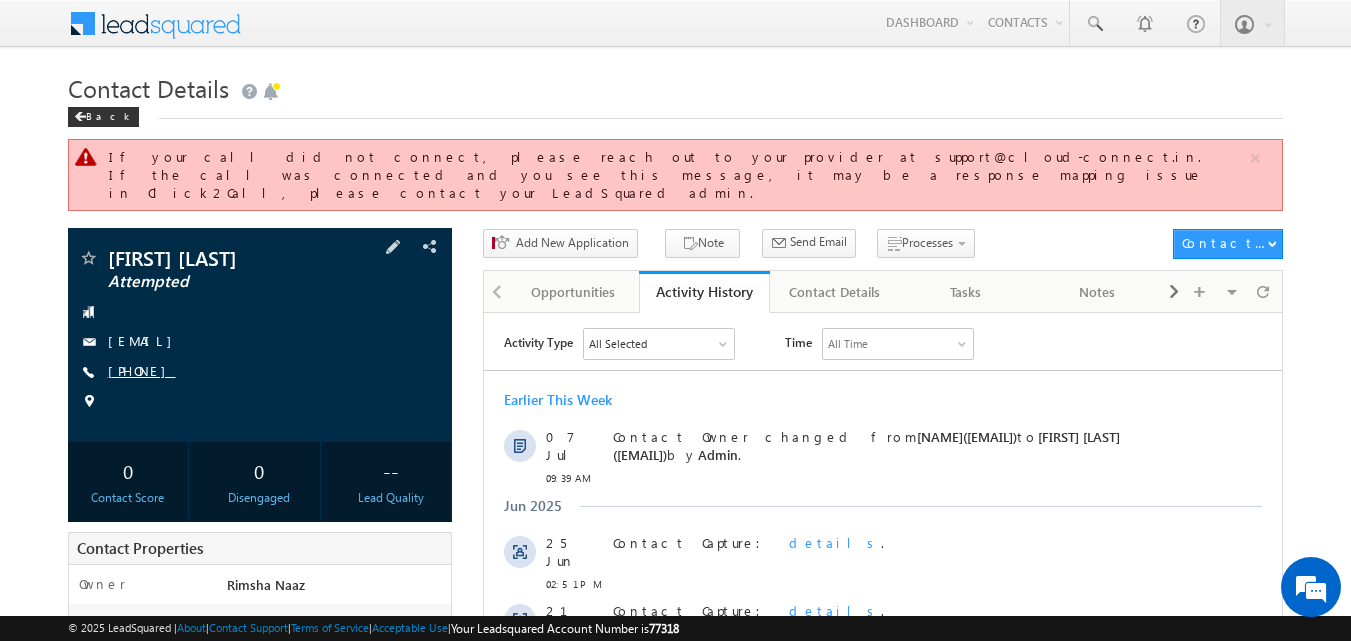 copy on "[PHONE]" 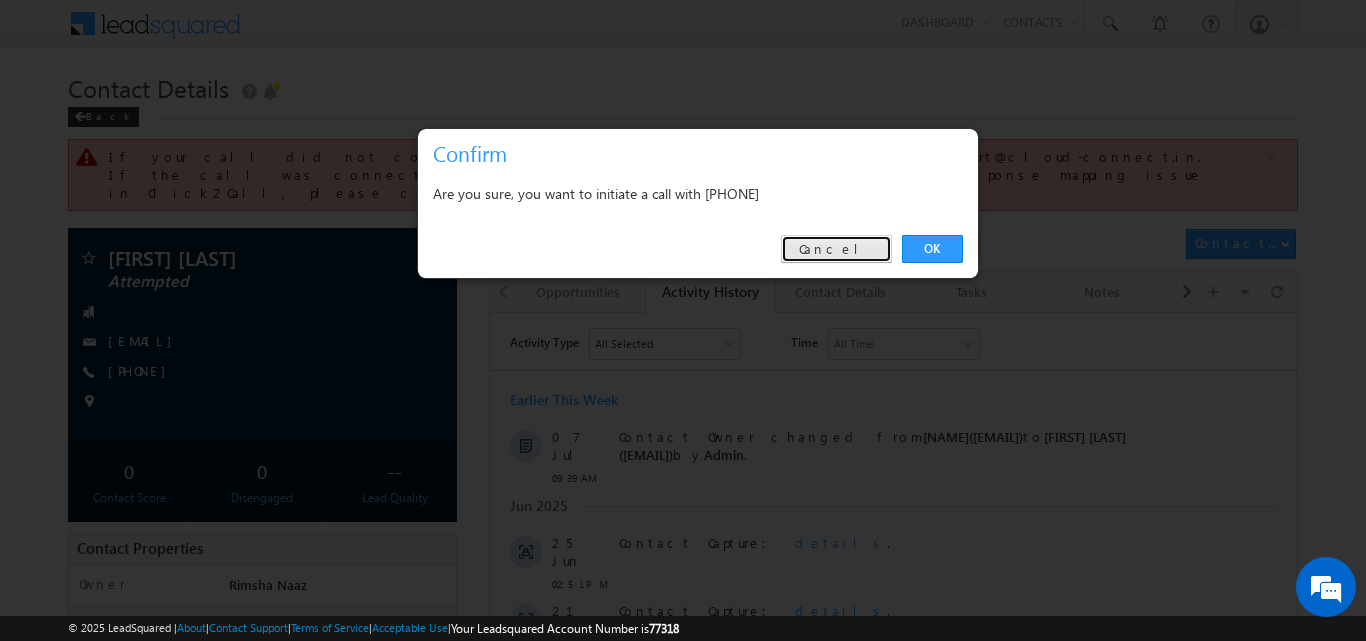 click on "Cancel" at bounding box center [836, 249] 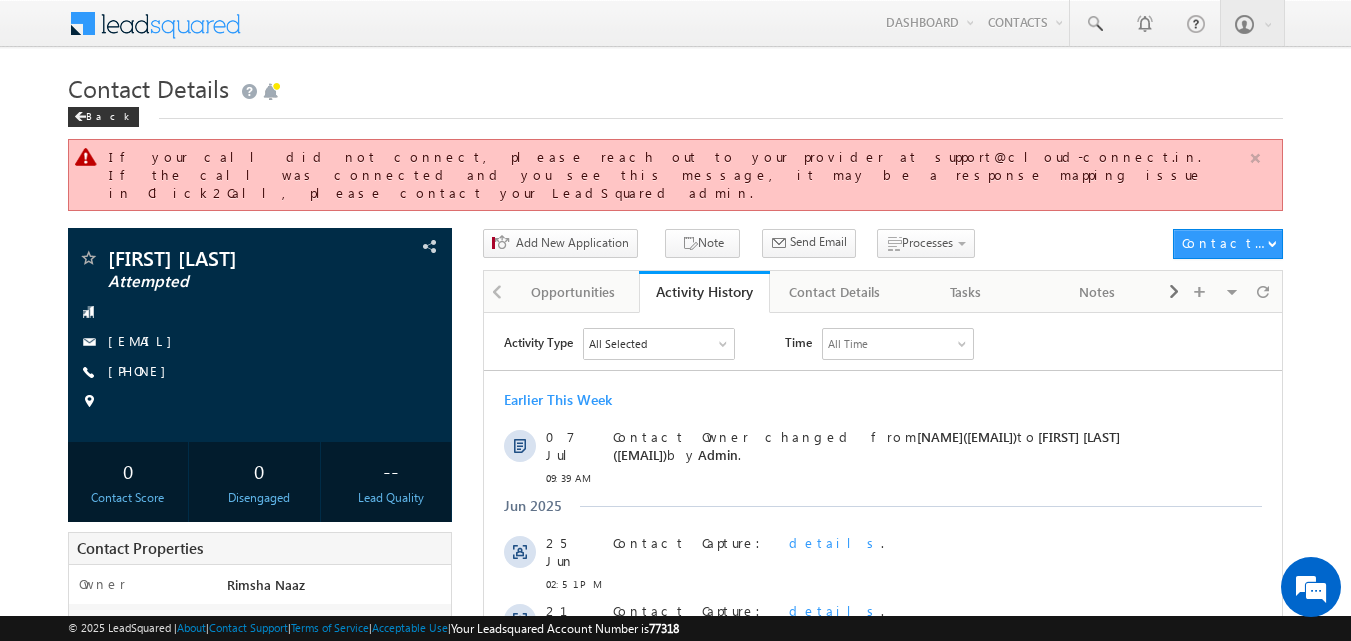 click at bounding box center [1255, 158] 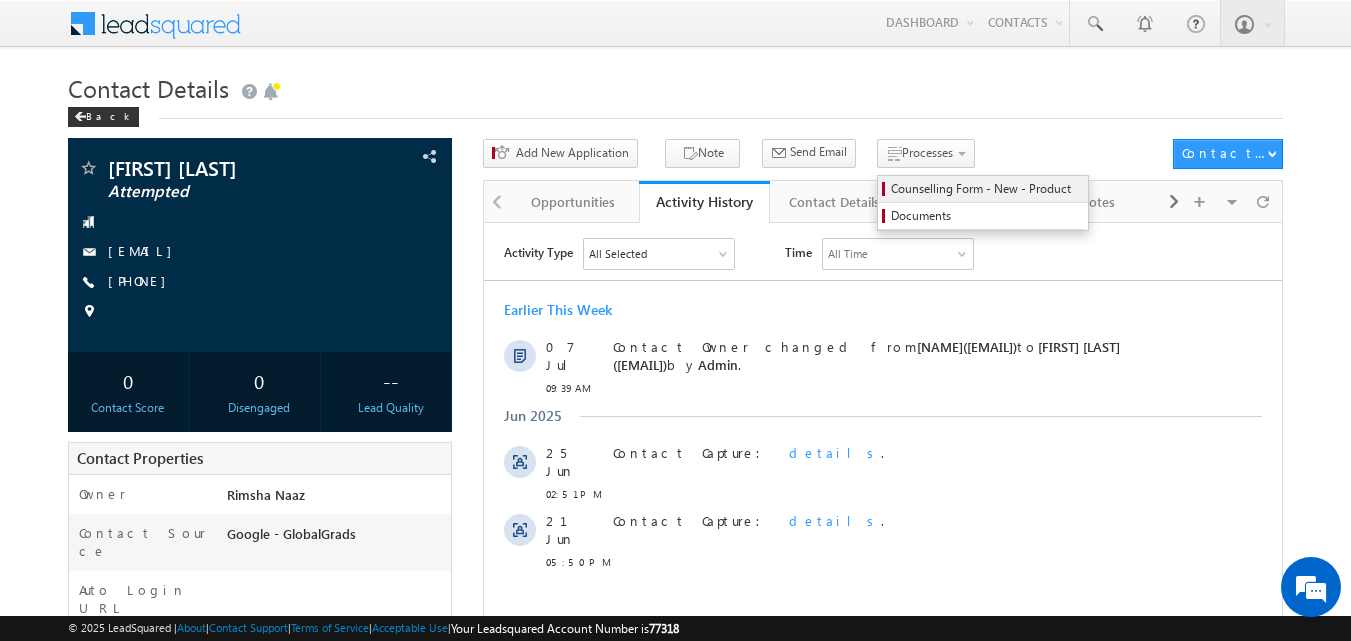 click on "Counselling Form - New - Product" at bounding box center [983, 189] 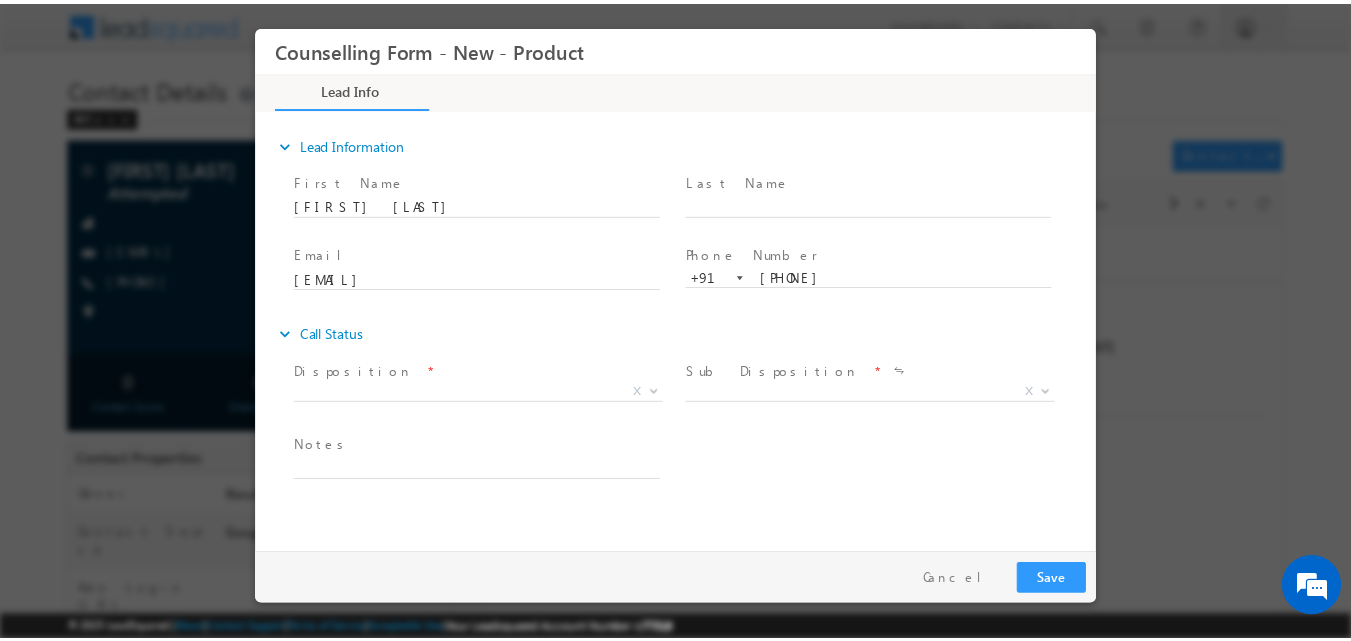 scroll, scrollTop: 0, scrollLeft: 0, axis: both 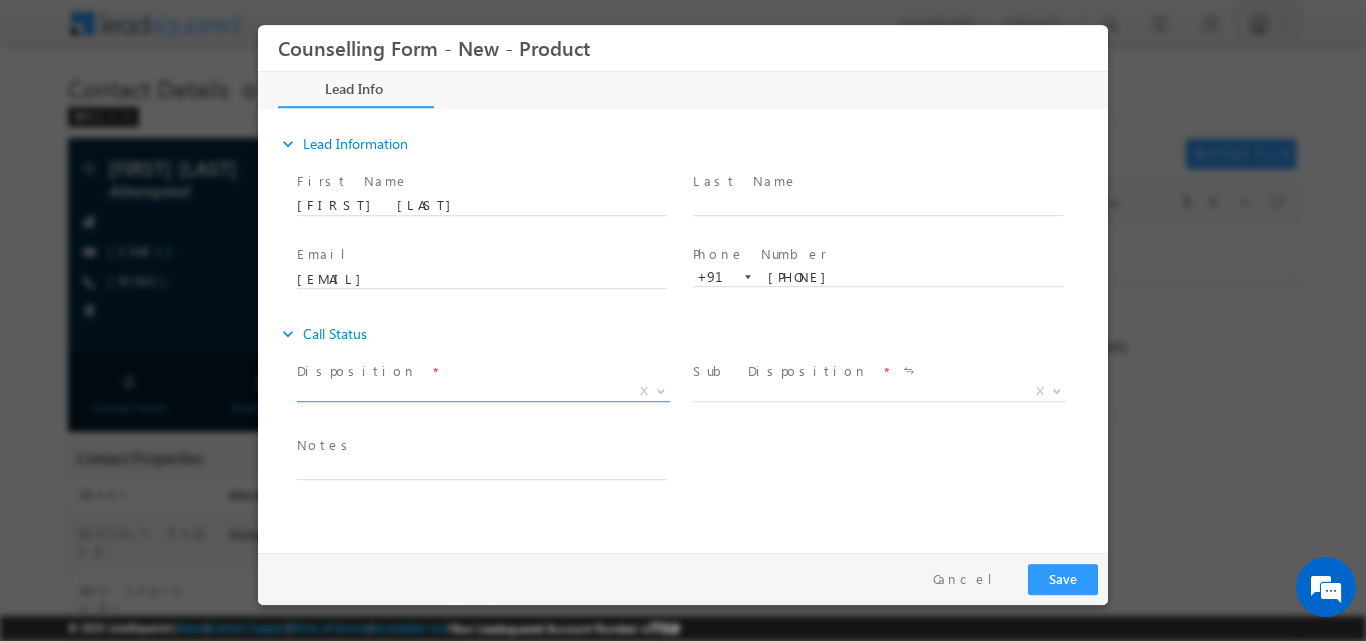 click at bounding box center [661, 389] 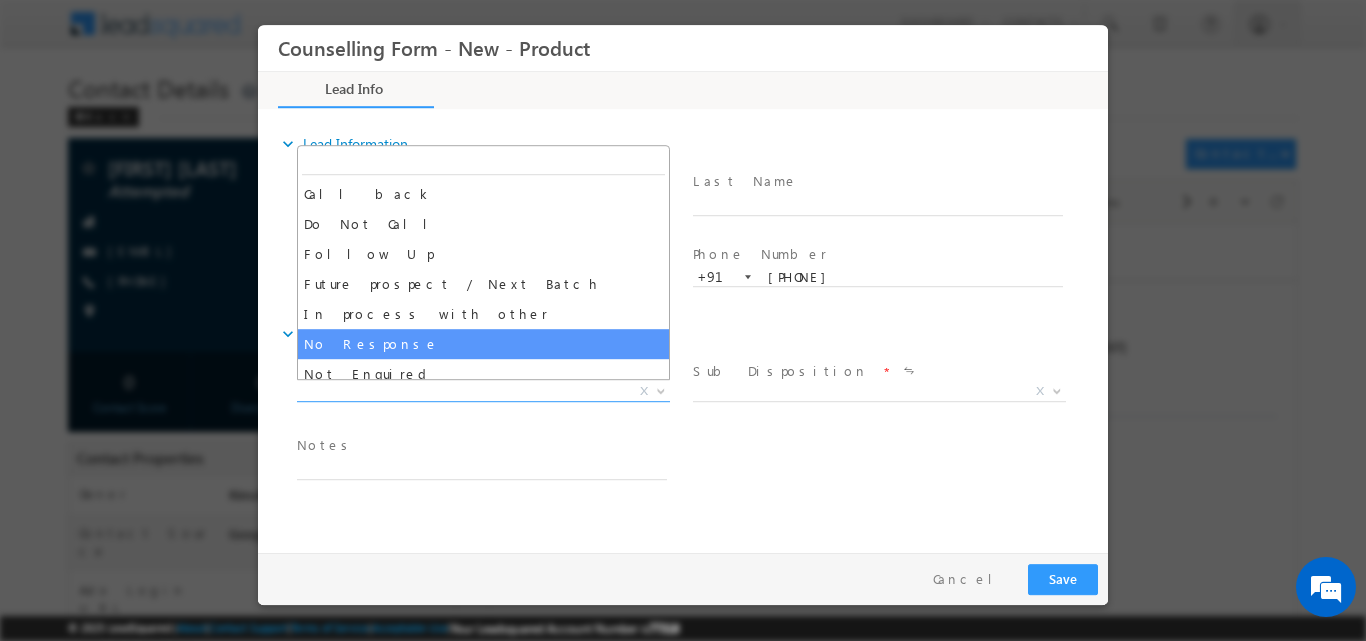 select on "No Response" 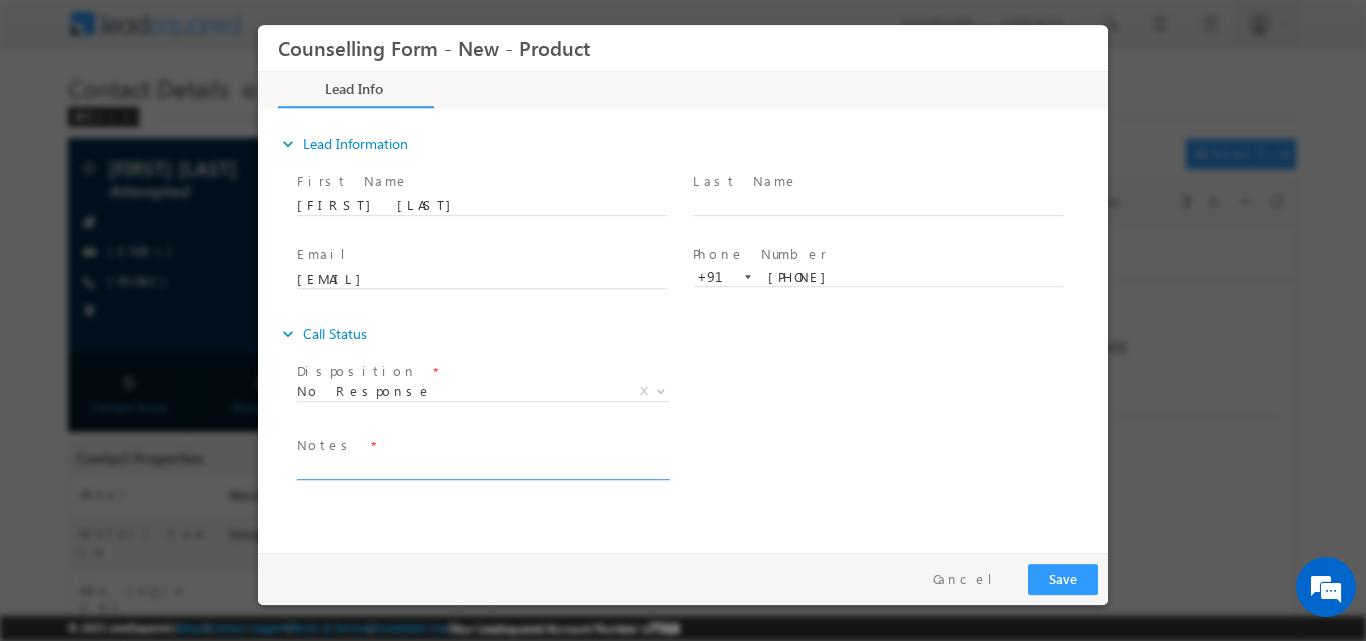 click at bounding box center (482, 467) 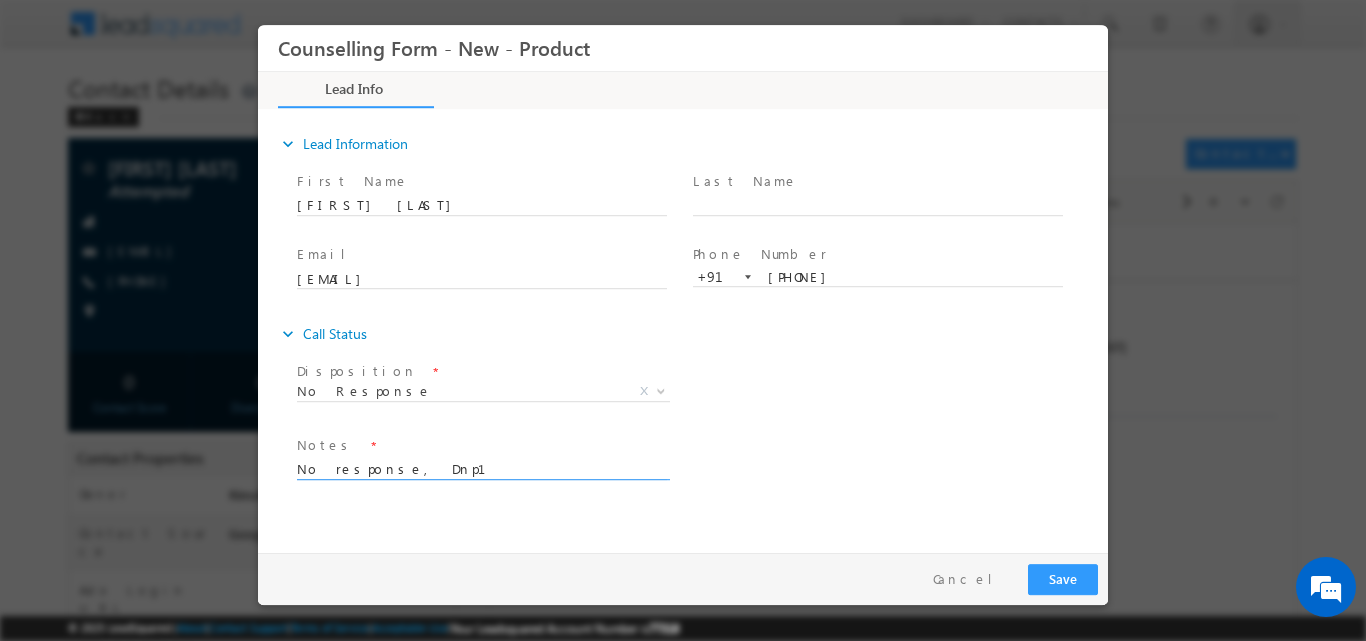 type on "No response, Dnp1" 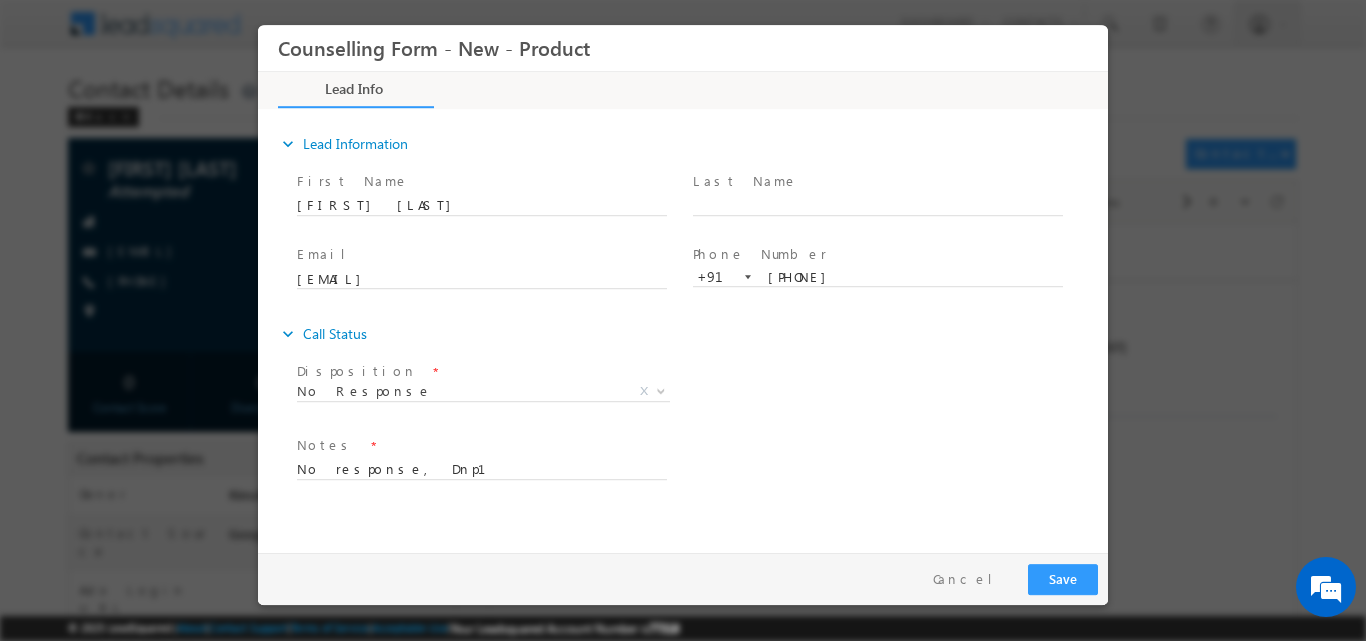 click on "Pay & Save
Save
Cancel" at bounding box center (688, 578) 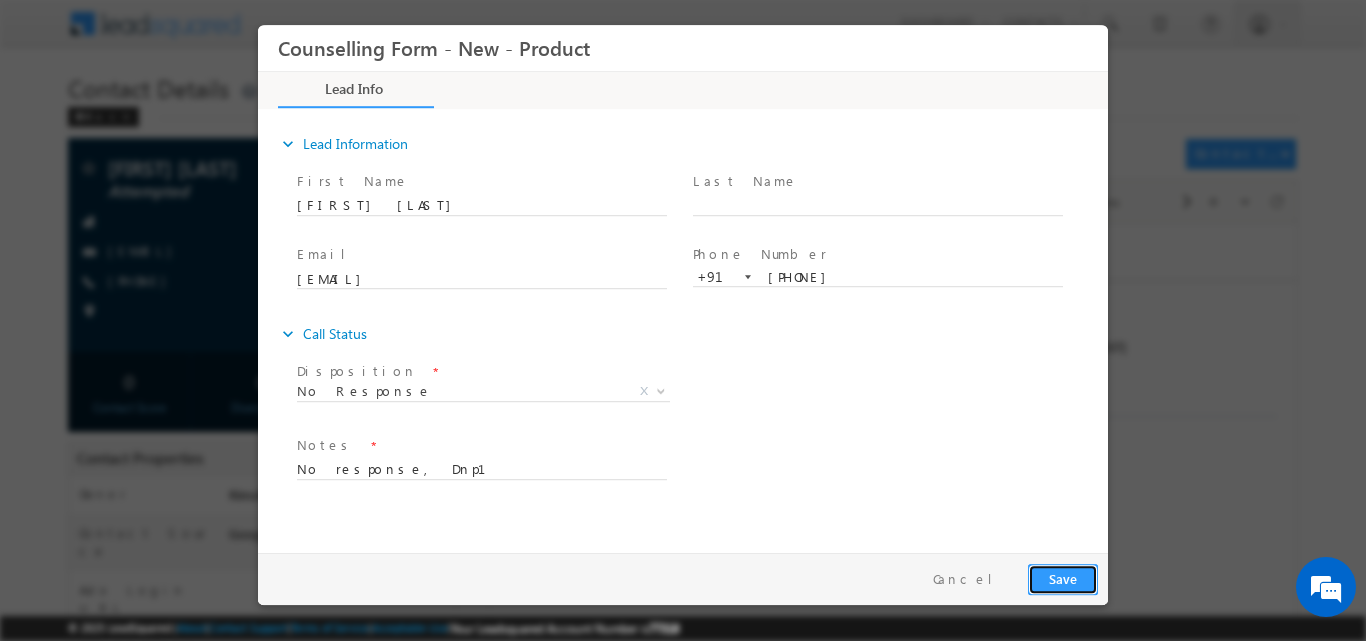 click on "Save" at bounding box center (1063, 578) 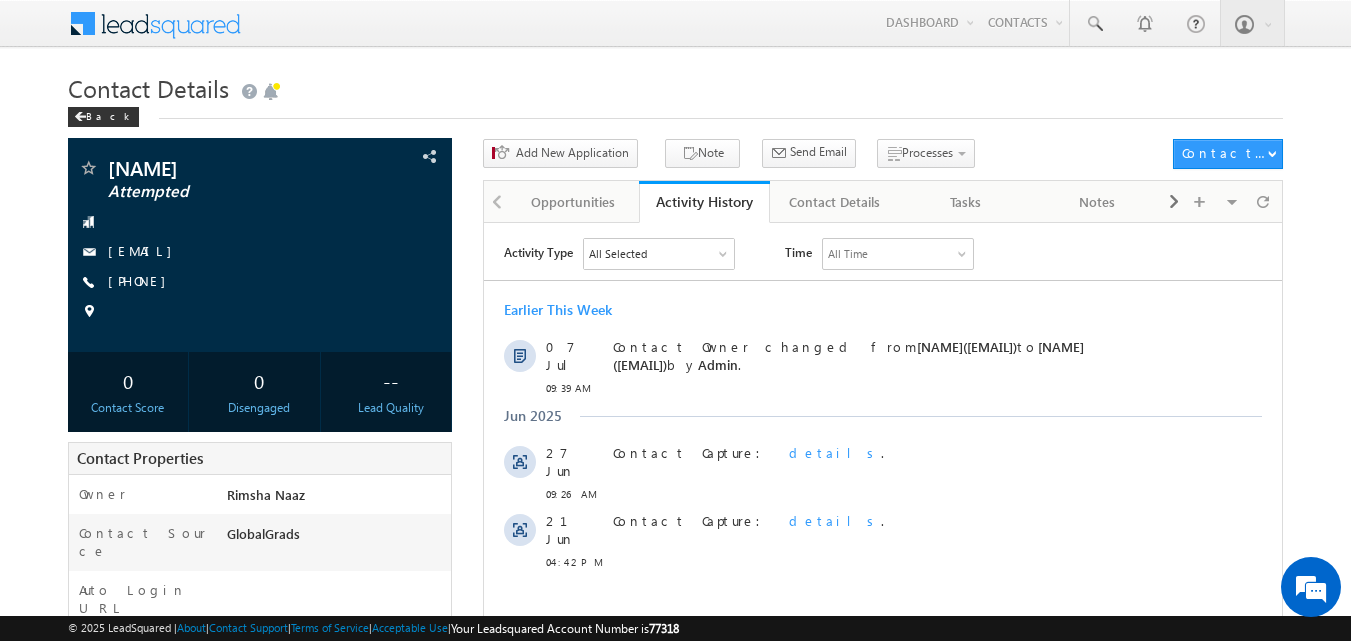 scroll, scrollTop: 0, scrollLeft: 0, axis: both 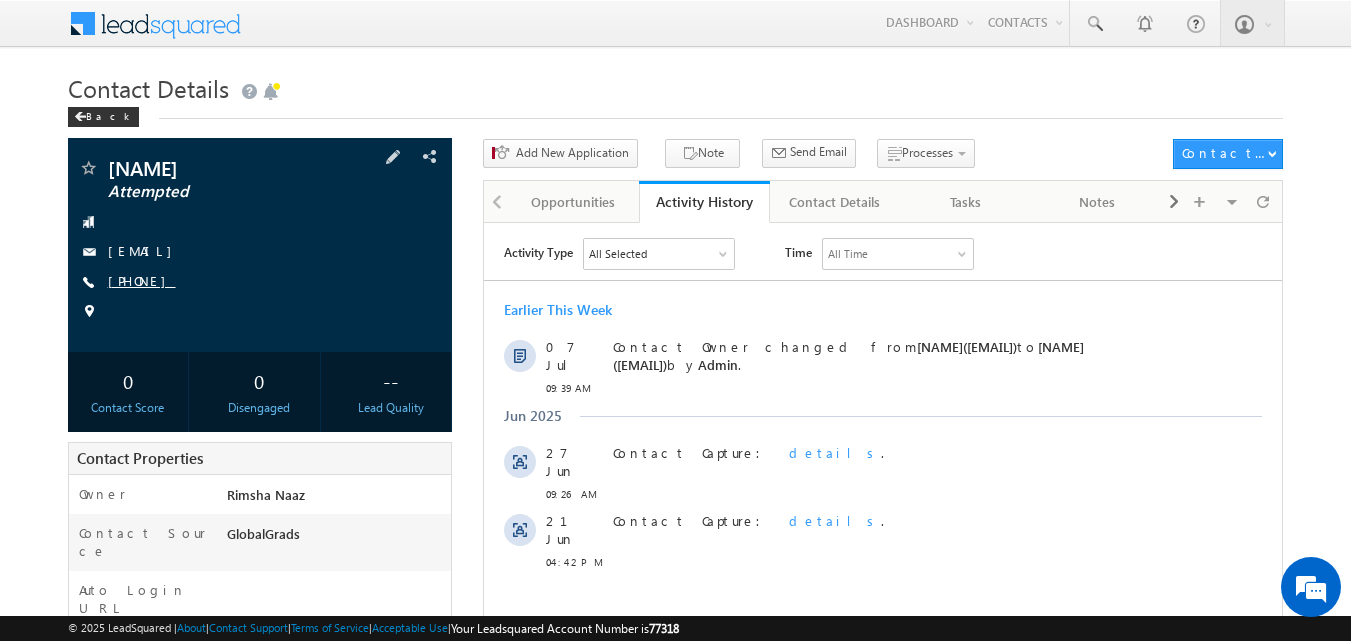 copy on "[PHONE]" 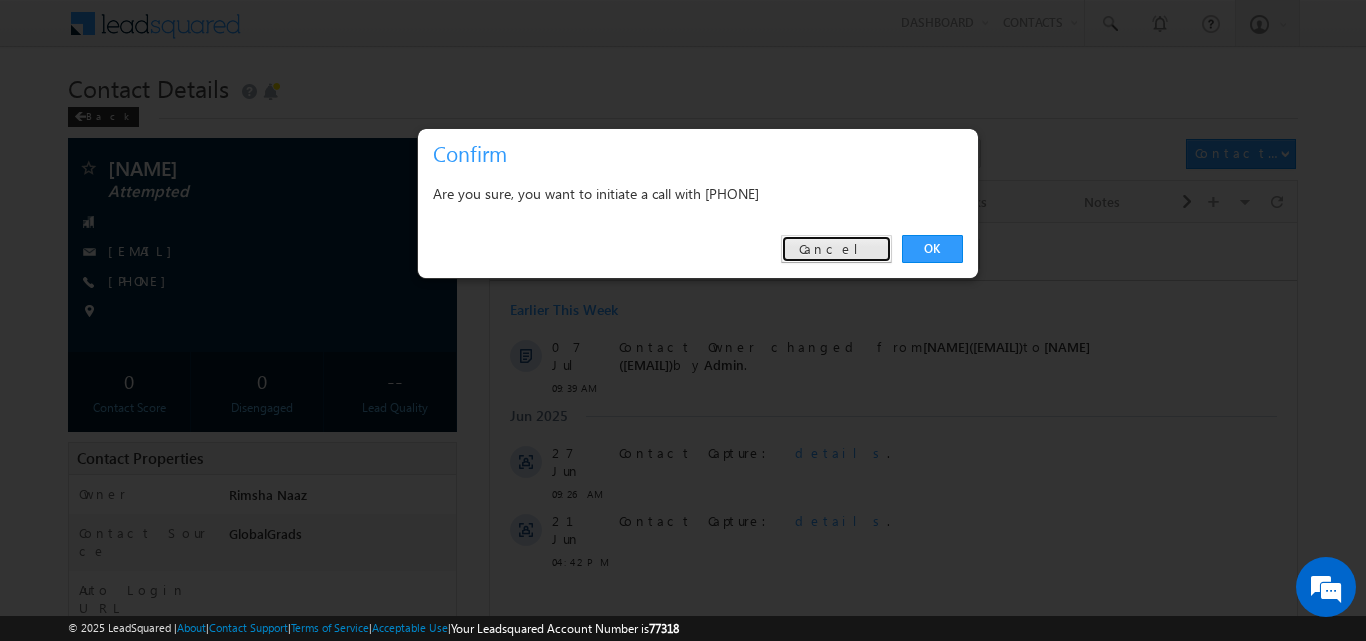 click on "Cancel" at bounding box center [836, 249] 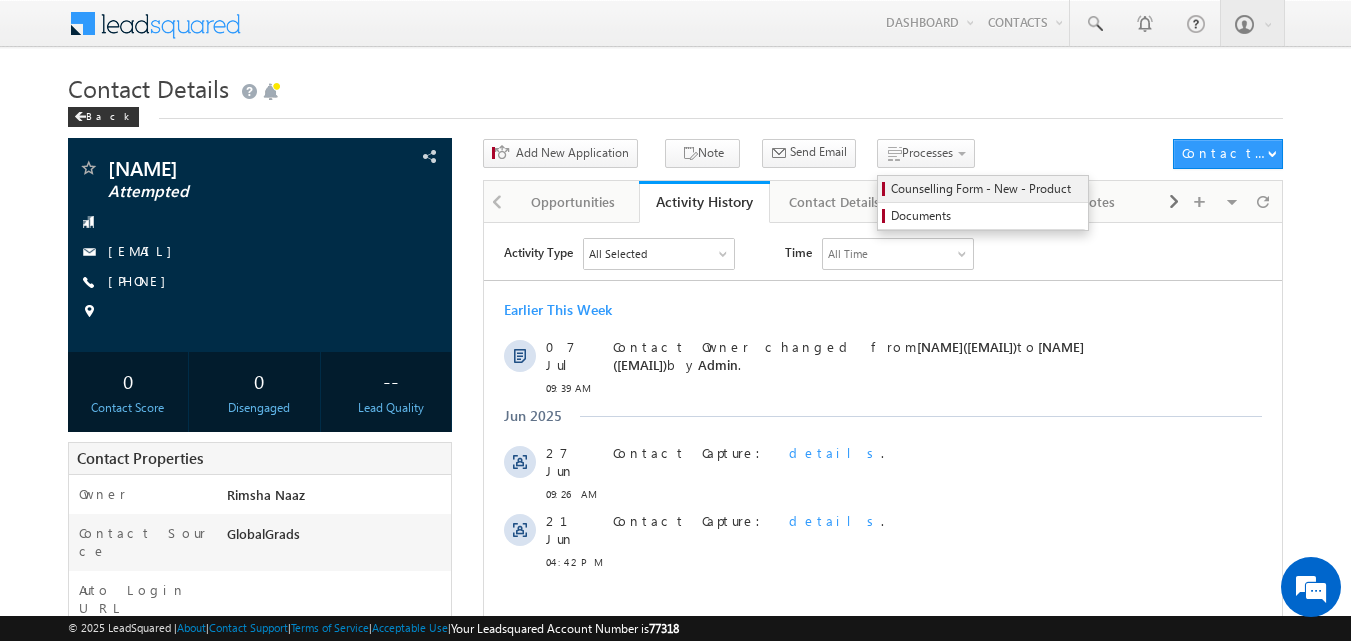 click on "Counselling Form - New - Product" at bounding box center (986, 189) 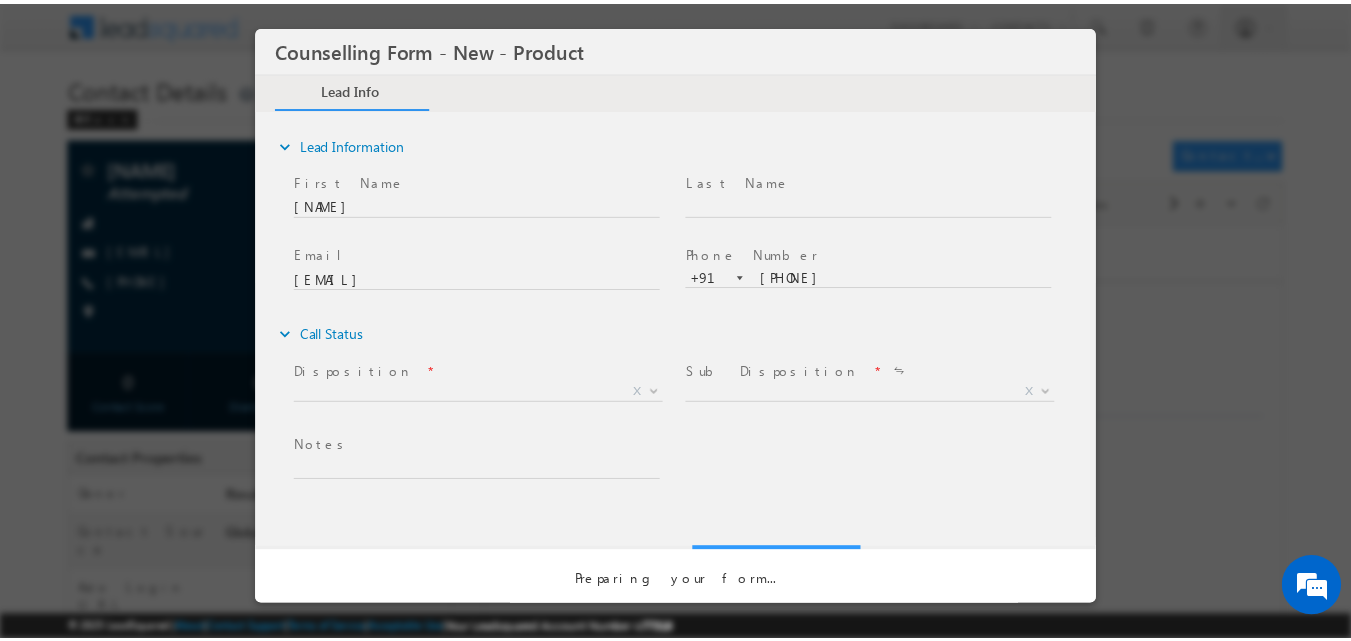 scroll, scrollTop: 0, scrollLeft: 0, axis: both 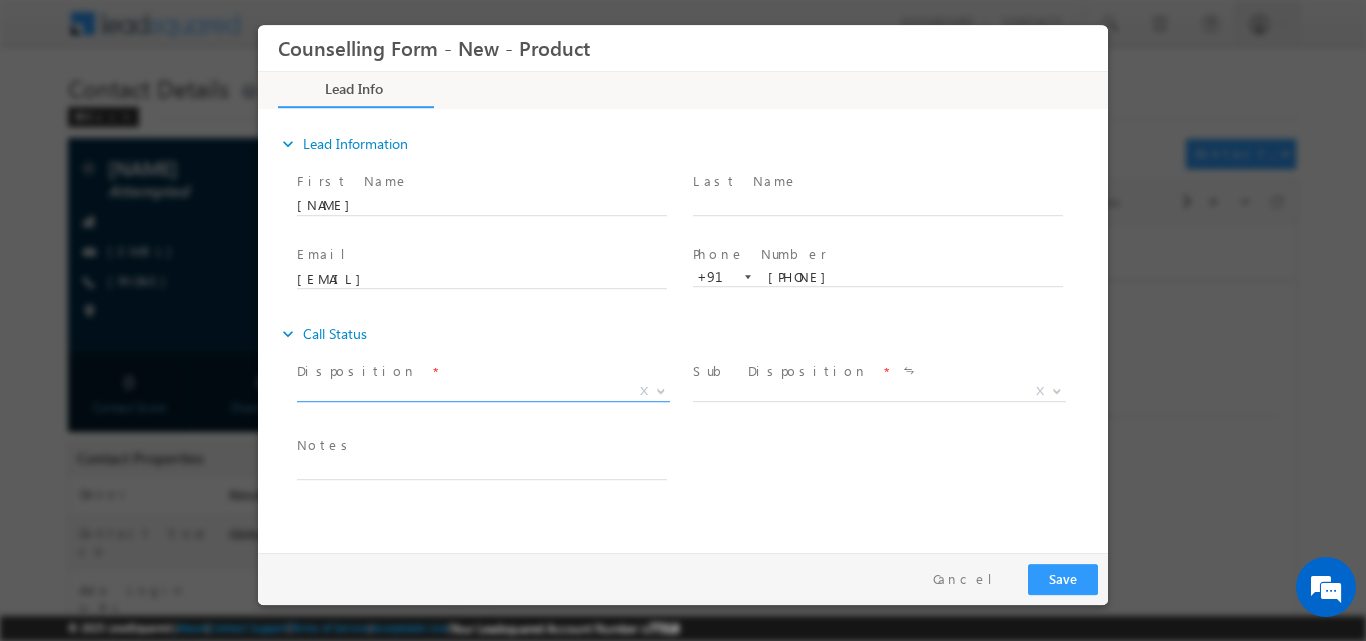 click at bounding box center (659, 390) 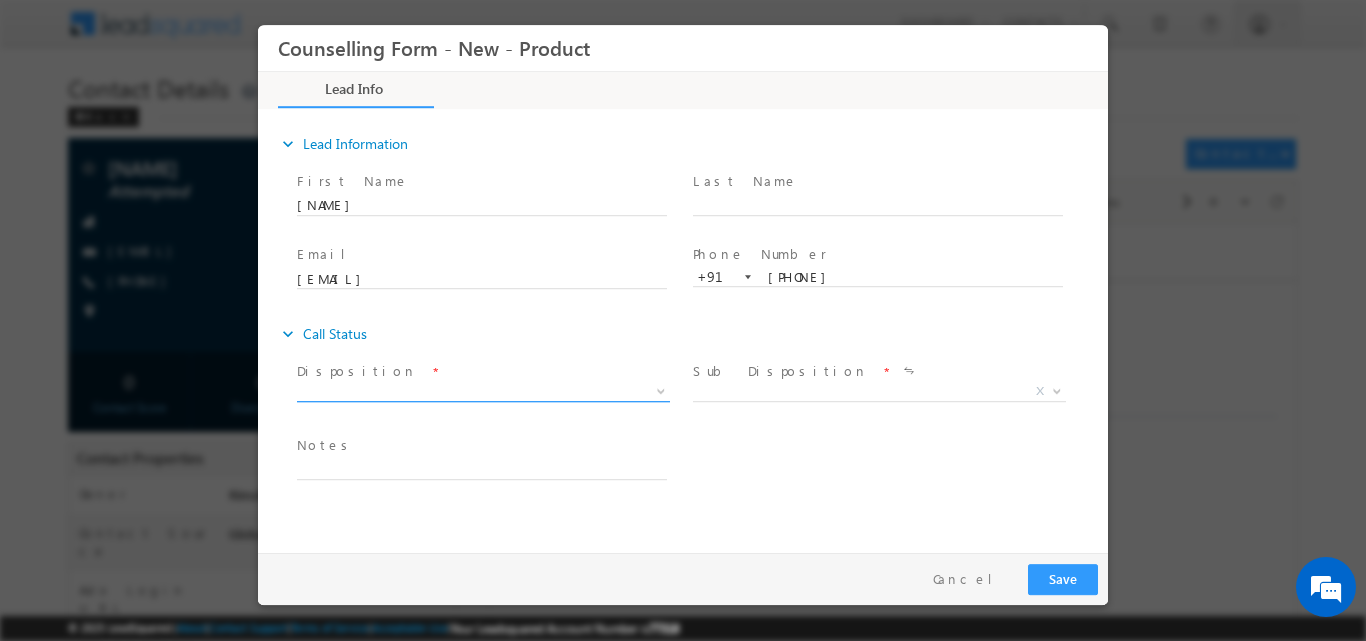 click at bounding box center [659, 390] 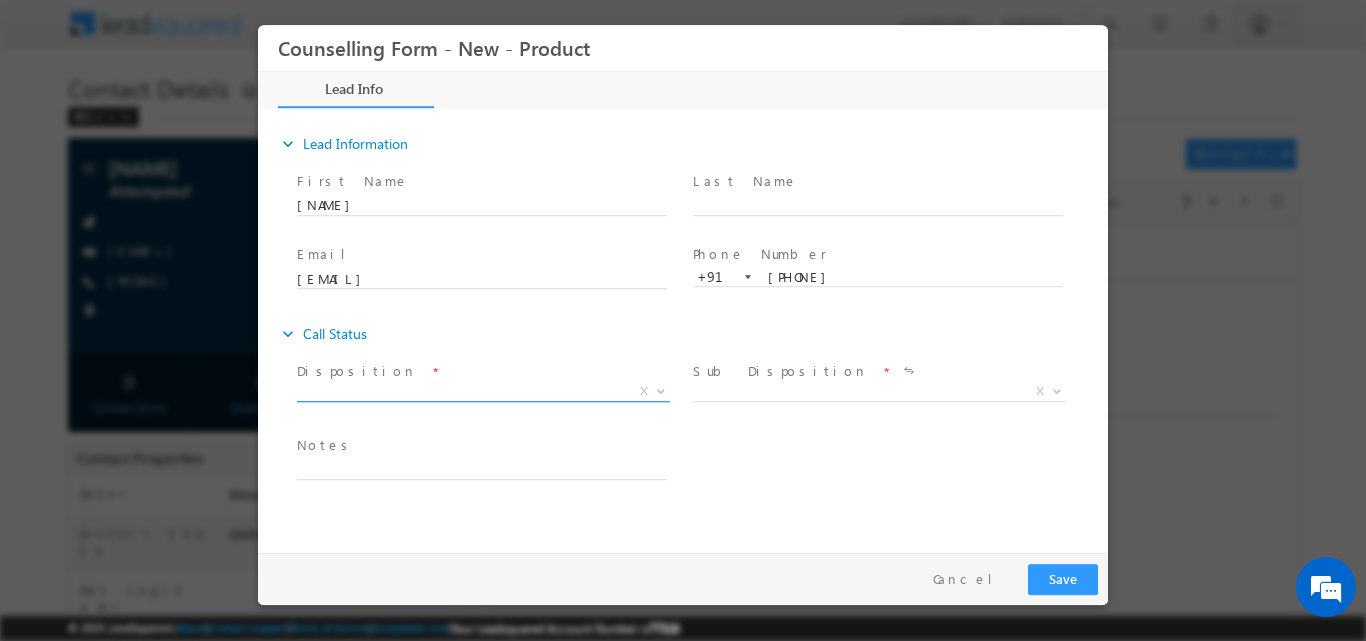click at bounding box center (659, 390) 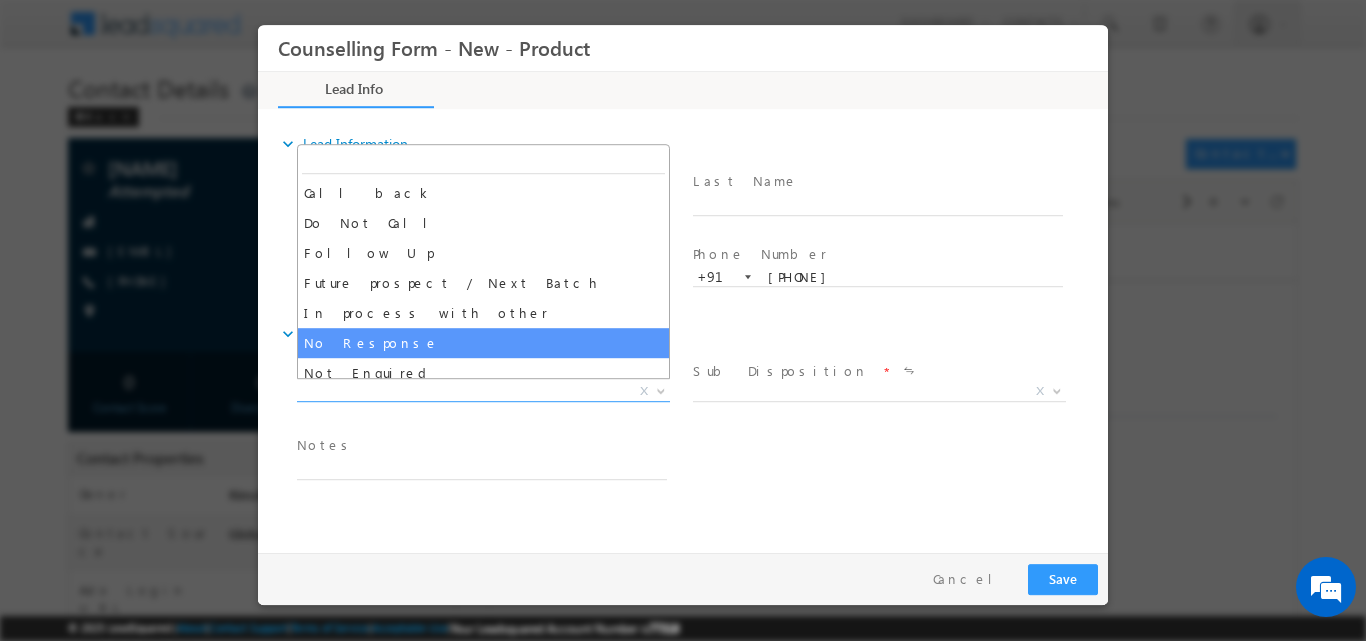 select on "No Response" 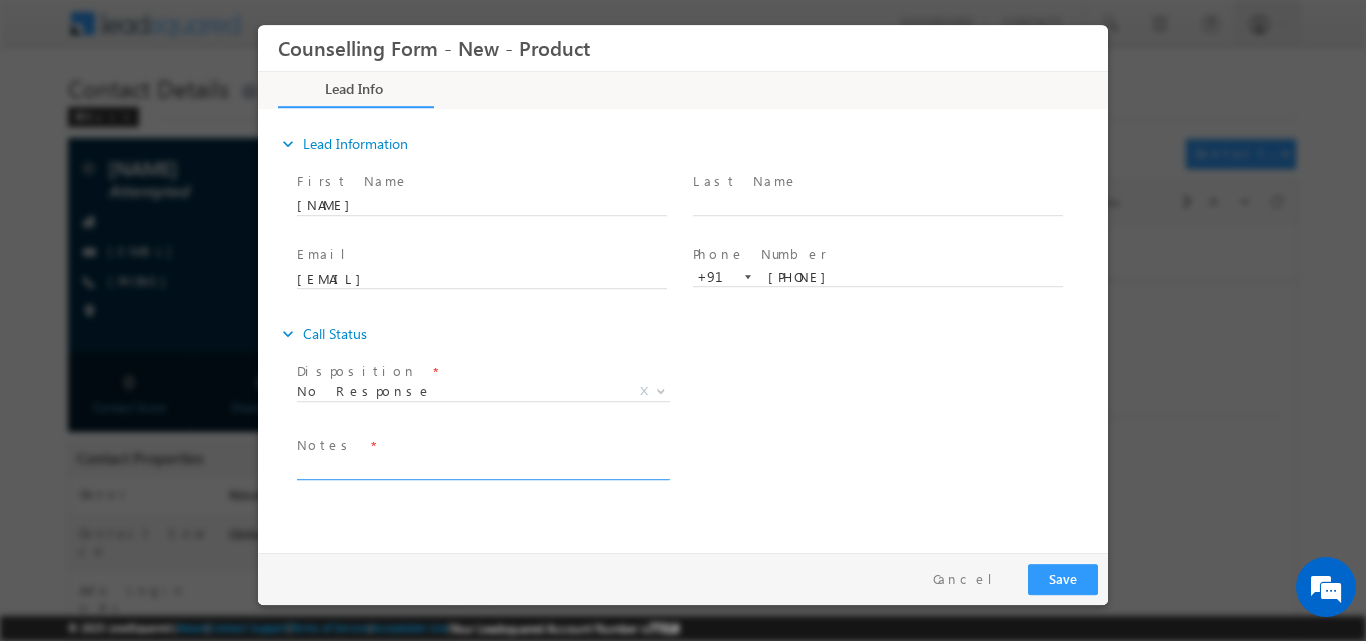 click at bounding box center (482, 467) 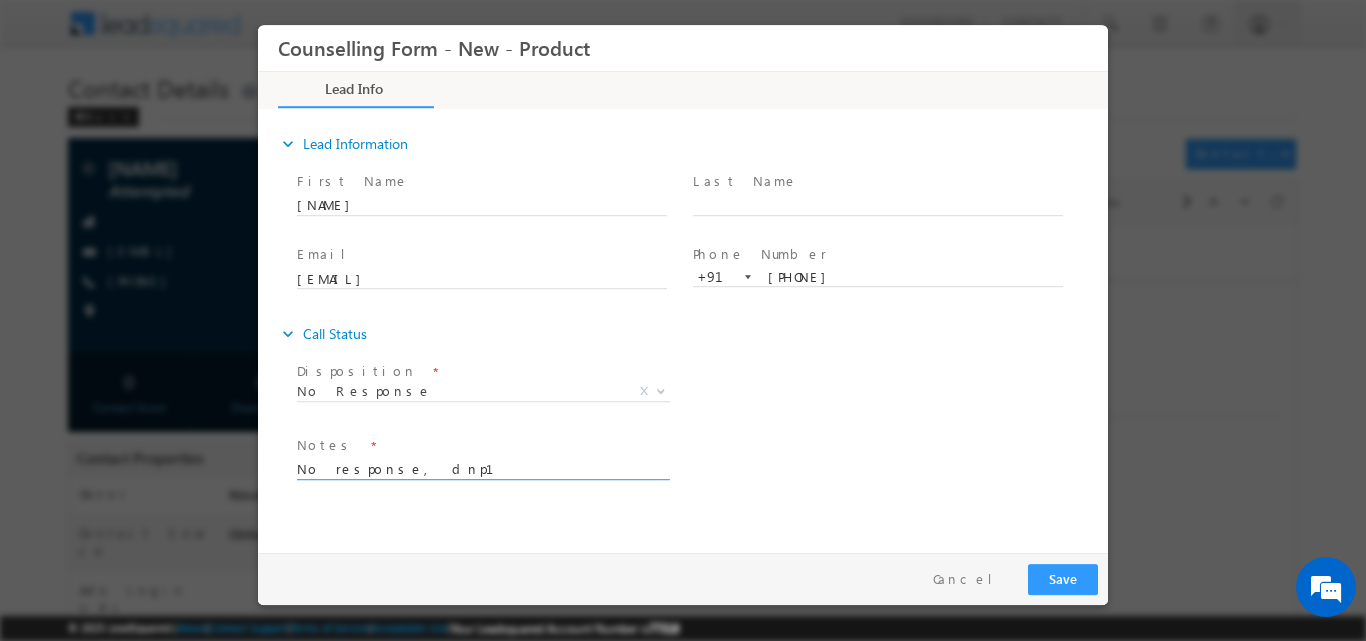 type on "No response, dnp1" 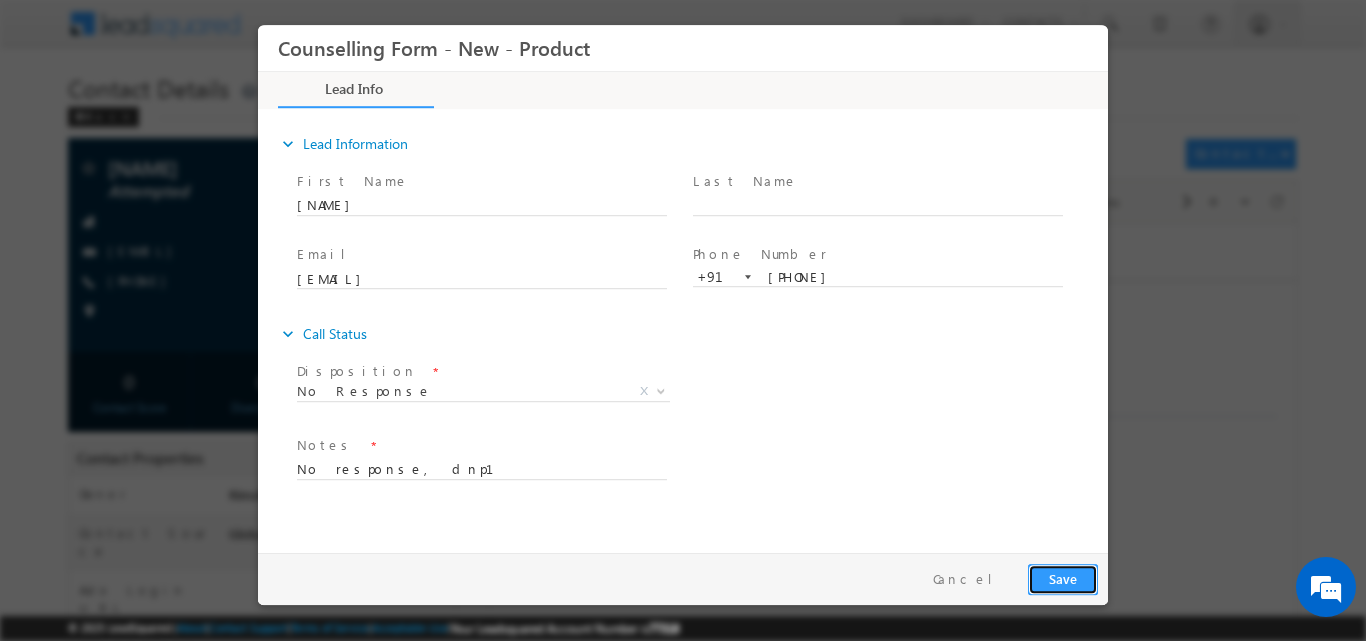 click on "Save" at bounding box center [1063, 578] 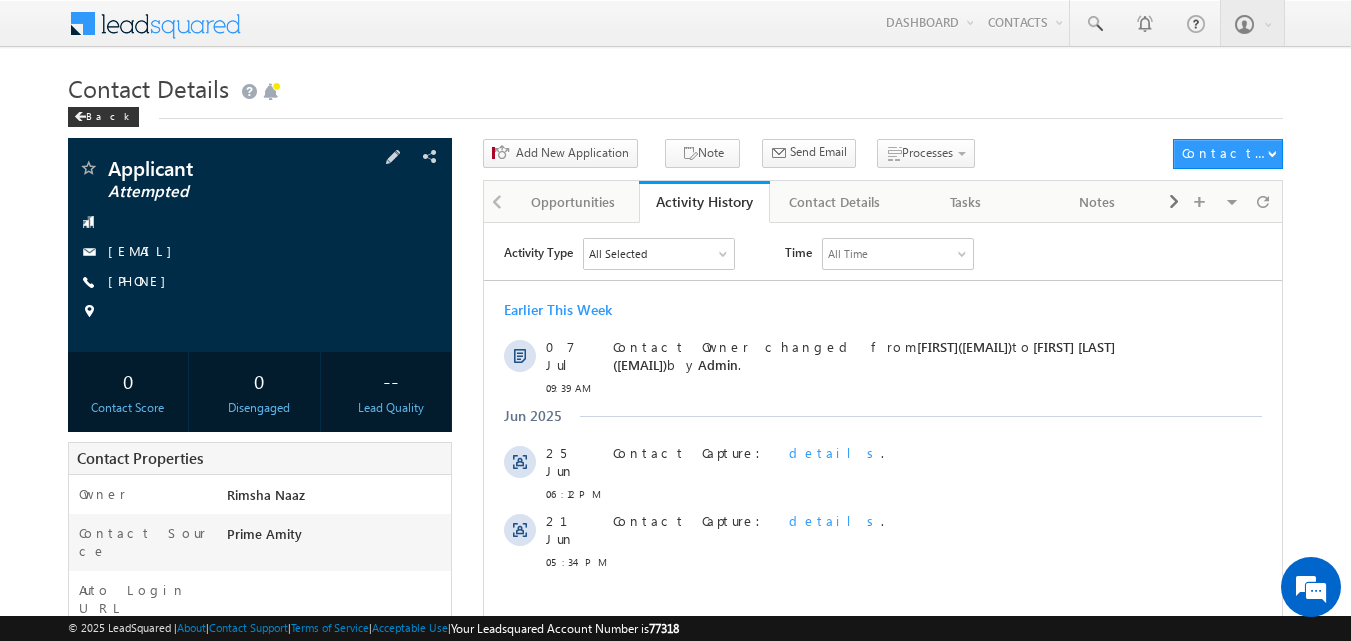 scroll, scrollTop: 0, scrollLeft: 0, axis: both 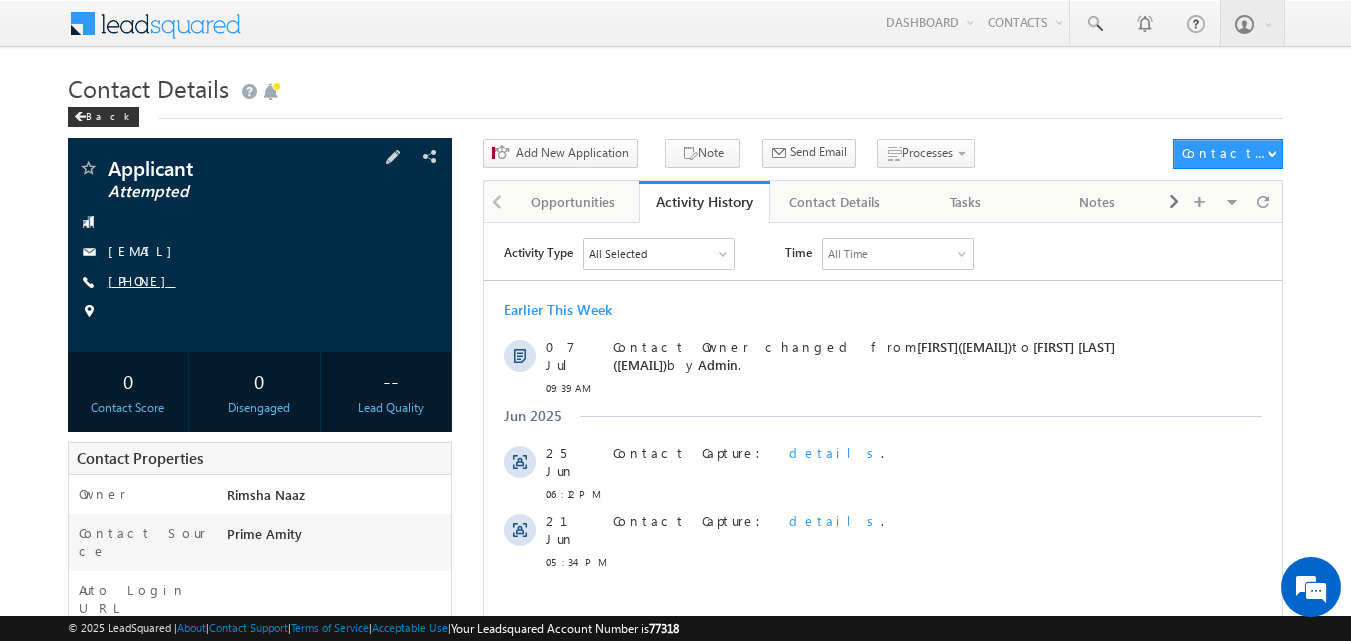 copy on "[PHONE]" 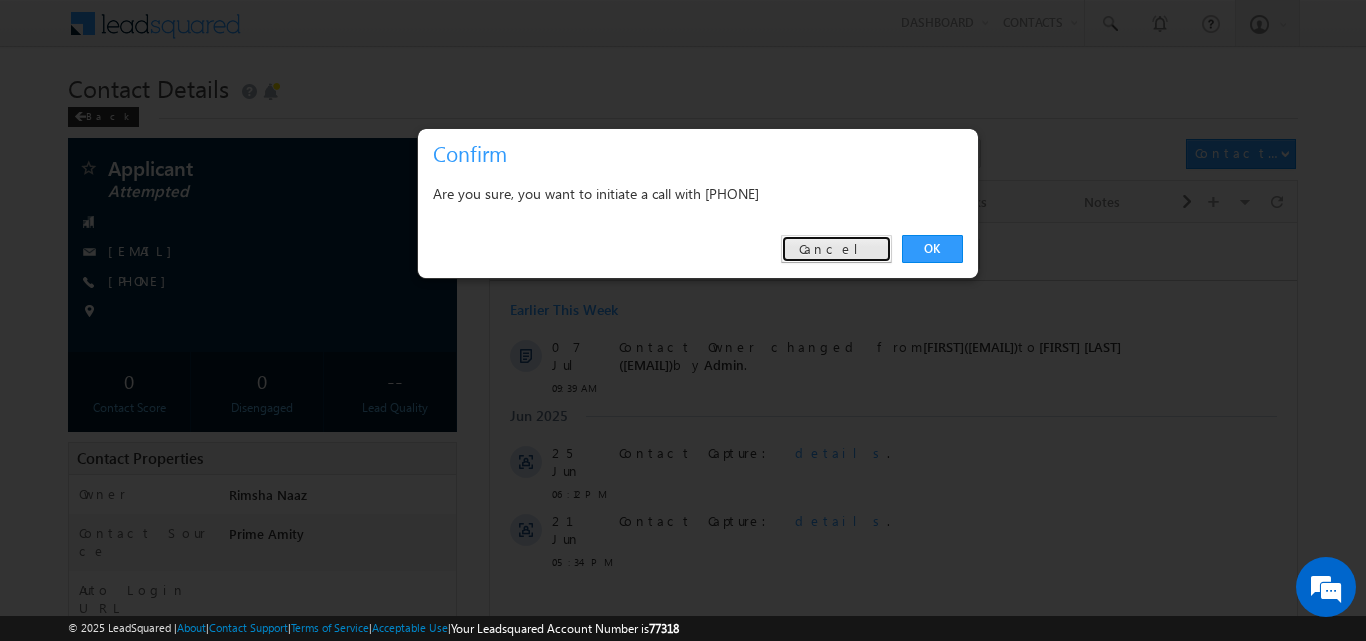 click on "Cancel" at bounding box center [836, 249] 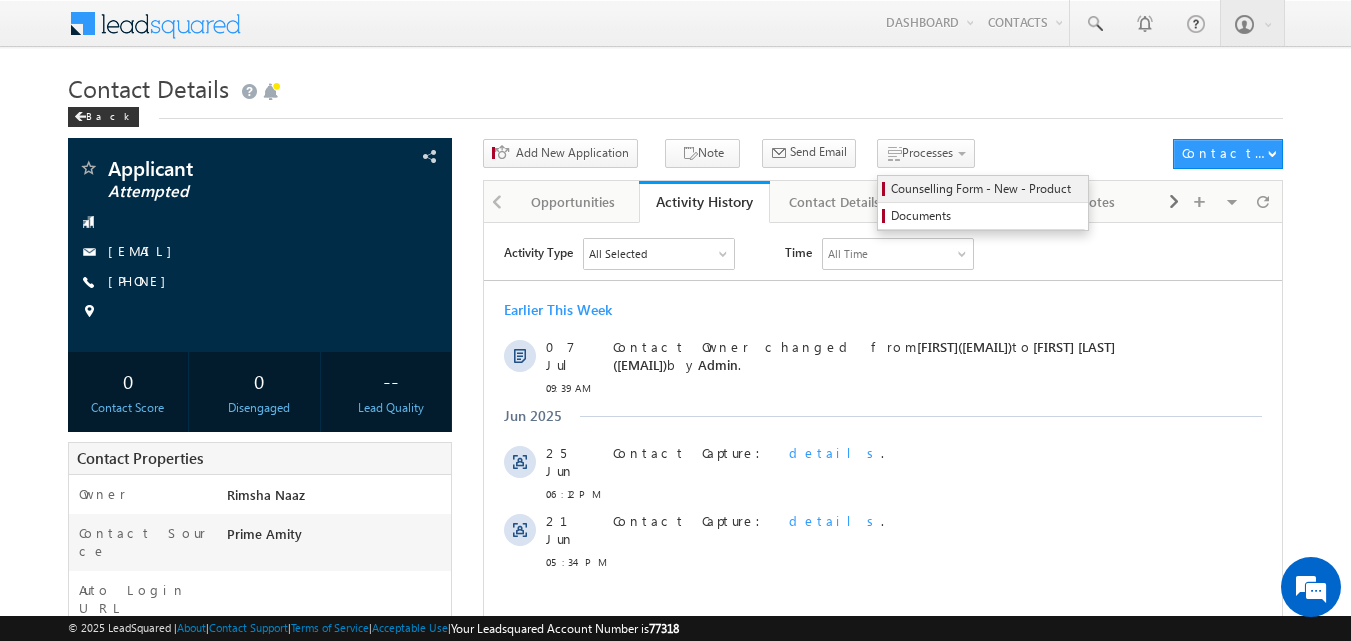 click on "Counselling Form - New - Product" at bounding box center (986, 189) 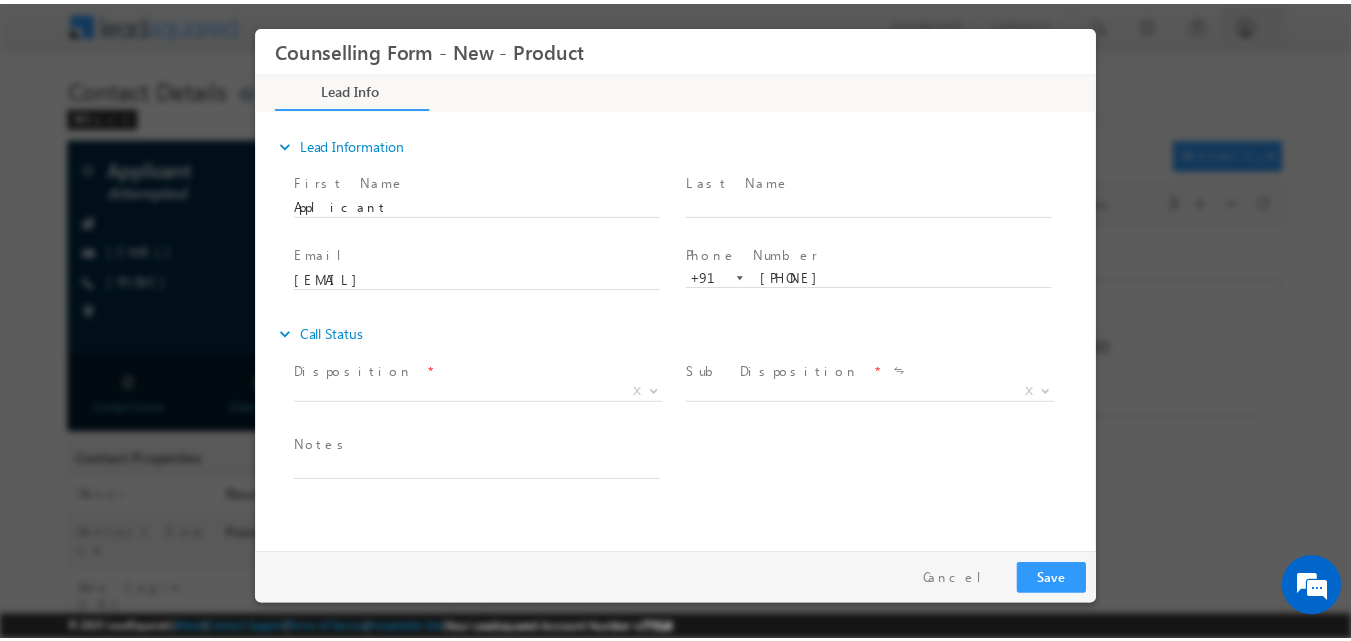scroll, scrollTop: 0, scrollLeft: 0, axis: both 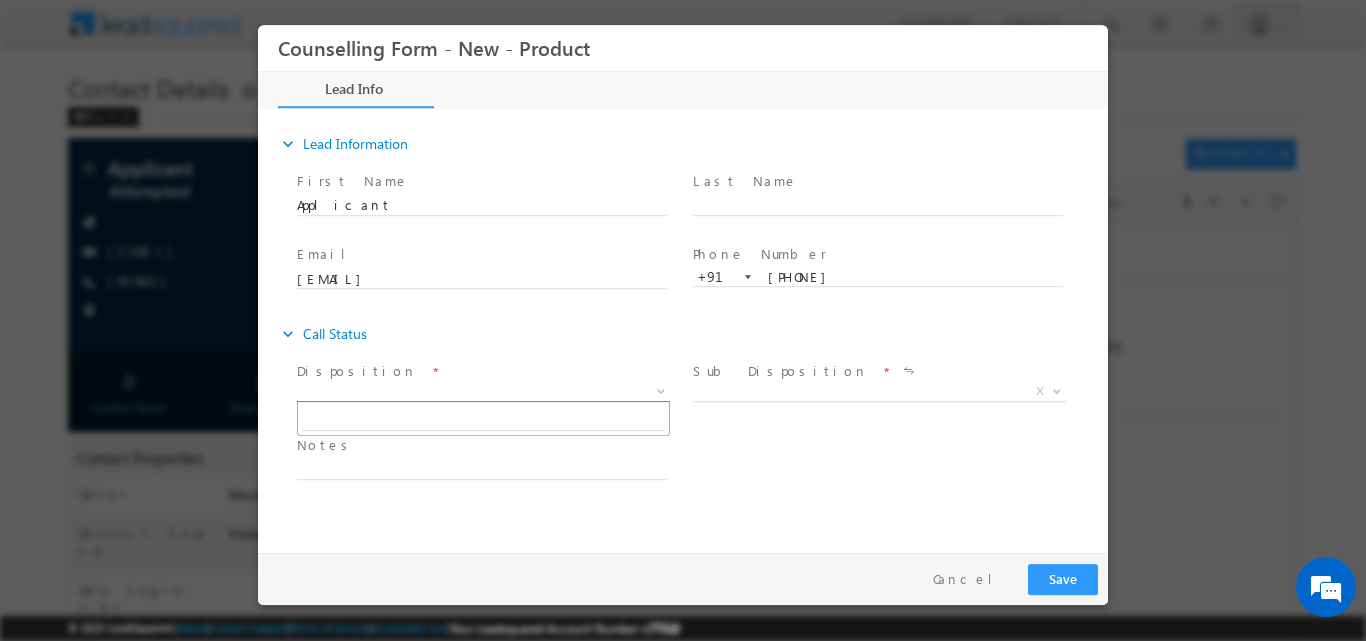 click at bounding box center [659, 390] 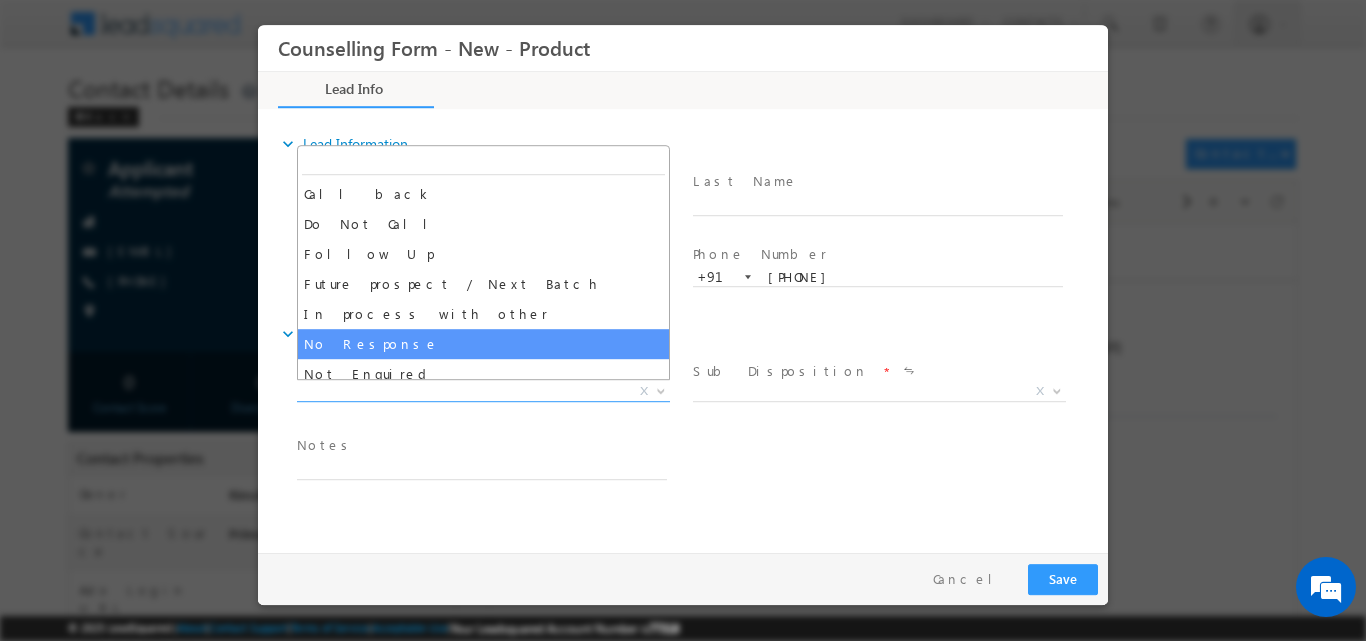 select on "No Response" 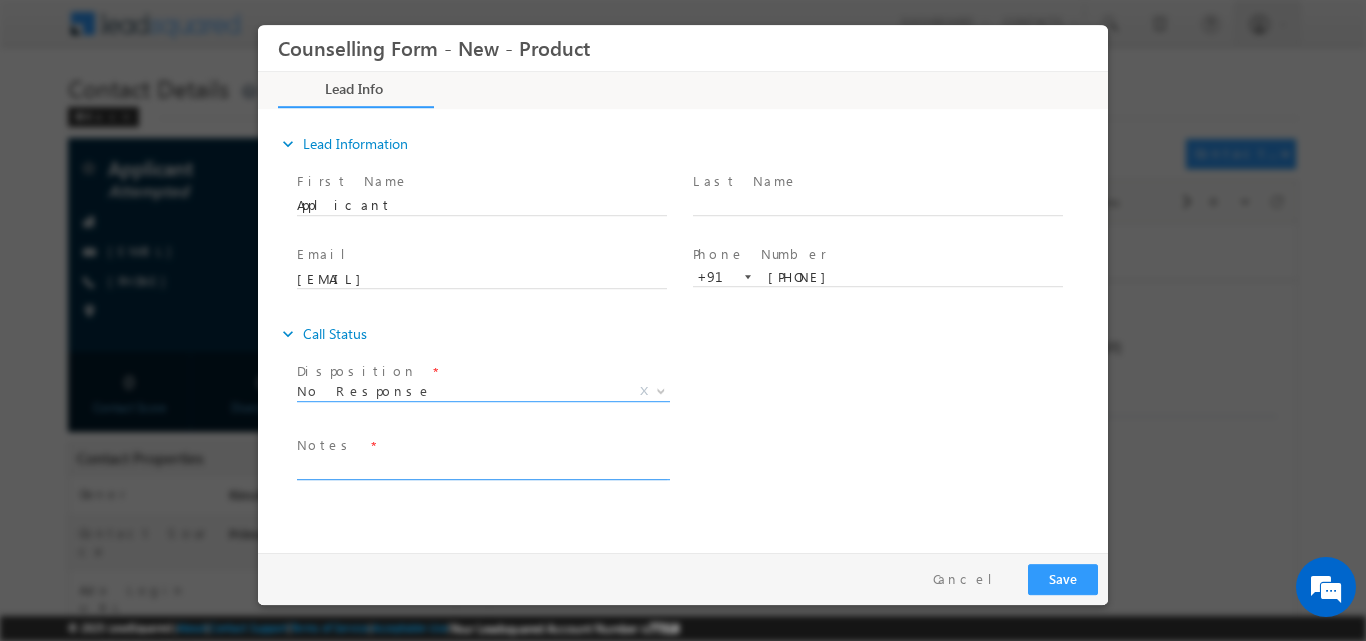 click at bounding box center [482, 467] 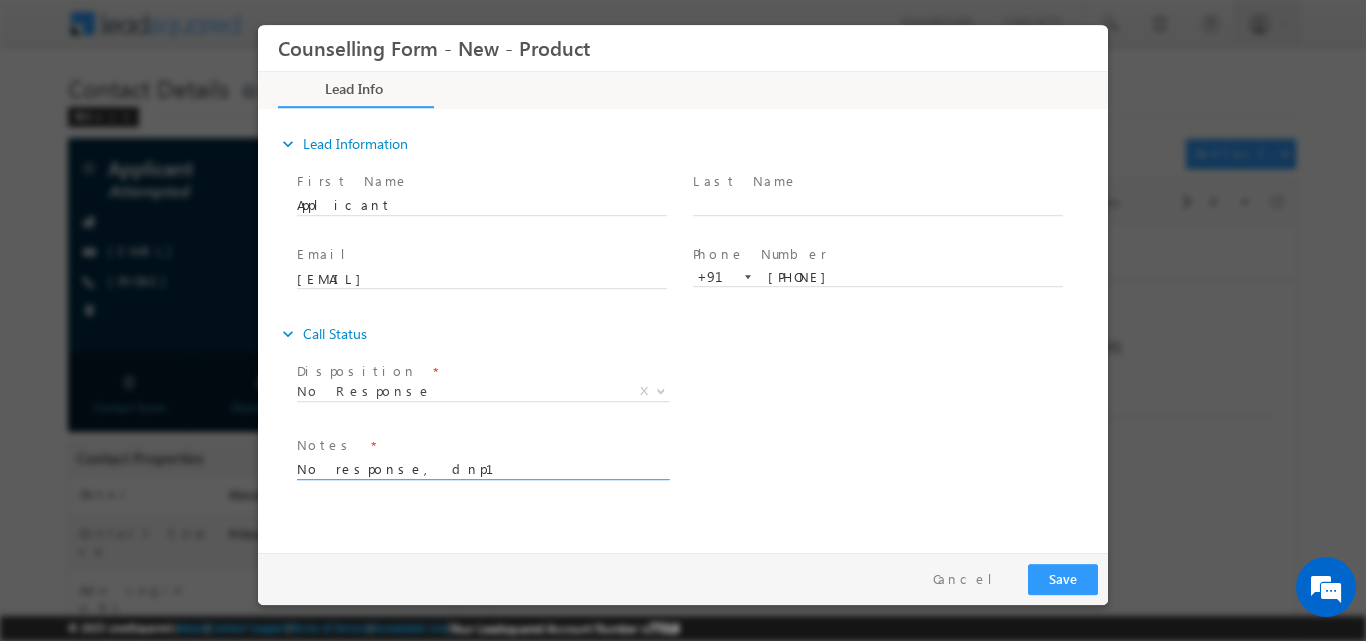 type on "No response, dnp1" 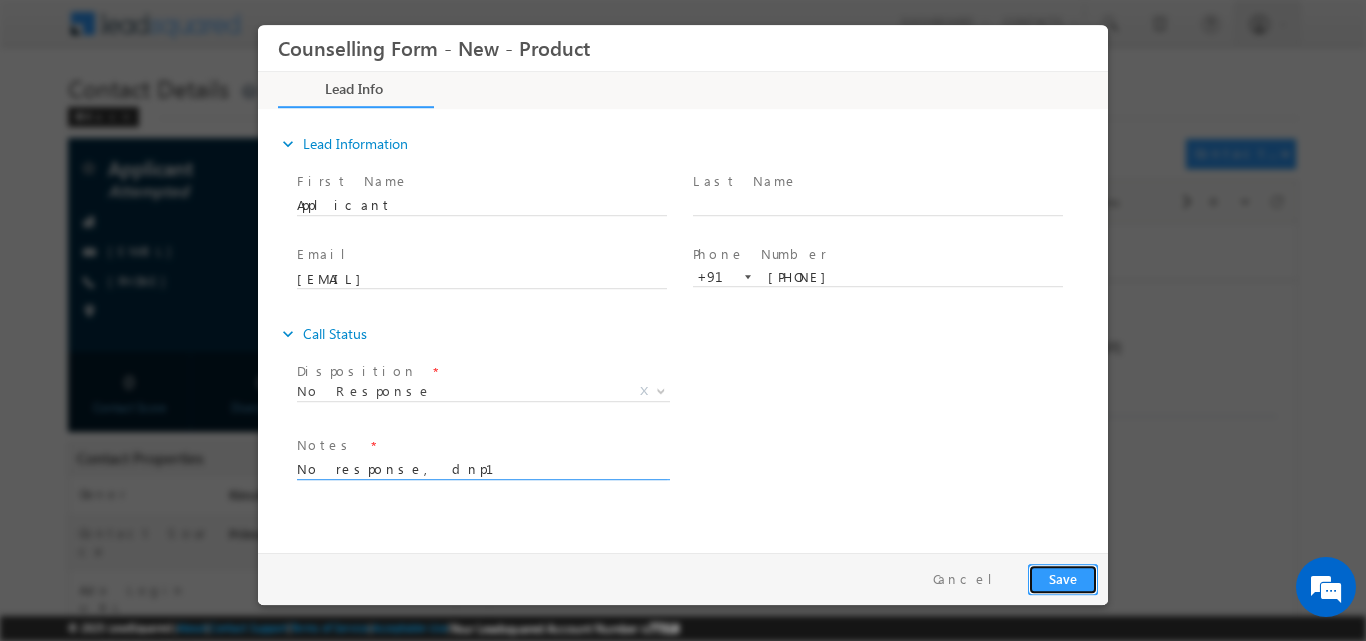 click on "Save" at bounding box center (1063, 578) 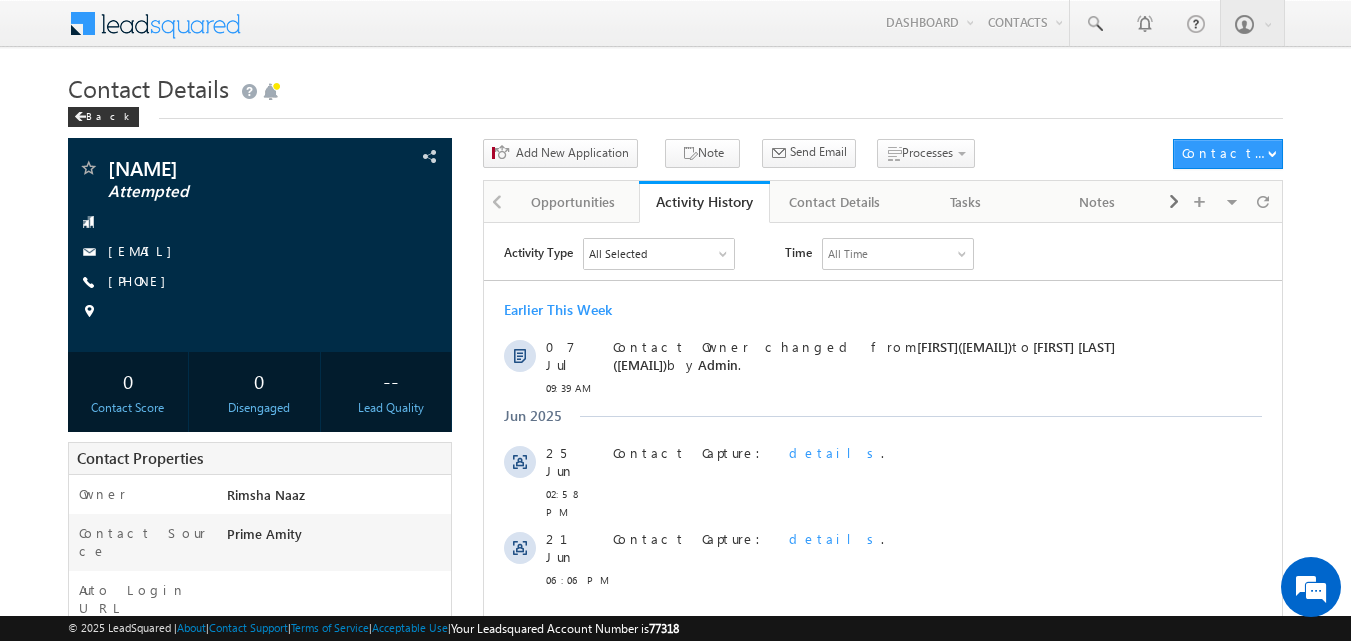 scroll, scrollTop: 0, scrollLeft: 0, axis: both 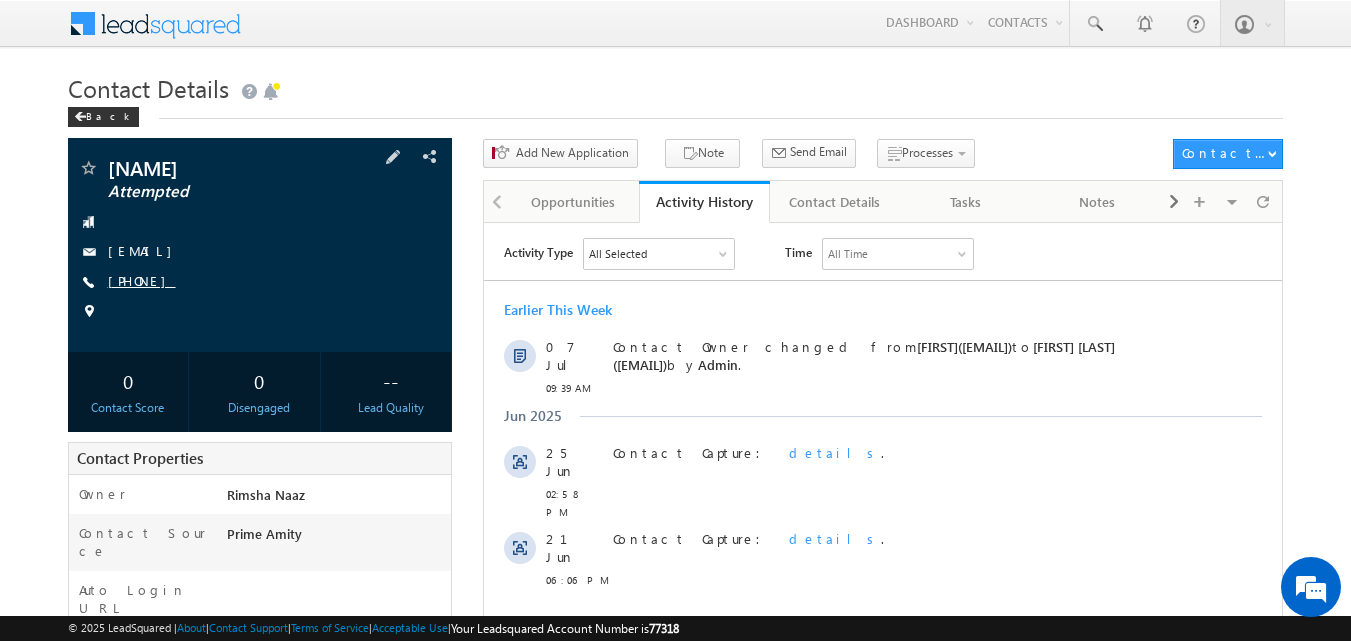 copy on "7305121932" 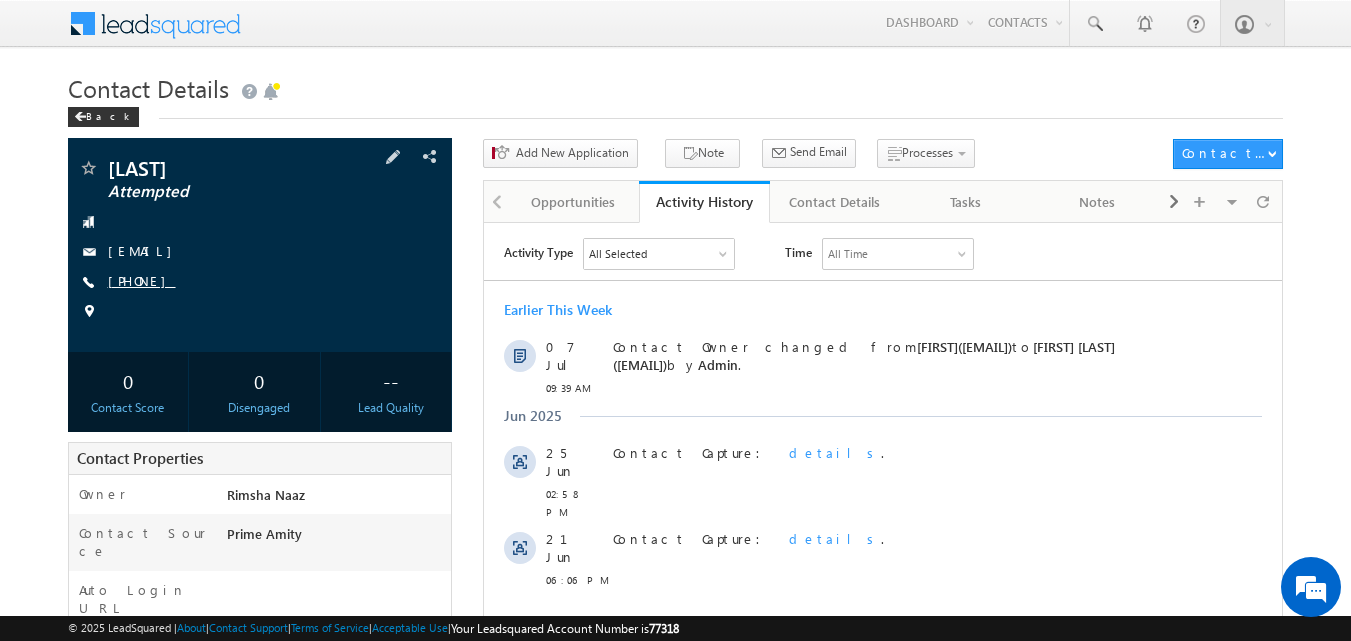 click on "+91-7305121932" 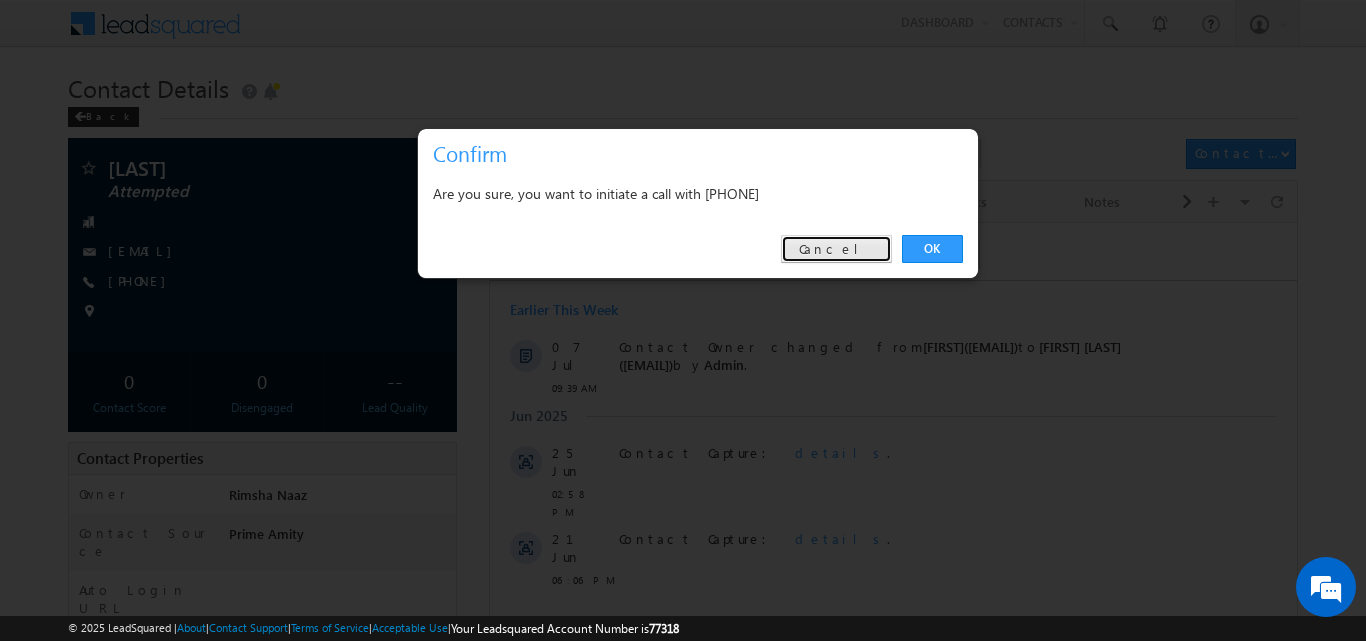 click on "Cancel" 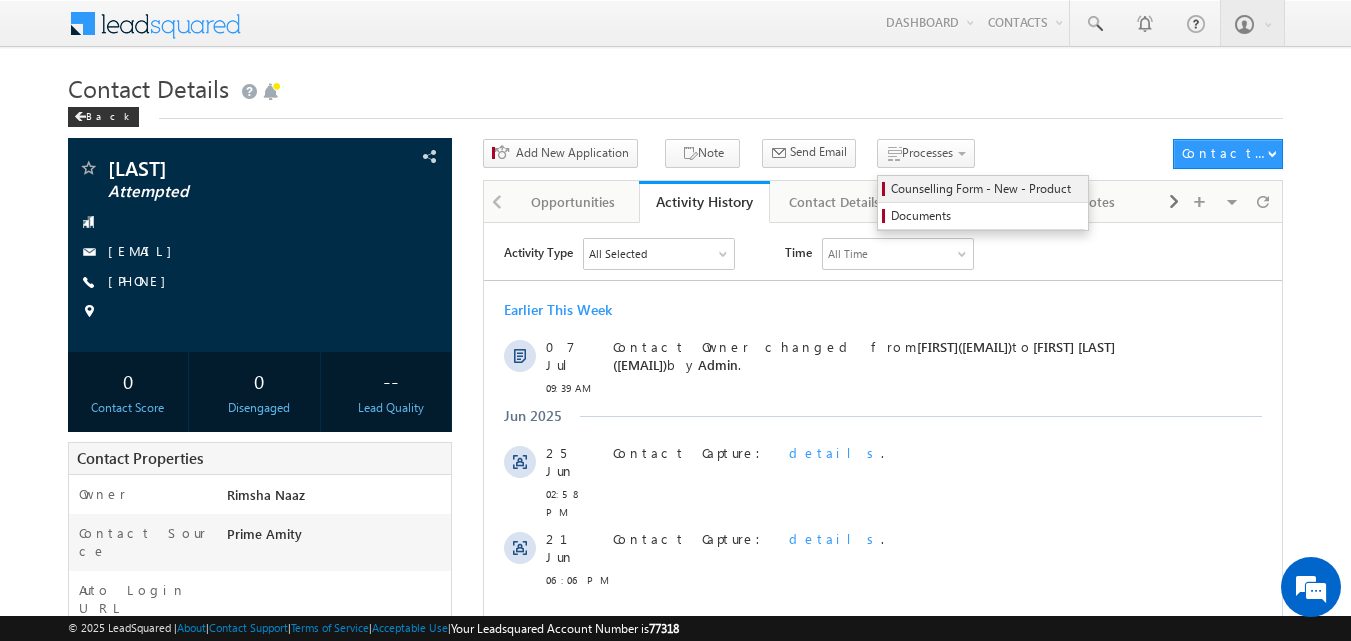click on "Counselling Form - New - Product" 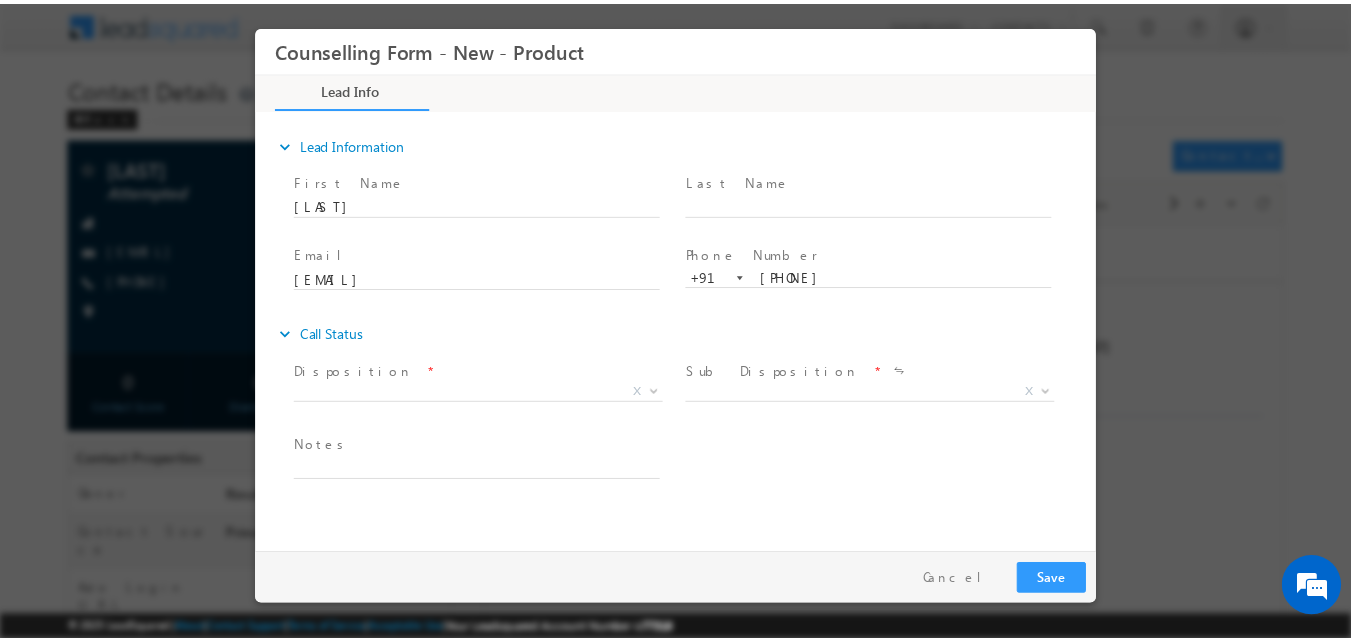 scroll, scrollTop: 0, scrollLeft: 0, axis: both 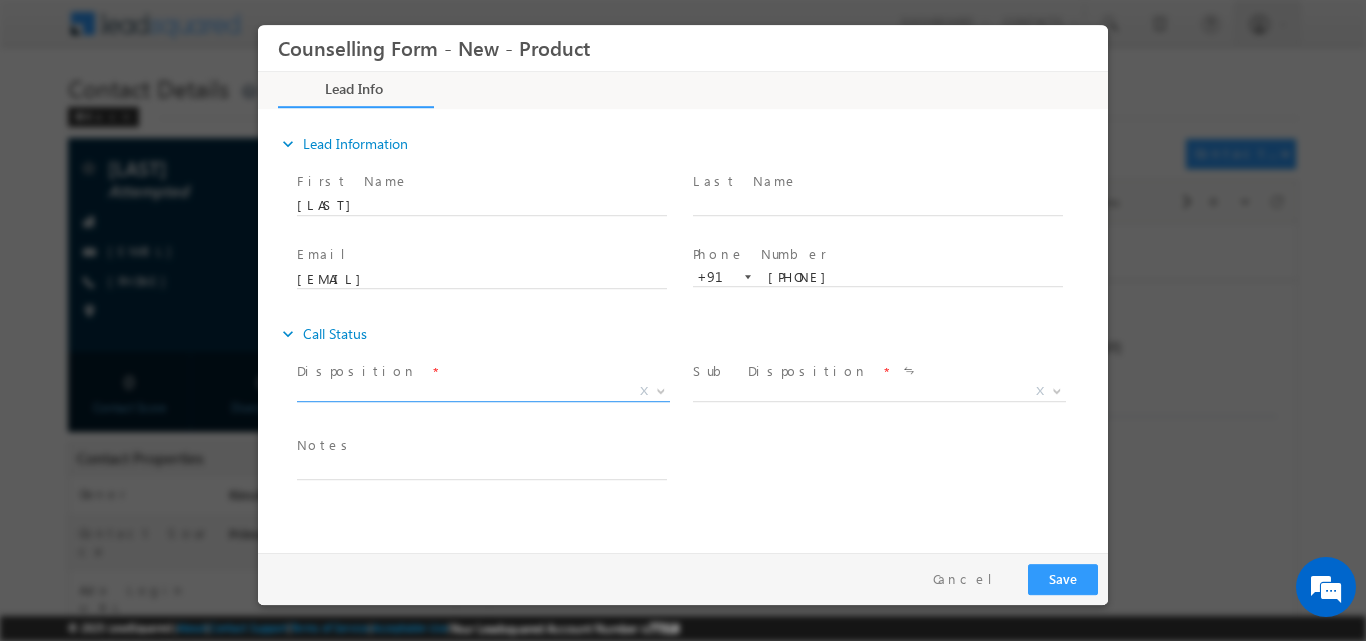 click 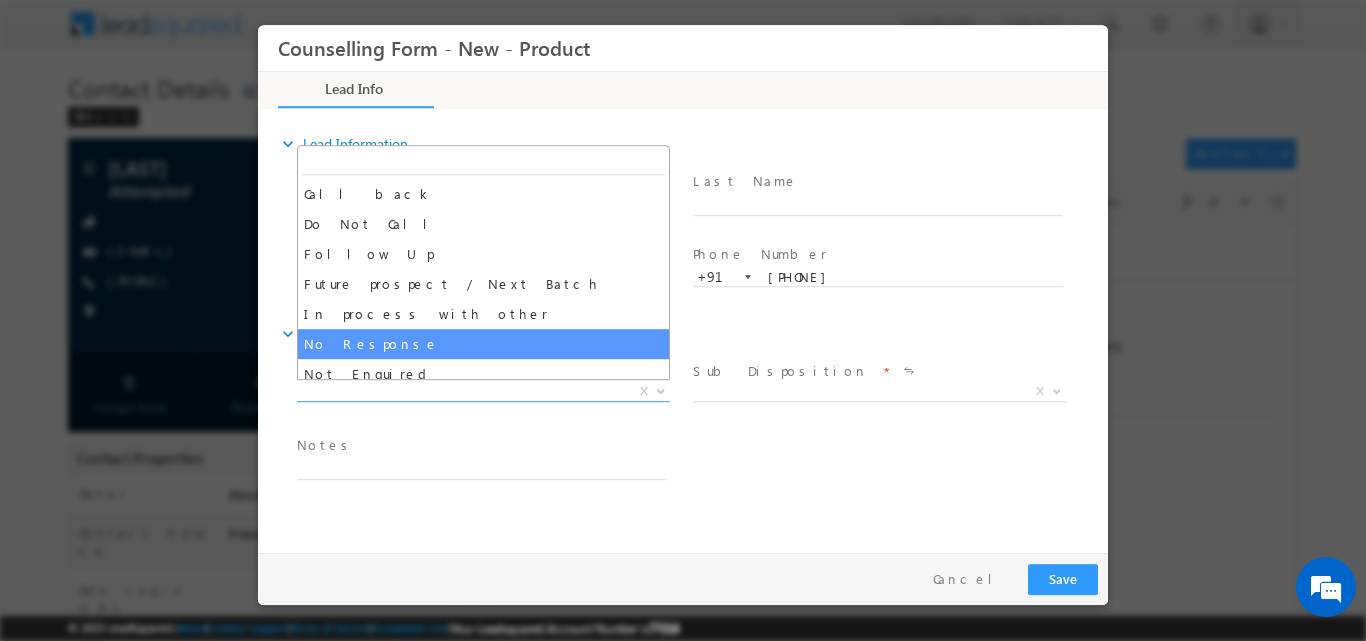 select on "No Response" 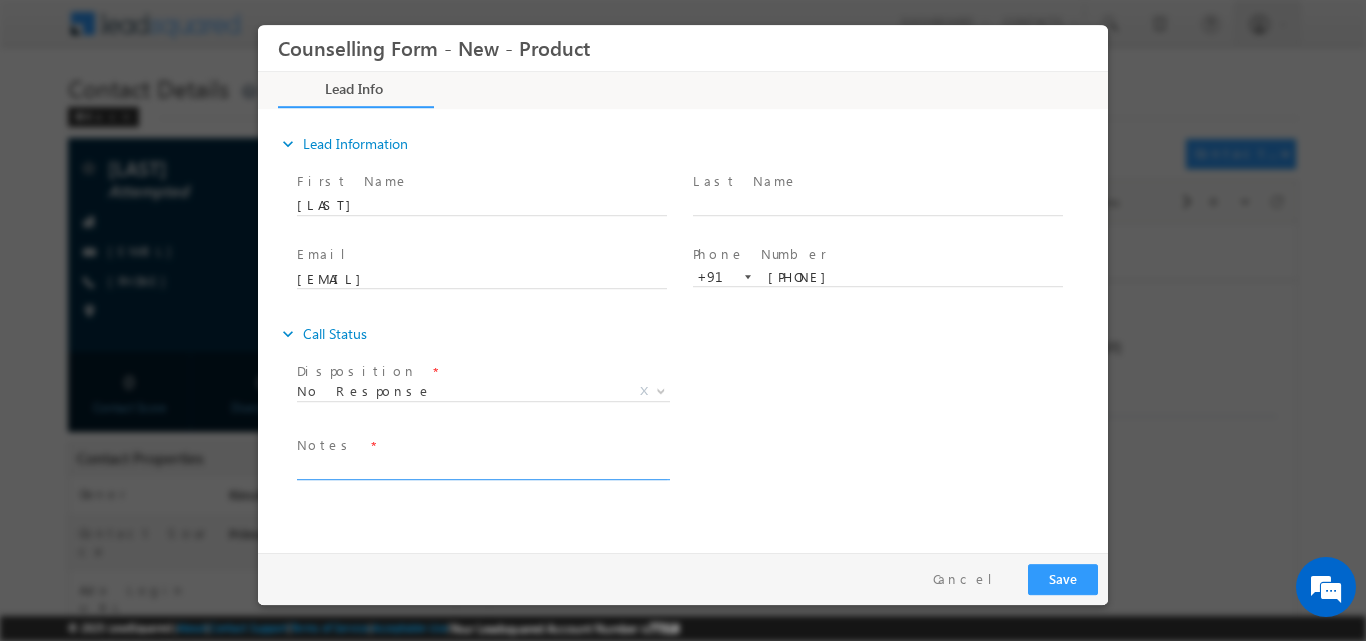 click 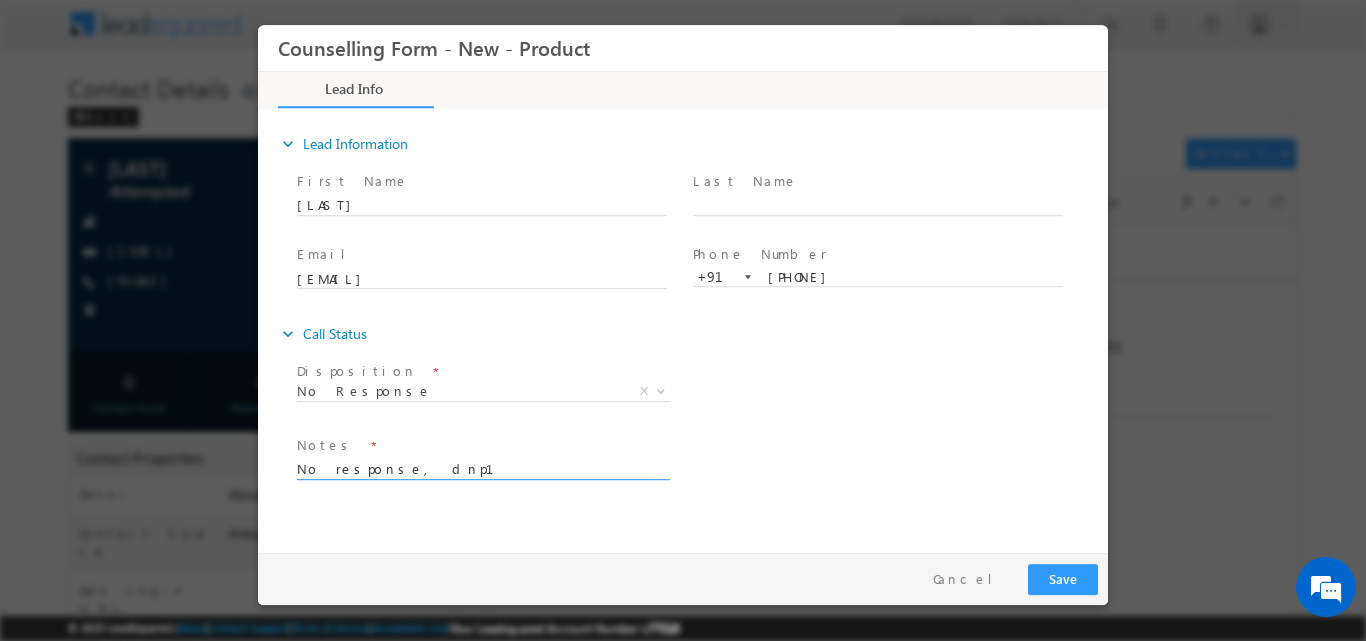 type on "No response, dnp1" 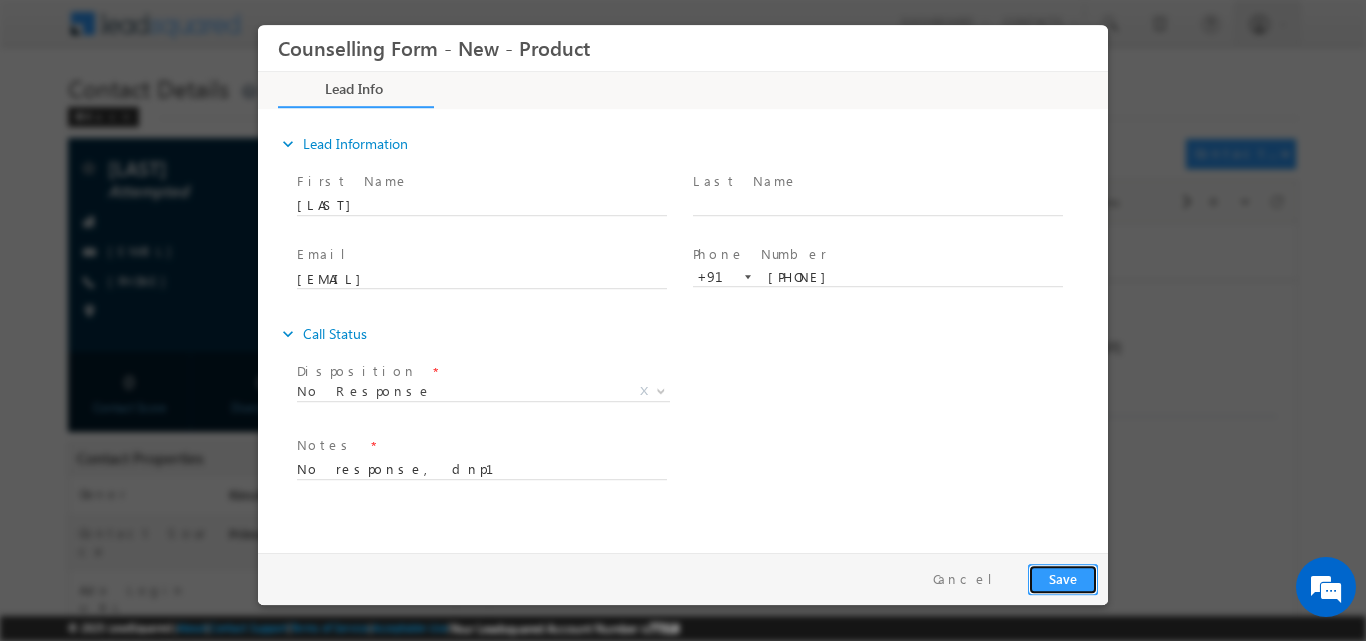 click on "Save" 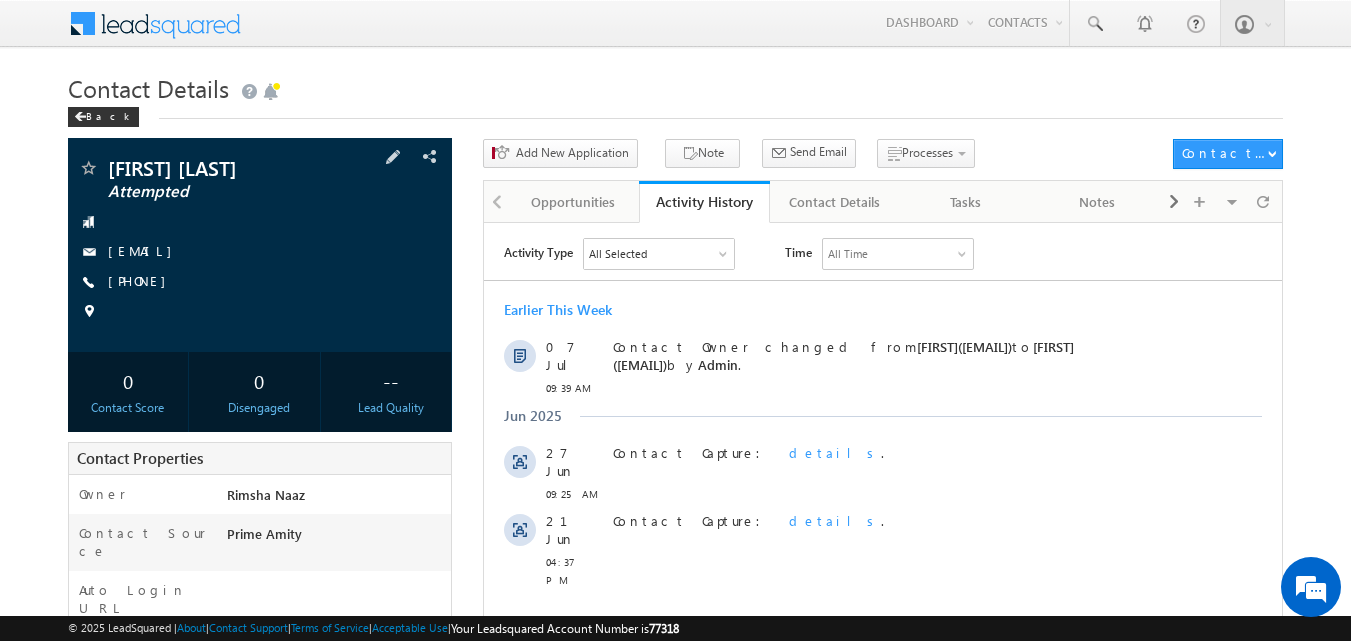 scroll, scrollTop: 0, scrollLeft: 0, axis: both 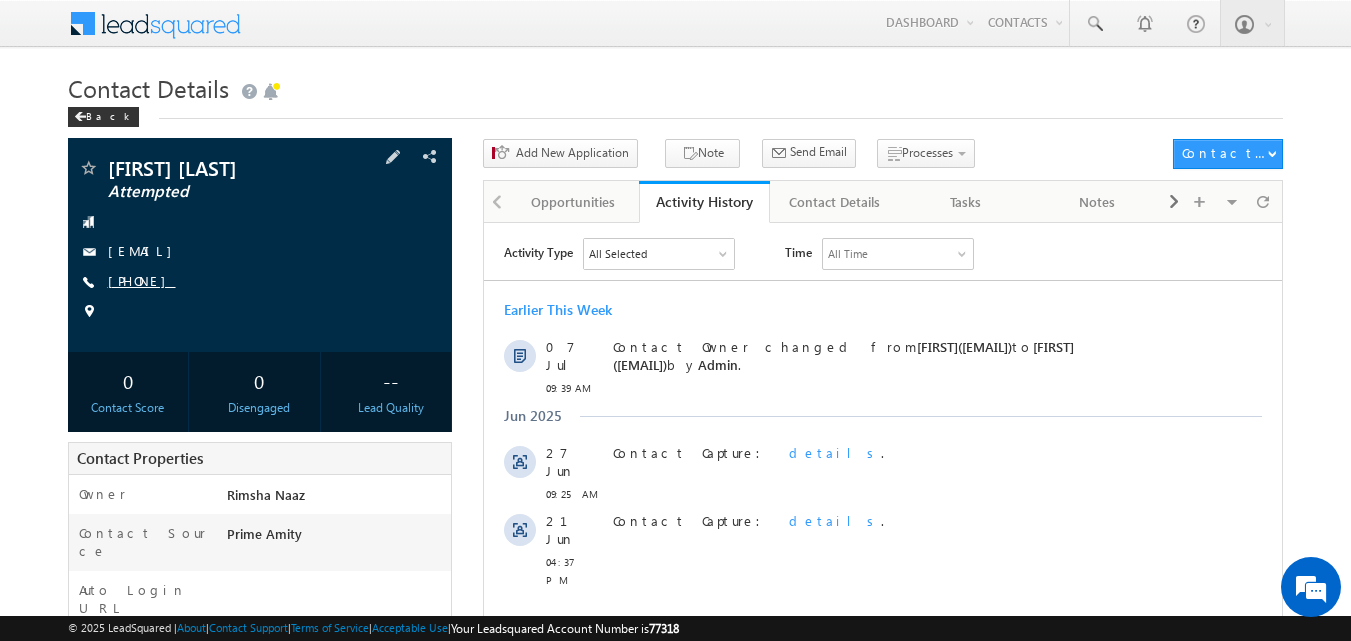 copy on "[PHONE]" 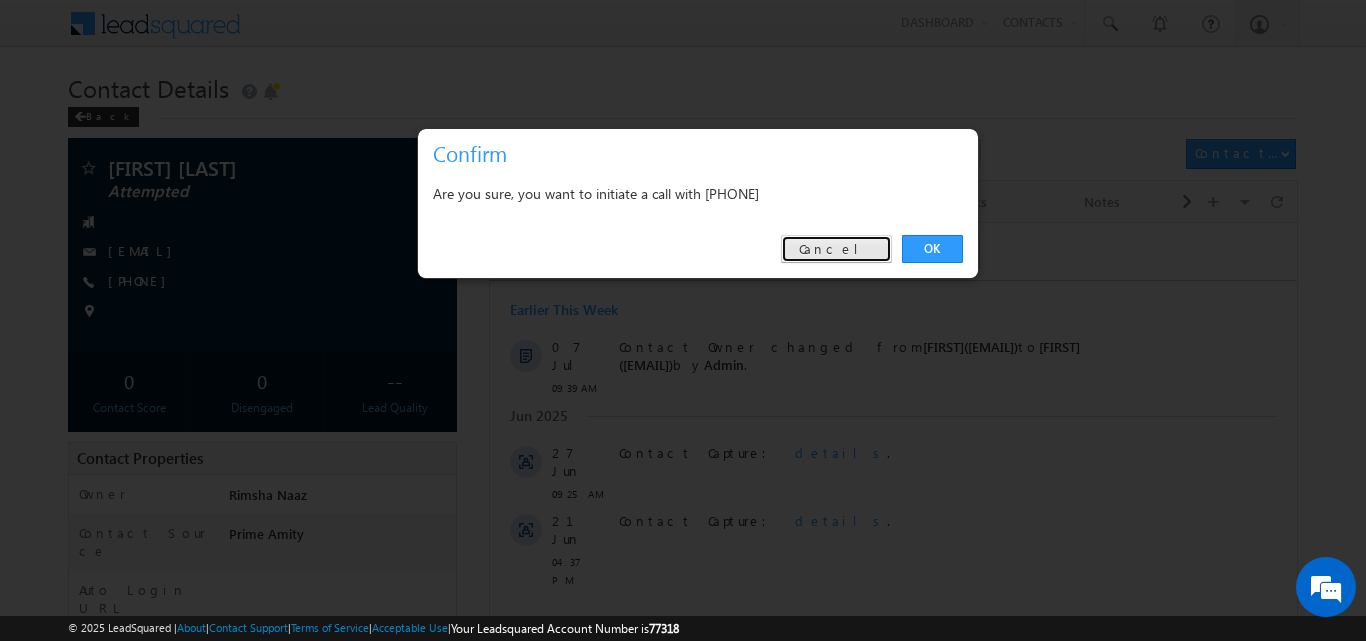 click on "Cancel" at bounding box center [836, 249] 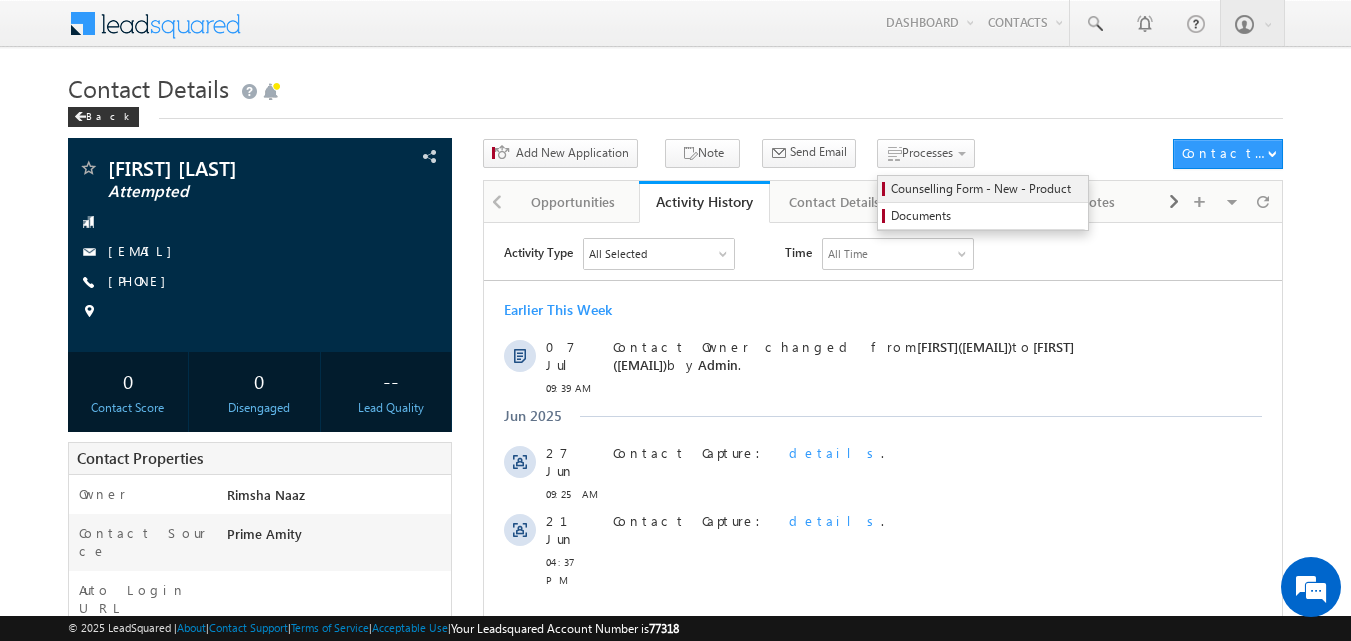 click on "Counselling Form - New - Product" at bounding box center [986, 189] 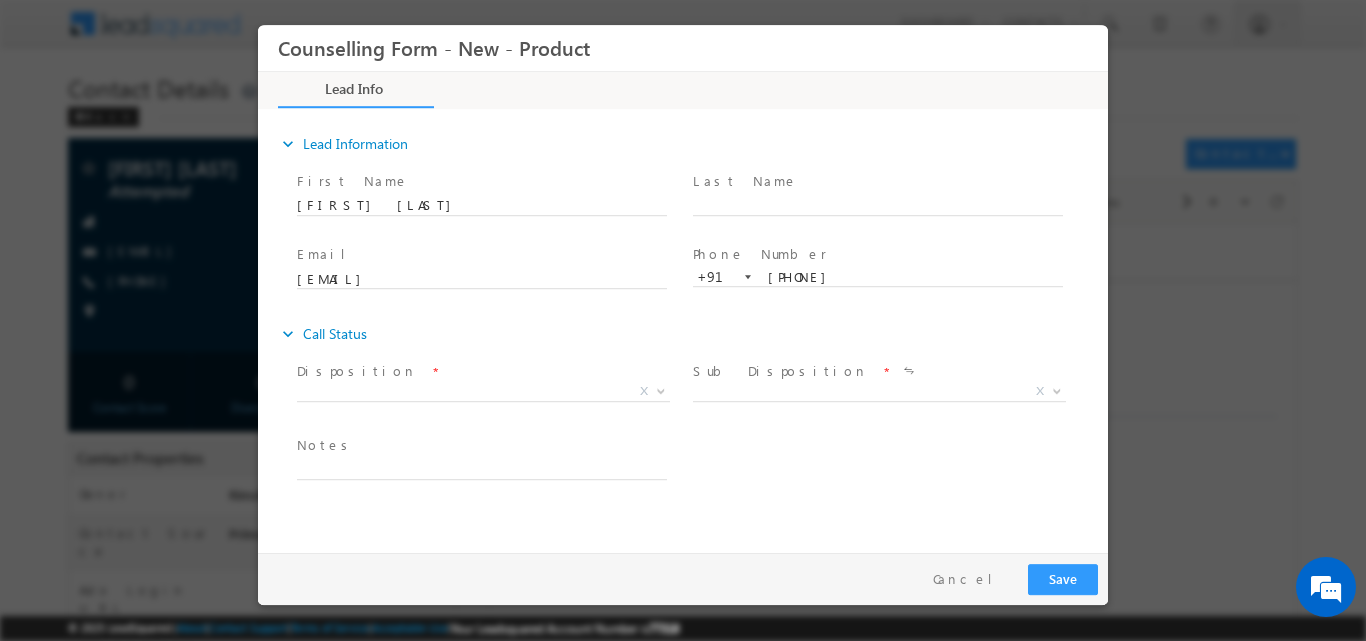 scroll, scrollTop: 0, scrollLeft: 0, axis: both 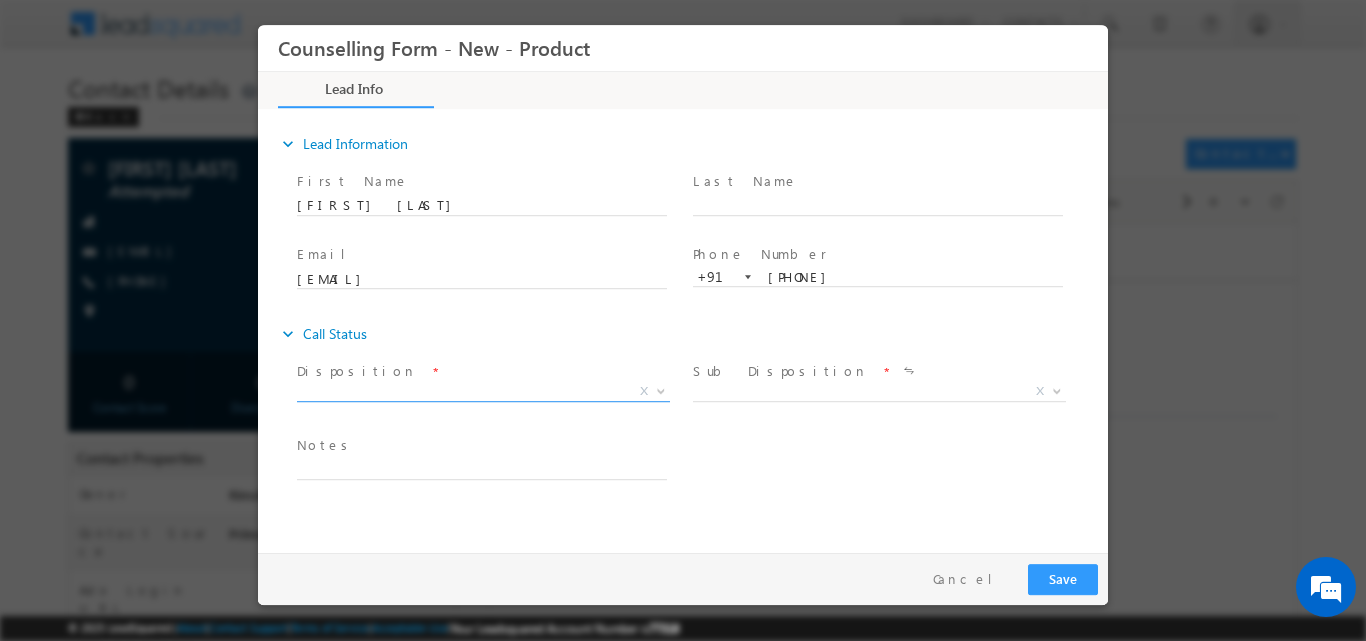 click at bounding box center [661, 389] 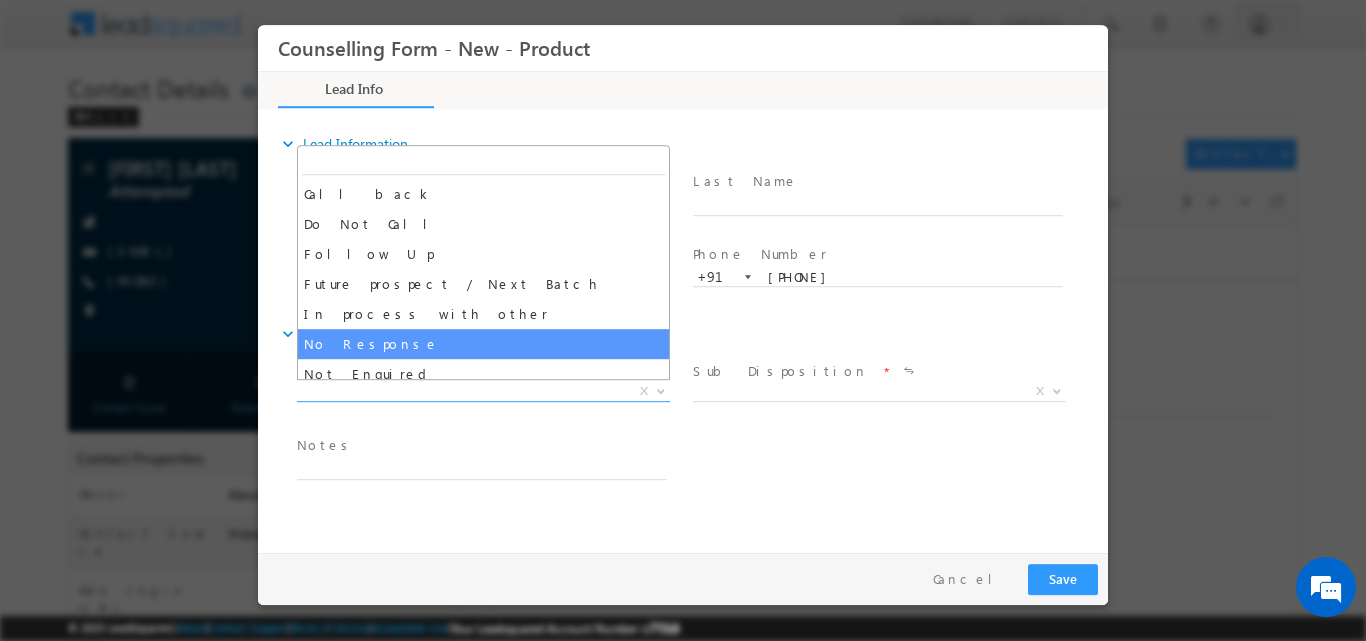 select on "No Response" 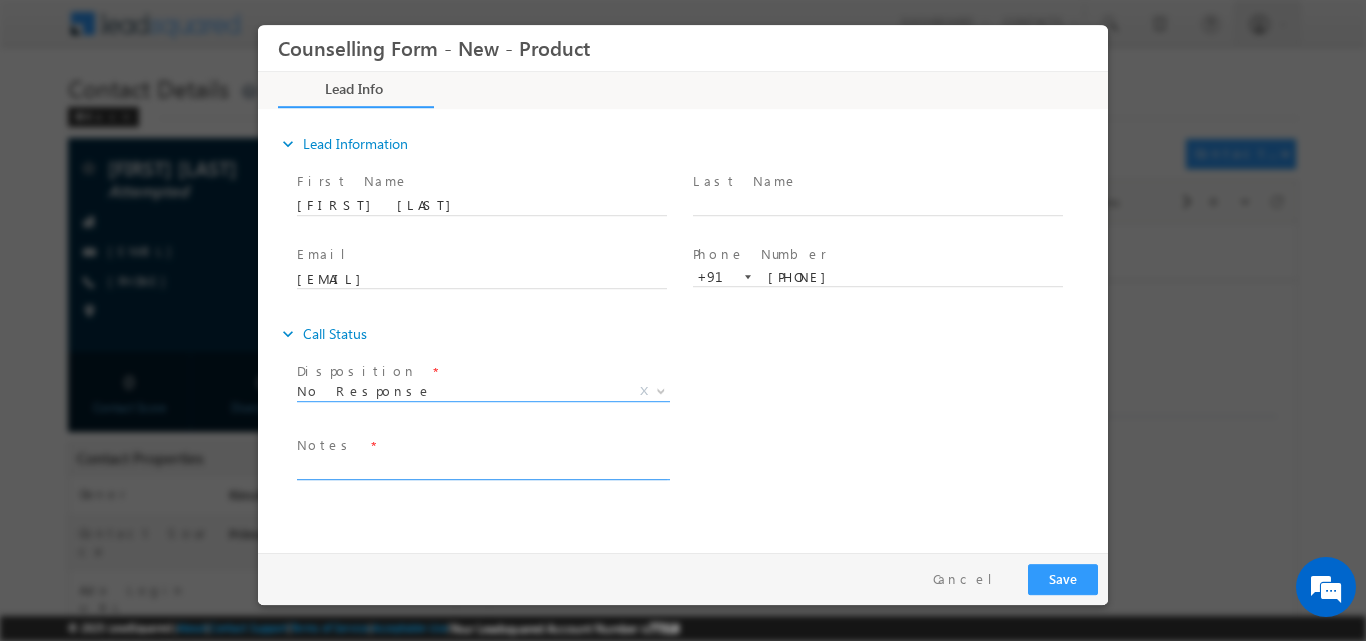 click at bounding box center [482, 467] 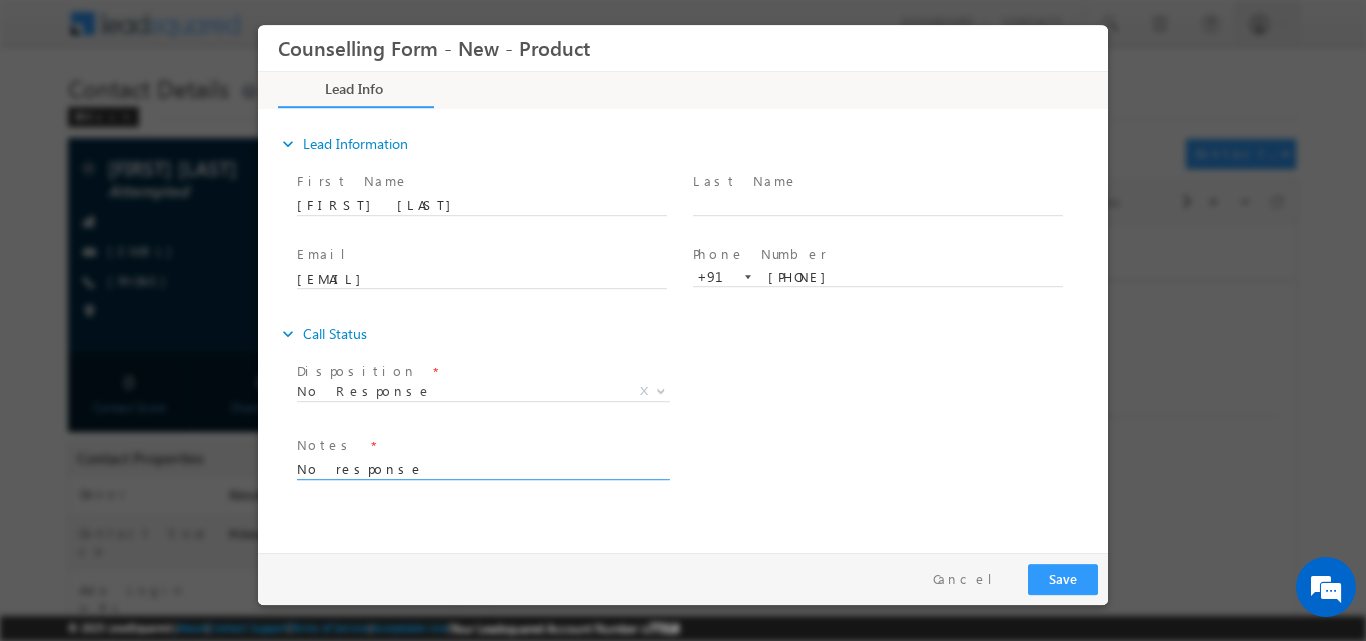type on "No response" 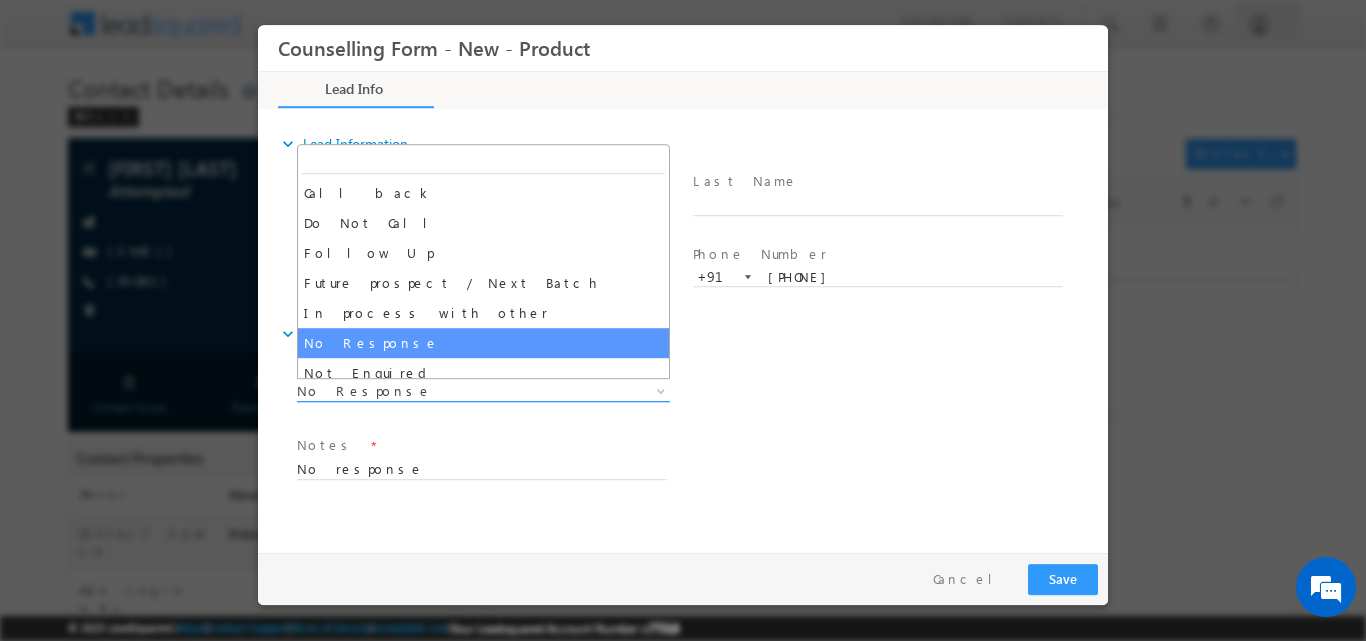 click at bounding box center [661, 389] 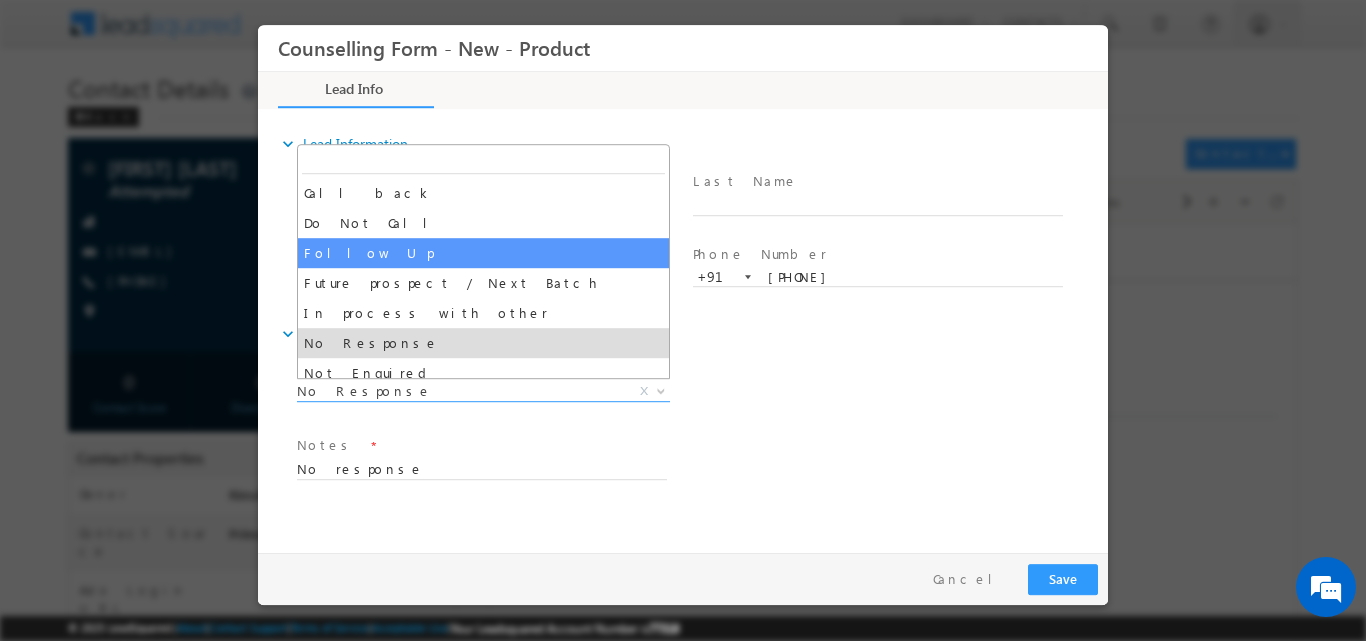 select on "Follow Up" 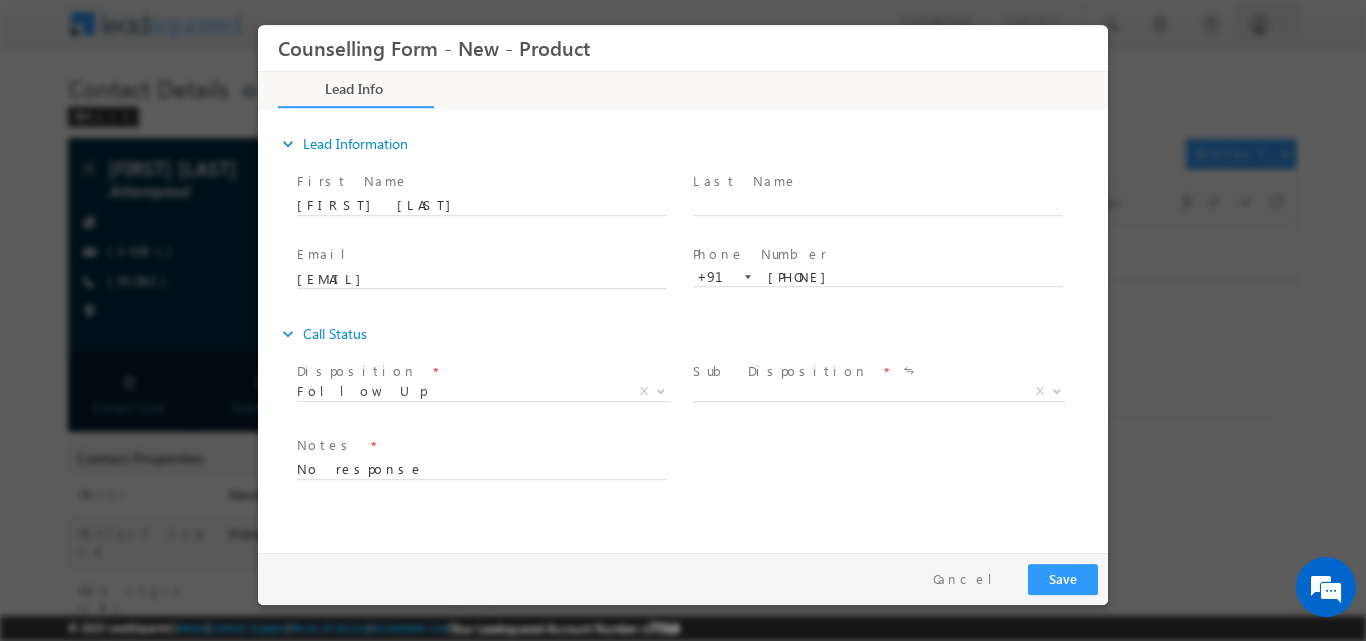 click on "Later At time X" at bounding box center (887, 393) 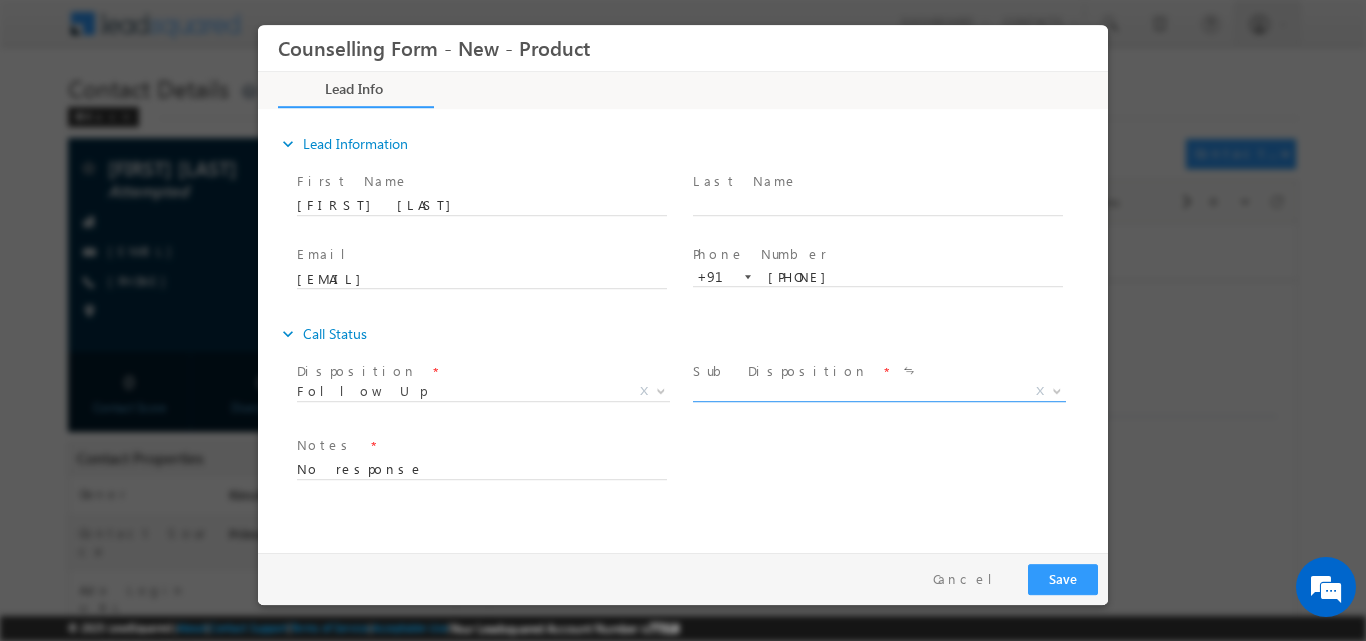 click at bounding box center [1057, 389] 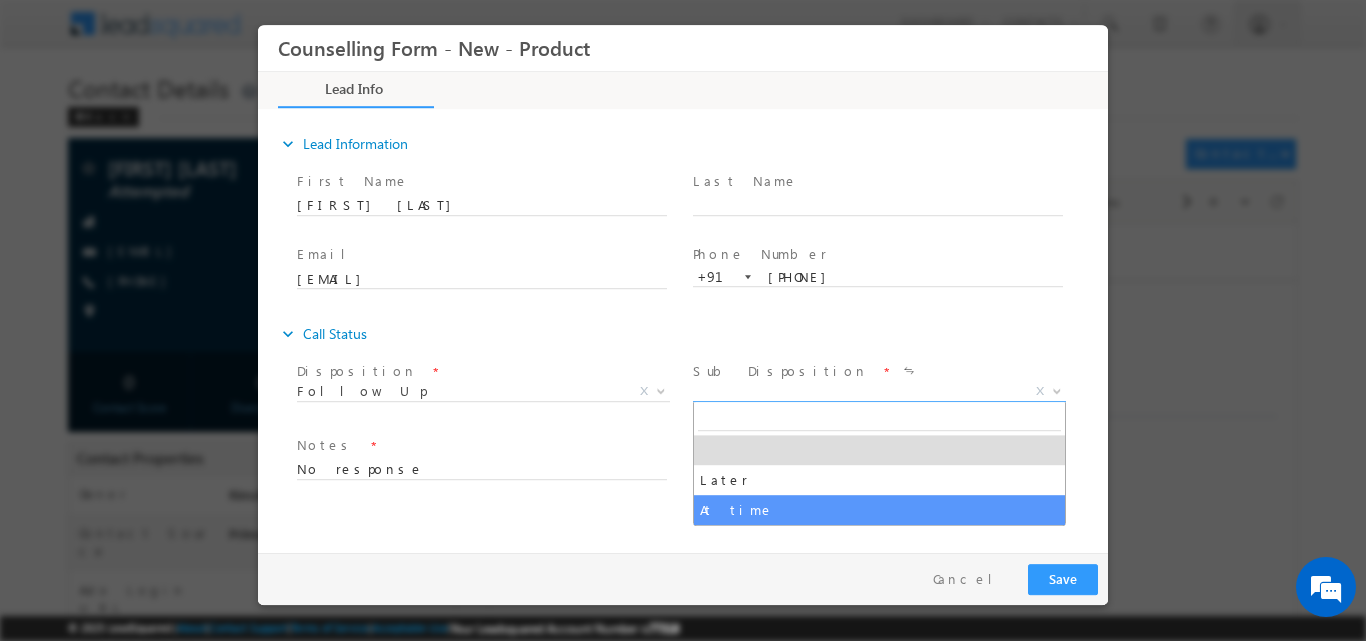 select on "At time" 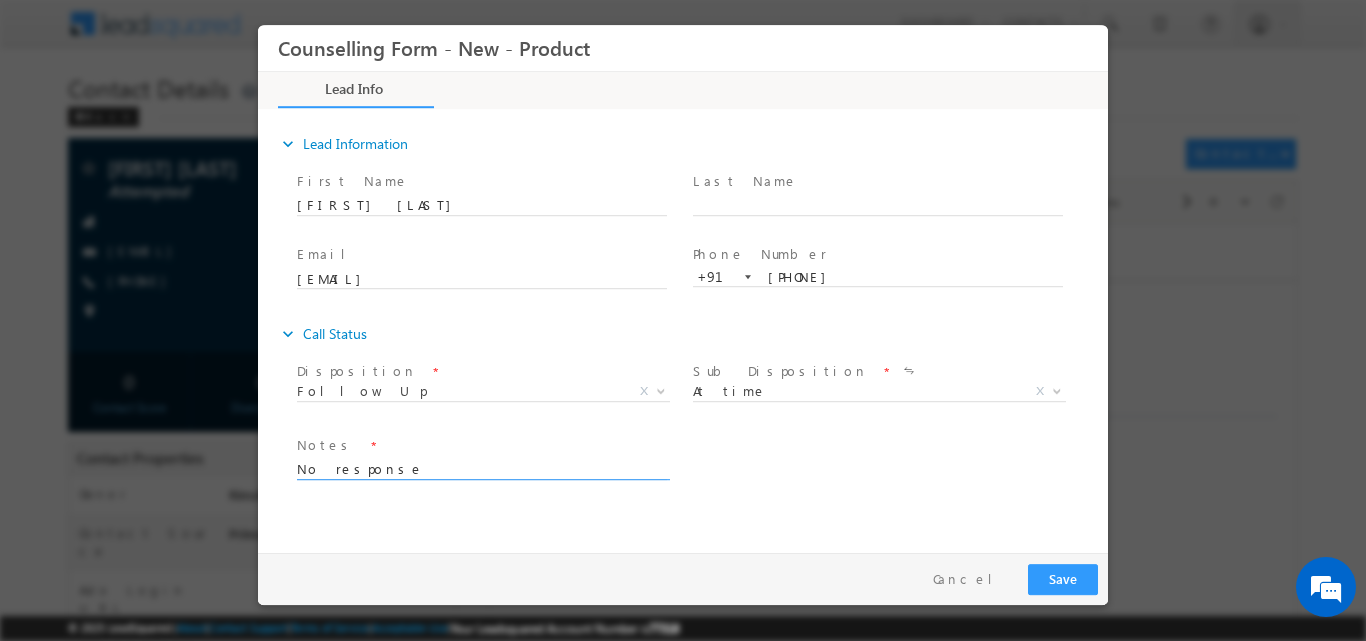 click on "No response" at bounding box center (482, 467) 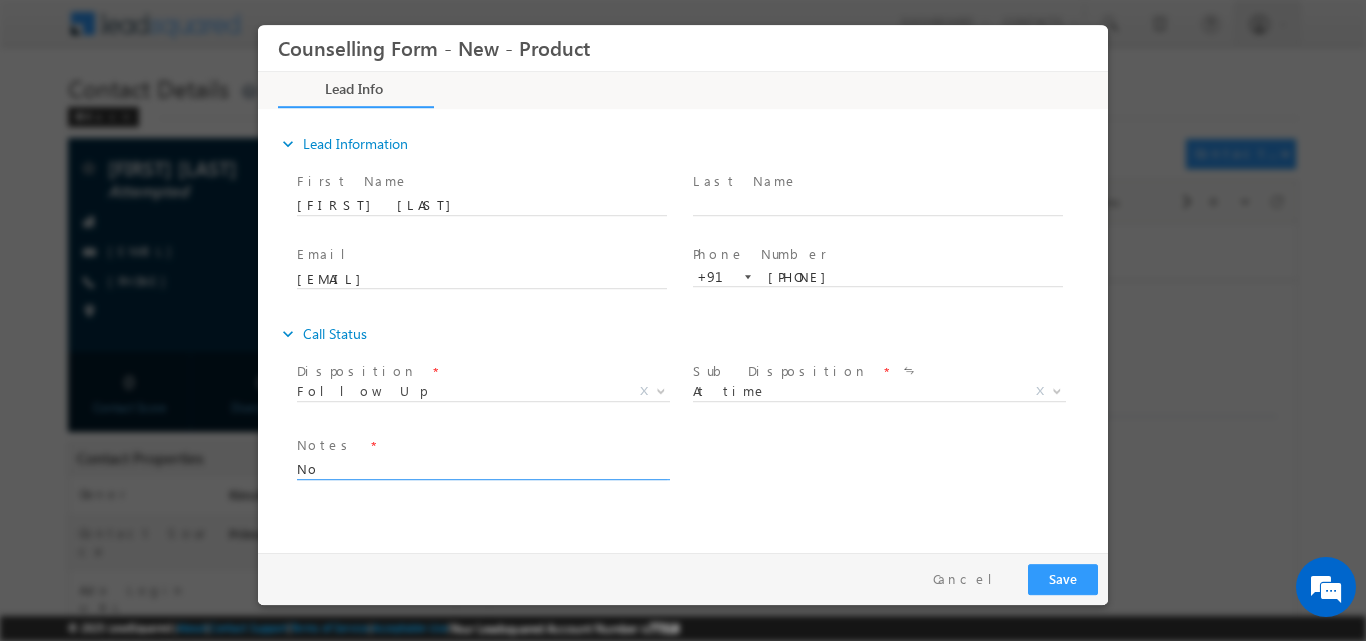 type on "N" 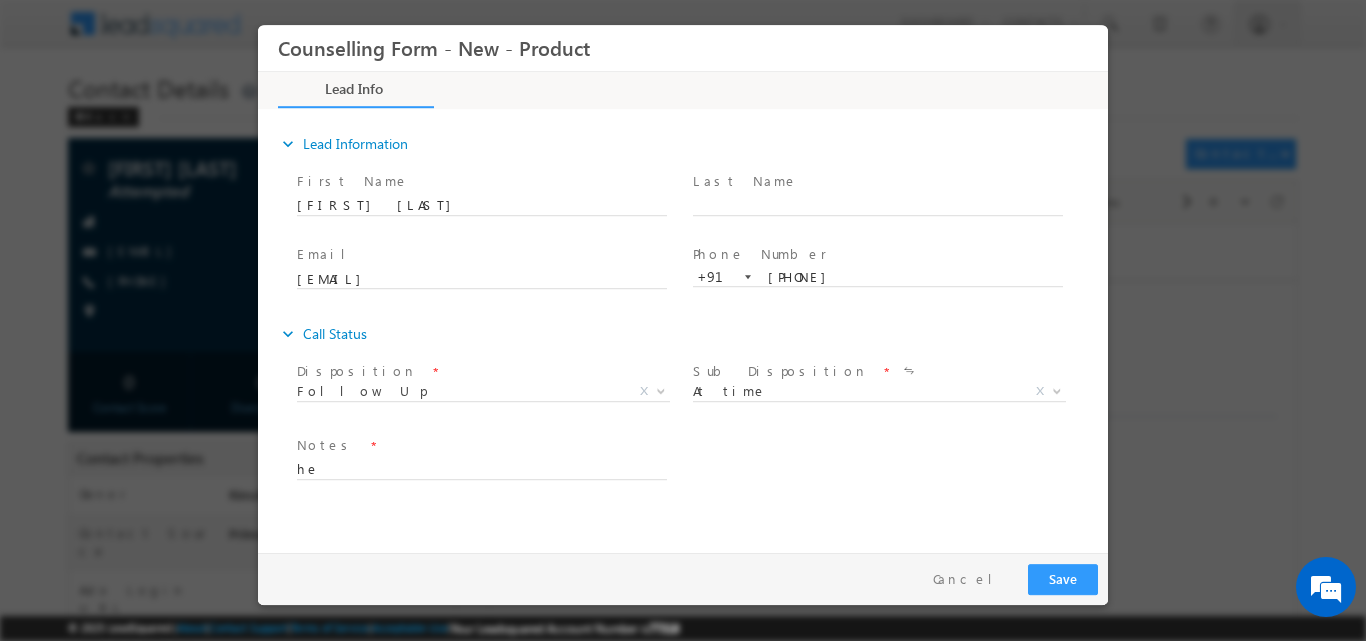 click on "expand_more Call Status" at bounding box center (693, 333) 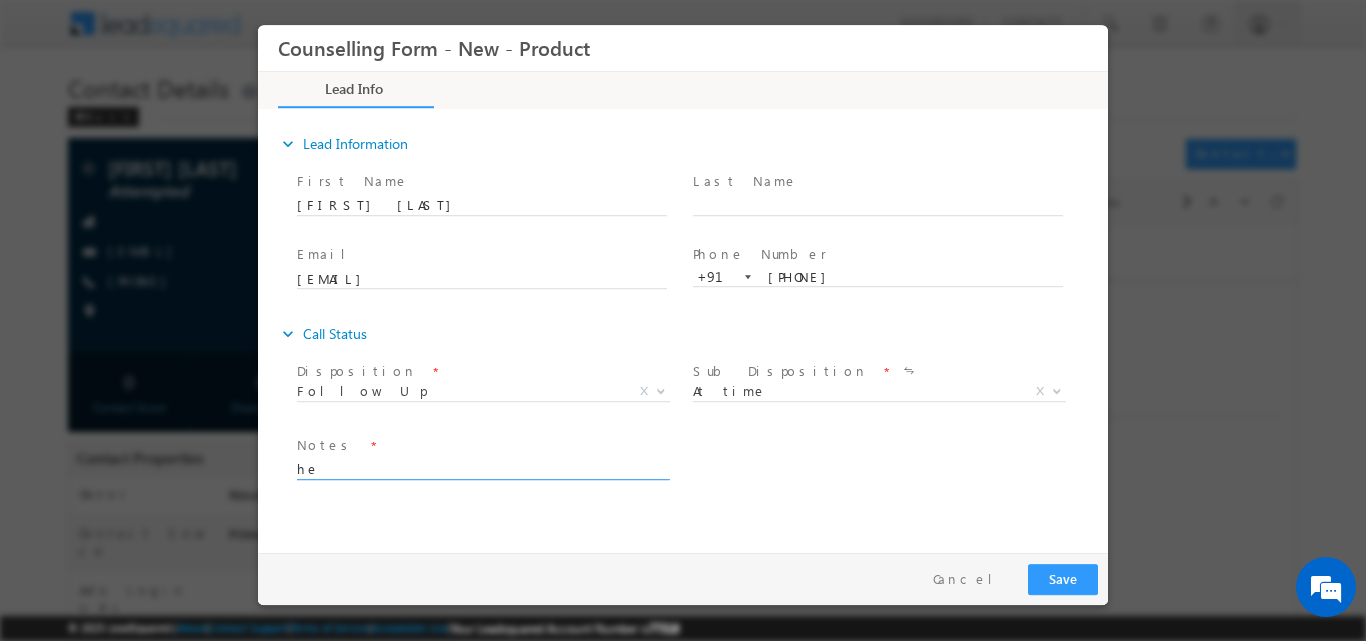drag, startPoint x: 342, startPoint y: 472, endPoint x: 285, endPoint y: 468, distance: 57.14018 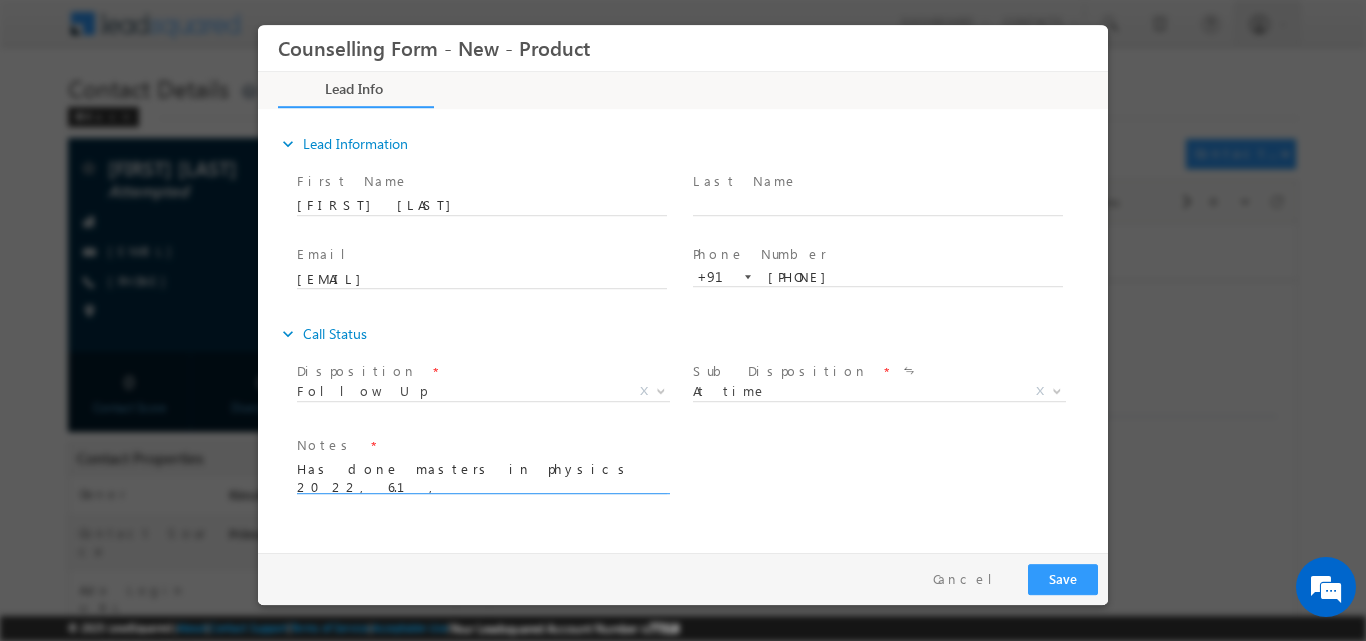 scroll, scrollTop: 4, scrollLeft: 0, axis: vertical 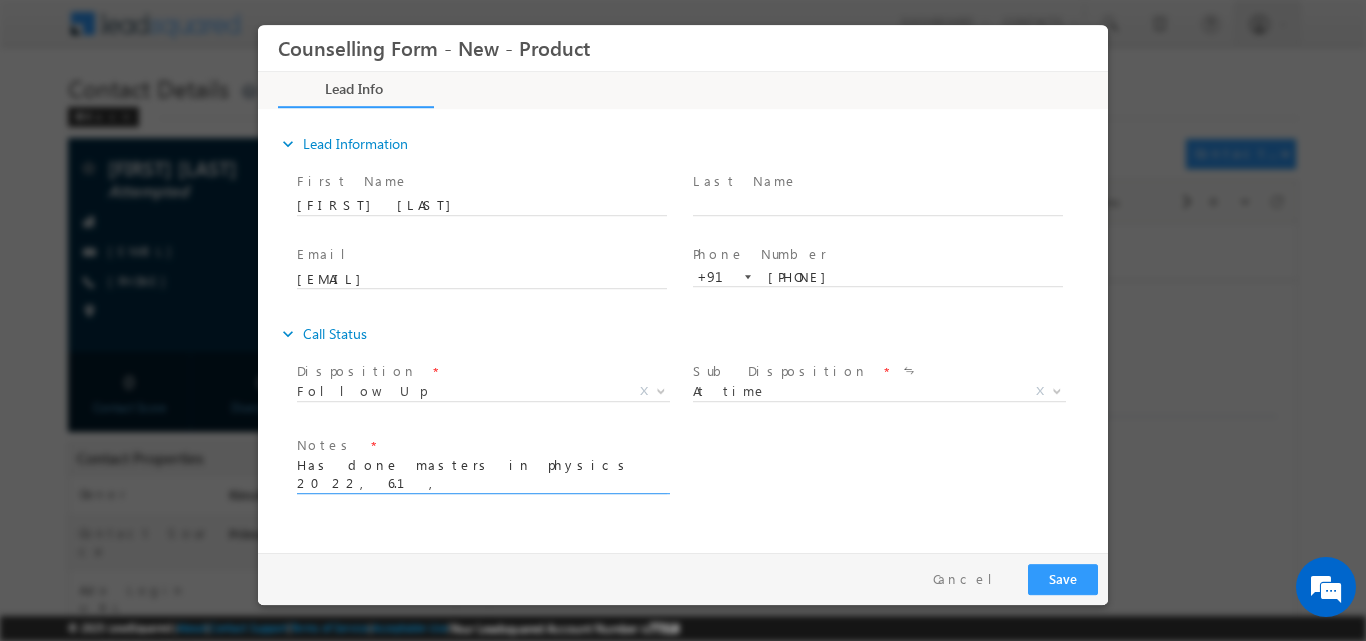 click on "Has done masters in physics 2022, 6.1,
bachelors scince, 2029, 59%" at bounding box center [482, 474] 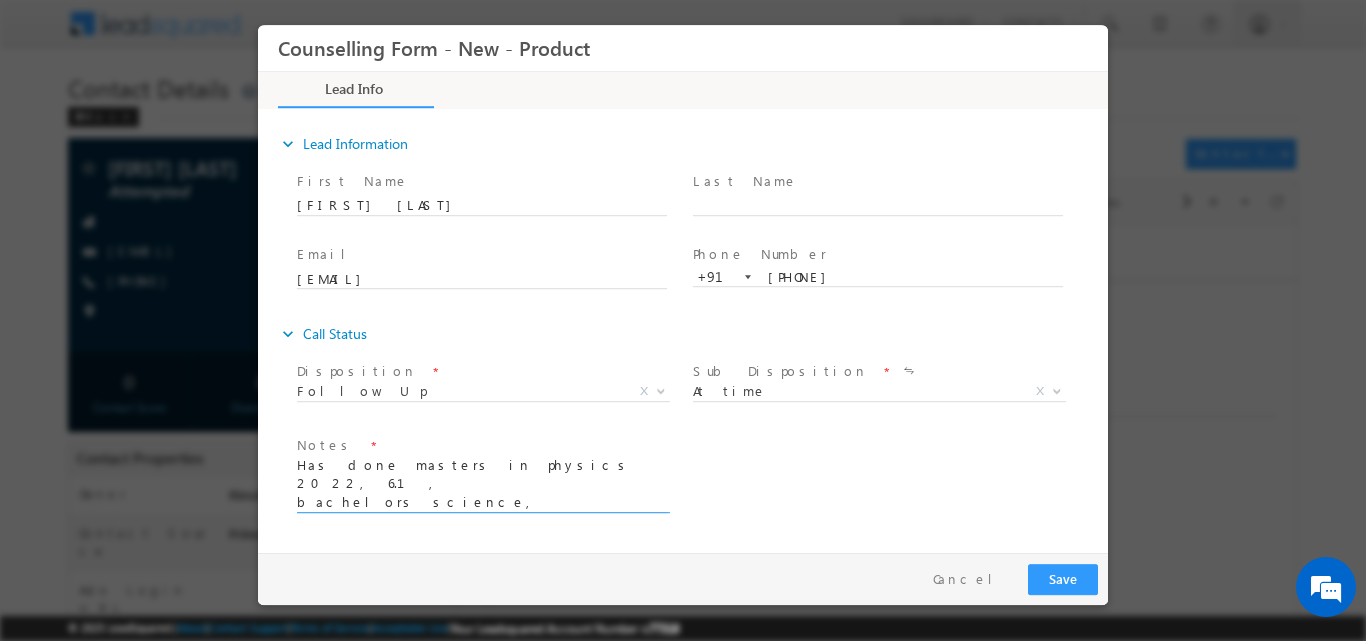 scroll, scrollTop: 4, scrollLeft: 0, axis: vertical 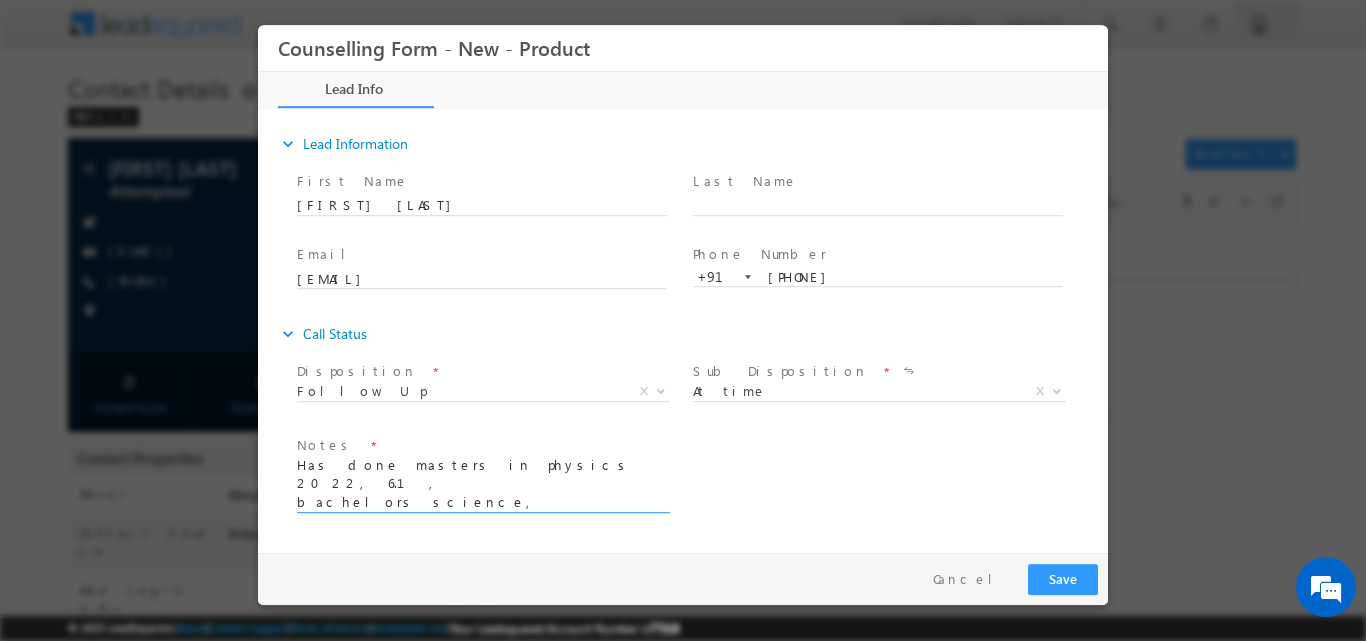 click on "Has done masters in physics 2022, 6.1,
bachelors science, 2019, 59%, looking for UAE so i oiched him for Amity" at bounding box center (482, 484) 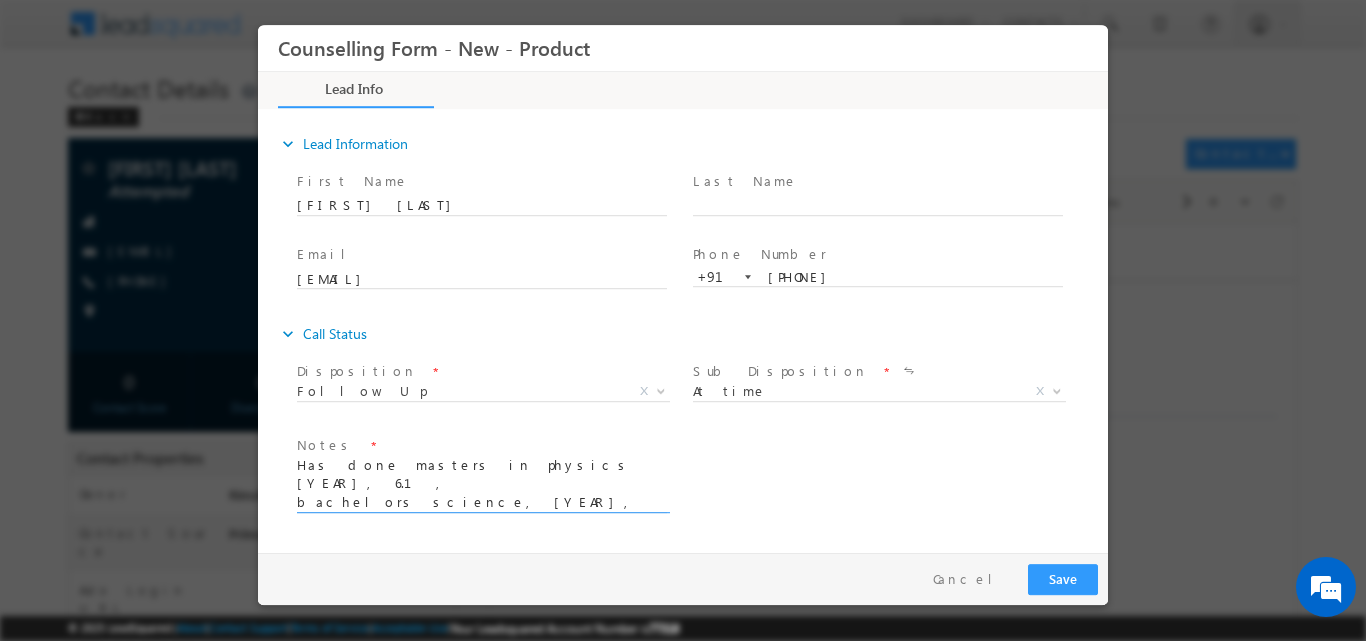 scroll, scrollTop: 4, scrollLeft: 0, axis: vertical 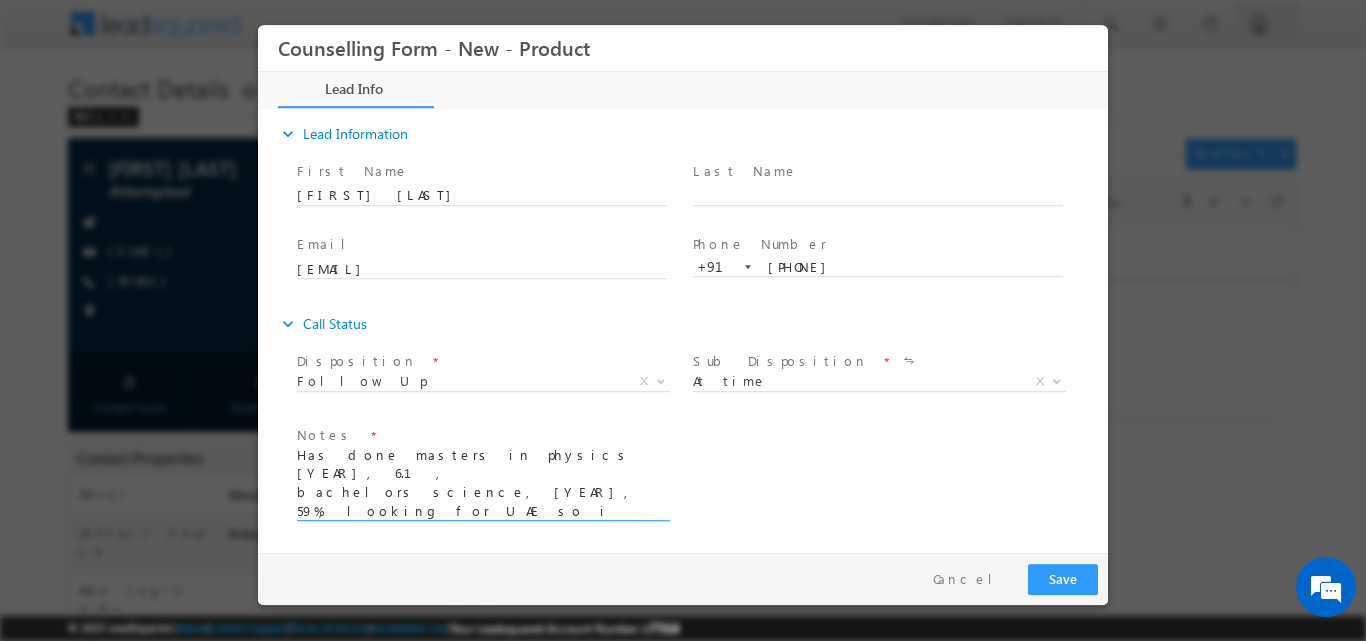 type on "Has done masters in physics 2022, 6.1,
bachelors science, 2019, 59%, looking for UAE so i pitched him for Amity Dubai he asked to connect tomorrow" 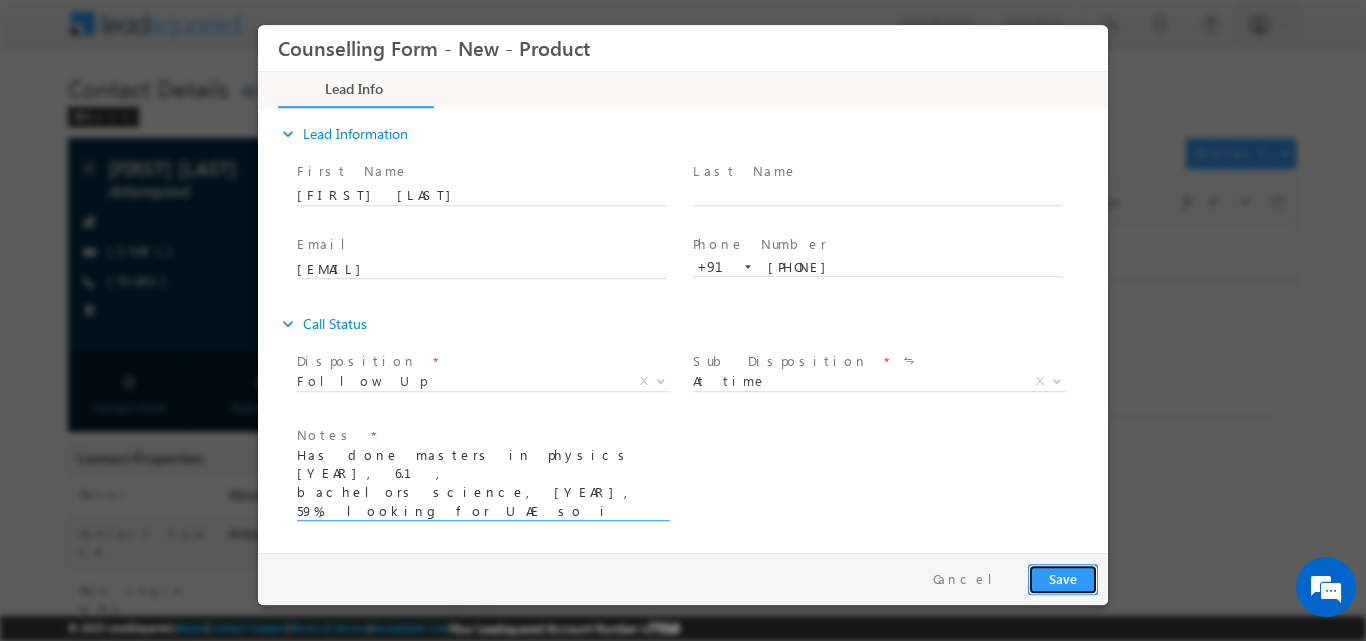 click on "Save" at bounding box center [1063, 578] 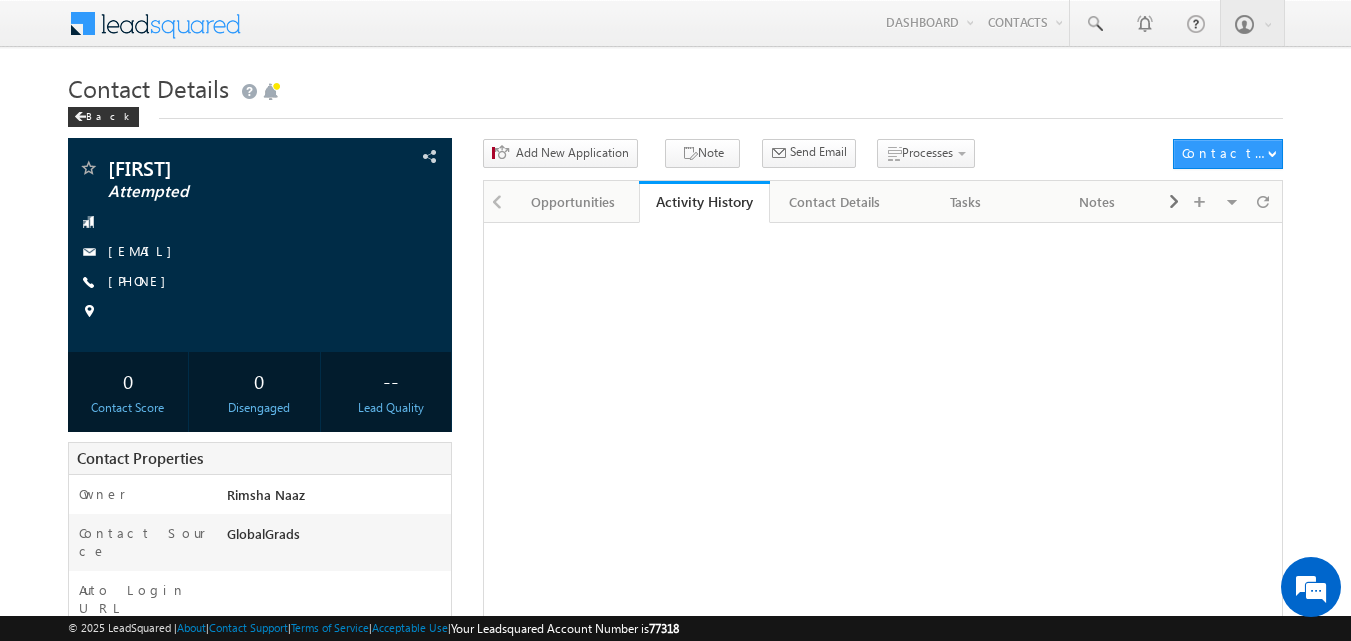 scroll, scrollTop: 0, scrollLeft: 0, axis: both 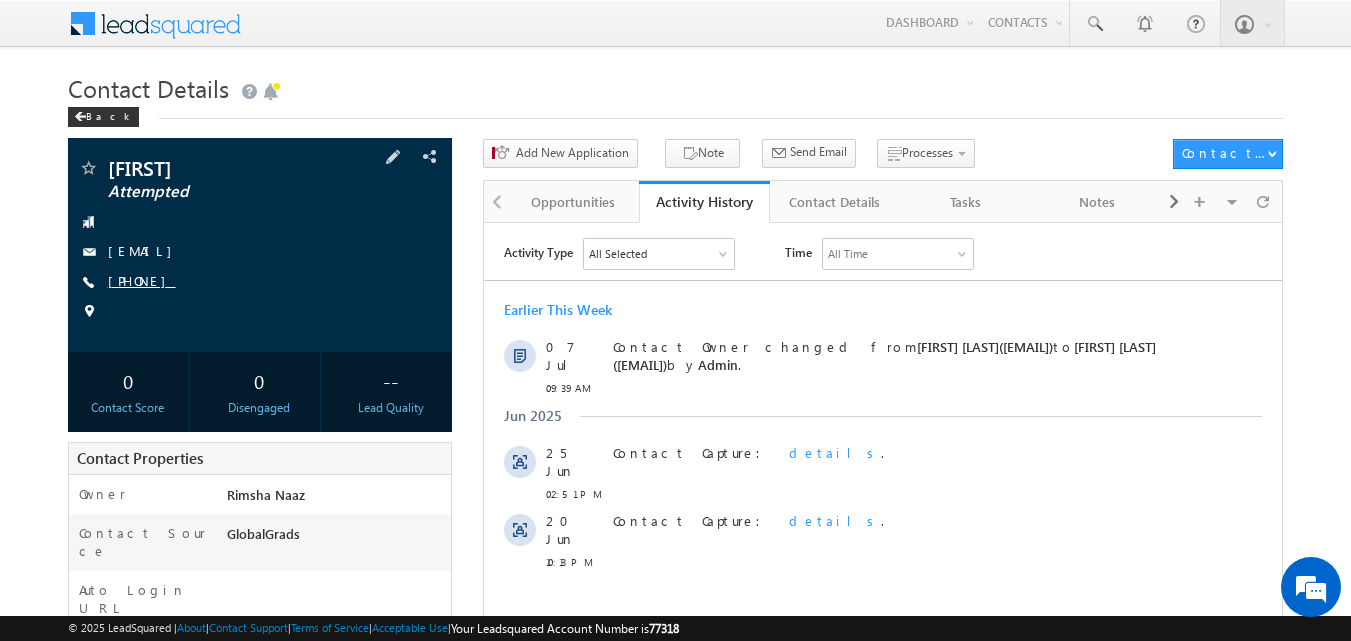 copy on "[PHONE]" 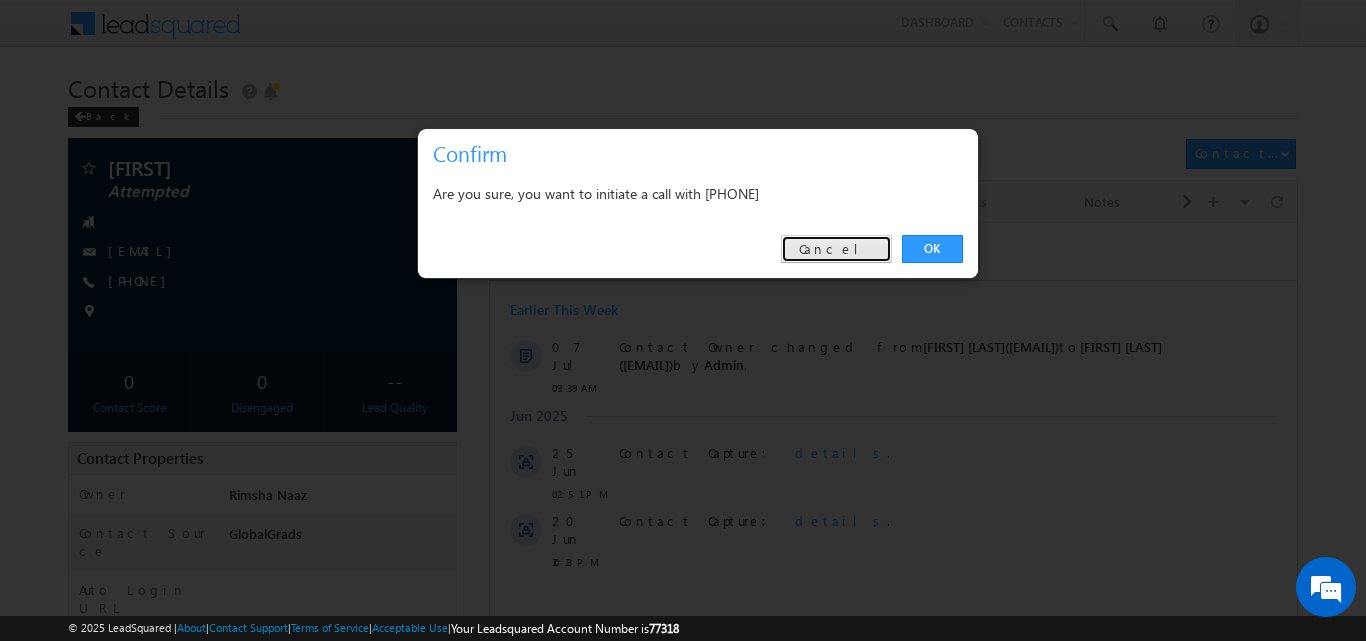 click on "Cancel" at bounding box center [836, 249] 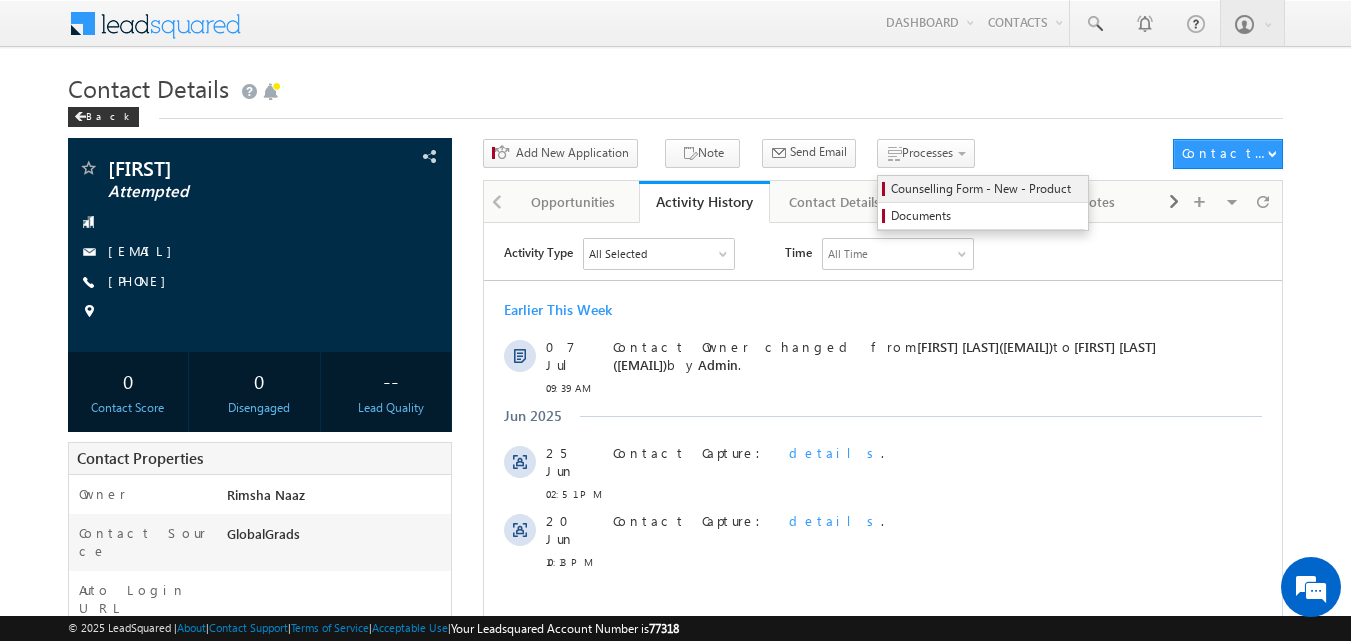 click on "Counselling Form - New - Product" at bounding box center (986, 189) 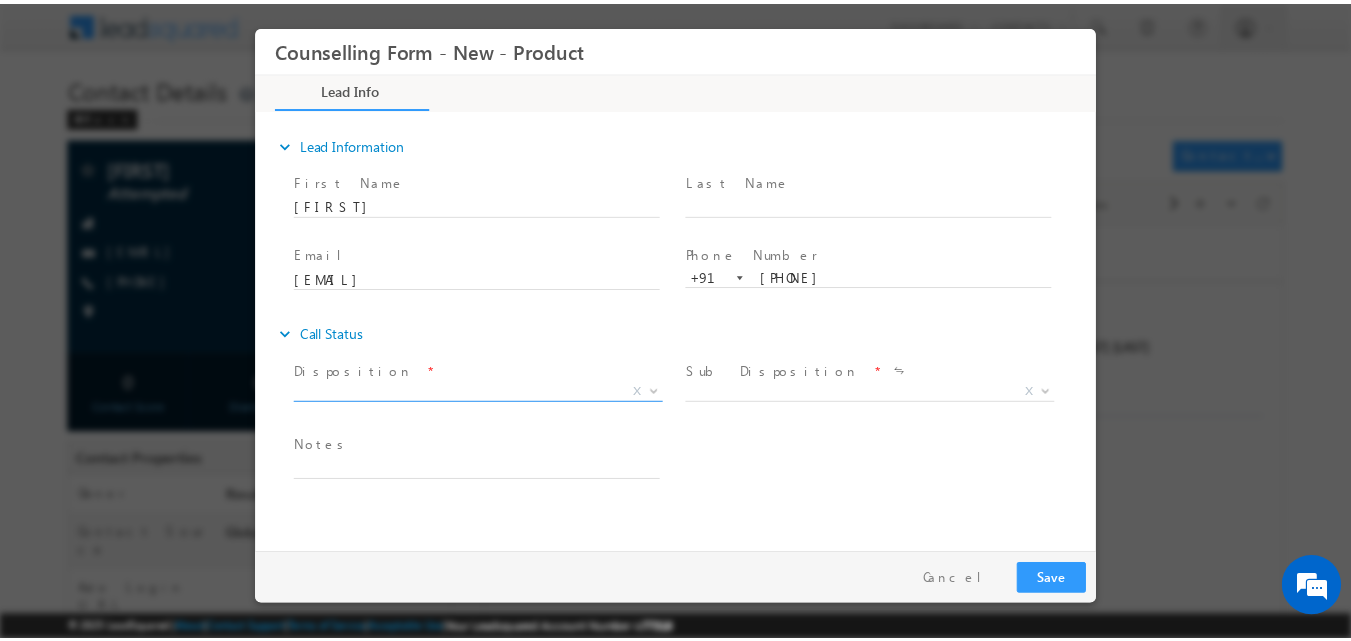 scroll, scrollTop: 0, scrollLeft: 0, axis: both 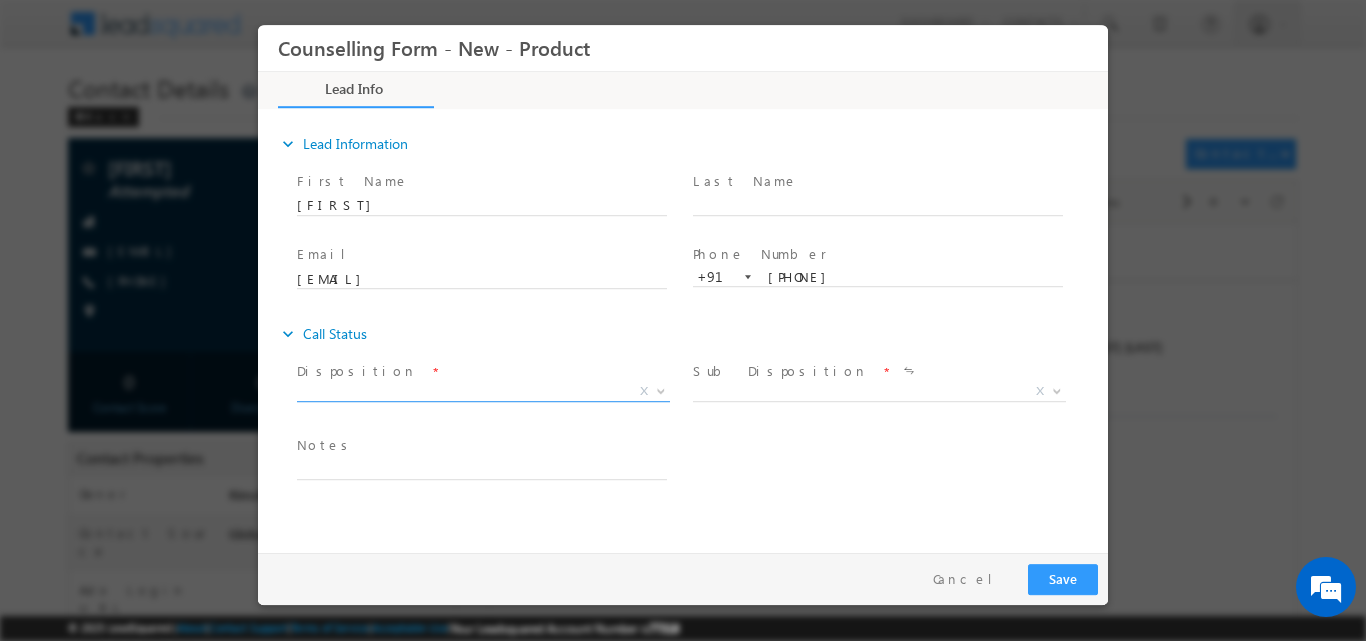 click on "X" at bounding box center (491, 394) 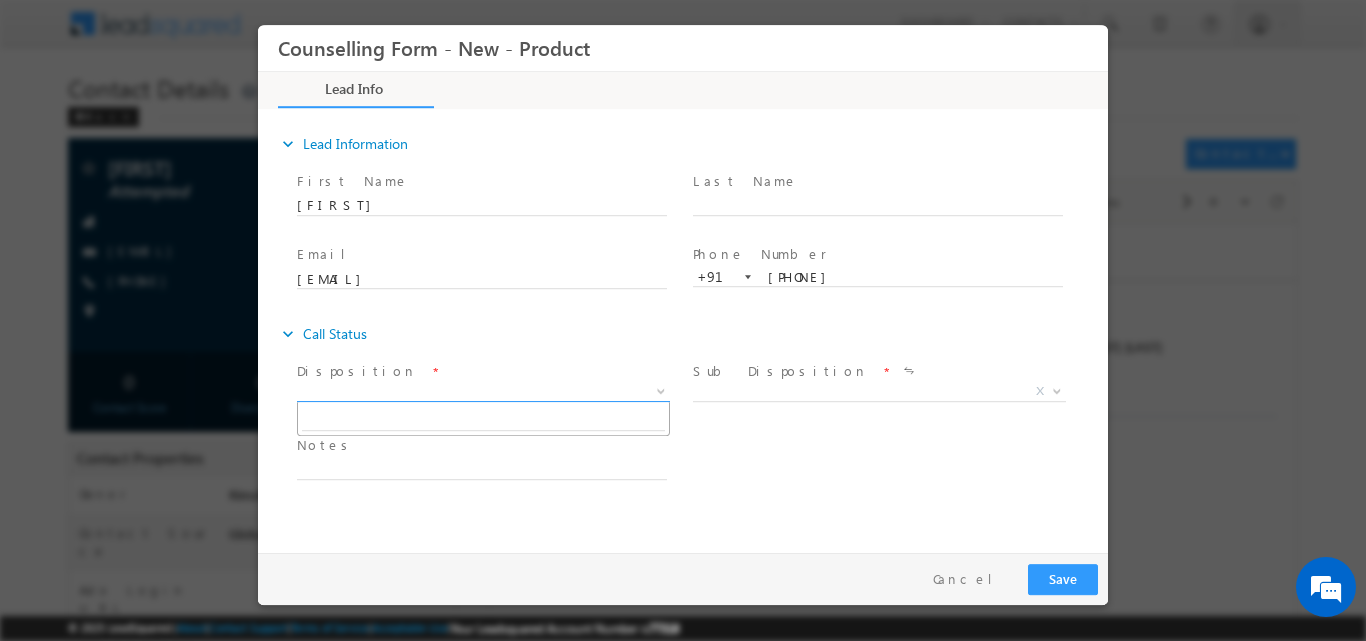 click at bounding box center [661, 389] 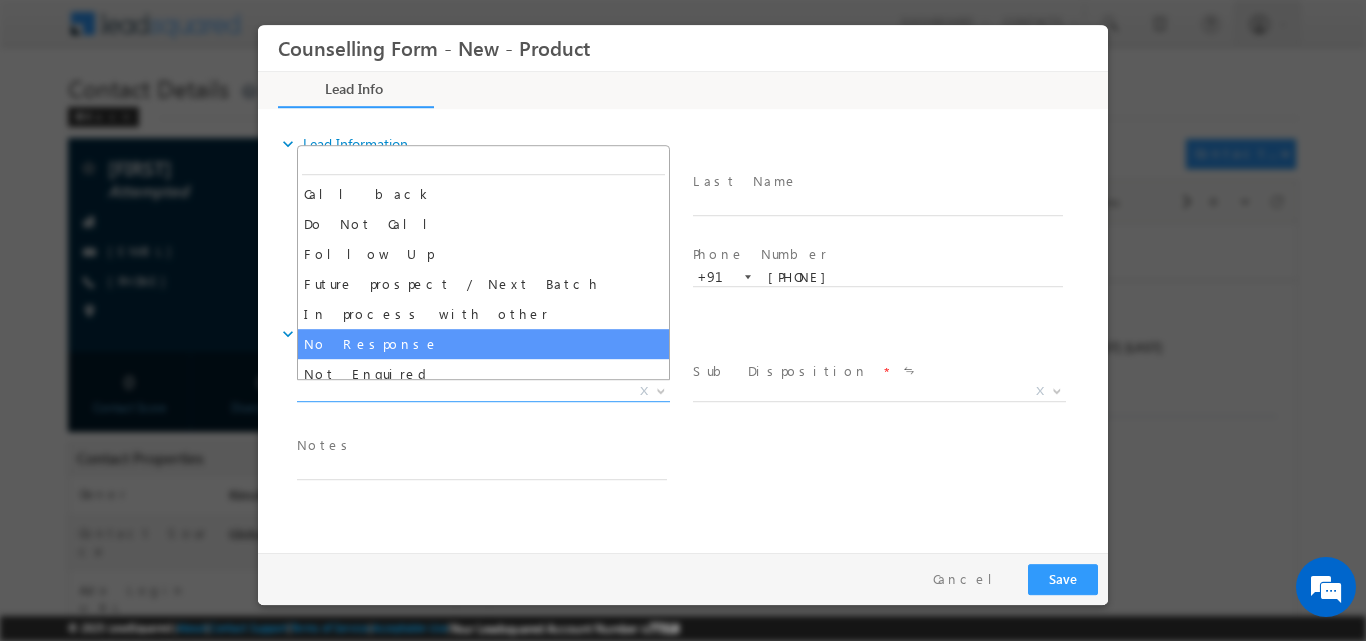 select on "No Response" 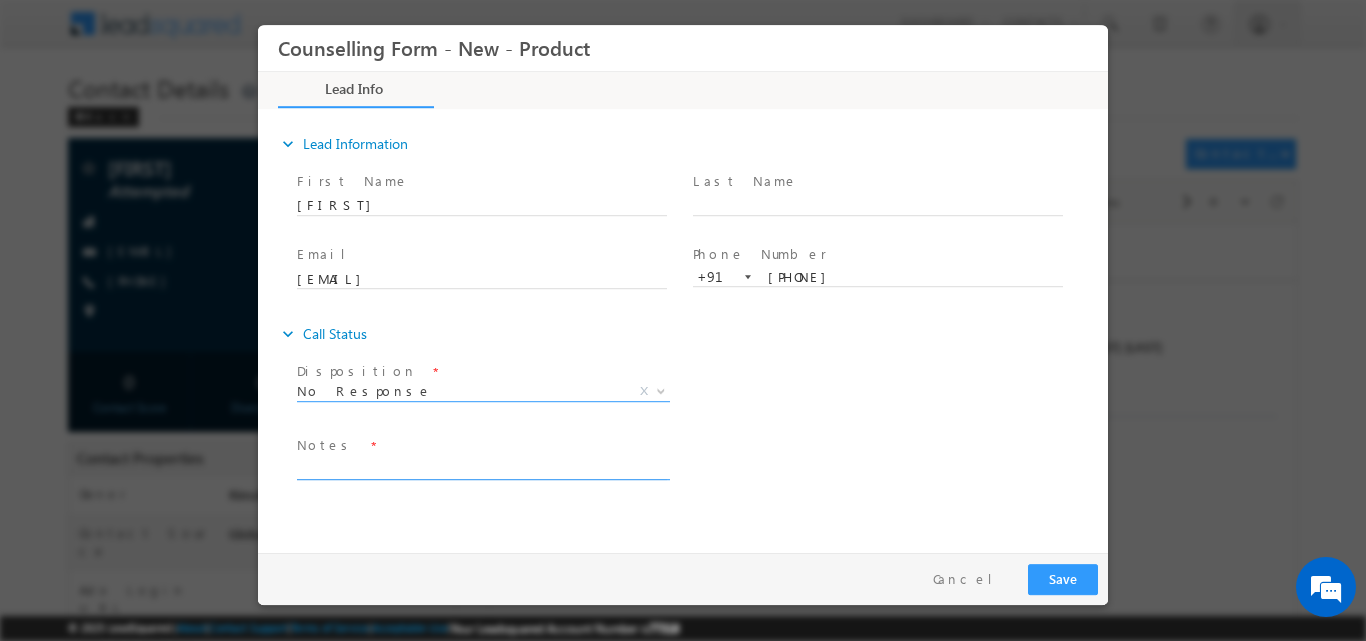 click at bounding box center (482, 467) 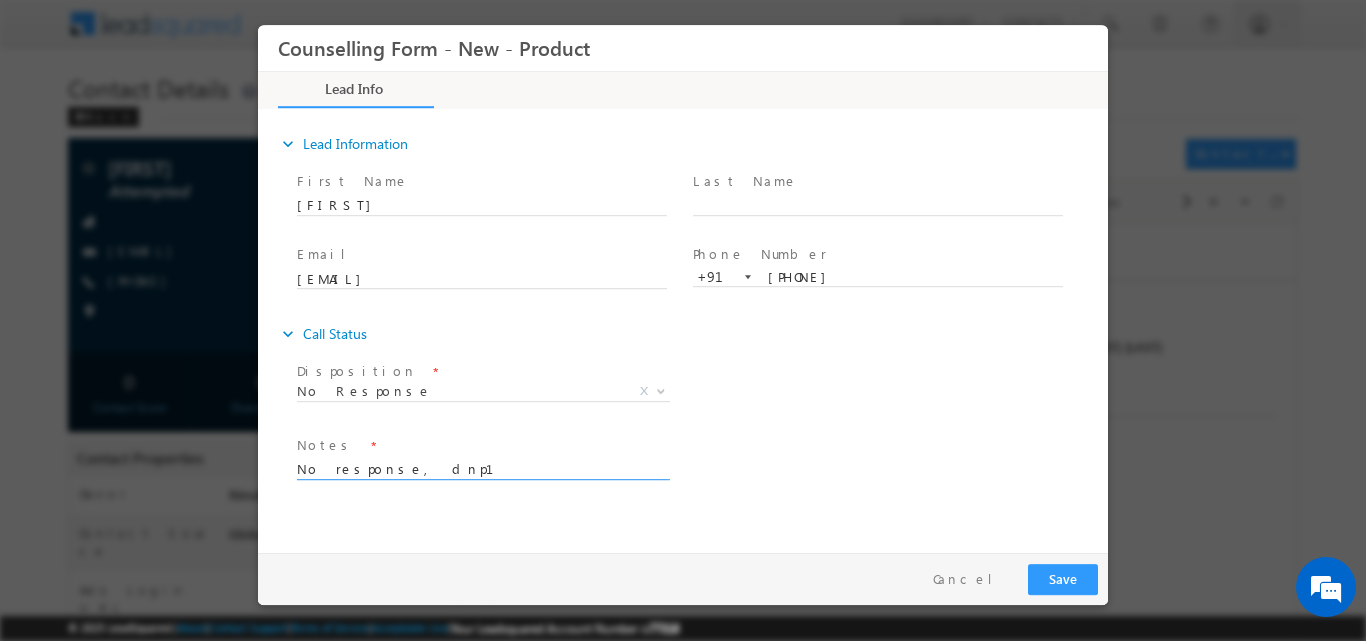 type on "No response, dnp1" 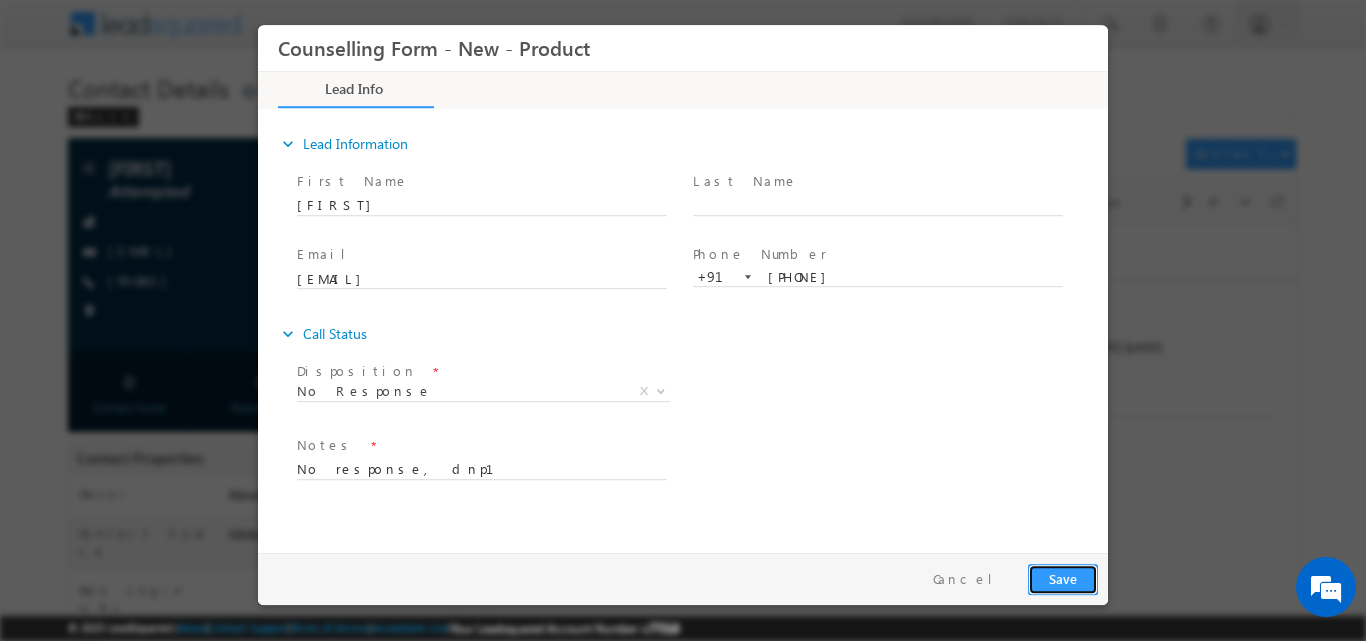 click on "Save" at bounding box center (1063, 578) 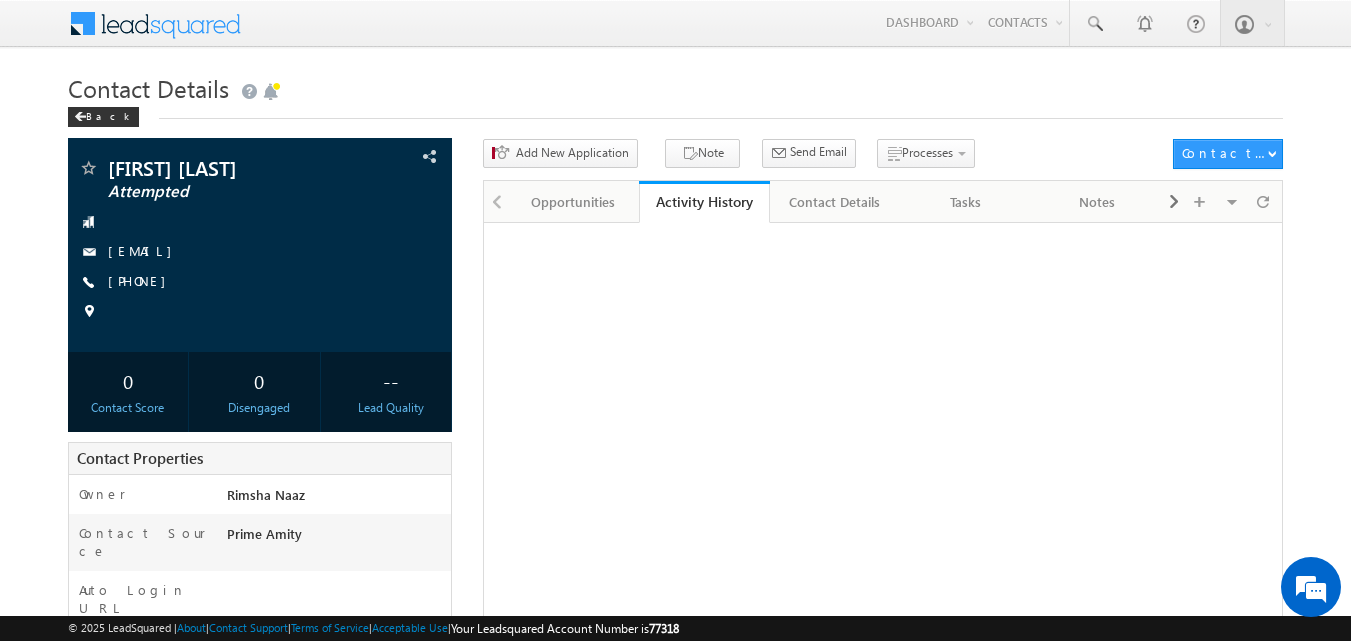scroll, scrollTop: 0, scrollLeft: 0, axis: both 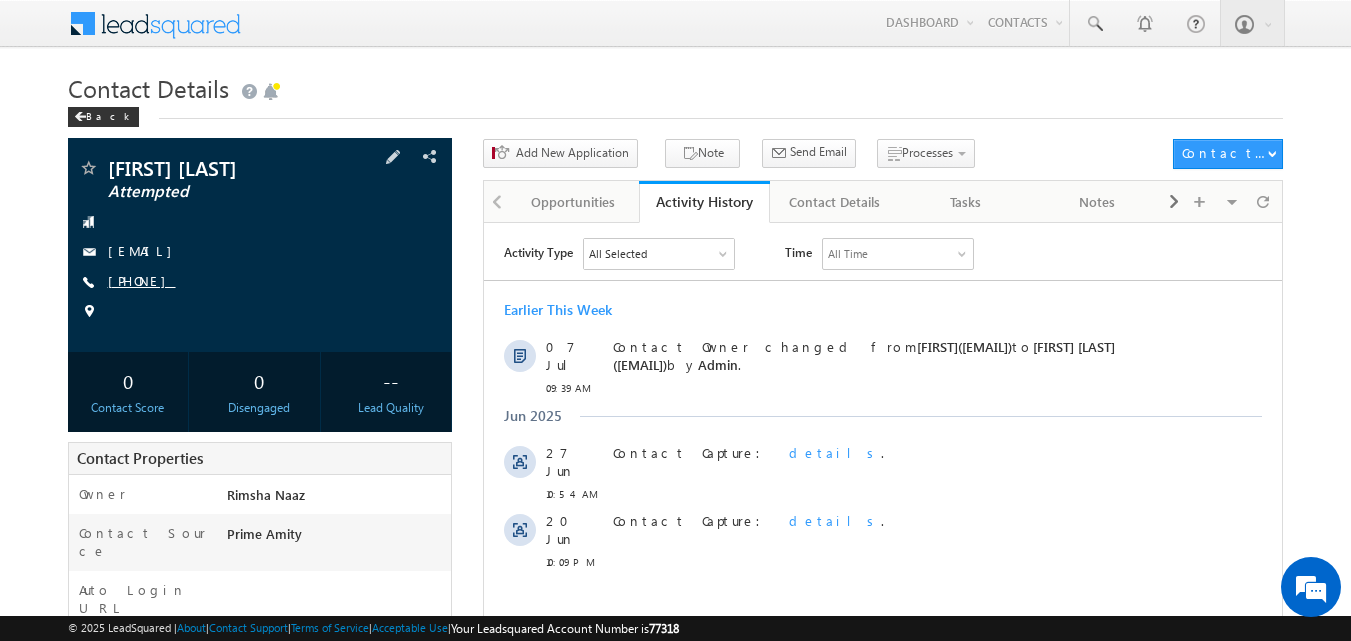 copy on "[PHONE]" 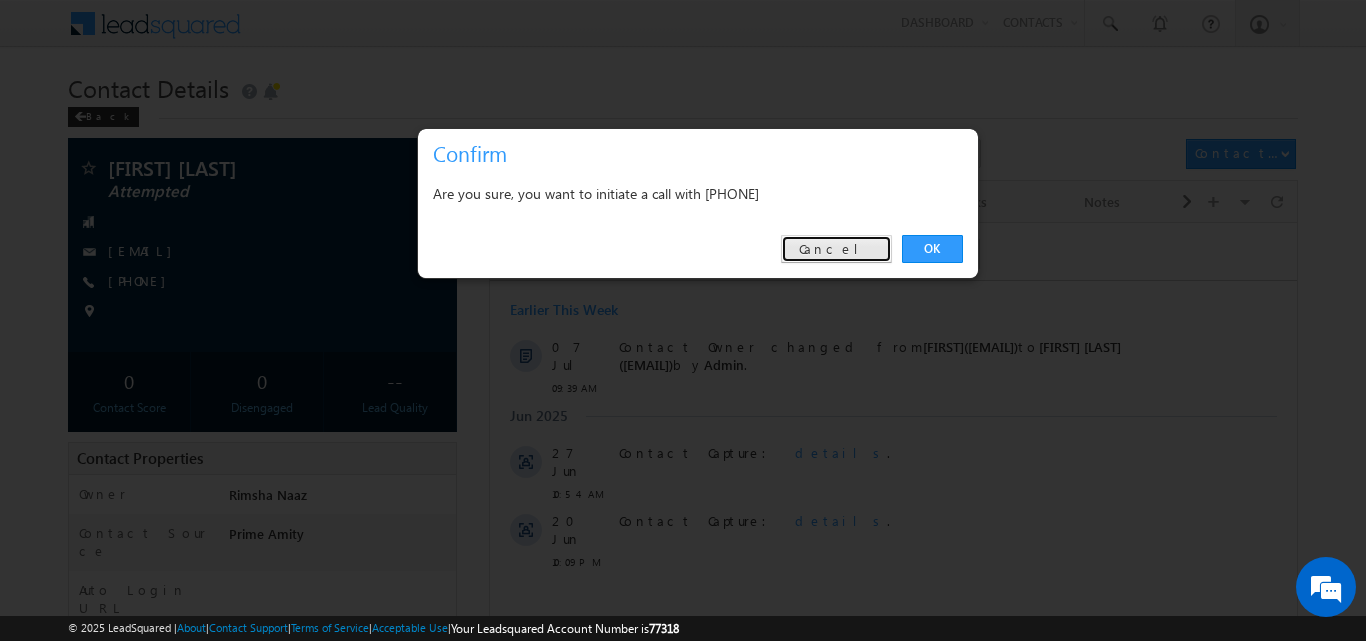 click on "Cancel" at bounding box center [836, 249] 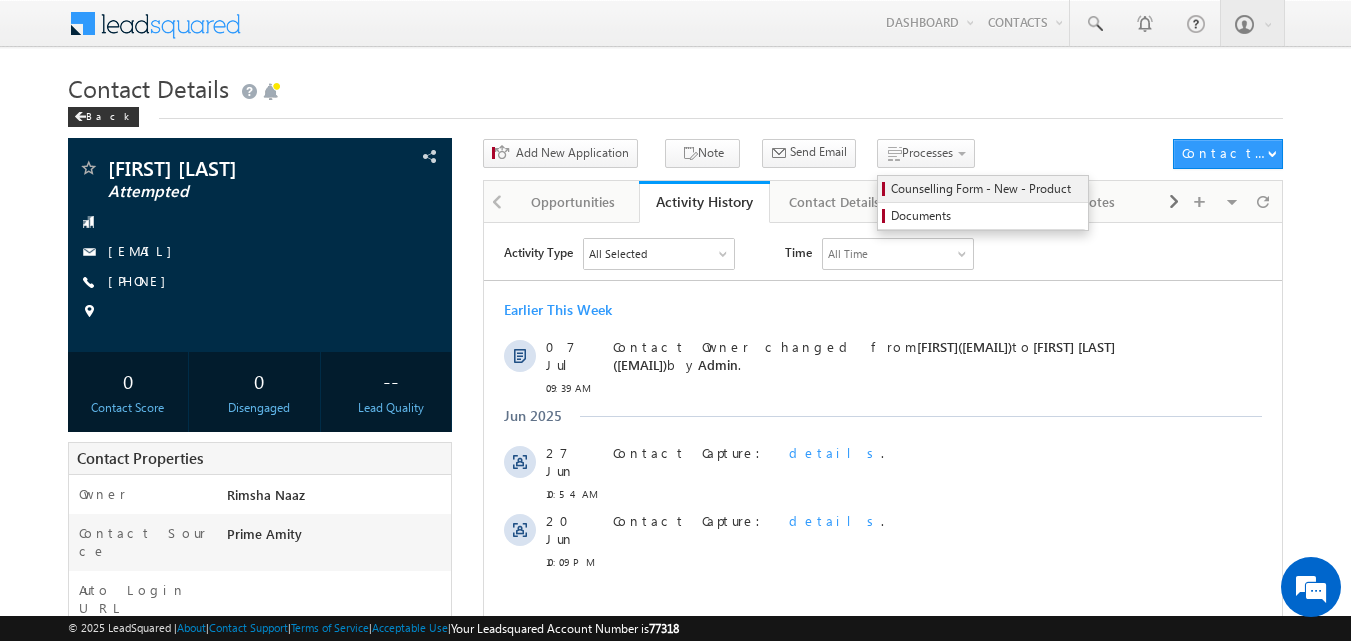 click on "Counselling Form - New - Product" at bounding box center (986, 189) 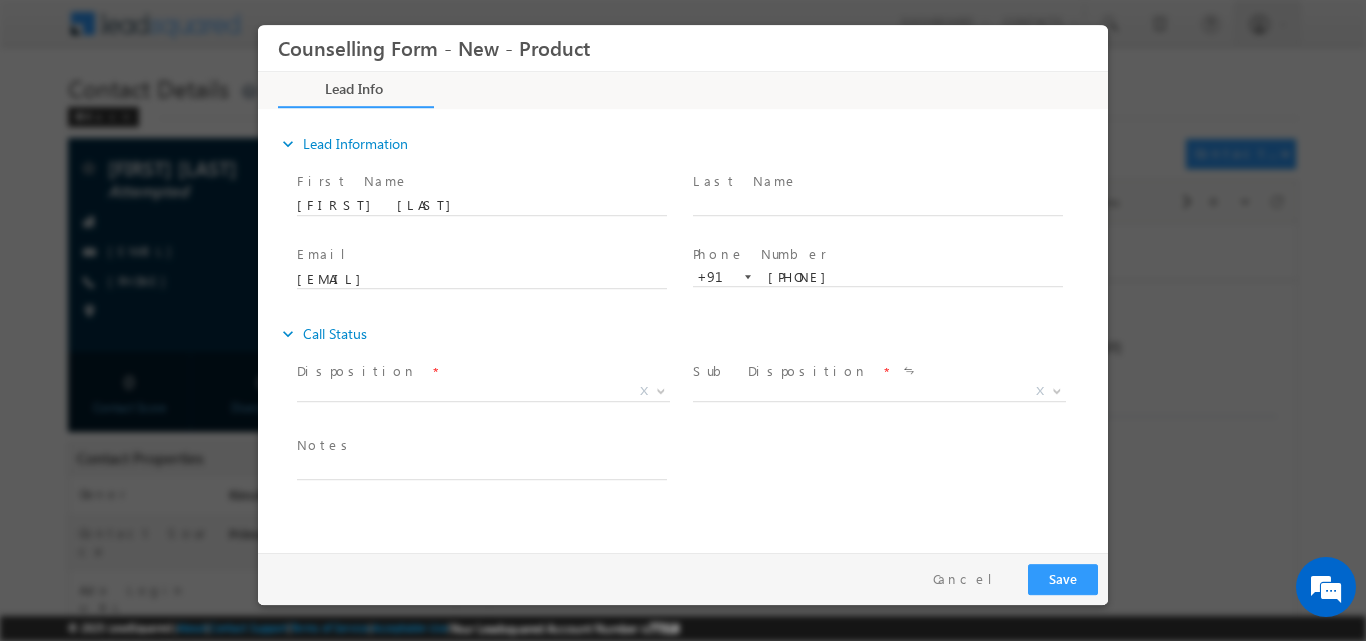 scroll, scrollTop: 0, scrollLeft: 0, axis: both 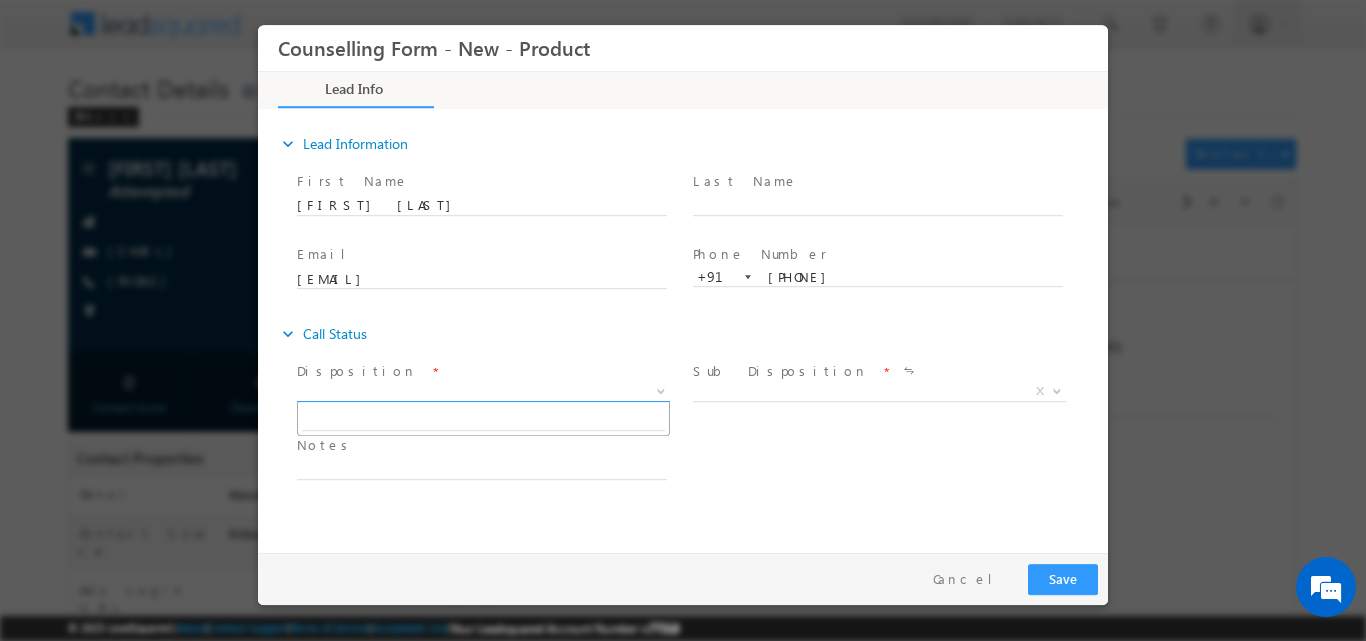 click at bounding box center [661, 389] 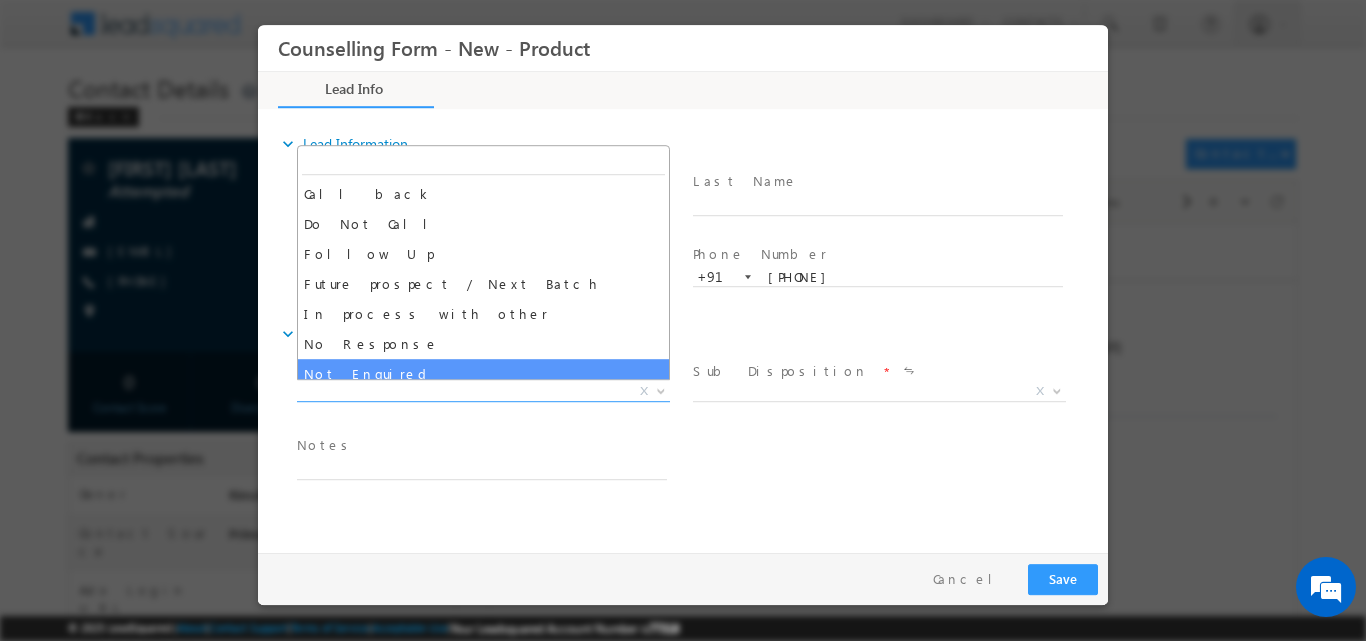 click on "Disposition
*
X" at bounding box center [491, 393] 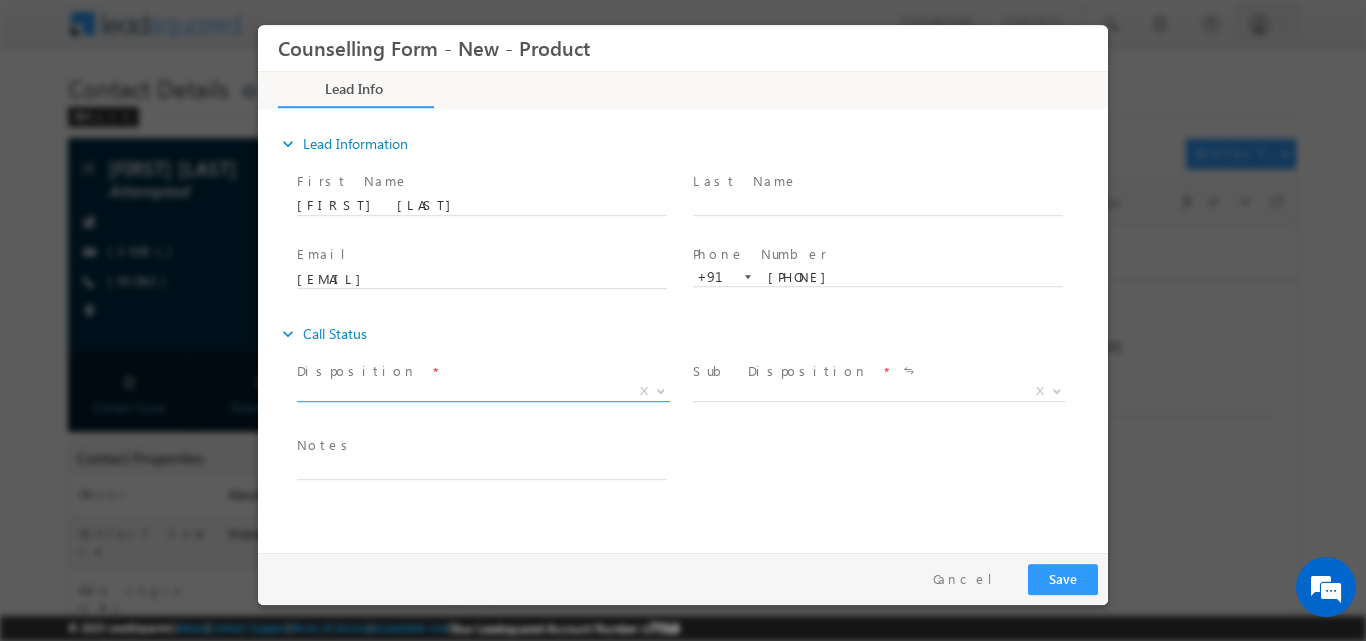 click at bounding box center (661, 389) 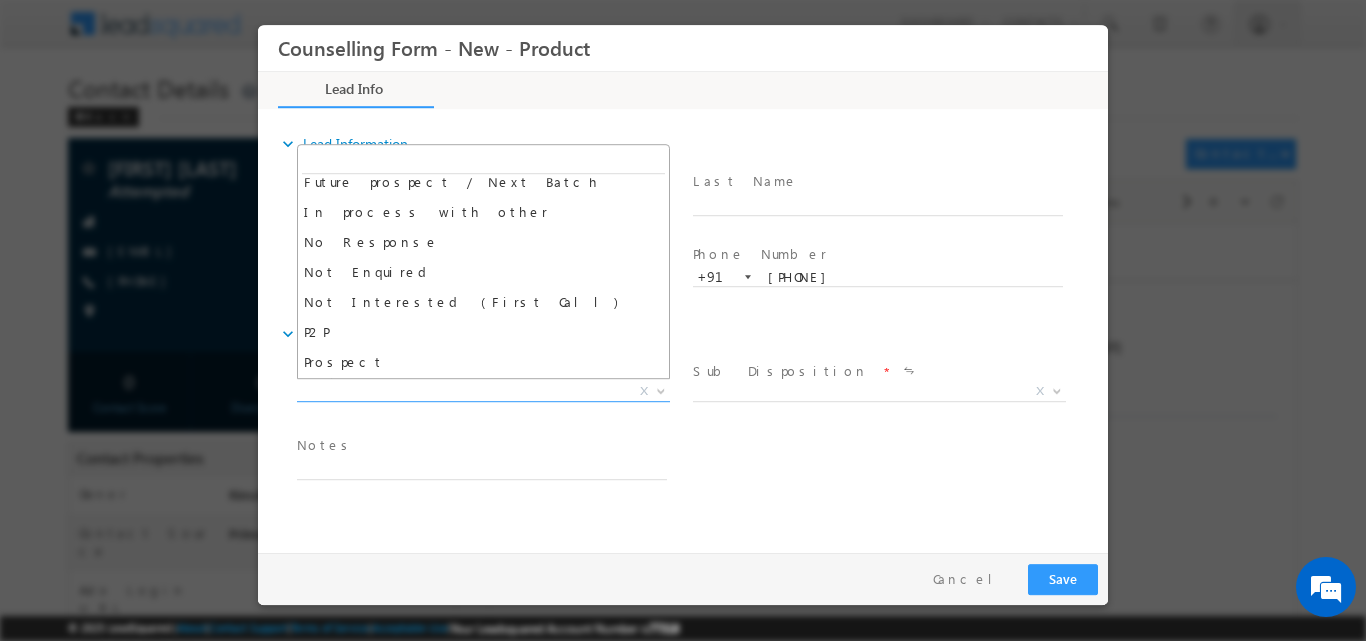 scroll, scrollTop: 123, scrollLeft: 0, axis: vertical 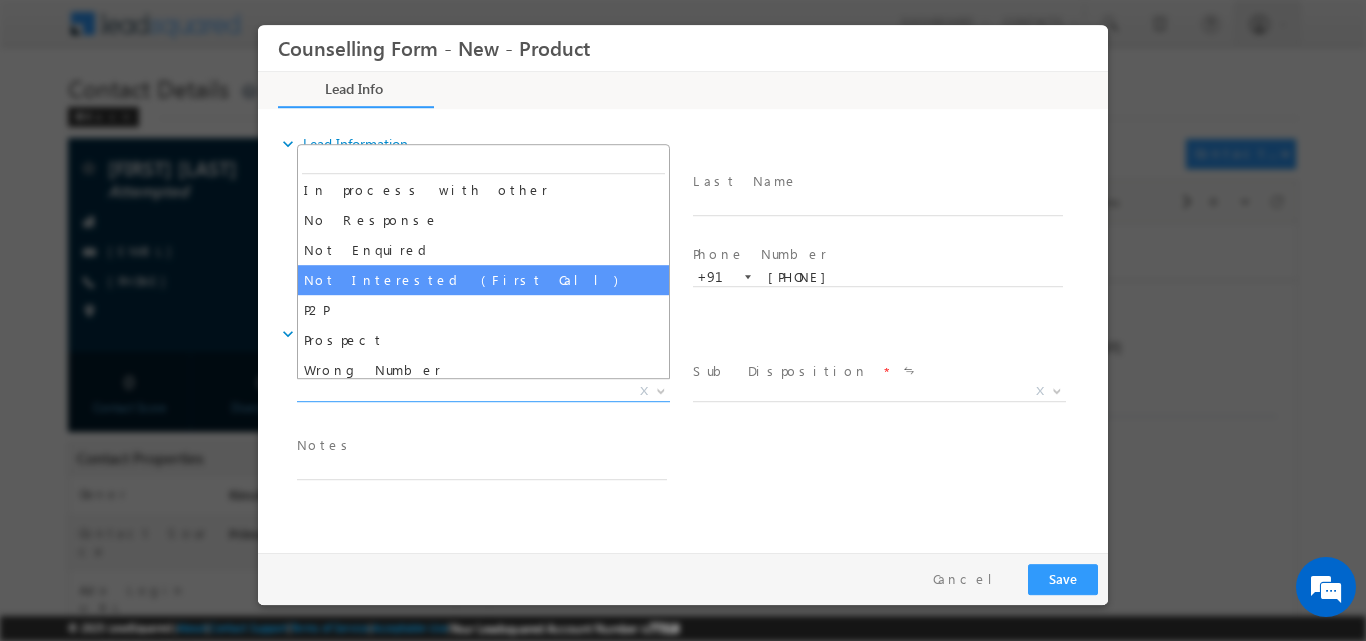 select on "Not Interested (First Call)" 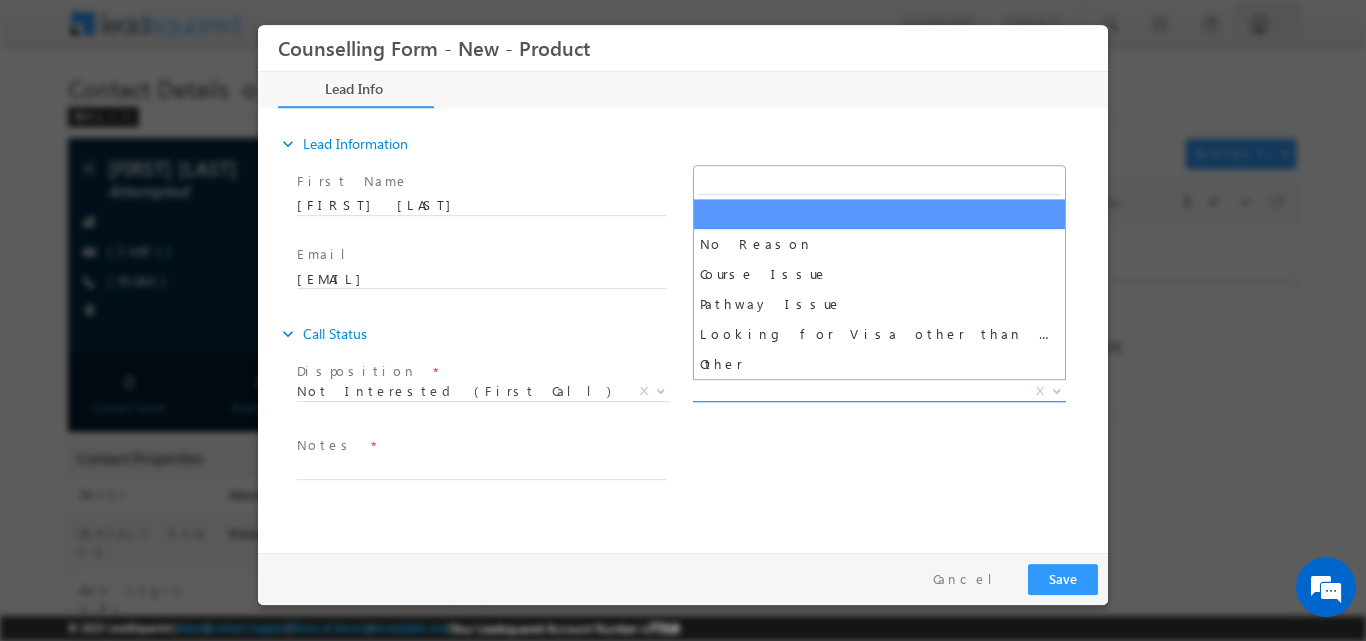 click at bounding box center [1055, 390] 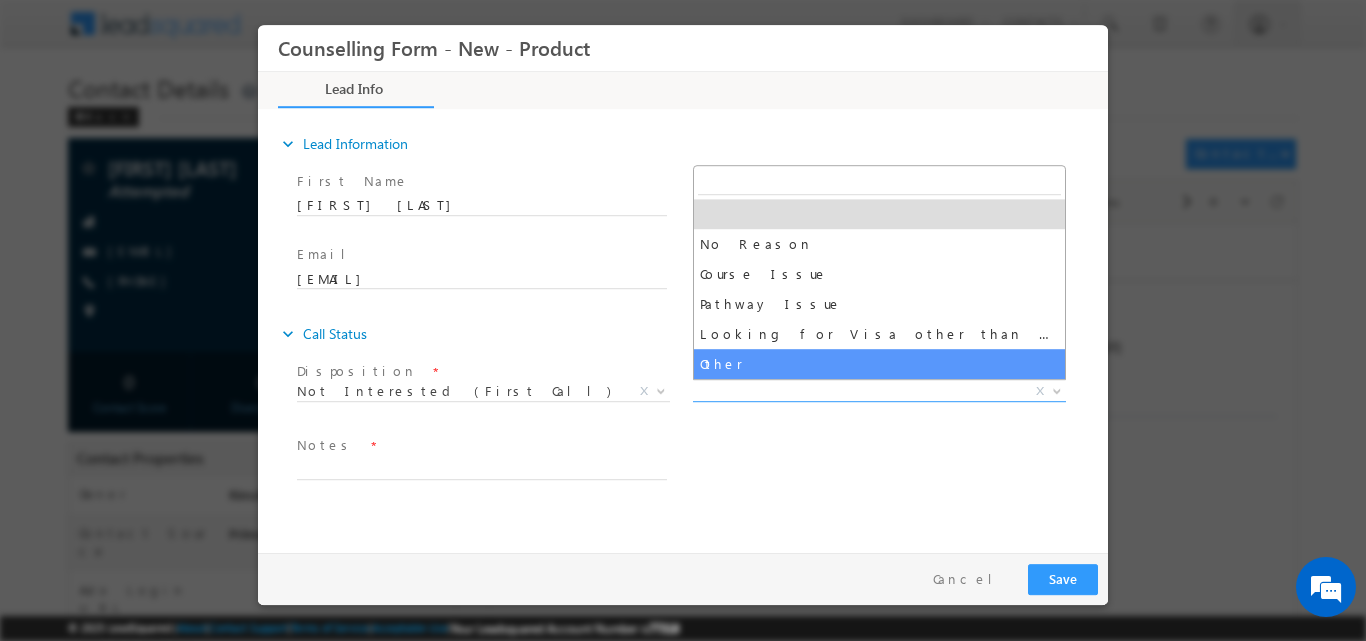 select on "Other" 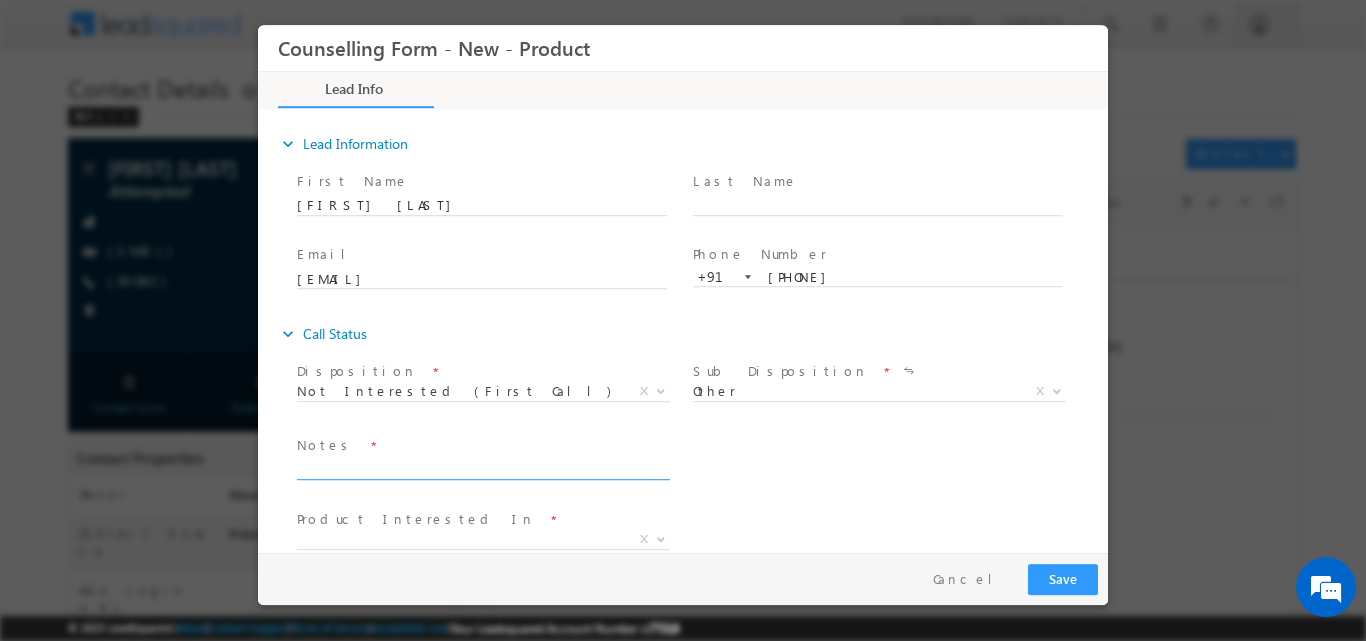 click at bounding box center [482, 467] 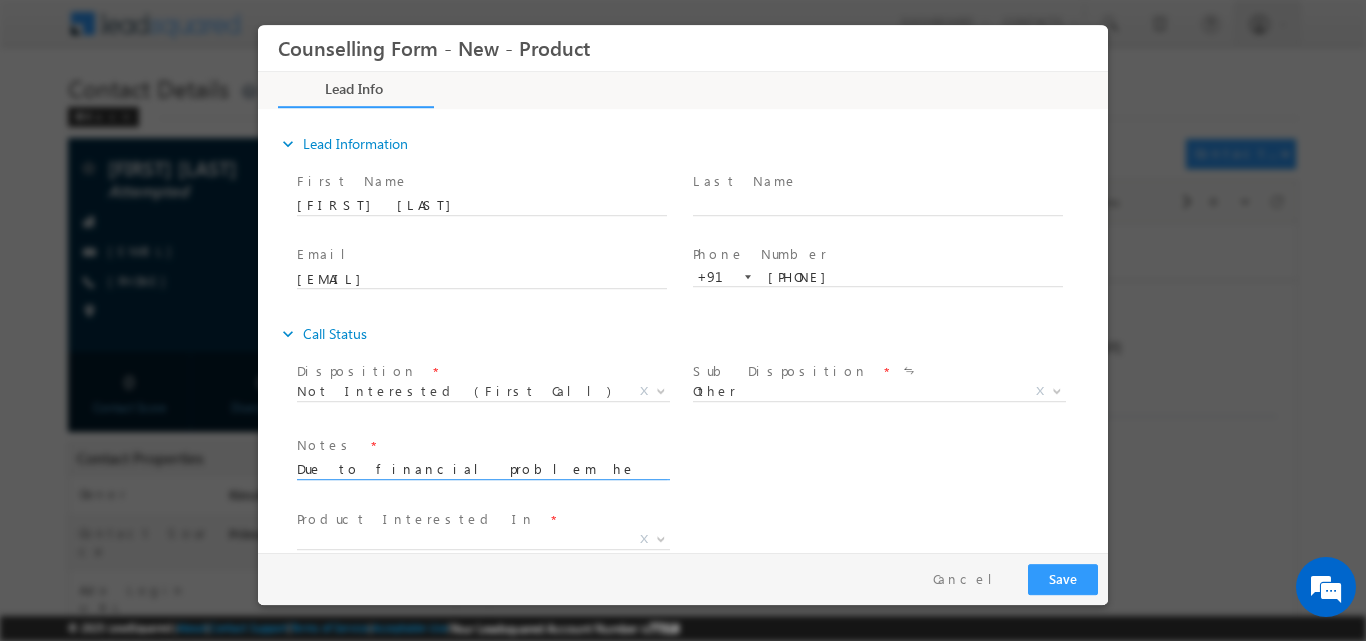 scroll, scrollTop: 4, scrollLeft: 0, axis: vertical 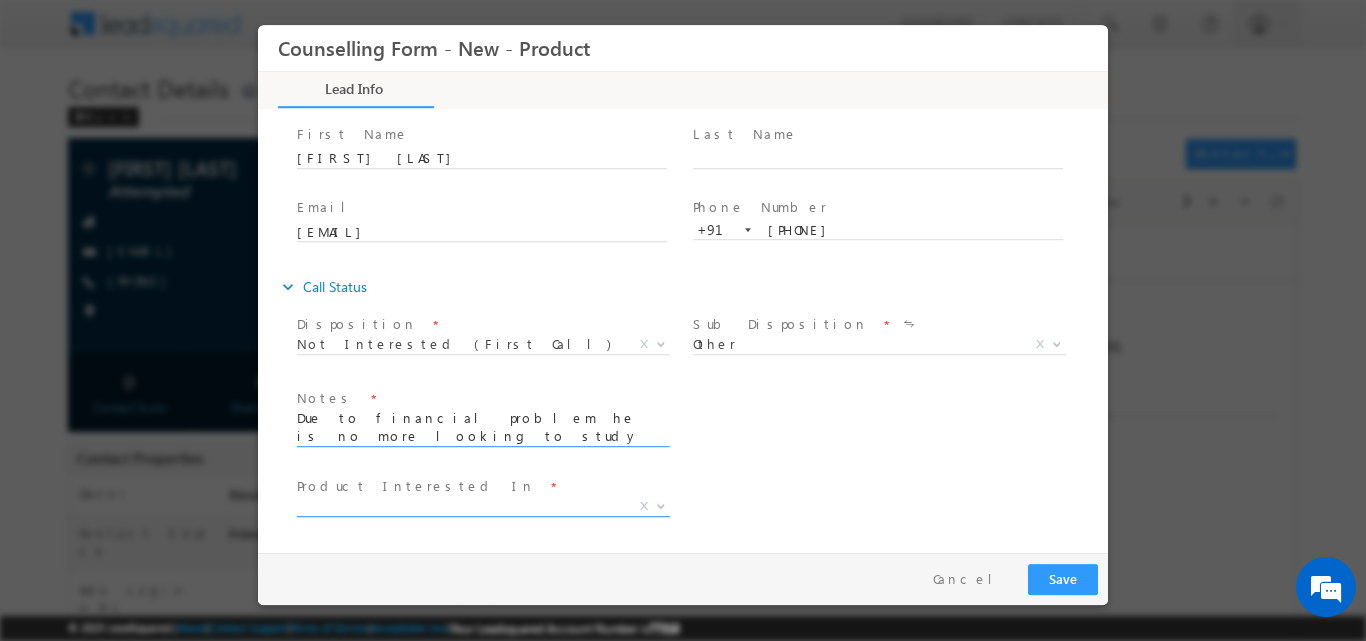 type on "Due to financial problem he is no more looking to study abroad also don't want to take loan" 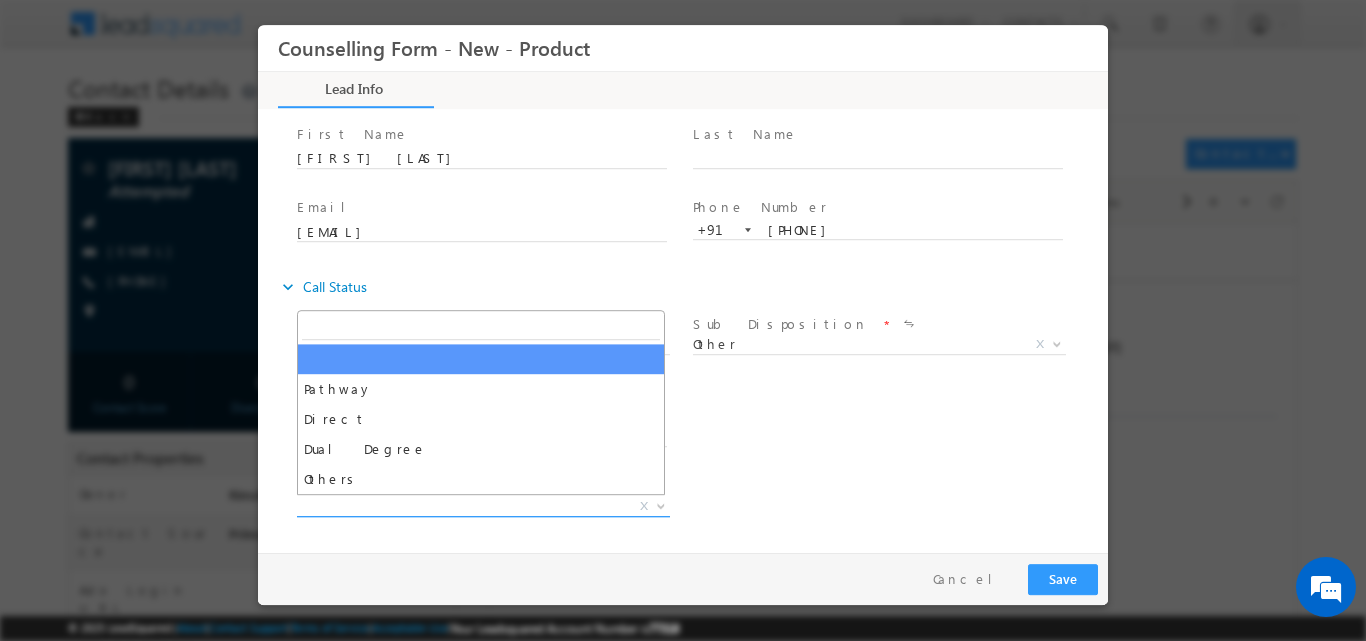click at bounding box center [659, 505] 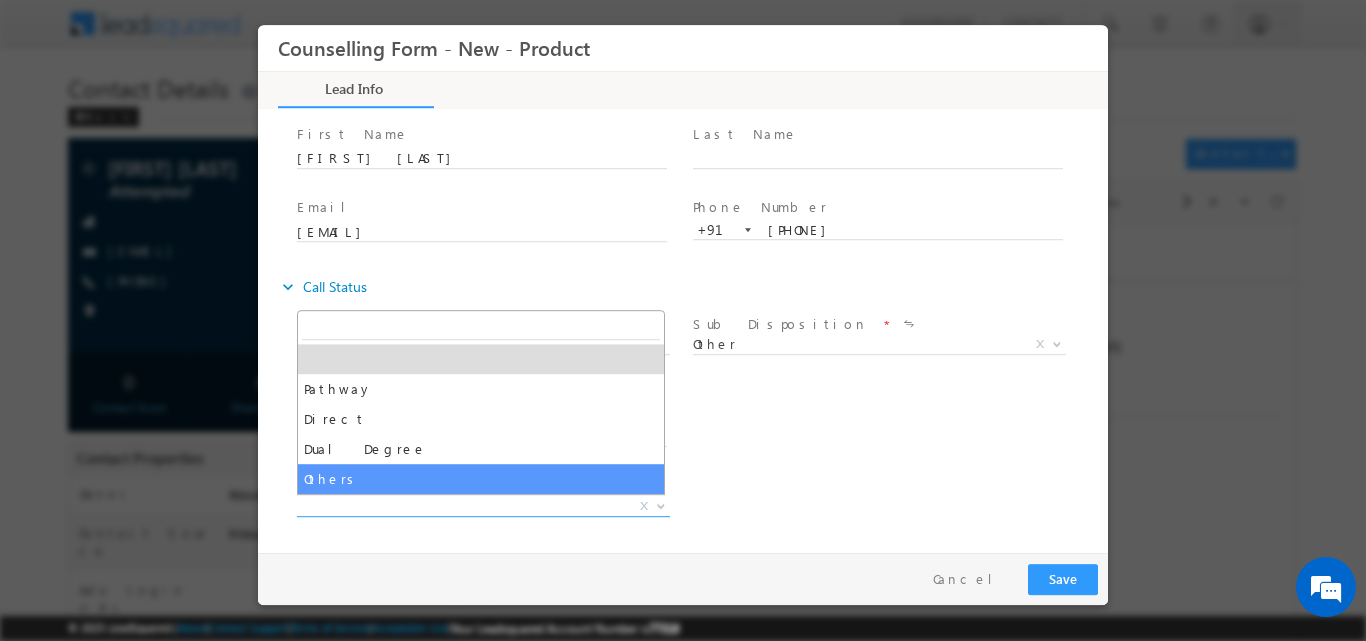 select on "Others" 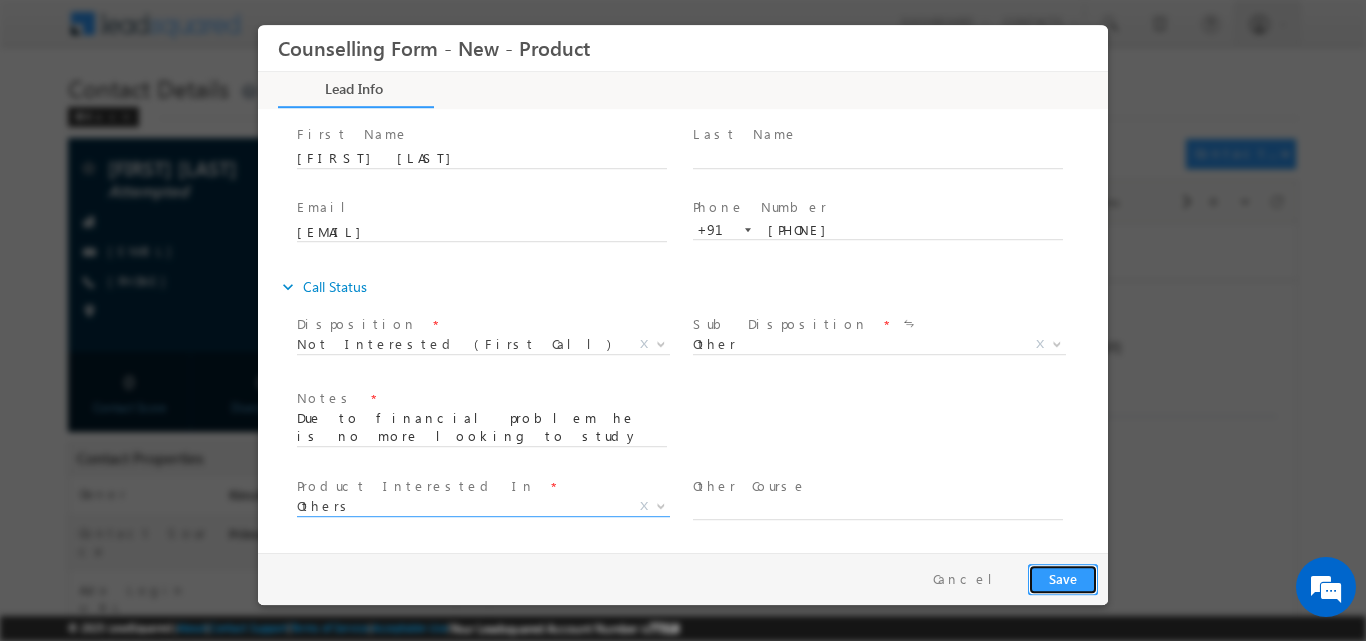 click on "Save" at bounding box center [1063, 578] 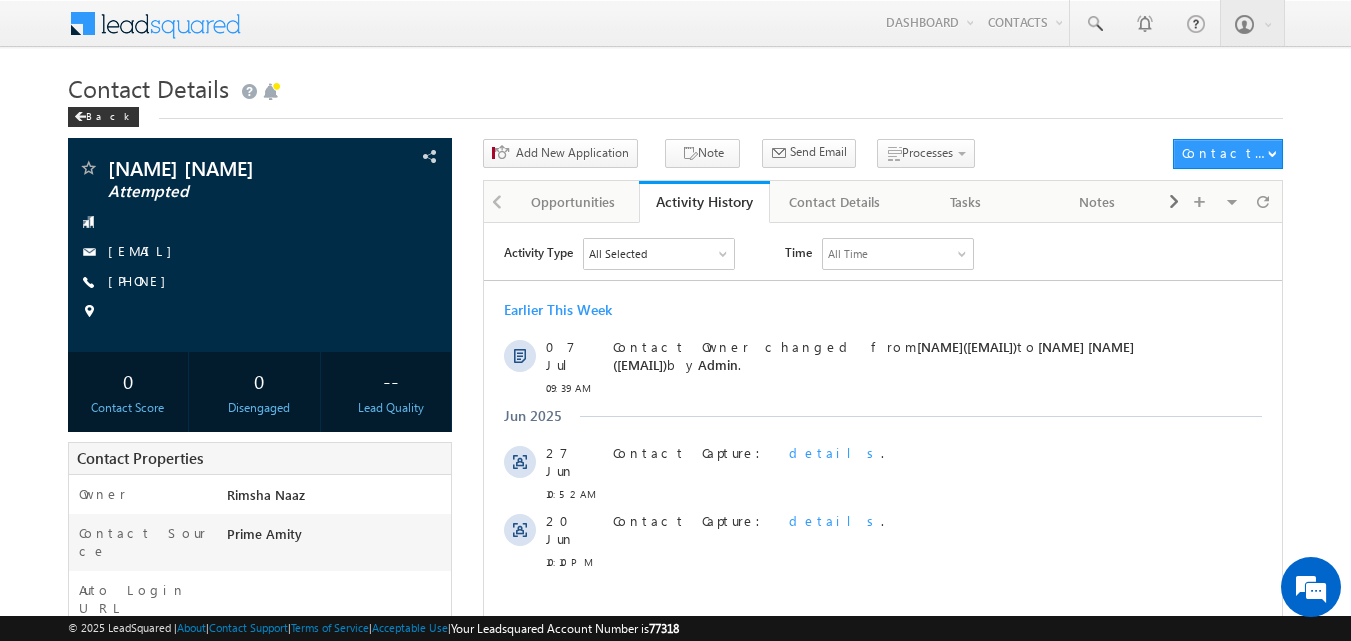 scroll, scrollTop: 0, scrollLeft: 0, axis: both 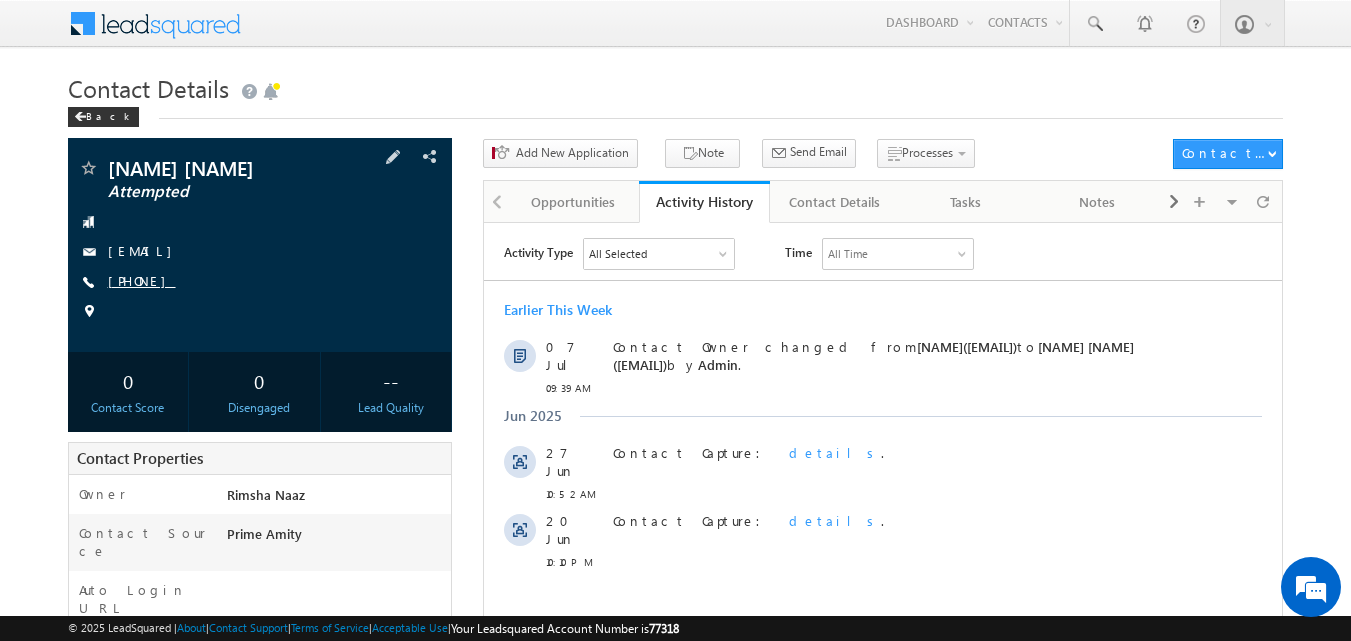 copy on "[PHONE]" 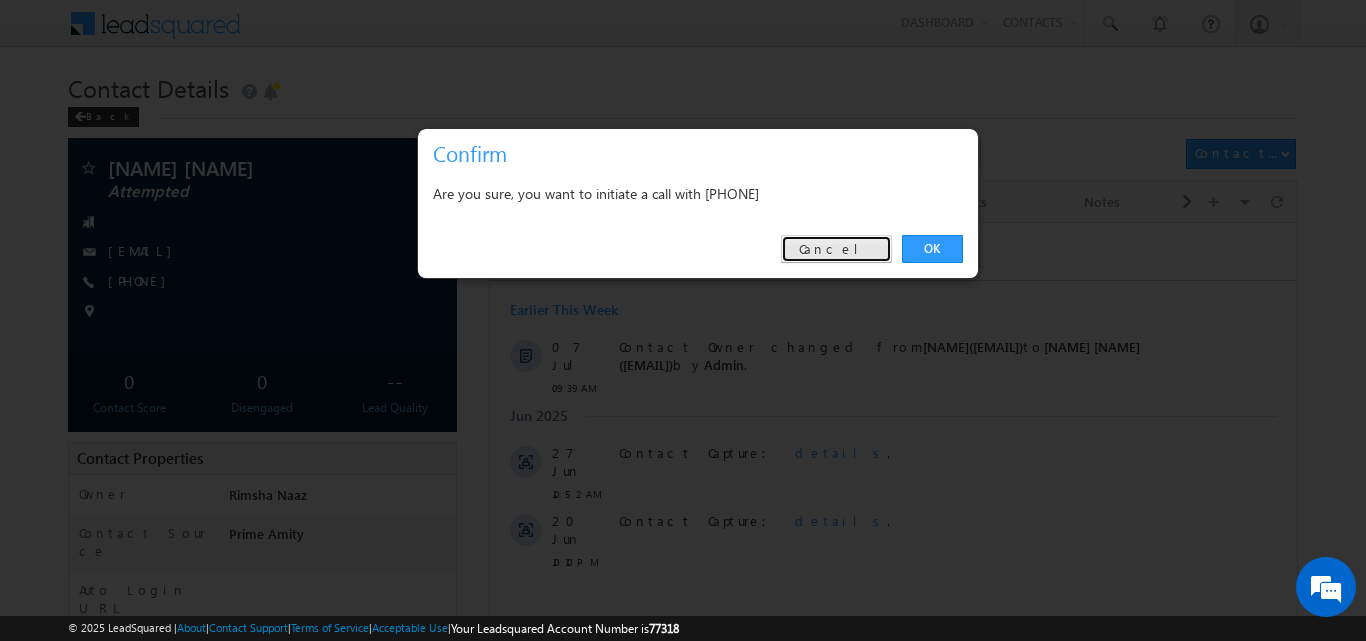click on "Cancel" at bounding box center (836, 249) 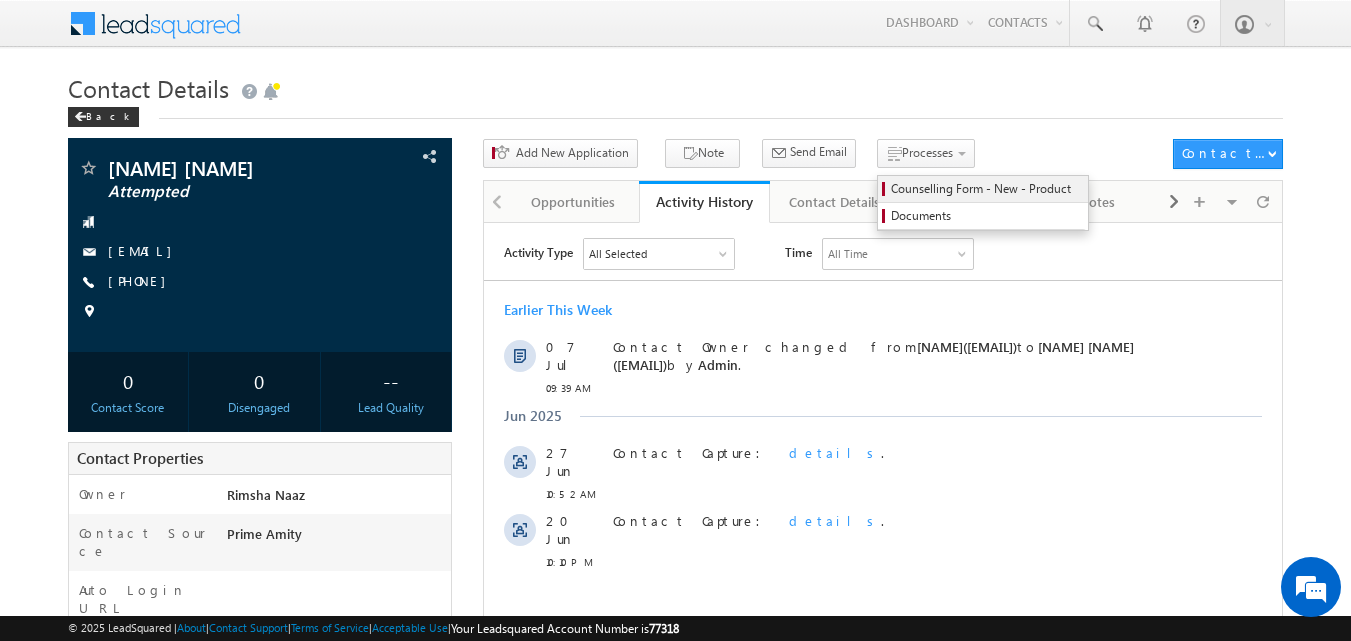 click on "Counselling Form - New - Product" at bounding box center (986, 189) 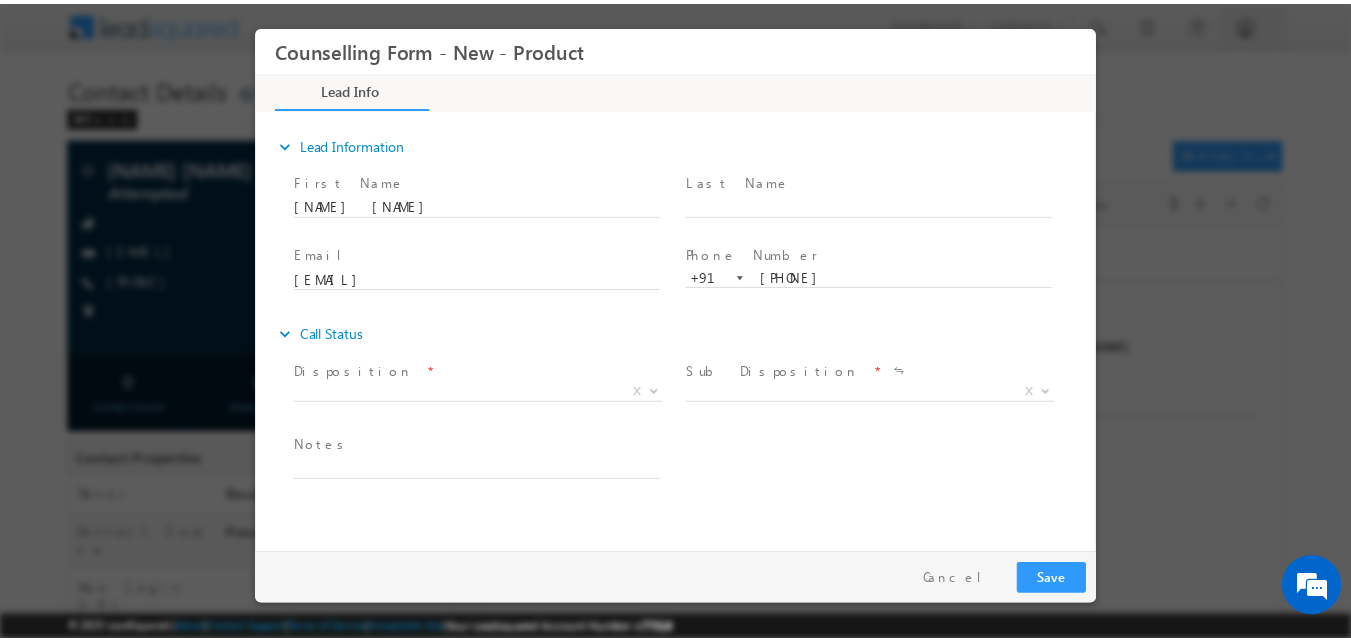 scroll, scrollTop: 0, scrollLeft: 0, axis: both 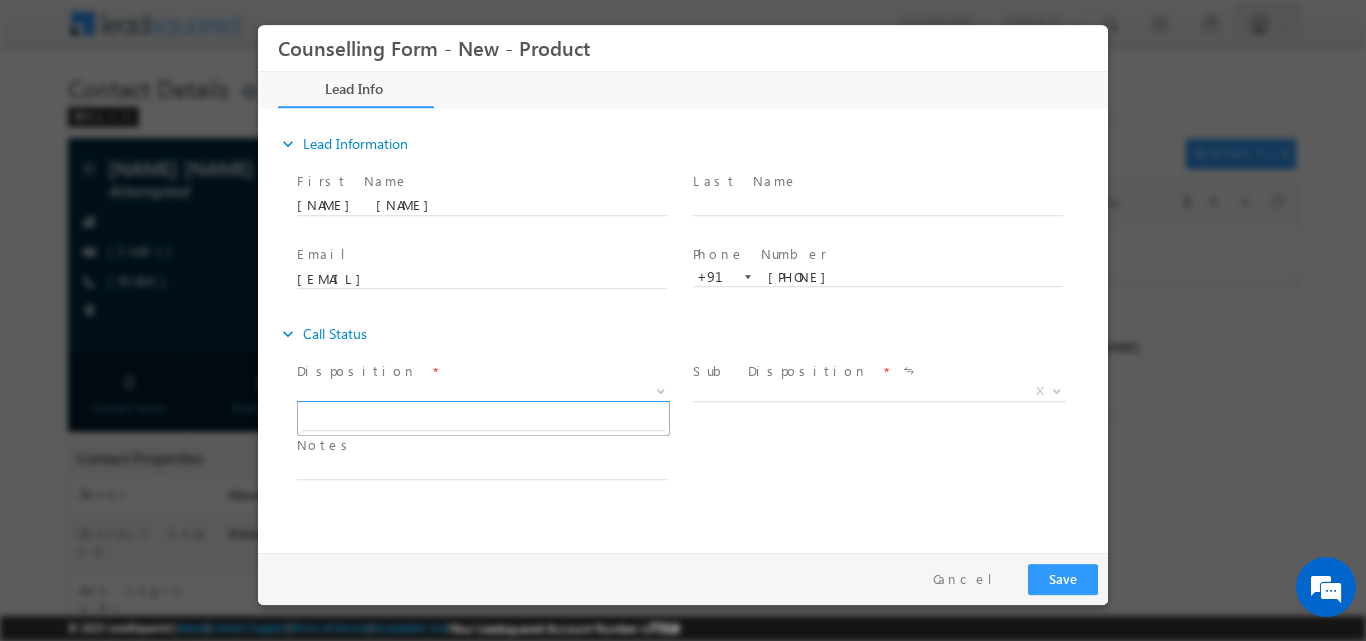 click at bounding box center [661, 389] 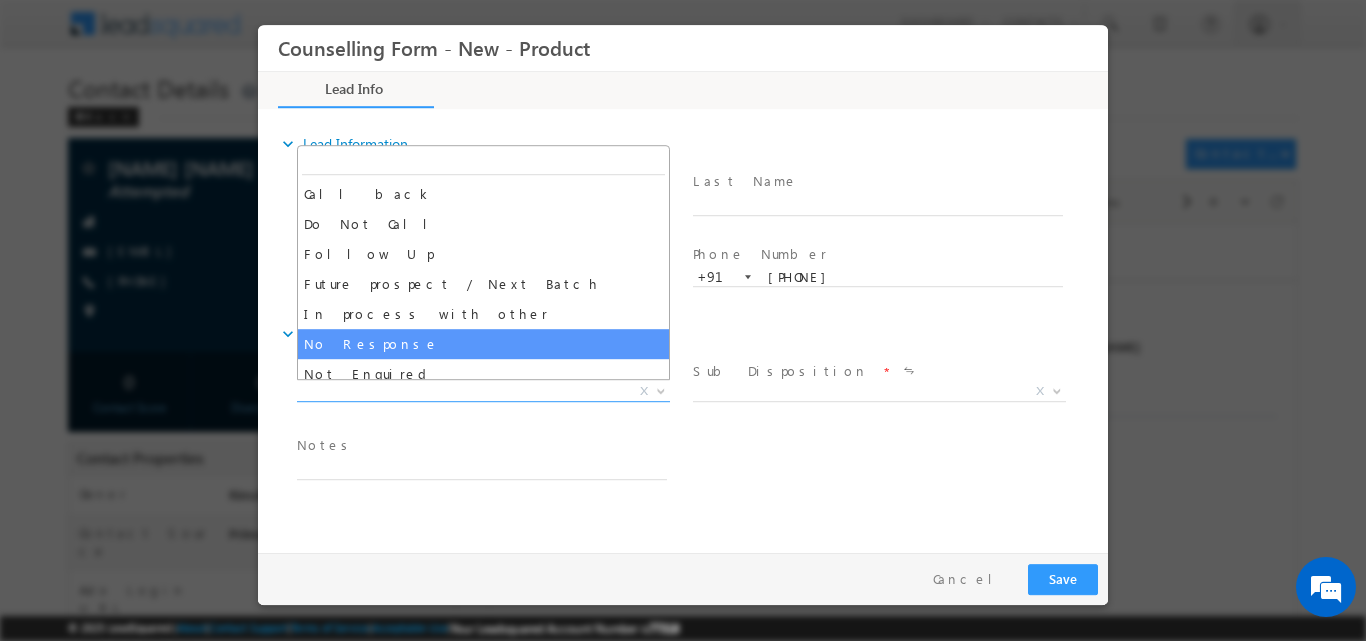 select on "No Response" 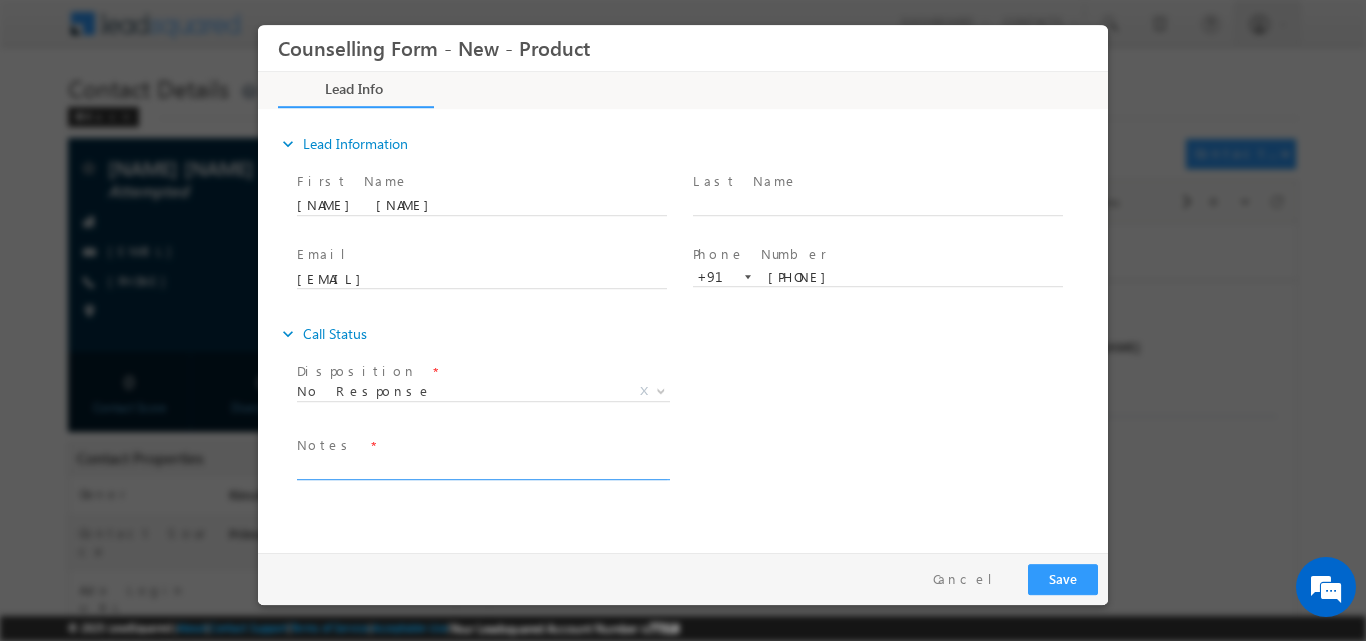 click at bounding box center [482, 467] 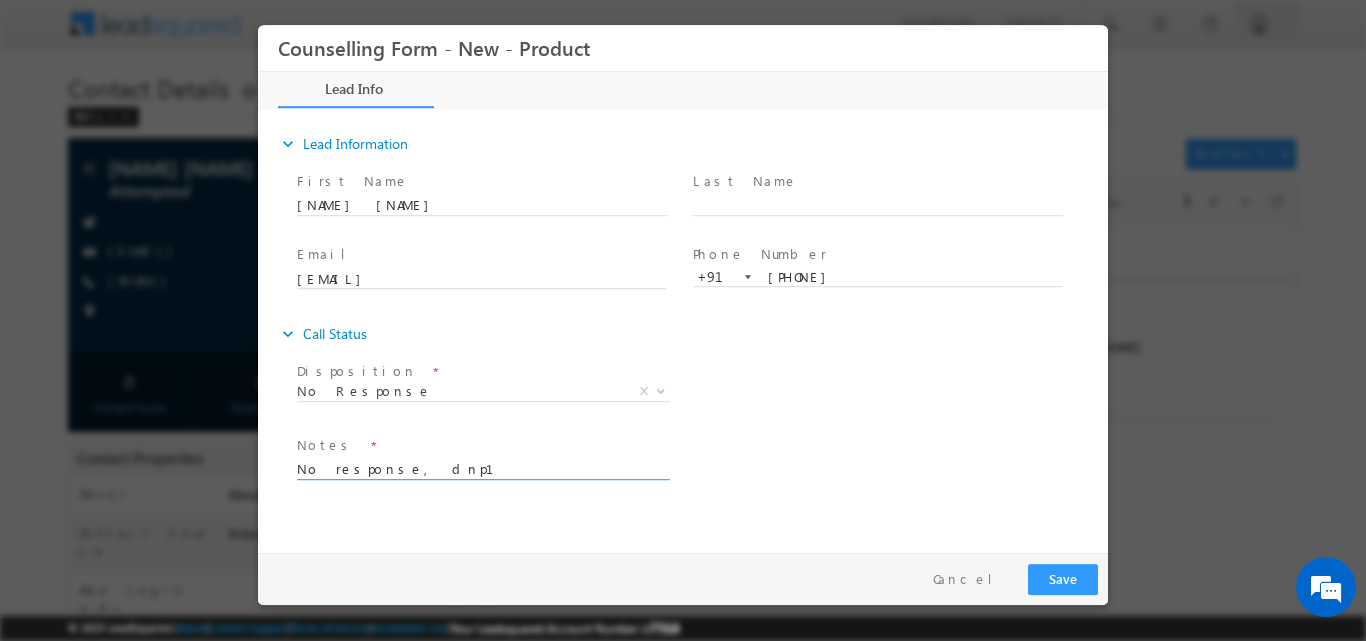 type on "No response, dnp1" 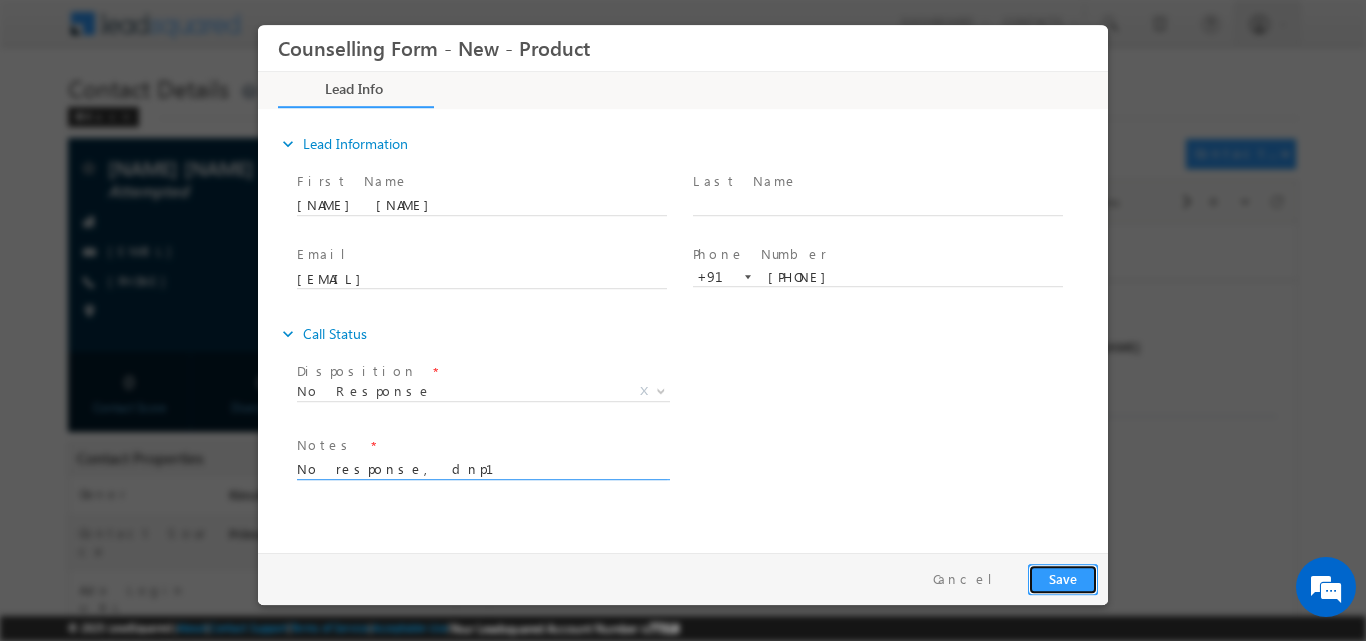 click on "Save" at bounding box center (1063, 578) 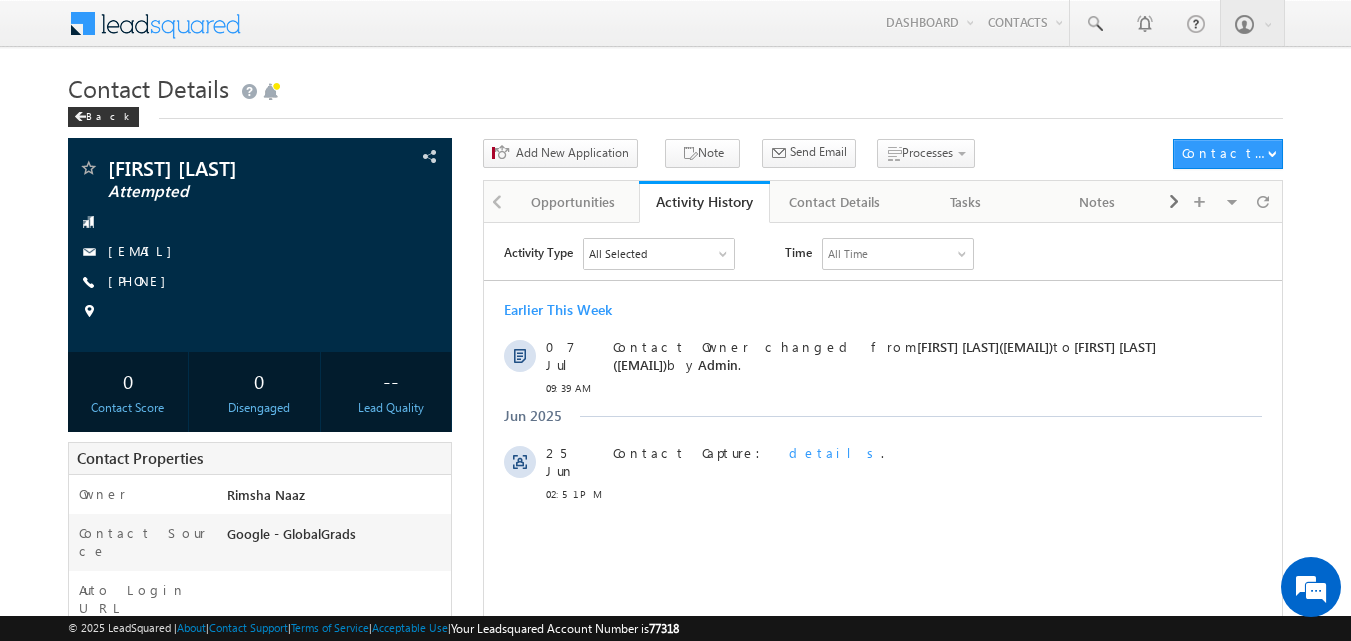 scroll, scrollTop: 0, scrollLeft: 0, axis: both 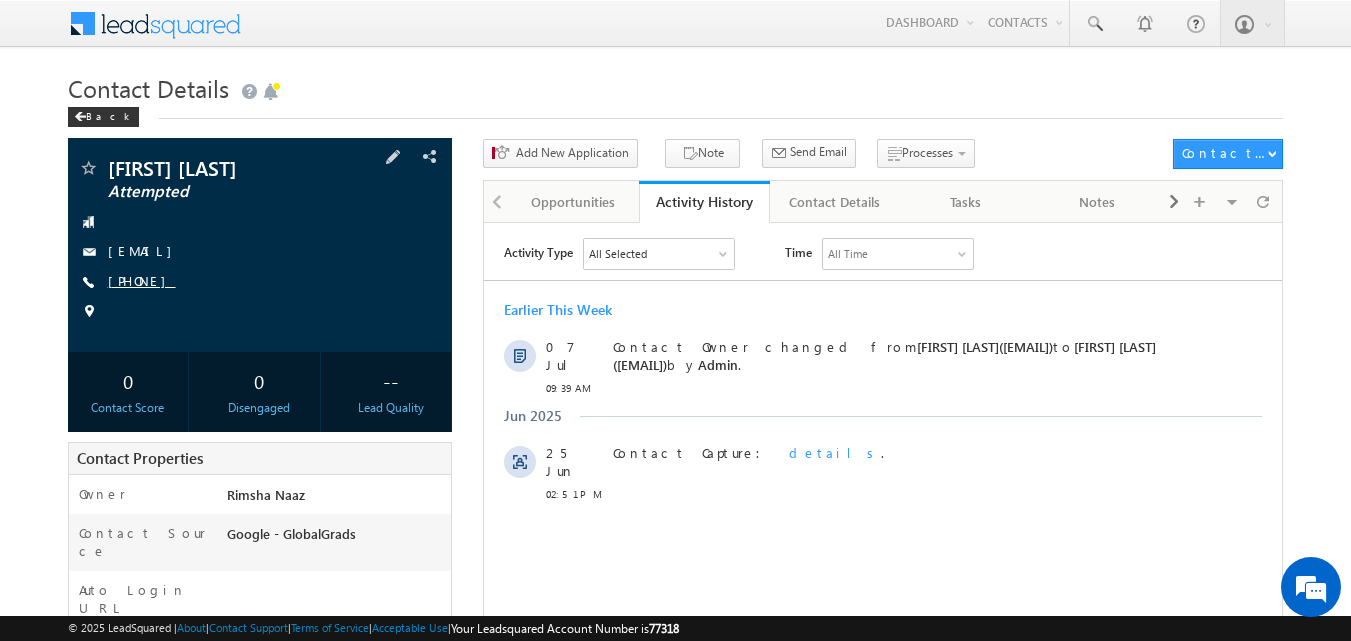 click on "[PHONE]" at bounding box center (142, 280) 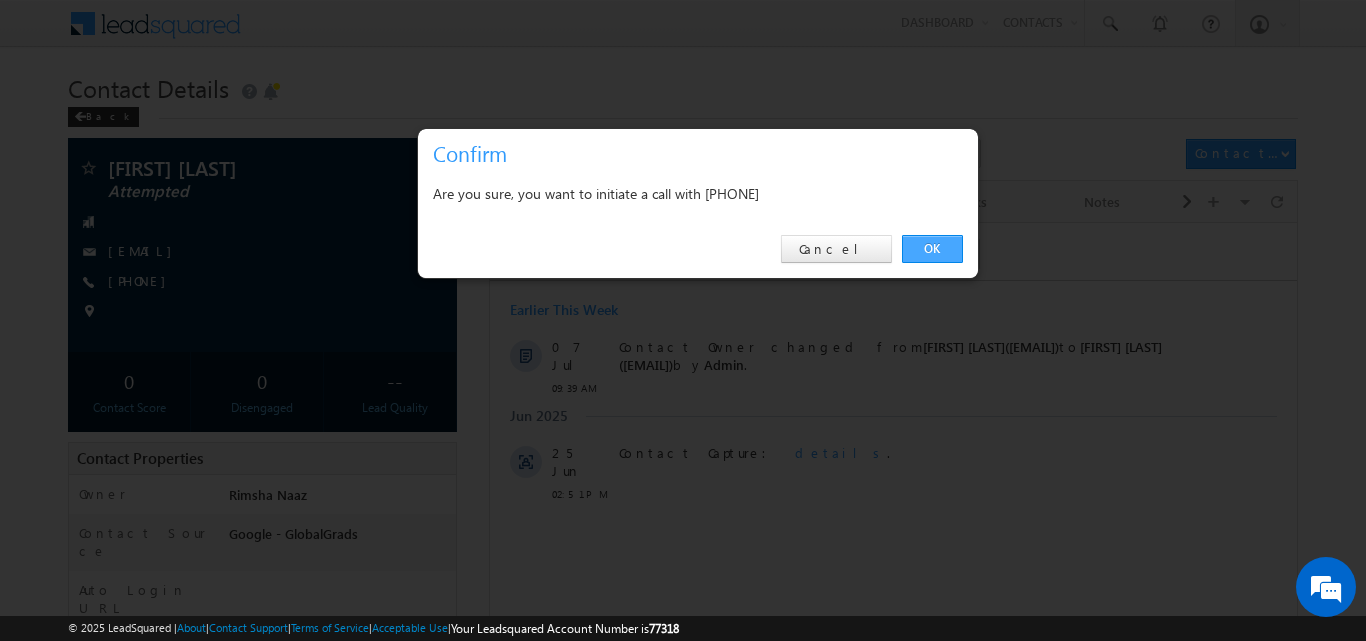 click on "OK" at bounding box center (932, 249) 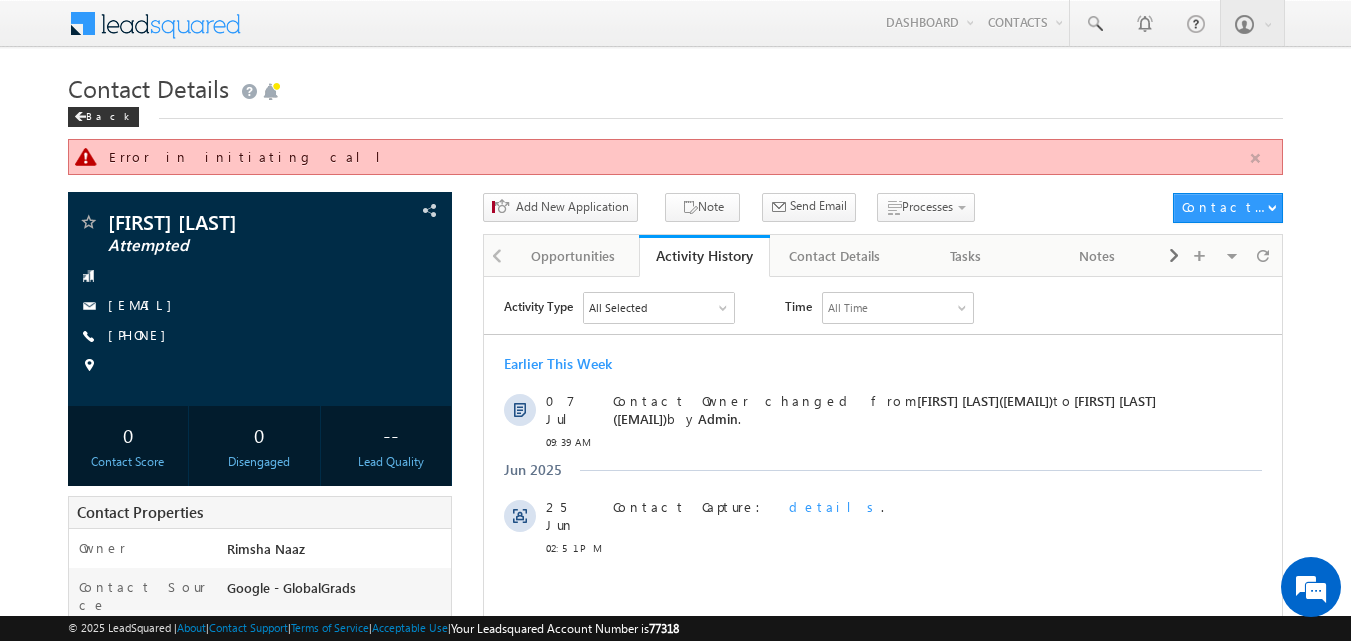 click at bounding box center [1255, 158] 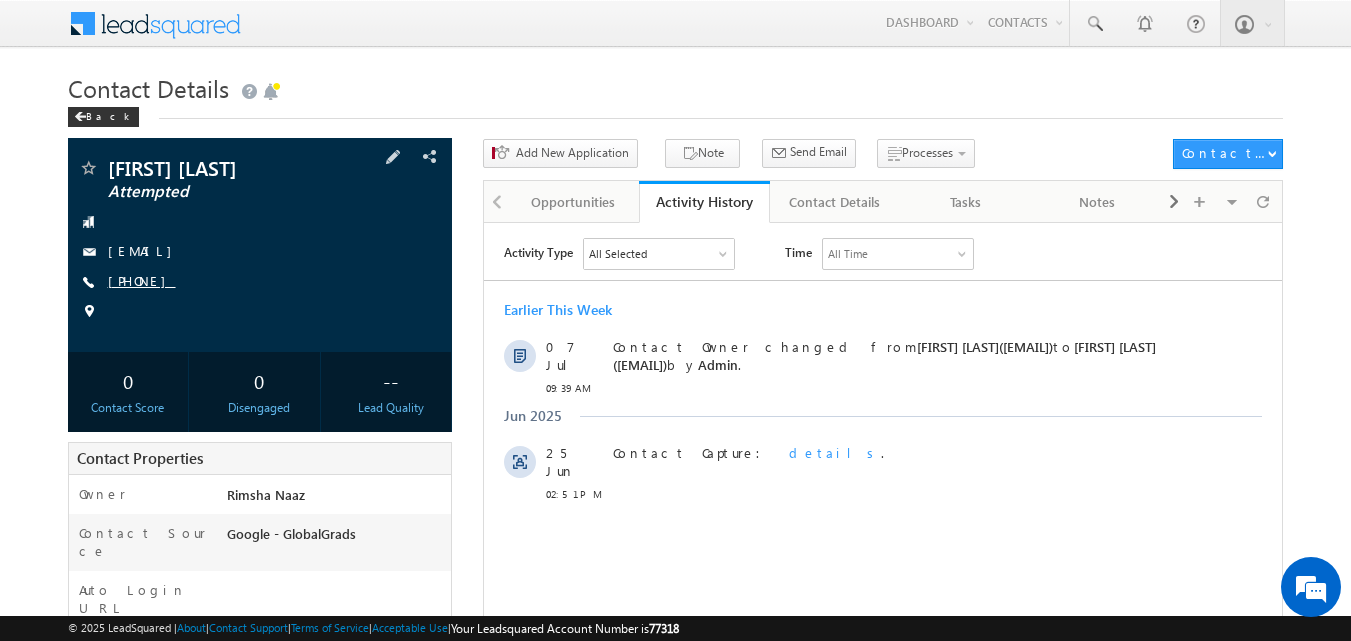copy on "[PHONE]" 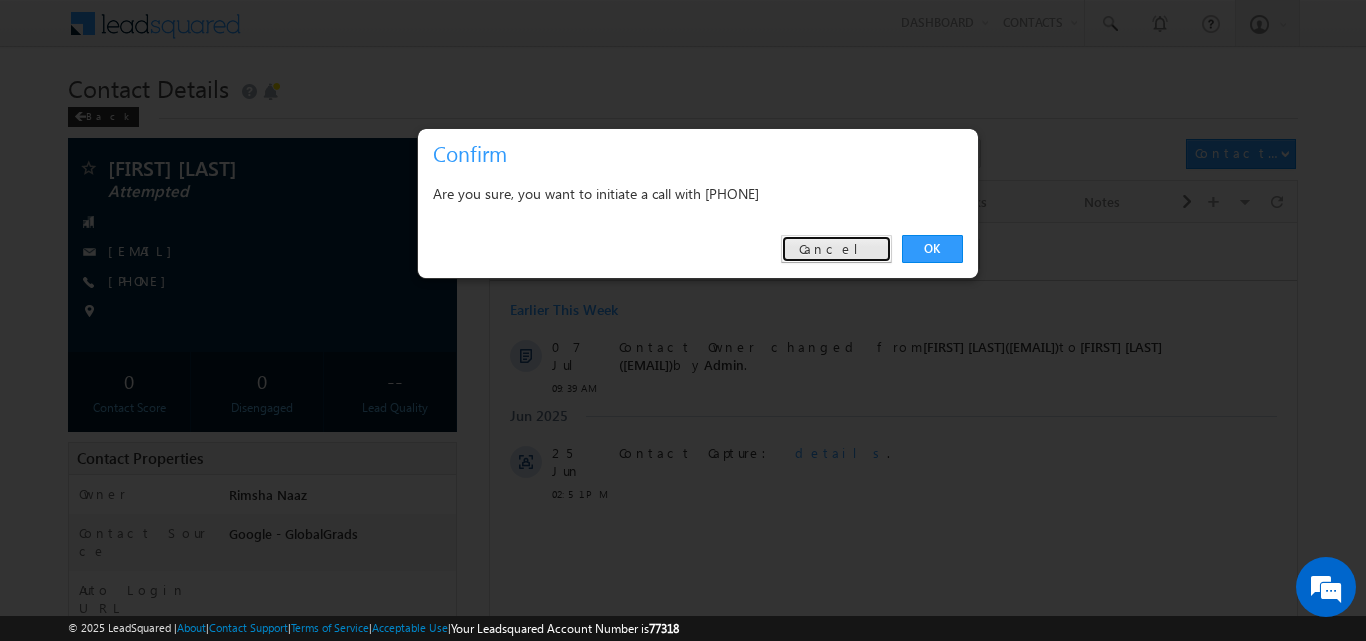 drag, startPoint x: 838, startPoint y: 253, endPoint x: 353, endPoint y: 19, distance: 538.49884 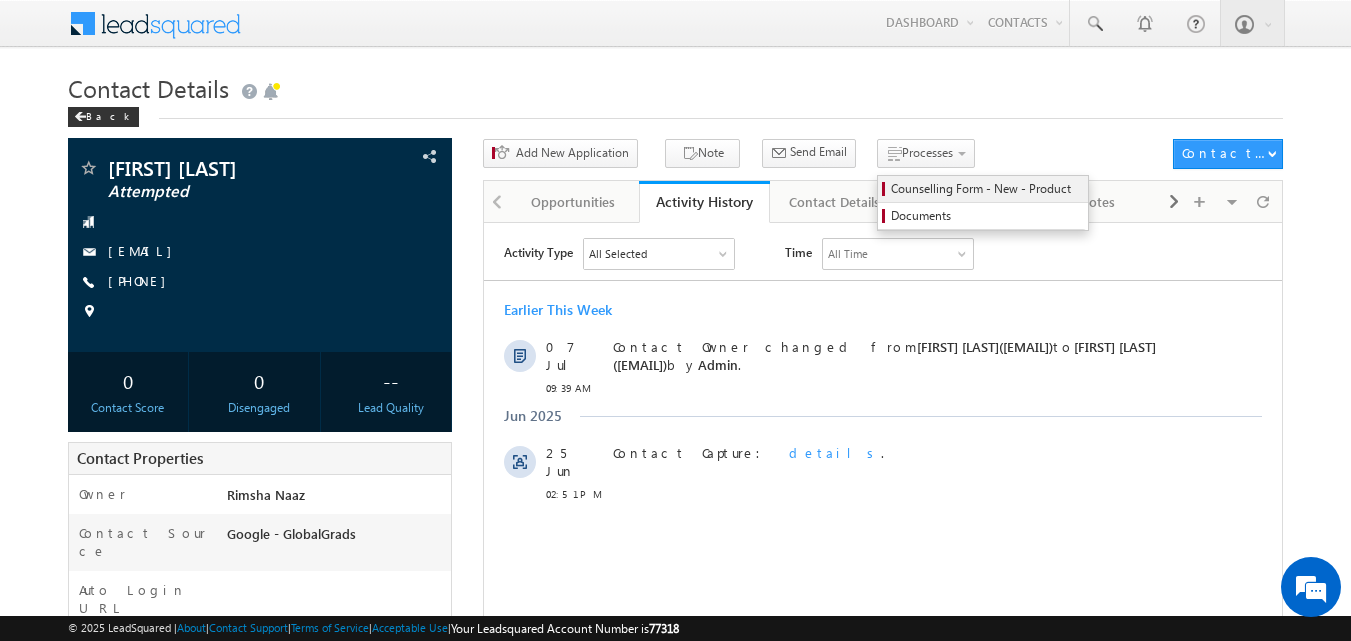click on "Counselling Form - New - Product" at bounding box center (986, 189) 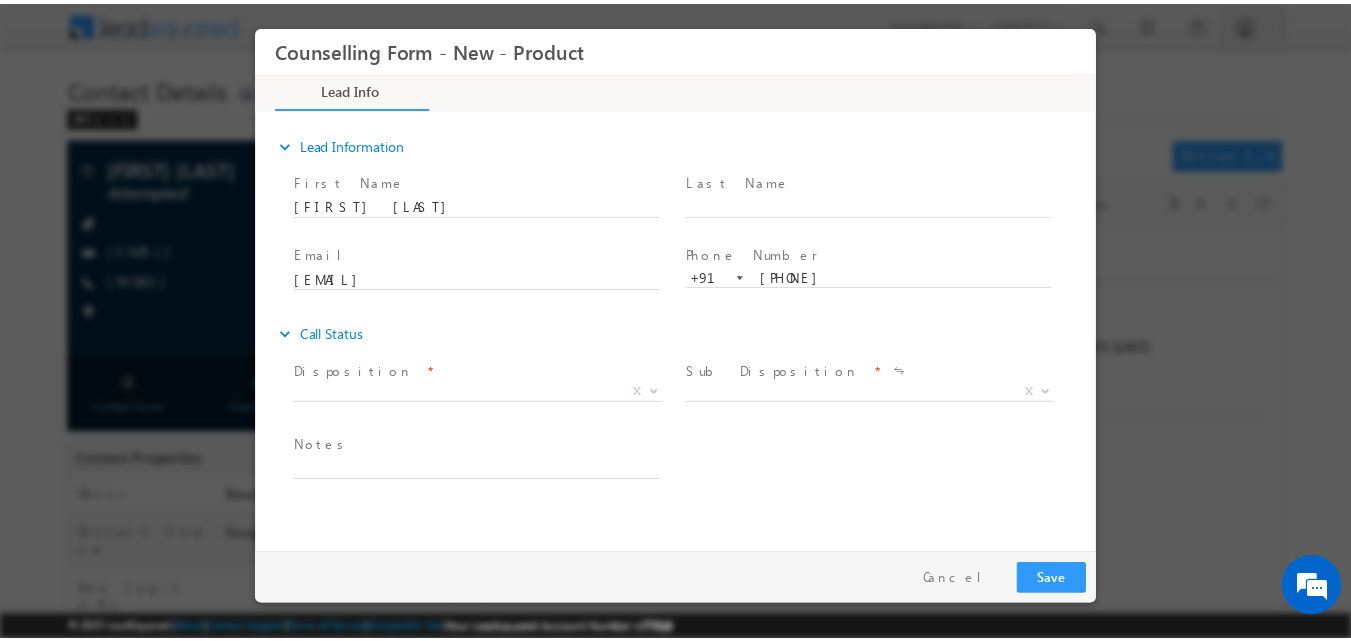 scroll, scrollTop: 0, scrollLeft: 0, axis: both 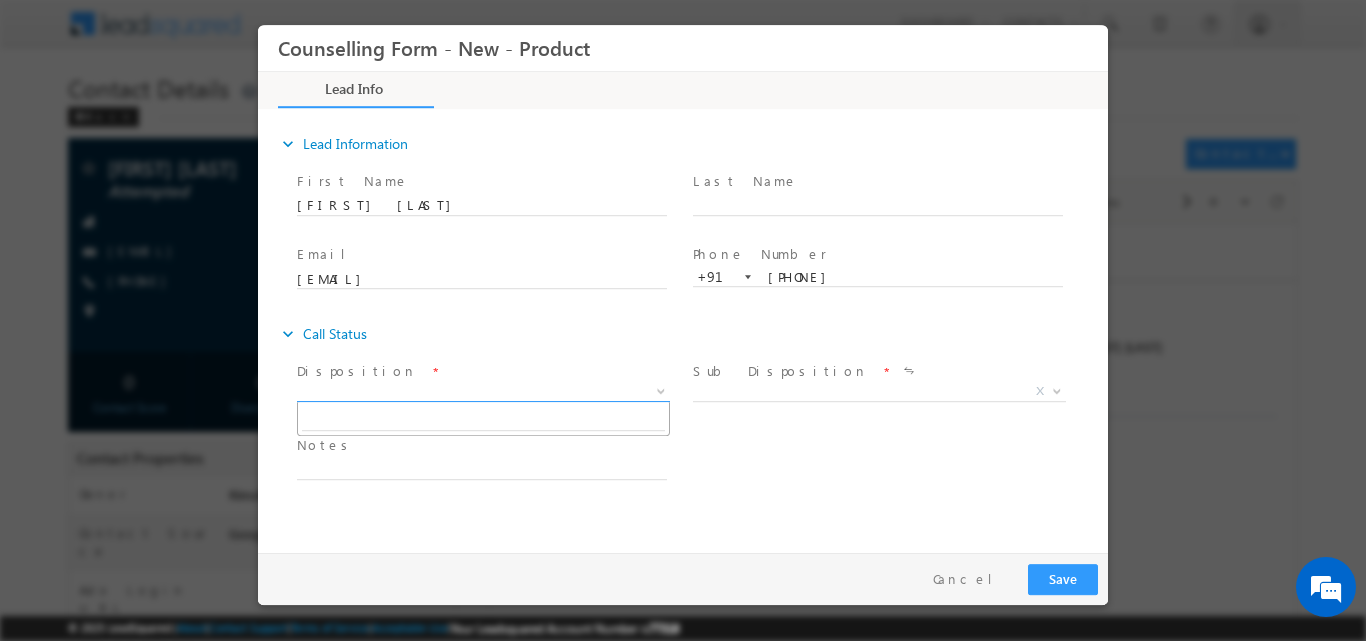 click at bounding box center [659, 390] 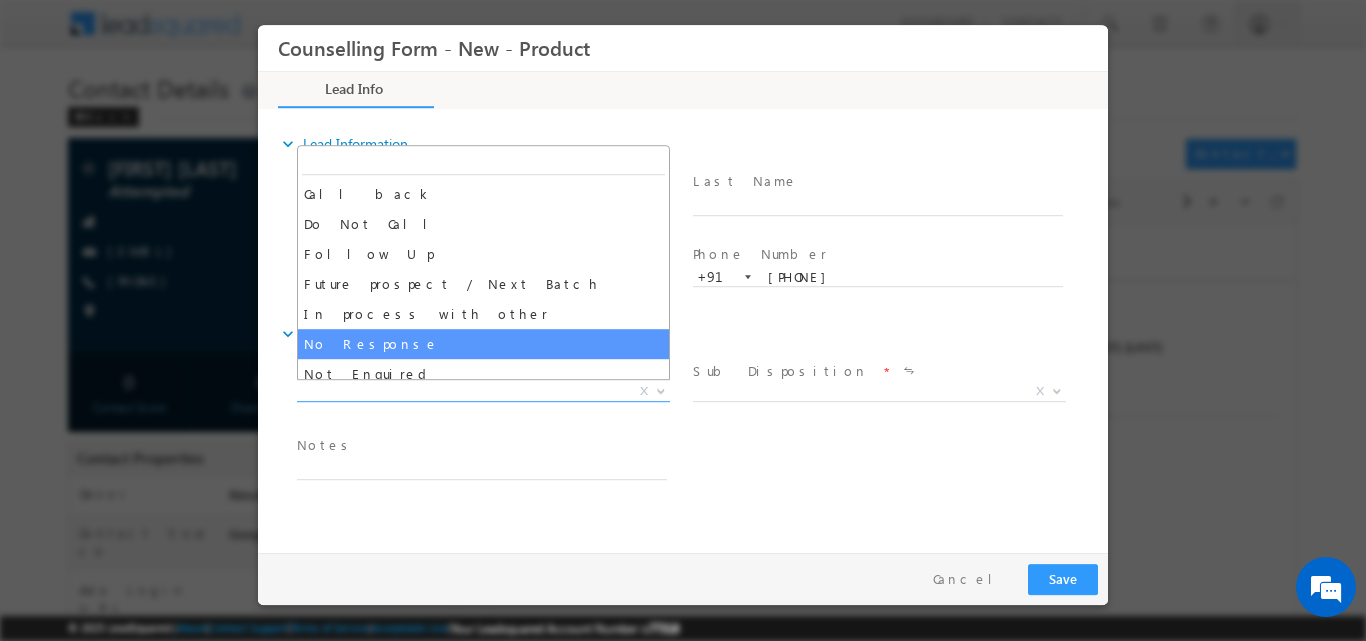 select on "No Response" 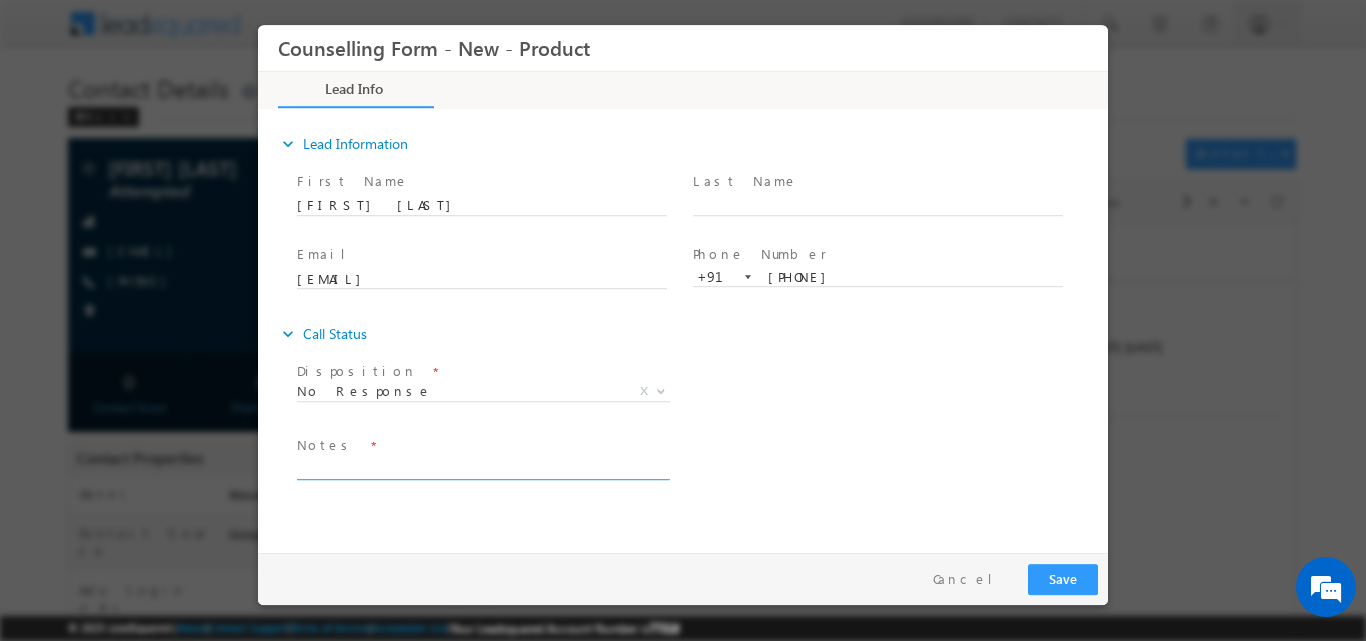 click at bounding box center [482, 467] 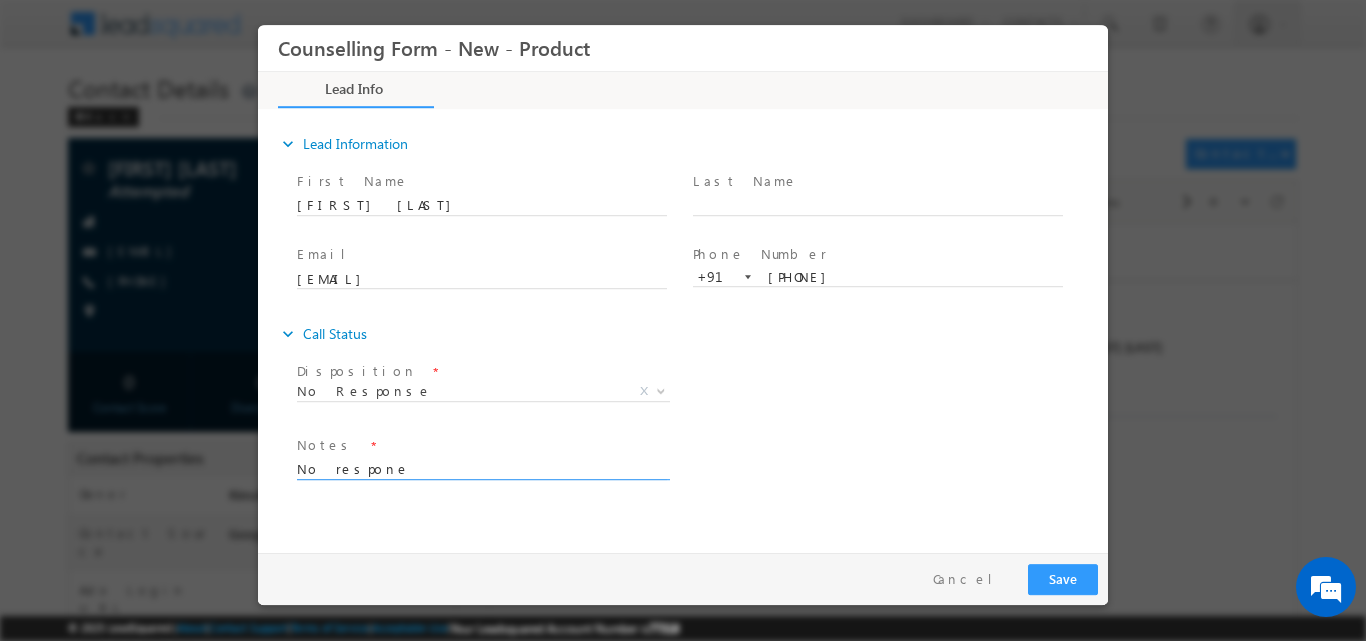 click on "No respone" at bounding box center [482, 467] 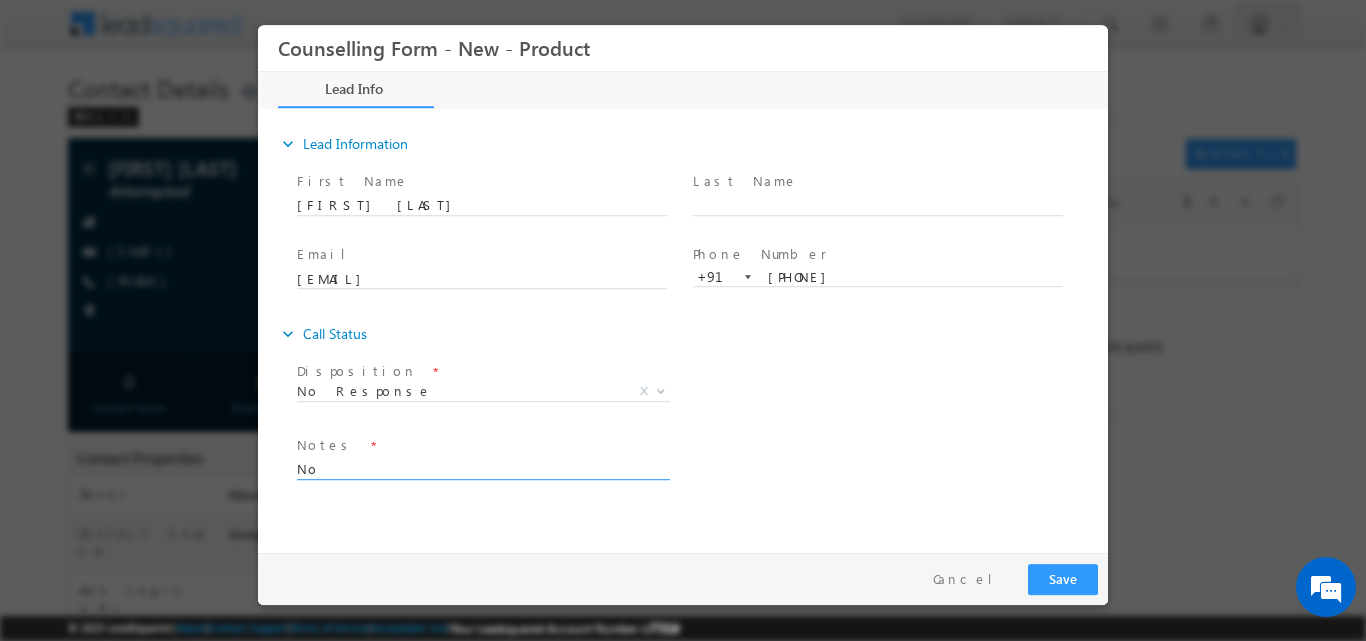 type on "N" 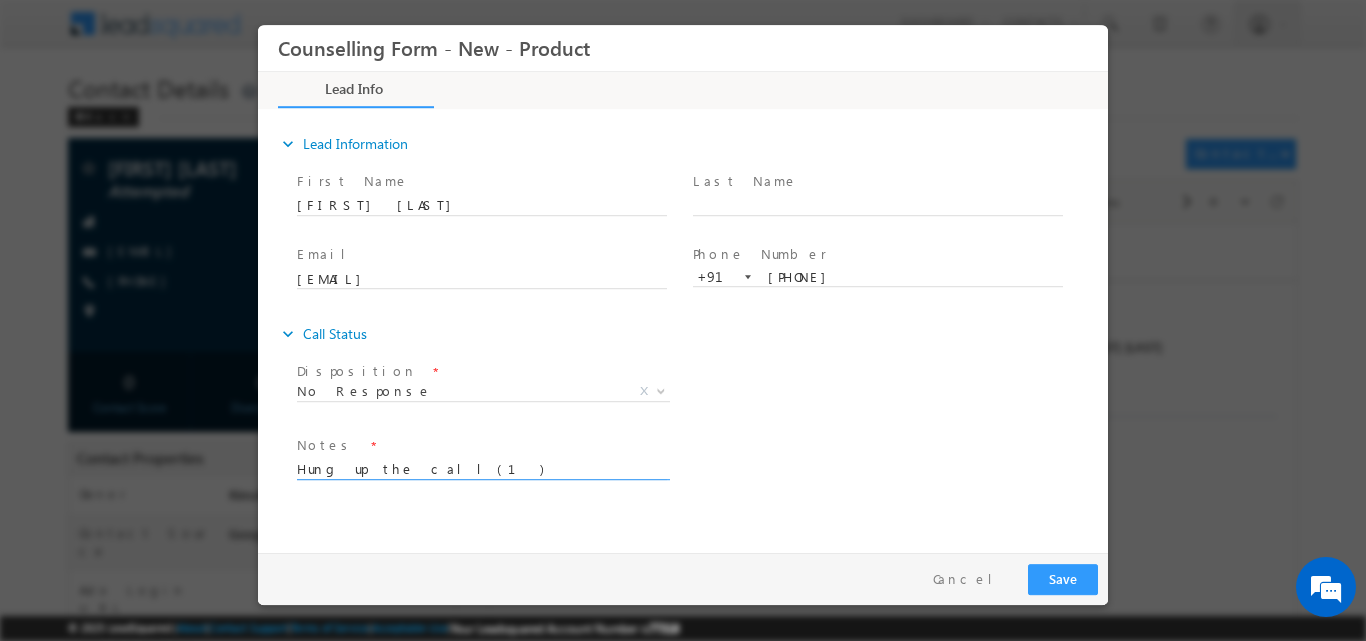 type on "Hung up the call(1)" 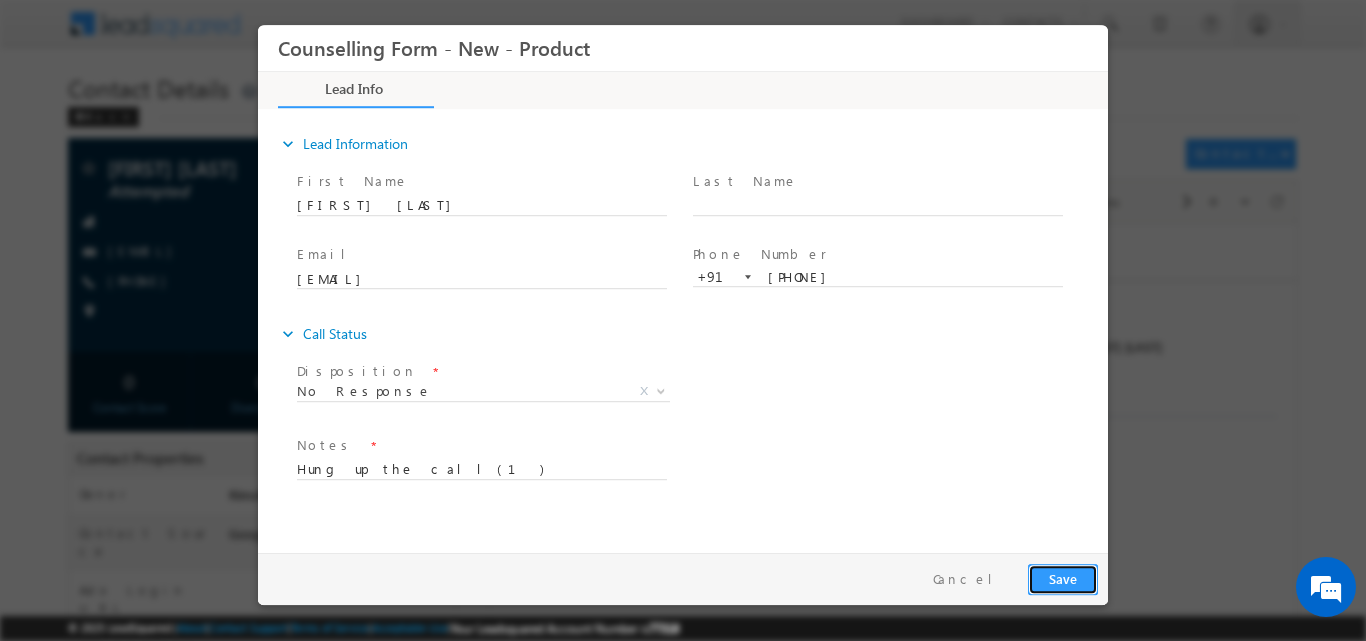 click on "Save" at bounding box center [1063, 578] 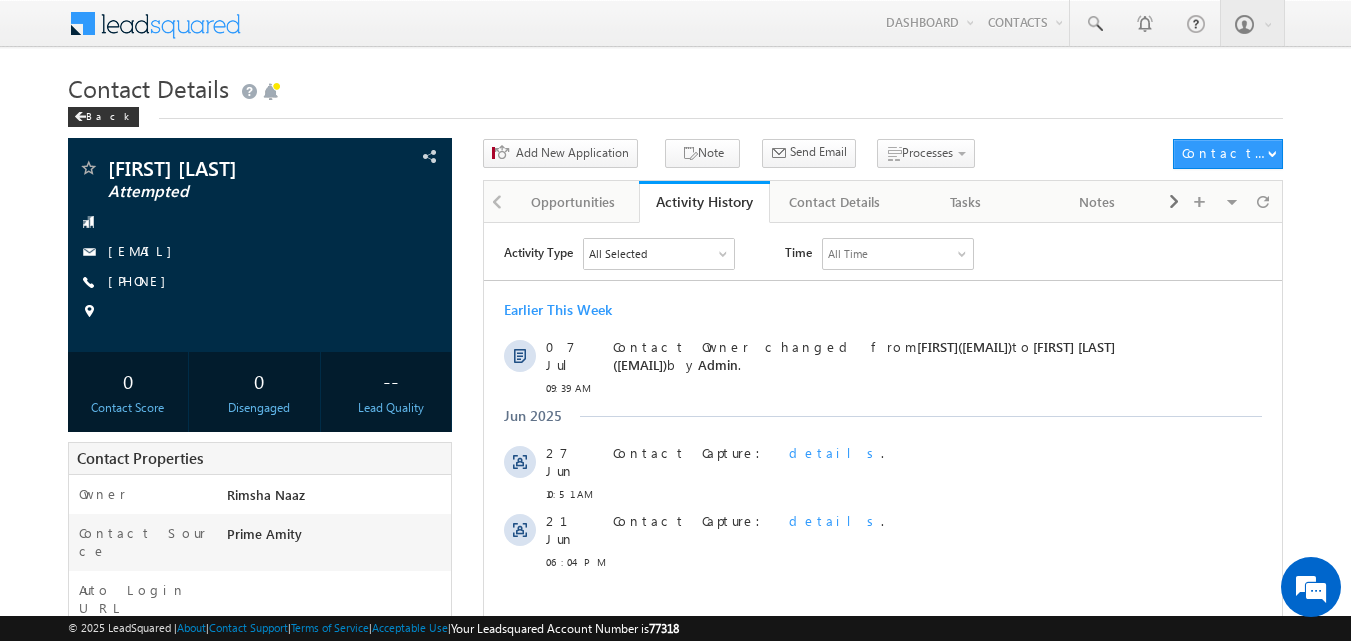 scroll, scrollTop: 0, scrollLeft: 0, axis: both 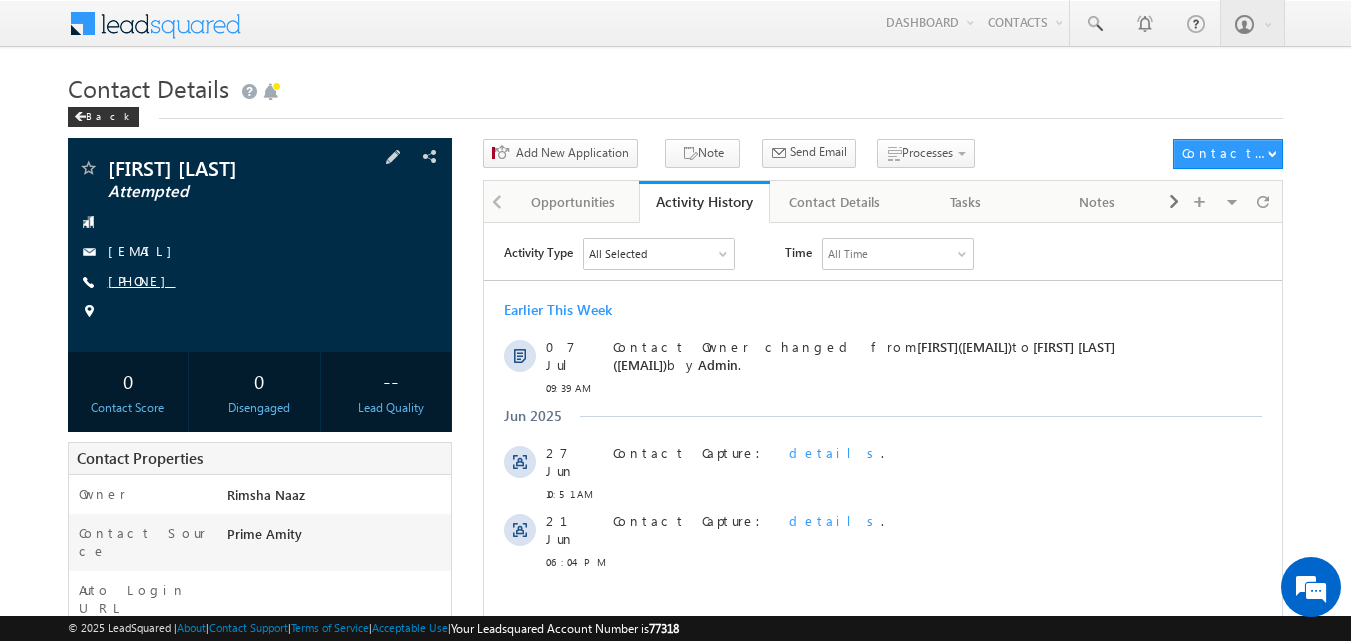 copy on "[PHONE]" 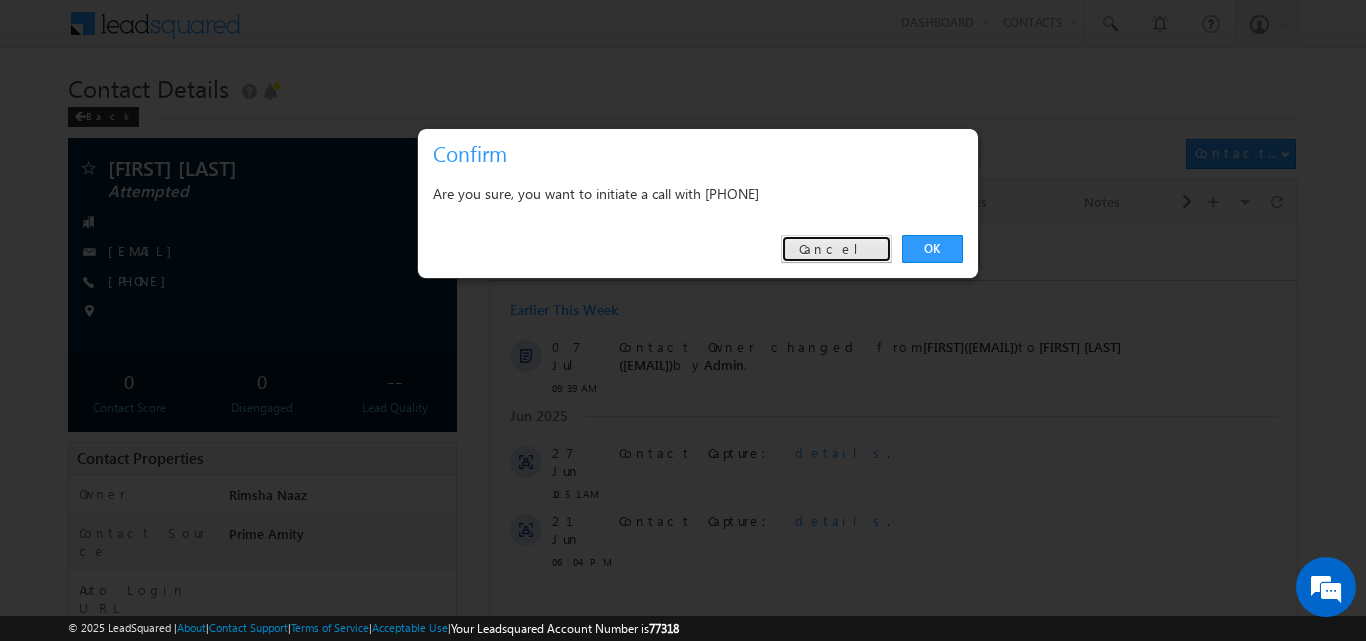 click on "Cancel" at bounding box center (836, 249) 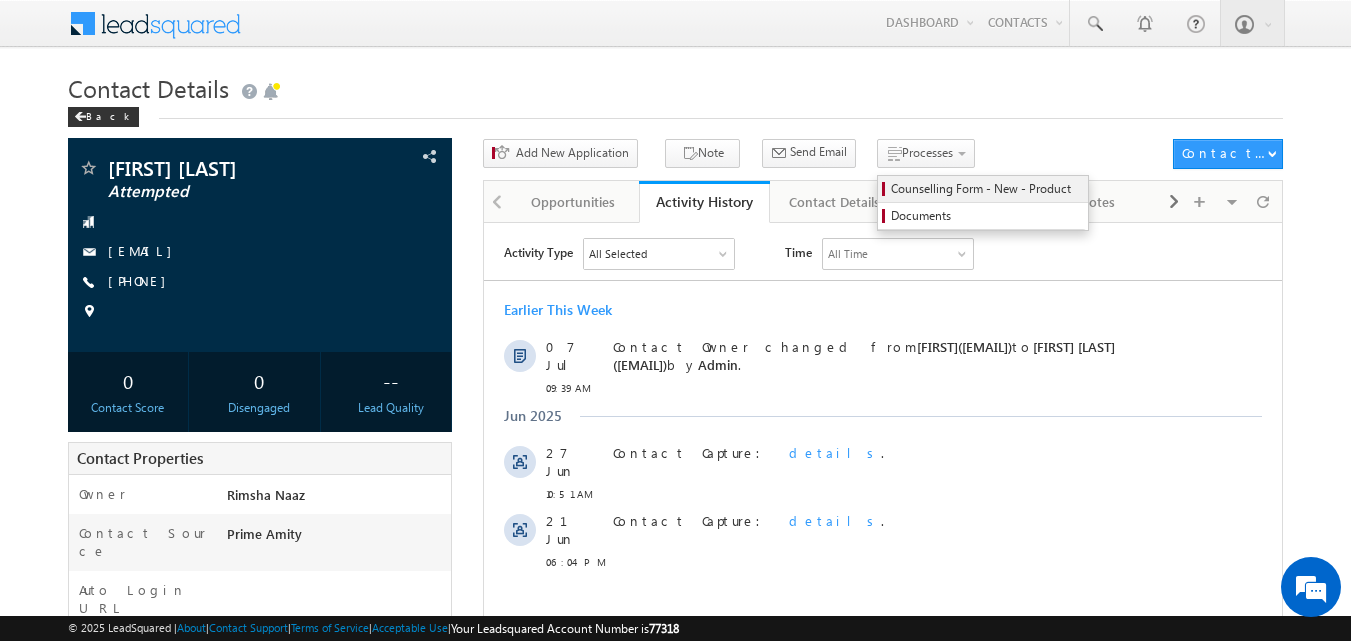click on "Counselling Form - New - Product" at bounding box center [986, 189] 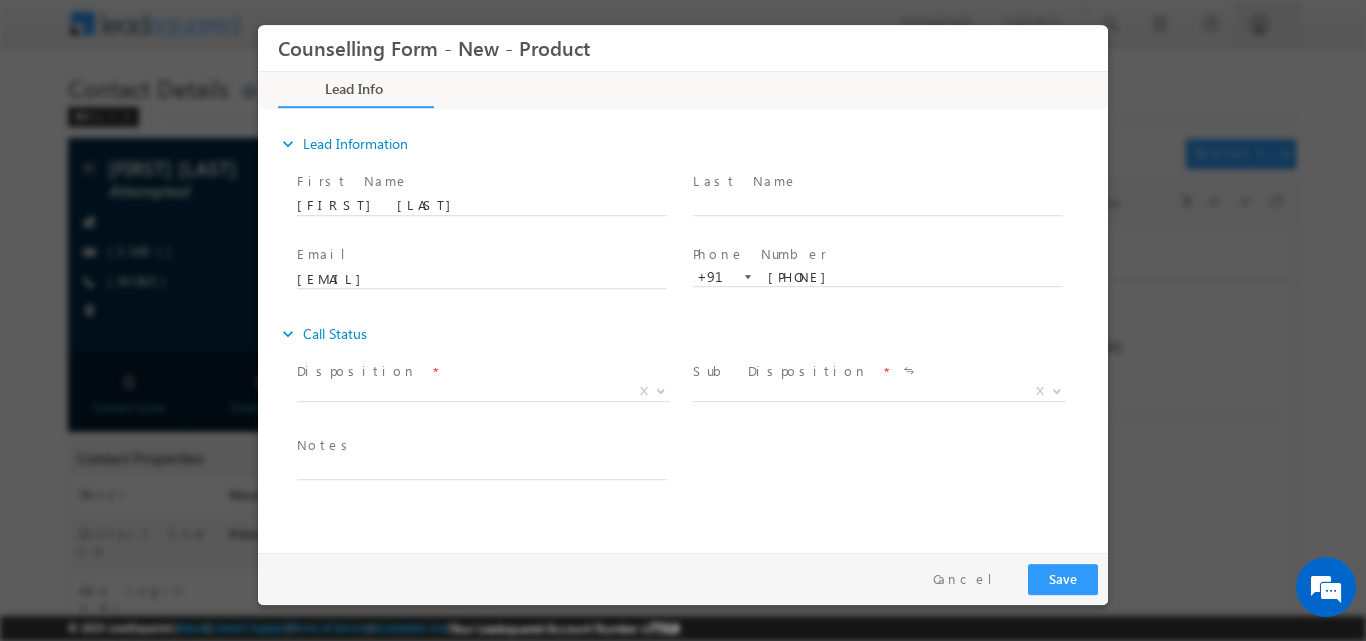 scroll, scrollTop: 0, scrollLeft: 0, axis: both 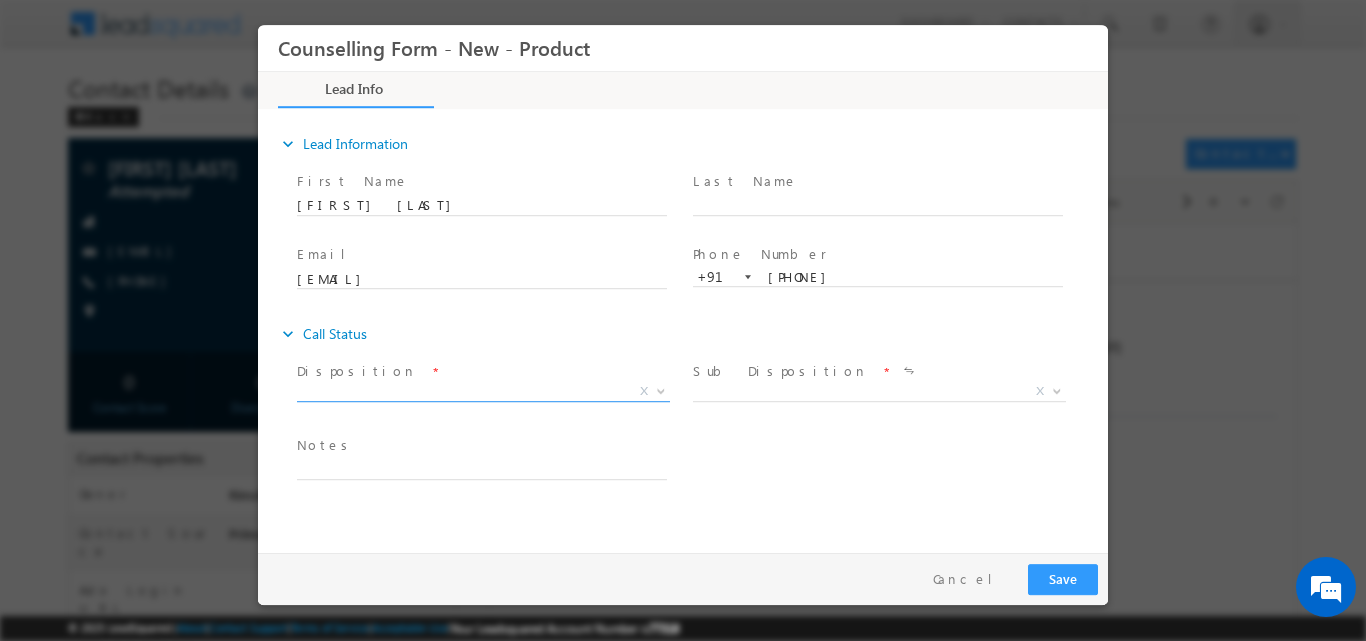 click at bounding box center (659, 390) 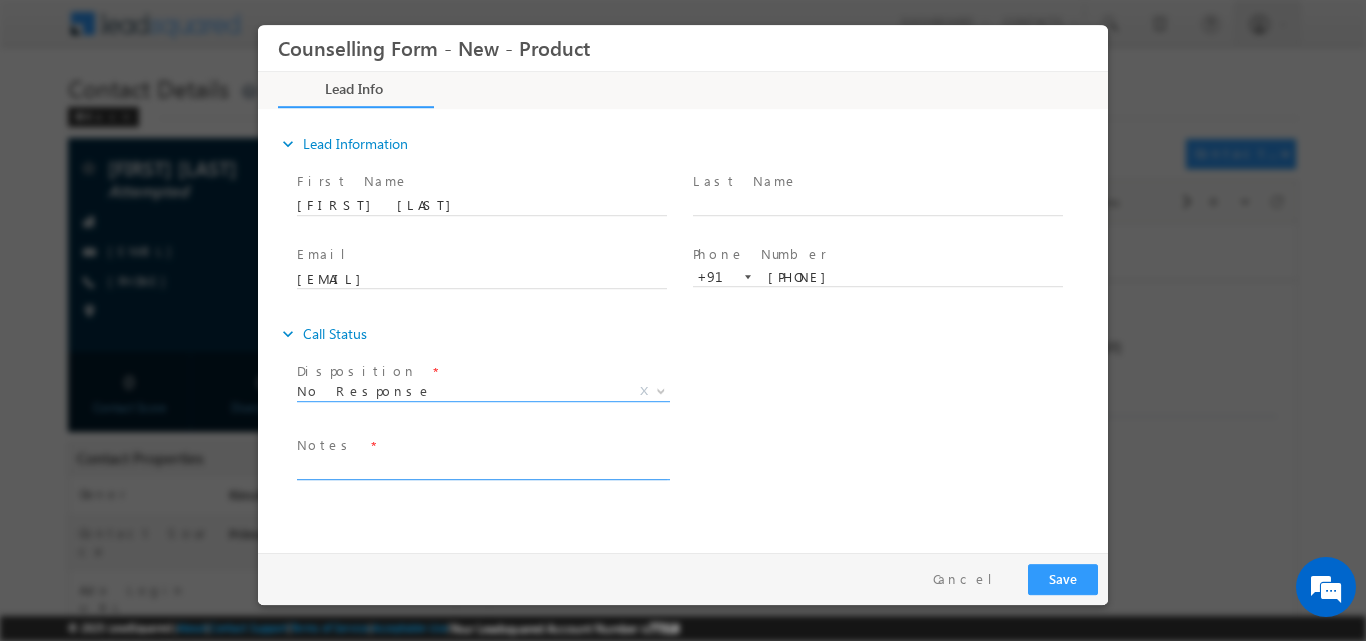 click at bounding box center [482, 467] 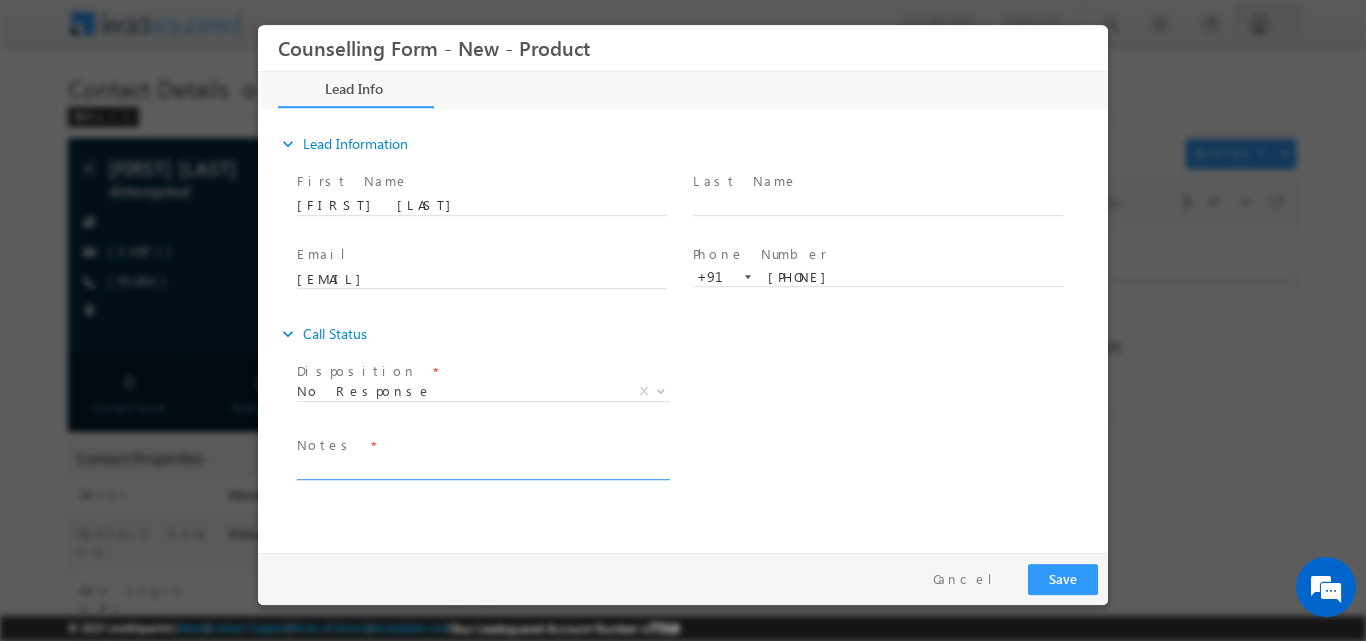 click on "Email
*
indorenikhil466@gmail.com" at bounding box center (491, 277) 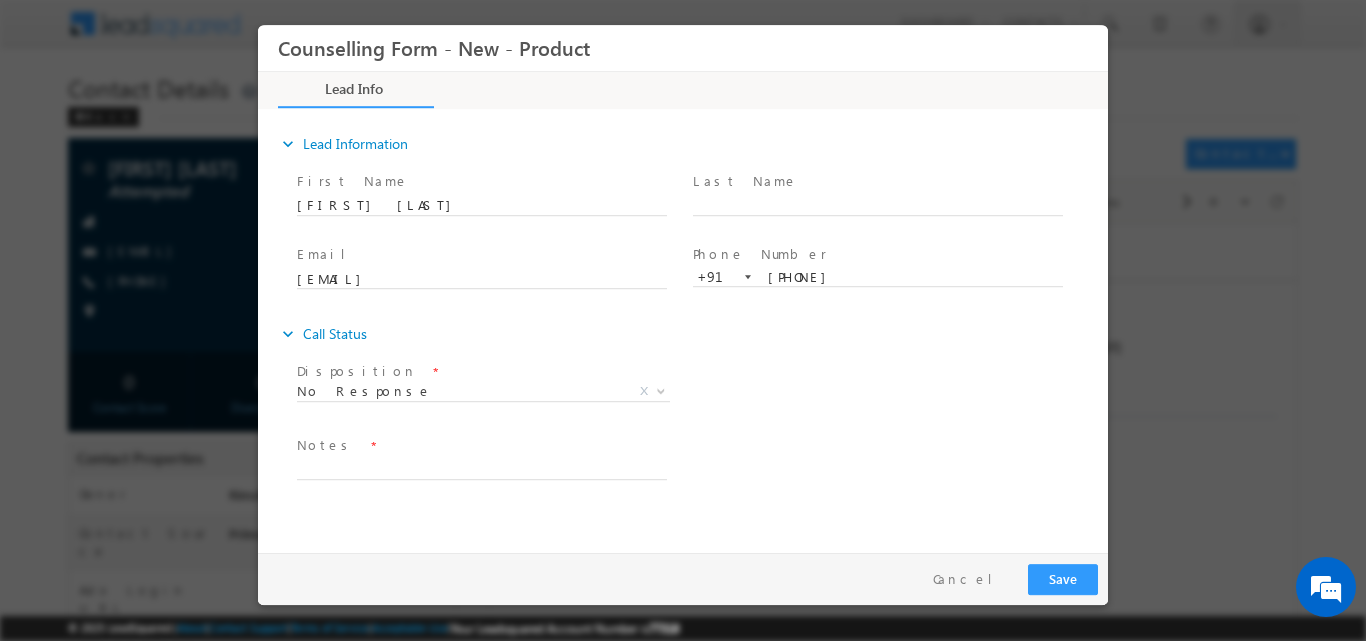 click on "No Response No Response X" at bounding box center [491, 393] 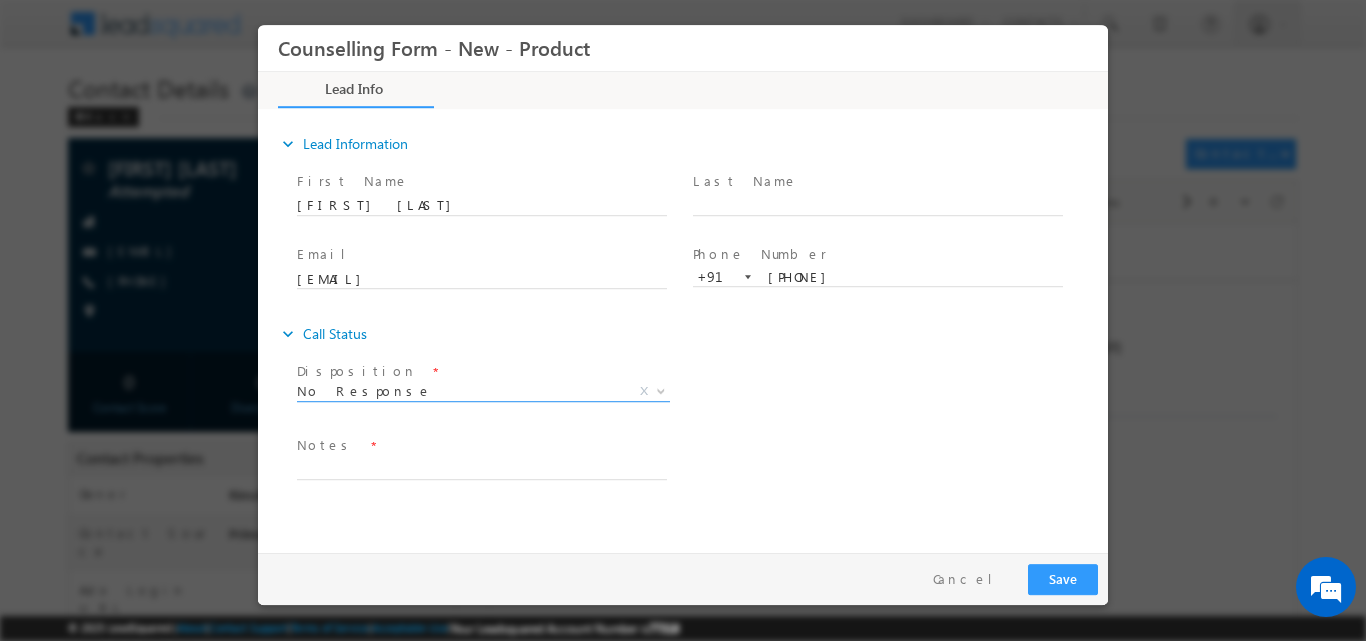 click at bounding box center [661, 389] 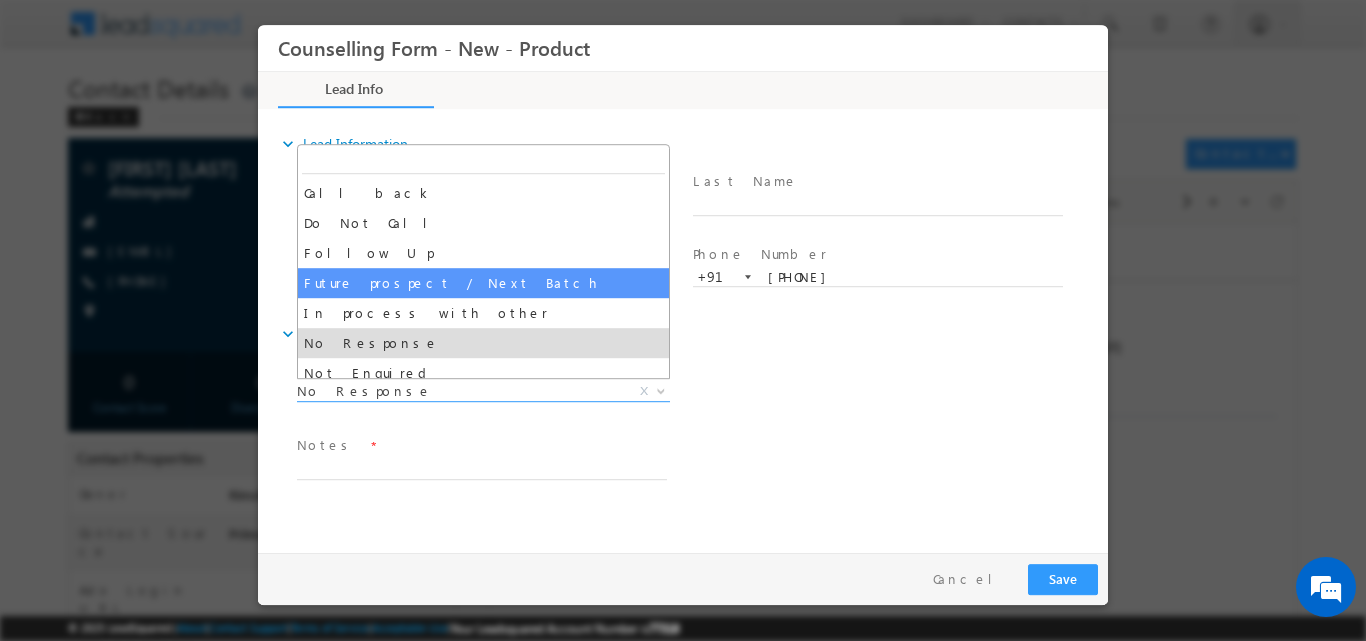 scroll, scrollTop: 130, scrollLeft: 0, axis: vertical 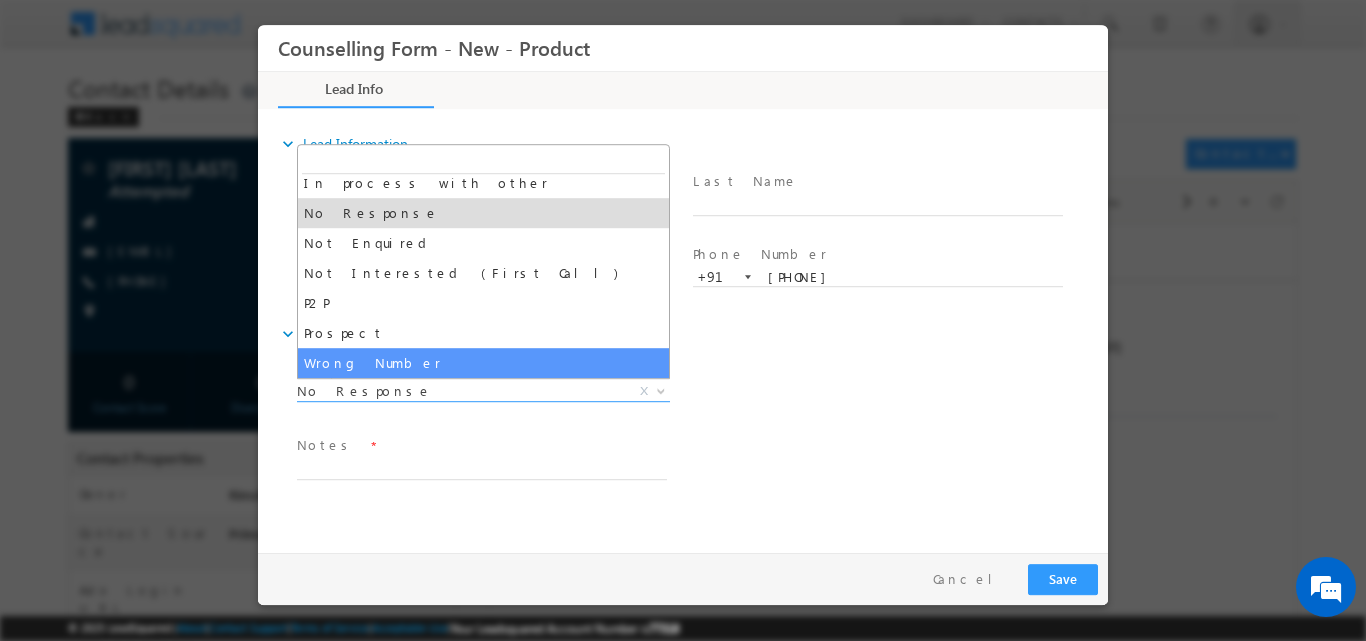 select on "Wrong Number" 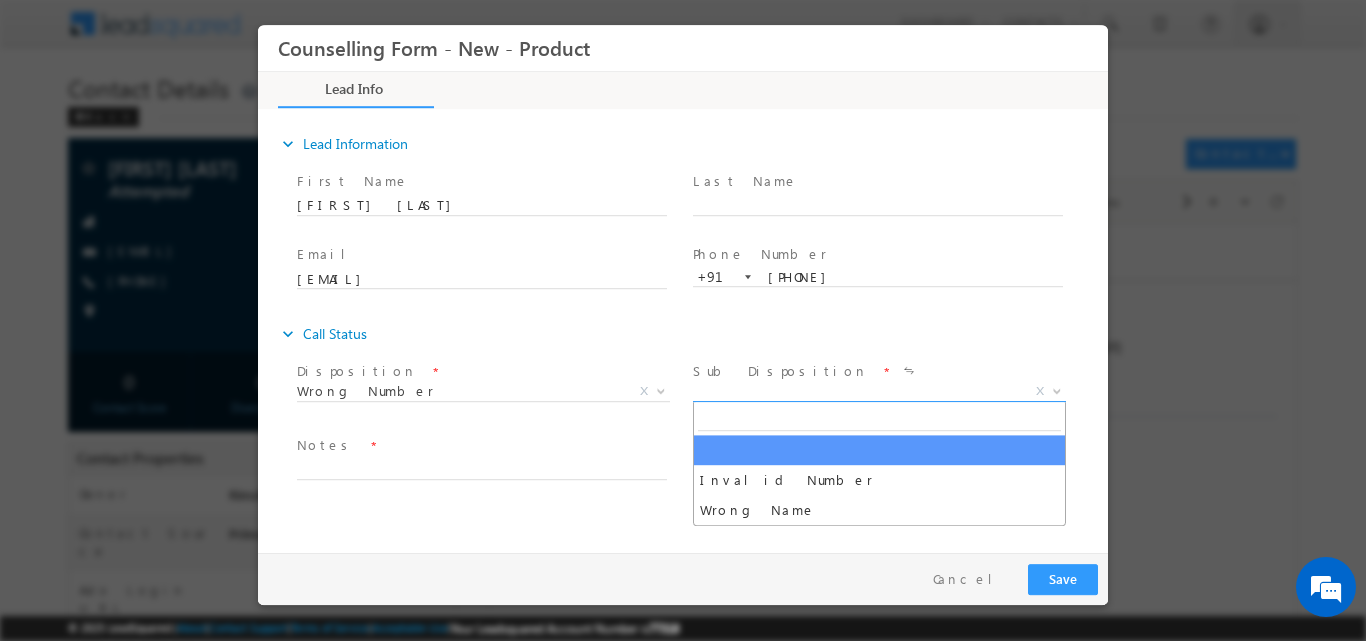 click at bounding box center [1057, 389] 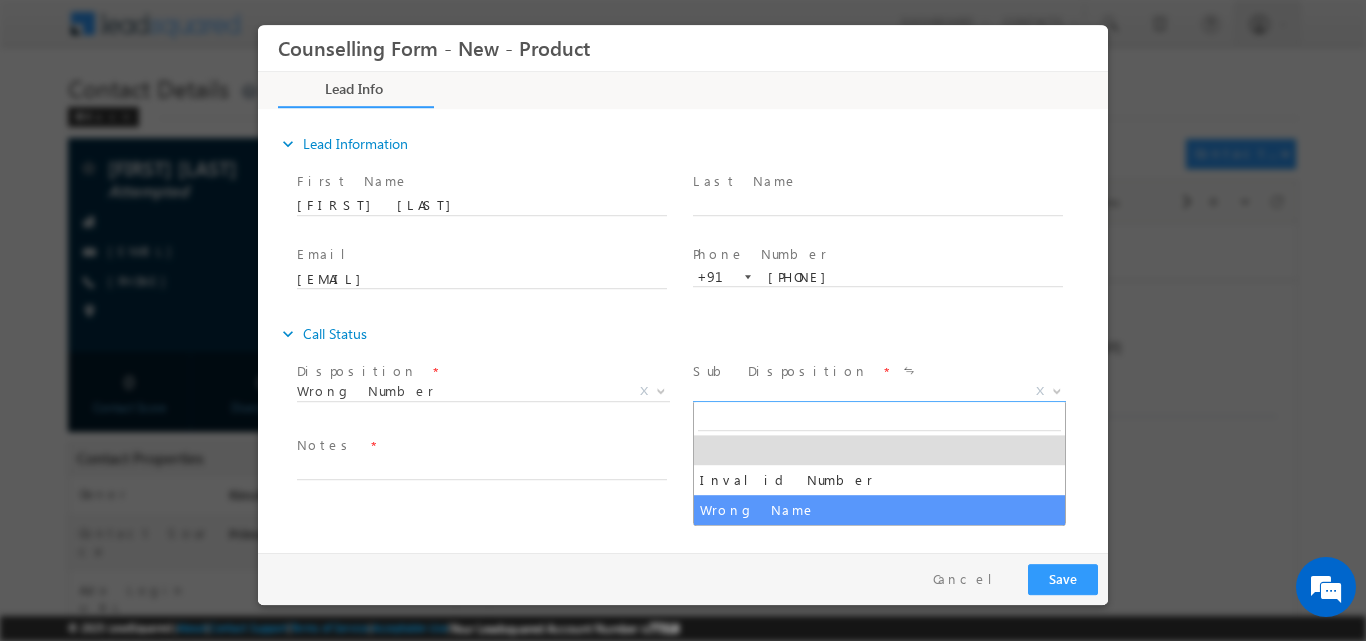 select on "Wrong Name" 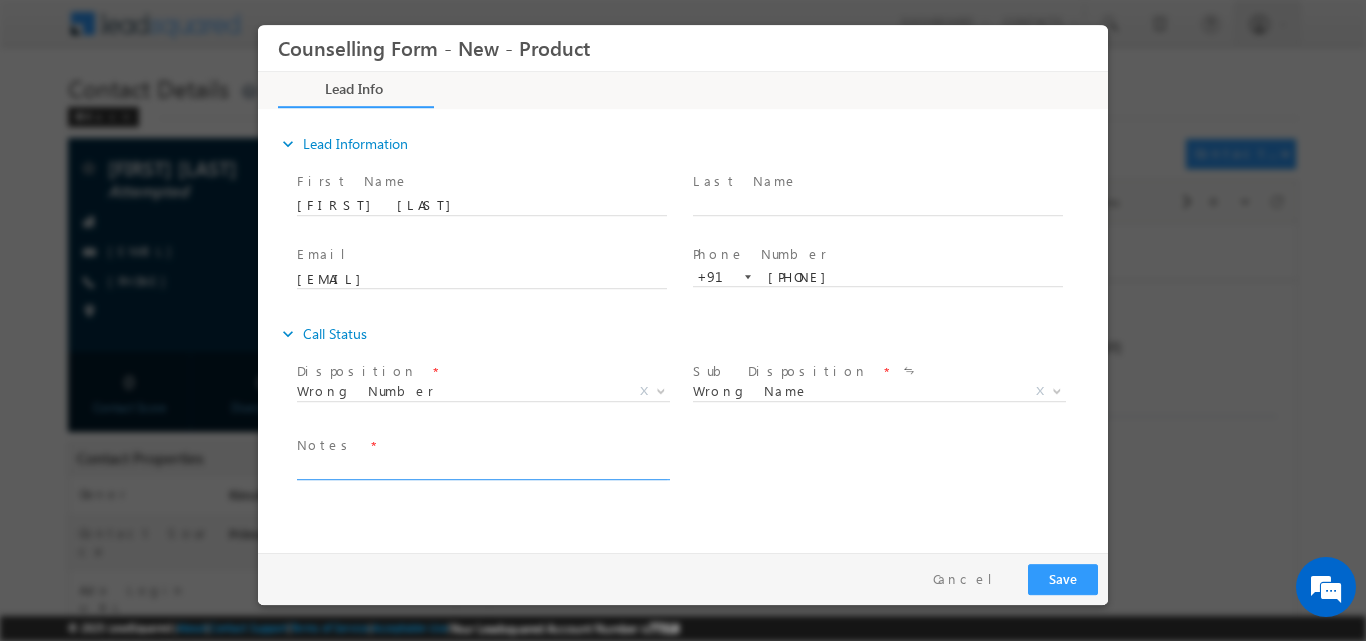 click at bounding box center [482, 467] 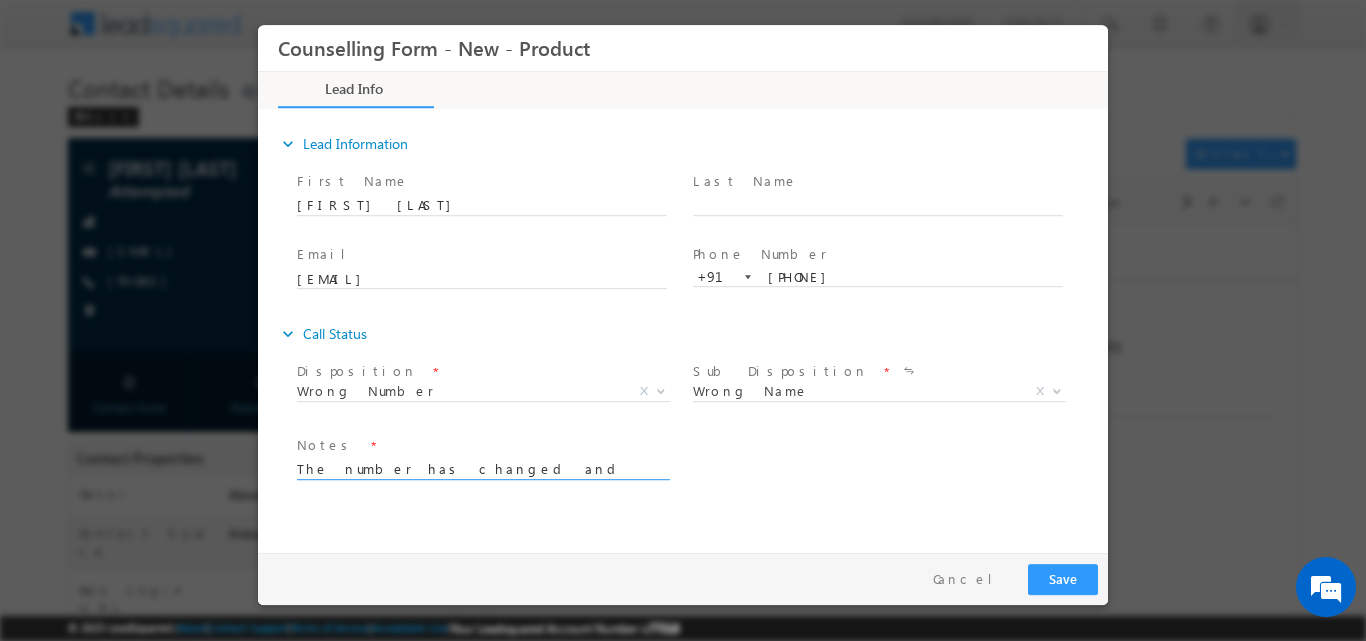 type on "The number has changed and provided to a new person" 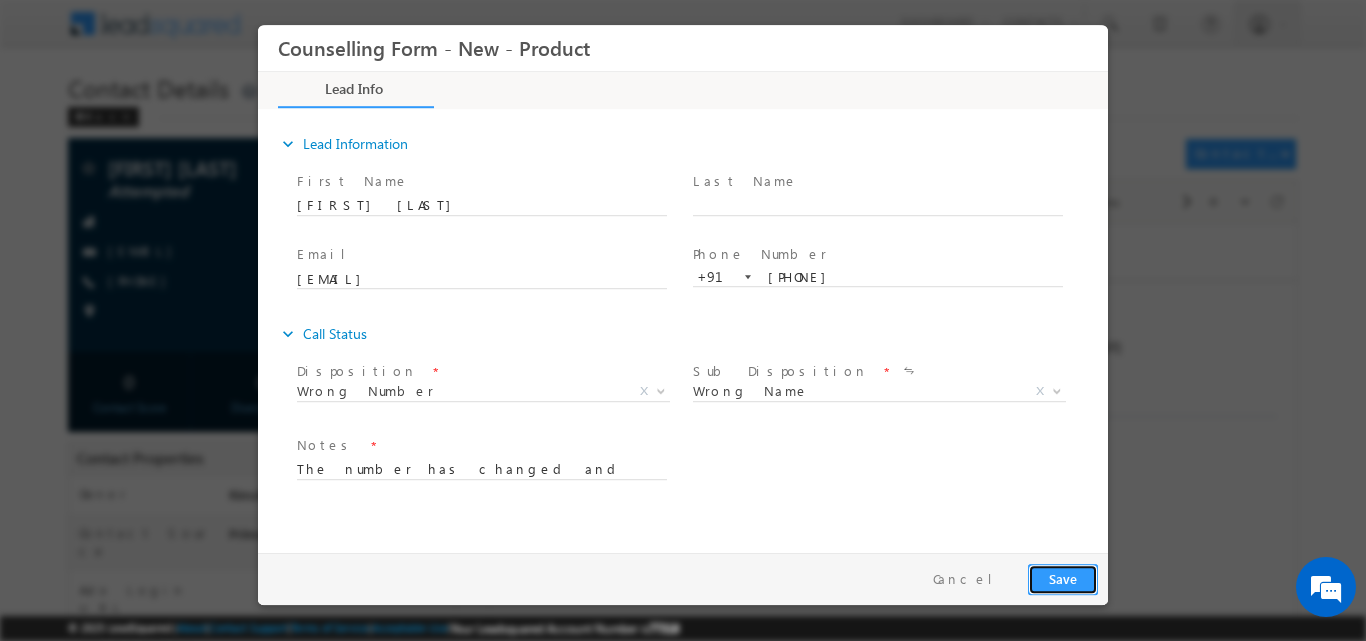 click on "Save" at bounding box center (1063, 578) 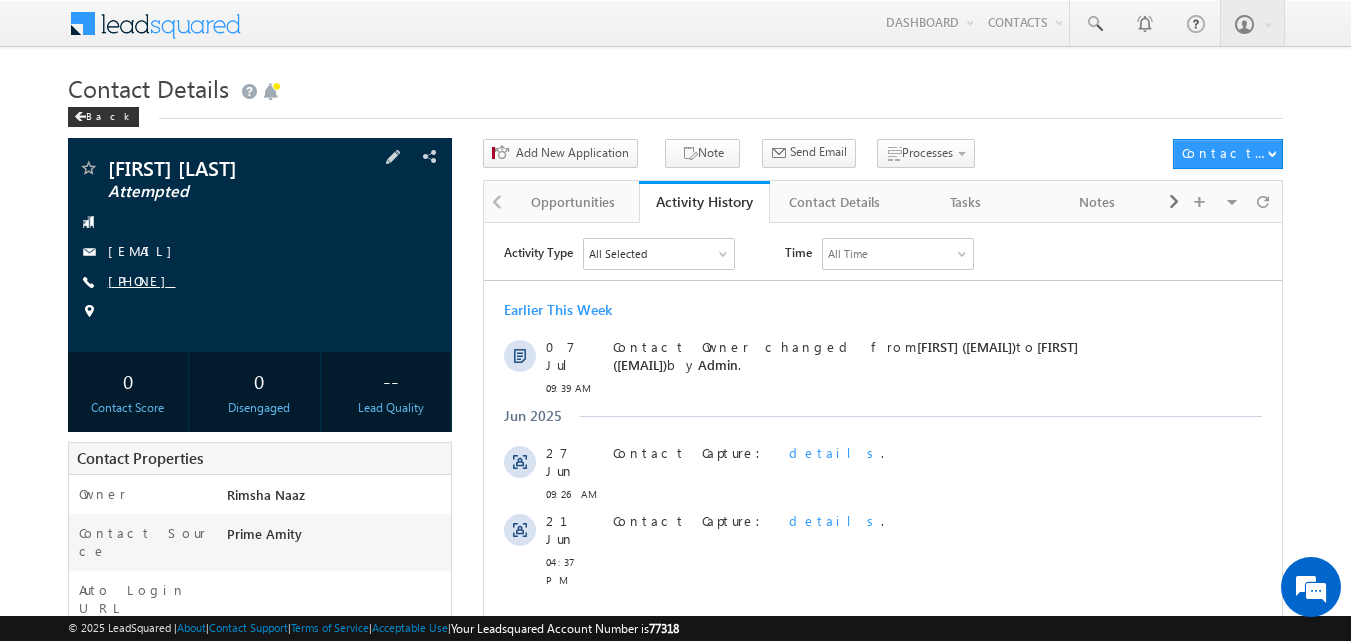 scroll, scrollTop: 0, scrollLeft: 0, axis: both 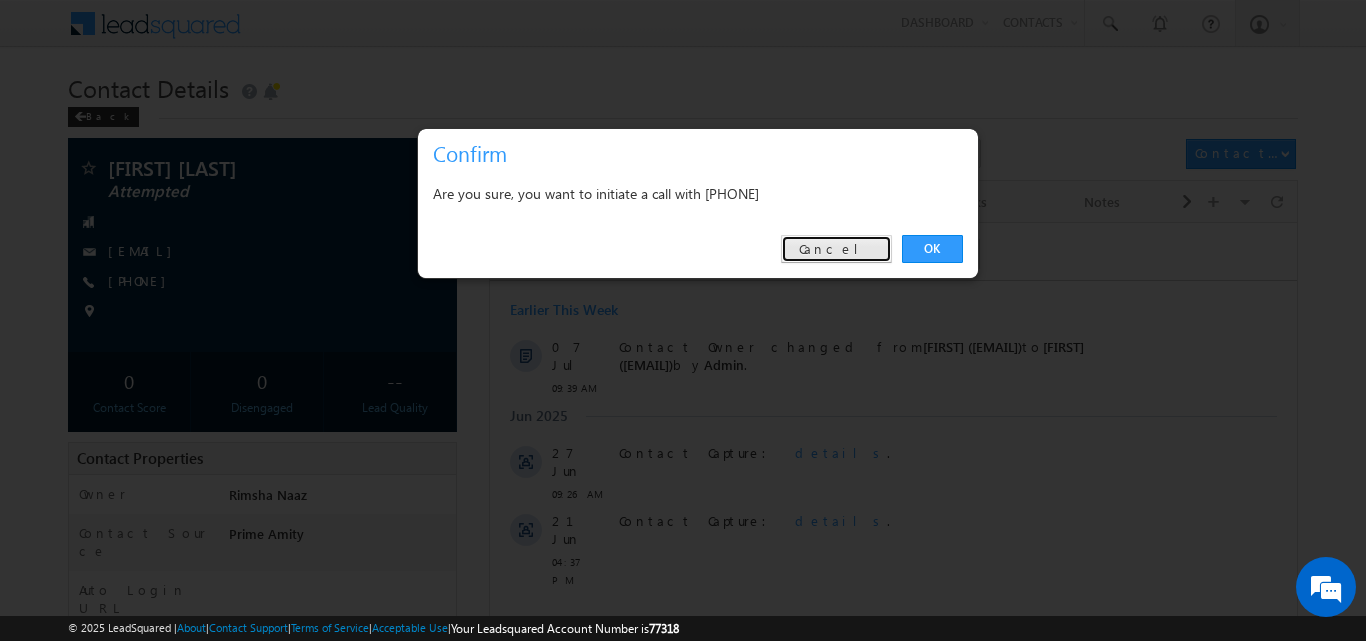 click on "Cancel" at bounding box center (836, 249) 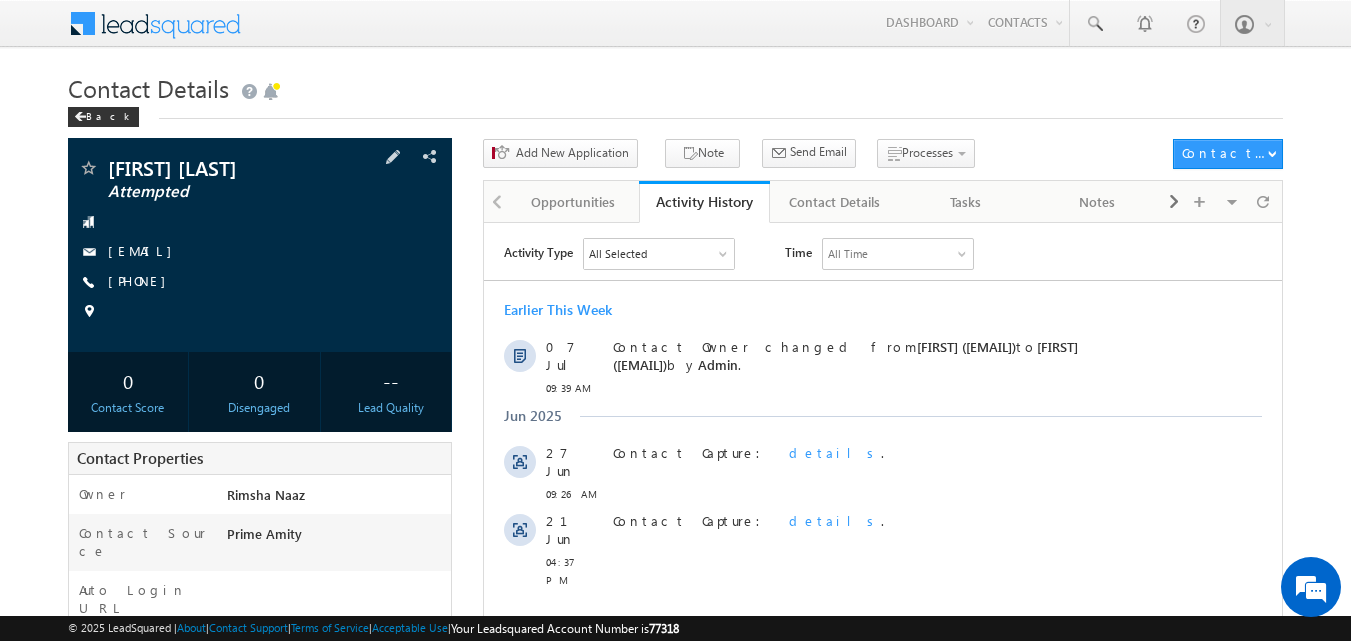 click at bounding box center [260, 312] 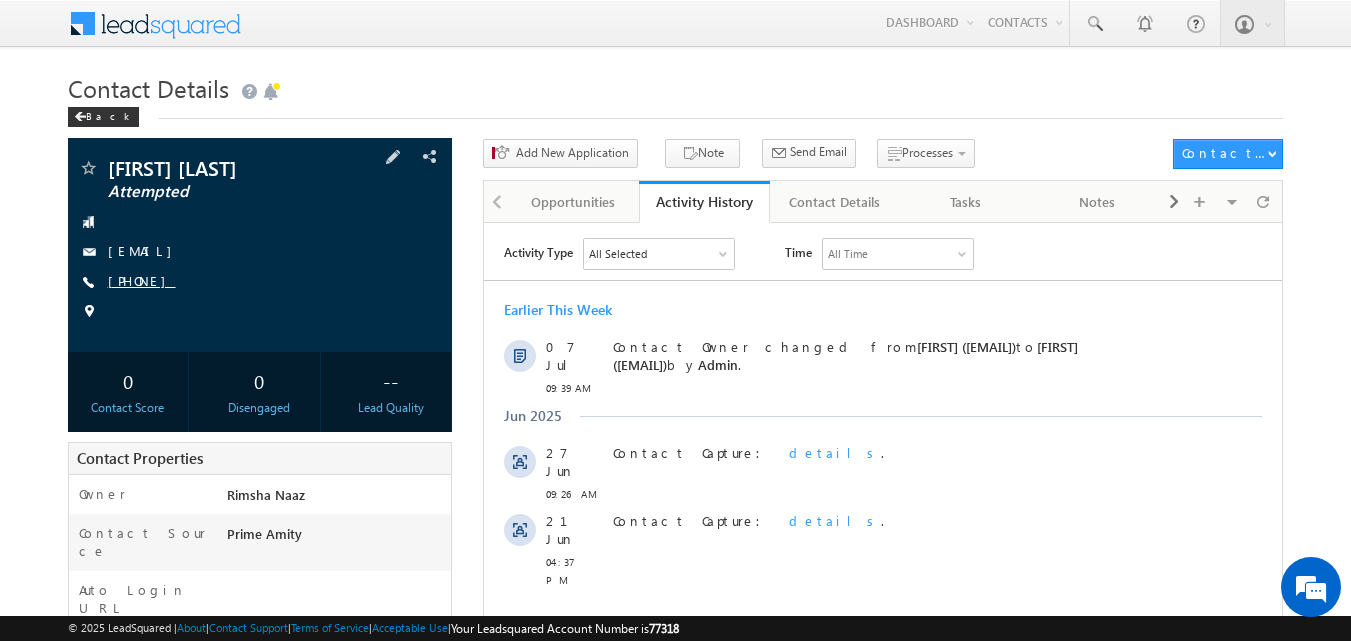 copy on "[PHONE]" 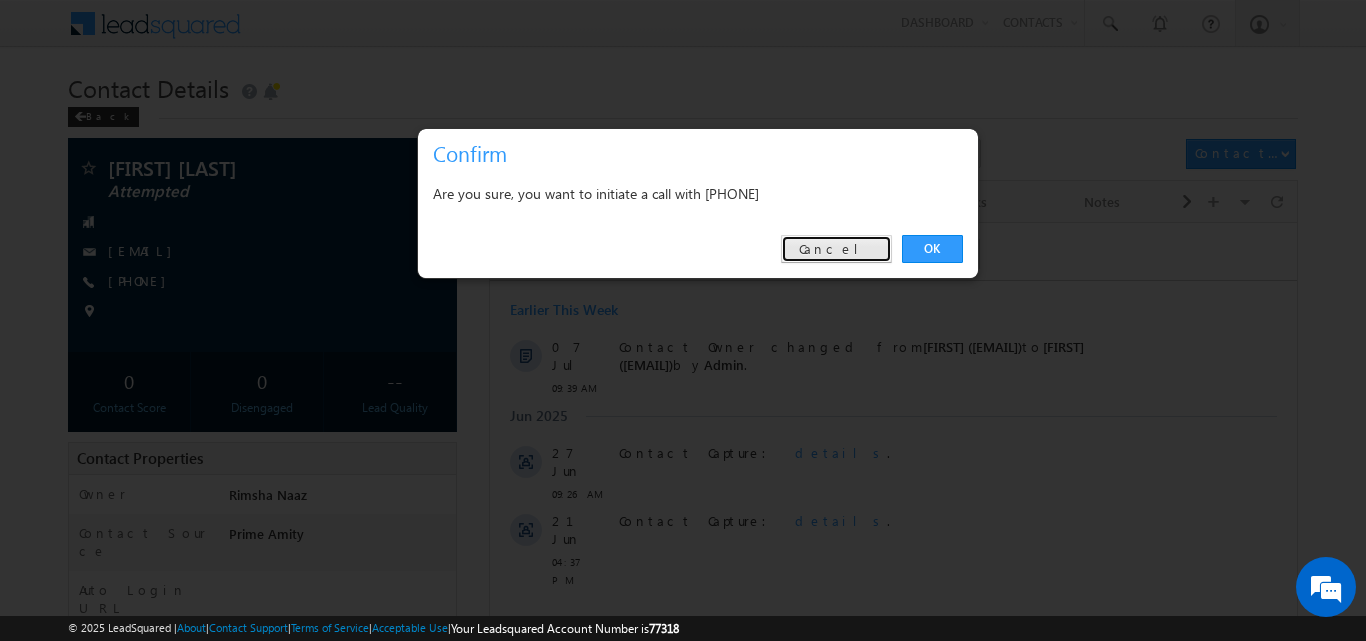 click on "Cancel" at bounding box center [836, 249] 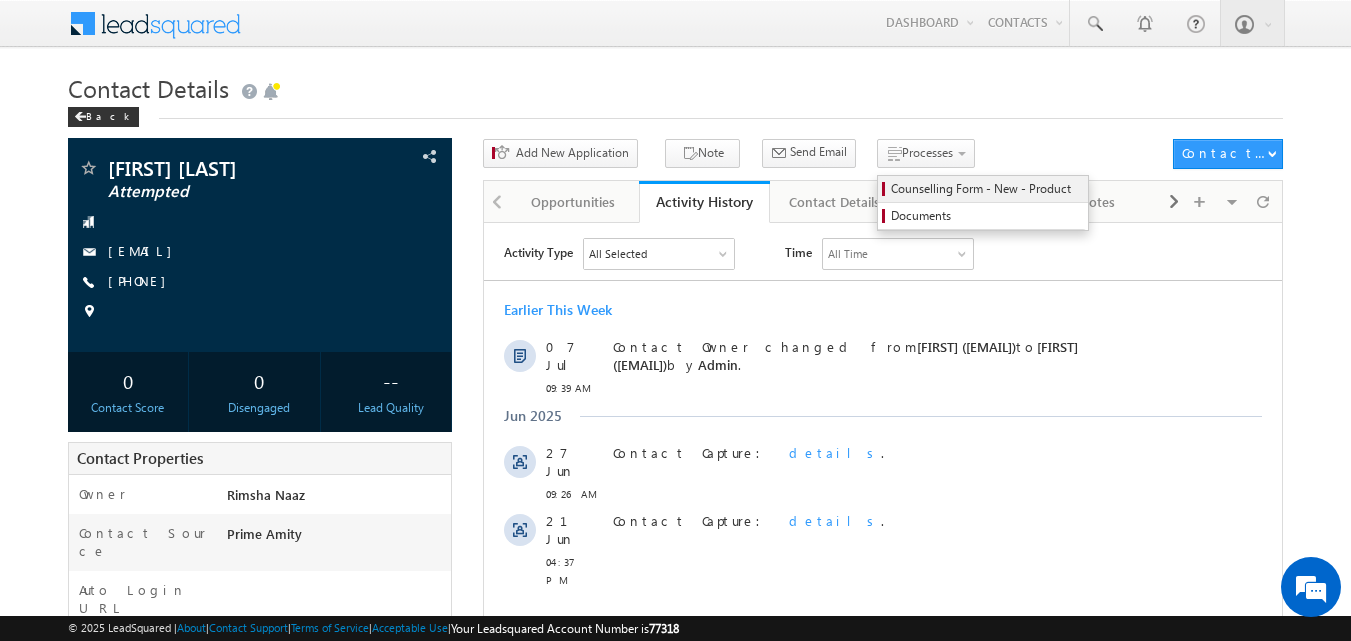 click on "Counselling Form - New - Product" at bounding box center [986, 189] 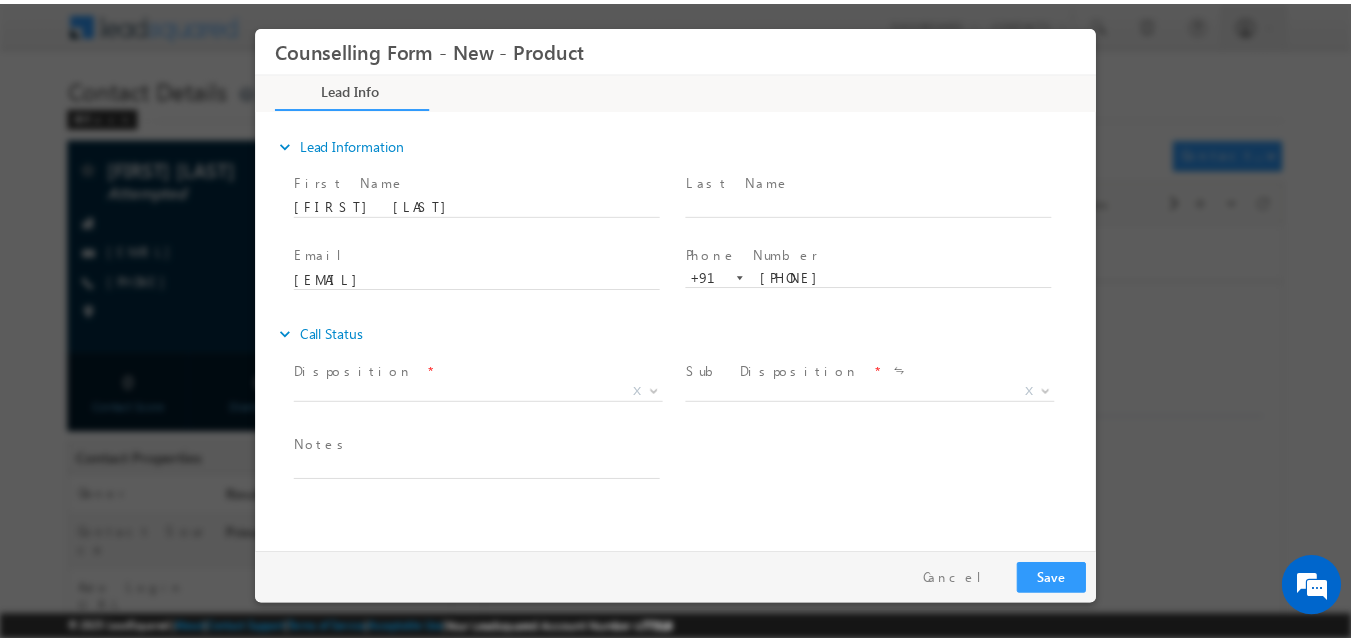 scroll, scrollTop: 0, scrollLeft: 0, axis: both 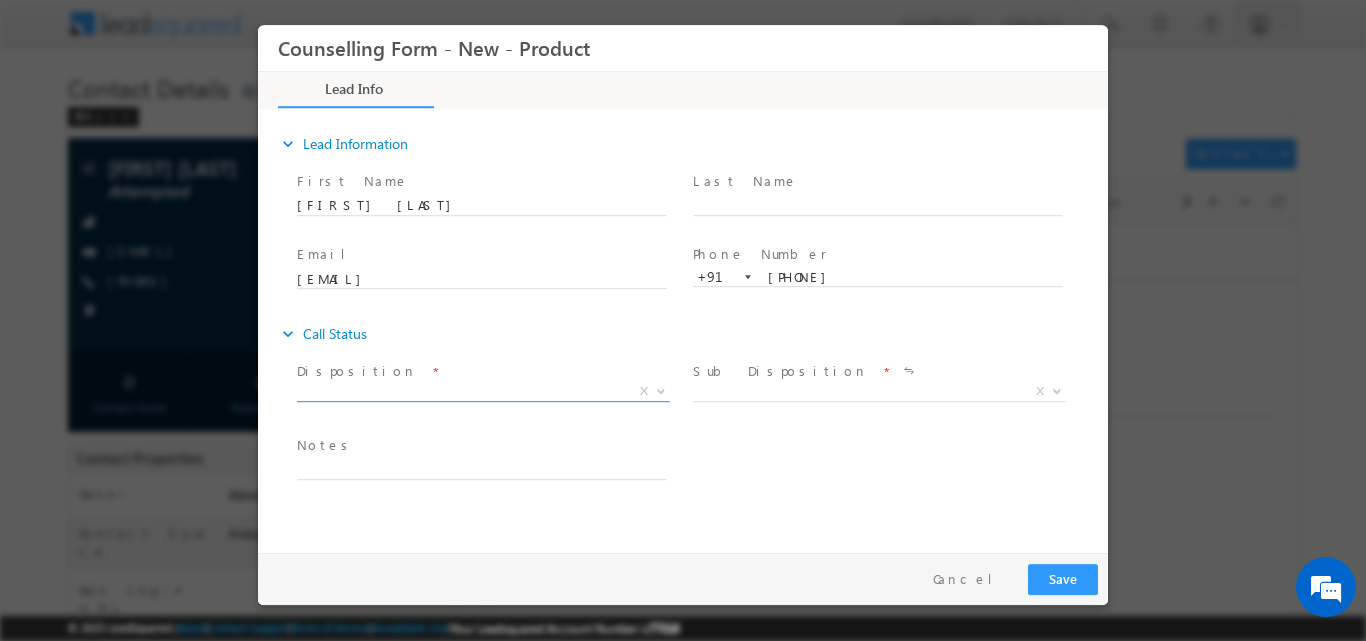 click at bounding box center (661, 389) 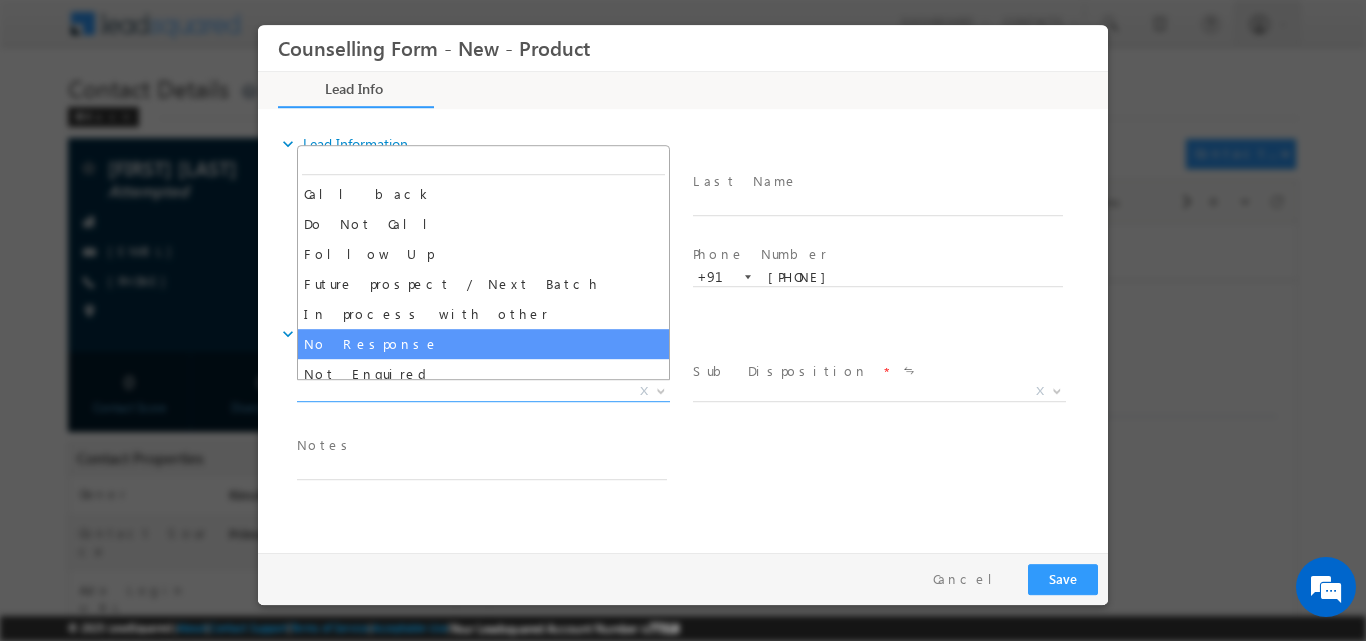 select on "No Response" 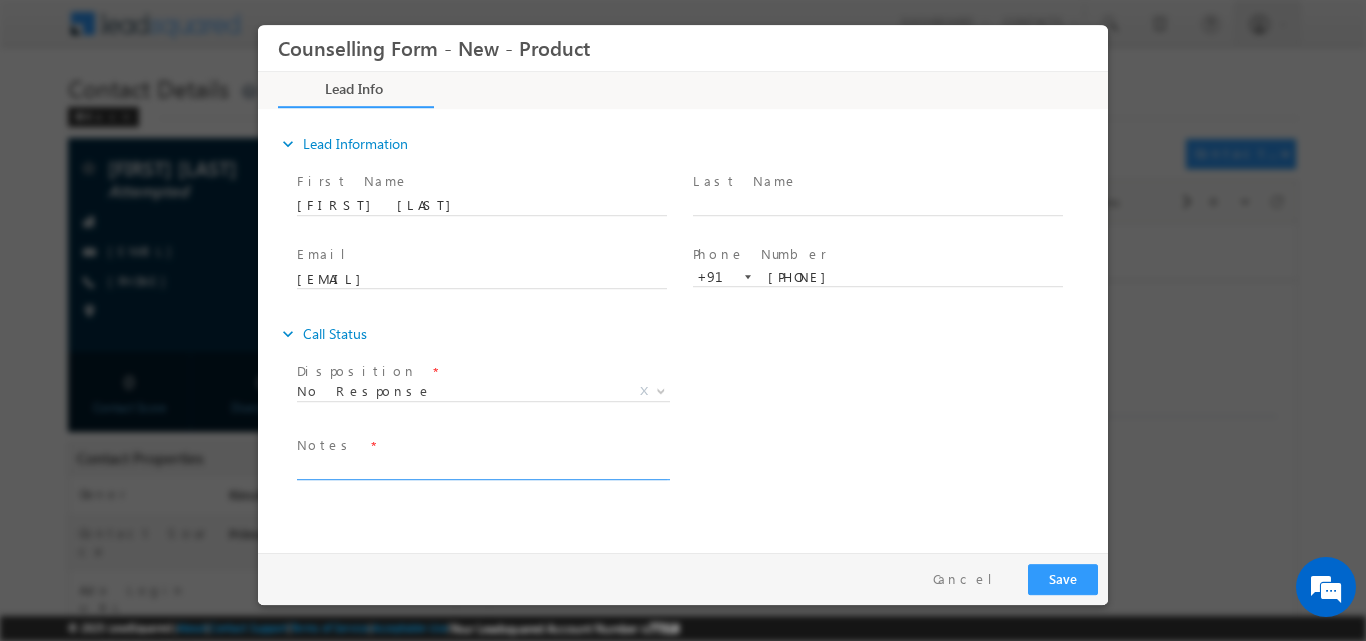 click at bounding box center (482, 467) 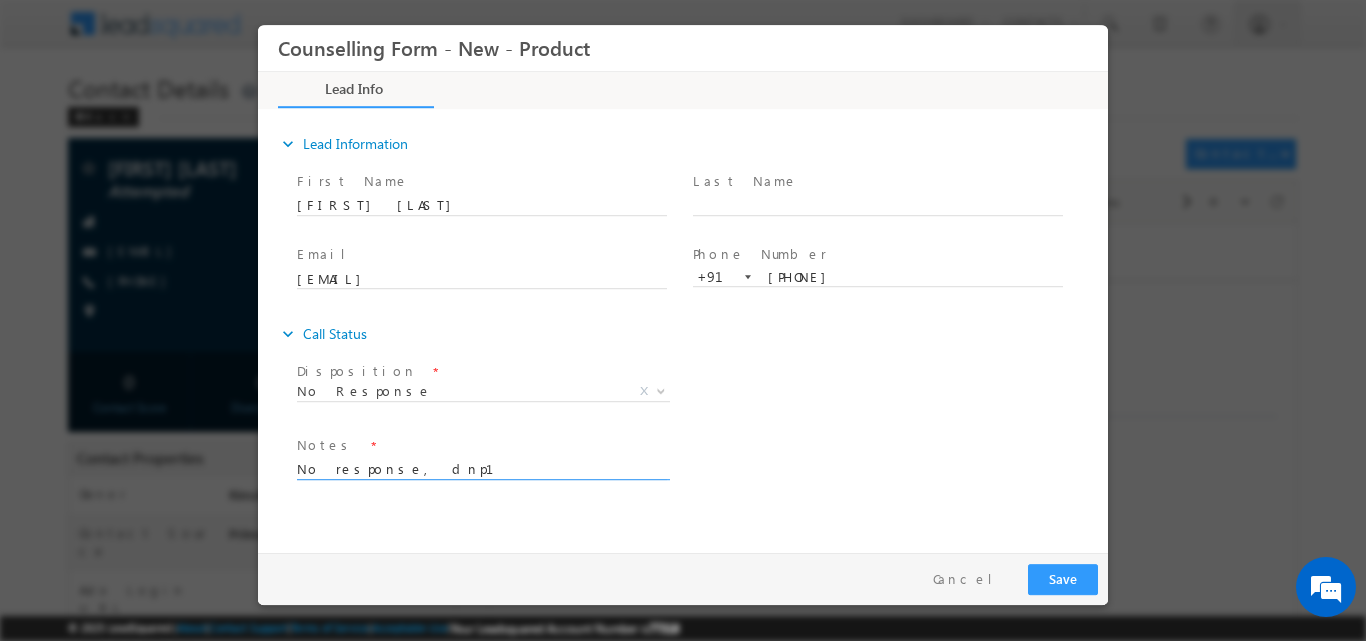 type on "No response, dnp1" 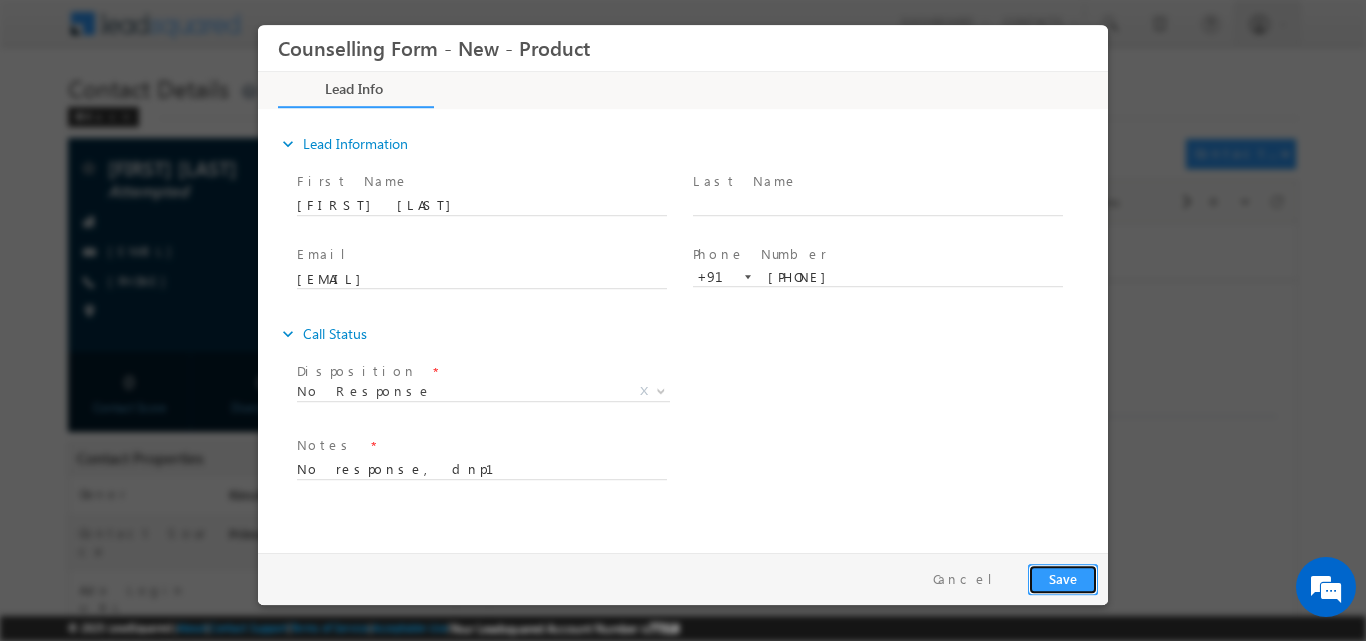 click on "Save" at bounding box center [1063, 578] 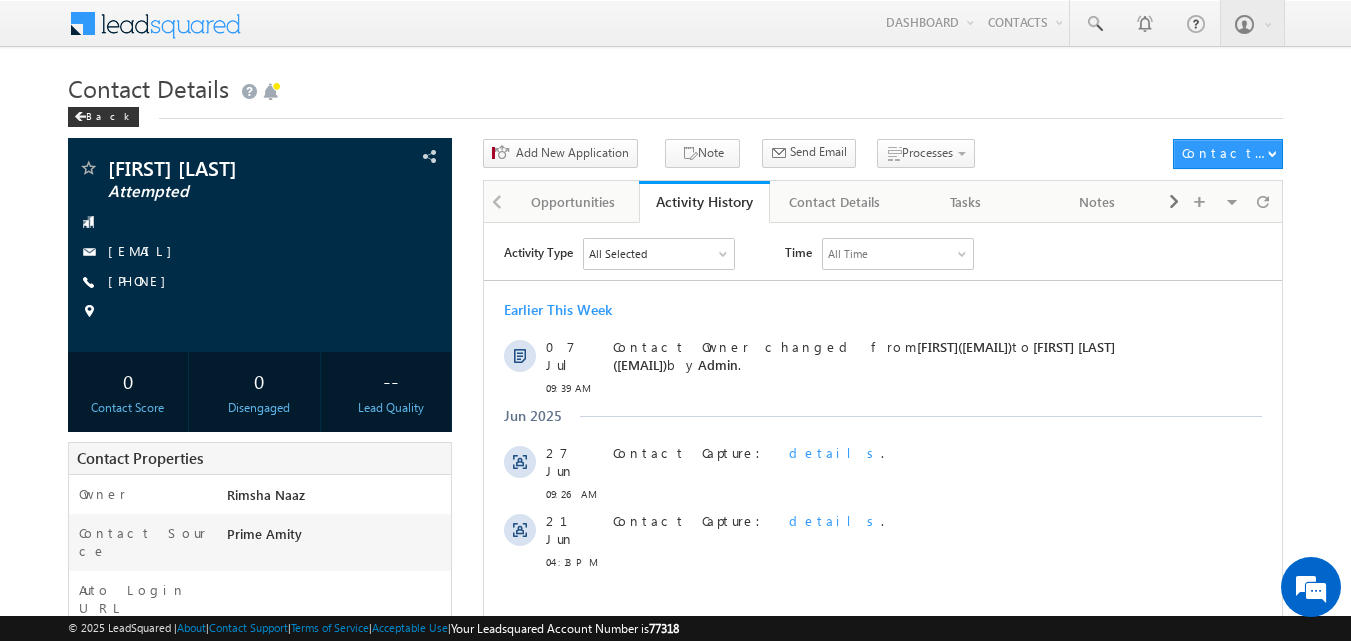 scroll, scrollTop: 0, scrollLeft: 0, axis: both 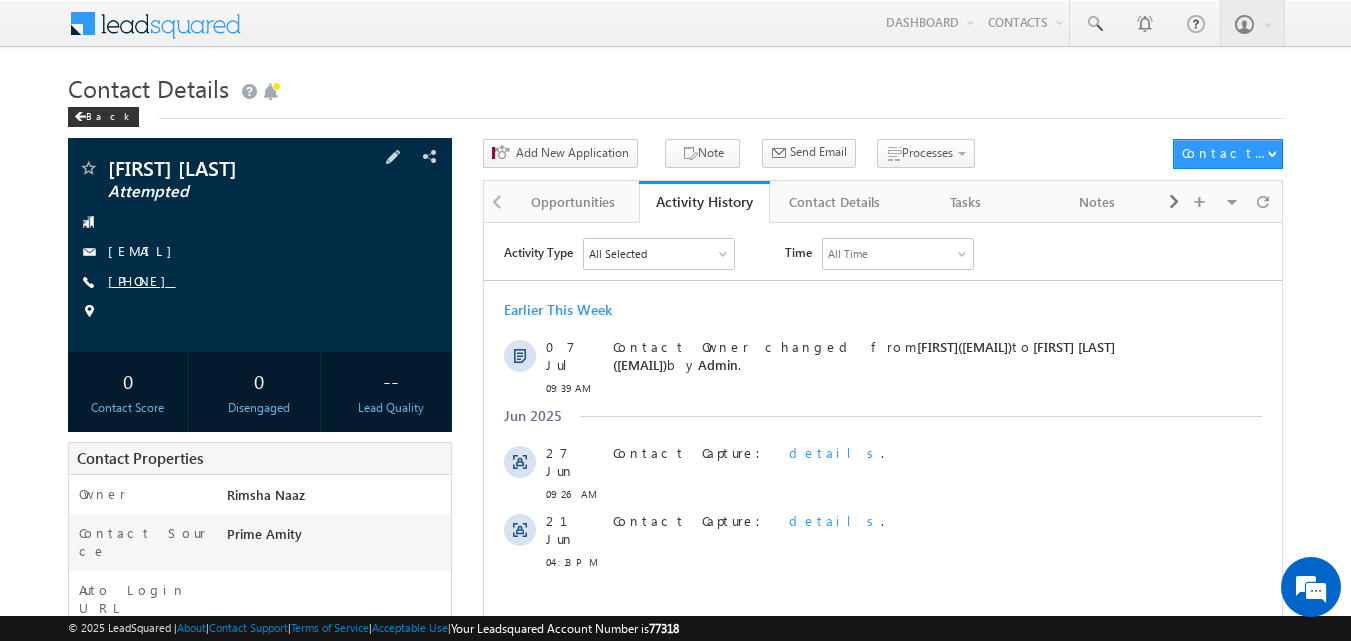 drag, startPoint x: 137, startPoint y: 276, endPoint x: 205, endPoint y: 278, distance: 68.0294 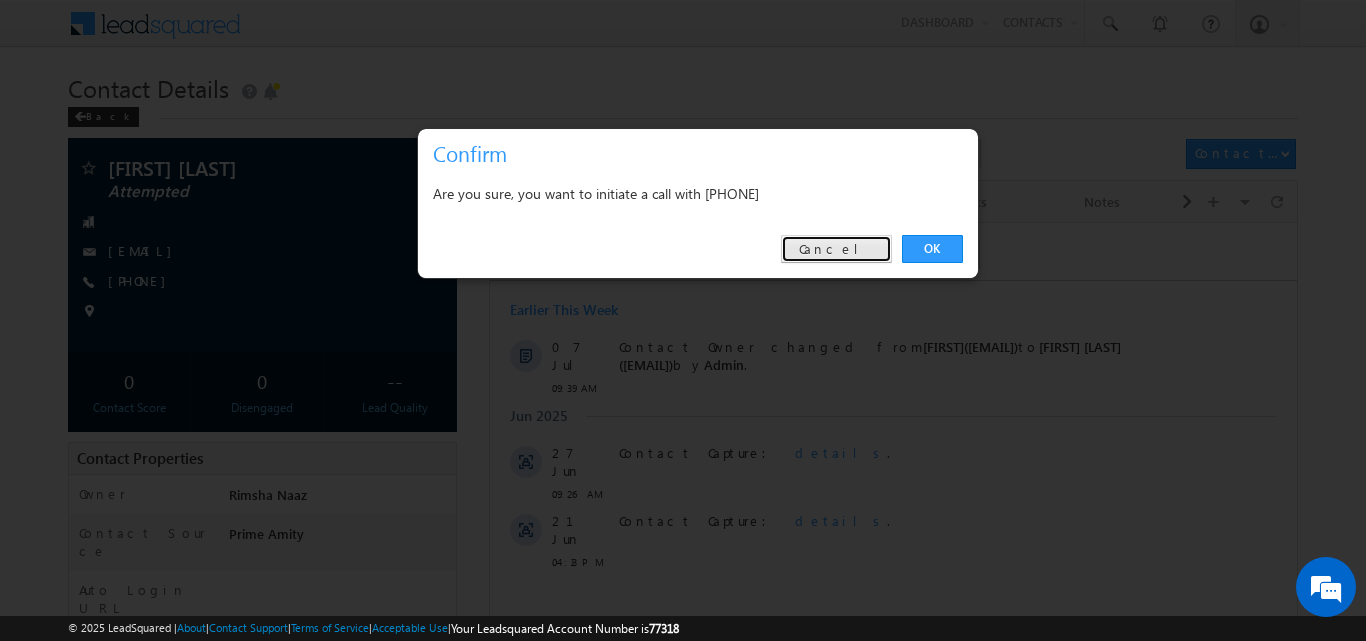 click on "Cancel" at bounding box center (836, 249) 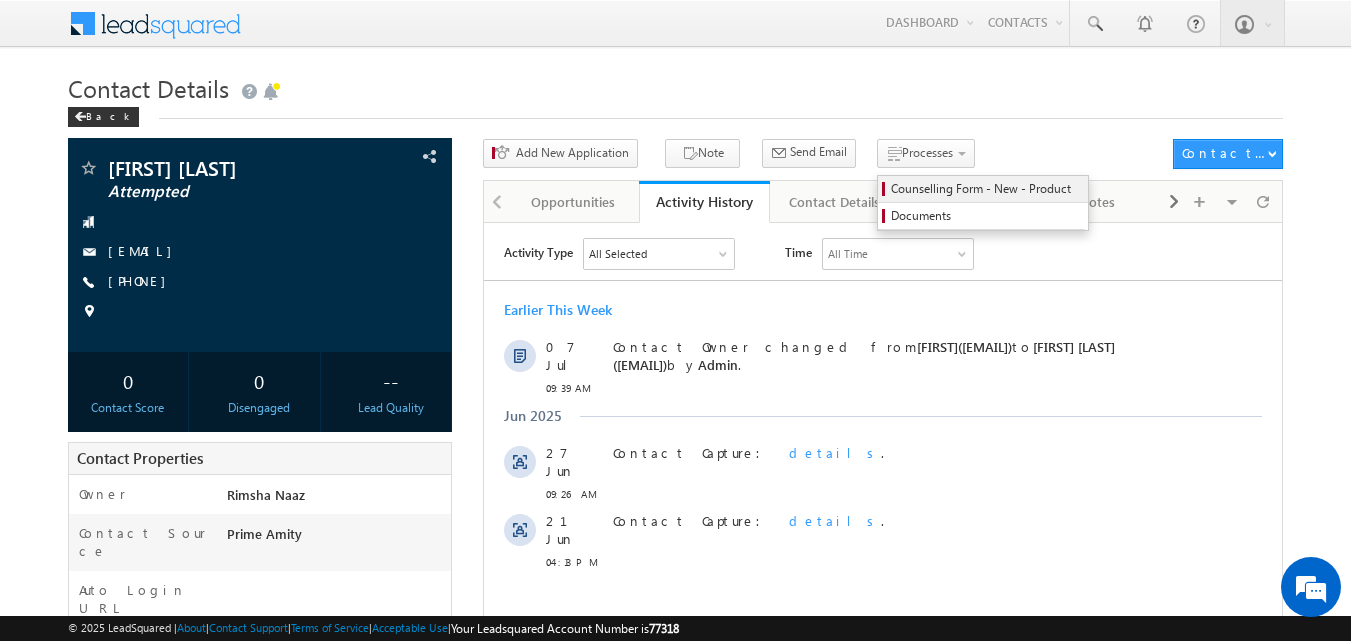click on "Counselling Form - New - Product" at bounding box center [986, 189] 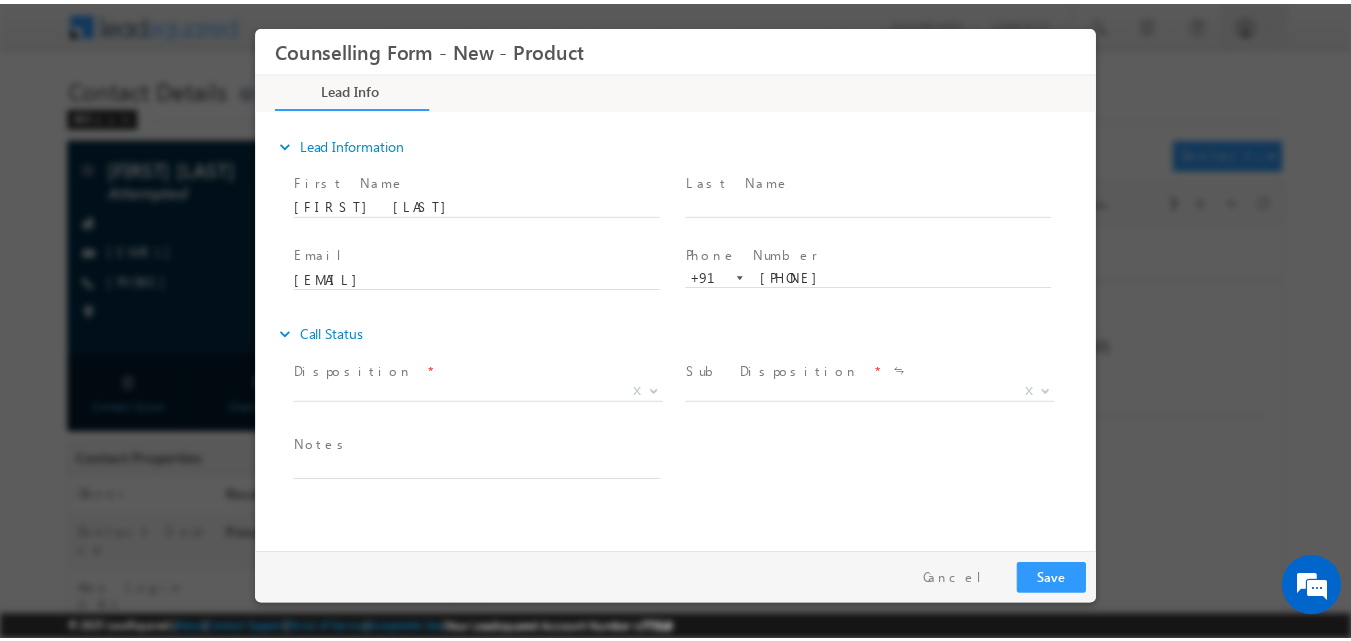scroll, scrollTop: 0, scrollLeft: 0, axis: both 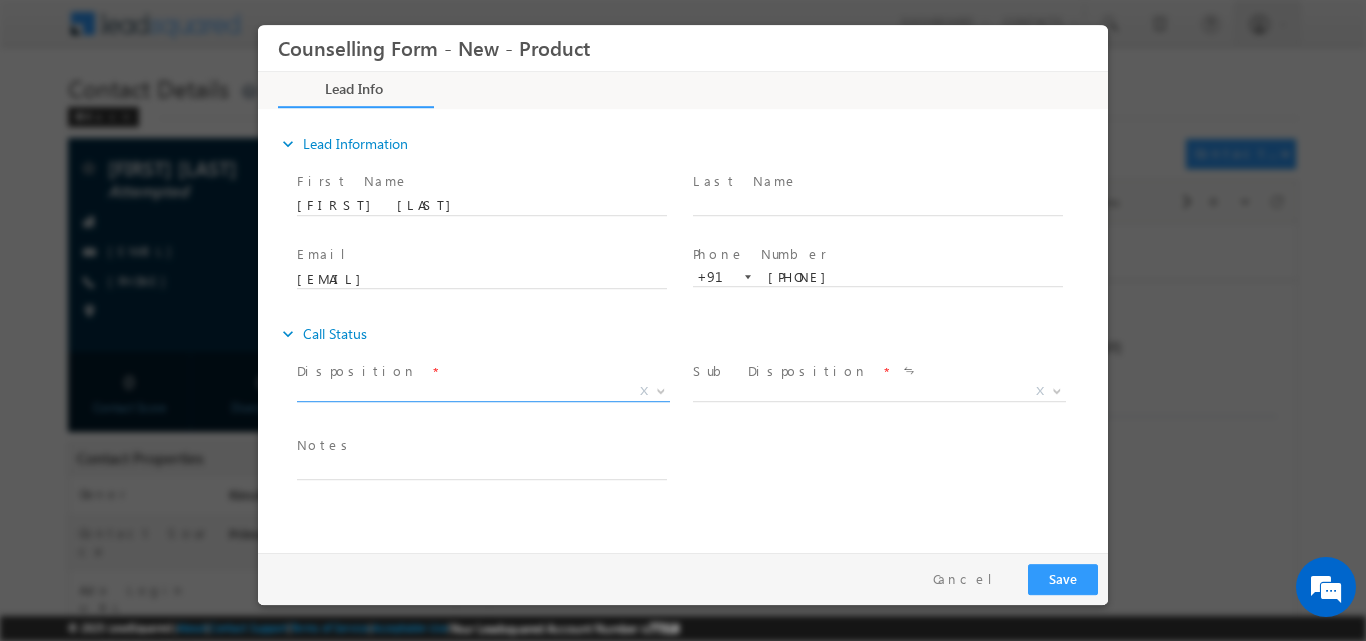 click at bounding box center (659, 390) 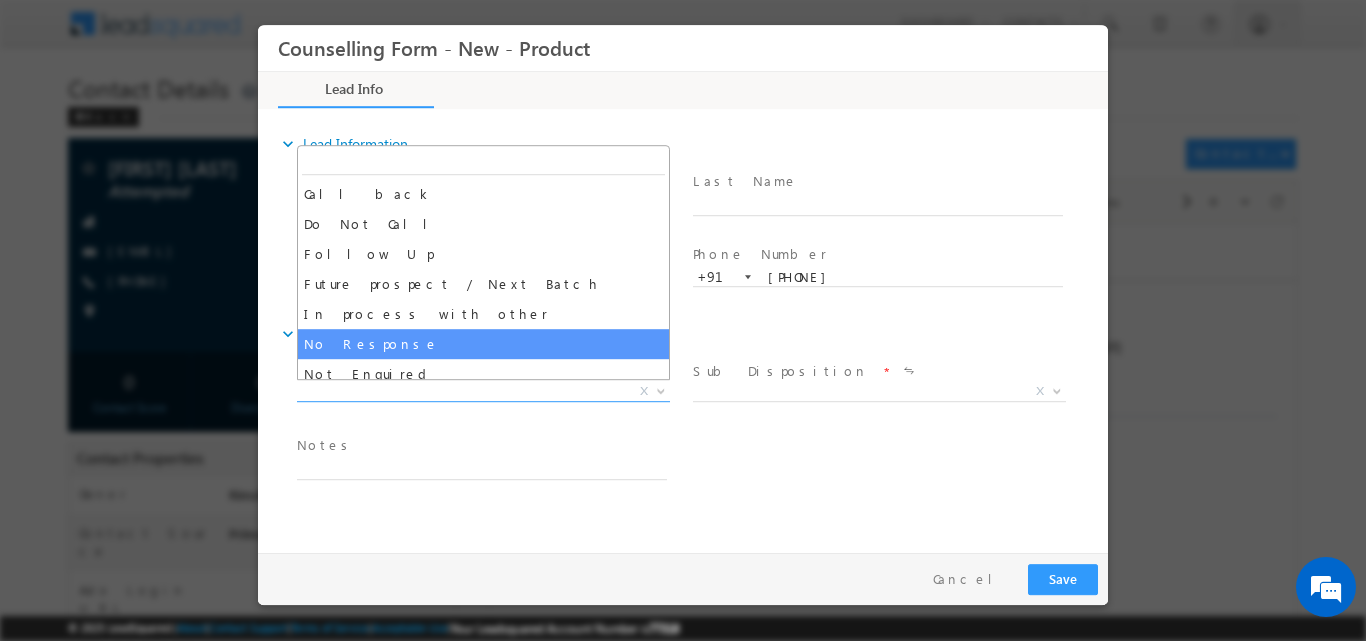 select on "No Response" 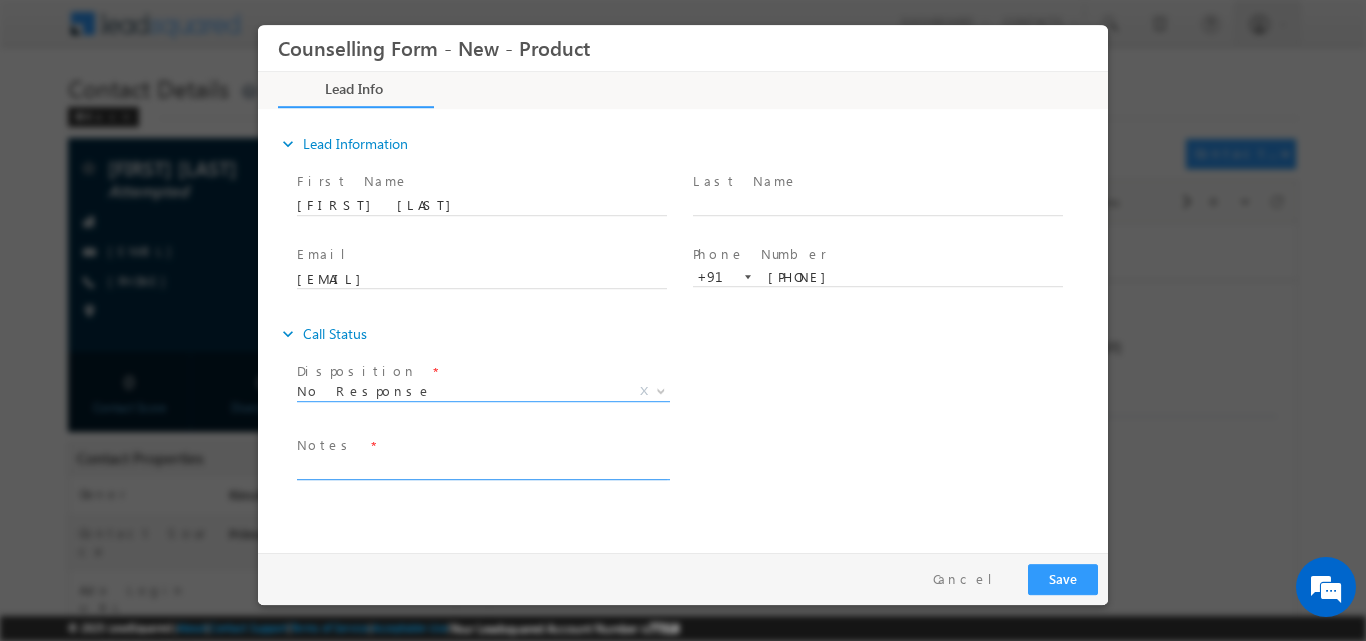 click at bounding box center (482, 467) 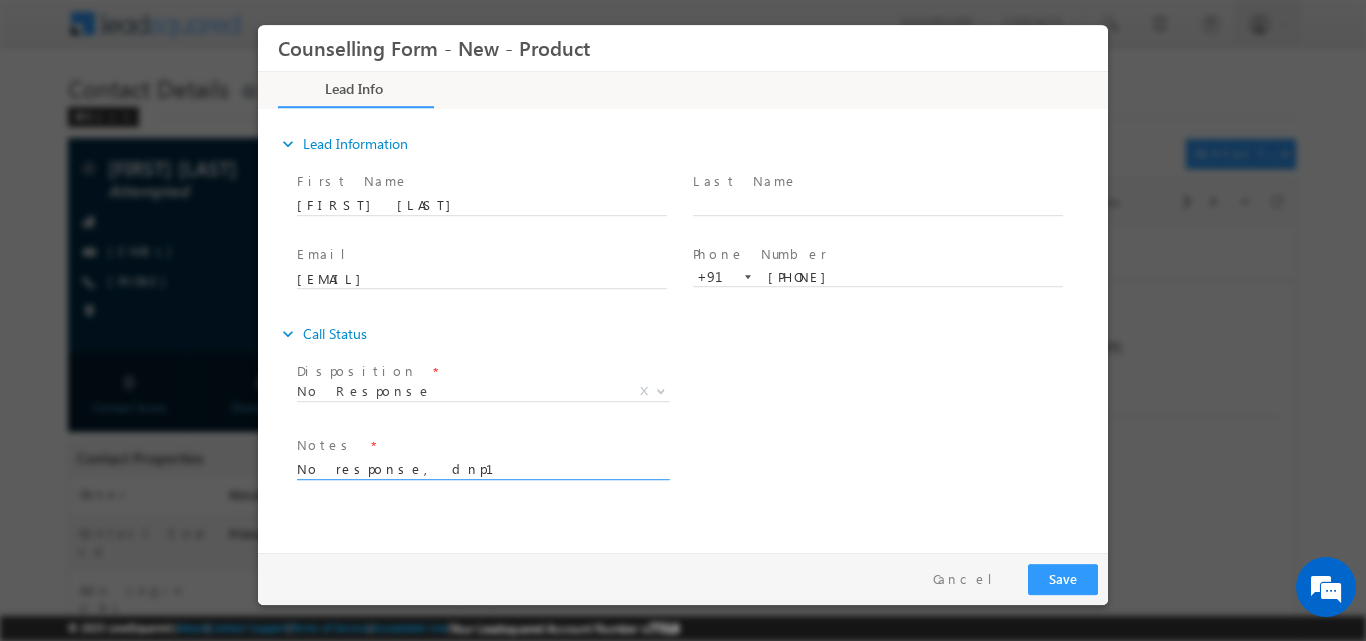 type on "No response, dnp1" 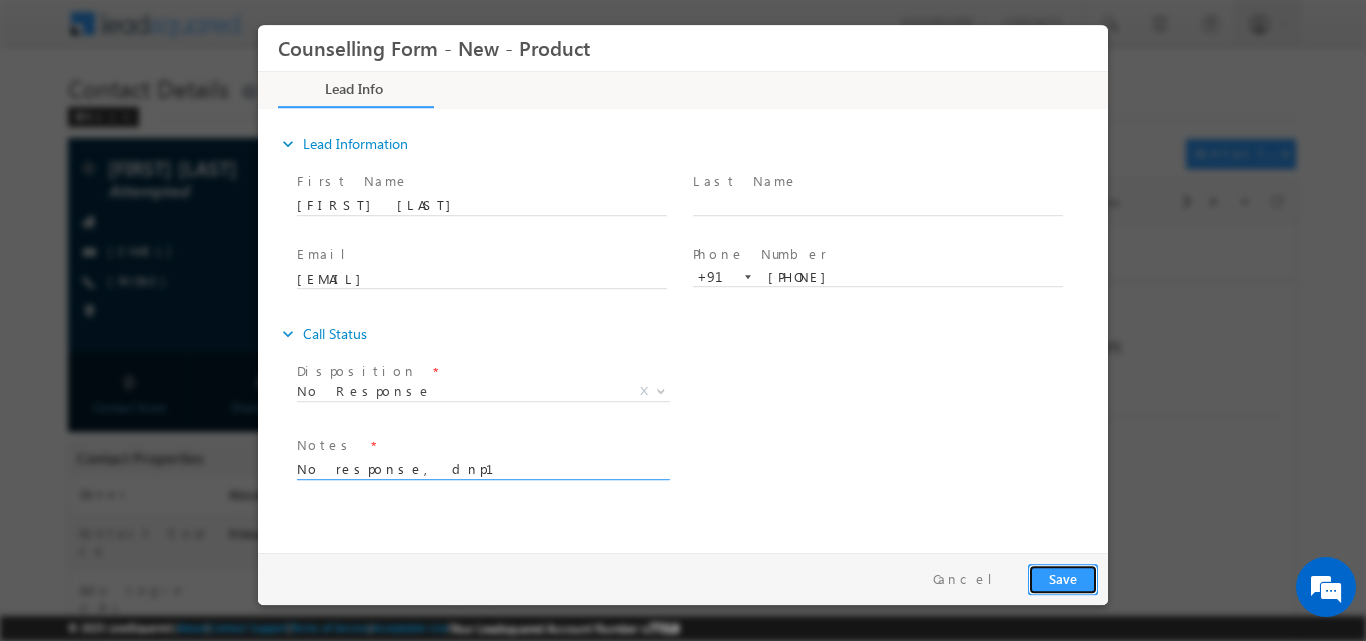 click on "Save" at bounding box center [1063, 578] 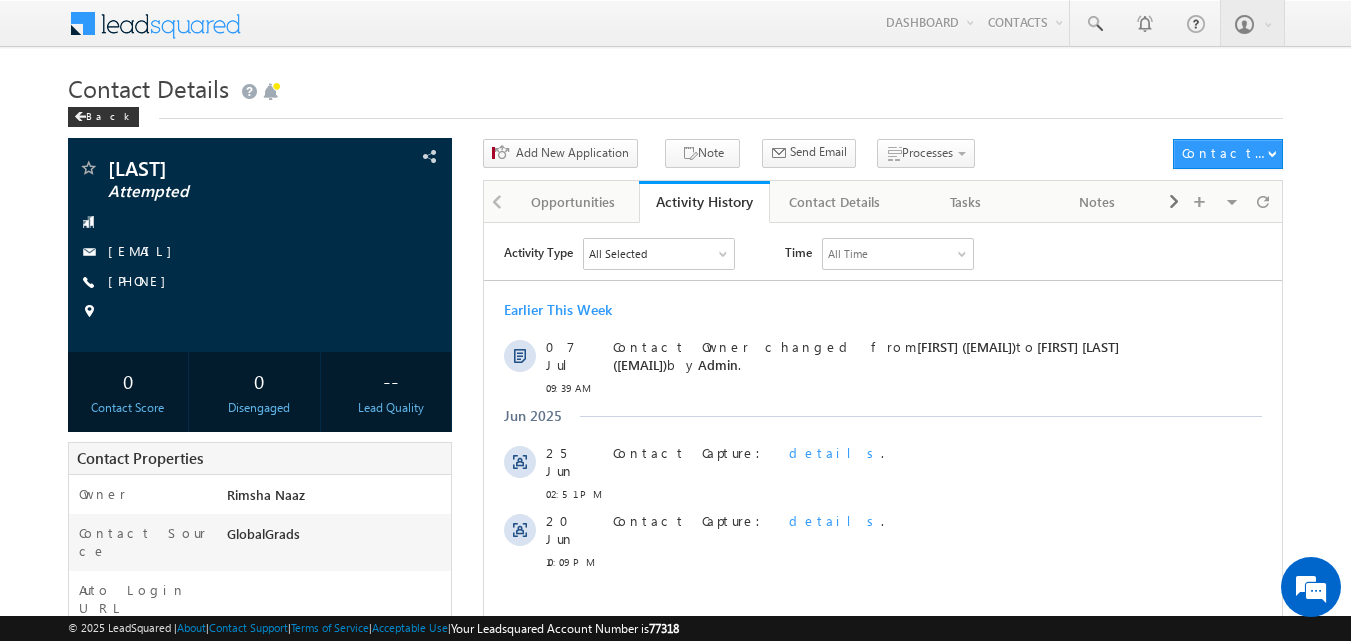 scroll, scrollTop: 0, scrollLeft: 0, axis: both 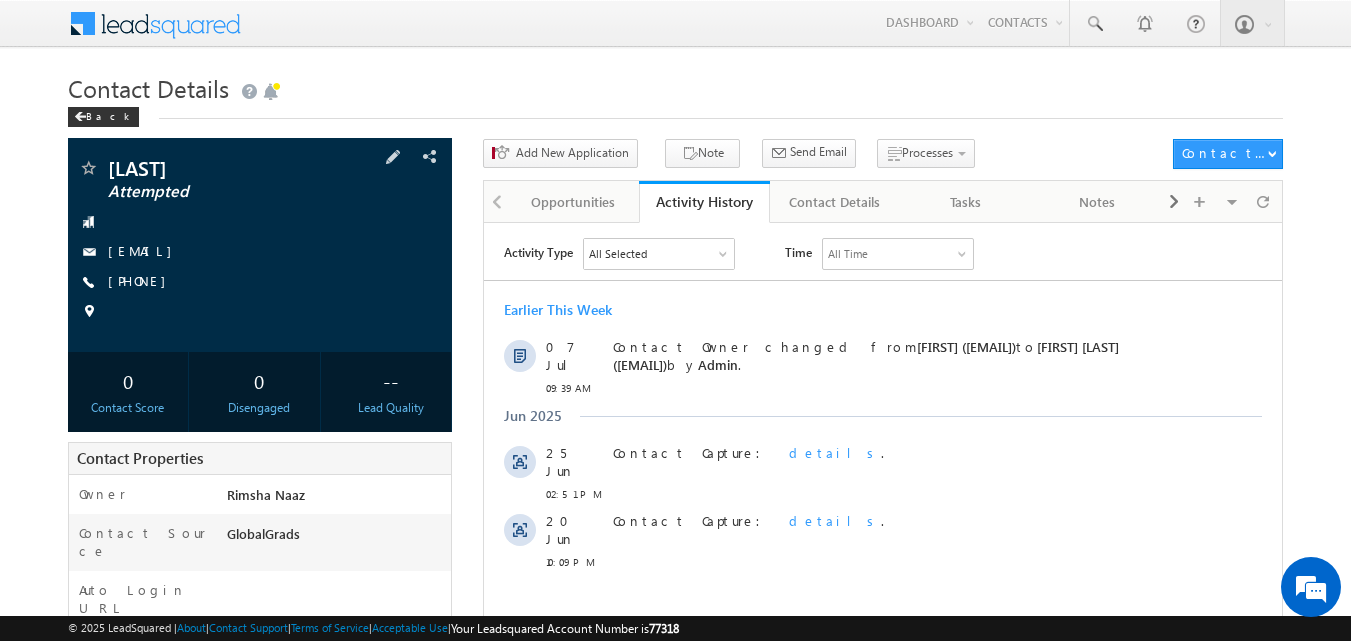 drag, startPoint x: 139, startPoint y: 278, endPoint x: 261, endPoint y: 306, distance: 125.17188 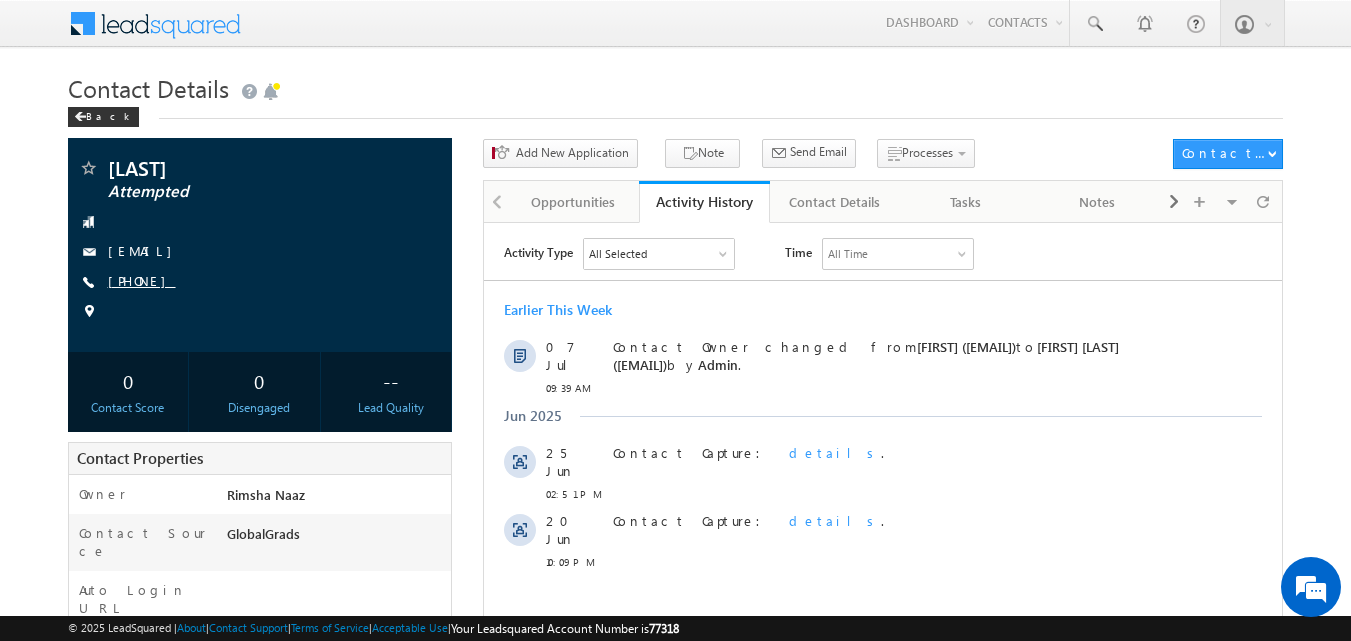 drag, startPoint x: 137, startPoint y: 281, endPoint x: 205, endPoint y: 277, distance: 68.117546 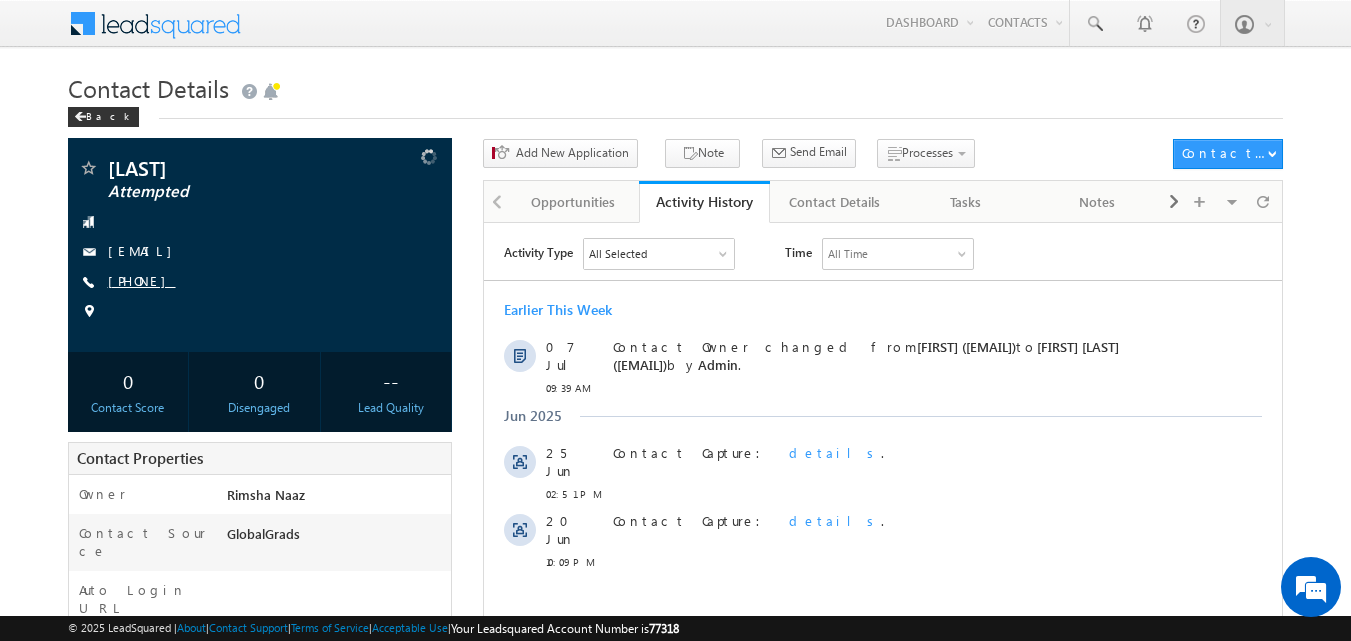 click on "+91-8142562864" at bounding box center (142, 280) 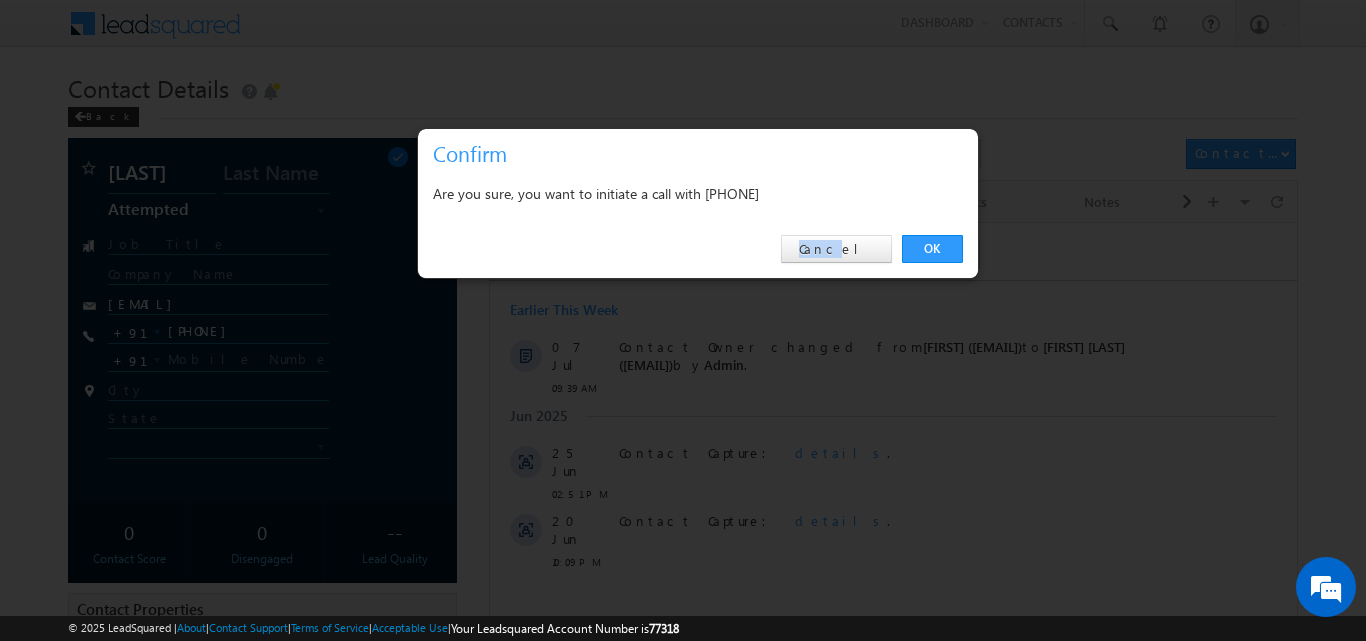 drag, startPoint x: 787, startPoint y: 225, endPoint x: 863, endPoint y: 234, distance: 76.53104 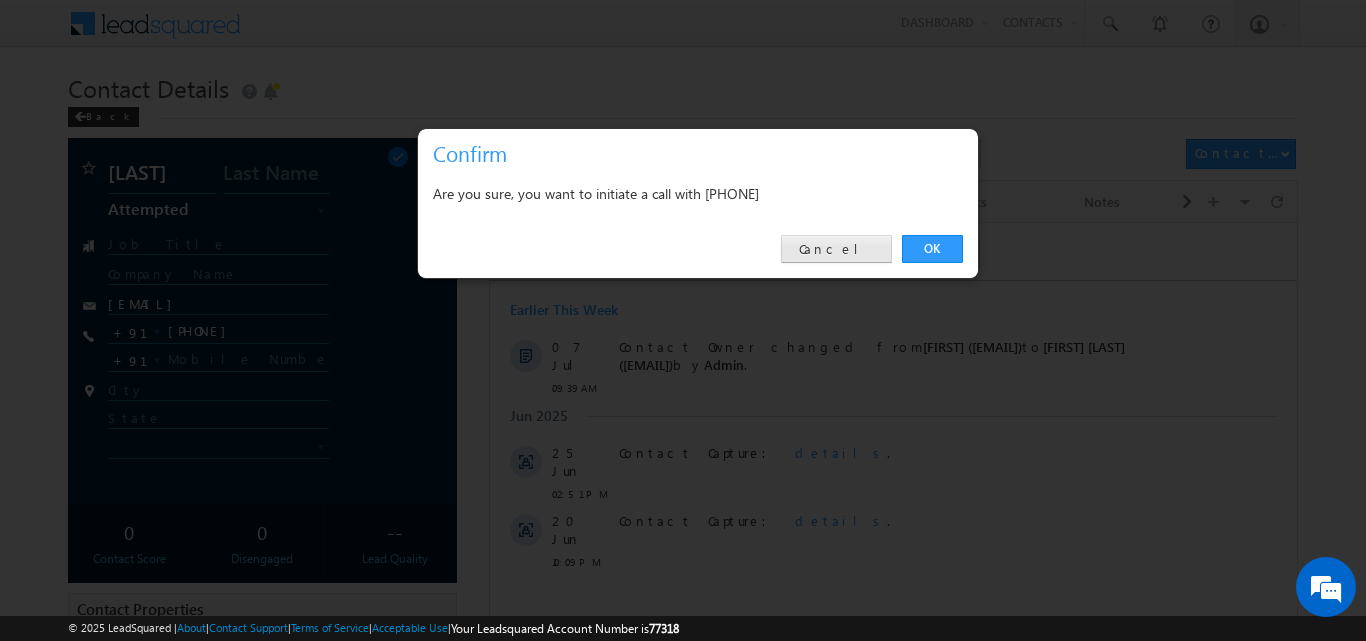 drag, startPoint x: 848, startPoint y: 227, endPoint x: 854, endPoint y: 243, distance: 17.088007 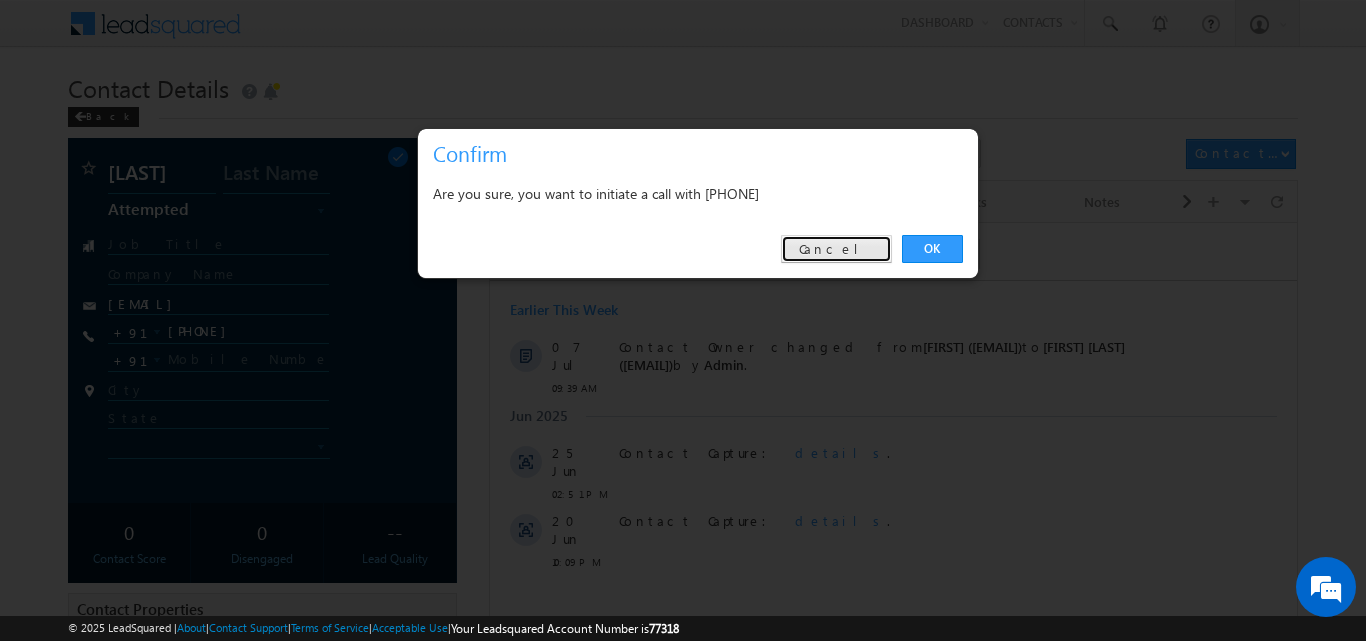 click on "Cancel" at bounding box center (836, 249) 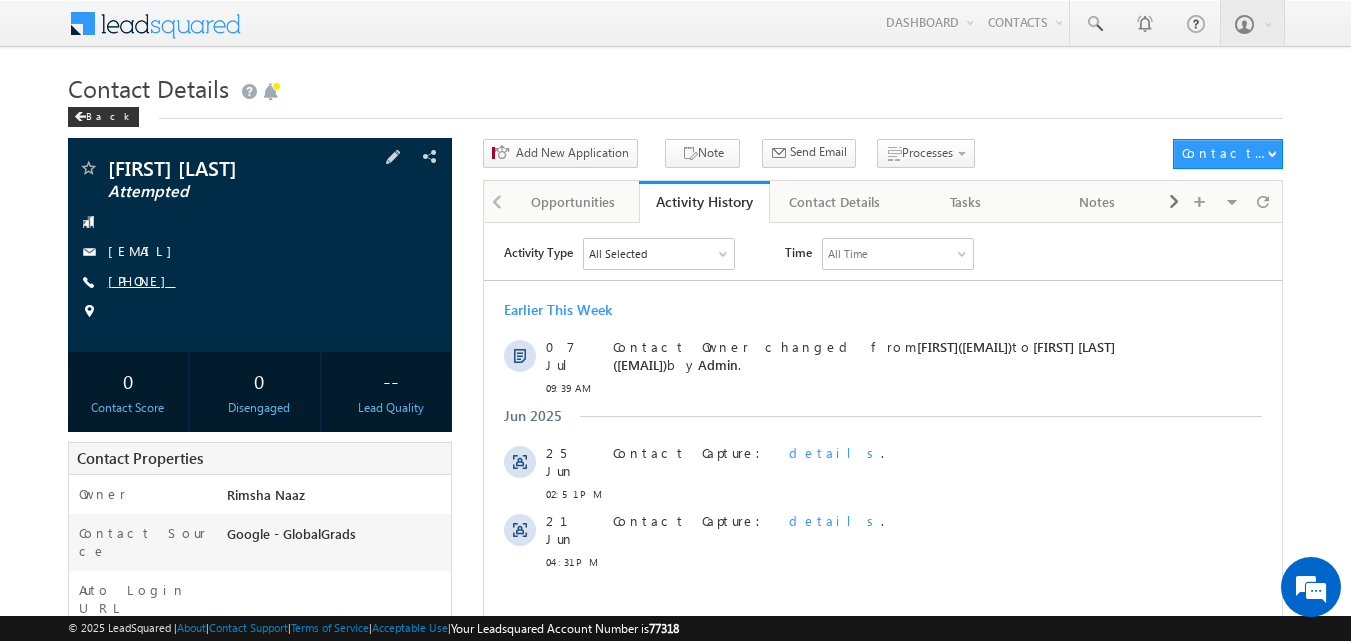 scroll, scrollTop: 0, scrollLeft: 0, axis: both 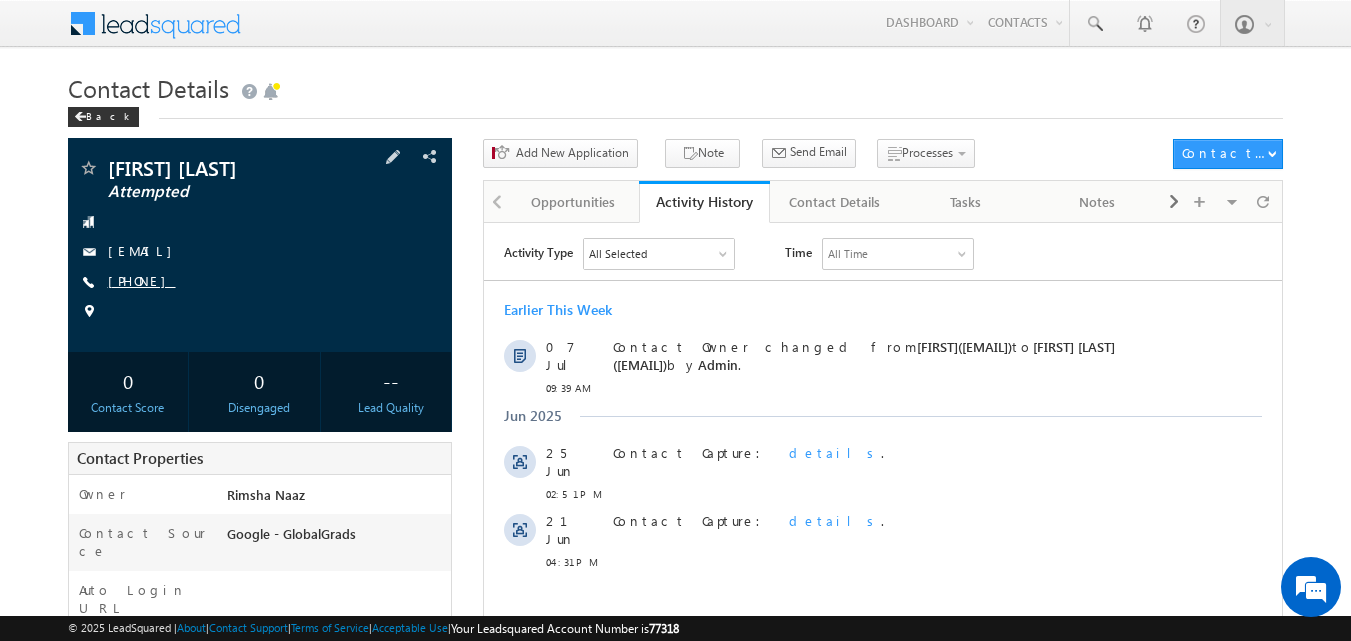 drag, startPoint x: 157, startPoint y: 277, endPoint x: 203, endPoint y: 279, distance: 46.043457 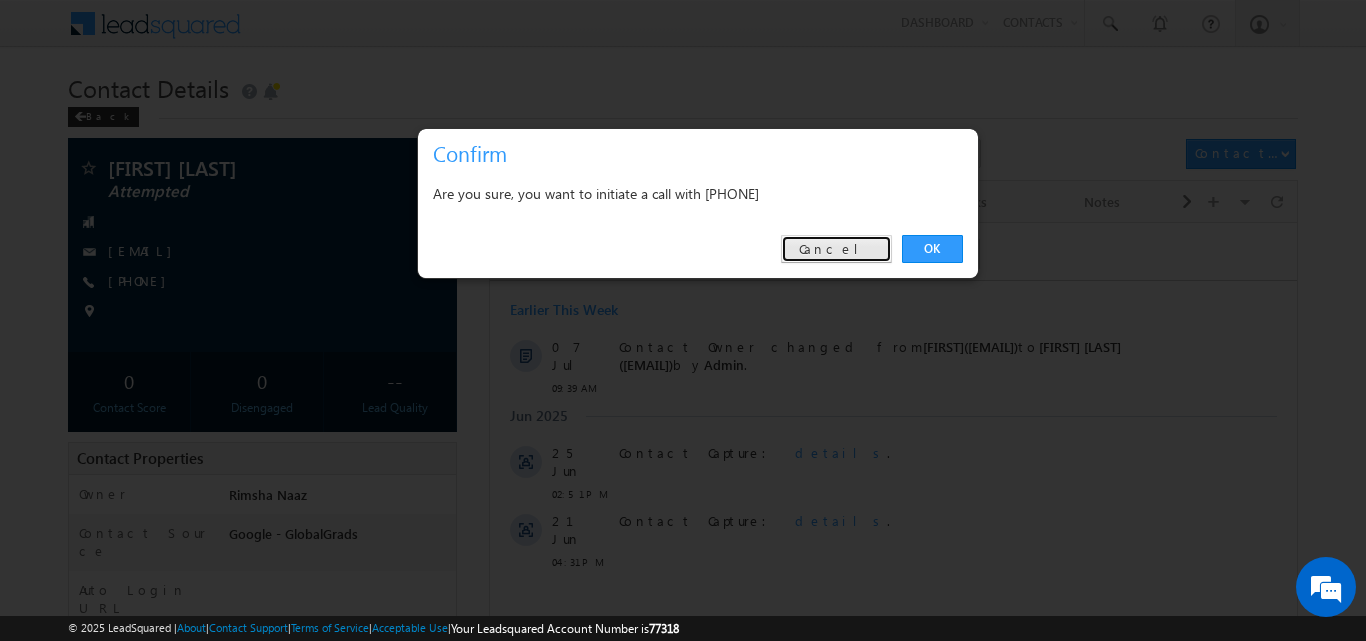 click on "Cancel" at bounding box center (836, 249) 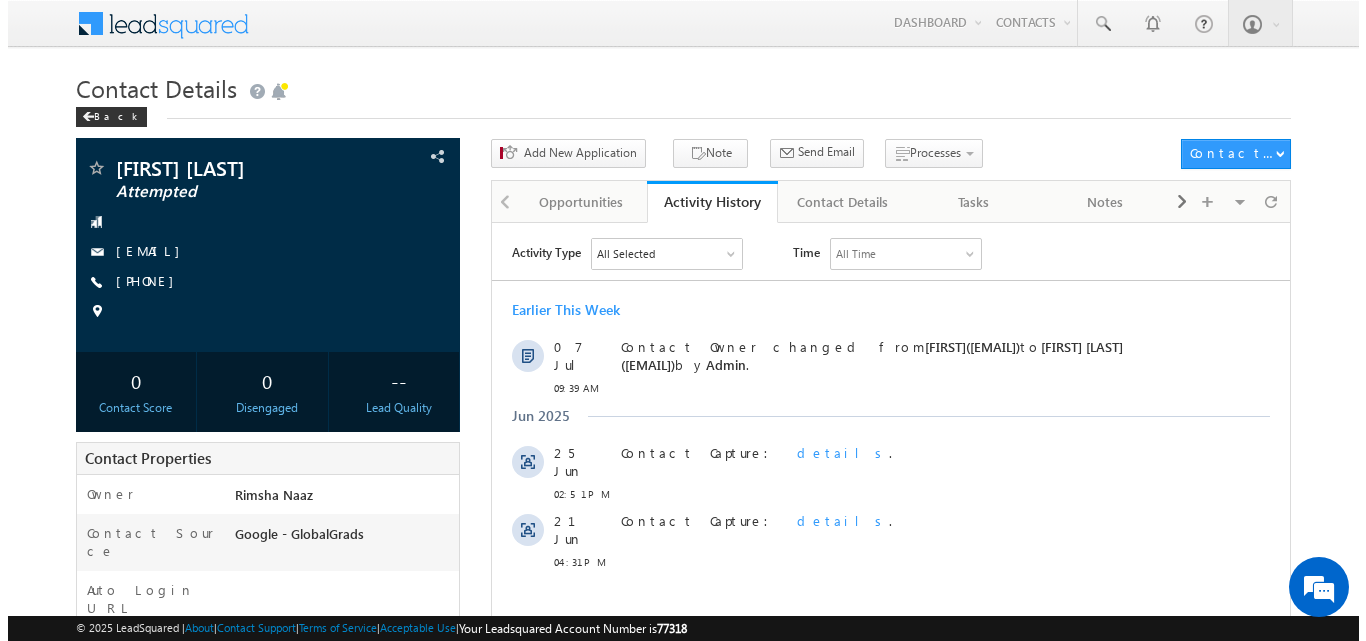 scroll, scrollTop: 0, scrollLeft: 0, axis: both 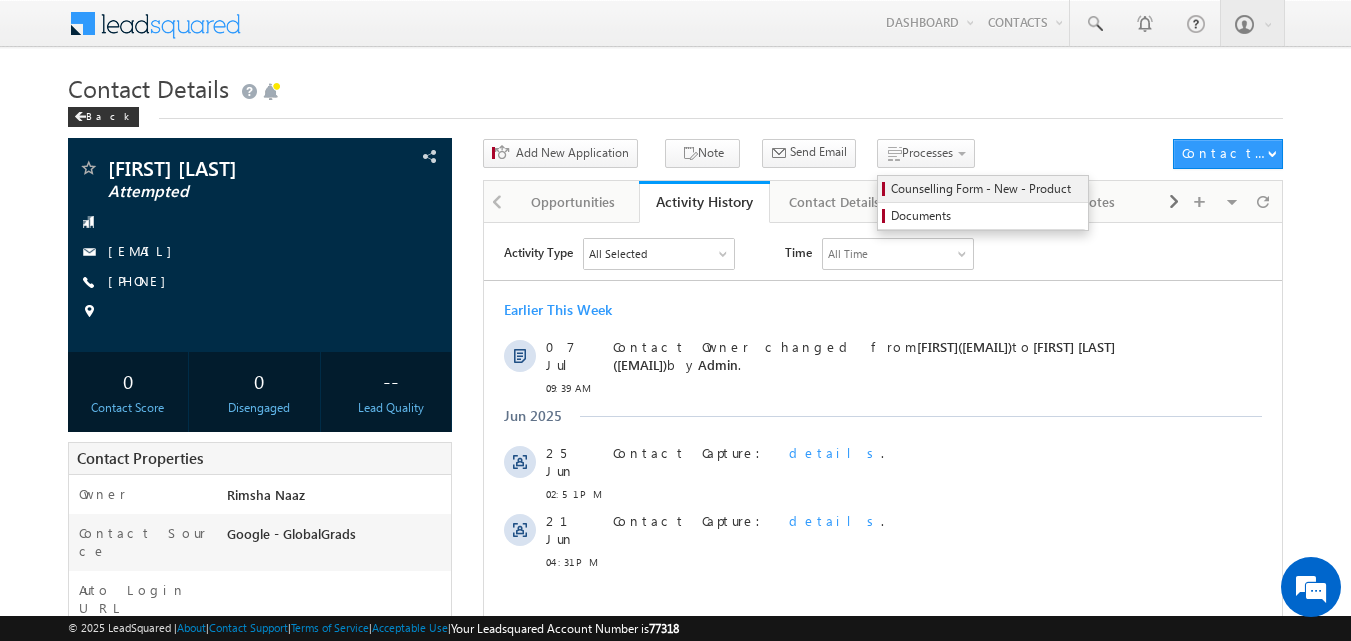click on "Counselling Form - New - Product" at bounding box center (983, 189) 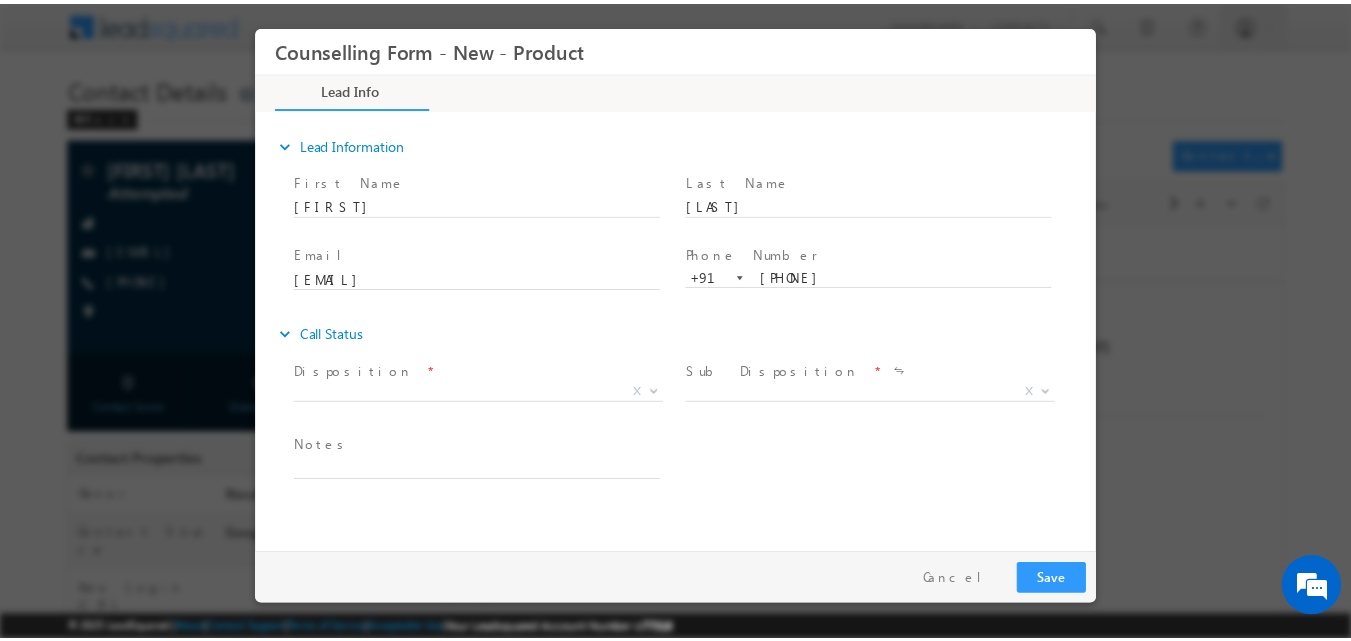 scroll, scrollTop: 0, scrollLeft: 0, axis: both 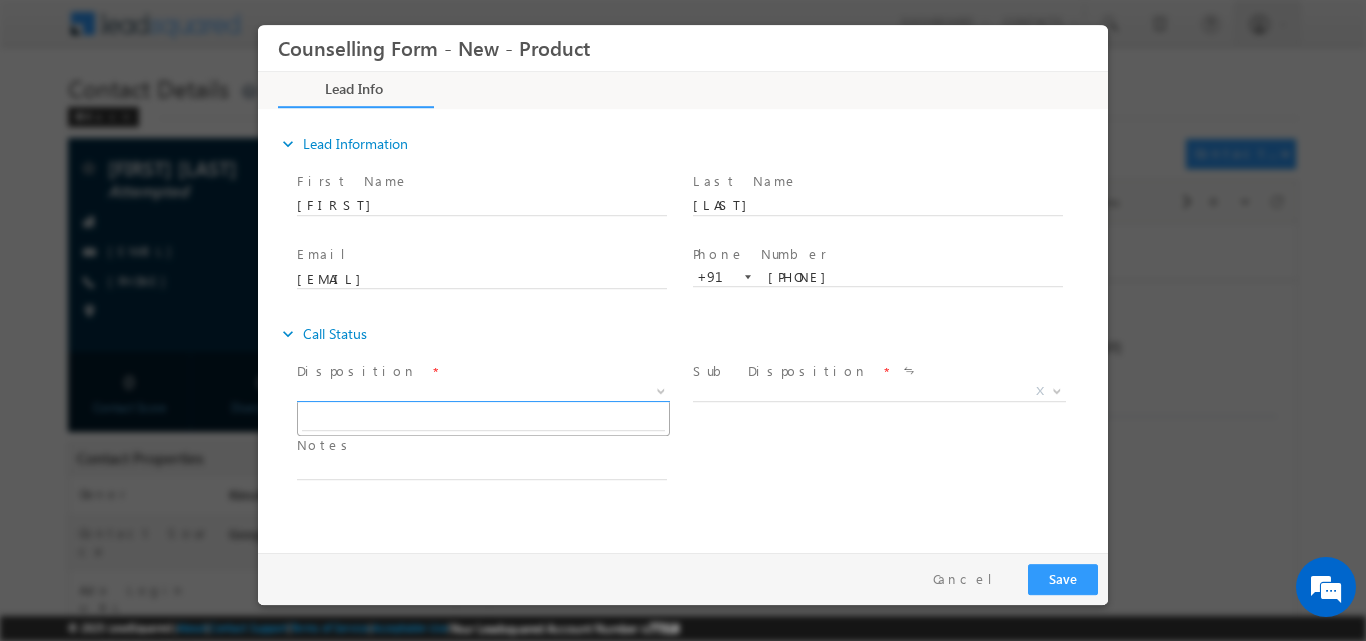 click at bounding box center (659, 390) 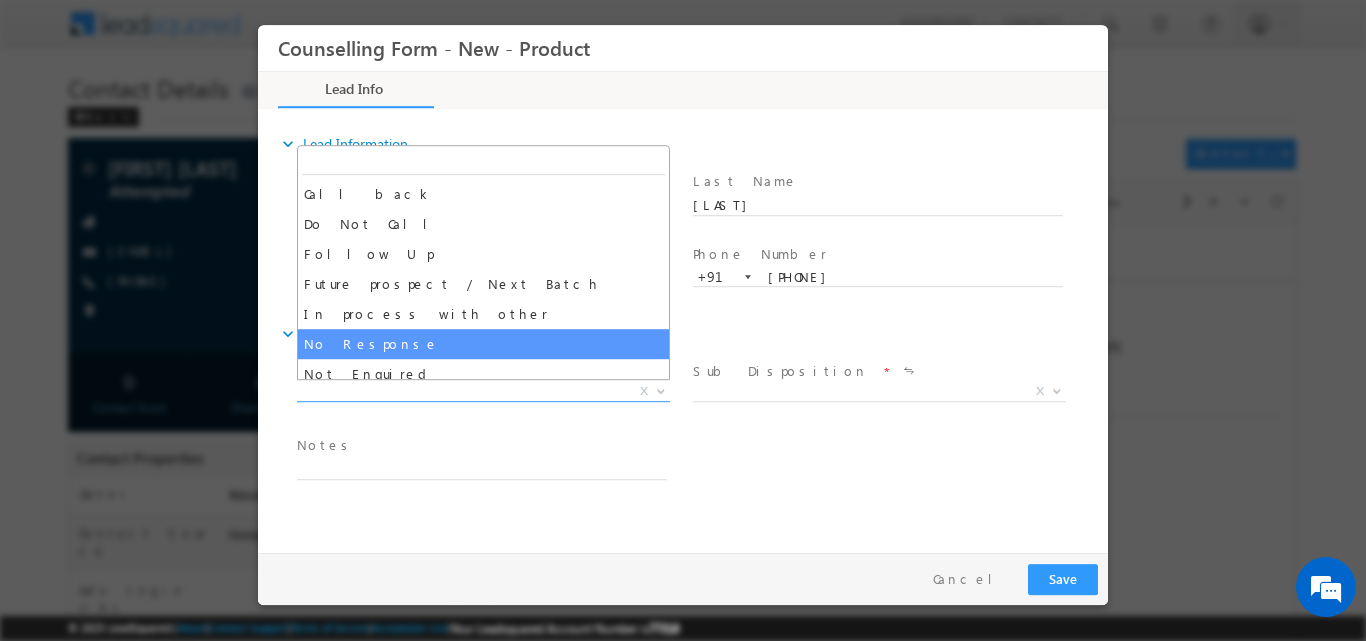 select on "No Response" 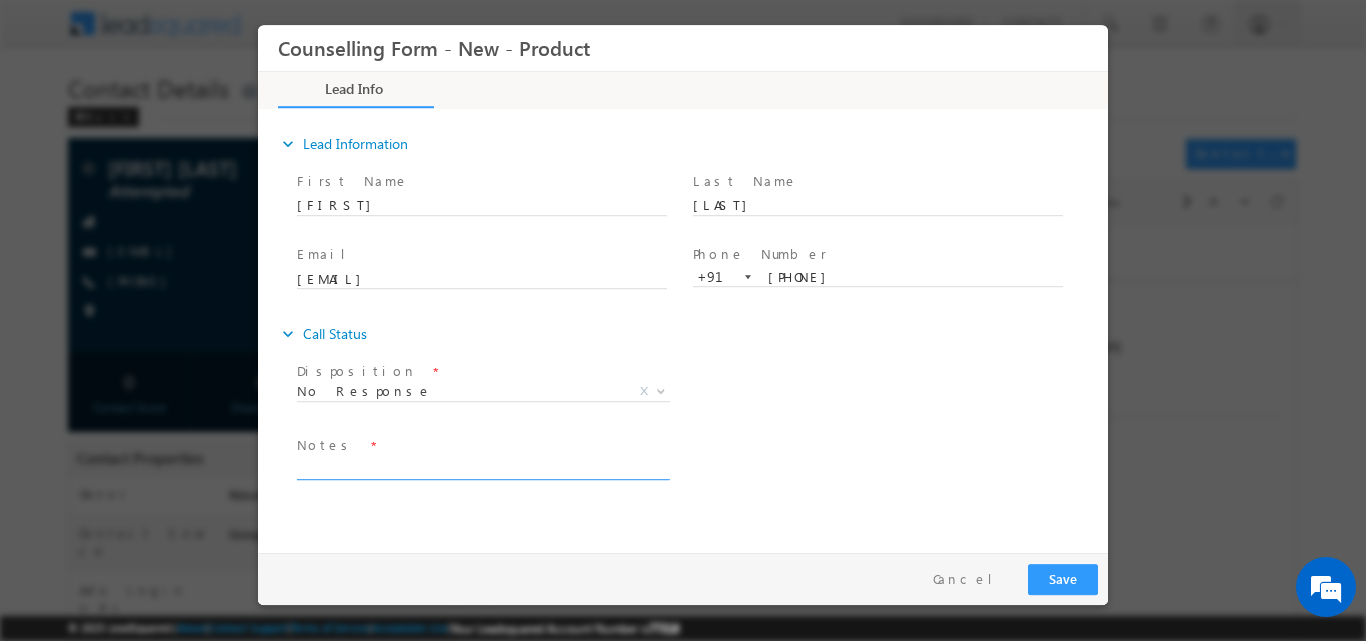 click at bounding box center (482, 467) 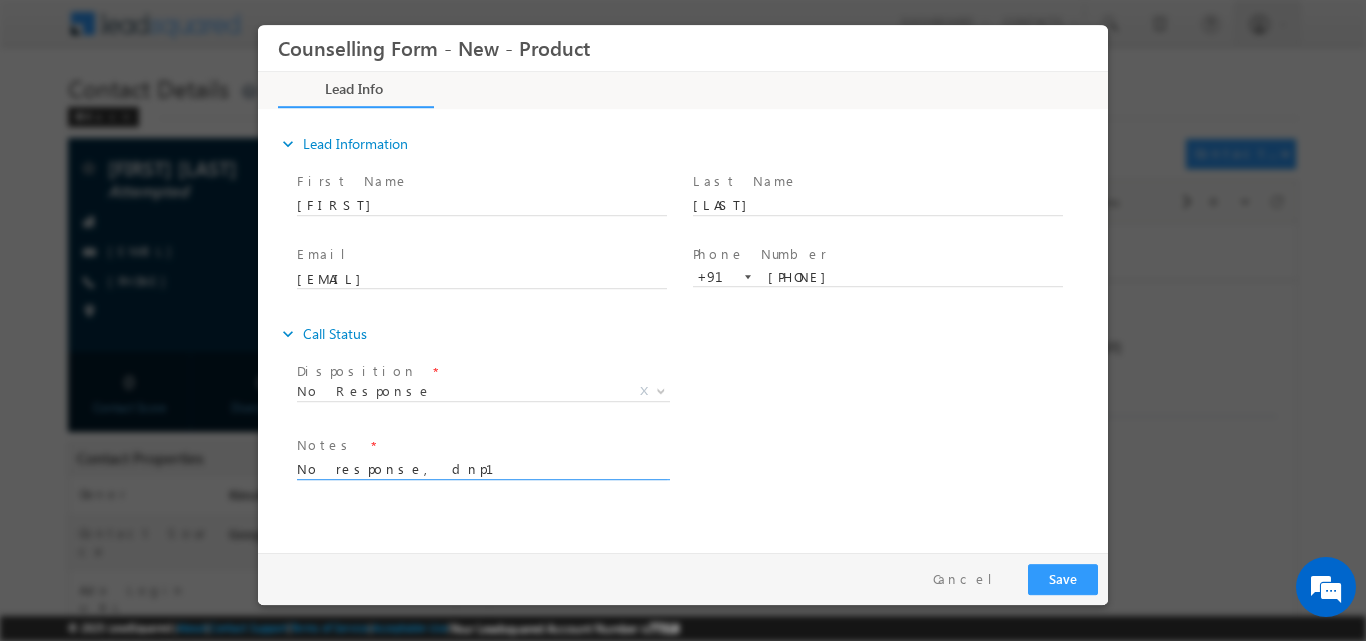 type on "No response, dnp1" 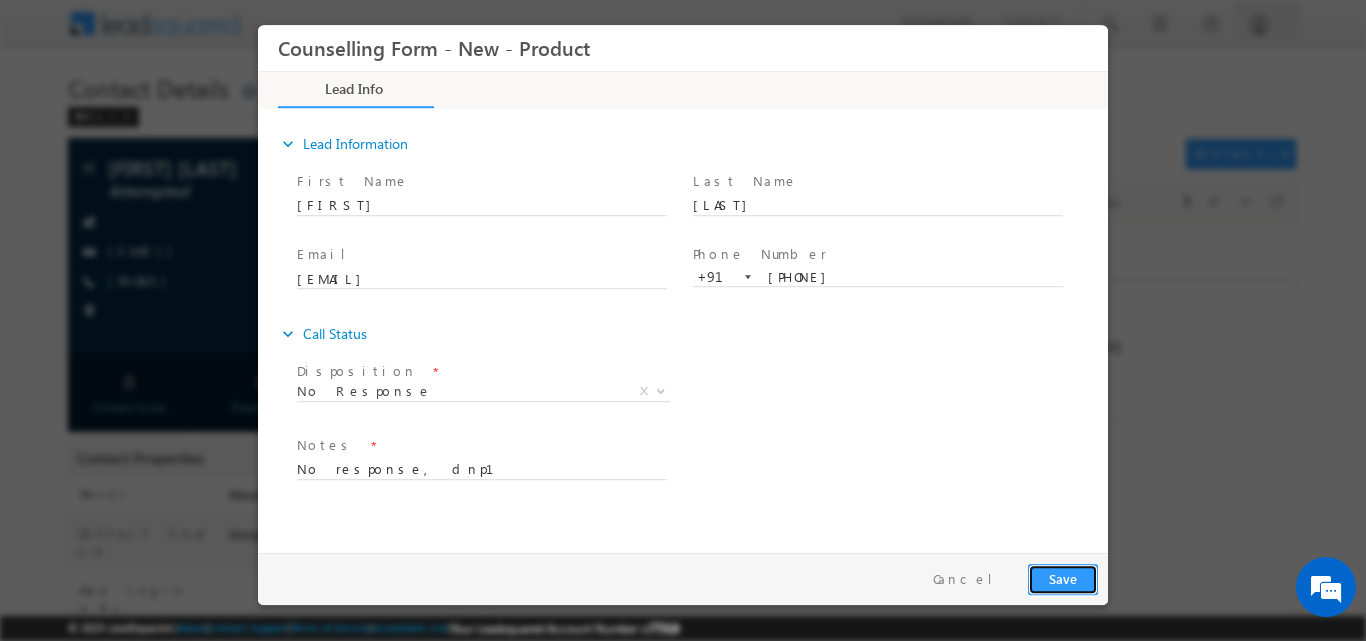 click on "Save" at bounding box center [1063, 578] 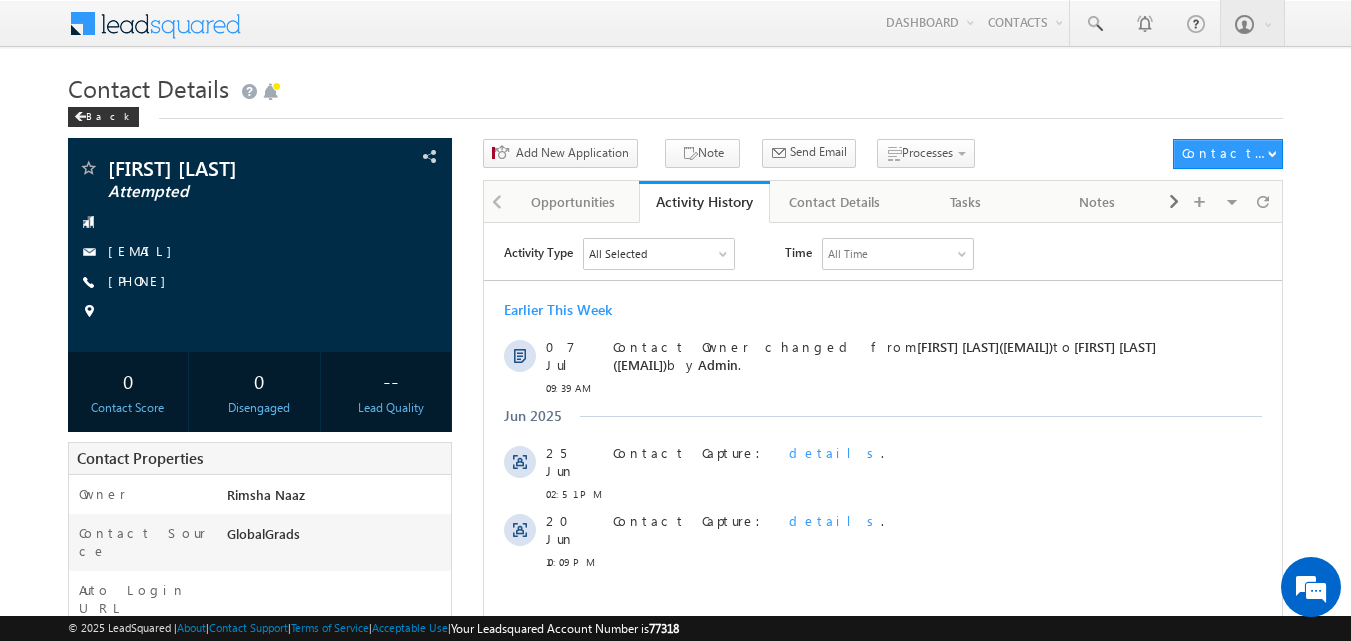 scroll, scrollTop: 0, scrollLeft: 0, axis: both 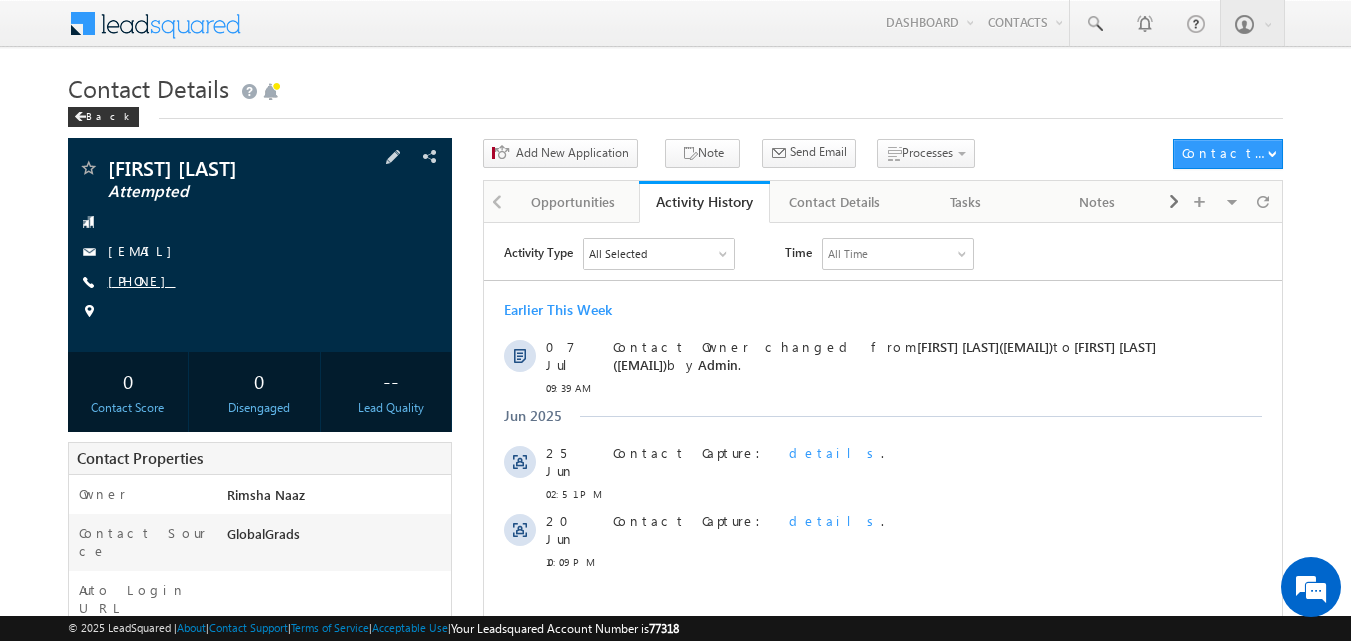 copy on "[PHONE]" 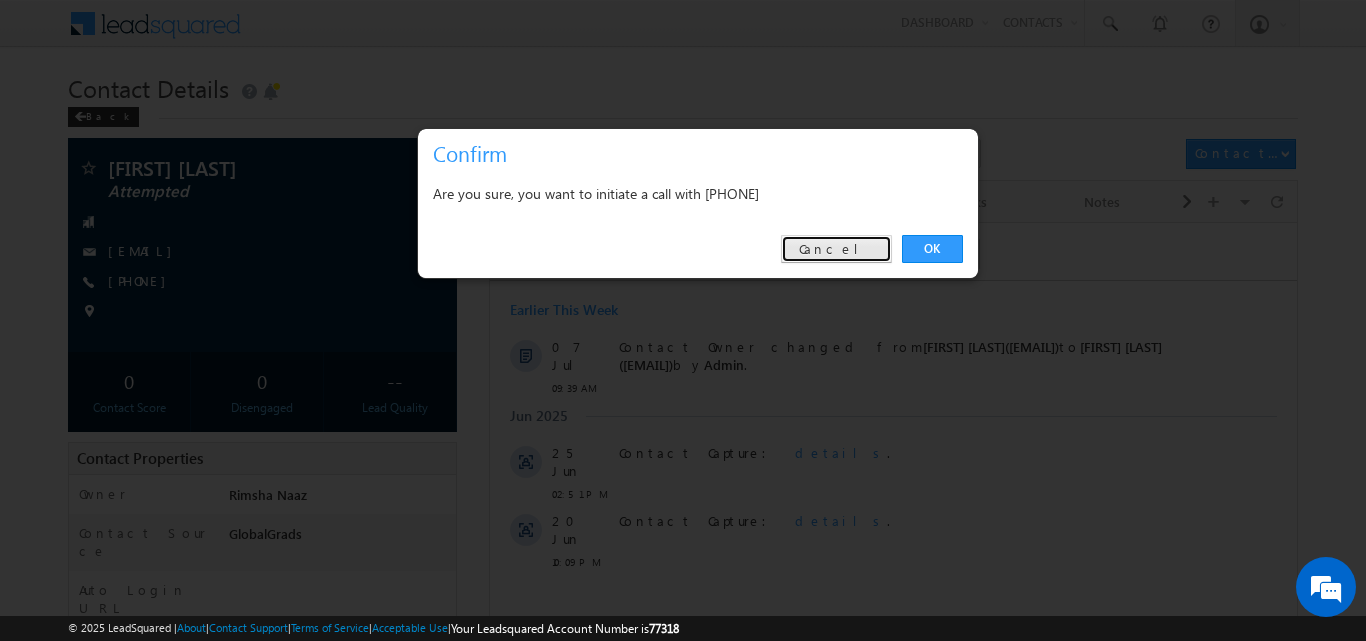 click on "Cancel" at bounding box center [836, 249] 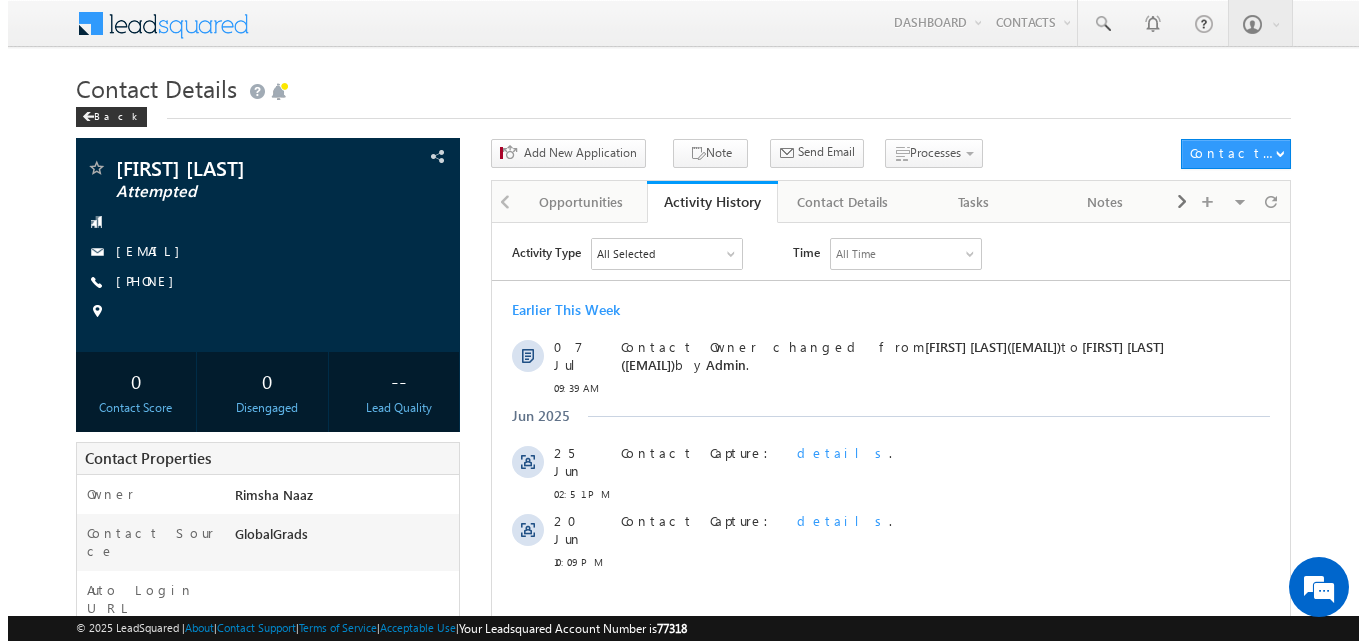 scroll, scrollTop: 0, scrollLeft: 0, axis: both 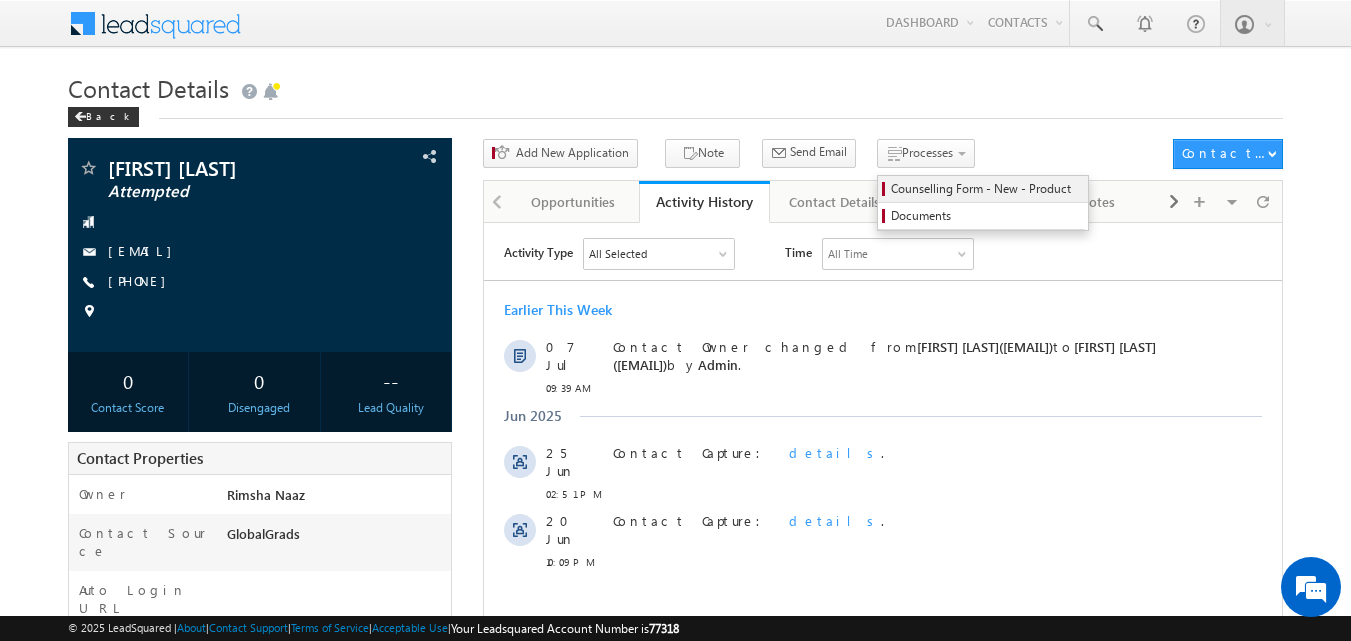 click on "Counselling Form - New - Product" at bounding box center (983, 189) 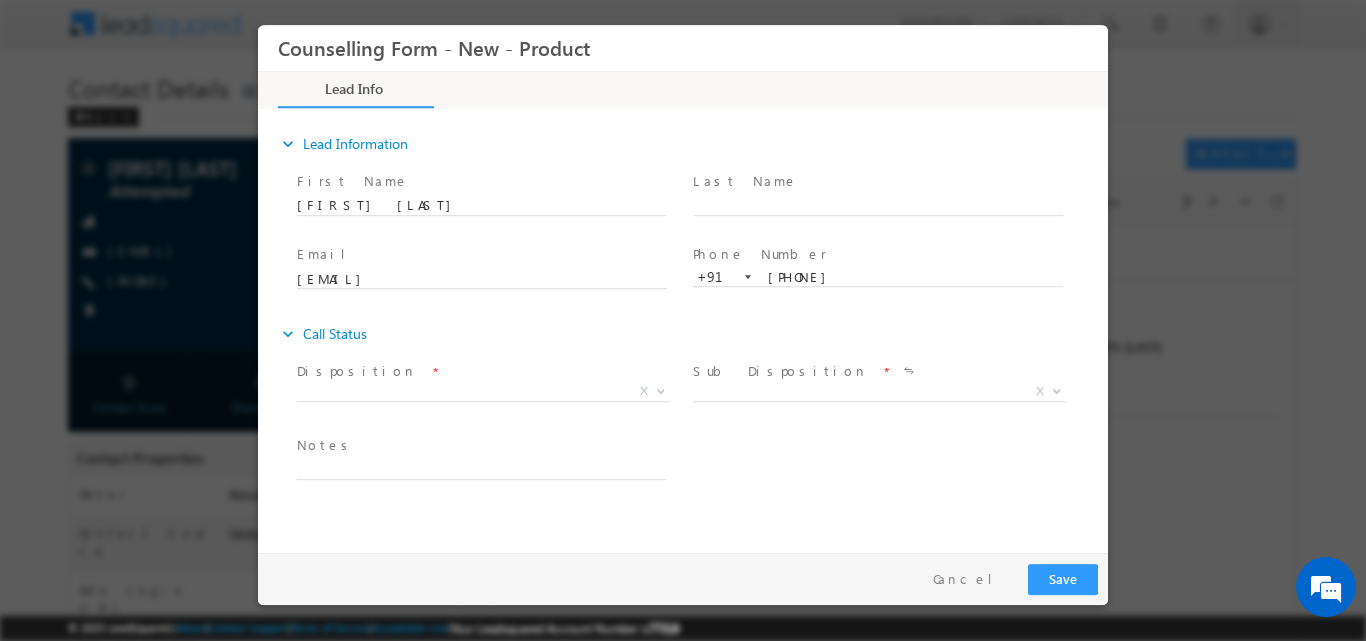 scroll, scrollTop: 0, scrollLeft: 0, axis: both 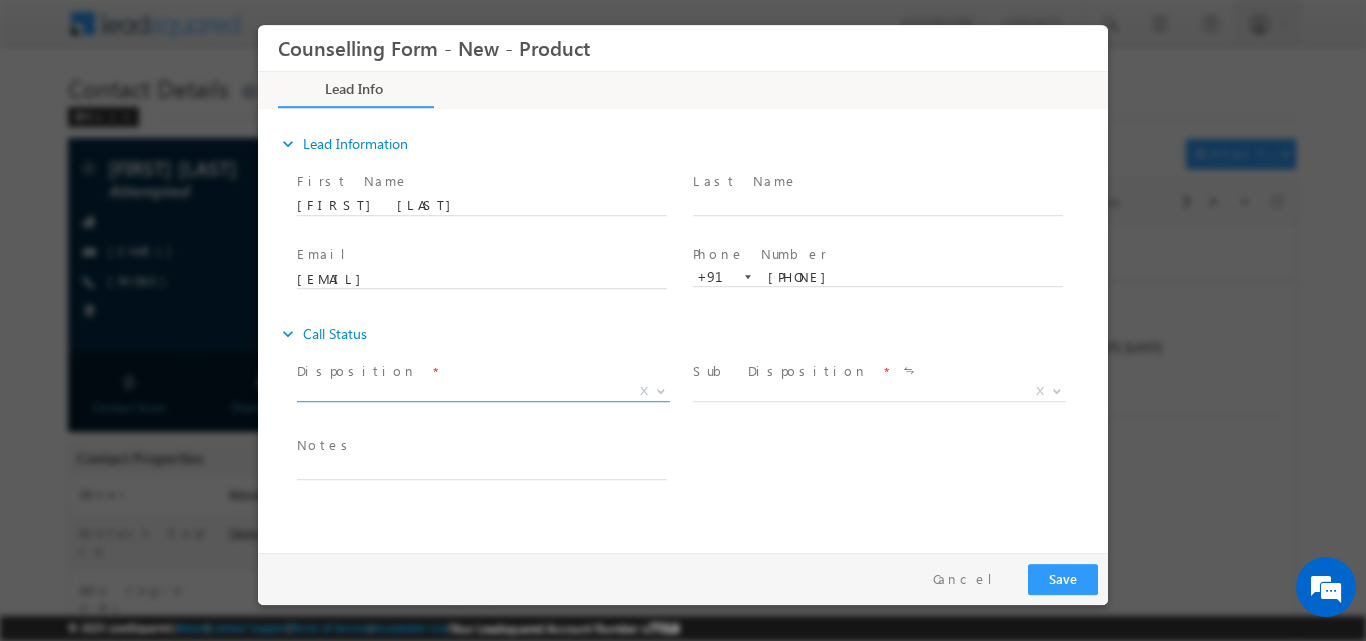 click at bounding box center (661, 389) 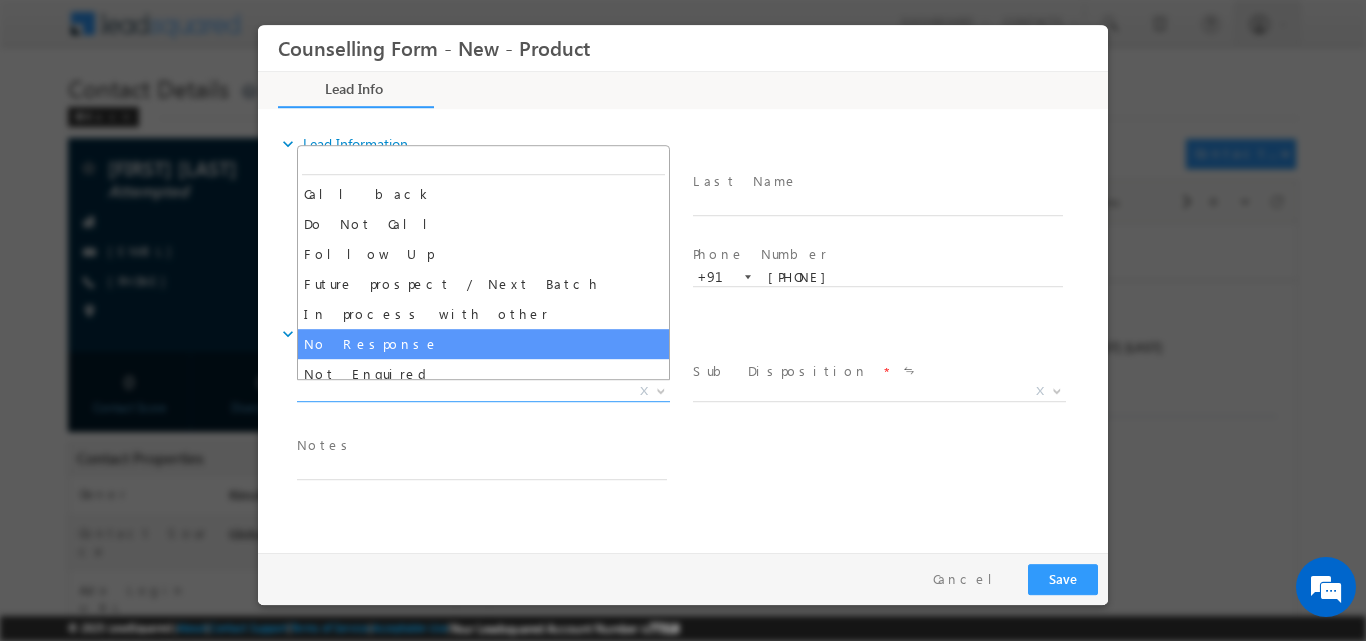 select on "No Response" 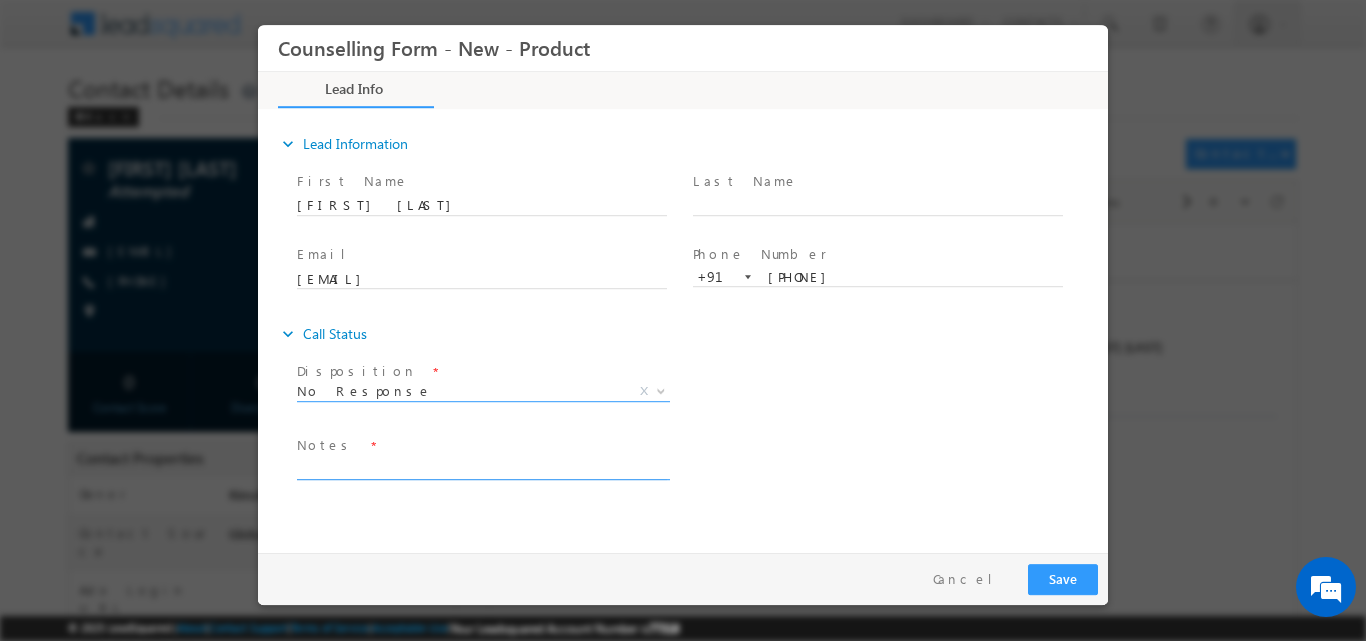 click at bounding box center (482, 467) 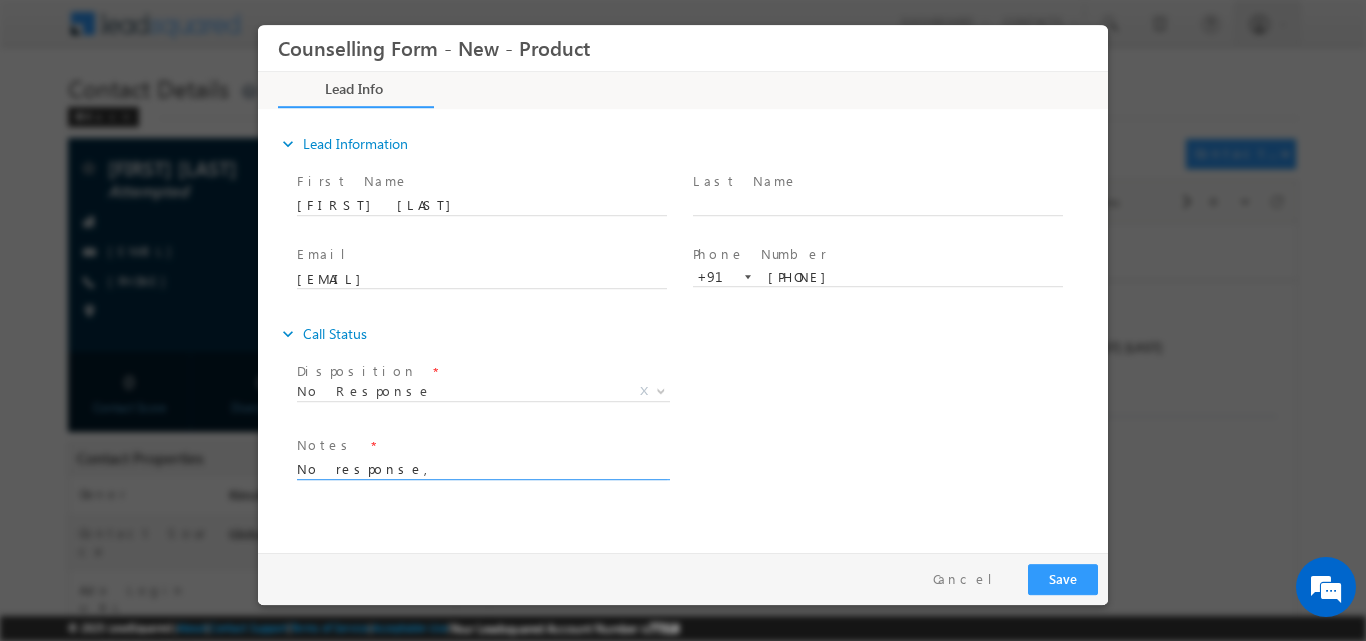 type on "No response," 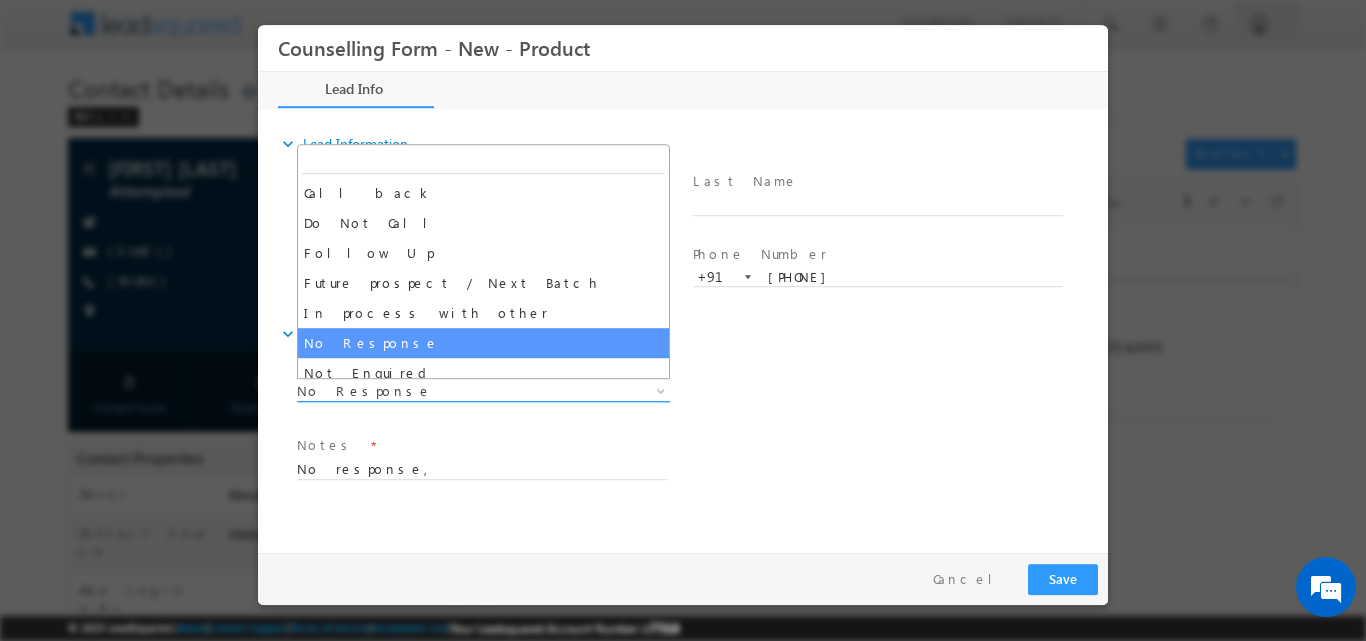 click at bounding box center (659, 390) 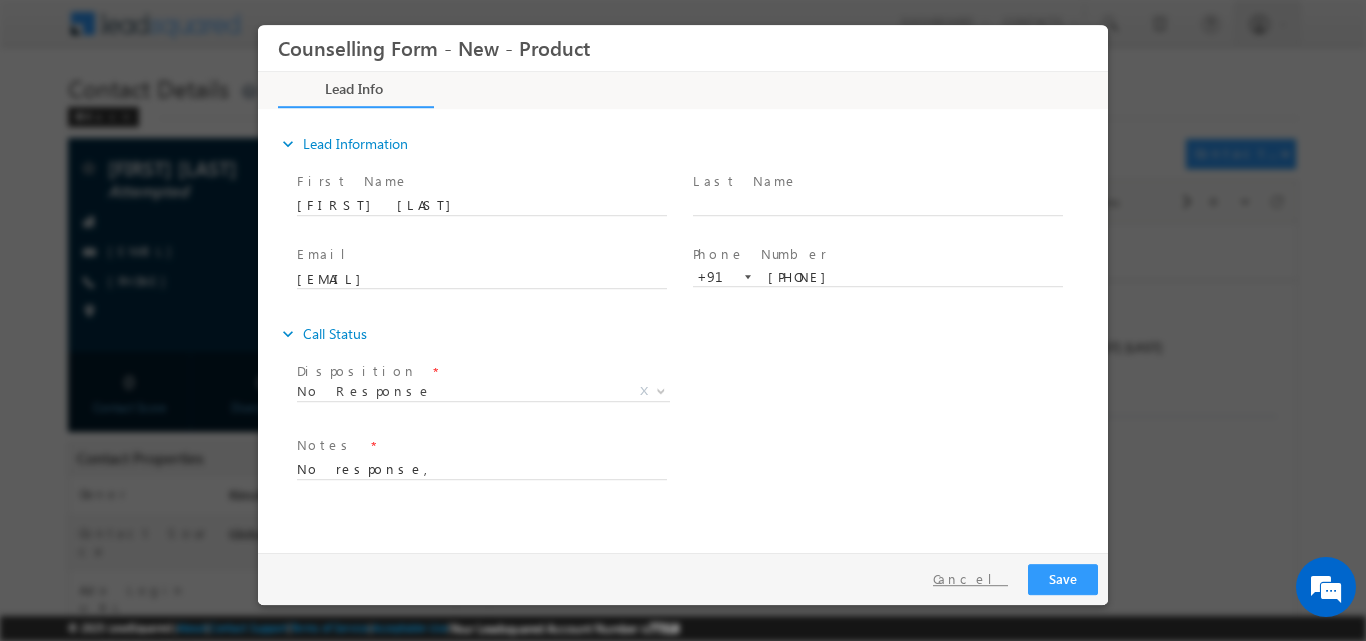 click on "Cancel" at bounding box center [970, 578] 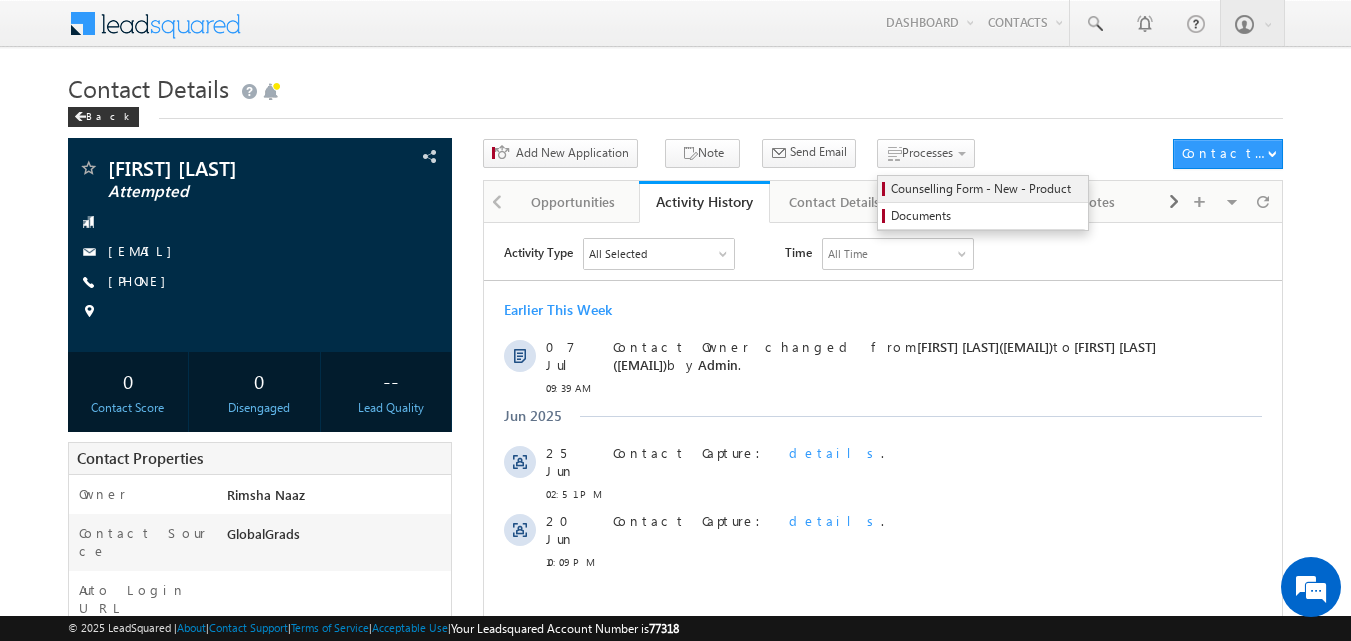 click on "Counselling Form - New - Product" at bounding box center (986, 189) 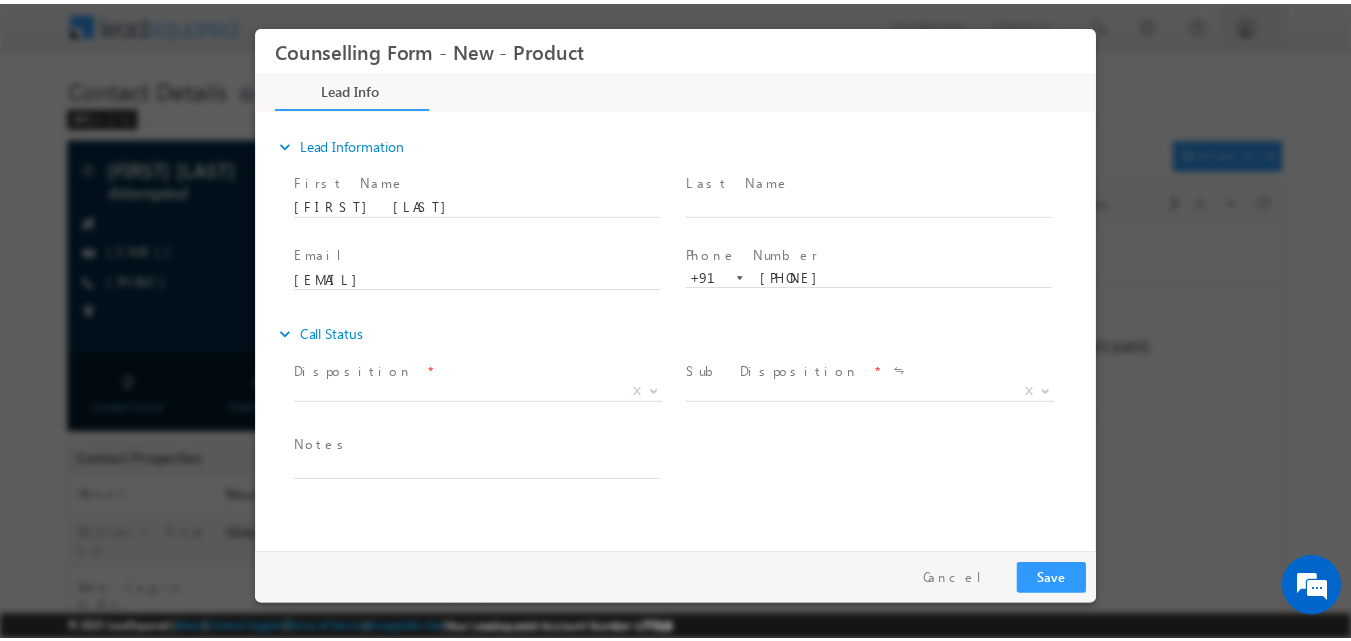 scroll, scrollTop: 0, scrollLeft: 0, axis: both 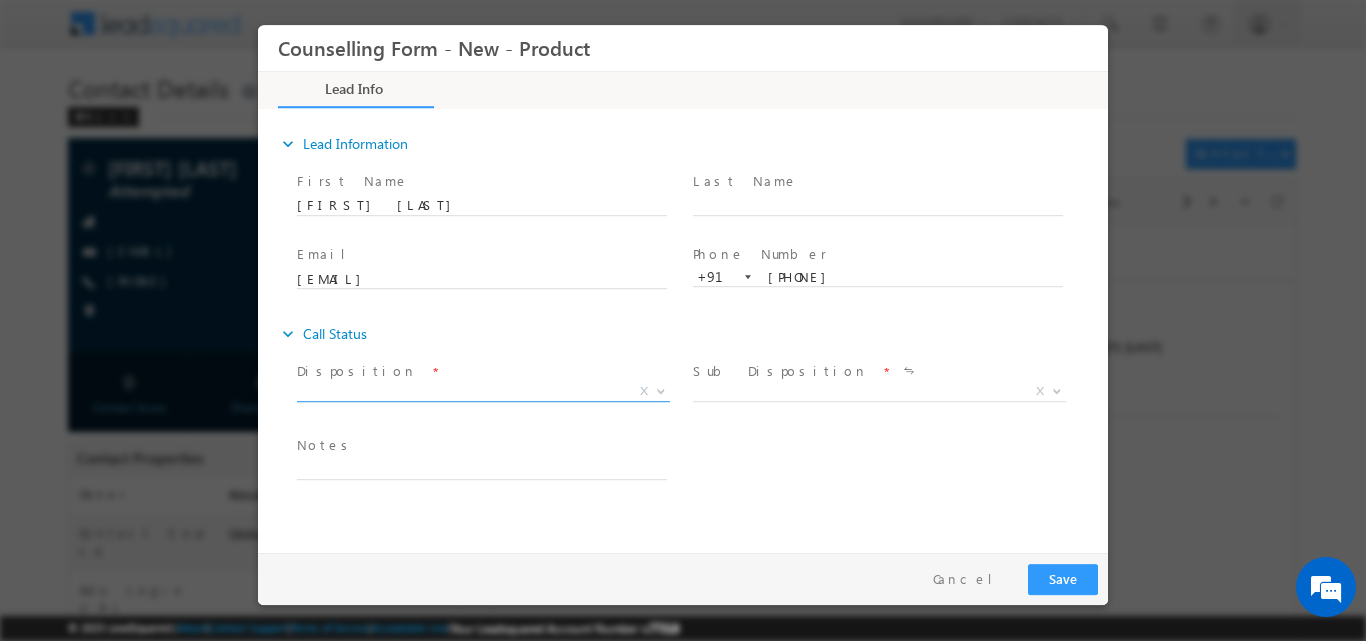 click at bounding box center (659, 390) 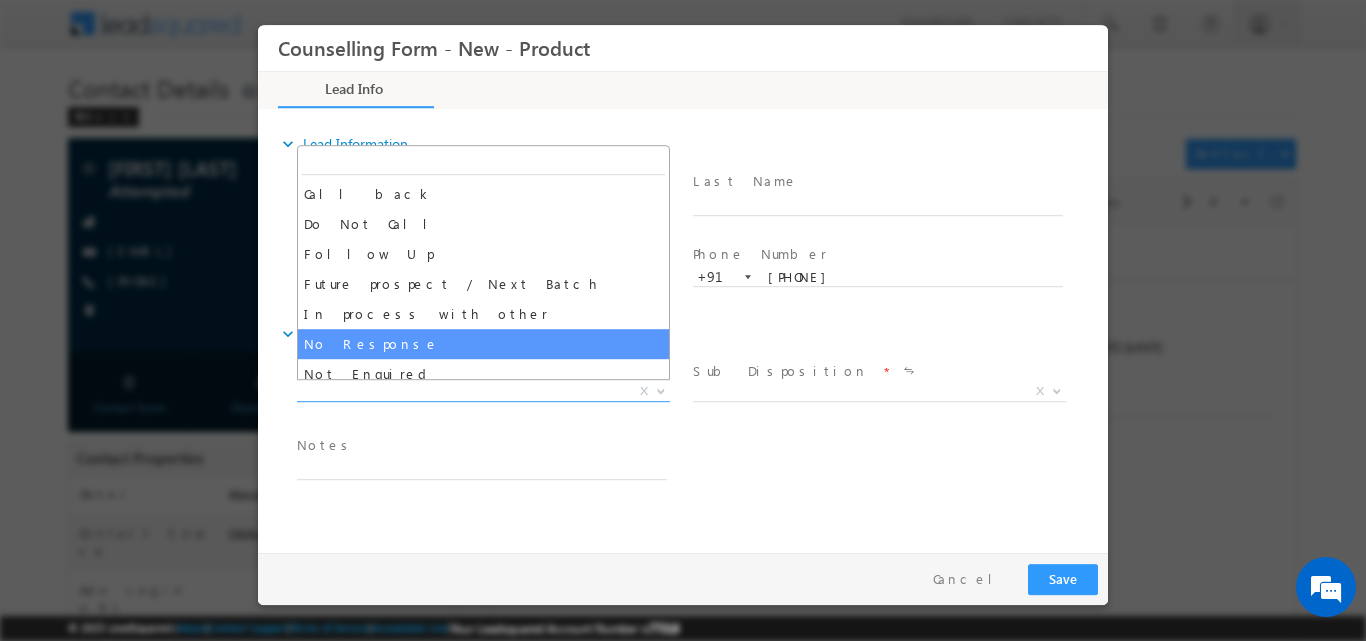 select on "No Response" 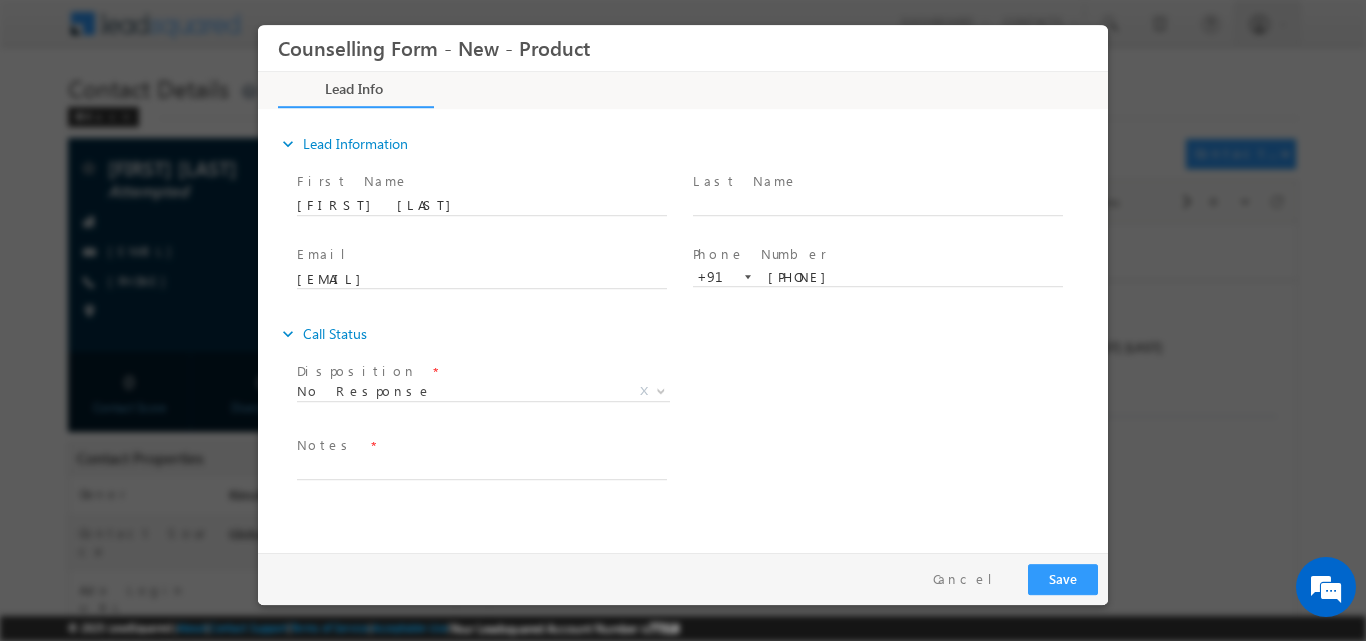 click on "Disposition
*
No Response No Response X
Sub Disposition
*
Attempts 1-9 X" at bounding box center (700, 393) 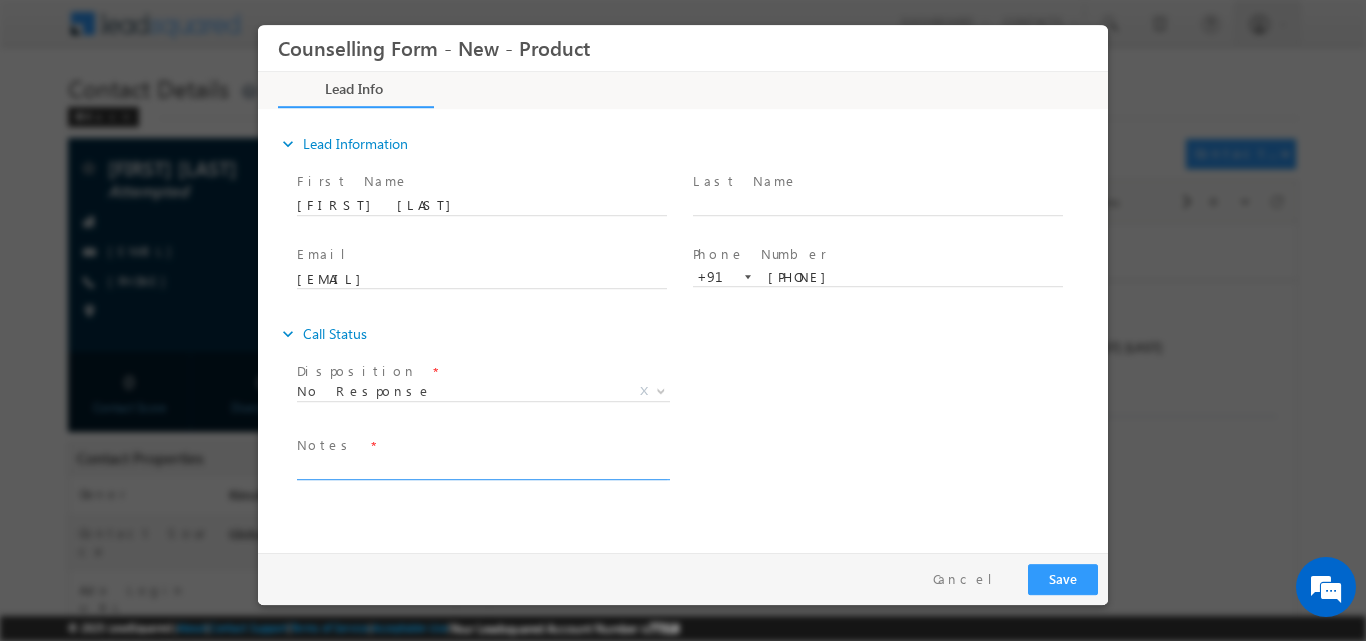 click at bounding box center [482, 467] 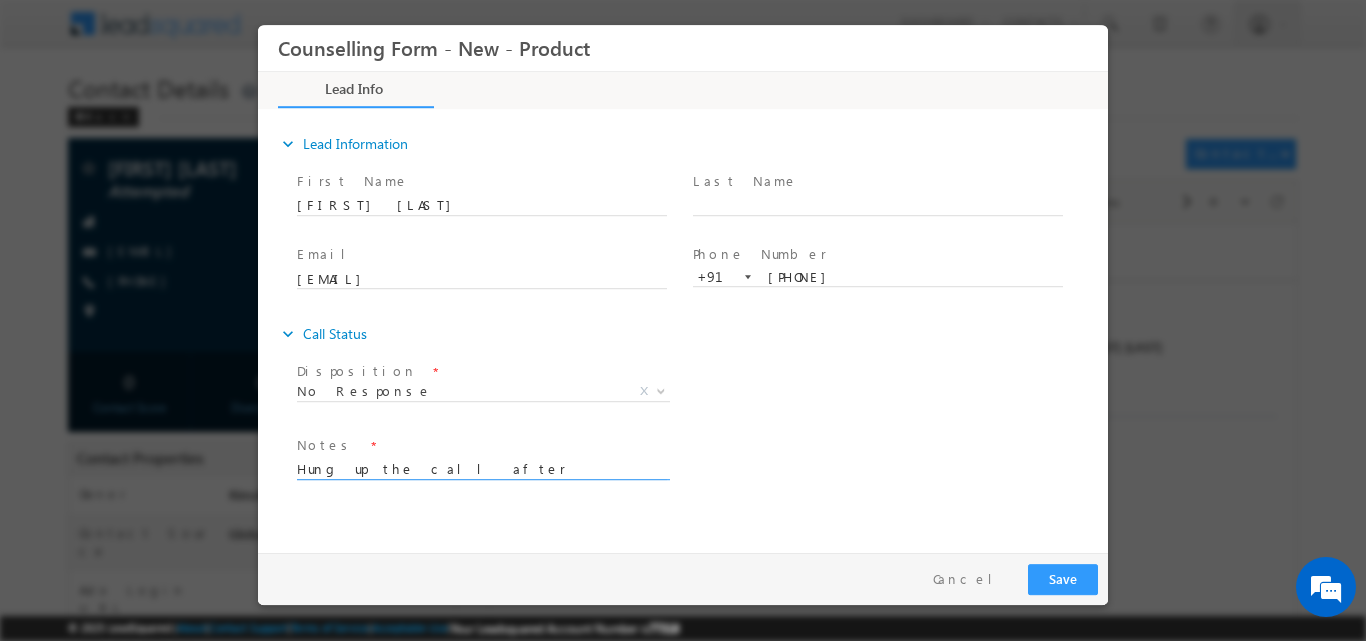 type on "Hung up the call after hearing Amity University(1)" 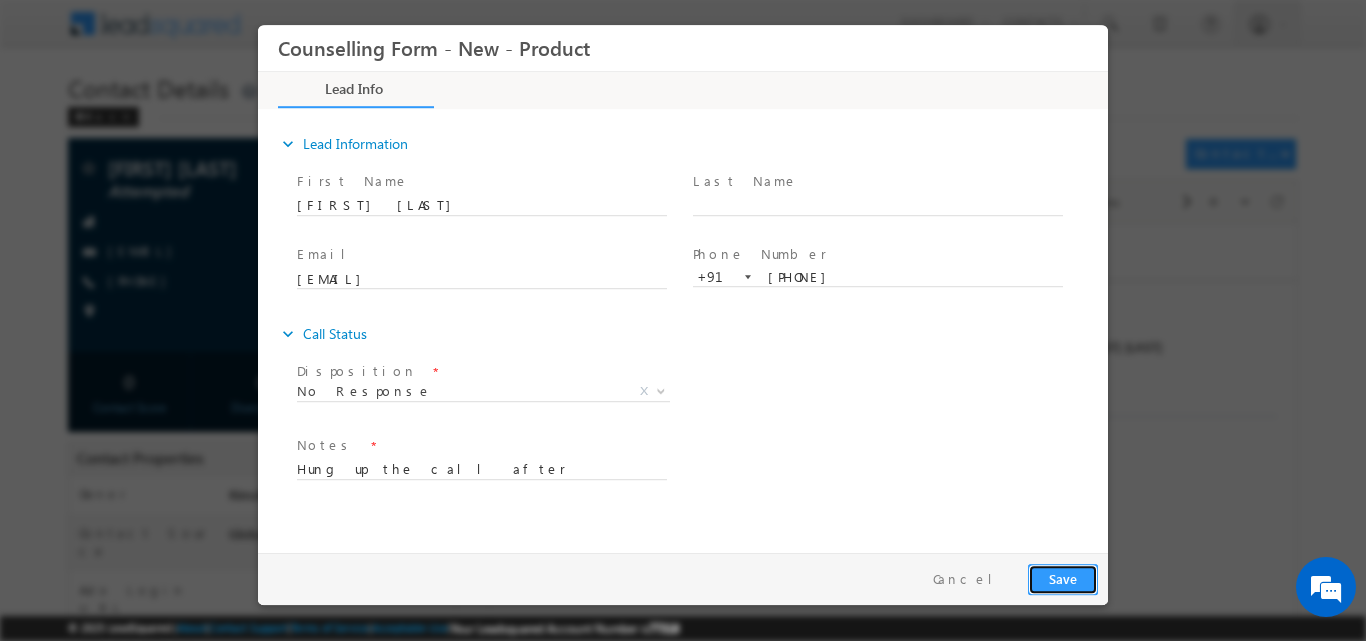 click on "Save" at bounding box center (1063, 578) 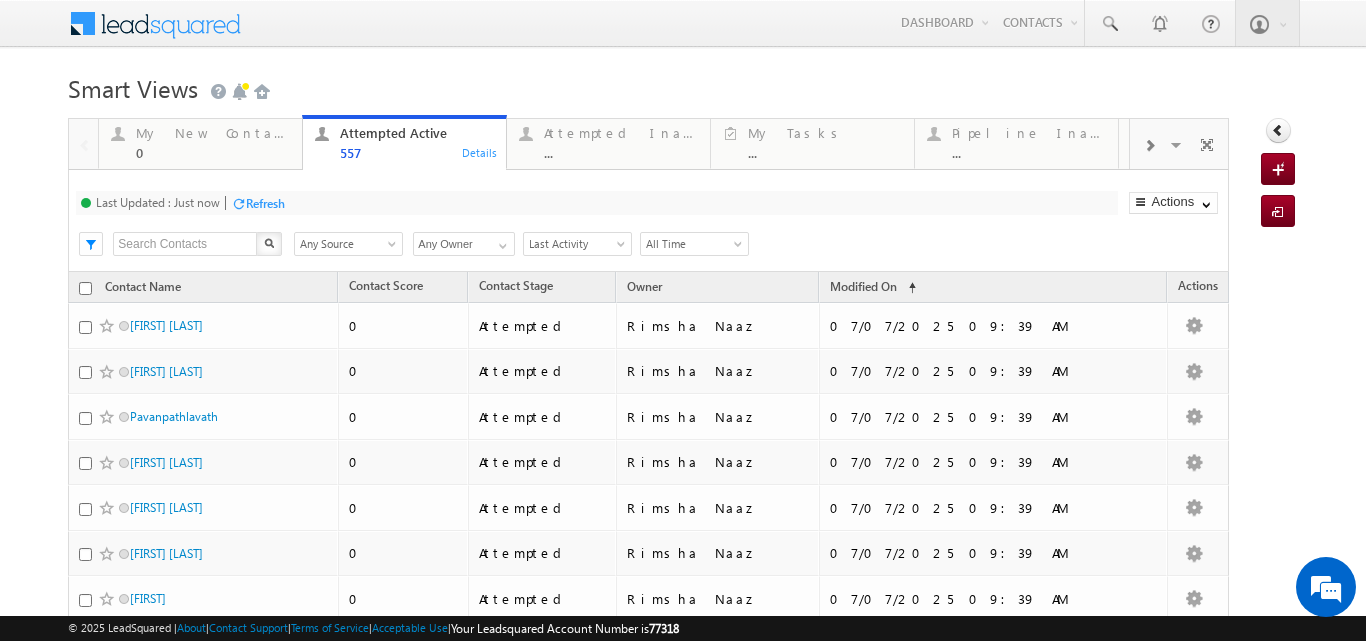 scroll, scrollTop: 99, scrollLeft: 0, axis: vertical 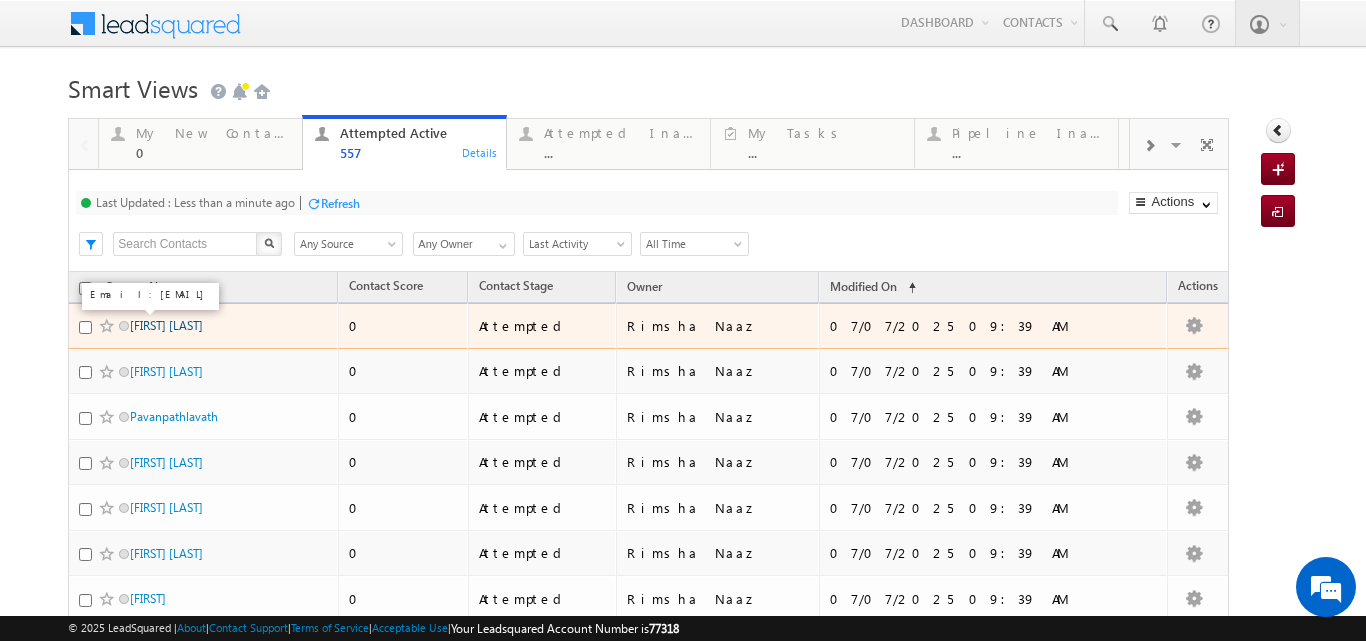 click on "Onkar Prabhu" at bounding box center [166, 325] 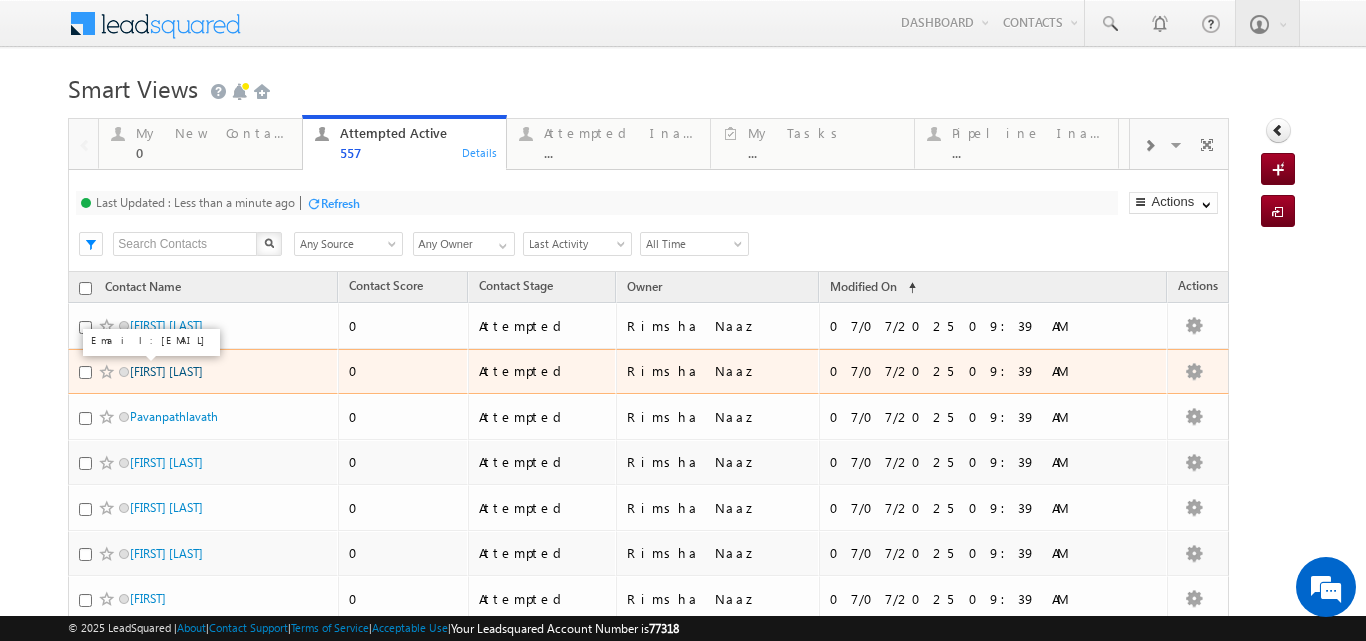 click on "Hemshree K N" at bounding box center [166, 371] 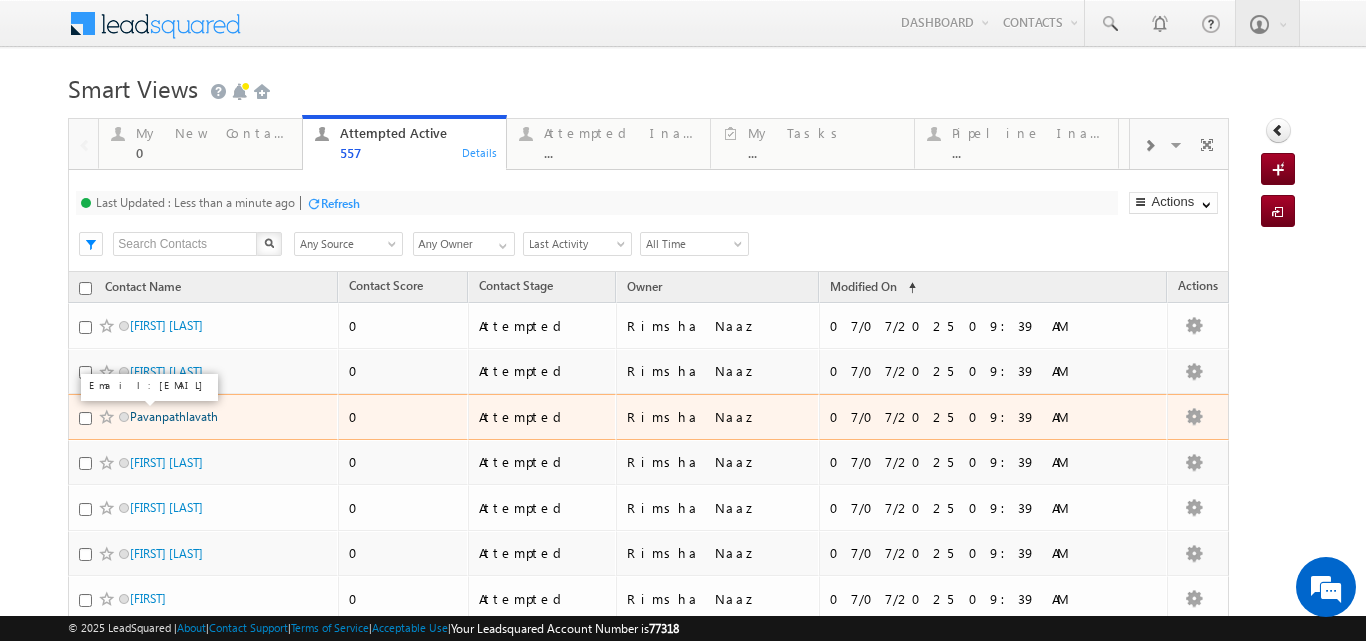 click on "Pavanpathlavath" at bounding box center [174, 416] 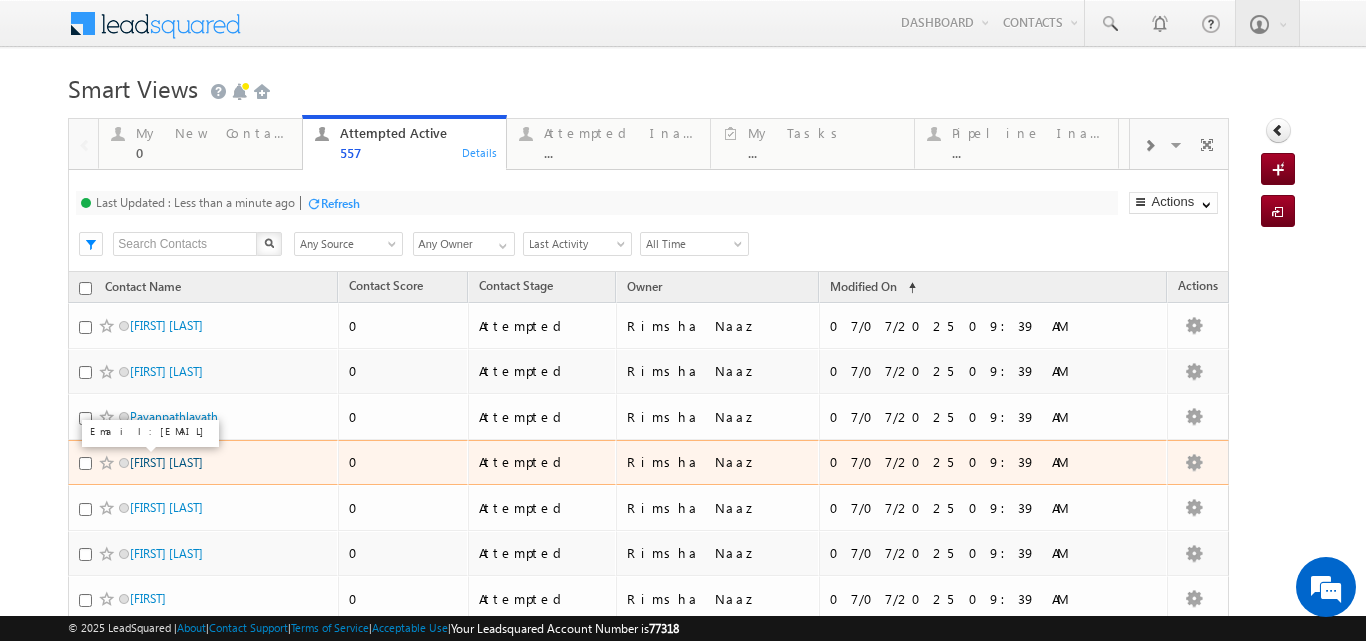 click on "[FIRST] [LAST]" at bounding box center (166, 462) 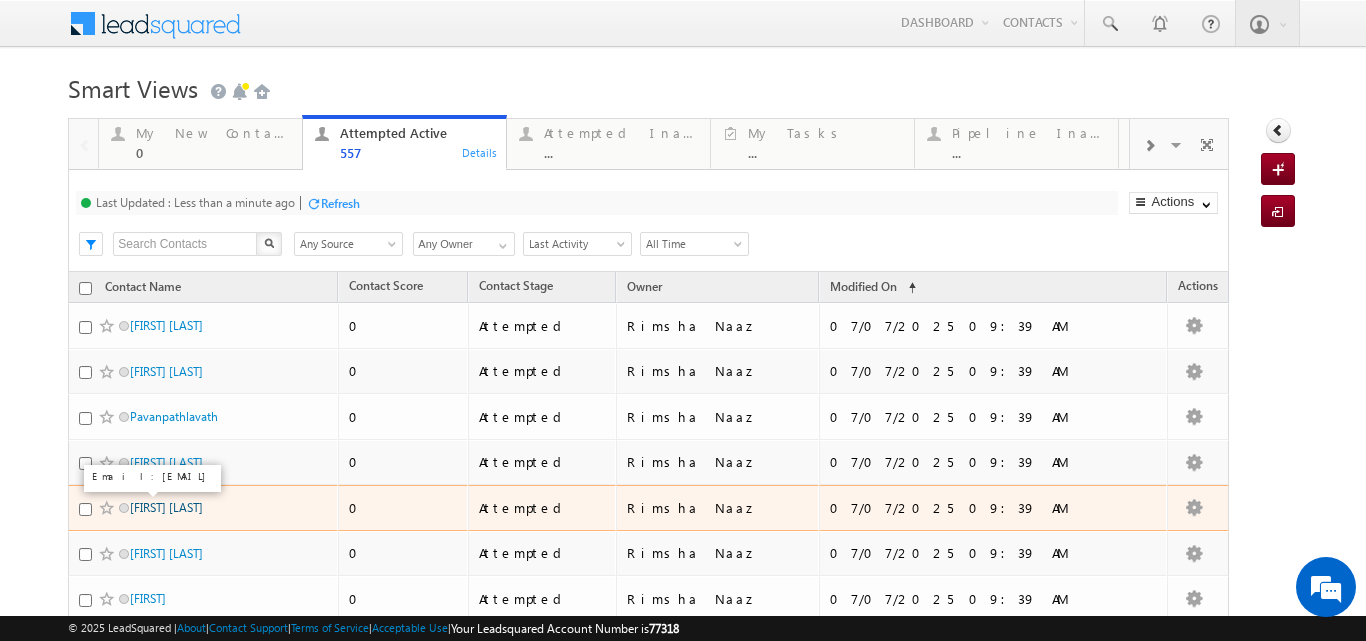 click on "Gauri Yeole" at bounding box center [166, 507] 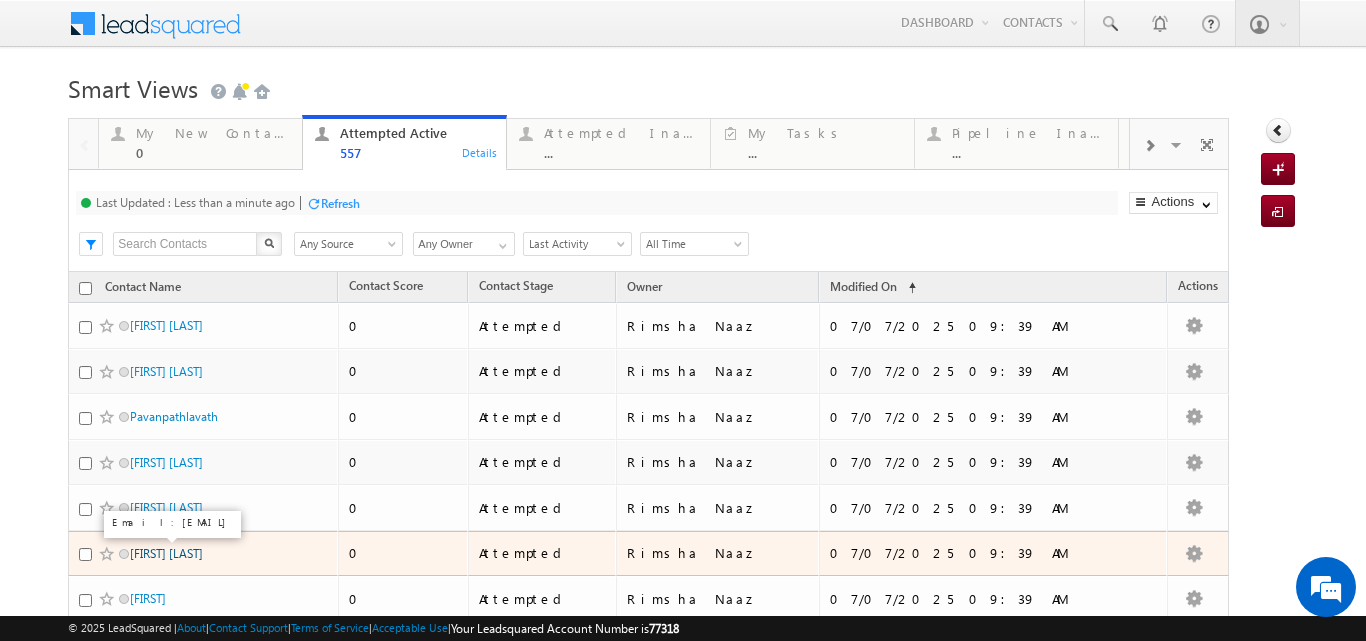 click on "Huvishk Surwade" at bounding box center [166, 553] 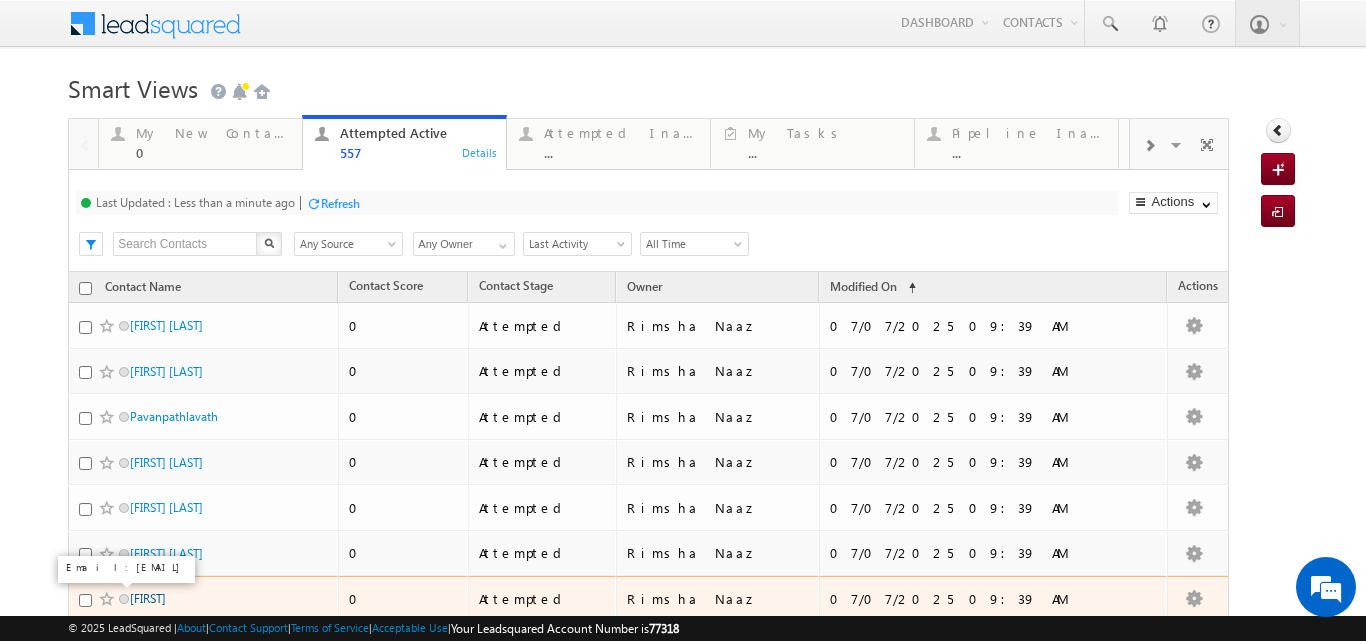 click on "Mahi" at bounding box center (148, 598) 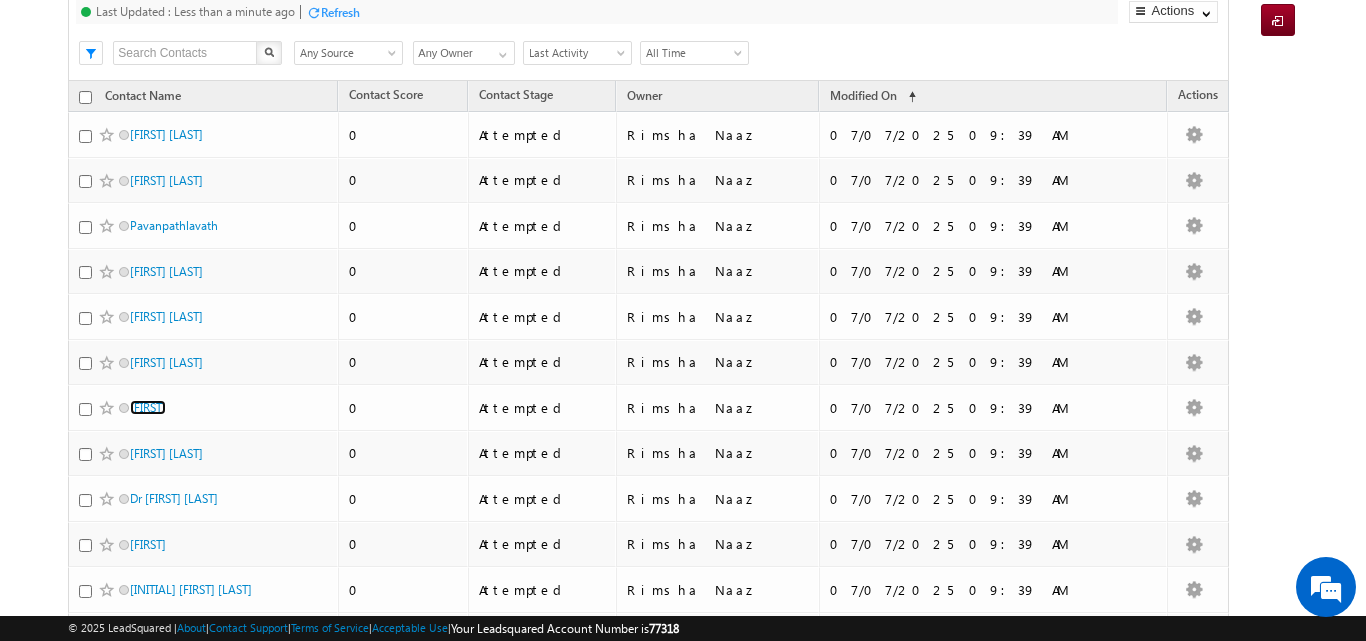 scroll, scrollTop: 208, scrollLeft: 0, axis: vertical 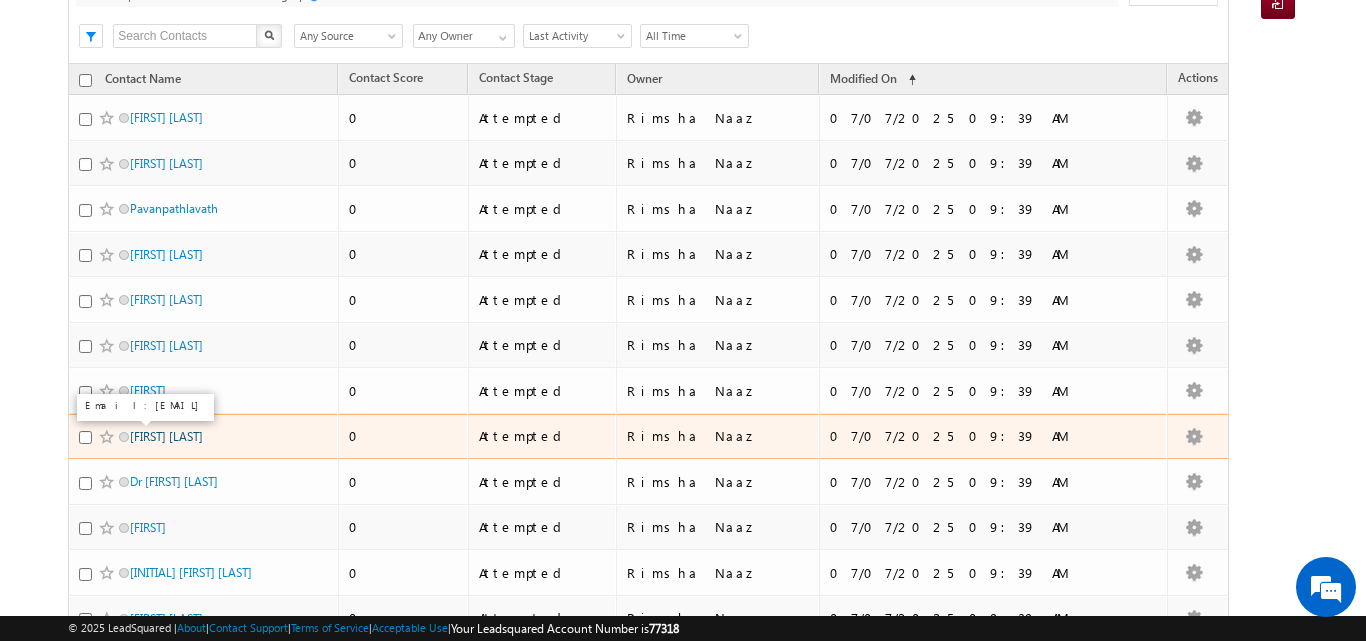 click on "Runu Bhave" at bounding box center [166, 436] 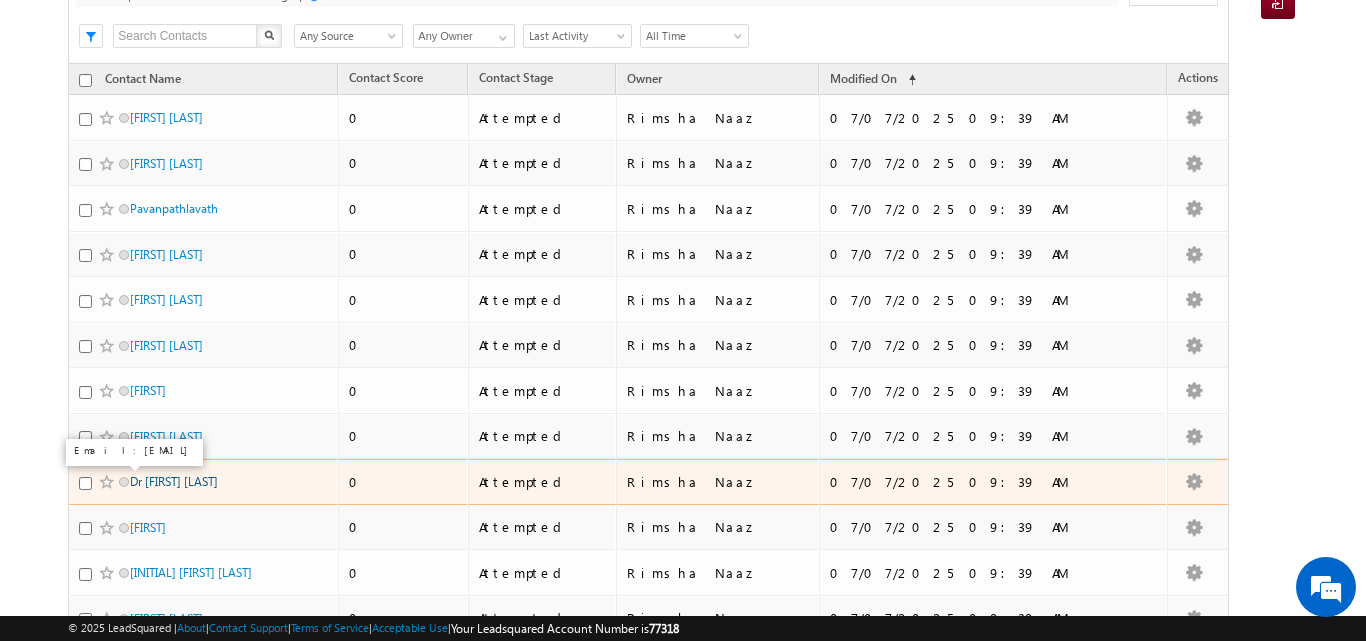 click on "Dr Prathibha Neelakantam" at bounding box center (174, 481) 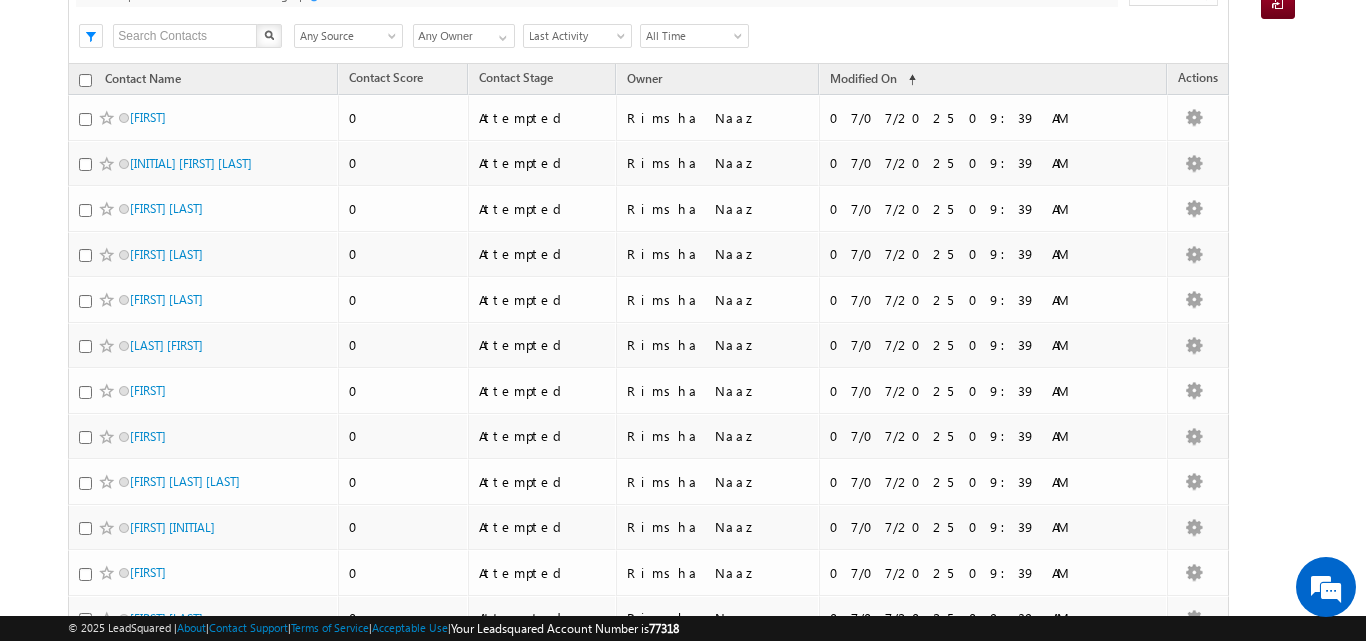 scroll, scrollTop: 0, scrollLeft: 0, axis: both 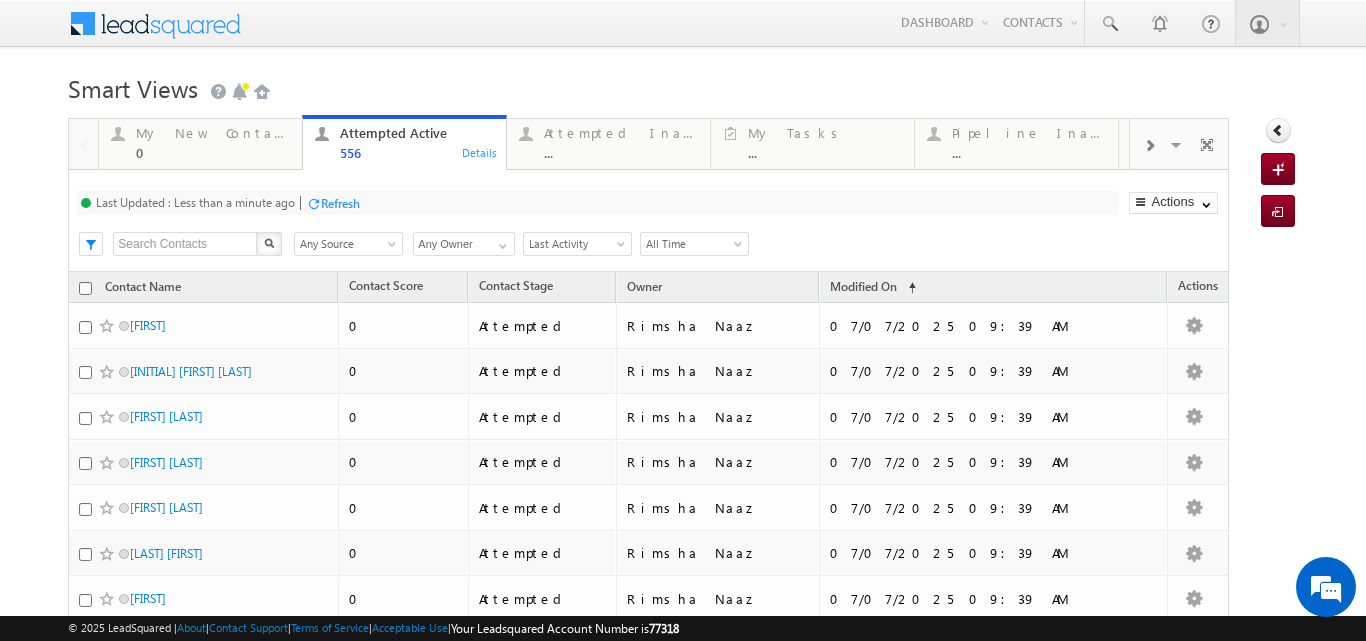 click on "Smart Views Getting Started" at bounding box center (682, 86) 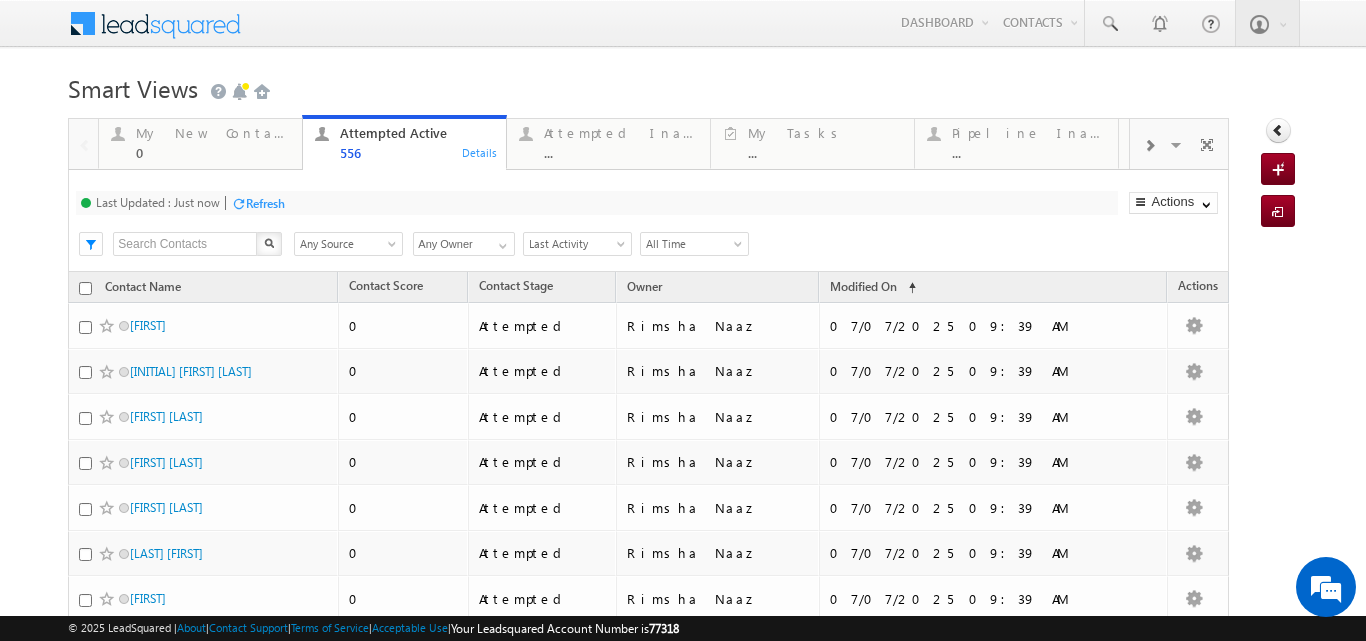 click on "Smart Views Getting Started" at bounding box center [682, 86] 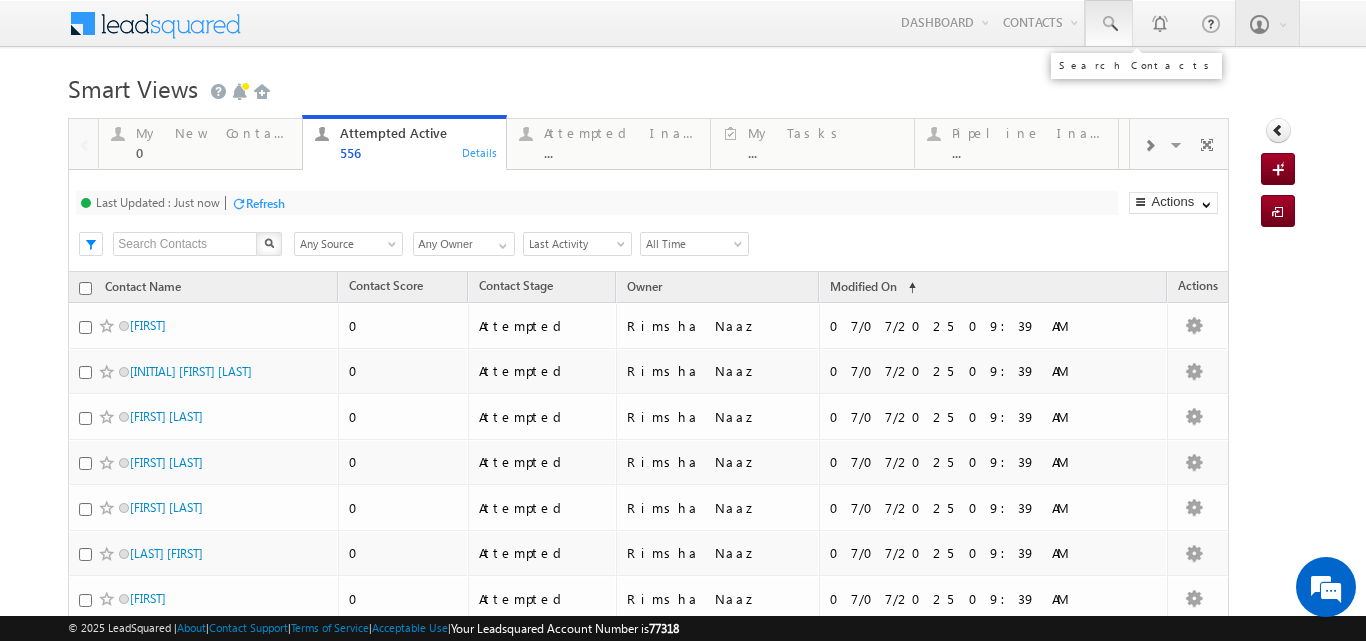 click at bounding box center (1109, 23) 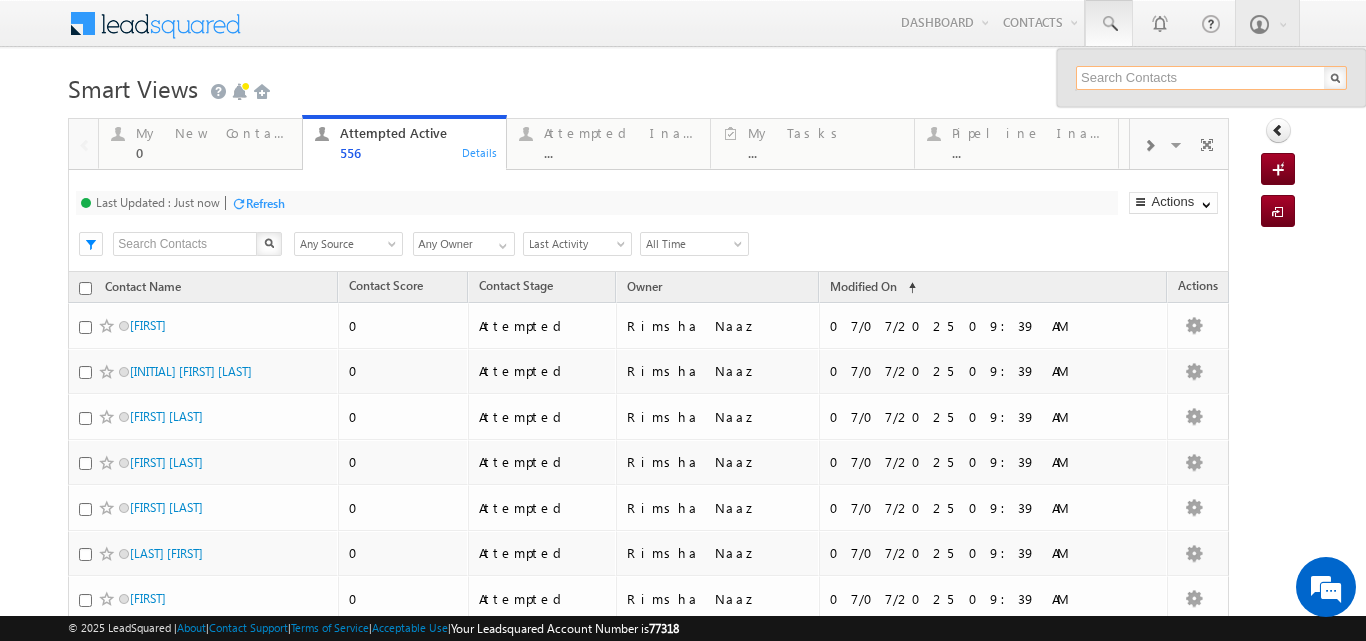click at bounding box center [1211, 78] 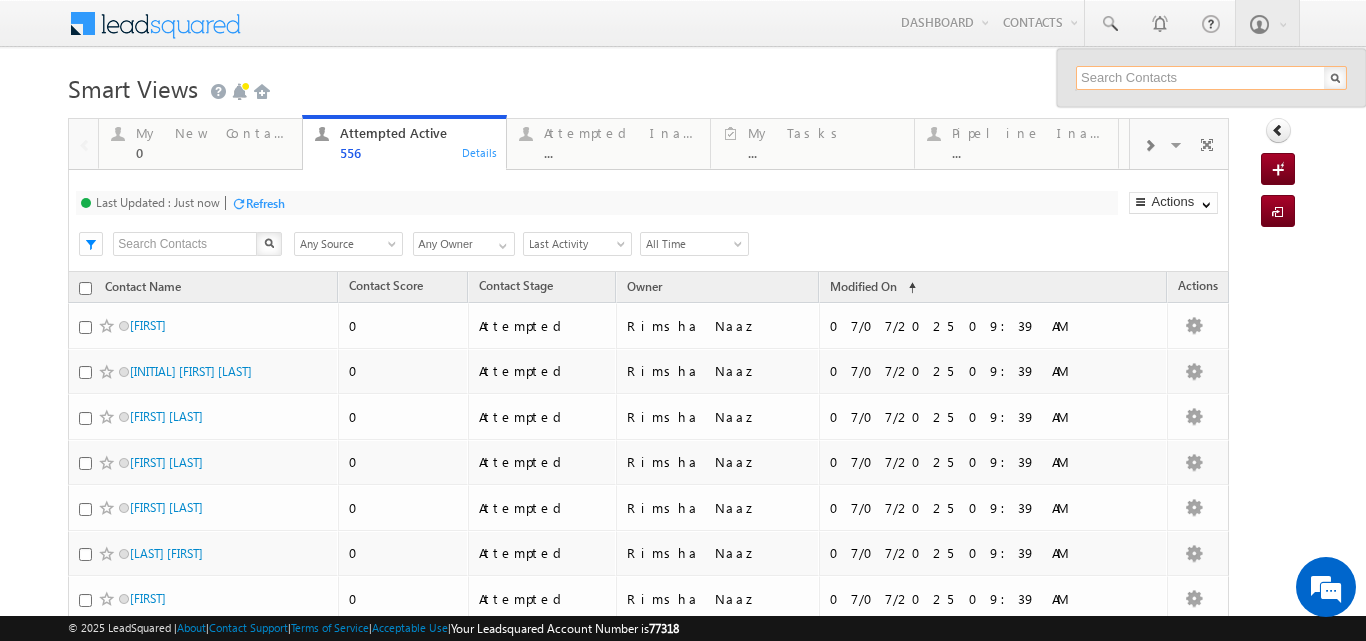 paste on "https://globalgrads.com/study-usa" 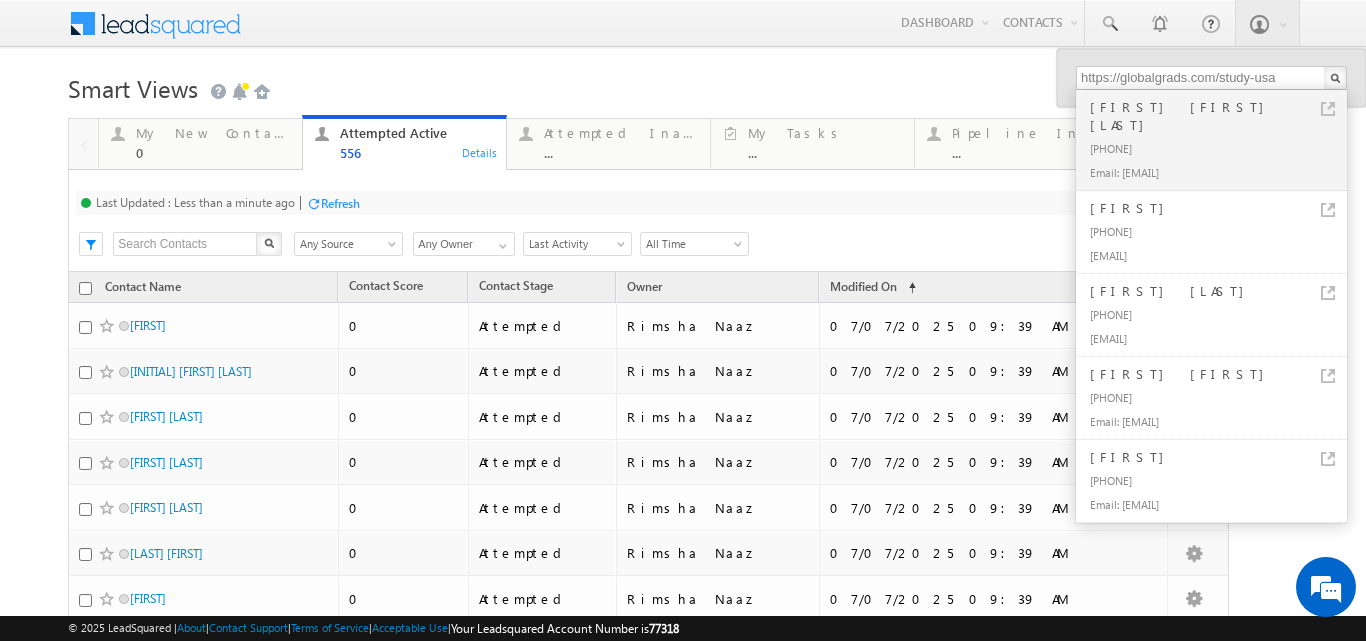 click on "Smart Views Getting Started" at bounding box center (682, 86) 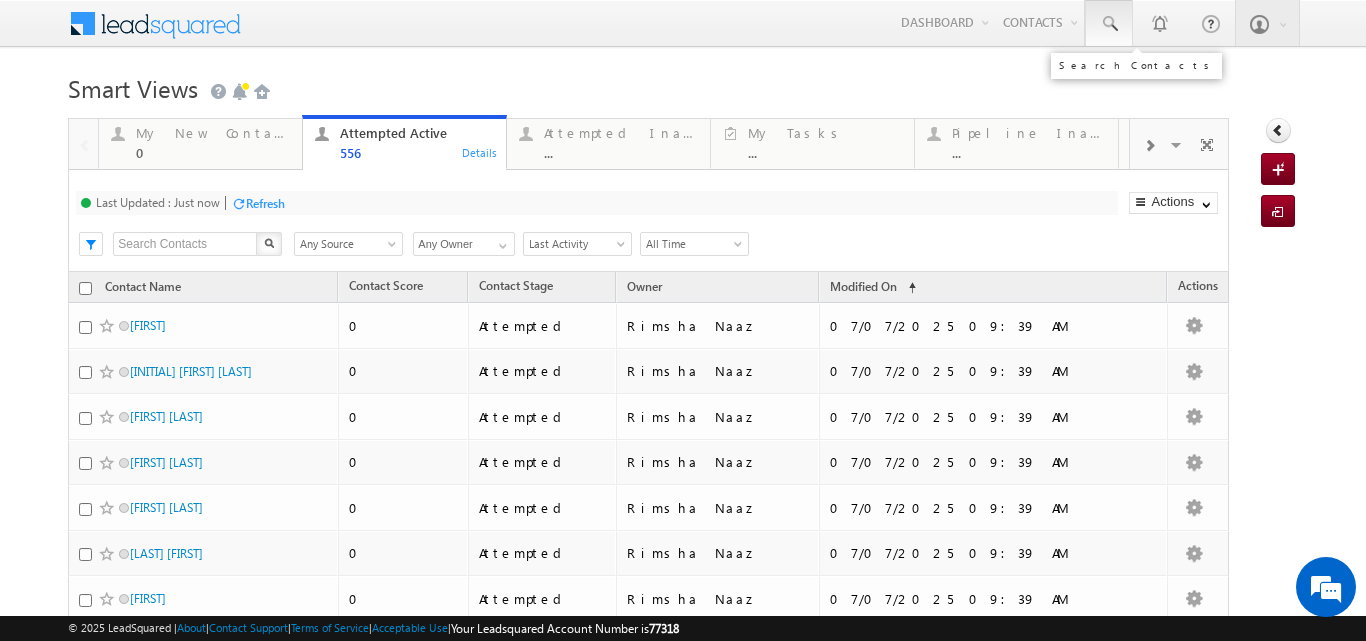 click at bounding box center (1109, 23) 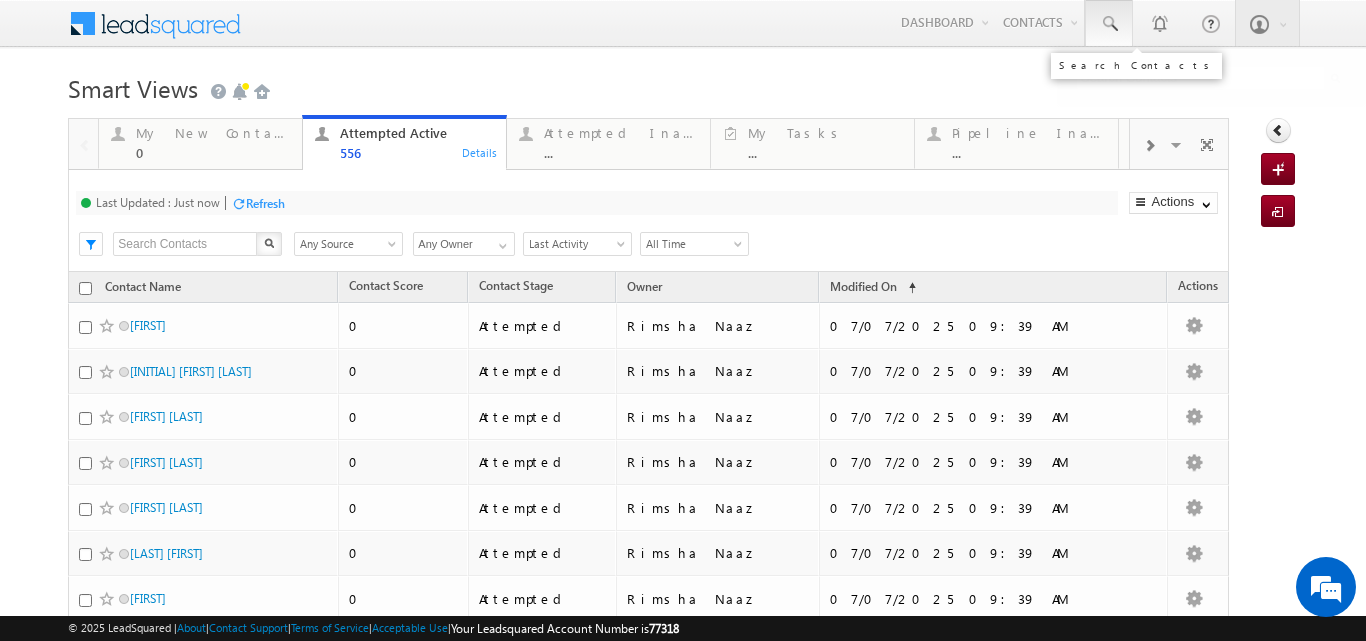 click at bounding box center (1109, 23) 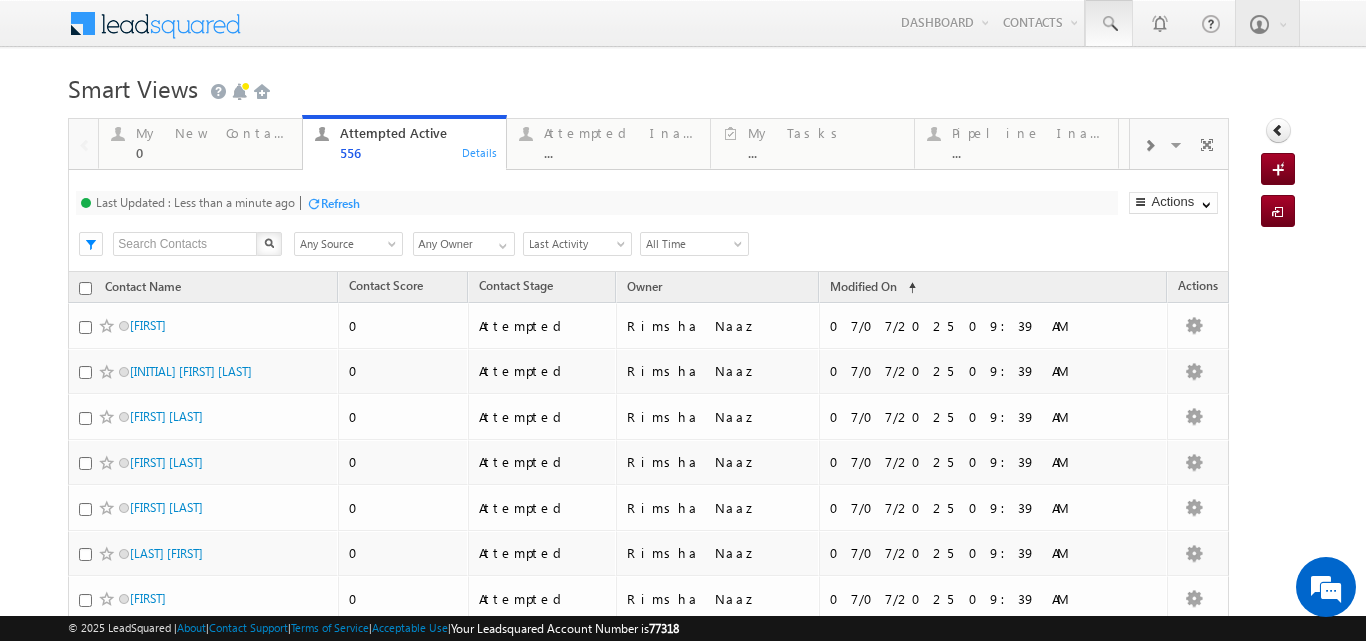 click on "Smart Views Getting Started" at bounding box center [682, 86] 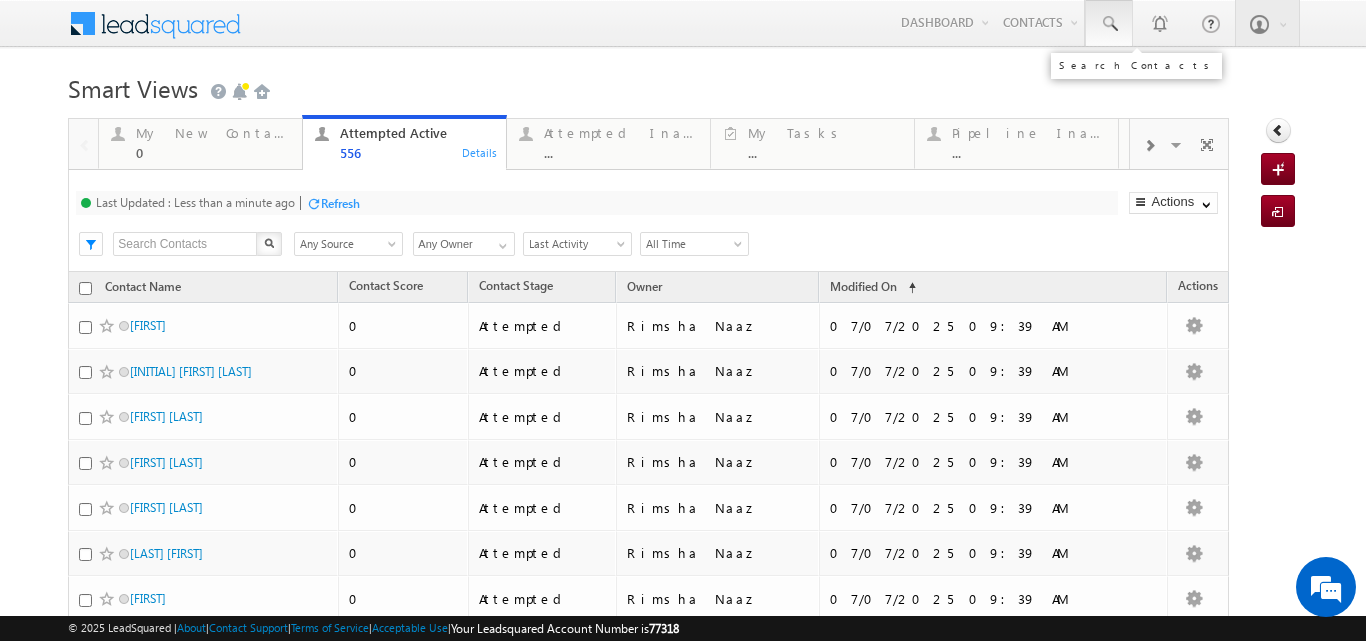 click at bounding box center (1109, 24) 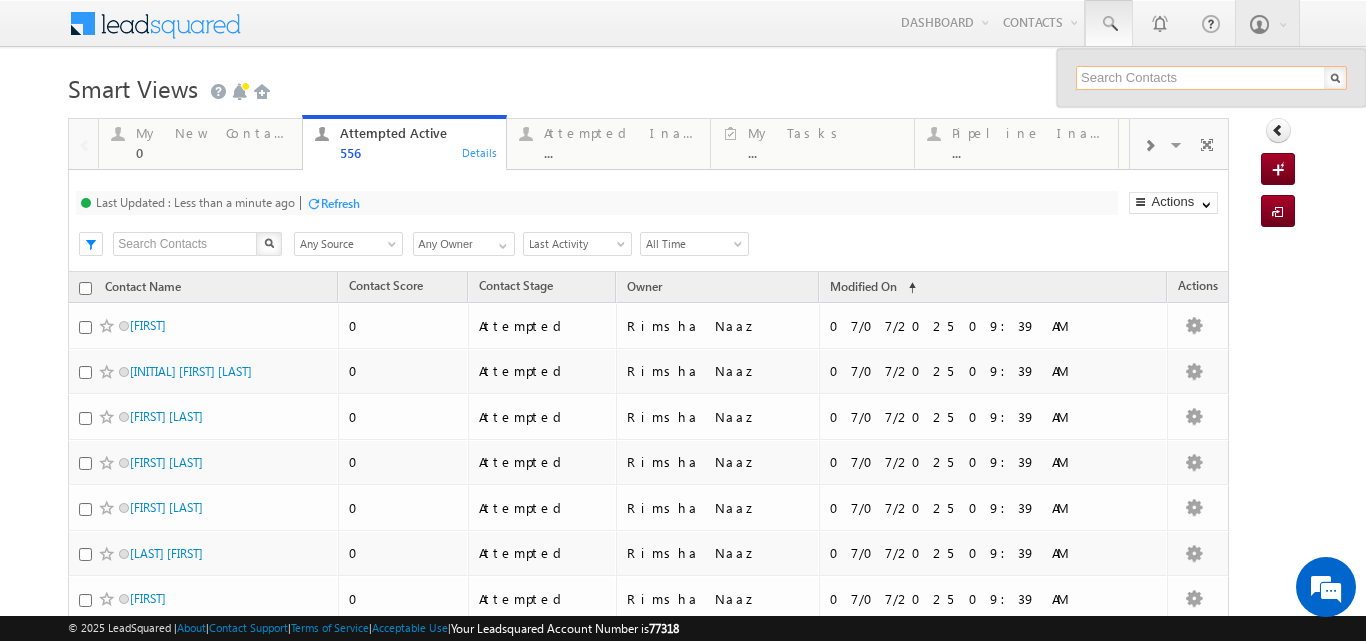 click at bounding box center (1211, 78) 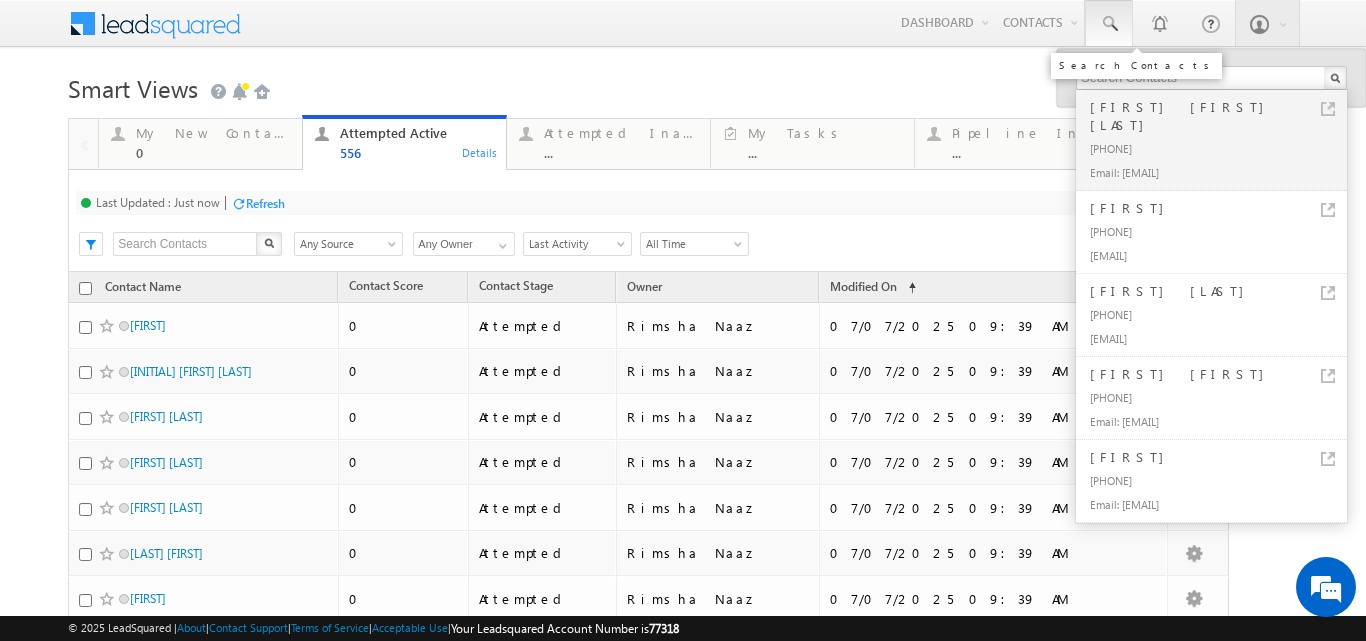 click at bounding box center [1109, 24] 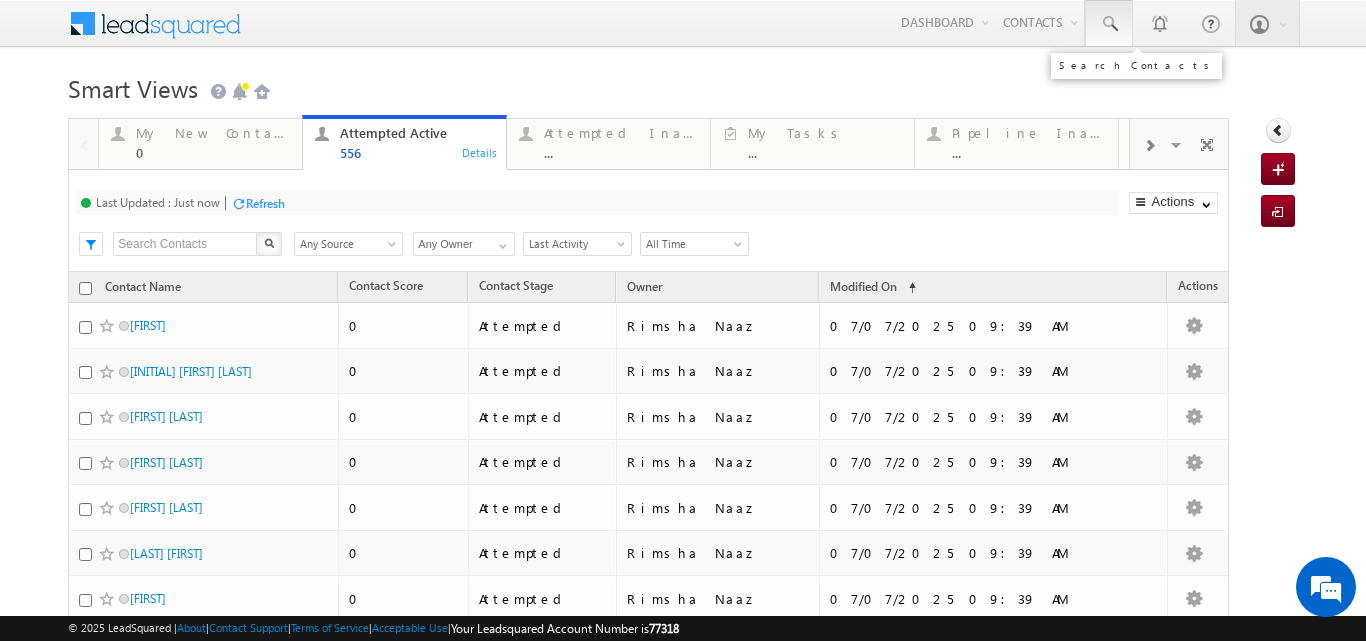 click at bounding box center (1109, 24) 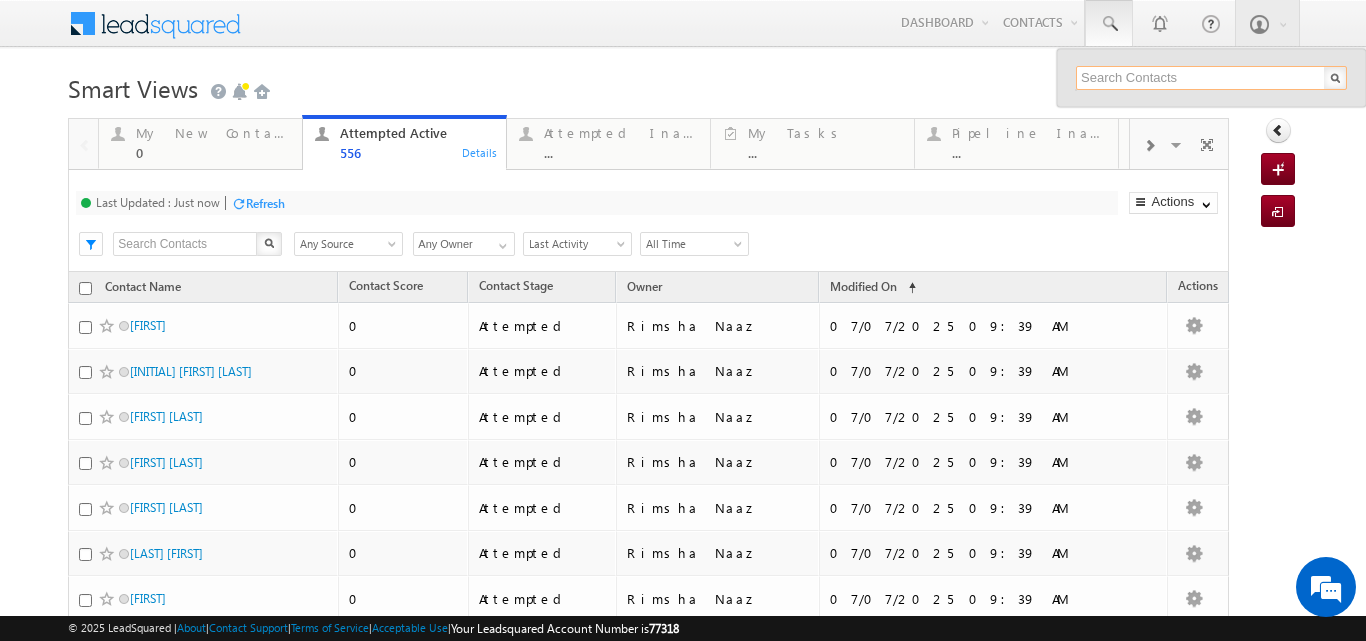 click at bounding box center [1211, 78] 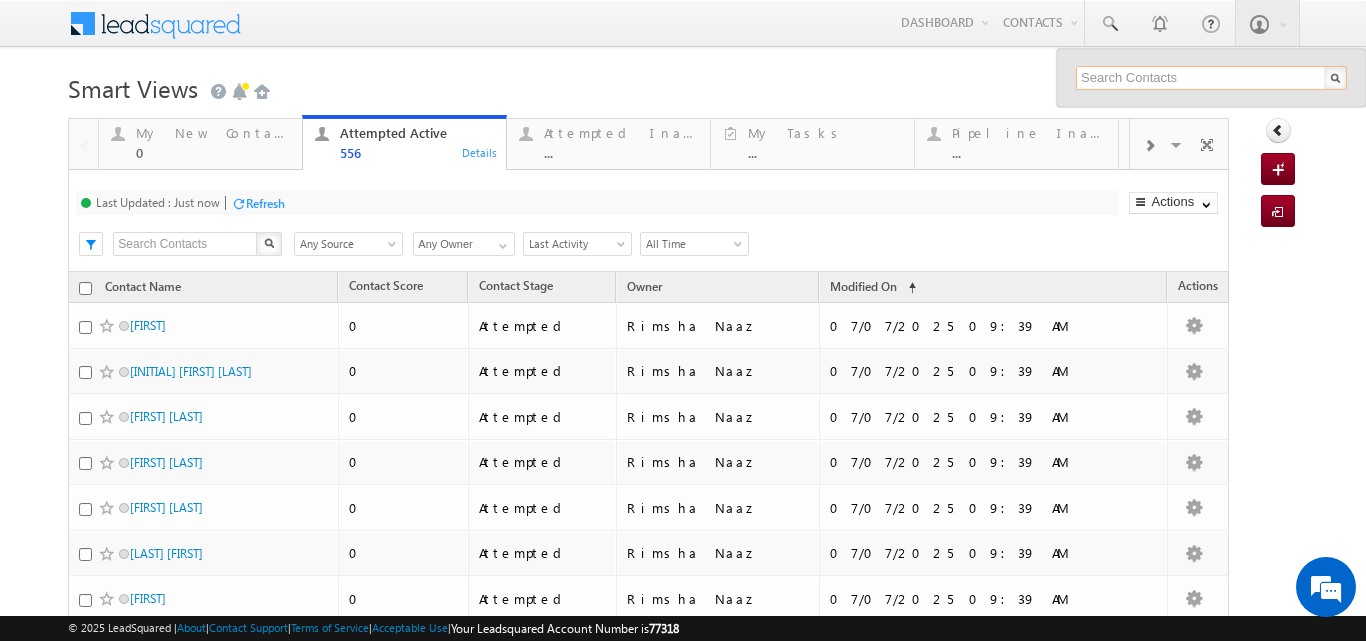 paste on "70440 81842" 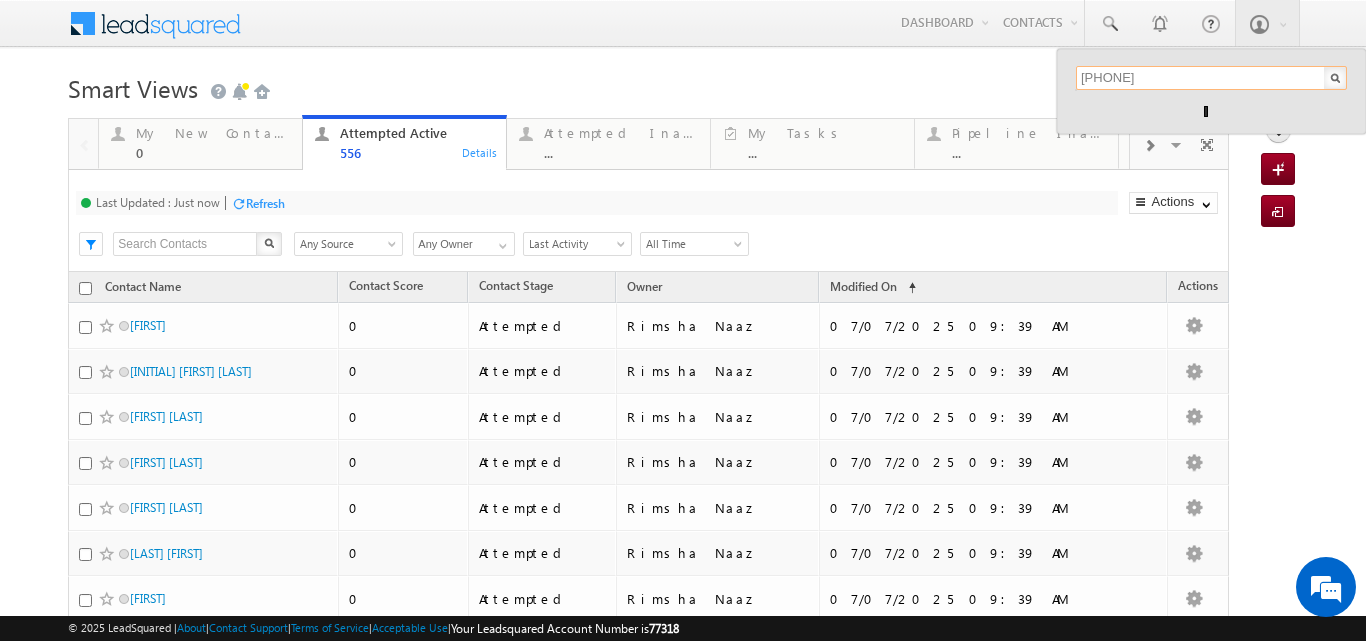 click on "70440 81842" at bounding box center [1211, 78] 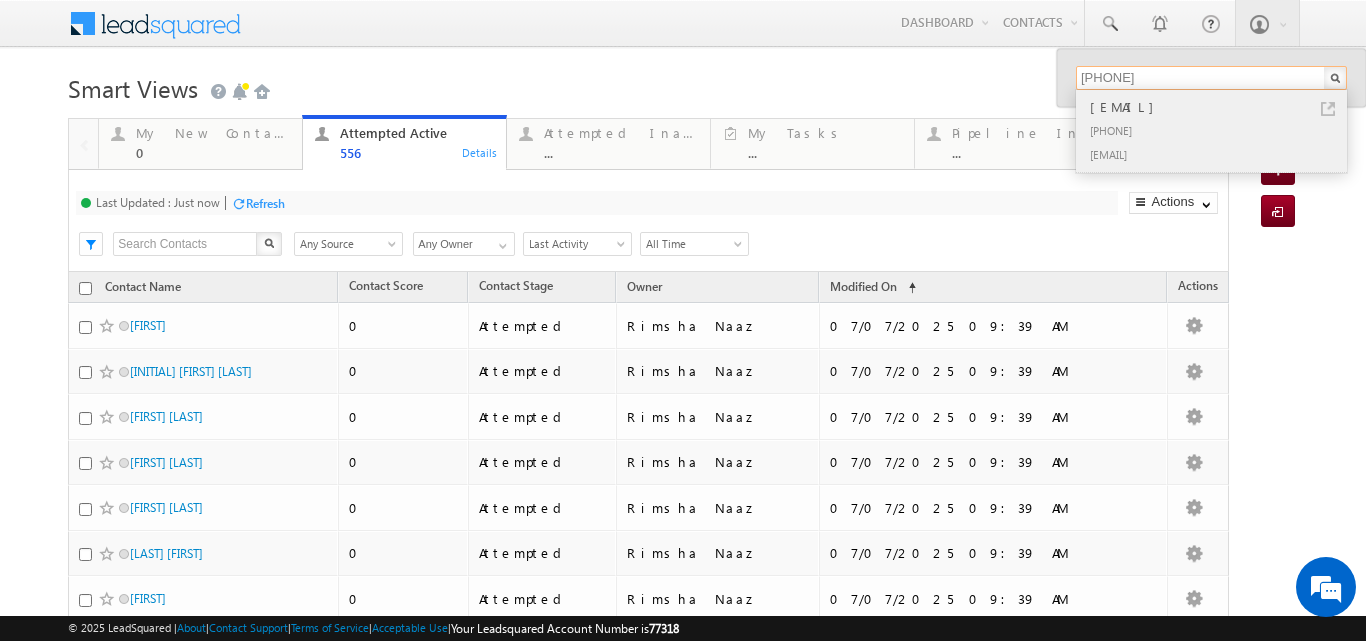 type on "7044081842" 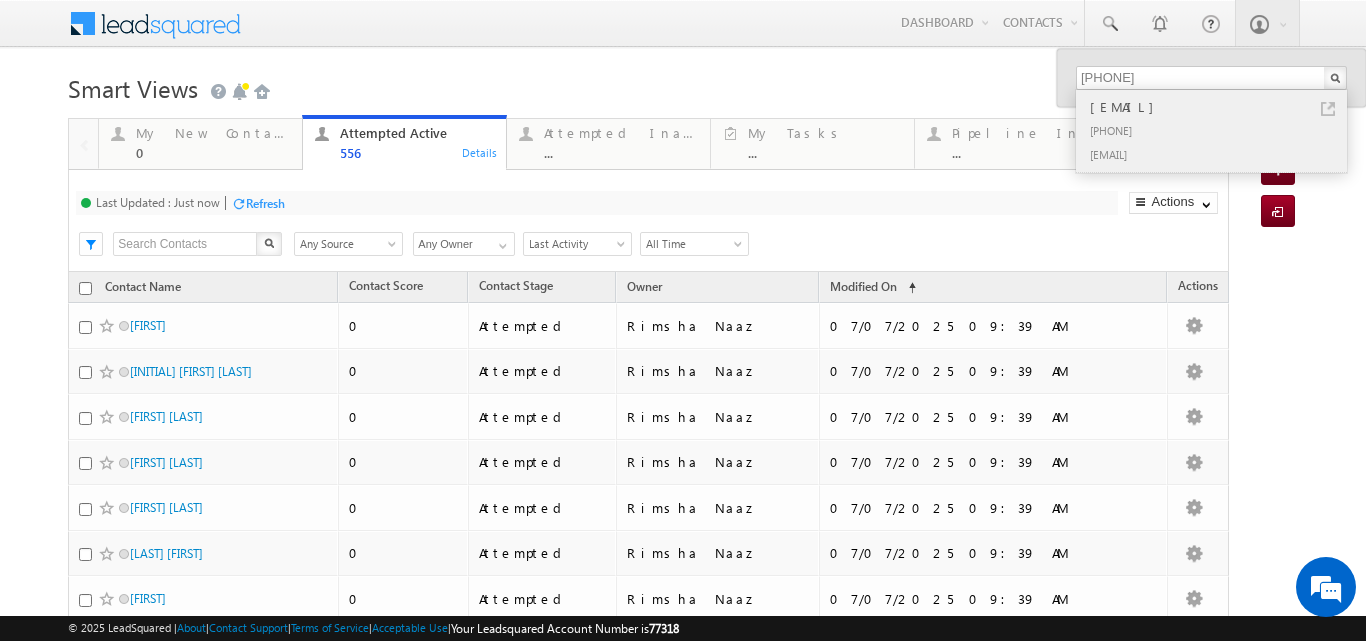 click on "cmaheshwari53@gmail.com" at bounding box center (1220, 107) 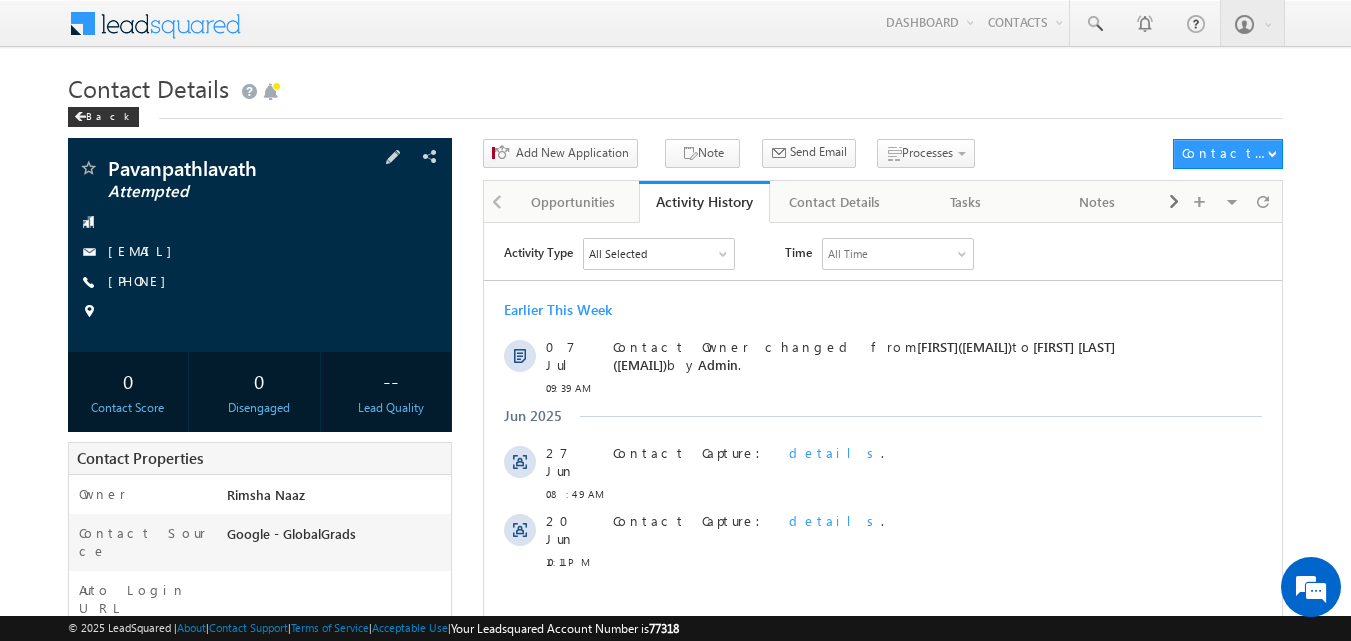 scroll, scrollTop: 0, scrollLeft: 0, axis: both 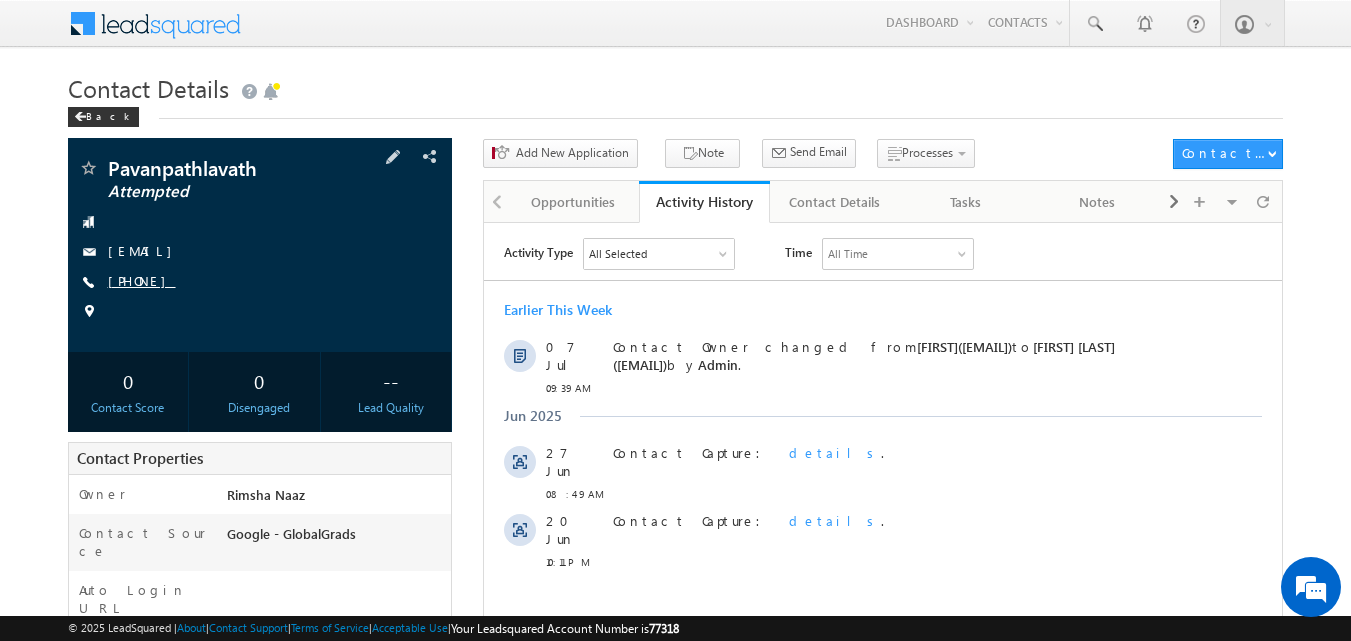 copy on "9398554126" 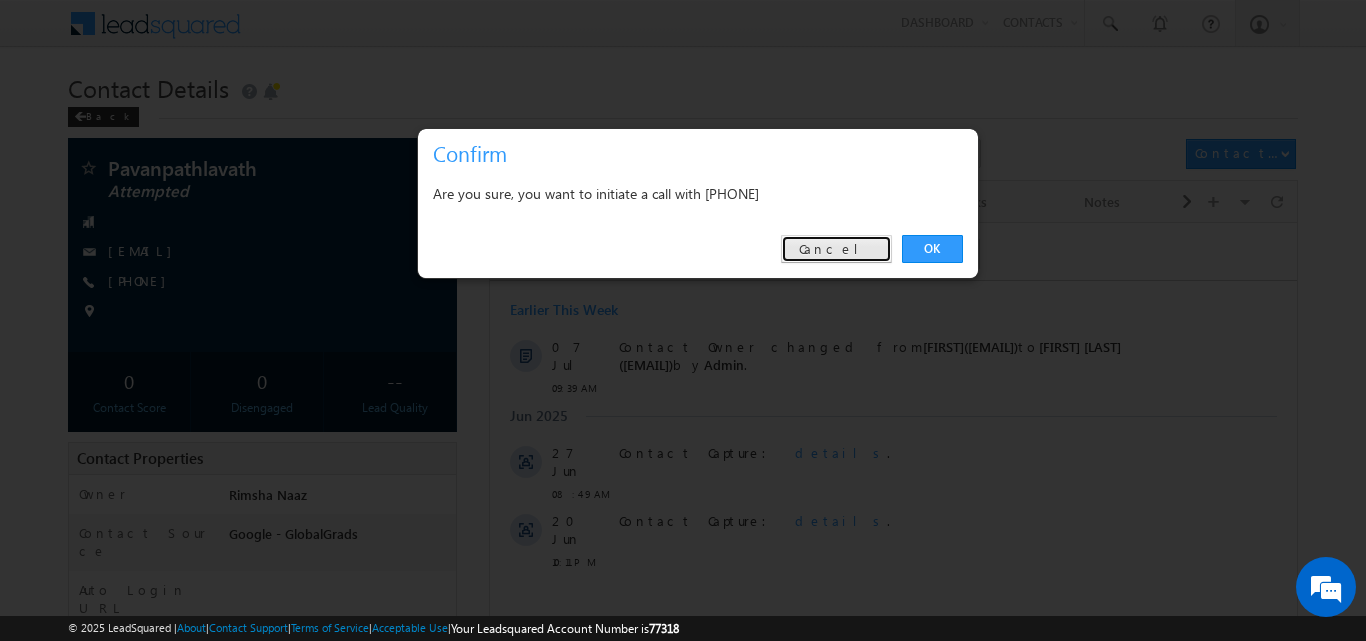 click on "Cancel" at bounding box center (836, 249) 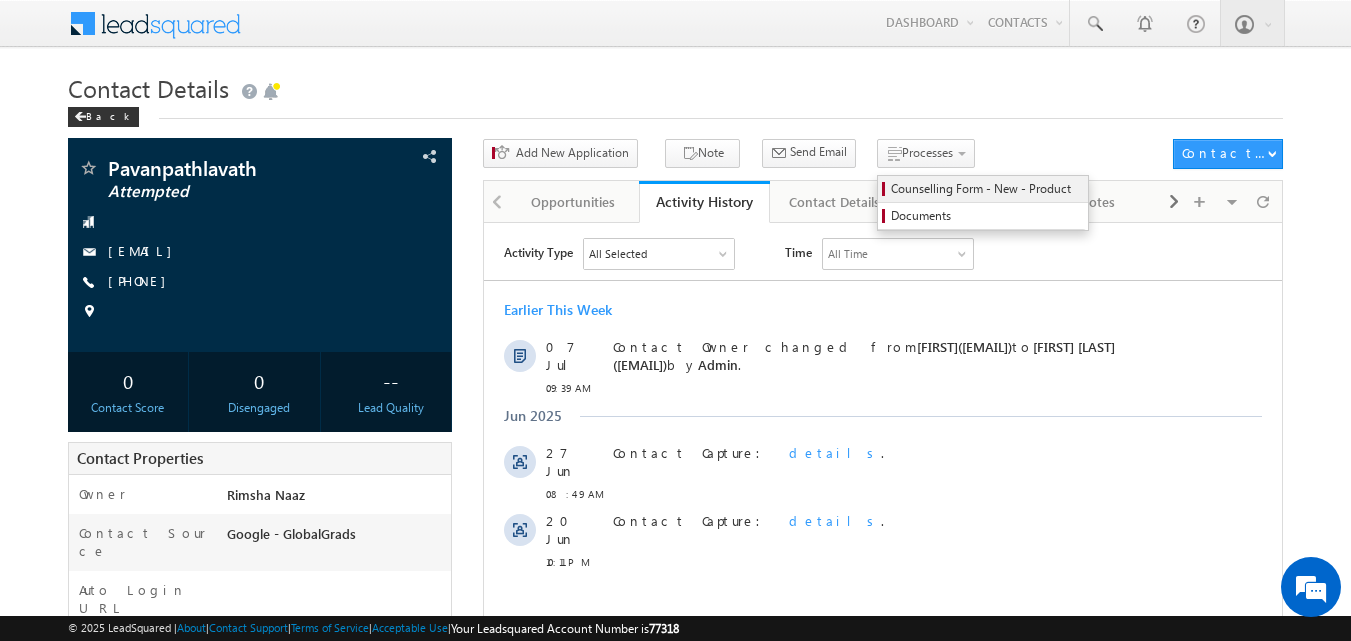 click on "Counselling Form - New - Product" at bounding box center [986, 189] 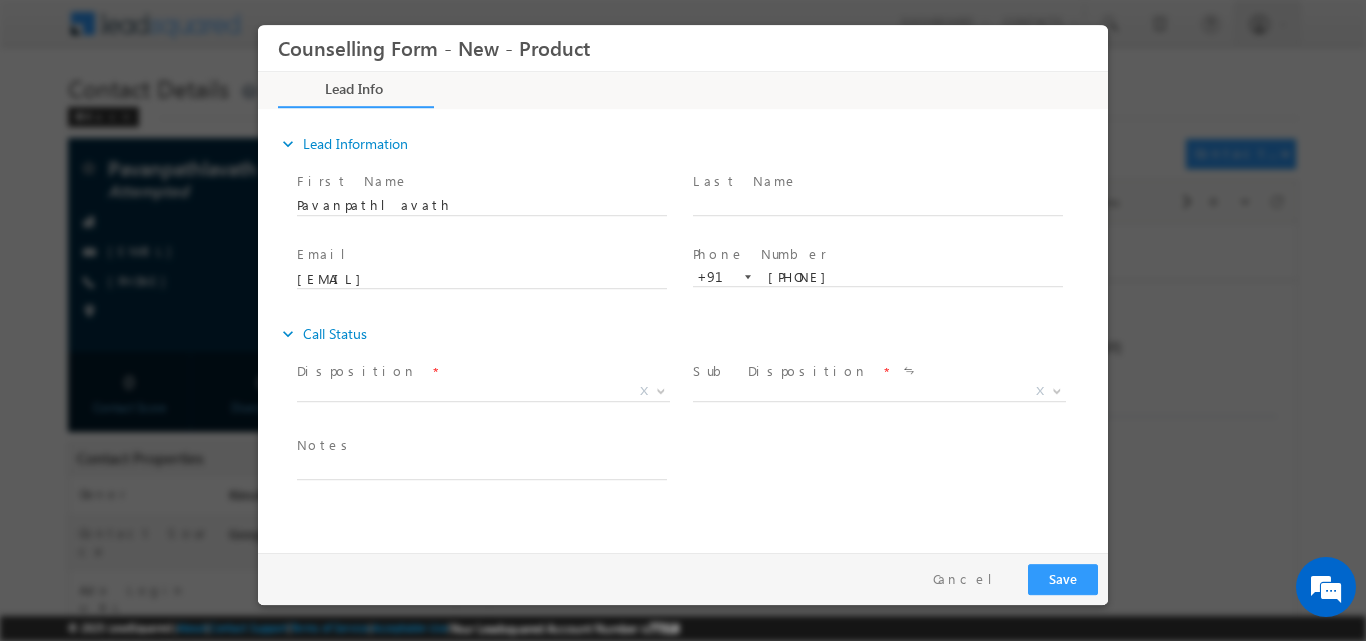 scroll, scrollTop: 0, scrollLeft: 0, axis: both 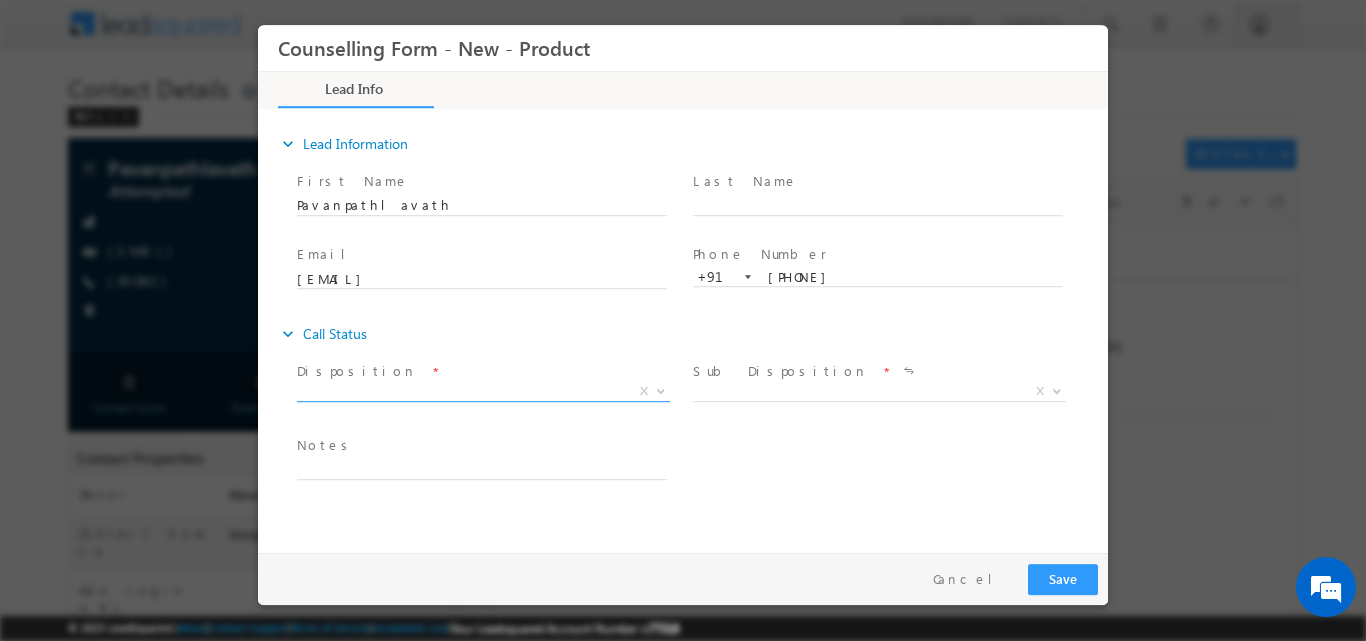 click at bounding box center [659, 390] 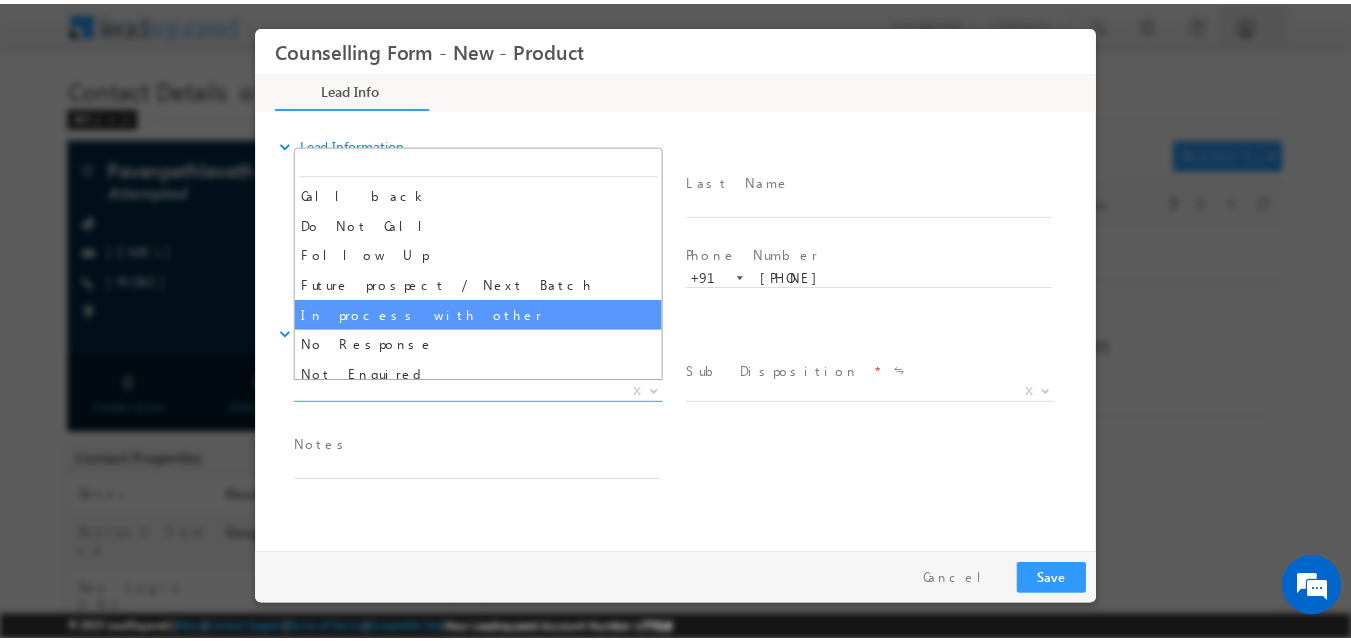 scroll, scrollTop: 130, scrollLeft: 0, axis: vertical 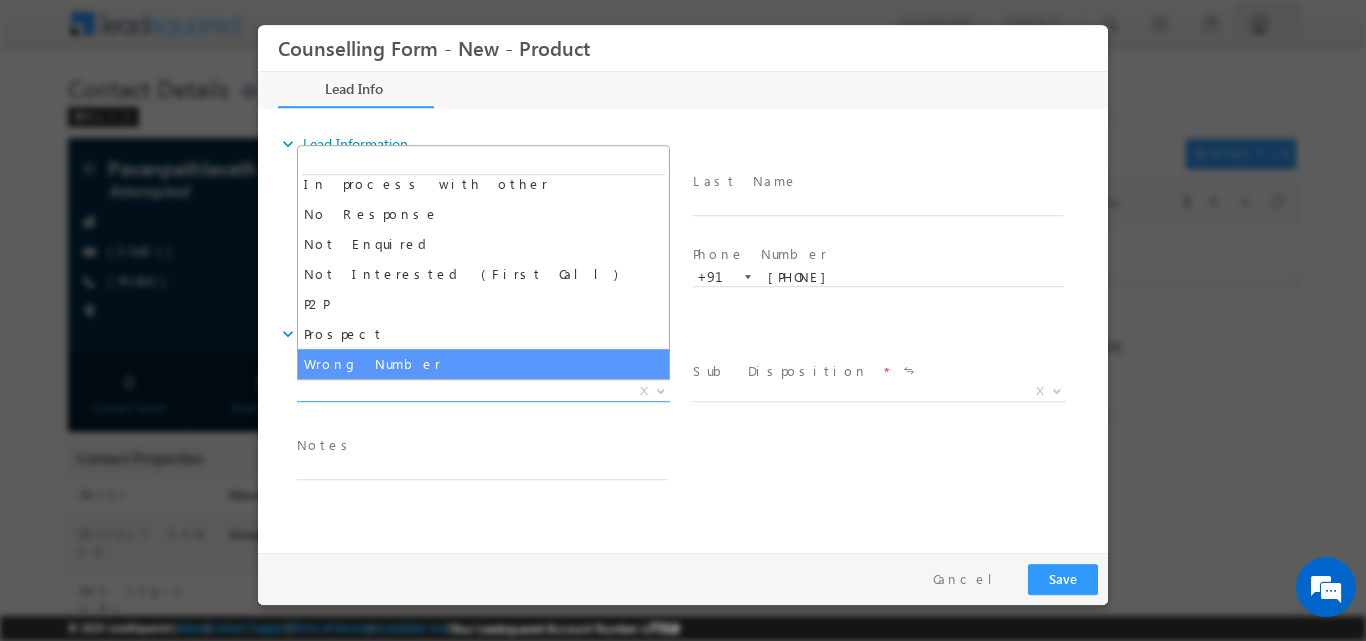 select on "Wrong Number" 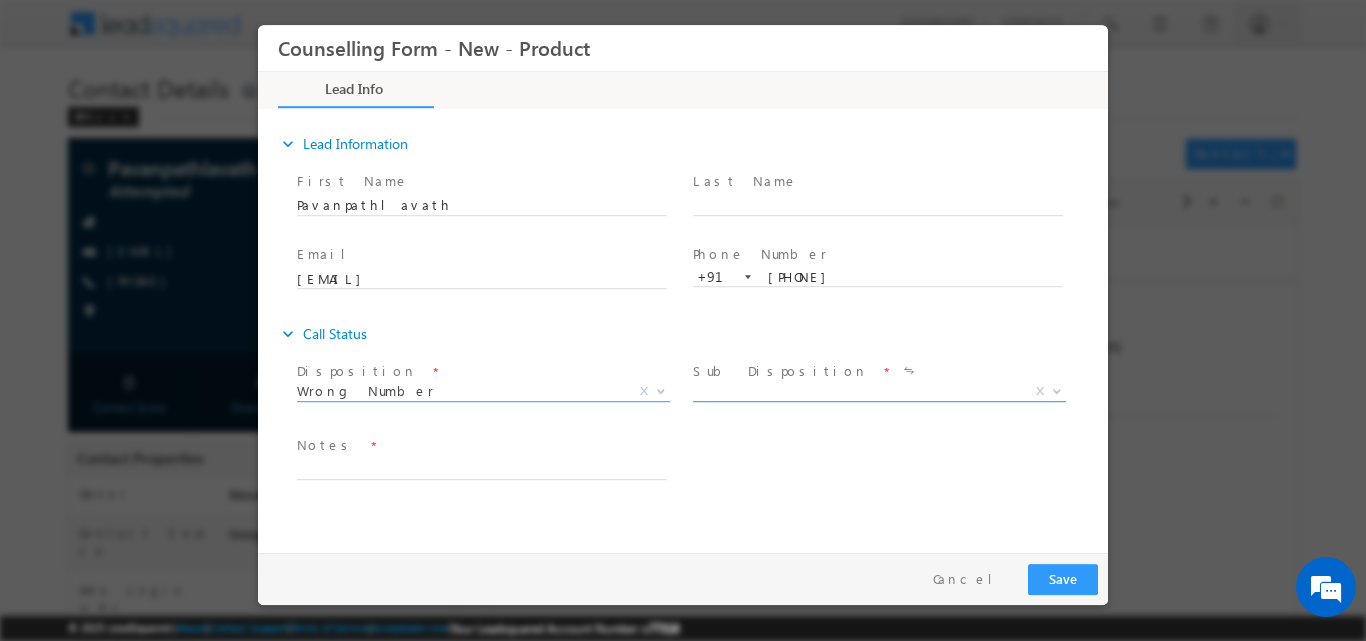 click at bounding box center [1057, 389] 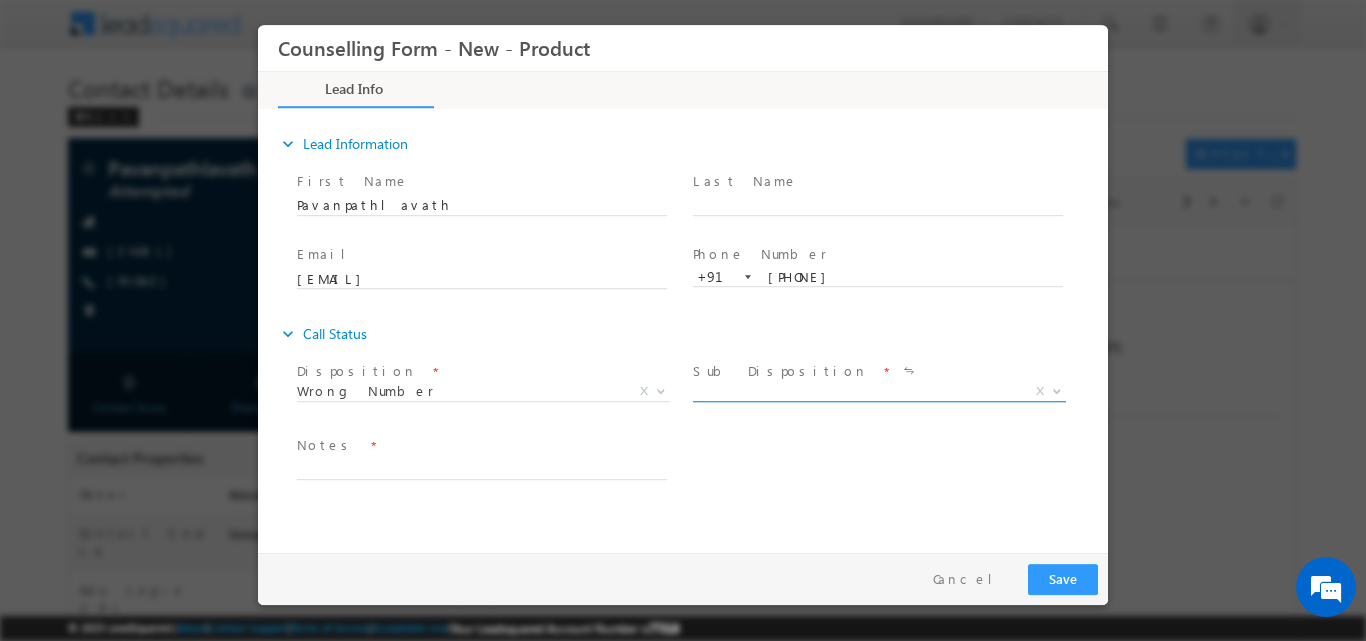 click at bounding box center [1057, 389] 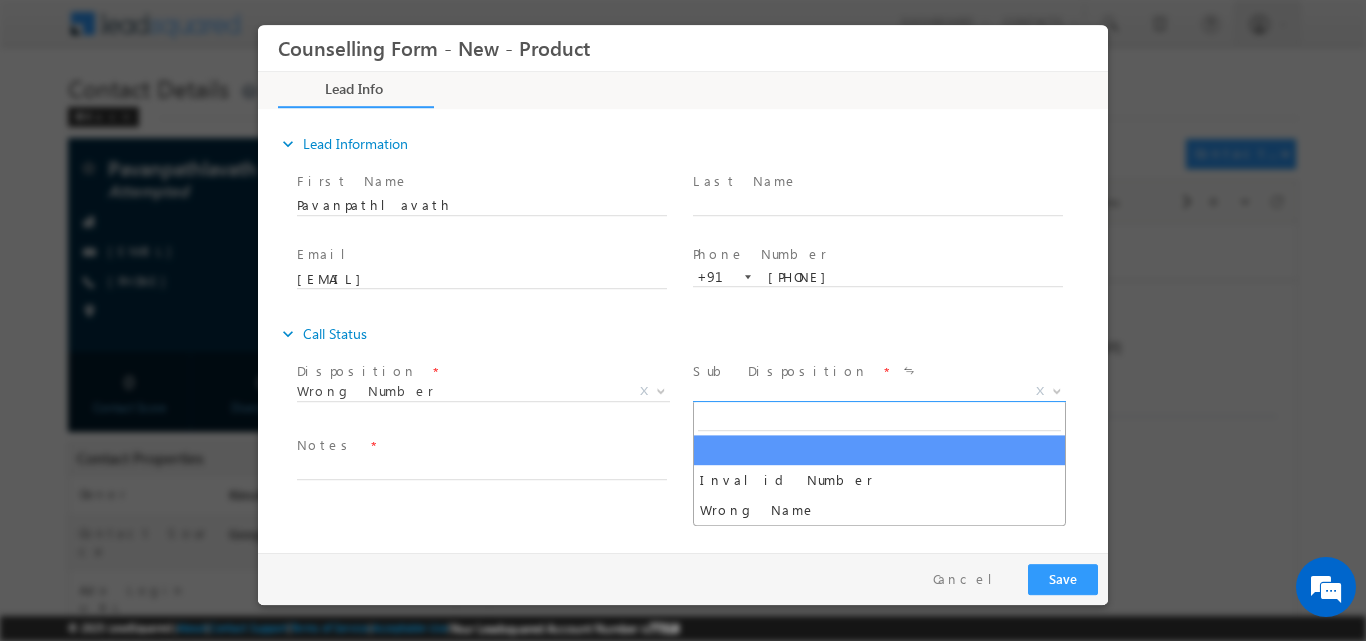click at bounding box center (1057, 389) 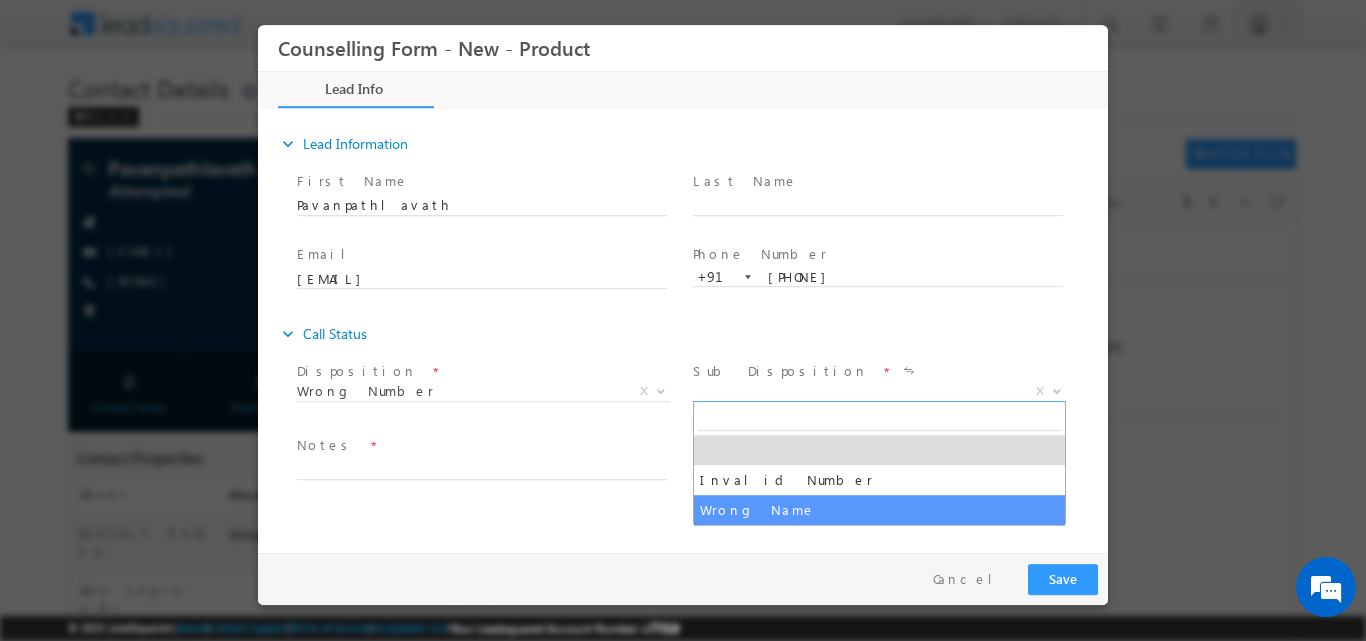 select on "Wrong Name" 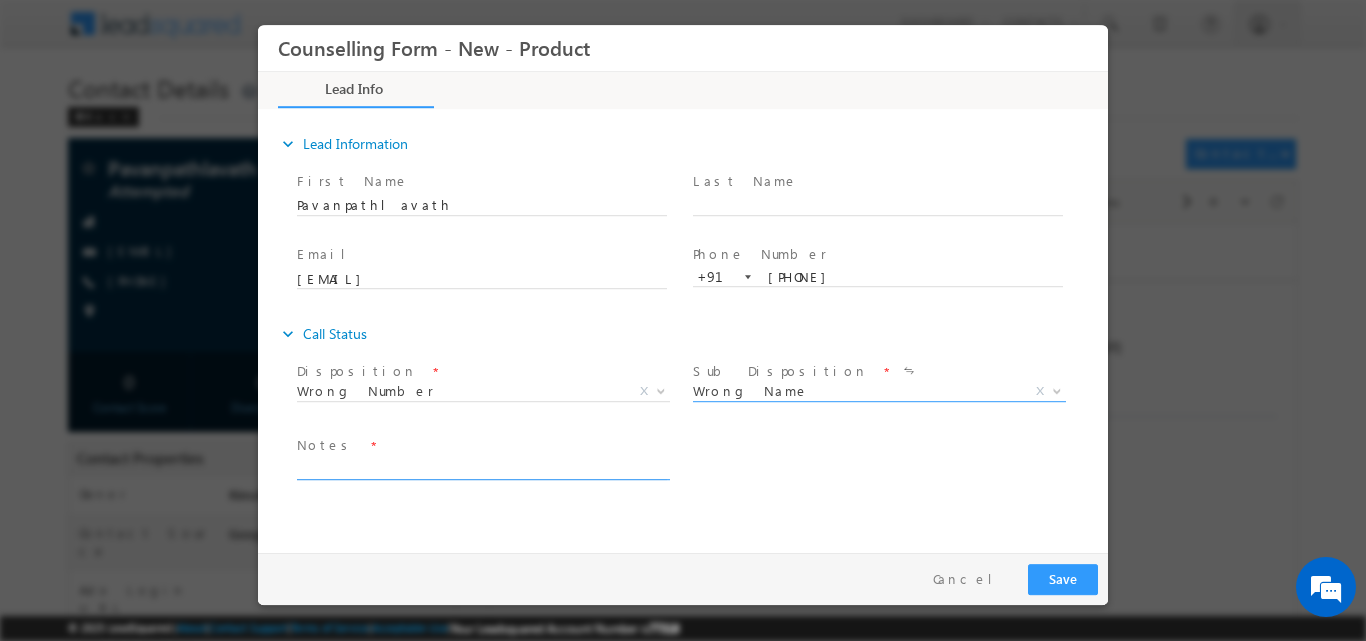 click at bounding box center [482, 467] 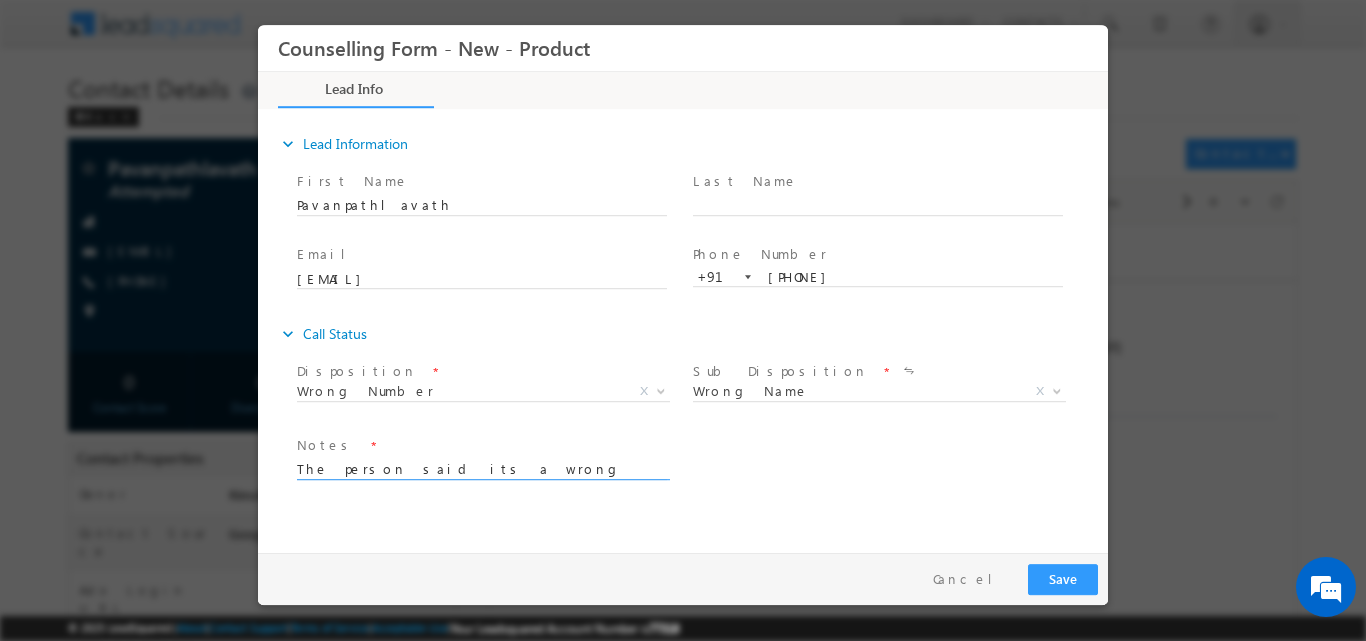 type on "The person said its a wrong number" 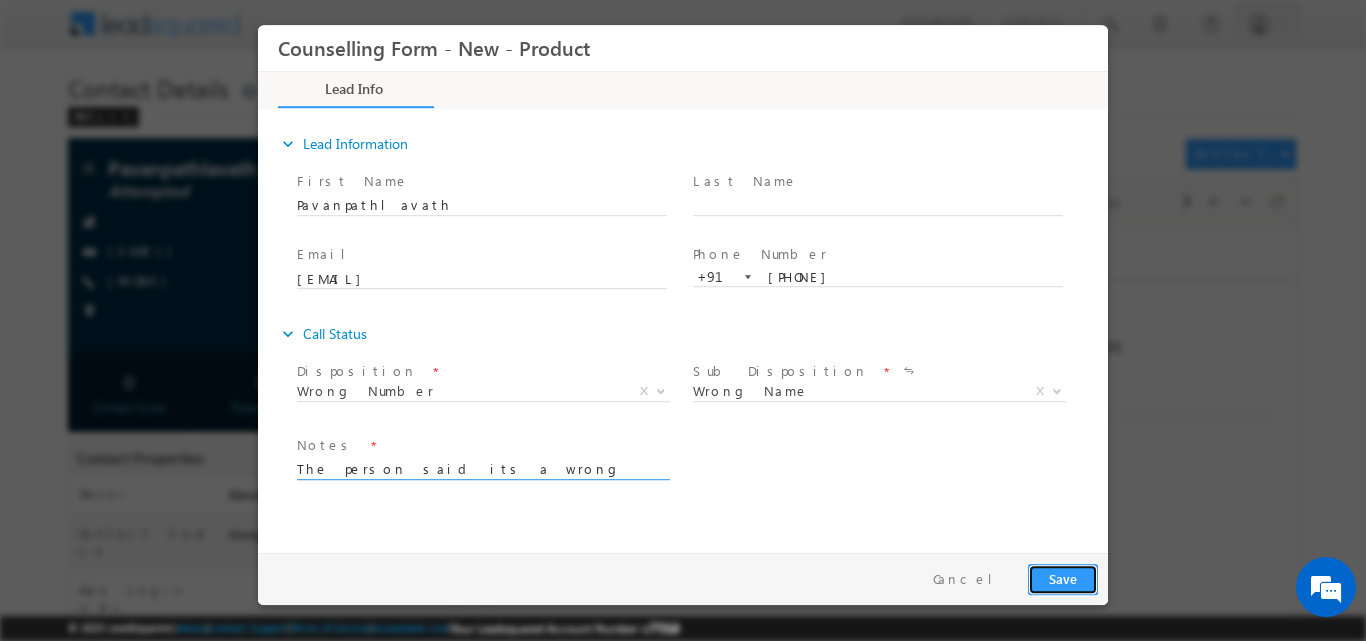 click on "Save" at bounding box center (1063, 578) 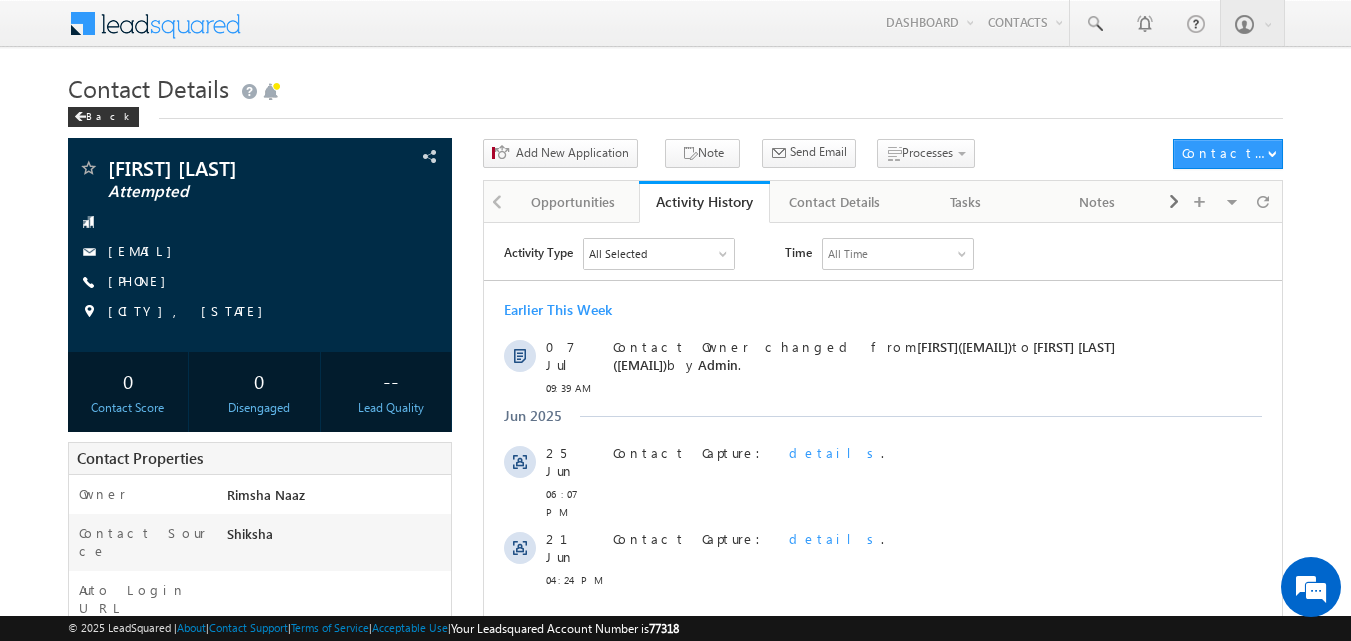 scroll, scrollTop: 0, scrollLeft: 0, axis: both 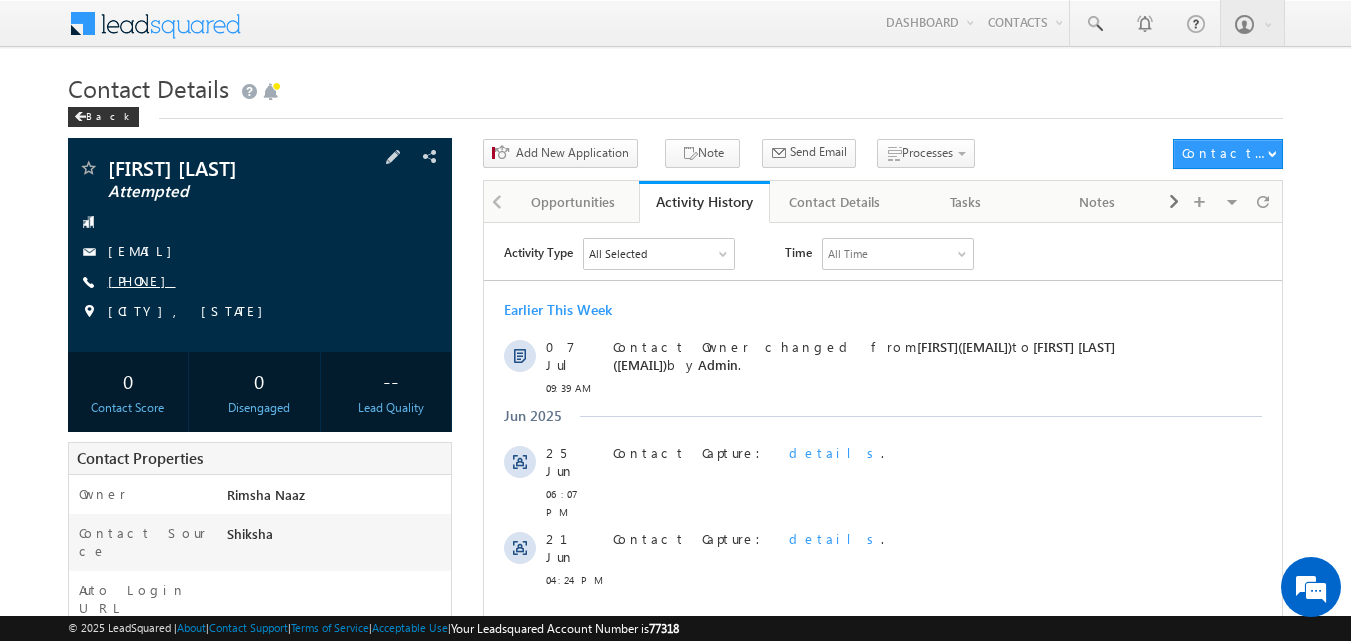 copy on "[PHONE]" 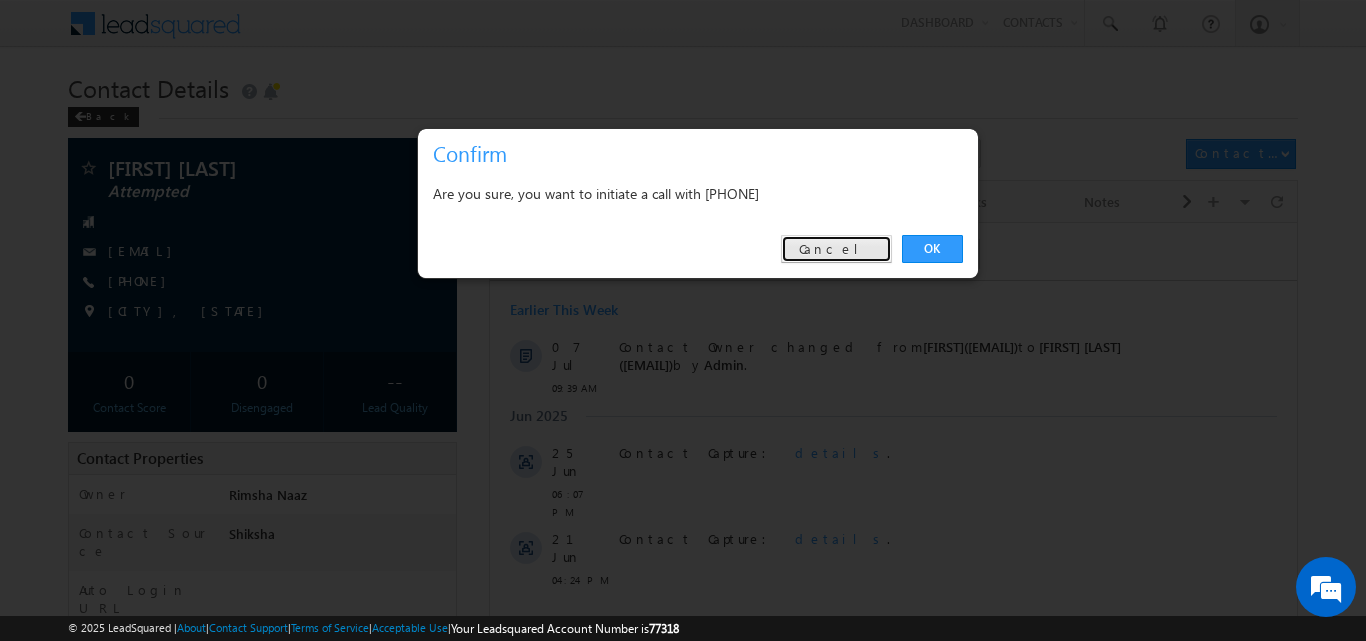 click on "Cancel" at bounding box center [836, 249] 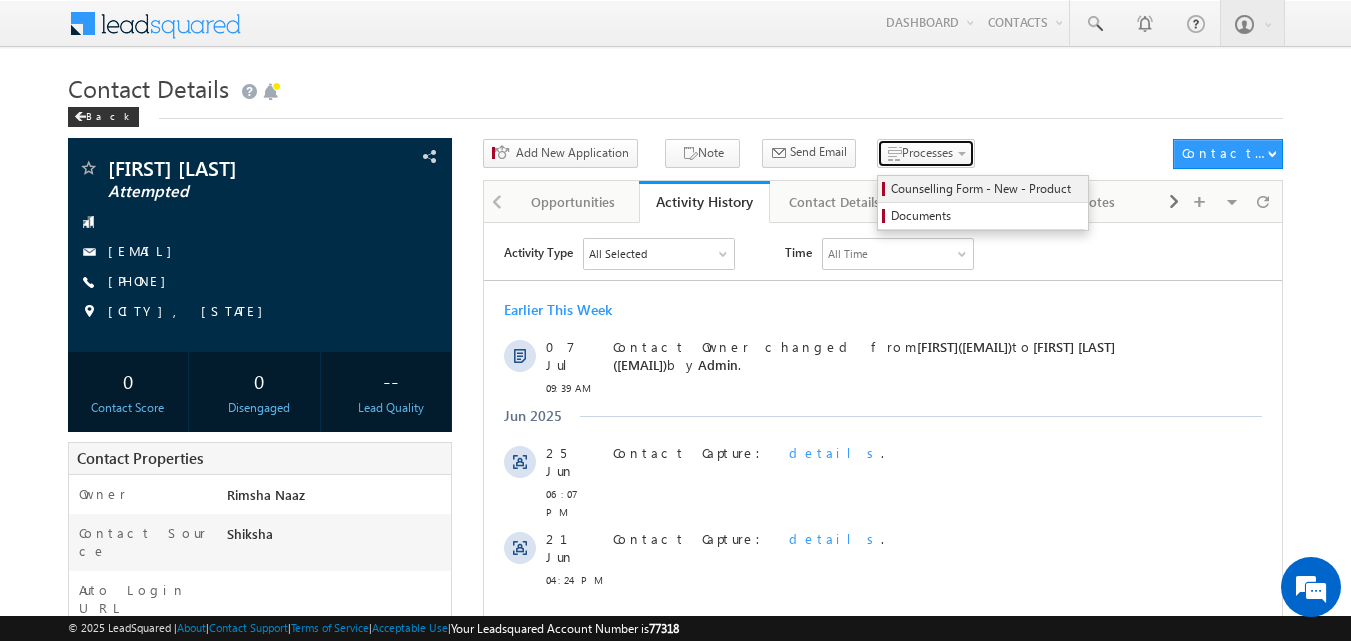 drag, startPoint x: 874, startPoint y: 161, endPoint x: 876, endPoint y: 185, distance: 24.083189 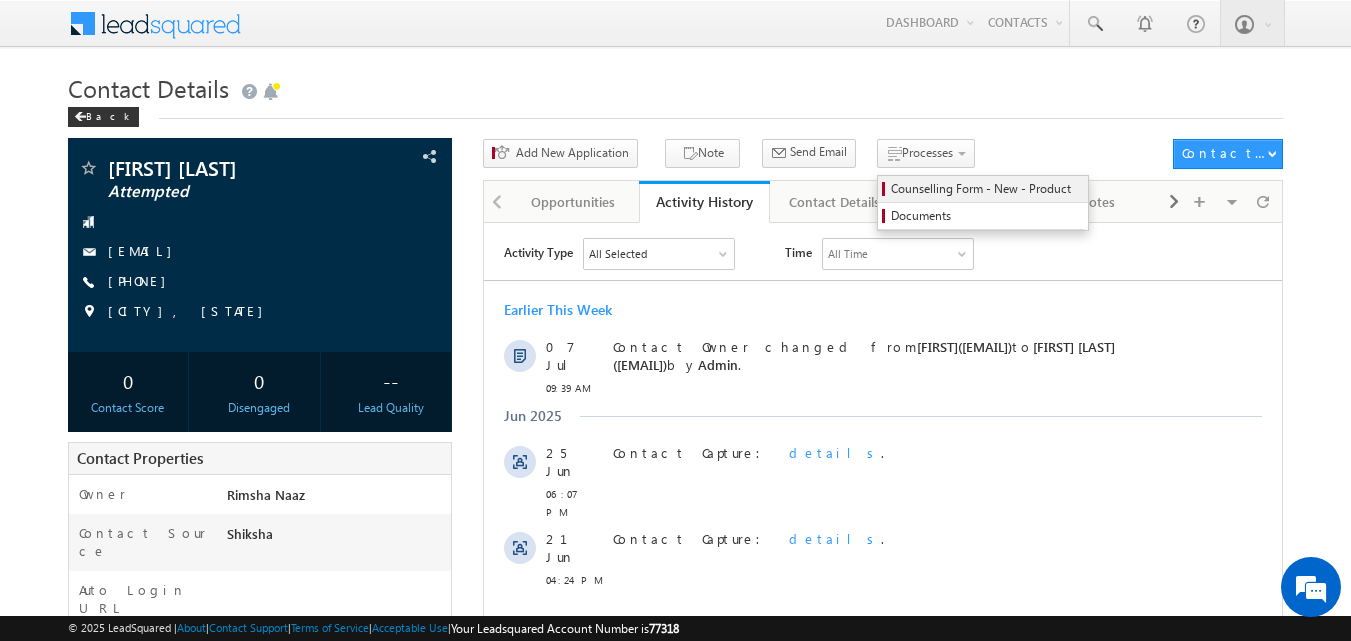 click on "Counselling Form - New - Product" at bounding box center [986, 189] 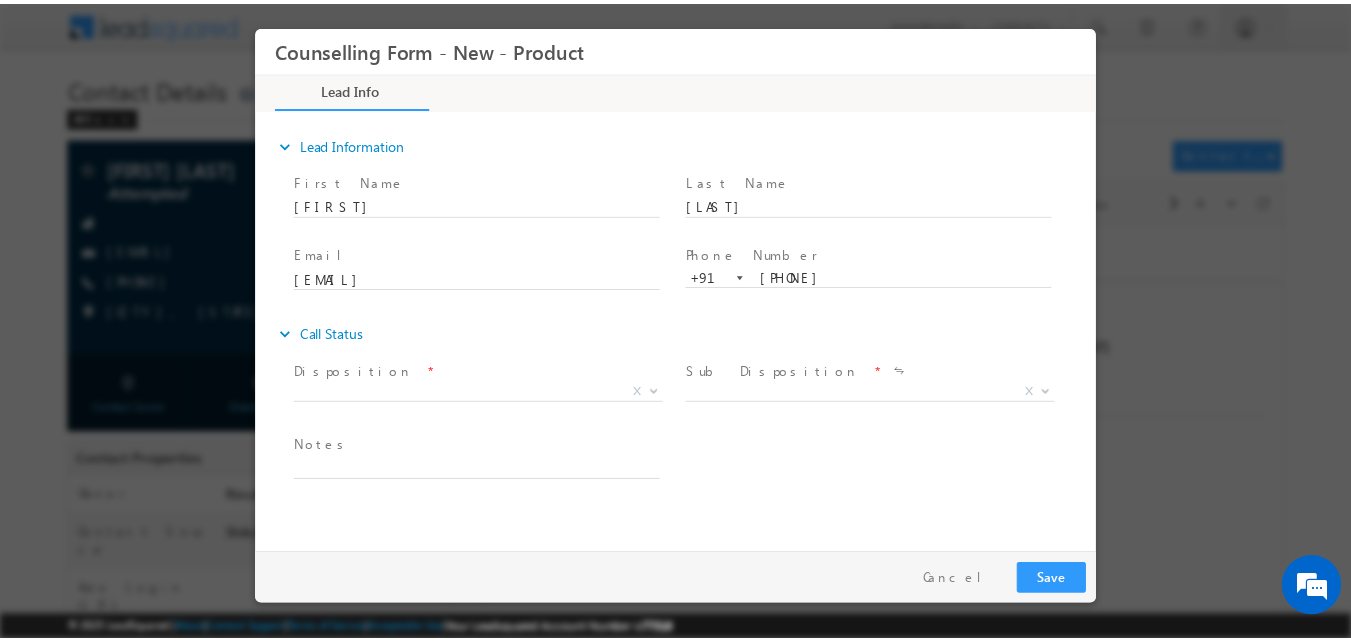 scroll, scrollTop: 0, scrollLeft: 0, axis: both 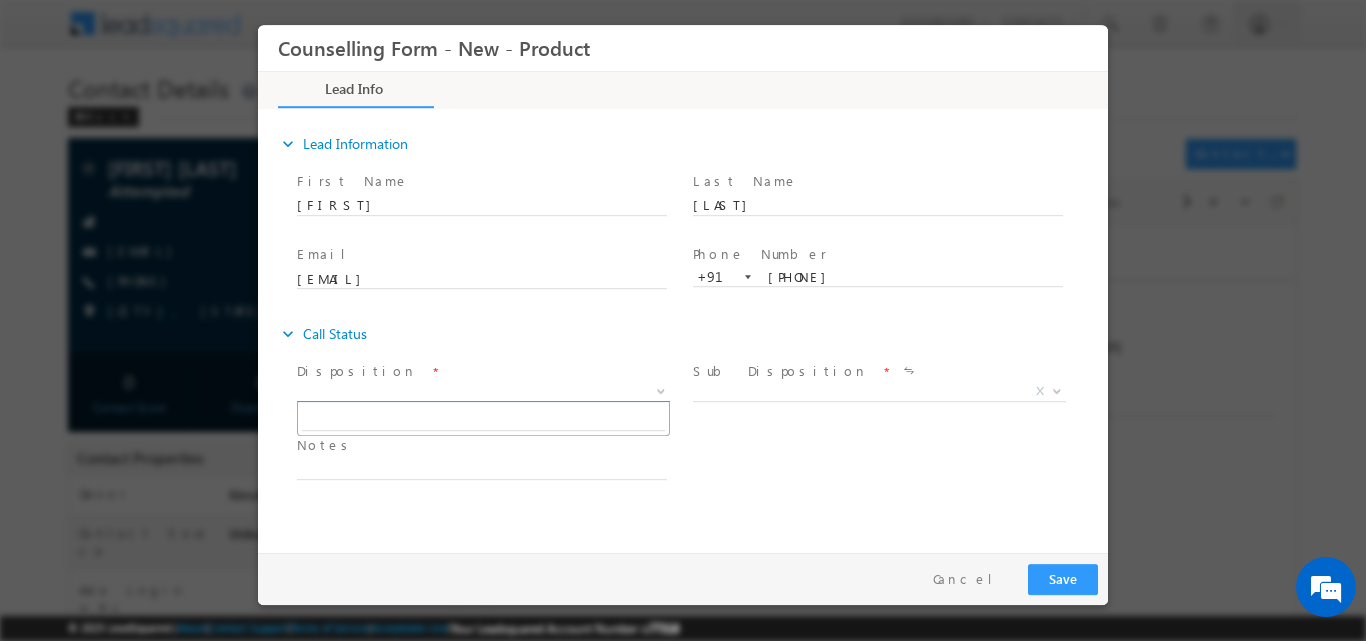 click at bounding box center [661, 389] 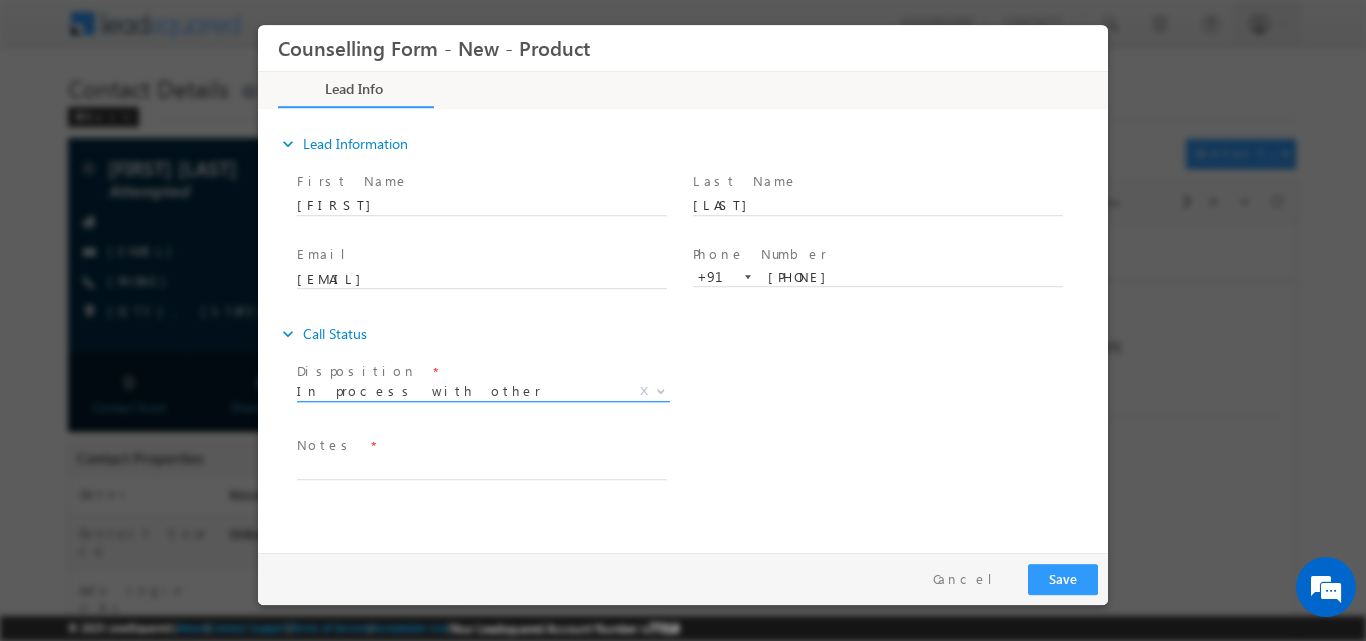 click at bounding box center (659, 390) 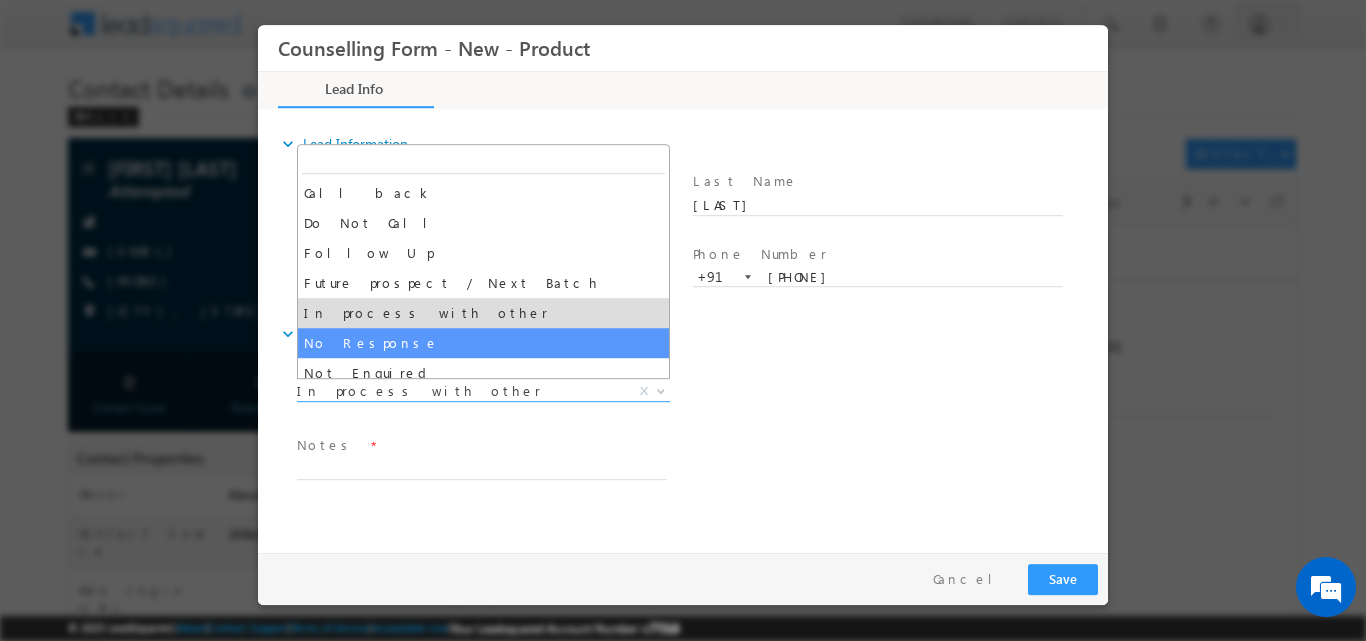 select on "No Response" 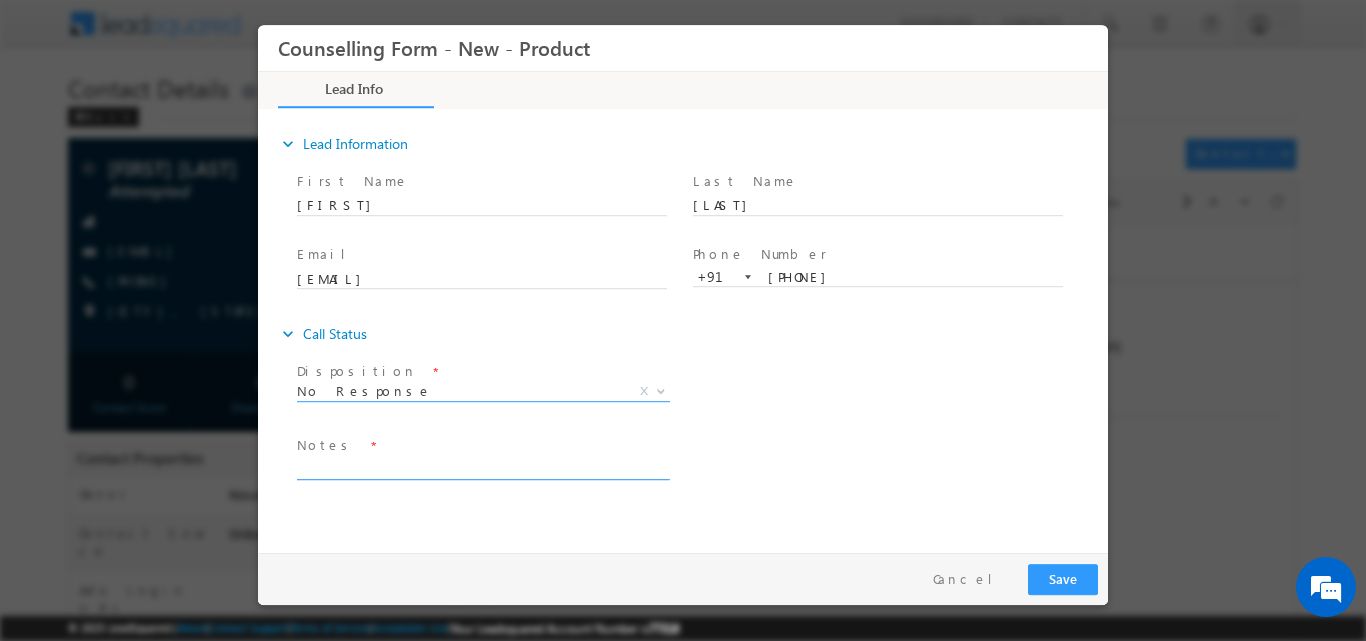 click at bounding box center [482, 467] 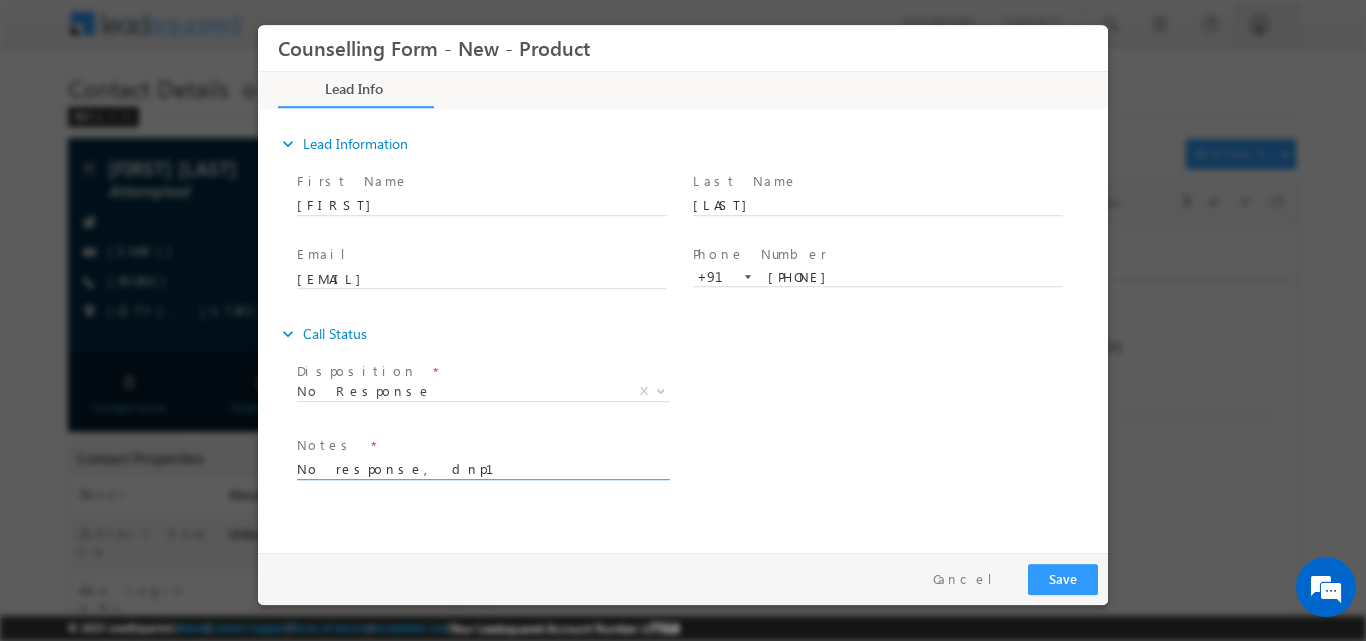 type on "No response, dnp1" 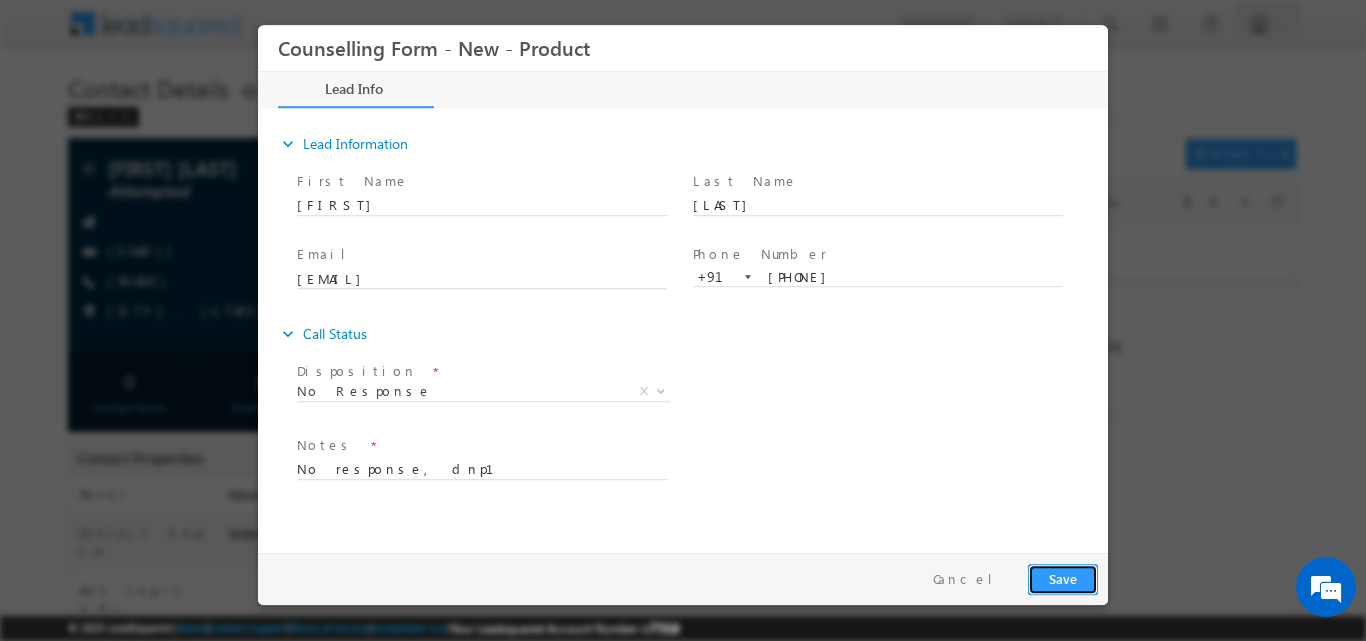 click on "Save" at bounding box center [1063, 578] 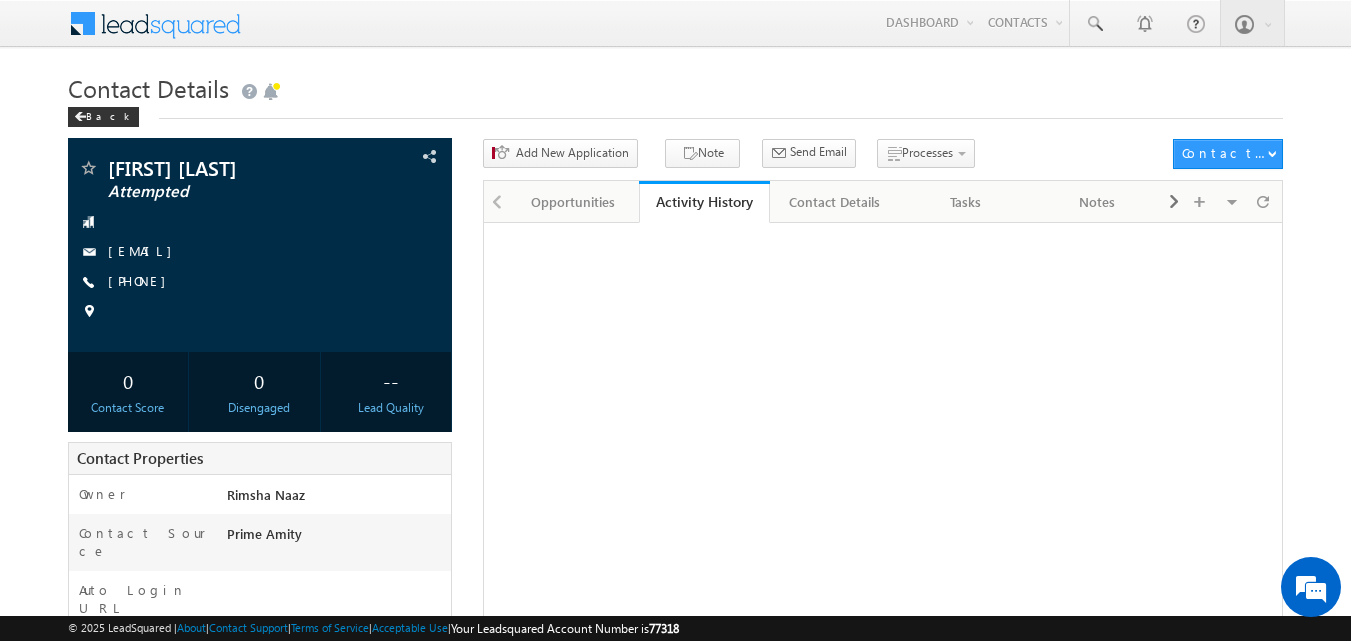 scroll, scrollTop: 0, scrollLeft: 0, axis: both 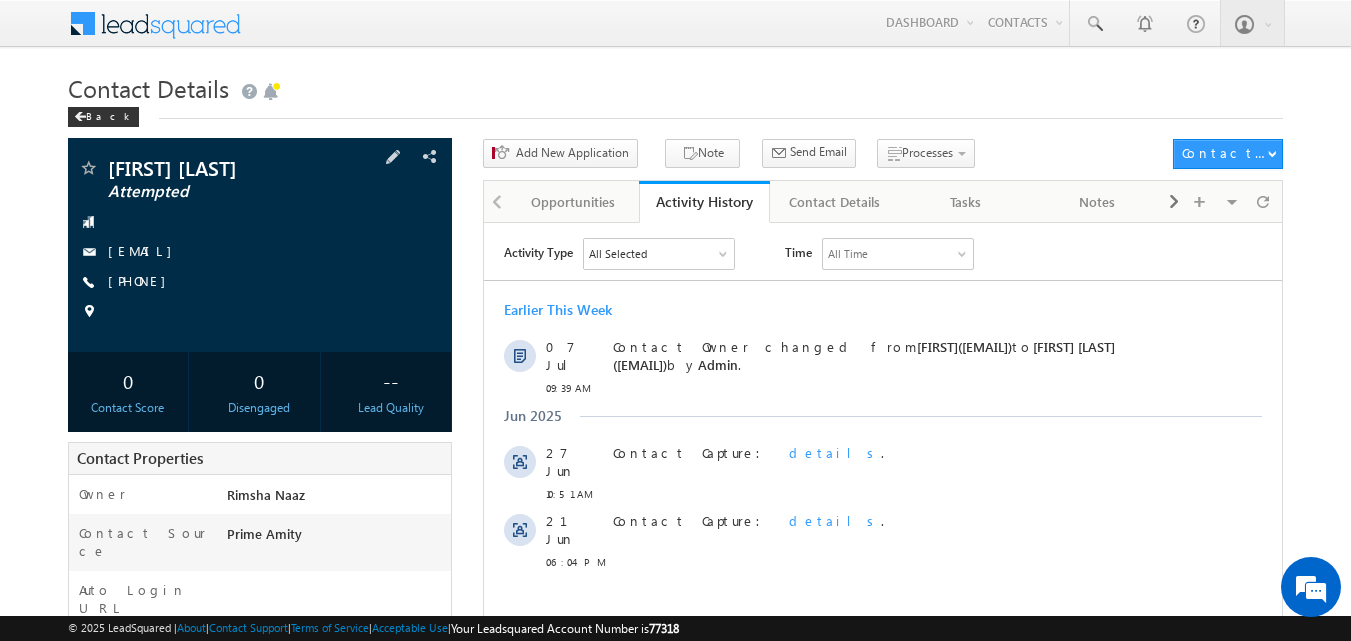 drag, startPoint x: 160, startPoint y: 278, endPoint x: 206, endPoint y: 280, distance: 46.043457 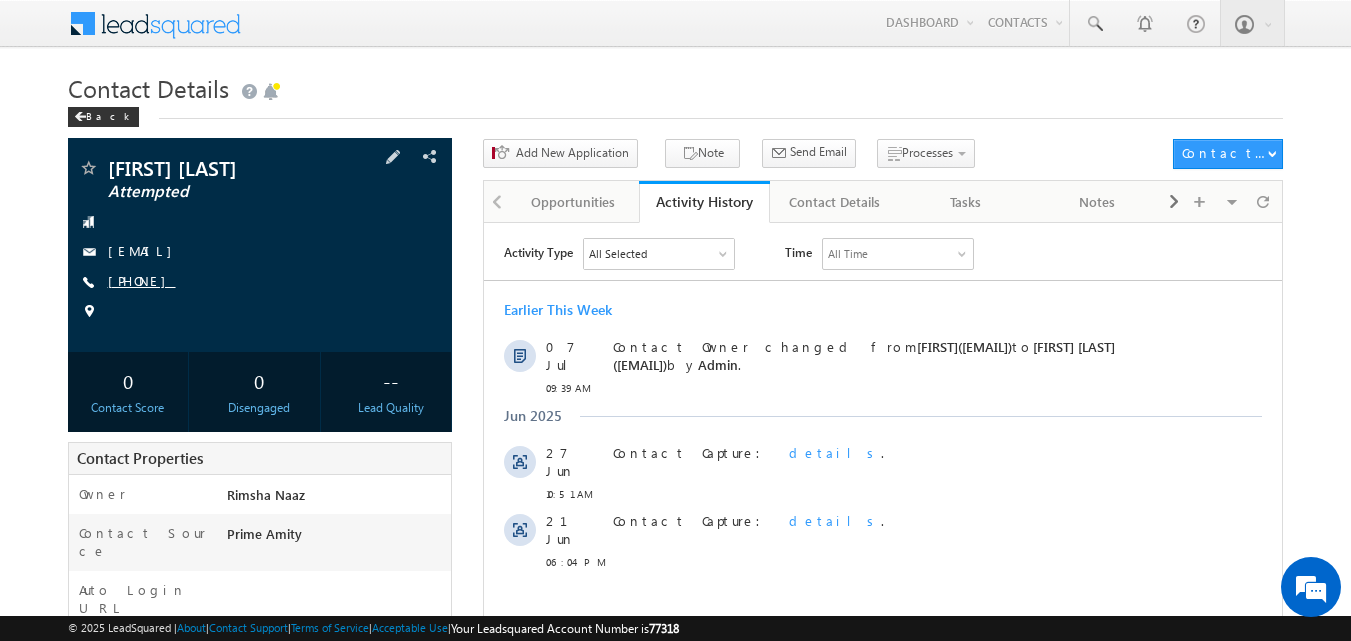click on "+91-9821265215" at bounding box center [142, 280] 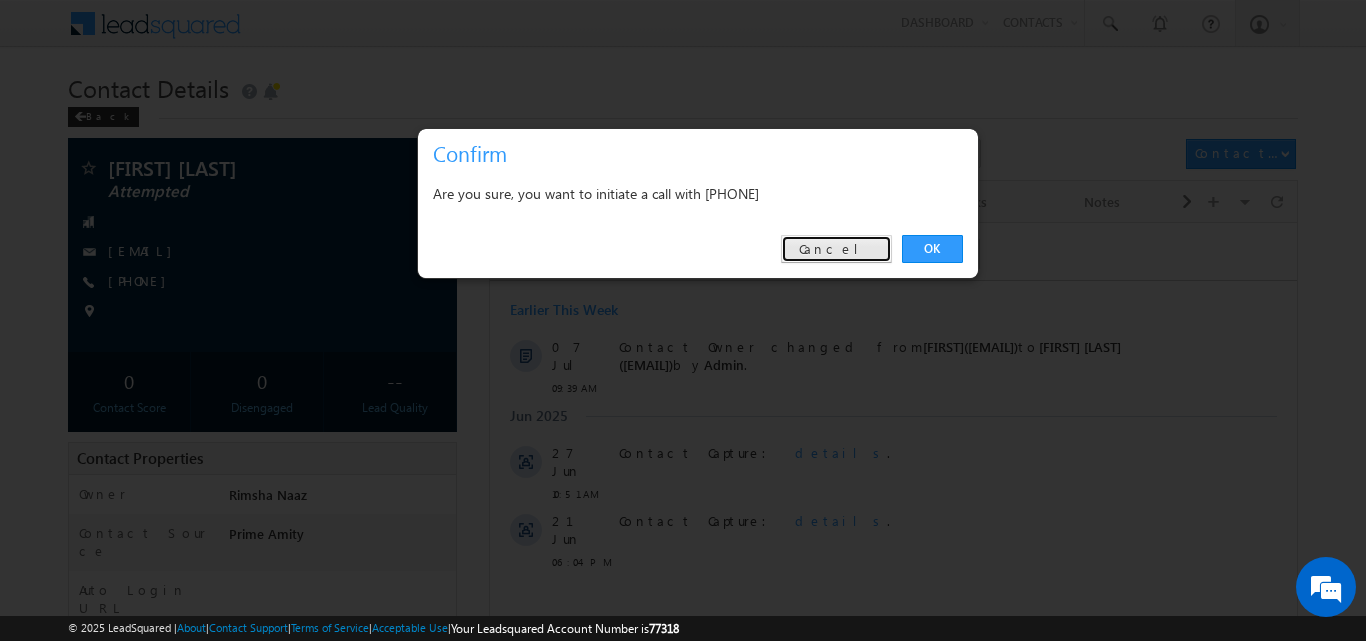 drag, startPoint x: 826, startPoint y: 246, endPoint x: 78, endPoint y: 17, distance: 782.26917 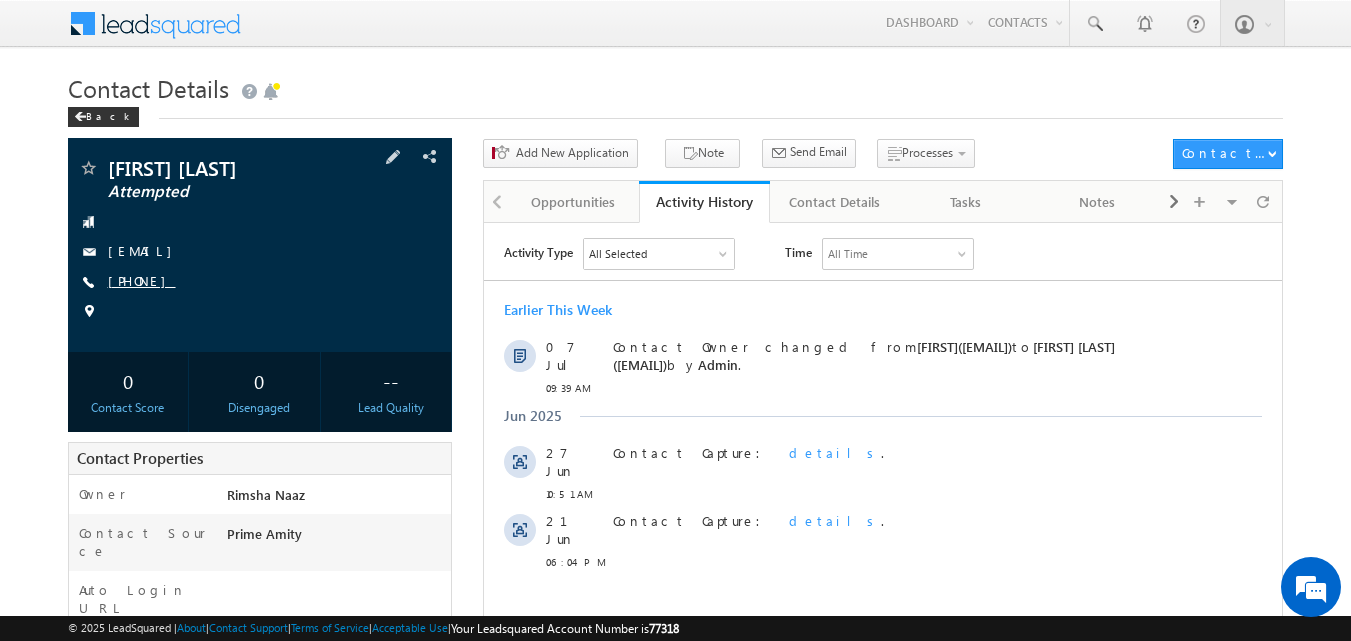 copy on "9821265215" 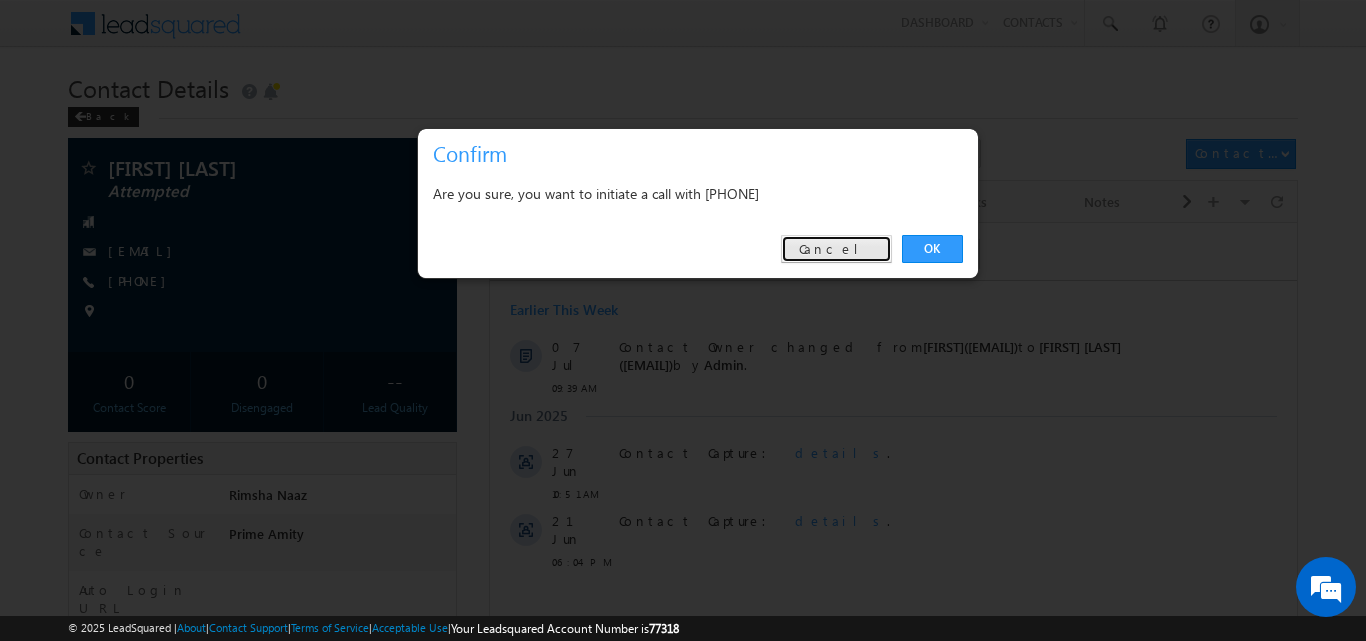 drag, startPoint x: 859, startPoint y: 246, endPoint x: 364, endPoint y: 13, distance: 547.09595 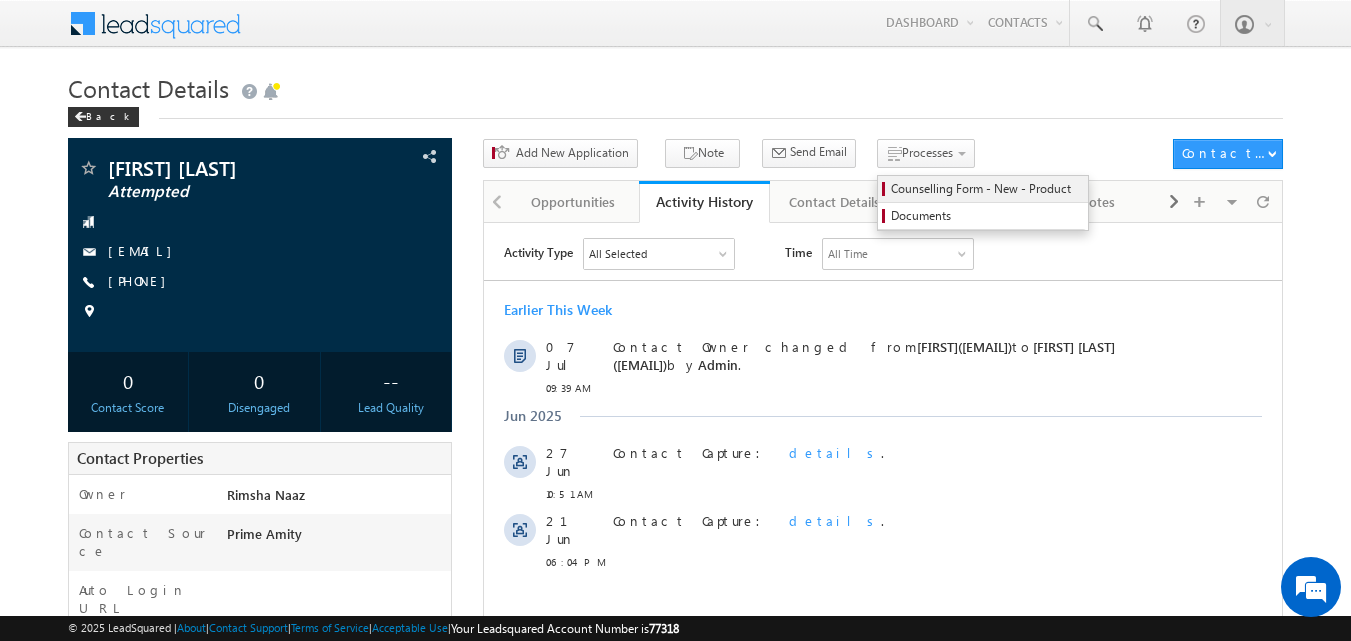 click on "Counselling Form - New - Product" at bounding box center [986, 189] 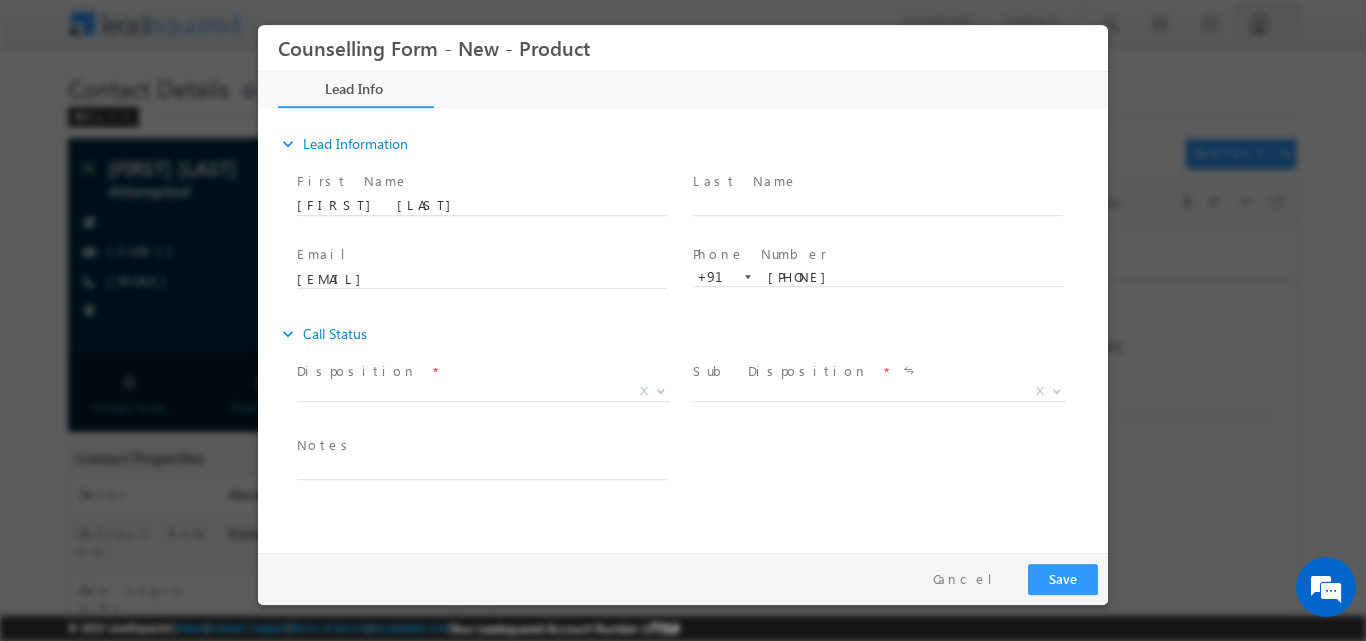 scroll, scrollTop: 0, scrollLeft: 0, axis: both 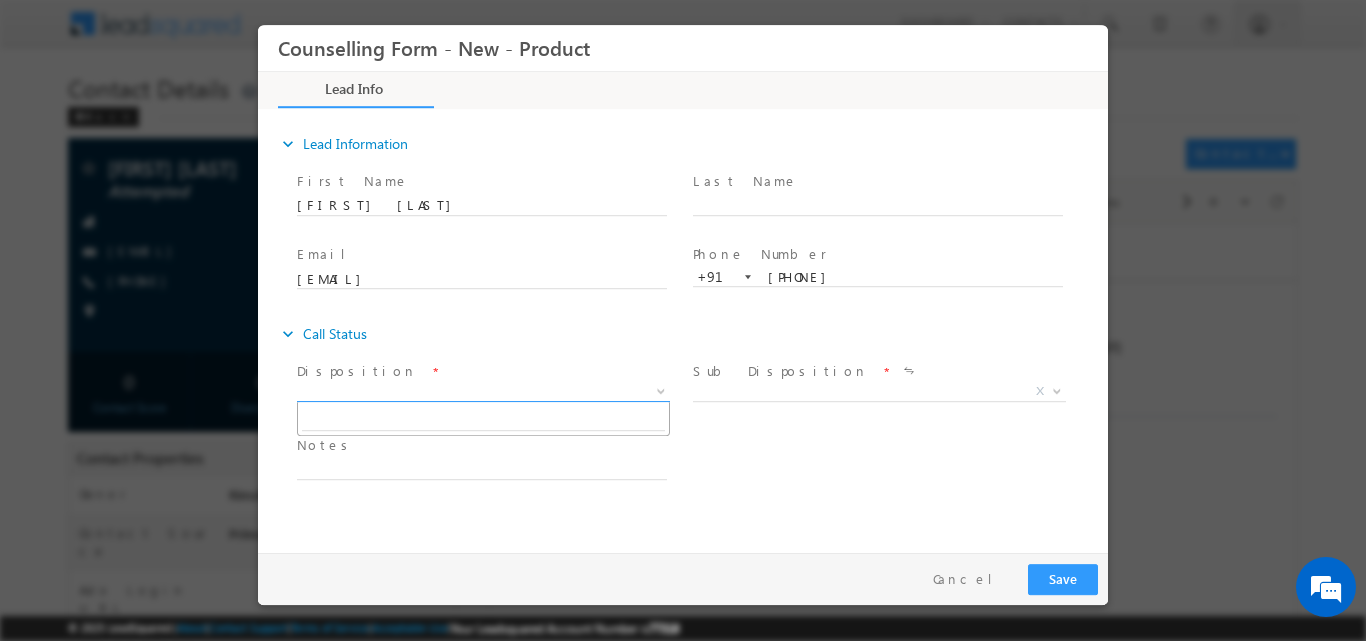 click at bounding box center (661, 389) 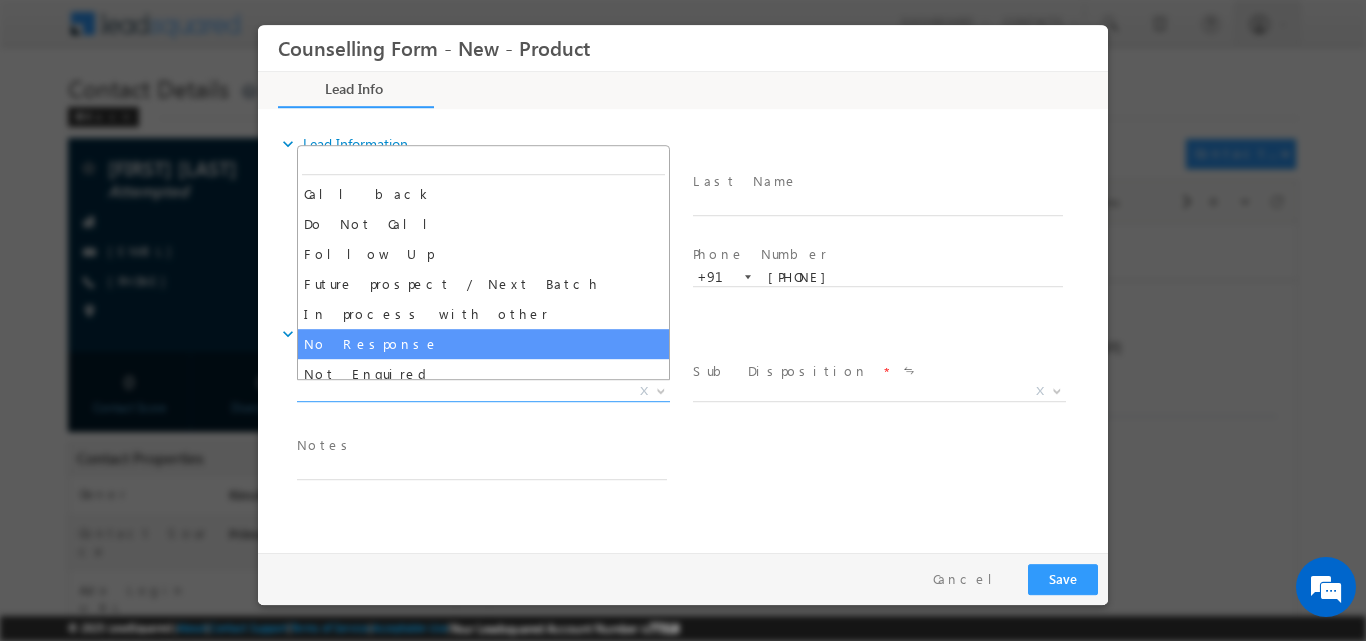 select on "No Response" 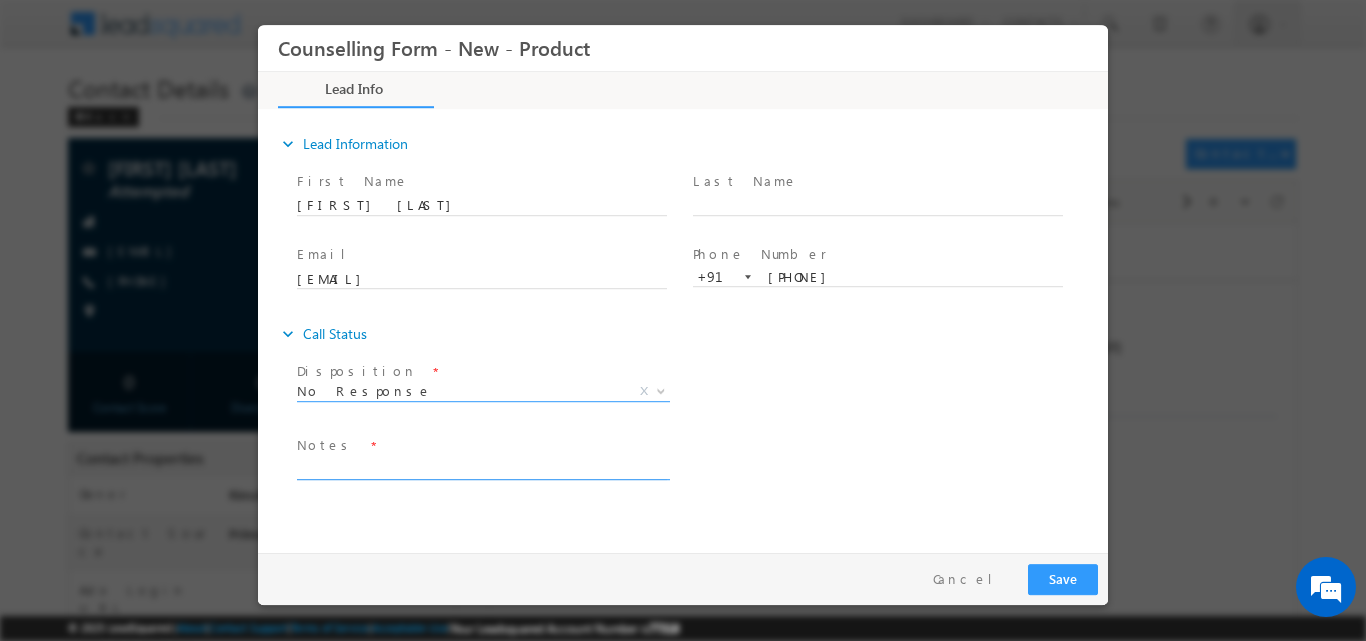 click at bounding box center (482, 467) 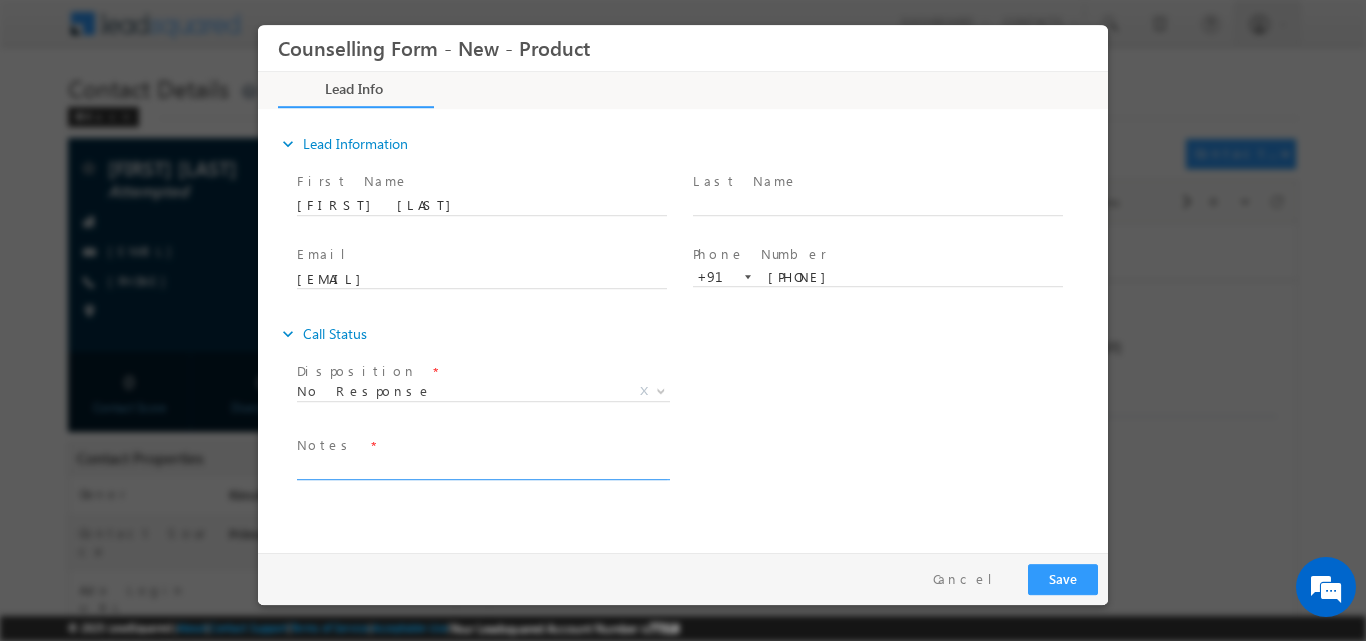 paste on "No response, dnp1" 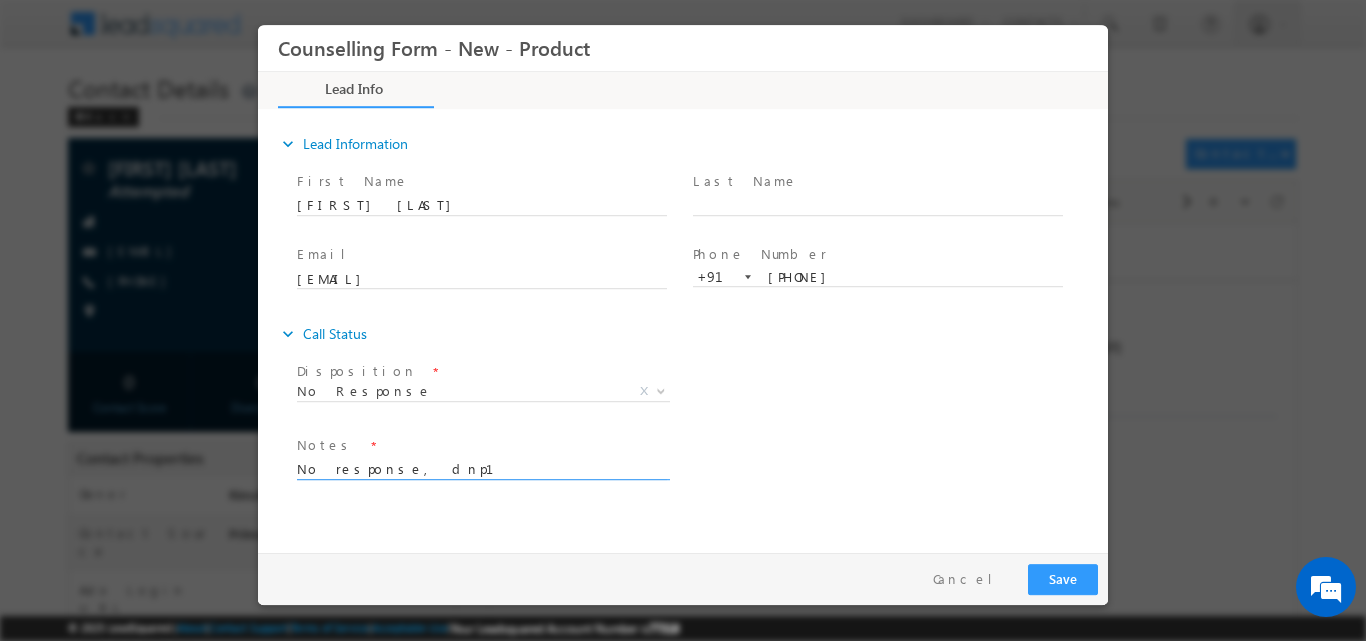 type on "No response, dnp1" 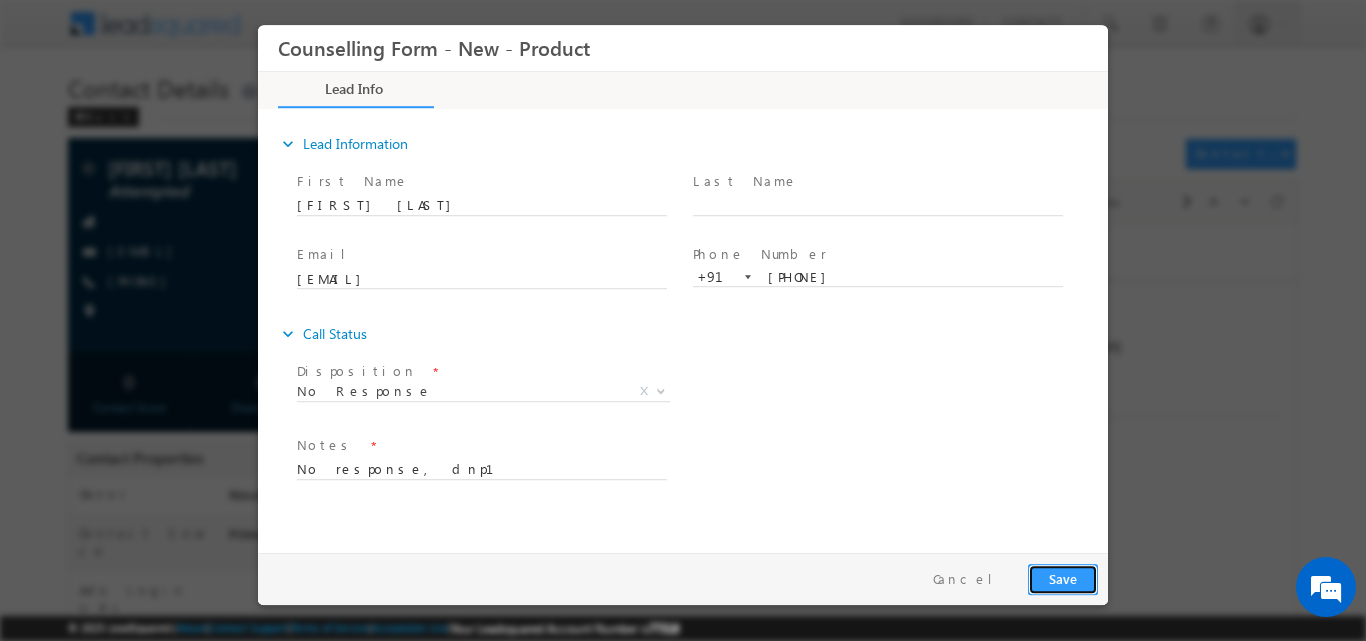 click on "Save" at bounding box center [1063, 578] 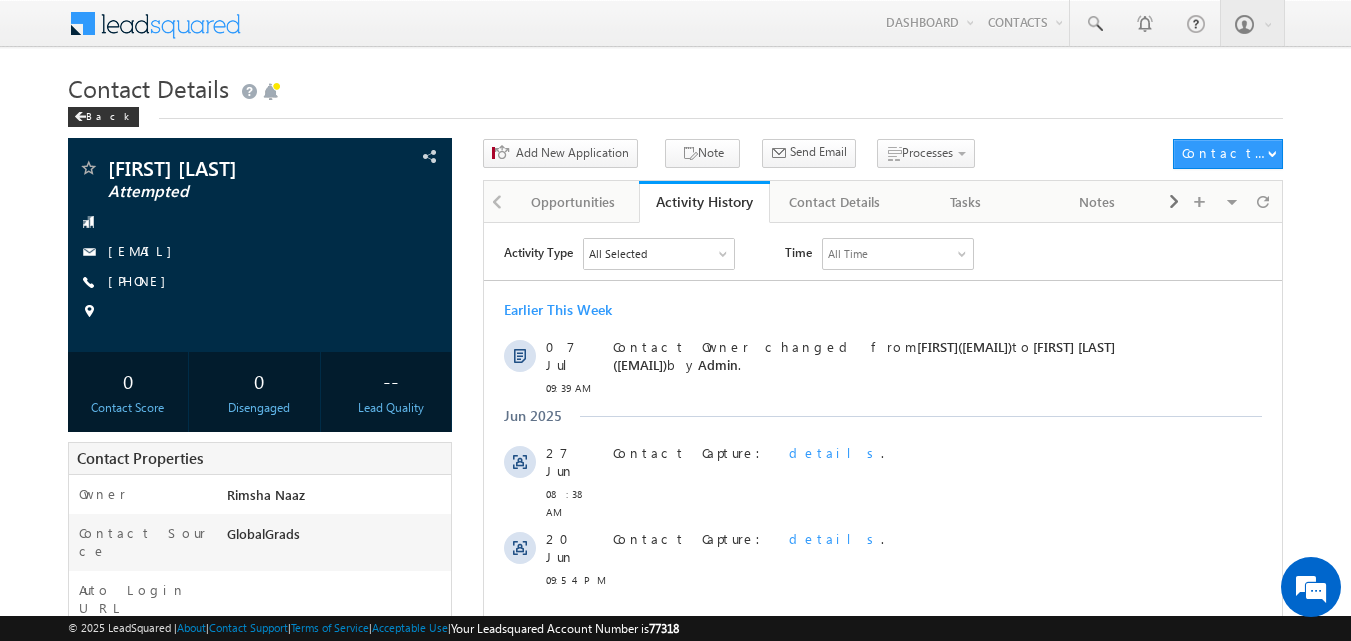 scroll, scrollTop: 0, scrollLeft: 0, axis: both 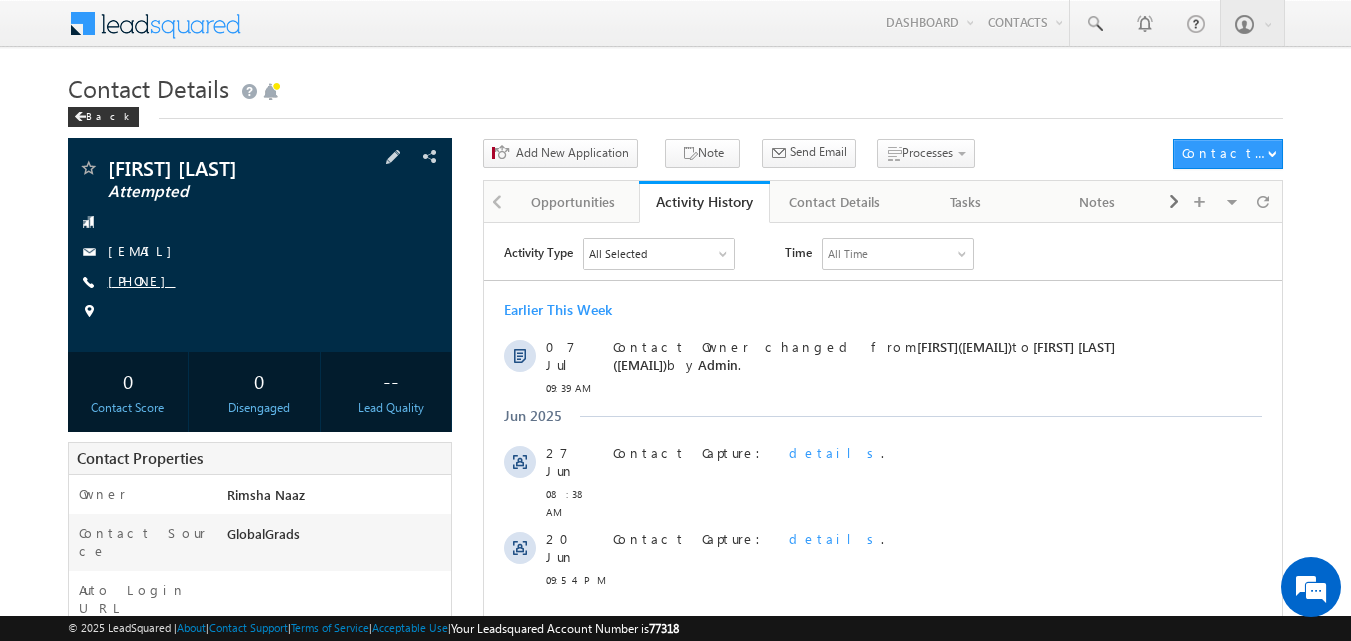 copy on "[PHONE]" 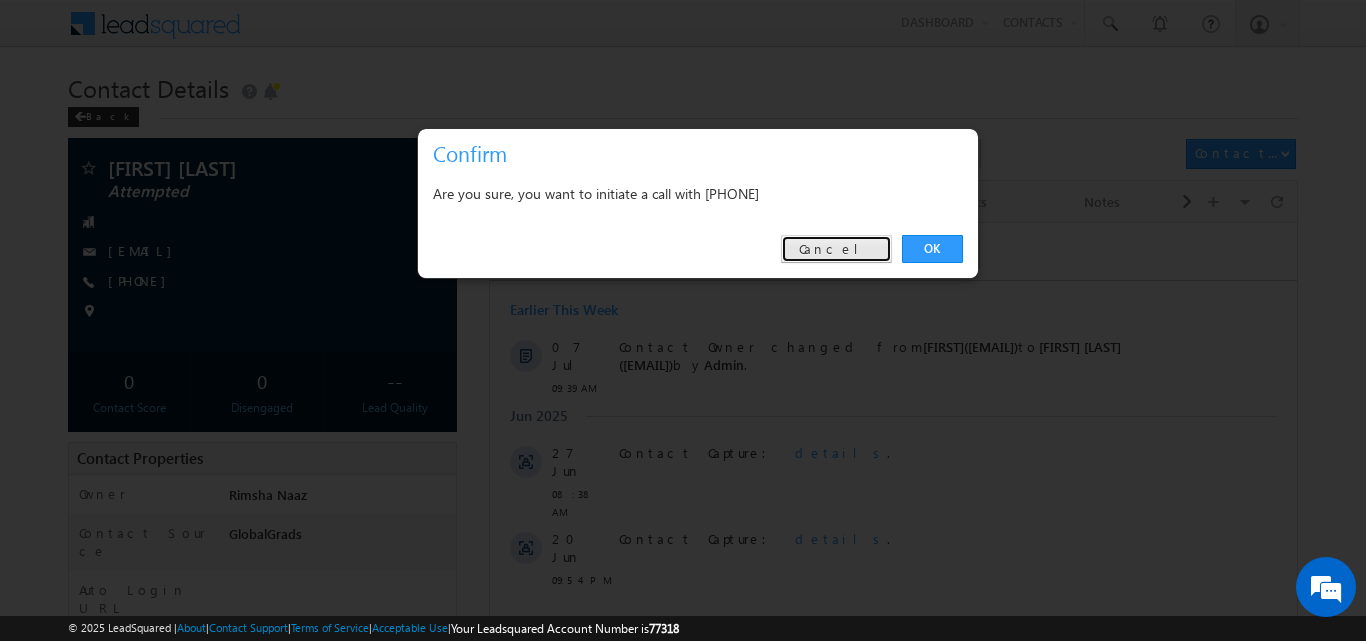 click on "Cancel" at bounding box center [836, 249] 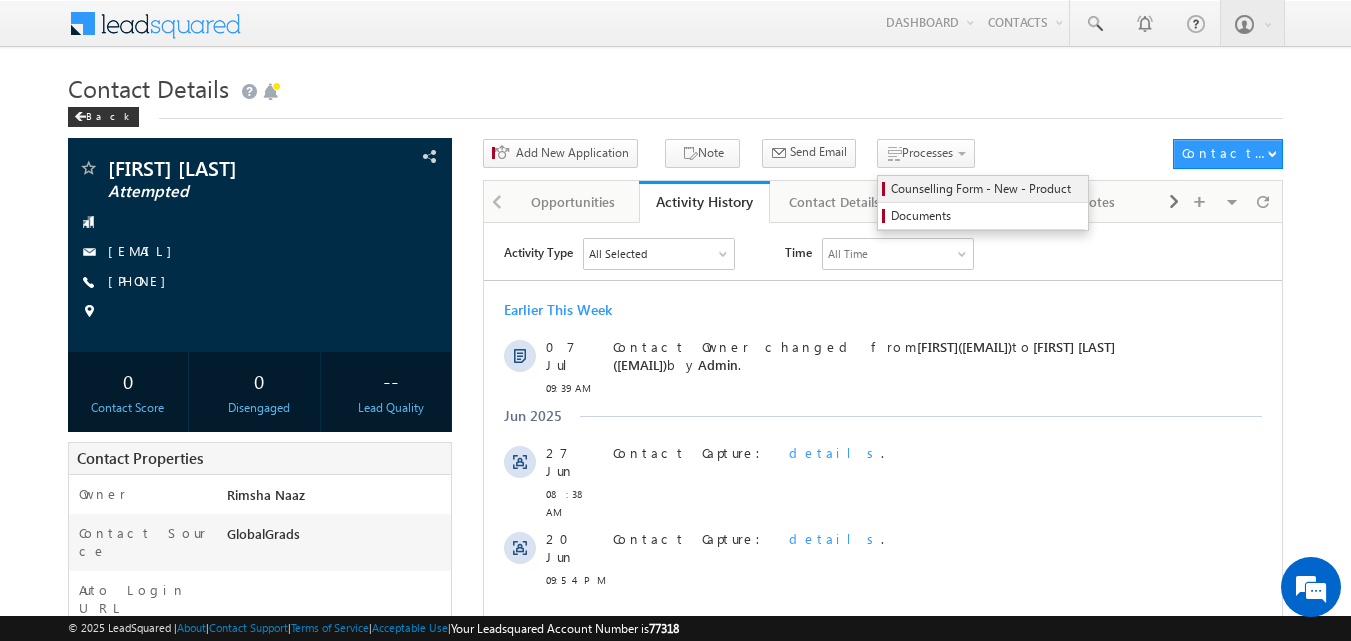 click on "Counselling Form - New - Product" at bounding box center [986, 189] 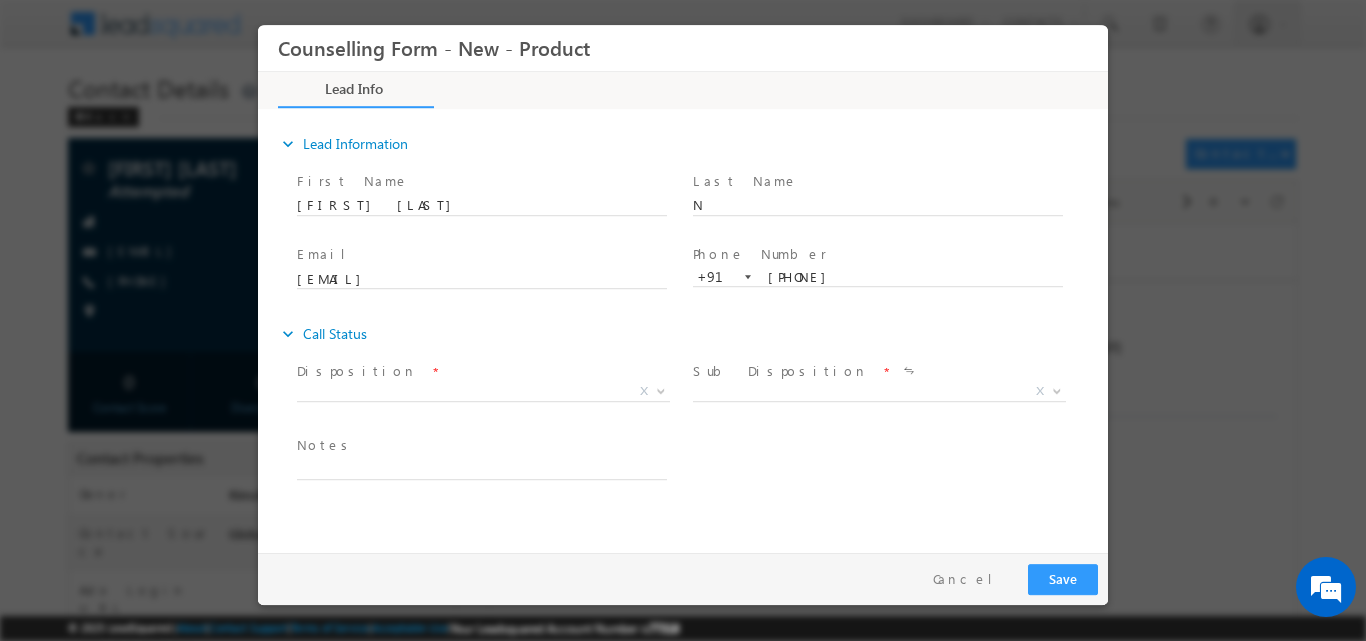 scroll, scrollTop: 0, scrollLeft: 0, axis: both 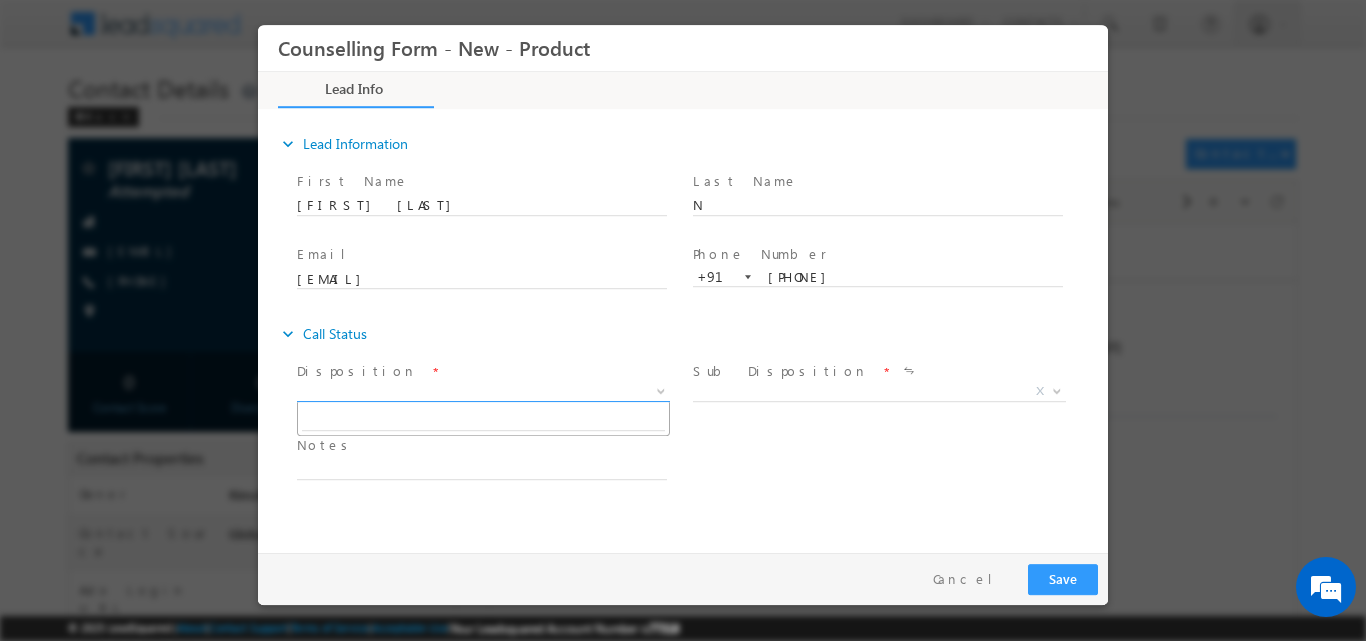 click at bounding box center (659, 390) 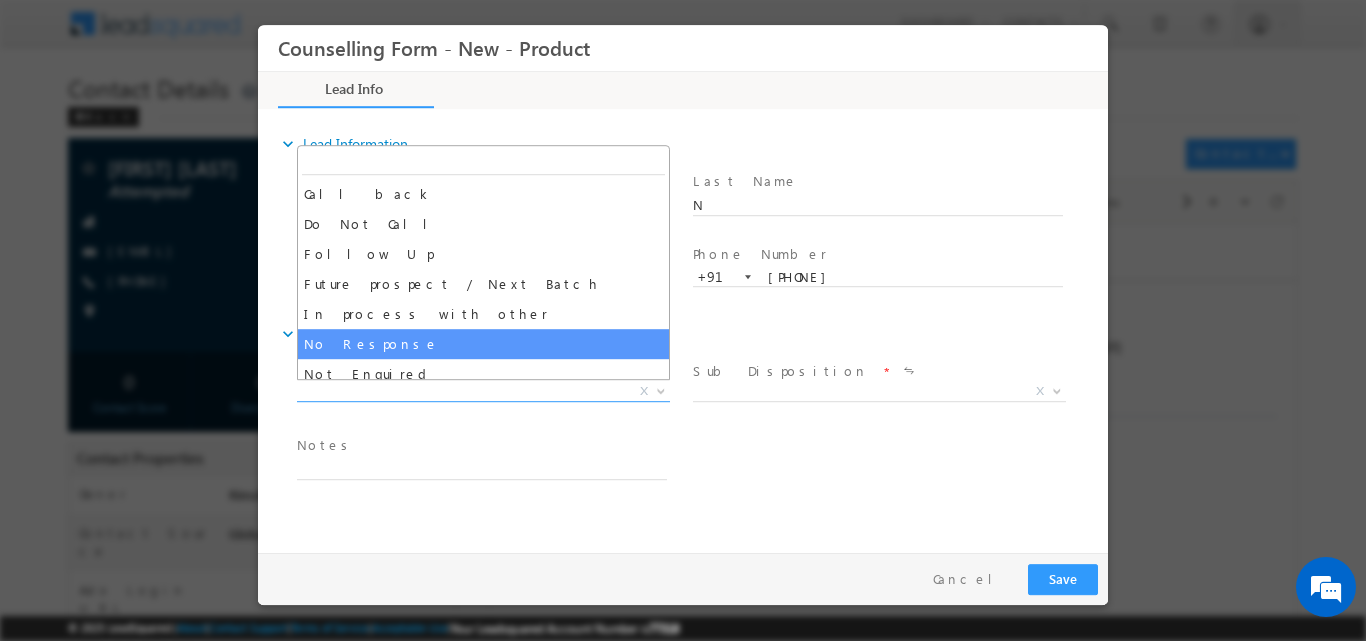 select on "No Response" 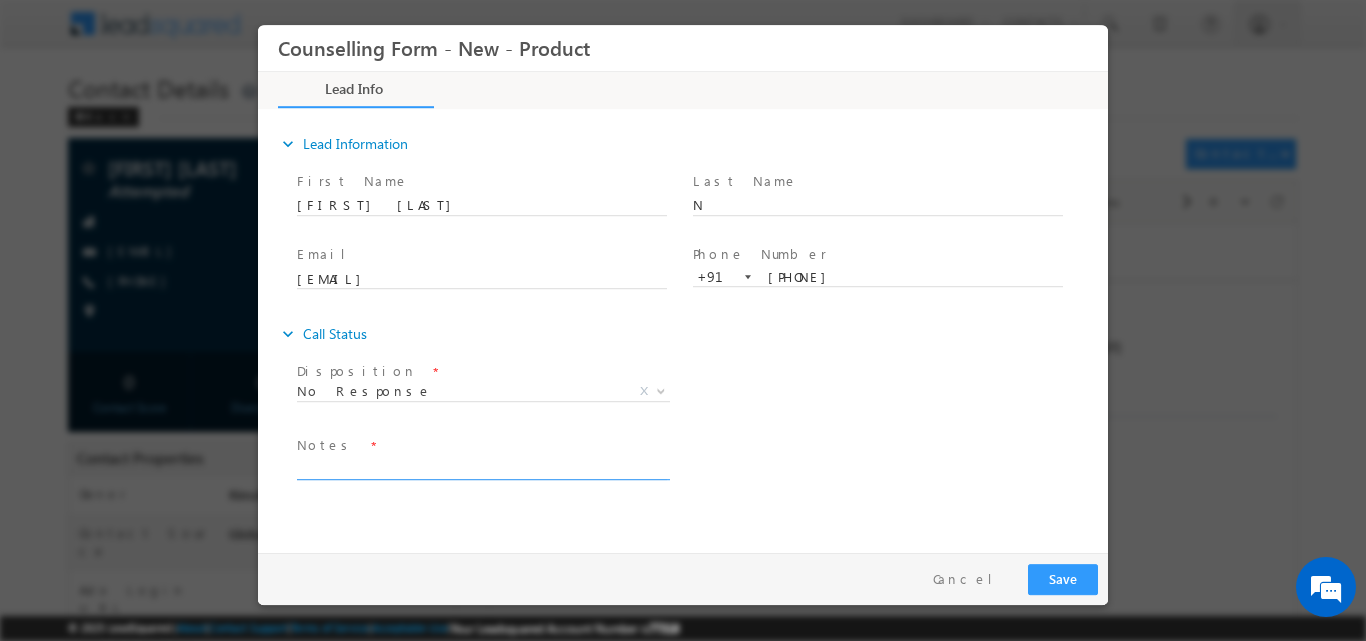 click at bounding box center (482, 467) 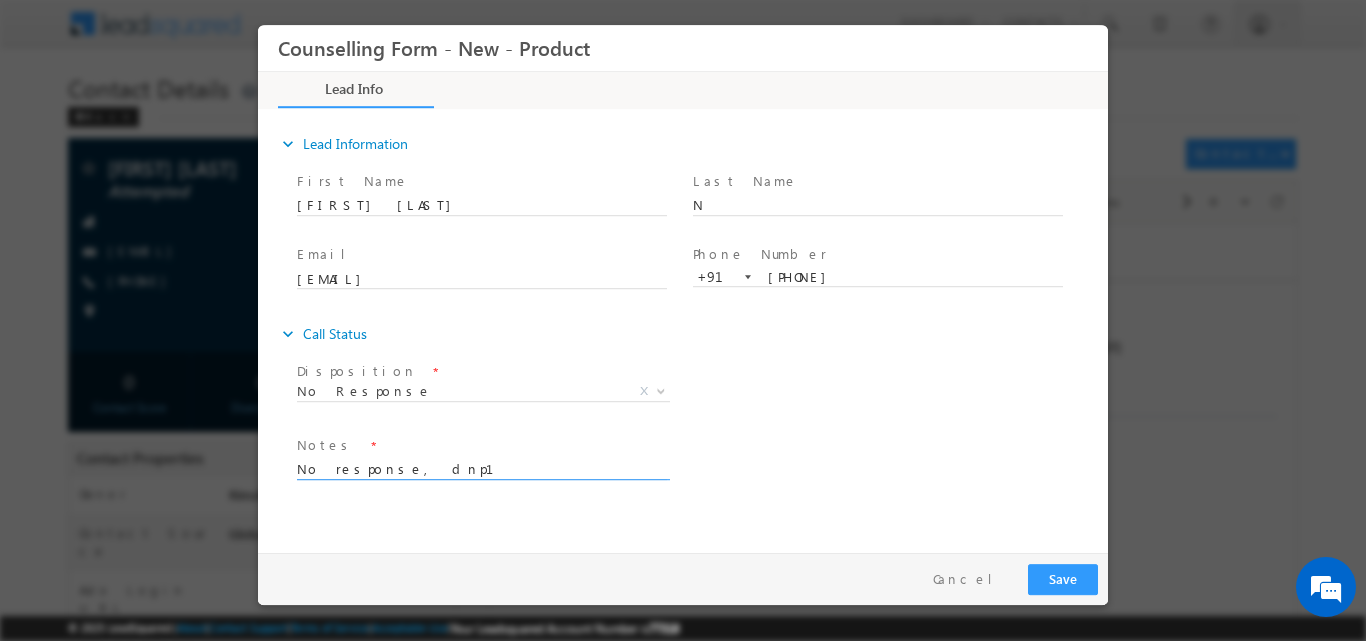 drag, startPoint x: 470, startPoint y: 464, endPoint x: 237, endPoint y: 466, distance: 233.00859 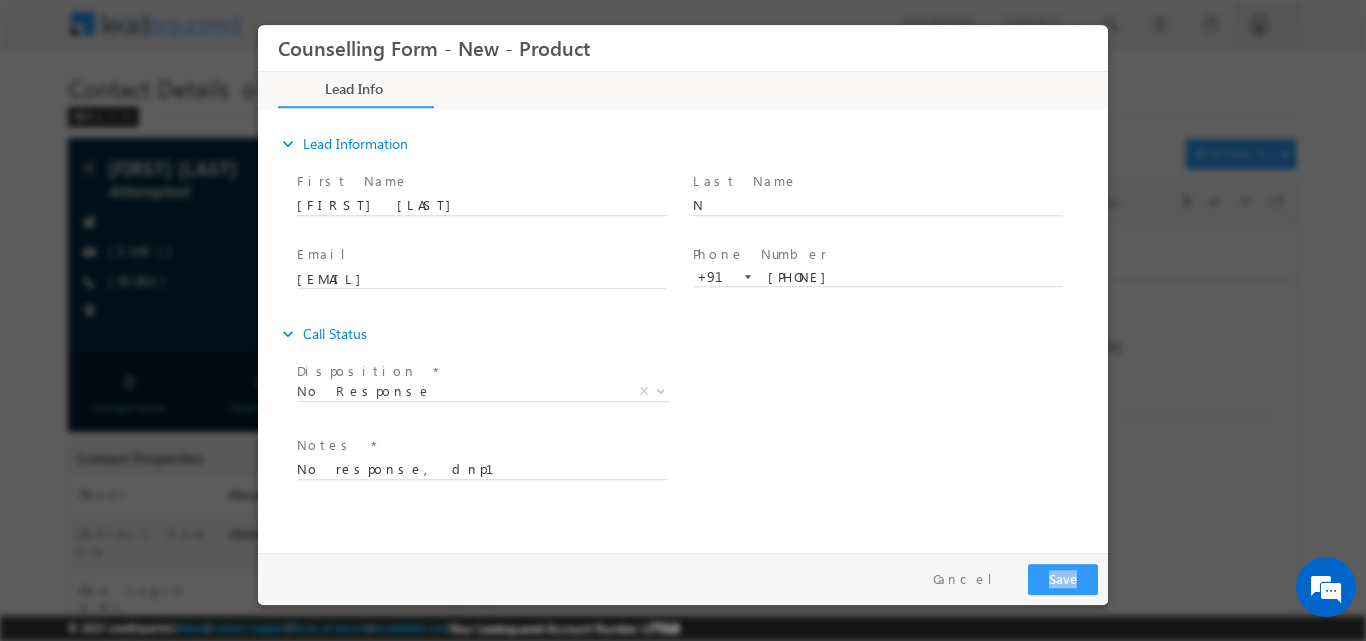 click on "Pay & Save
Save
Cancel" at bounding box center (688, 578) 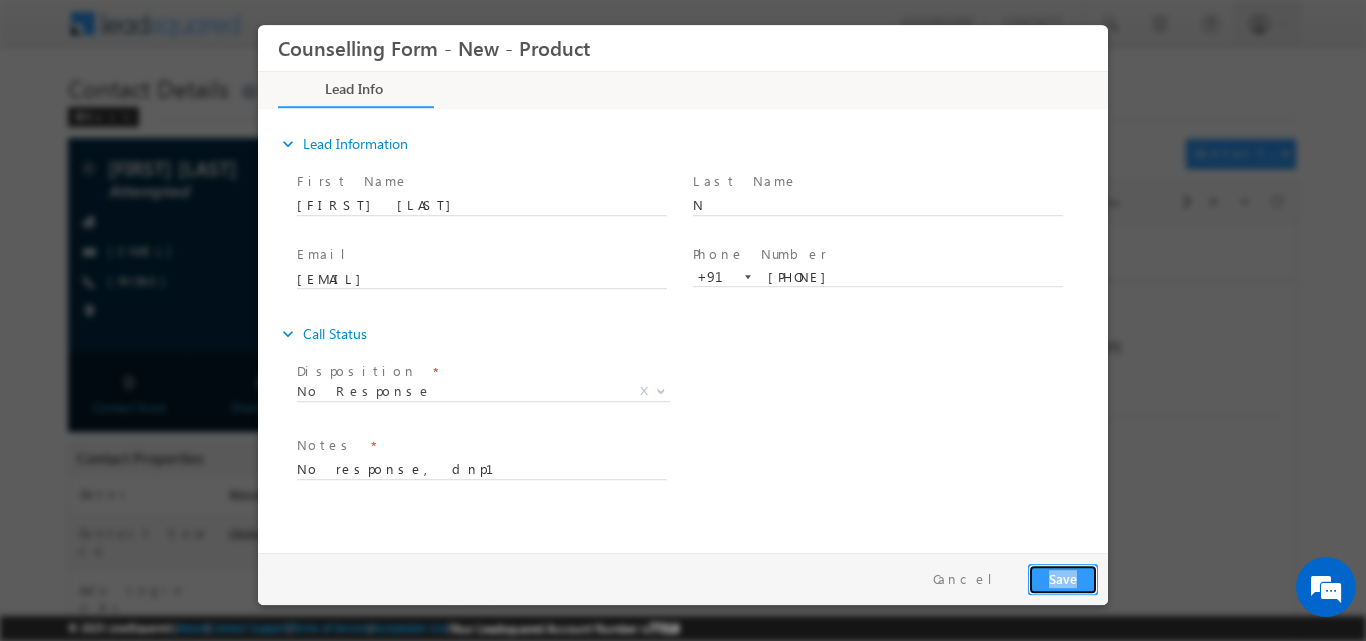 click on "Save" at bounding box center [1063, 578] 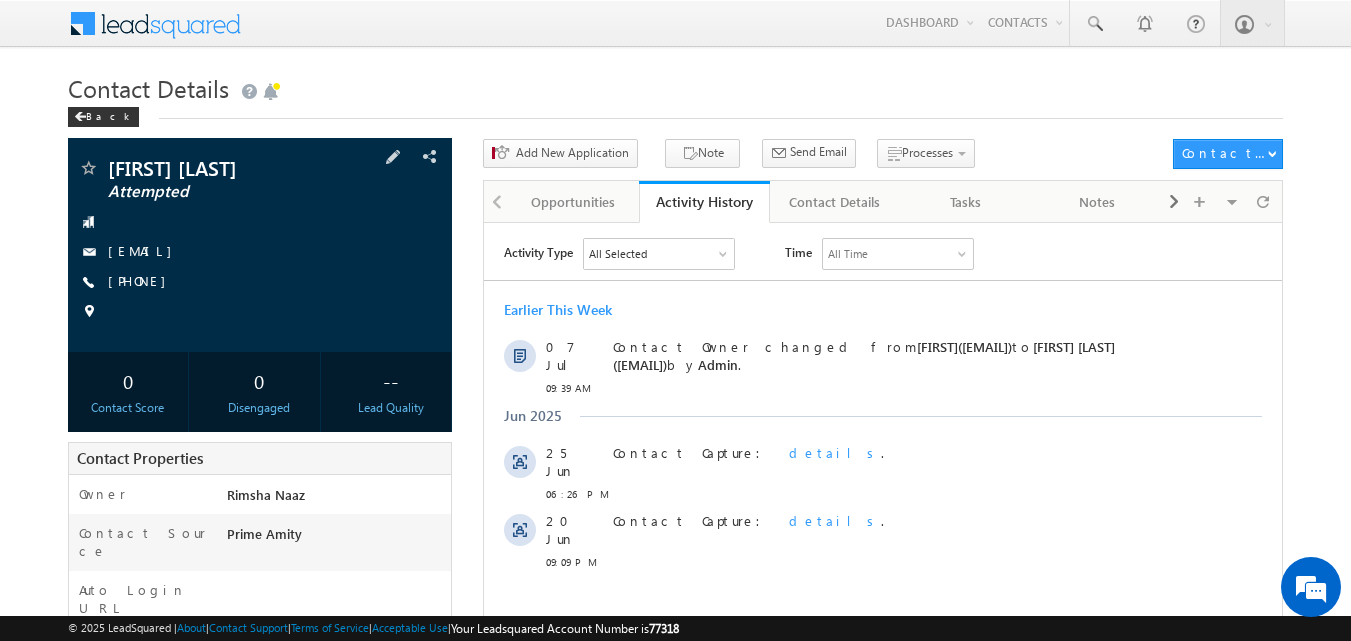 scroll, scrollTop: 0, scrollLeft: 0, axis: both 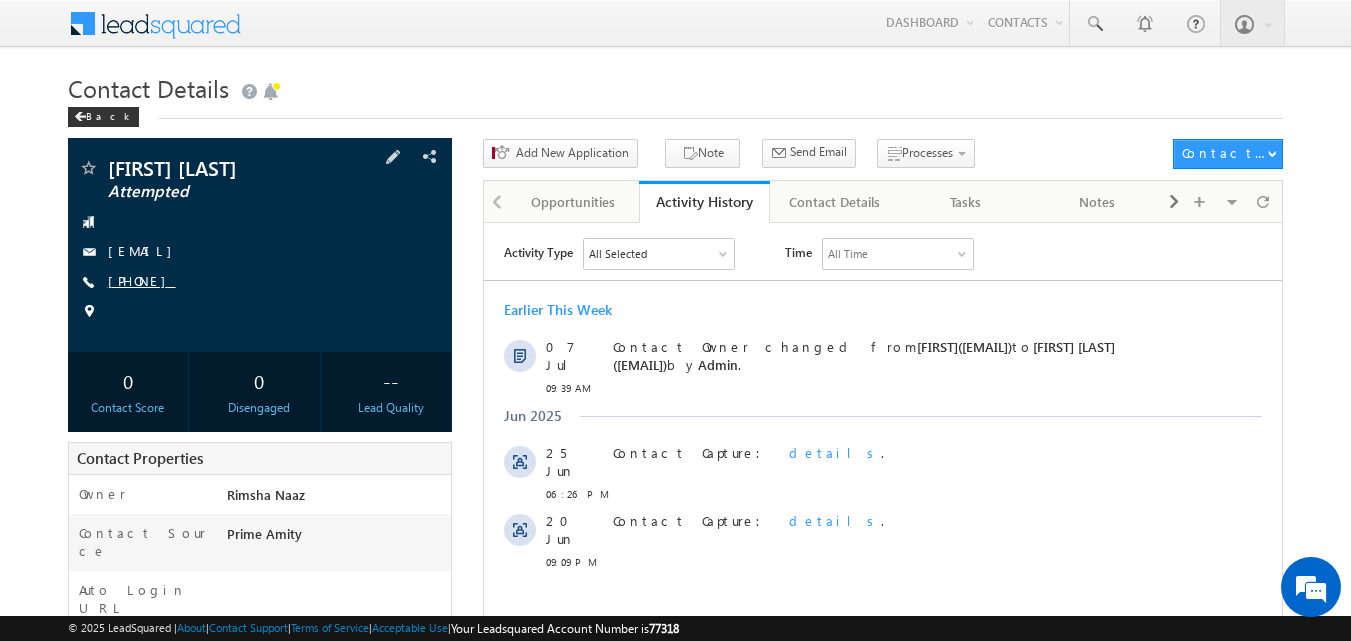 copy on "[PHONE]" 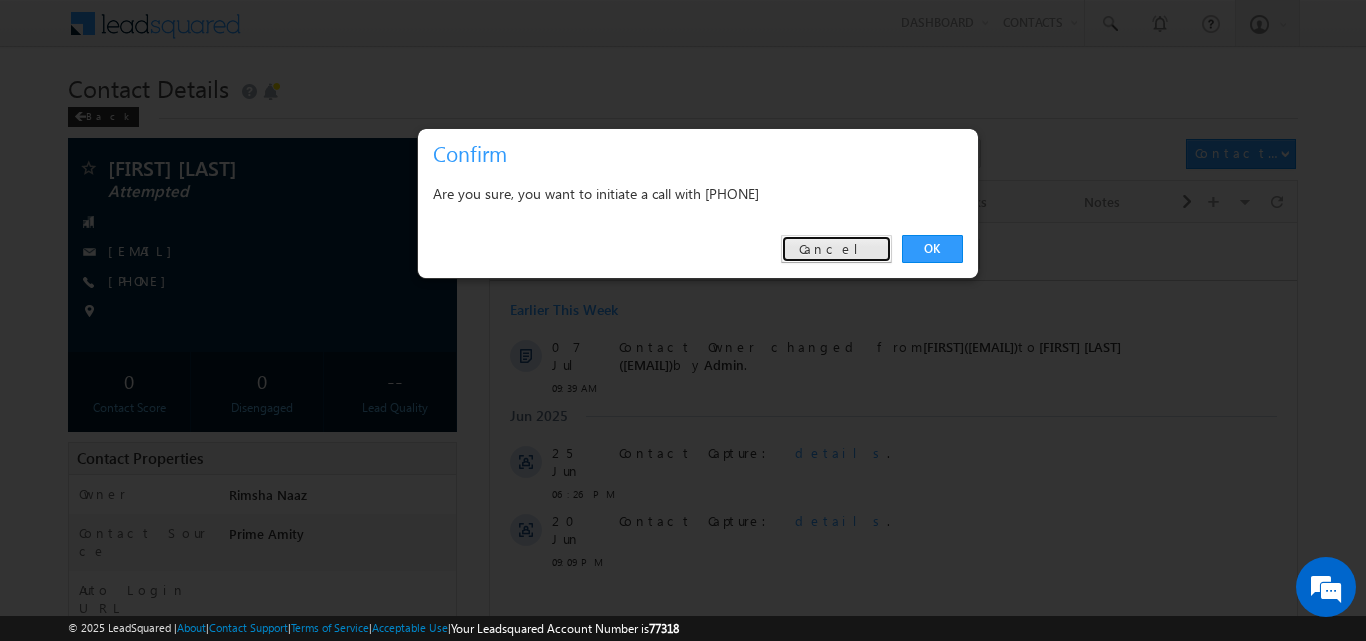 click on "Cancel" at bounding box center (836, 249) 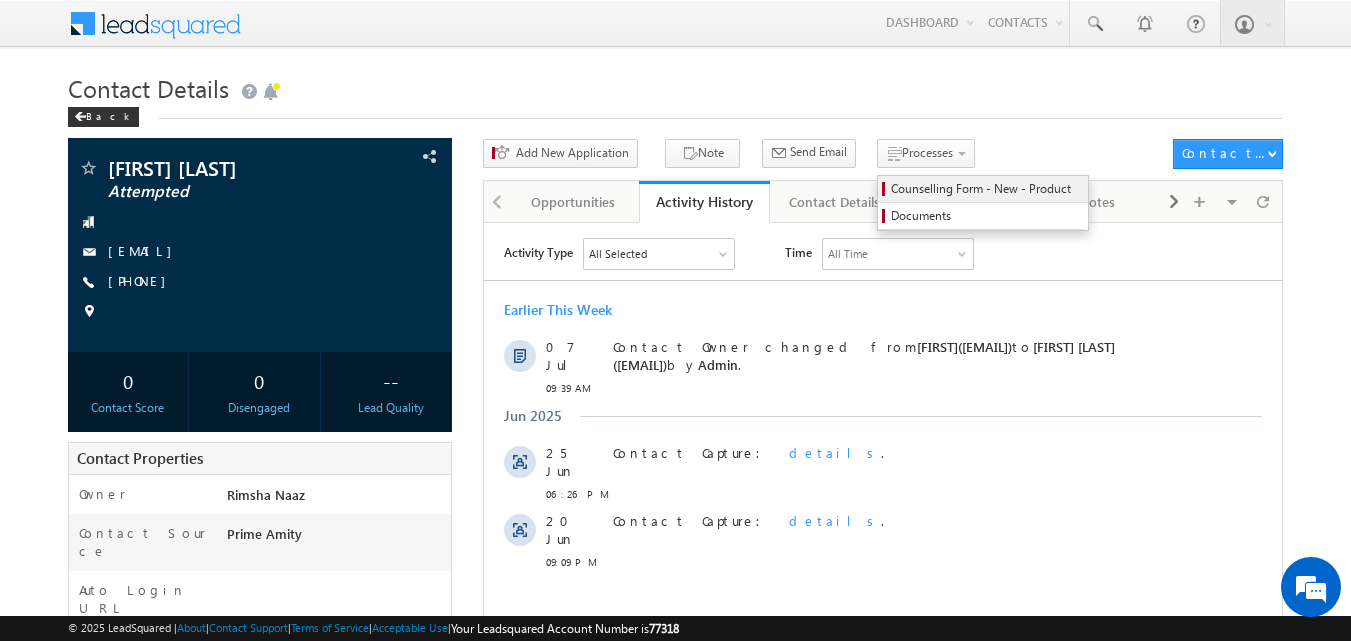 click on "Counselling Form - New - Product" at bounding box center [986, 189] 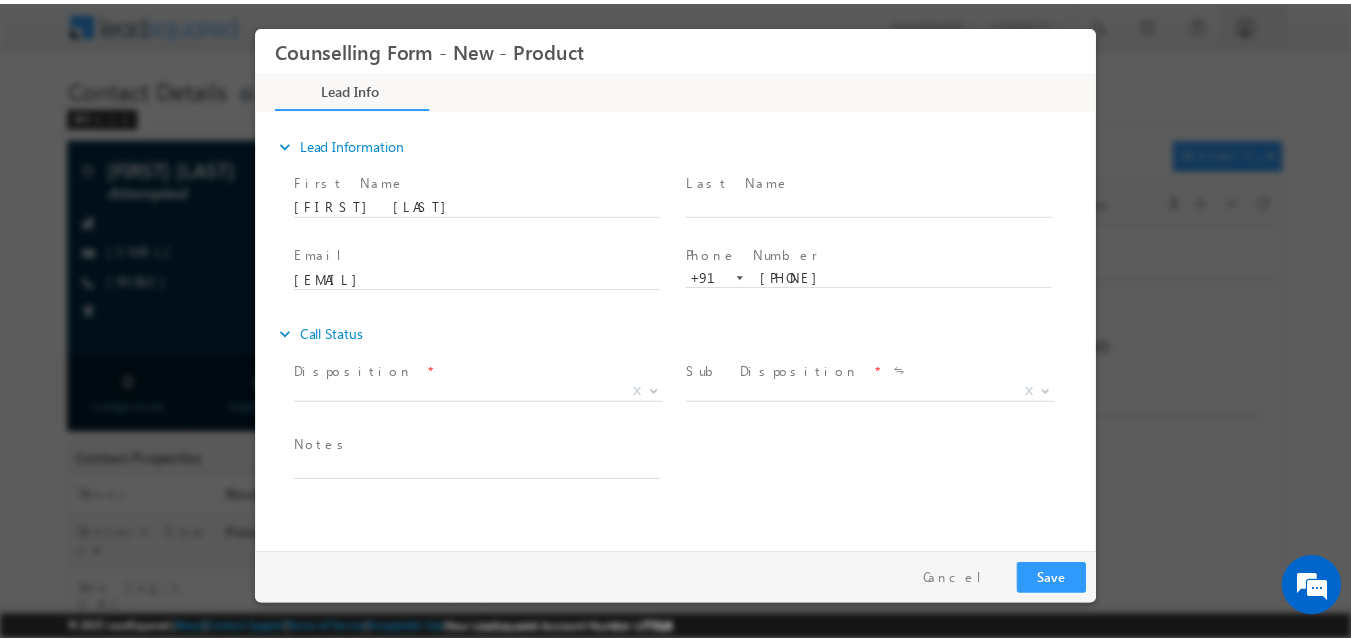 scroll, scrollTop: 0, scrollLeft: 0, axis: both 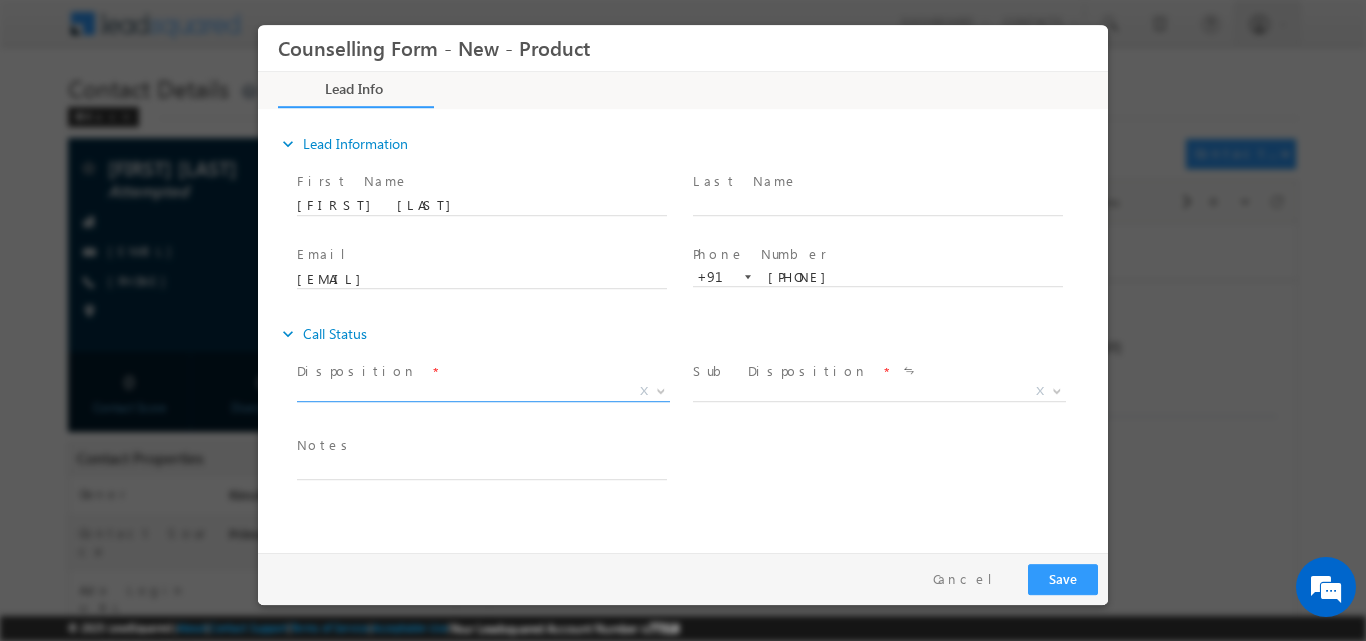 click at bounding box center (661, 389) 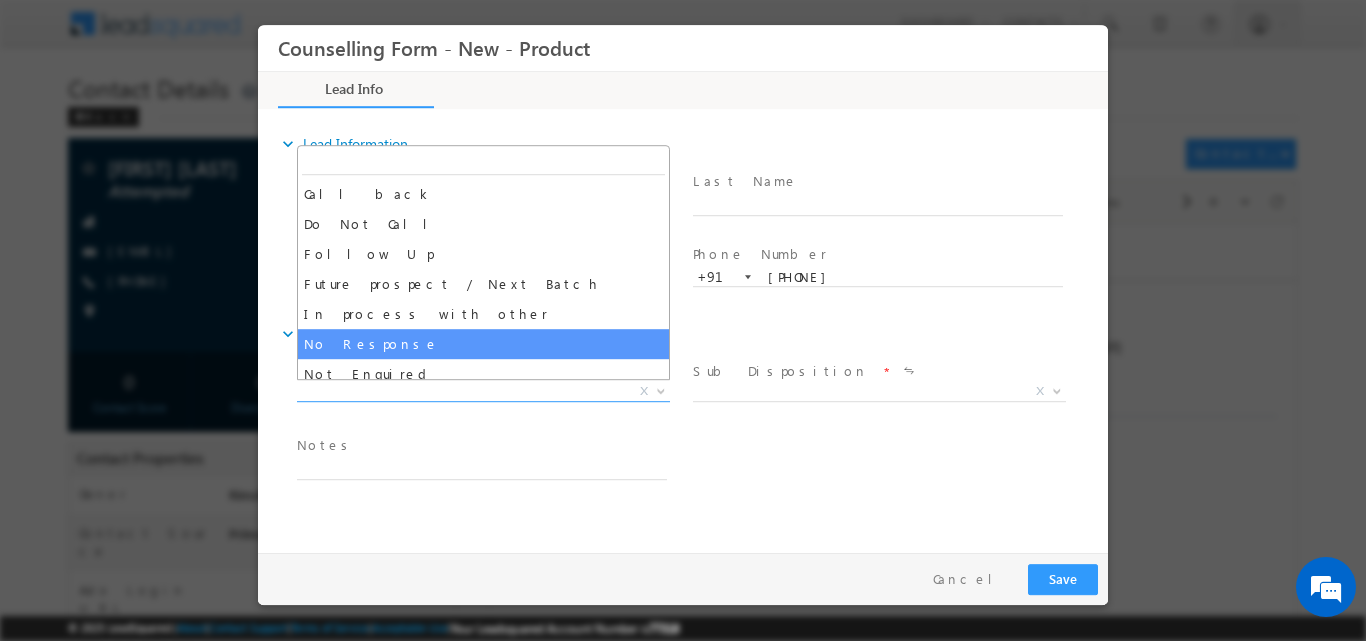 select on "No Response" 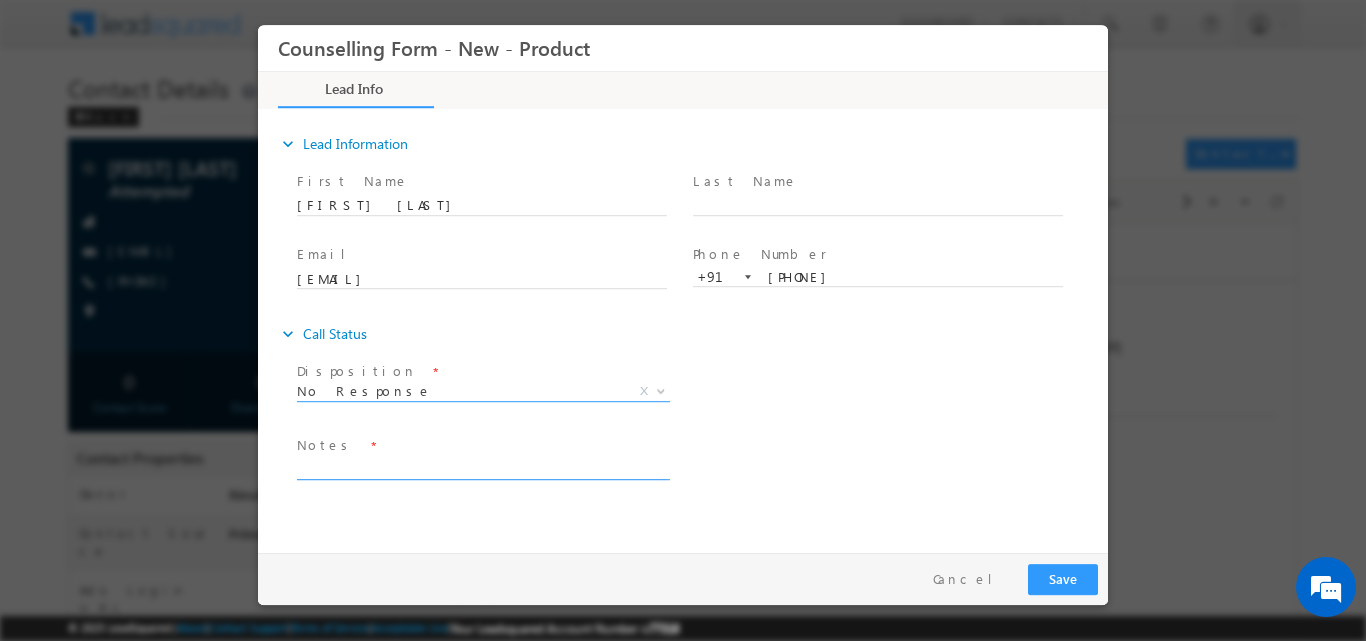 click at bounding box center [482, 467] 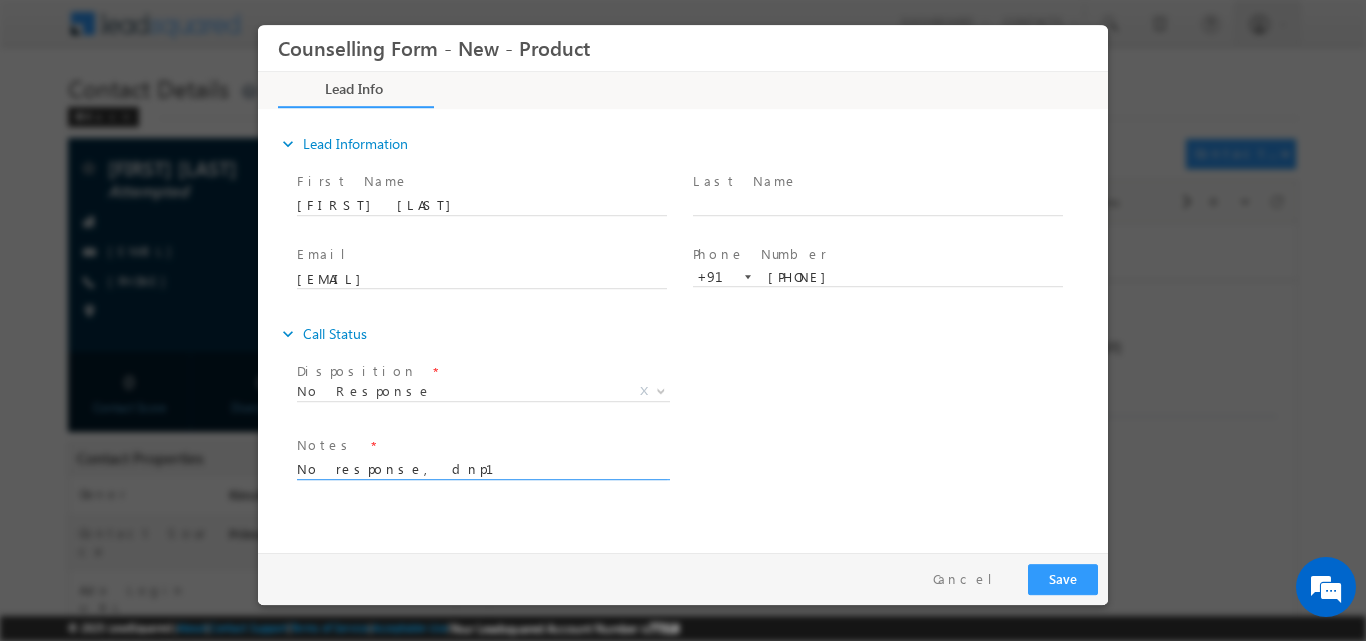 type on "No response, dnp1" 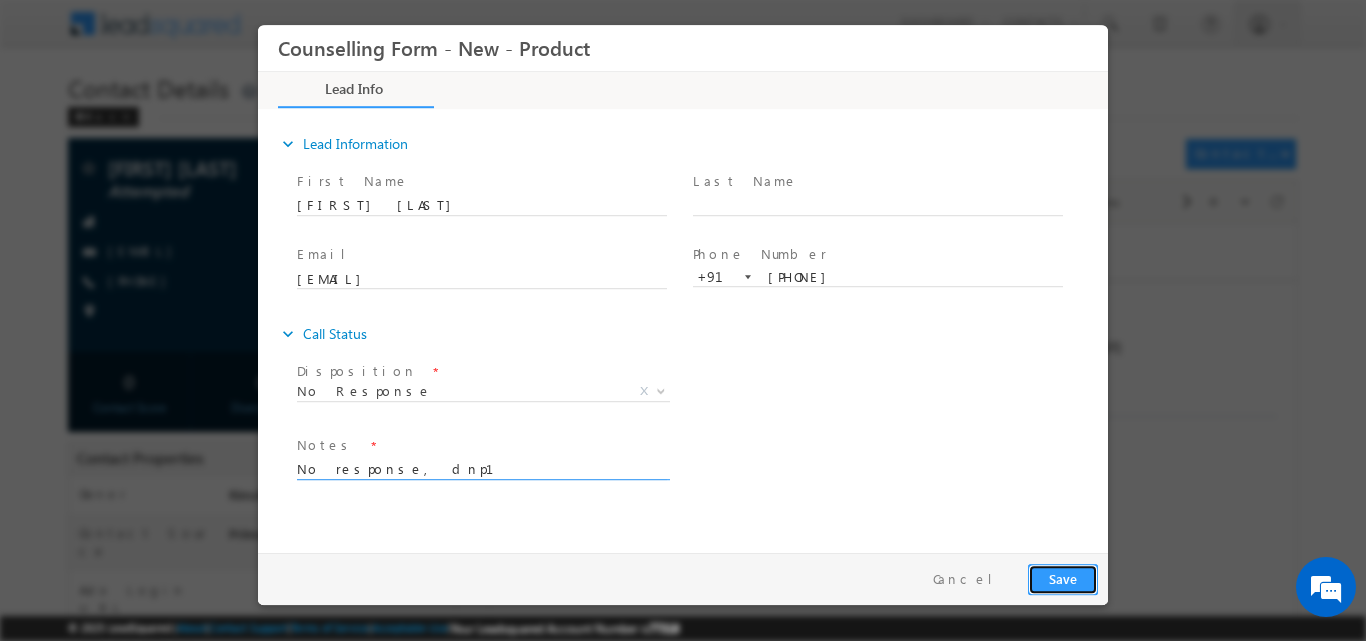 click on "Save" at bounding box center (1063, 578) 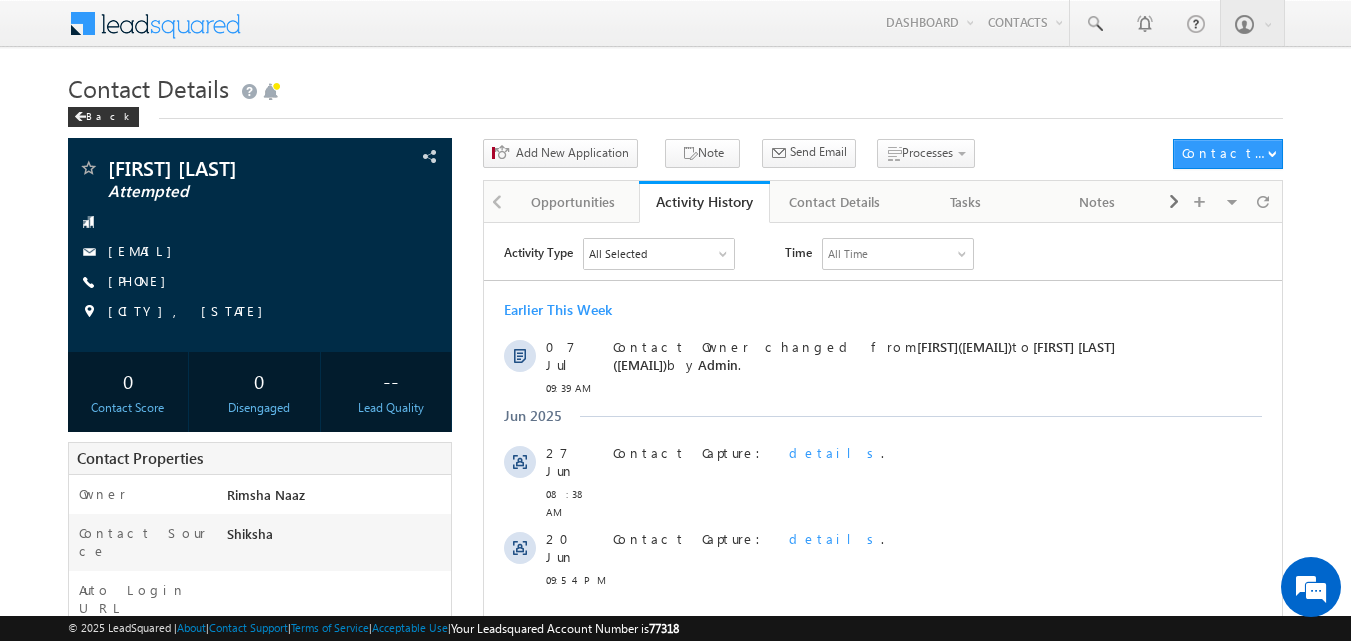 scroll, scrollTop: 0, scrollLeft: 0, axis: both 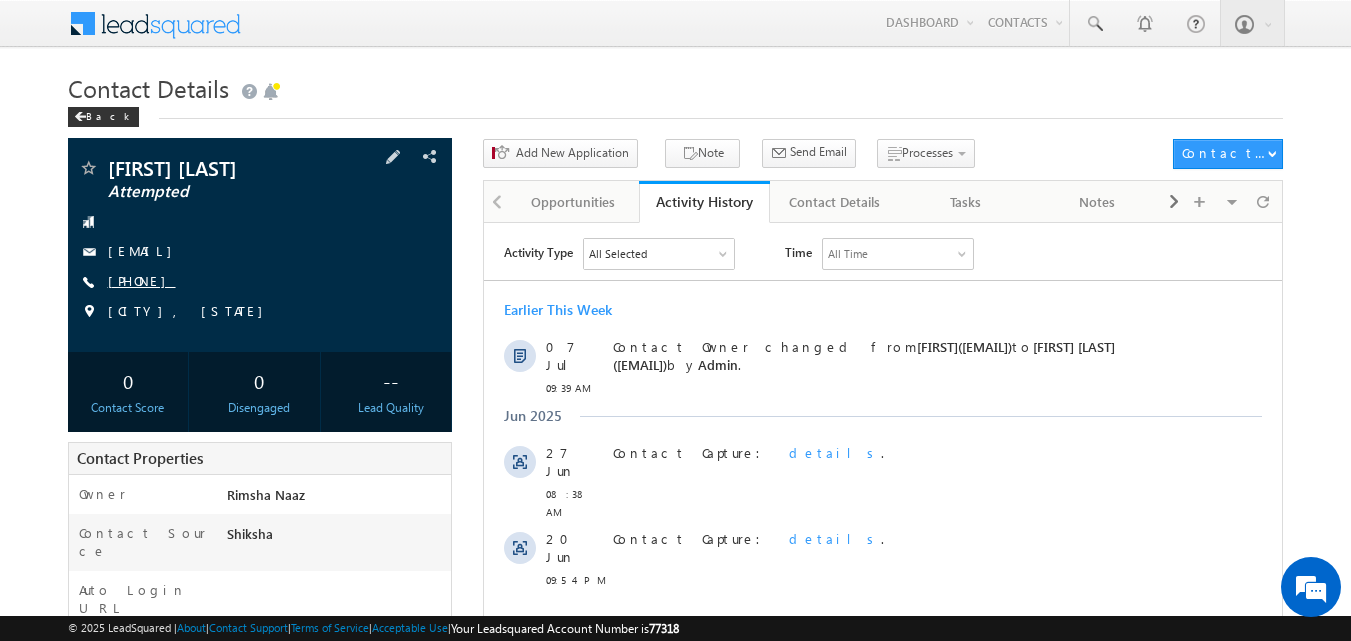 copy on "[PHONE]" 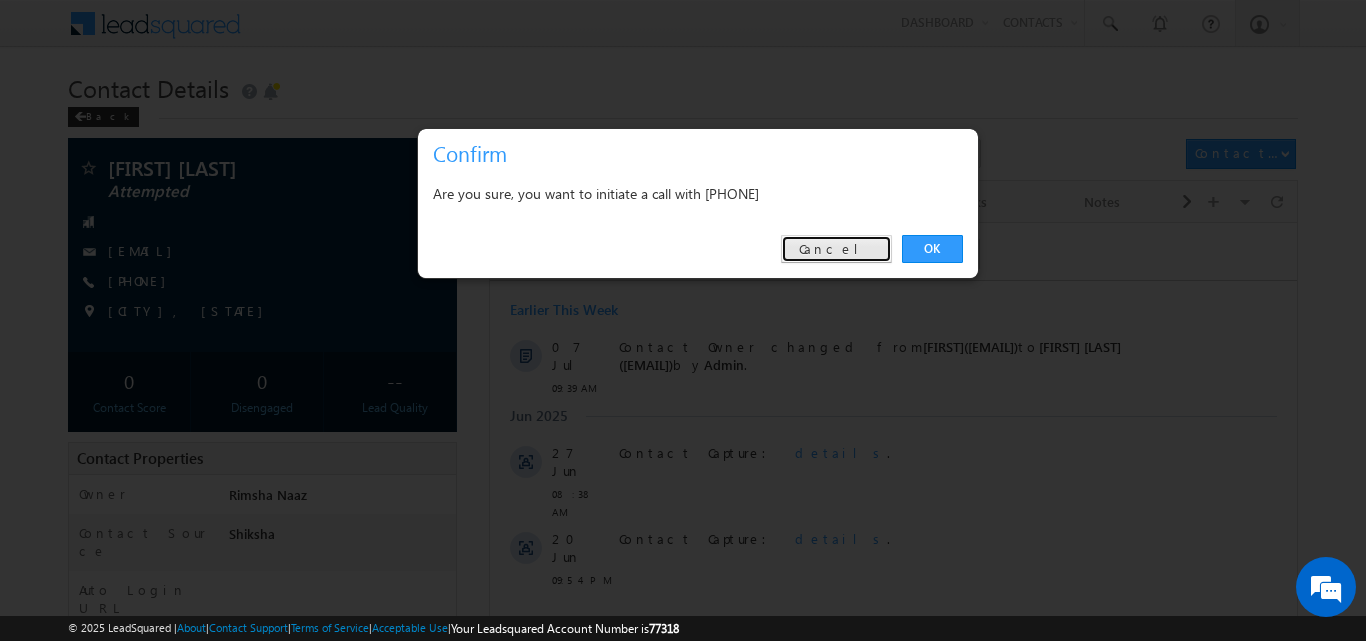 click on "Cancel" at bounding box center (836, 249) 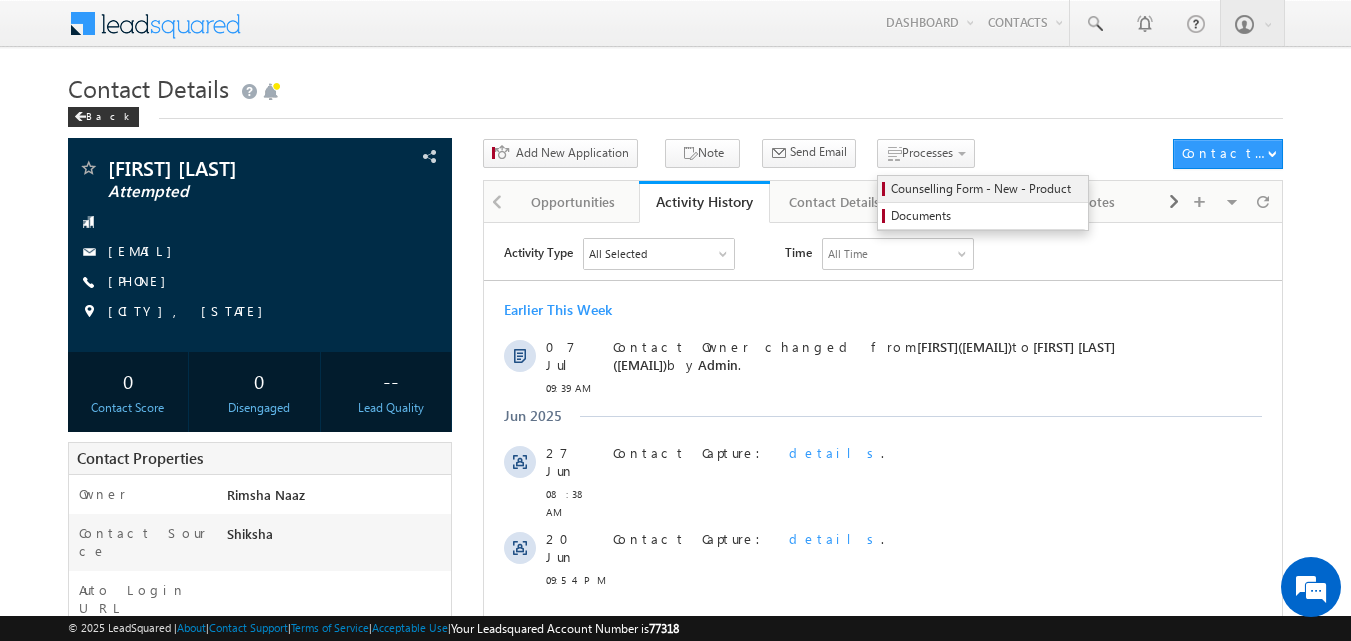click on "Counselling Form - New - Product" at bounding box center (986, 189) 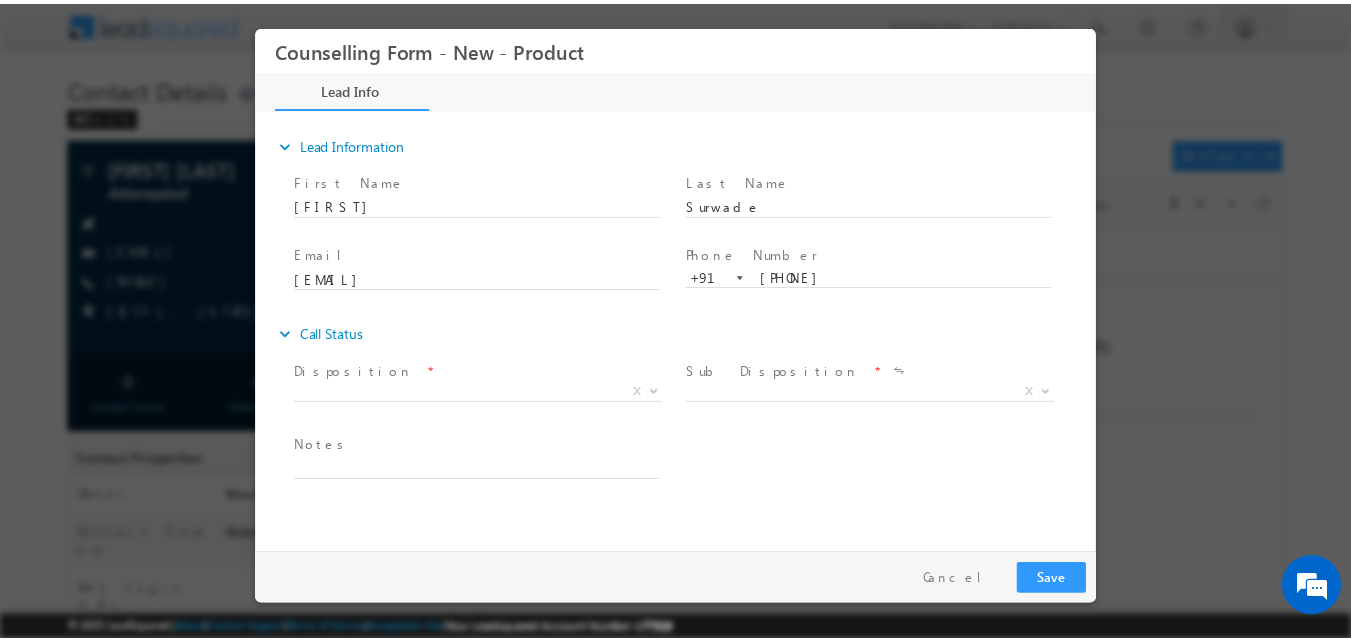scroll, scrollTop: 0, scrollLeft: 0, axis: both 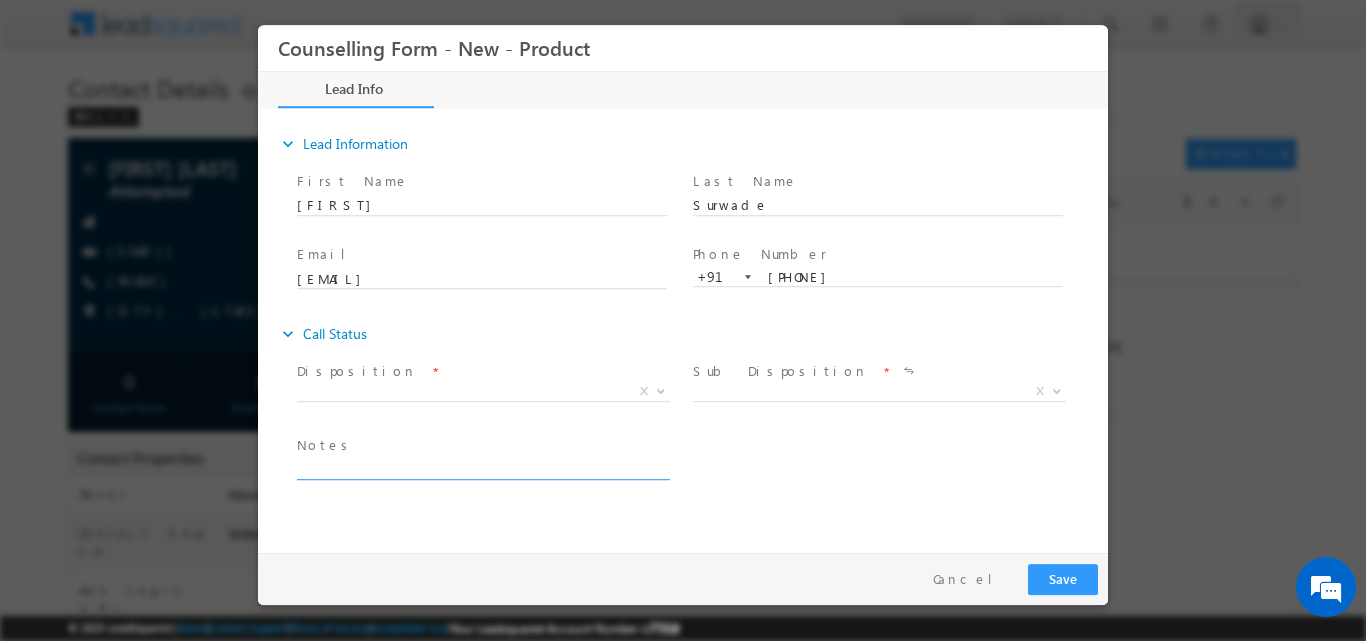 click at bounding box center [482, 467] 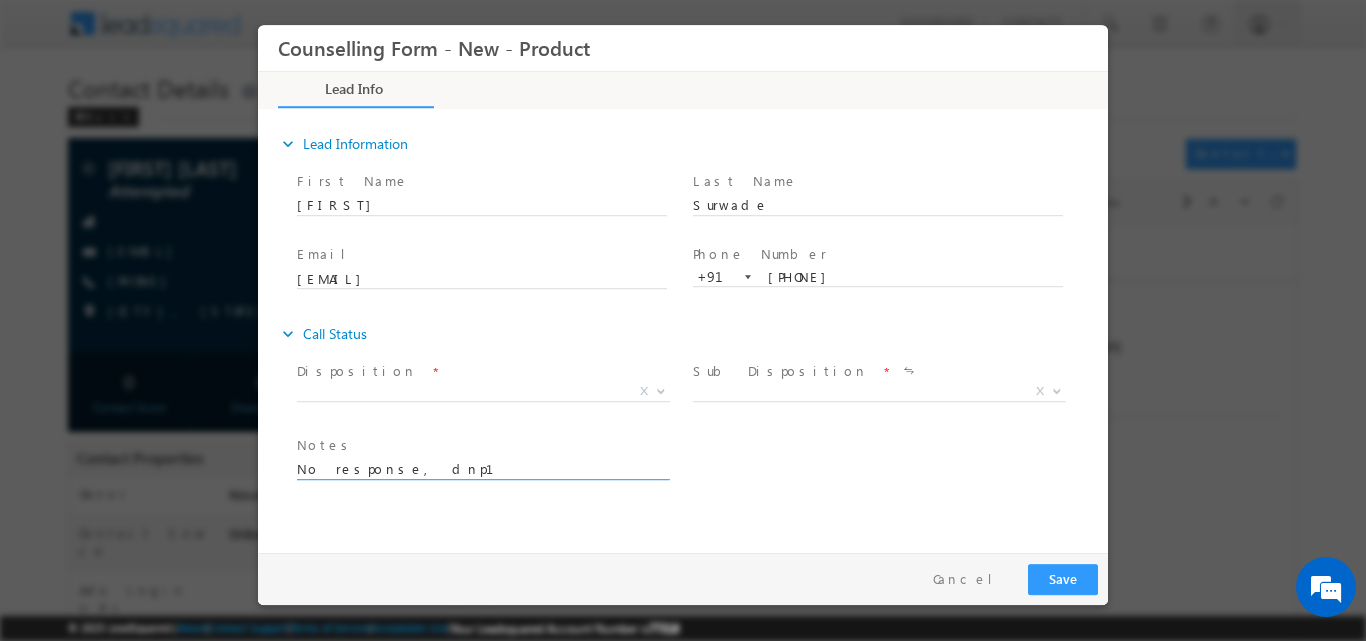 type on "No response, dnp1" 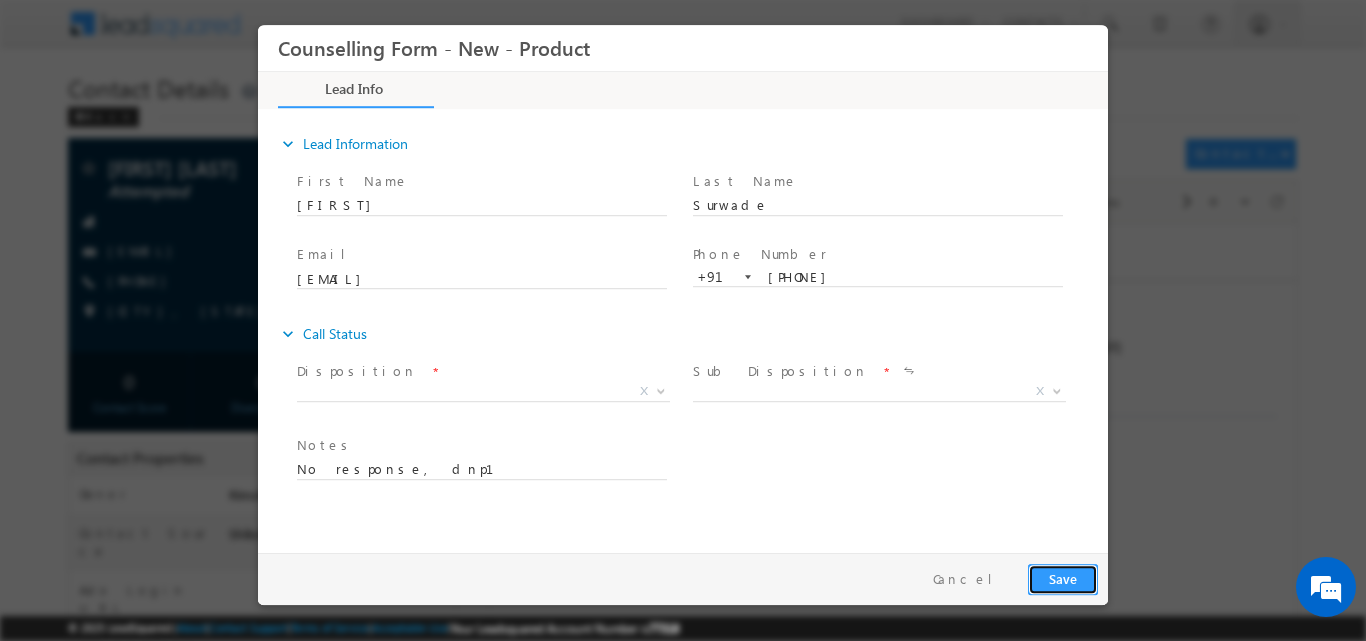 click on "Save" at bounding box center (1063, 578) 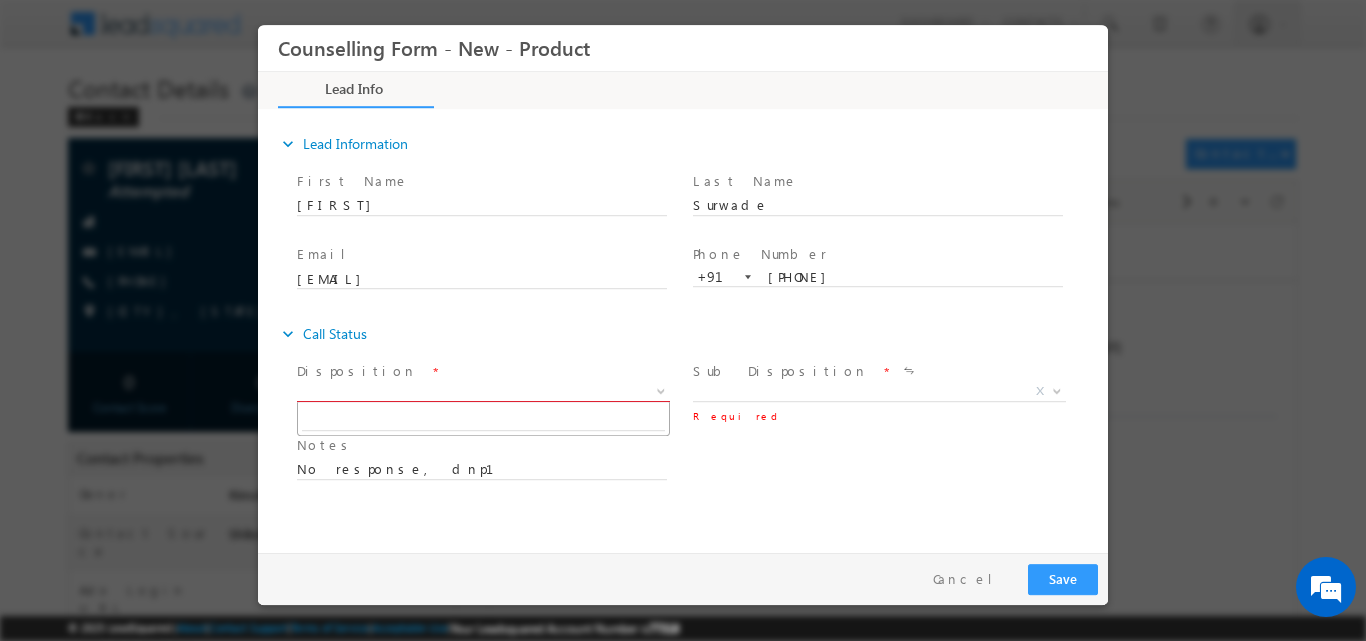 click at bounding box center [659, 390] 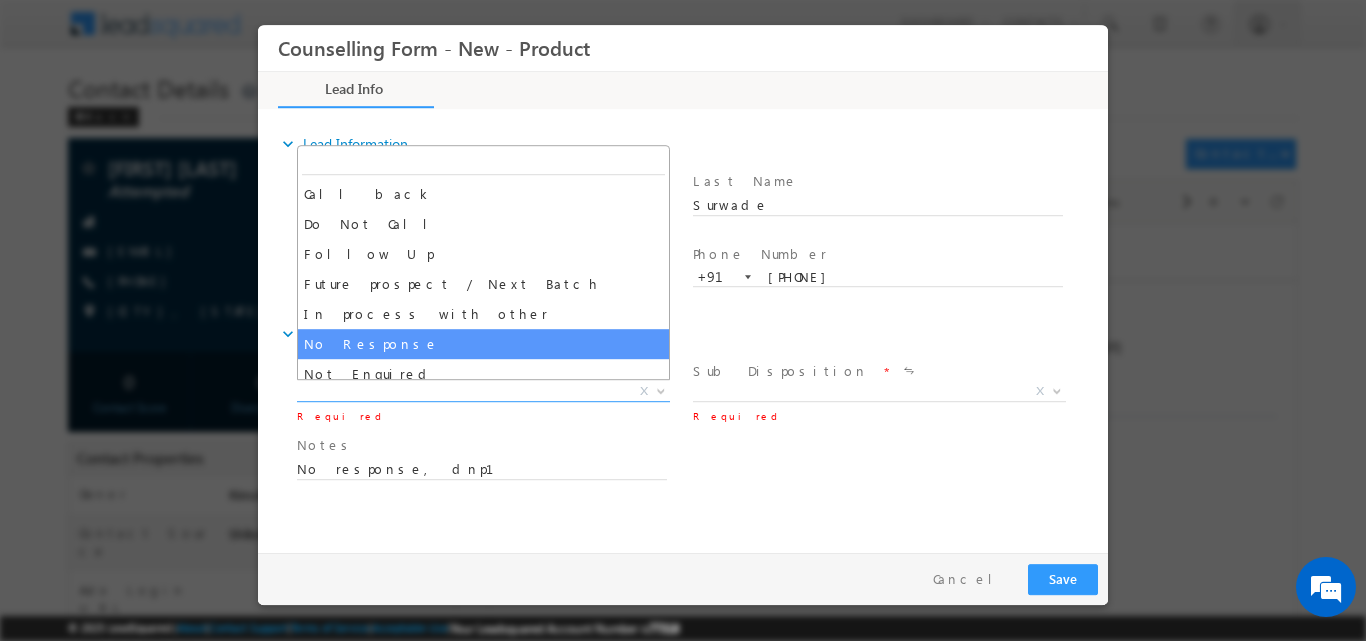 select on "No Response" 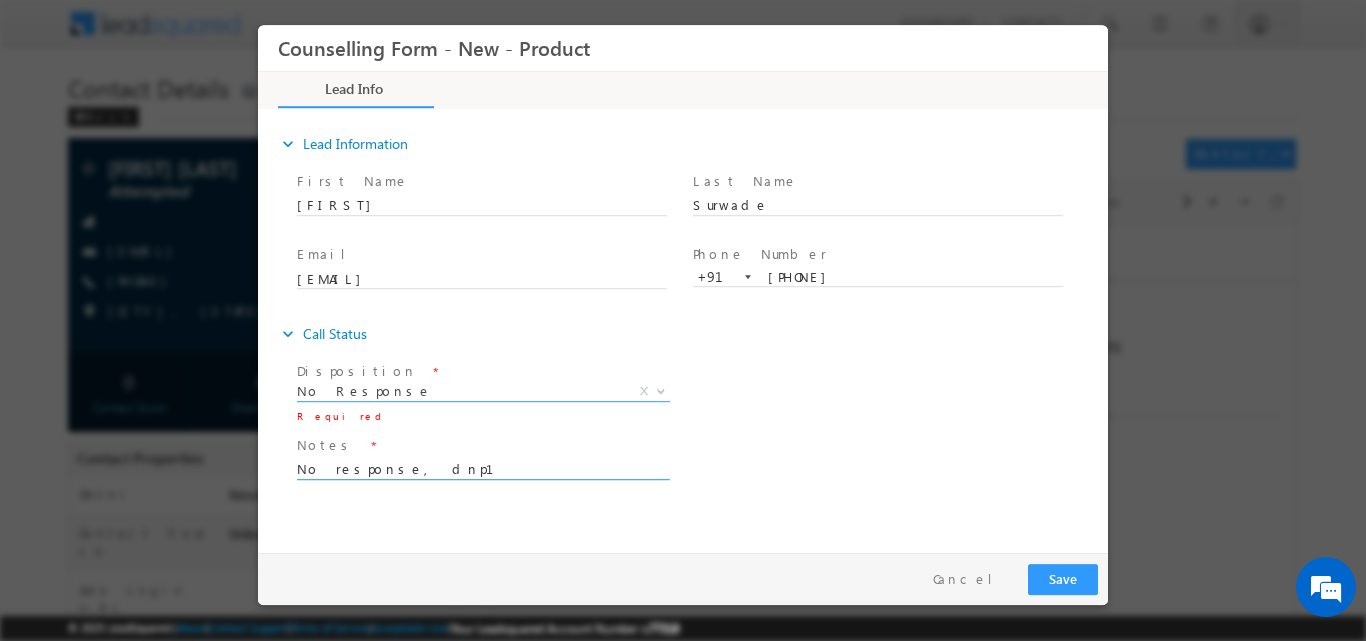 click on "No response, dnp1" at bounding box center (482, 467) 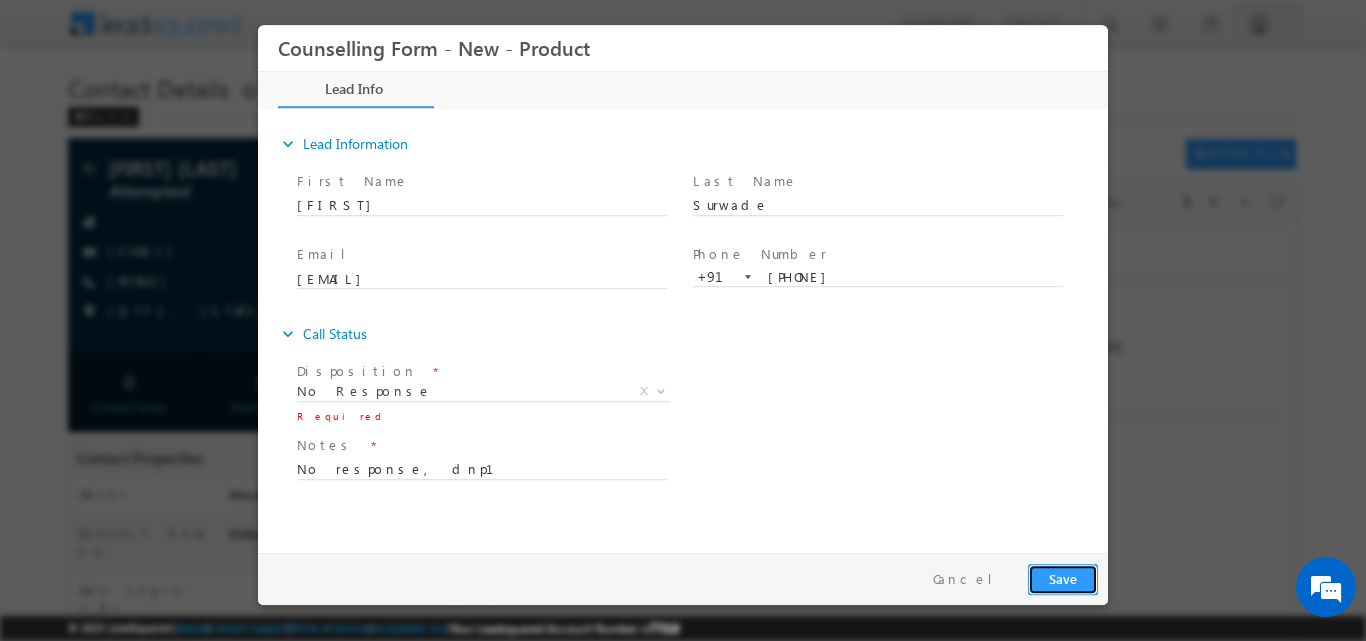 click on "Save" at bounding box center (1063, 578) 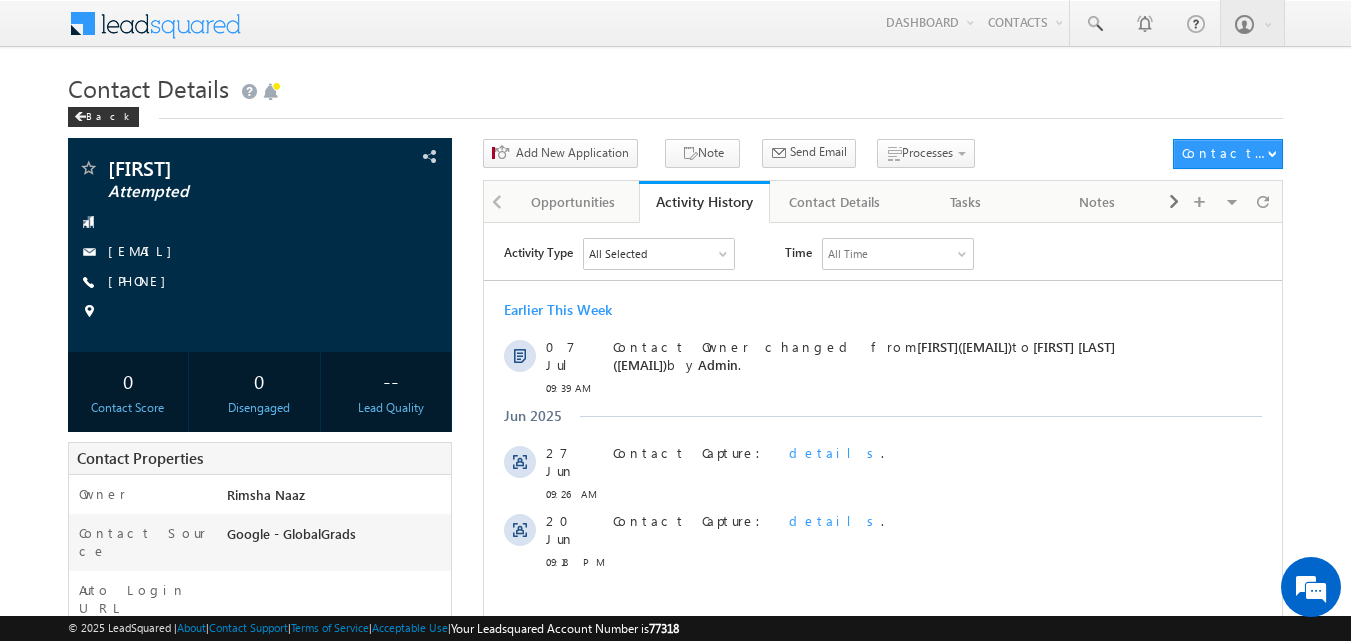 scroll, scrollTop: 0, scrollLeft: 0, axis: both 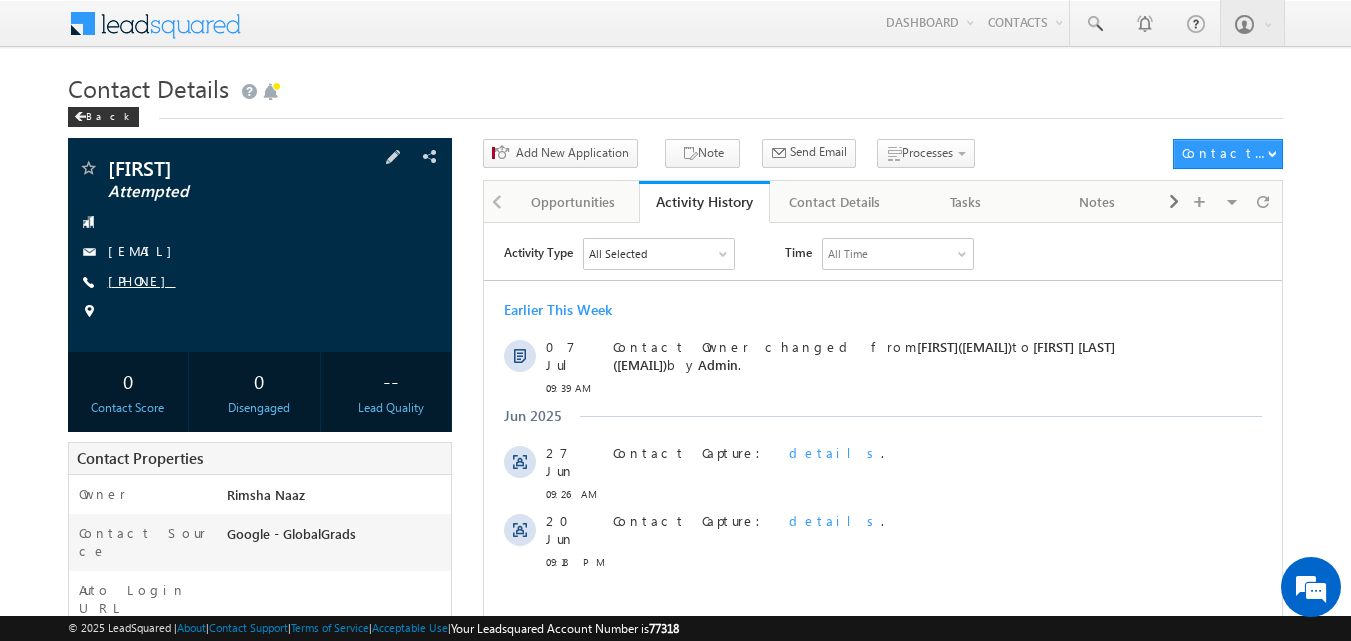 copy on "[PHONE]" 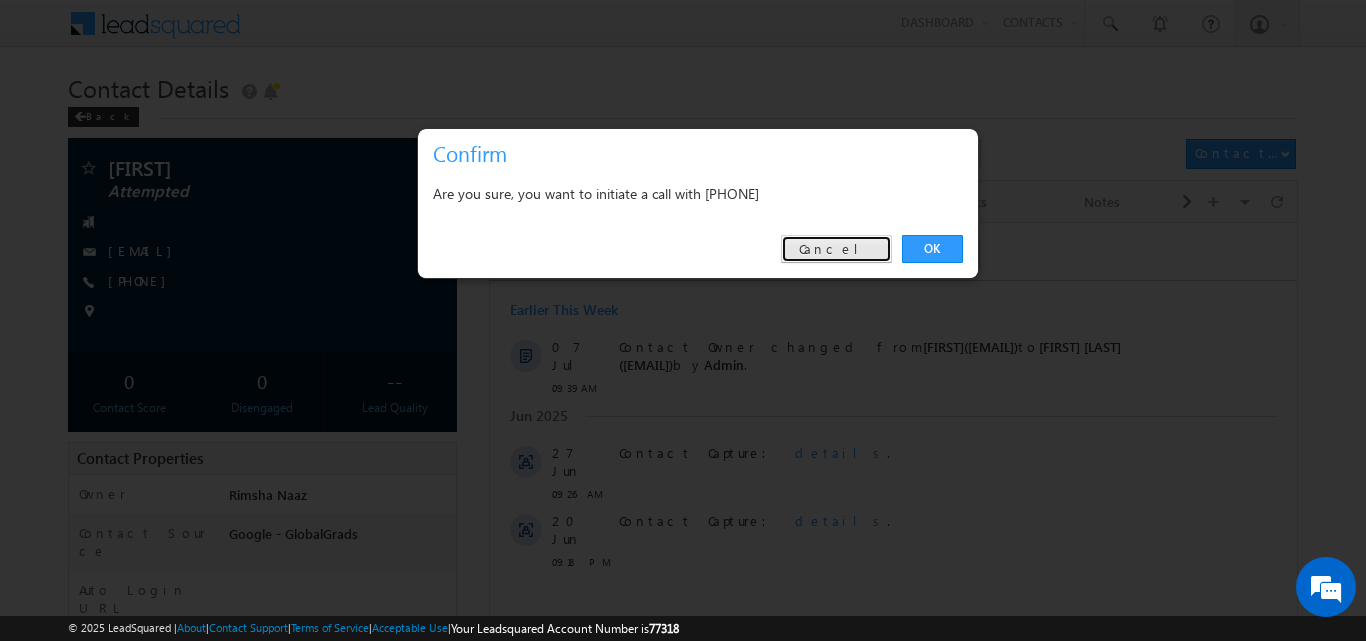 click on "Cancel" at bounding box center (836, 249) 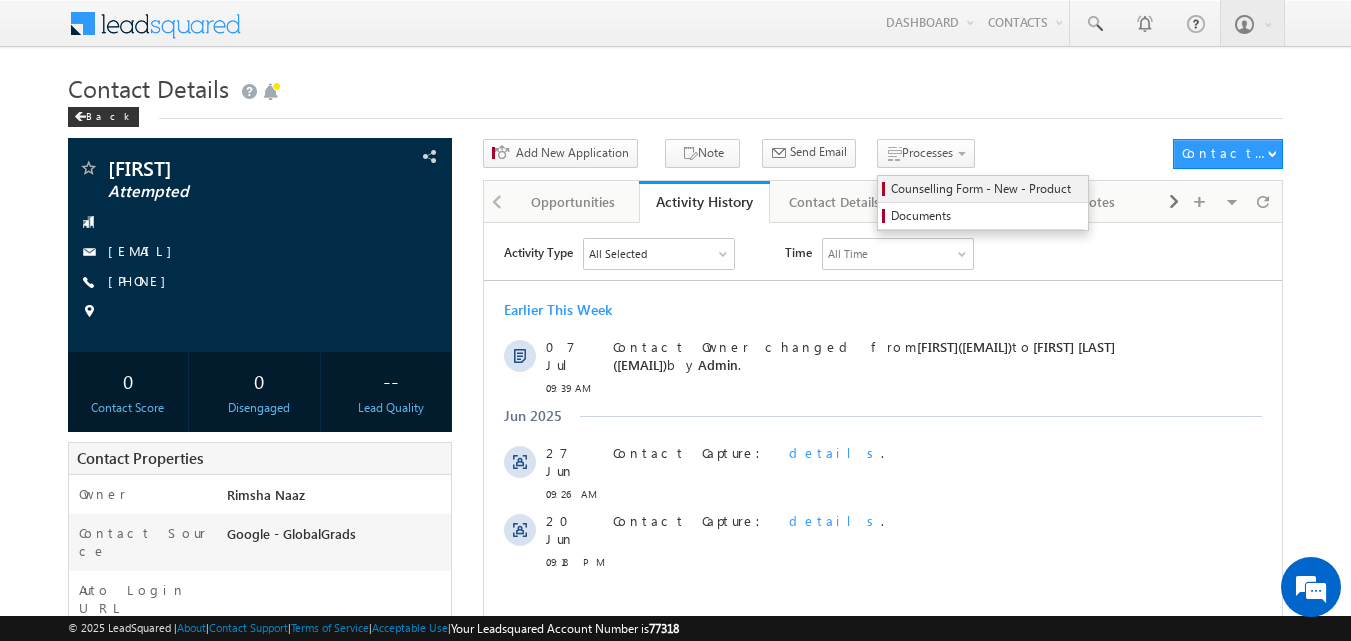 click on "Counselling Form - New - Product" at bounding box center (986, 189) 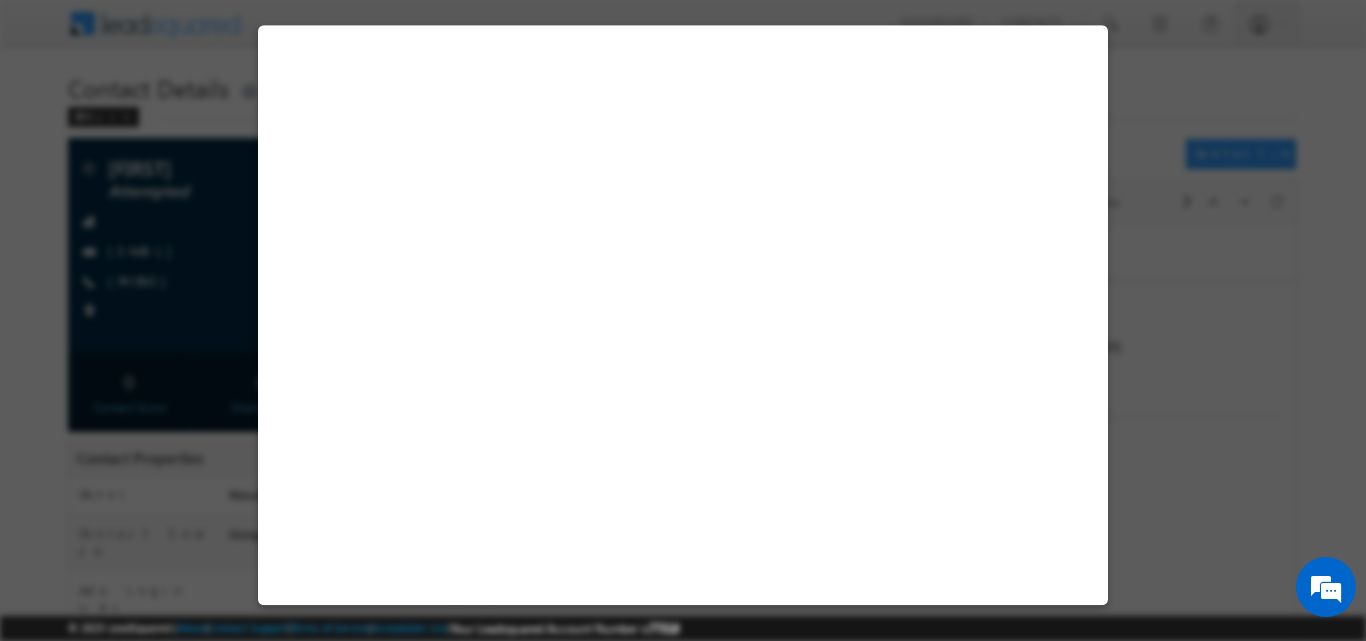 select on "Attempted" 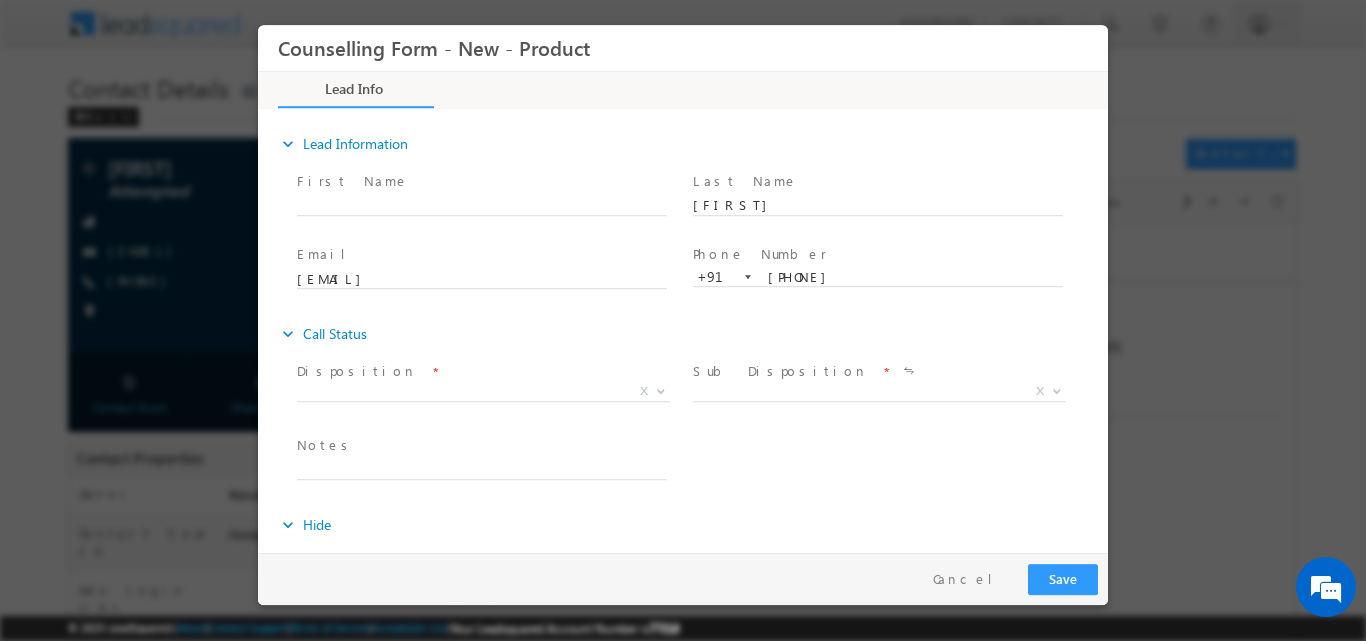 scroll, scrollTop: 0, scrollLeft: 0, axis: both 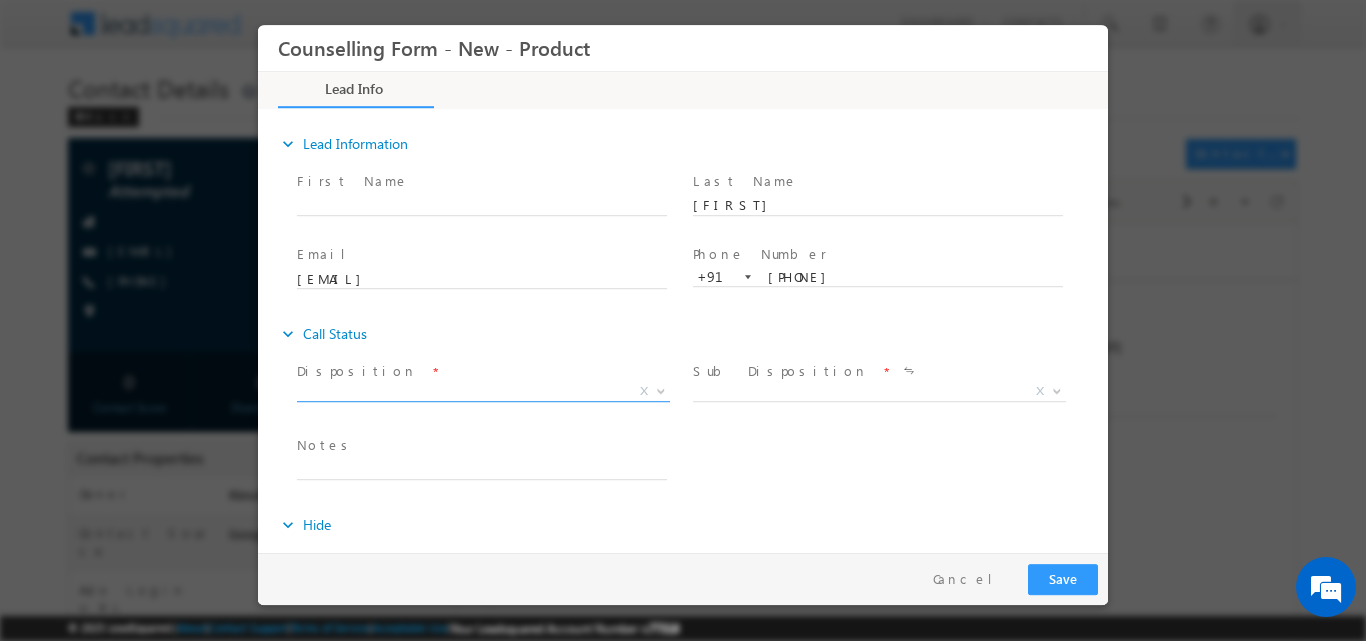 click at bounding box center [659, 390] 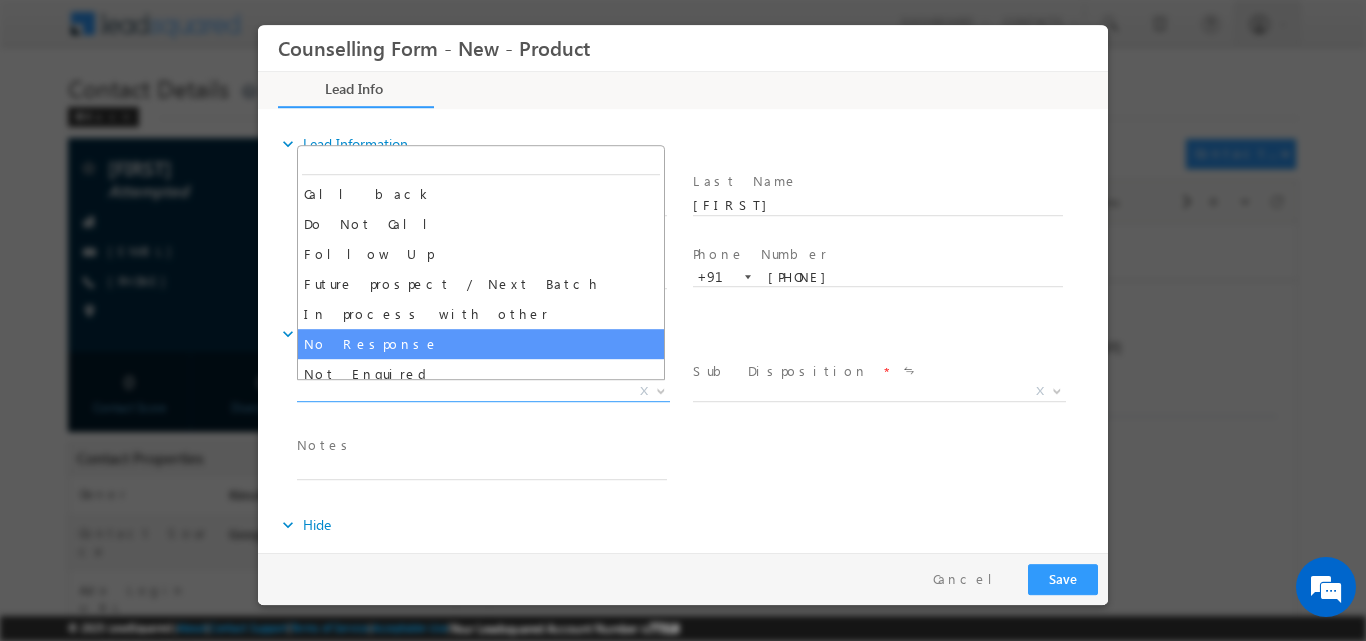 select on "No Response" 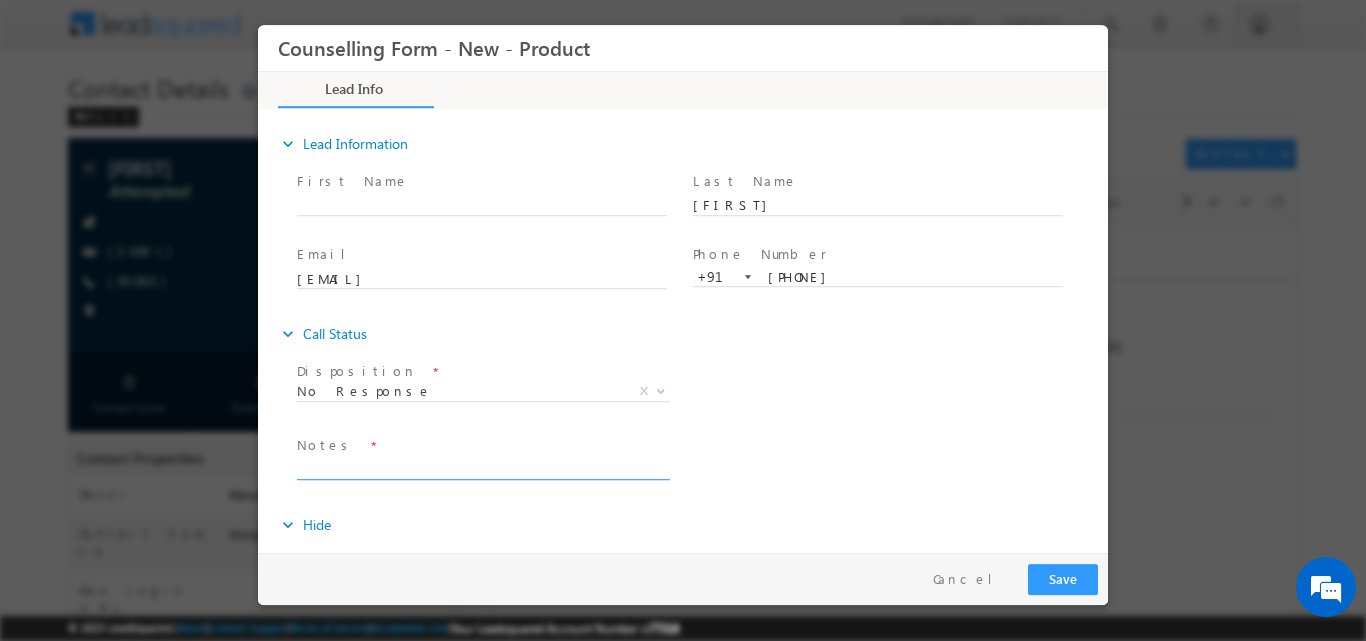 click at bounding box center [482, 467] 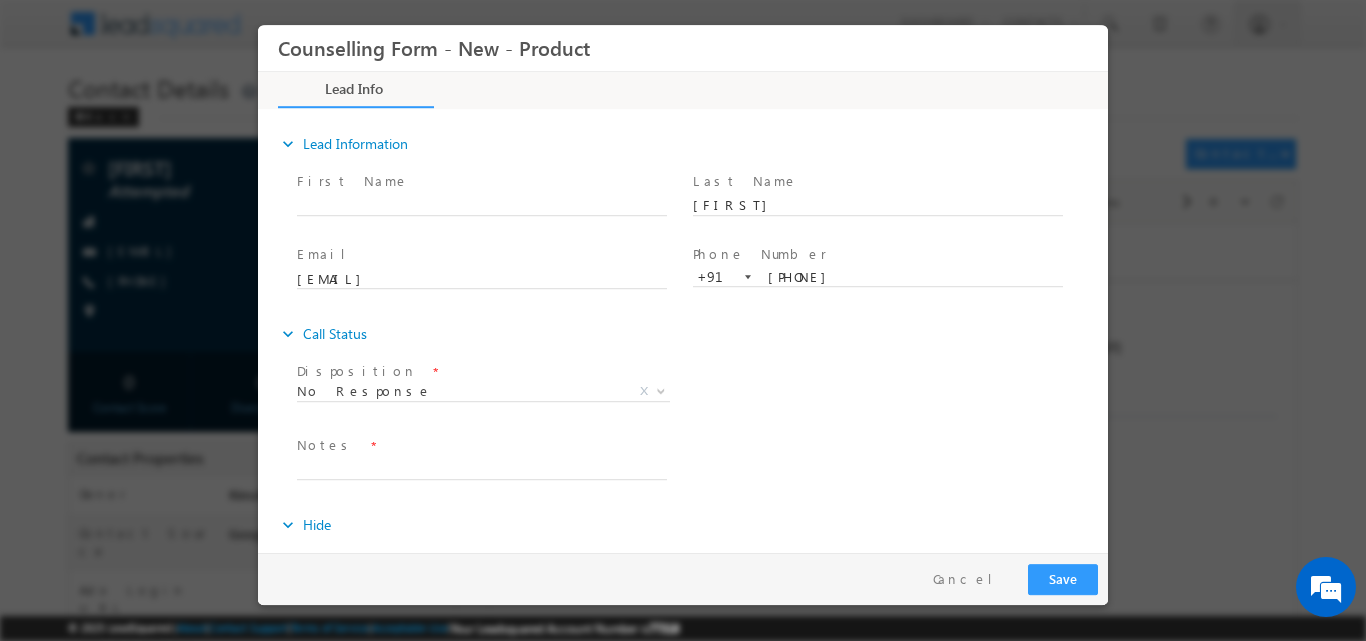 click on "Notes
*" at bounding box center [481, 445] 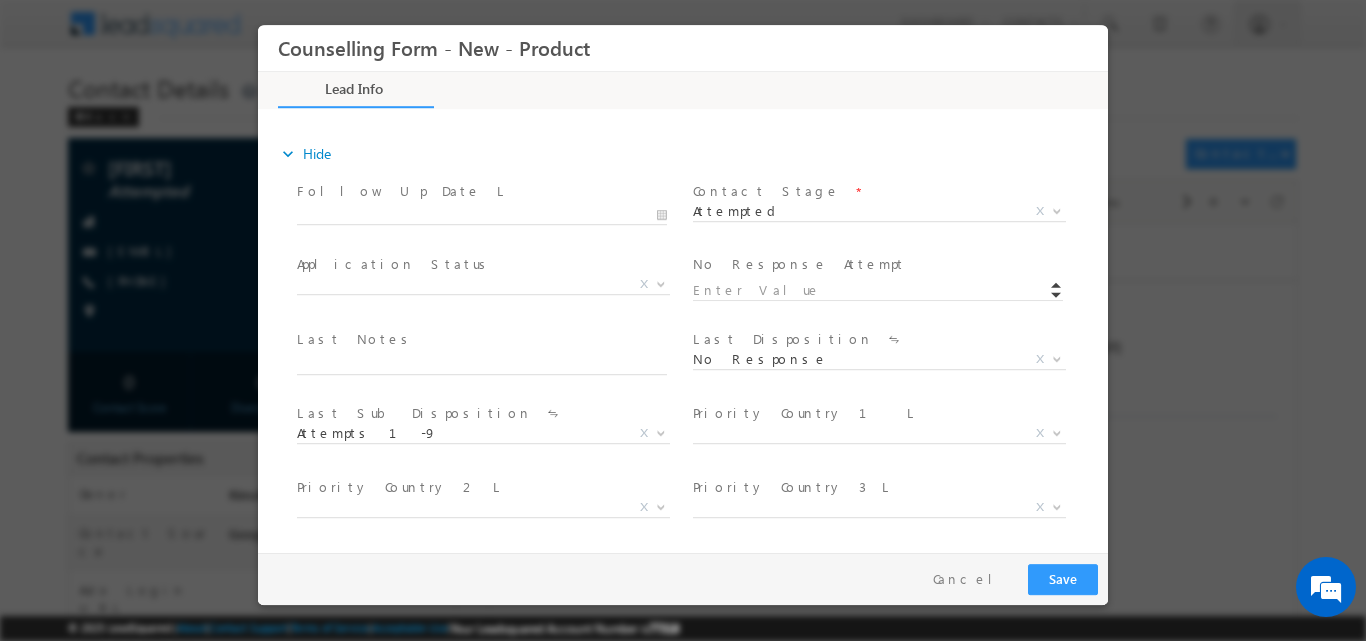 scroll, scrollTop: 385, scrollLeft: 0, axis: vertical 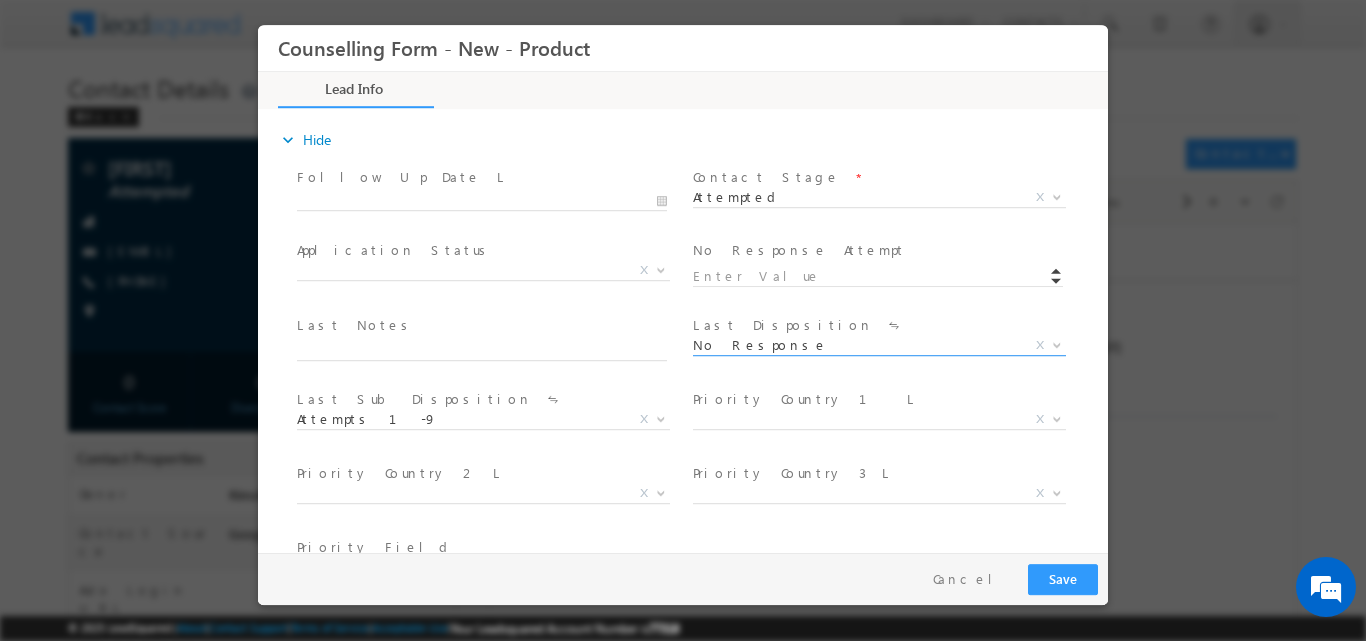 click on "No Response" at bounding box center [855, 344] 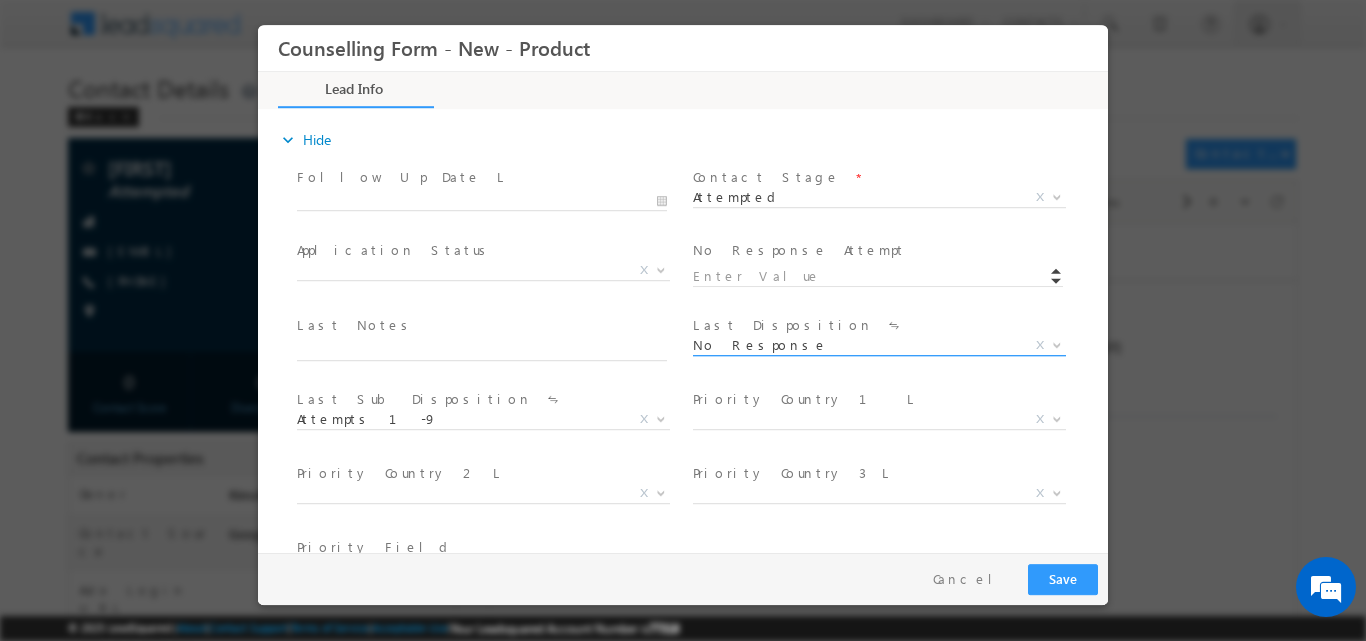drag, startPoint x: 781, startPoint y: 347, endPoint x: 748, endPoint y: 346, distance: 33.01515 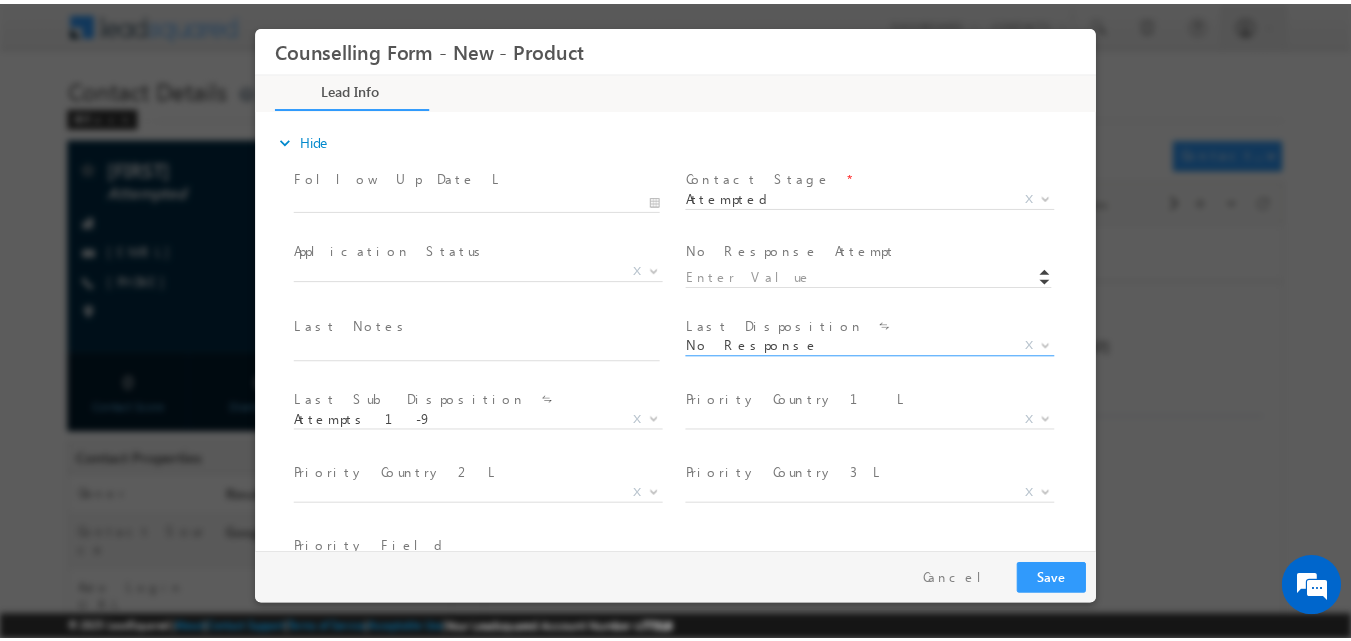 scroll, scrollTop: 0, scrollLeft: 0, axis: both 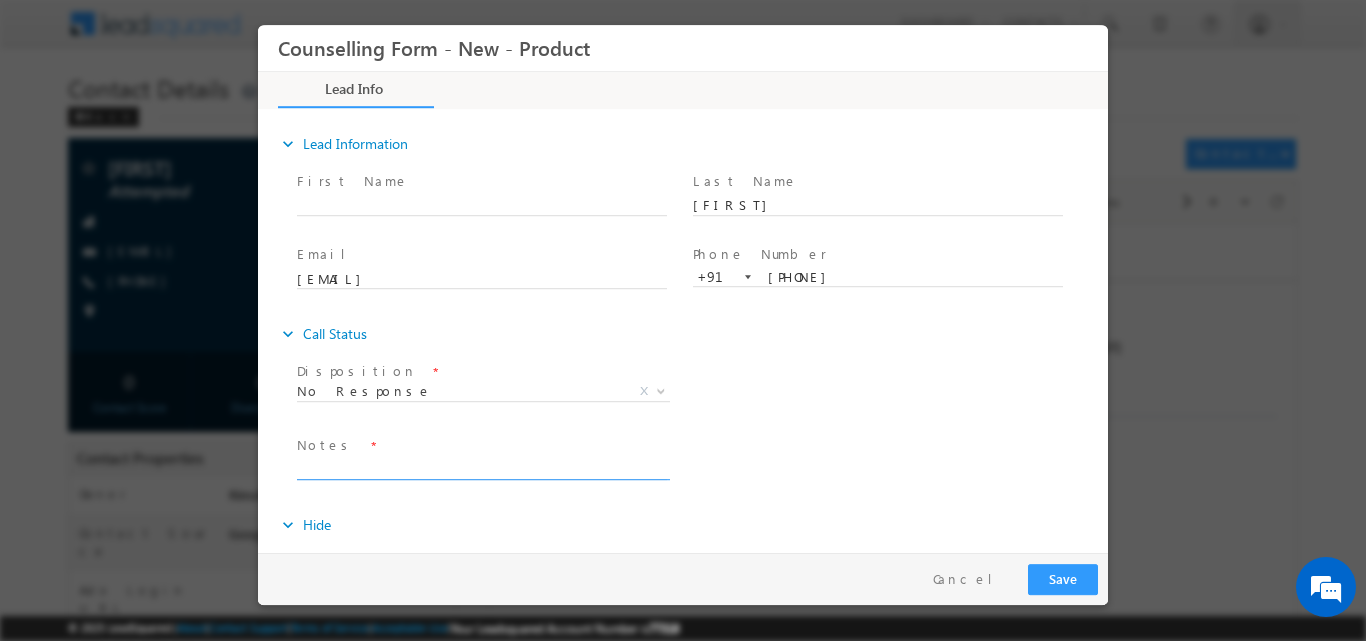 click at bounding box center (482, 467) 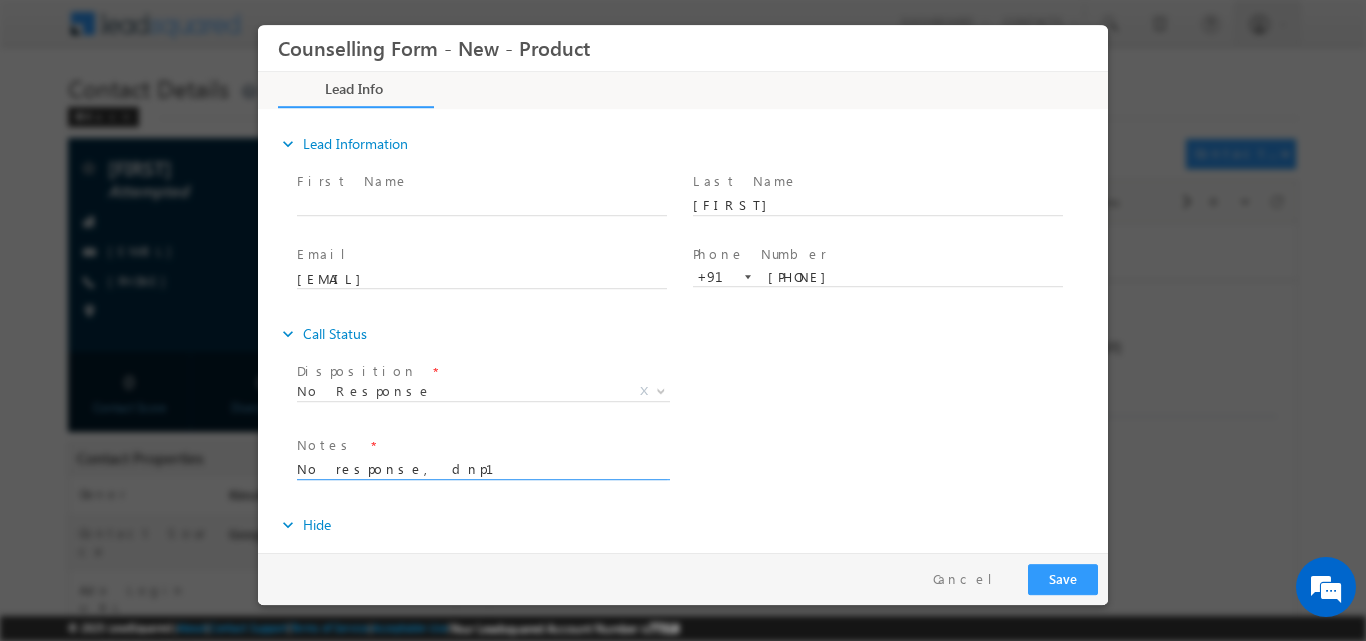 type on "No response, dnp1" 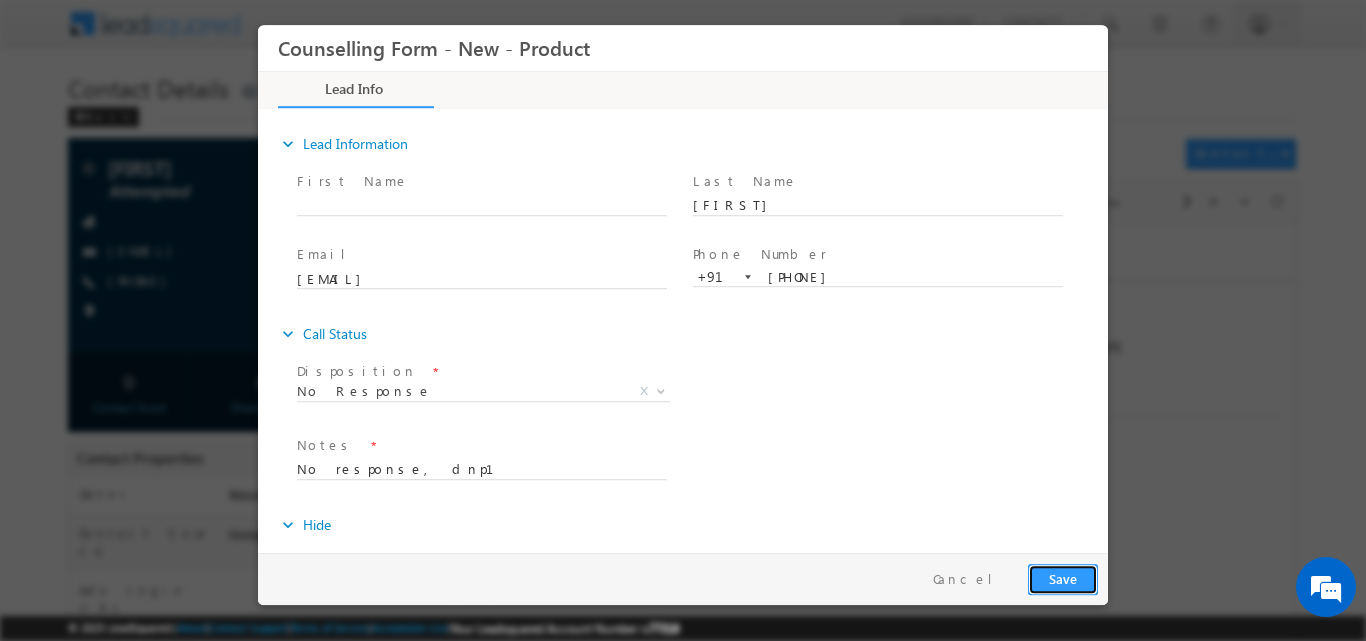 click on "Save" at bounding box center [1063, 578] 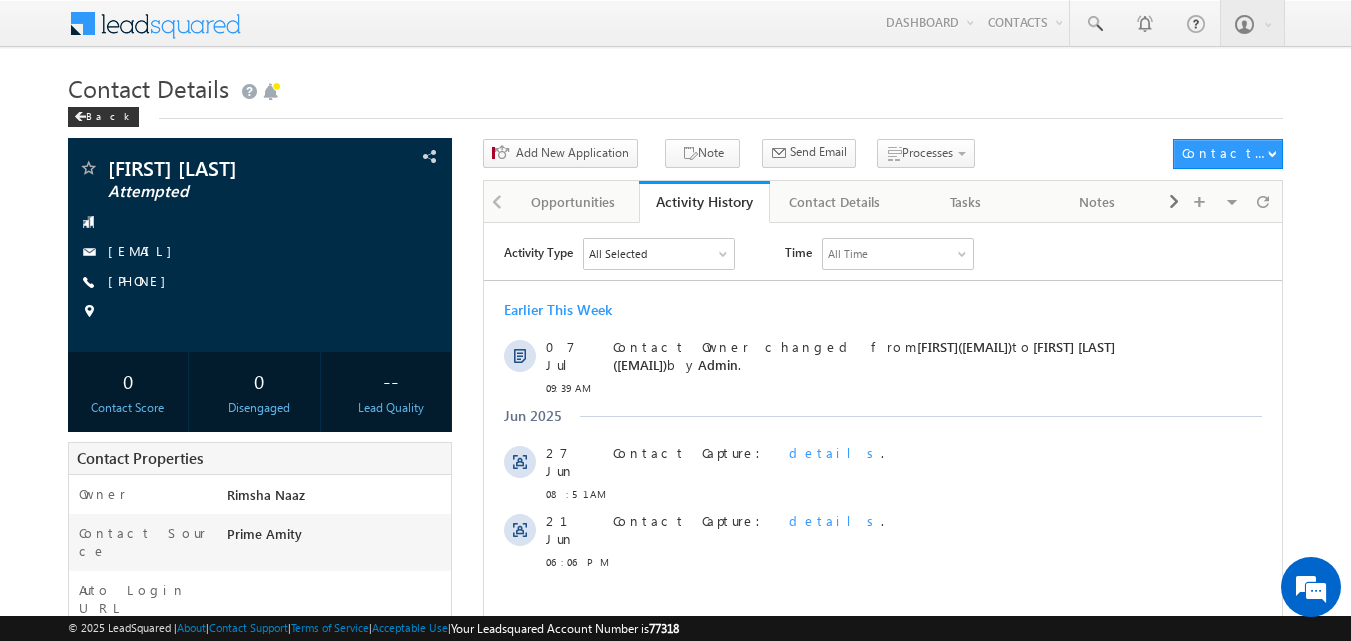 scroll, scrollTop: 0, scrollLeft: 0, axis: both 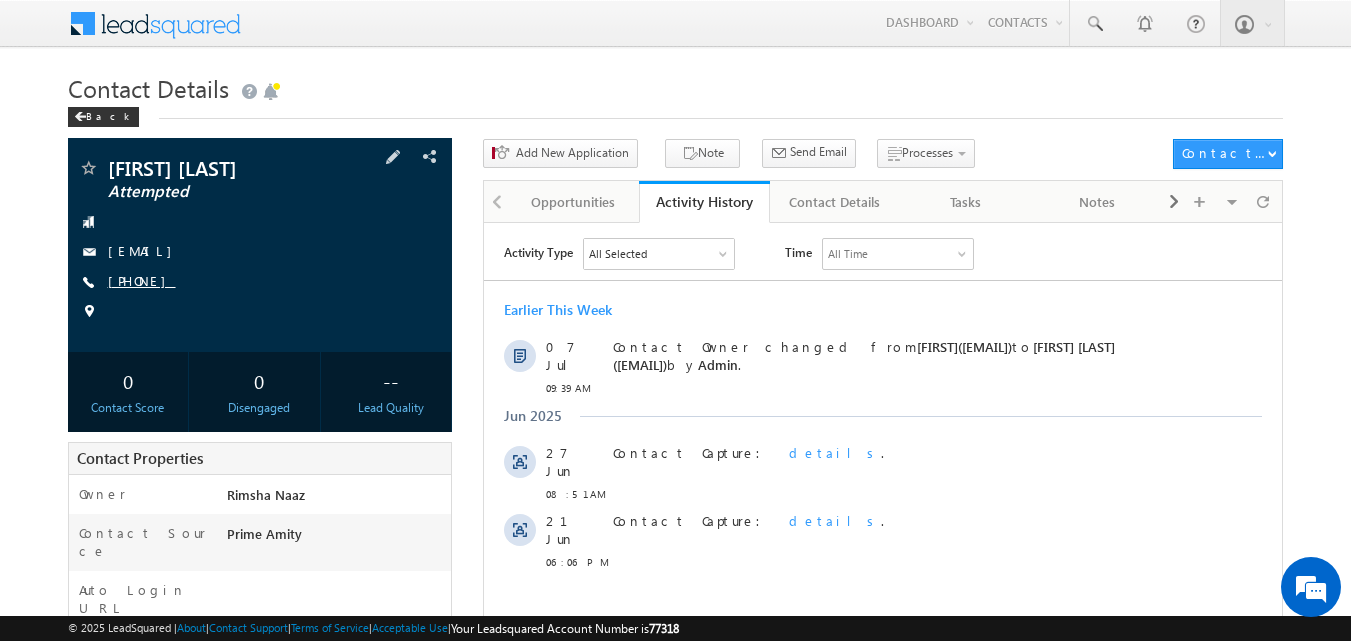 copy on "[PHONE]" 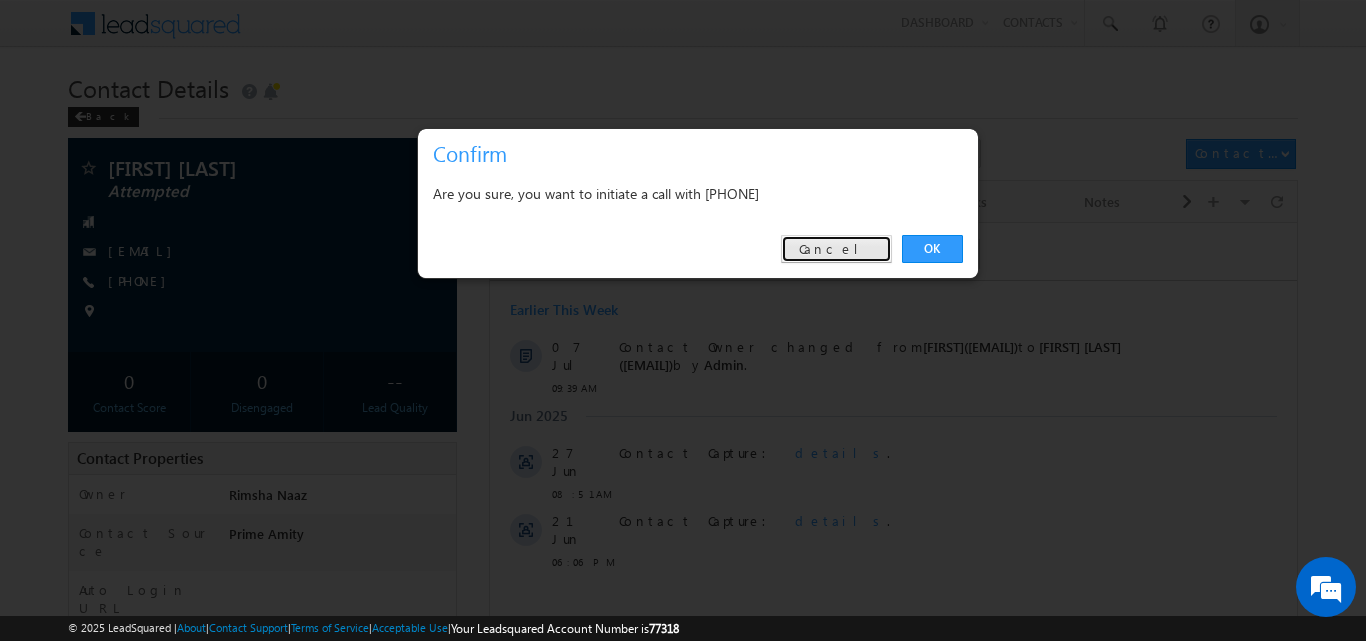 click on "Cancel" at bounding box center (836, 249) 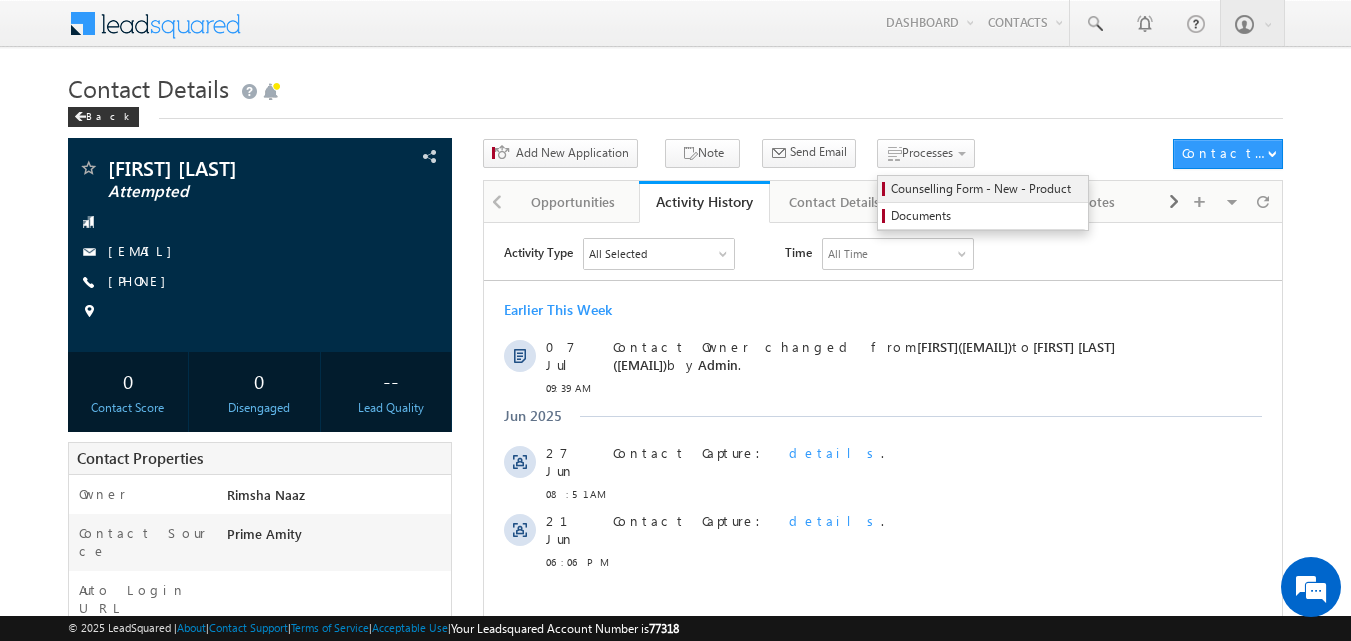 click on "Counselling Form - New - Product" at bounding box center (986, 189) 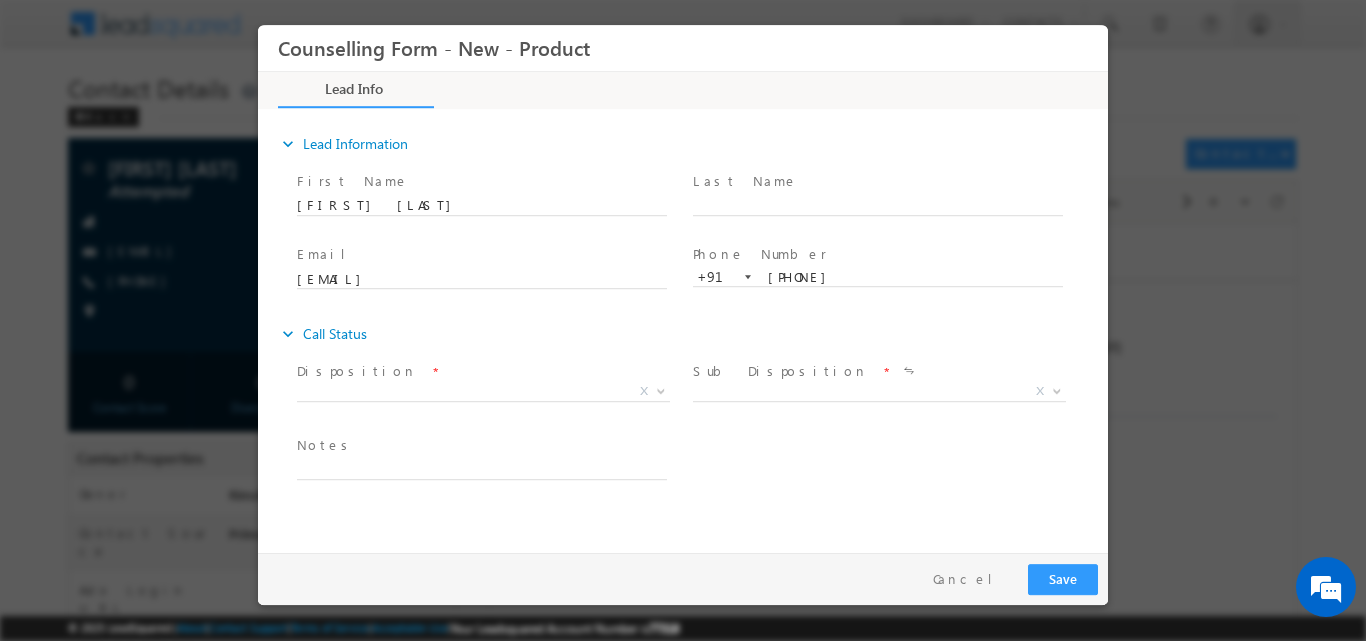 scroll, scrollTop: 0, scrollLeft: 0, axis: both 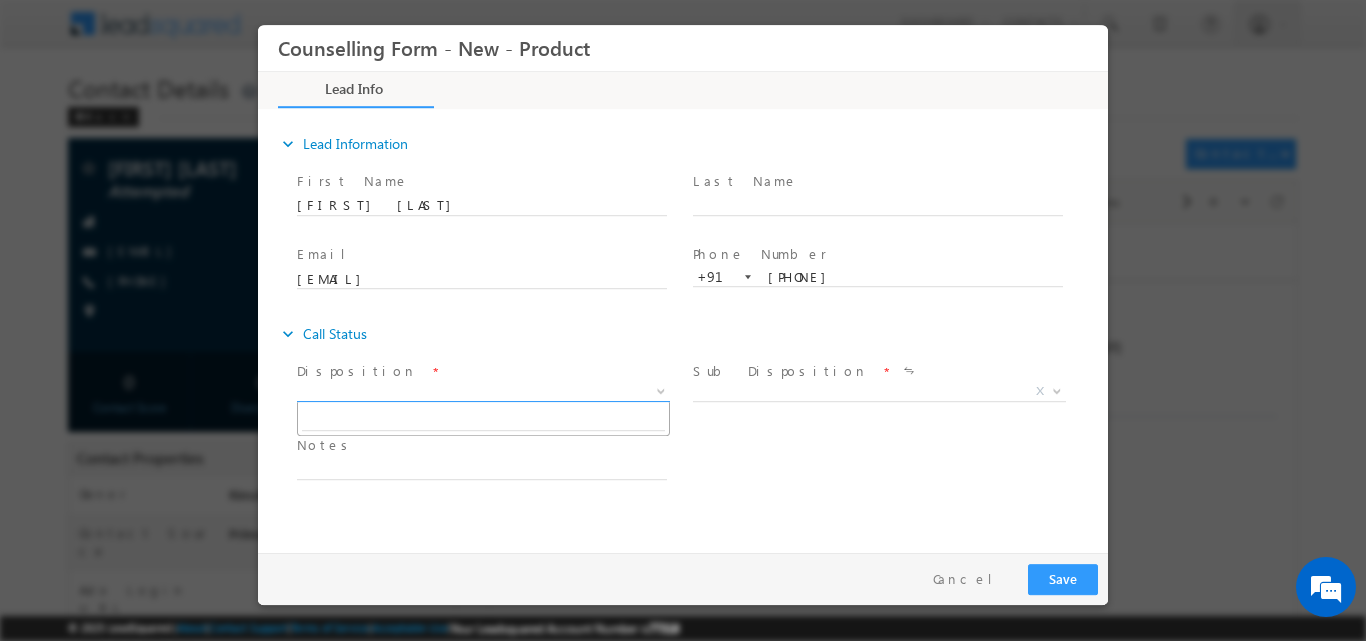 click at bounding box center [661, 389] 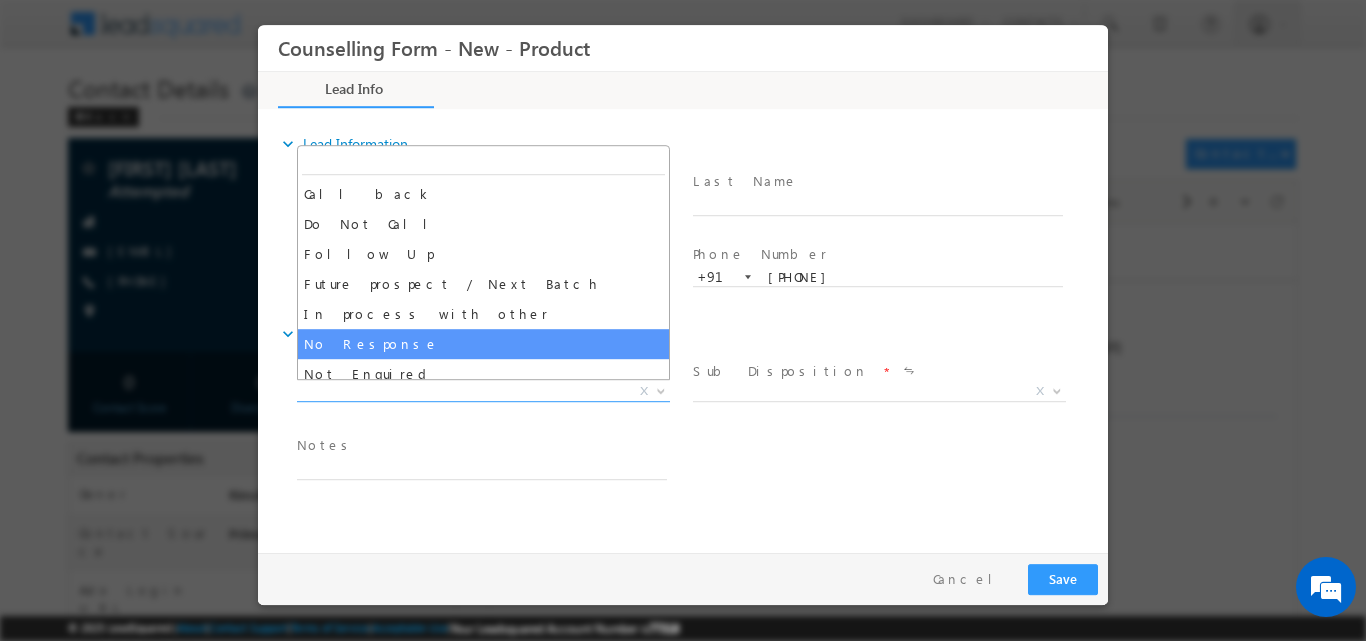 select on "No Response" 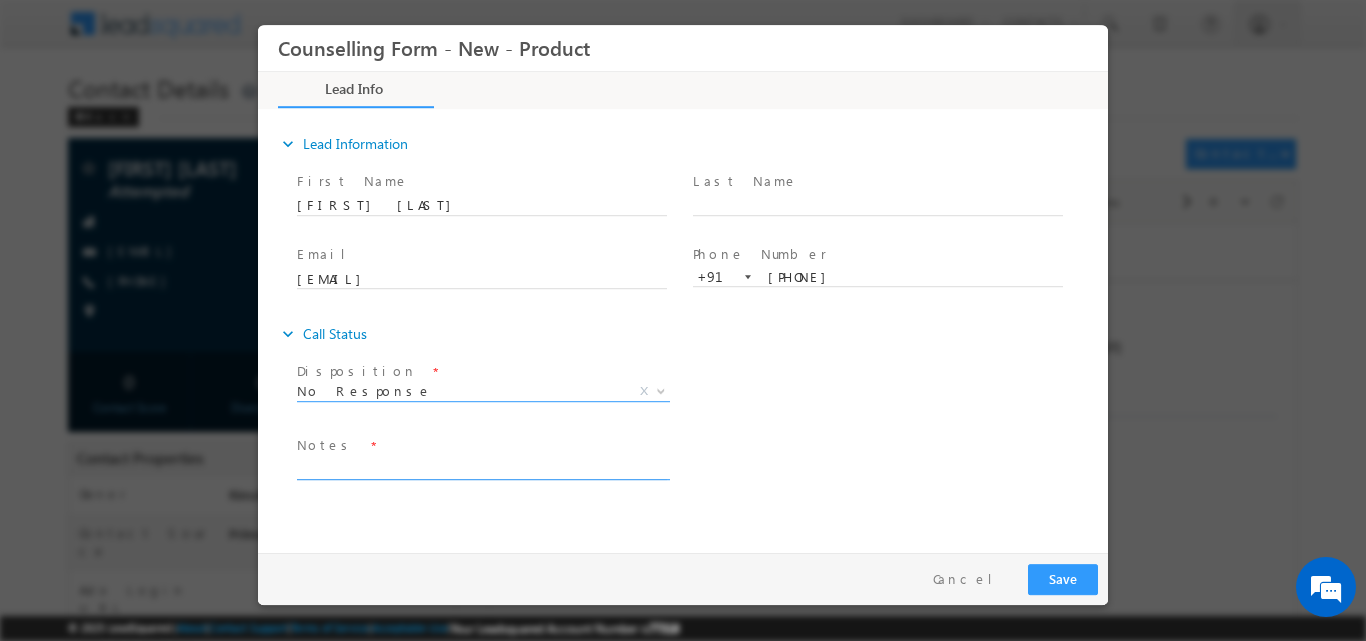 click at bounding box center (482, 467) 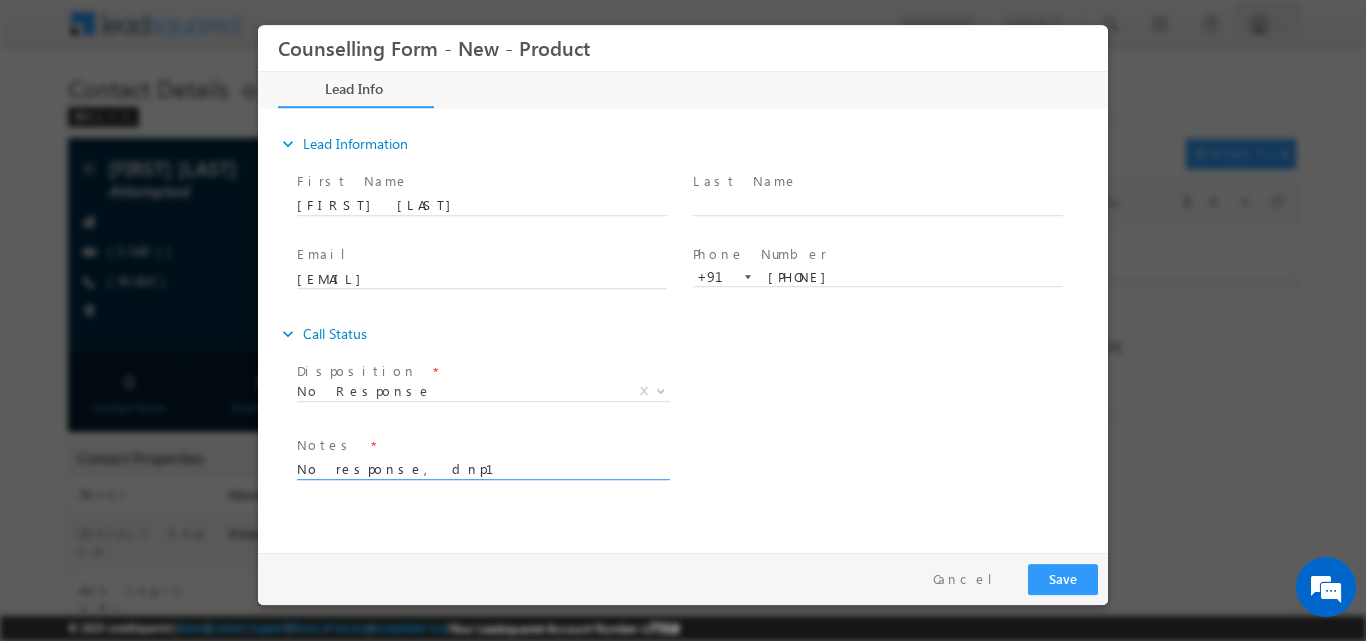 type on "No response, dnp1" 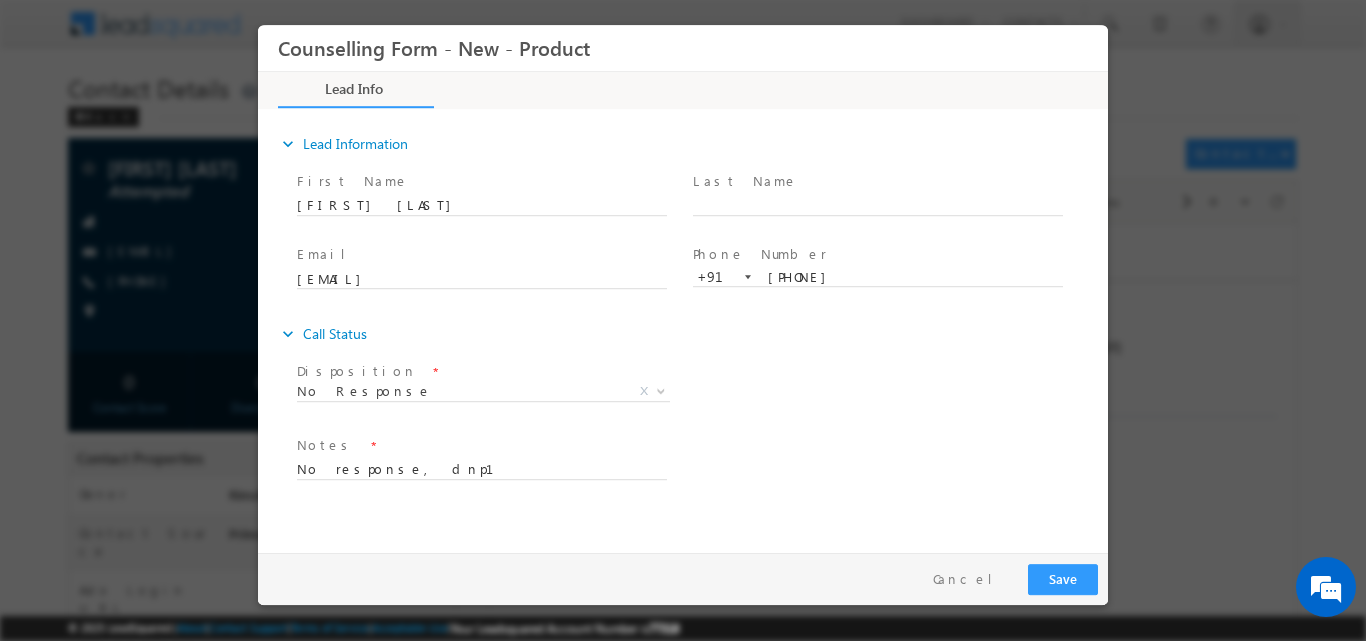 drag, startPoint x: 1103, startPoint y: 587, endPoint x: 1067, endPoint y: 579, distance: 36.878178 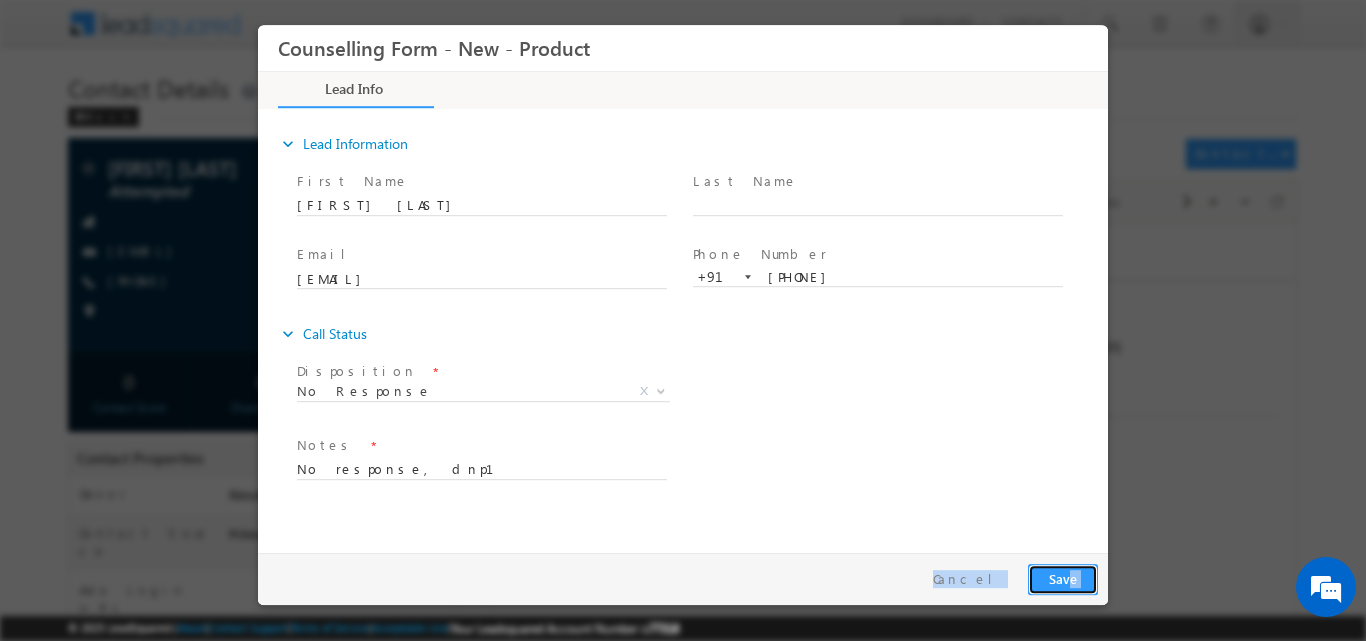 click on "Save" at bounding box center (1063, 578) 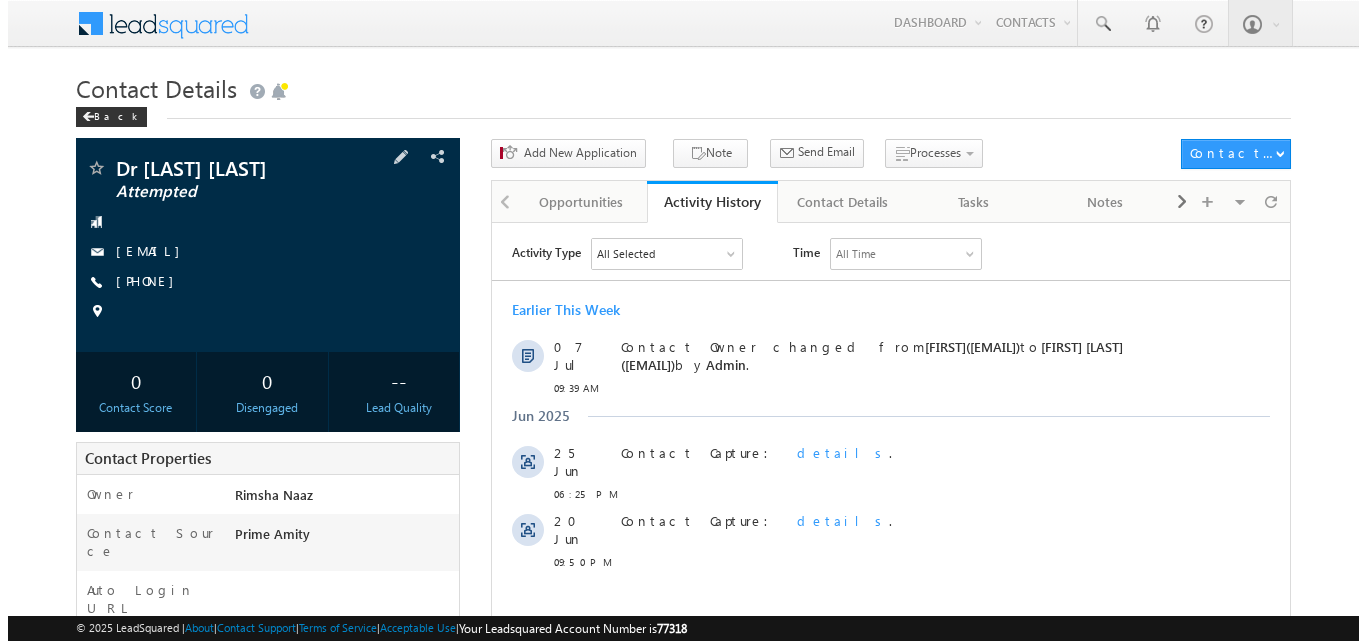 scroll, scrollTop: 0, scrollLeft: 0, axis: both 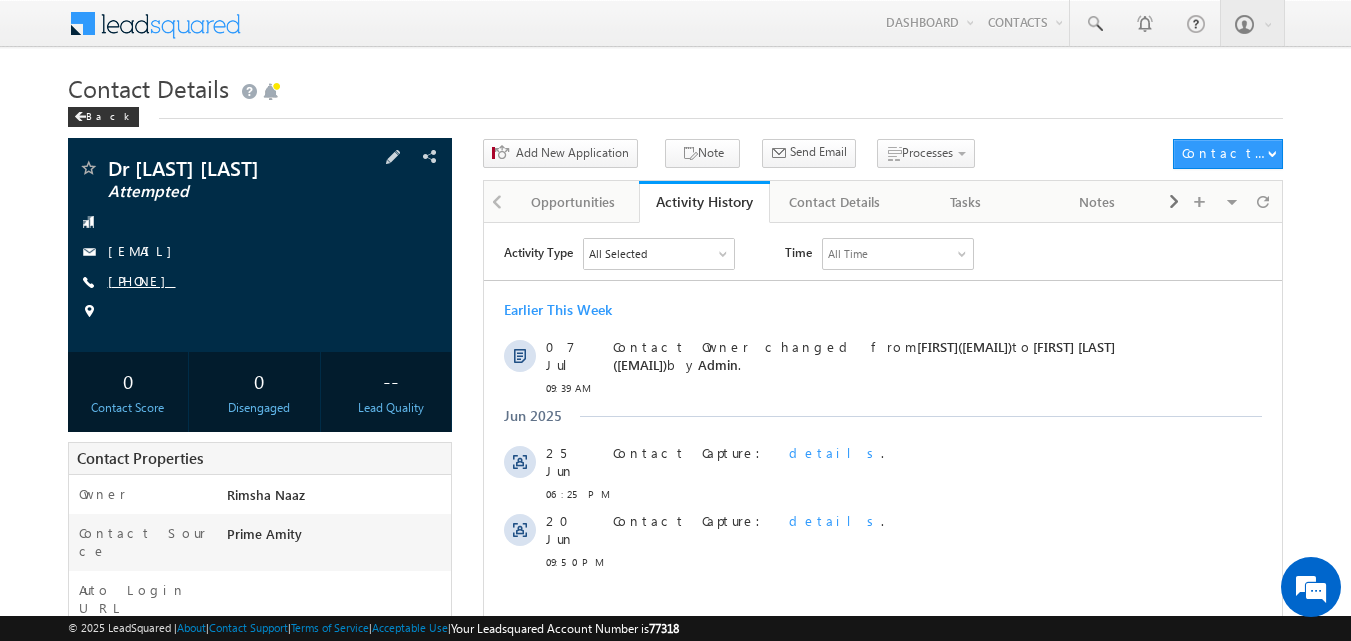 click on "[PHONE]" at bounding box center (142, 280) 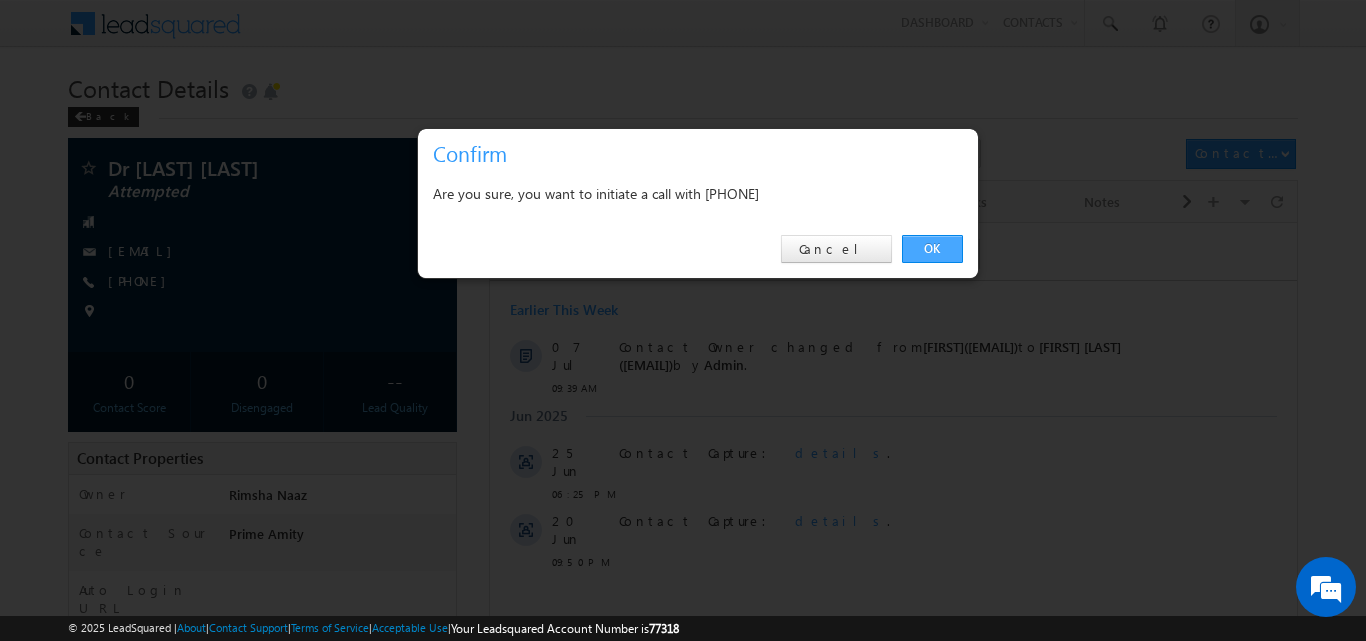 click on "OK" at bounding box center (932, 249) 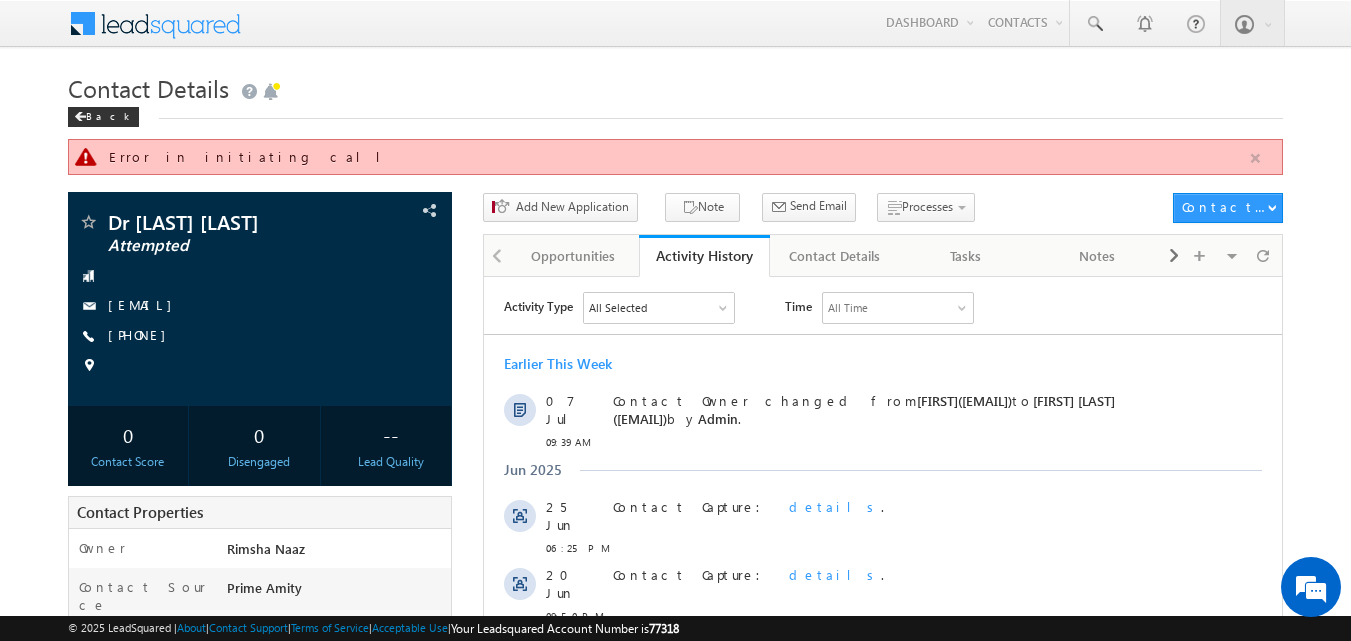 click at bounding box center (1255, 158) 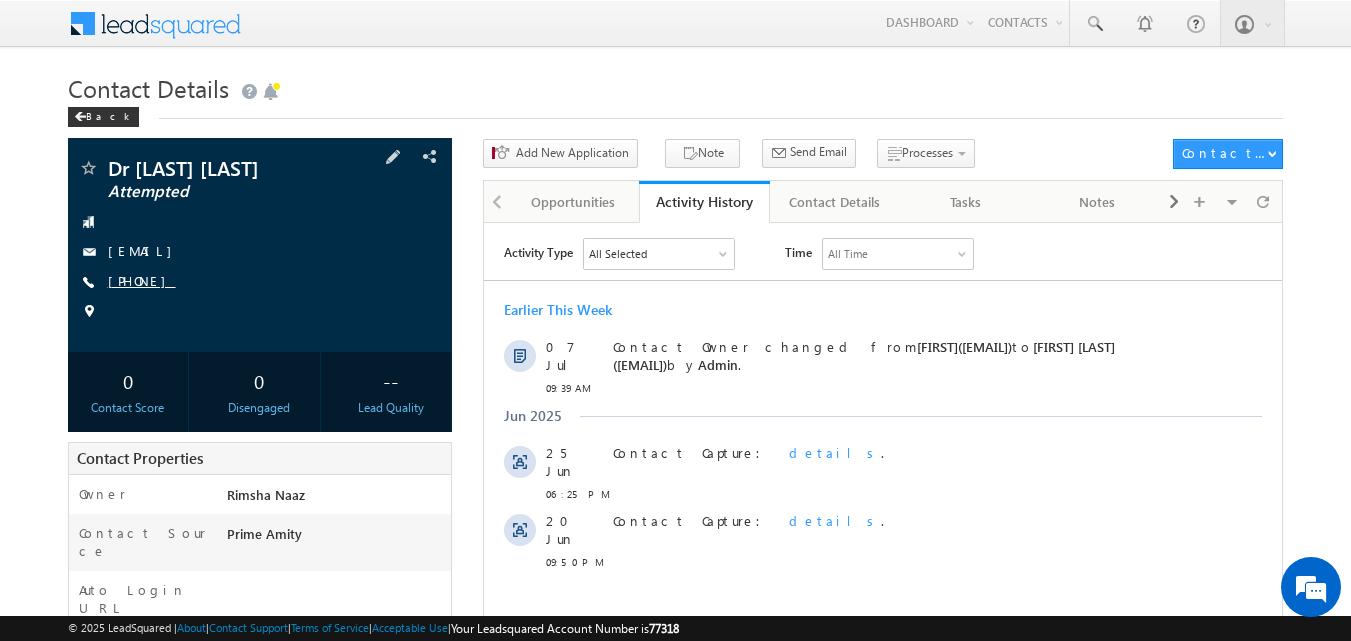 copy on "8712264886" 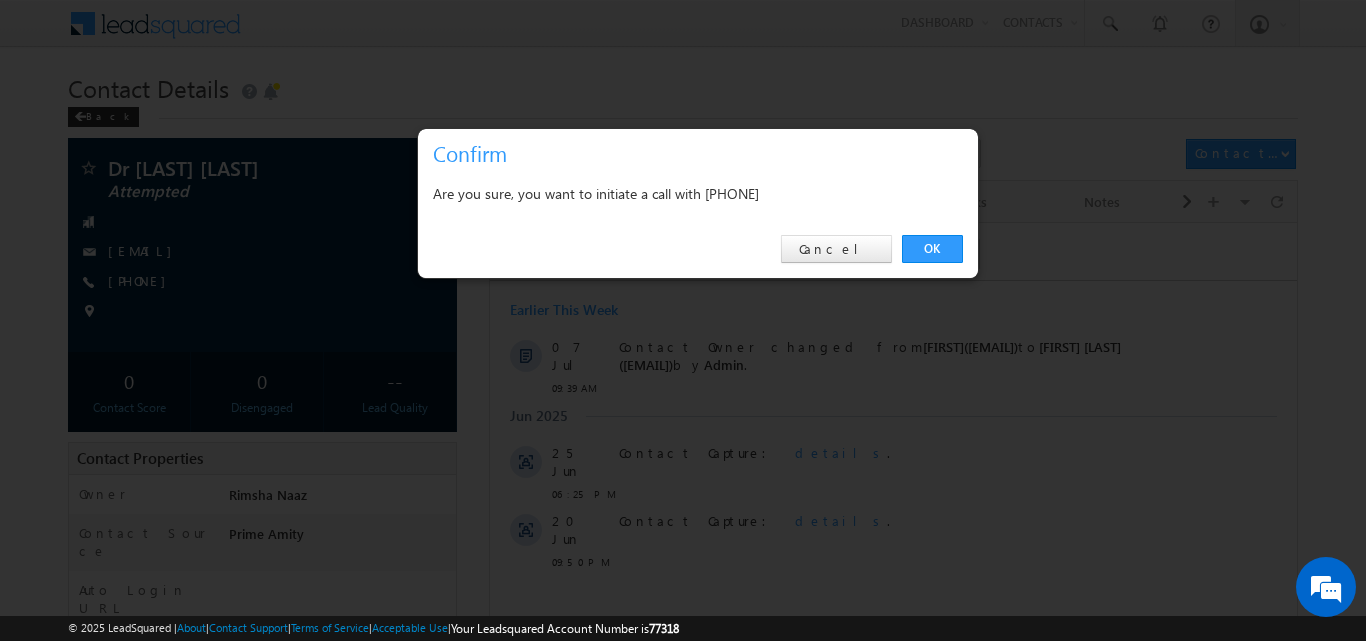 scroll, scrollTop: 0, scrollLeft: 0, axis: both 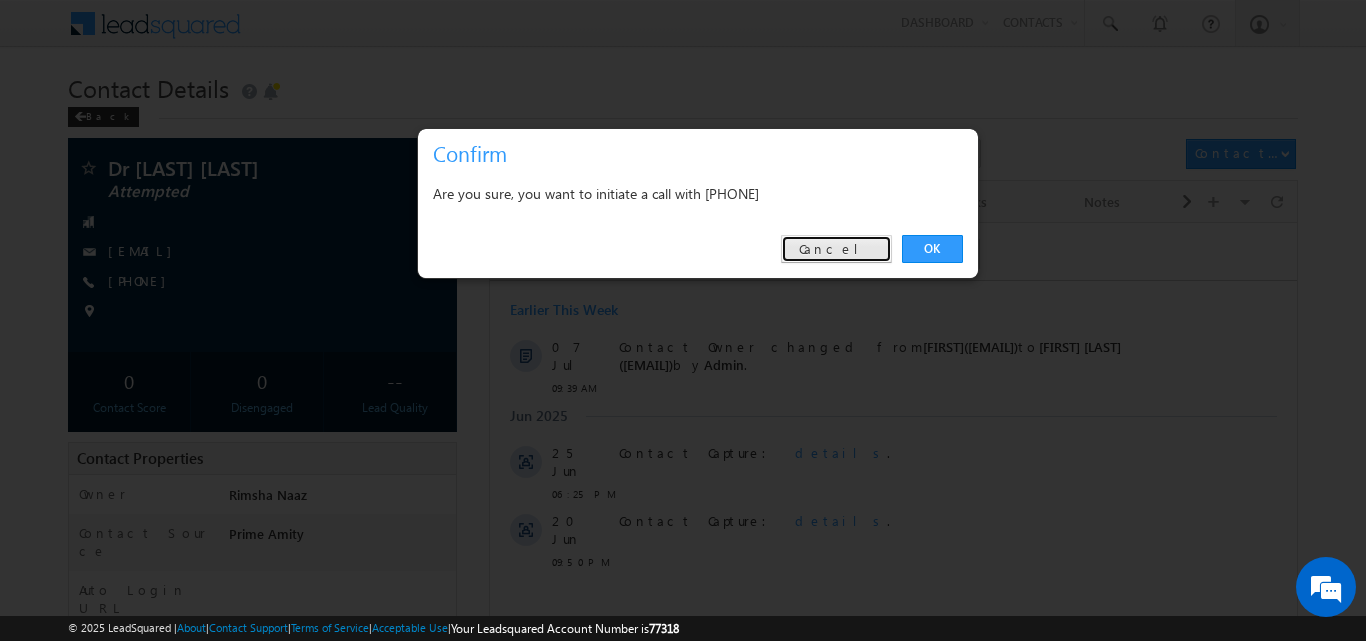 click on "Cancel" at bounding box center [836, 249] 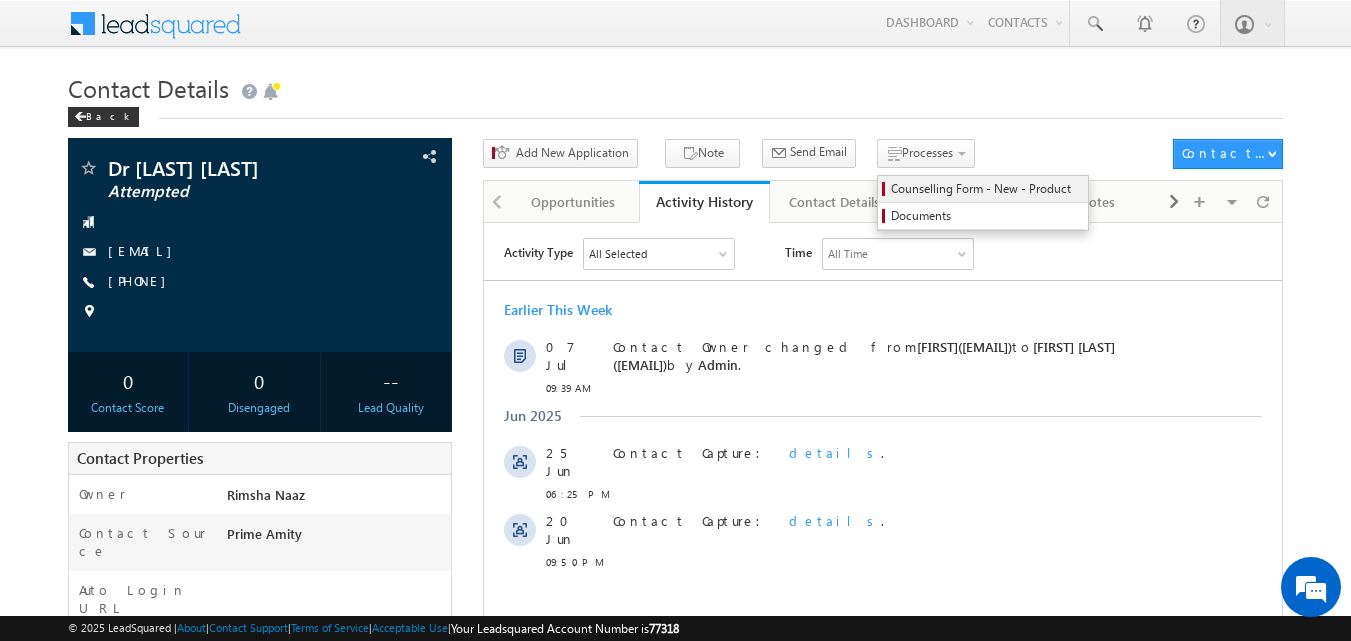 click on "Counselling Form - New - Product" at bounding box center [986, 189] 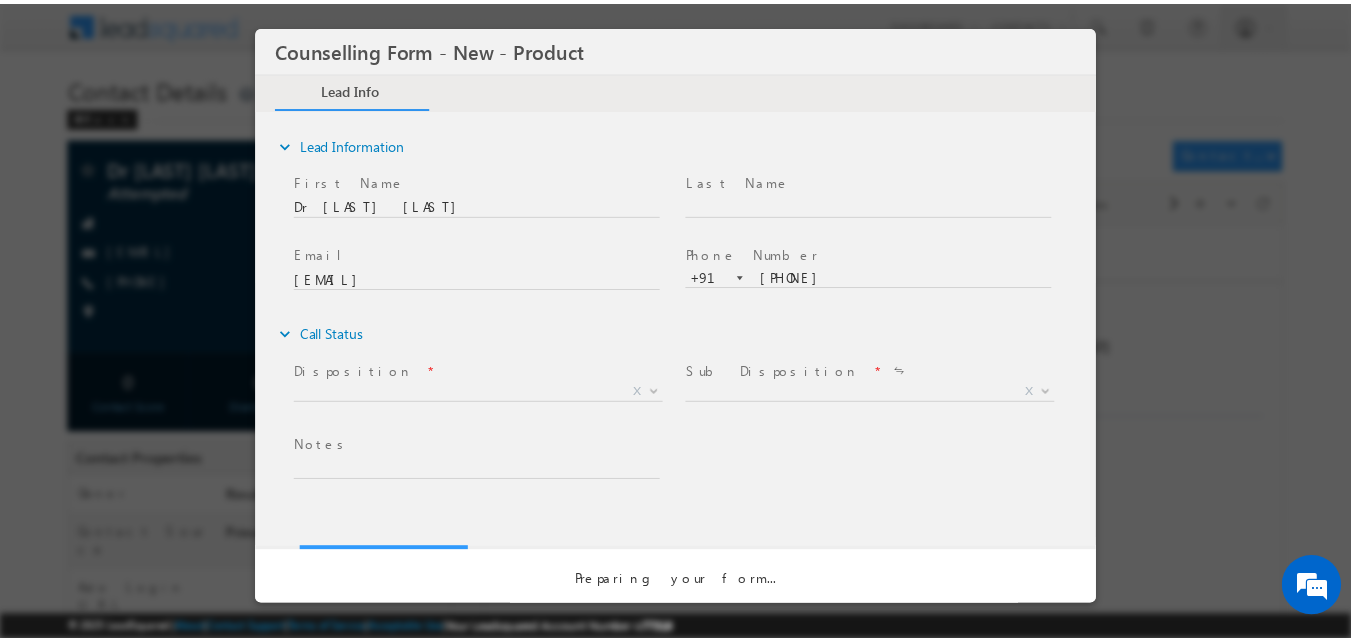 scroll, scrollTop: 0, scrollLeft: 0, axis: both 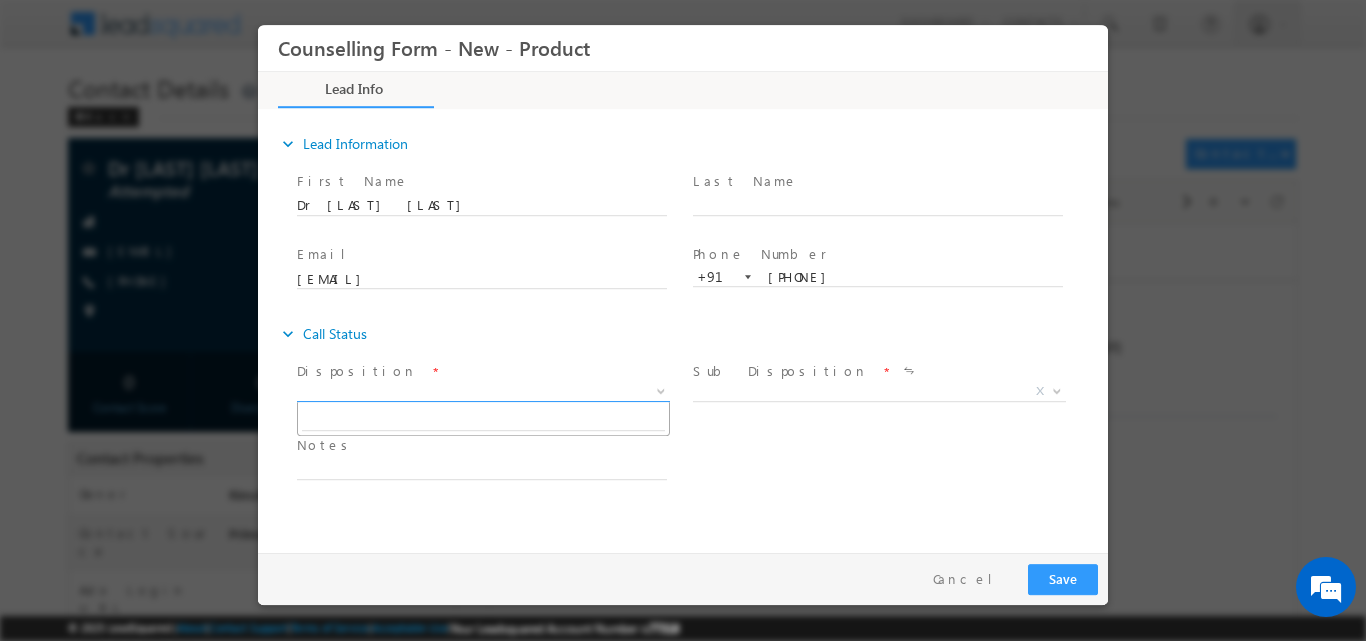 click at bounding box center [659, 390] 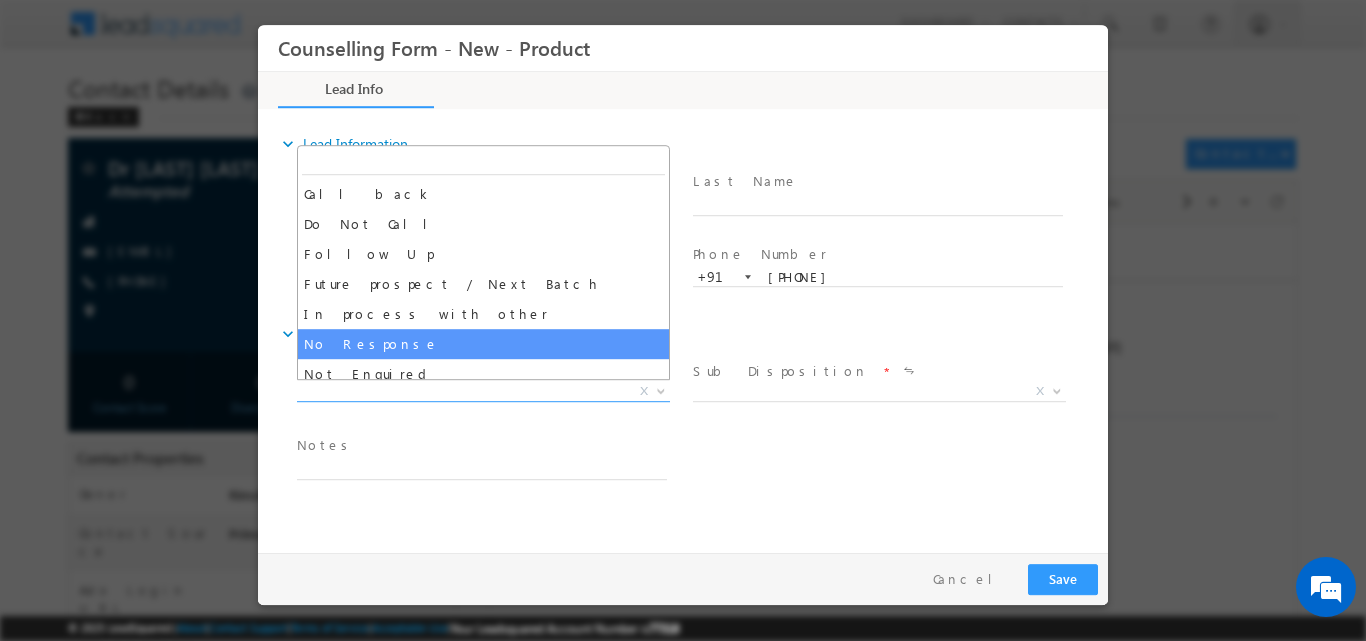 select on "No Response" 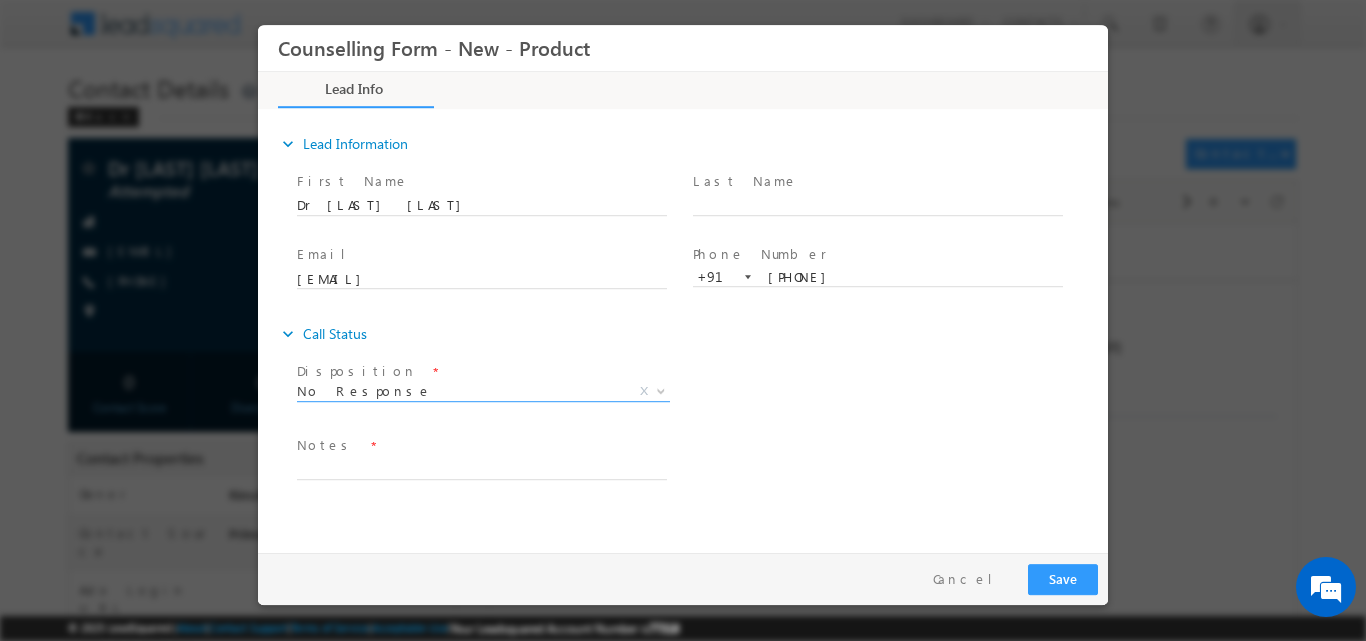 click on "Disposition
*
No Response No Response X
Sub Disposition
*
Attempts 1-9 X" at bounding box center [700, 393] 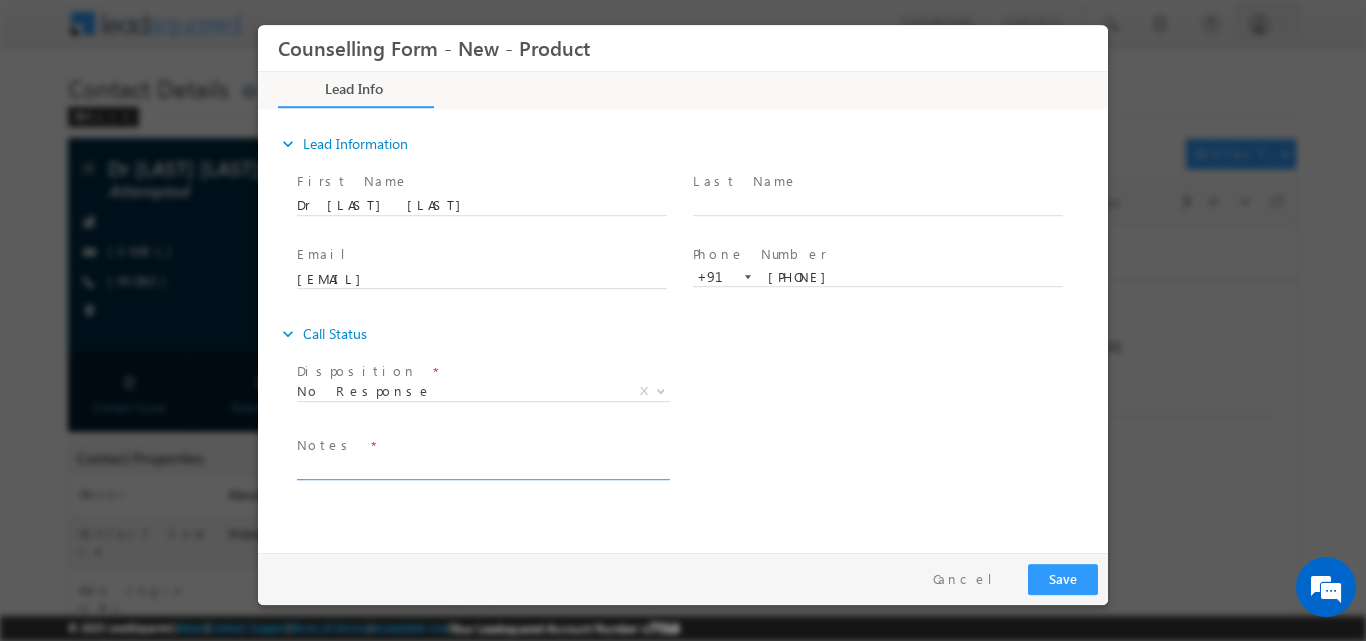click at bounding box center (482, 467) 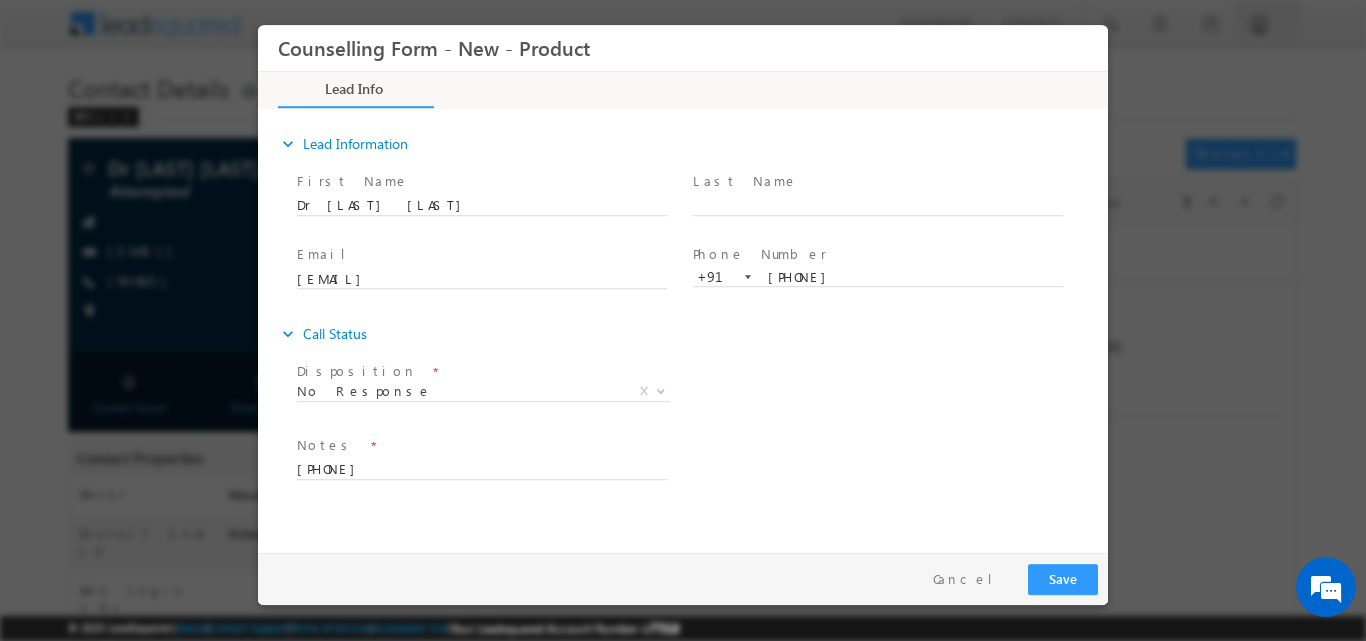 click on "Disposition
*
No Response No Response X
Sub Disposition
*
Attempts 1-9 X" at bounding box center (700, 393) 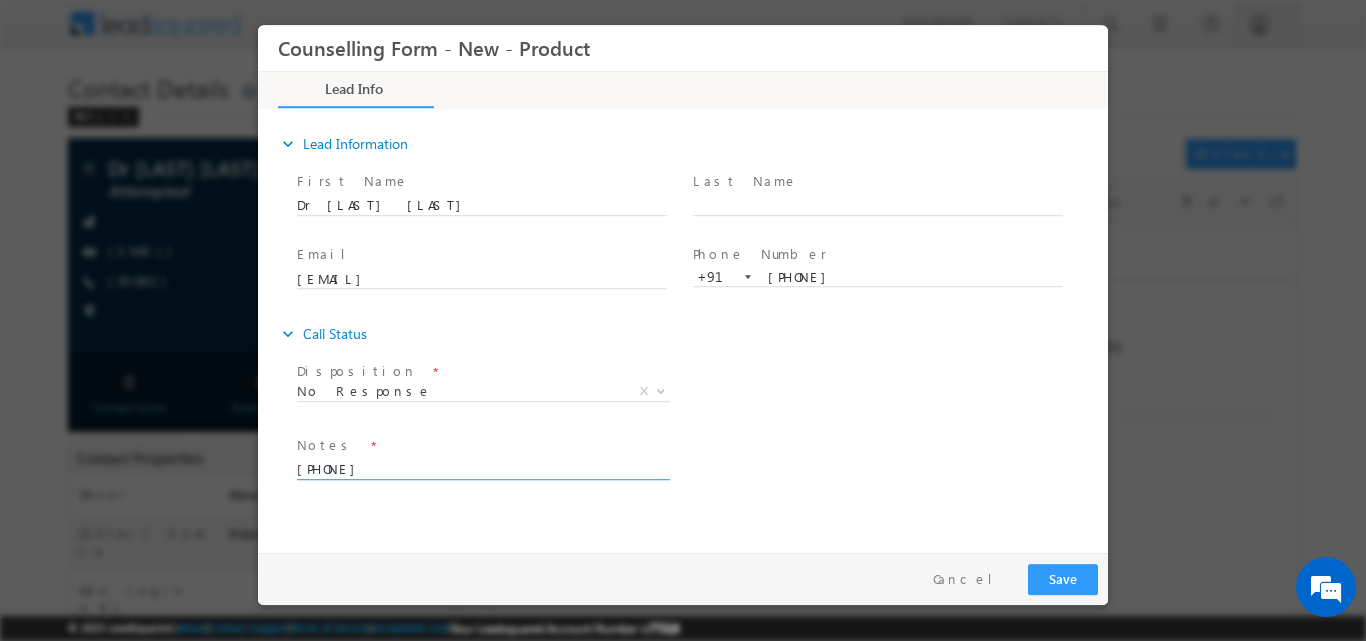 drag, startPoint x: 423, startPoint y: 465, endPoint x: 294, endPoint y: 466, distance: 129.00388 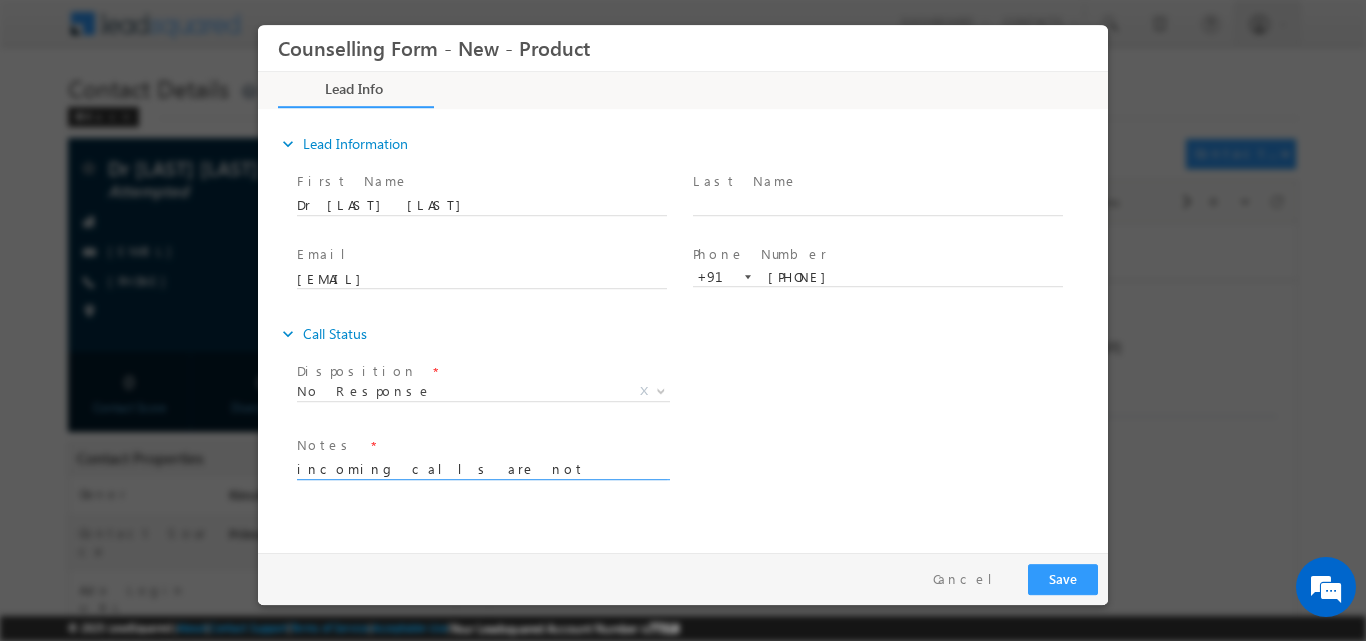 type on "incoming calls are not available due to no recharge, dnp1" 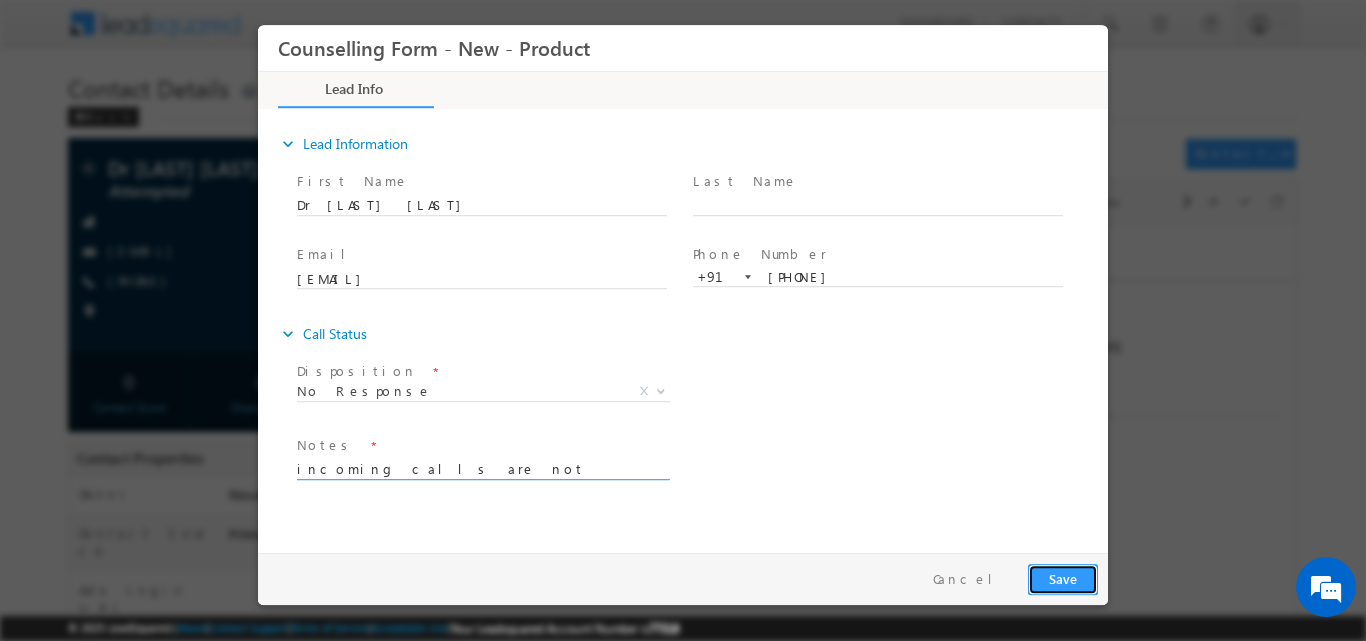 click on "Save" at bounding box center (1063, 578) 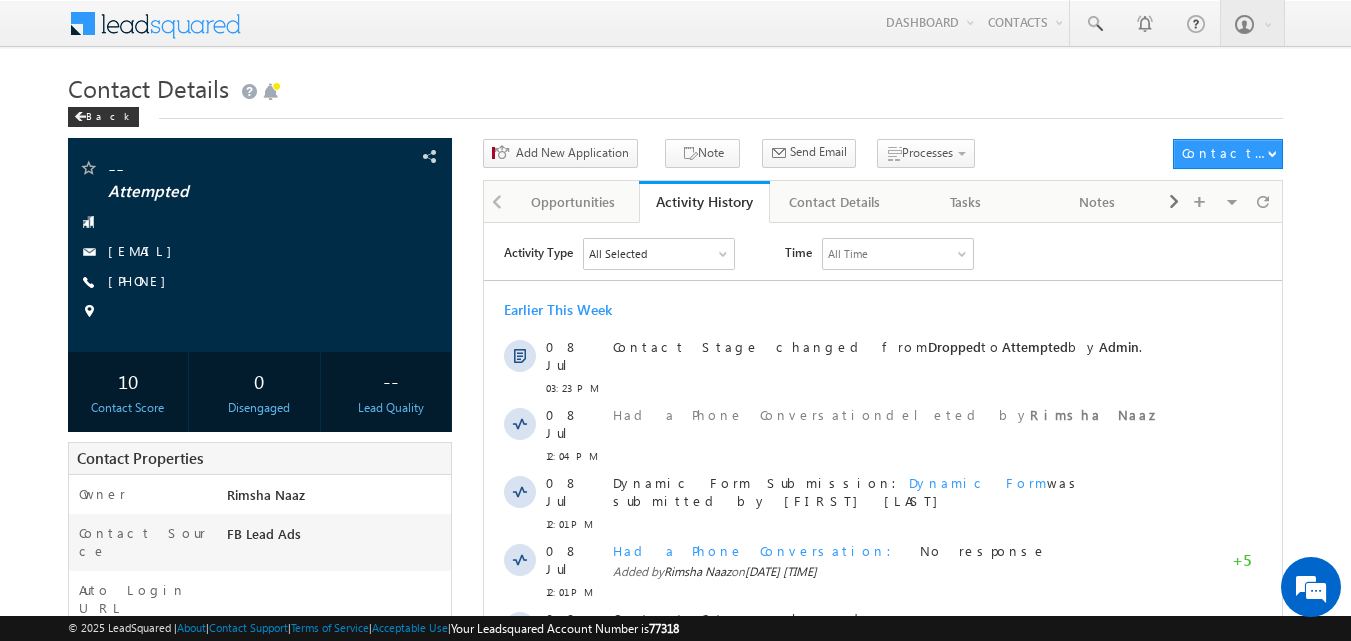 scroll, scrollTop: 0, scrollLeft: 0, axis: both 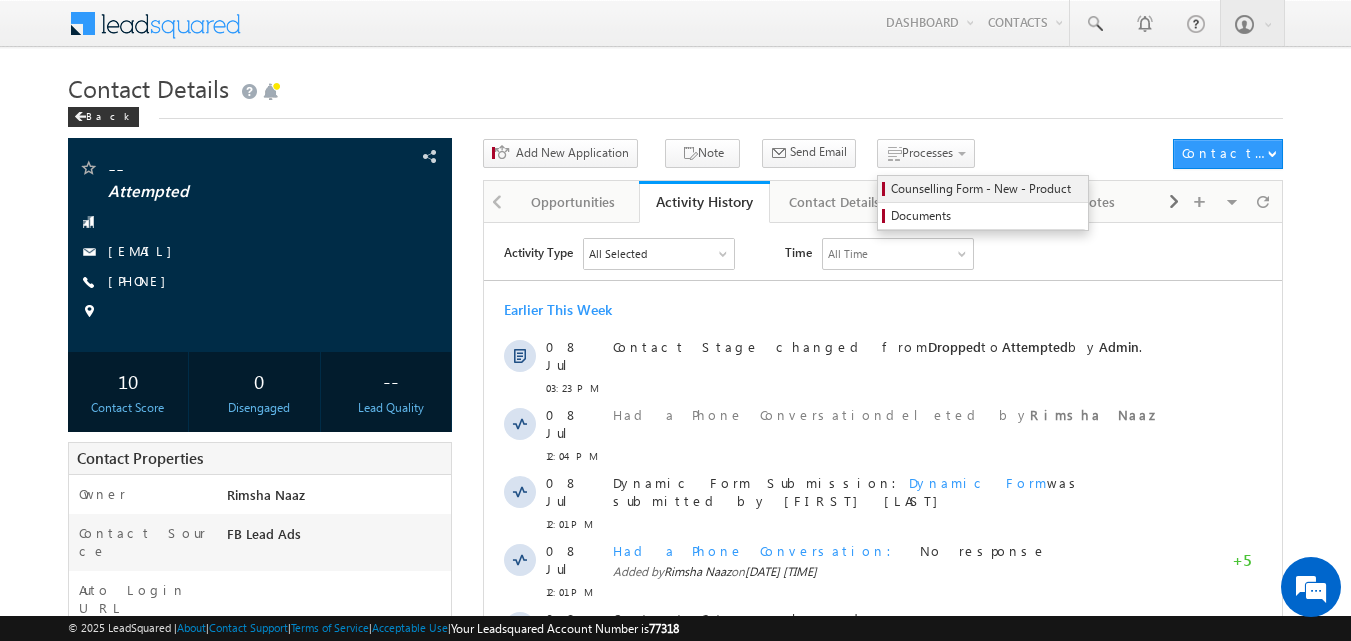 click on "Counselling Form - New - Product" at bounding box center (986, 189) 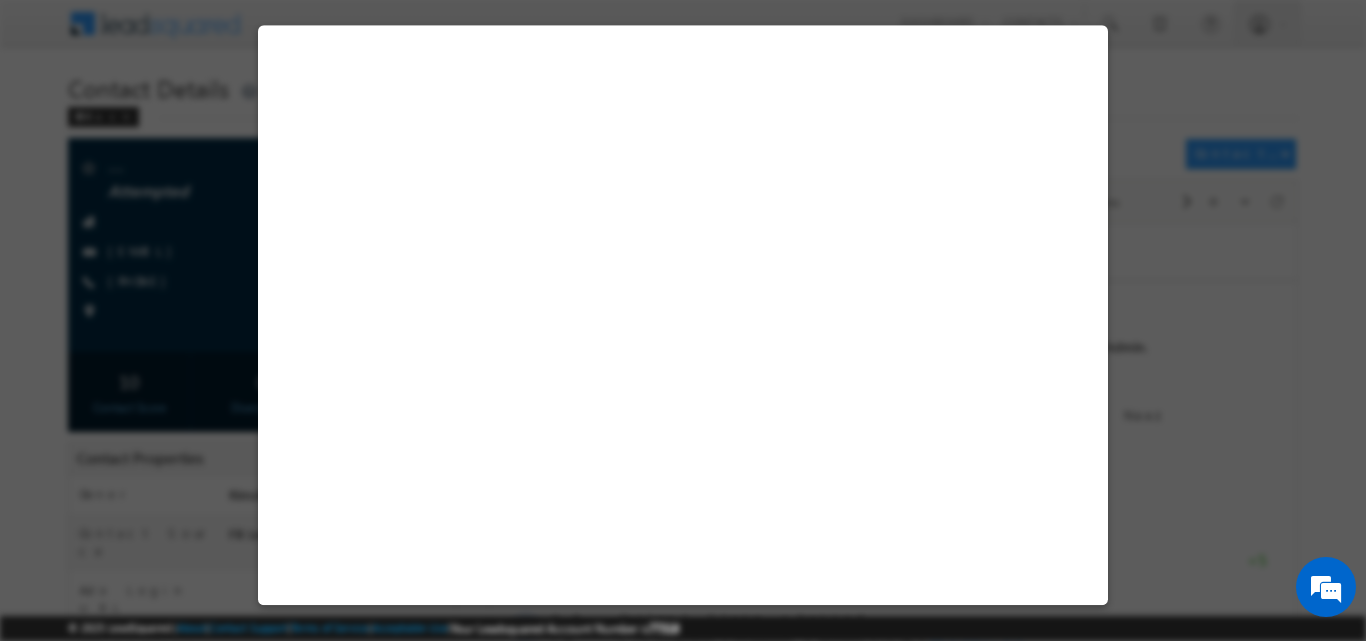select on "Attempted" 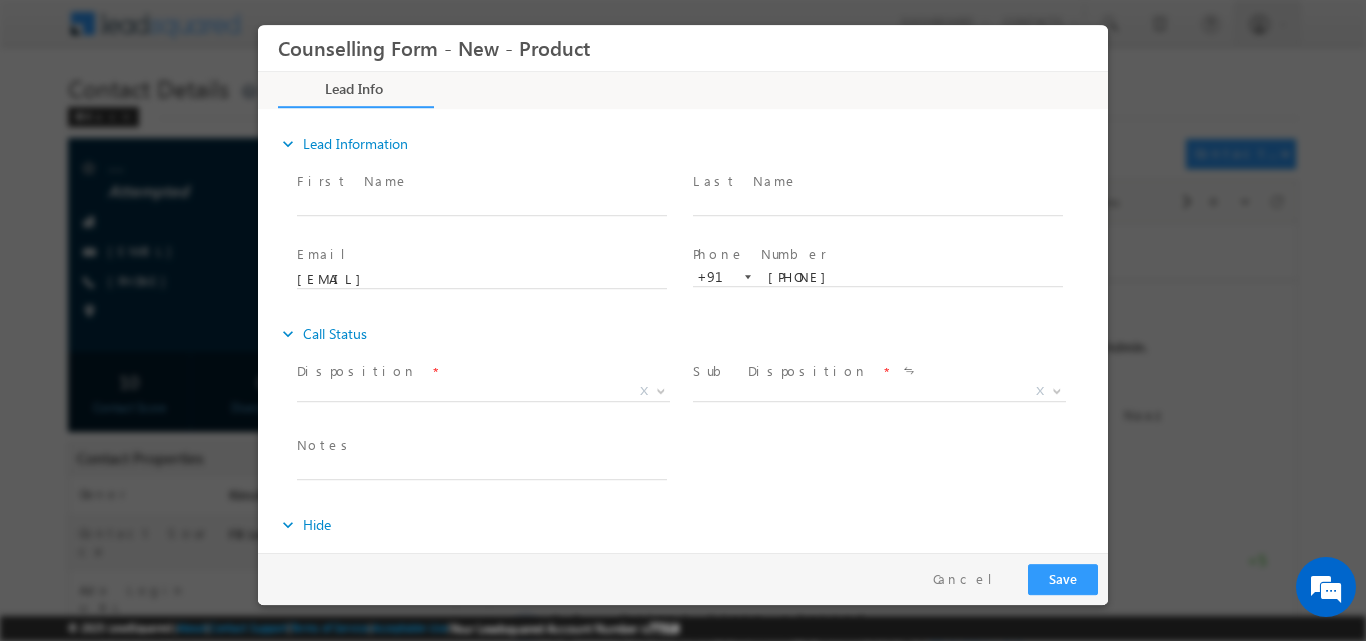 scroll, scrollTop: 0, scrollLeft: 0, axis: both 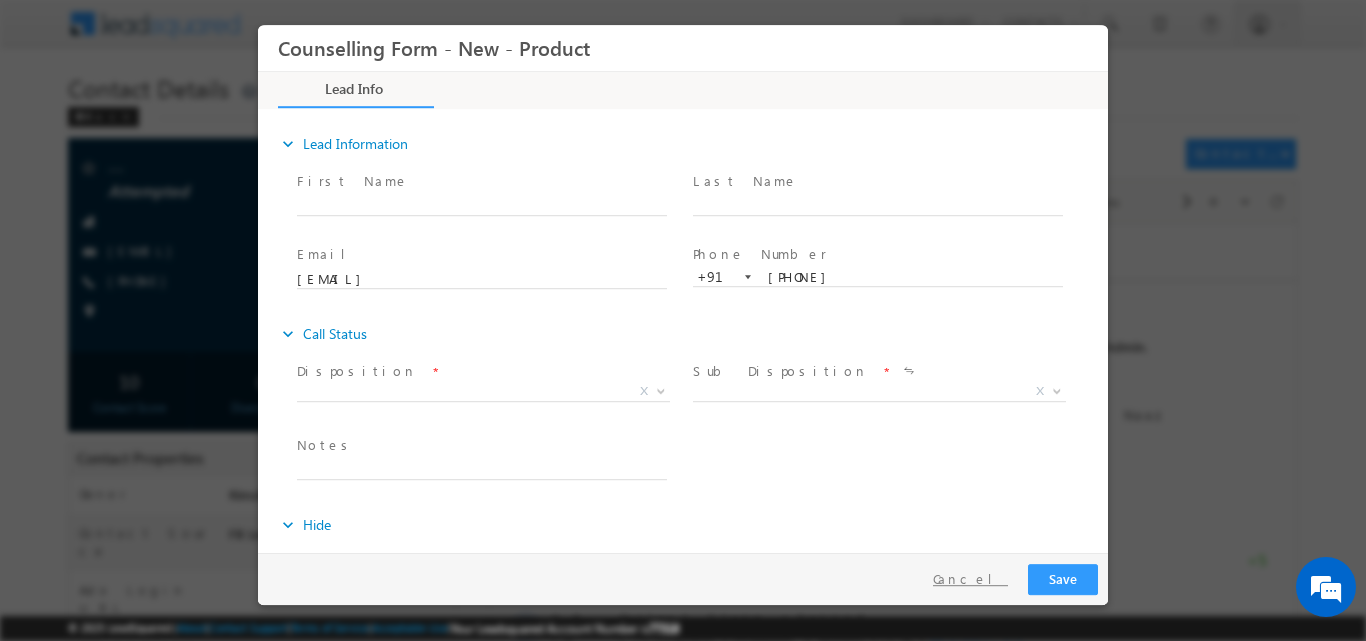click on "Cancel" at bounding box center (970, 578) 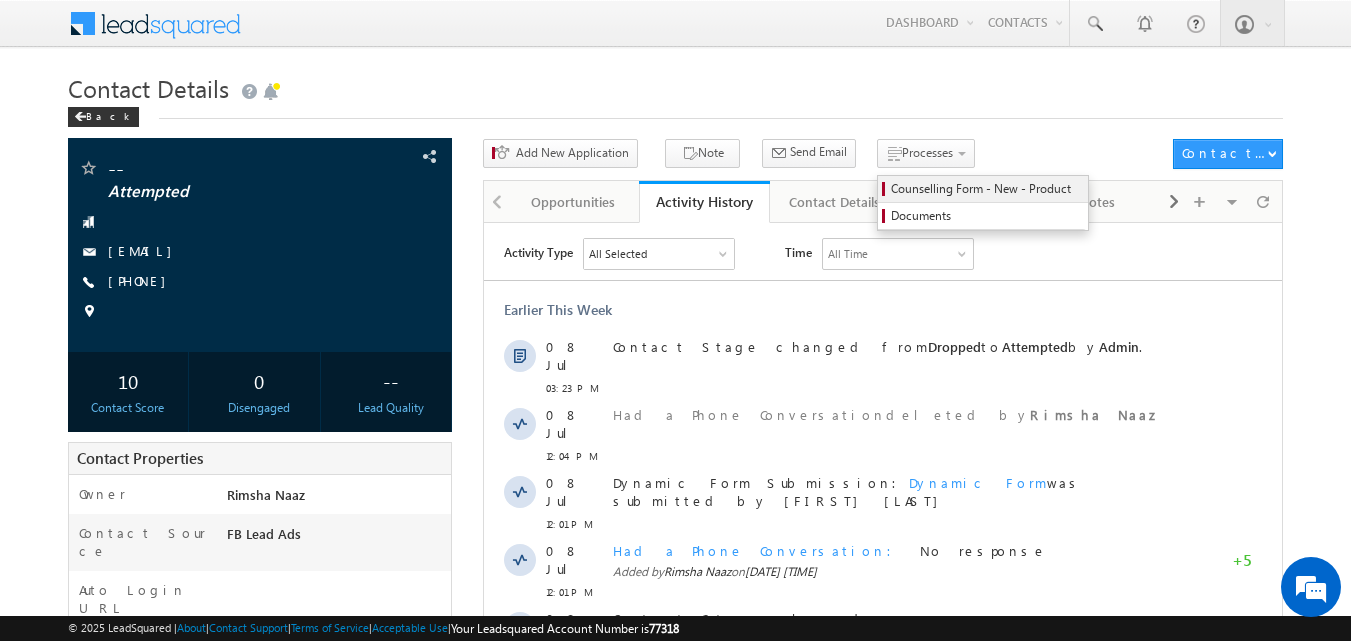 click on "Counselling Form - New - Product" at bounding box center (986, 189) 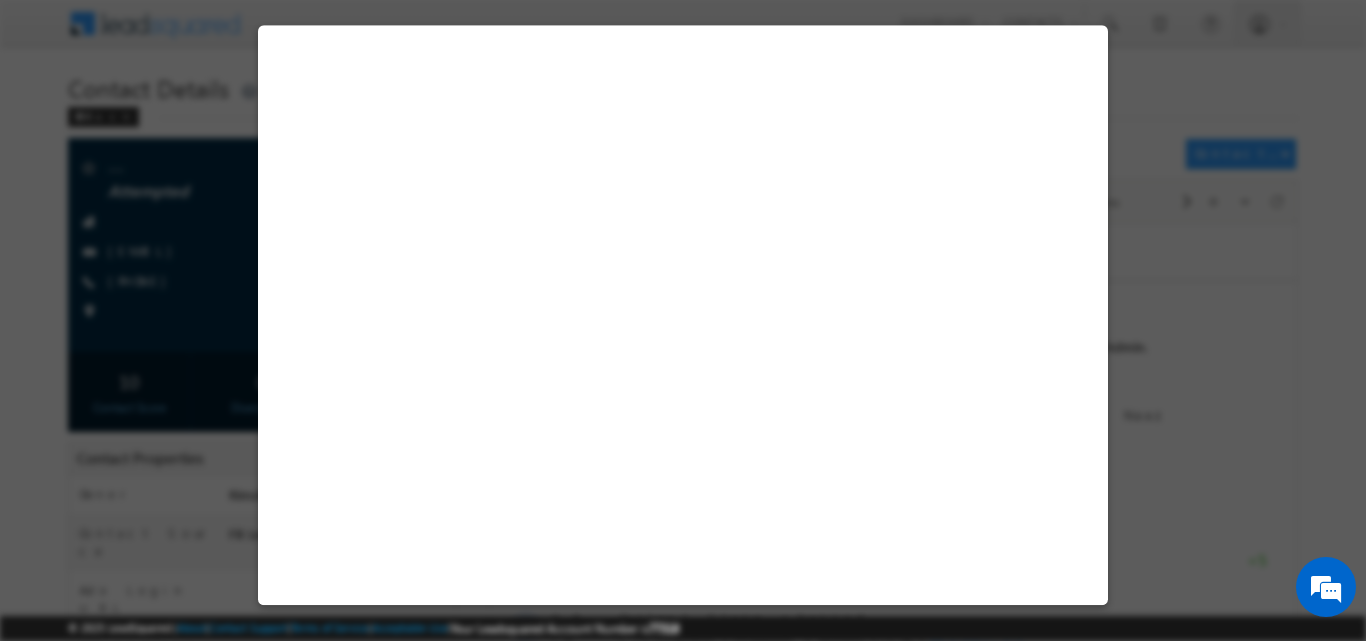 select on "Attempted" 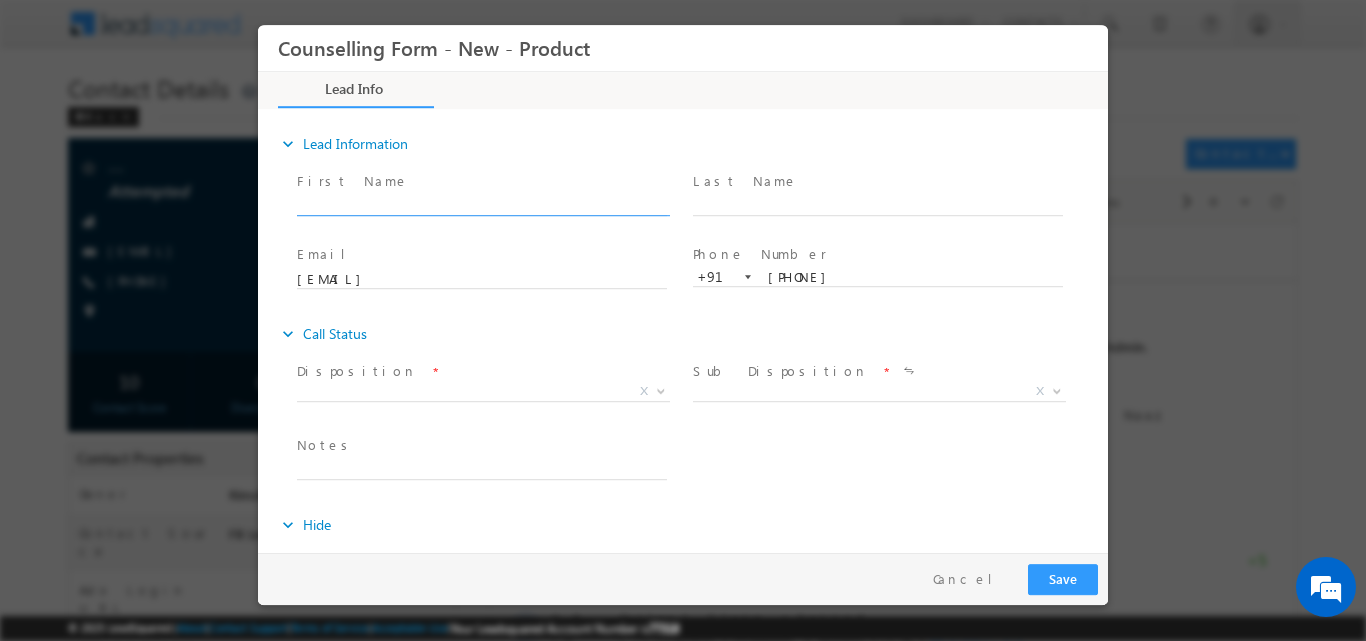 scroll, scrollTop: 0, scrollLeft: 0, axis: both 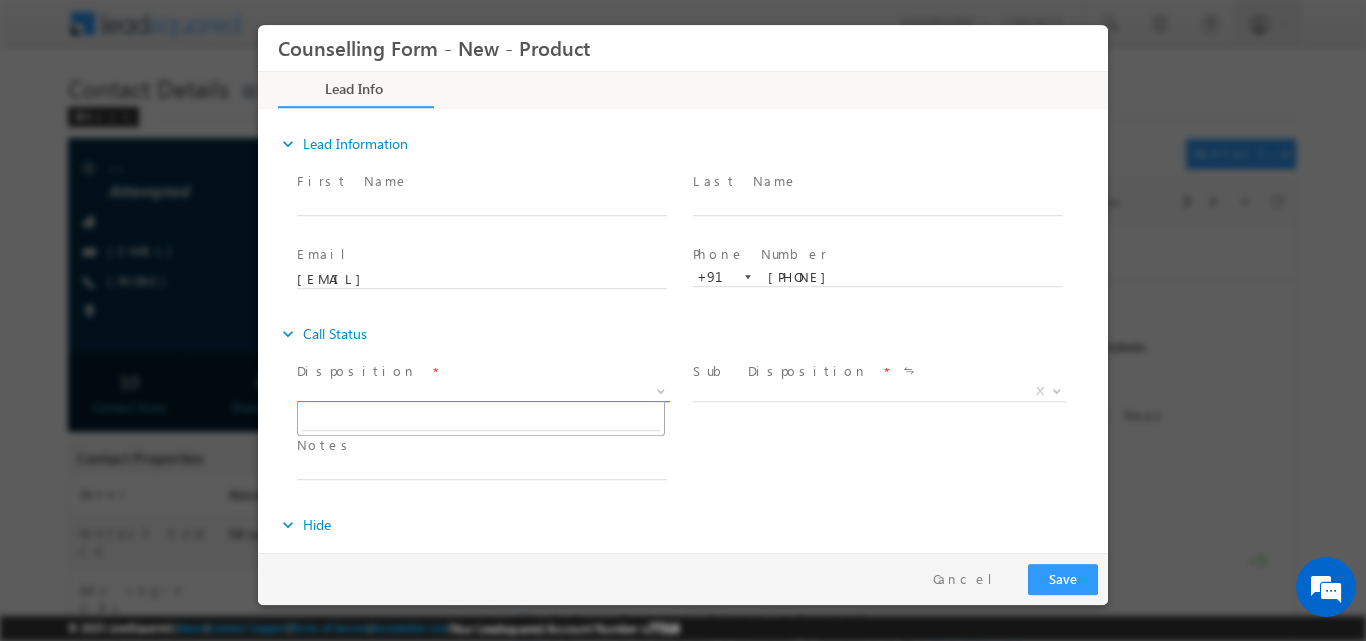 click at bounding box center [661, 389] 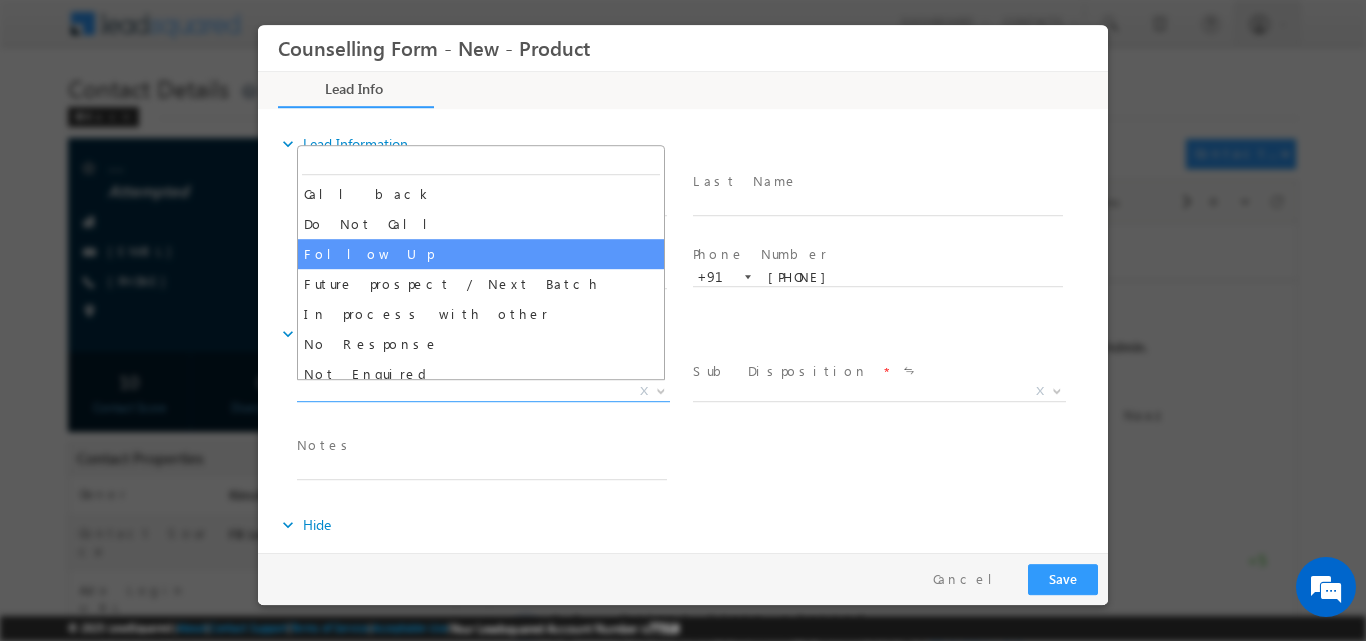 select on "Follow Up" 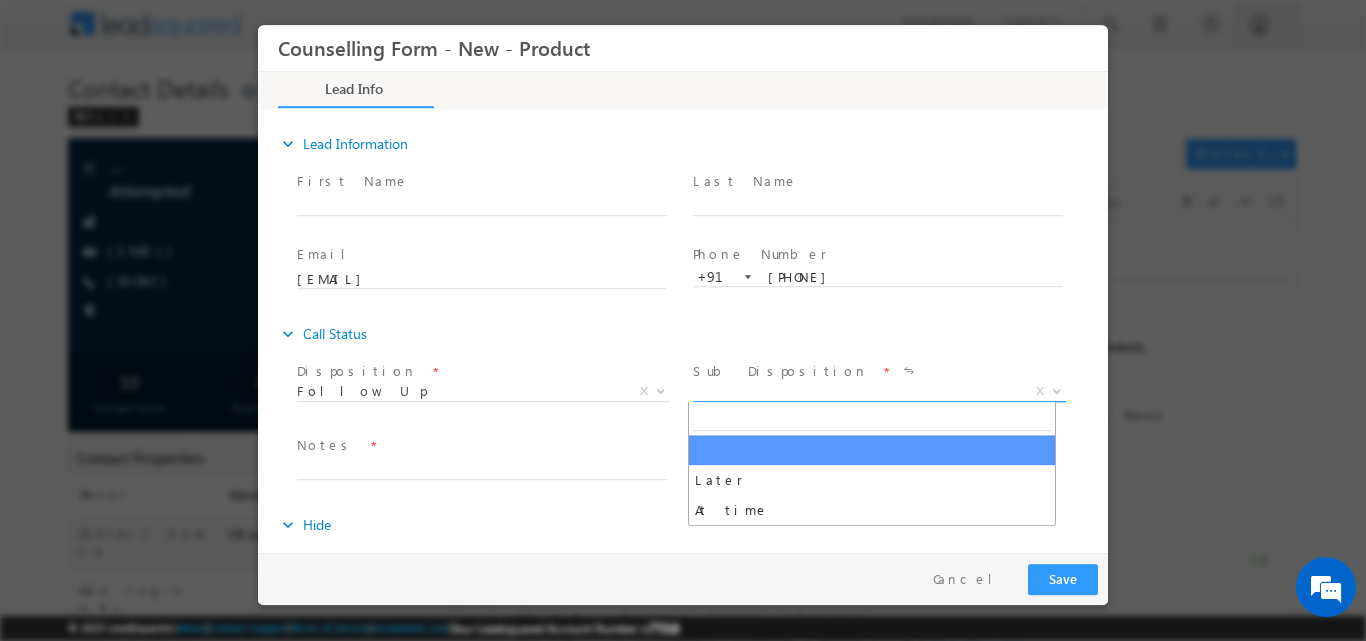 click at bounding box center (1055, 390) 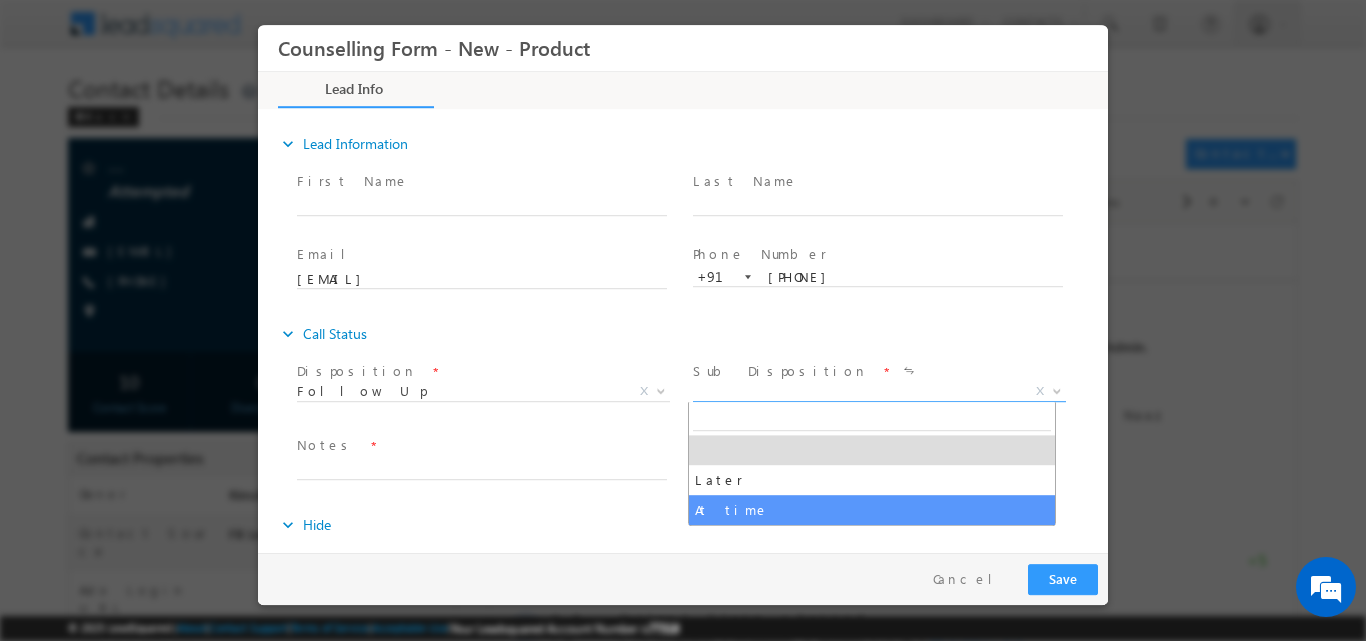 select on "At time" 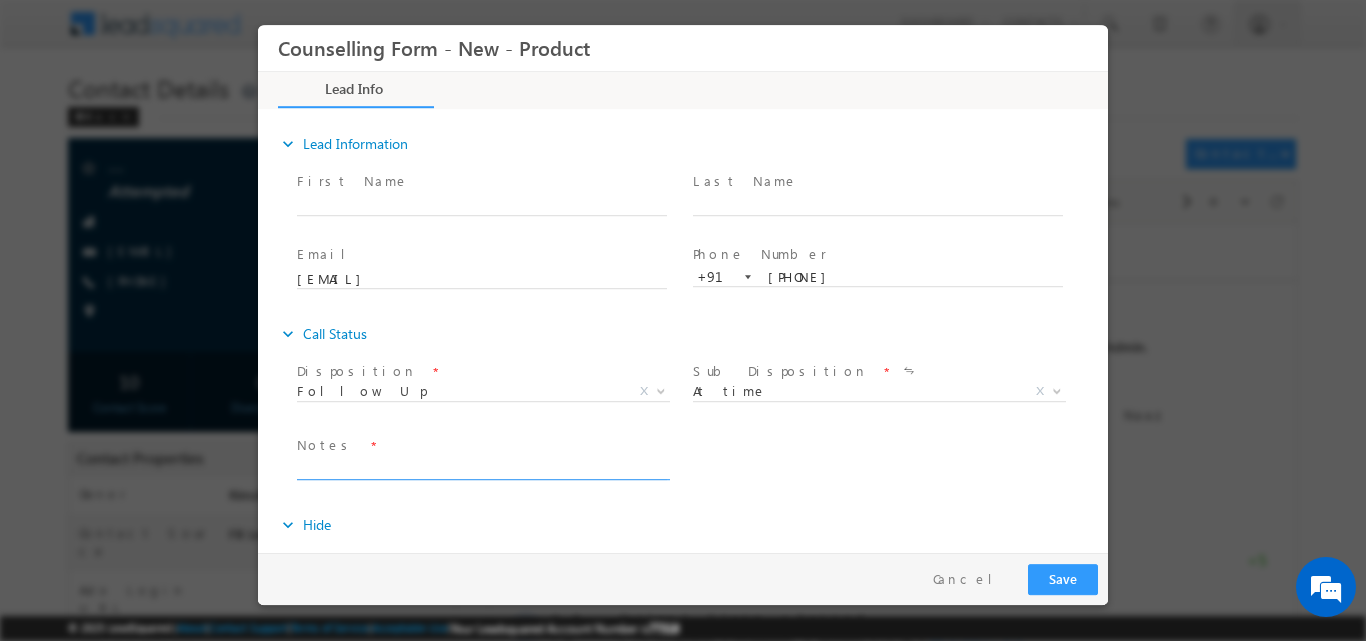 click at bounding box center [482, 467] 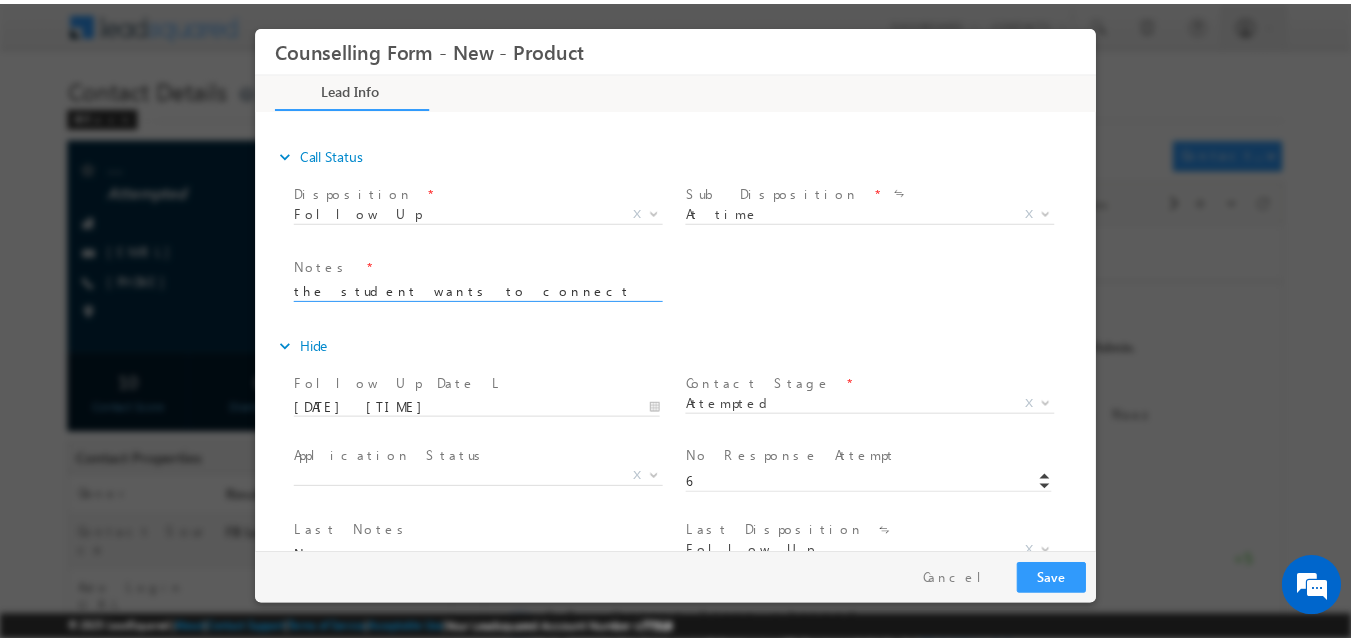 scroll, scrollTop: 251, scrollLeft: 0, axis: vertical 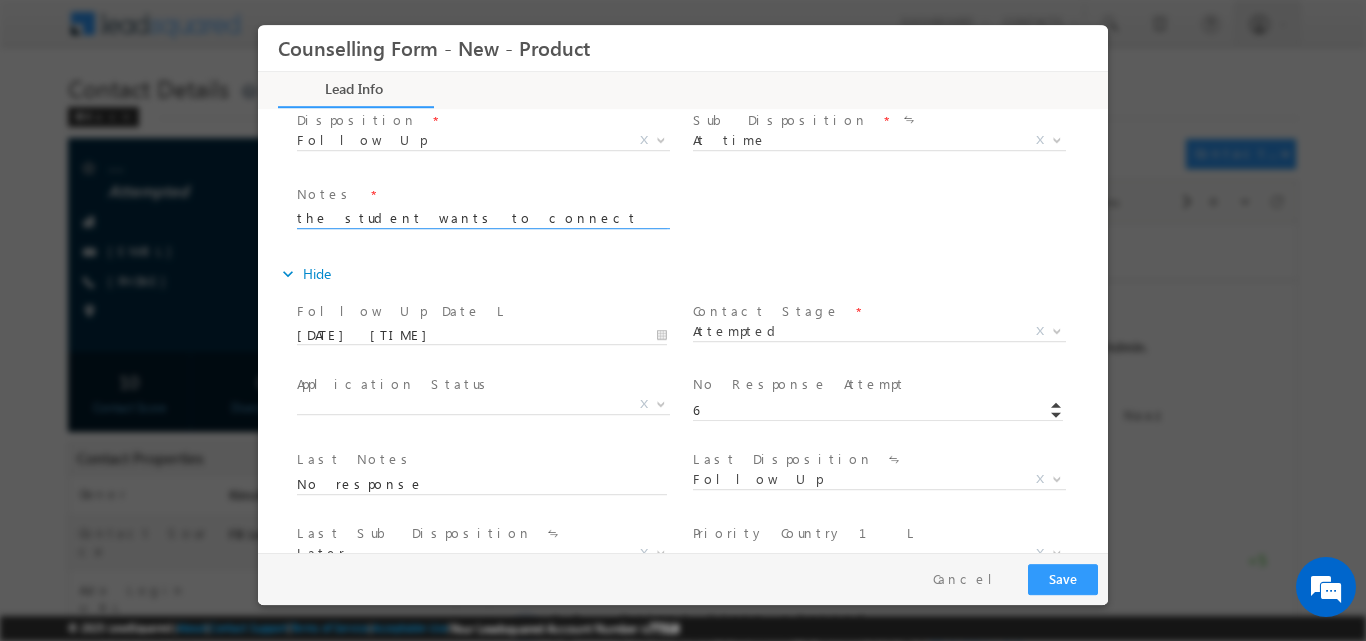 type on "the student wants to connect to the alumni tomorrow" 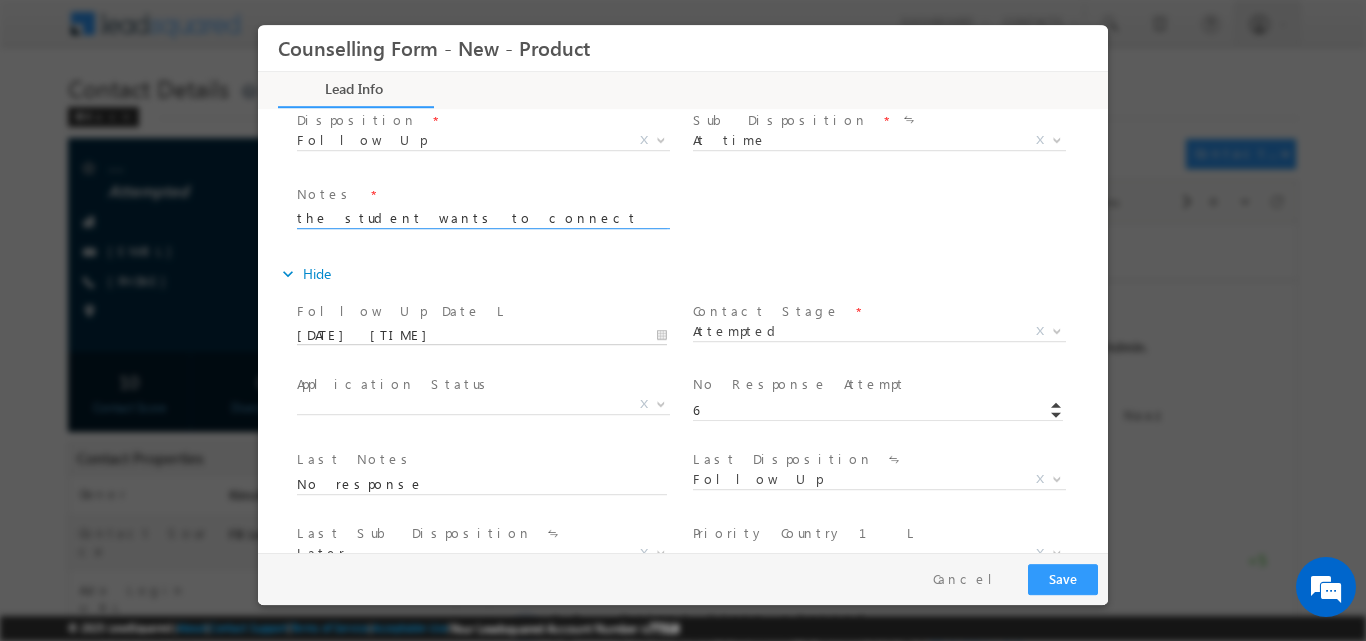 click on "07/07/2025 4:00 PM" at bounding box center (482, 335) 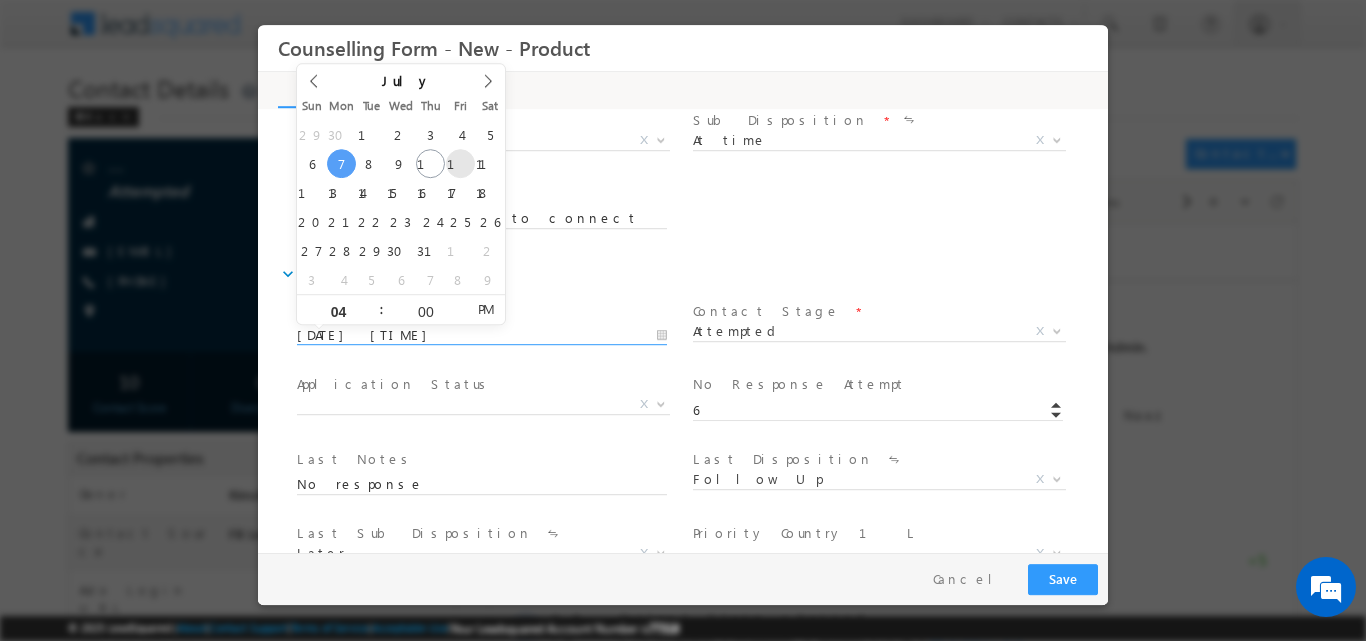 type on "11/07/2025 4:00 PM" 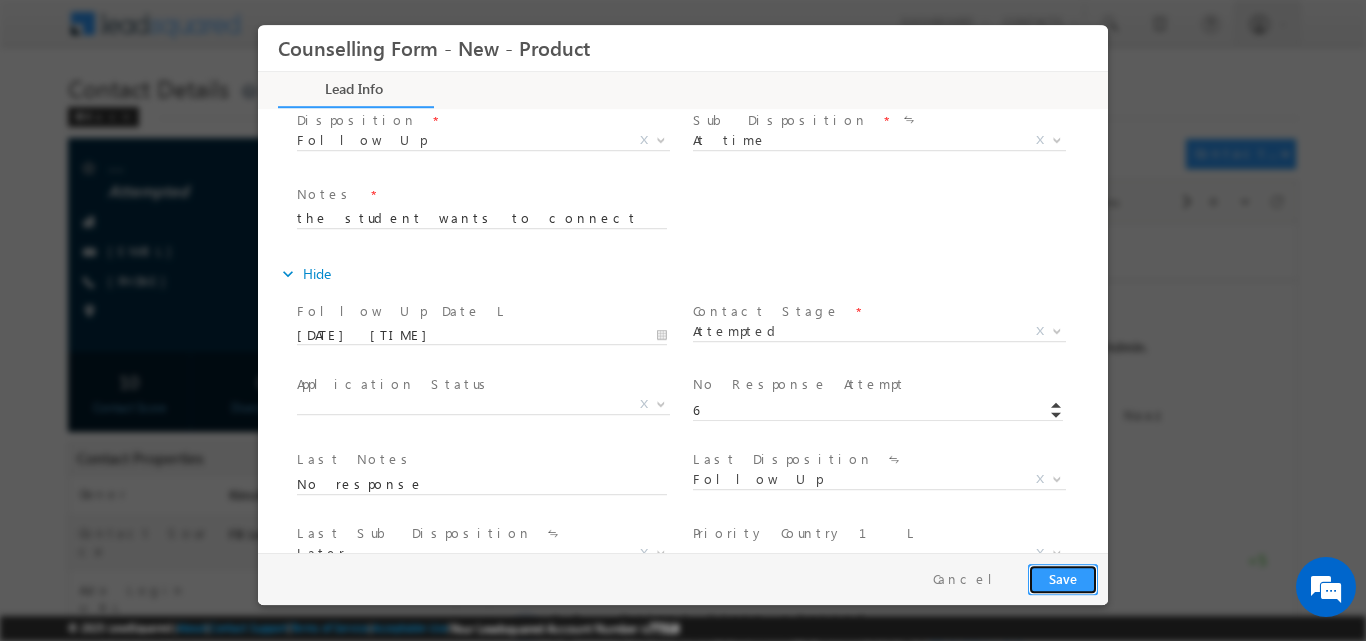 click on "Save" at bounding box center (1063, 578) 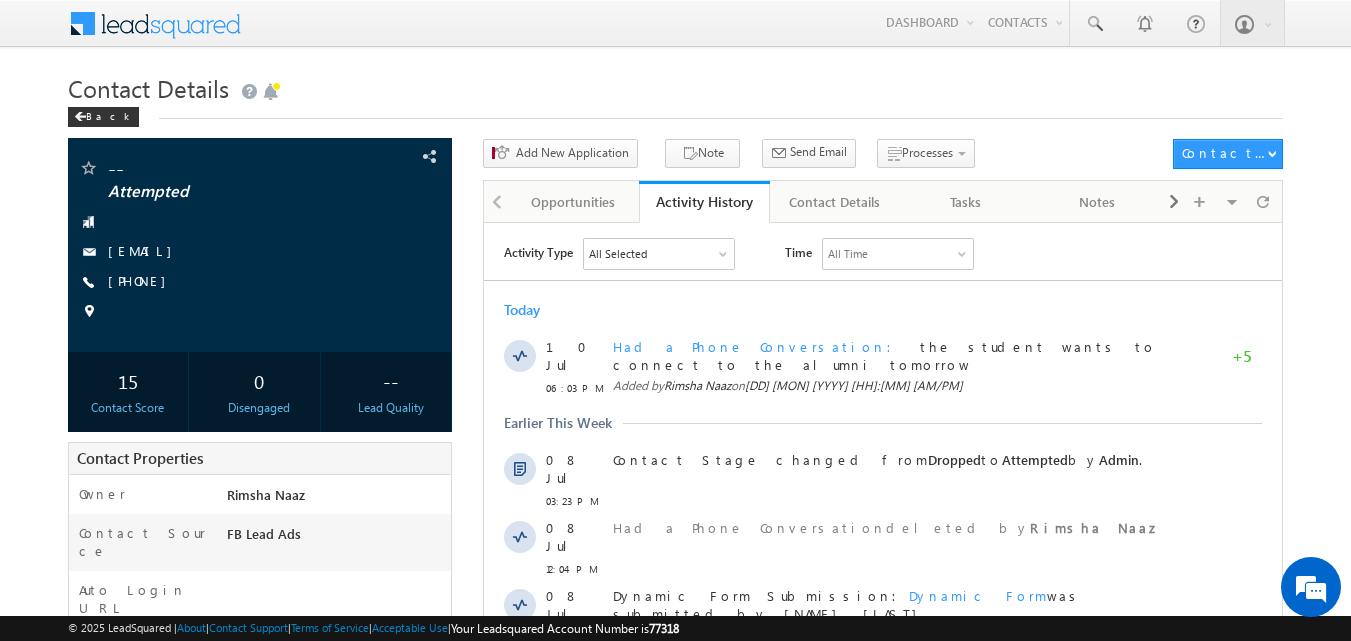 scroll, scrollTop: 0, scrollLeft: 0, axis: both 